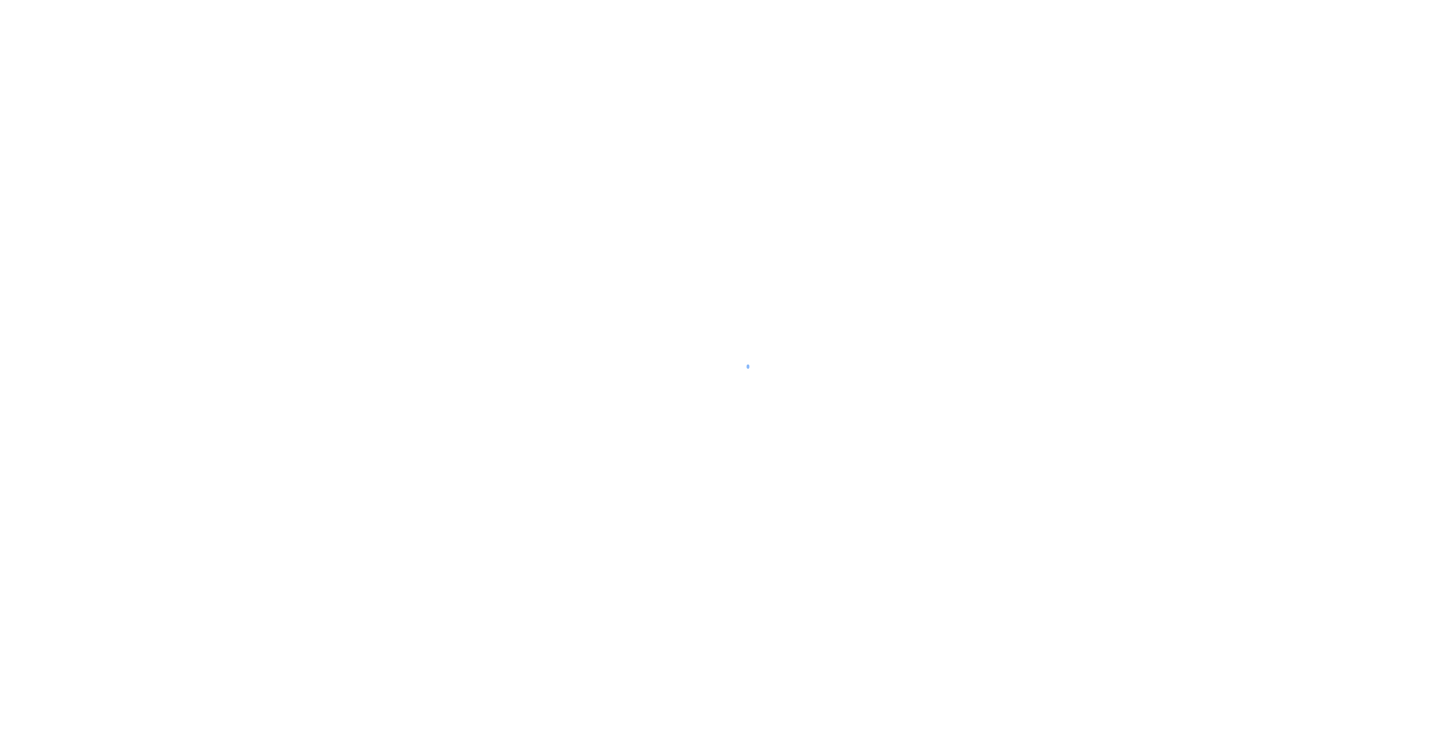 scroll, scrollTop: 0, scrollLeft: 0, axis: both 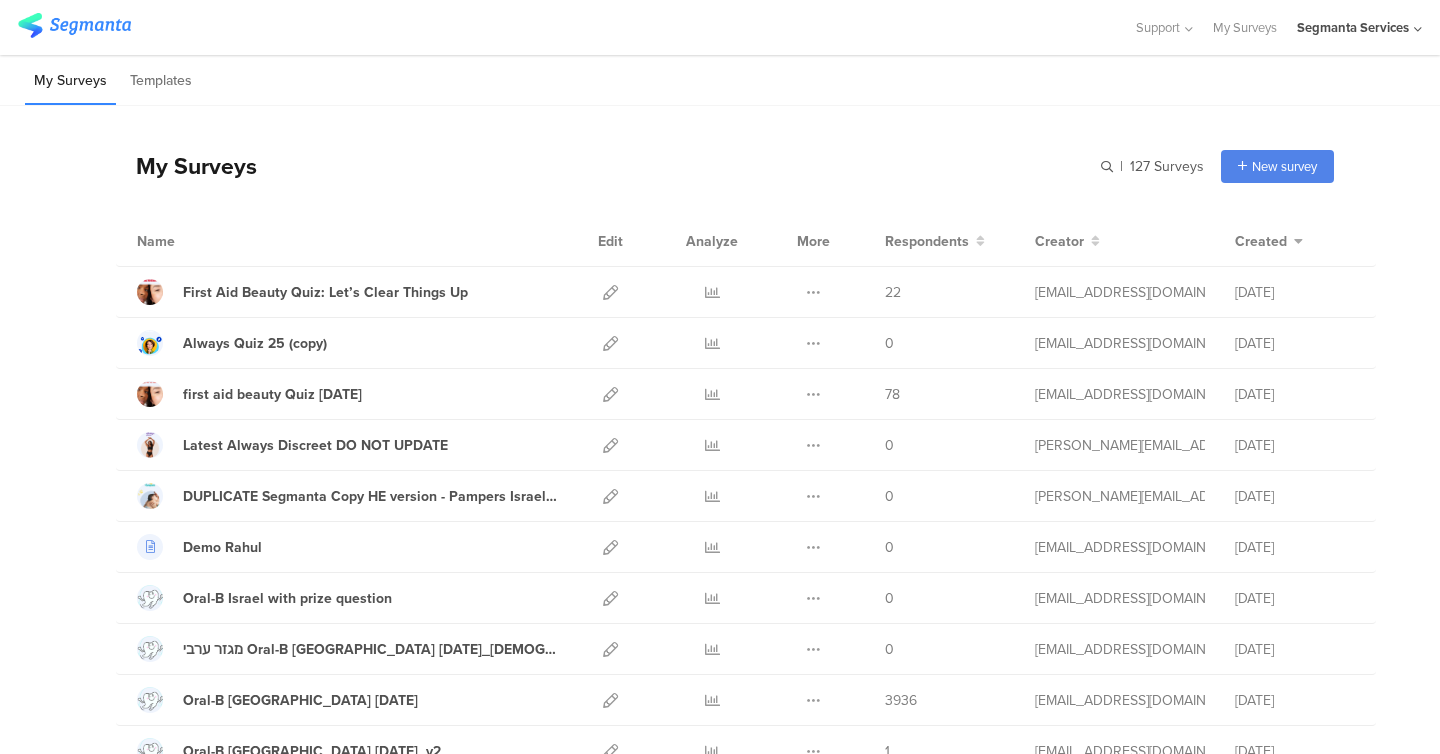 click on "Segmanta Services" 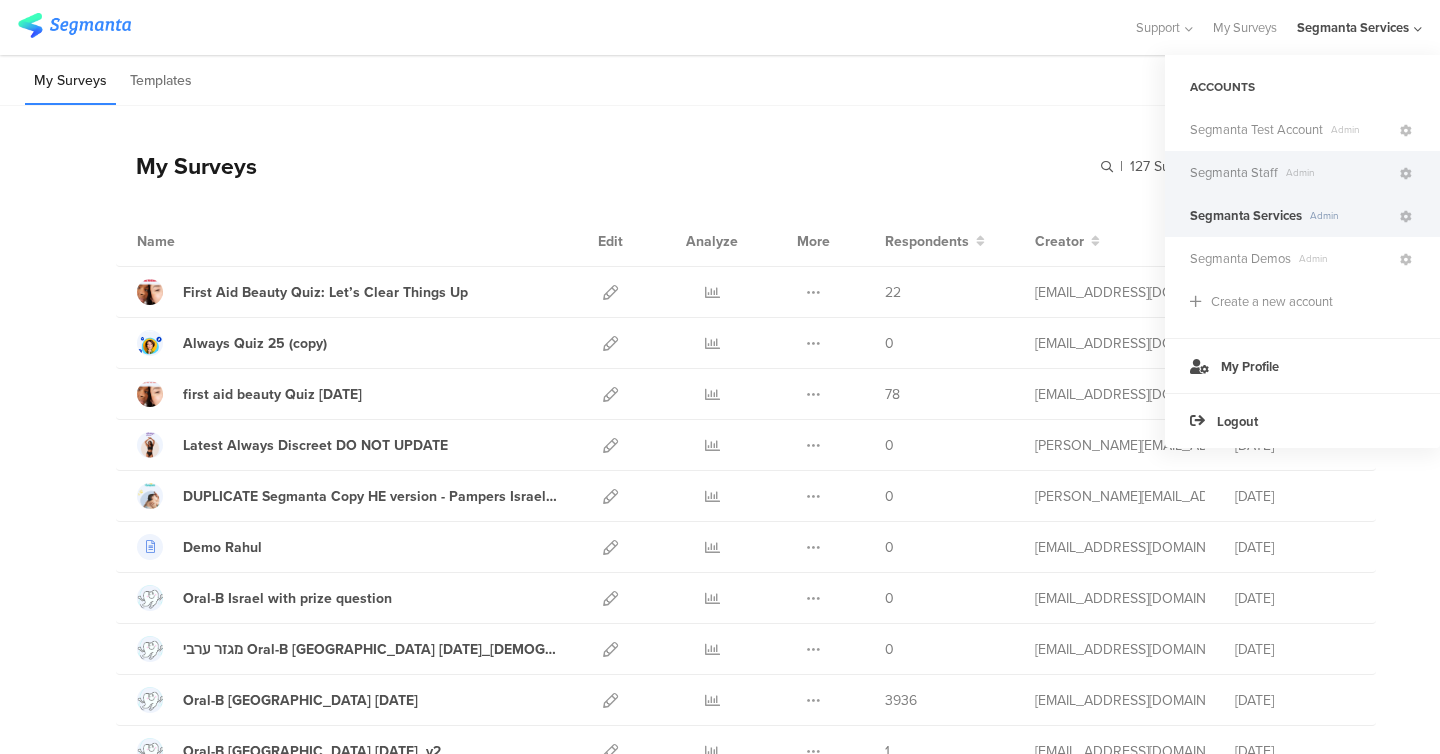 click on "Admin" 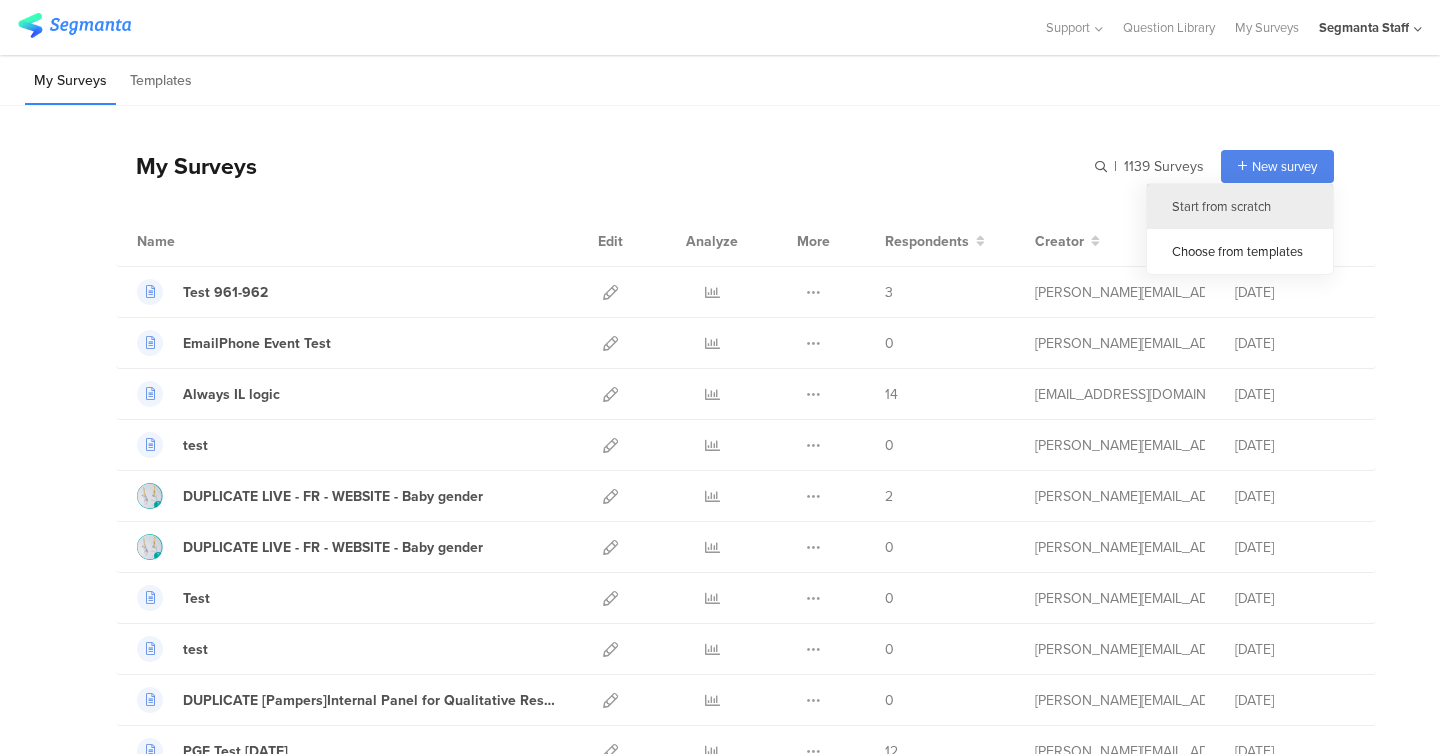 click on "Start from scratch" 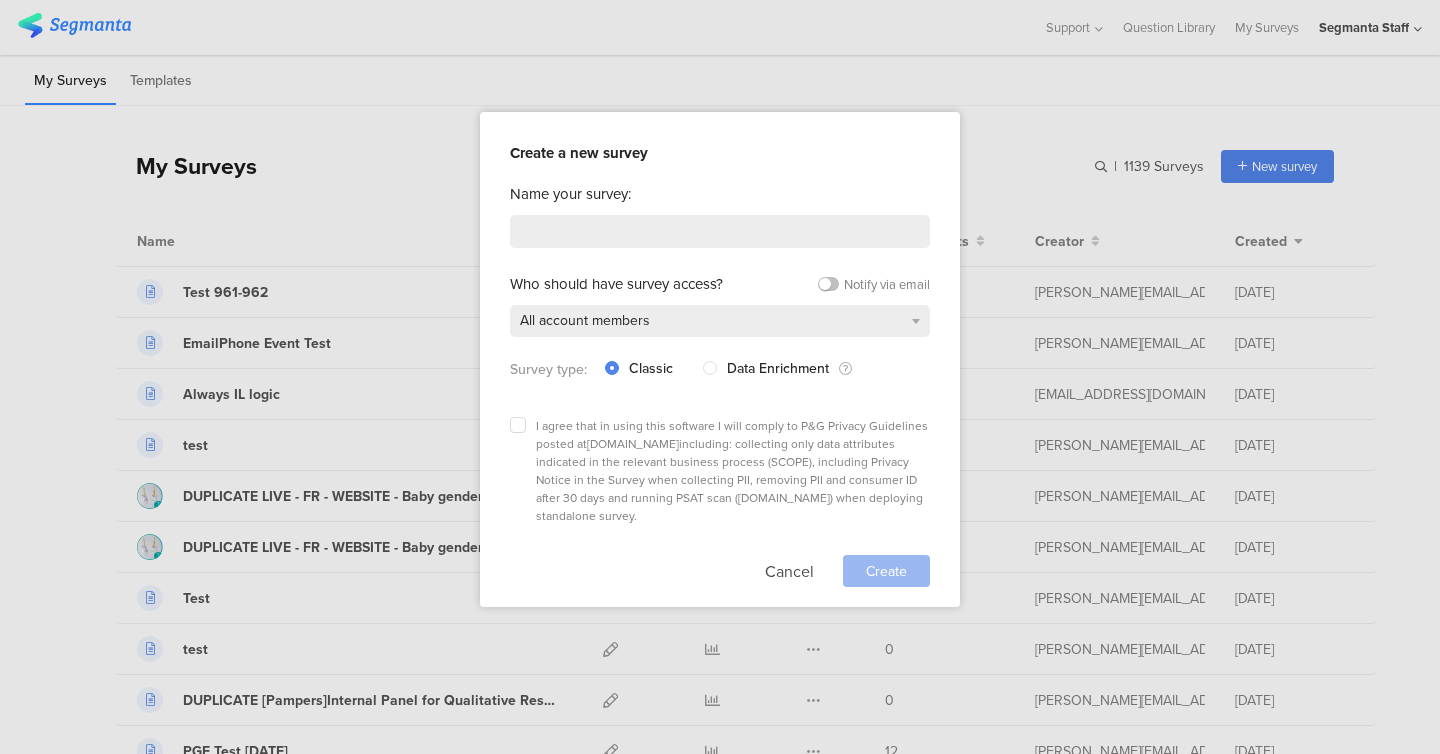 click on "Name your survey:
Who should have survey access?
Notify via email
All account members
Survey type:   Classic   Data Enrichment
I agree that in using this software I will comply to P&G Privacy Guidelines posted at  [DOMAIN_NAME]  including: collecting only data attributes indicated in the relevant business process (SCOPE), including Privacy Notice in the Survey when collecting PII, removing PII and consumer ID after 30 days and running PSAT scan ( [DOMAIN_NAME] ) when deploying standalone survey.
Cancel
Create" at bounding box center (720, 385) 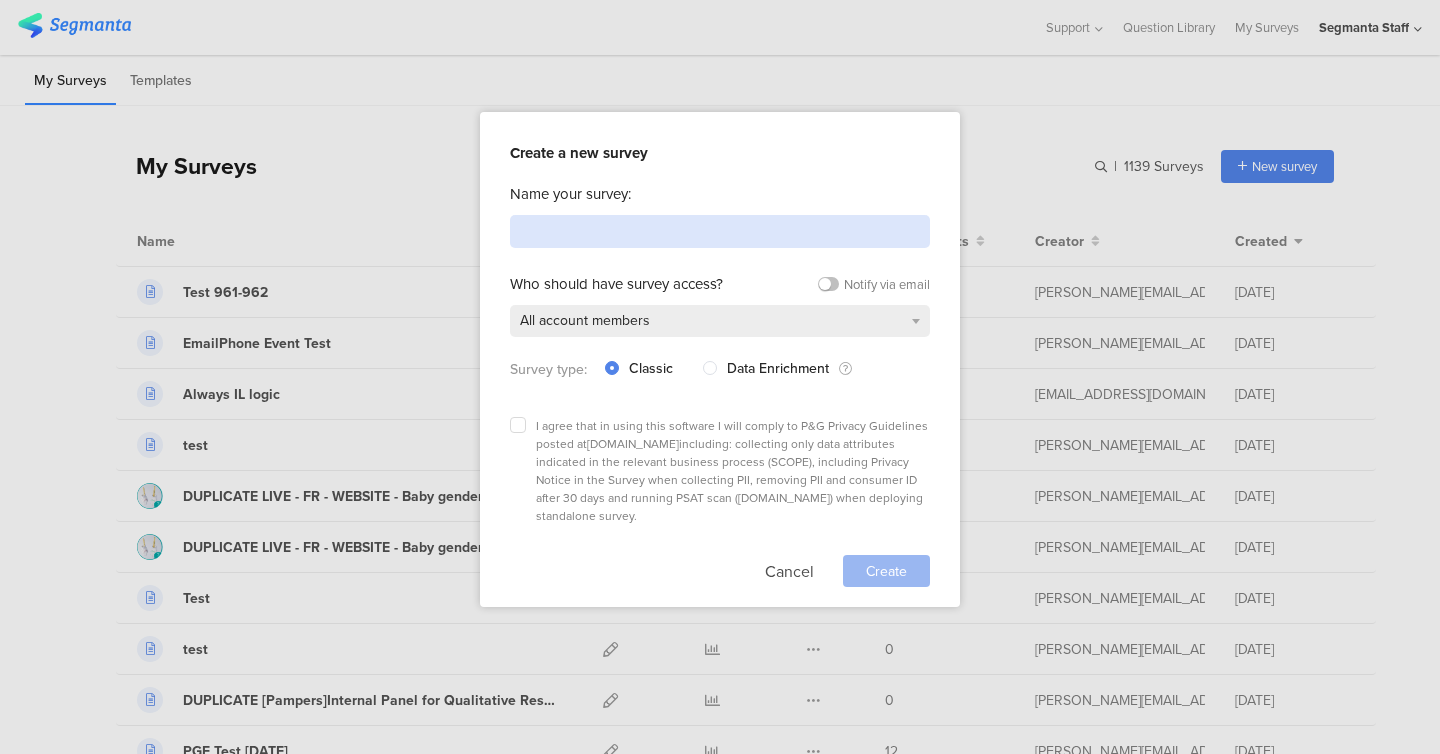 click at bounding box center [720, 231] 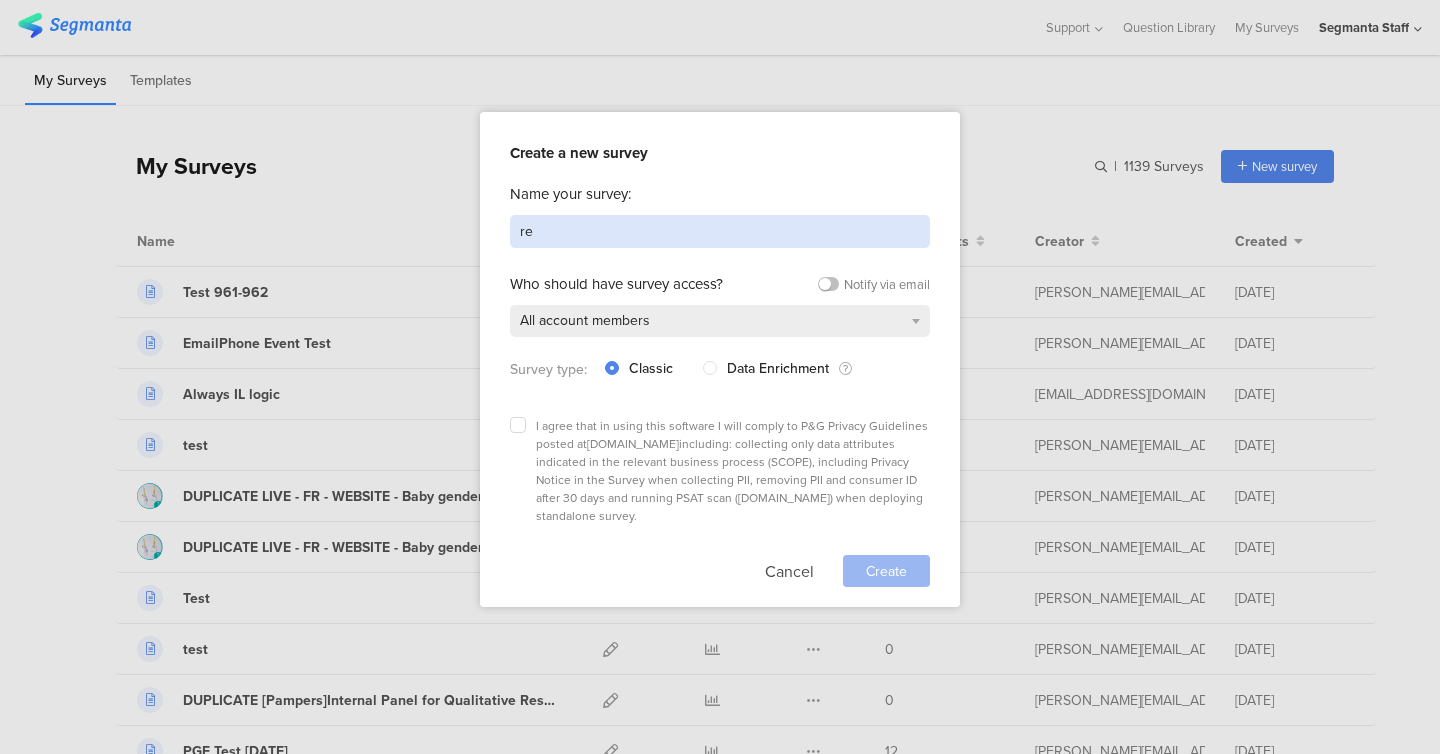 type on "r" 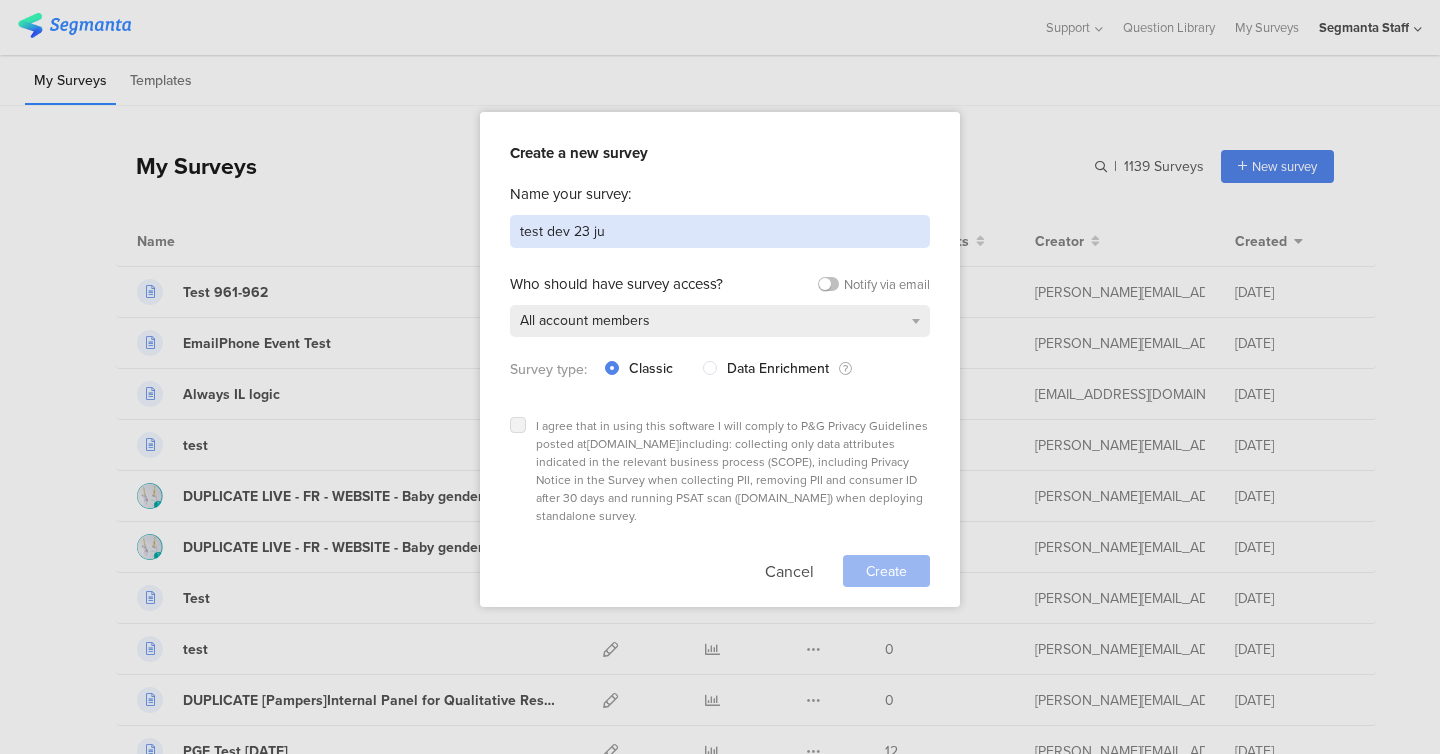 type on "test dev 23 ju" 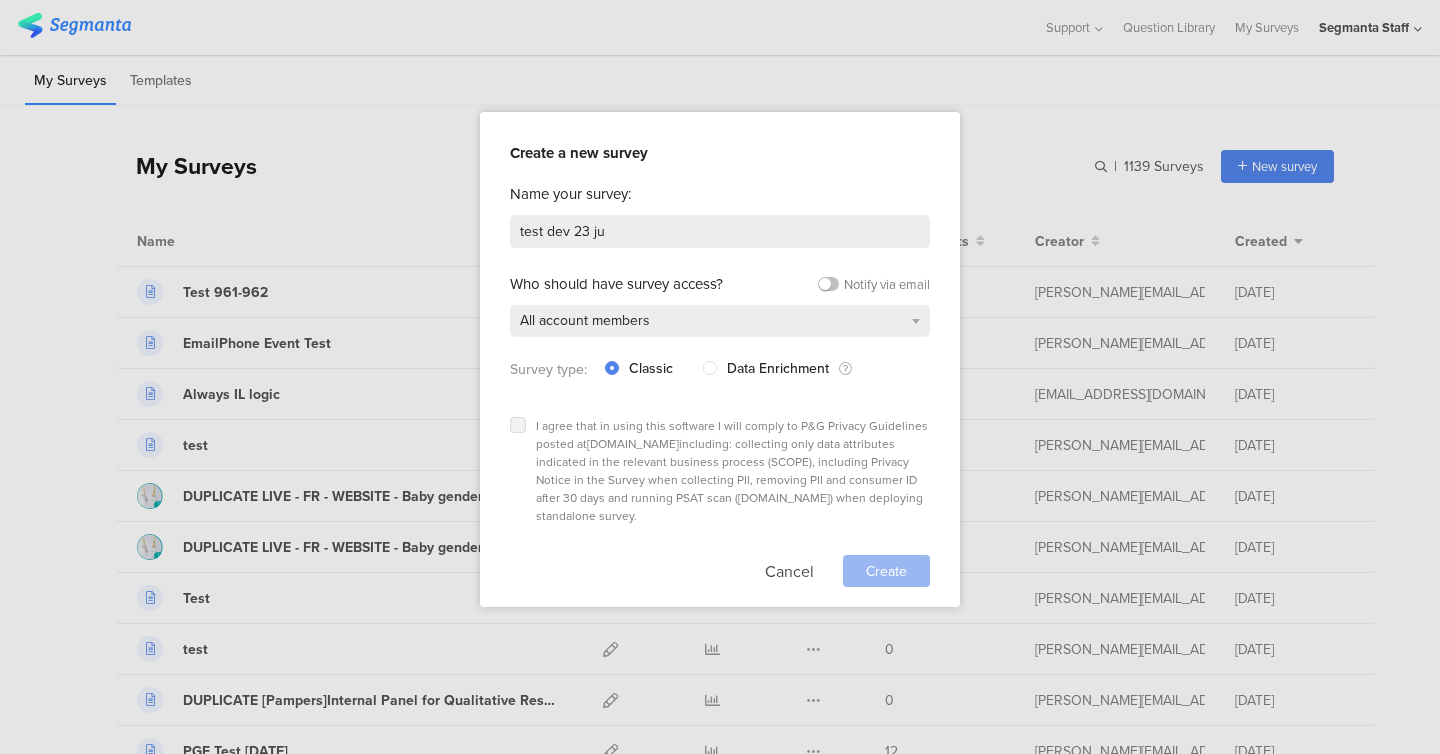 click at bounding box center [518, 425] 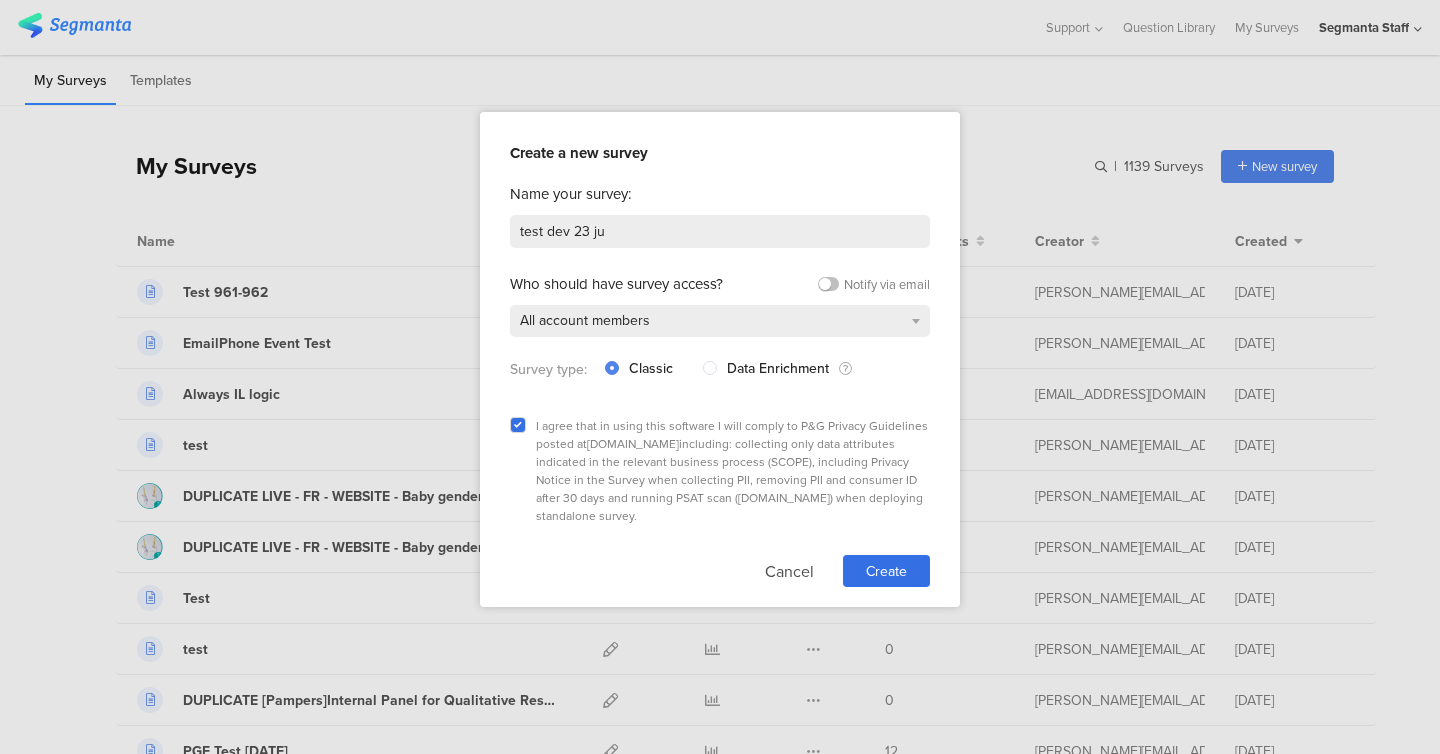 click on "Create a new survey
Name your survey:
test dev 23 ju
Who should have survey access?
Notify via email
All account members
Survey type:   Classic   Data Enrichment
I agree that in using this software I will comply to P&G Privacy Guidelines posted at  [DOMAIN_NAME]  including: collecting only data attributes indicated in the relevant business process (SCOPE), including Privacy Notice in the Survey when collecting PII, removing PII and consumer ID after 30 days and running PSAT scan ( [DOMAIN_NAME] ) when deploying standalone survey." at bounding box center [720, 359] 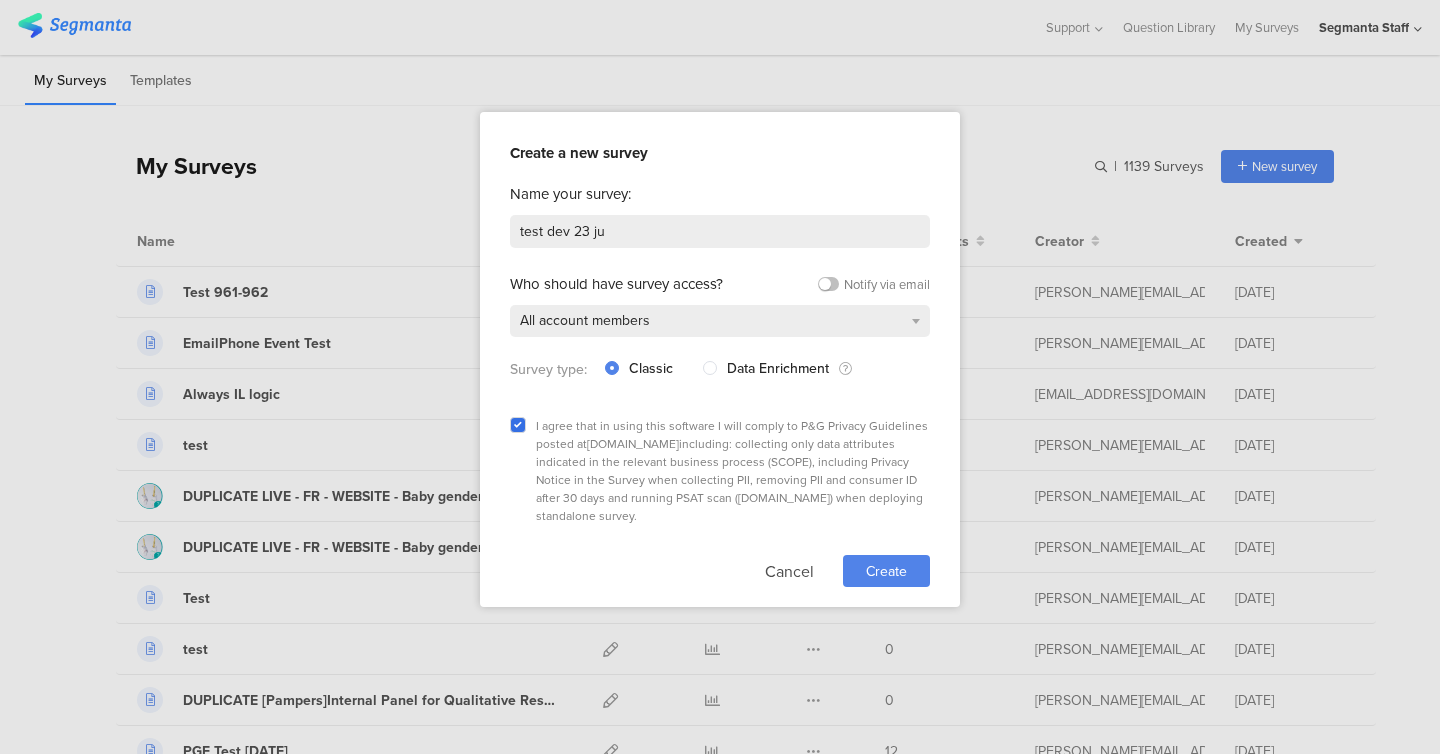 click on "Create" at bounding box center [886, 571] 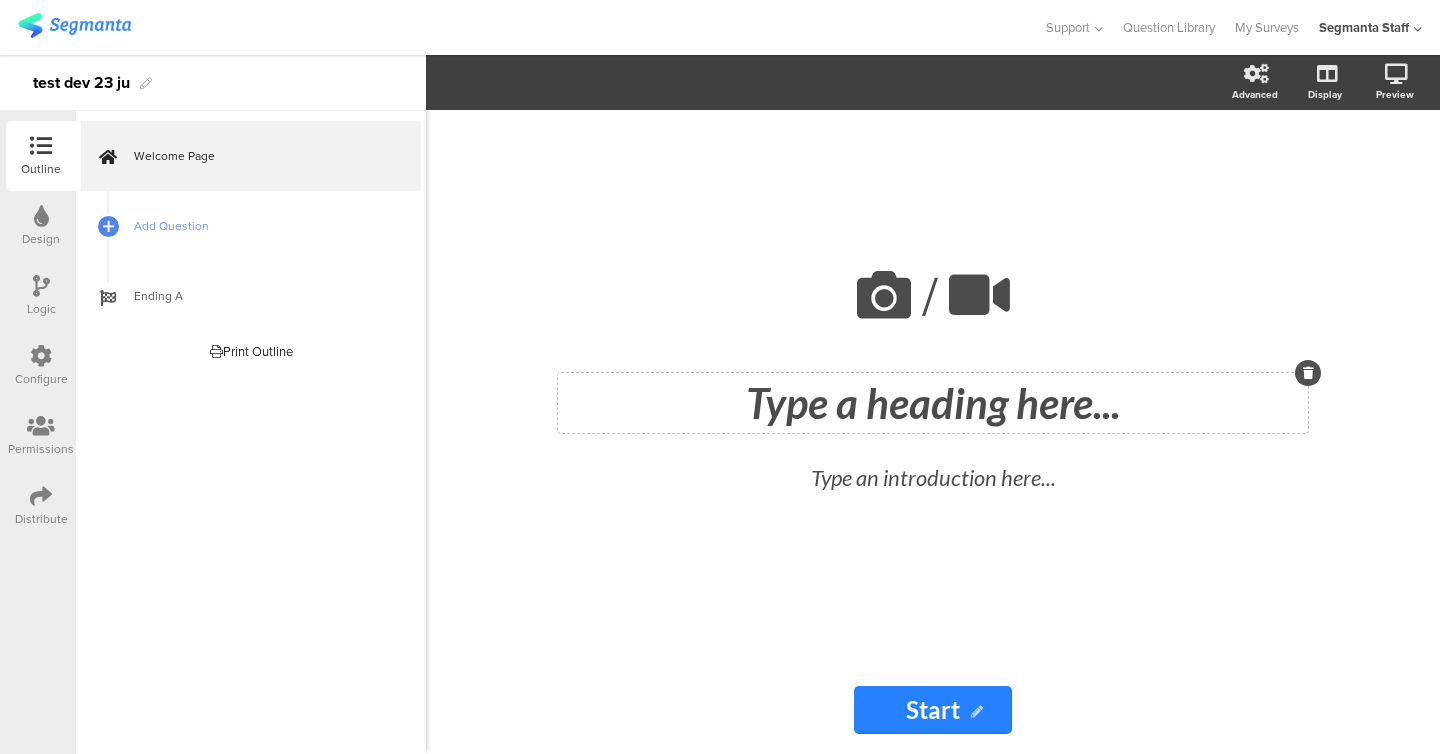 click on "Type a heading here..." 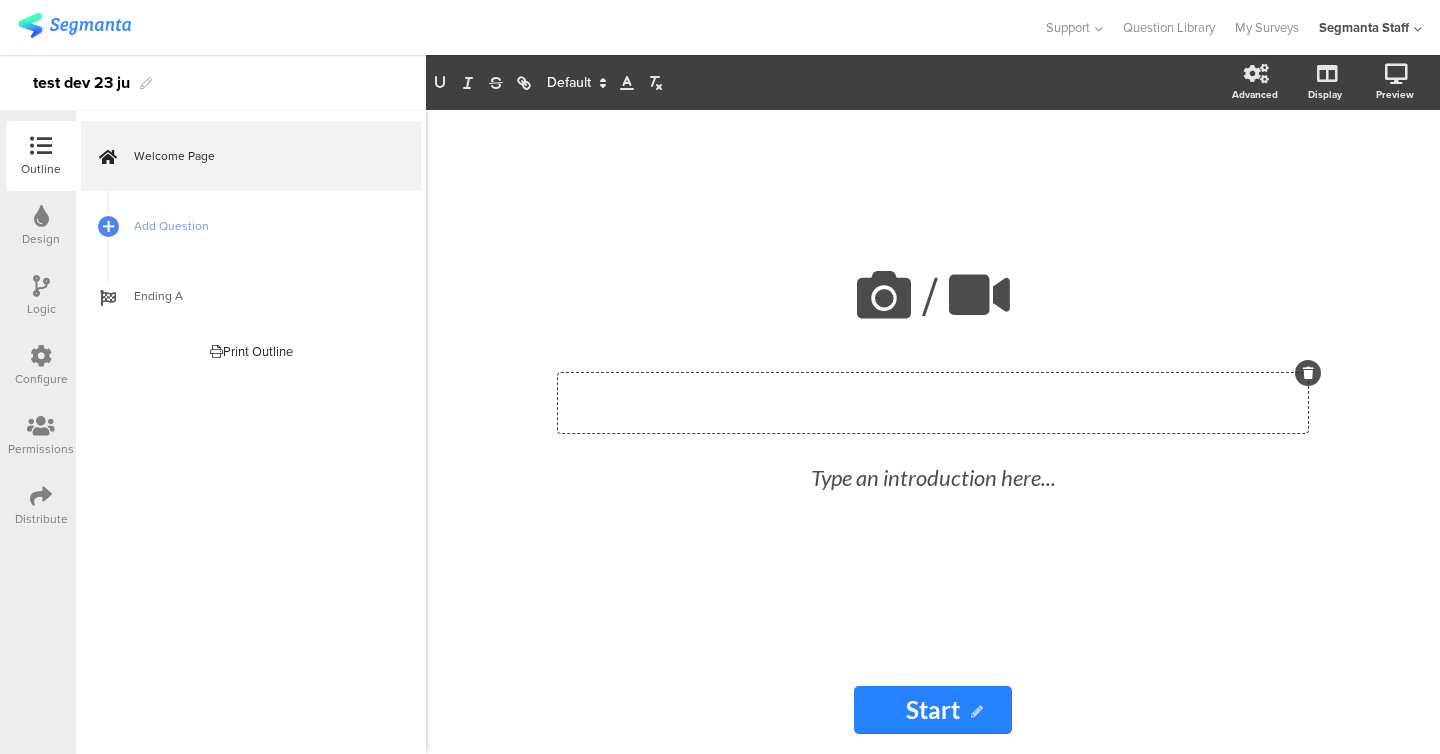 type 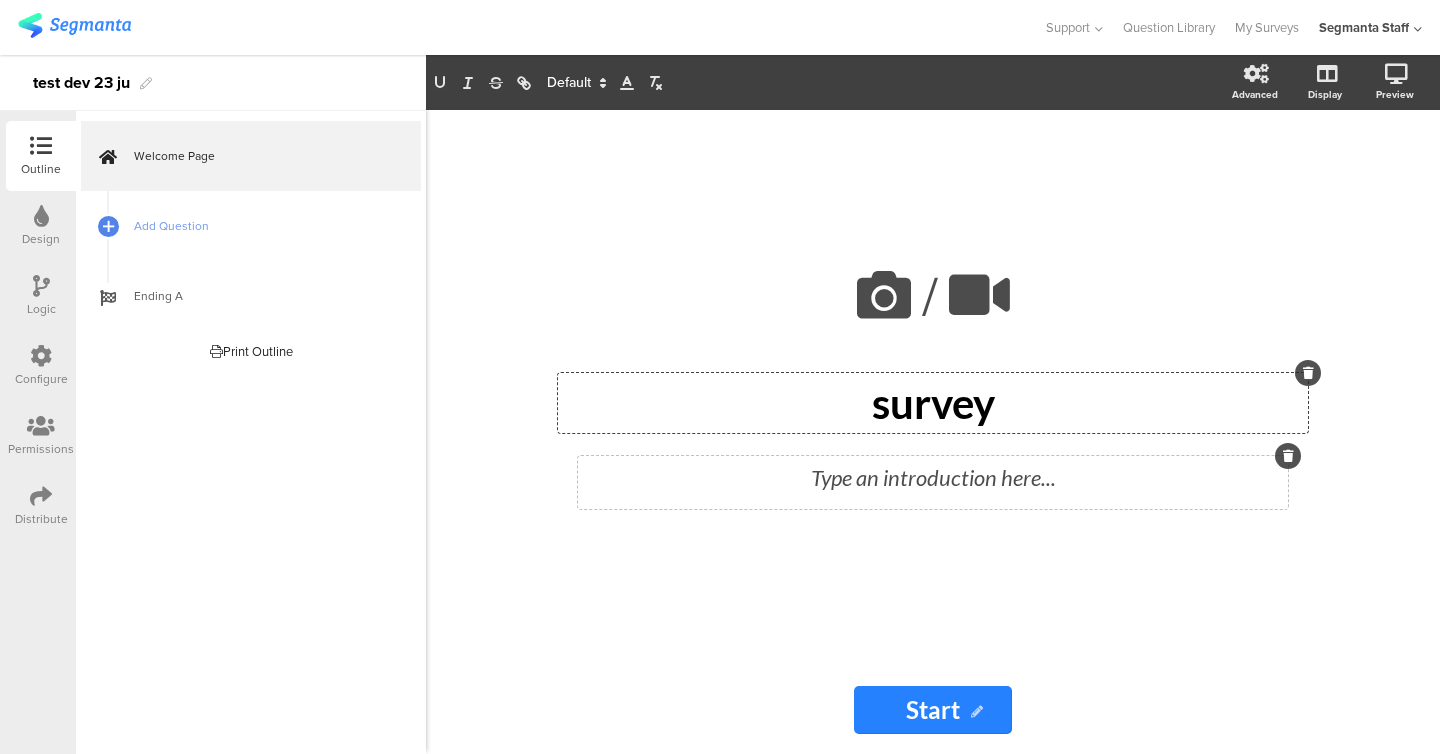 click on "Type an introduction here..." 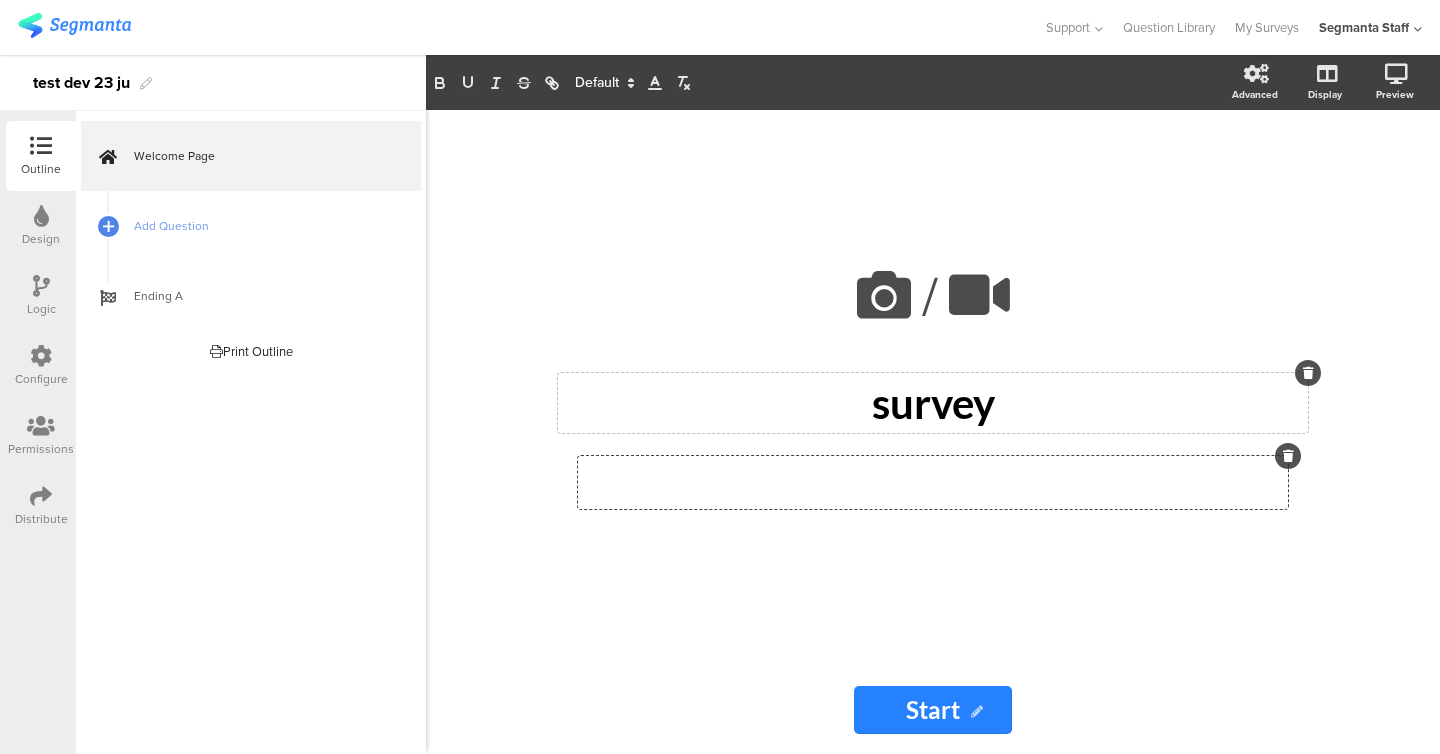type 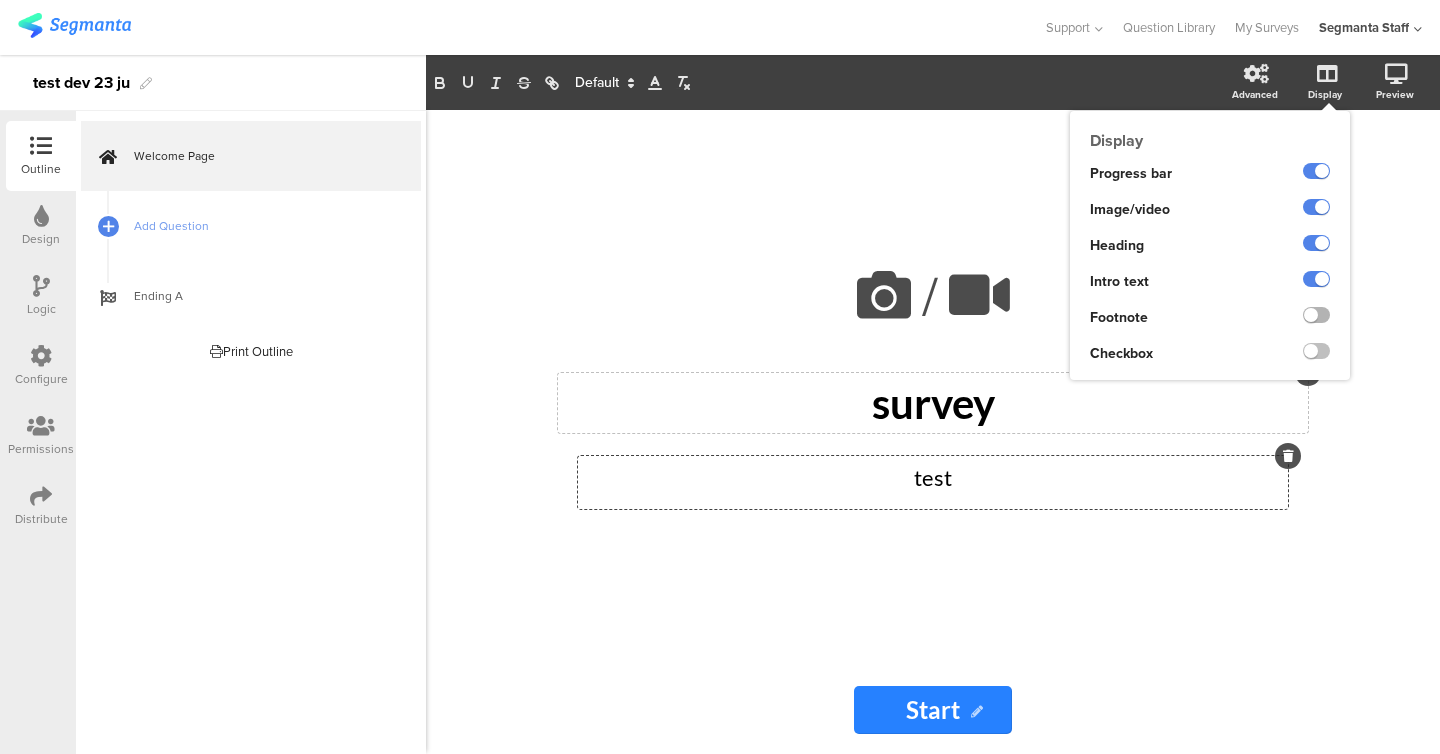 click 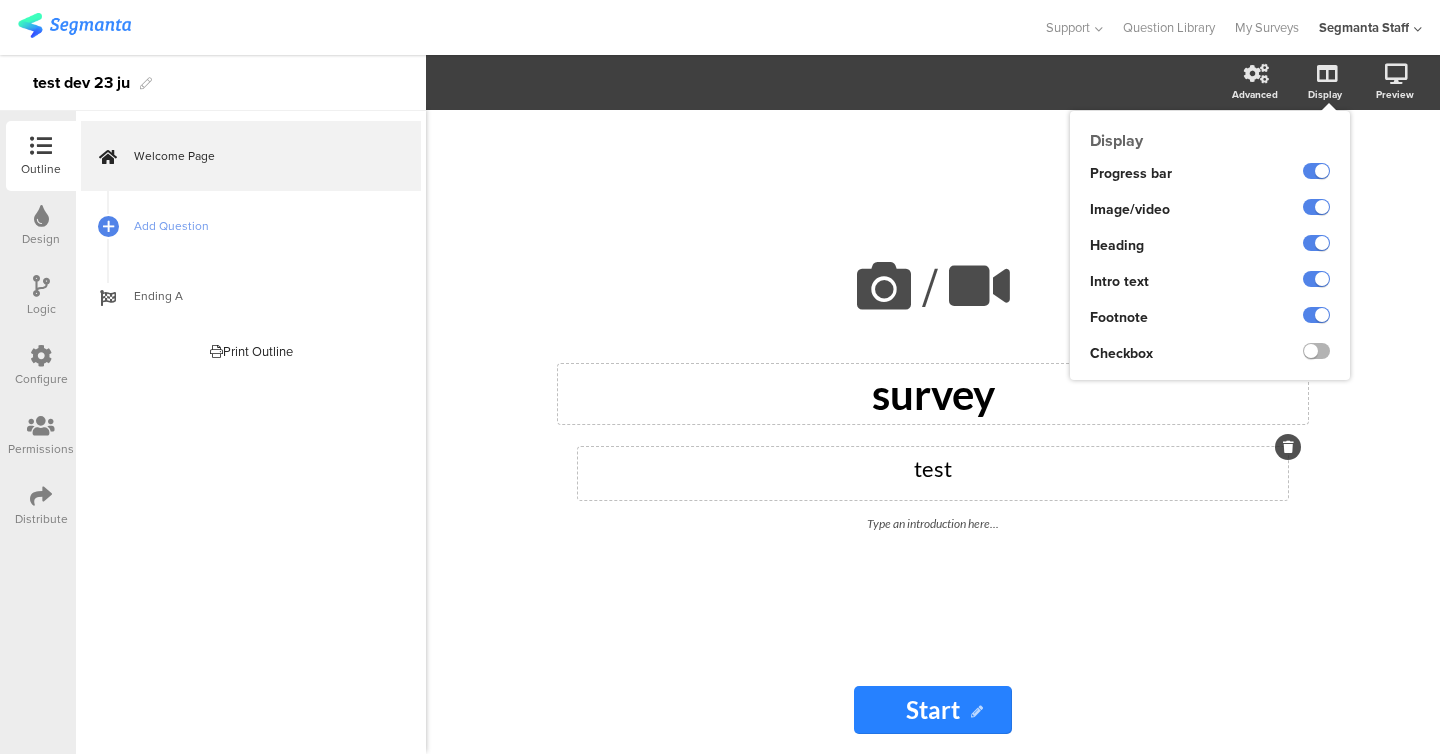 click 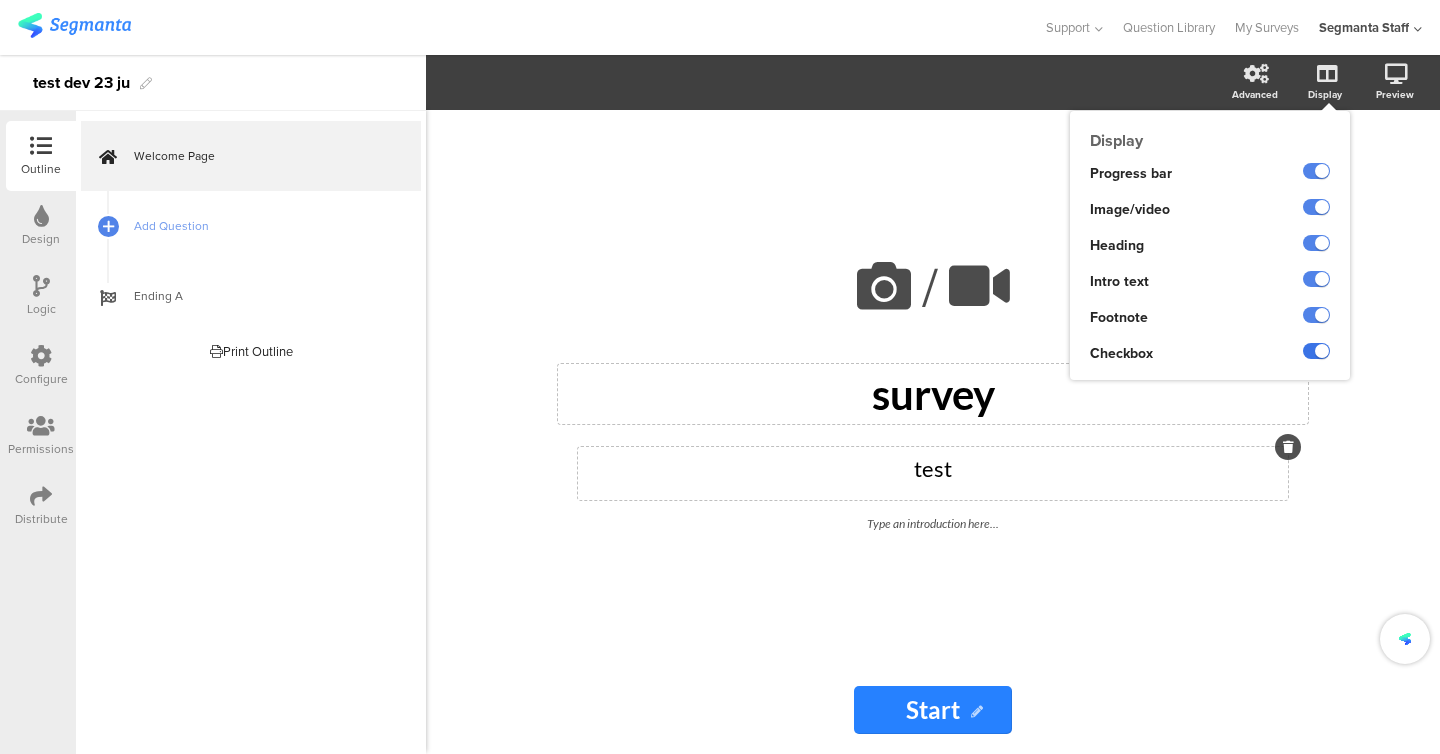 click 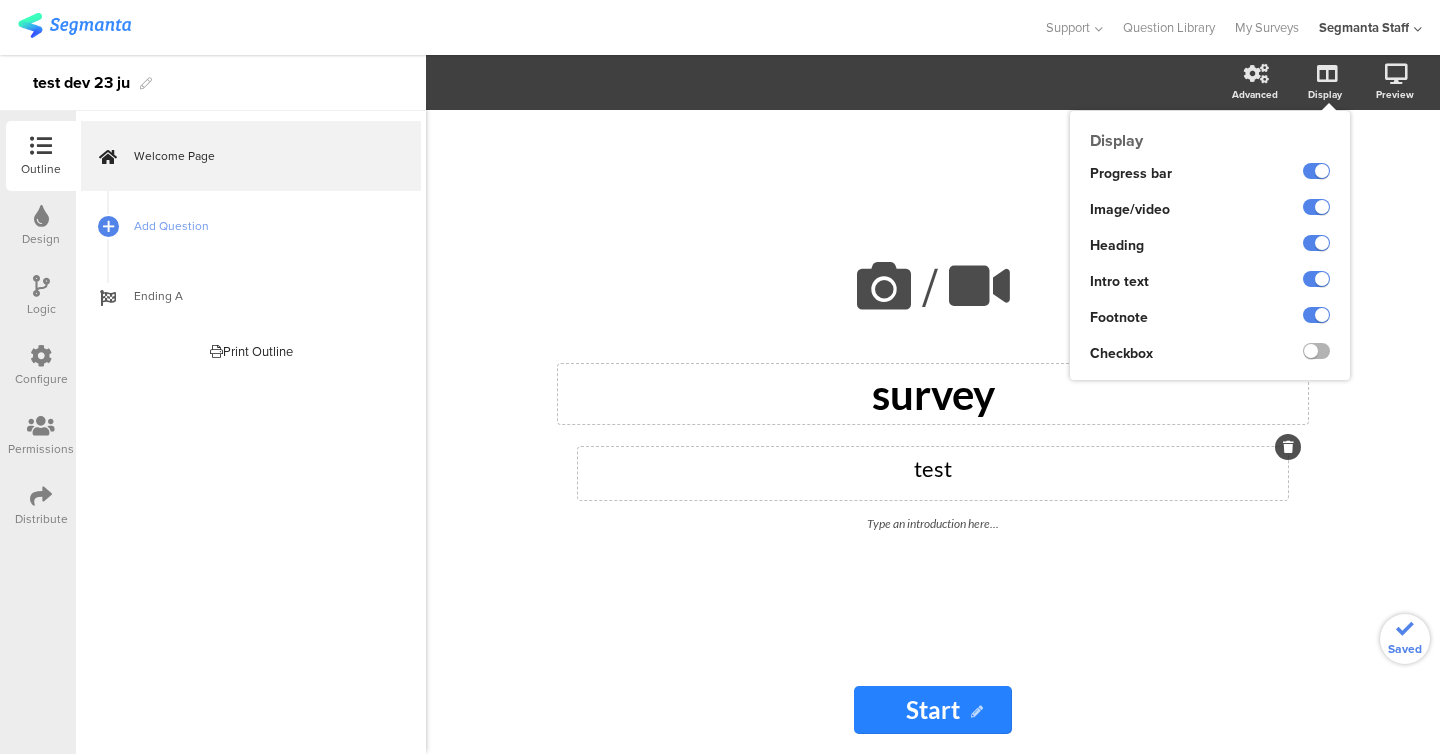 click 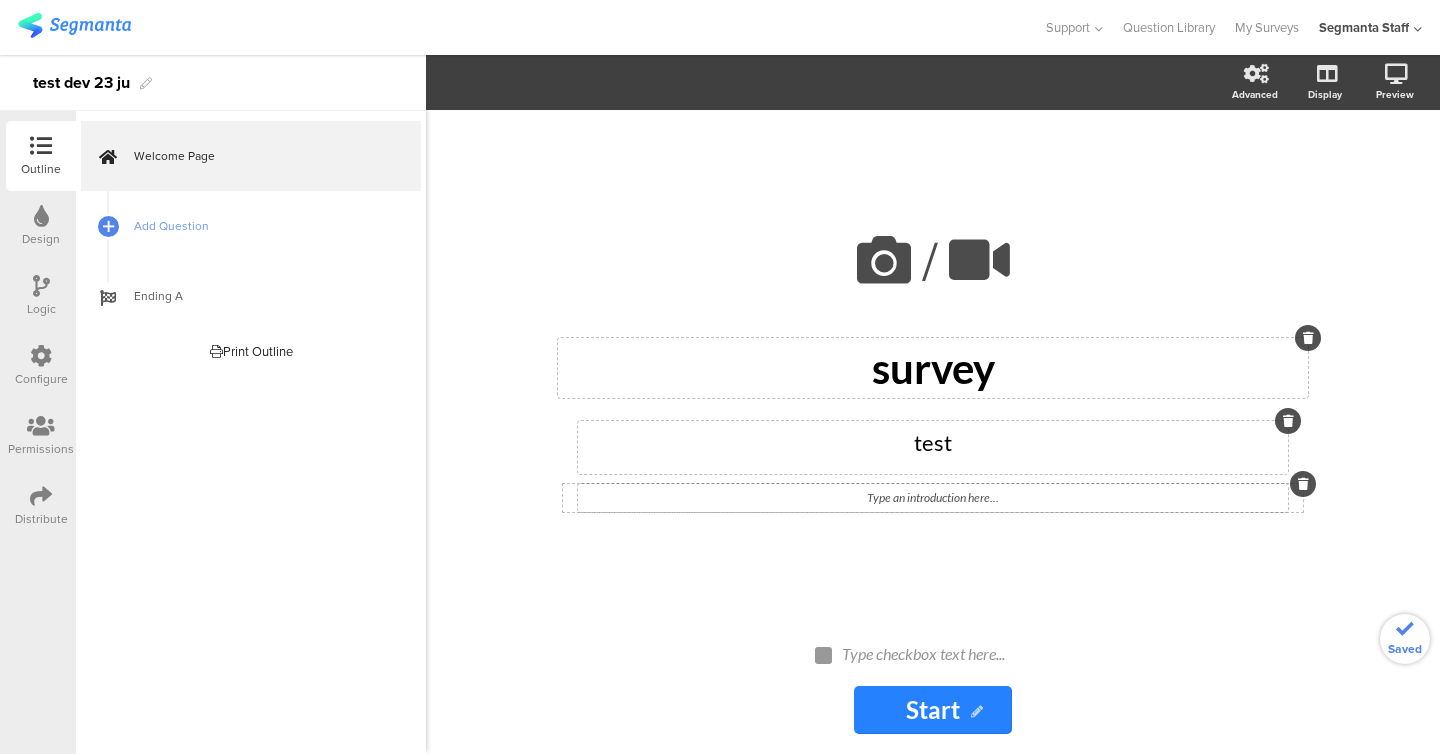 click on "Type an introduction here..." 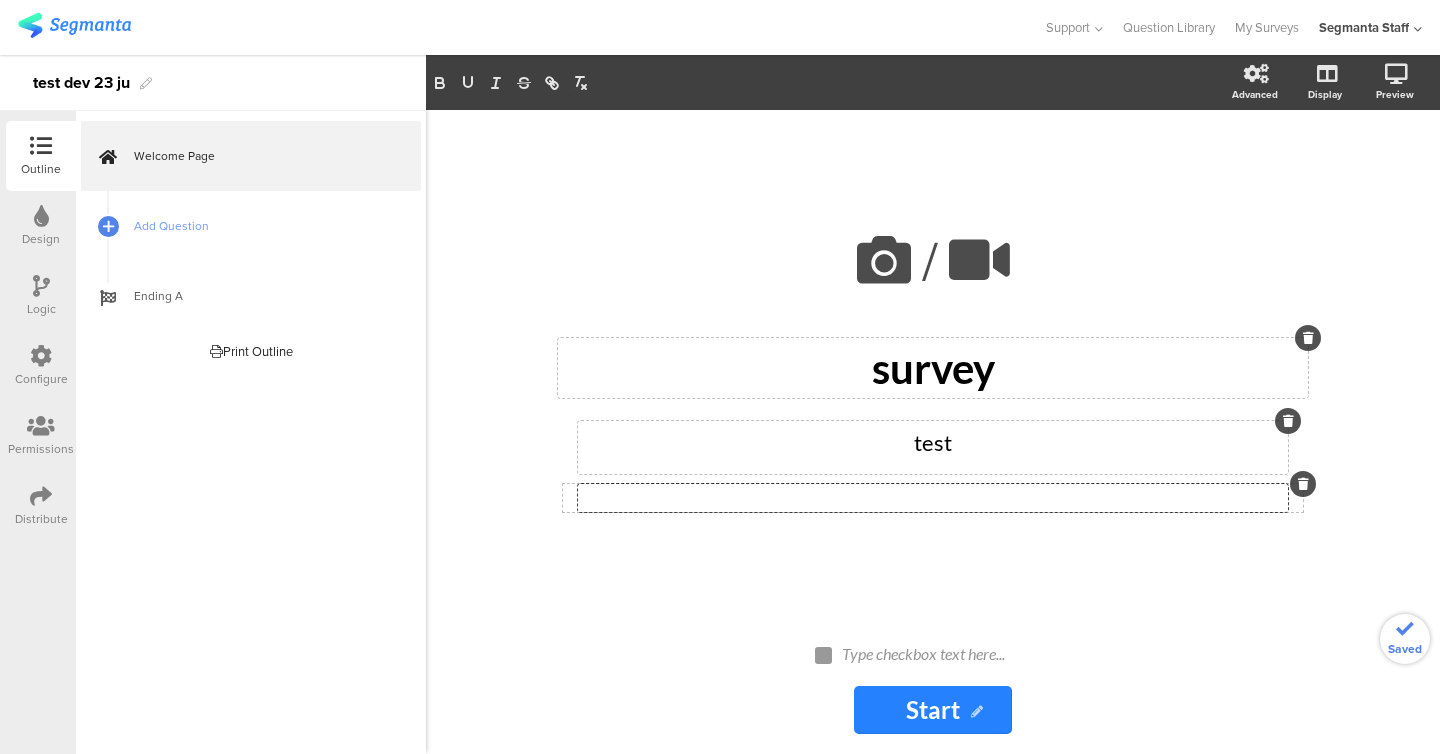 type 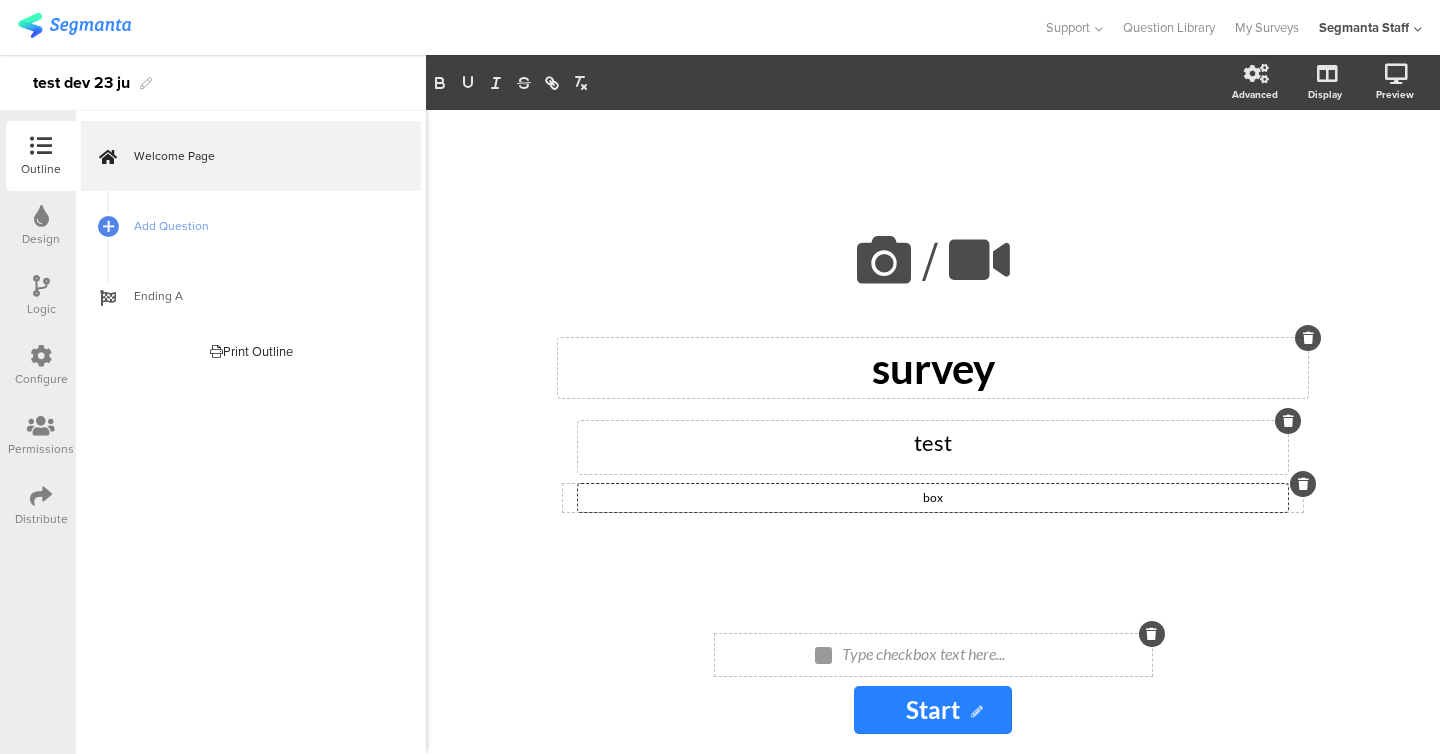 click on "Type checkbox text here..." 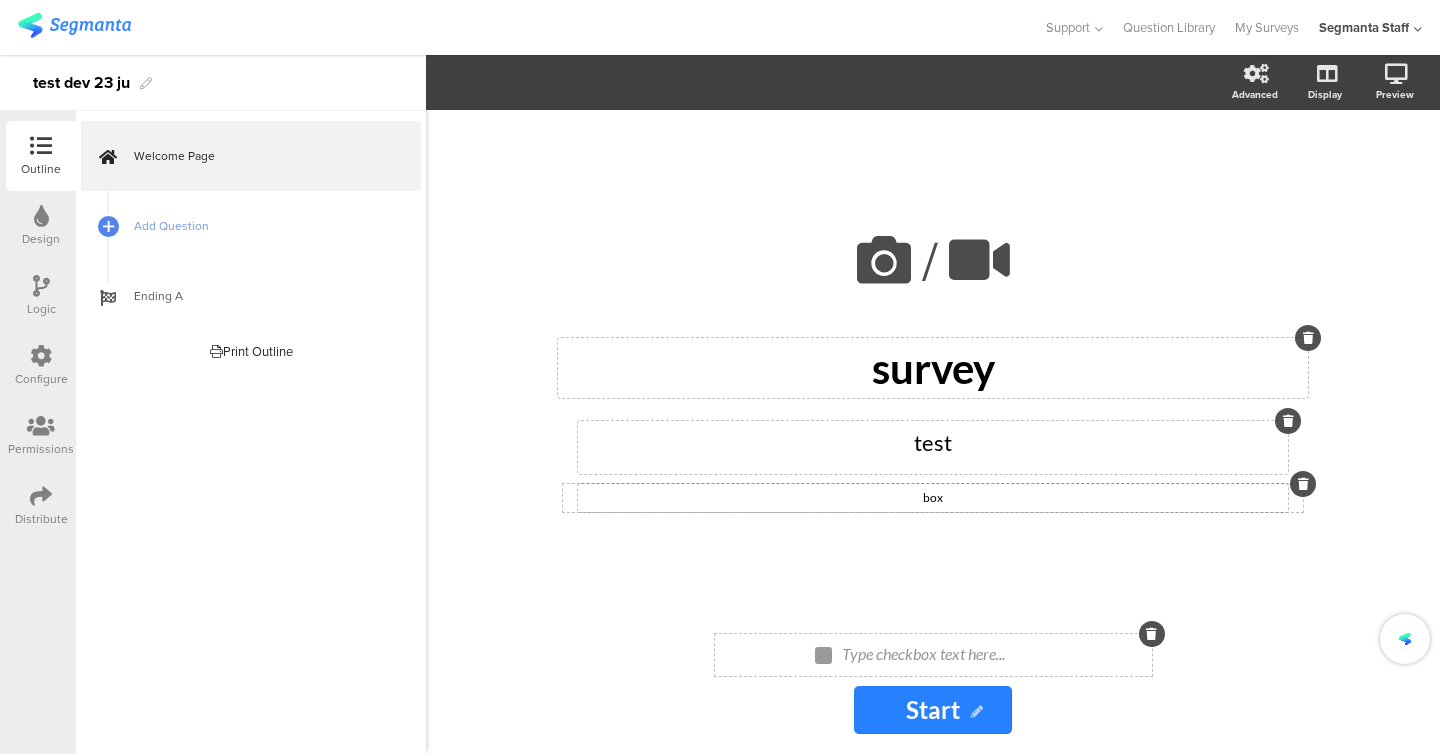 click on "Type checkbox text here..." 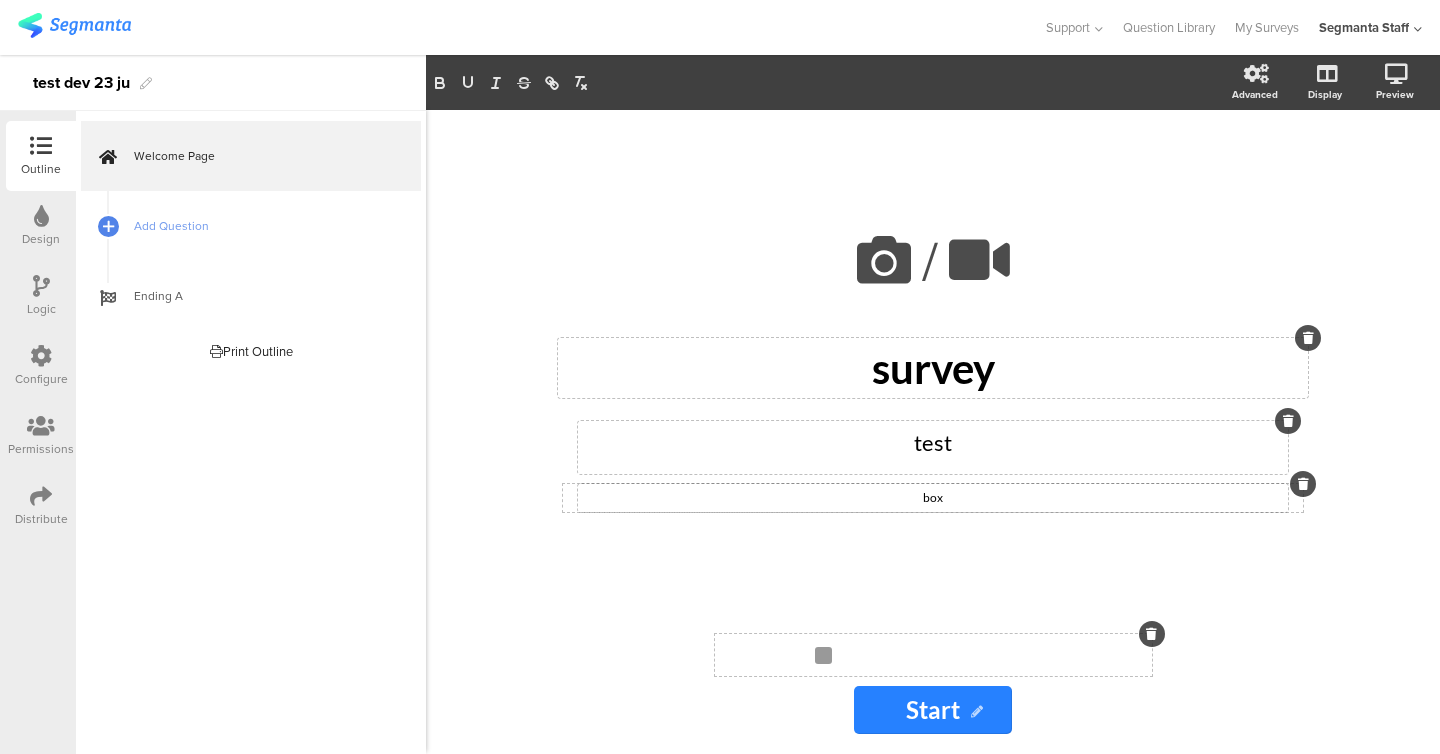 type 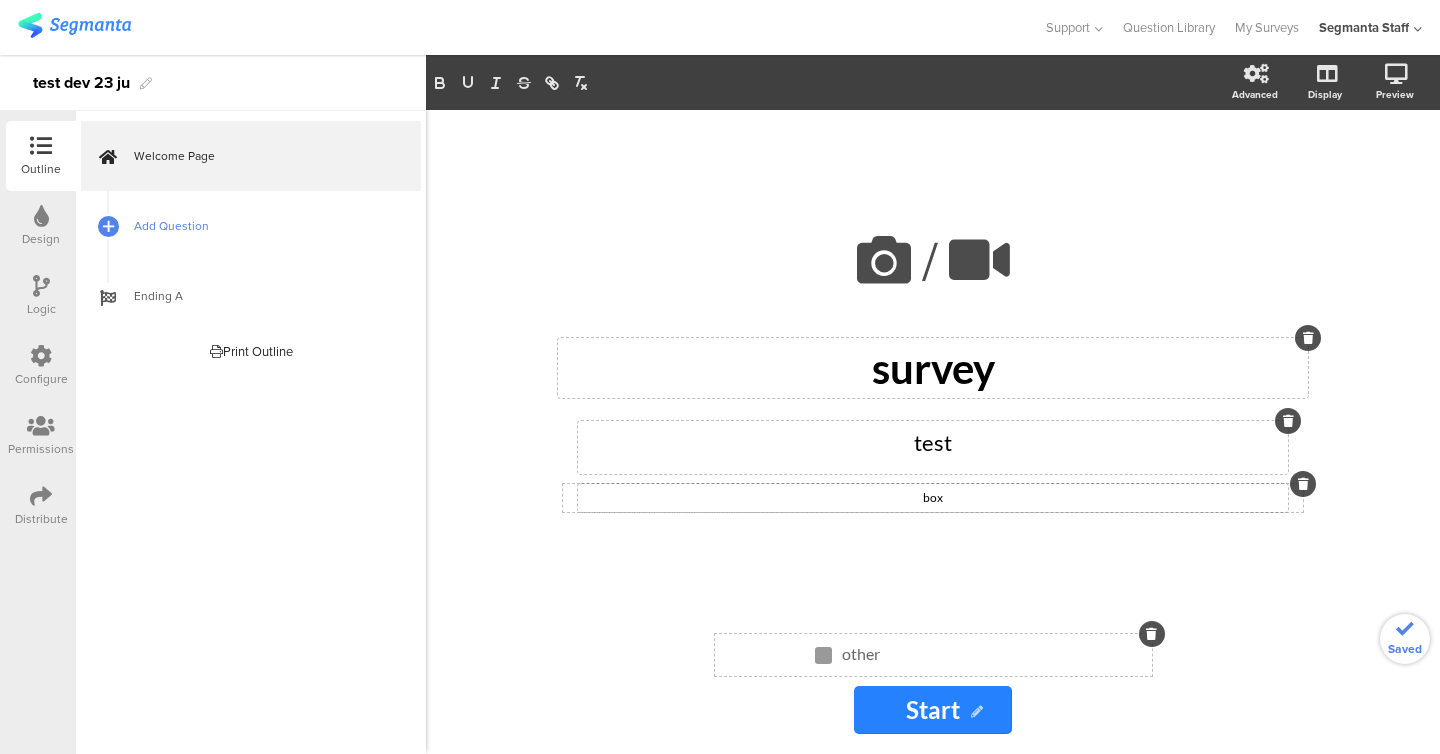 click on "Add Question" at bounding box center [251, 226] 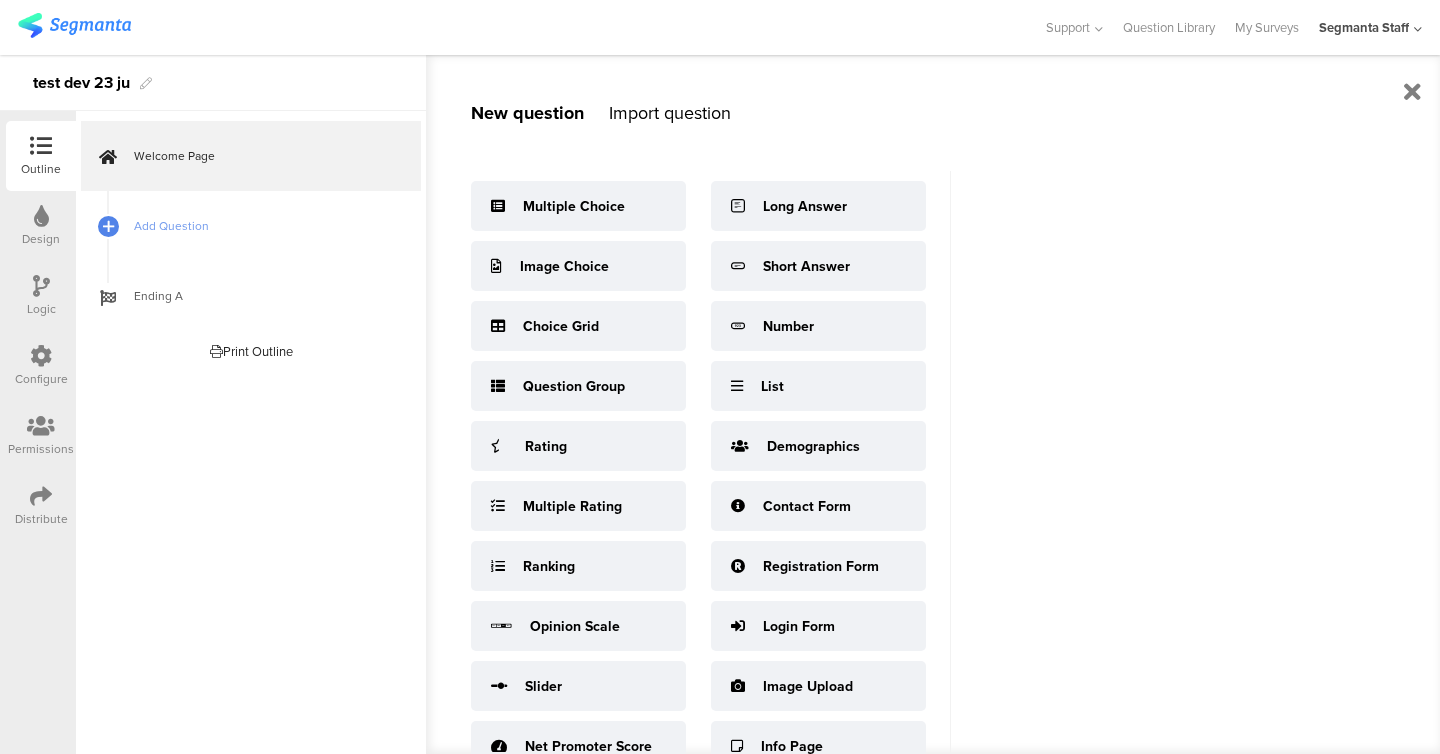 scroll, scrollTop: 26, scrollLeft: 0, axis: vertical 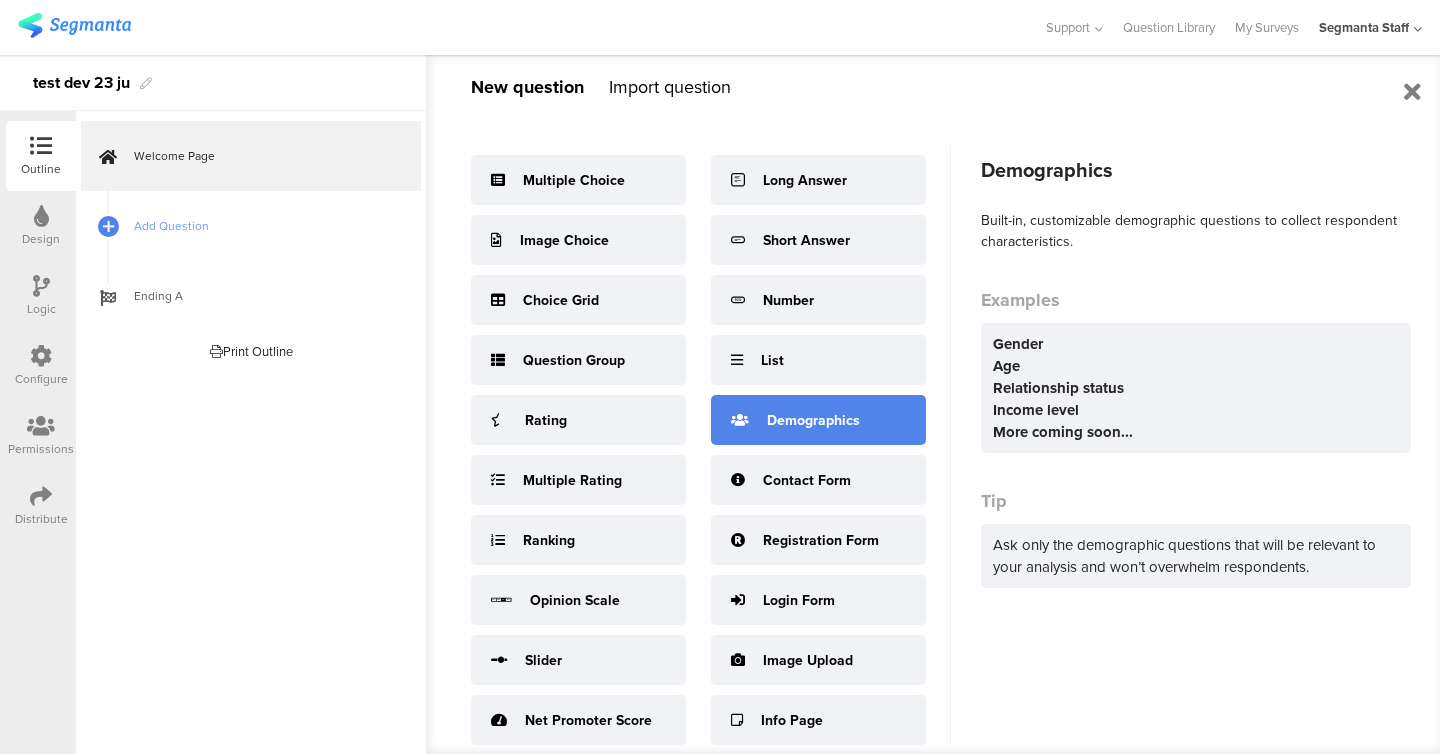 click on "Demographics" at bounding box center (813, 420) 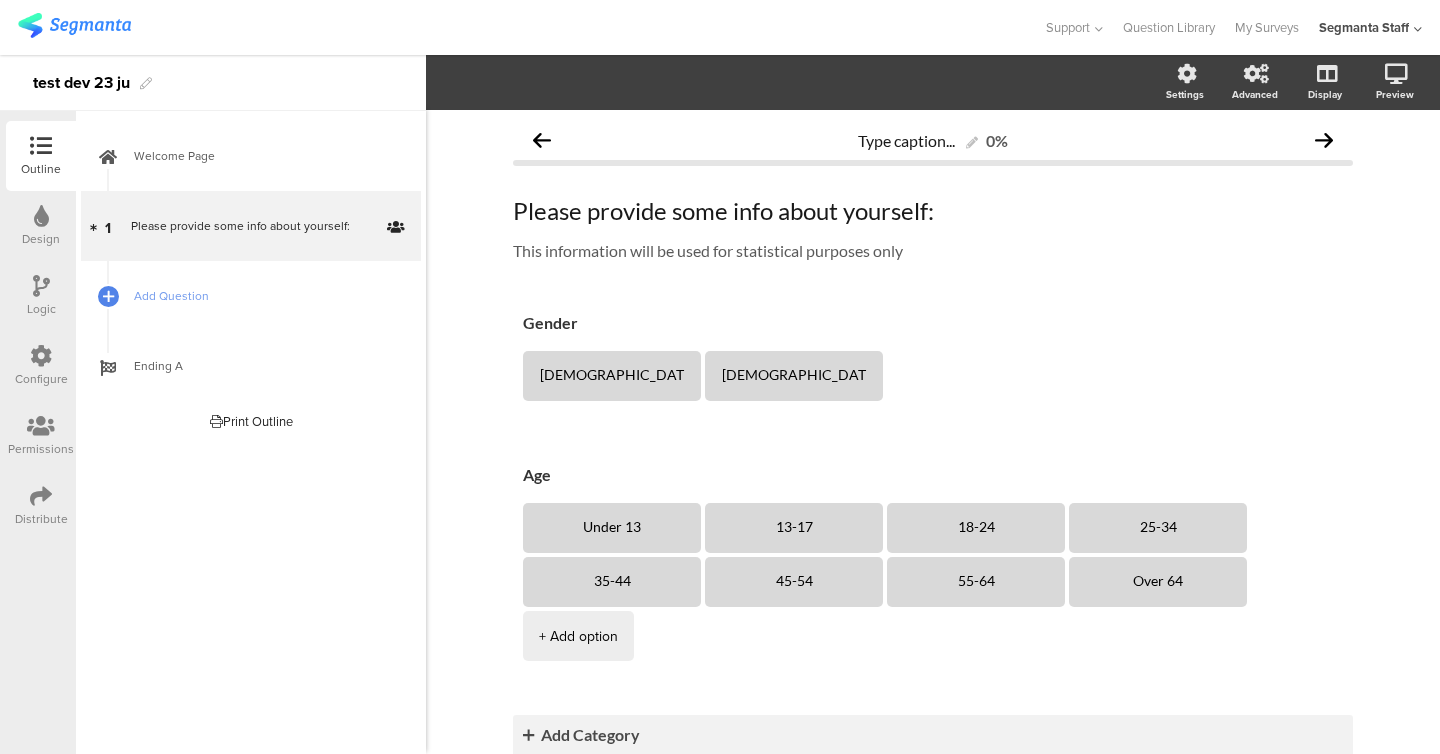 click on "Add Category" 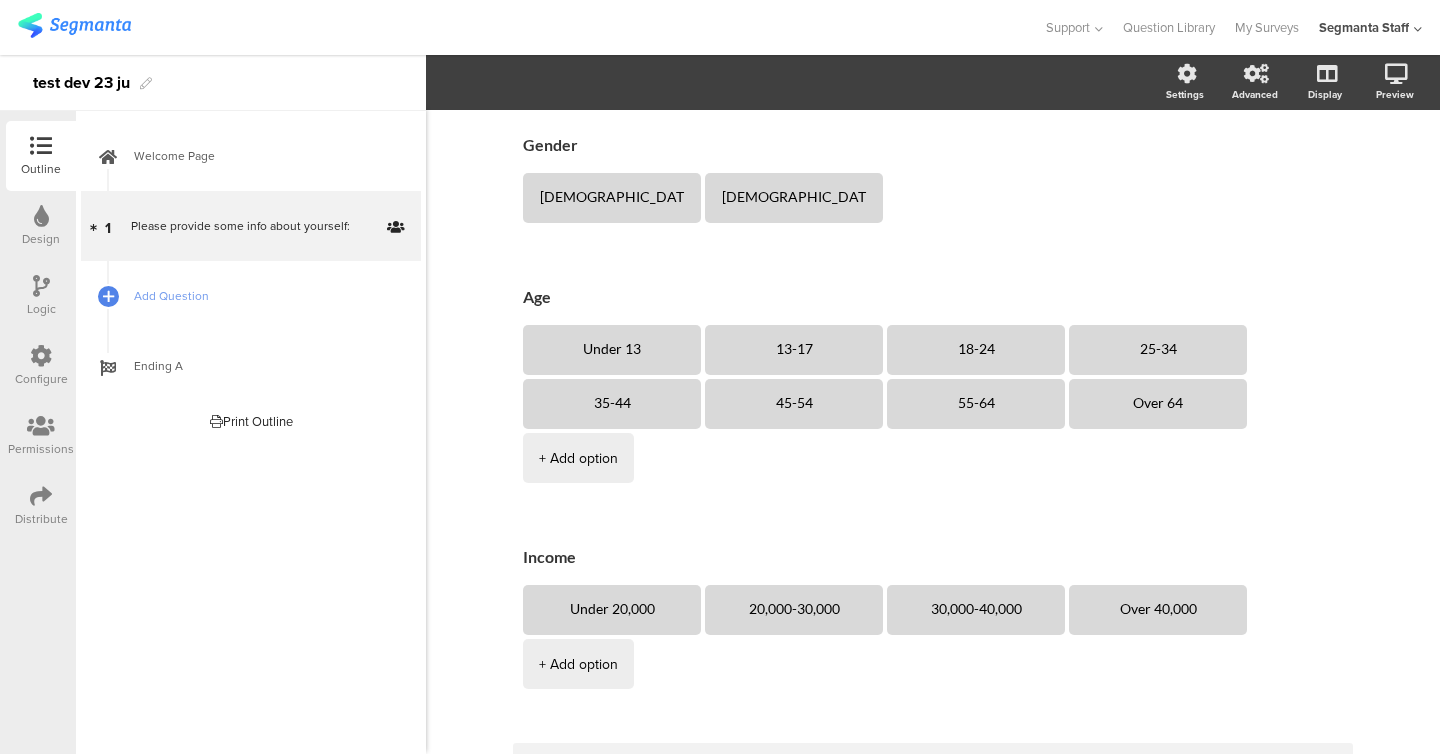 scroll, scrollTop: 233, scrollLeft: 0, axis: vertical 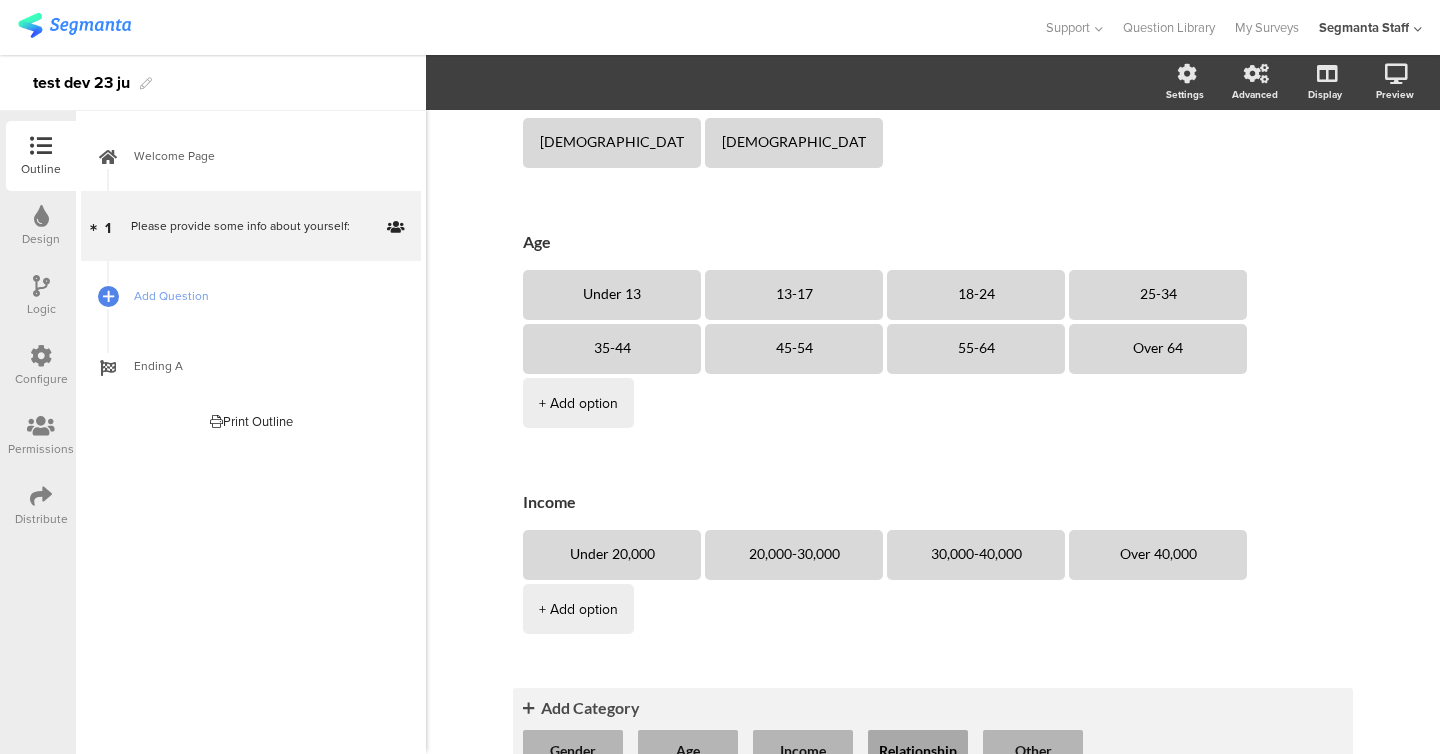 click on "Relationship" 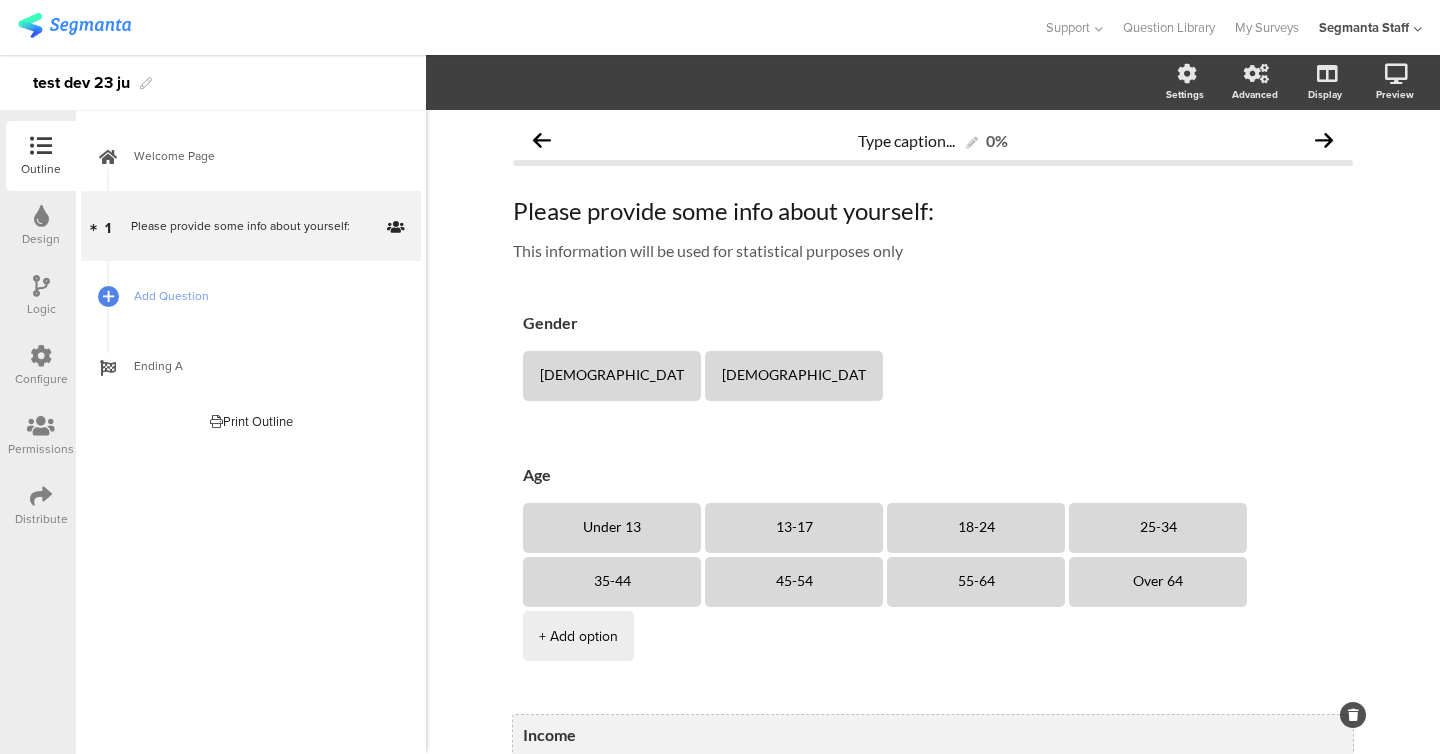 scroll, scrollTop: 330, scrollLeft: 0, axis: vertical 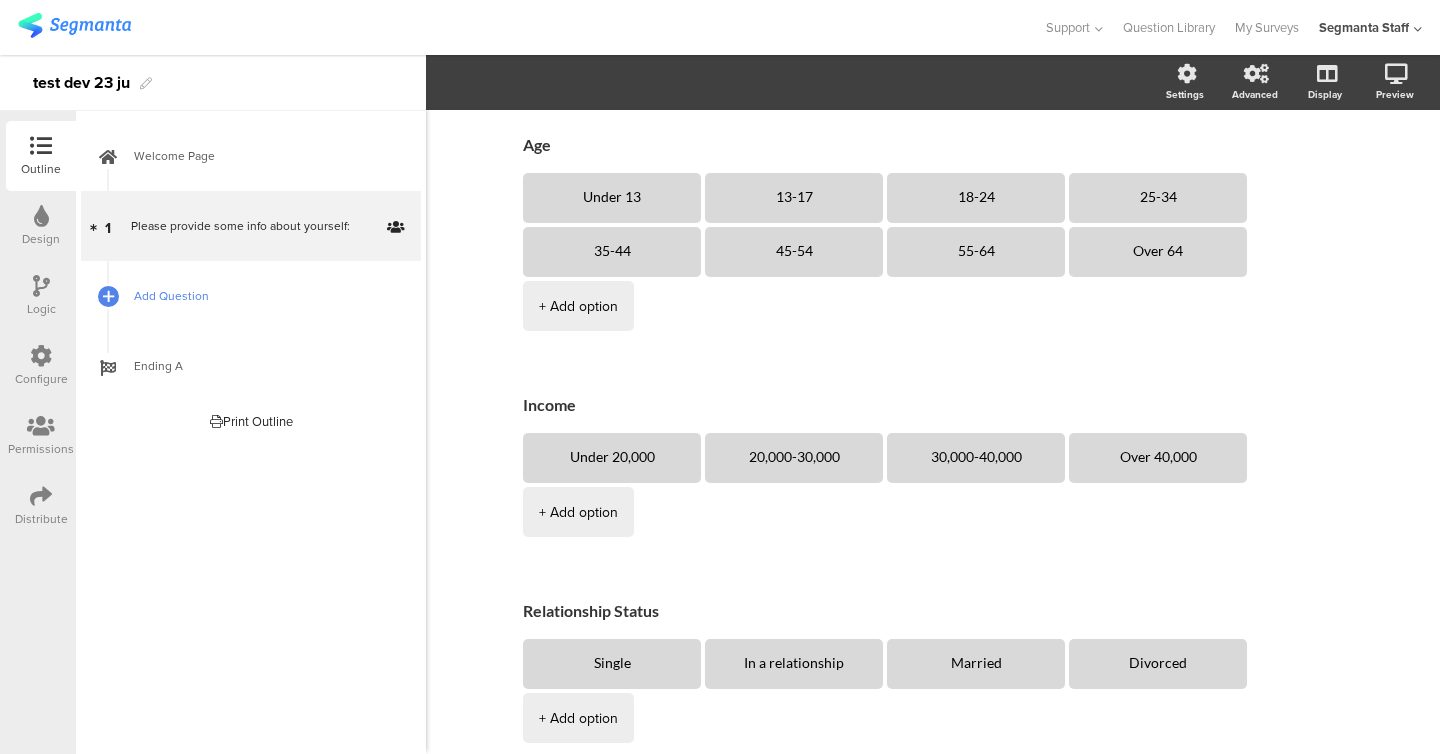 click on "Add Question" at bounding box center [262, 296] 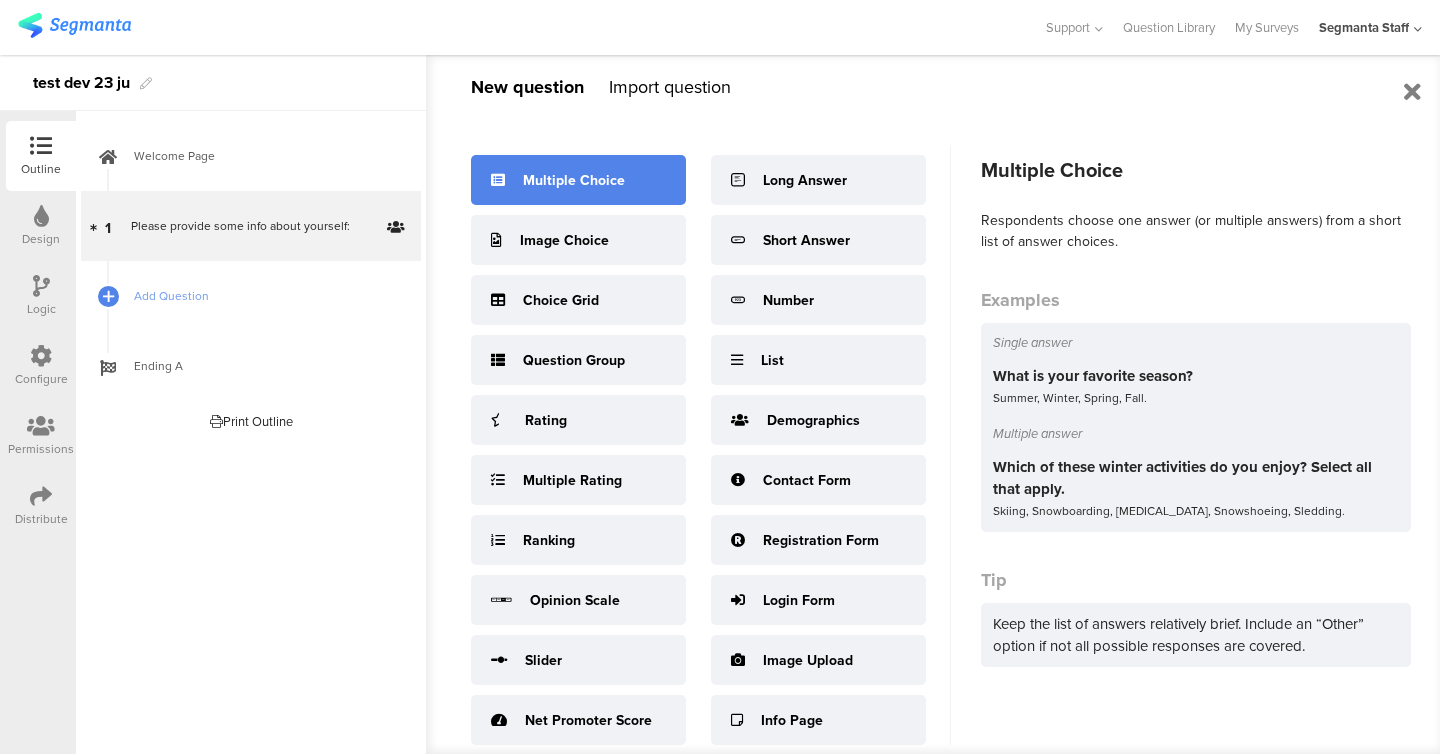 click on "Multiple Choice" at bounding box center [578, 180] 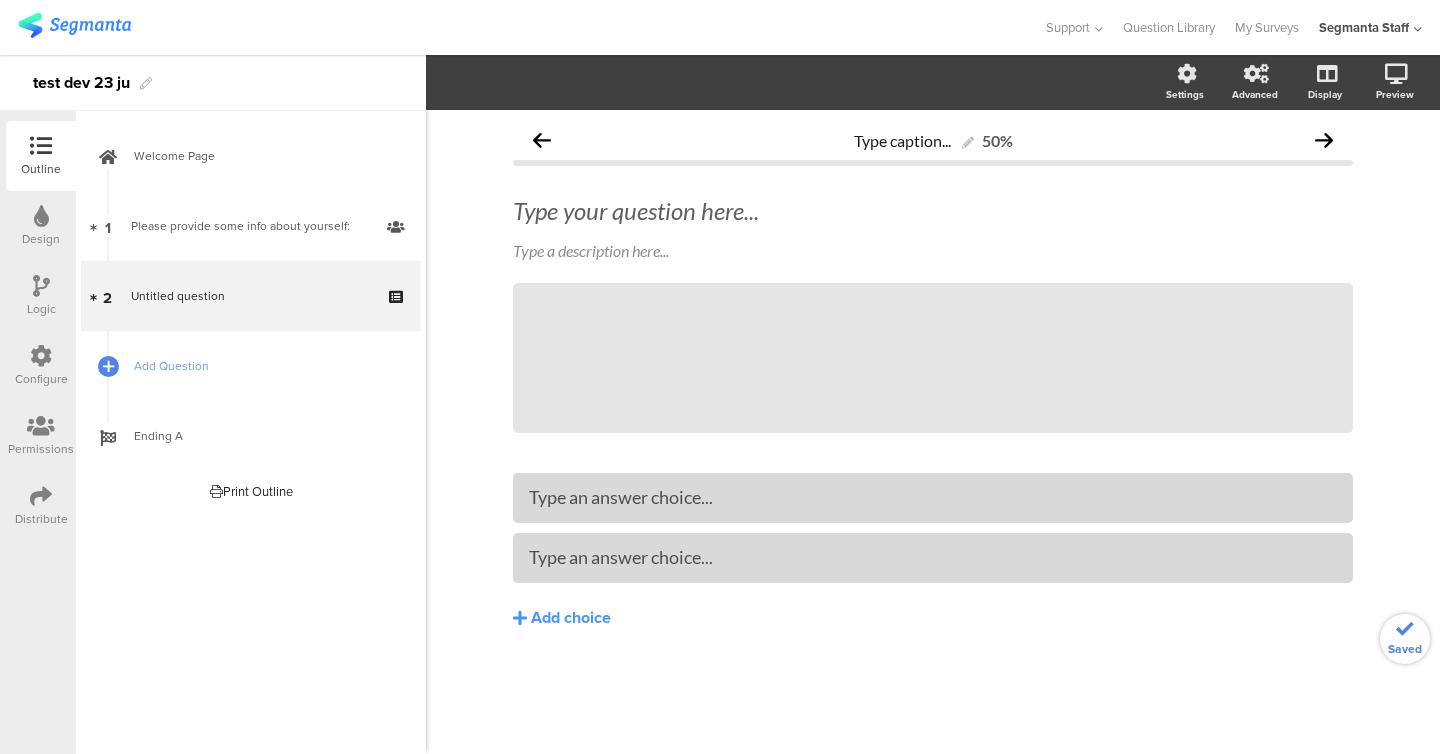 scroll, scrollTop: 0, scrollLeft: 0, axis: both 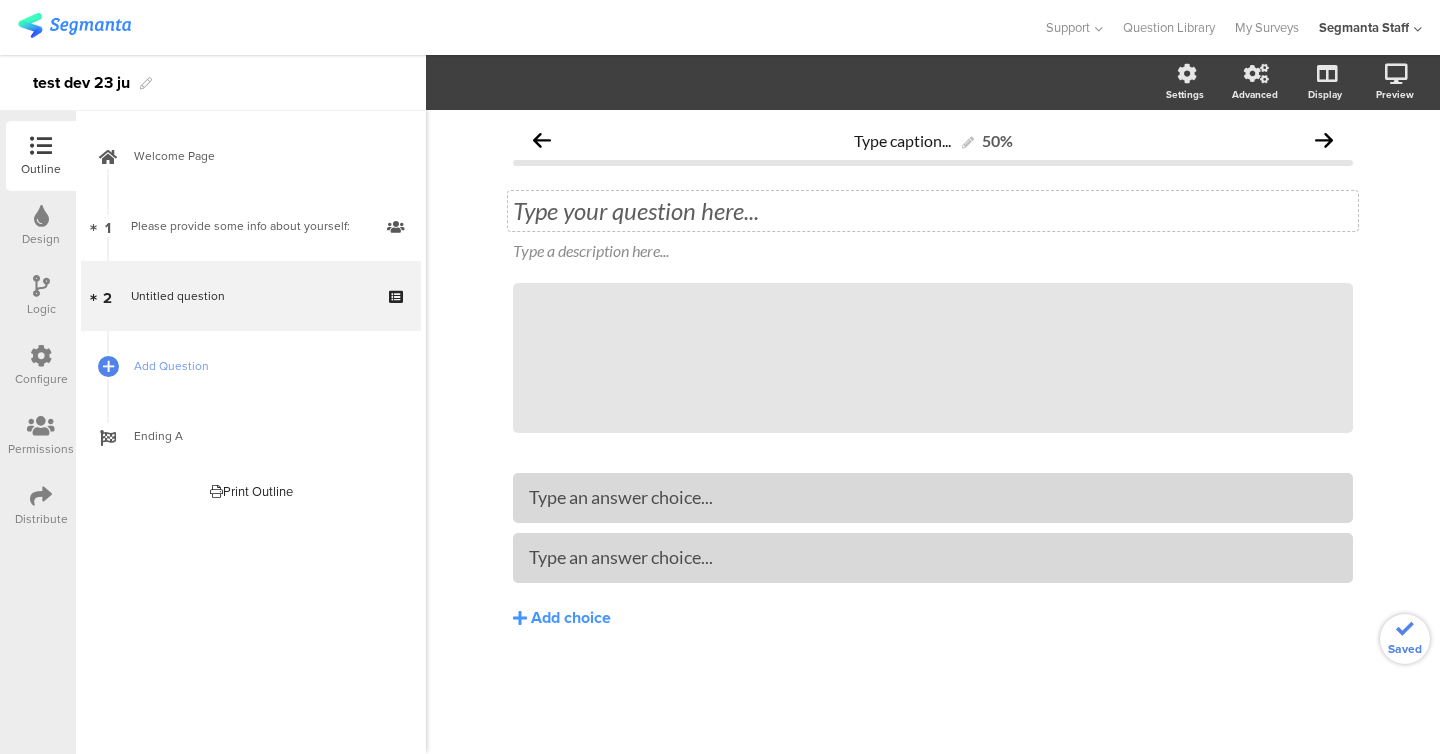 click on "Type your question here..." 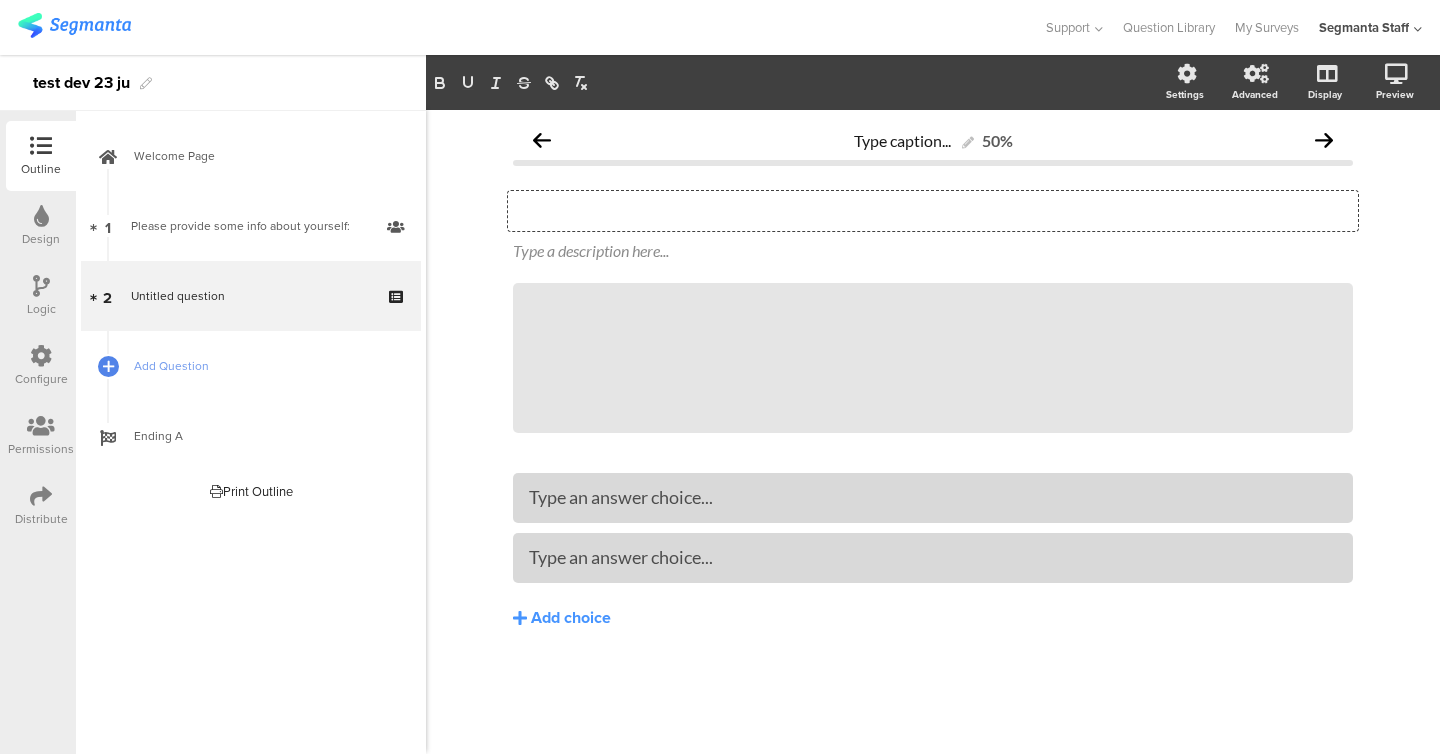 type 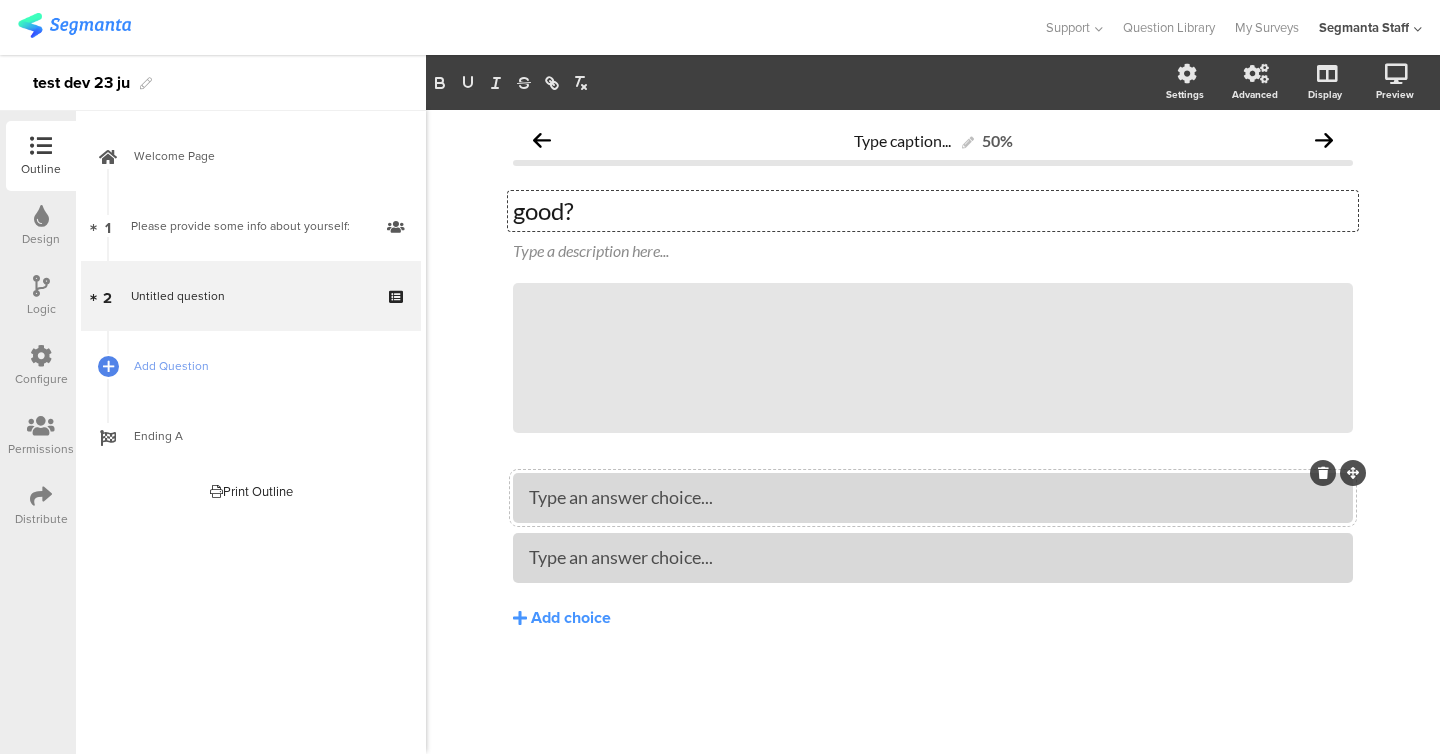 type 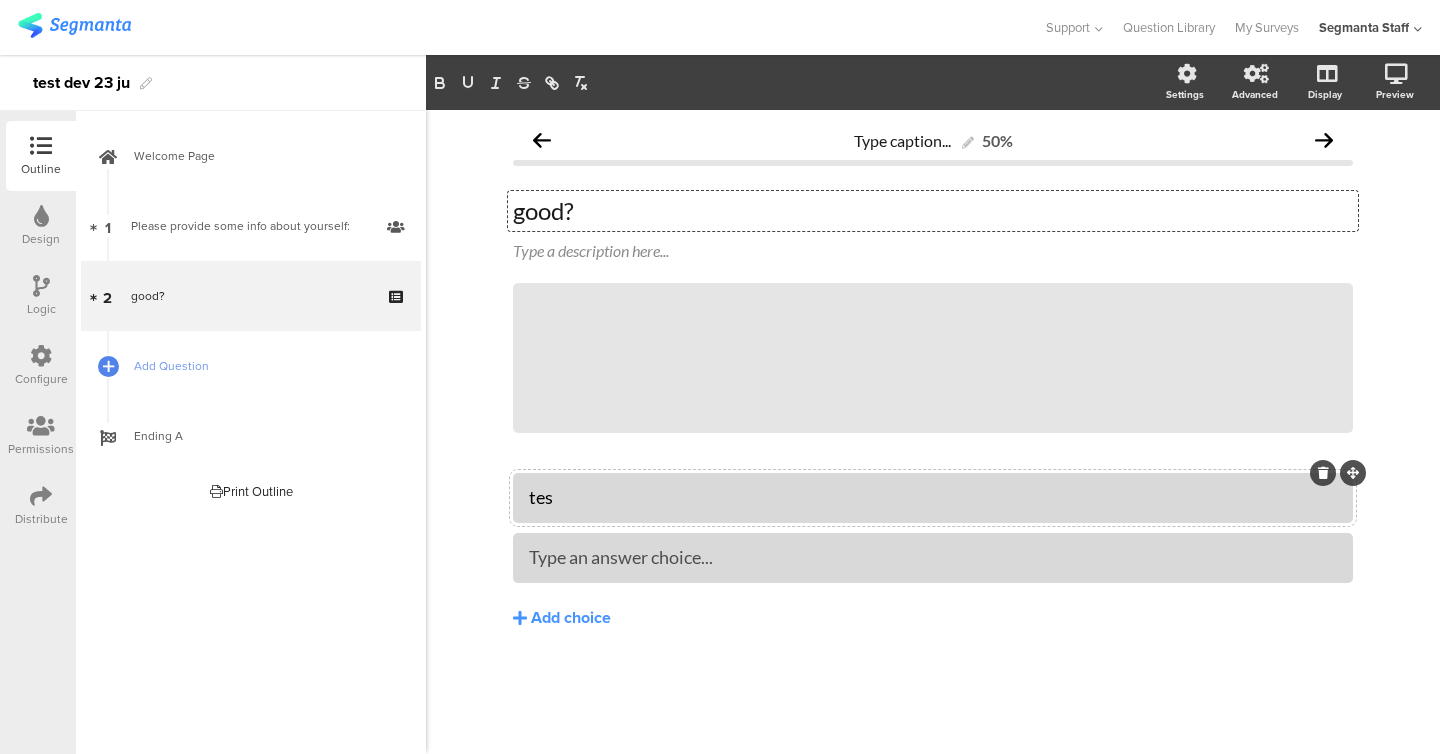 click on "tes" 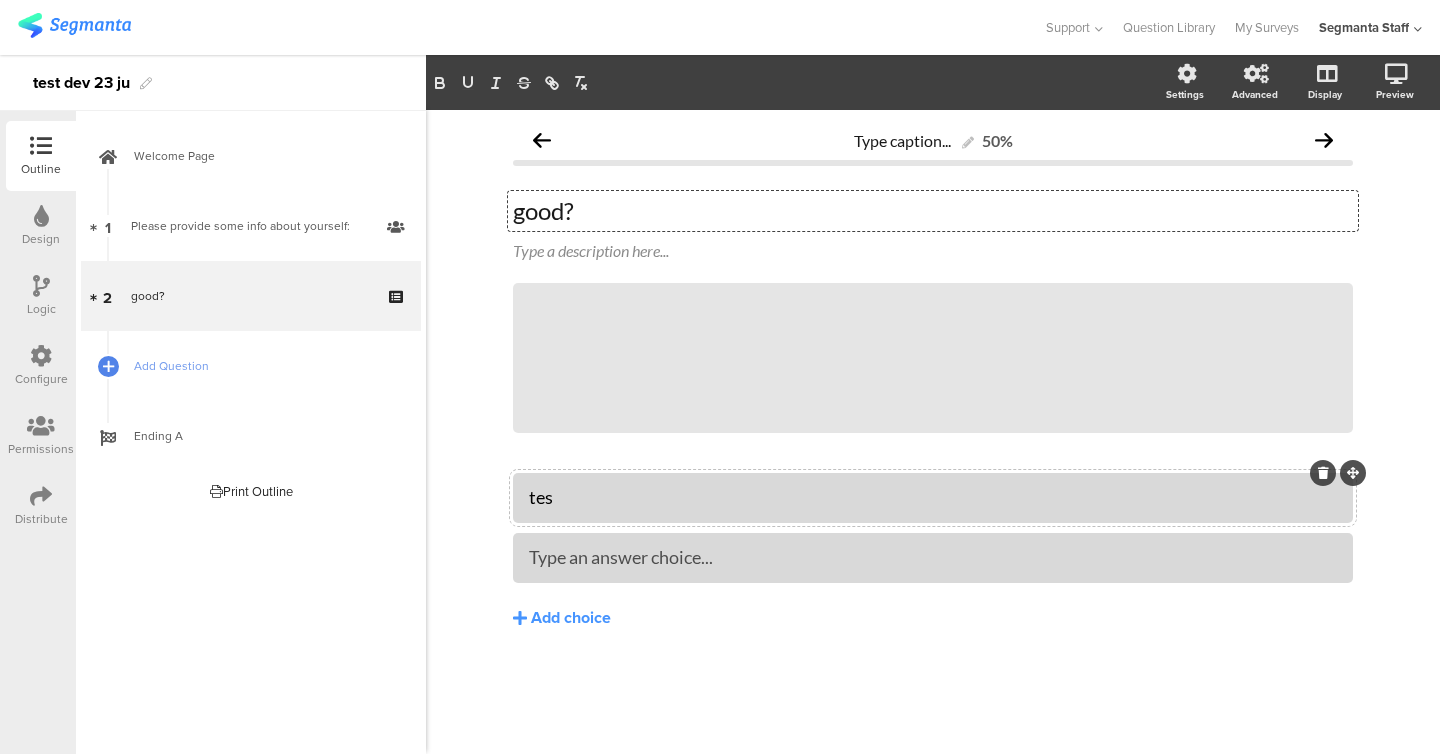 click on "tes" 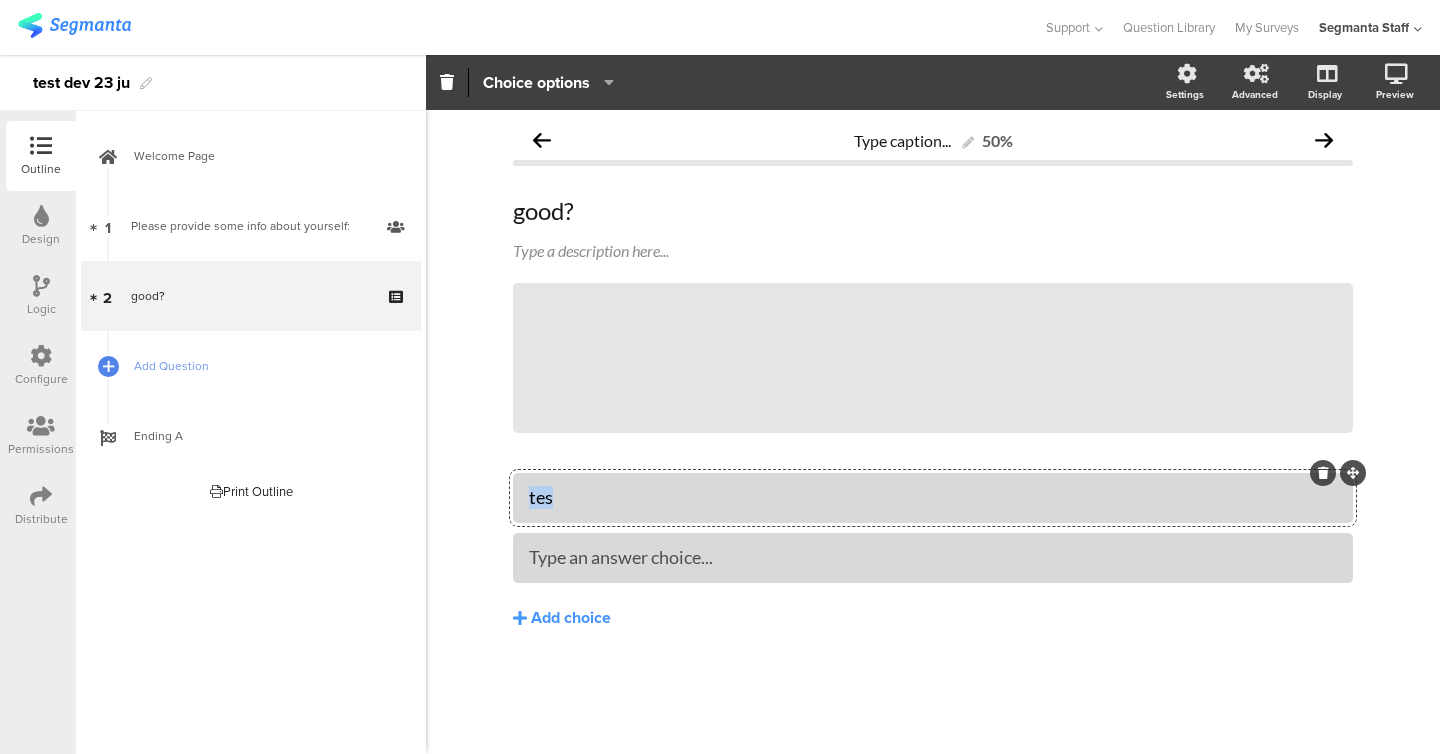 click on "tes" 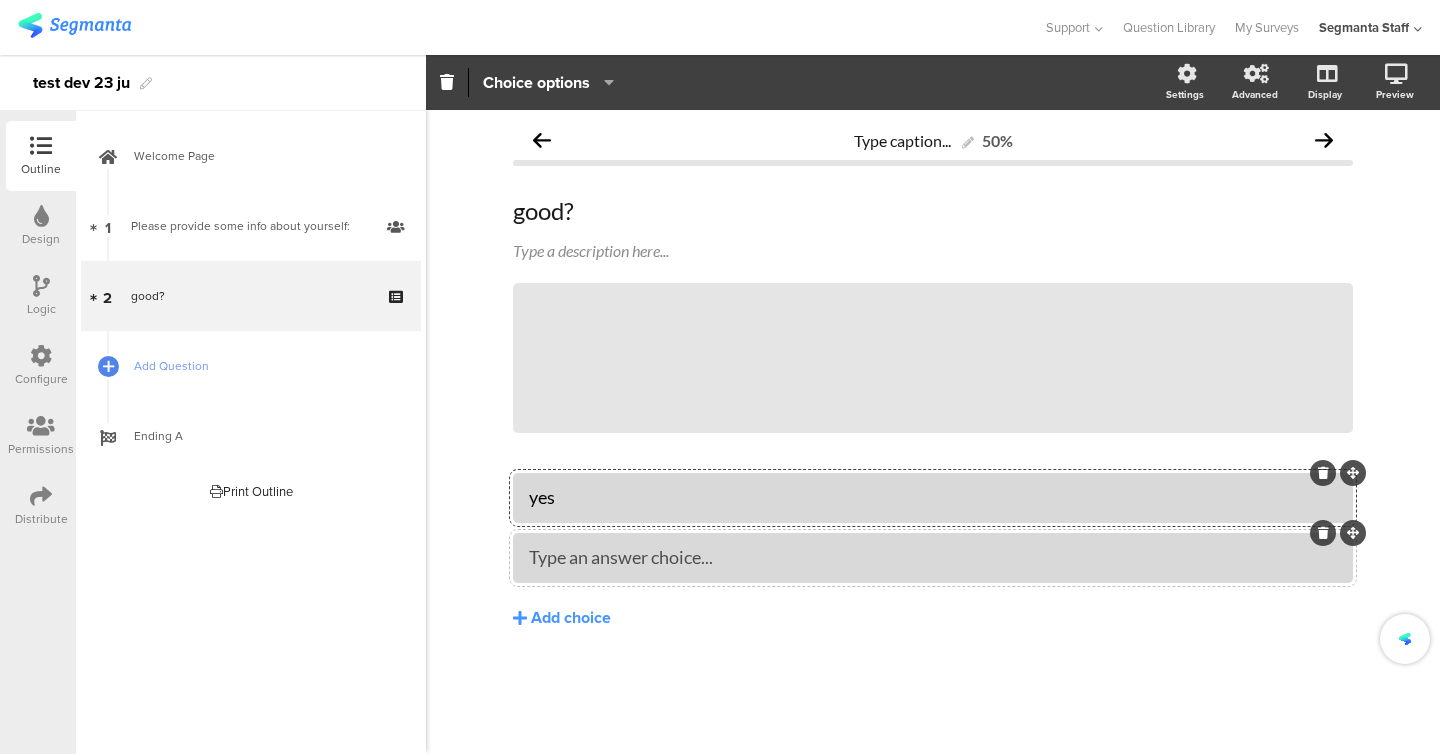 type 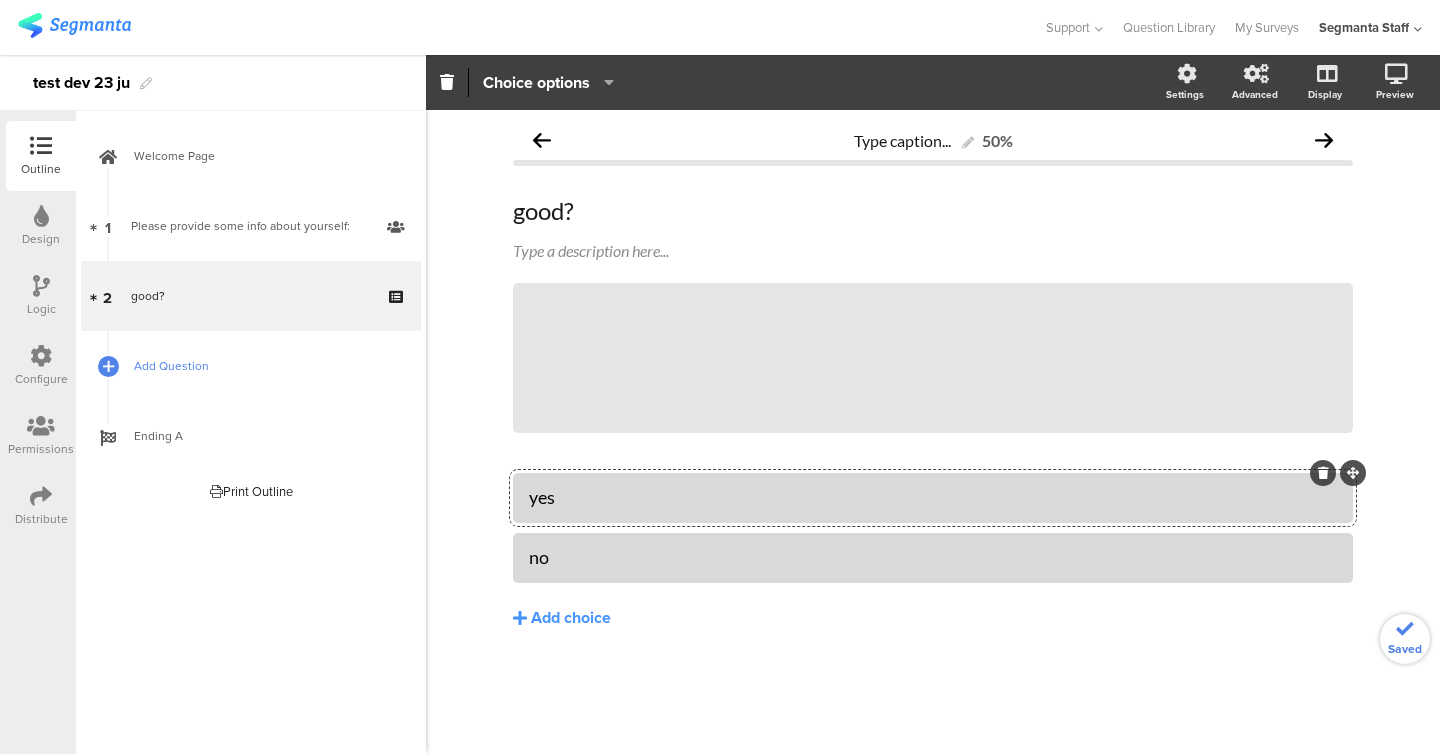 click on "Add Question" at bounding box center [262, 366] 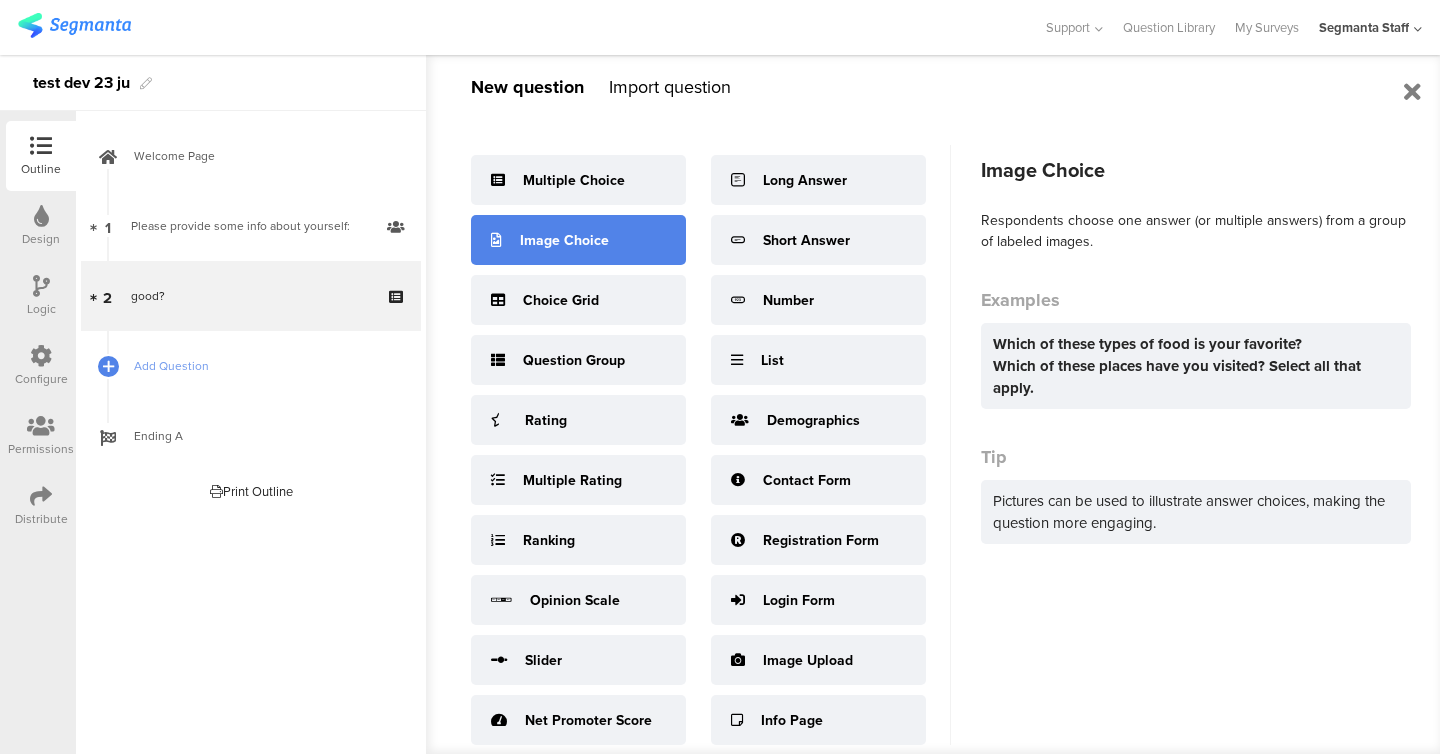 click on "Image Choice" at bounding box center (578, 240) 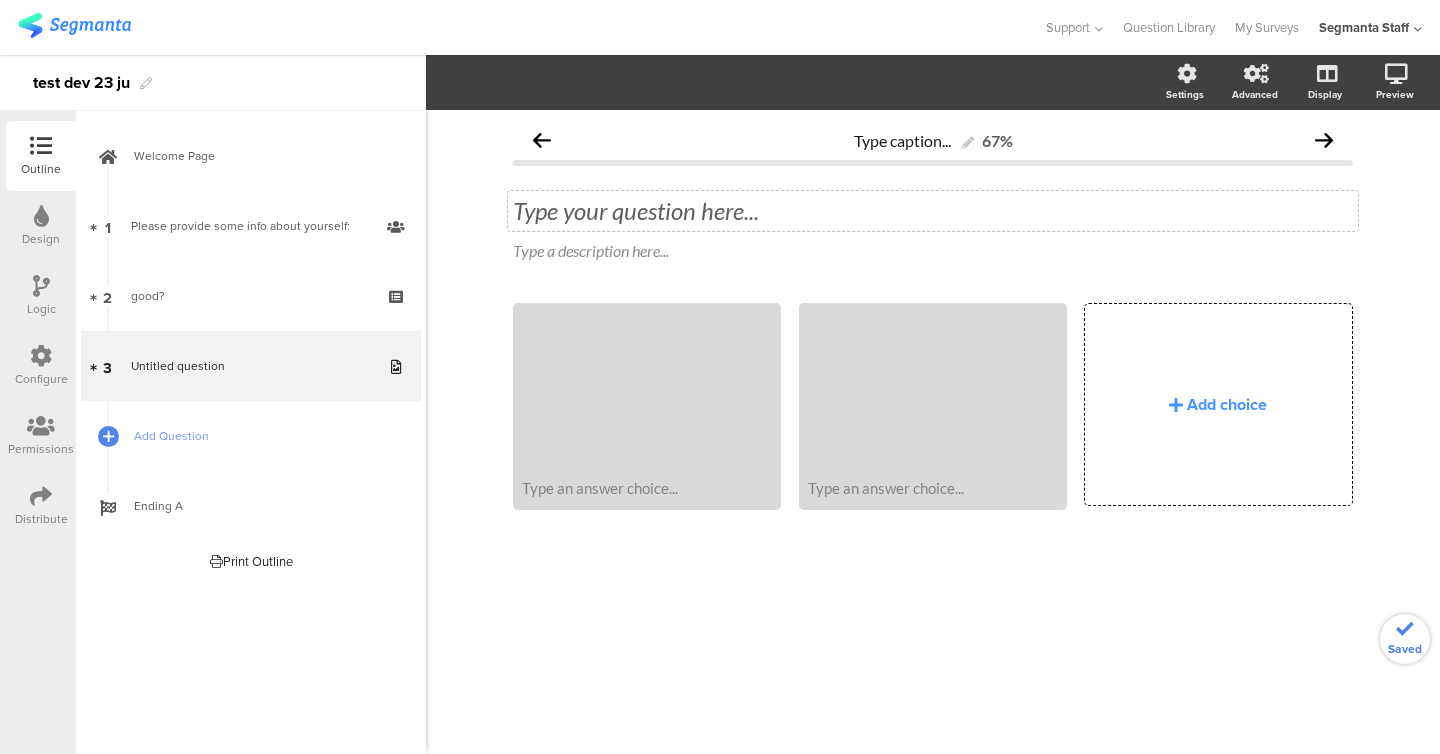 click on "Type your question here..." 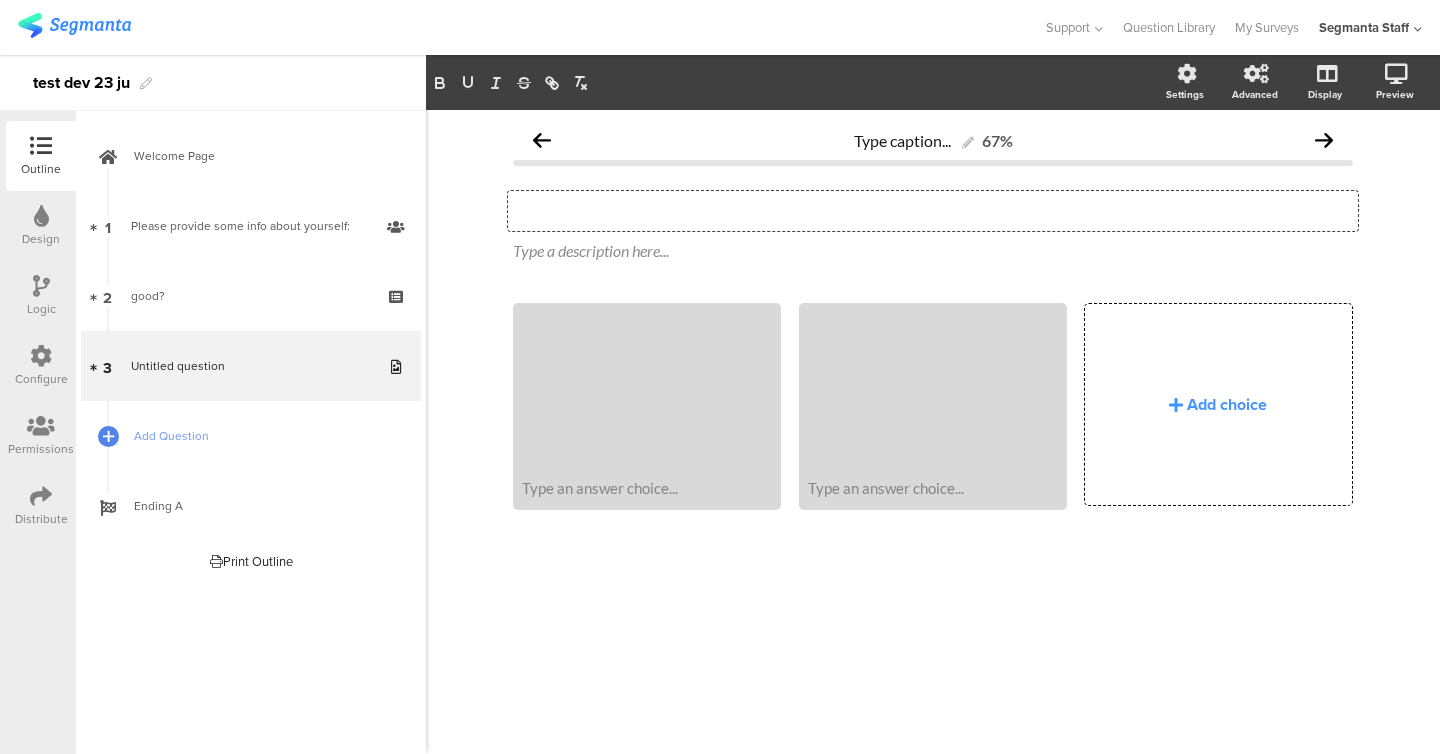 type 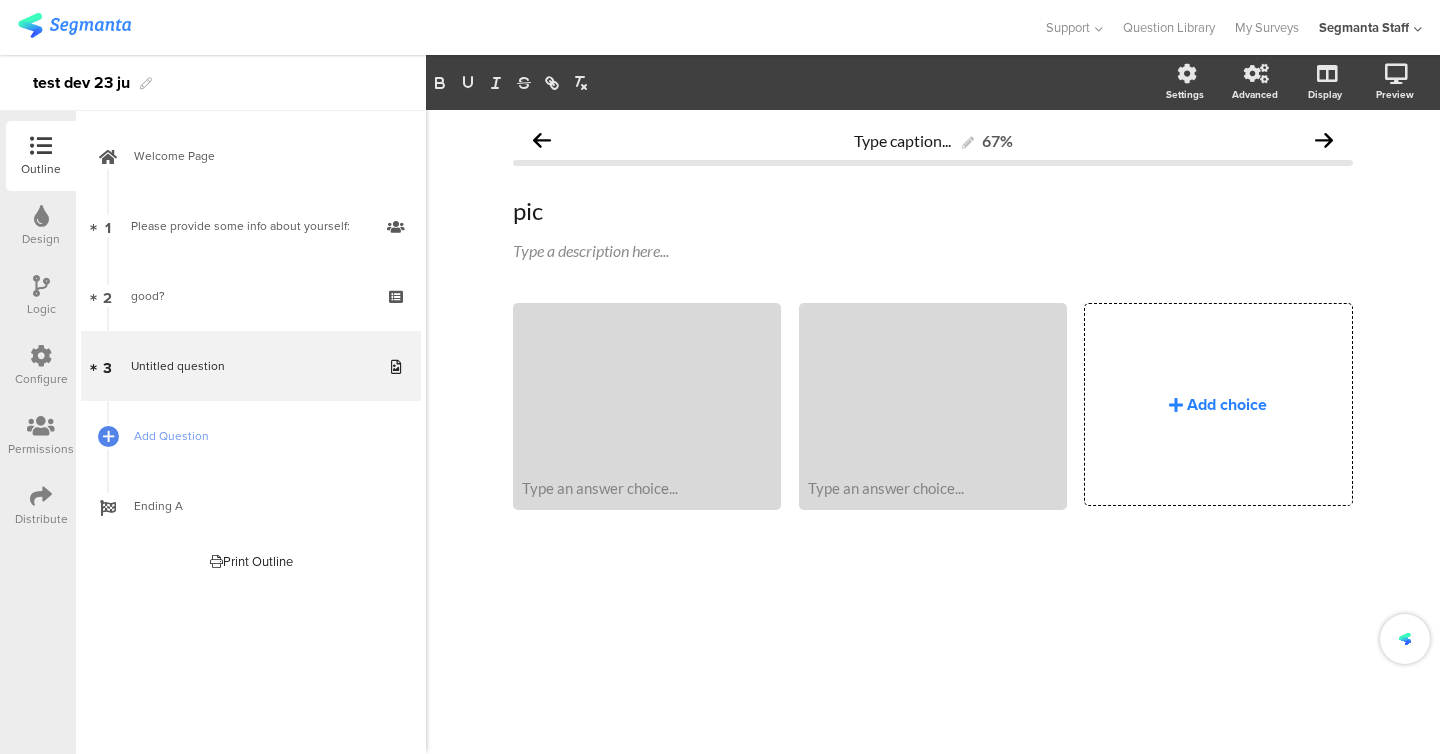 click on "Add choice" 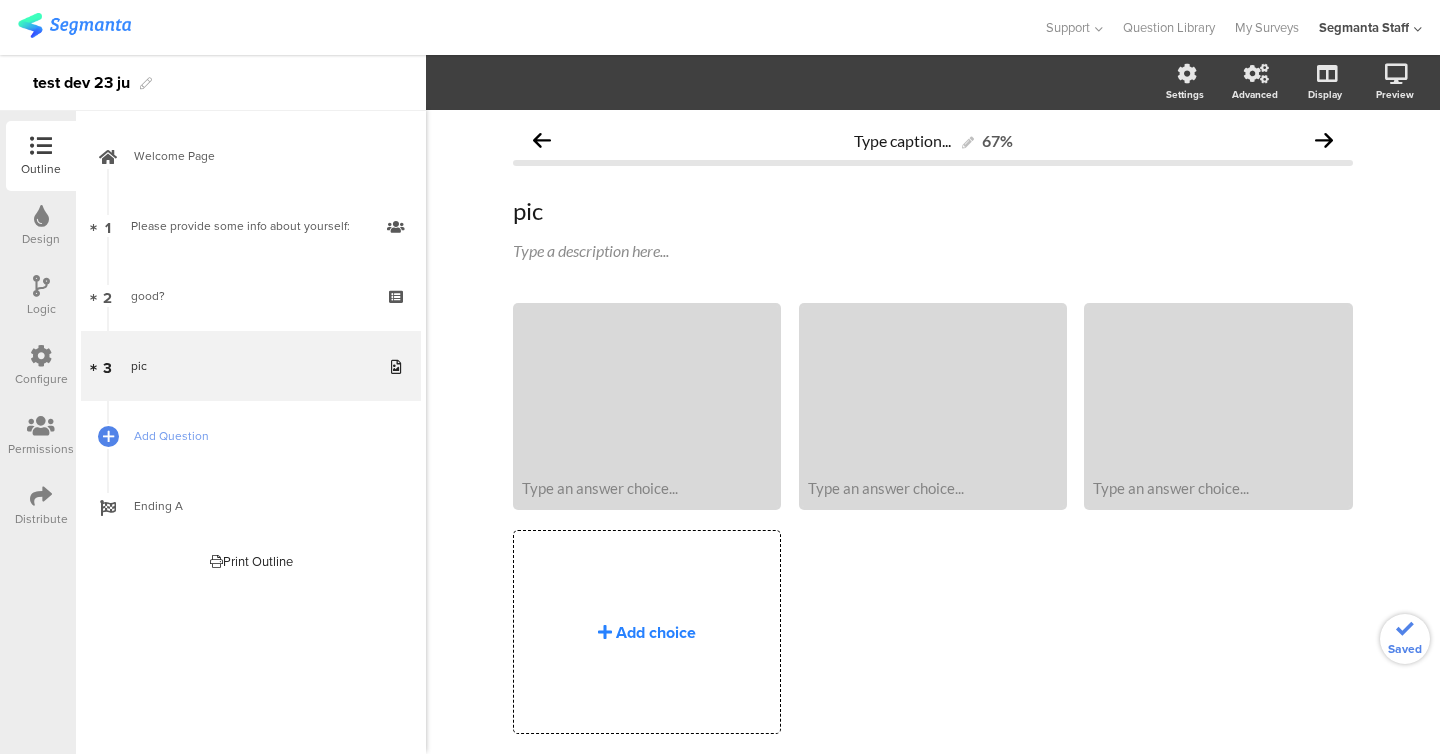 click on "Add choice" 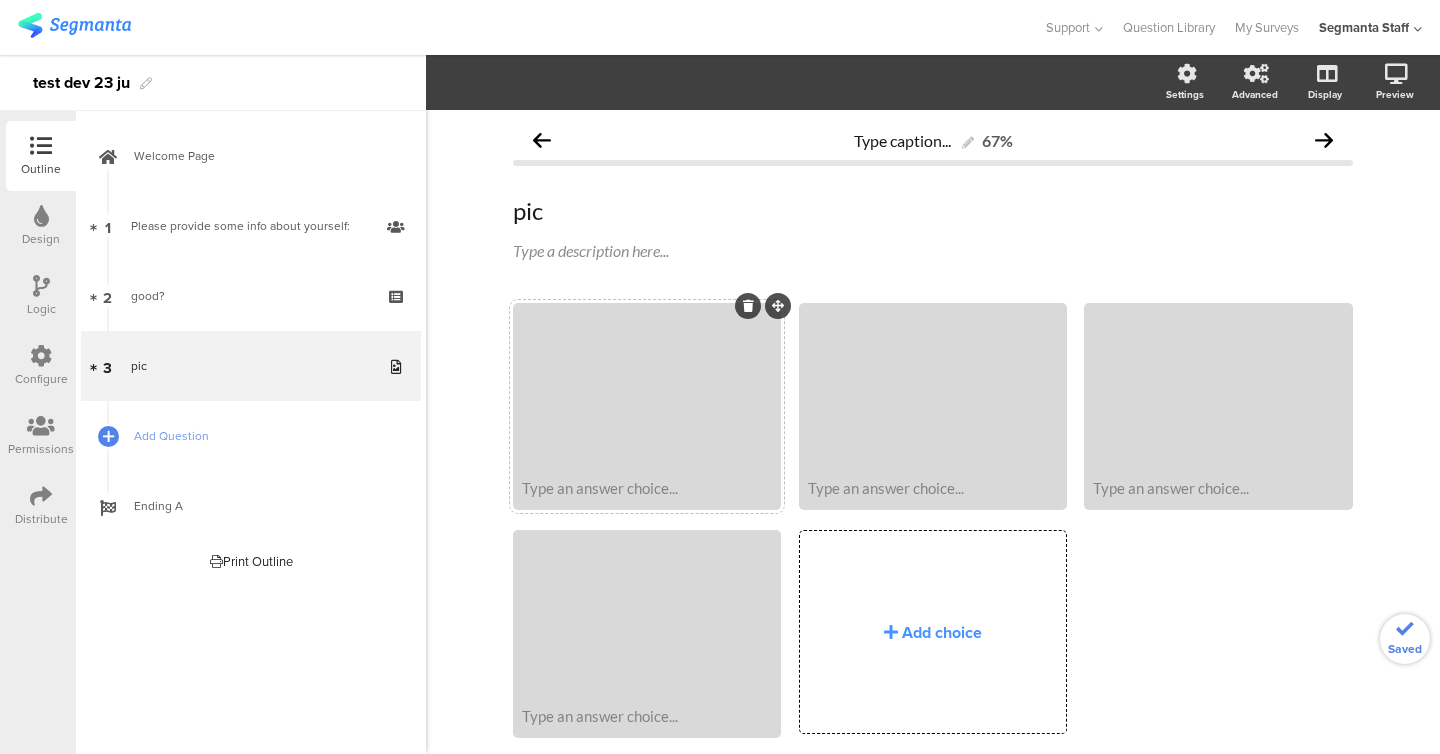 type 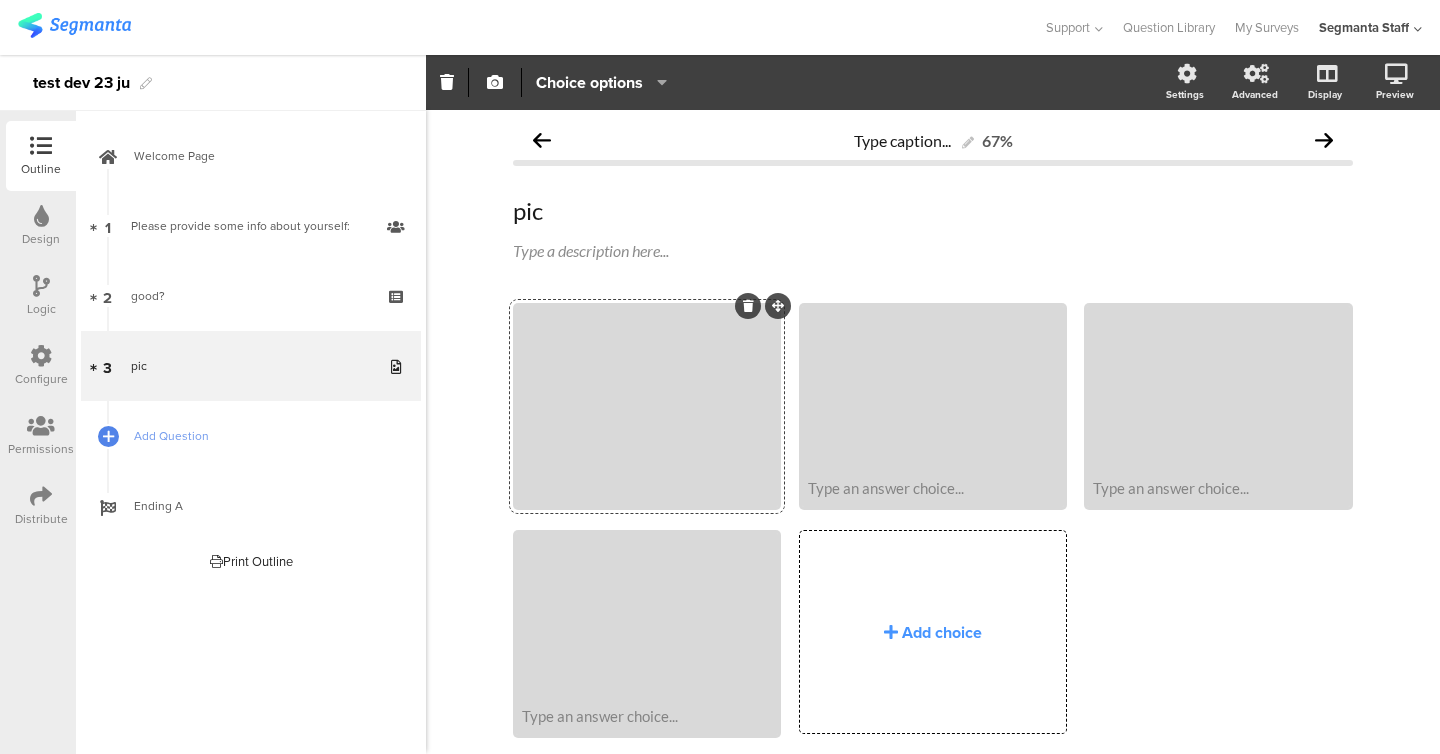 click 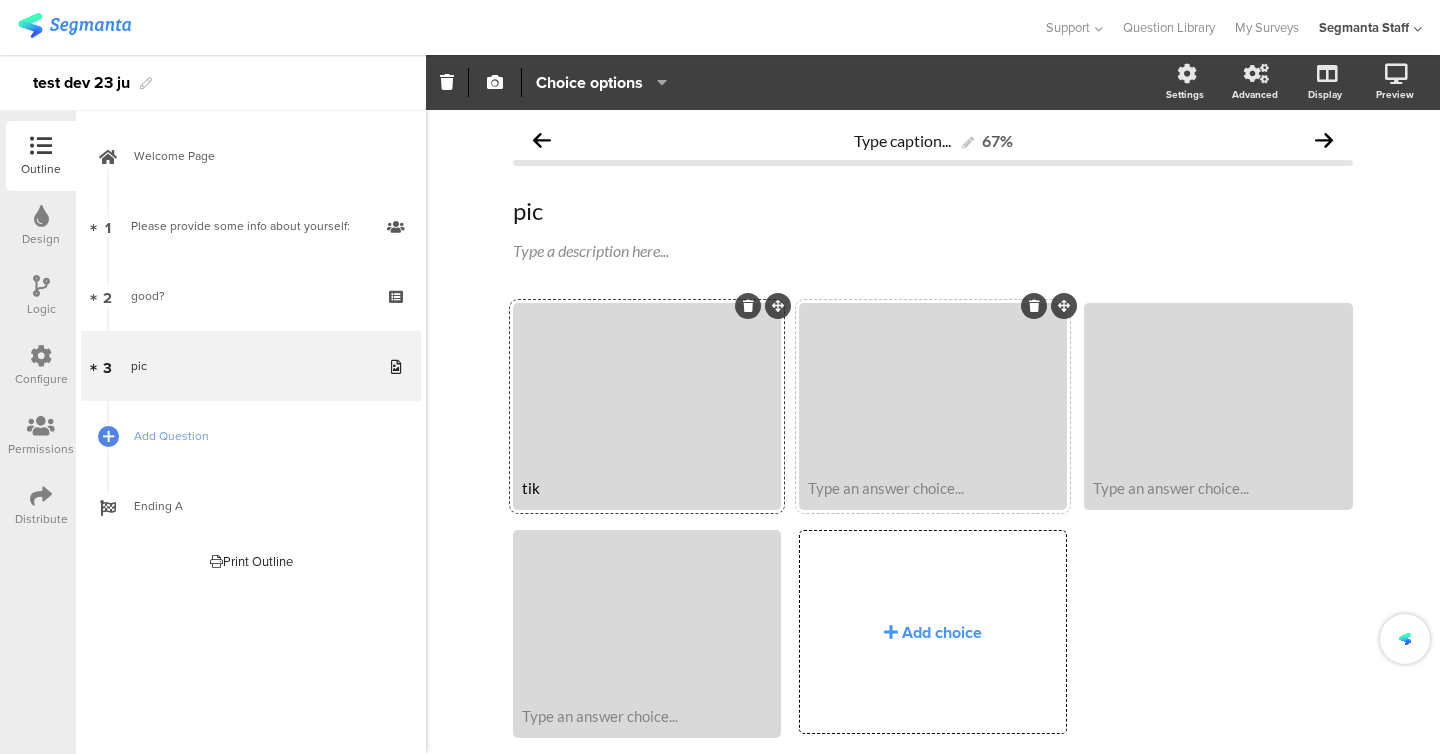 click on "Type an answer choice..." 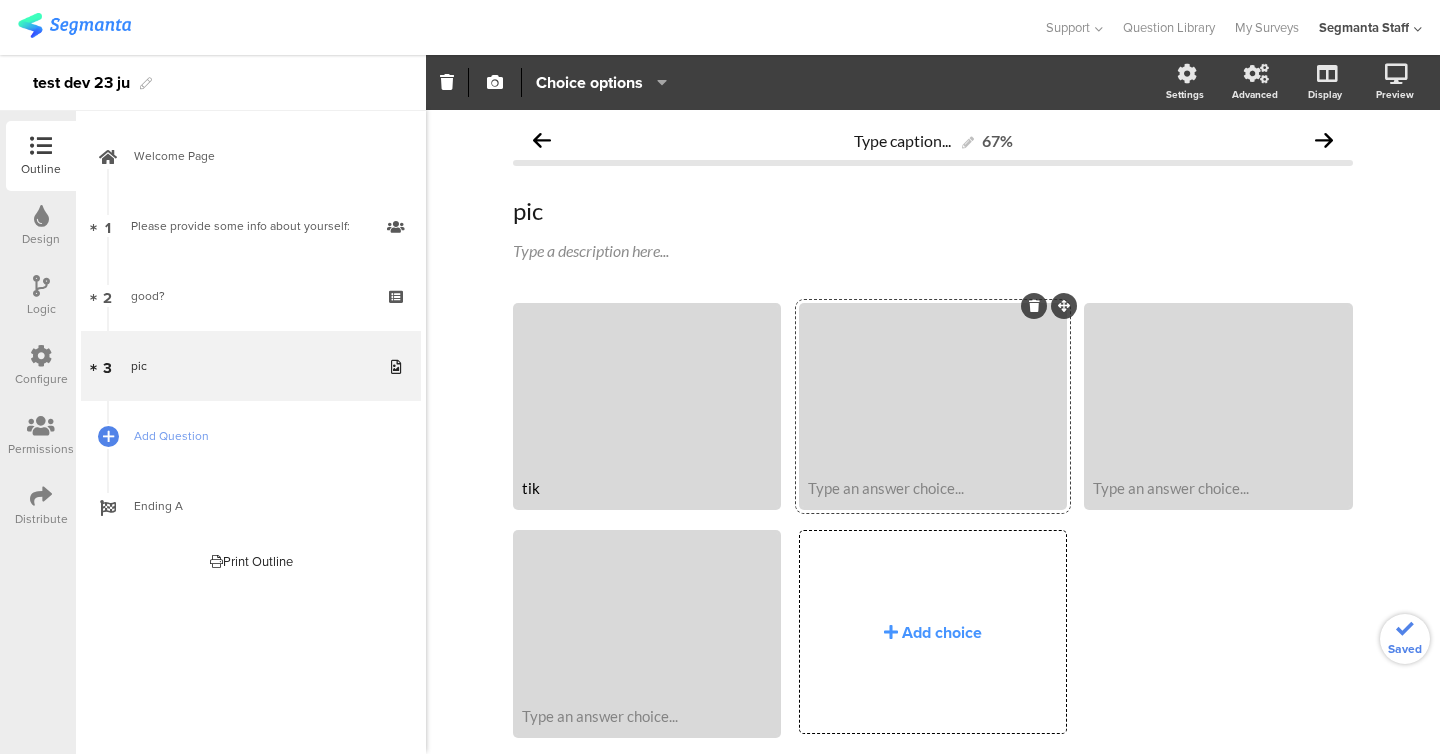 click on "Type an answer choice..." 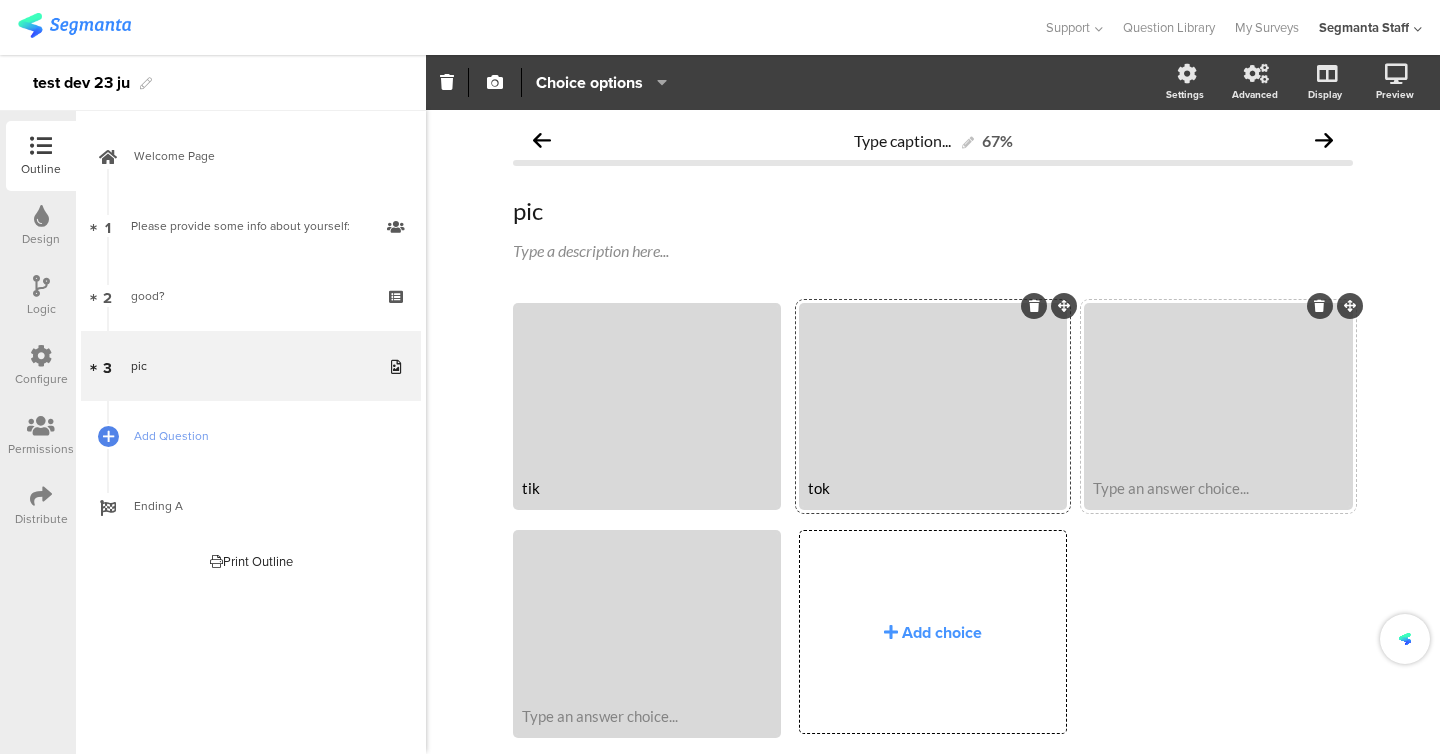 click on "Type an answer choice..." 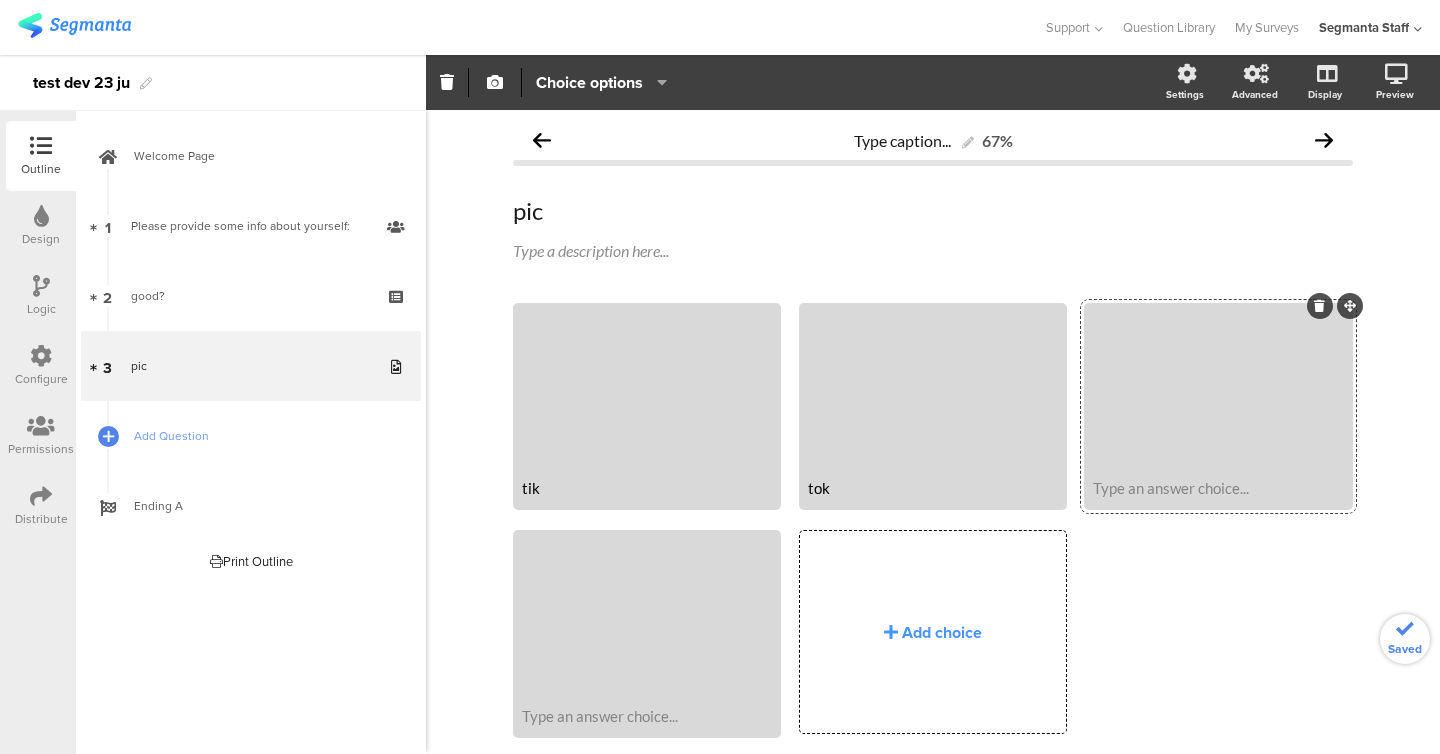 type 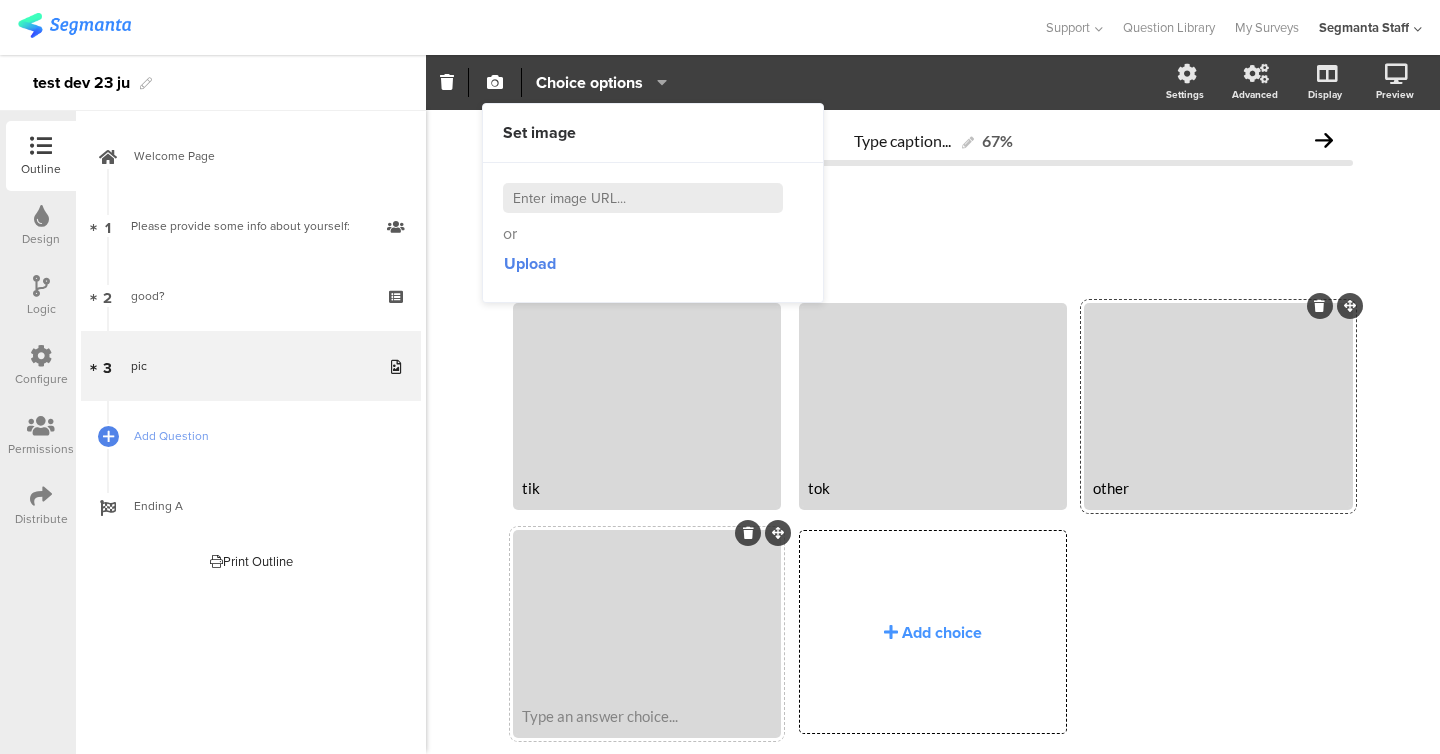 type 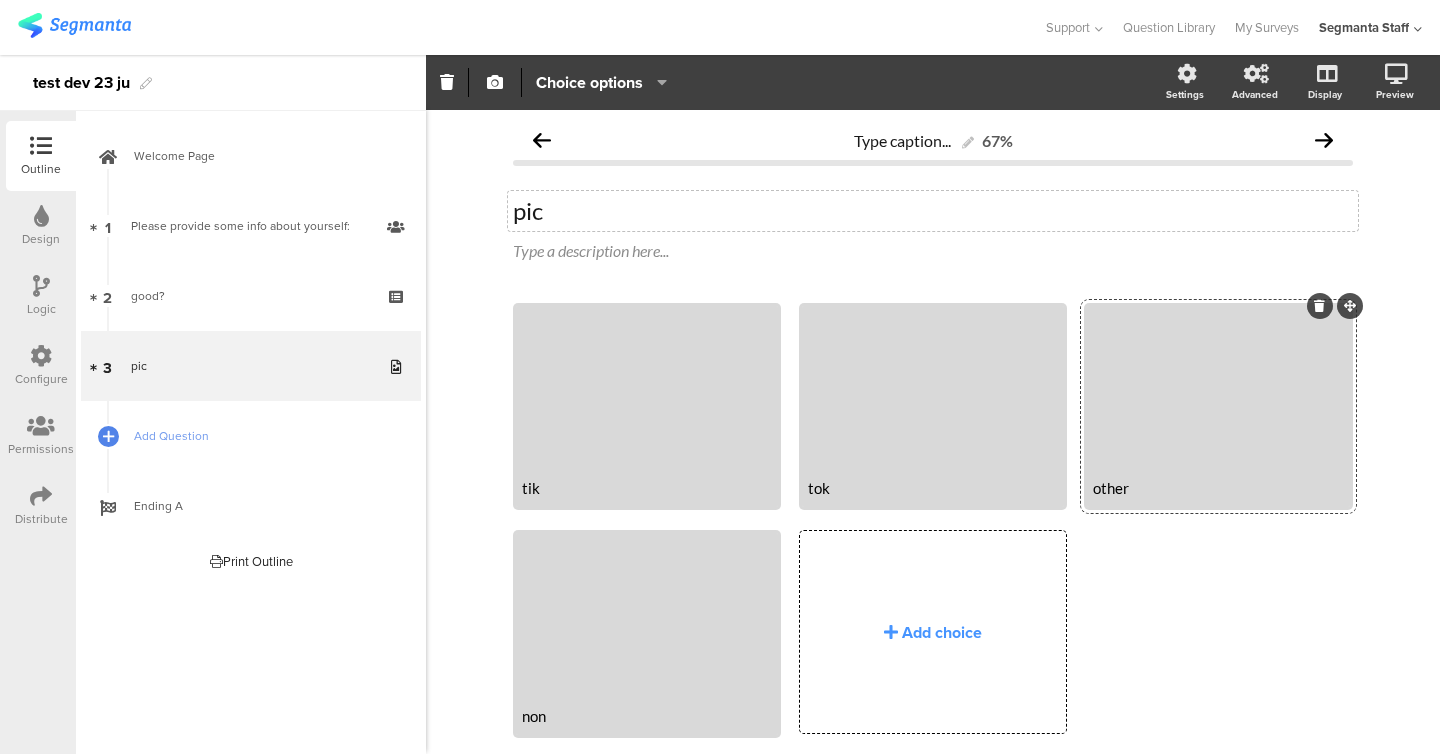 click on "pic
pic" 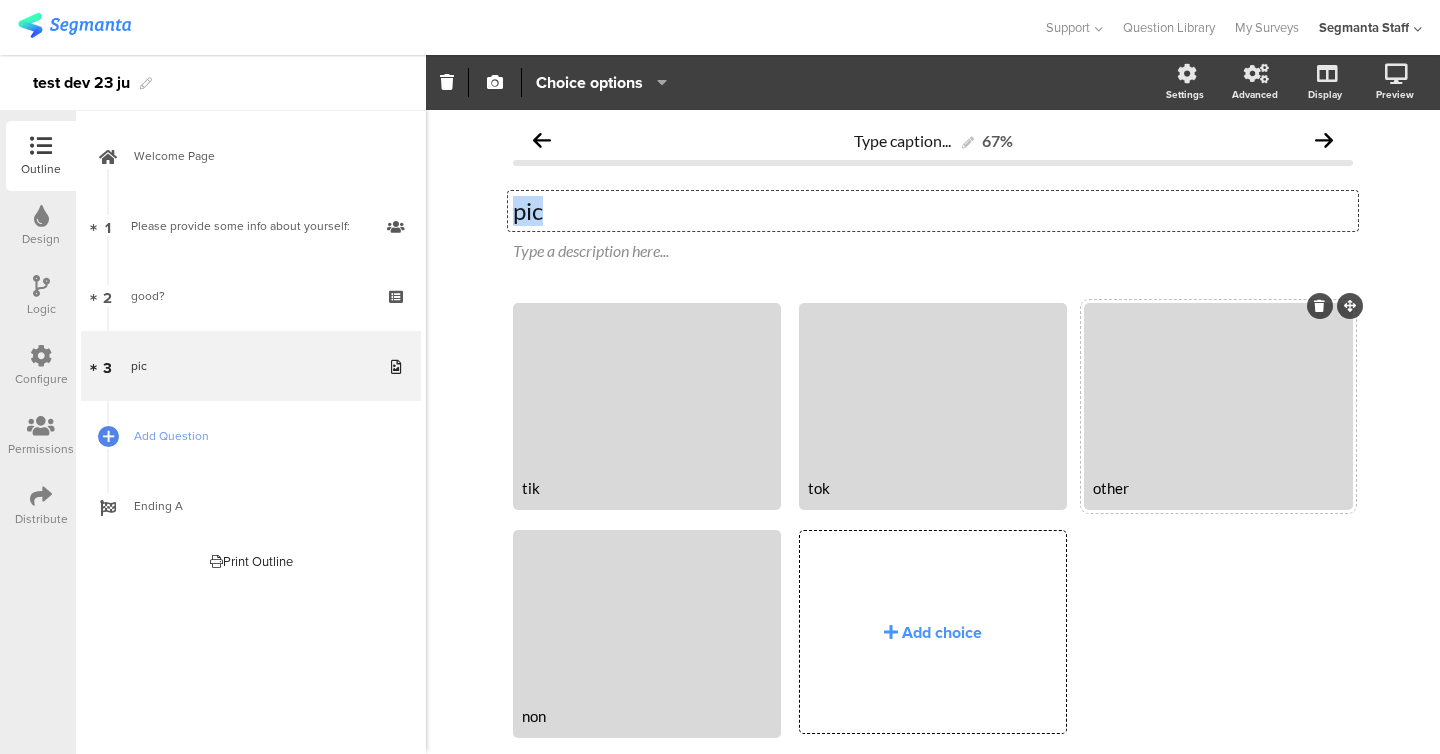 click on "pic" 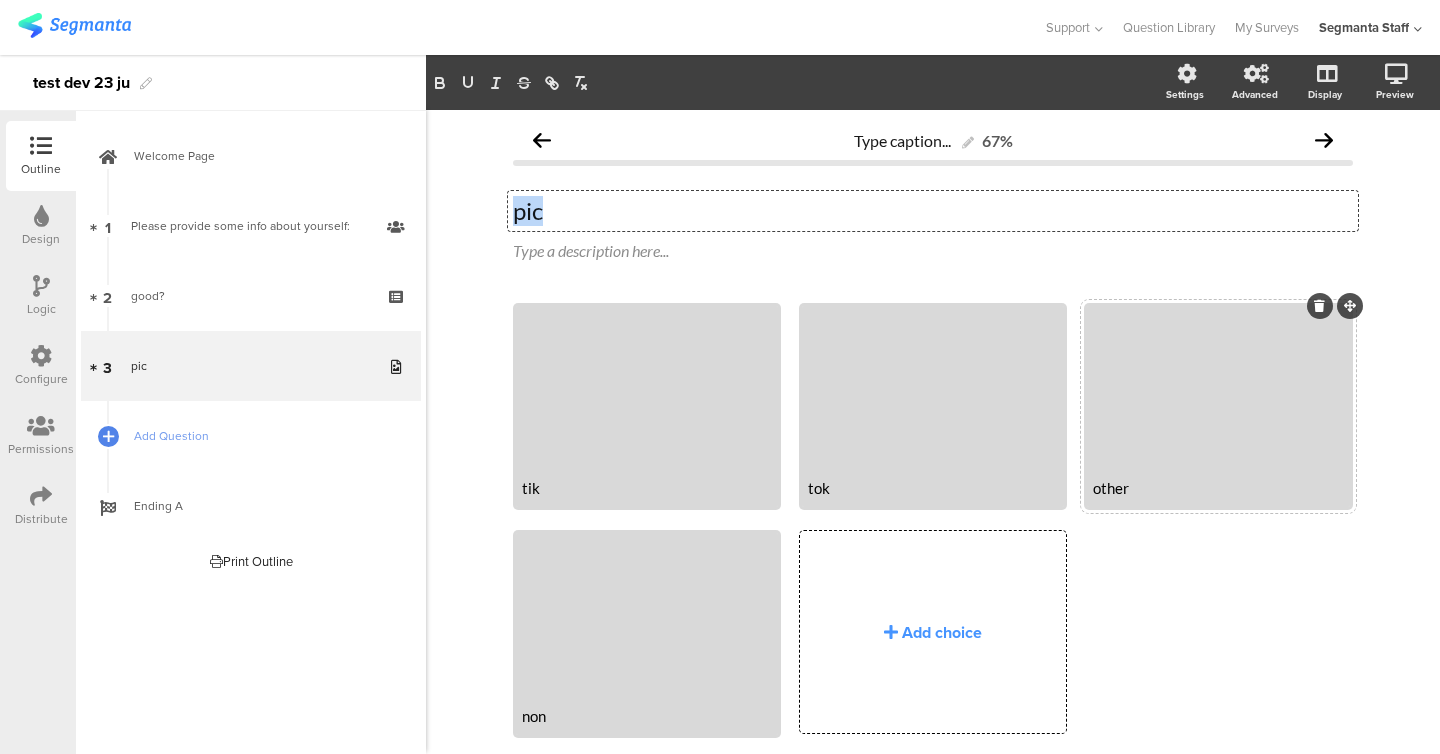 click on "pic" 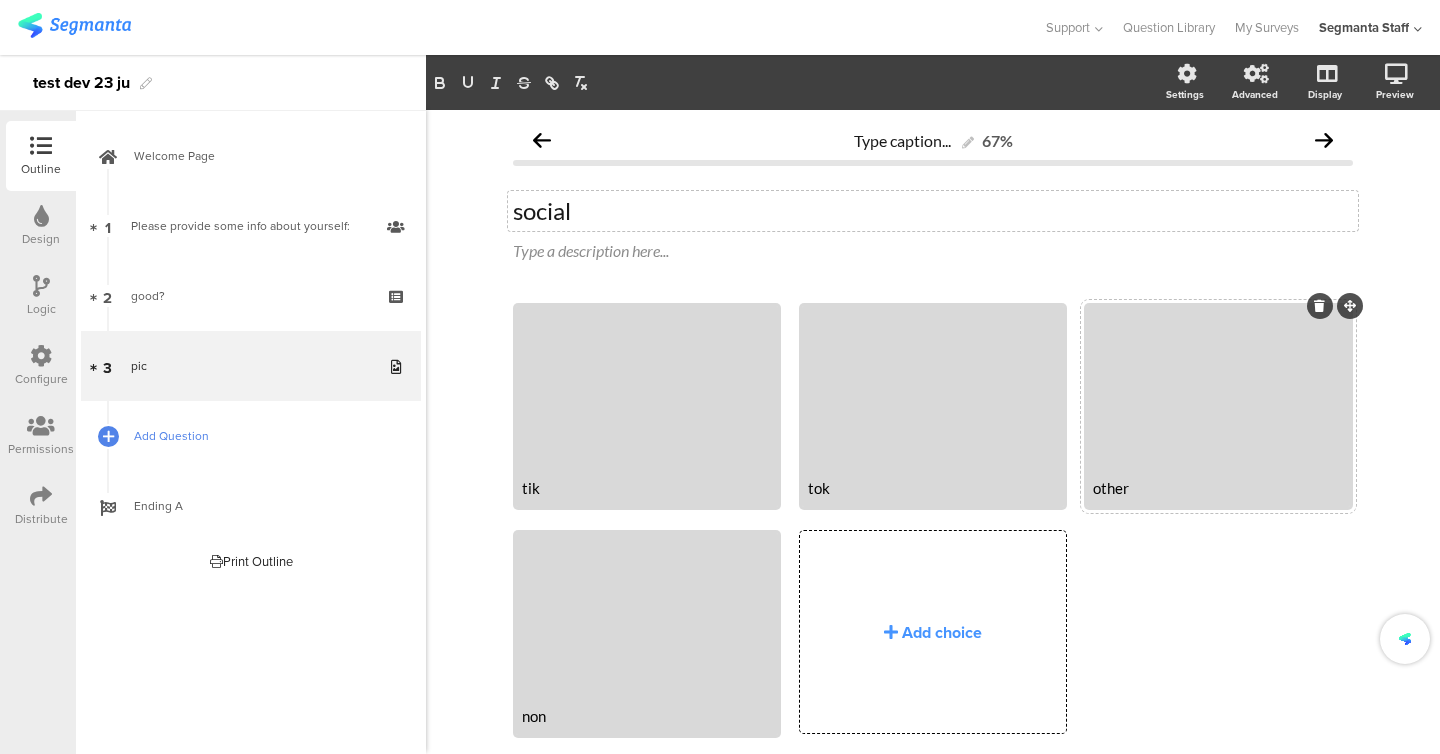 click on "Add Question" at bounding box center (251, 436) 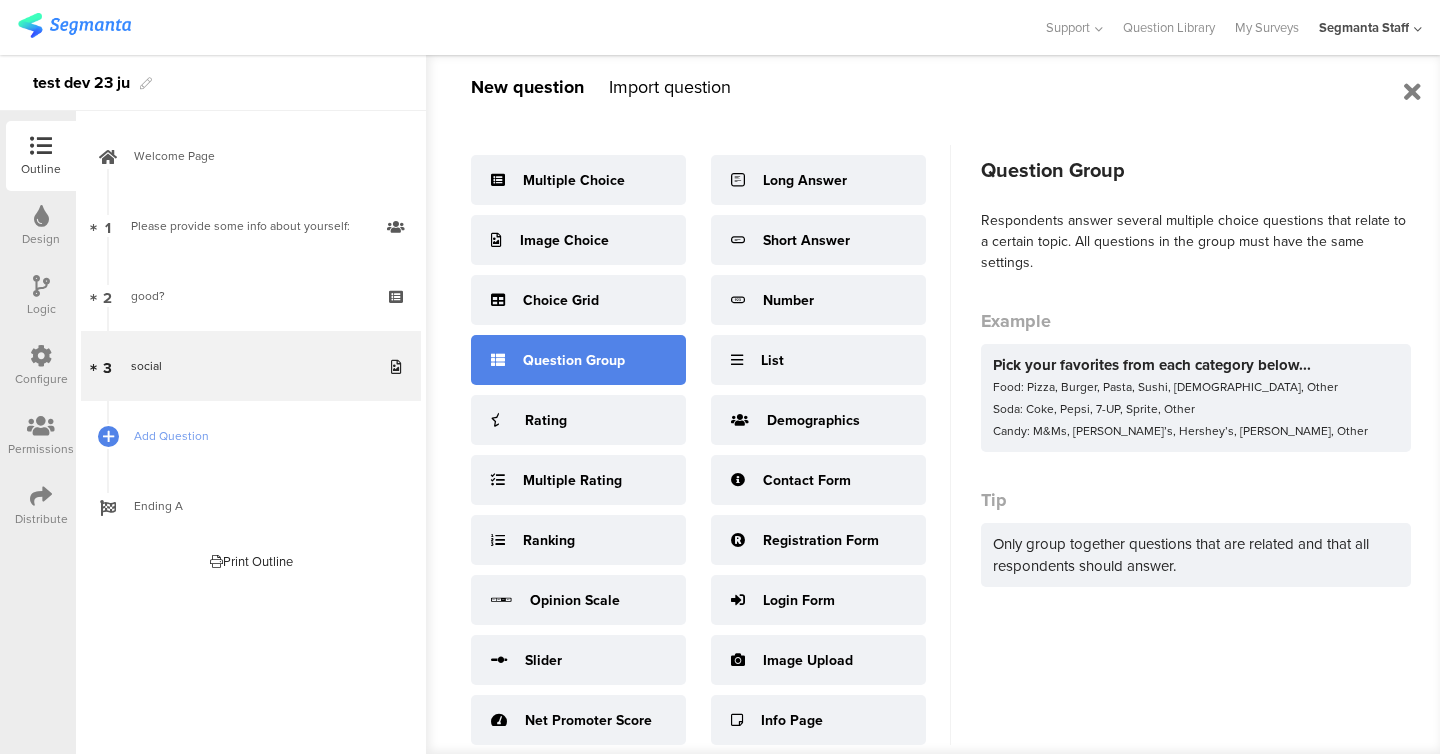 click on "Question Group" at bounding box center (574, 360) 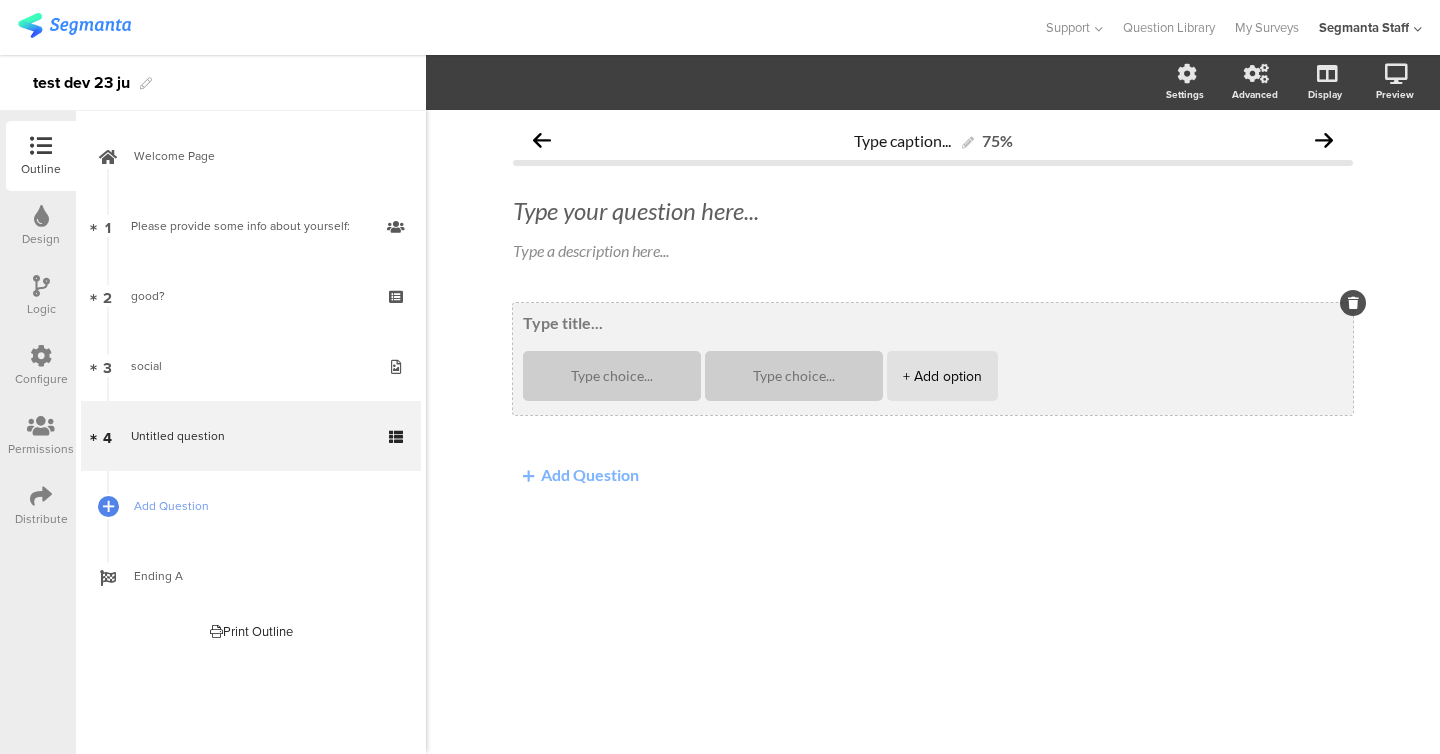 click on "+ Add option" at bounding box center [942, 376] 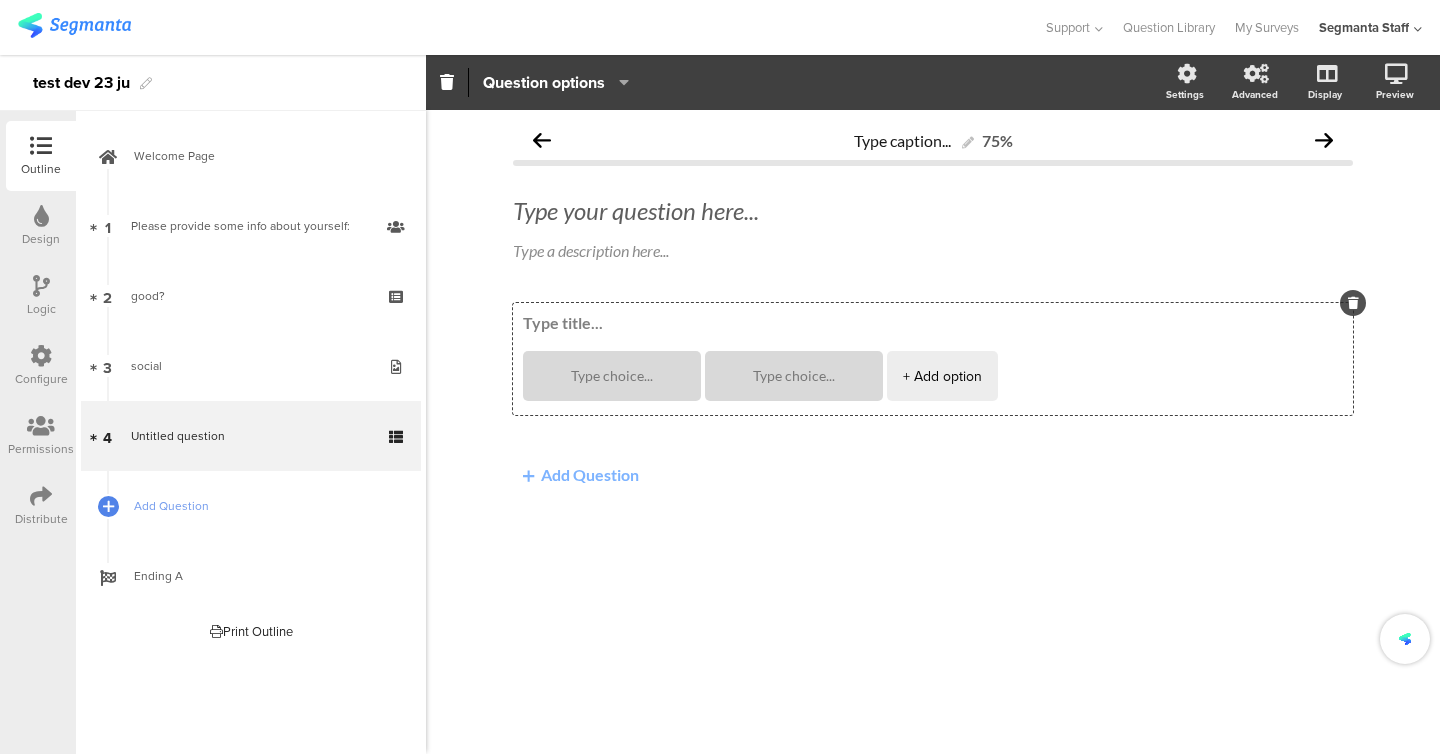 click on "Add Question" 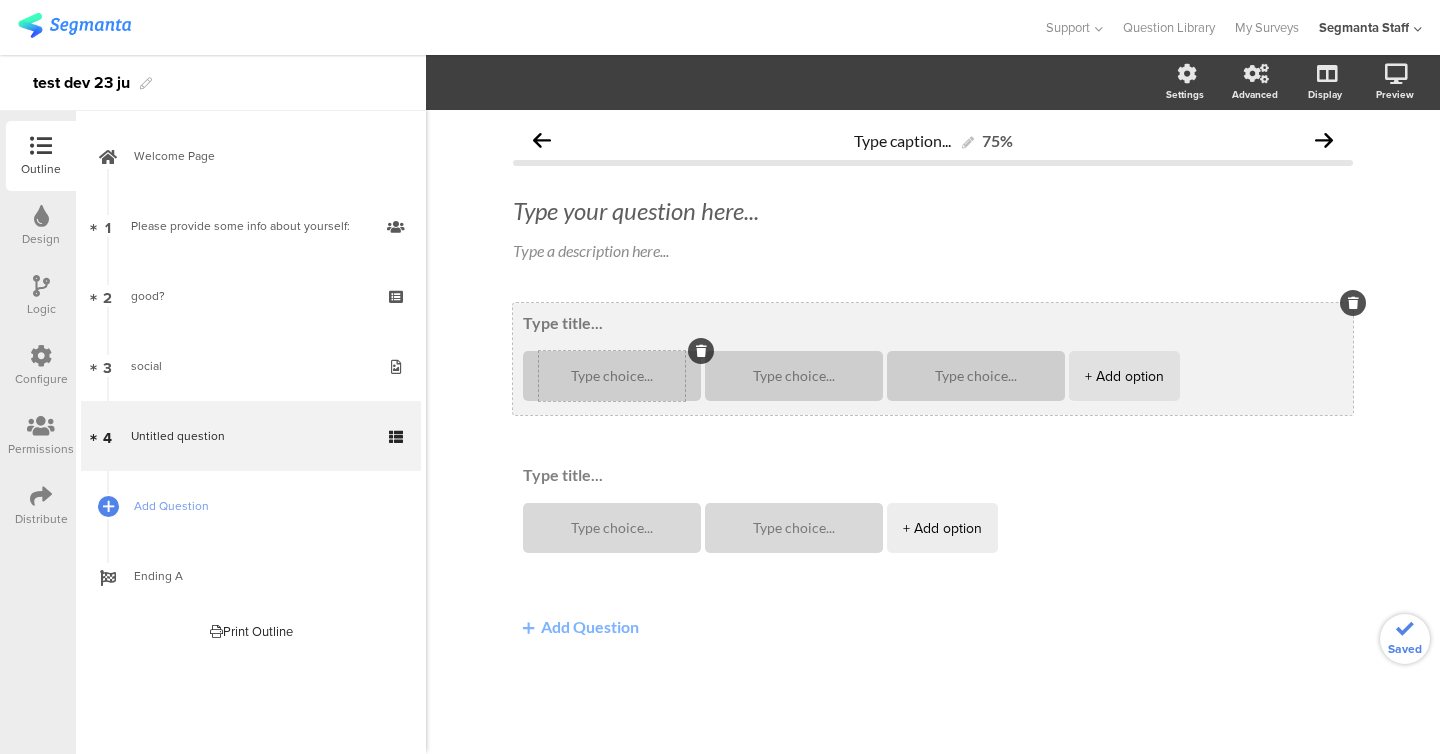click at bounding box center (612, 376) 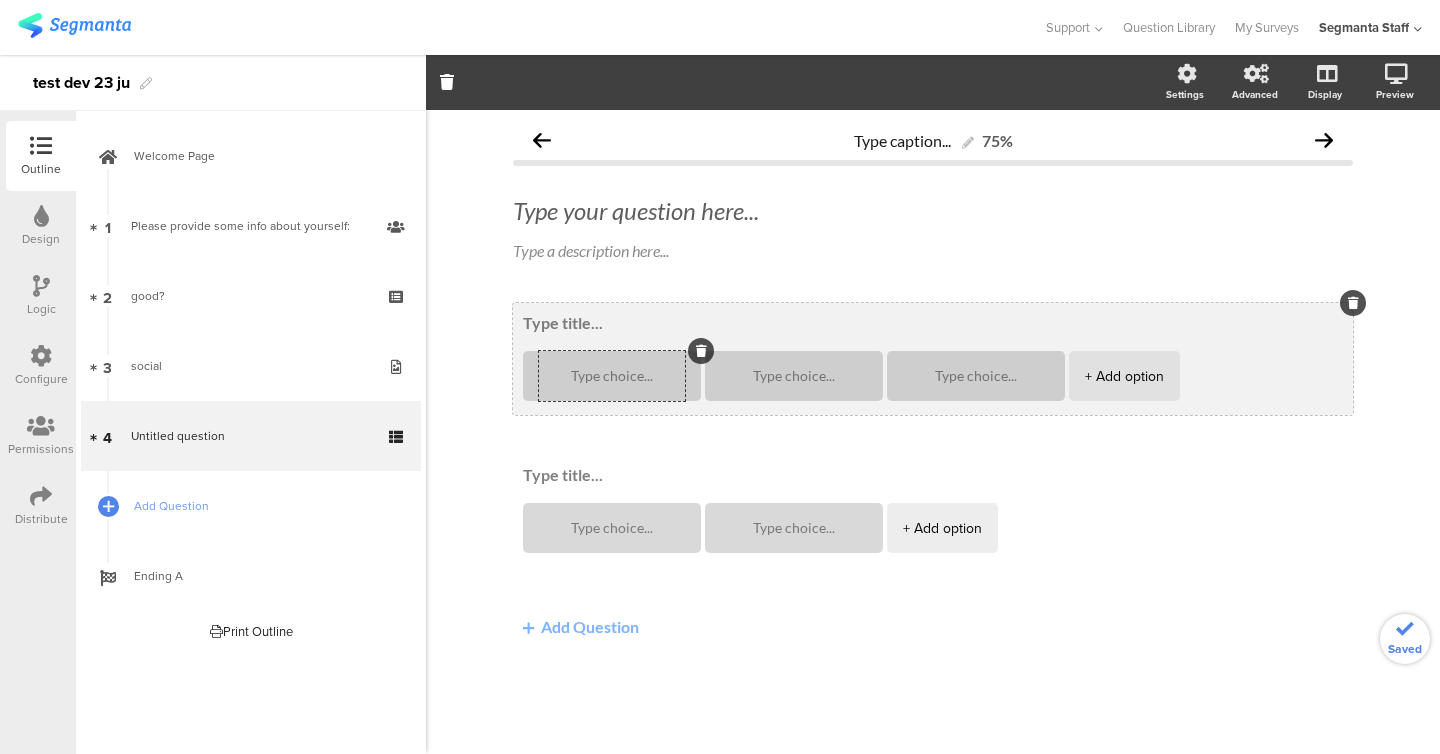 click at bounding box center [612, 376] 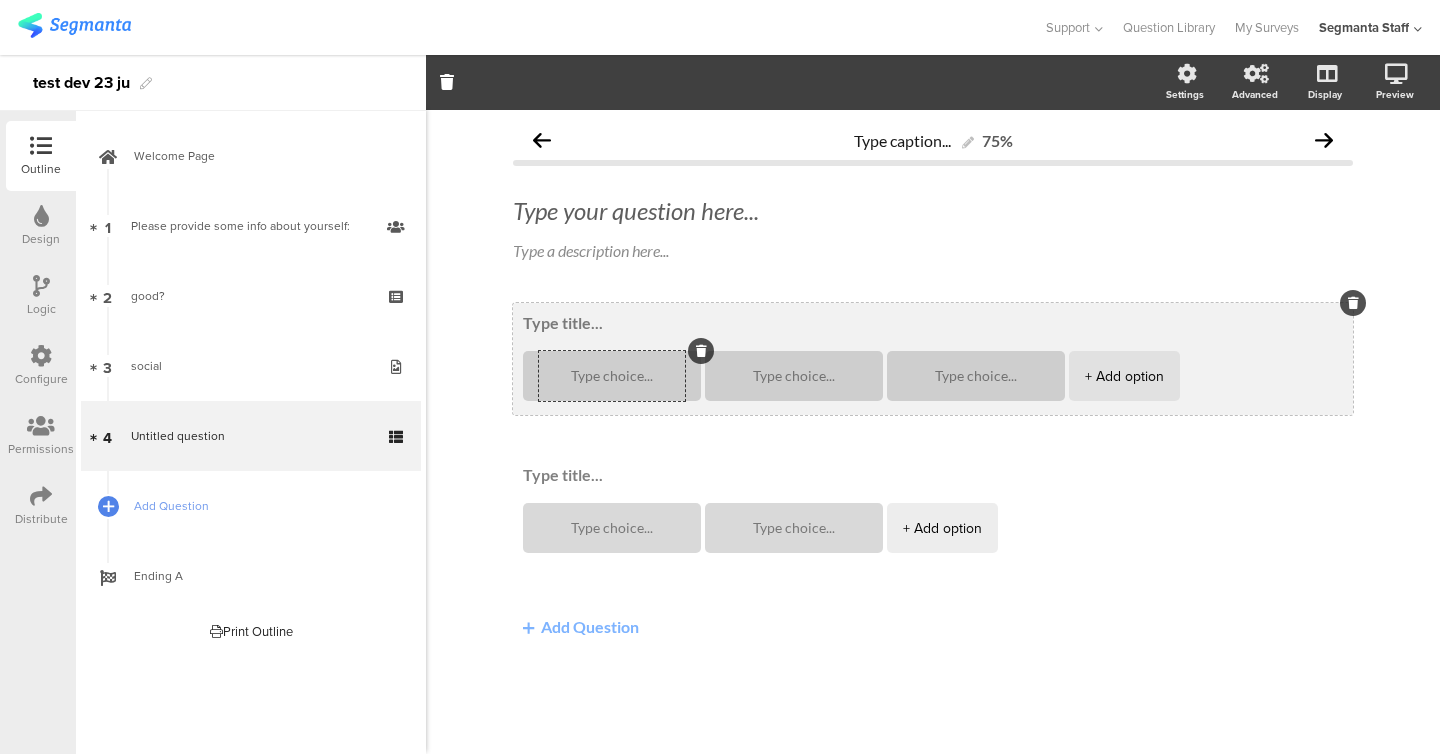 click at bounding box center (612, 376) 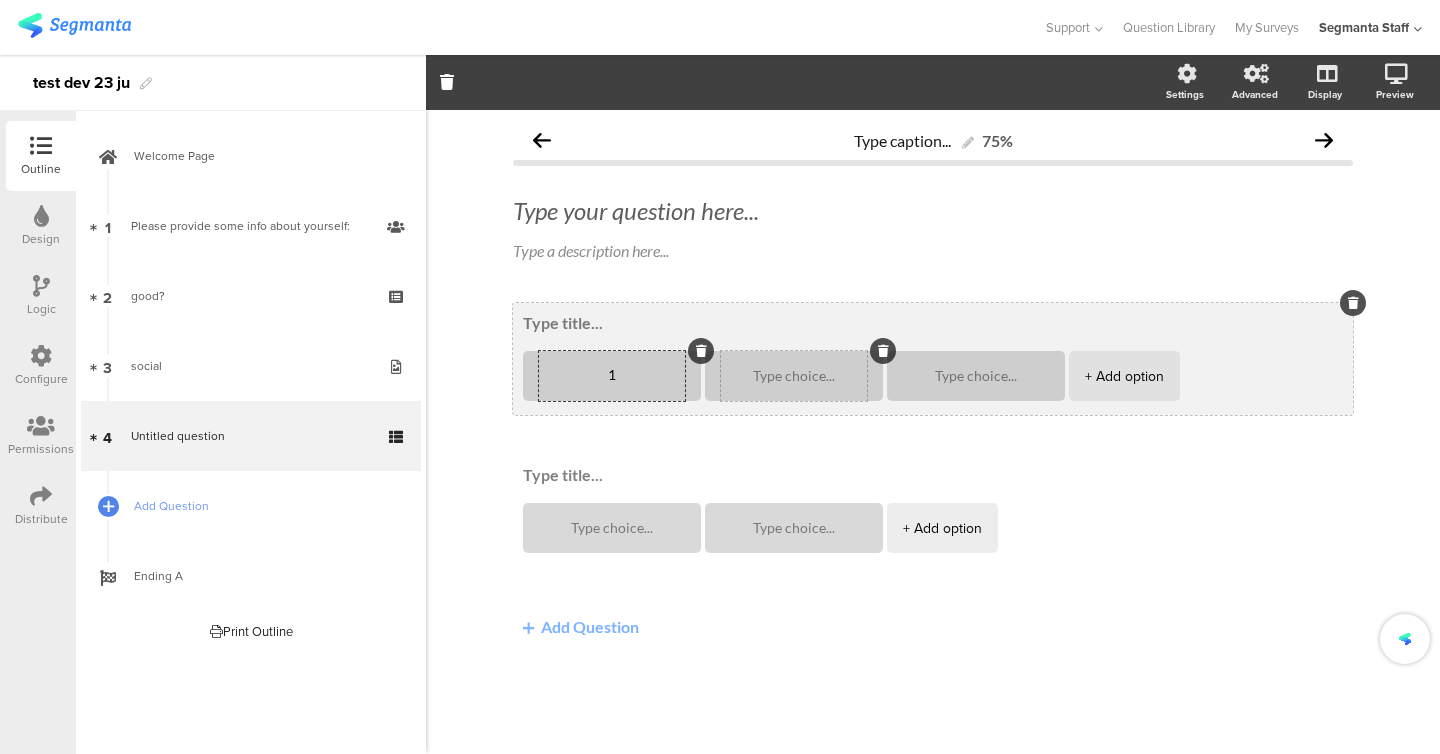 type on "1" 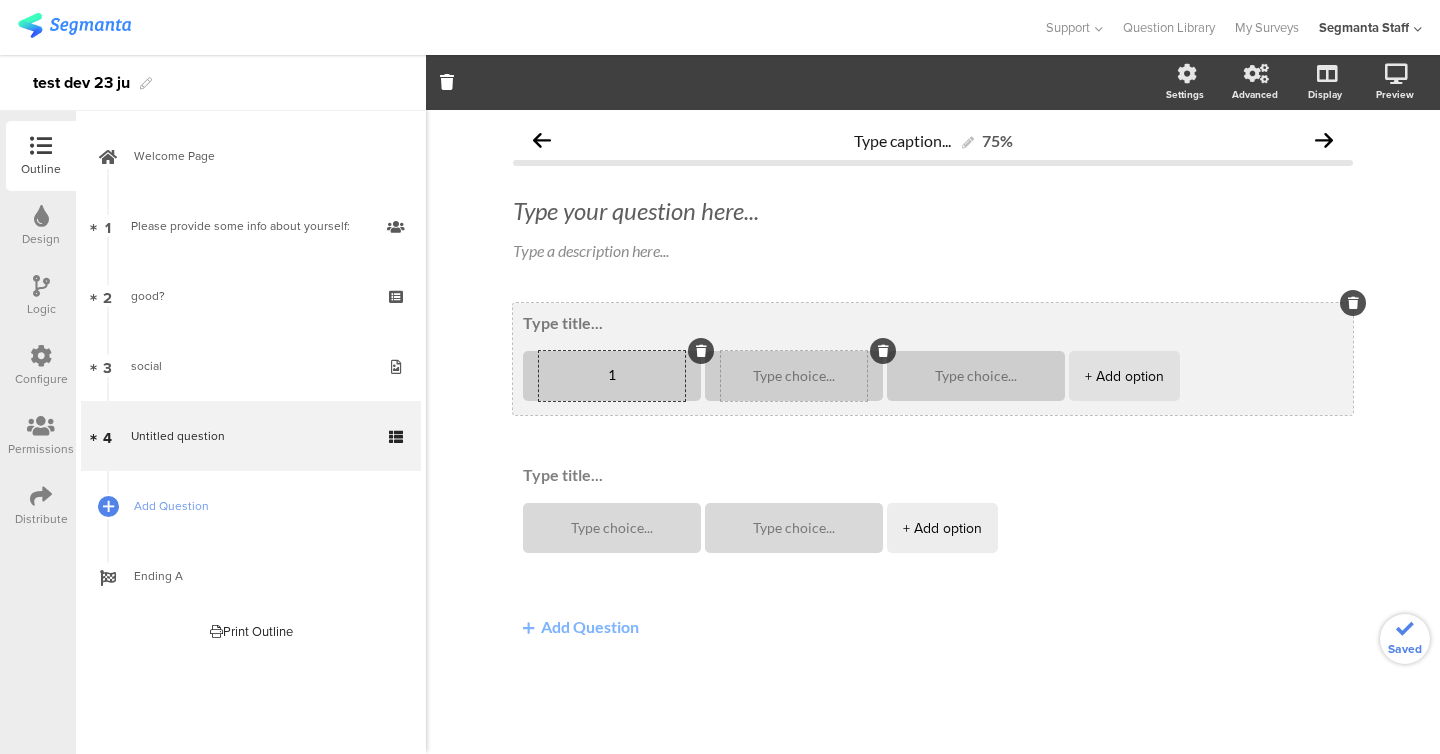 click at bounding box center [794, 376] 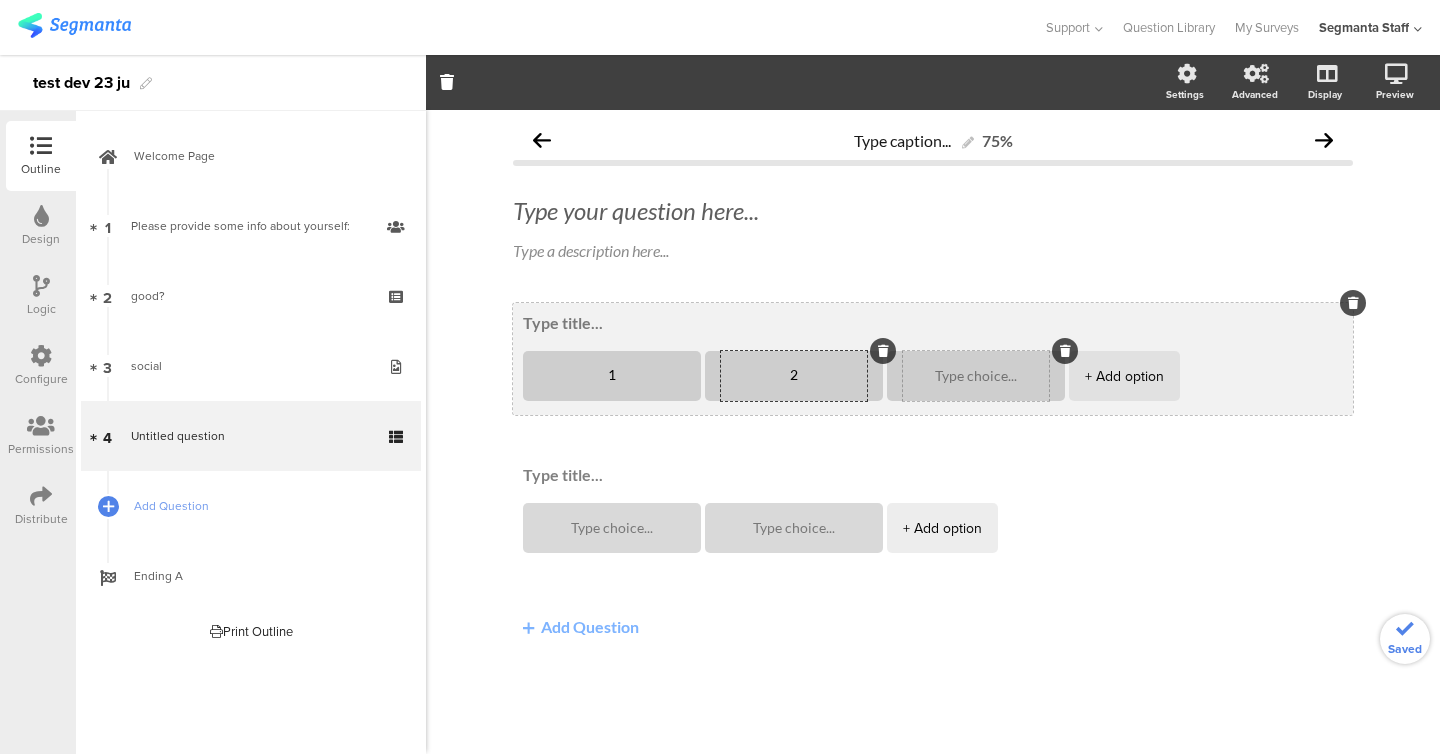 type on "2" 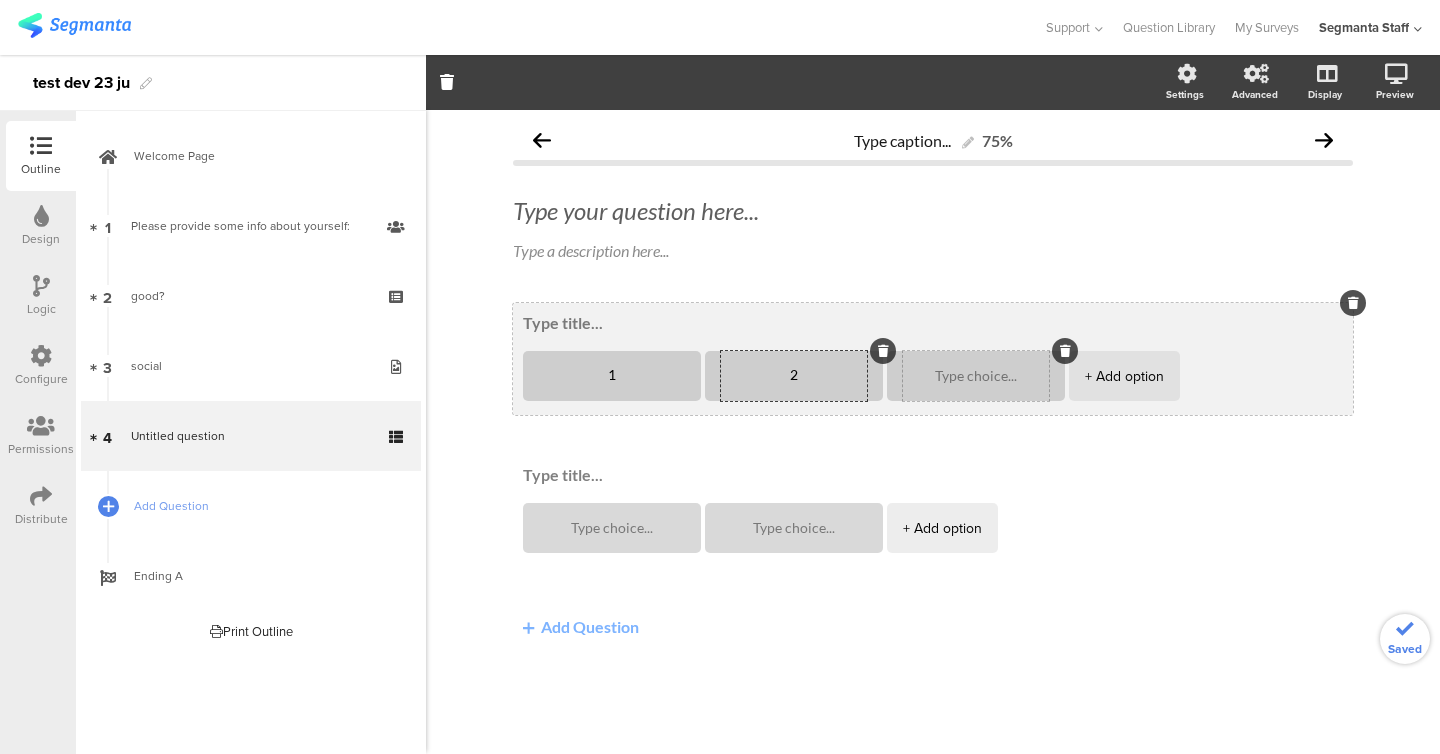 click at bounding box center (976, 376) 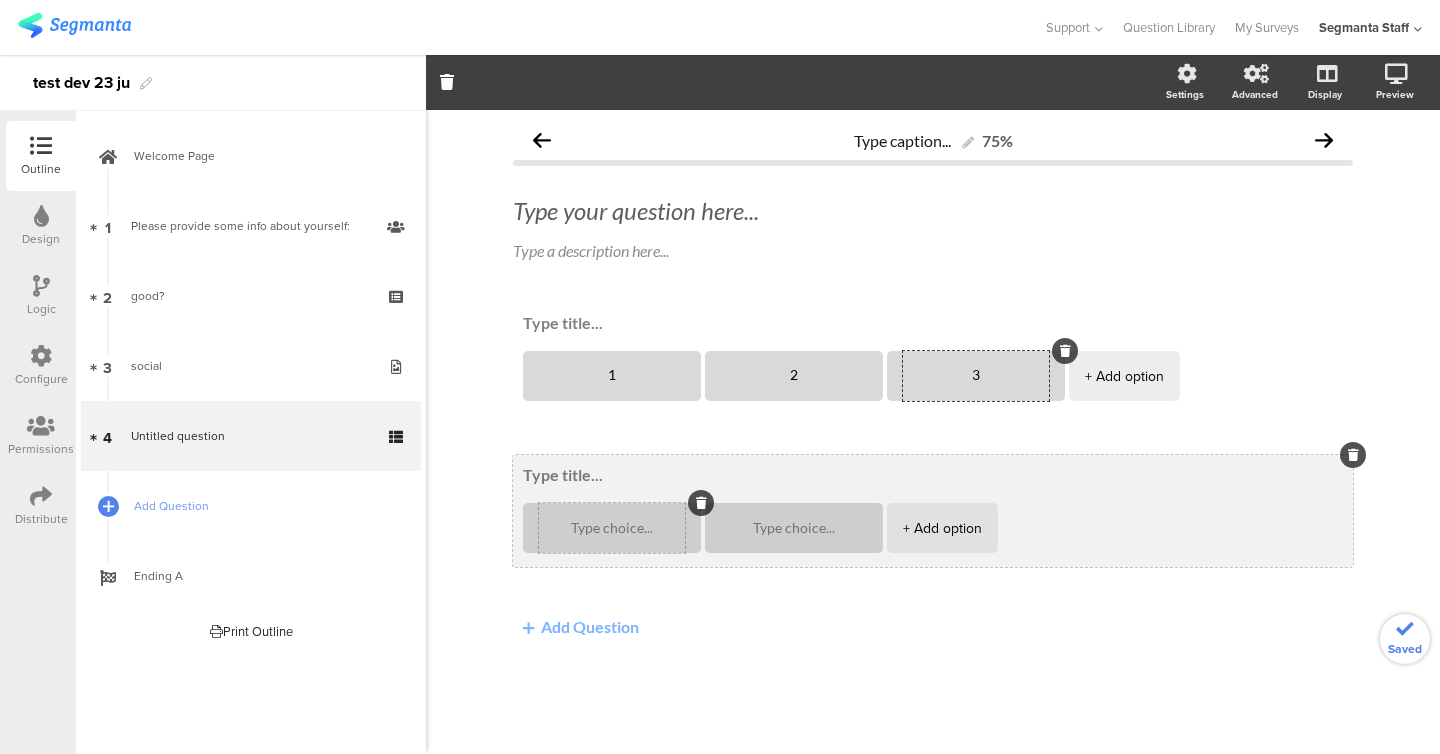 click at bounding box center [612, 528] 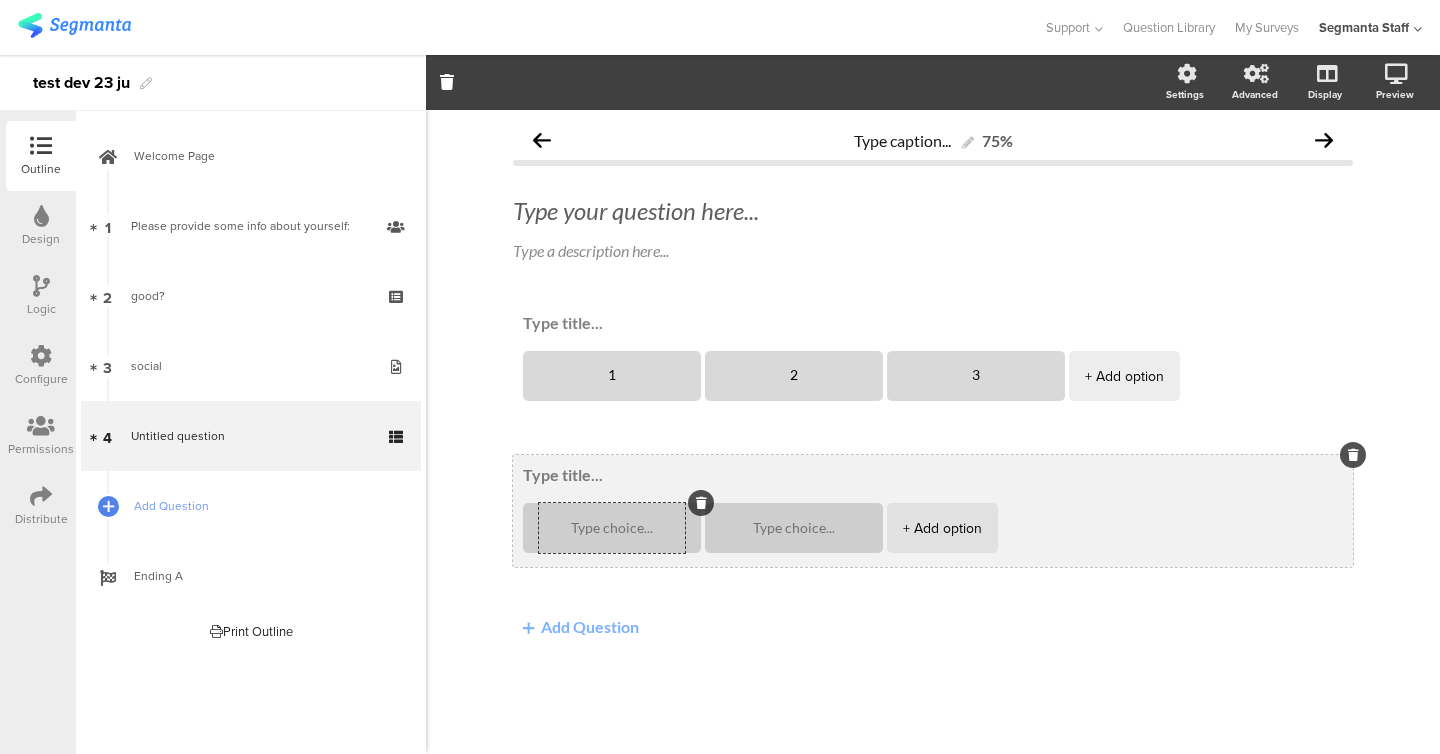 type on "3" 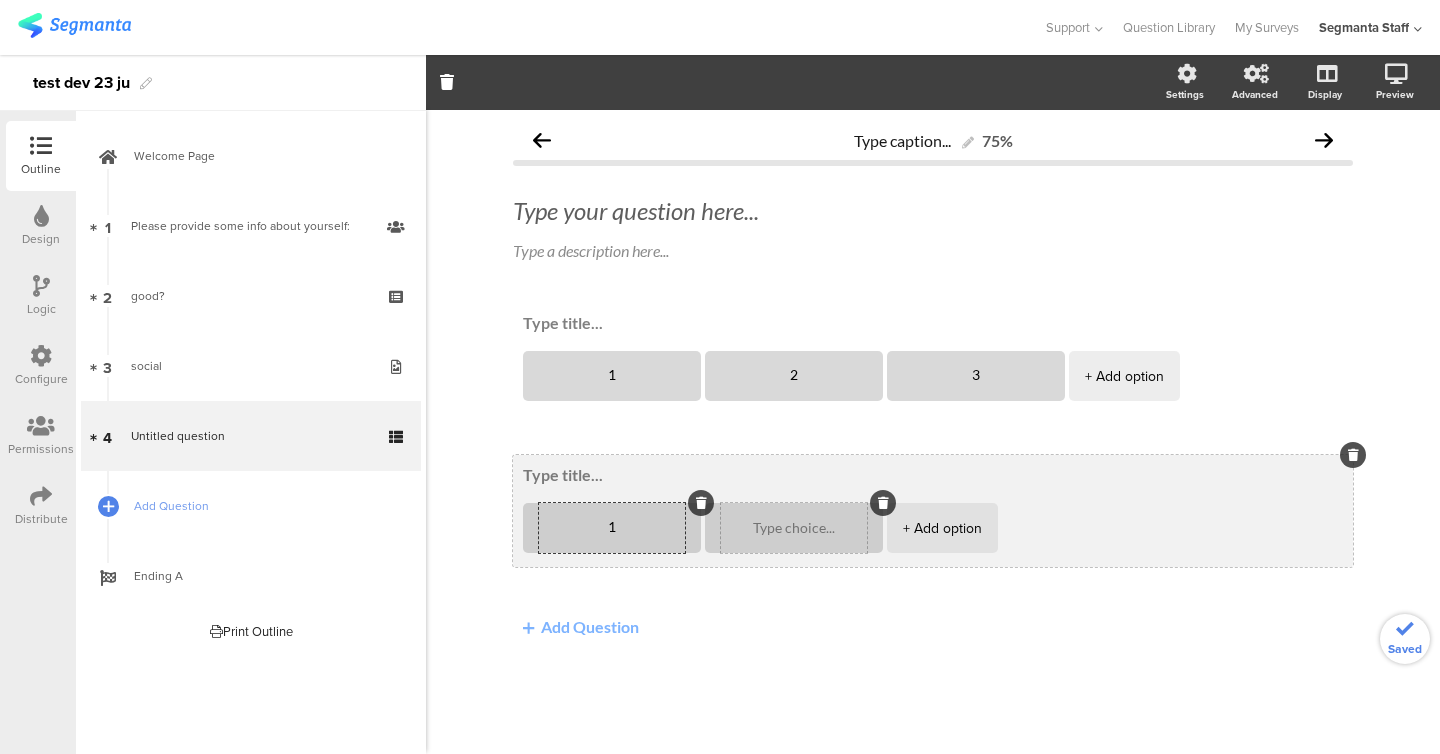 click at bounding box center (794, 528) 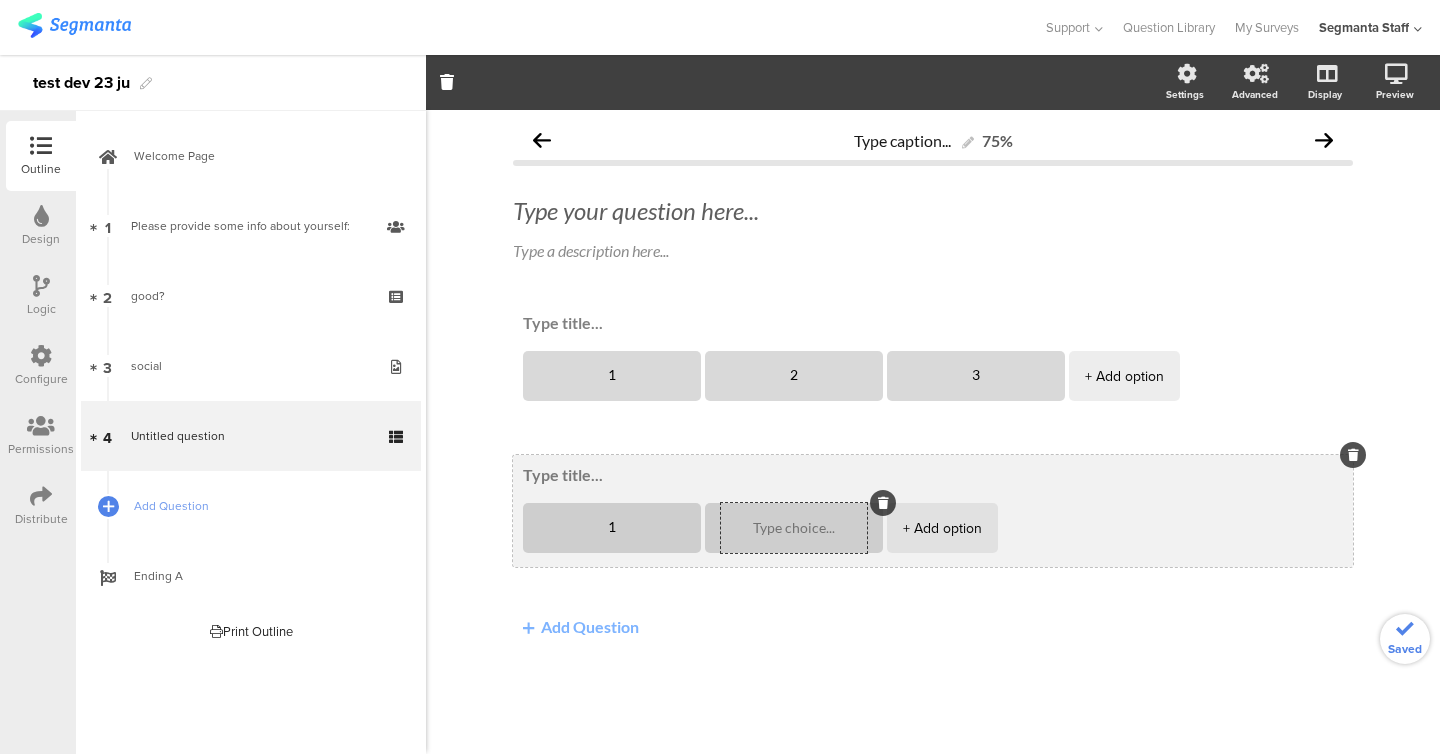 type on "1" 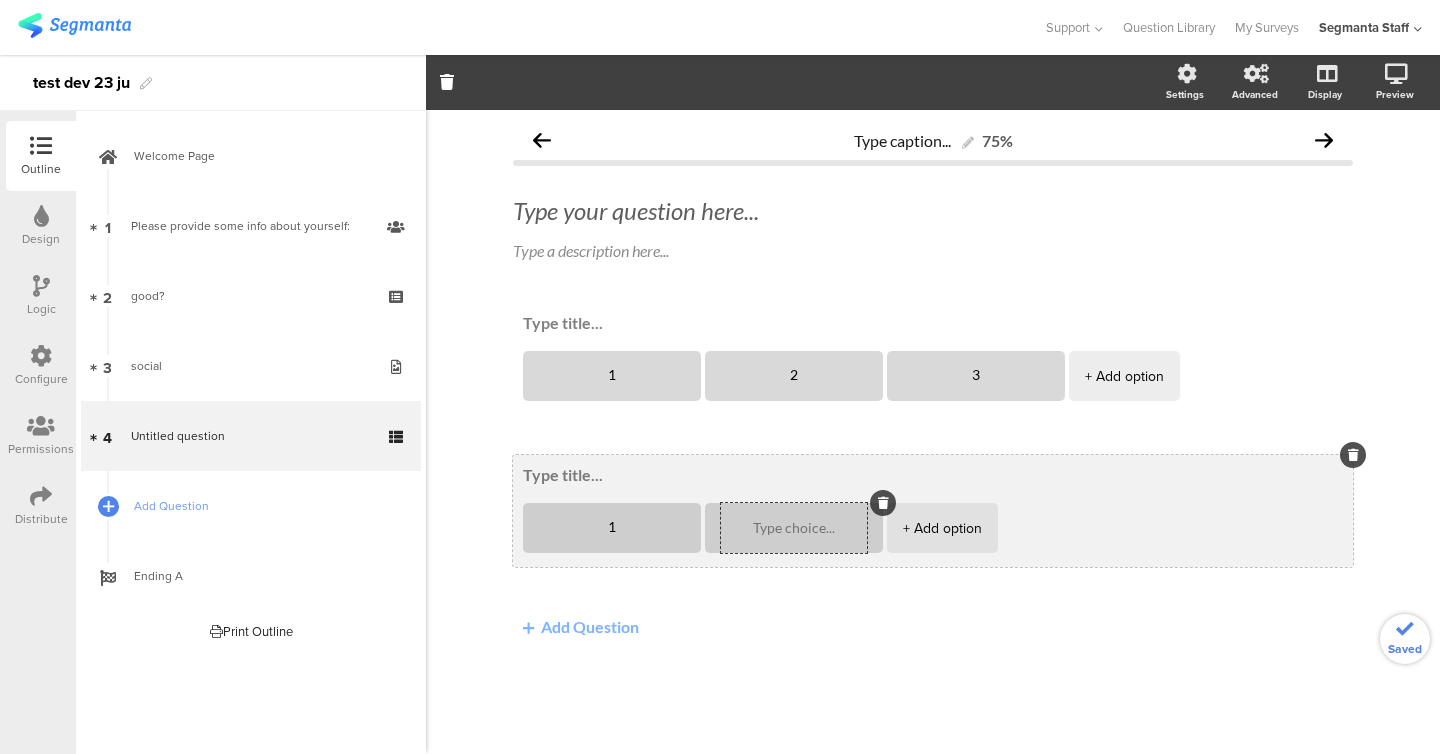 click at bounding box center [794, 528] 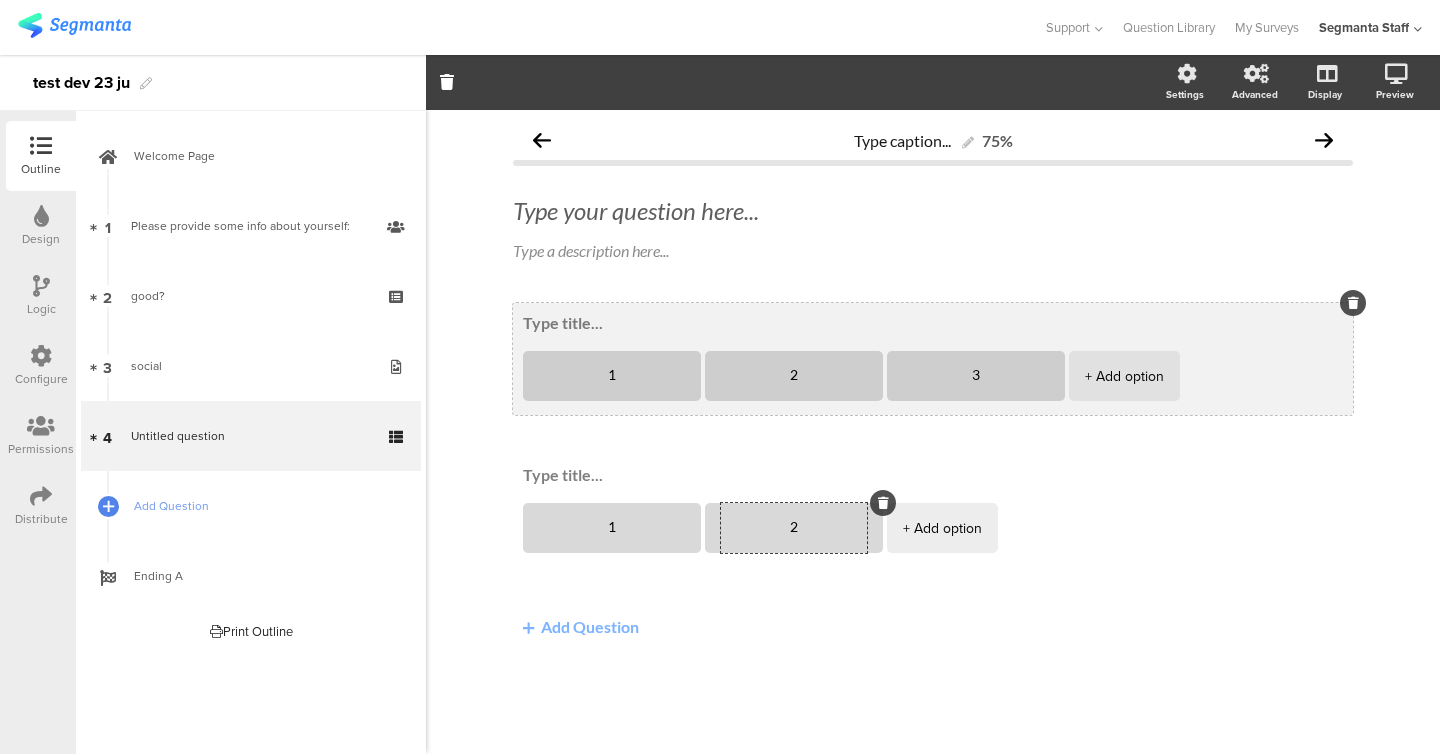 type on "2" 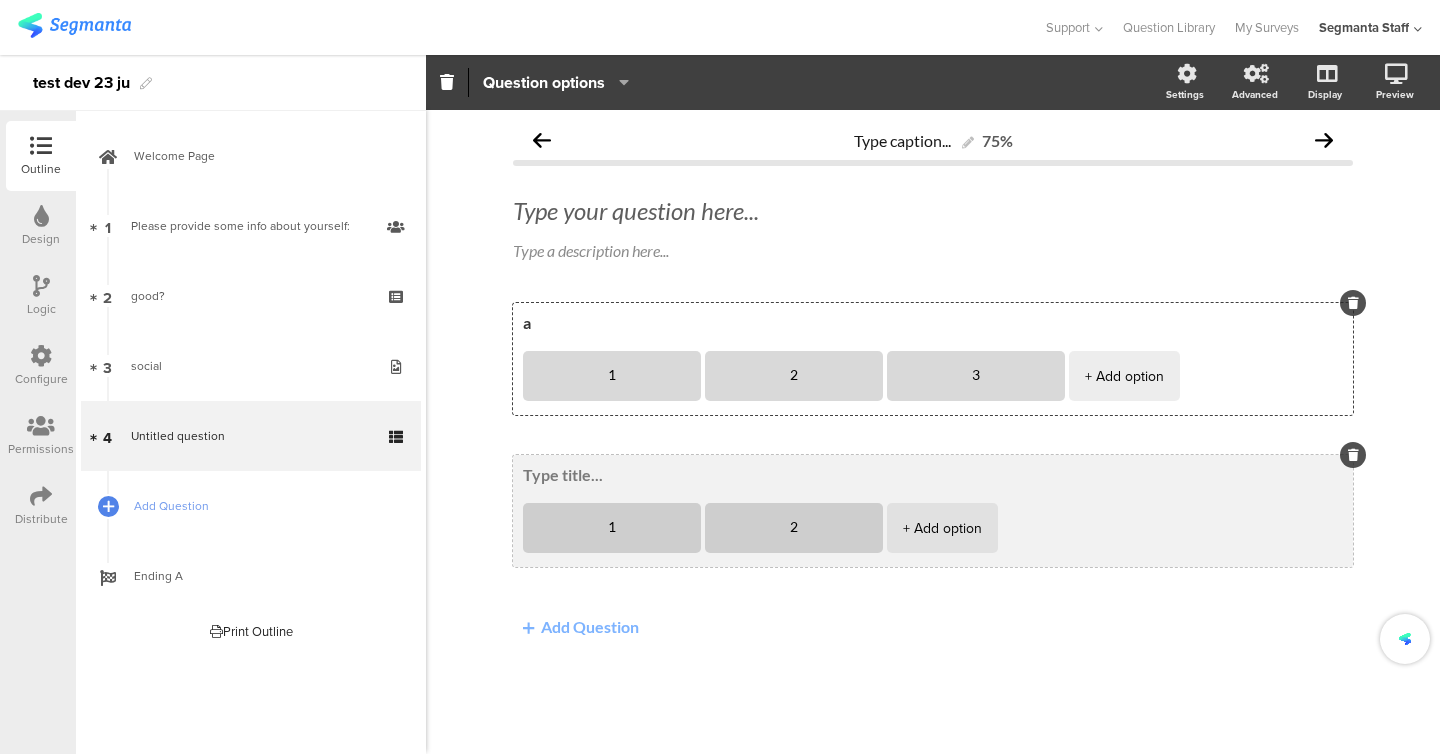 type on "a" 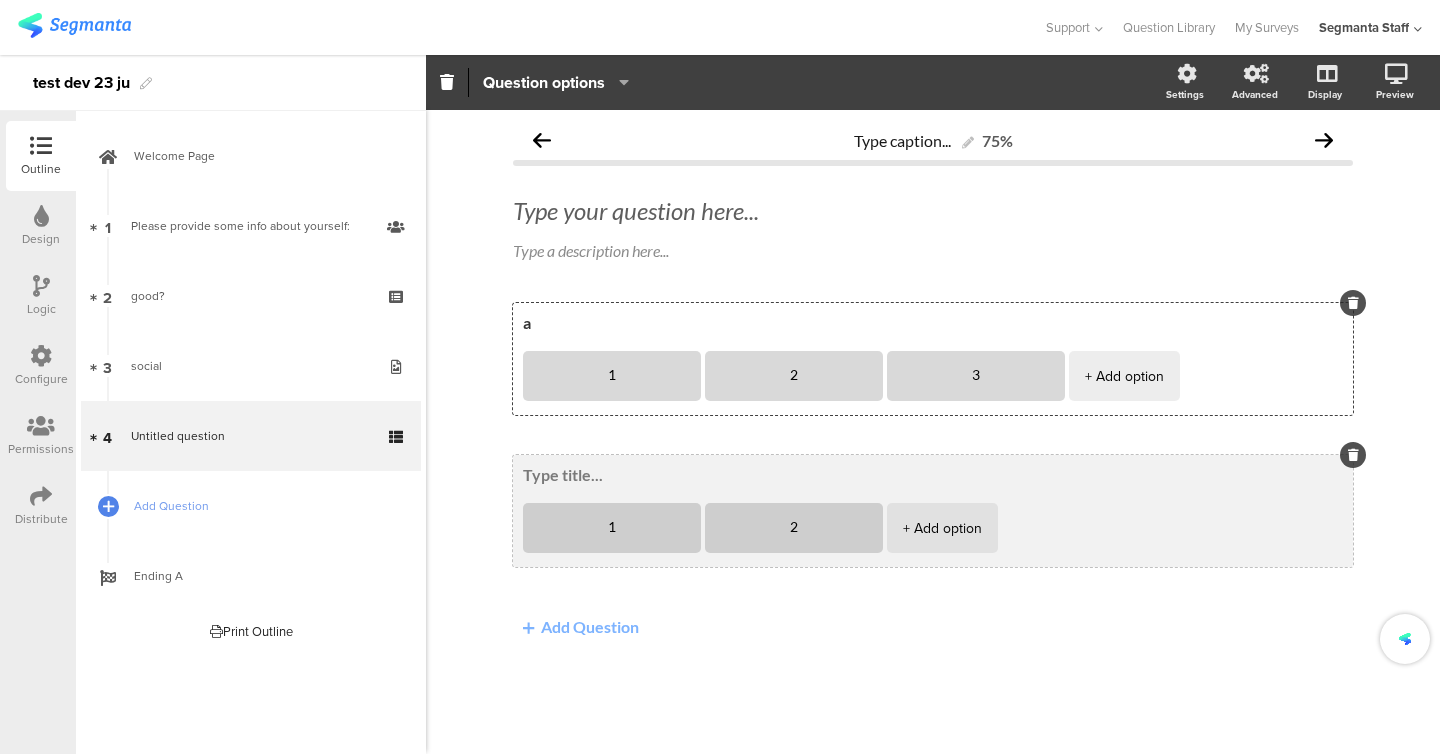 click at bounding box center (933, 475) 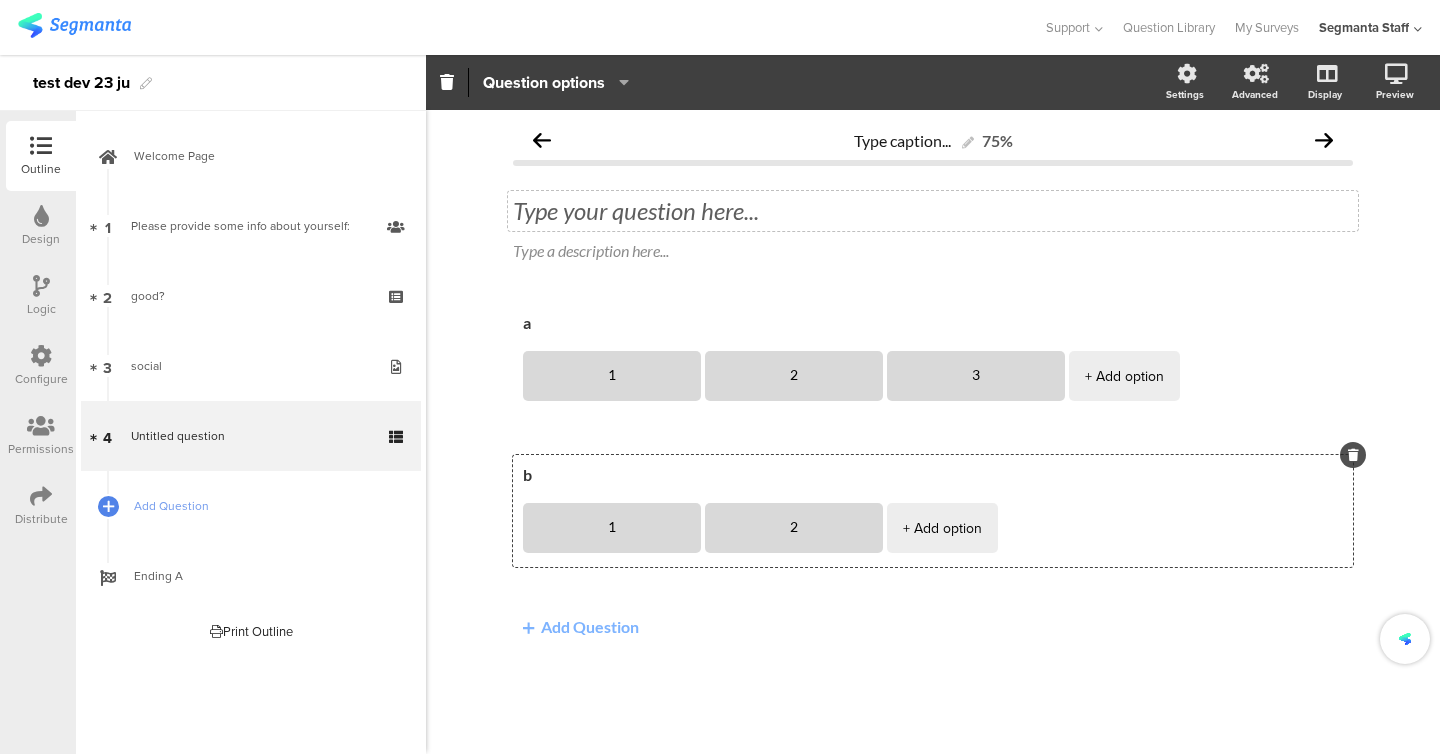 type on "b" 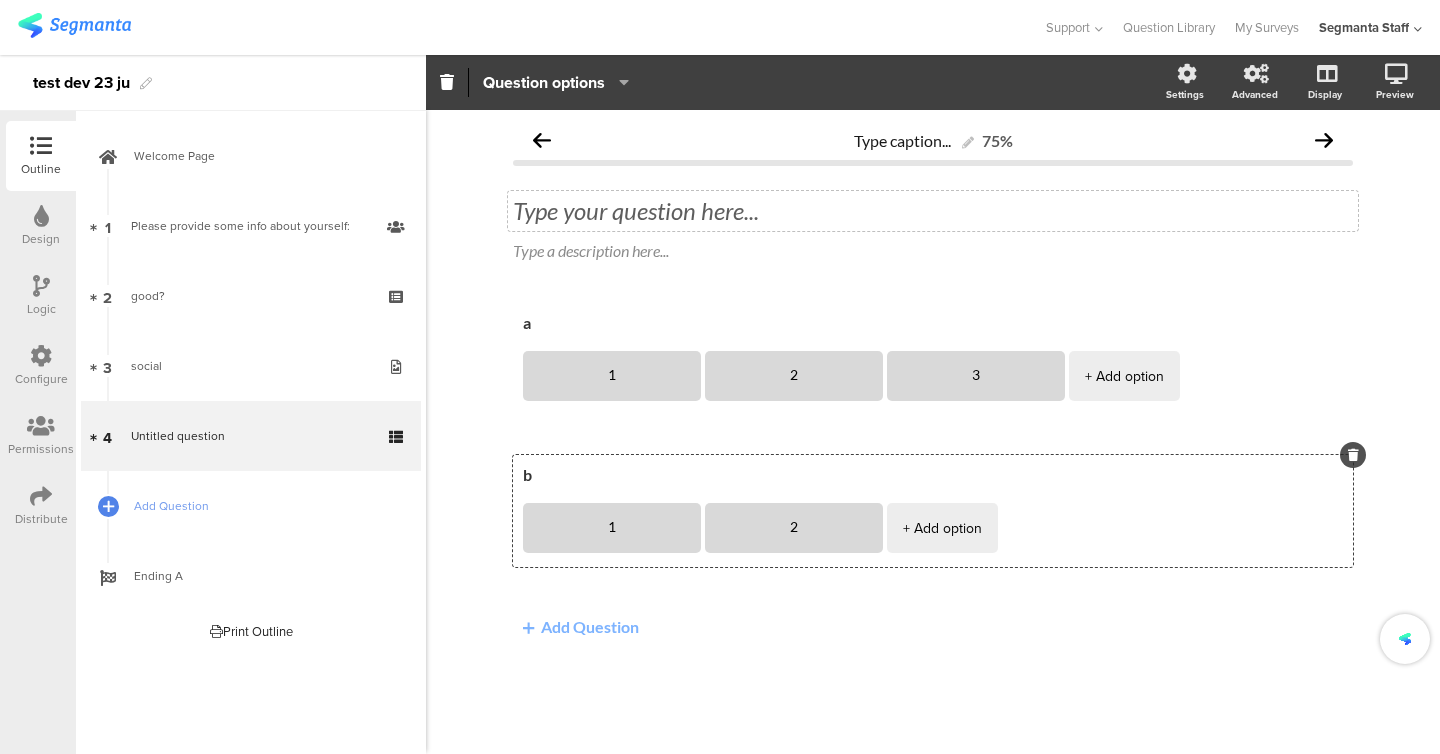 click on "Type your question here..." 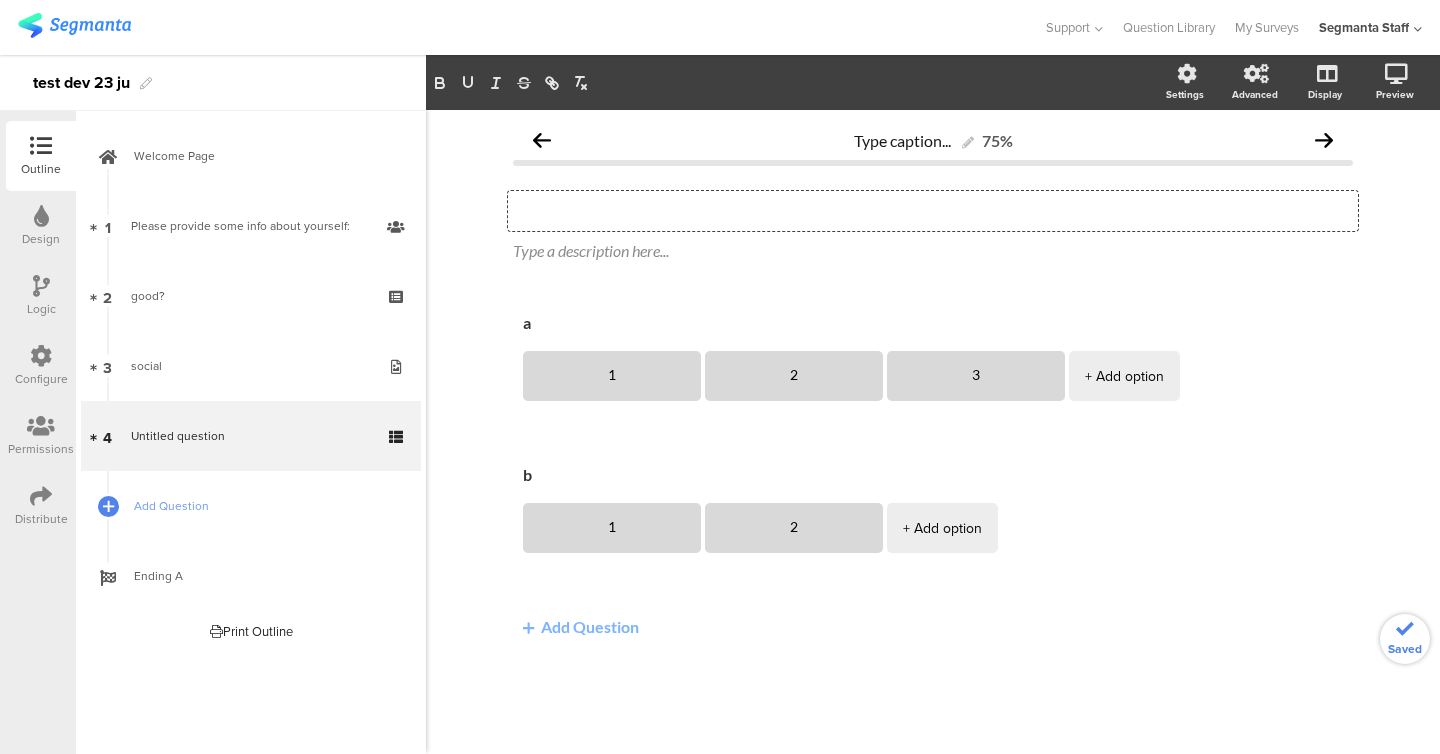 type 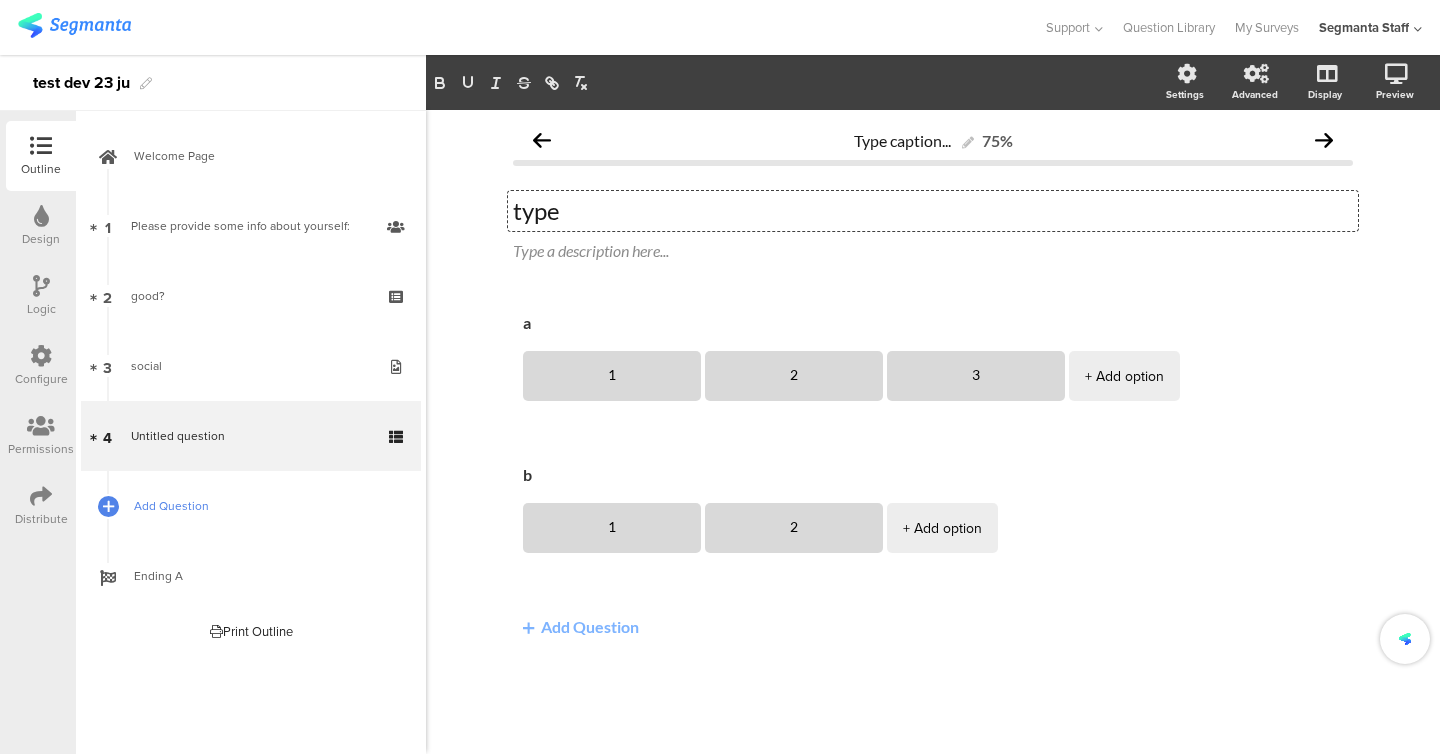 click on "Add Question" at bounding box center [262, 506] 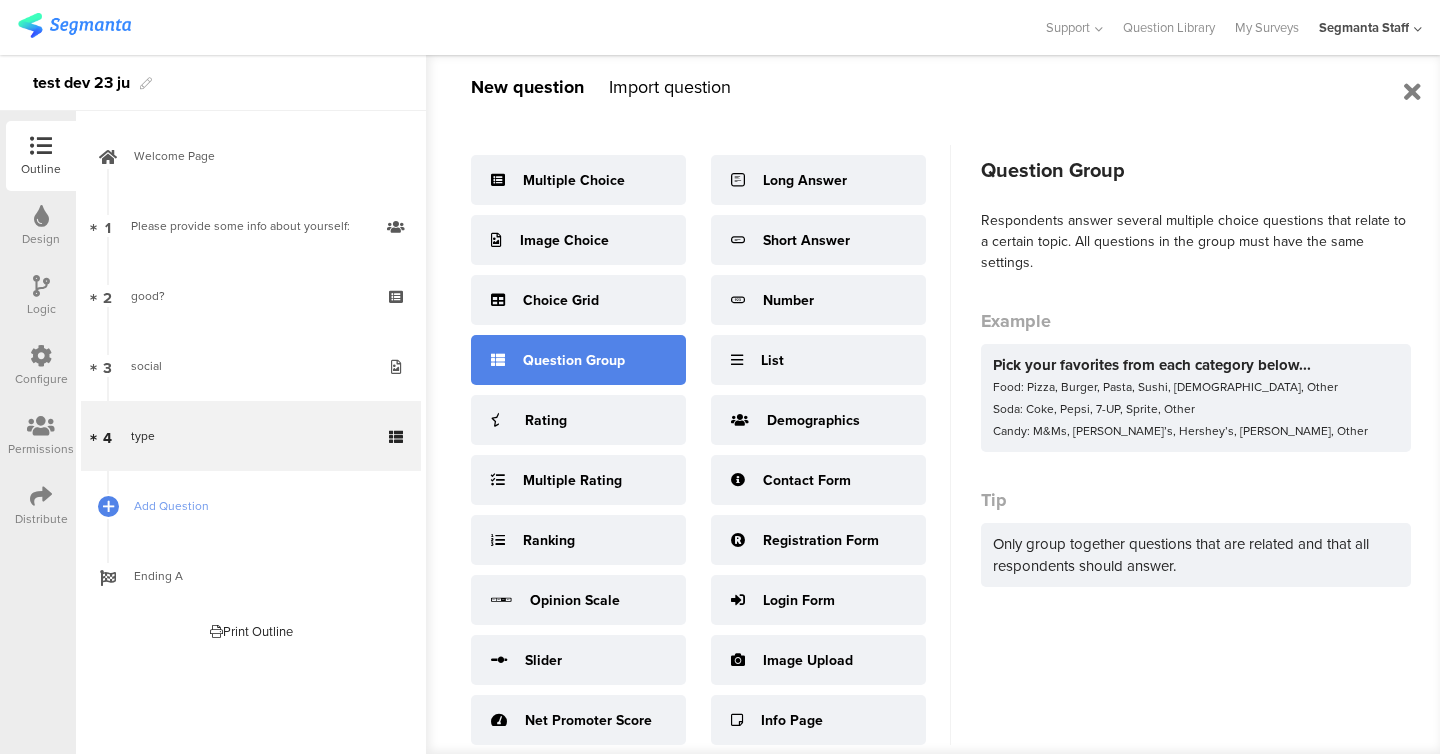 click on "Question Group" at bounding box center (578, 360) 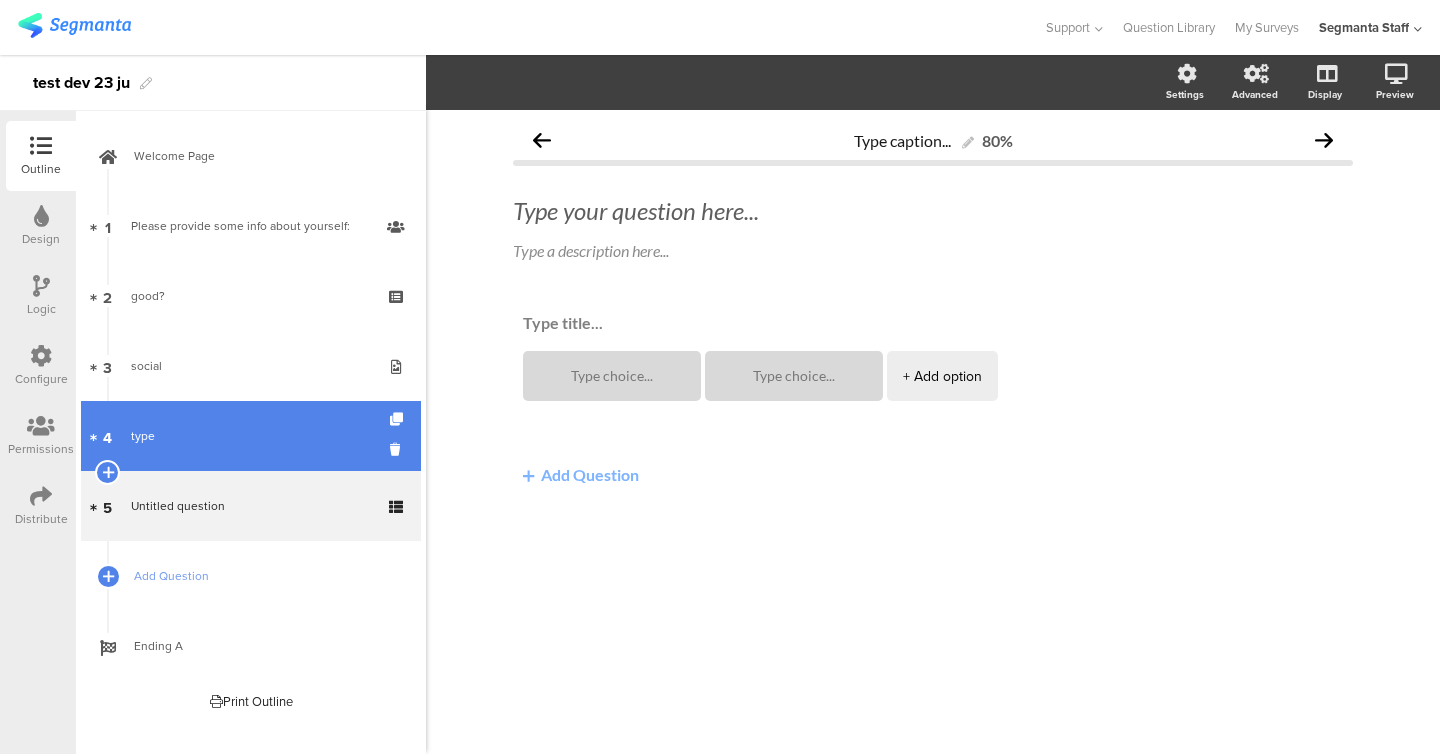 click on "4
type" at bounding box center [251, 436] 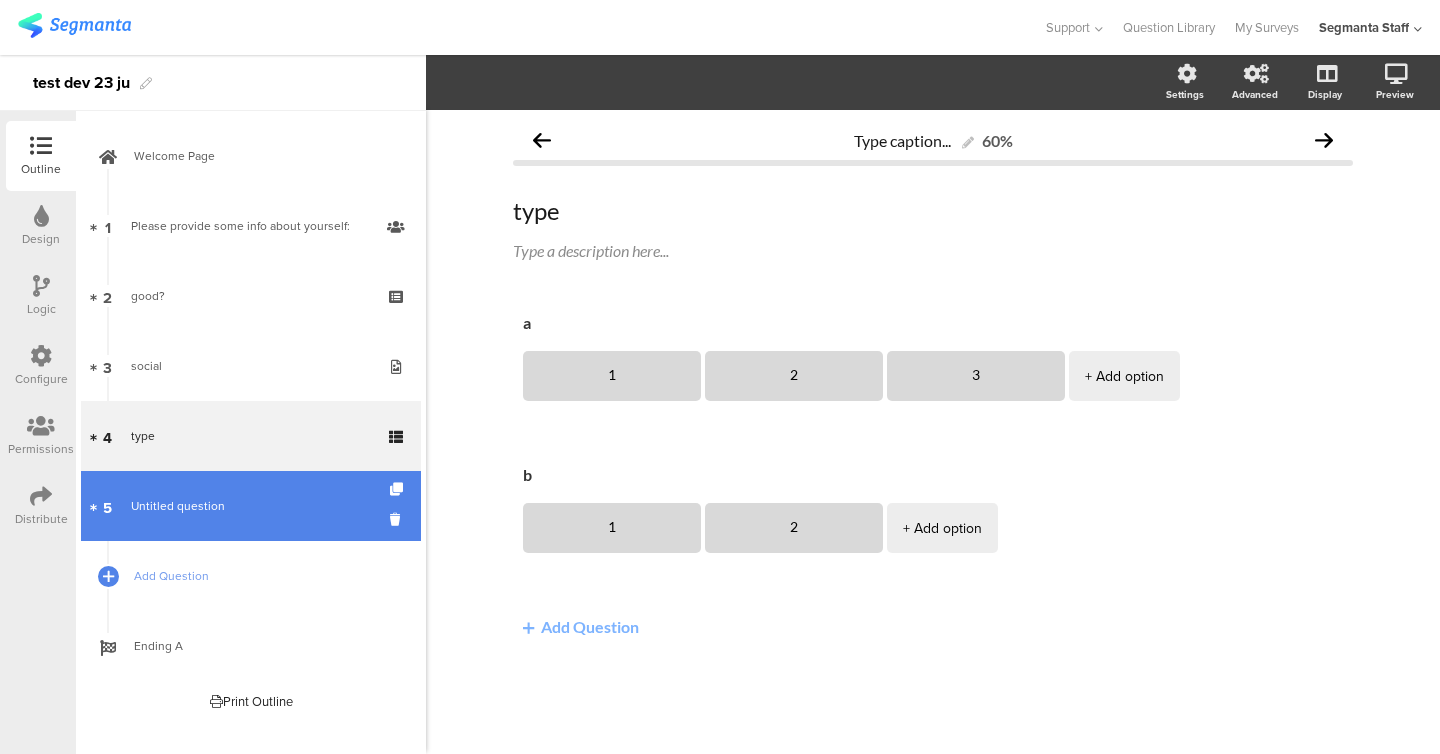 click on "Untitled question" at bounding box center (250, 506) 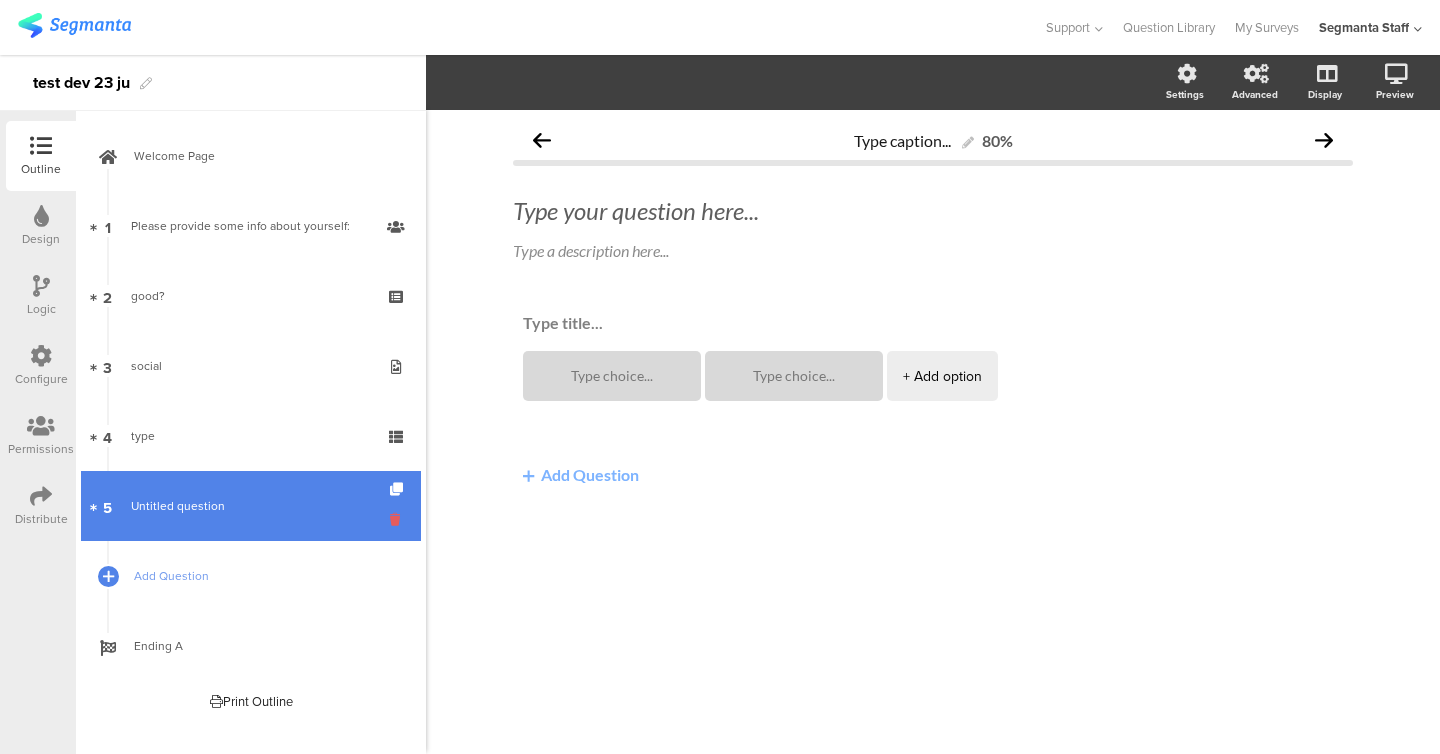 click at bounding box center (398, 519) 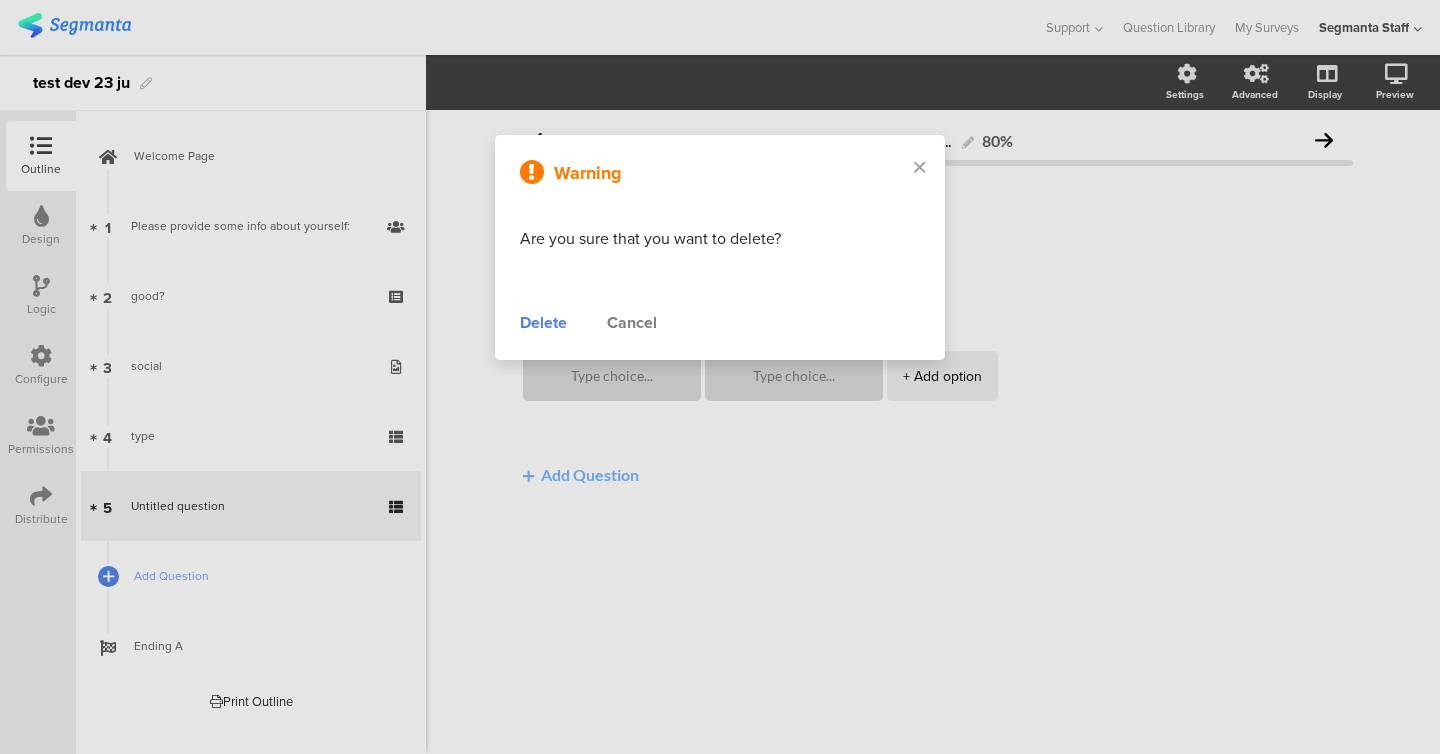 click on "Delete" at bounding box center [543, 323] 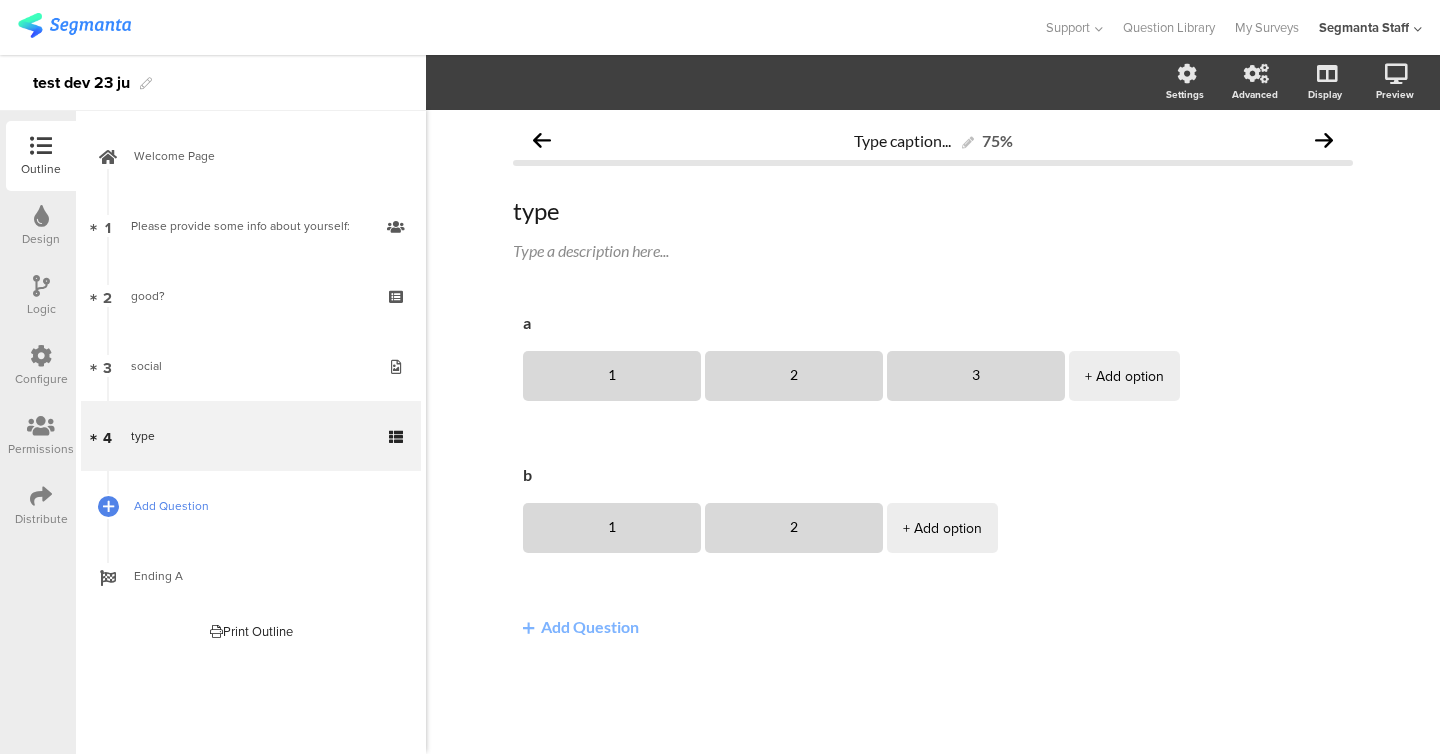 click on "Add Question" at bounding box center (262, 506) 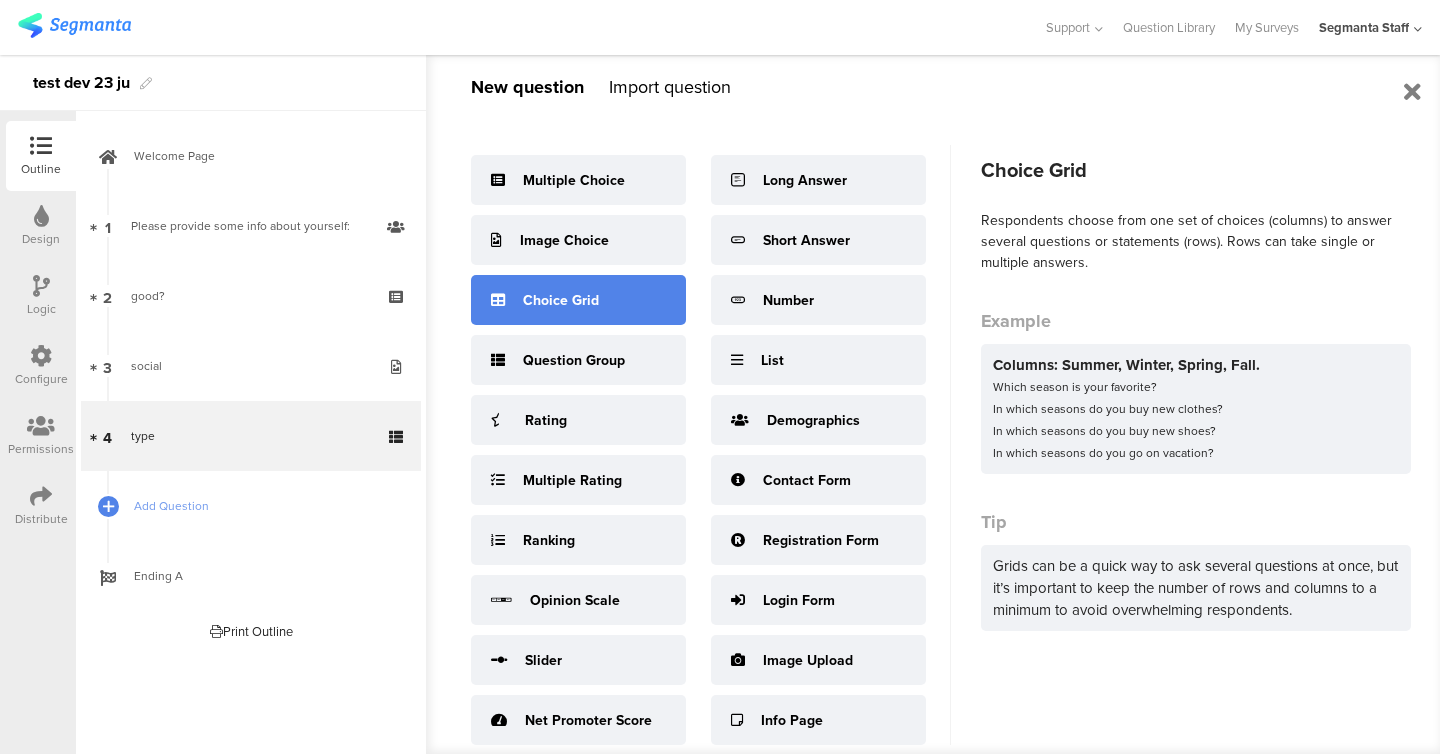 click on "Choice Grid" at bounding box center (578, 300) 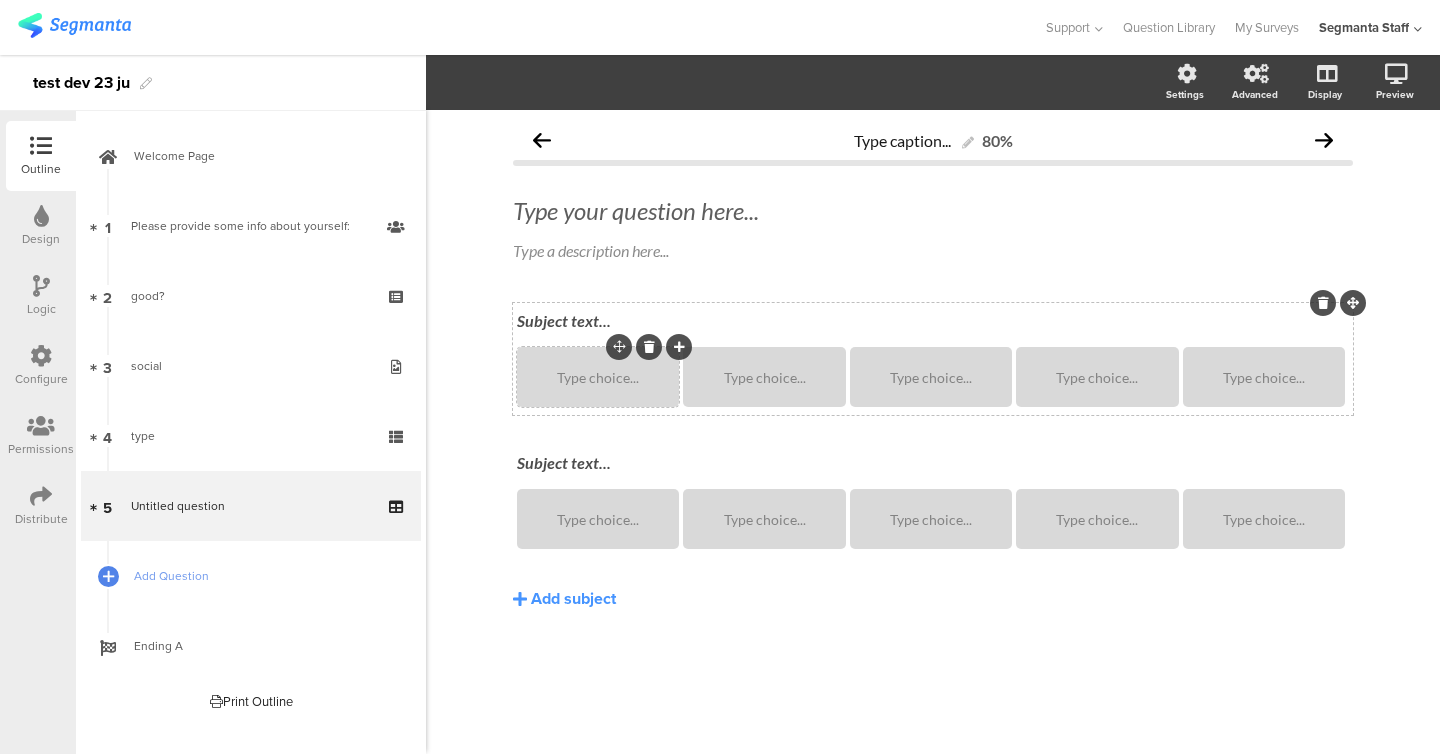 type 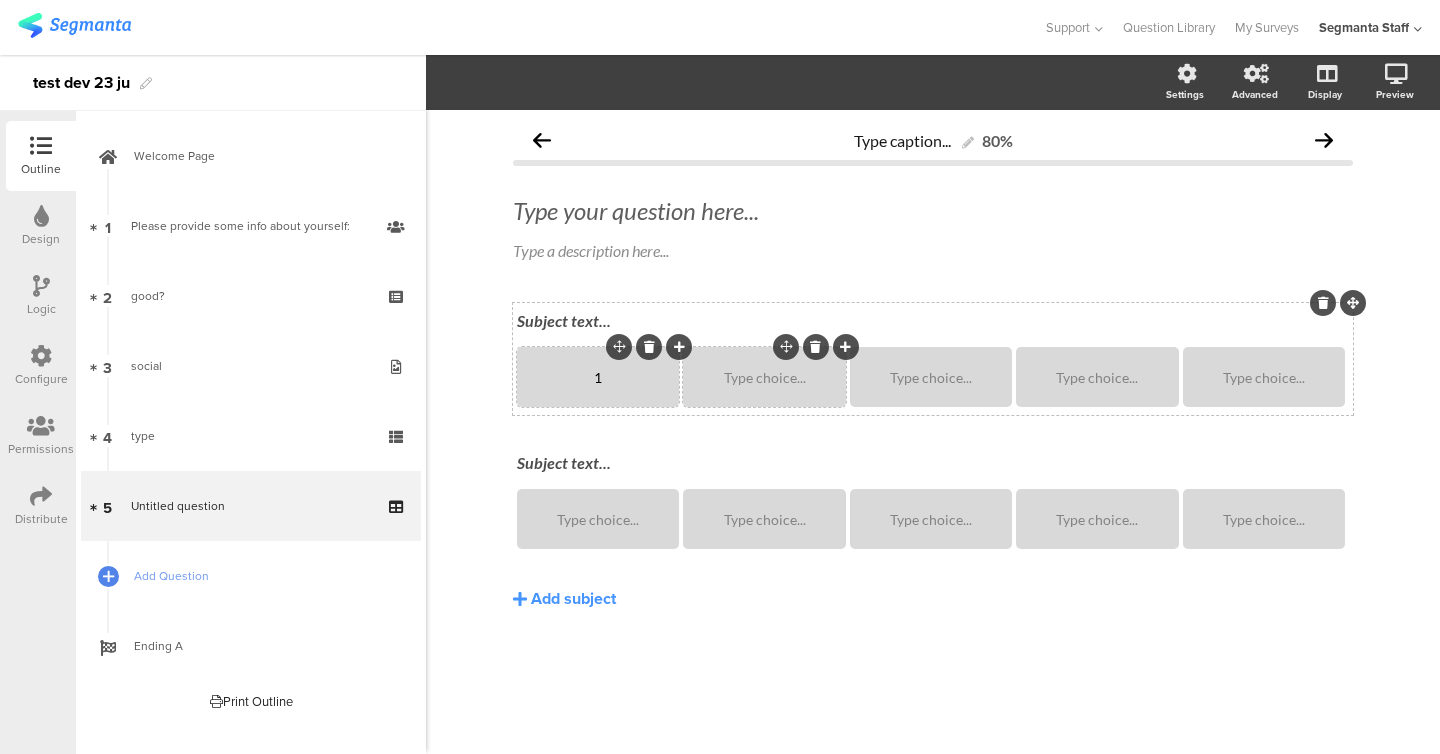 click on "Type choice..." 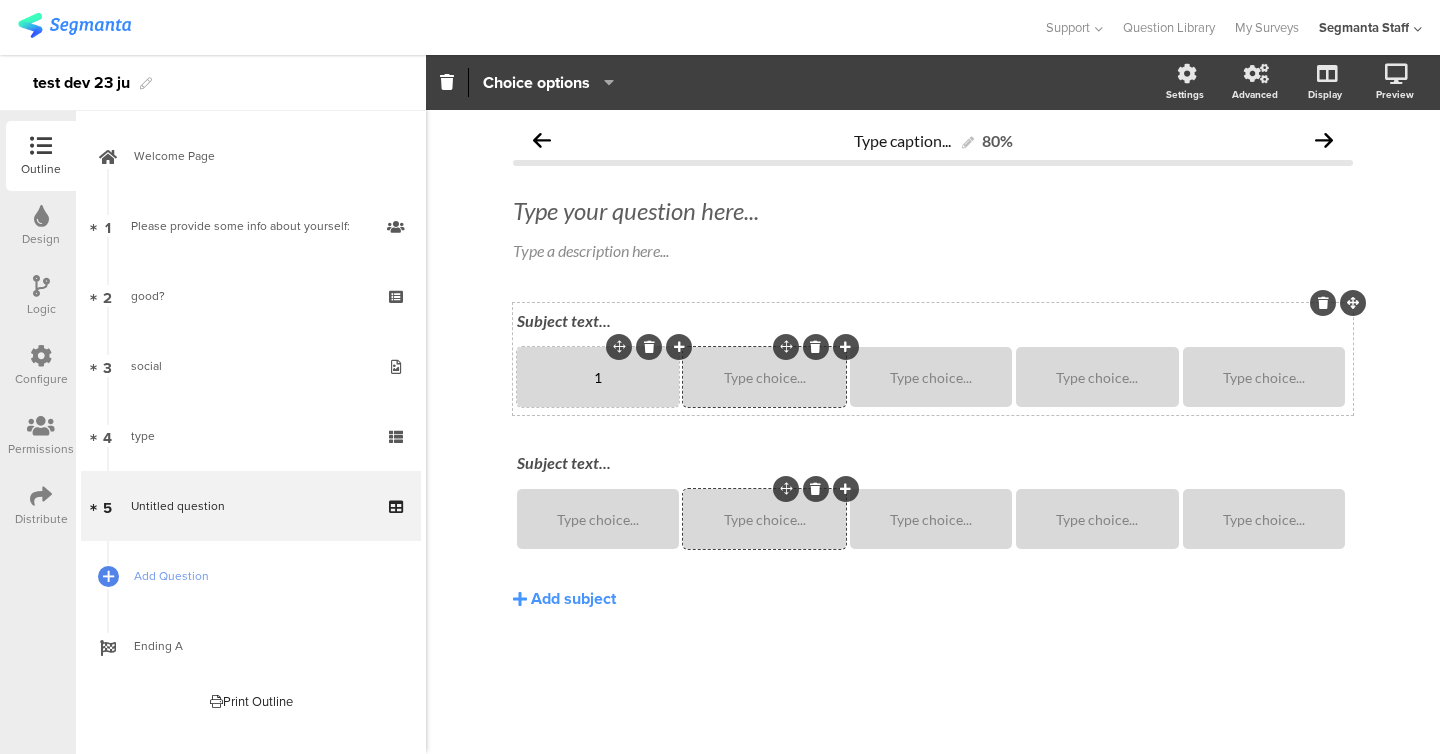 type 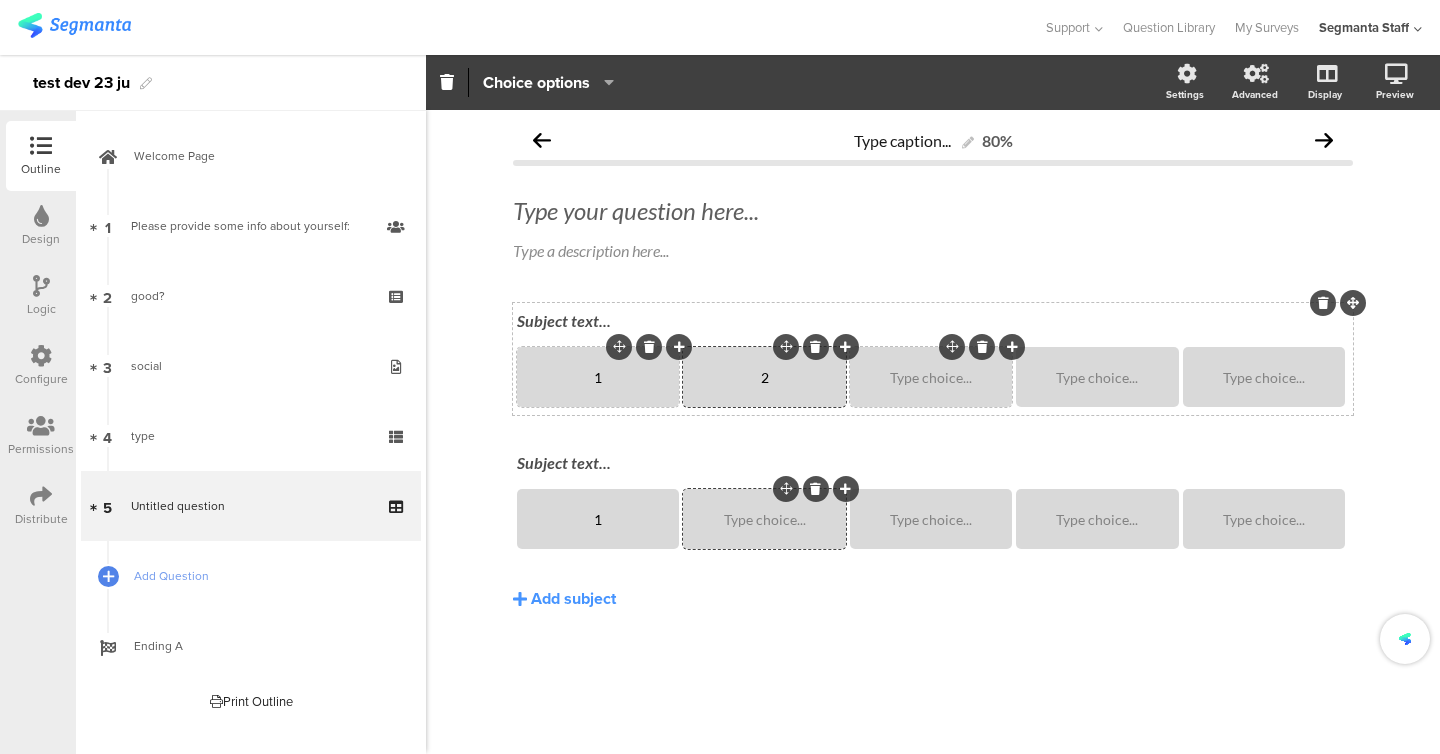 click on "Type choice..." 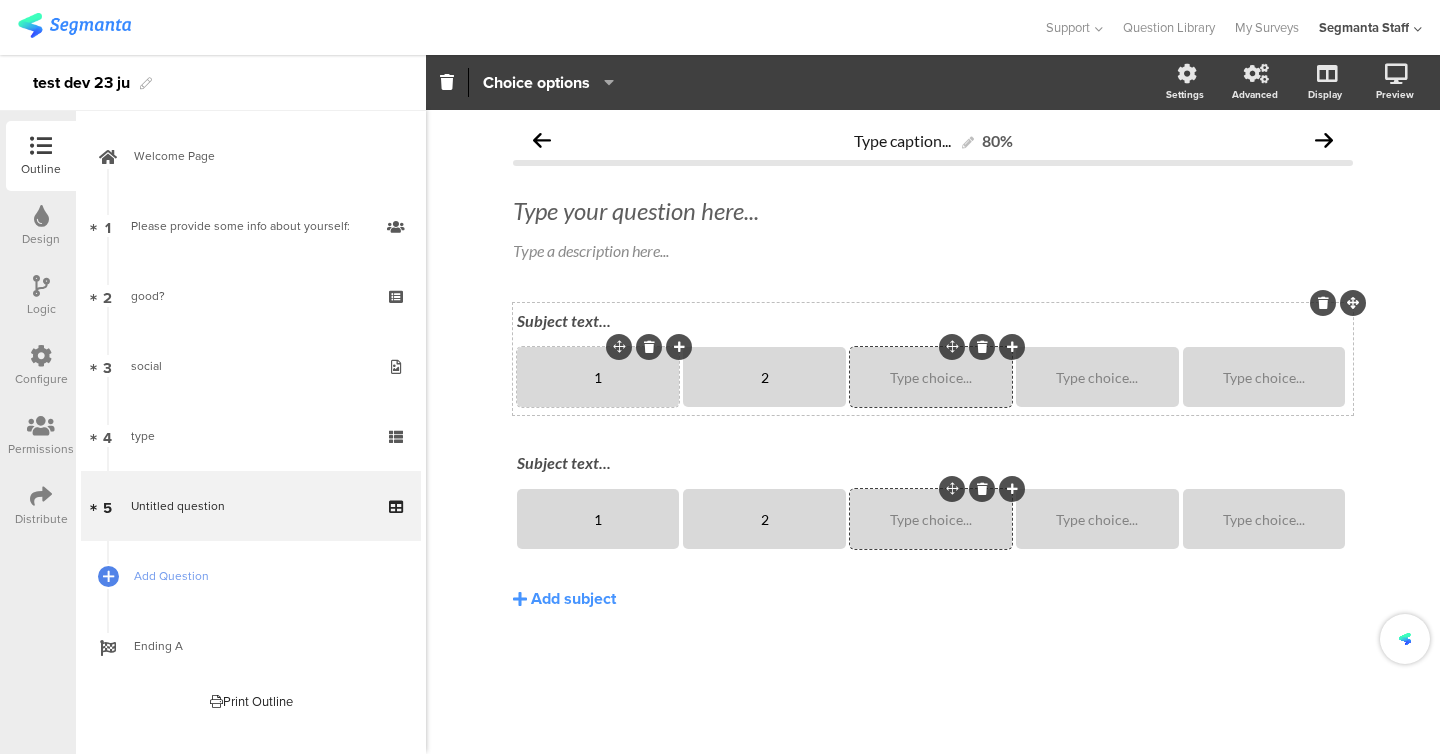 click on "Type choice..." 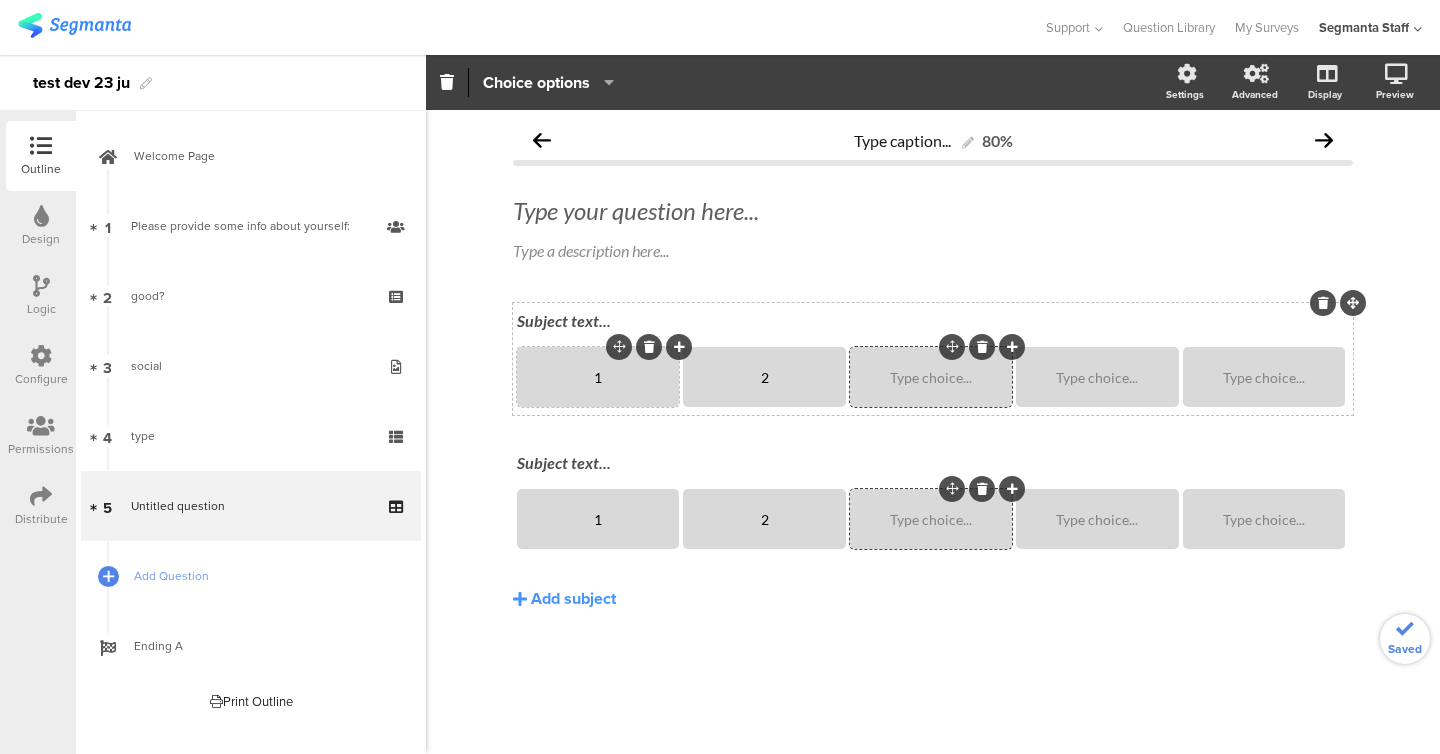 click on "Type choice..." 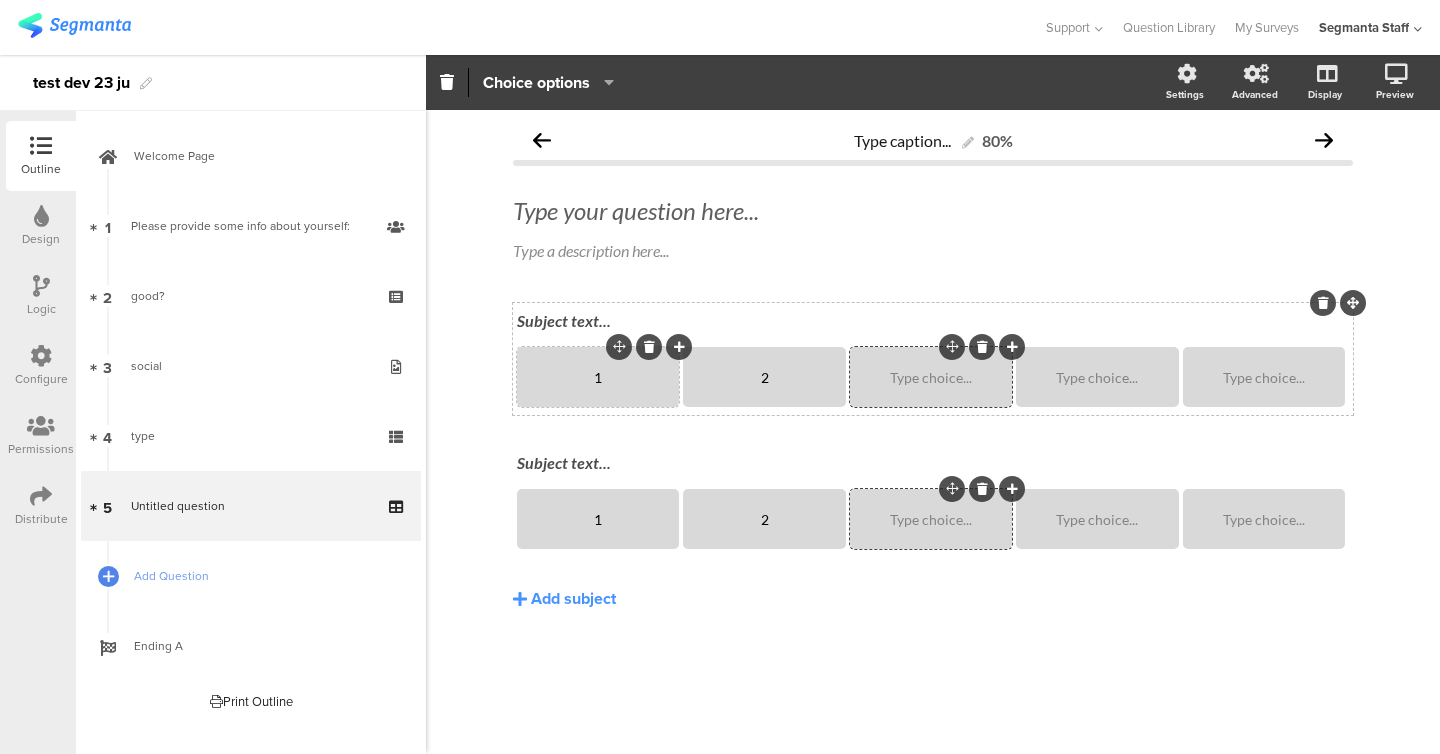 type 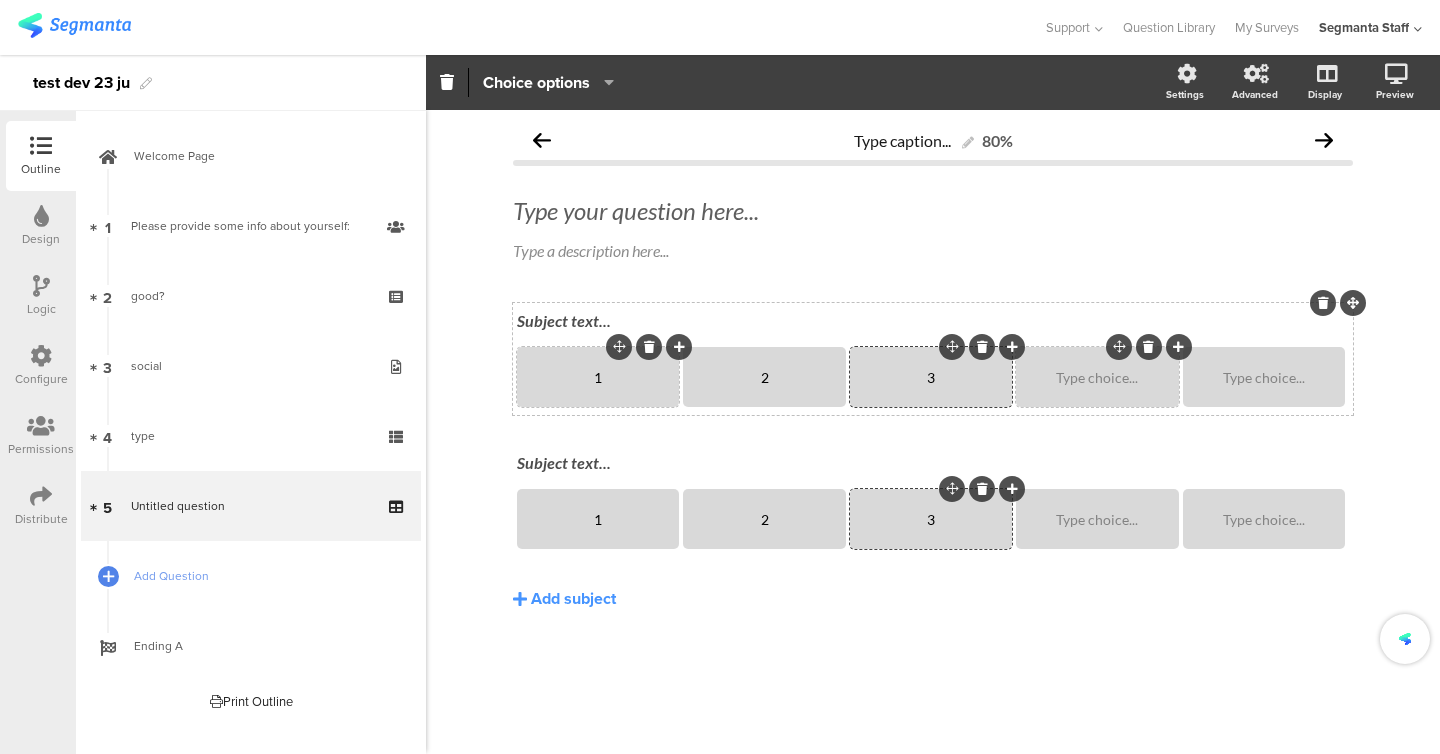type 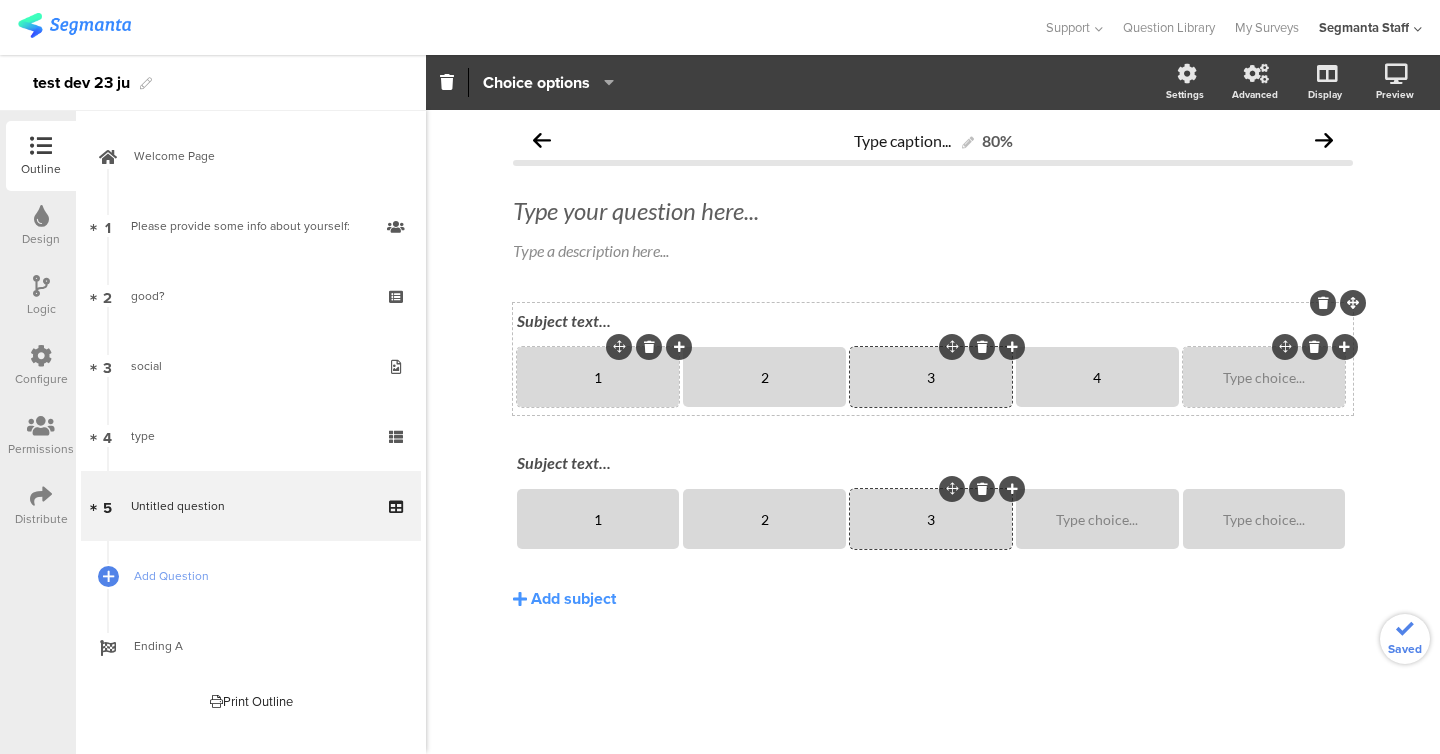 type 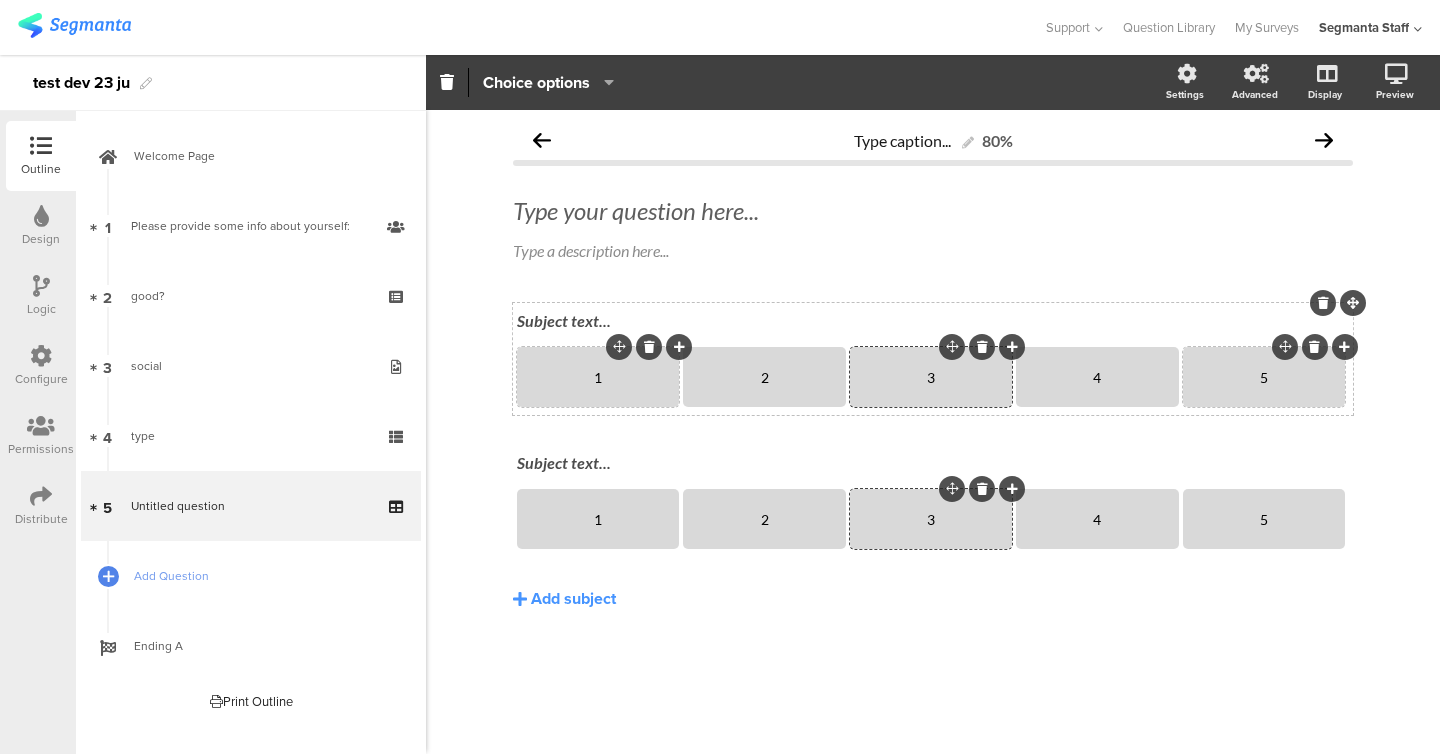 click on "Subject text..." at bounding box center (933, 320) 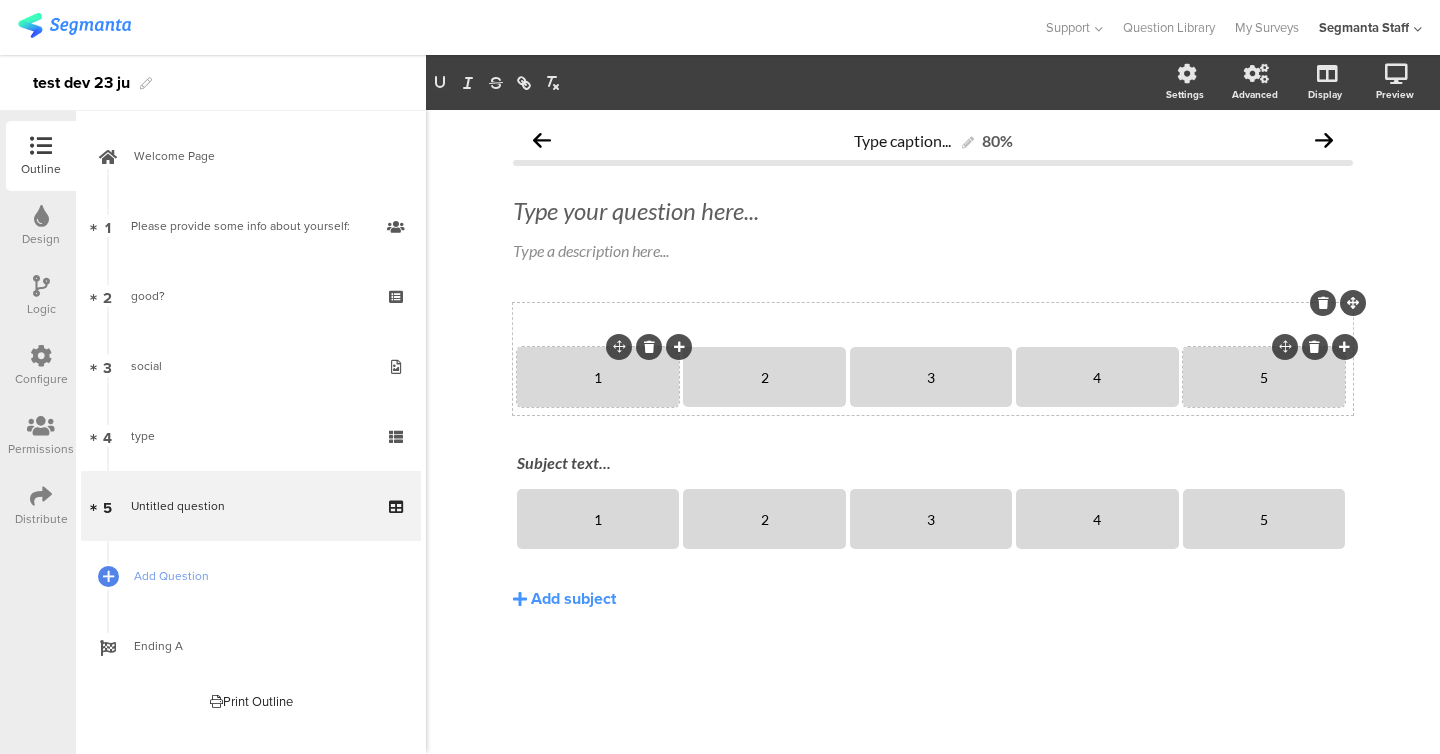 type 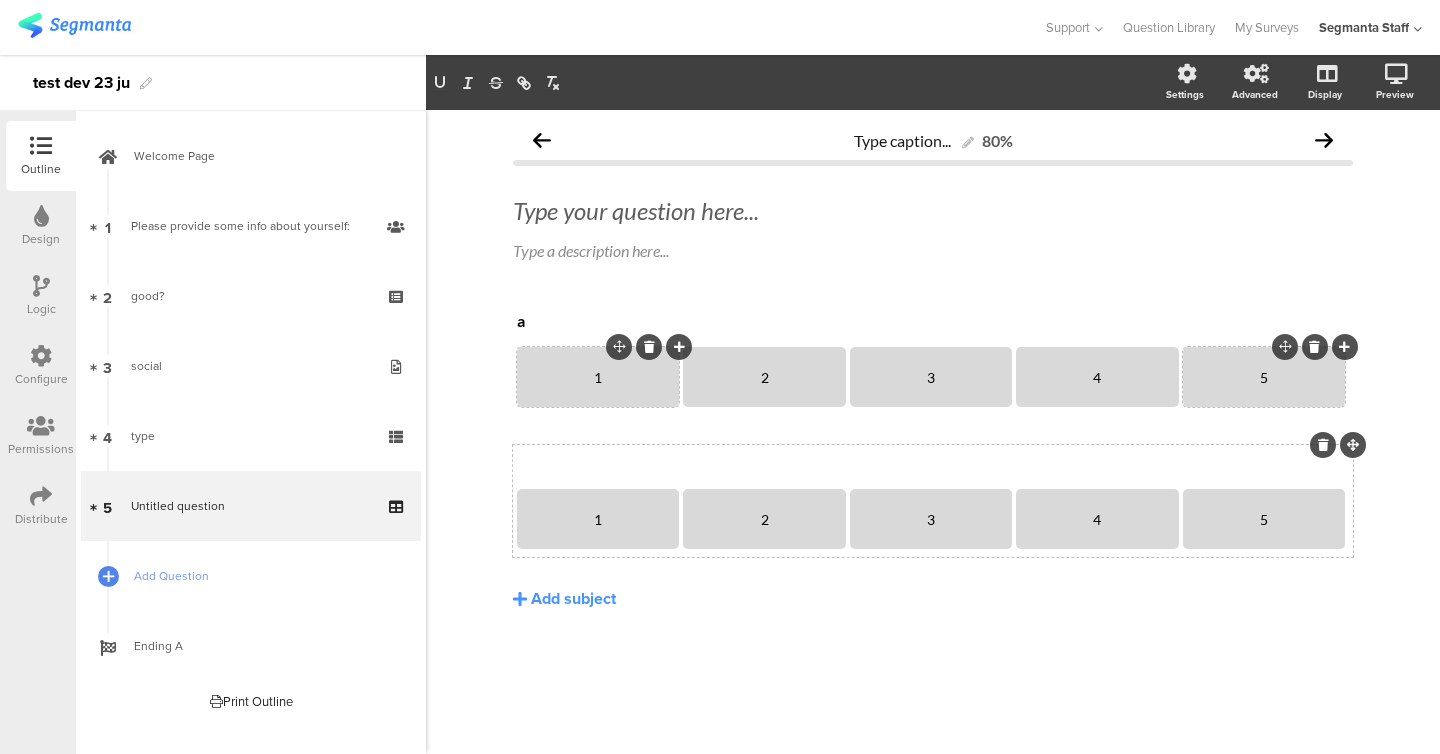 click on "Subject text..." at bounding box center [933, 464] 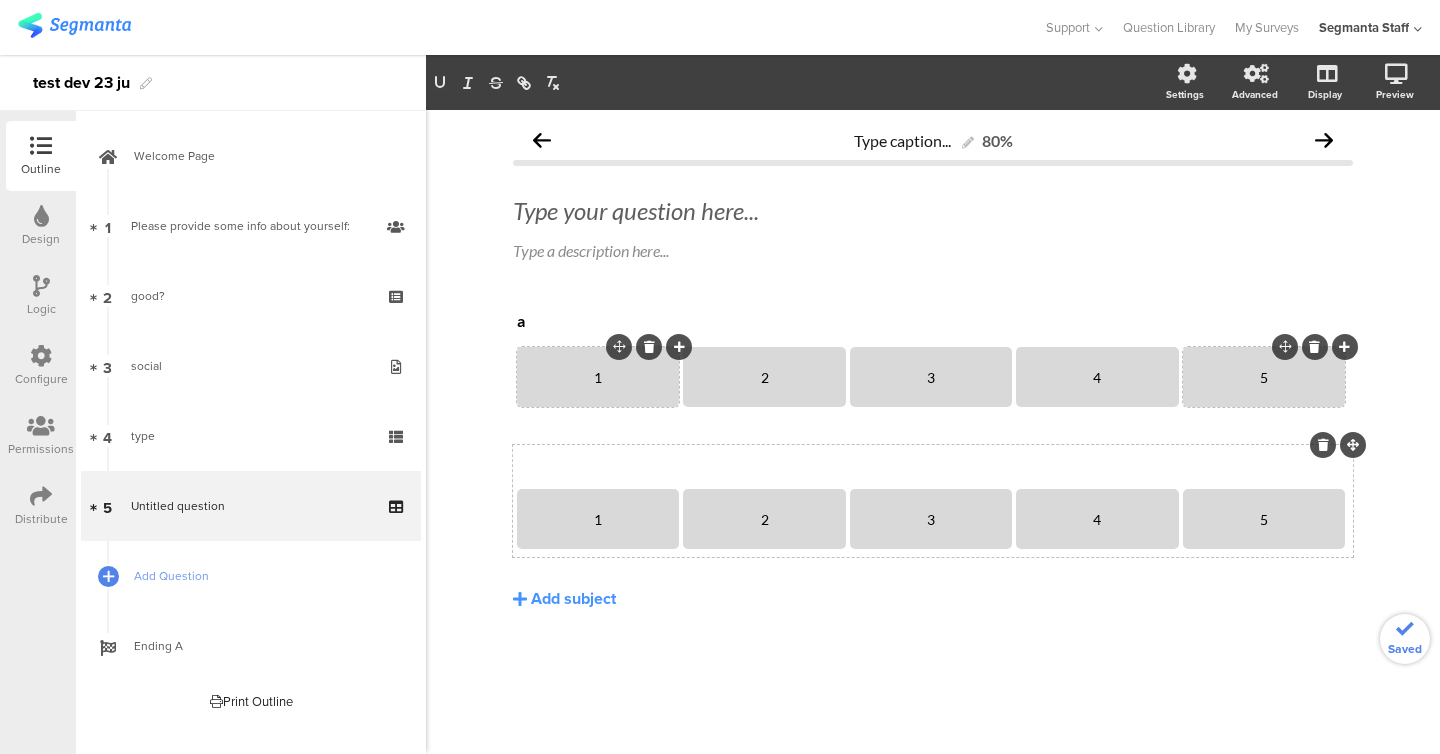 type 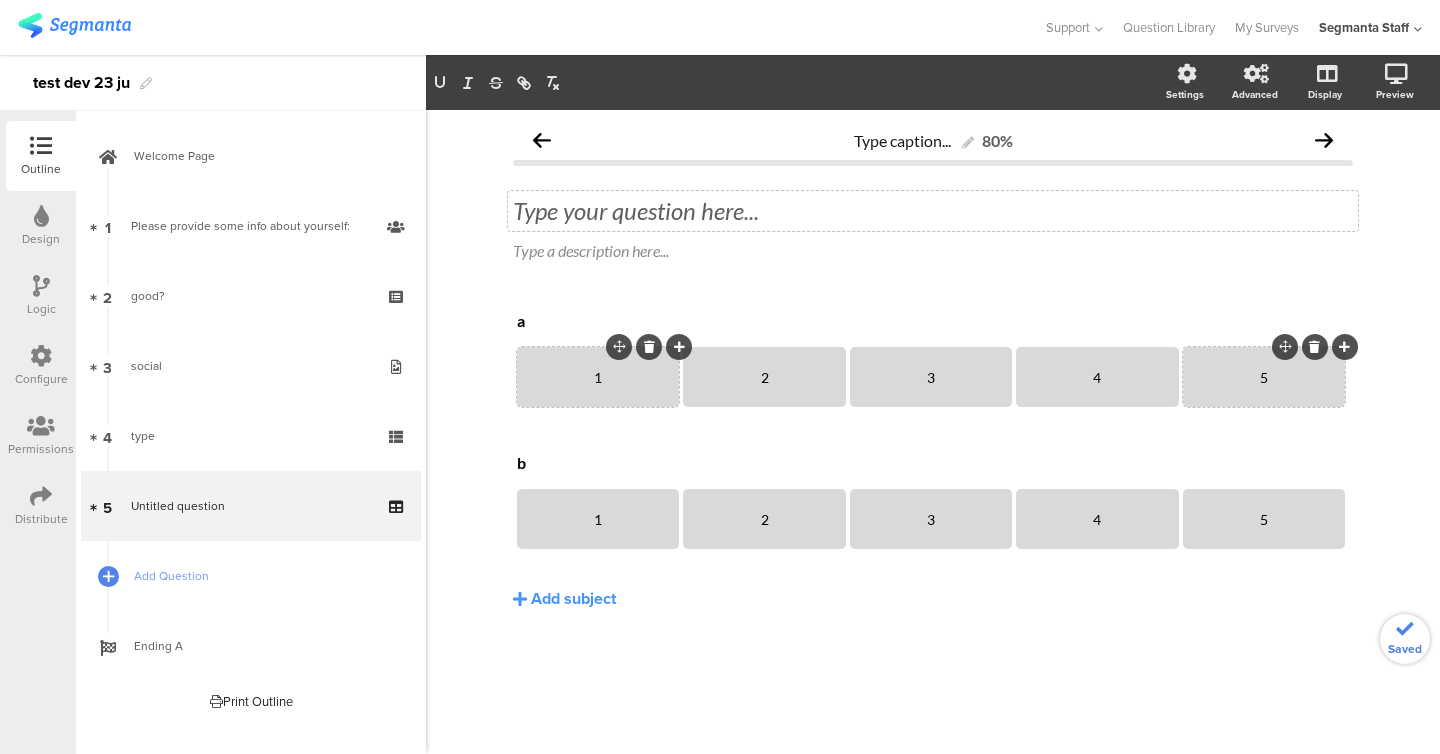 click on "Type your question here..." 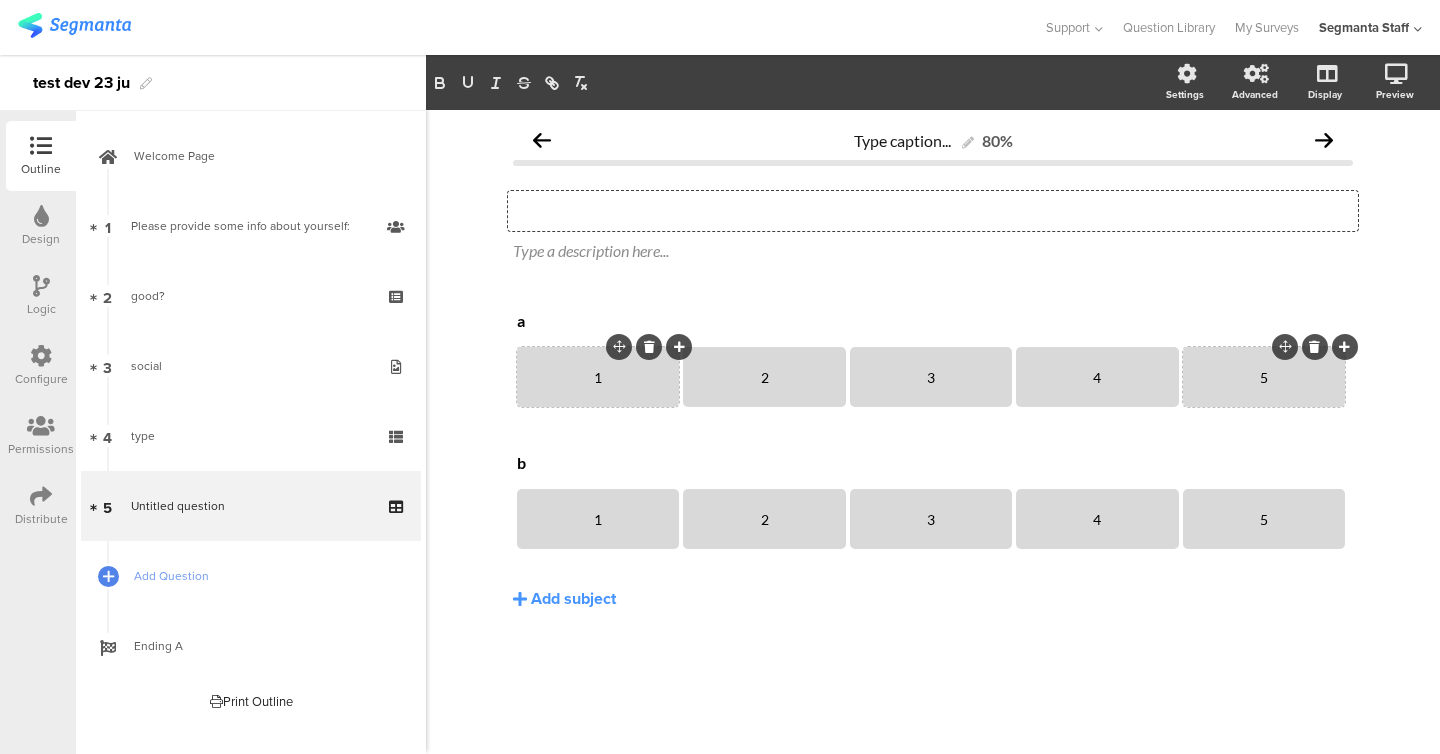 type 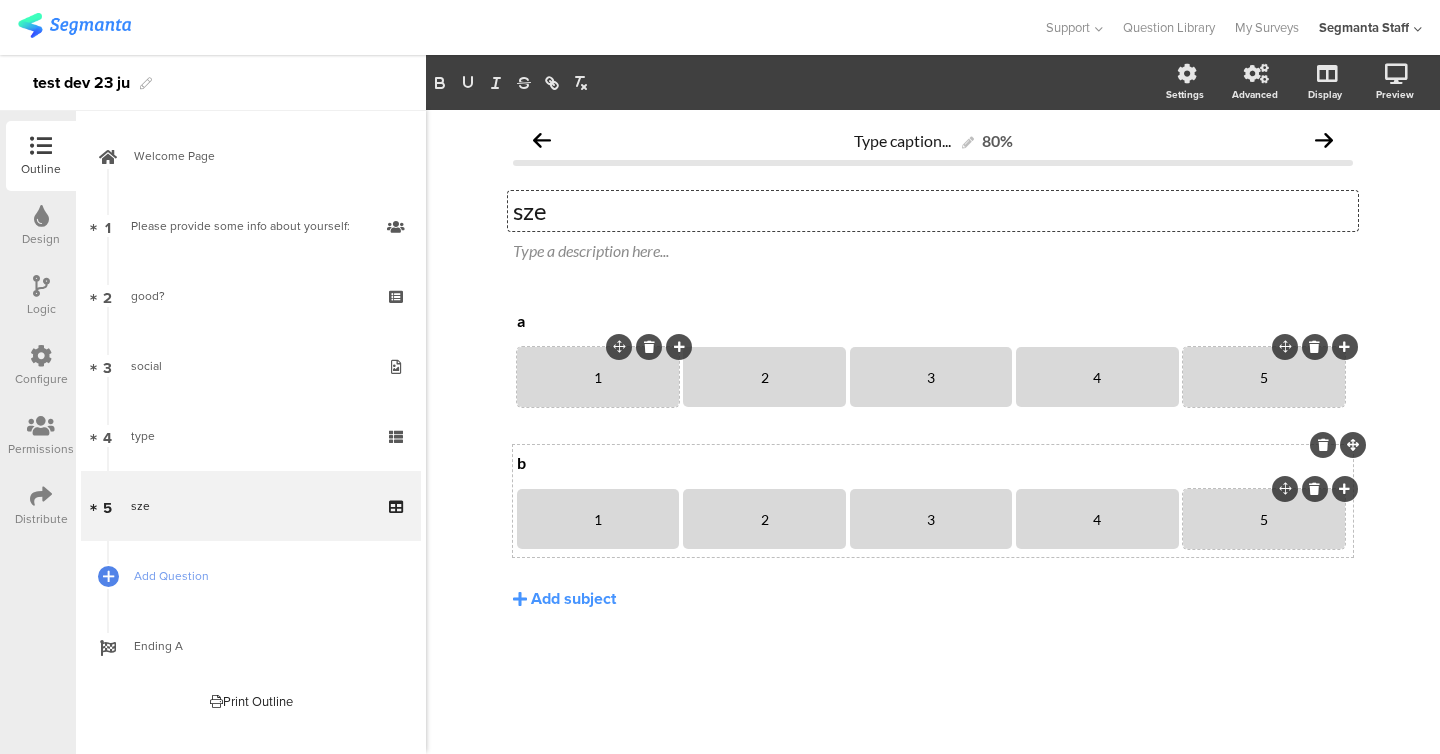 click 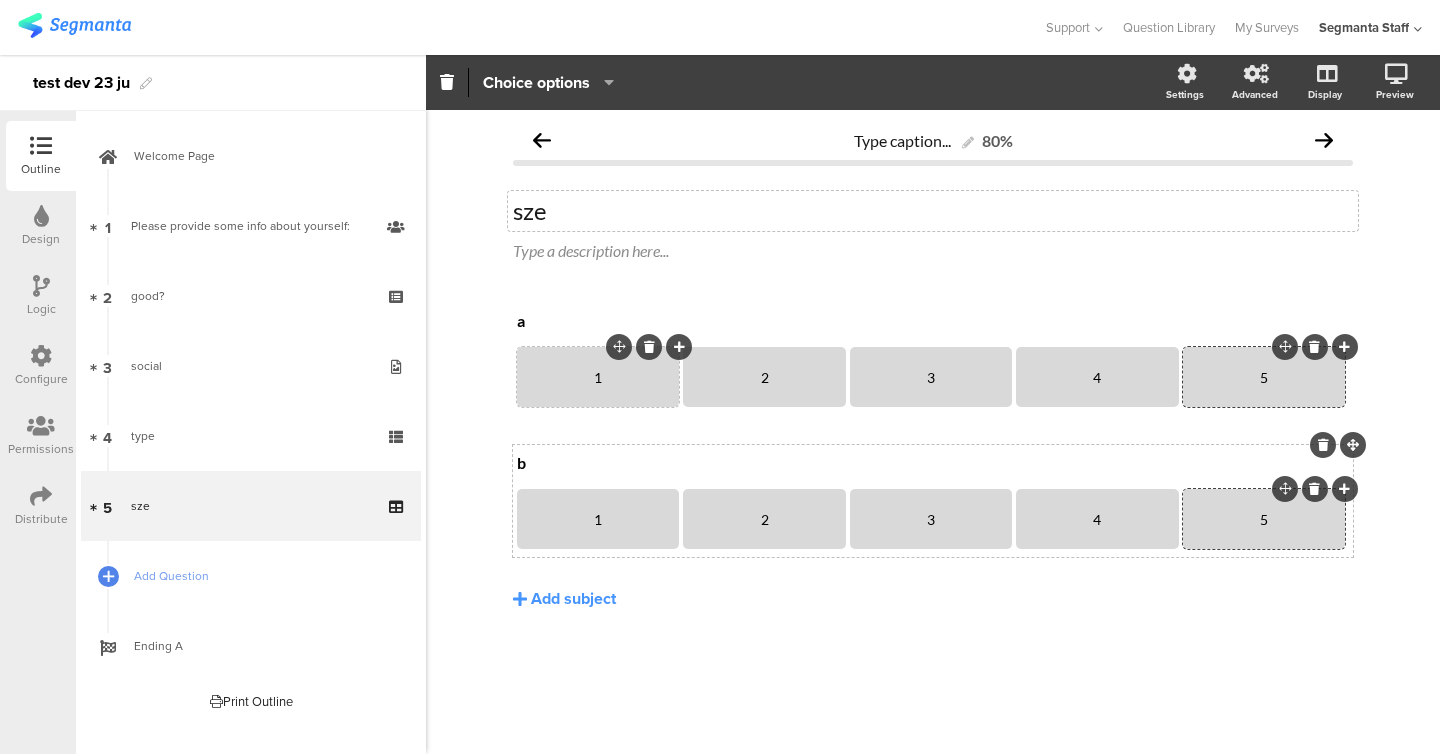 click 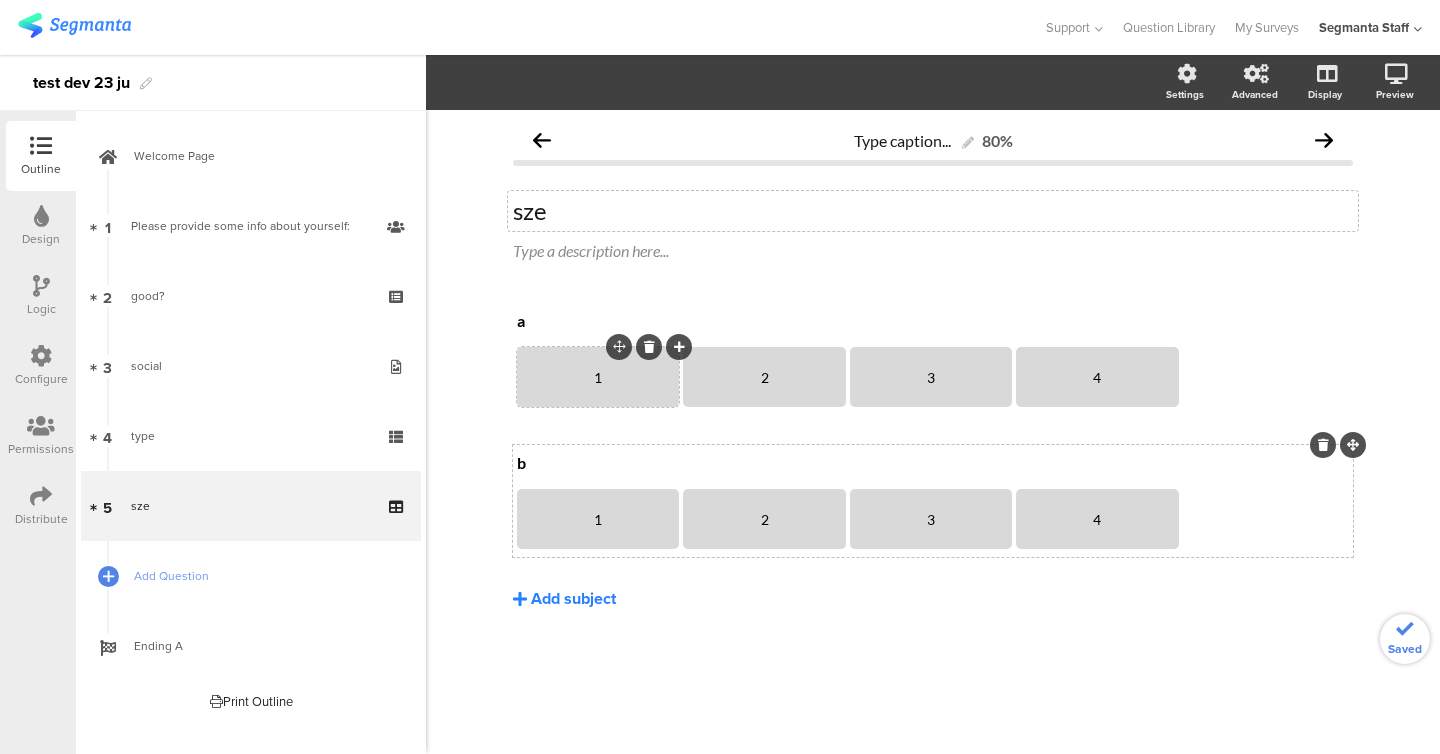 click on "Add subject" 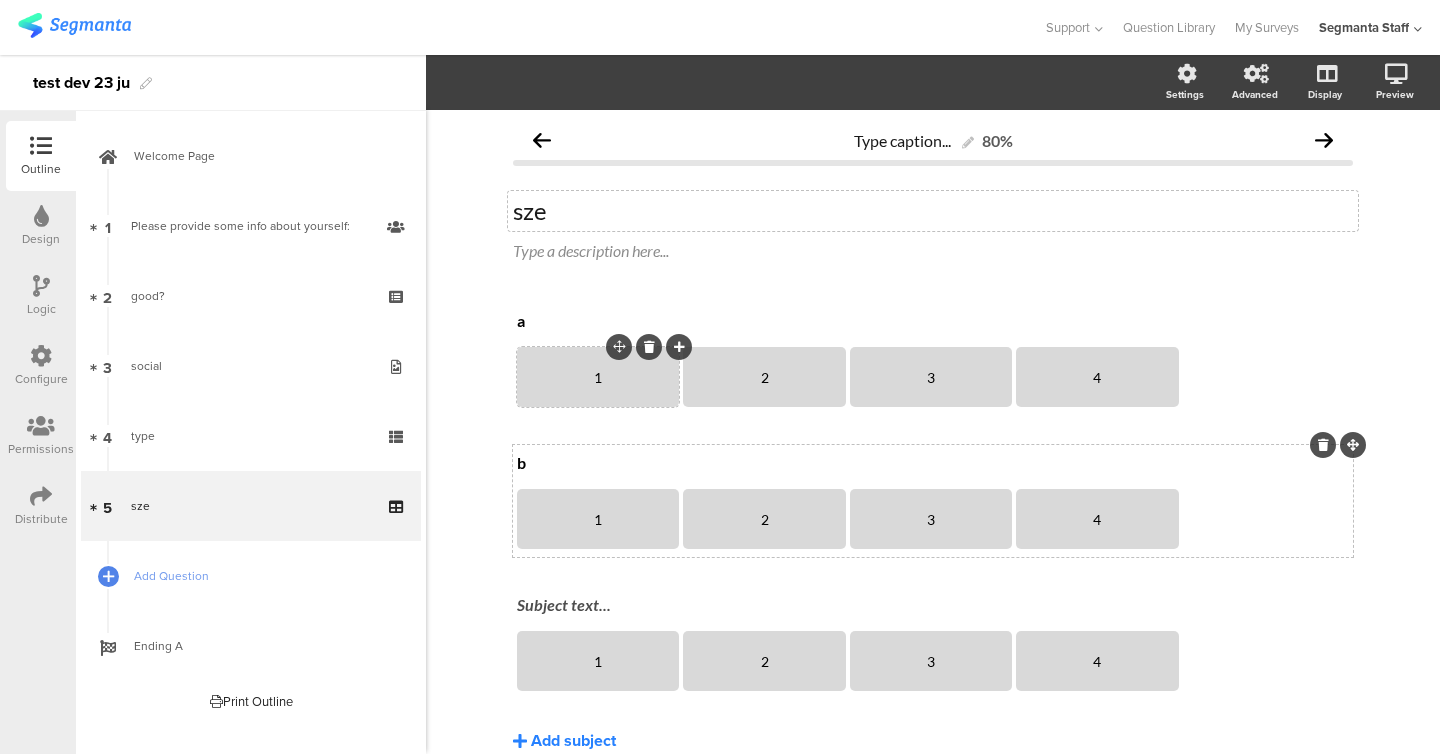 scroll, scrollTop: 78, scrollLeft: 0, axis: vertical 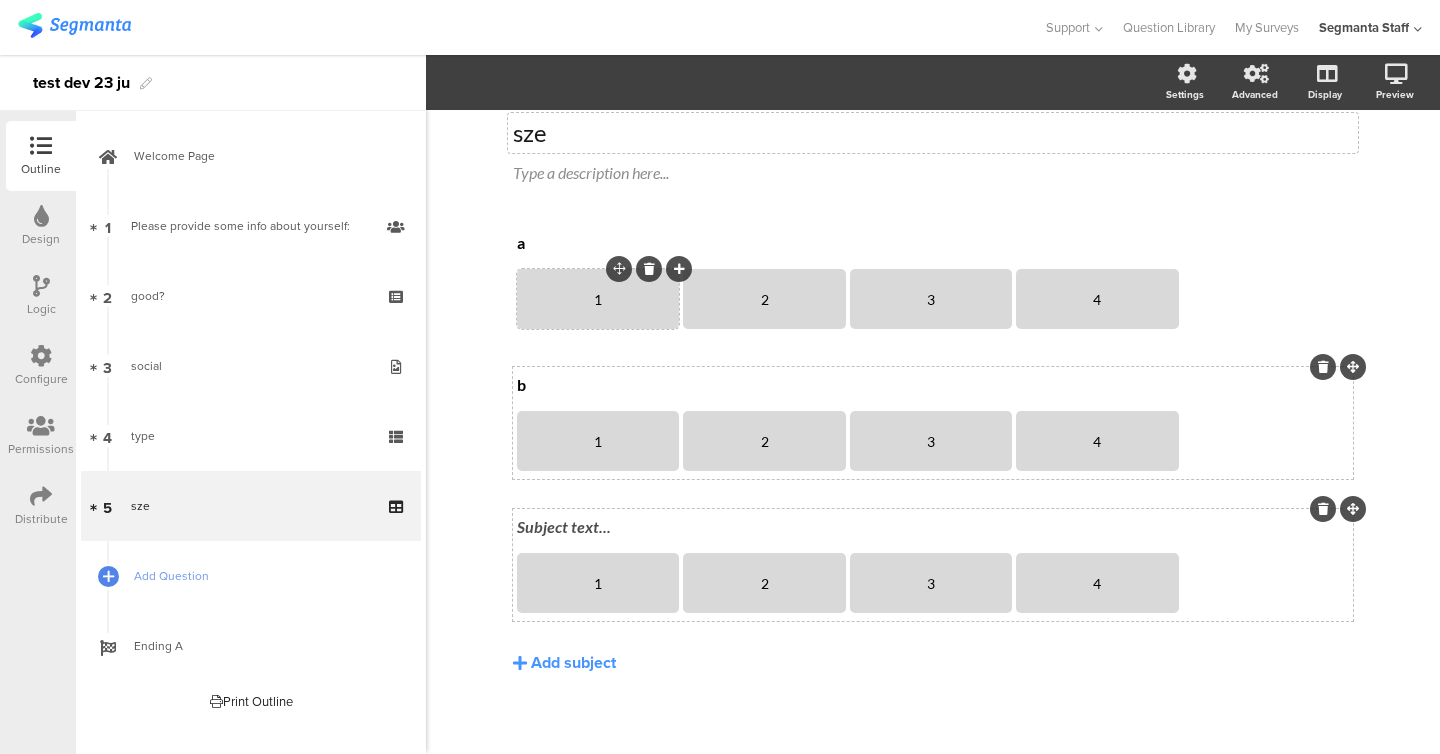 click 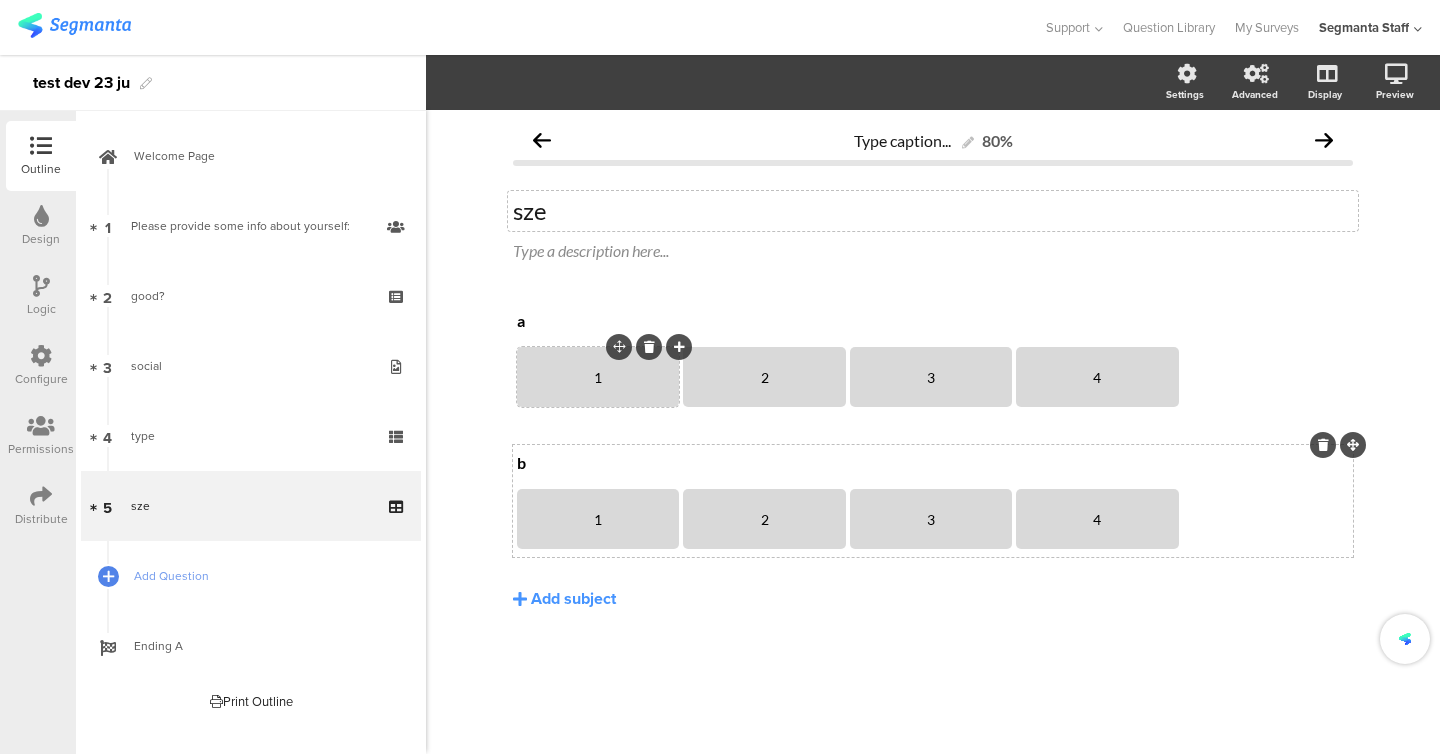 scroll, scrollTop: 0, scrollLeft: 0, axis: both 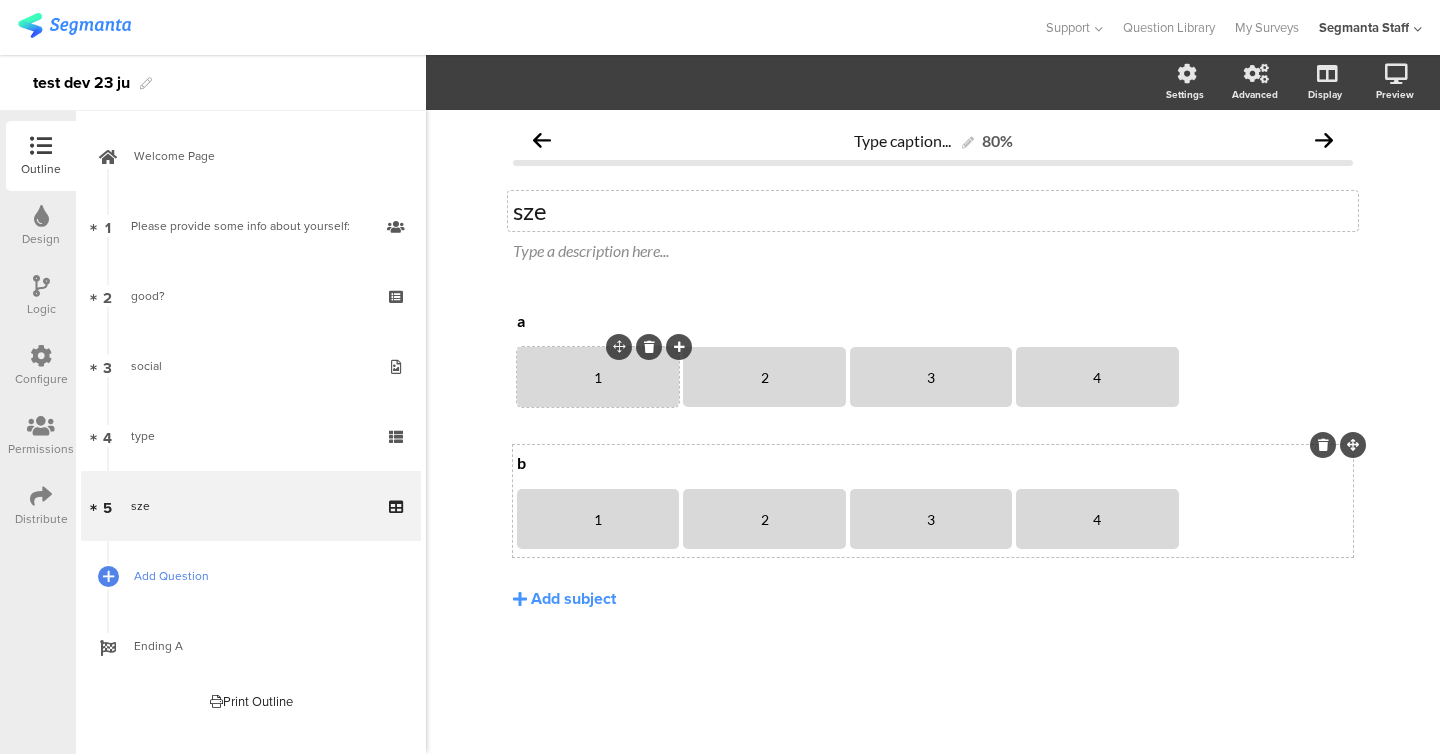 click on "Add Question" at bounding box center (262, 576) 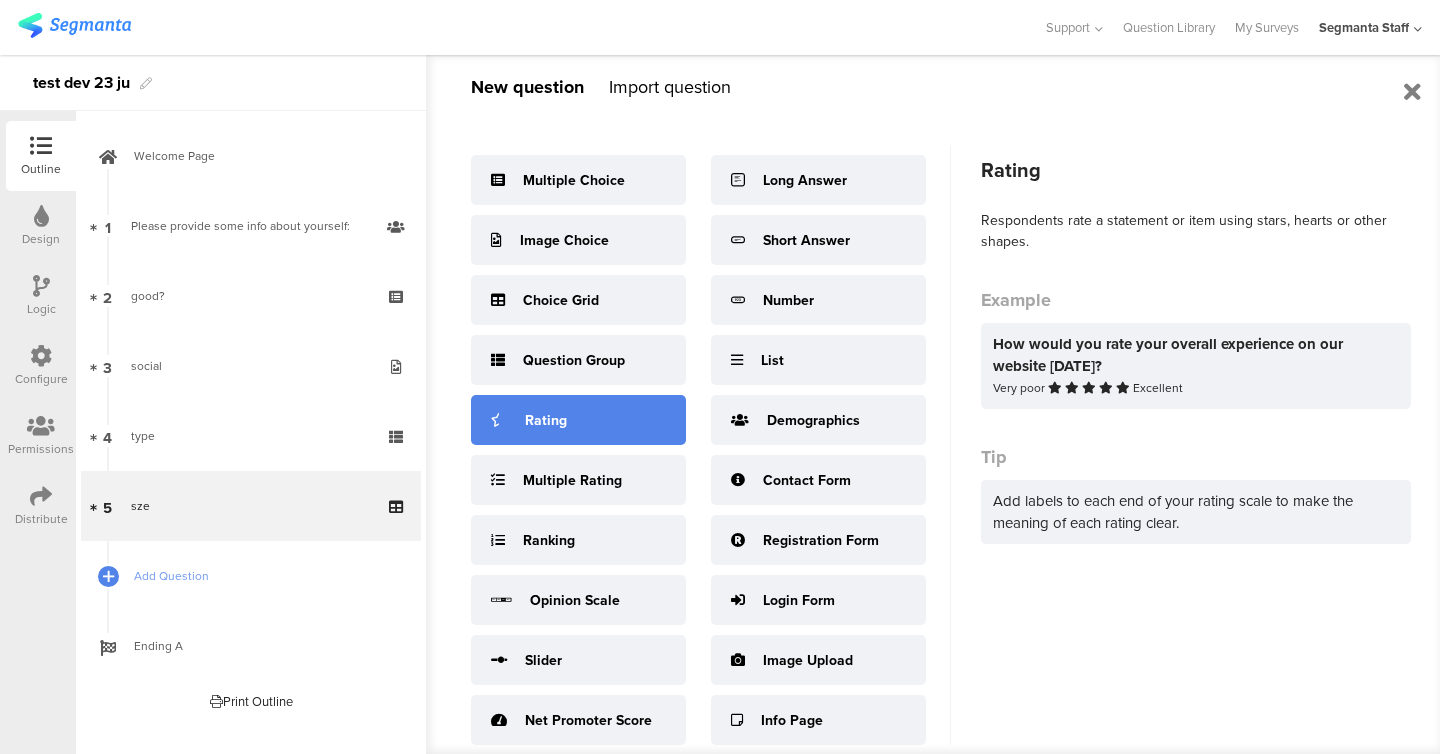 click on "Rating" at bounding box center (578, 420) 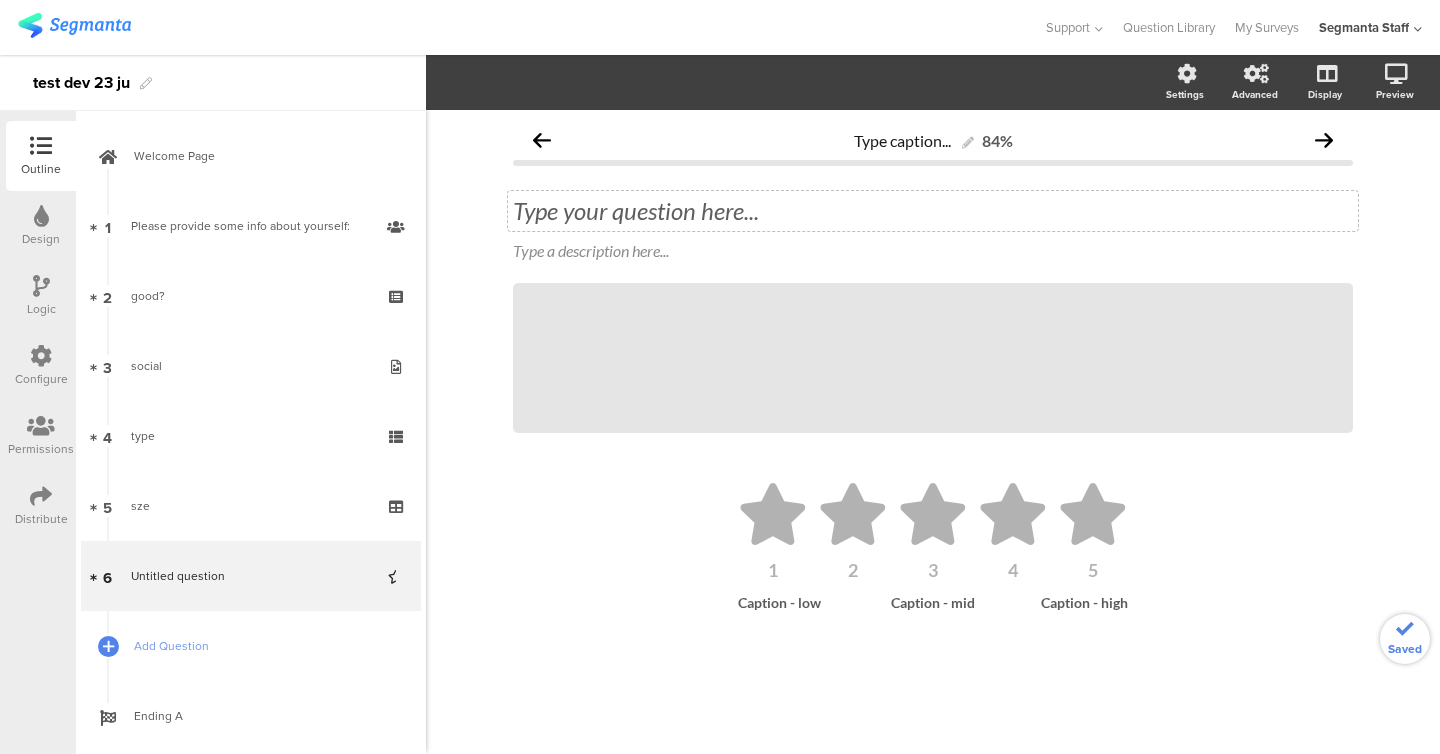 click on "Type your question here..." 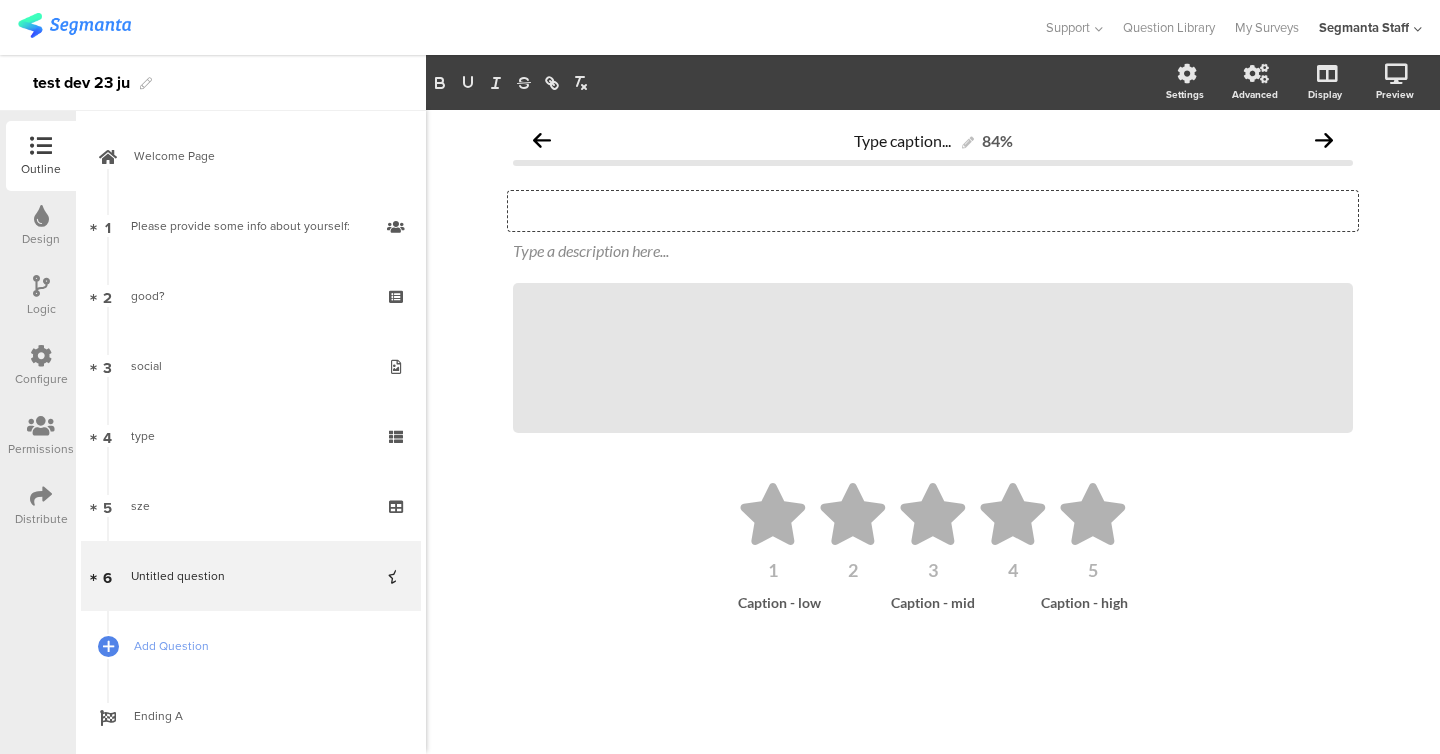 type 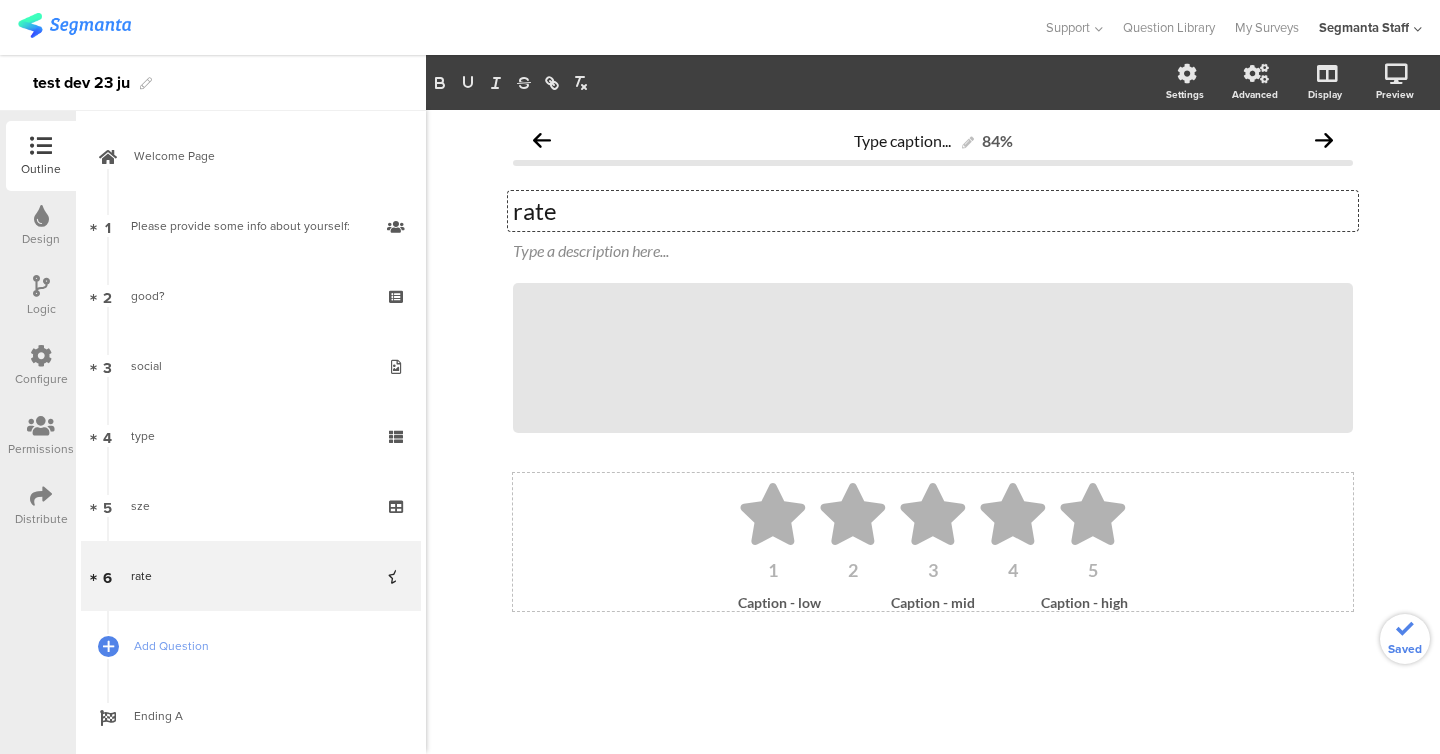 click 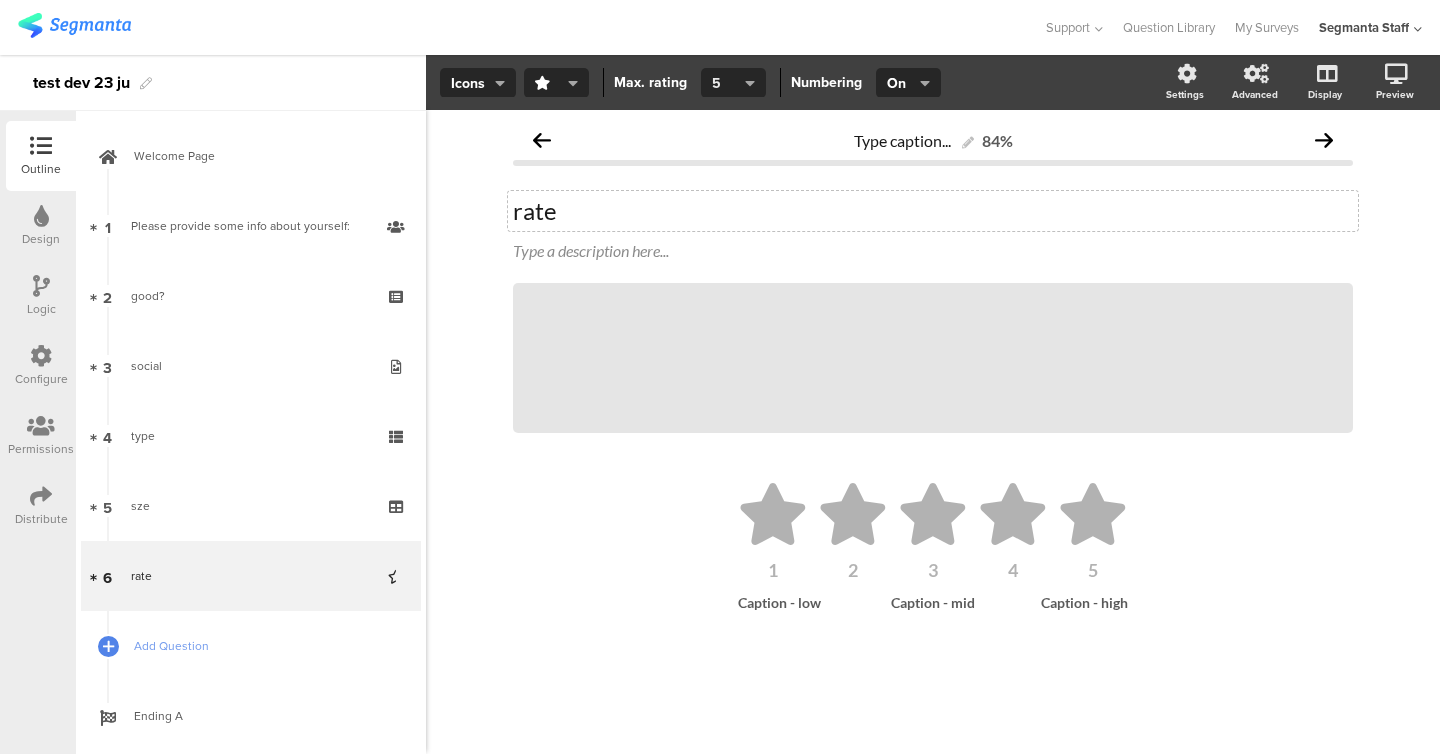 click on "5" 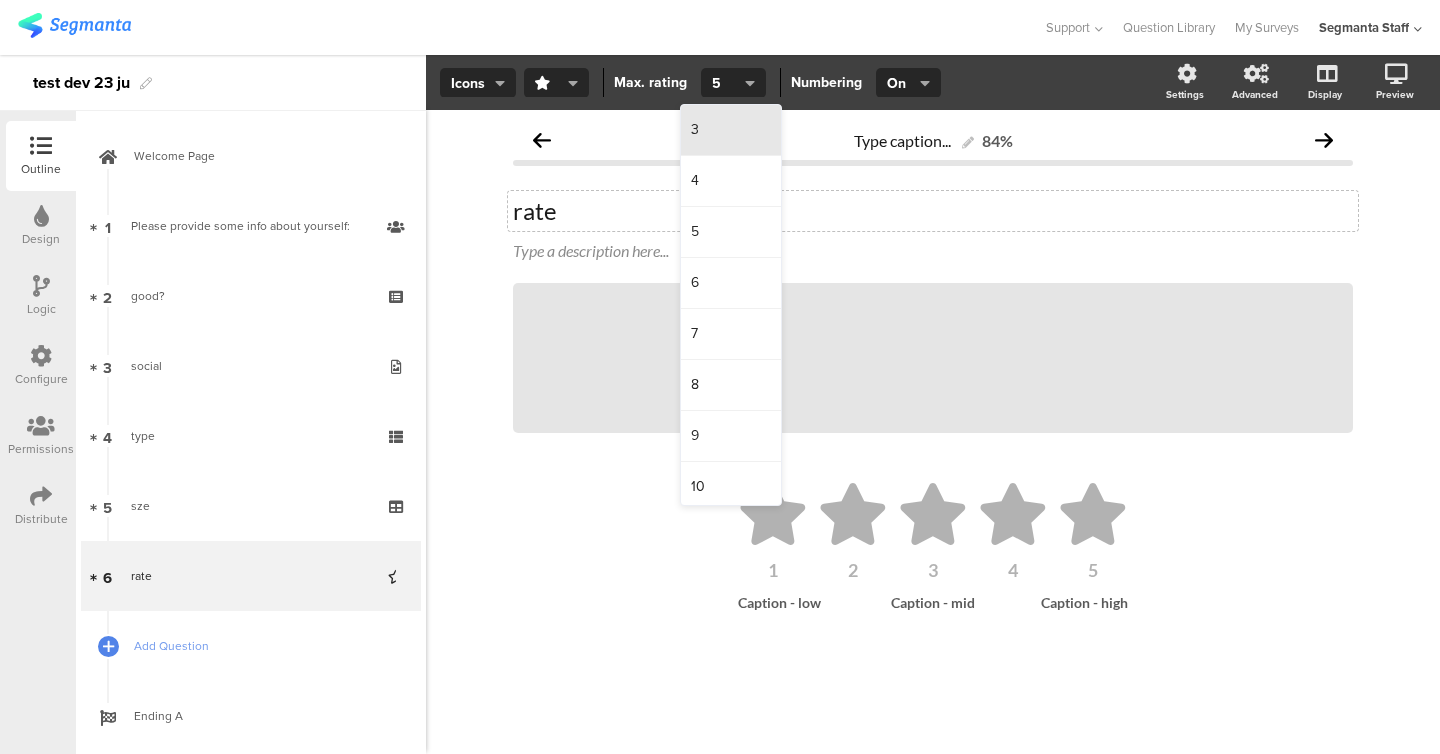 click on "3" at bounding box center (731, 130) 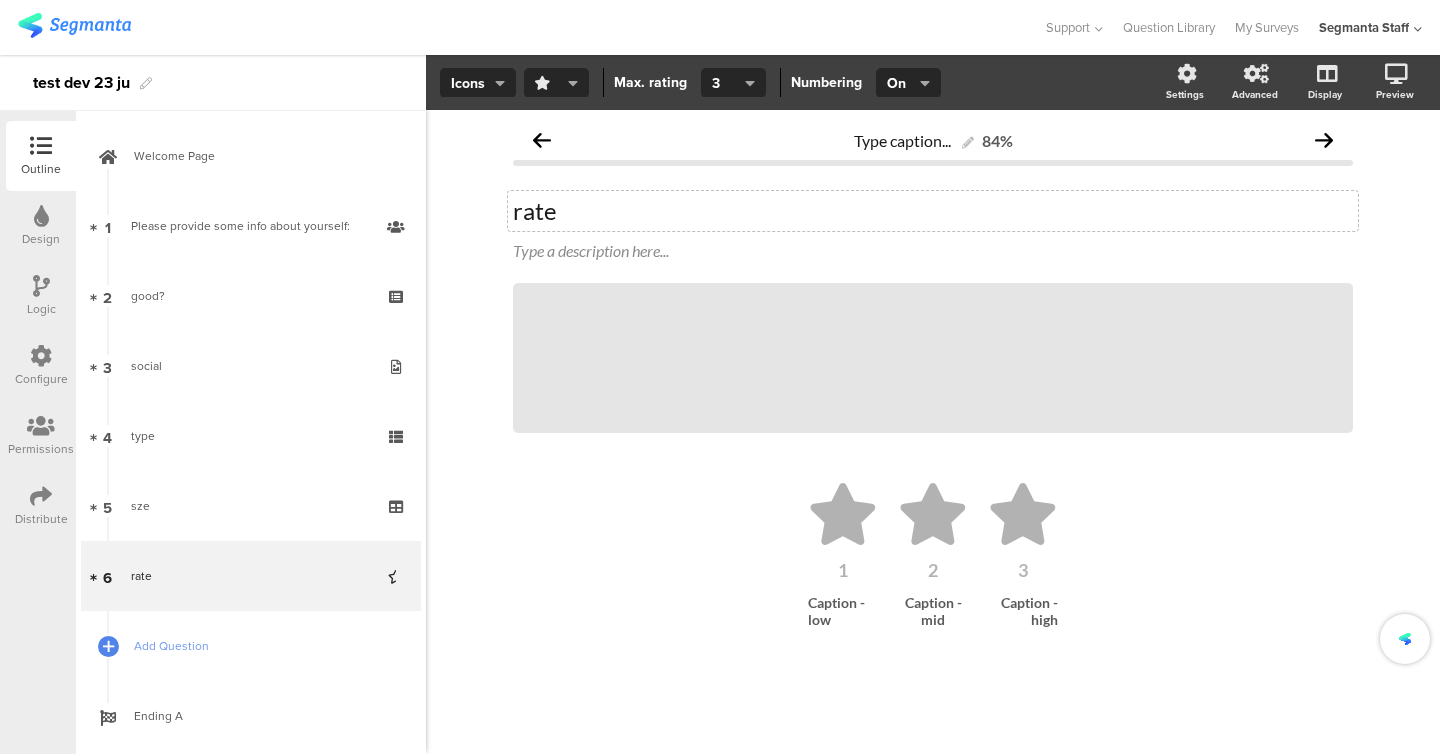 click 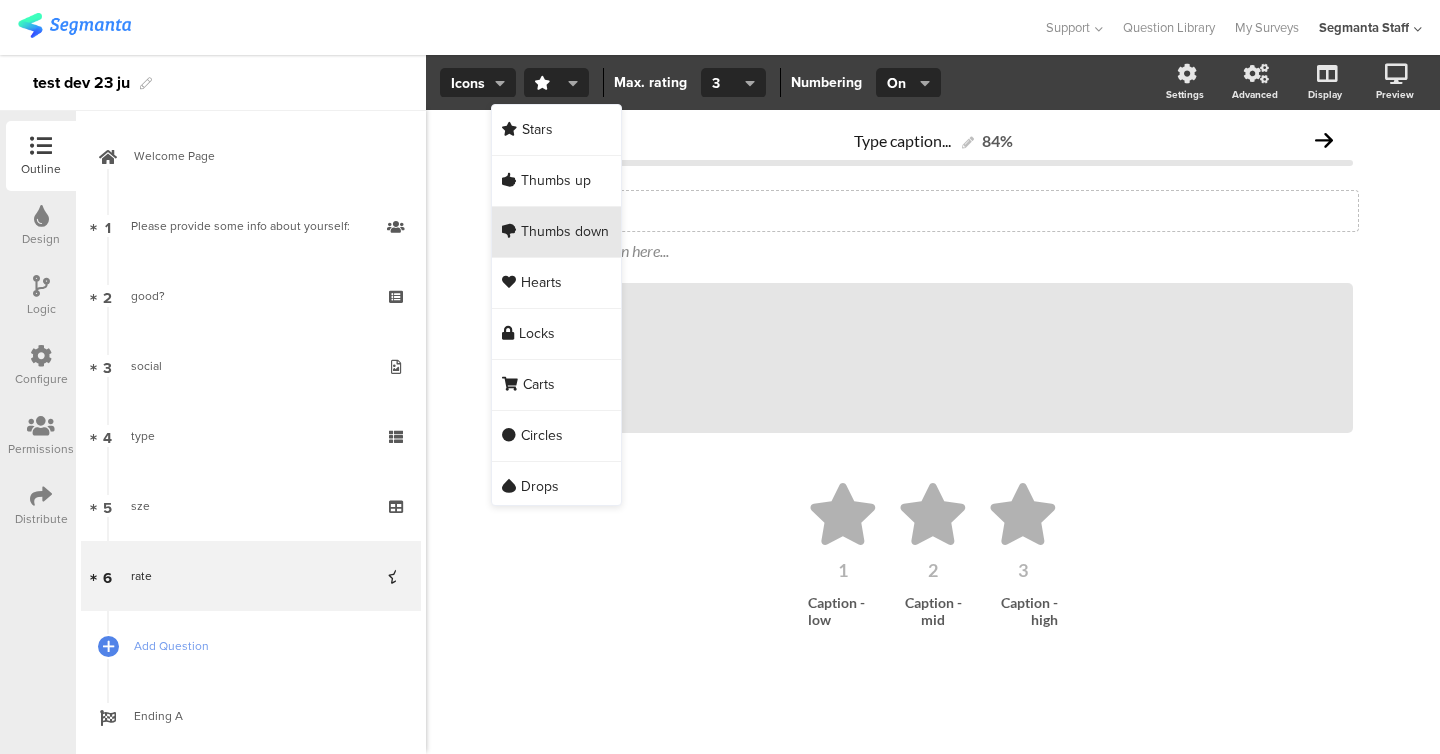 click on "Thumbs down" at bounding box center [565, 232] 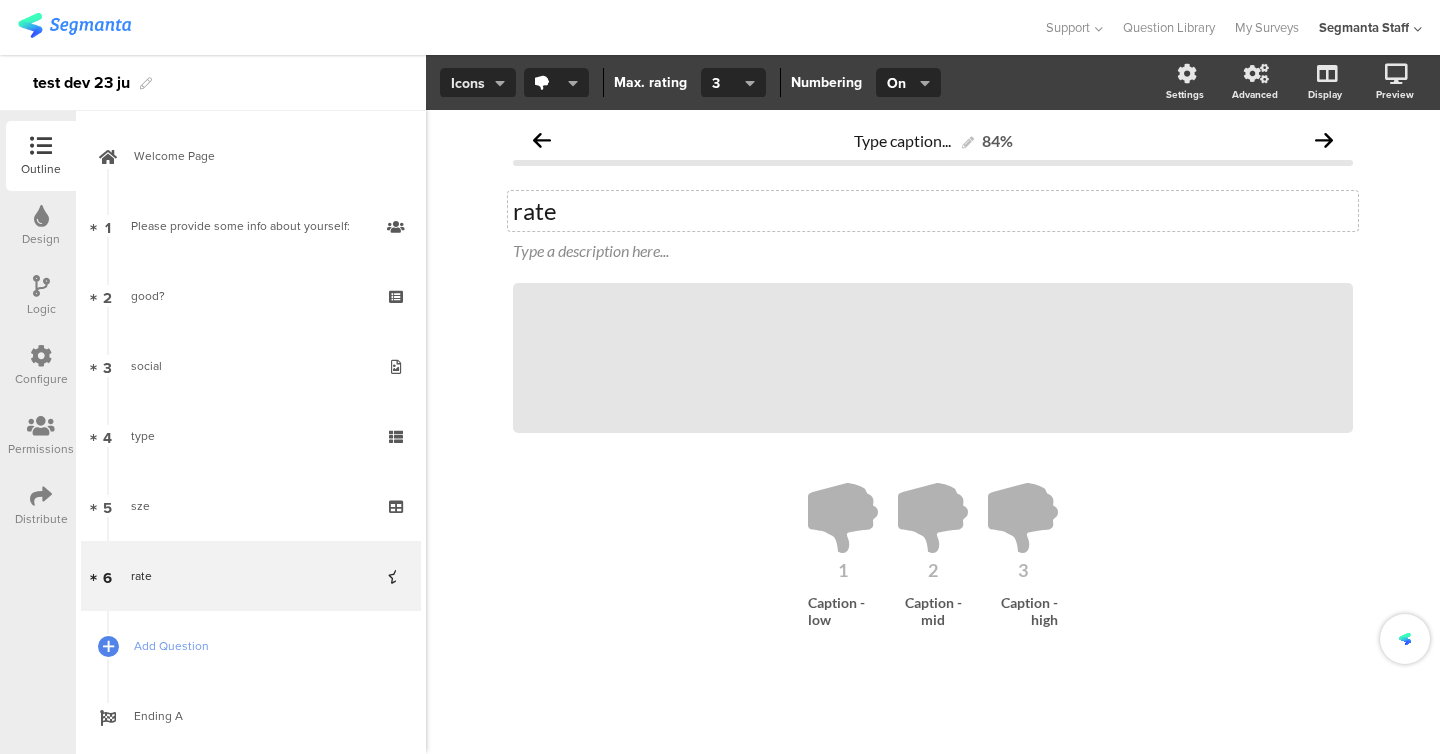click on "Icons" 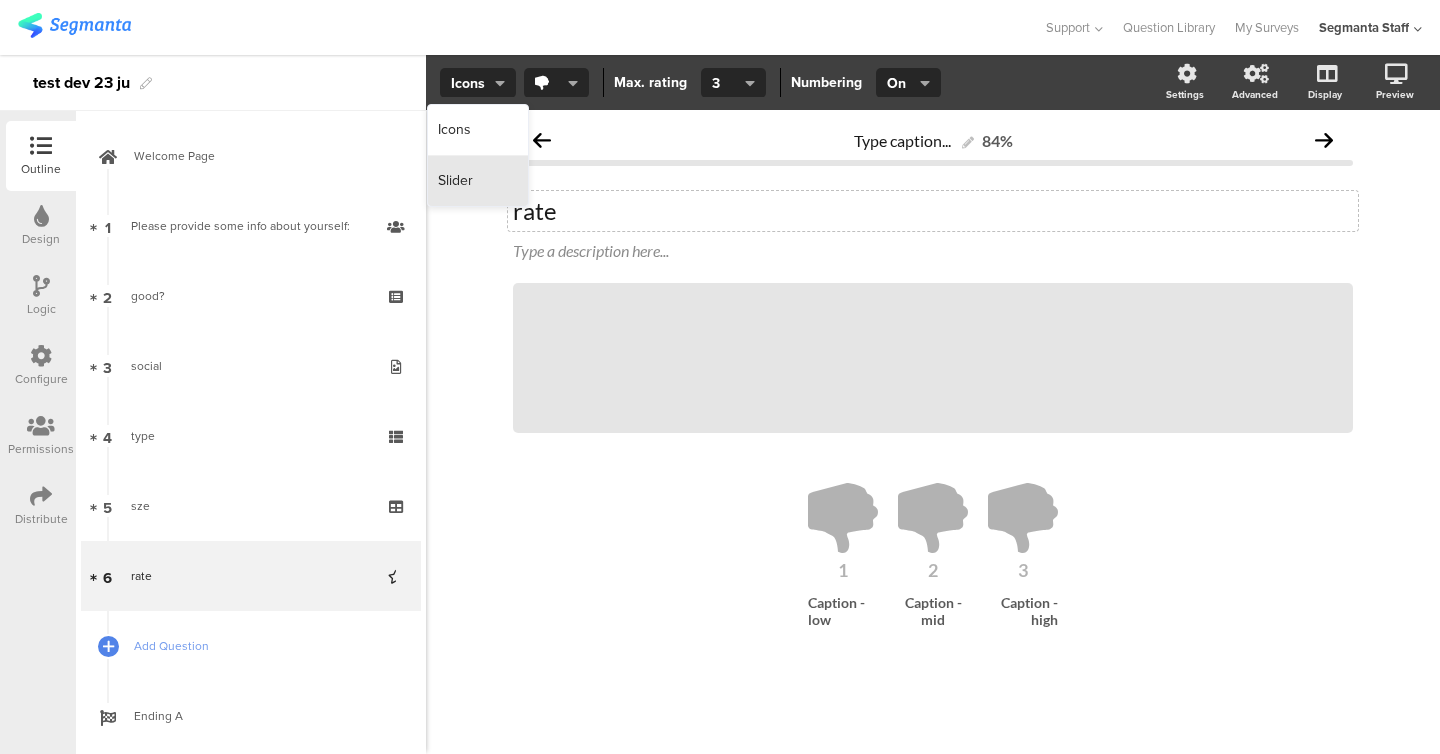 click on "Slider" at bounding box center [478, 181] 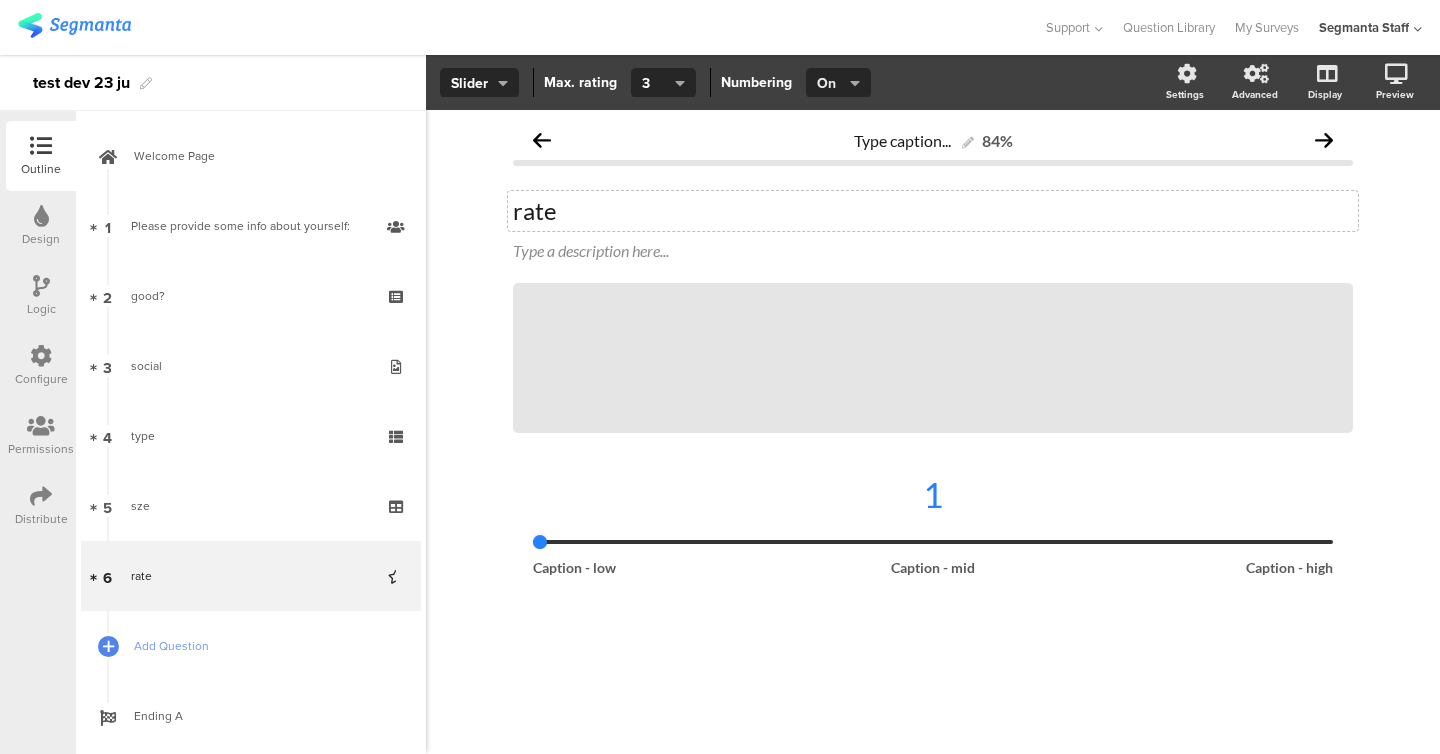 click on "On" 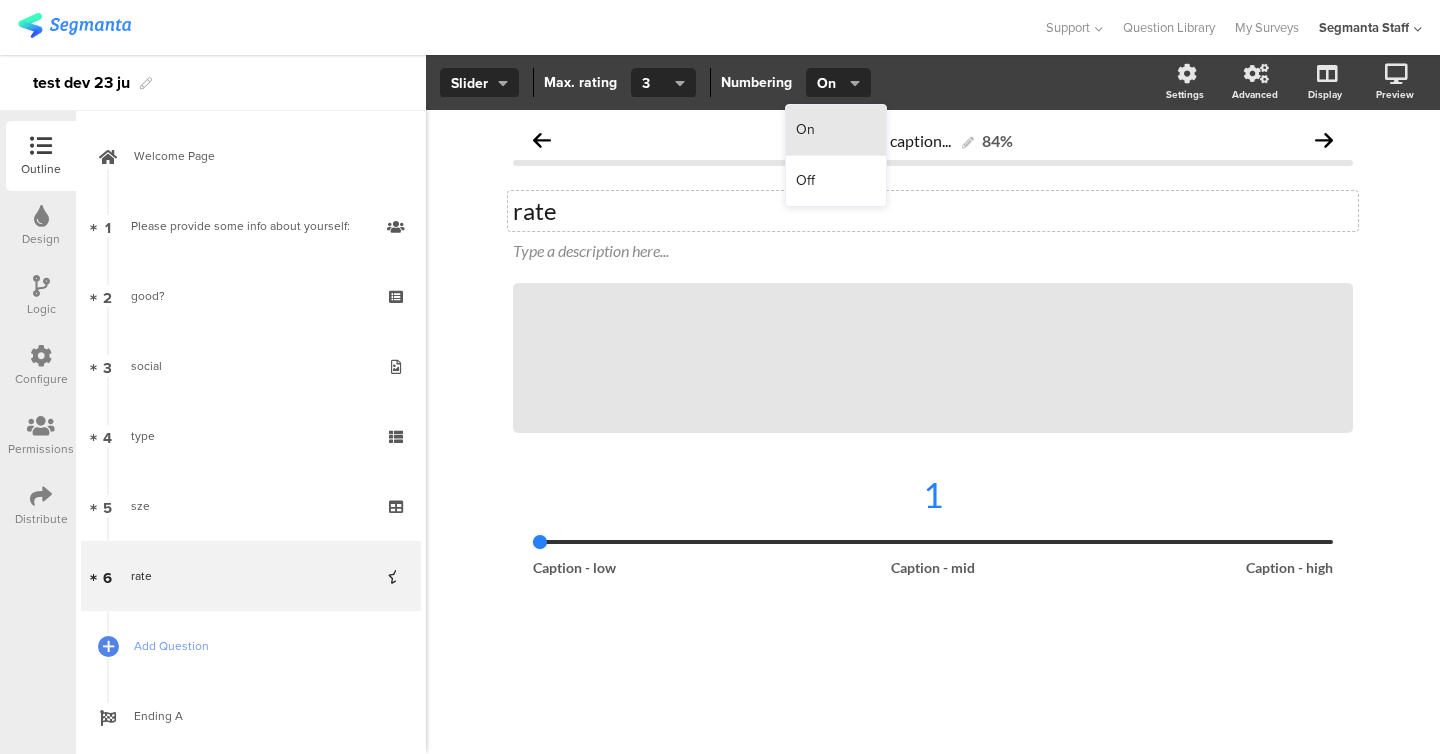 click on "On" at bounding box center (836, 130) 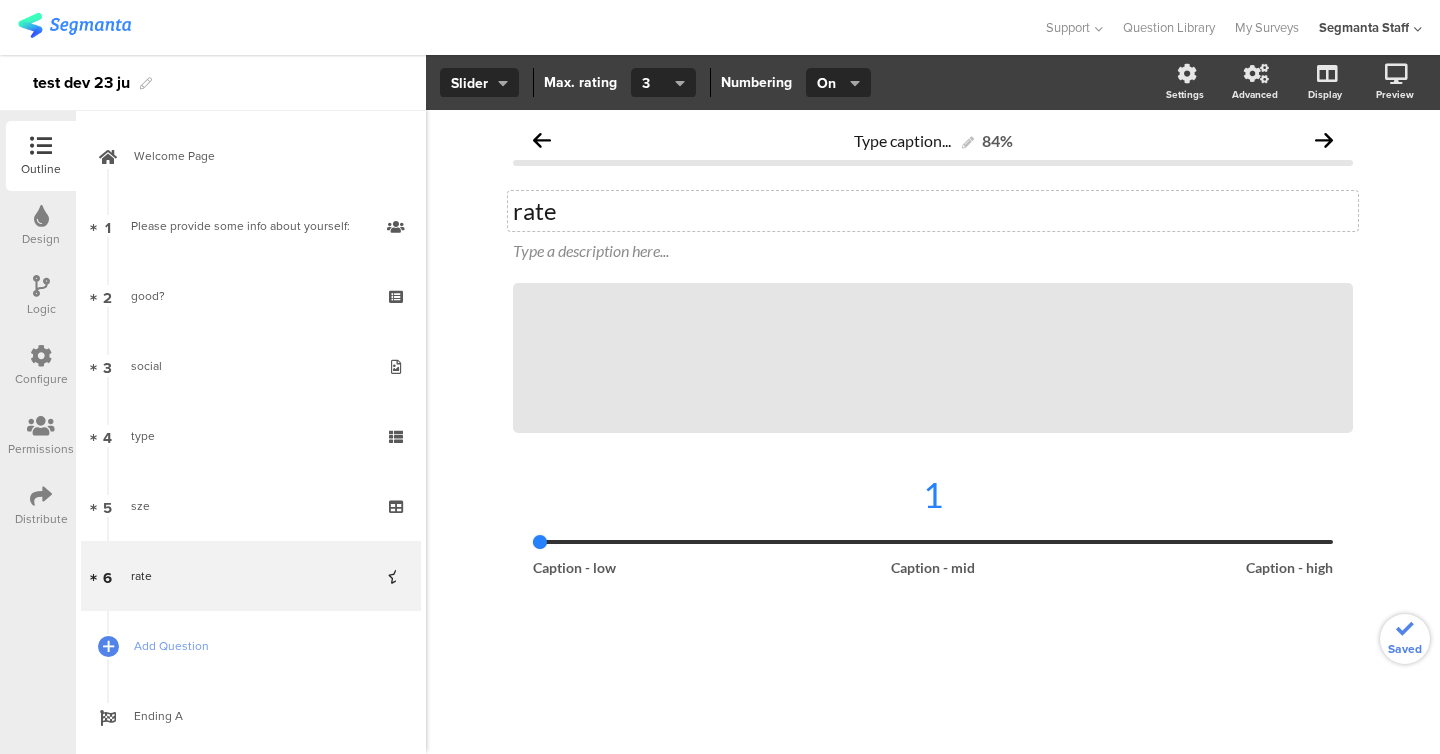 click on "Slider       Max. rating   3     Numbering   On
Settings
Advanced
Display
[GEOGRAPHIC_DATA]" 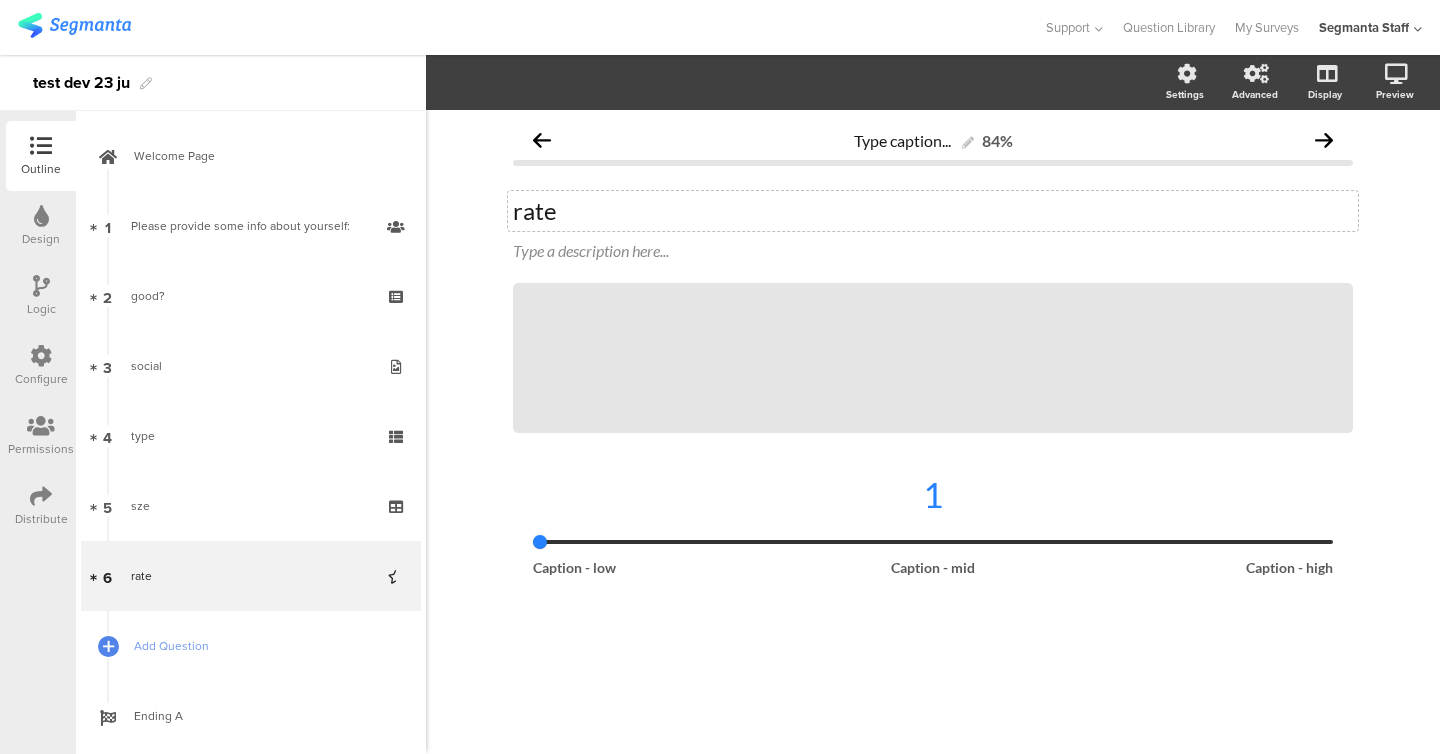 click on "1
Caption - low
Caption - mid
Caption - high" 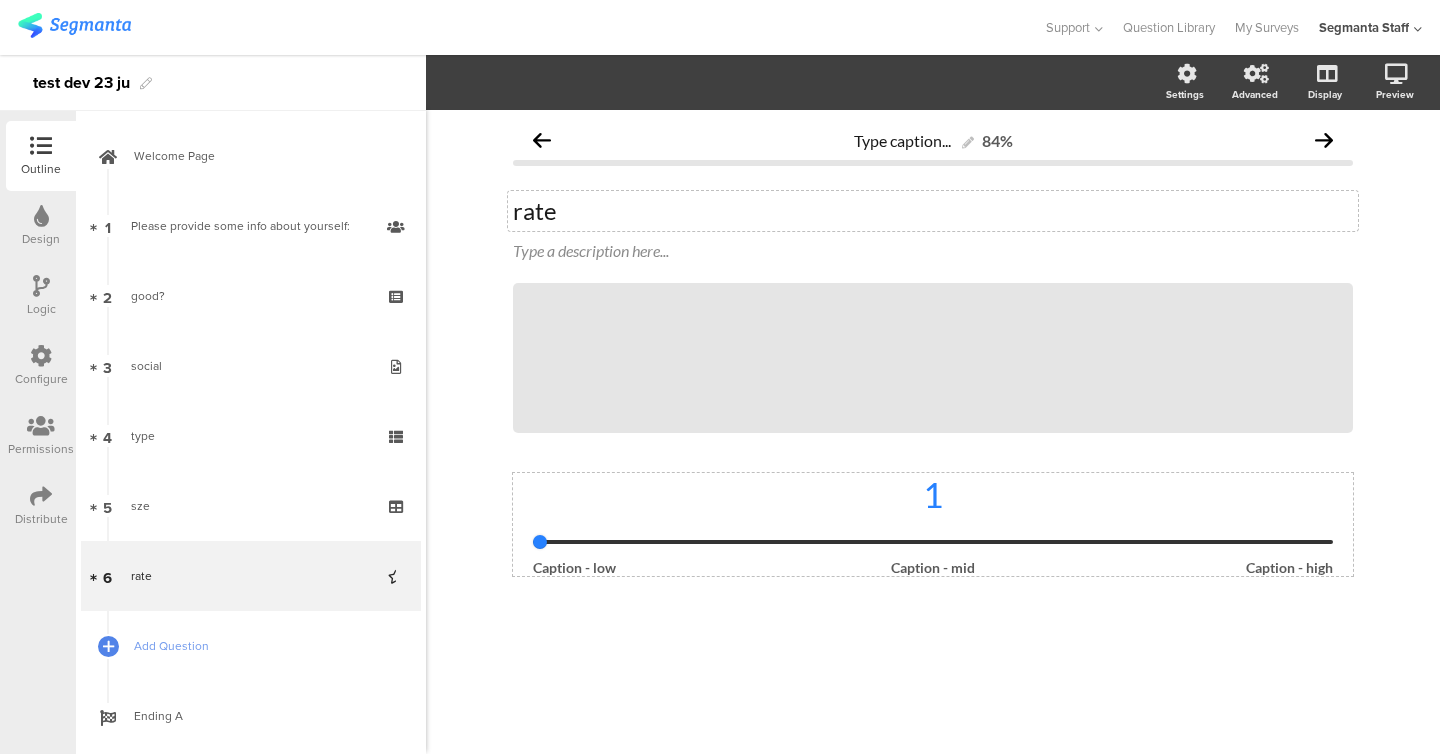 type on "2" 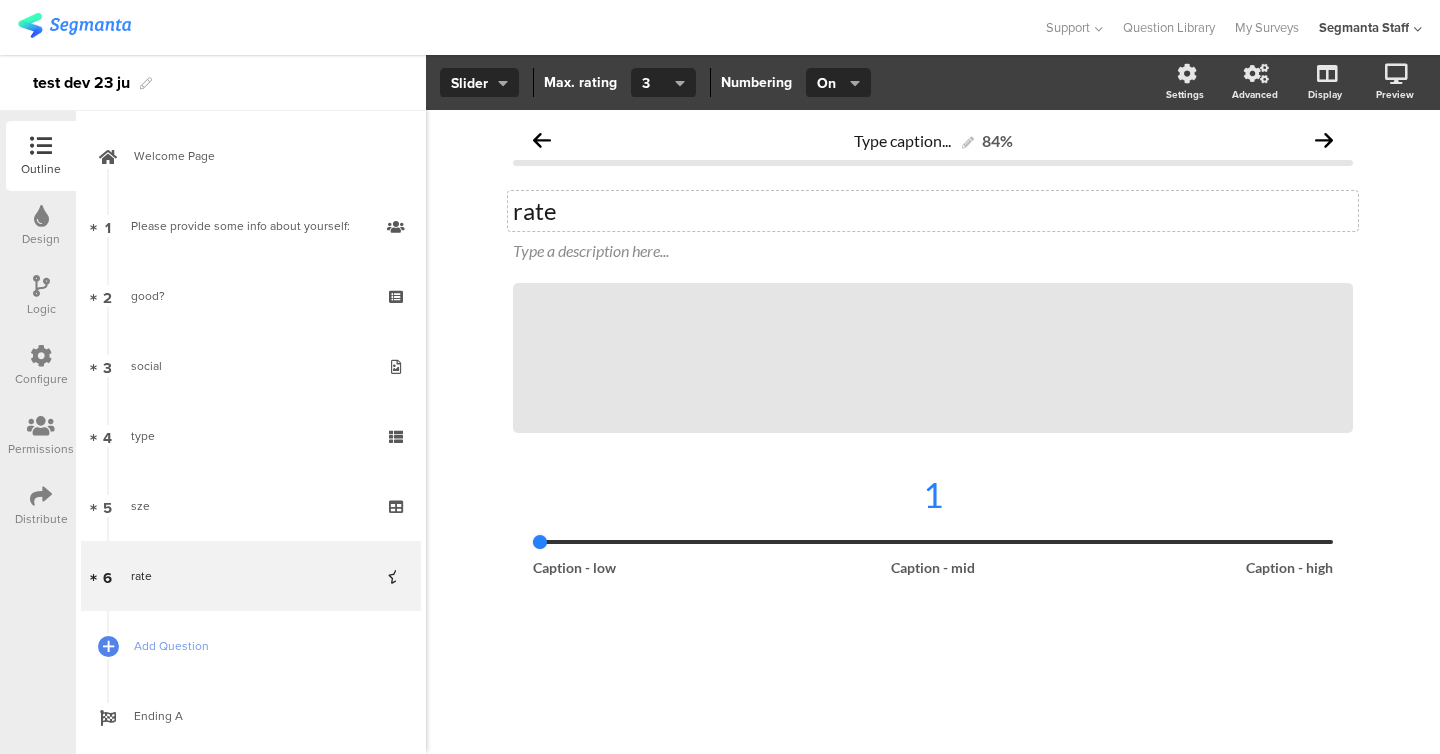 click on "Icons Slider   Slider       Max. rating   3 4 5 6 7 8 9 10   3     Numbering   On Off   On
Settings
Advanced
Display
[GEOGRAPHIC_DATA]" 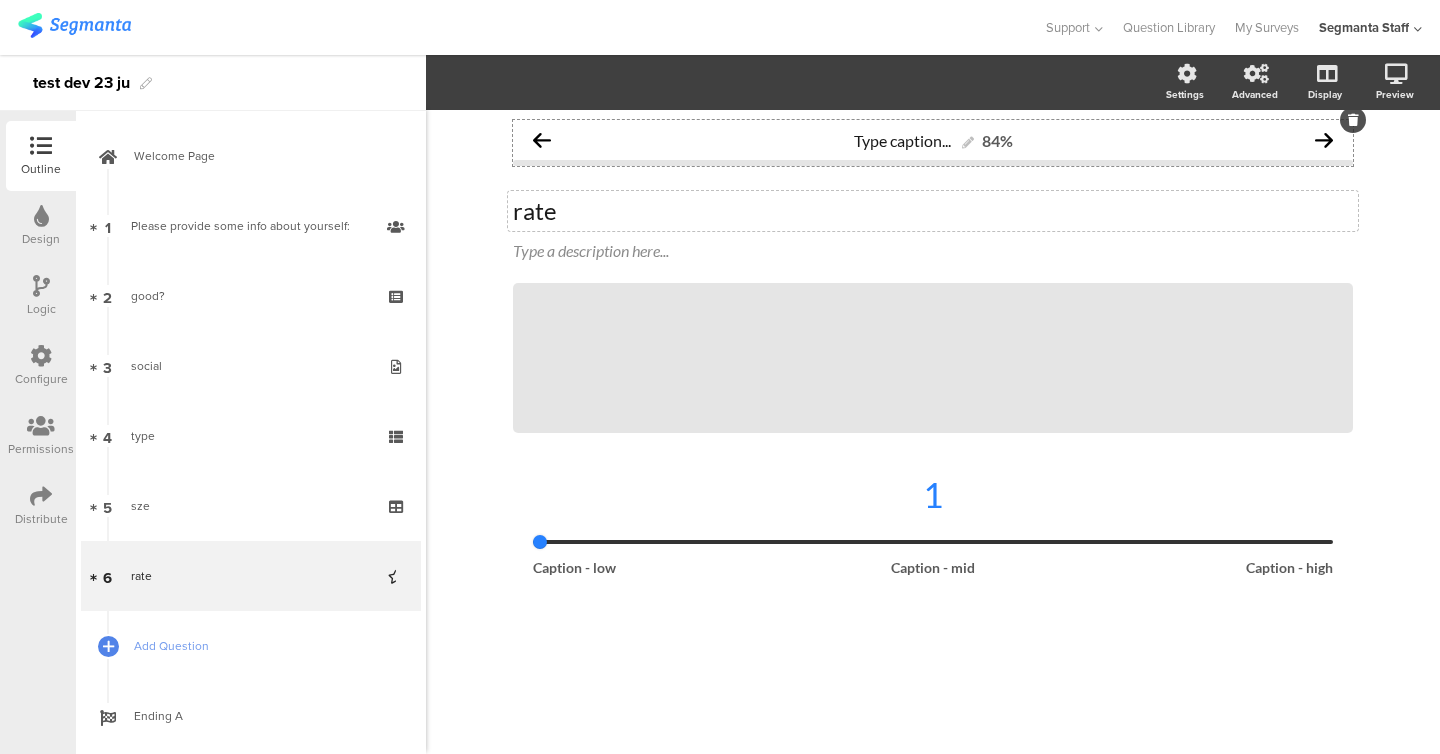 type 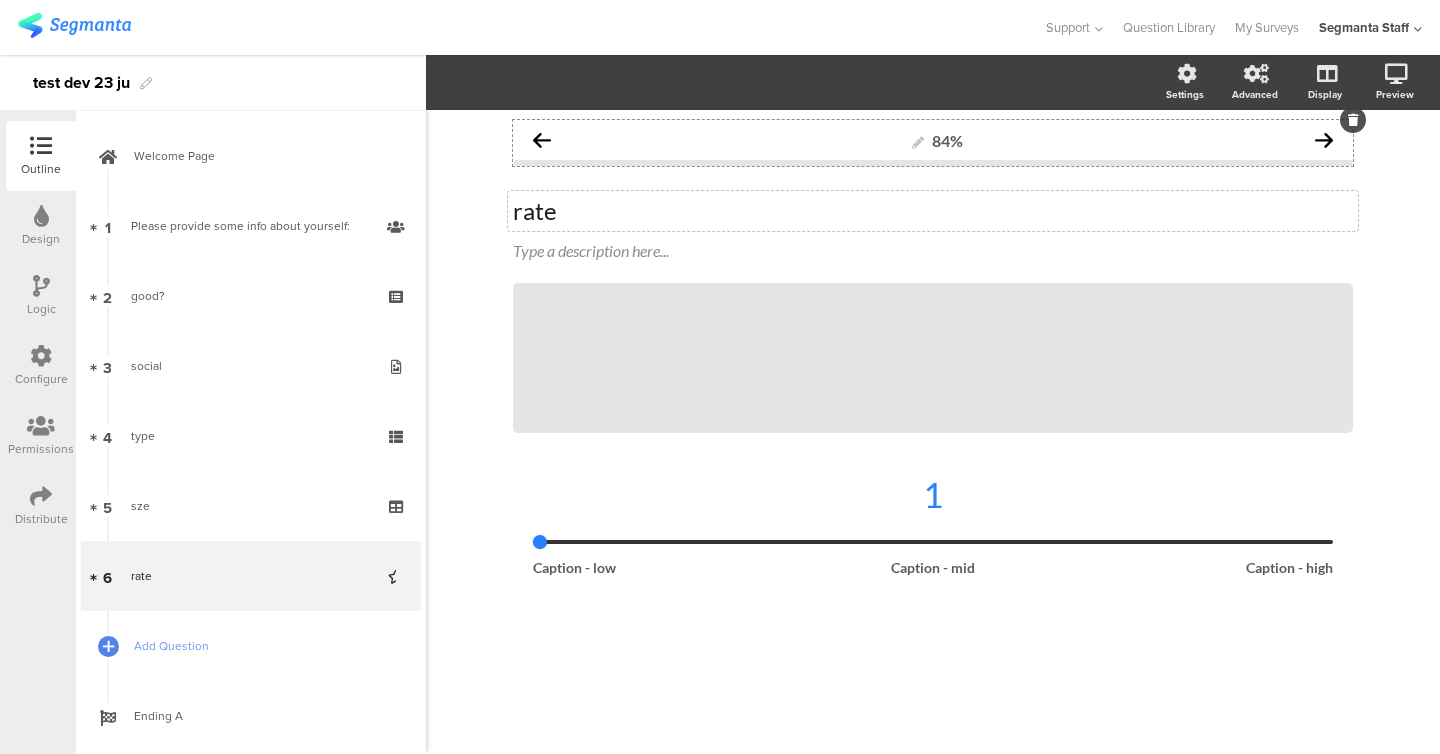 click on "84%" 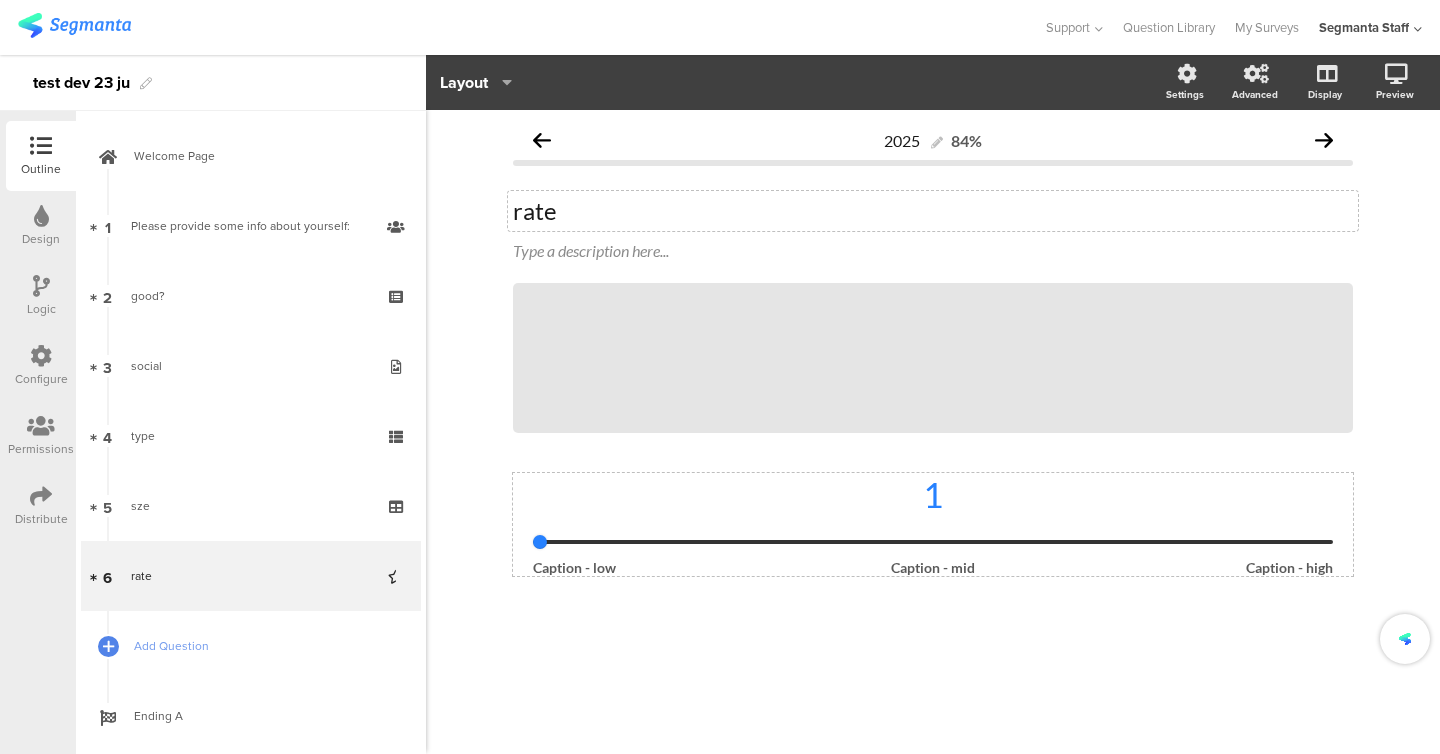 click on "1" 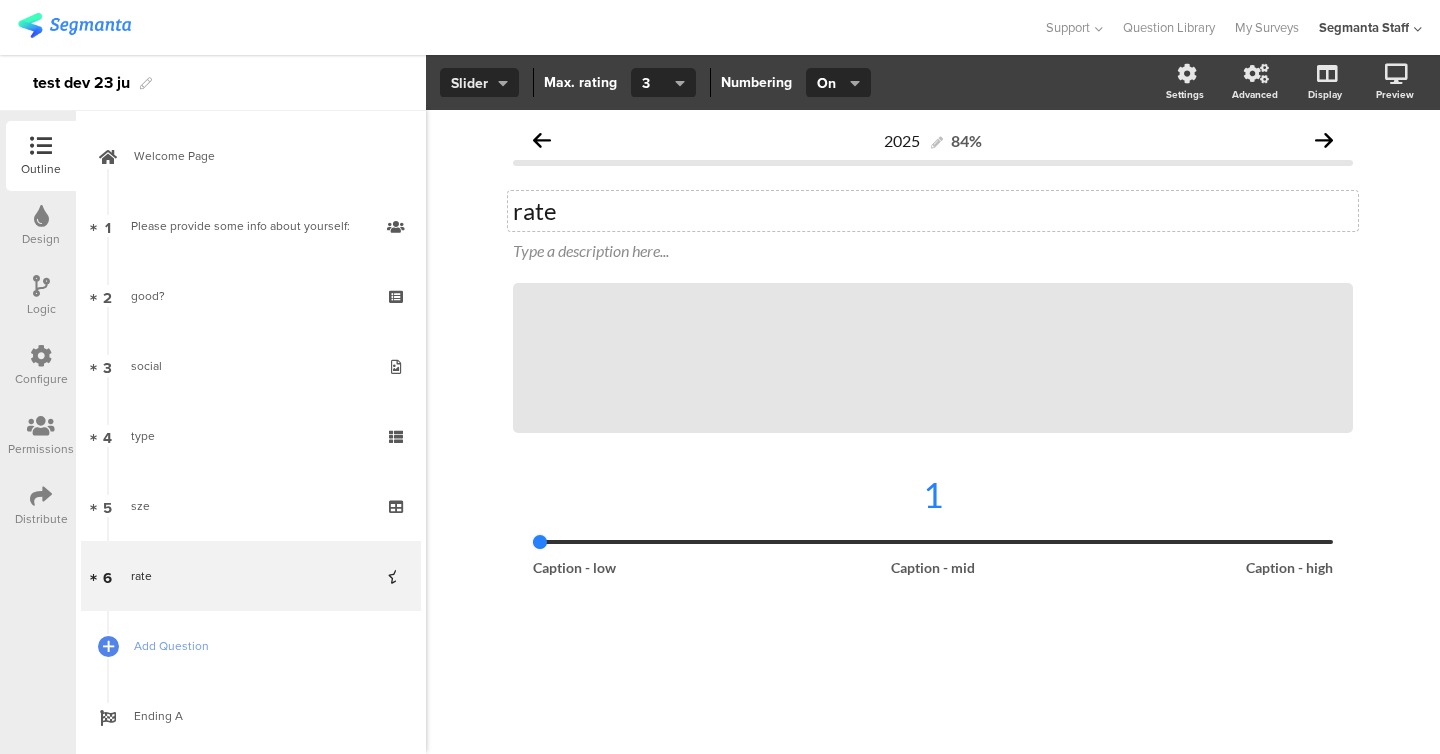 click on "Slider" 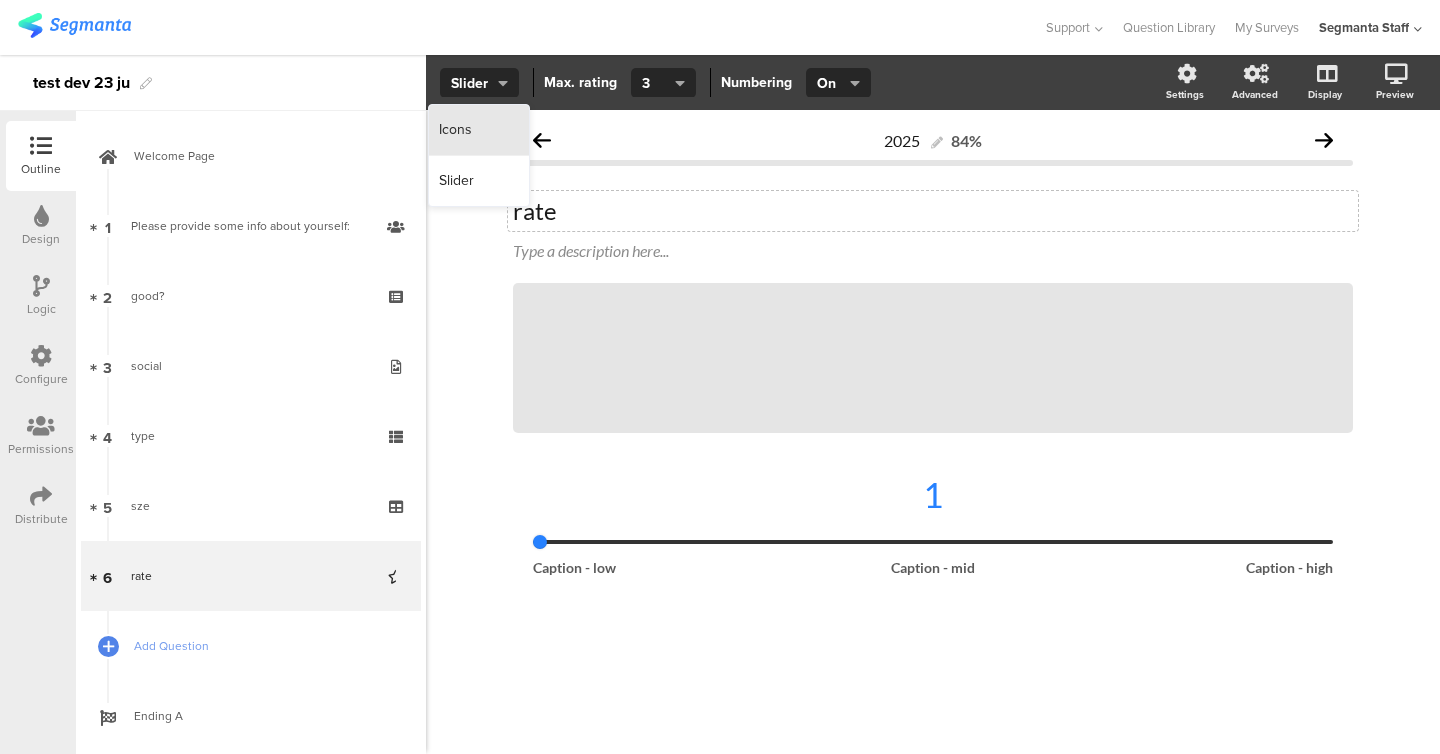 click on "Icons" at bounding box center (479, 130) 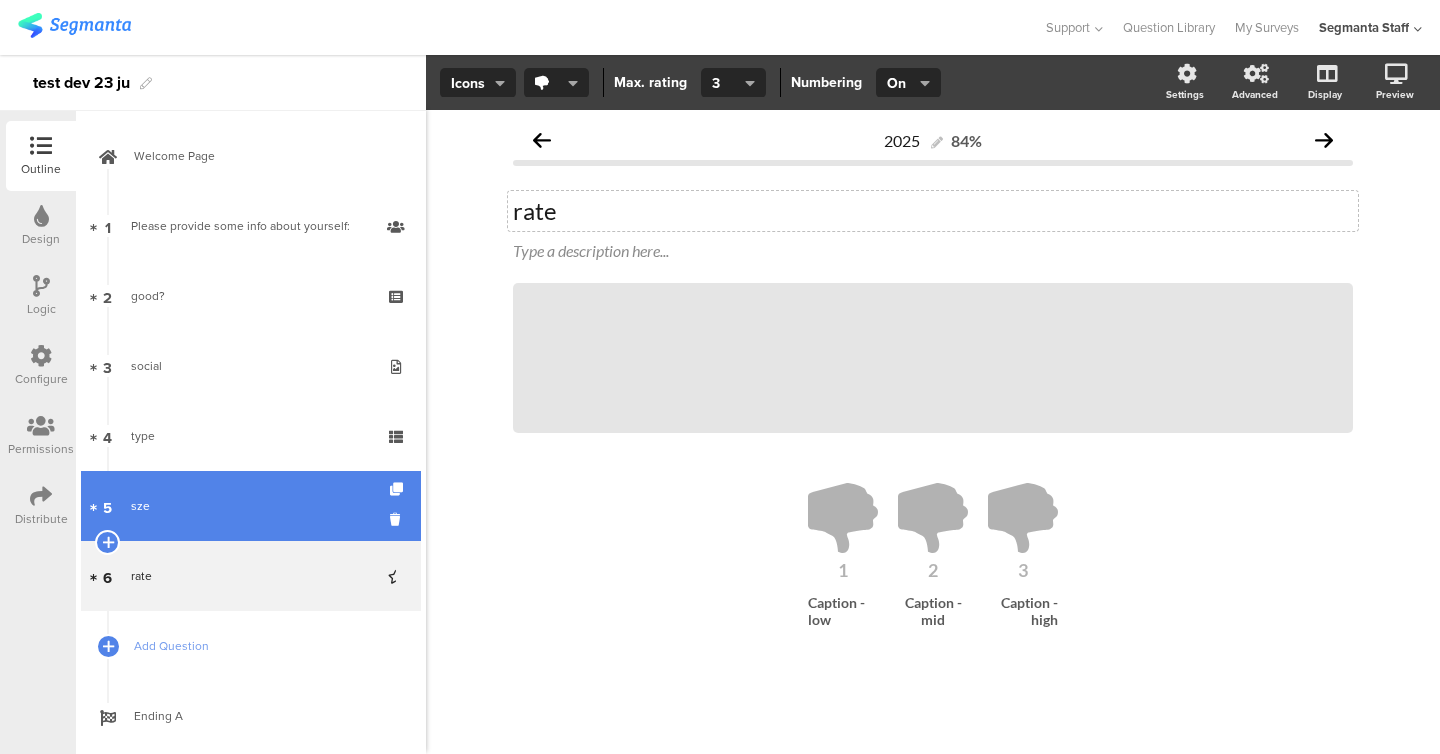scroll, scrollTop: 42, scrollLeft: 0, axis: vertical 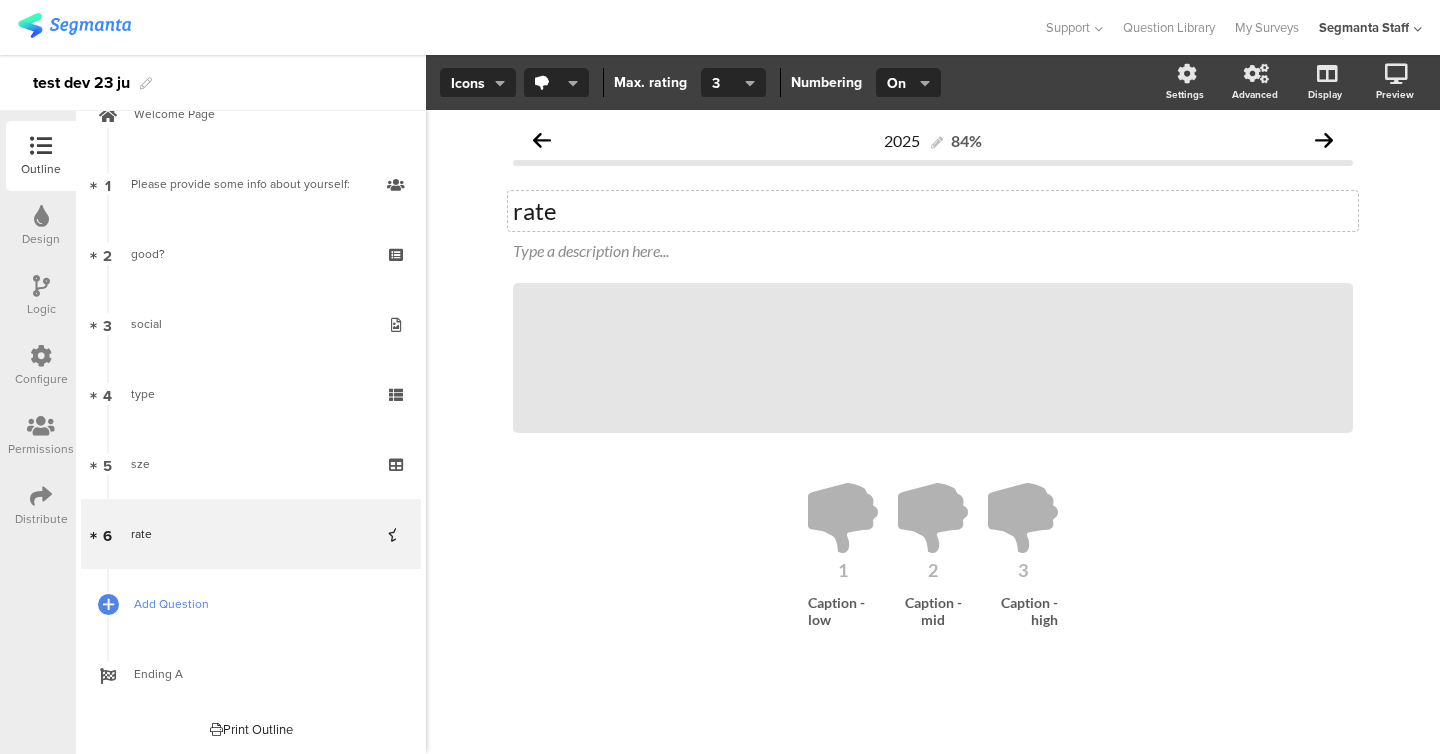 click on "Add Question" at bounding box center [251, 604] 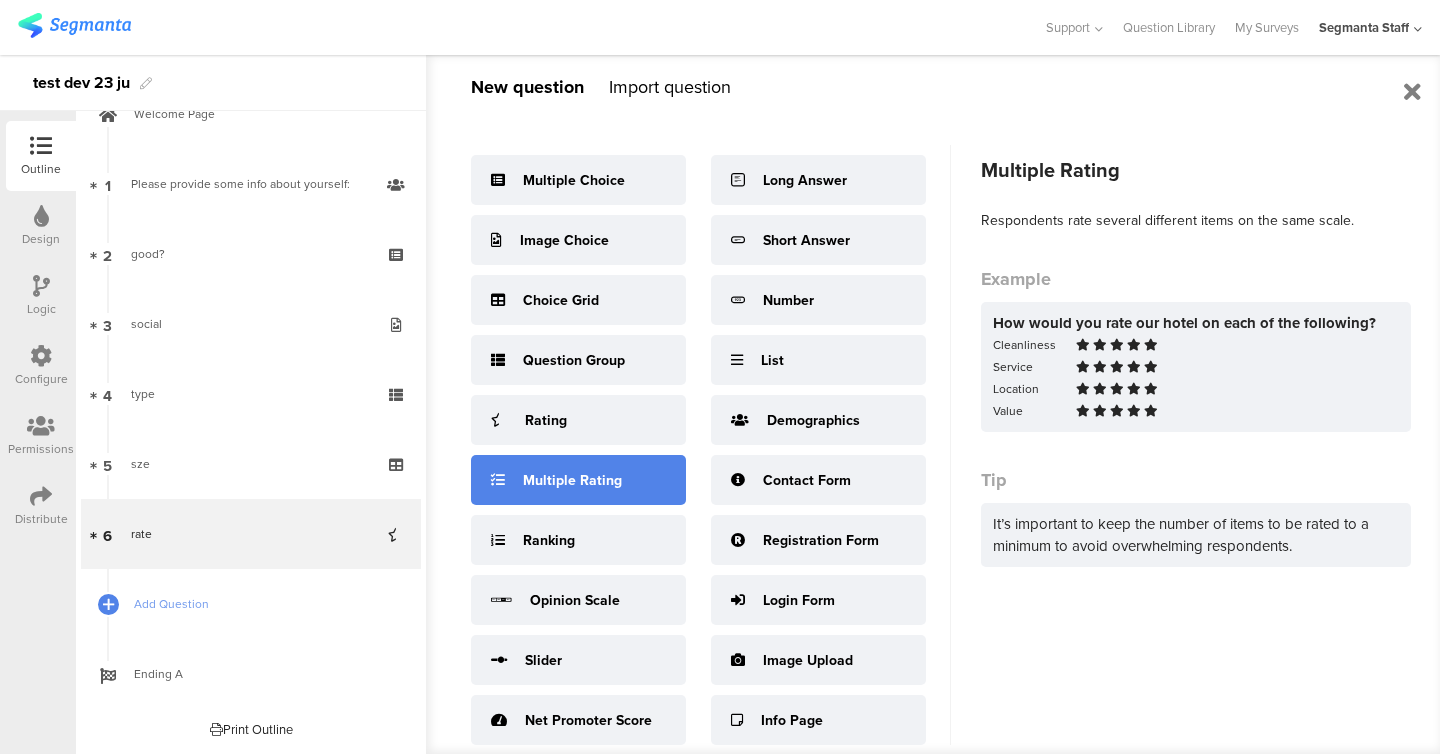 click on "Multiple Rating" at bounding box center (578, 480) 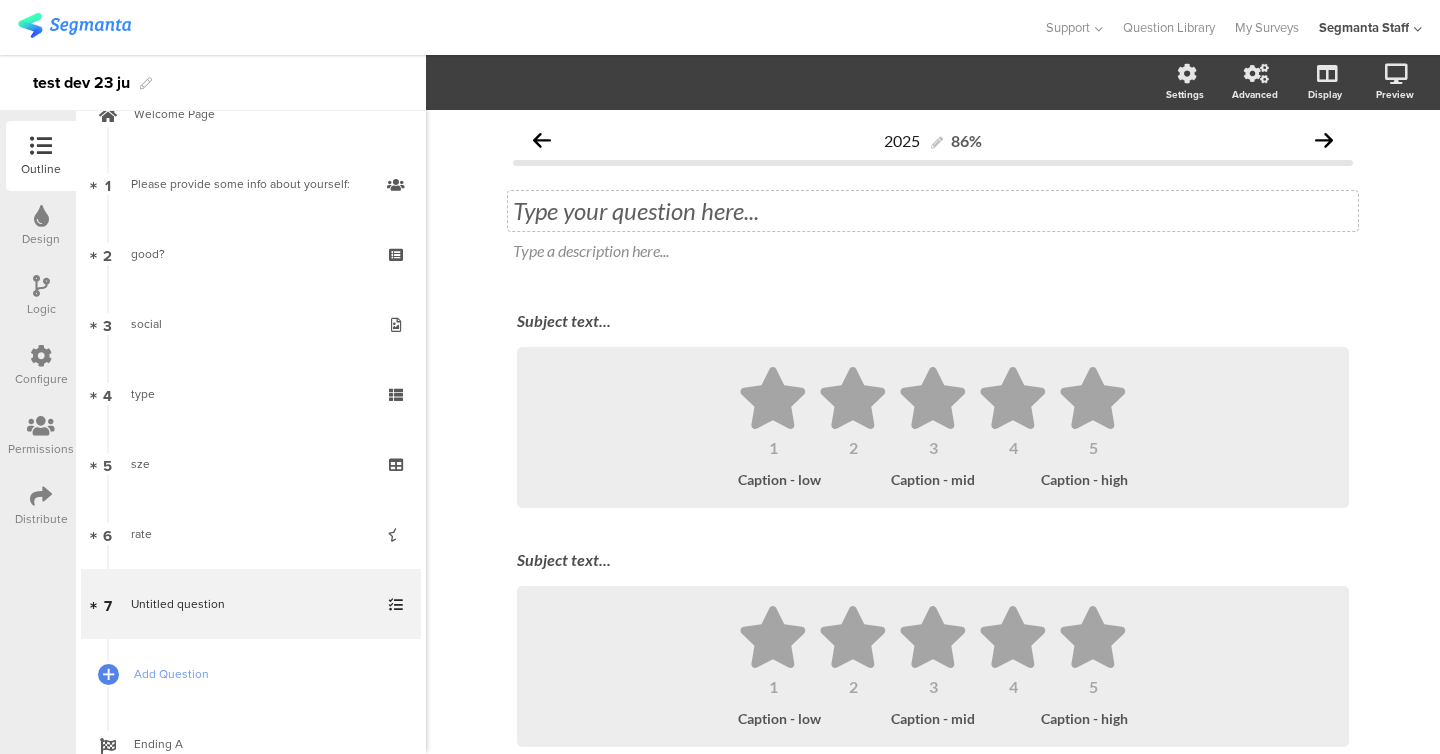 click on "Type your question here..." 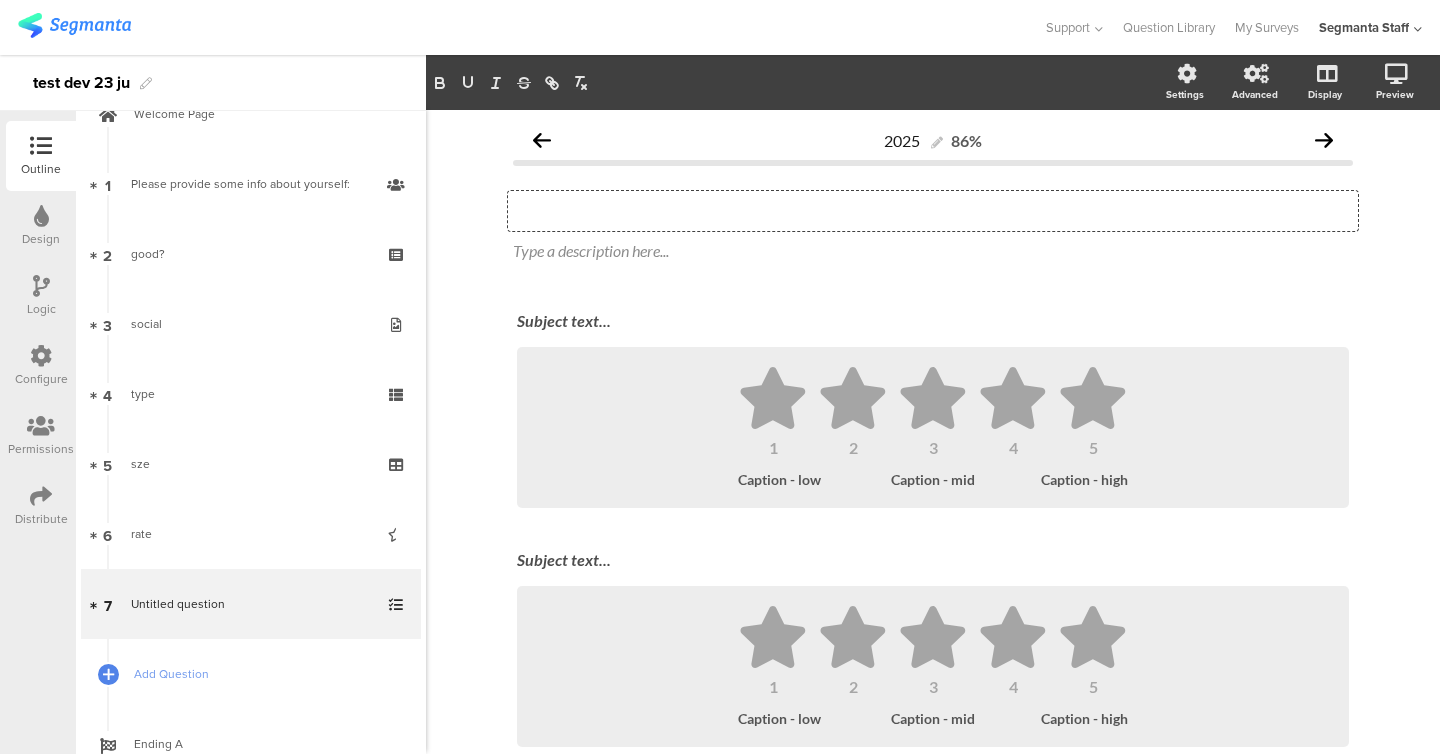 type 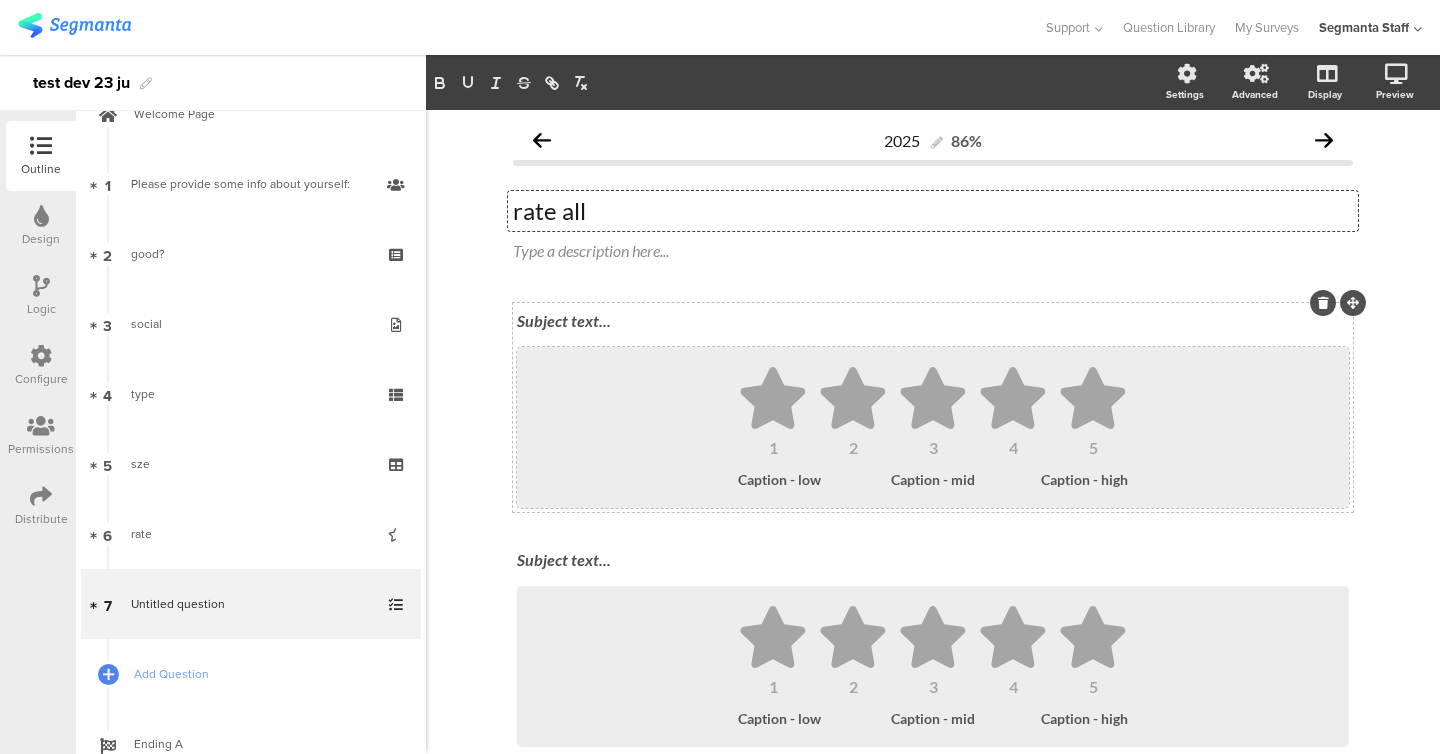type 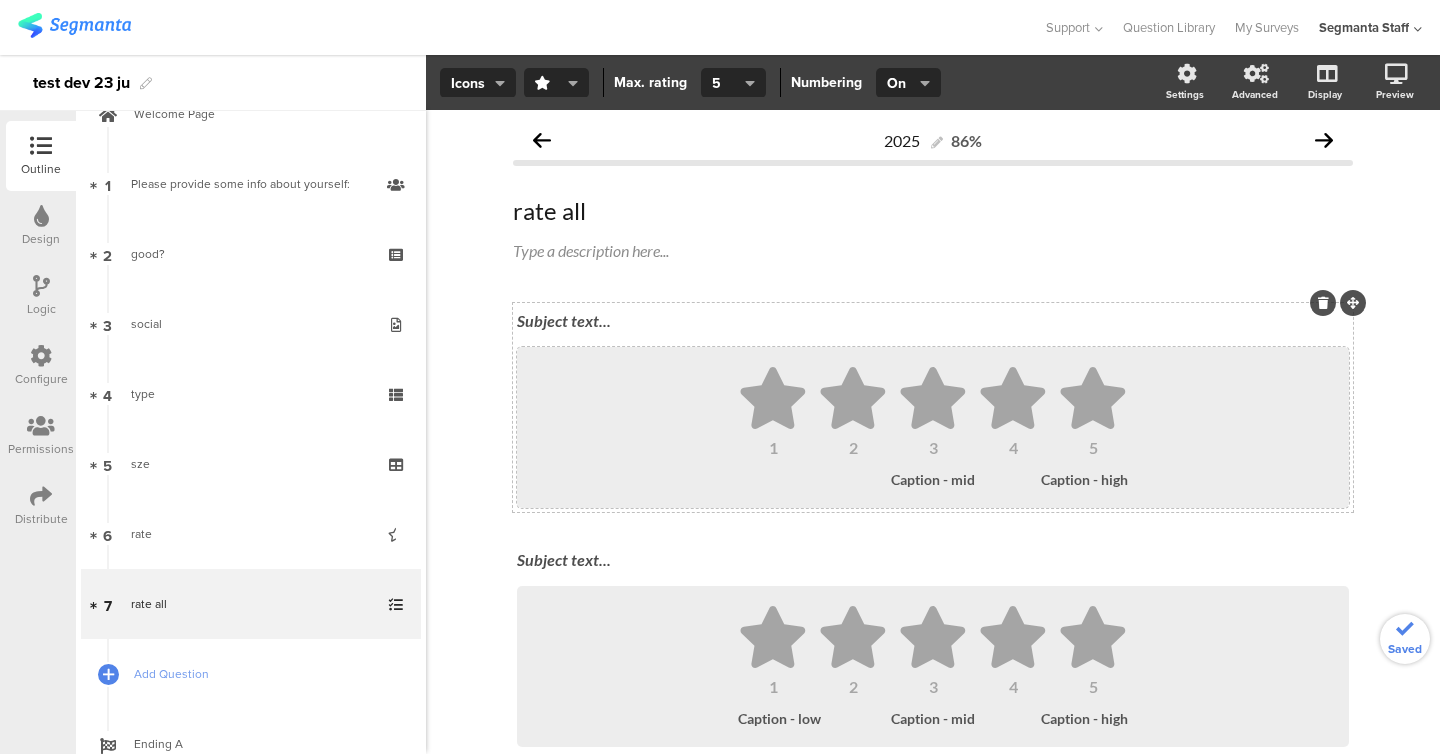 click 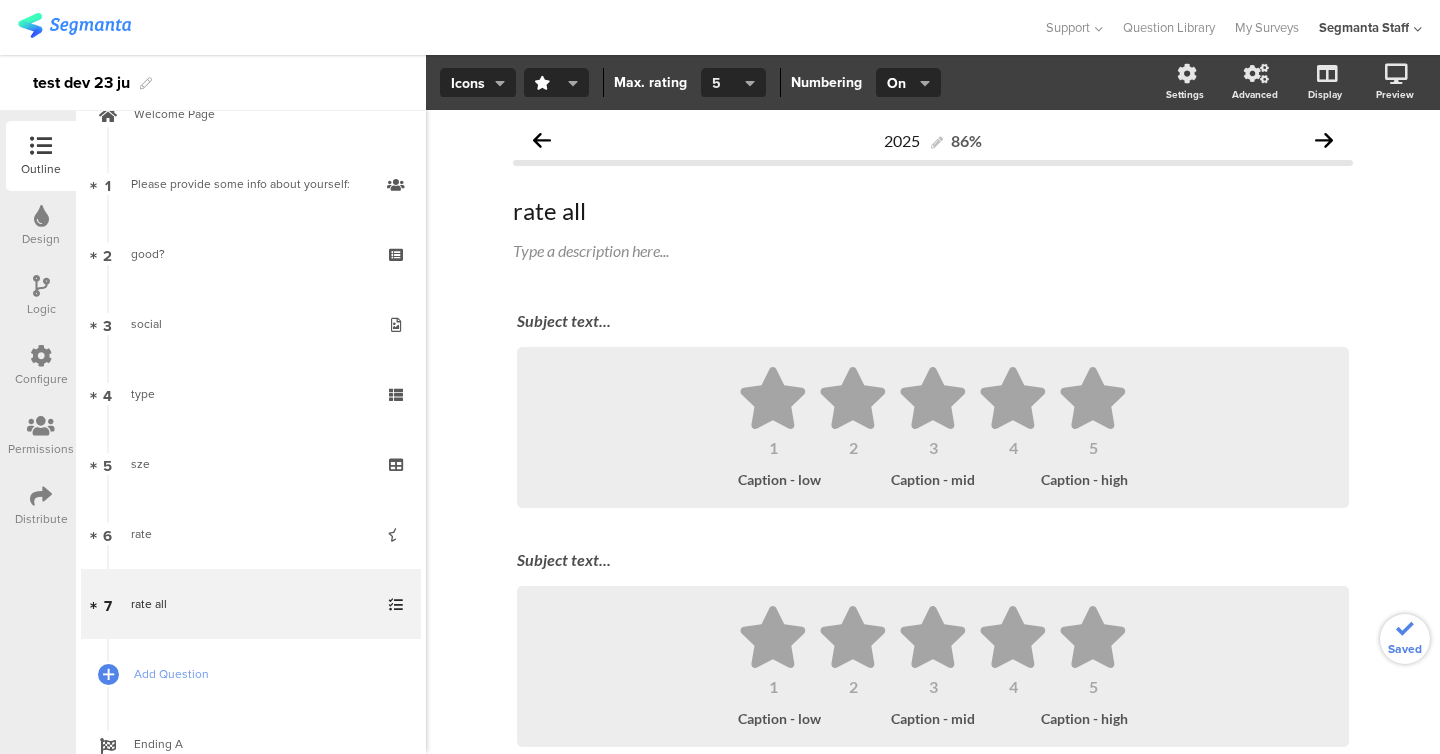 click on "5" 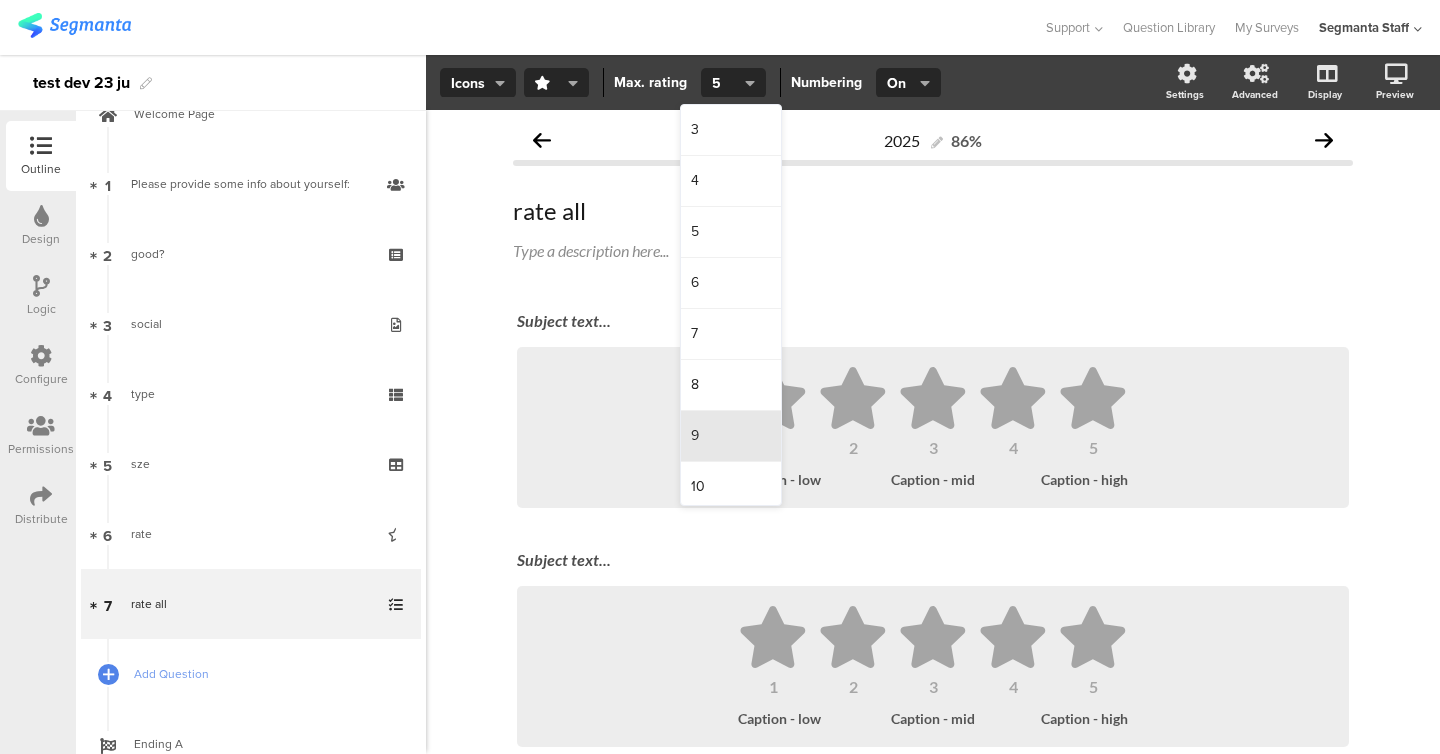 click on "9" at bounding box center [731, 436] 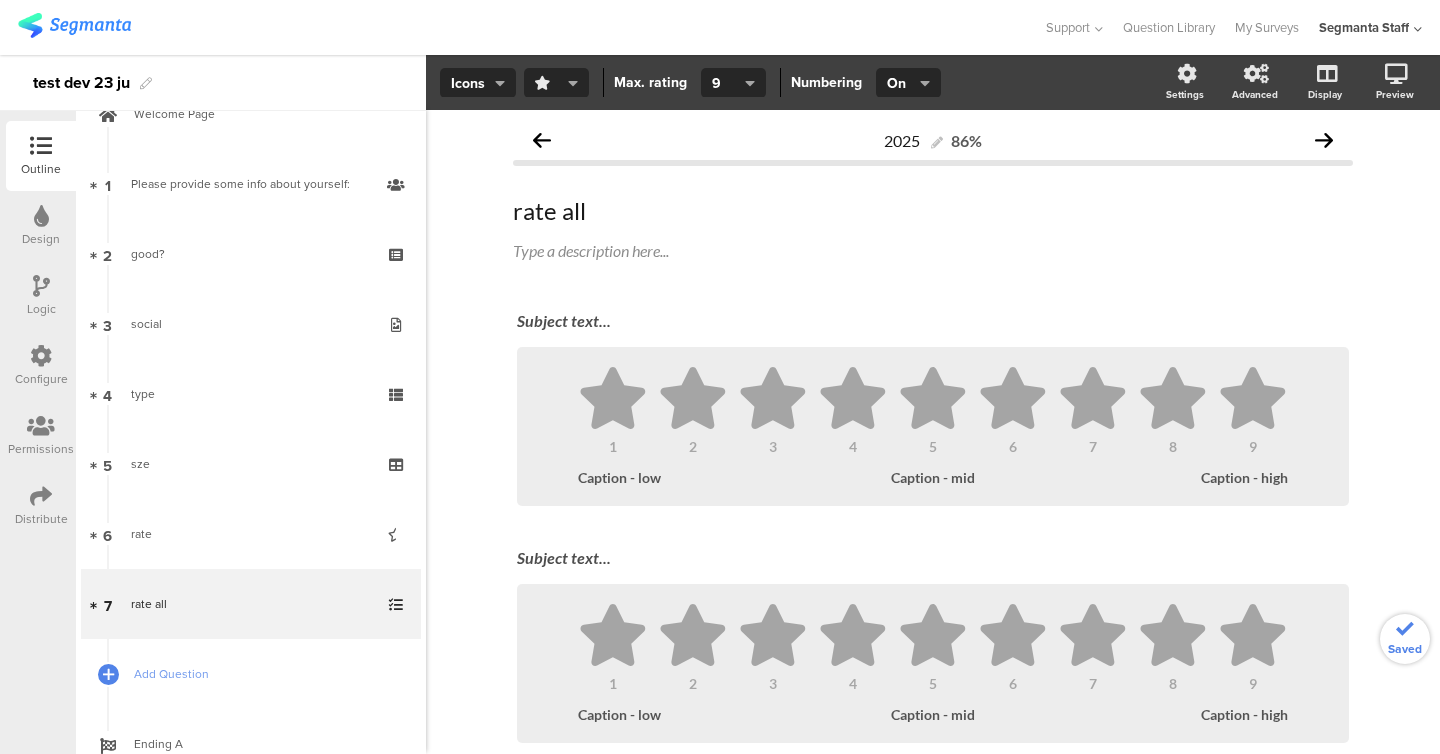 click 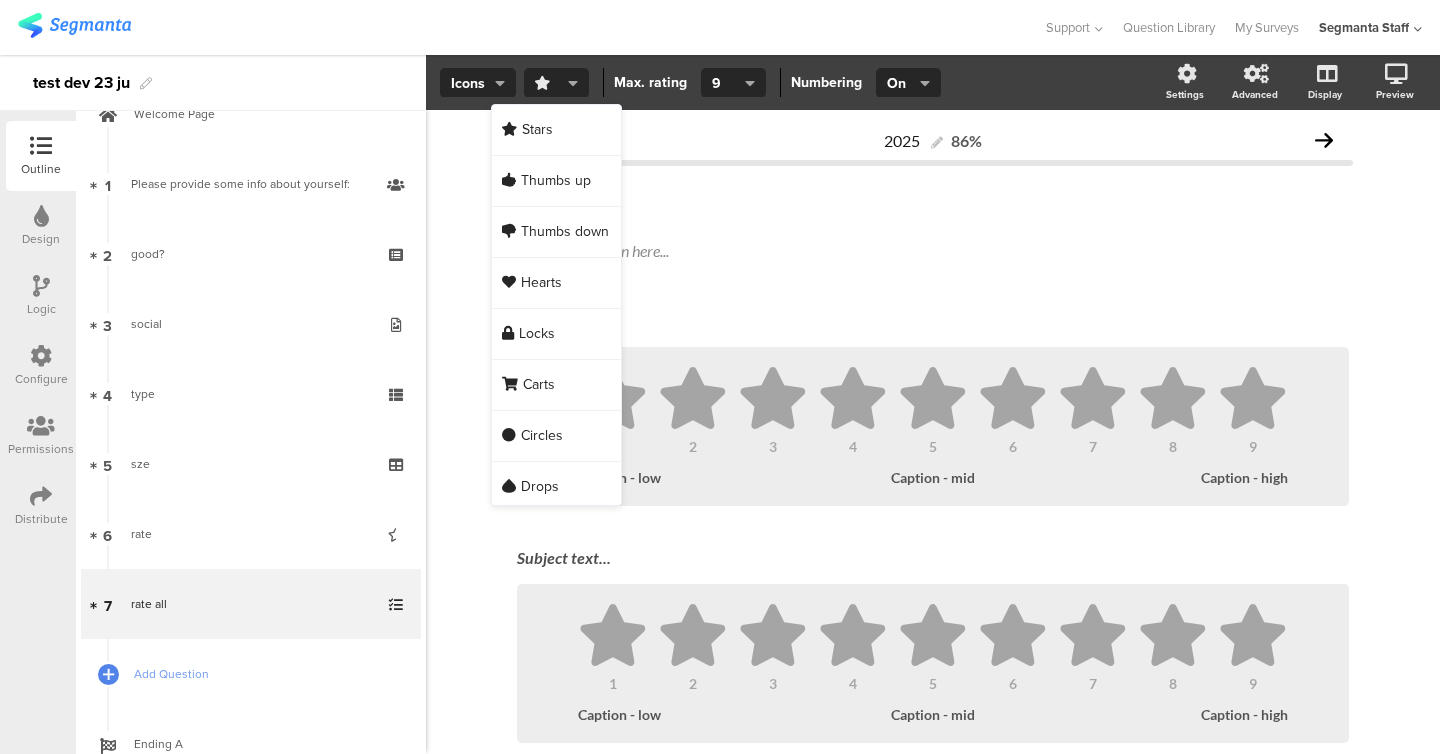 click 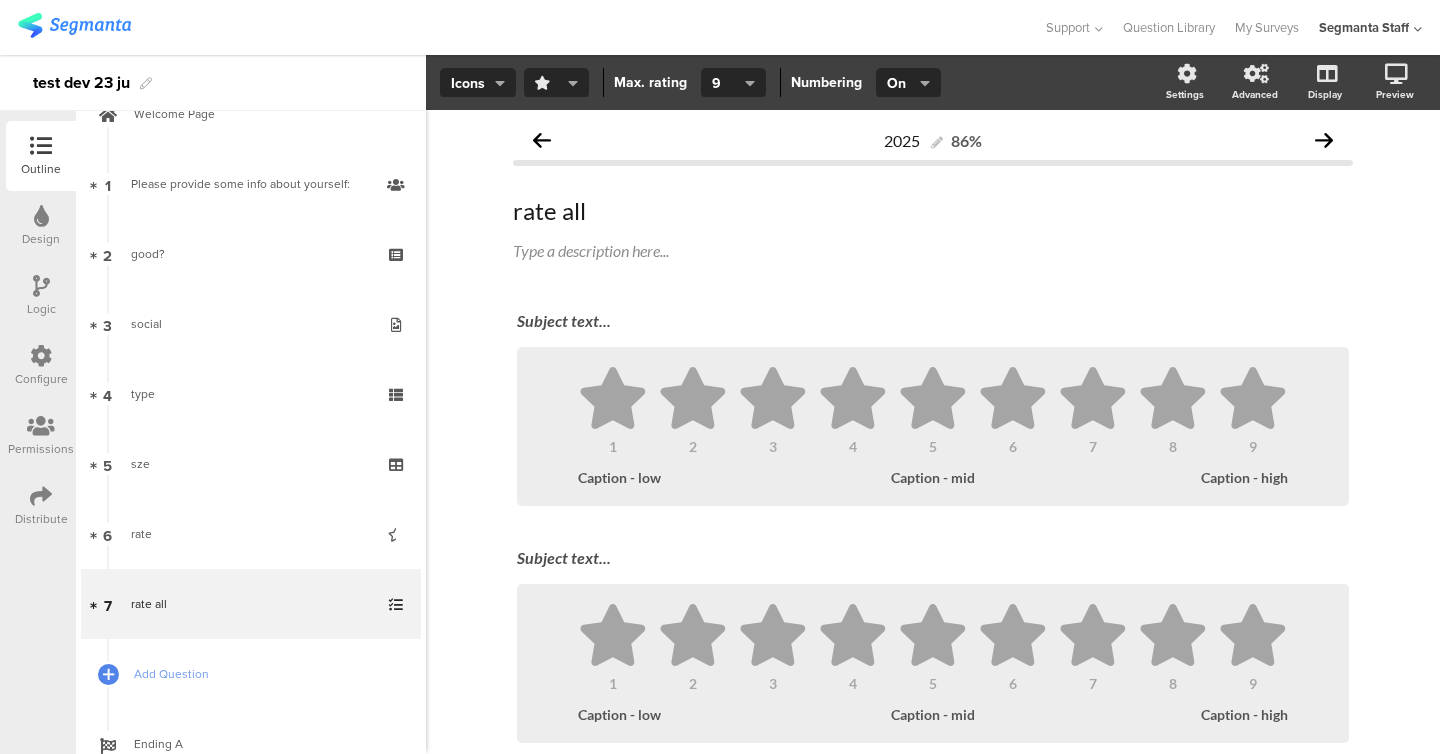 click 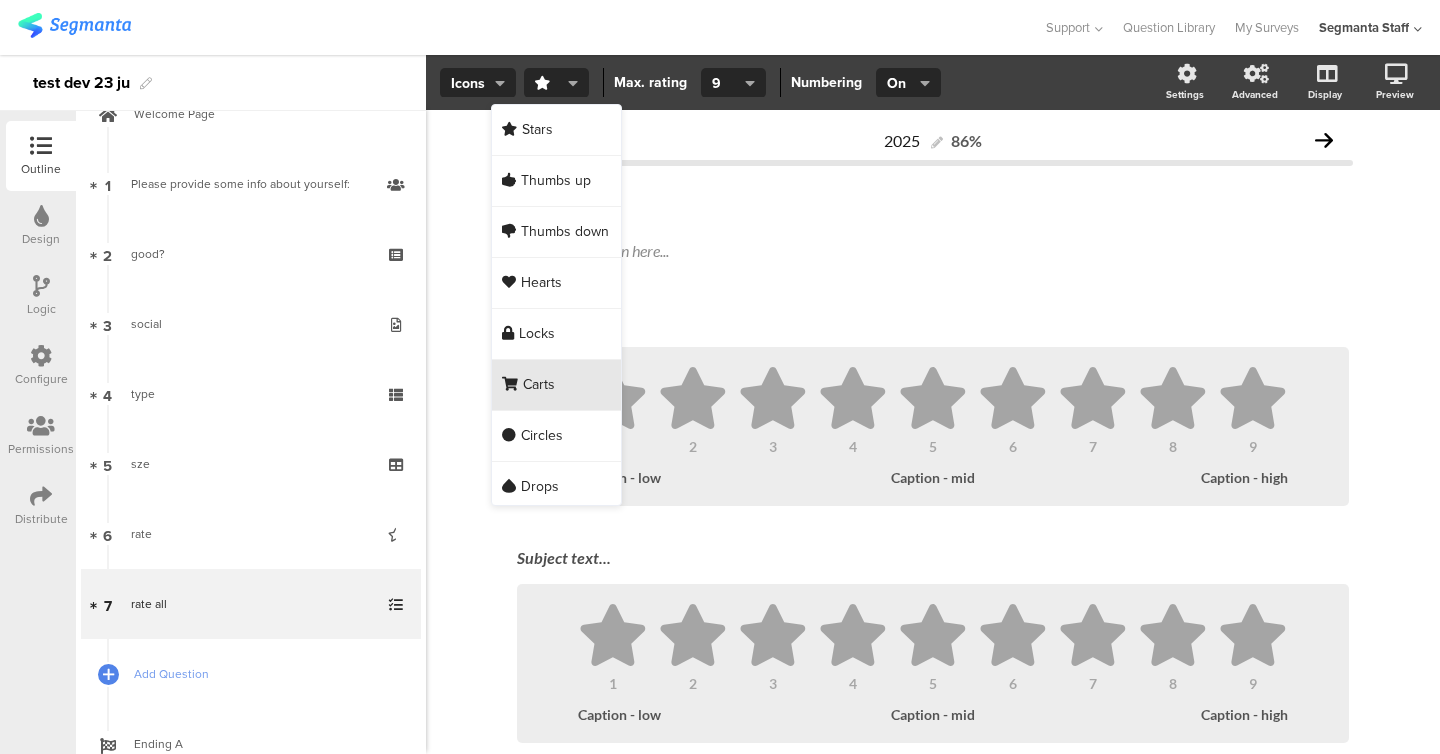 click on "Carts" at bounding box center [539, 385] 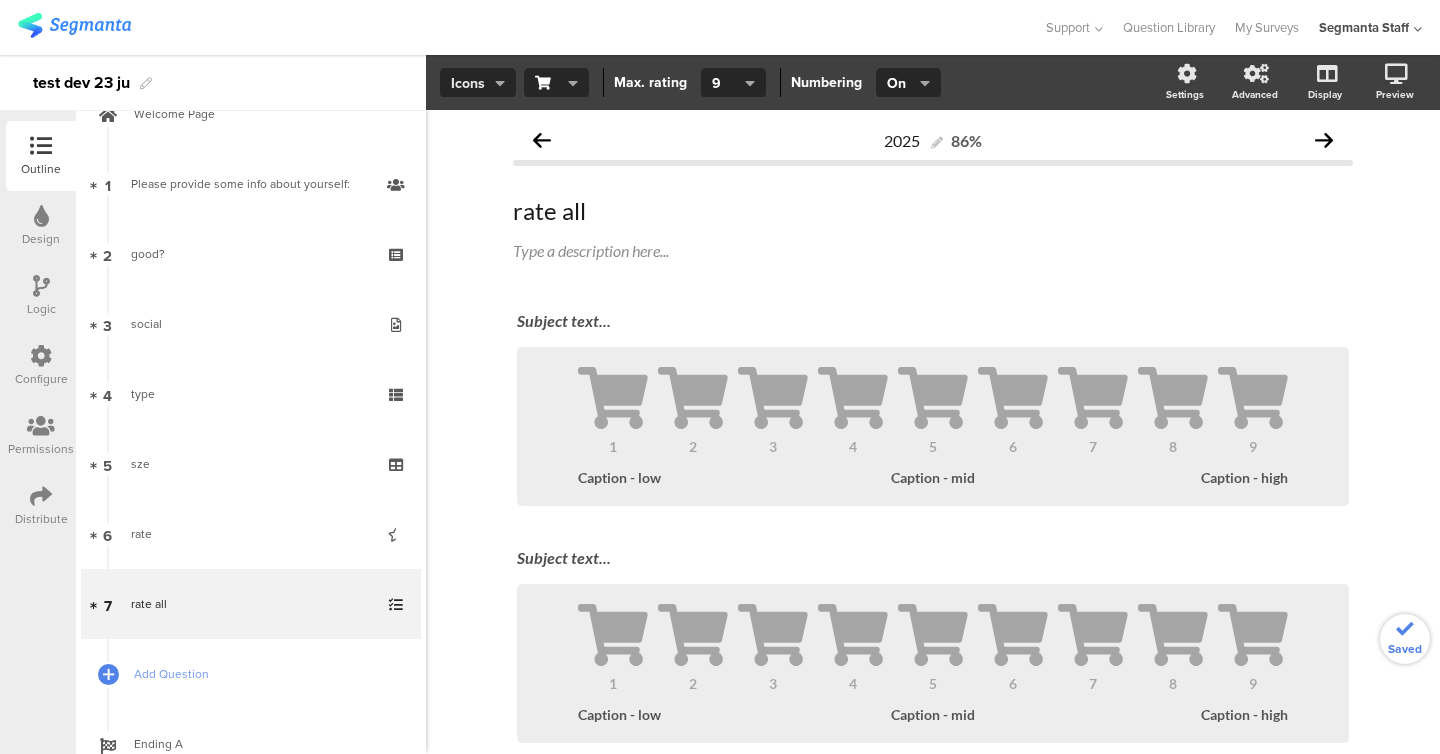 click on "Icons" 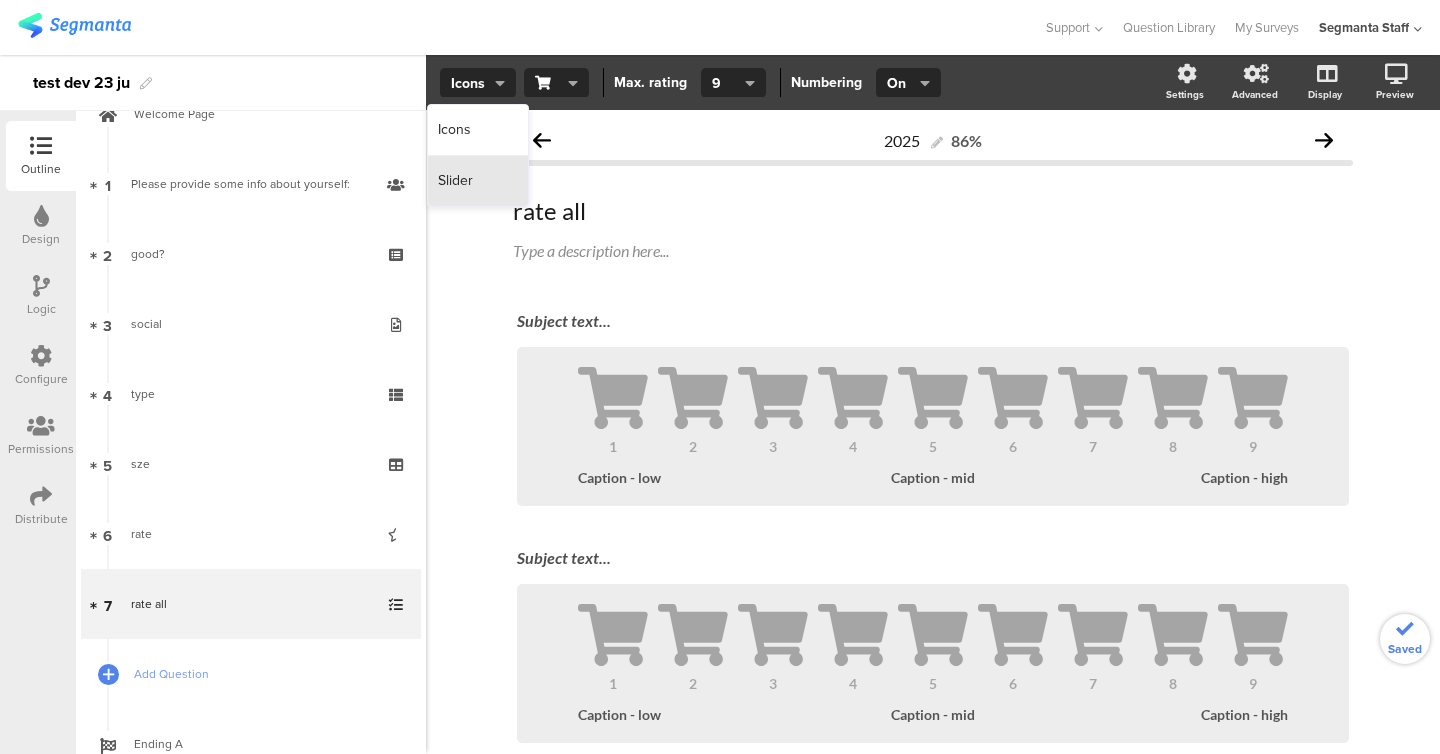 click on "Slider" at bounding box center [455, 181] 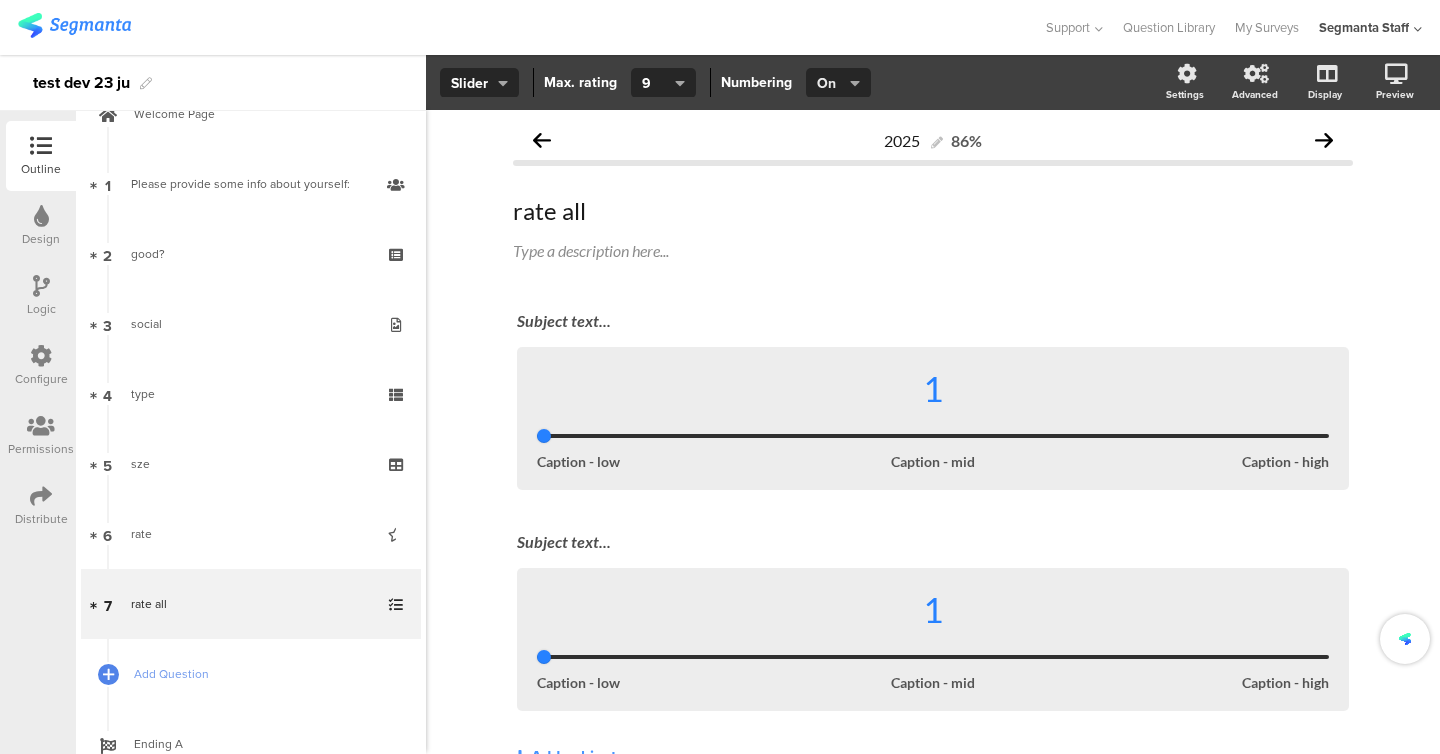 click on "On" 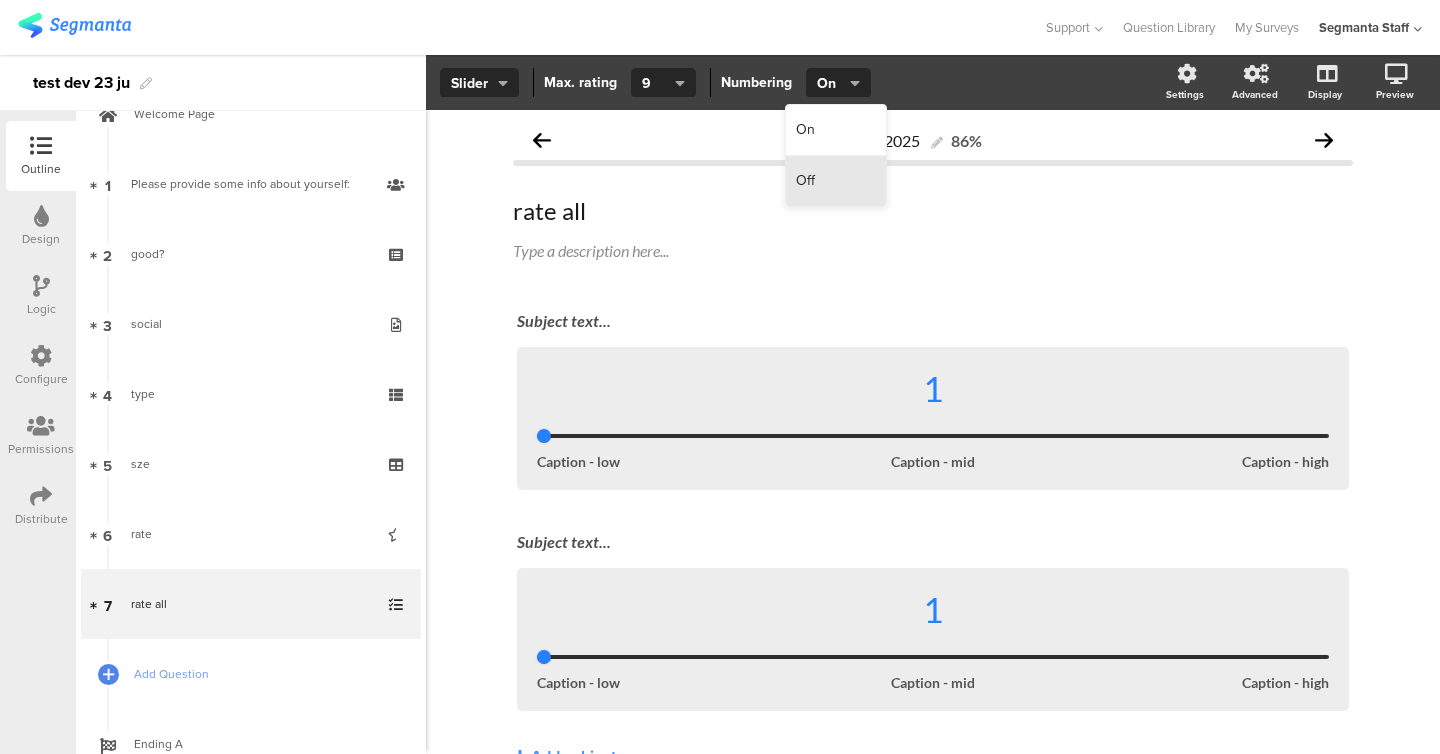 click on "Off" at bounding box center [836, 181] 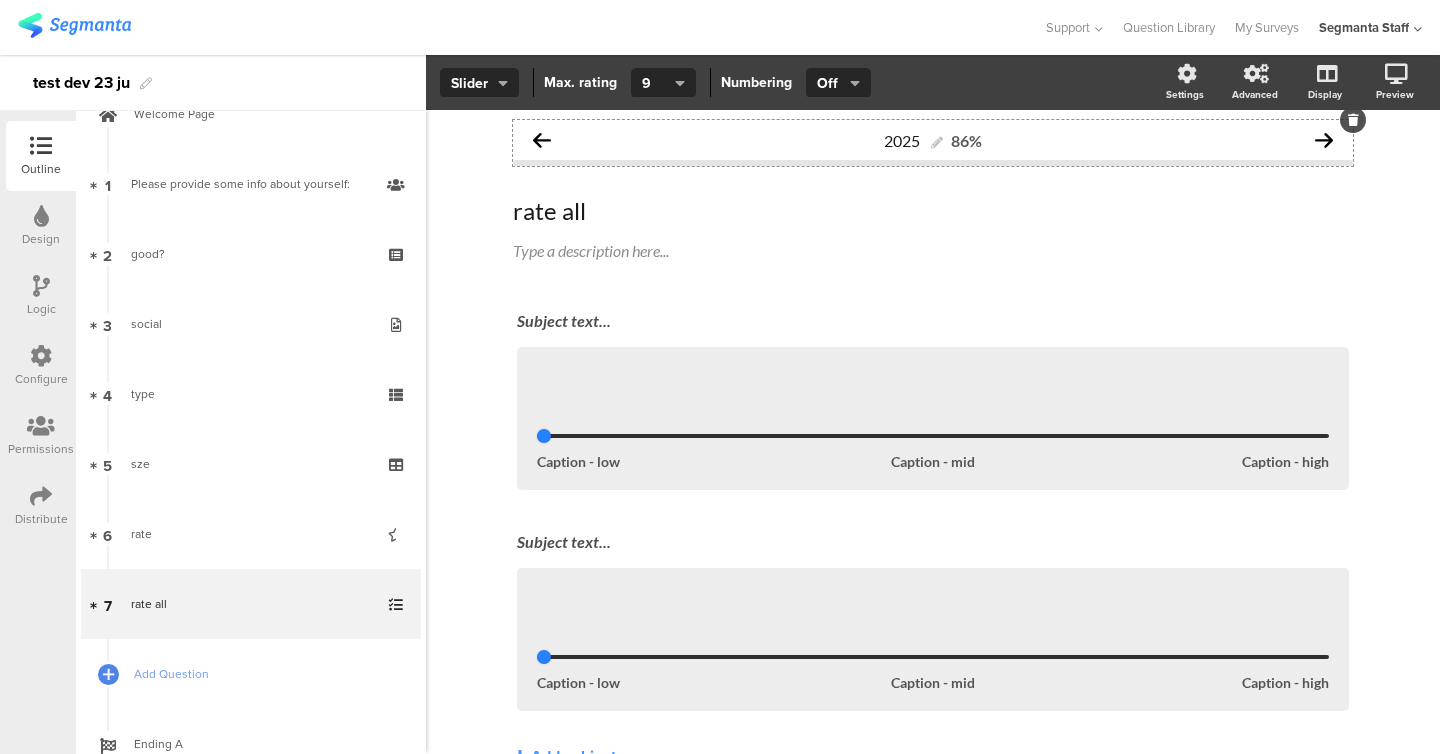 click on "2025
86%" 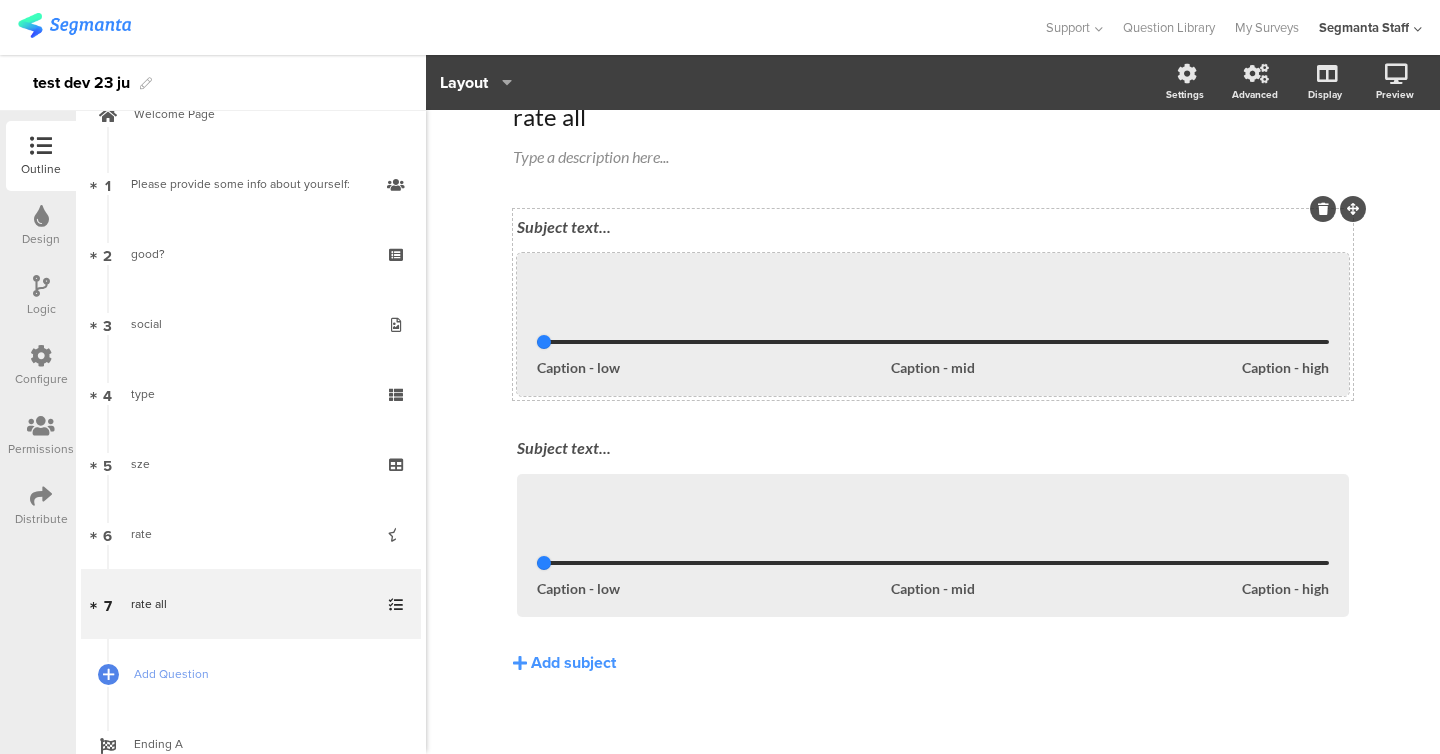 scroll, scrollTop: 0, scrollLeft: 0, axis: both 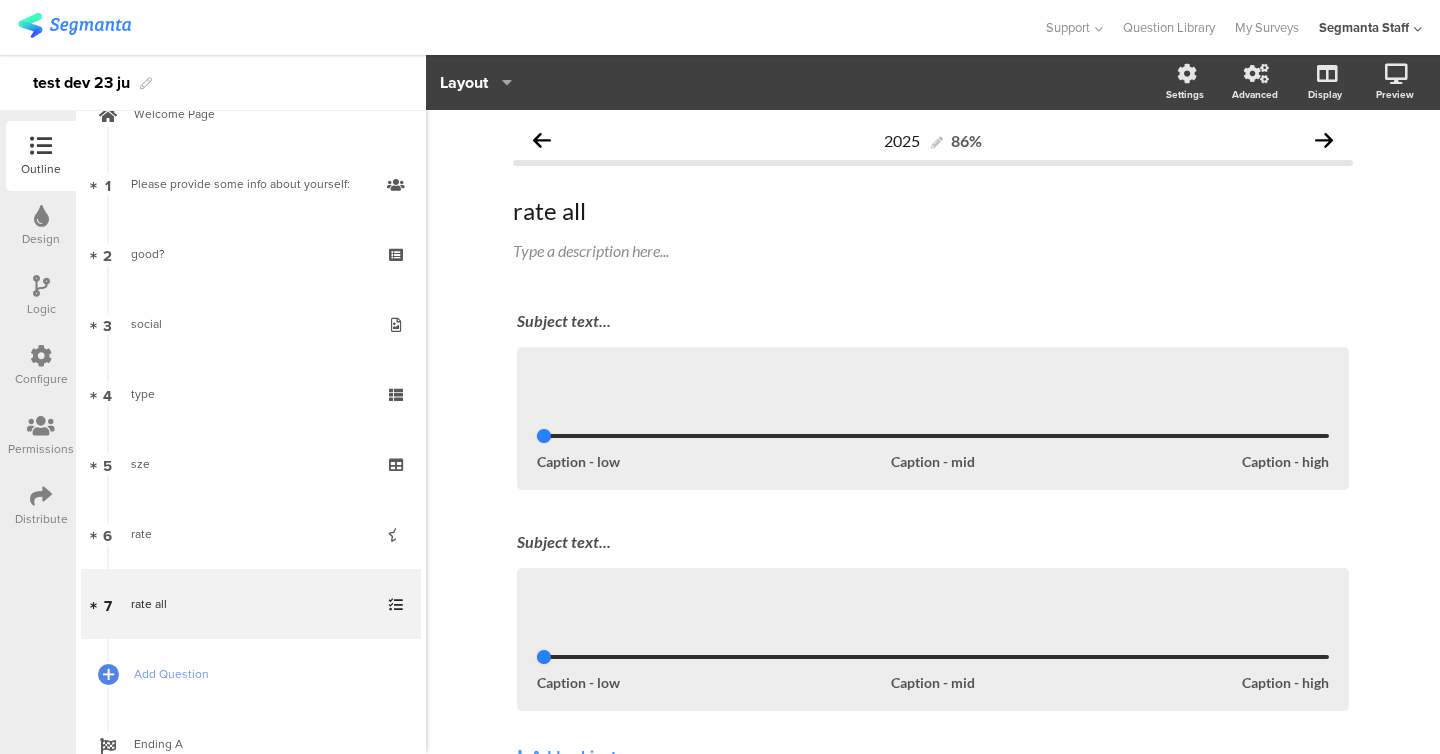 click on "Progress bar
Type   Line Line Segmented Show progress bar title     2025   Show value   Value type   Percentage Percentage Absolute Show back button     Layout
Settings
Advanced
Display
[GEOGRAPHIC_DATA]" 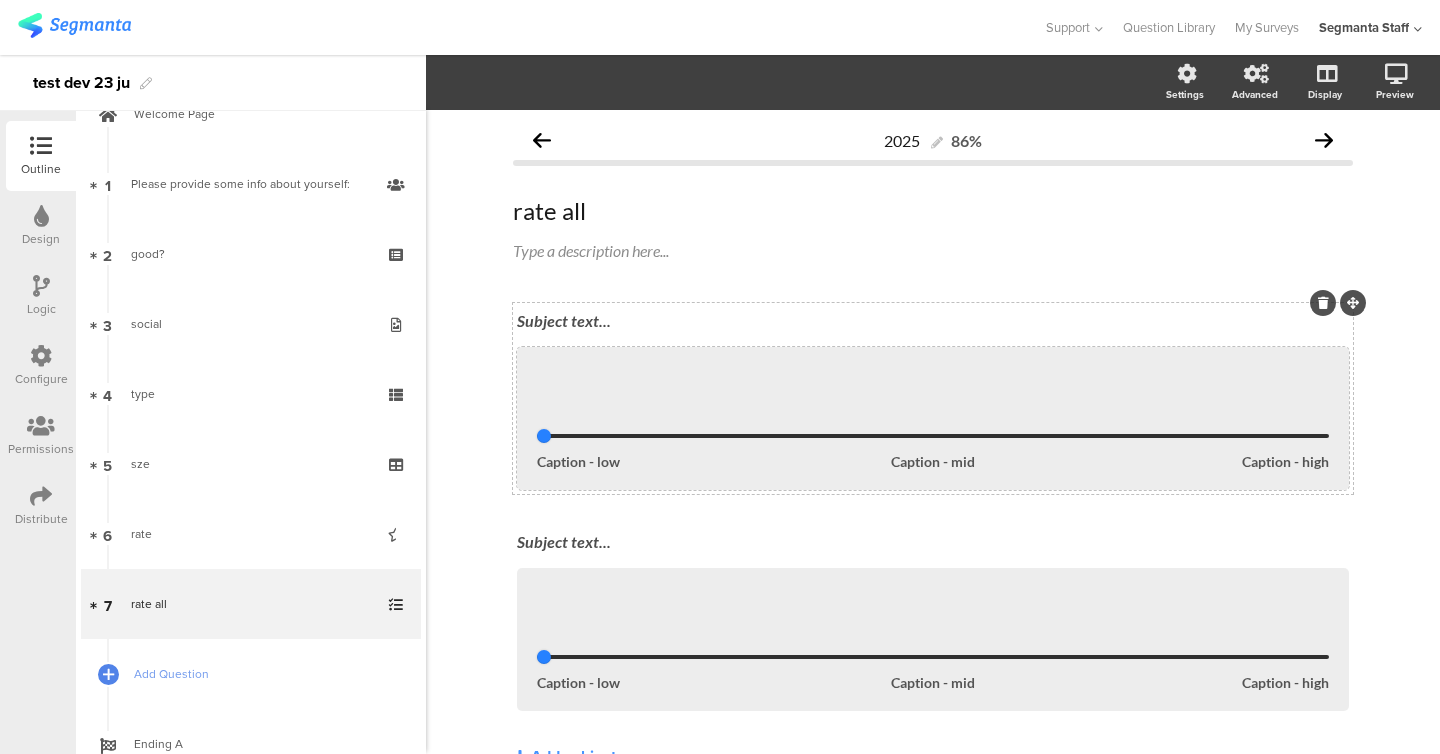 click on "1
Caption - low
Caption - mid
Caption - high" at bounding box center (933, 418) 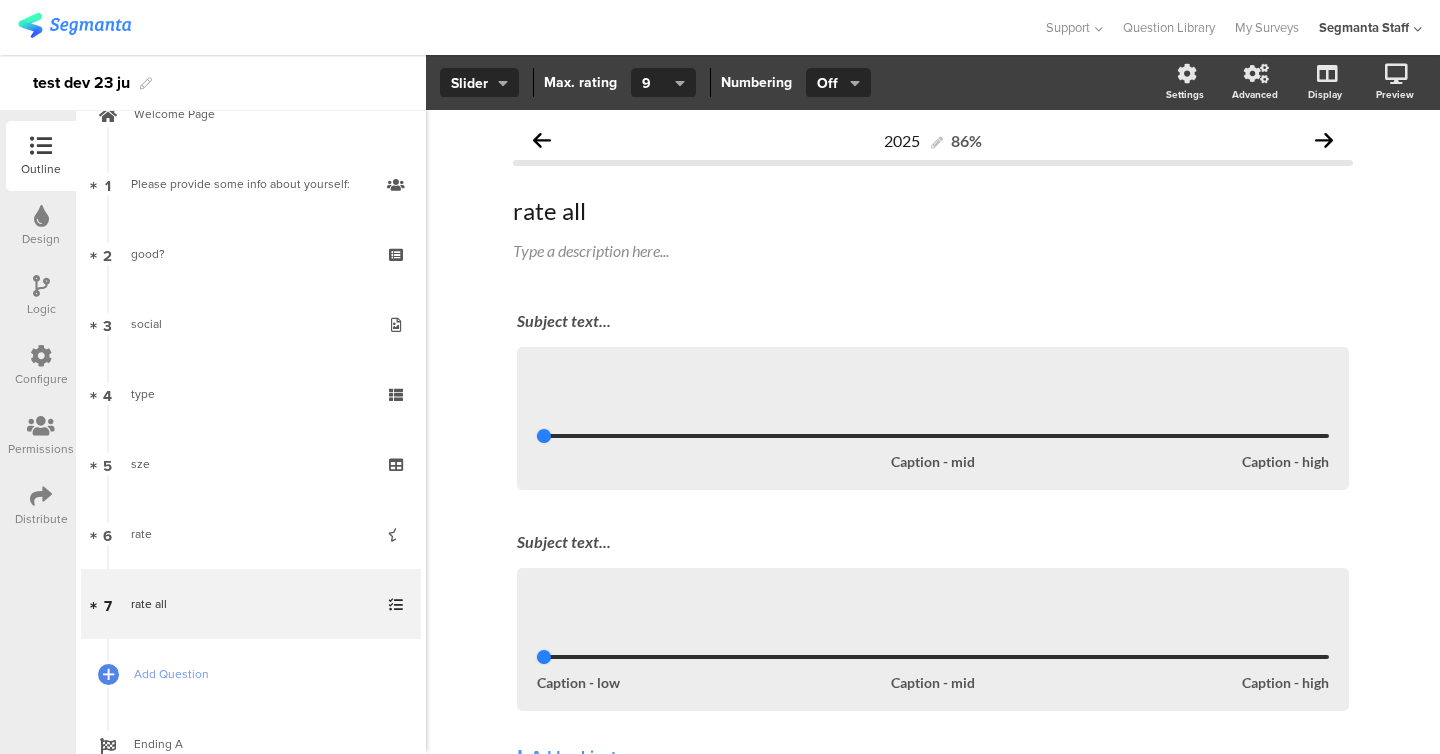 click on "Icons Slider   Slider       Max. rating   3 4 5 6 7 8 9 10   9     Numbering   On Off   Off
Settings
Advanced
Display
[GEOGRAPHIC_DATA]" 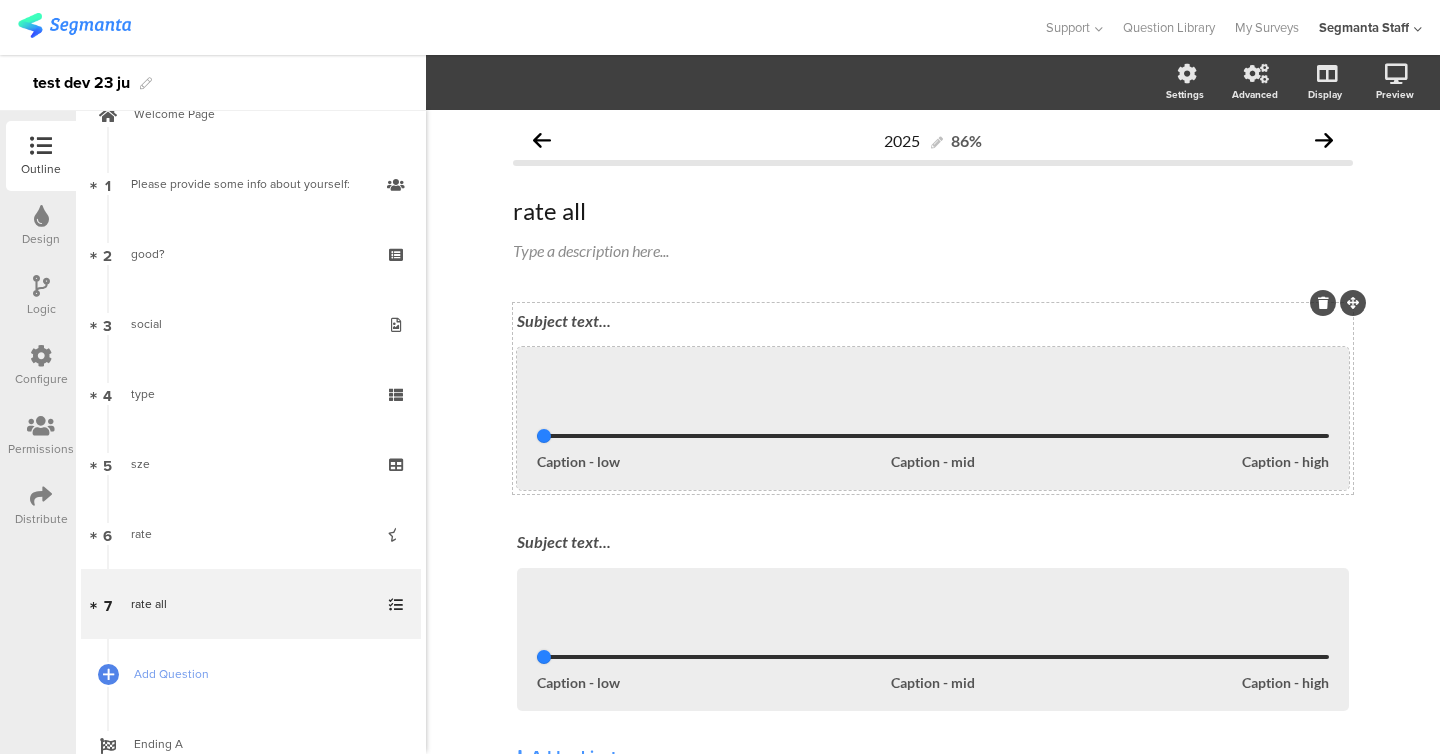 click on "1" at bounding box center [933, 402] 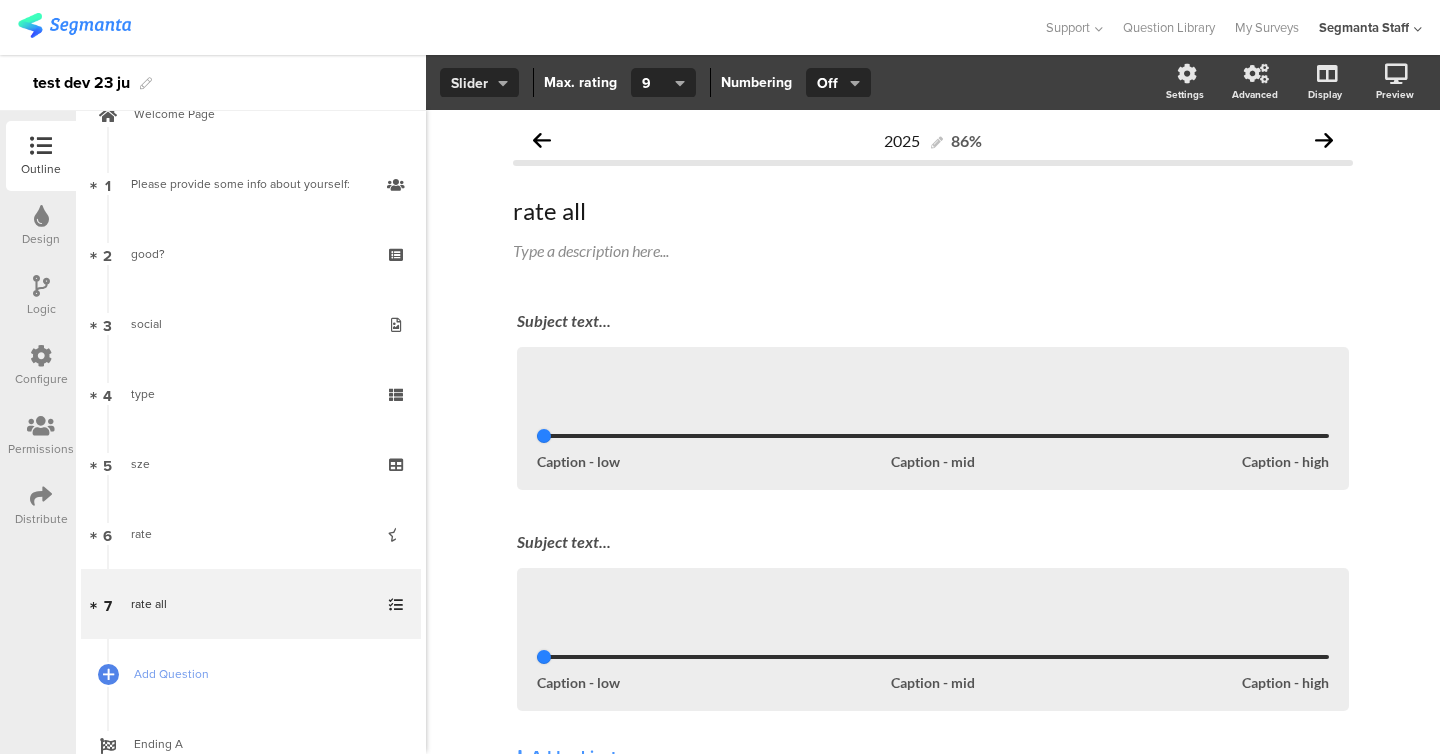 click on "Slider" 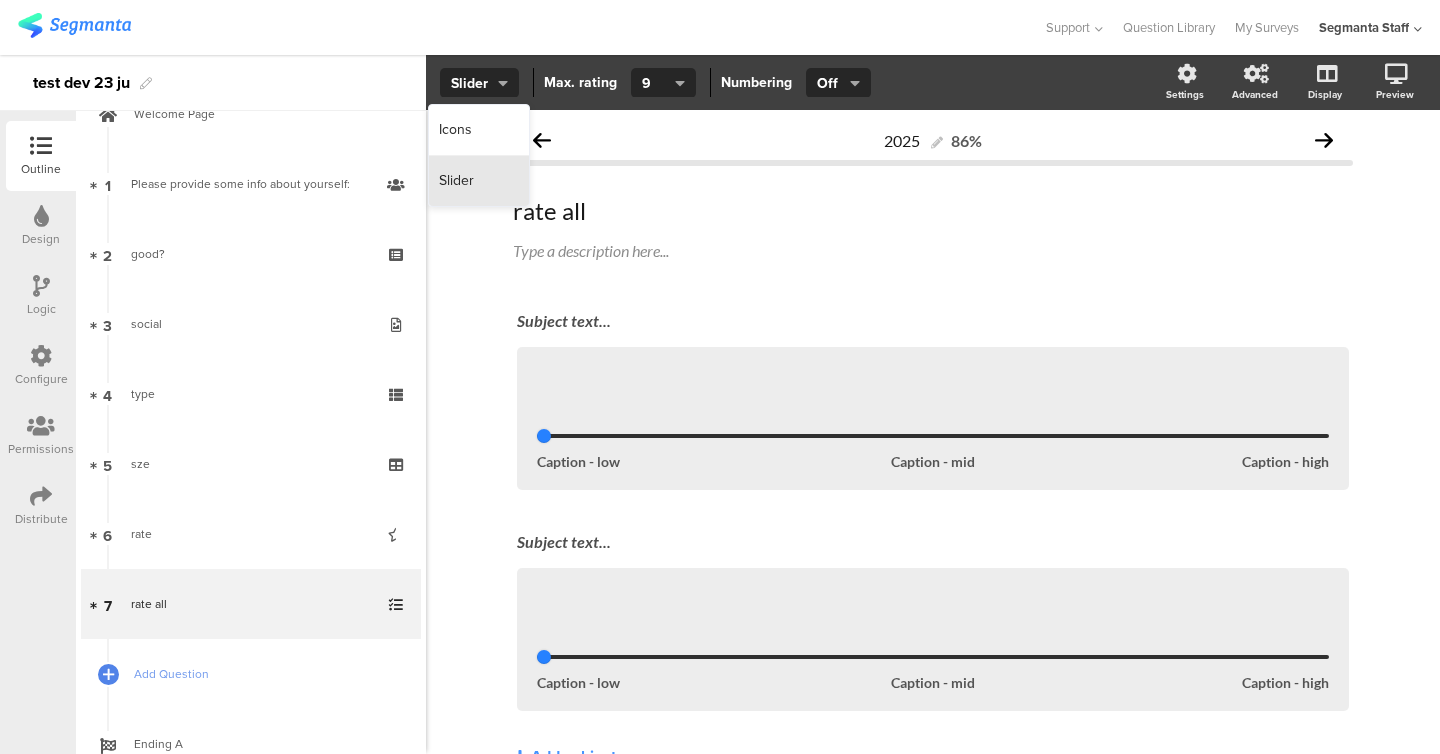 click on "Slider" at bounding box center (479, 181) 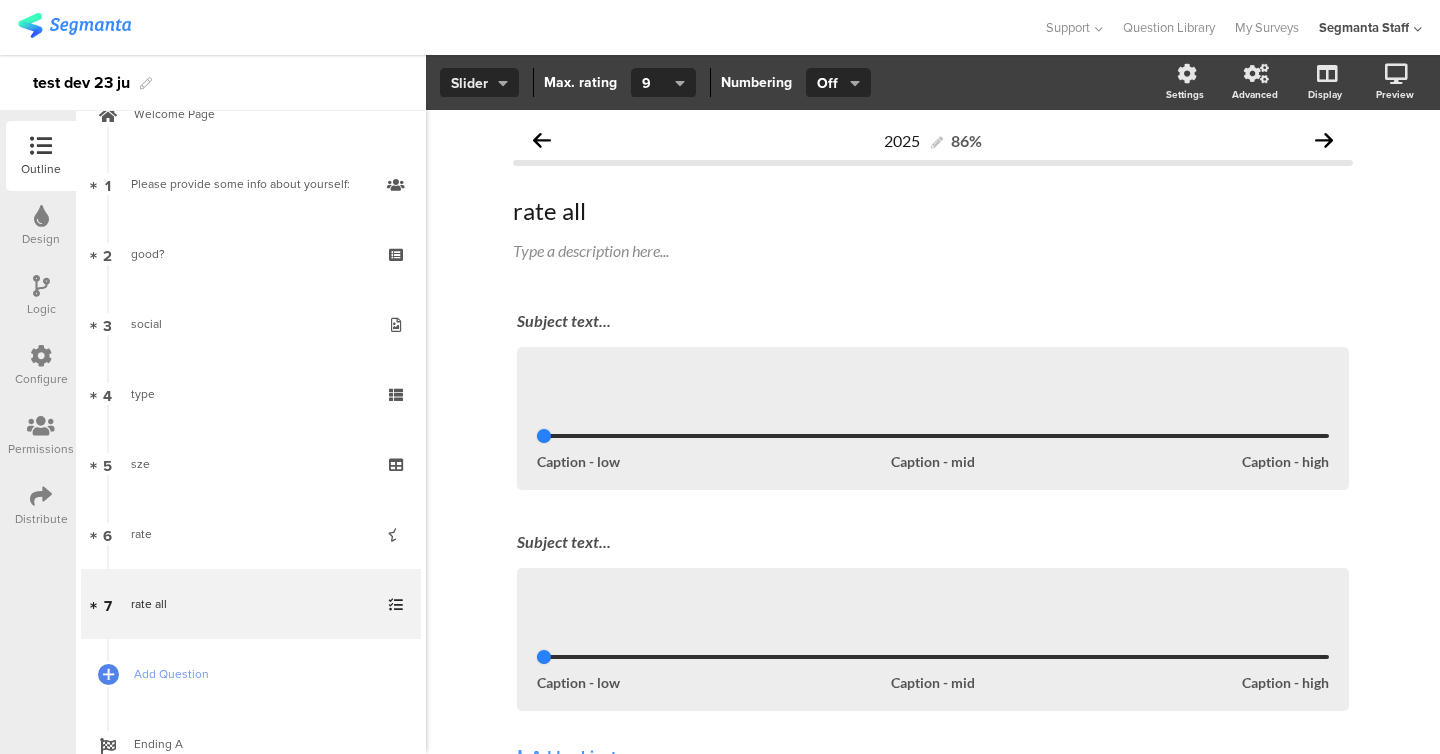 click on "Slider" 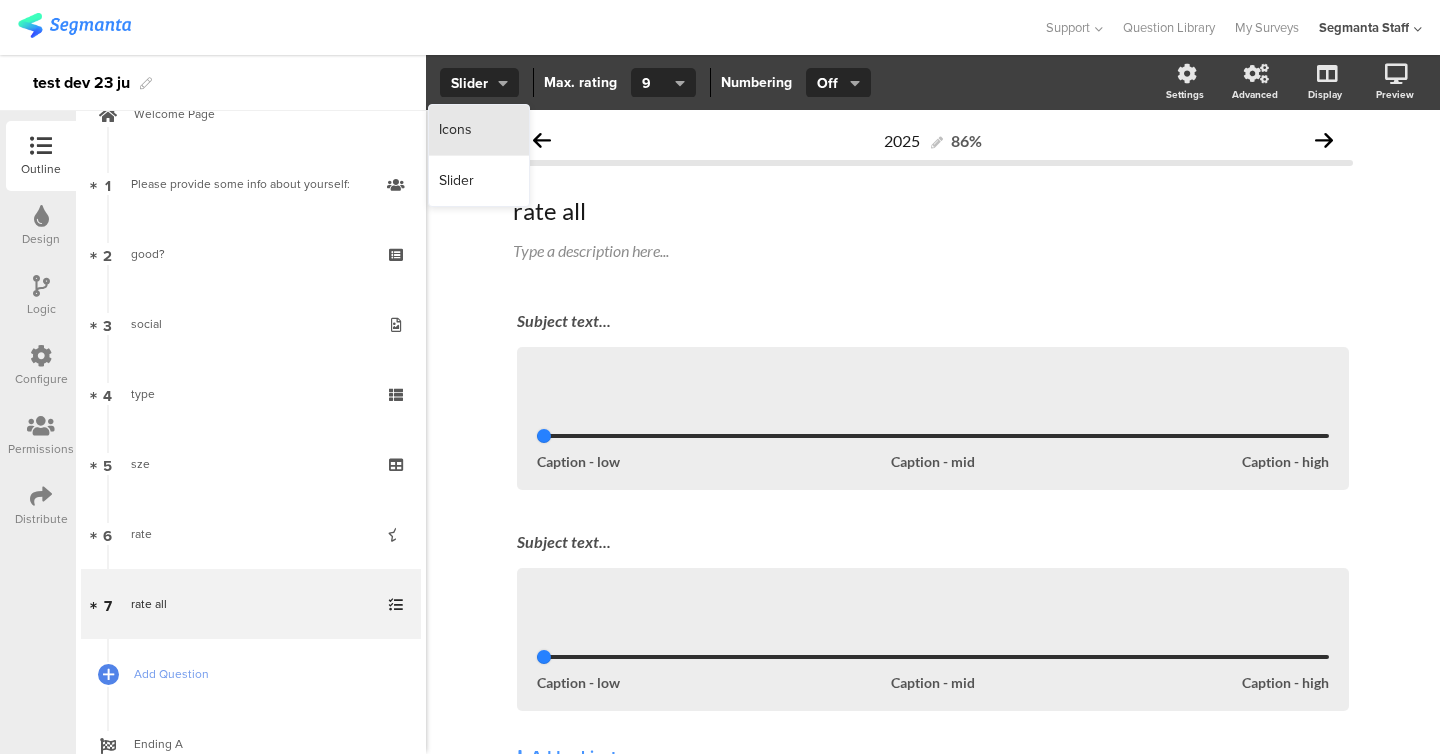 click on "Icons" at bounding box center (455, 130) 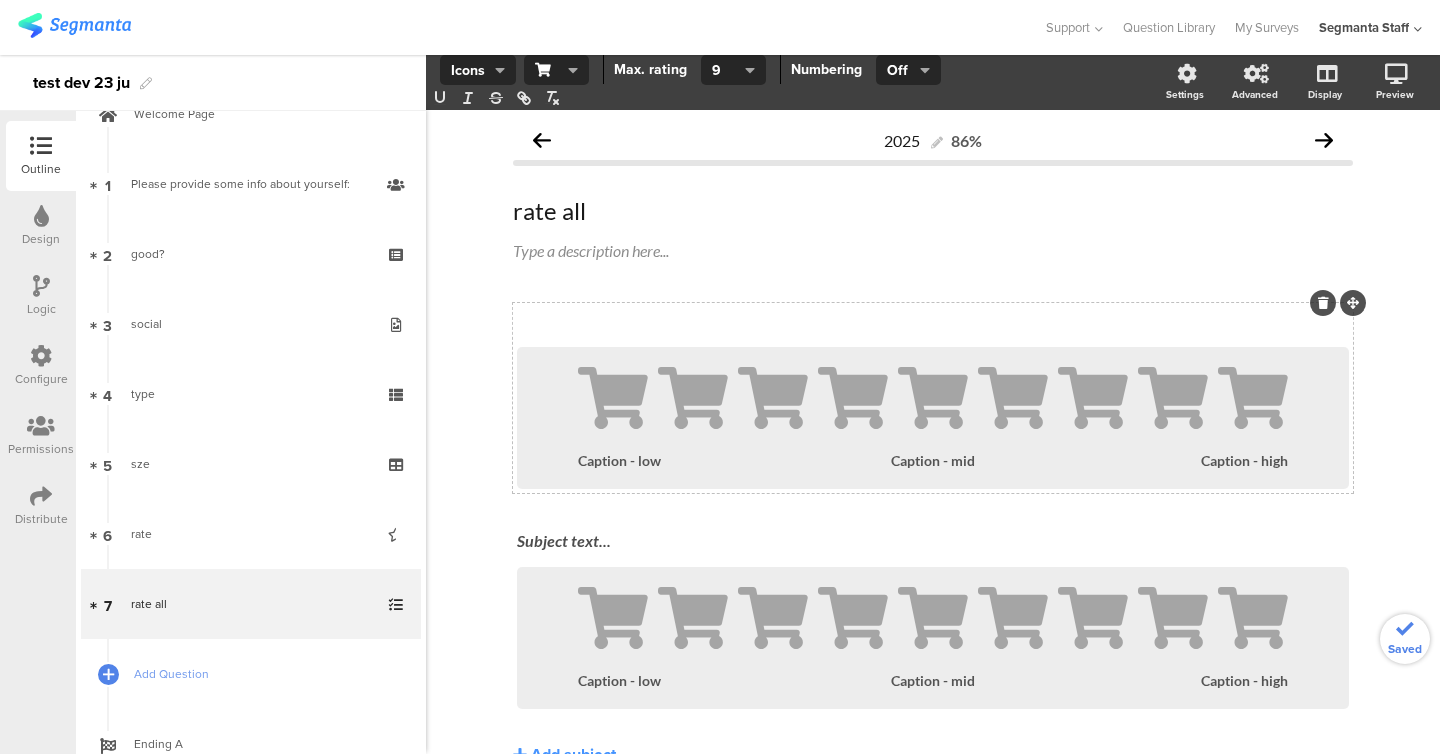 click on "Subject text..." at bounding box center [933, 322] 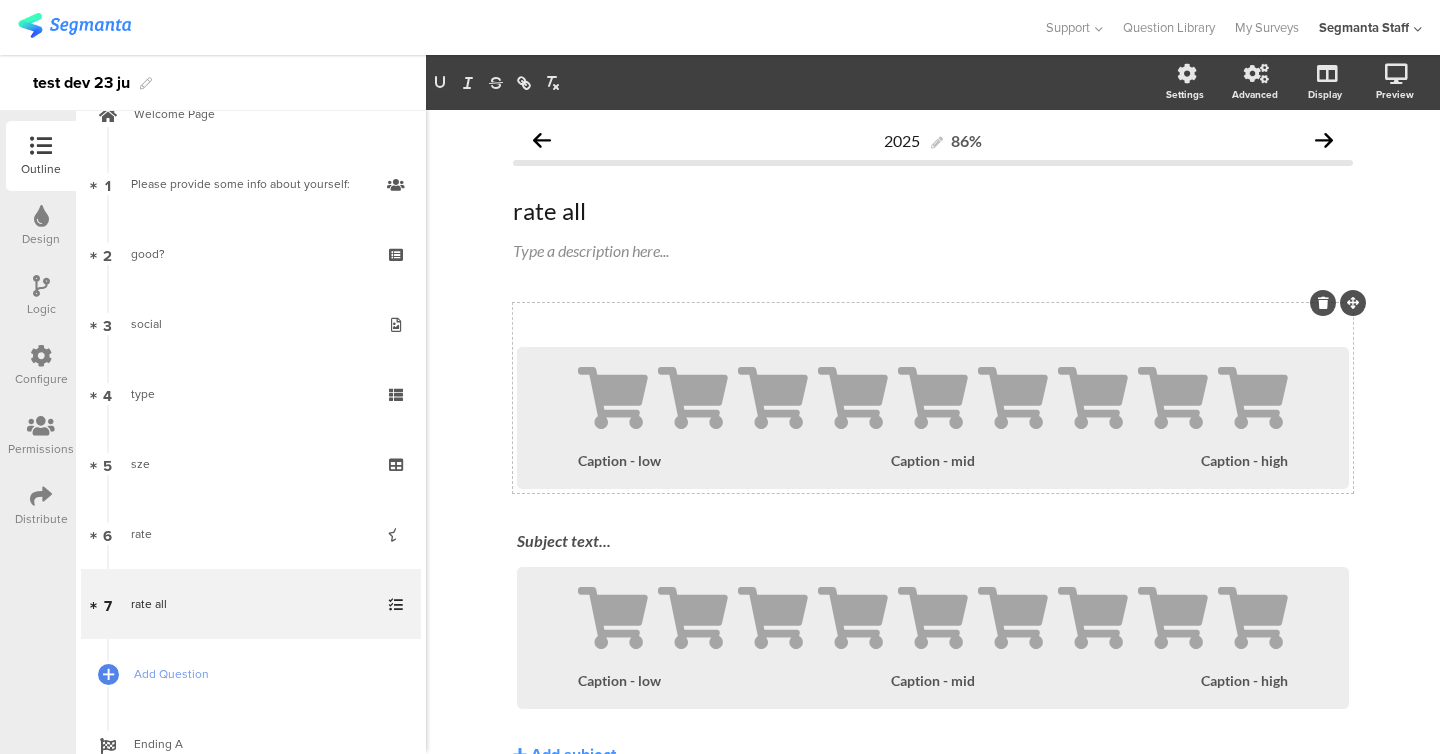 type 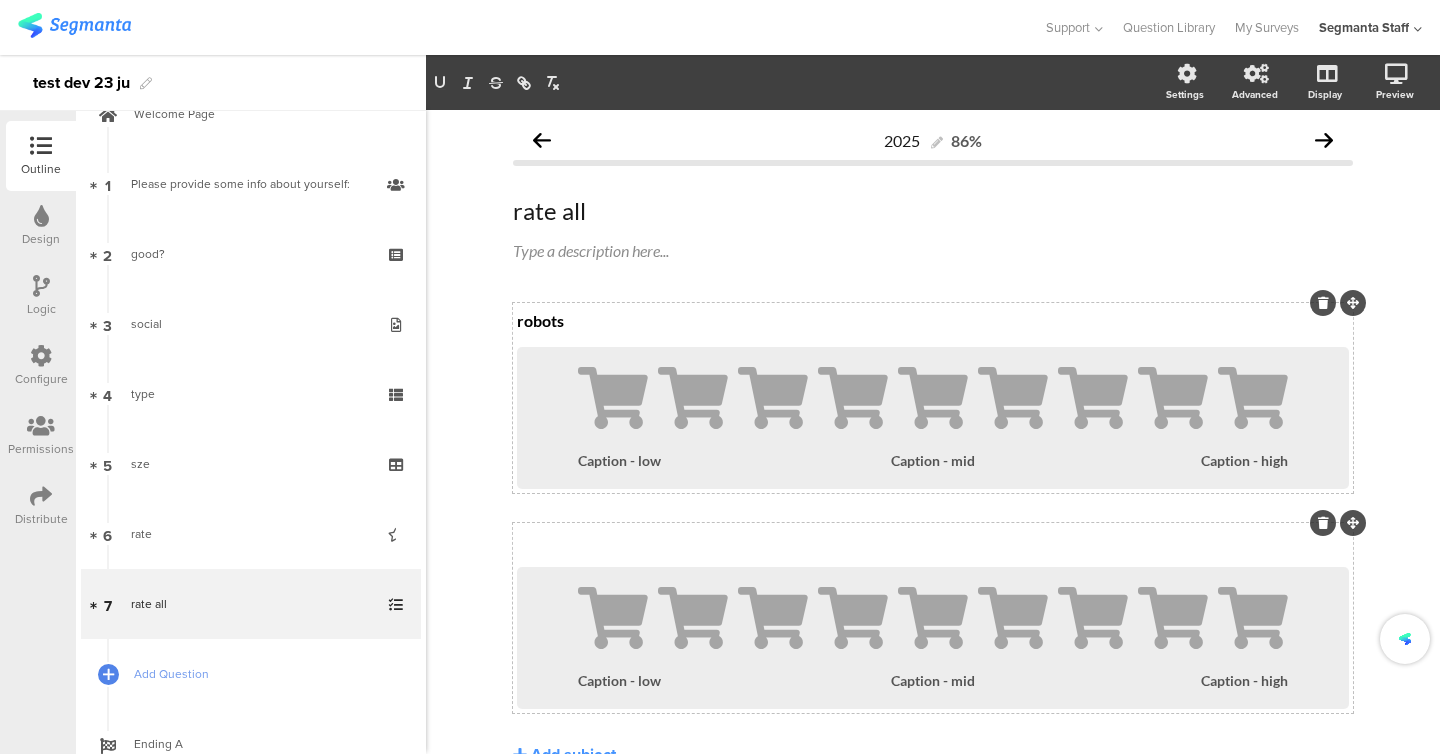 click on "Subject text..." at bounding box center (933, 542) 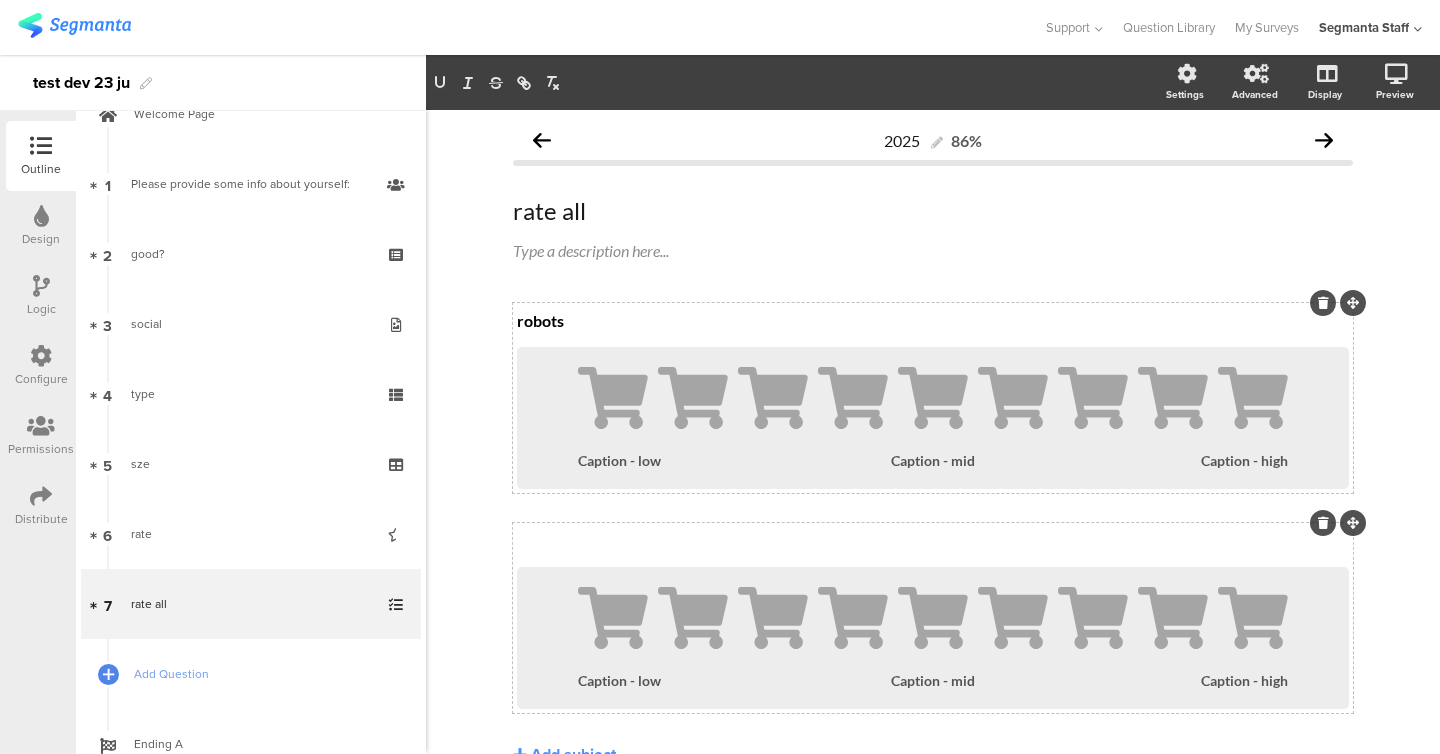type 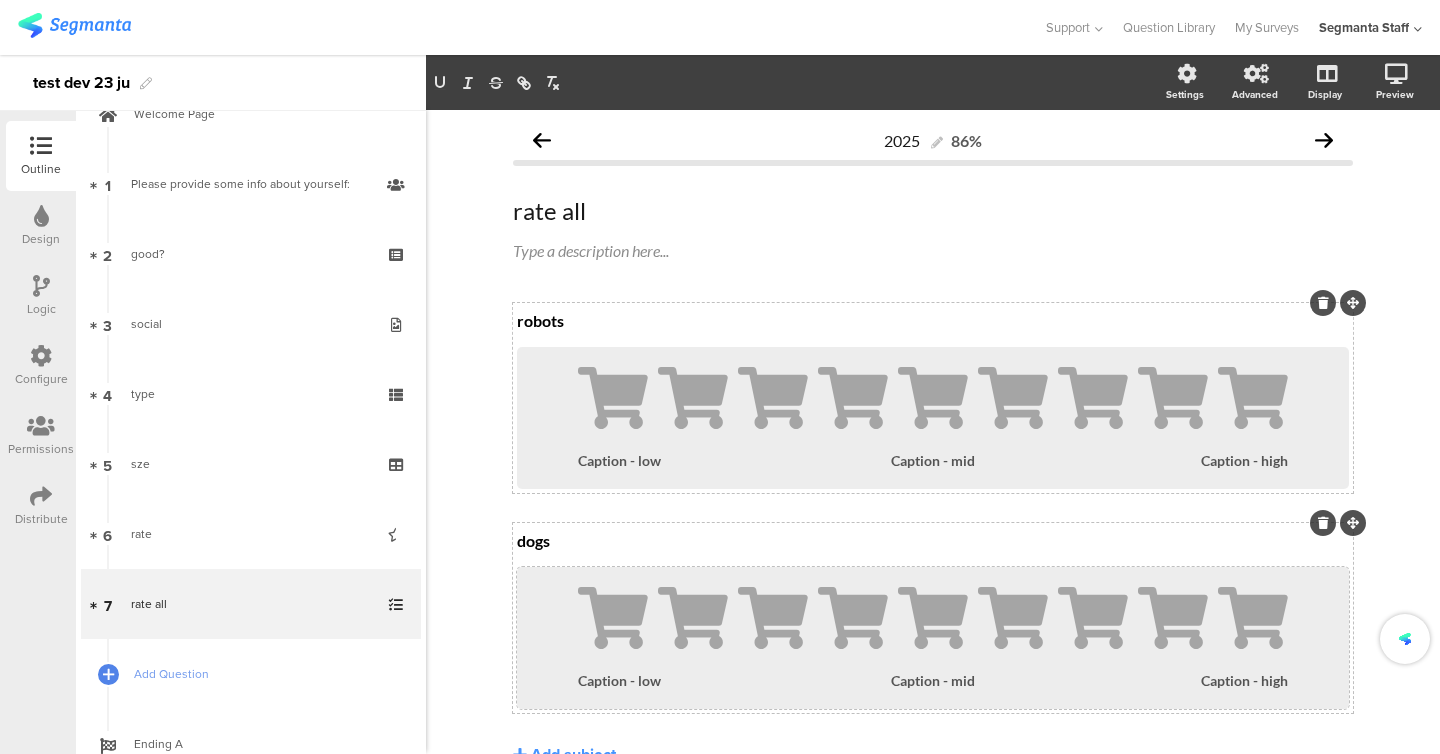scroll, scrollTop: 92, scrollLeft: 0, axis: vertical 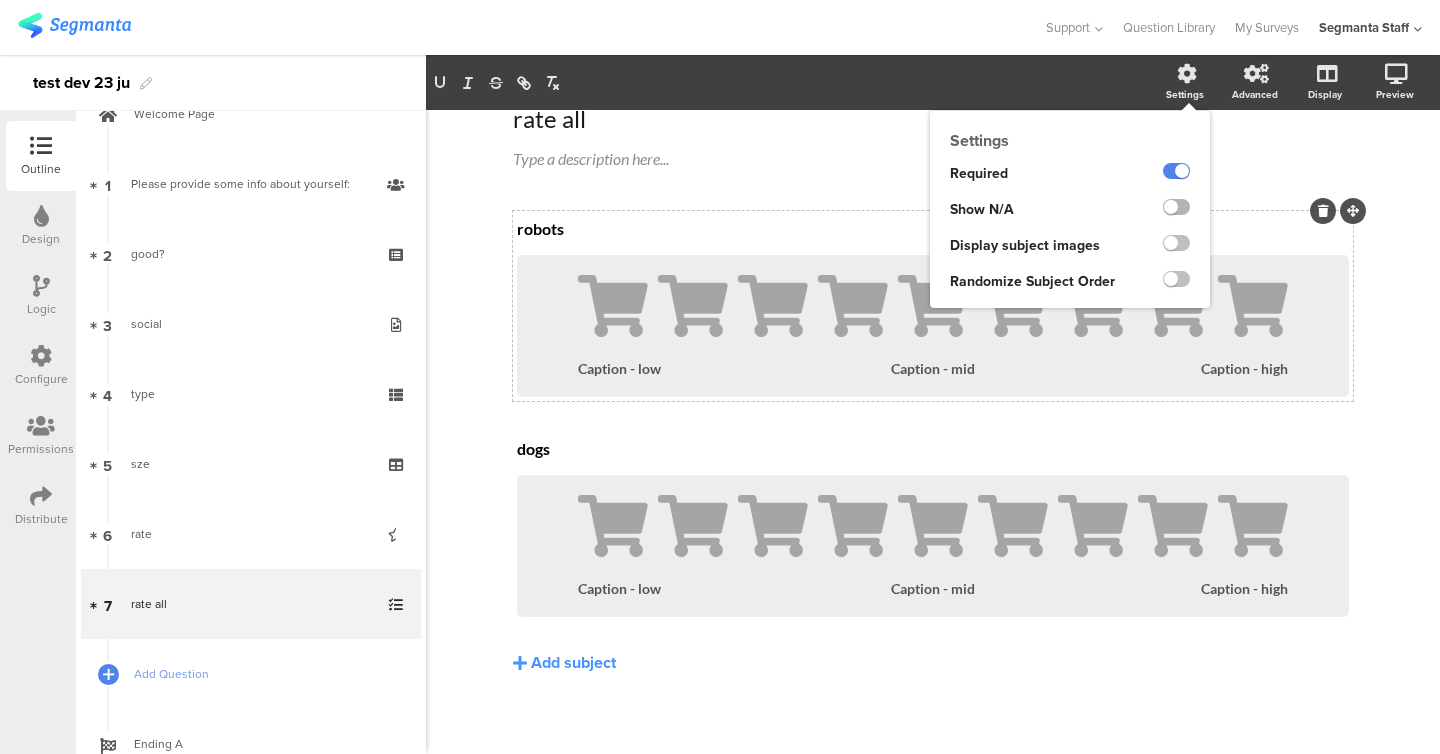 click 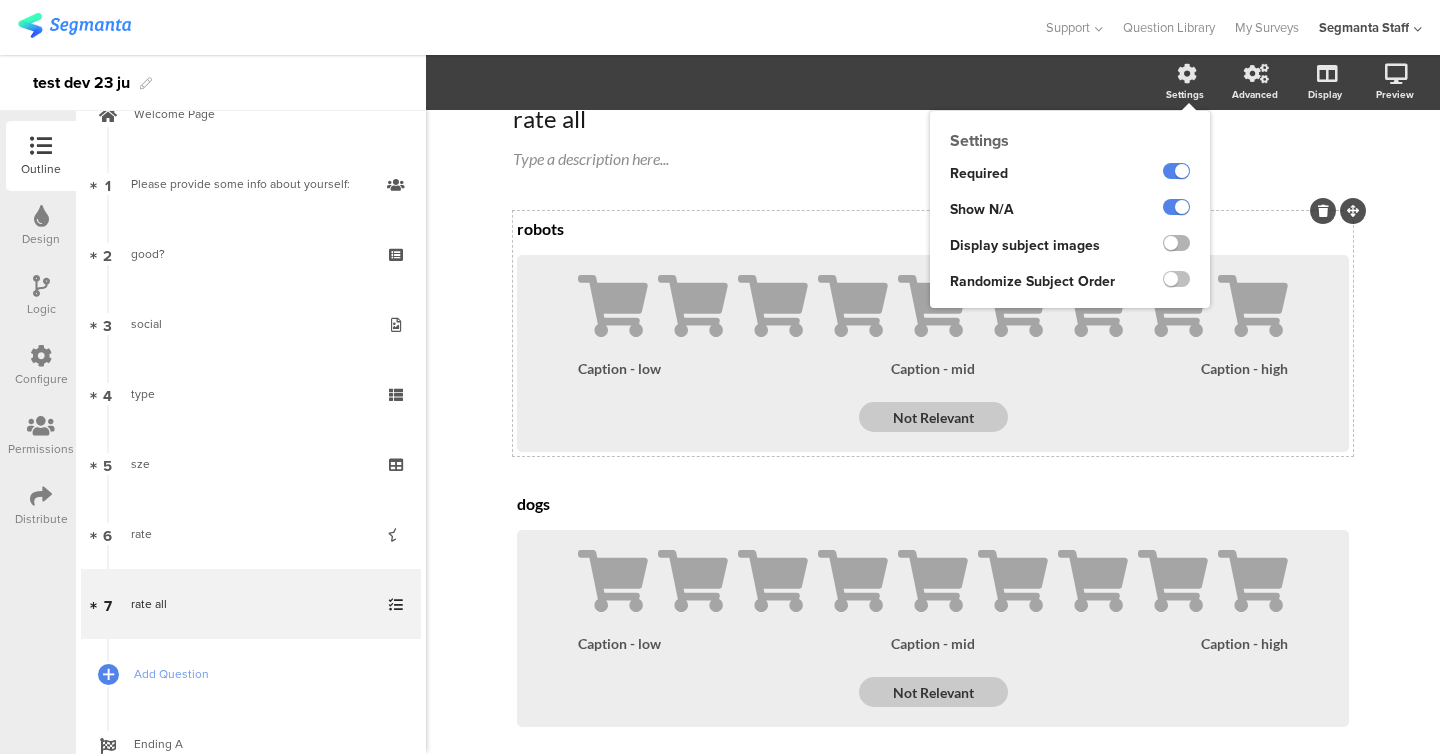 click 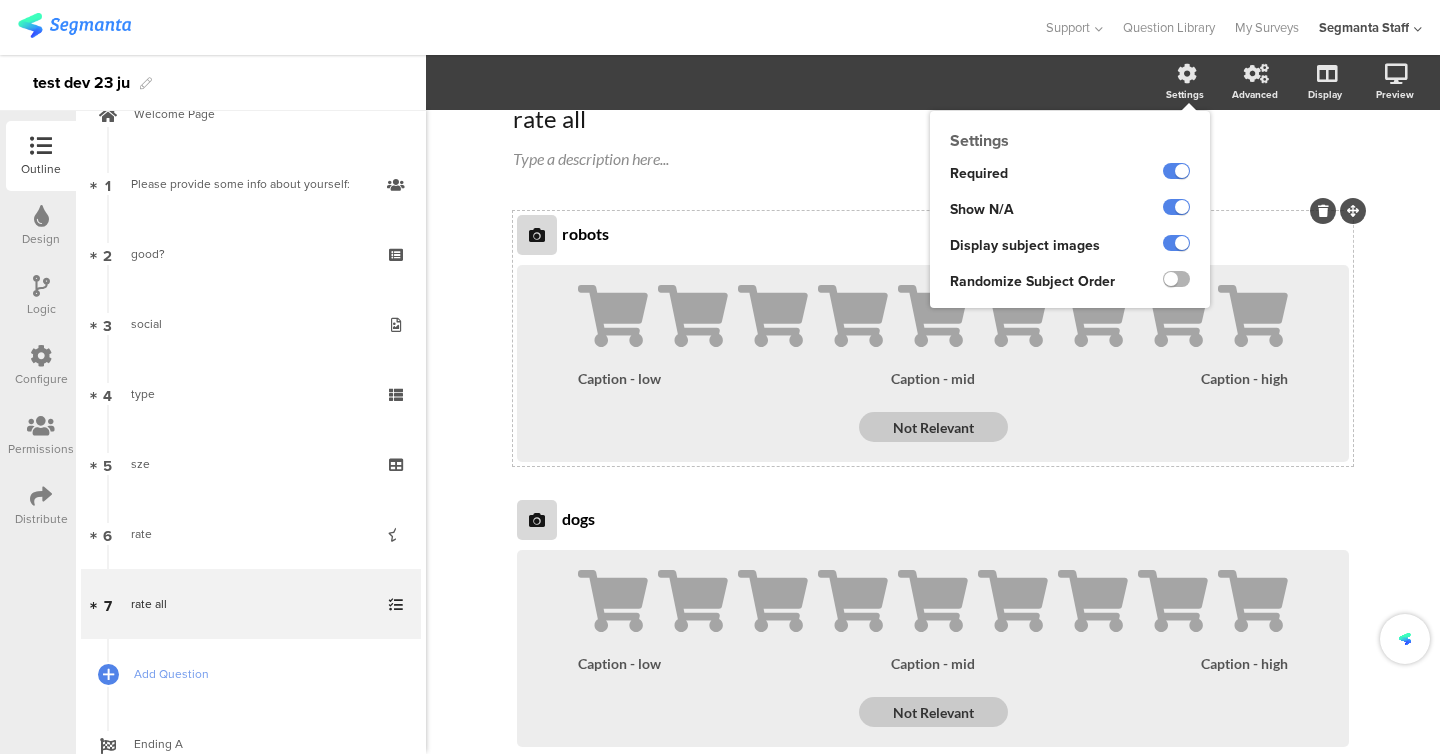 click 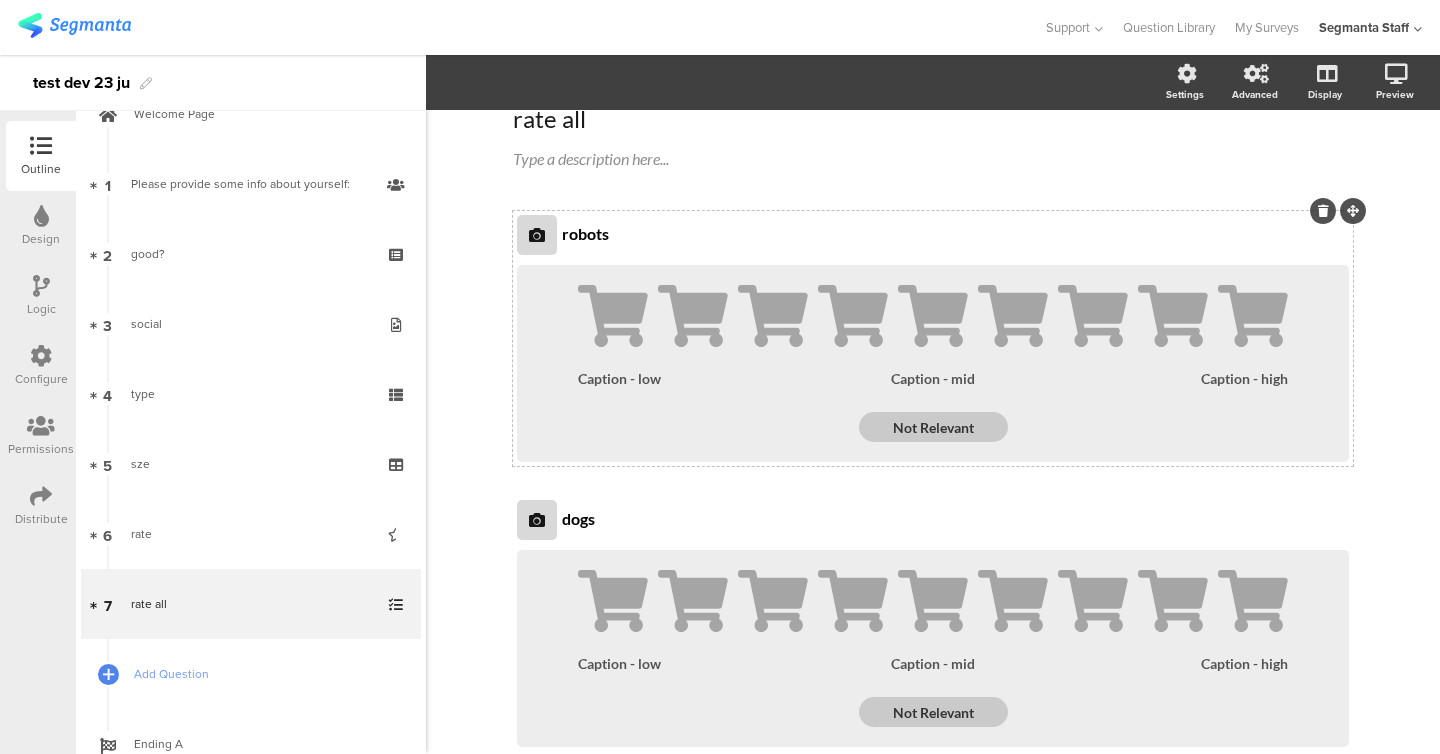 click at bounding box center [537, 235] 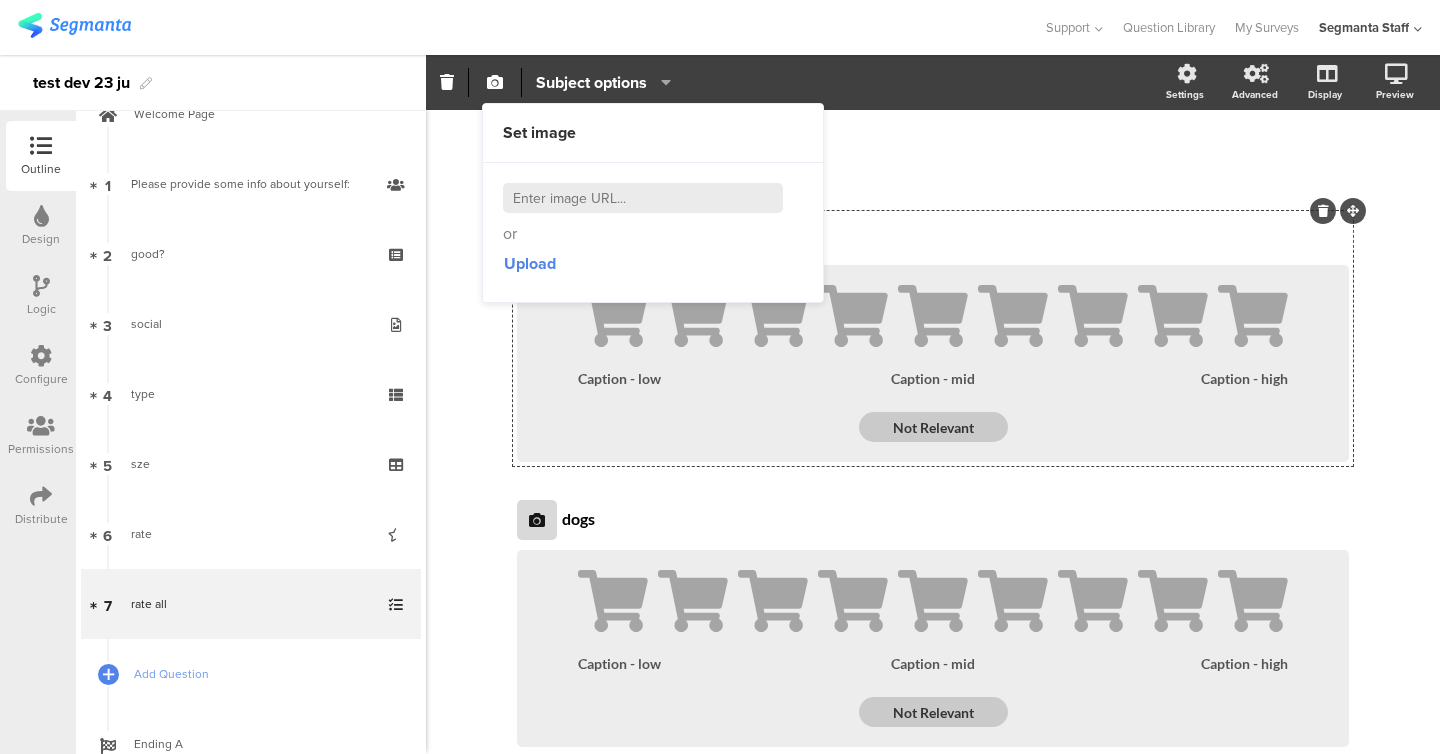 click at bounding box center [643, 198] 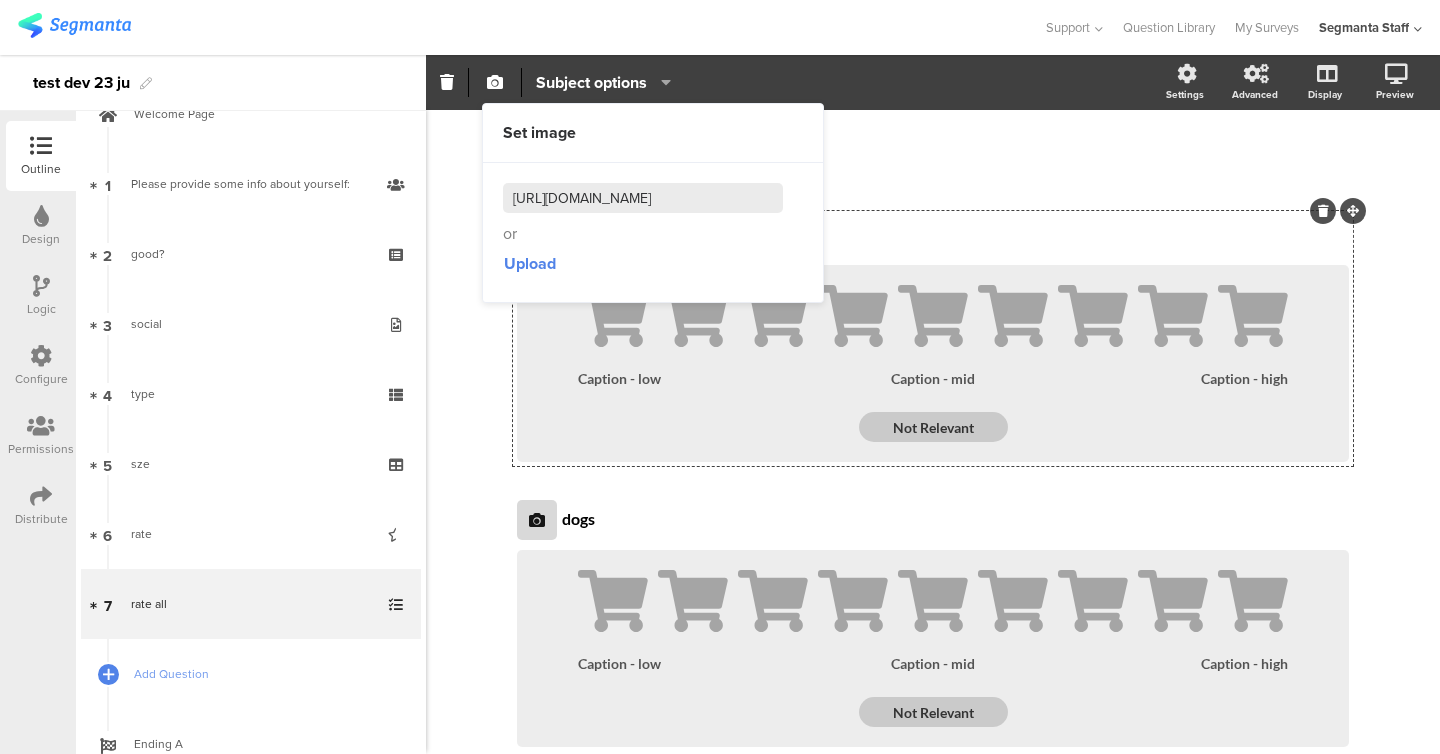 scroll, scrollTop: 0, scrollLeft: 196, axis: horizontal 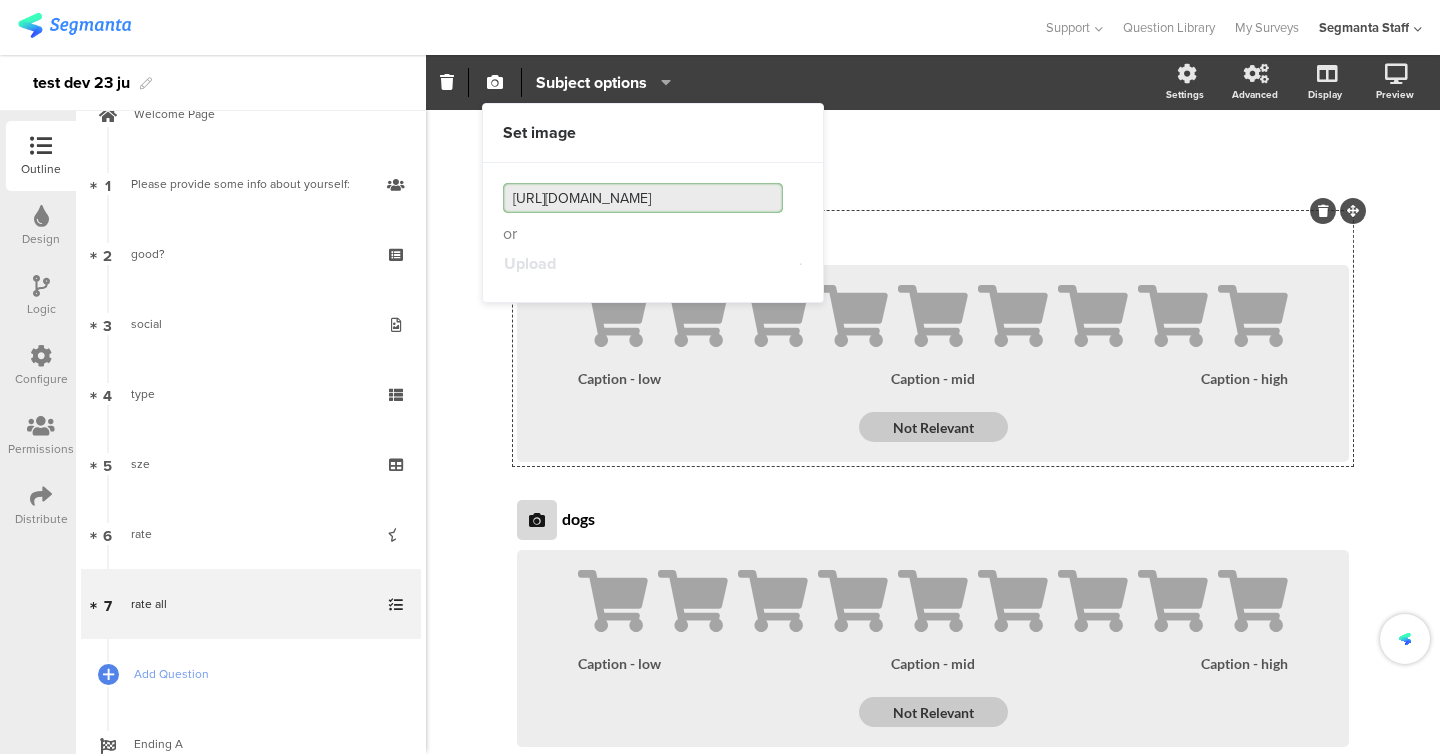 click on "2025
86%
rate all
rate all
Type a description here...
robots
robots
1
2
3 4" 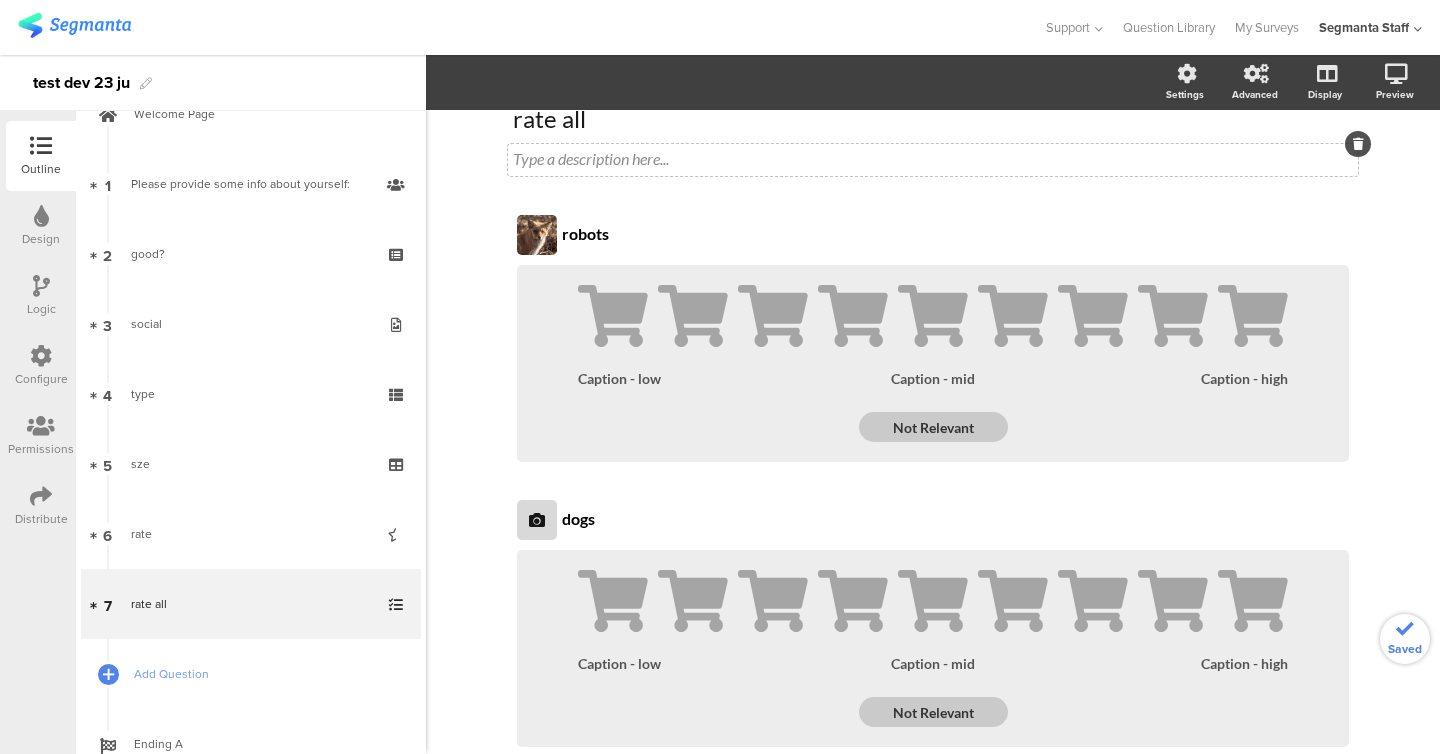 click on "Type a description here..." 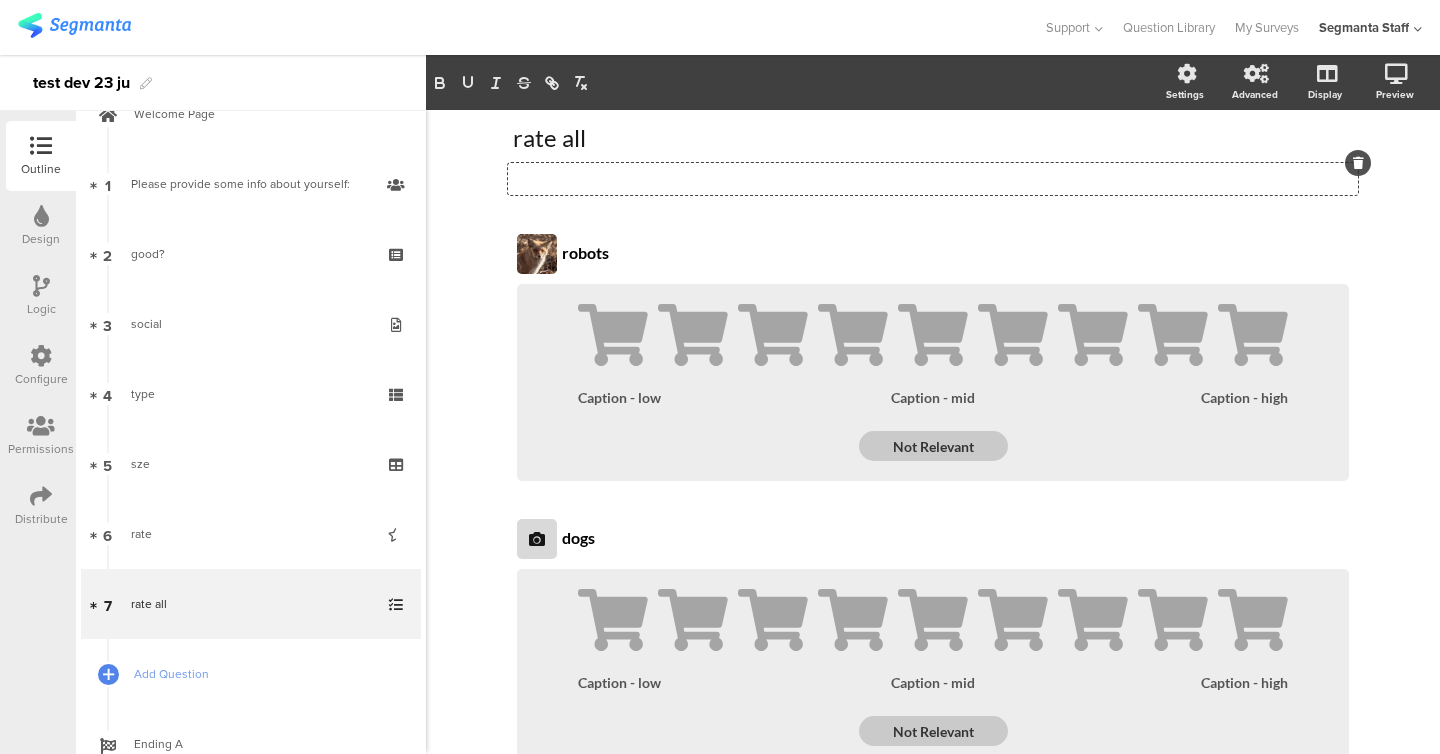 type 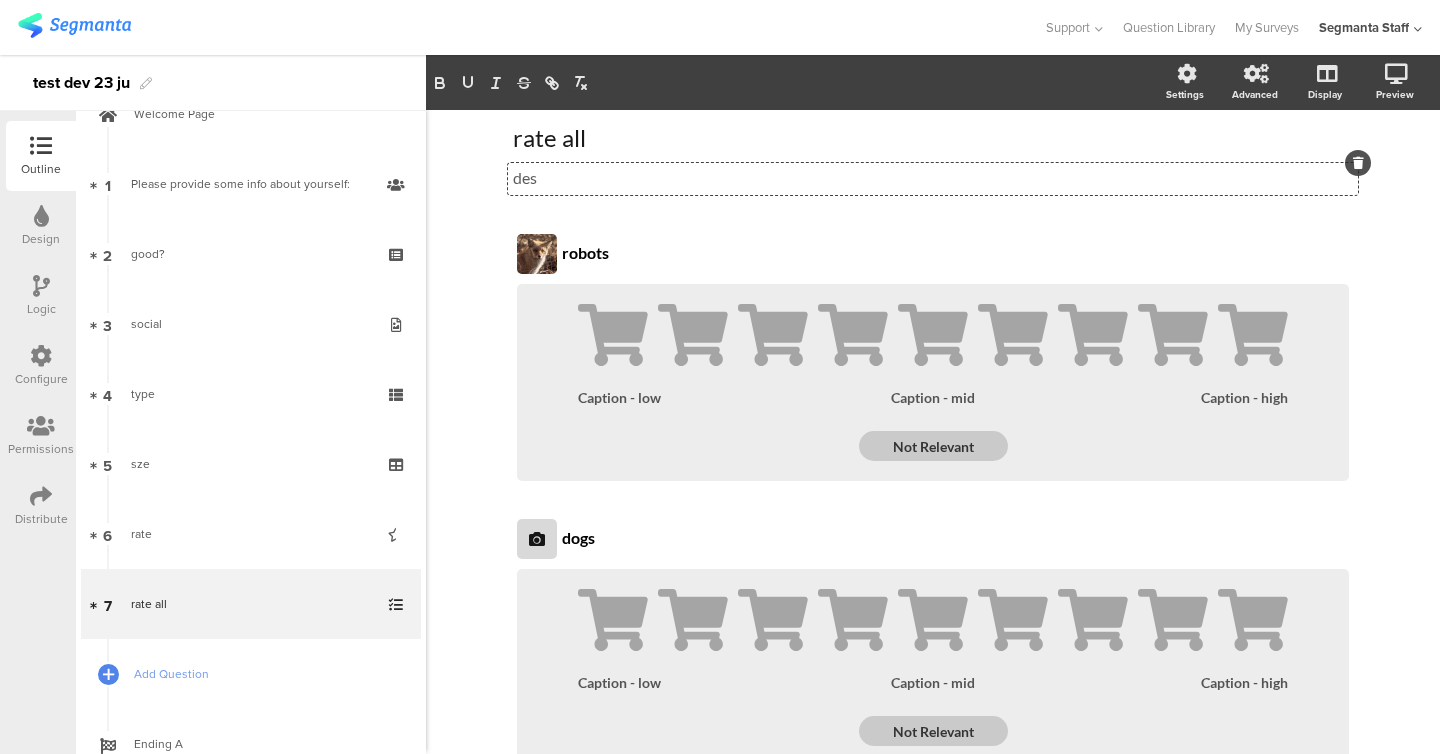 click on "des" 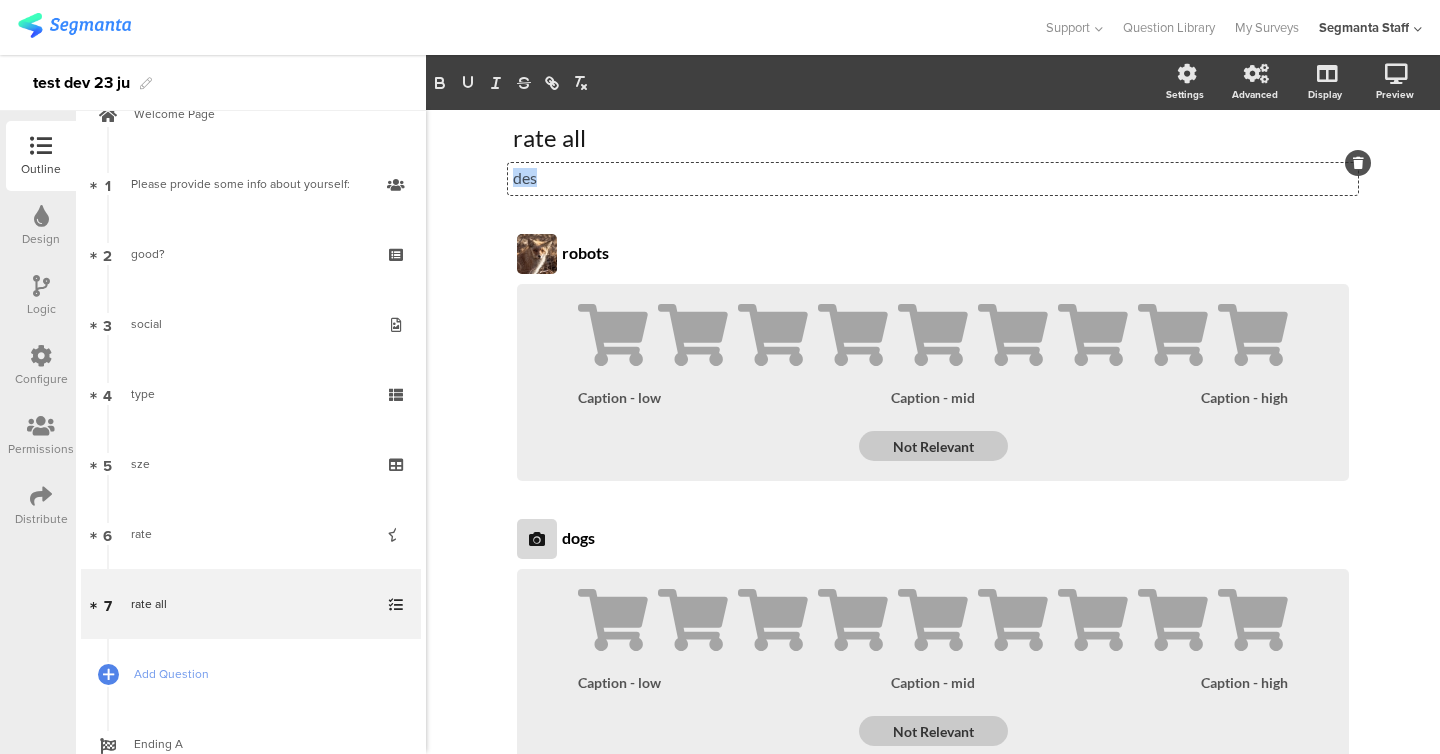 click on "des" 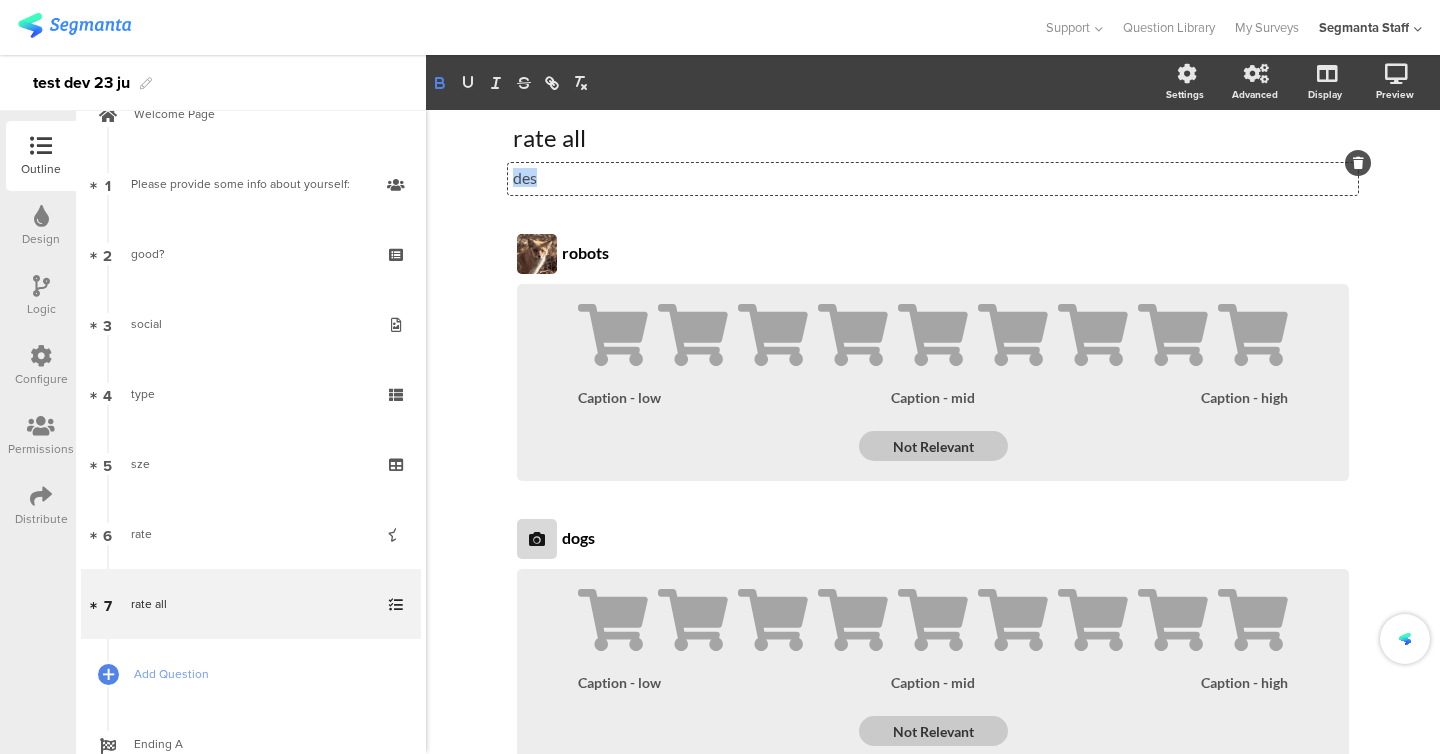 click 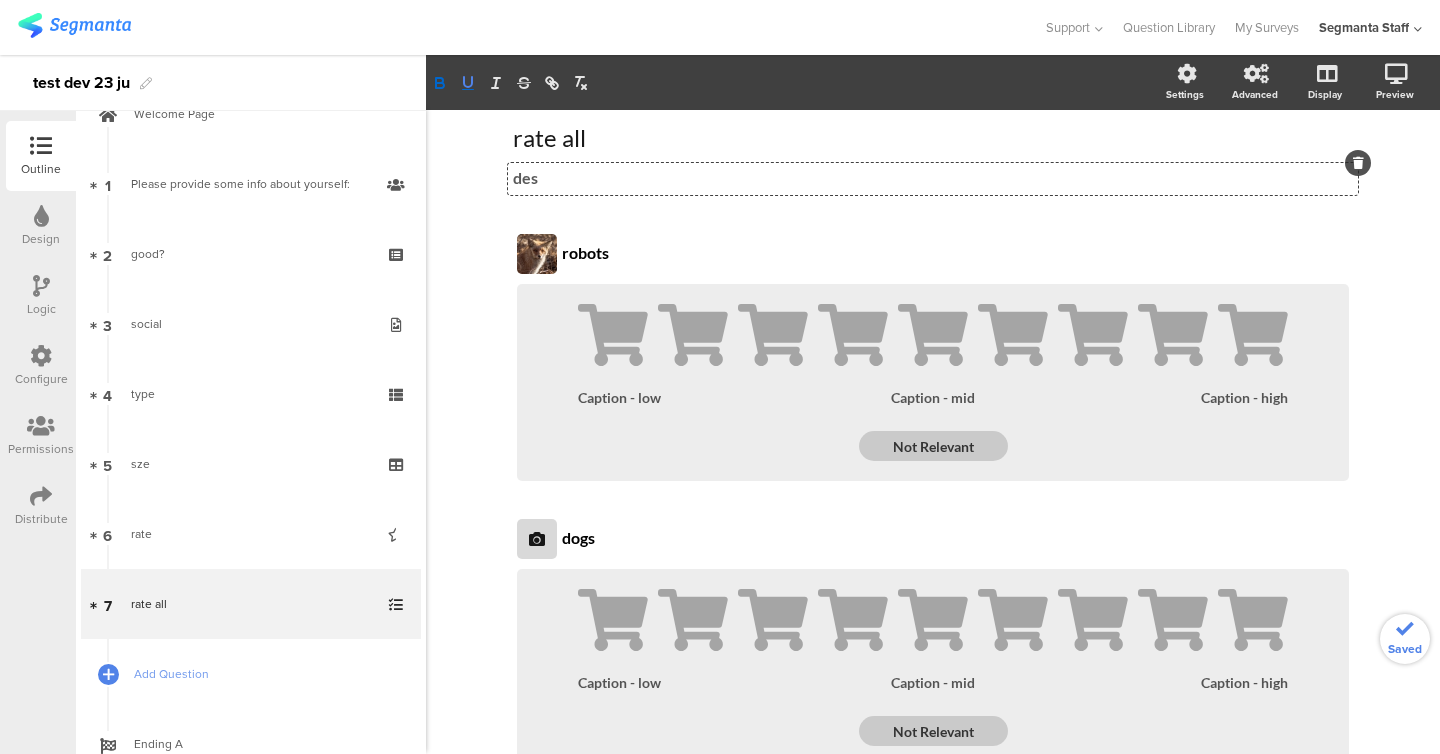 click 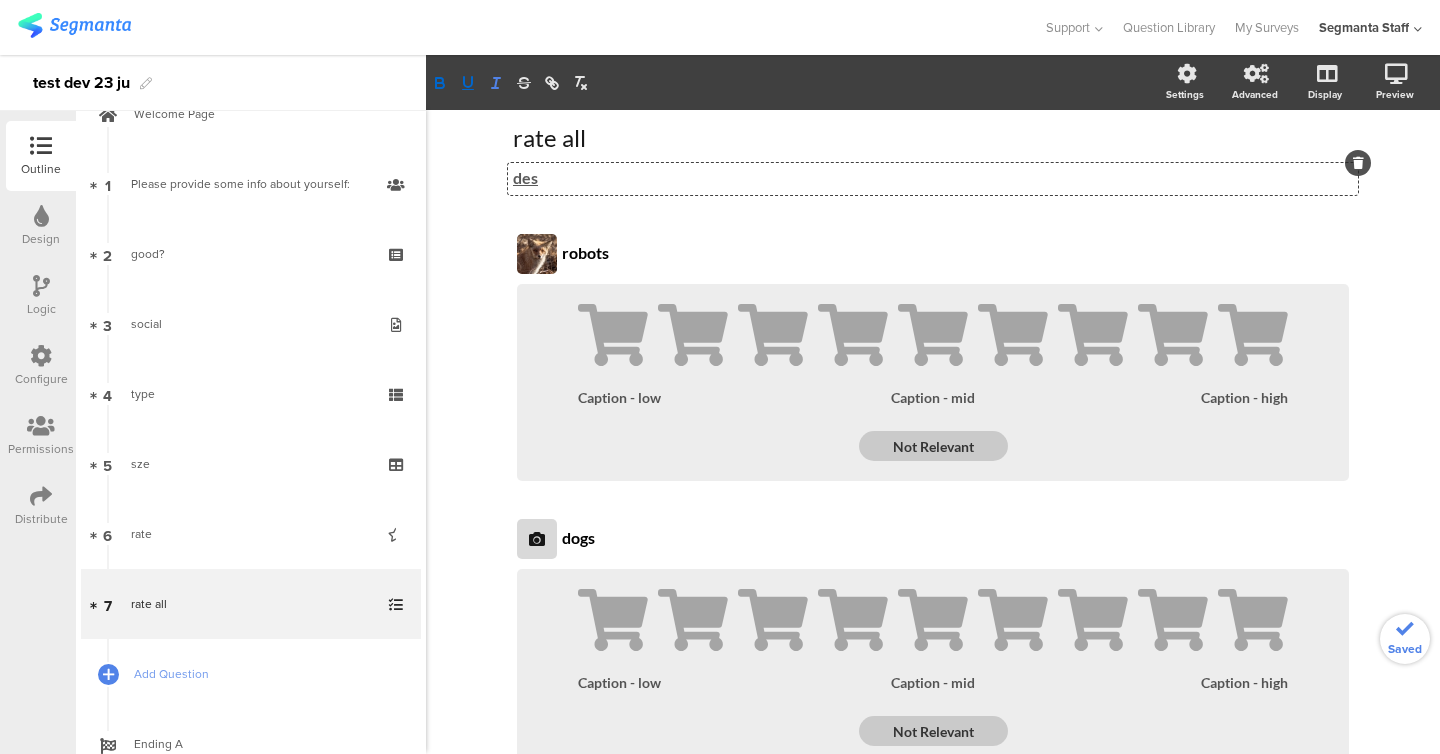 click 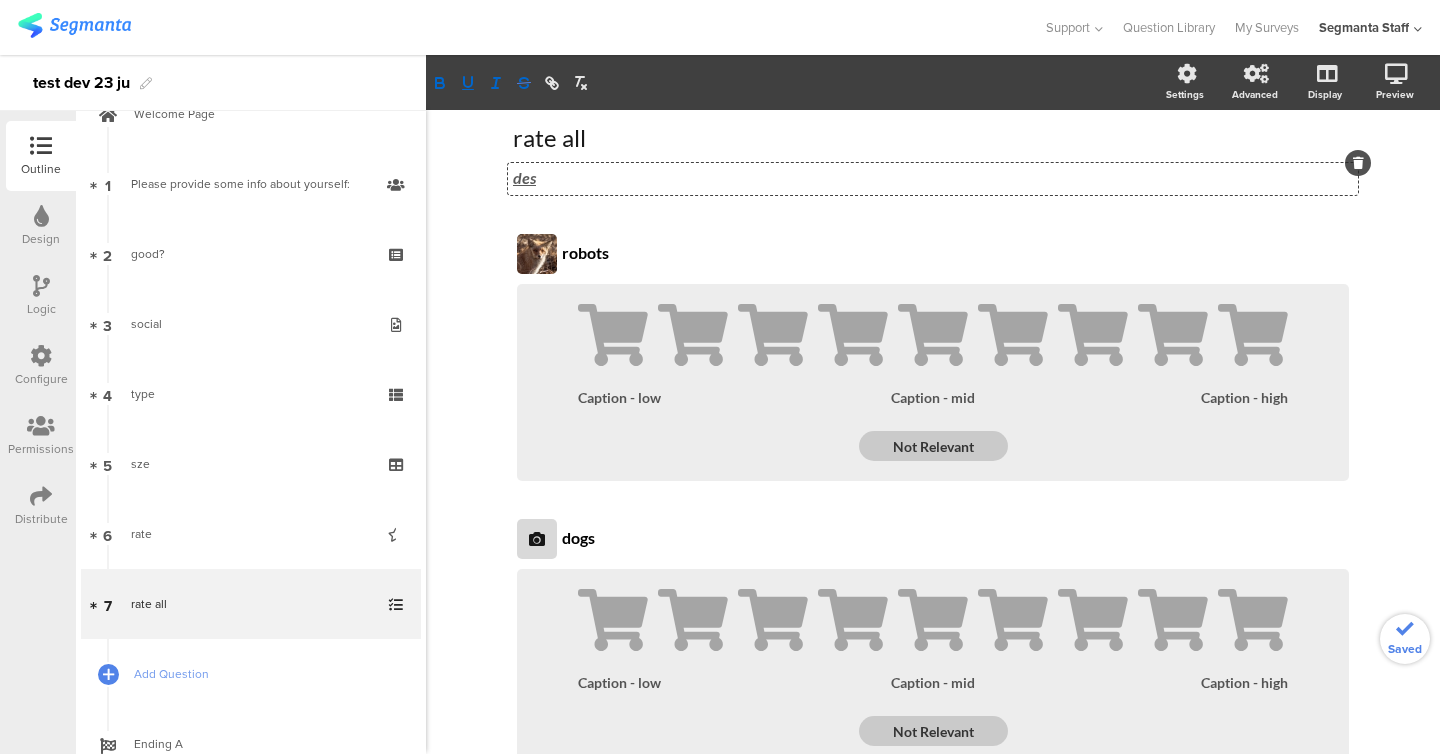 click 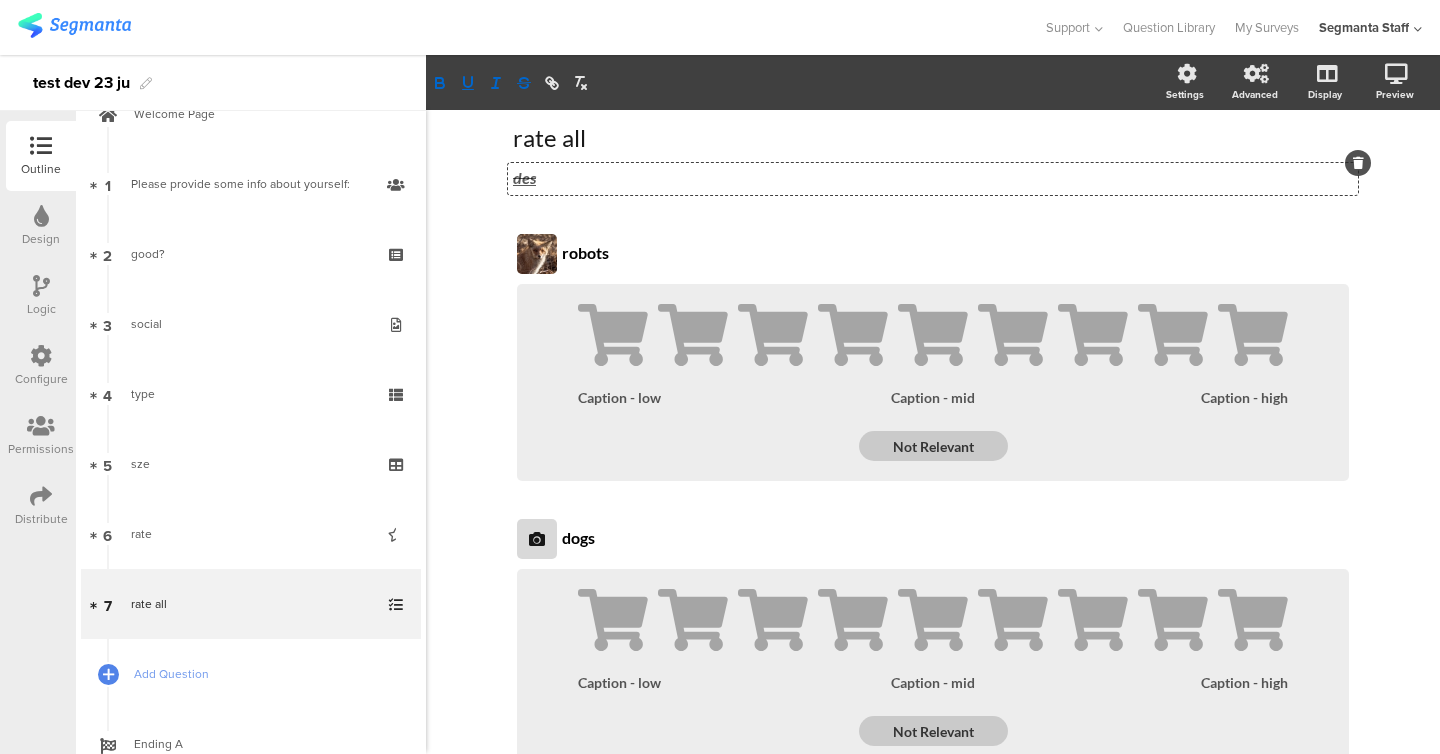 click on "2025
86%
rate all
rate all
des
des
des
robots
robots
1
2
3
4 5 6 7" 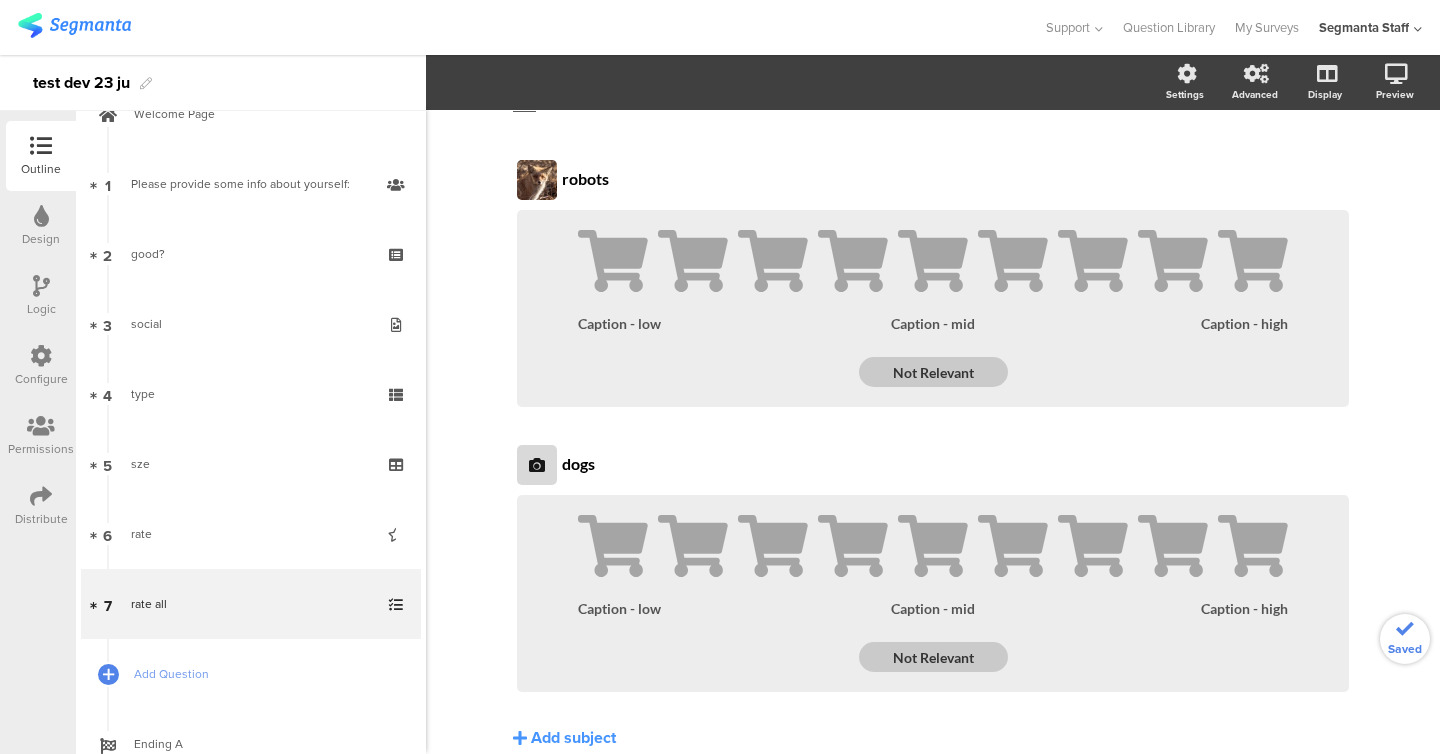 scroll, scrollTop: 222, scrollLeft: 0, axis: vertical 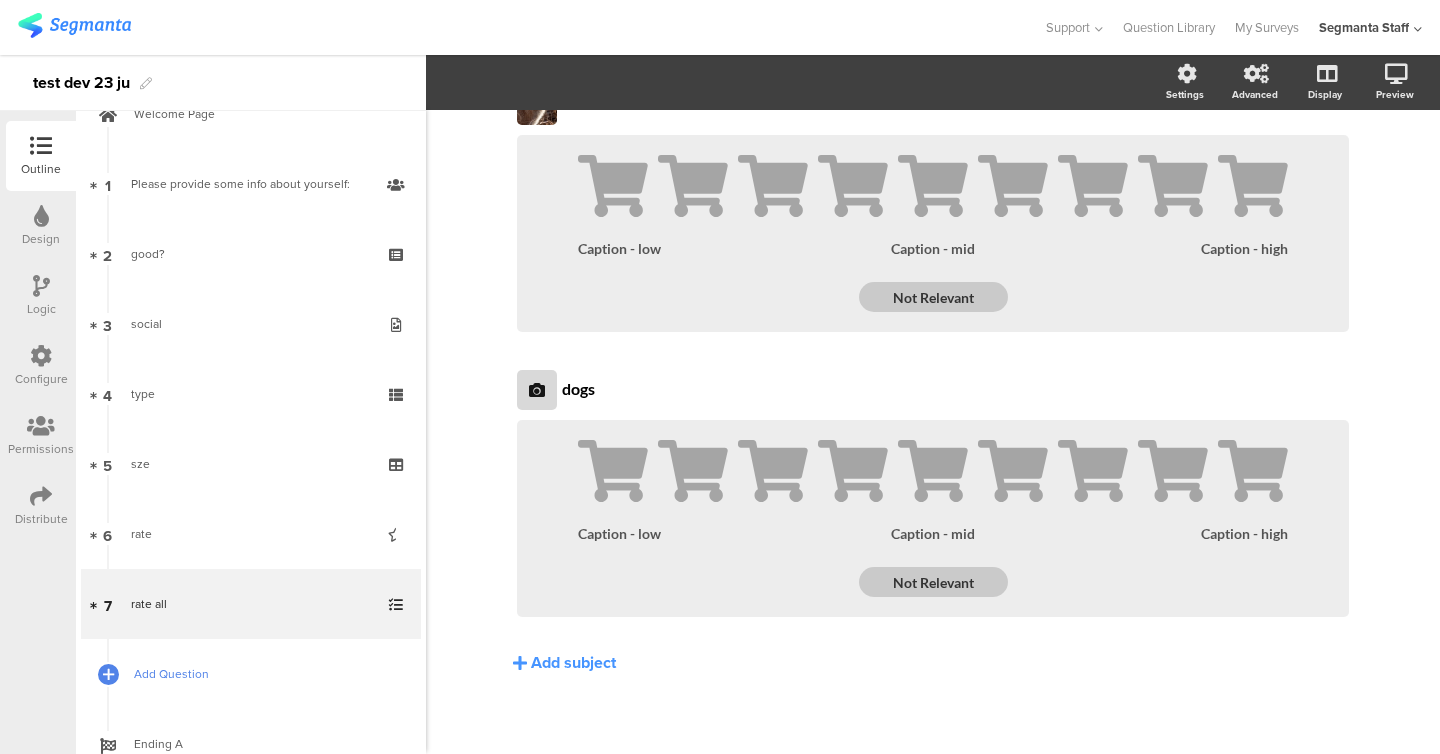 click on "Add Question" at bounding box center [262, 674] 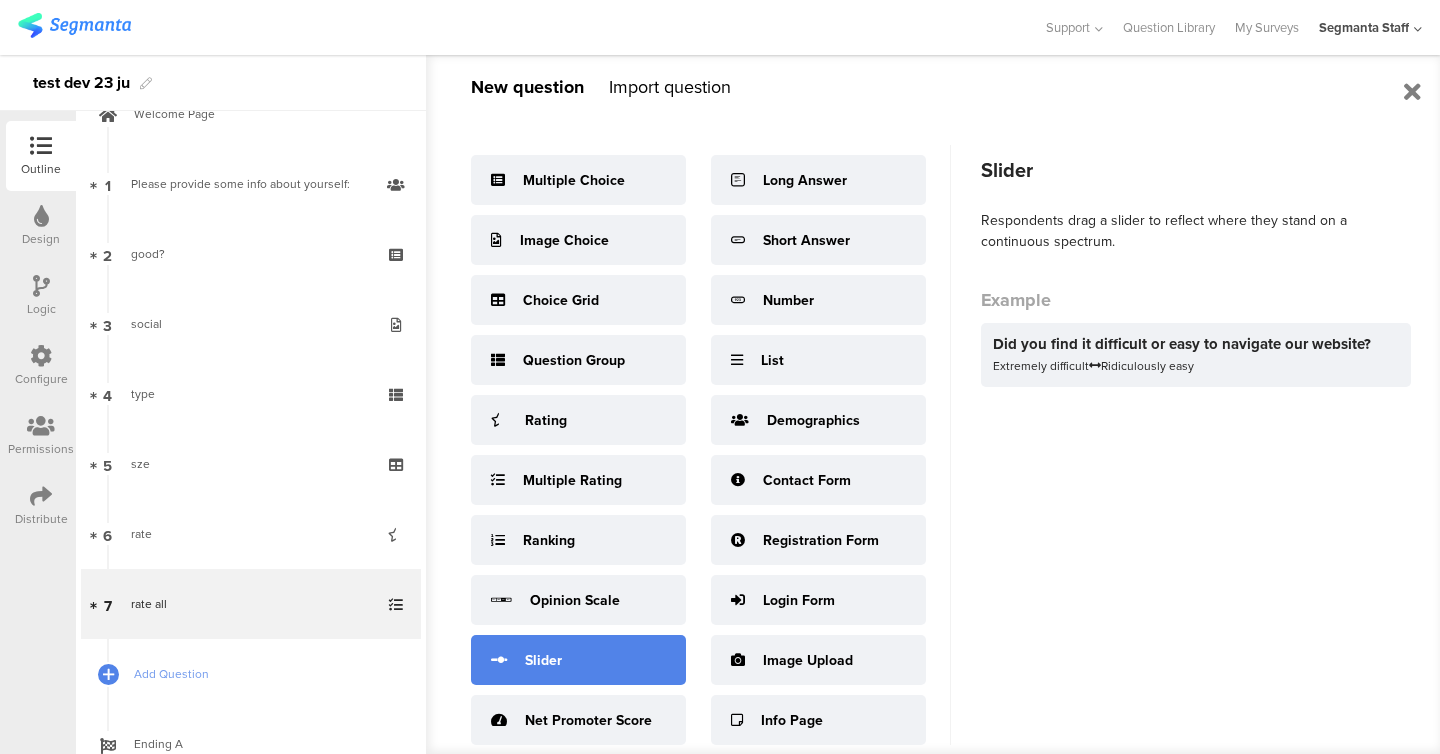 click on "Slider" at bounding box center [578, 660] 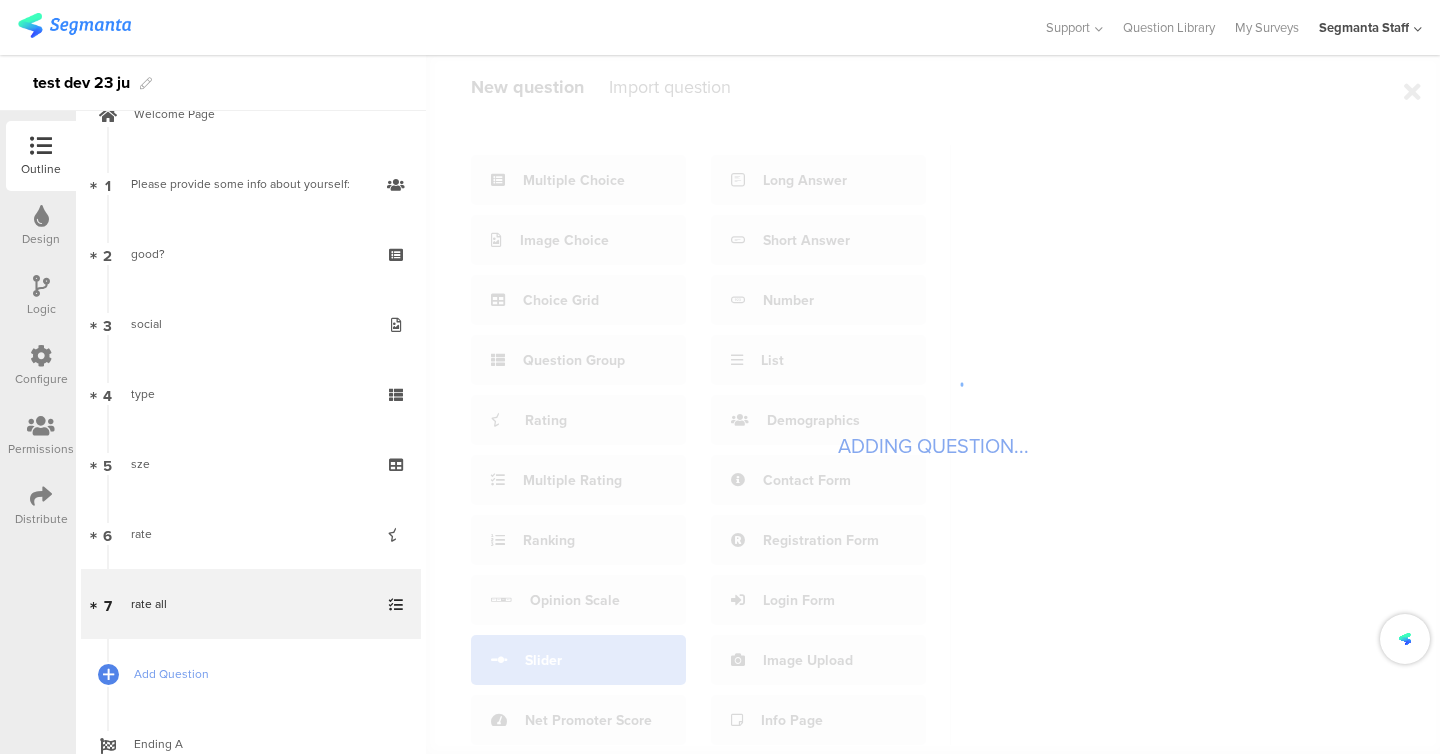 scroll, scrollTop: 0, scrollLeft: 0, axis: both 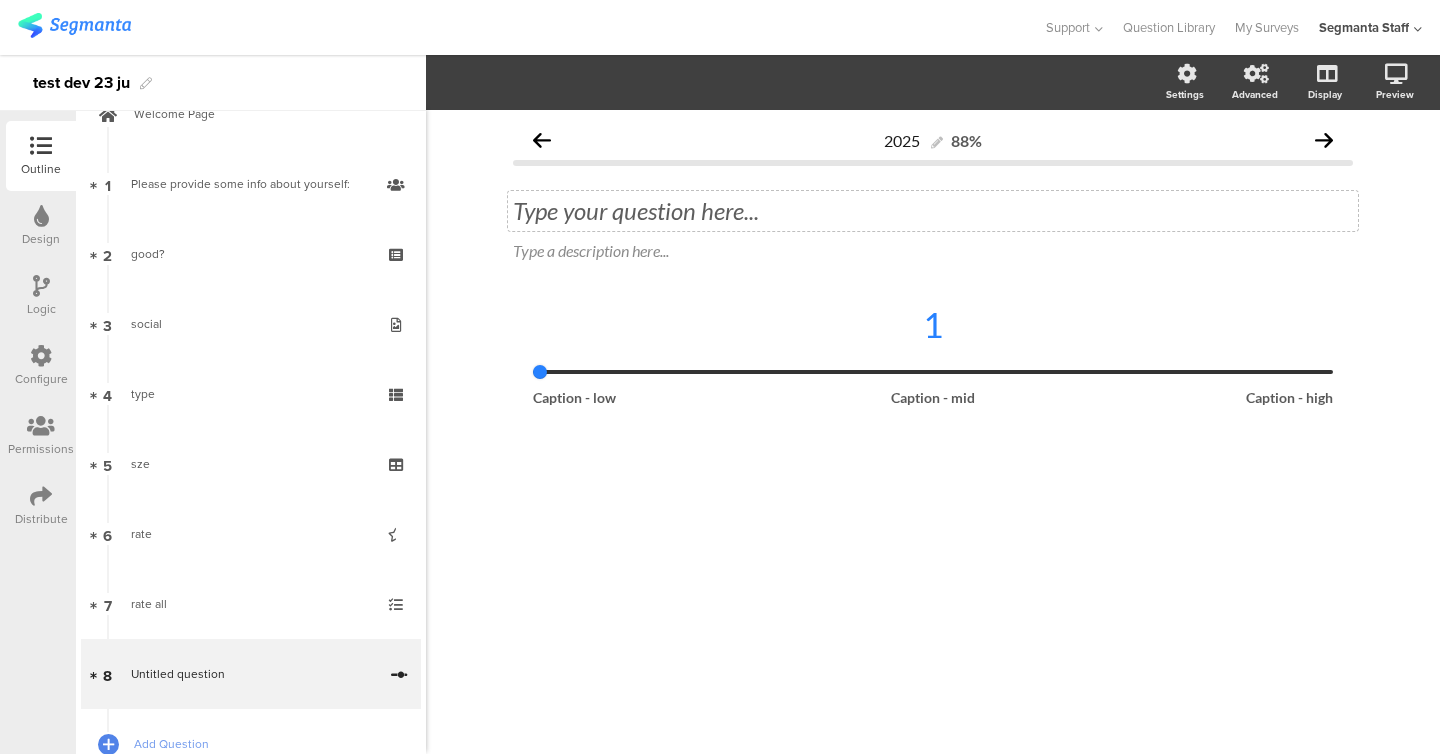 click on "Type your question here..." 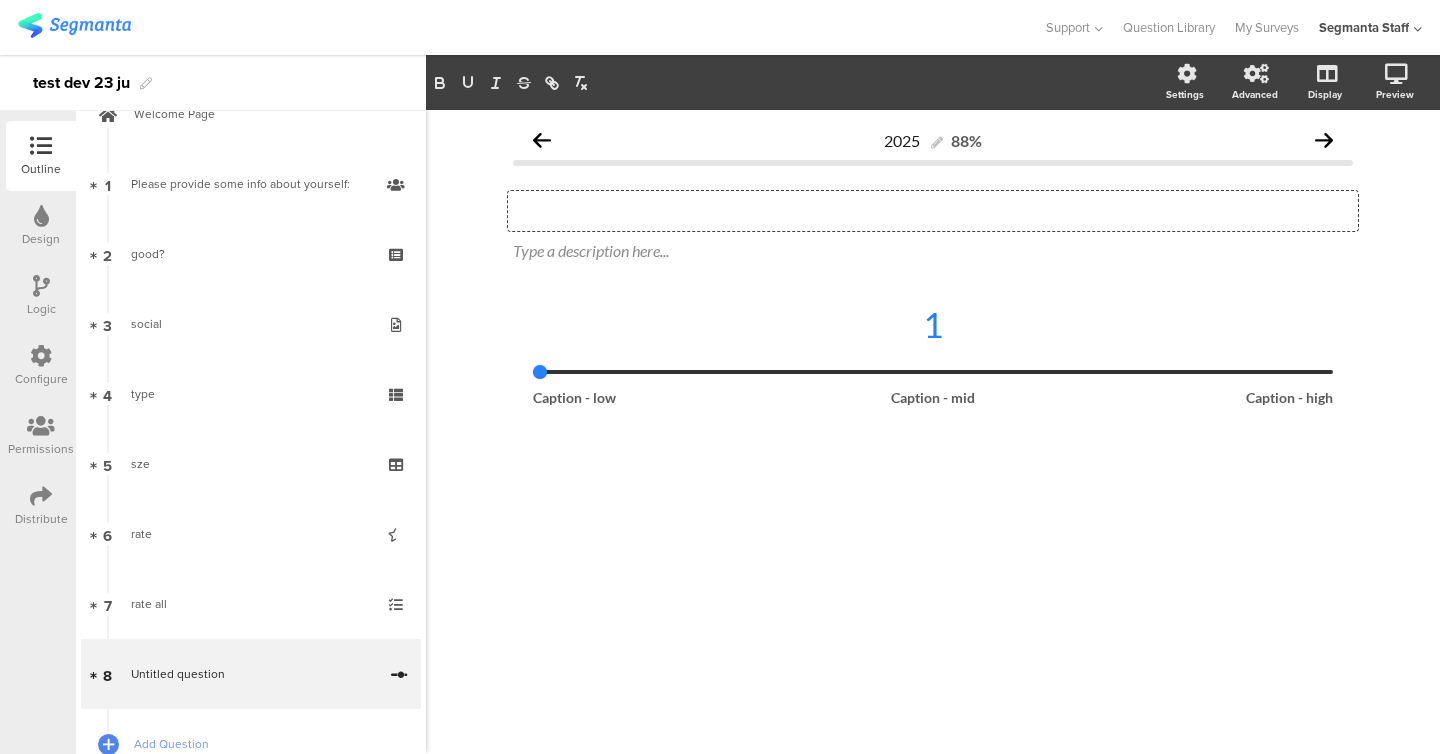 type 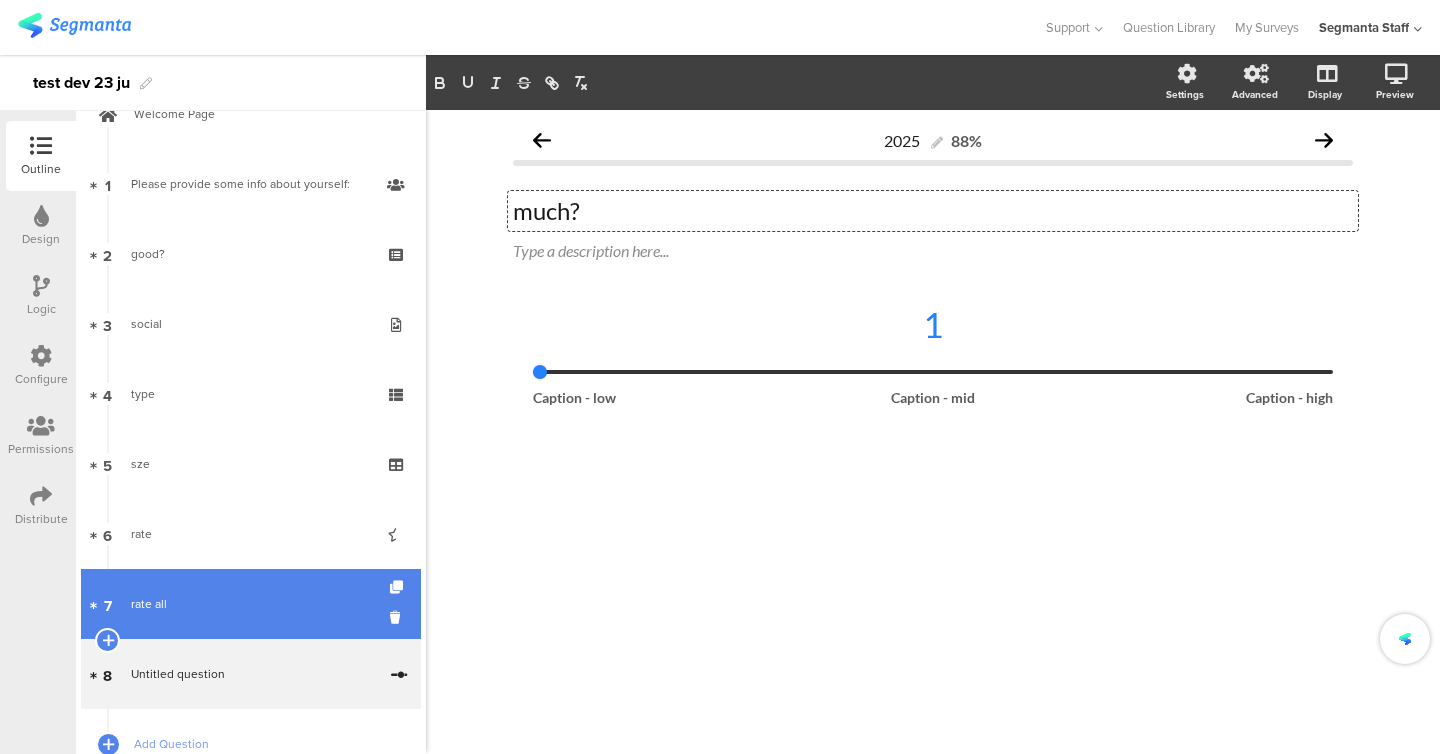 scroll, scrollTop: 182, scrollLeft: 0, axis: vertical 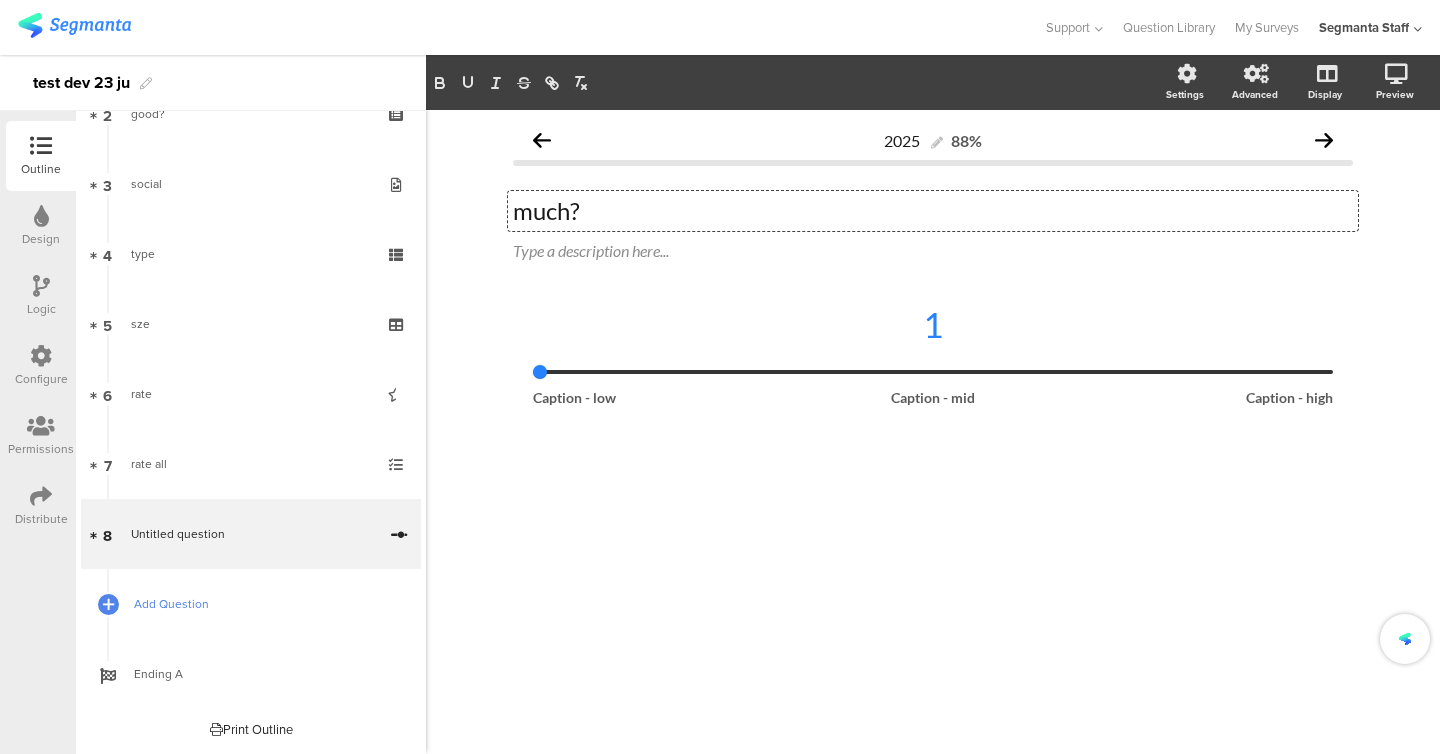 click on "Add Question" at bounding box center [251, 604] 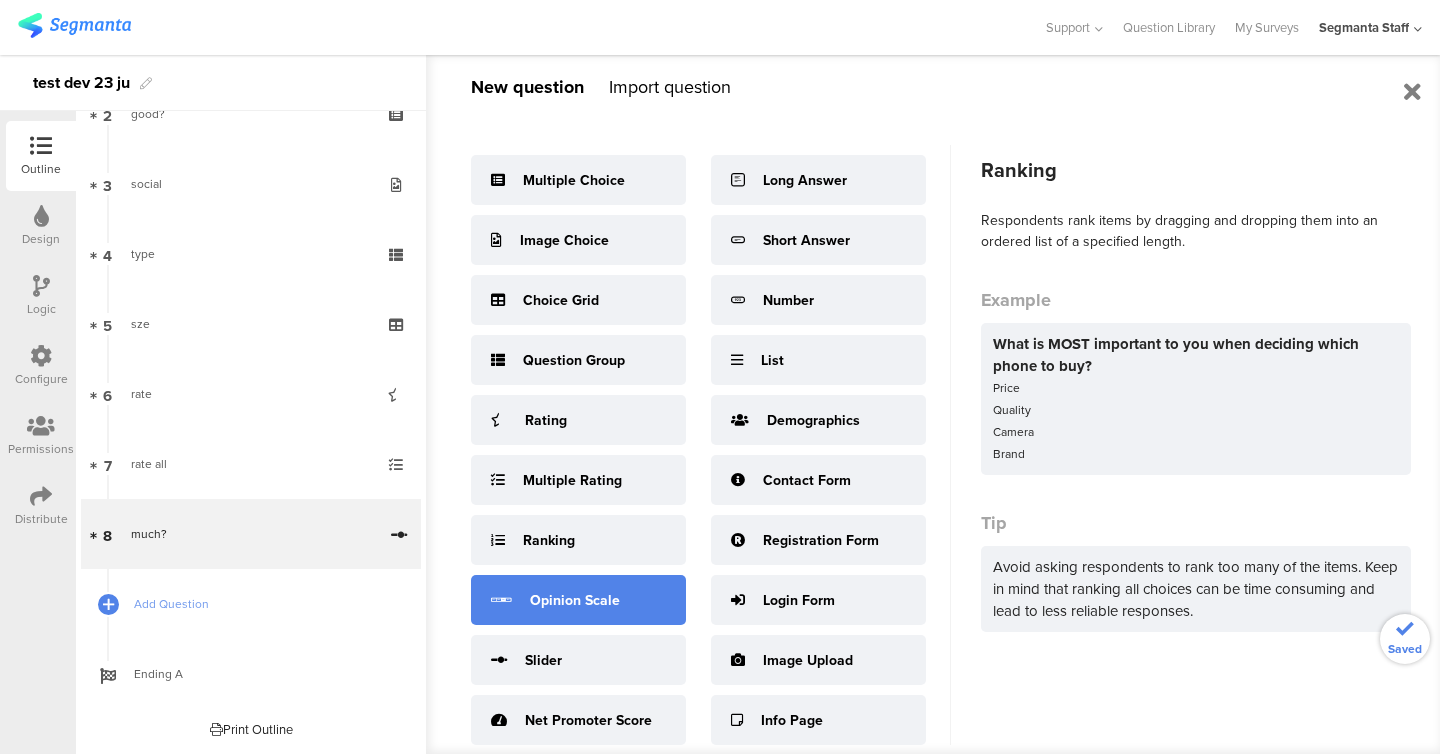 scroll, scrollTop: 0, scrollLeft: 1, axis: horizontal 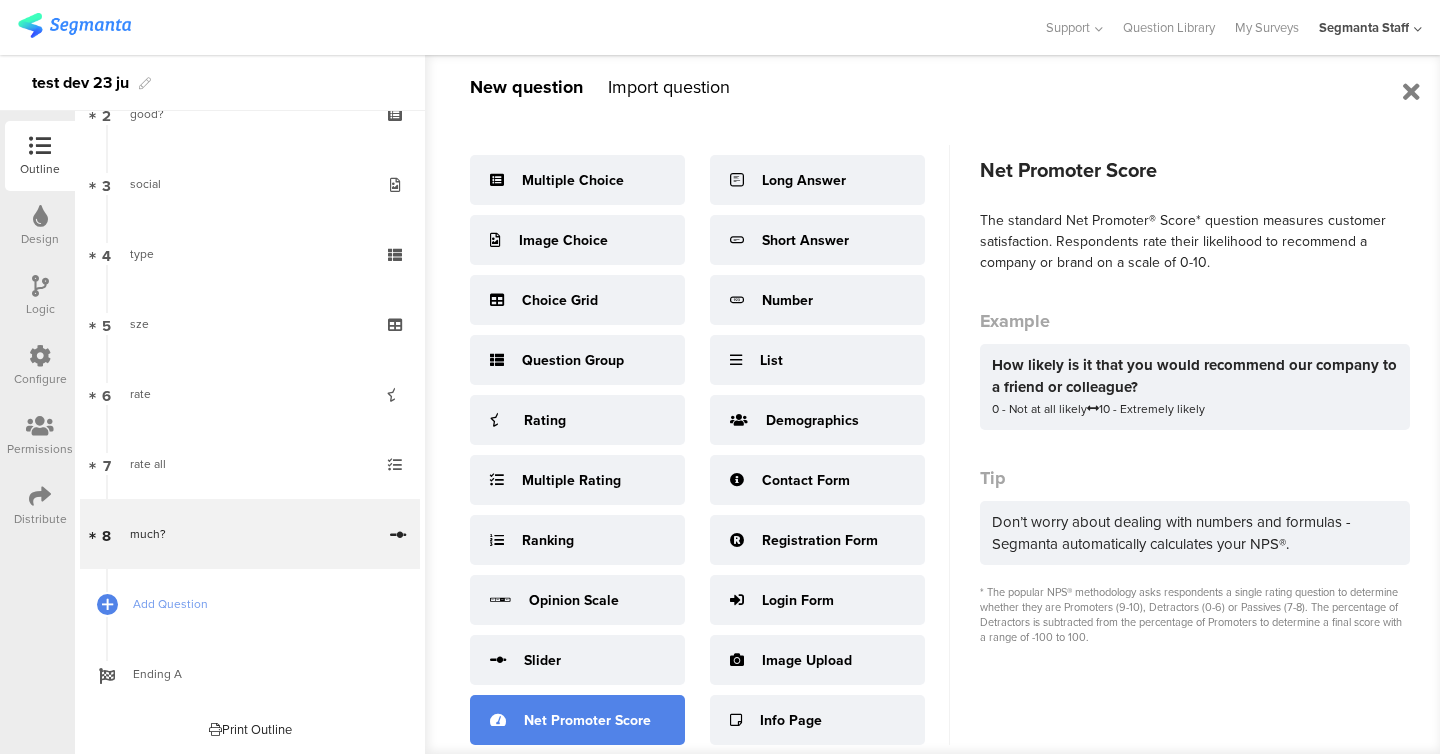 click on "Net Promoter Score" at bounding box center (577, 720) 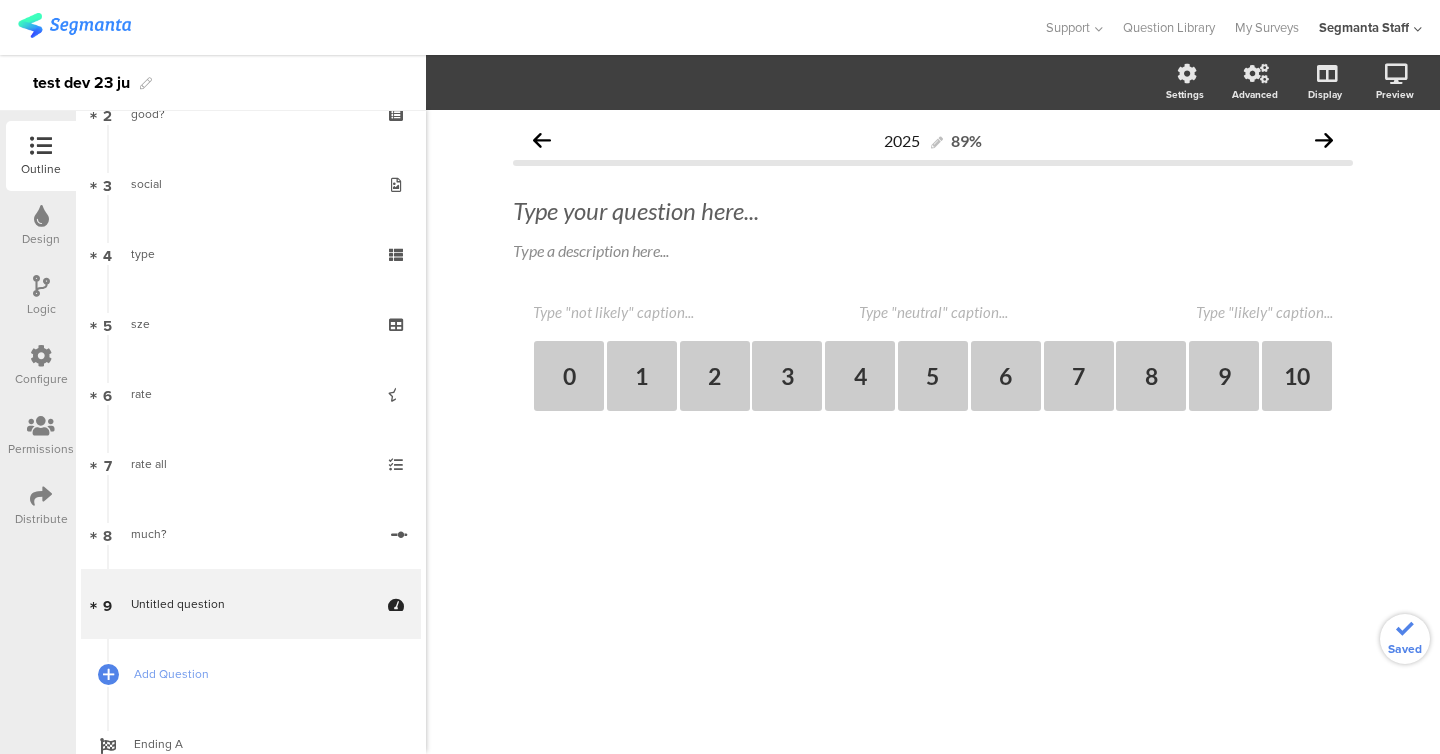 scroll, scrollTop: 0, scrollLeft: 0, axis: both 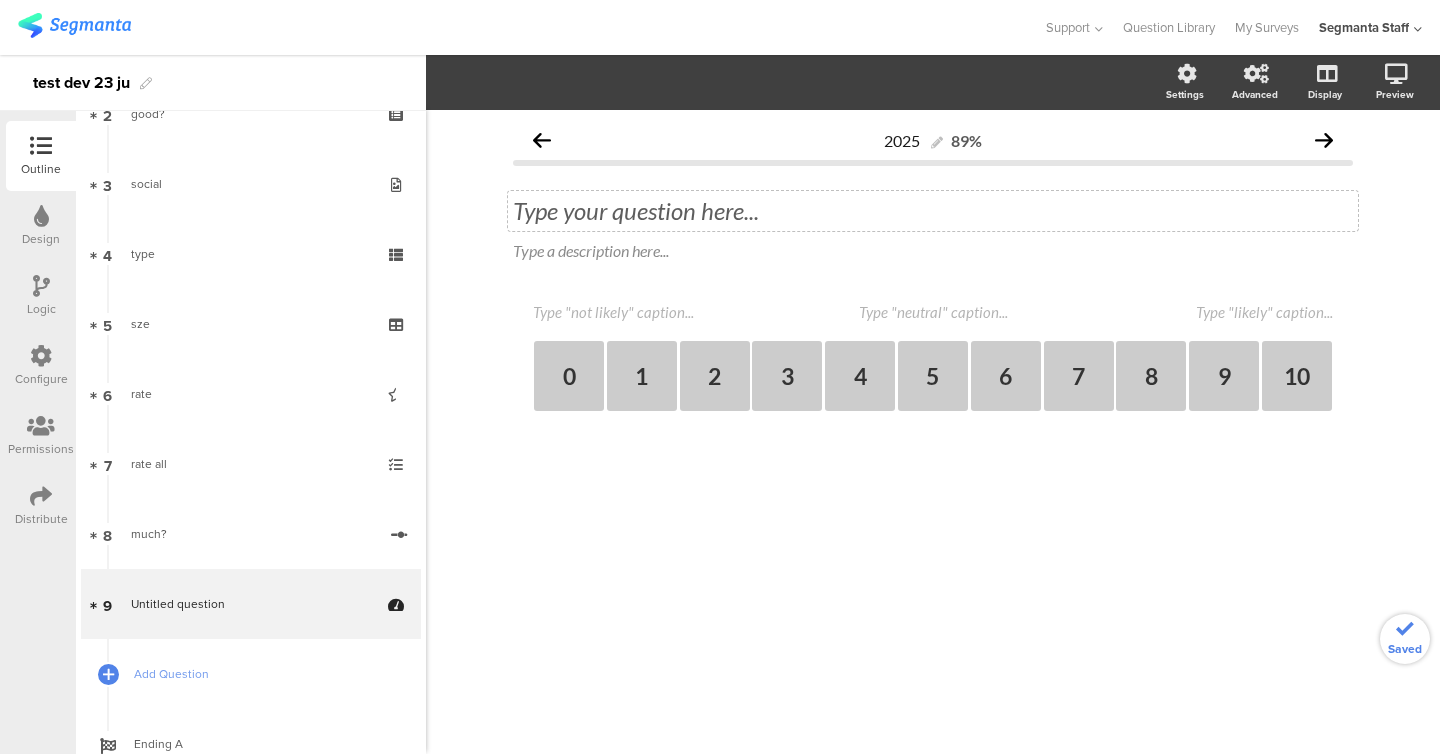 click on "Type your question here..." 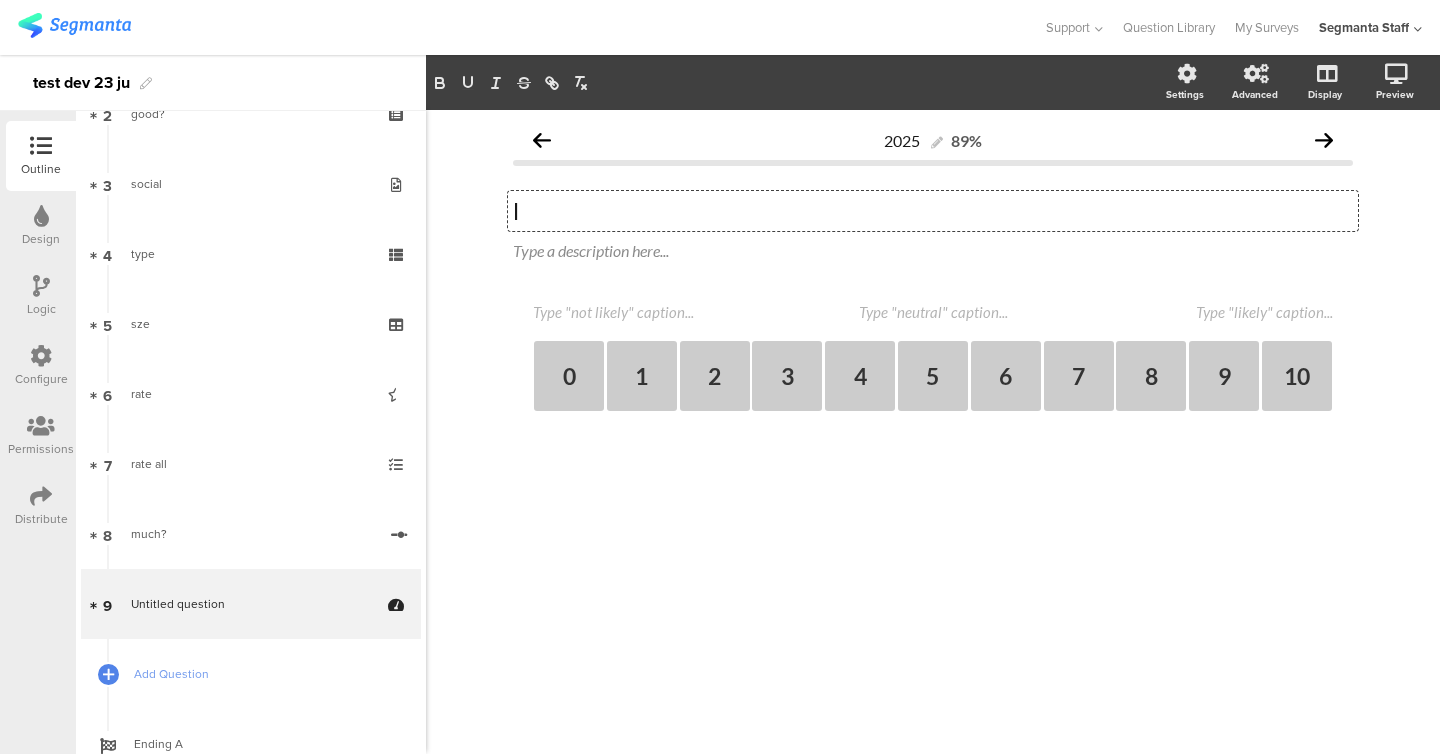 type 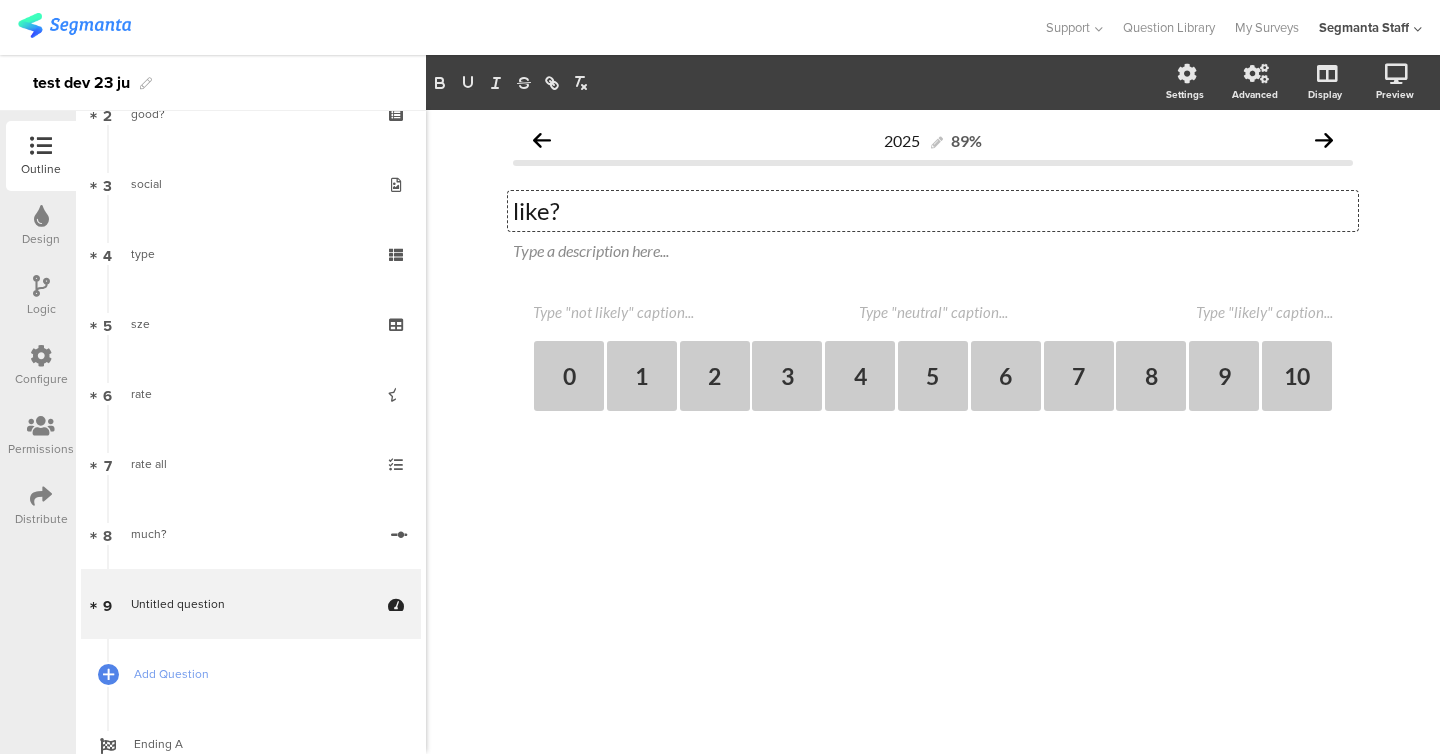 click 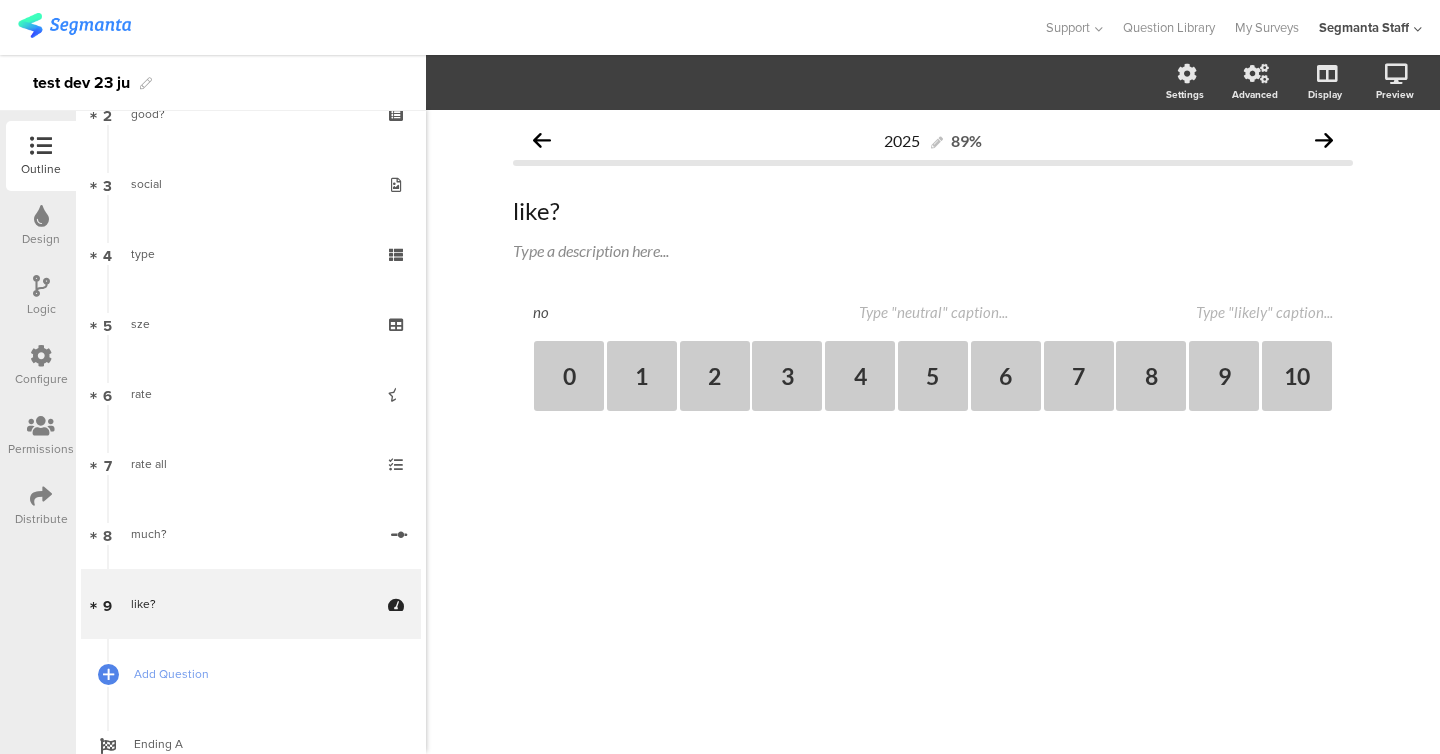 type on "no" 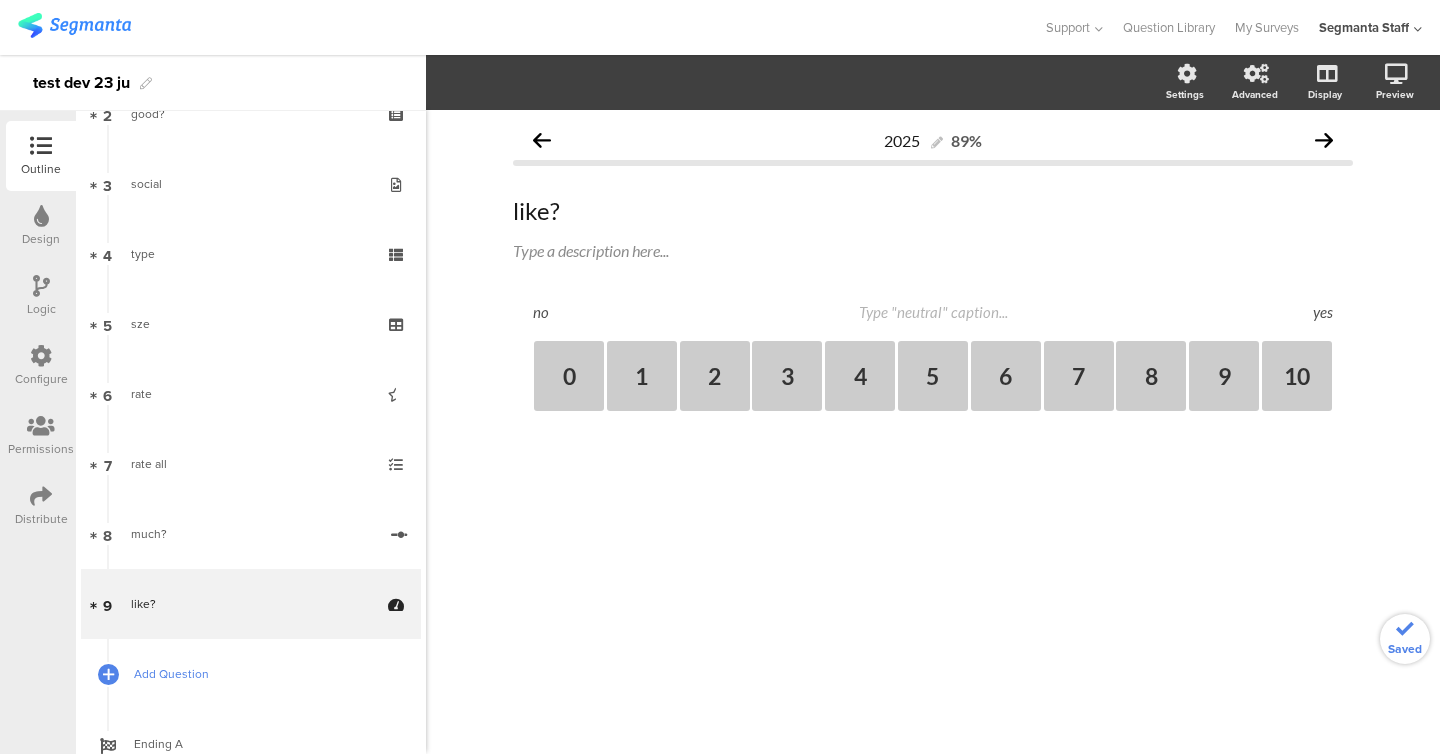 type on "yes" 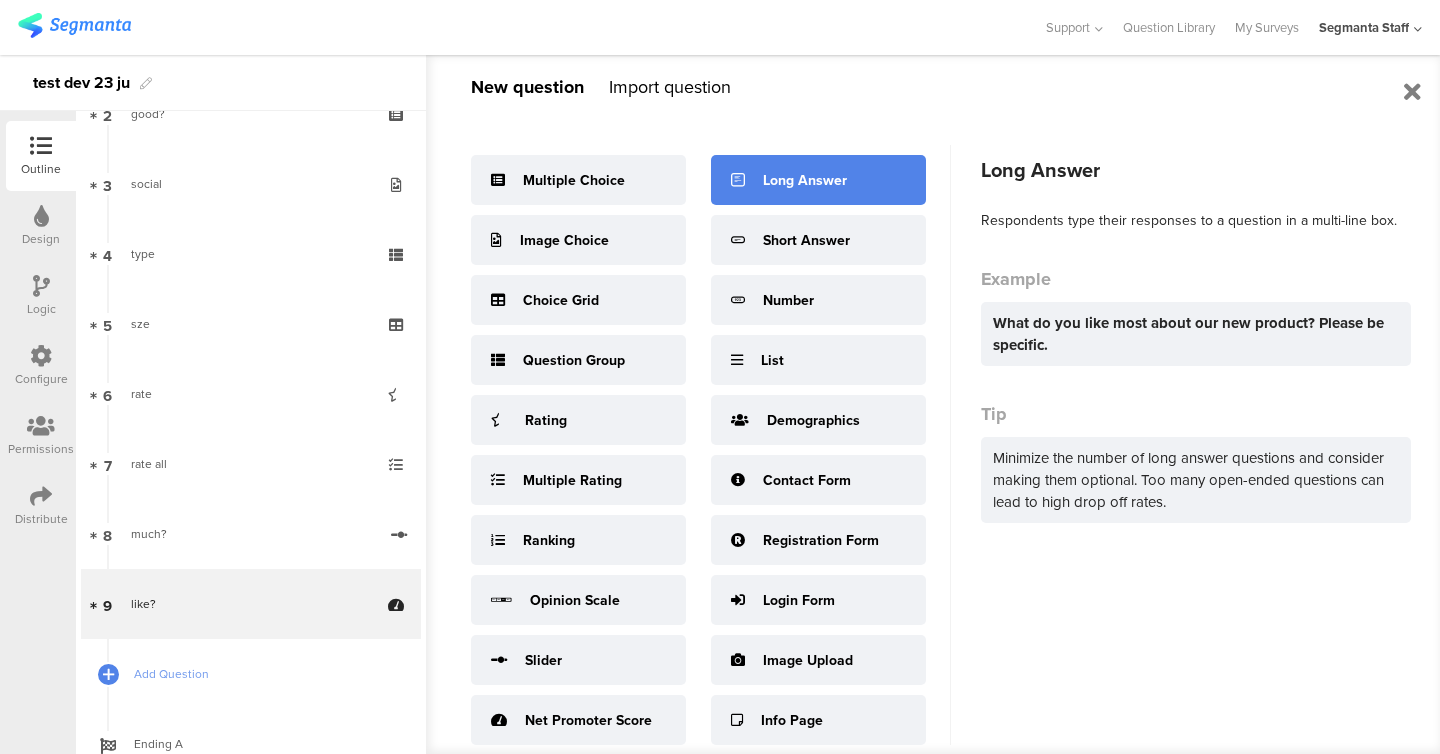 click on "Long Answer" at bounding box center [818, 180] 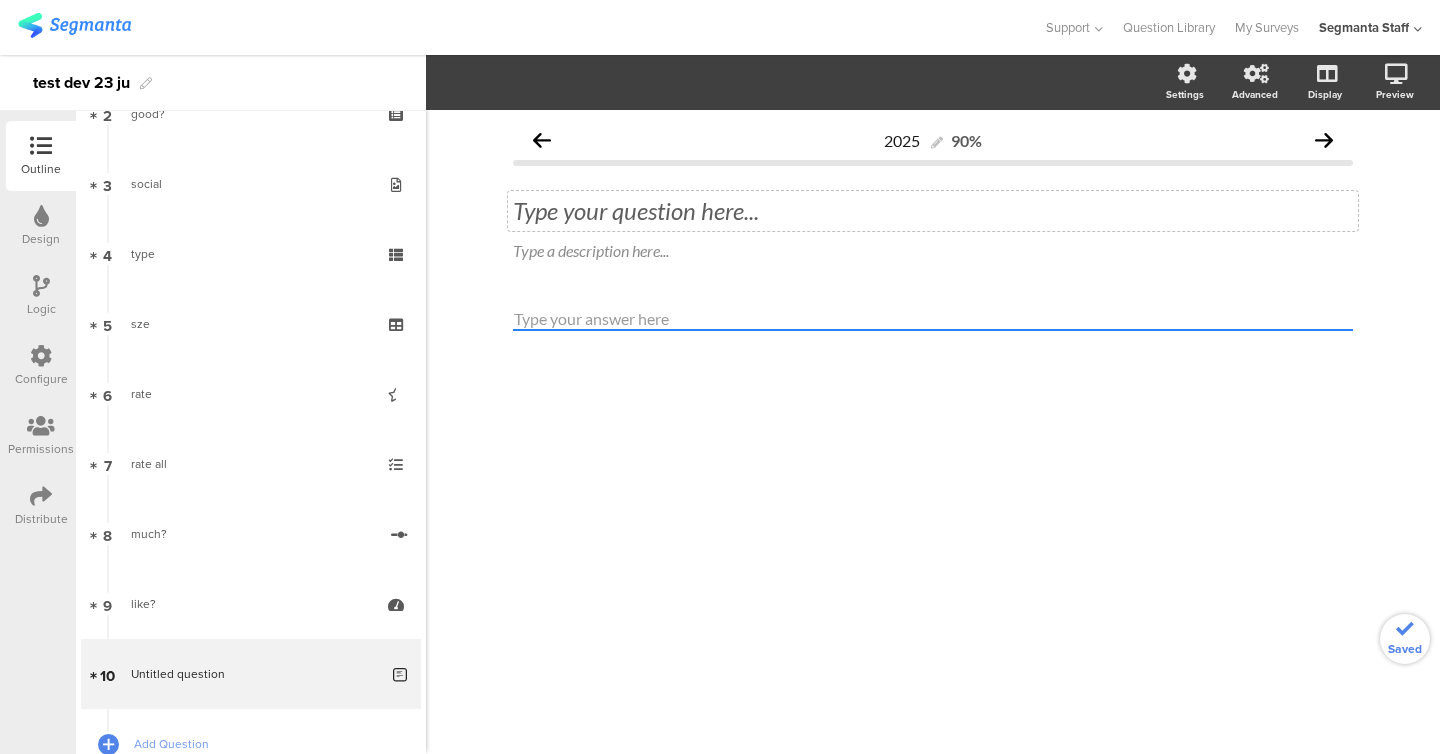 click on "Type your question here..." 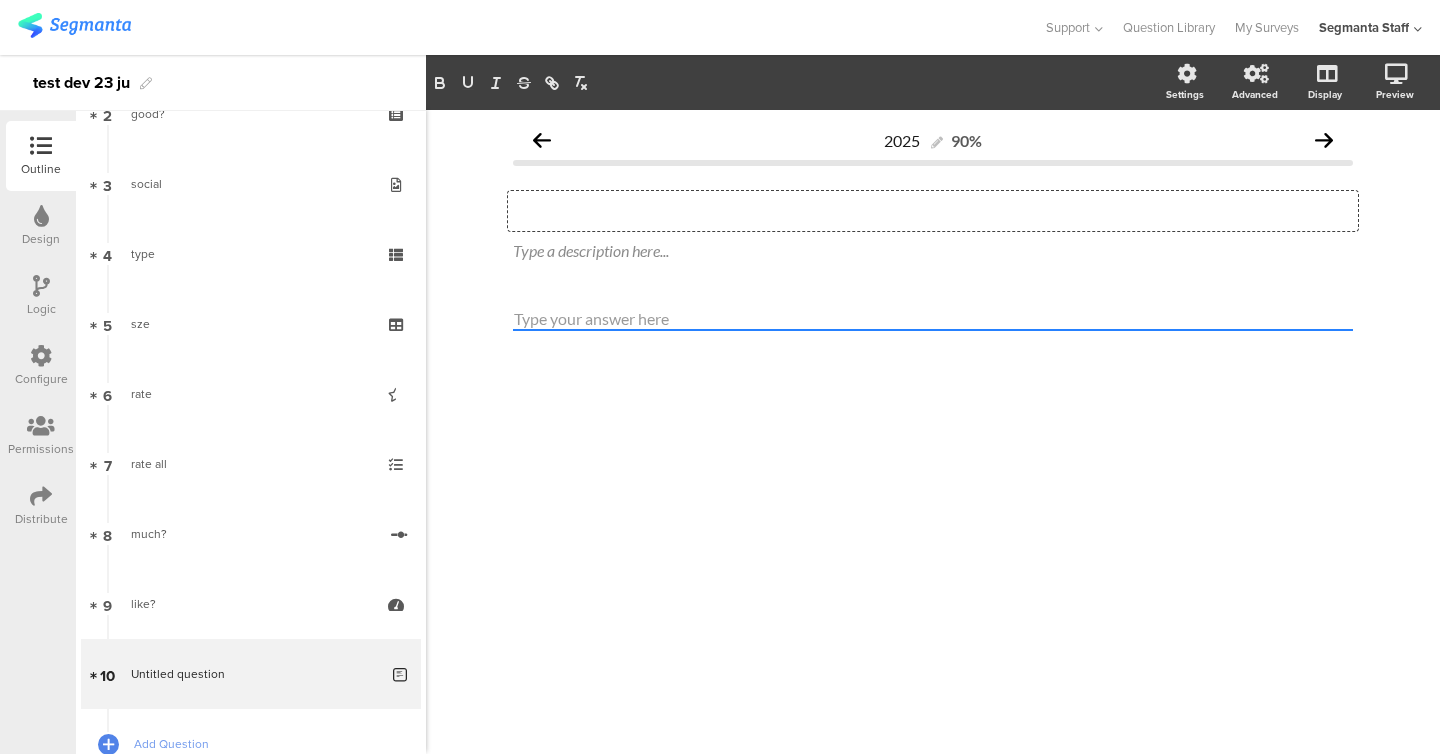 type 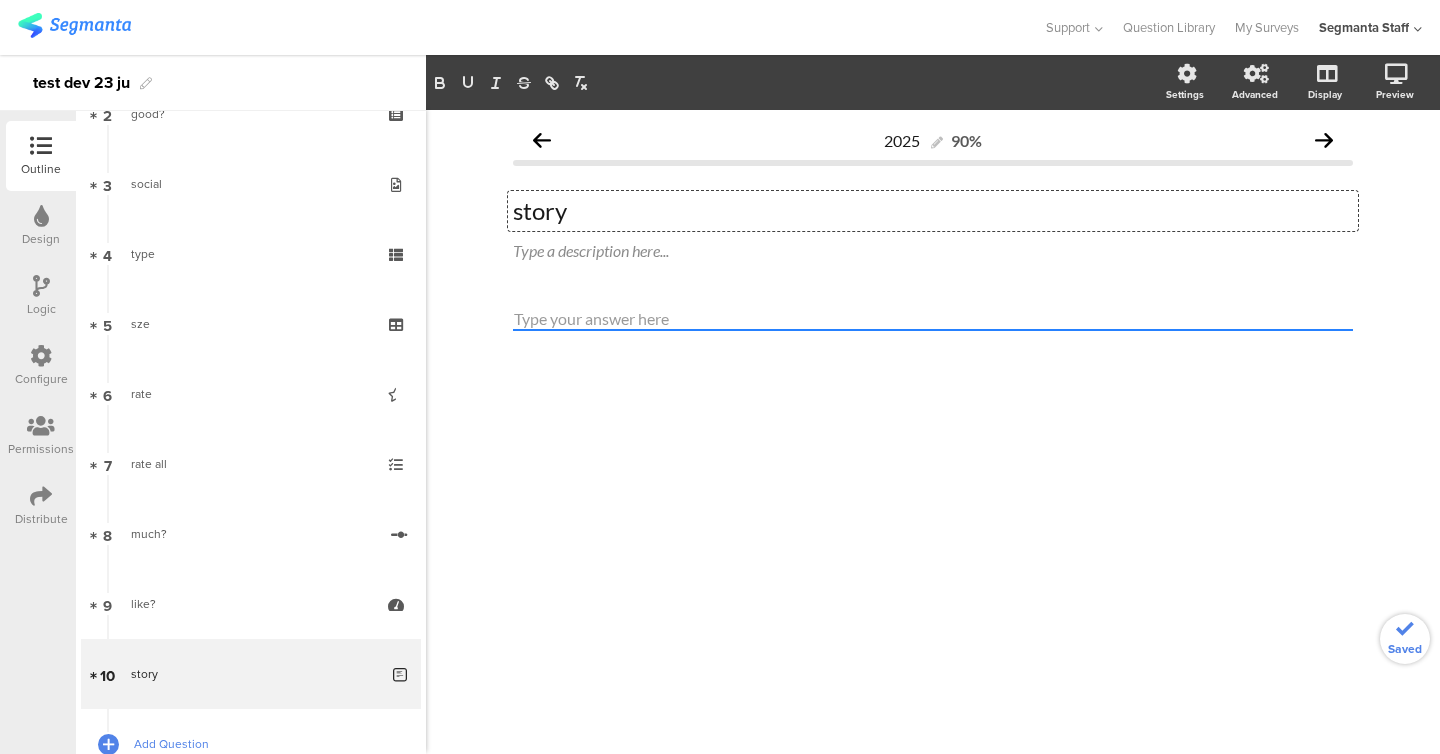 scroll, scrollTop: 220, scrollLeft: 0, axis: vertical 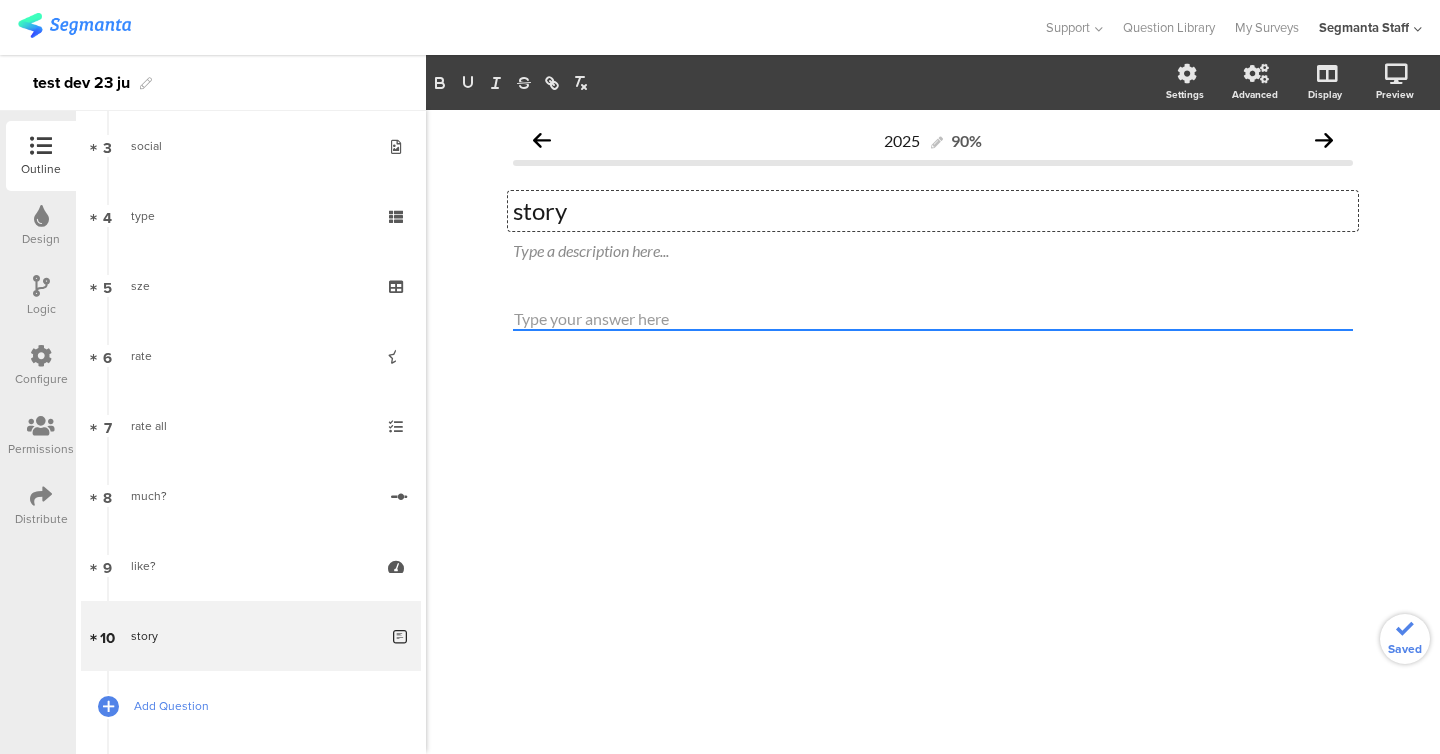 click on "Add Question" at bounding box center [251, 706] 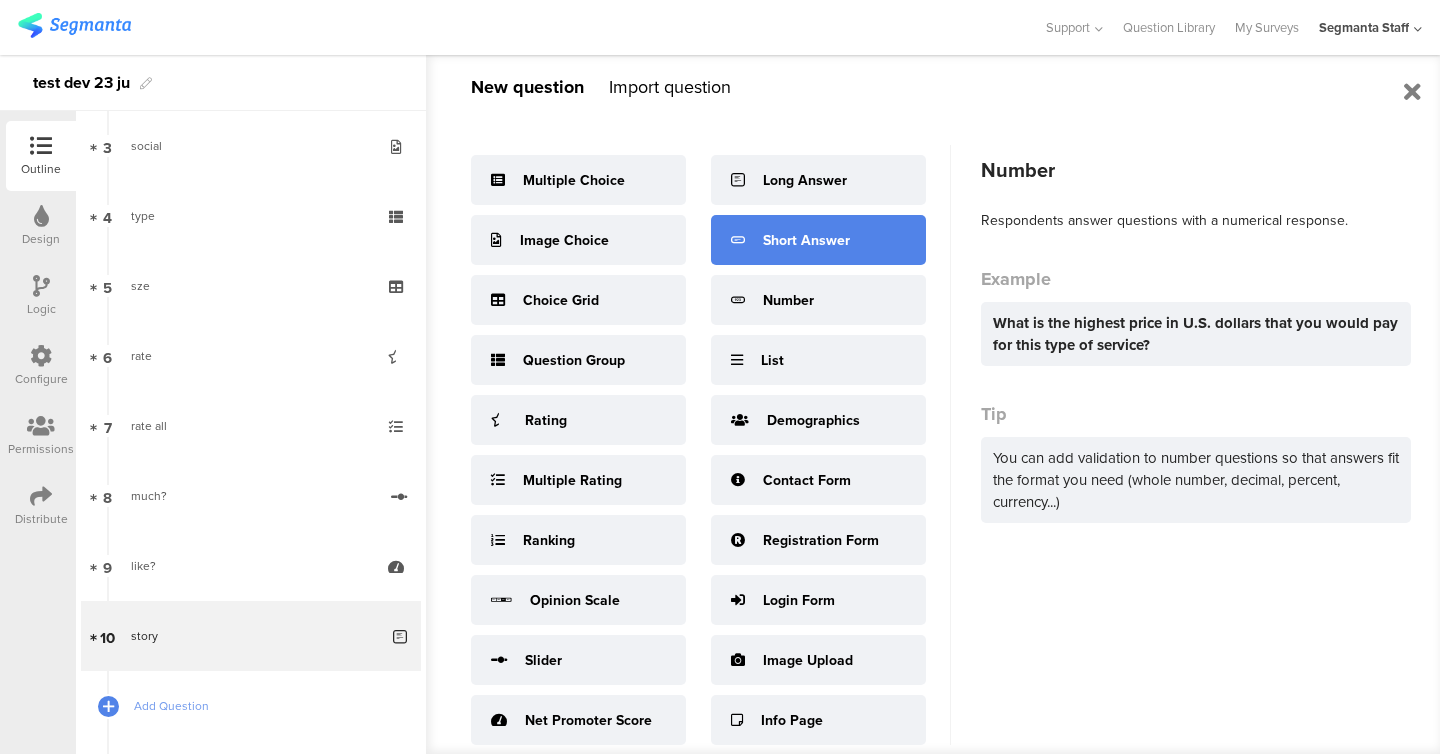click on "Short Answer" at bounding box center [818, 240] 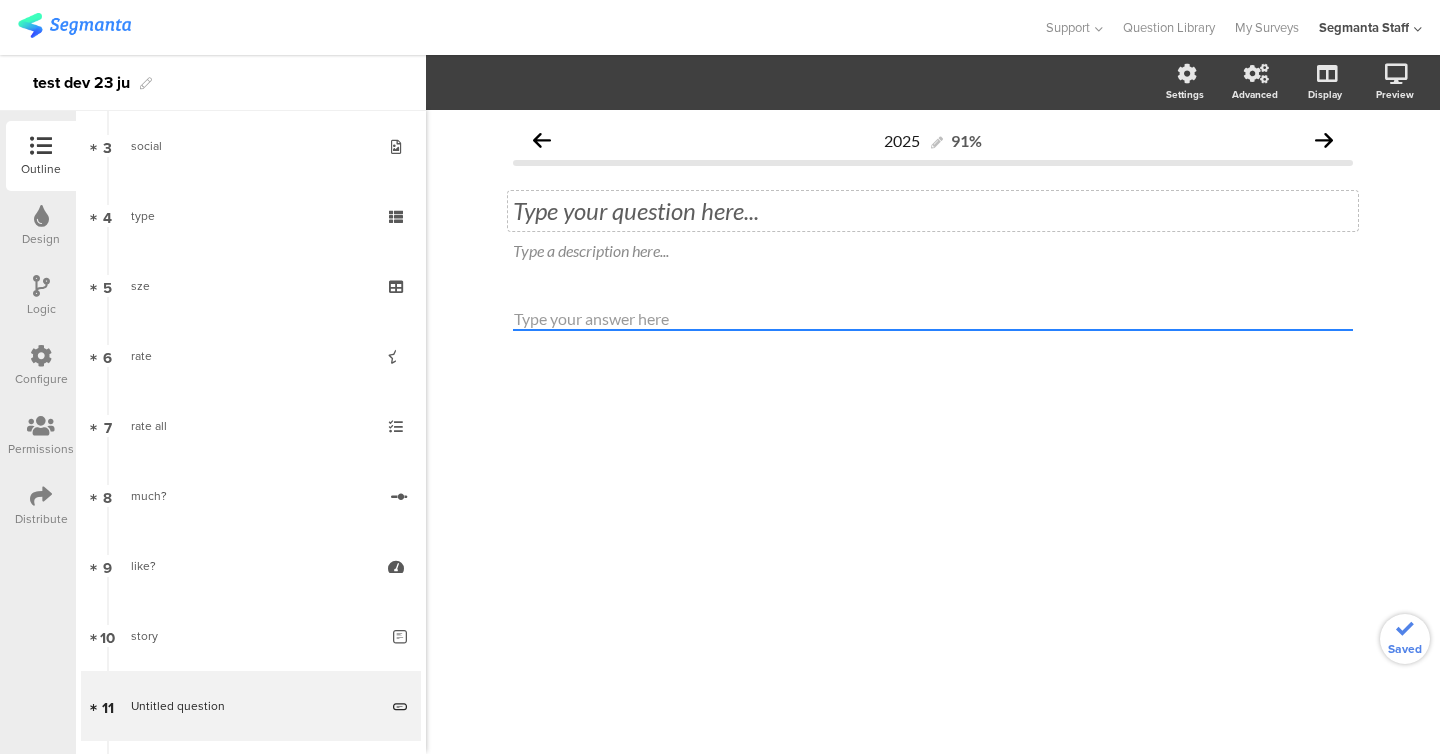 click on "Type your question here..." 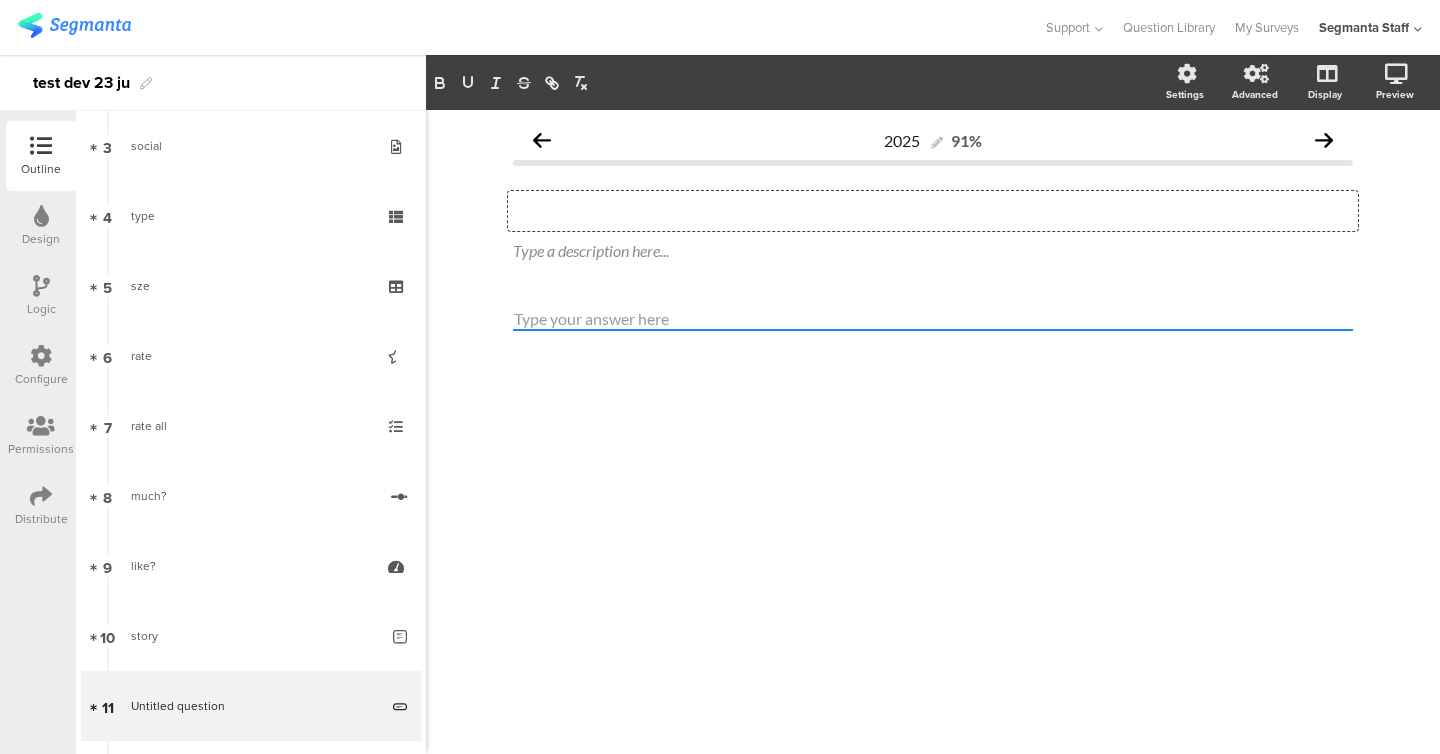 type 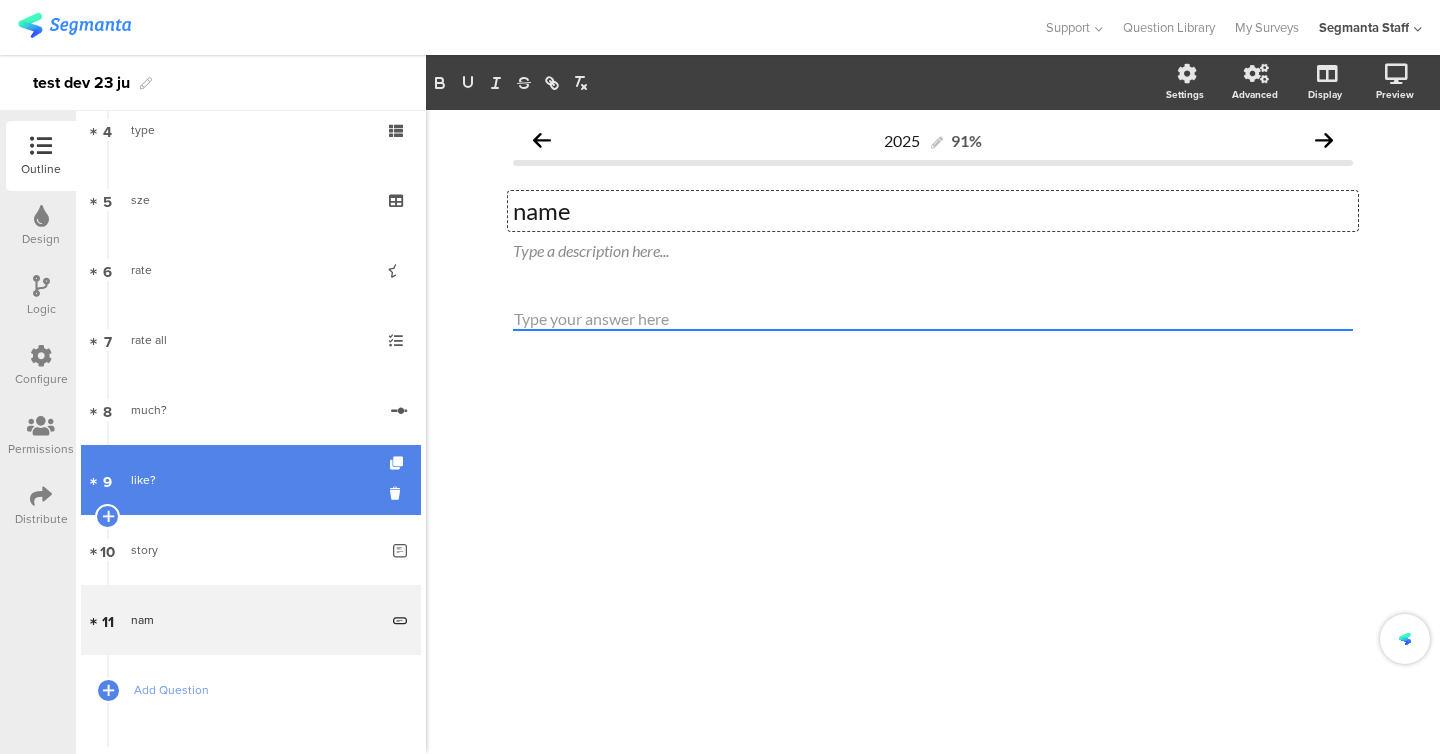 scroll, scrollTop: 392, scrollLeft: 0, axis: vertical 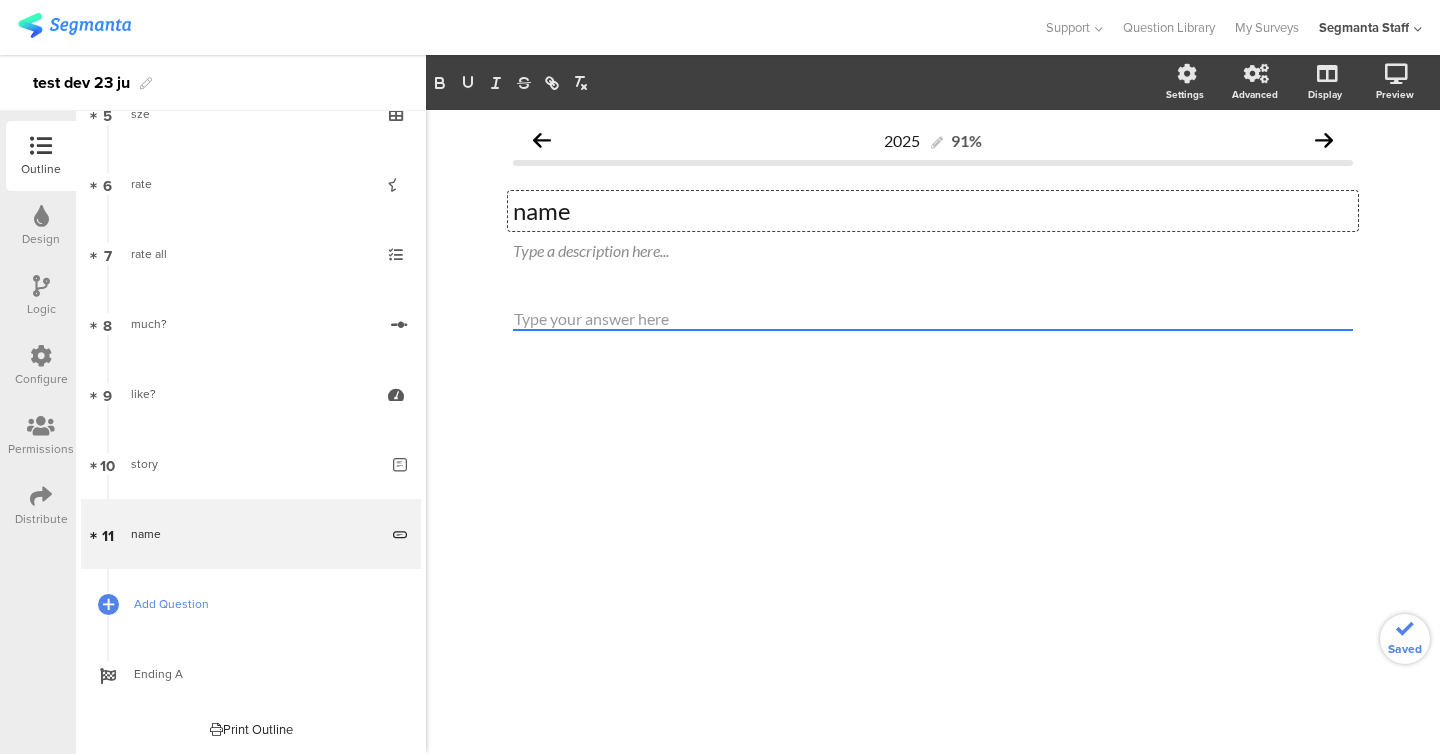 click on "Add Question" at bounding box center (262, 604) 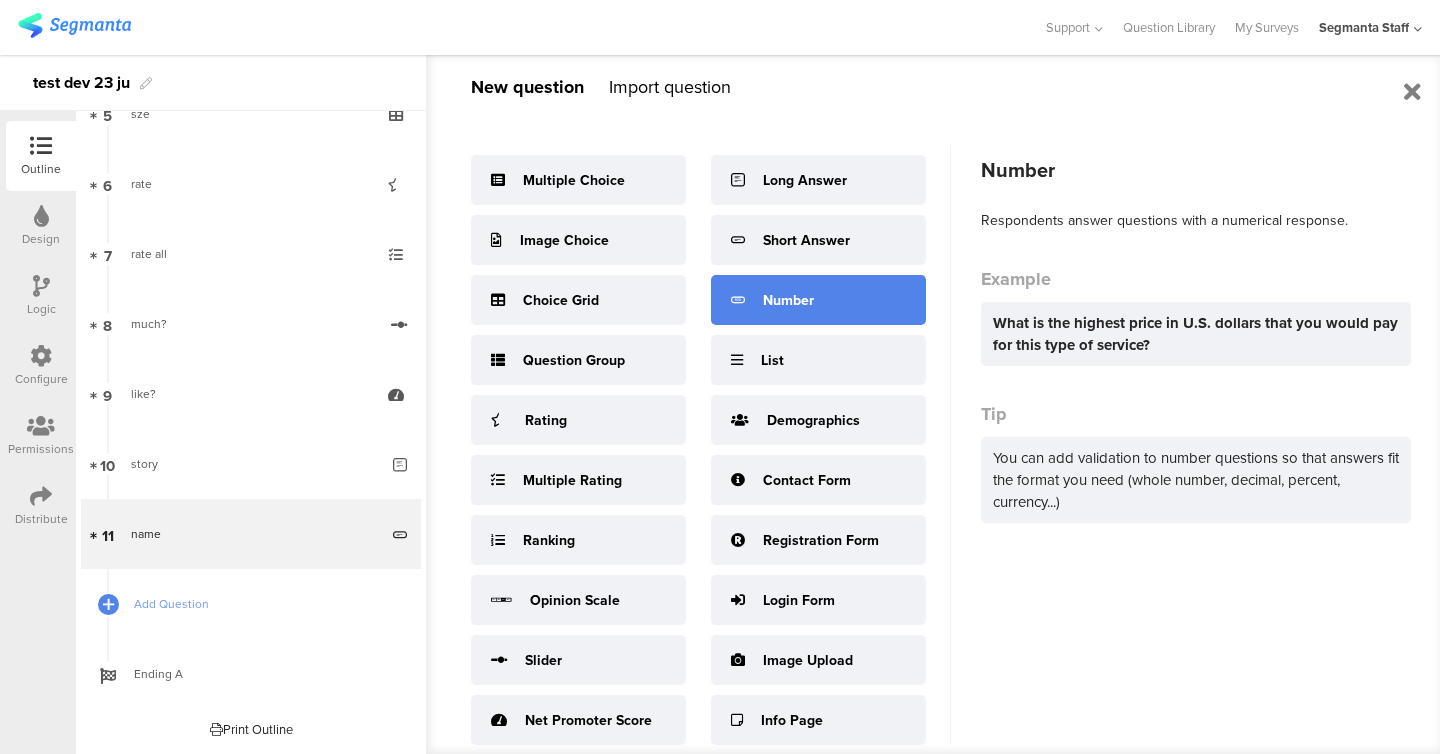 click on "Number" at bounding box center [818, 300] 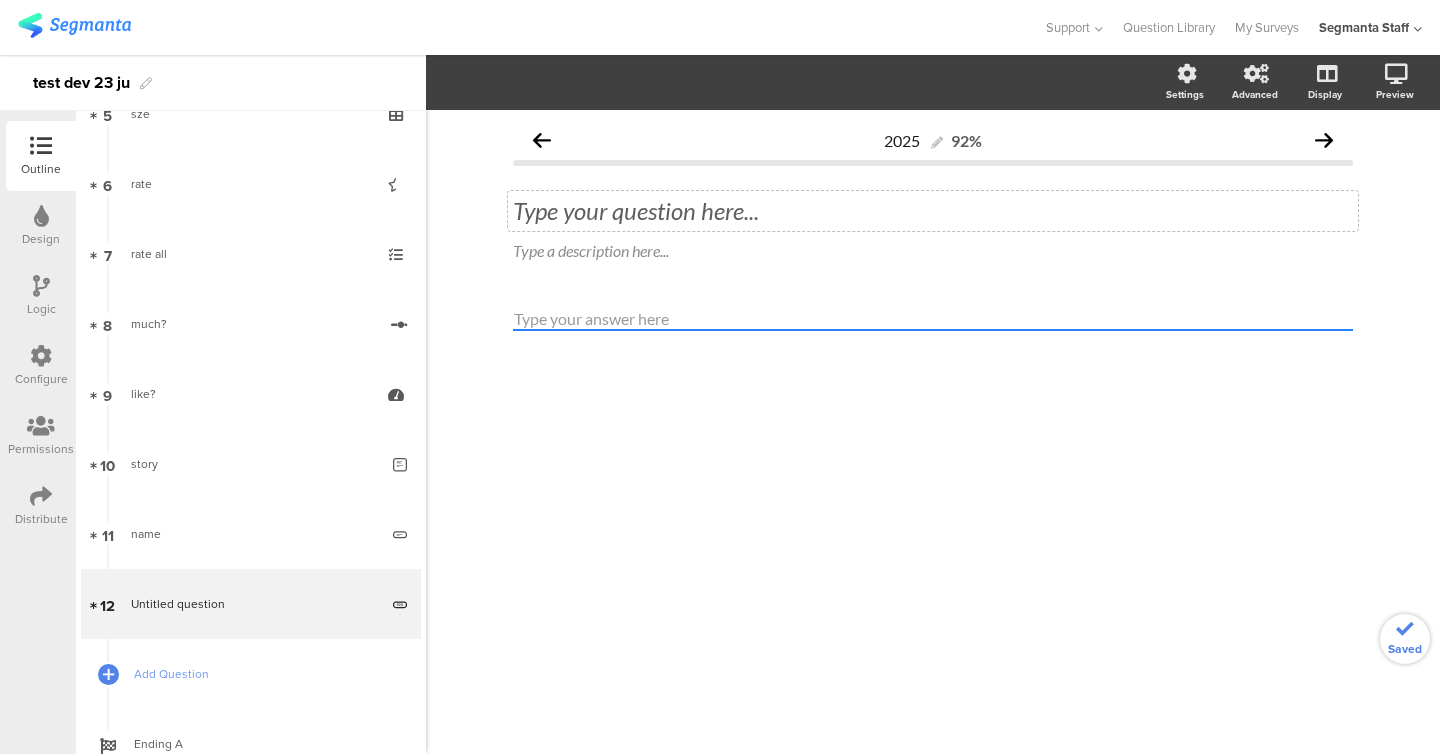 click on "Type your question here..." 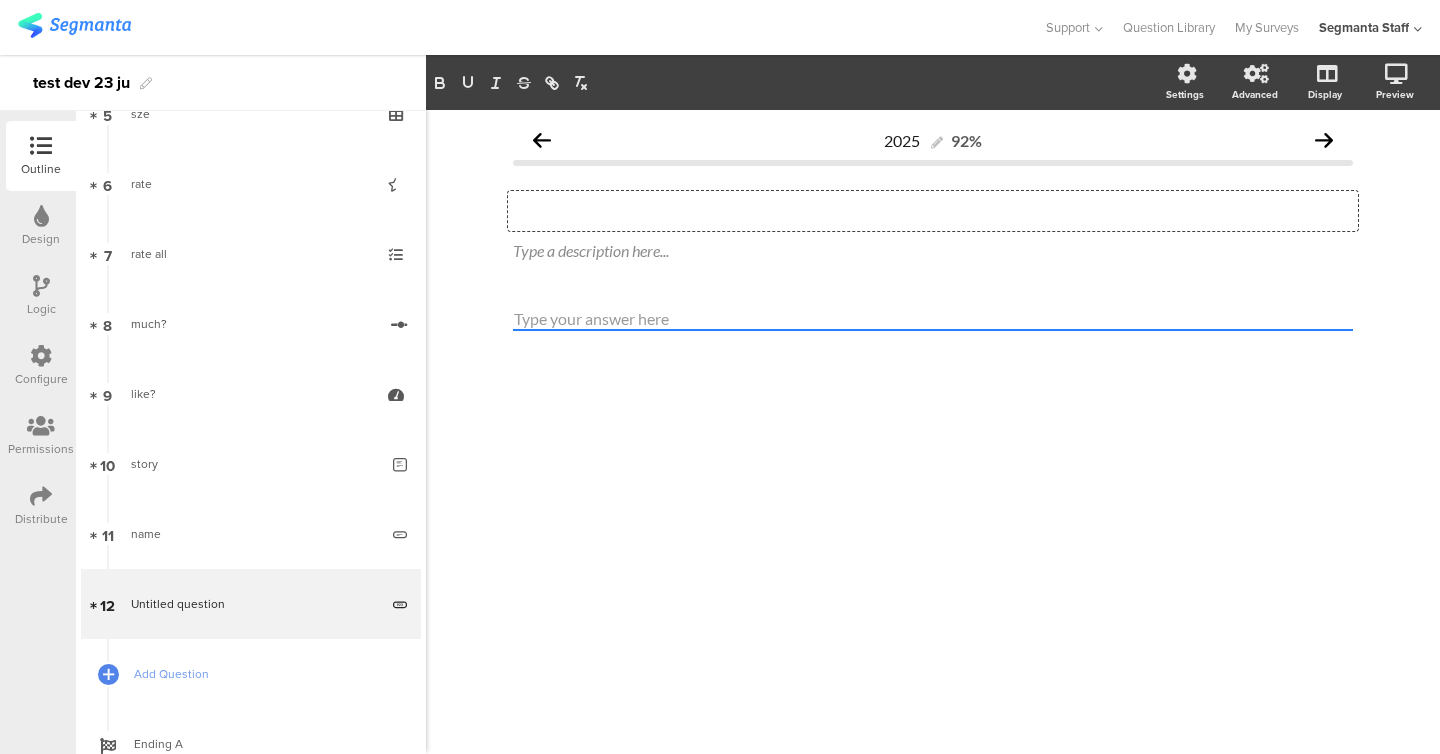 type 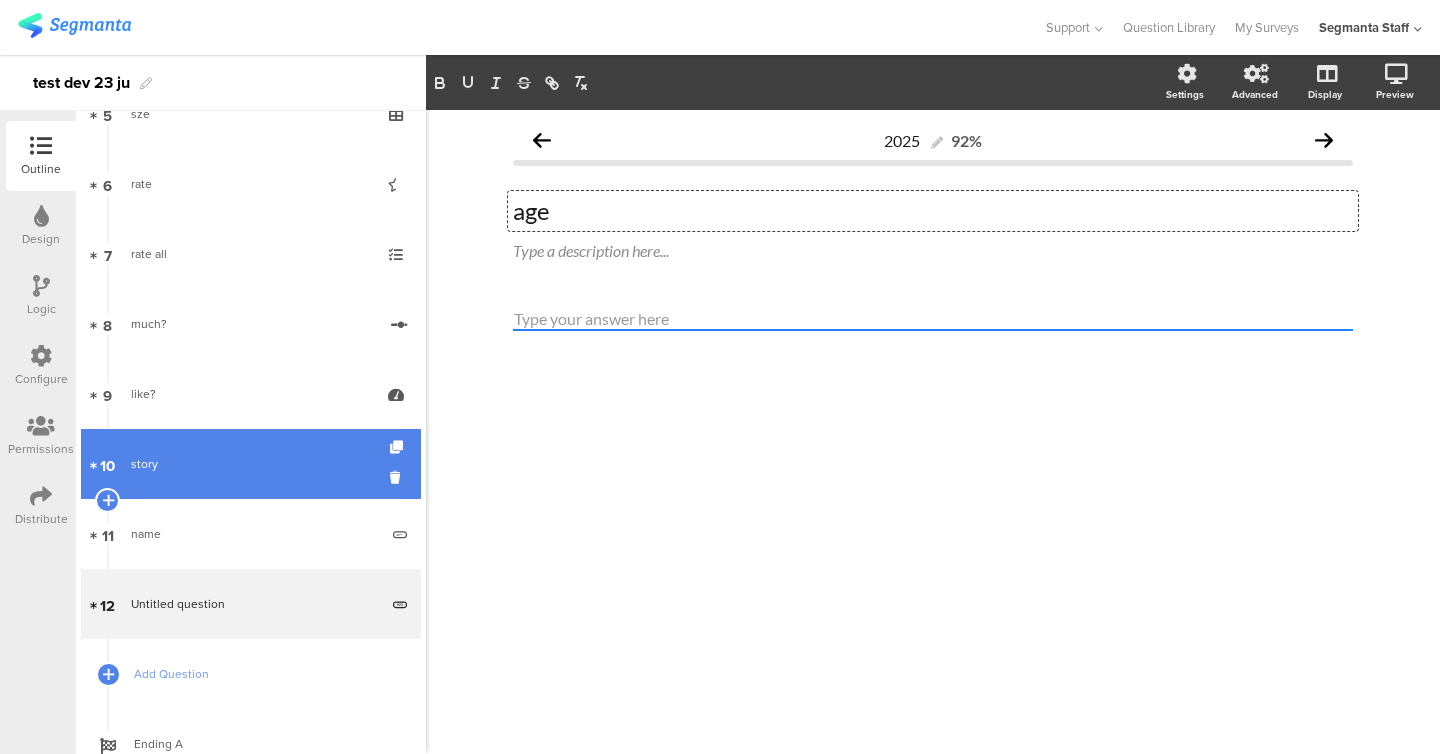 scroll, scrollTop: 462, scrollLeft: 0, axis: vertical 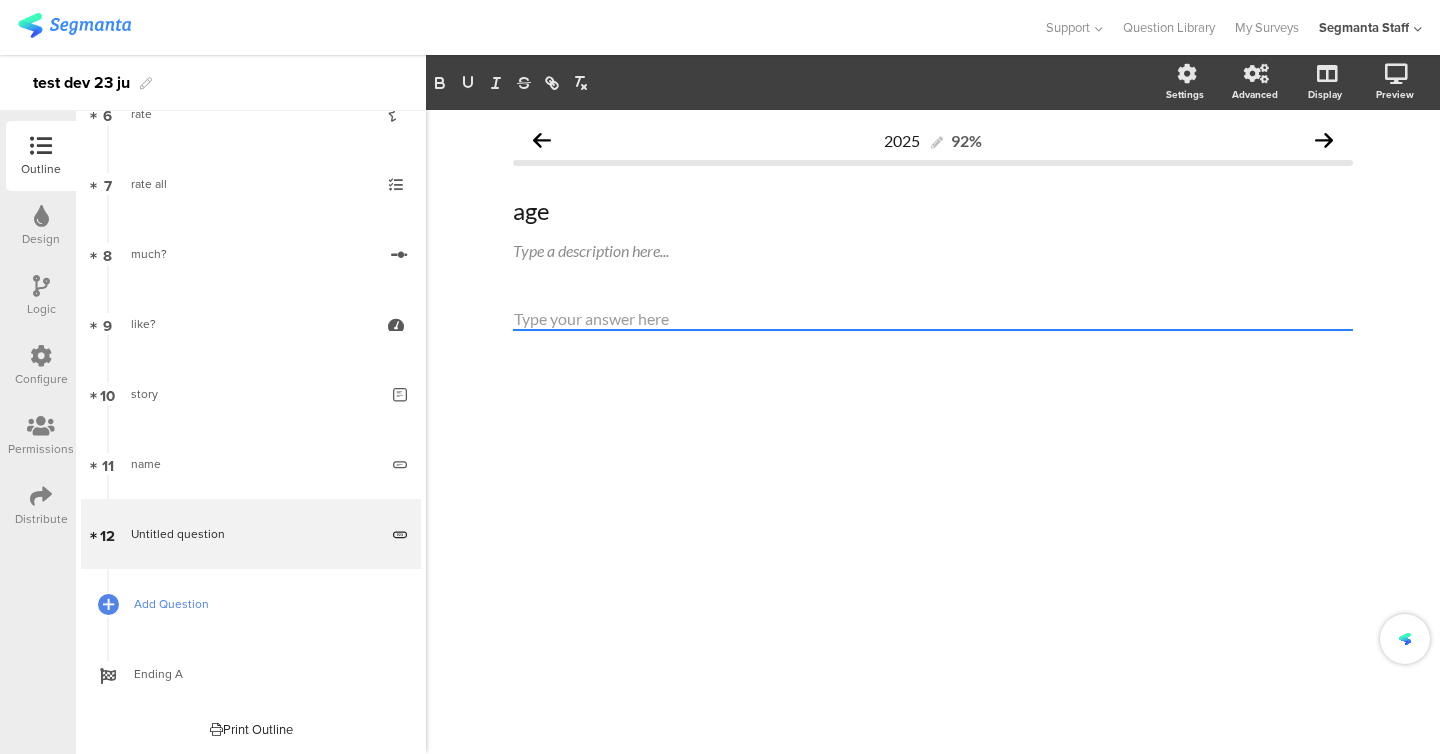 click on "Add Question" at bounding box center (262, 604) 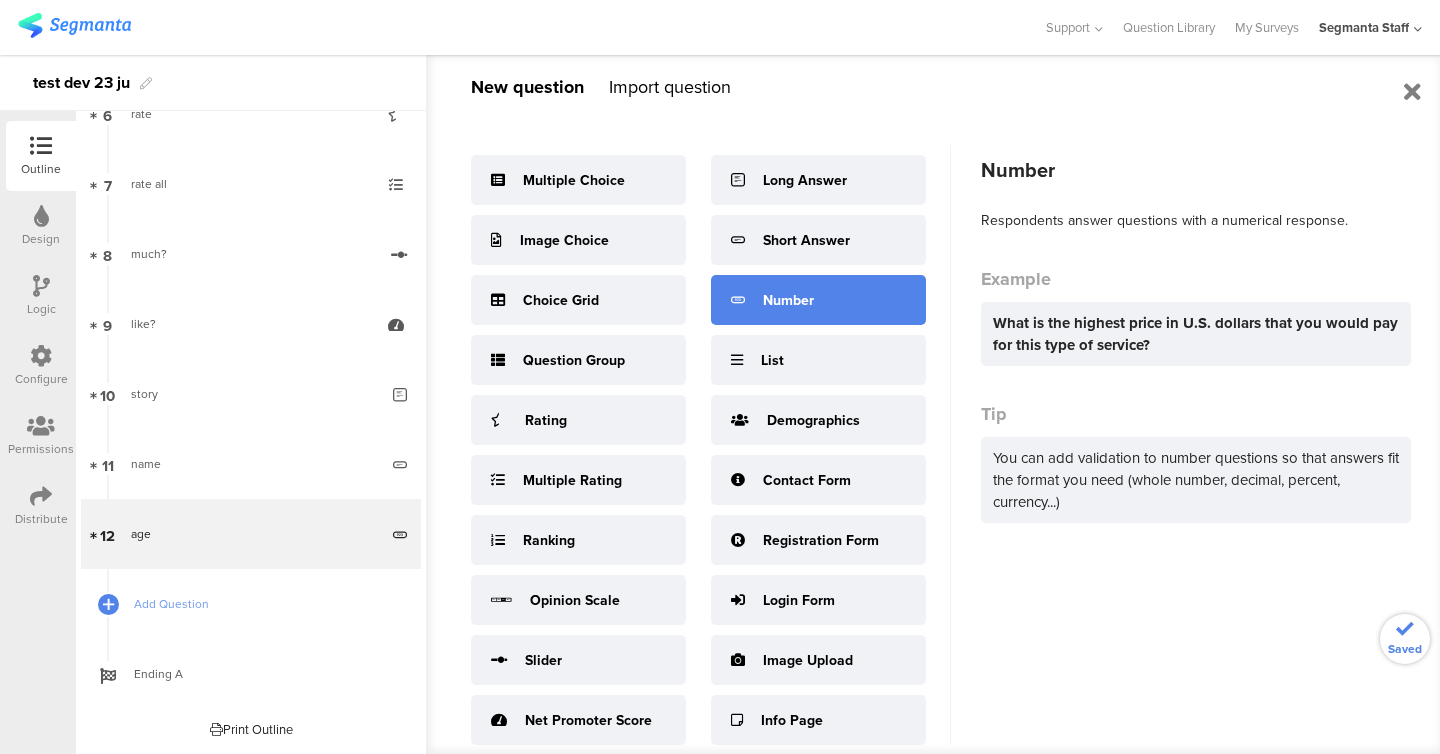 click on "Number" at bounding box center (788, 300) 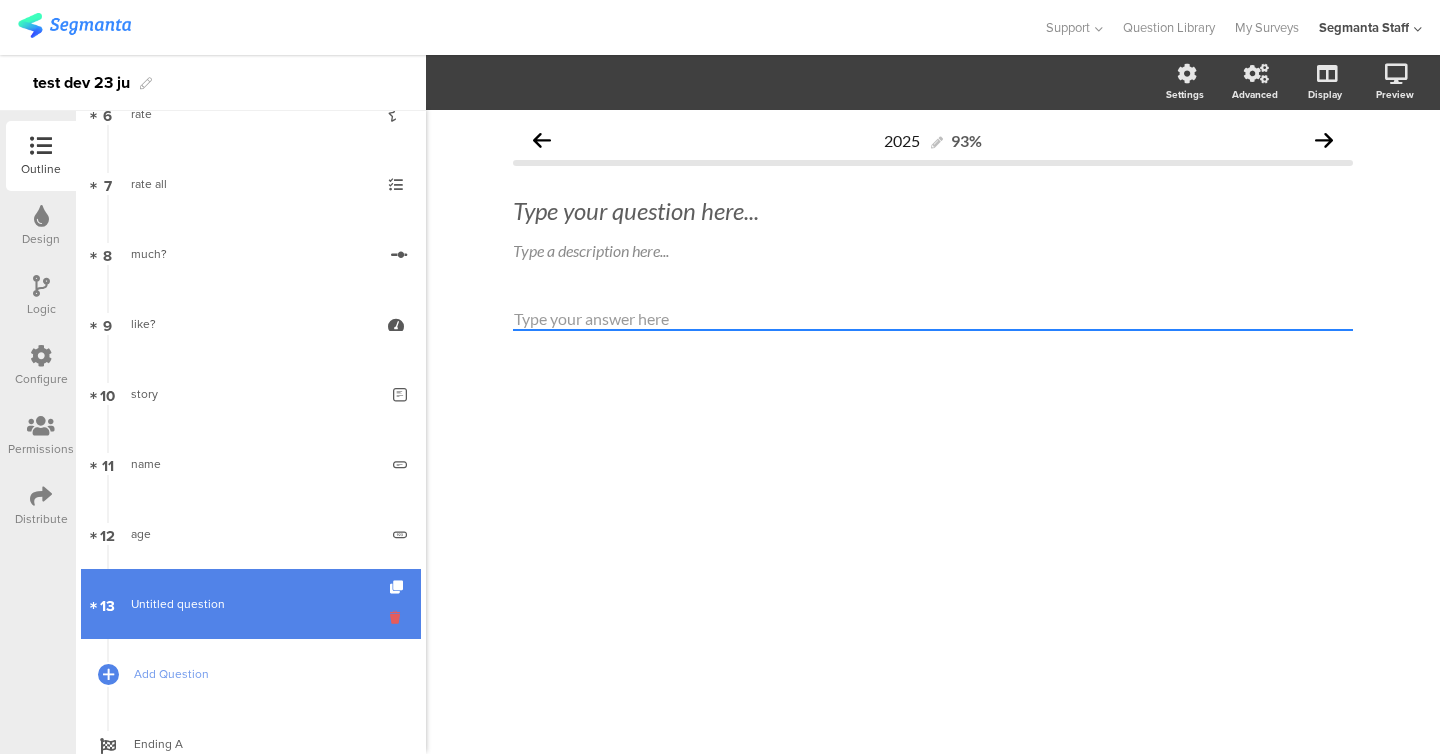 click at bounding box center (398, 617) 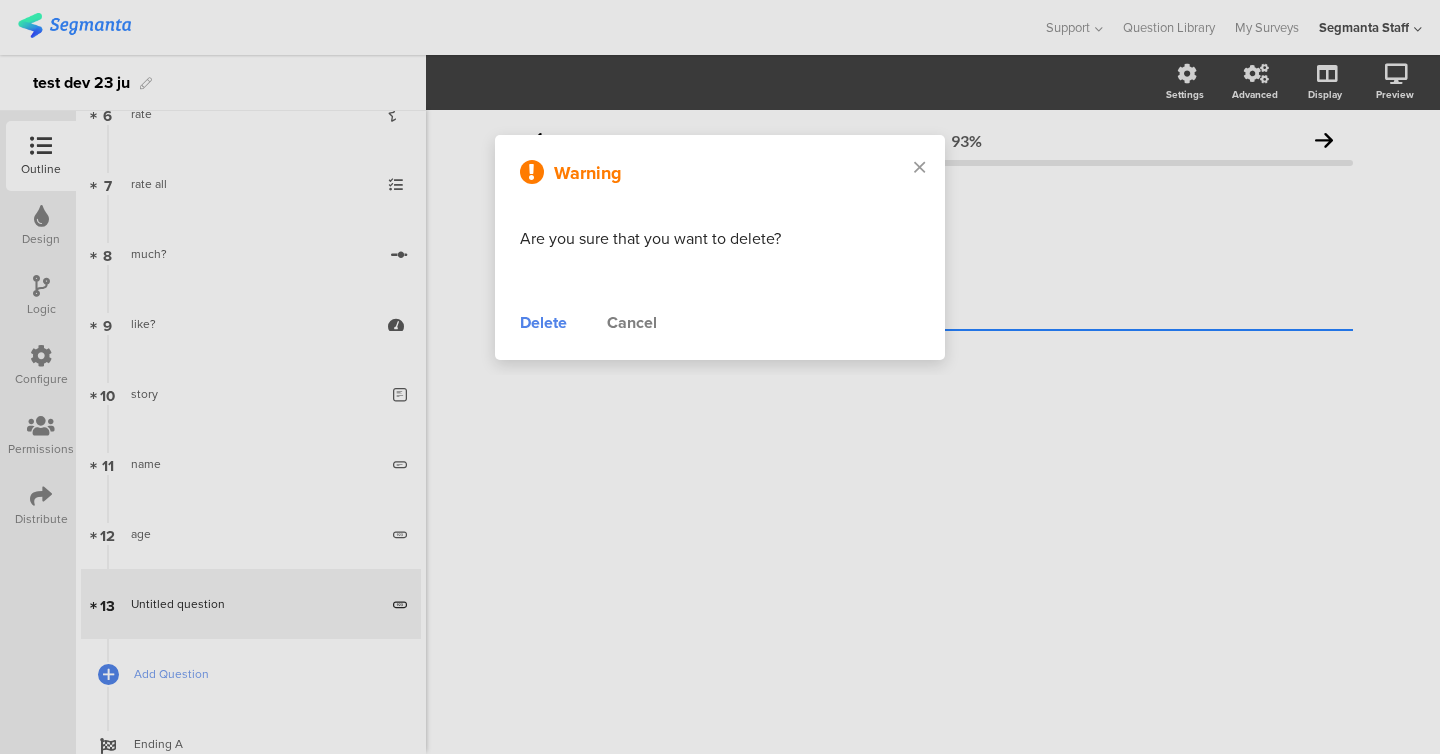 click on "Delete" at bounding box center [543, 323] 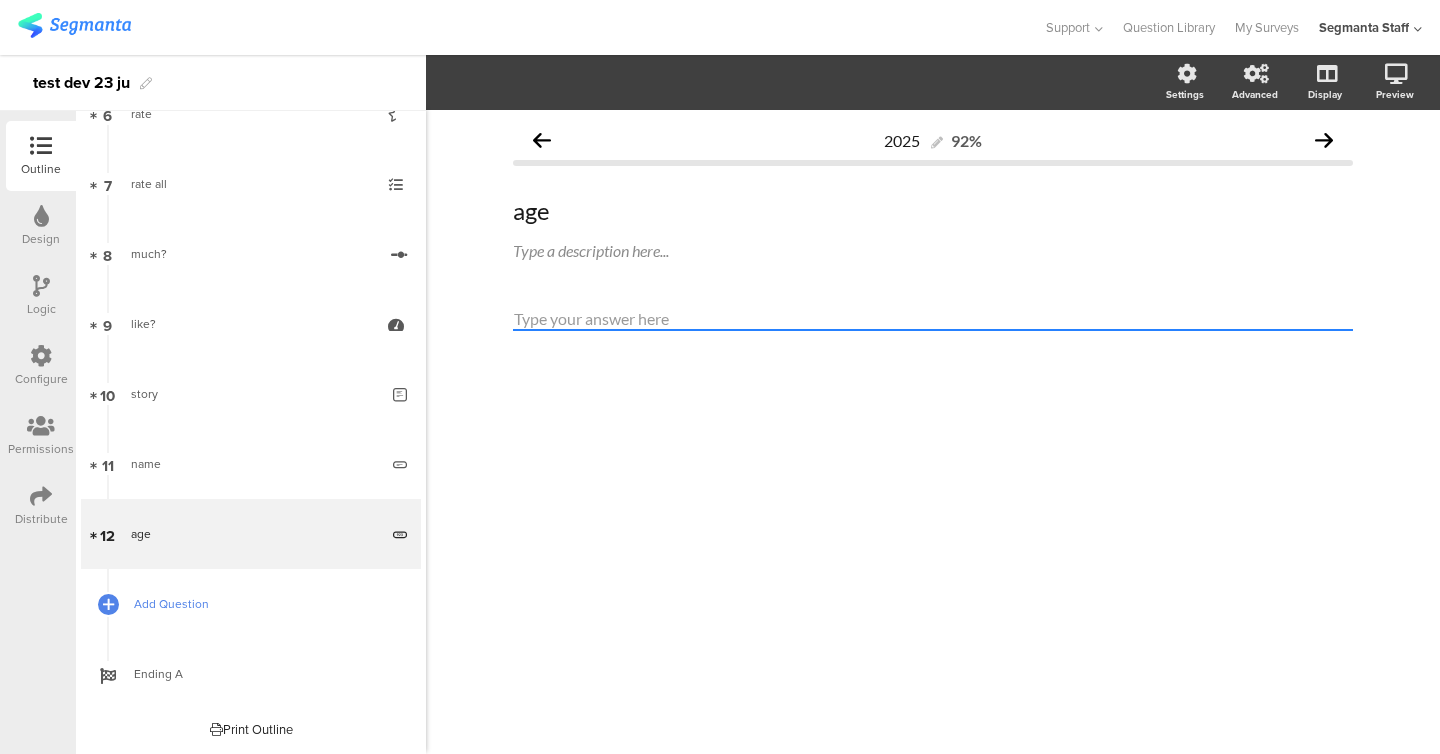 click on "Add Question" at bounding box center [251, 604] 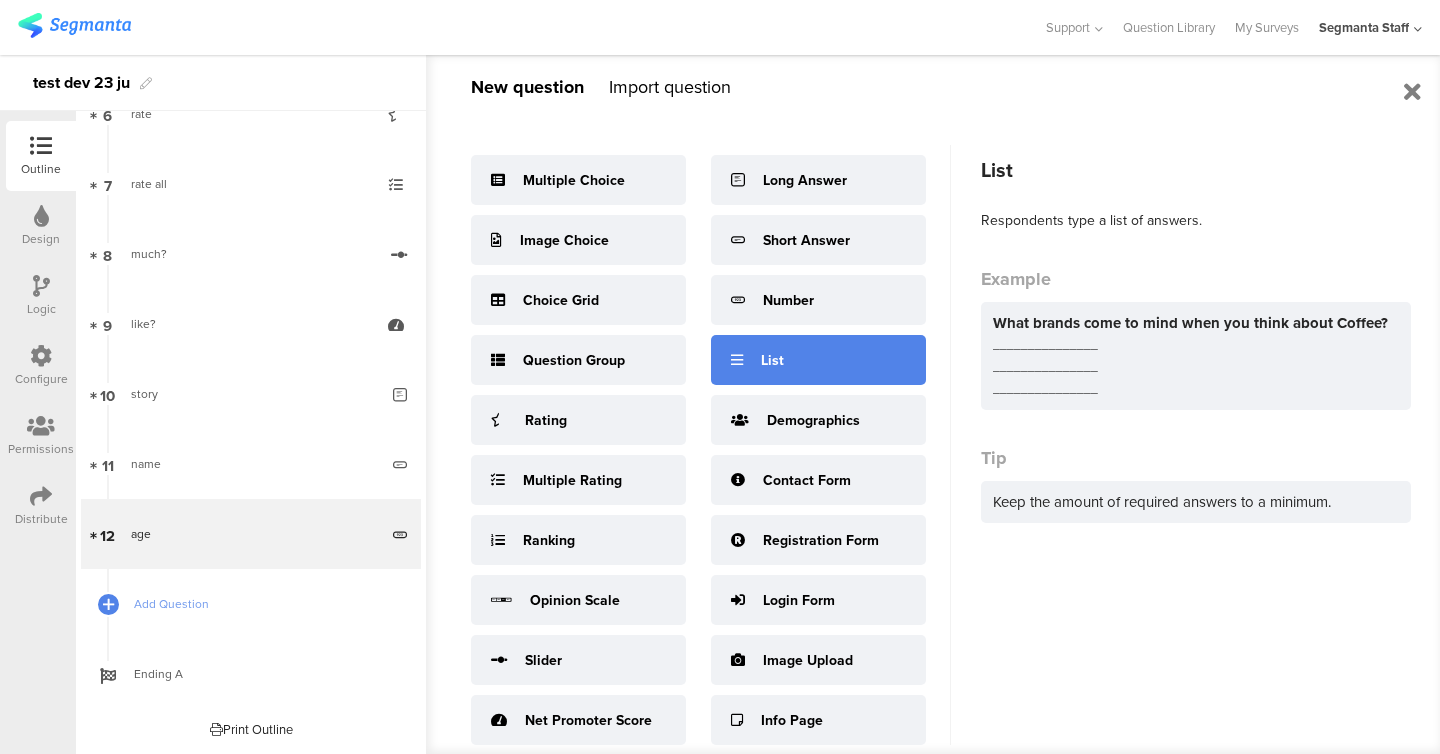 click on "List" at bounding box center (818, 360) 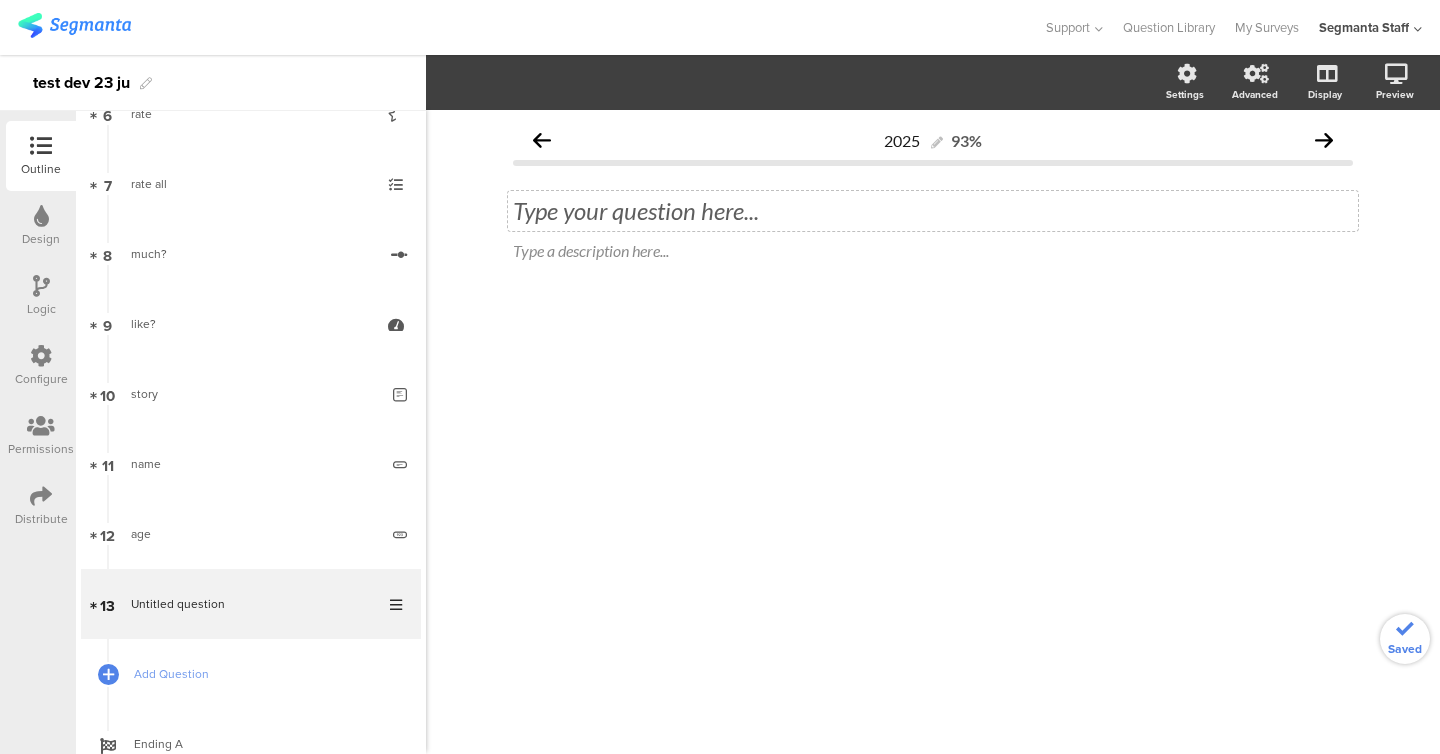 click on "Type your question here..." 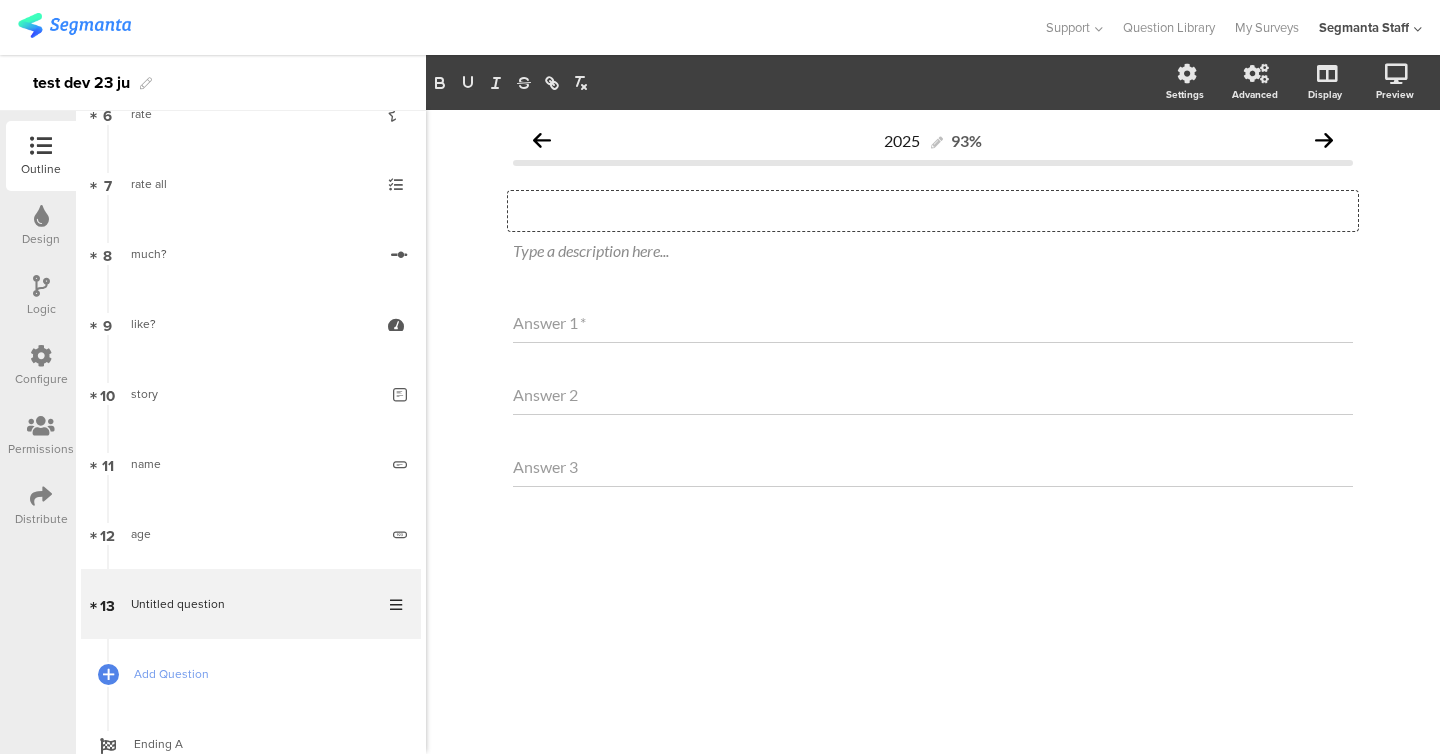 type 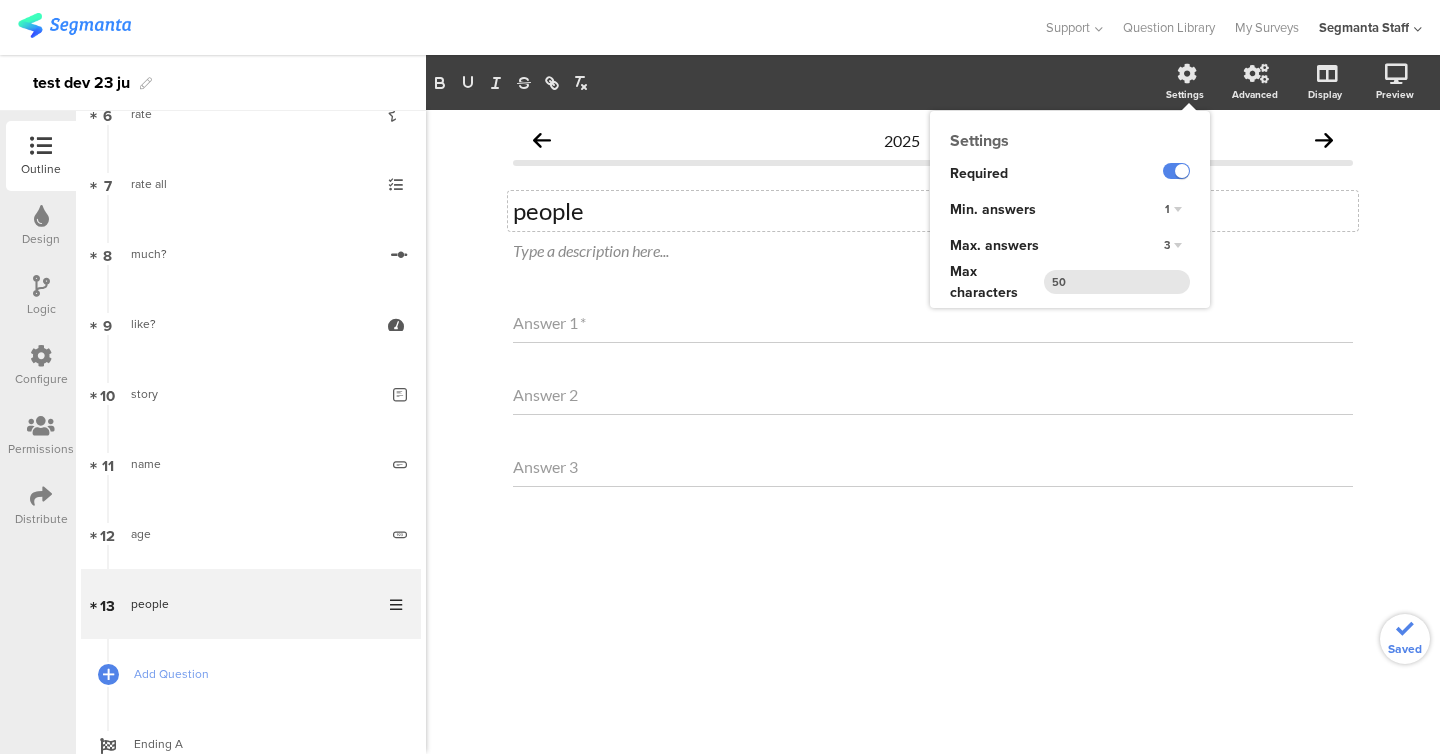 click on "3" 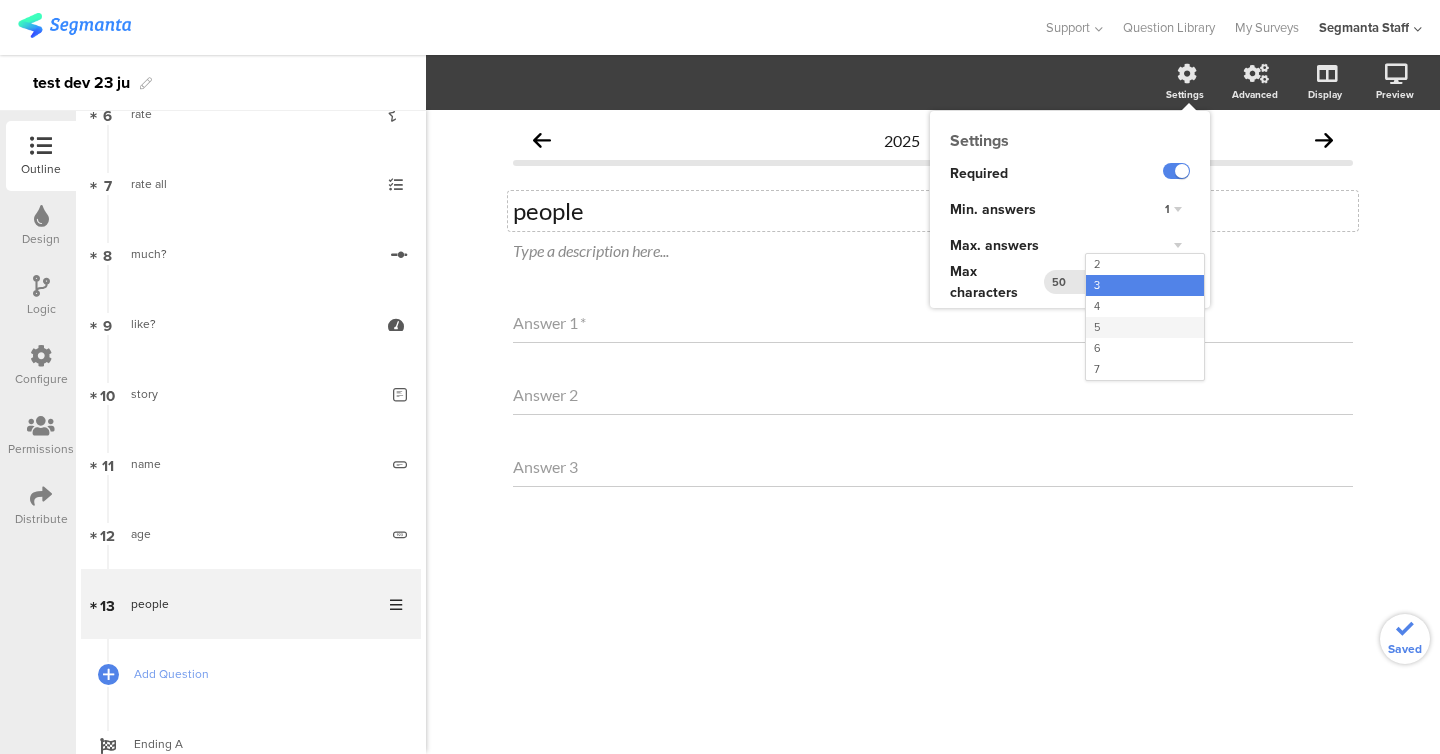 click on "5" 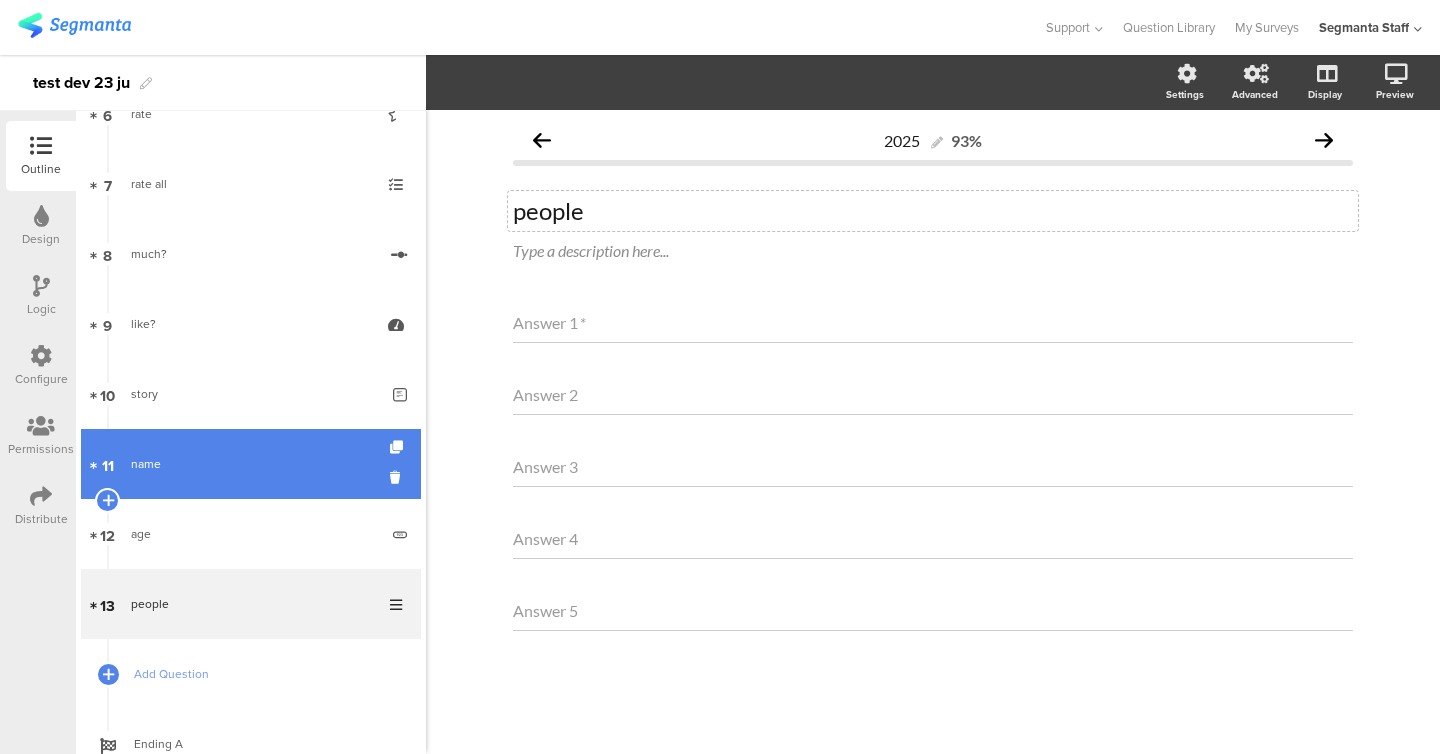 scroll, scrollTop: 532, scrollLeft: 0, axis: vertical 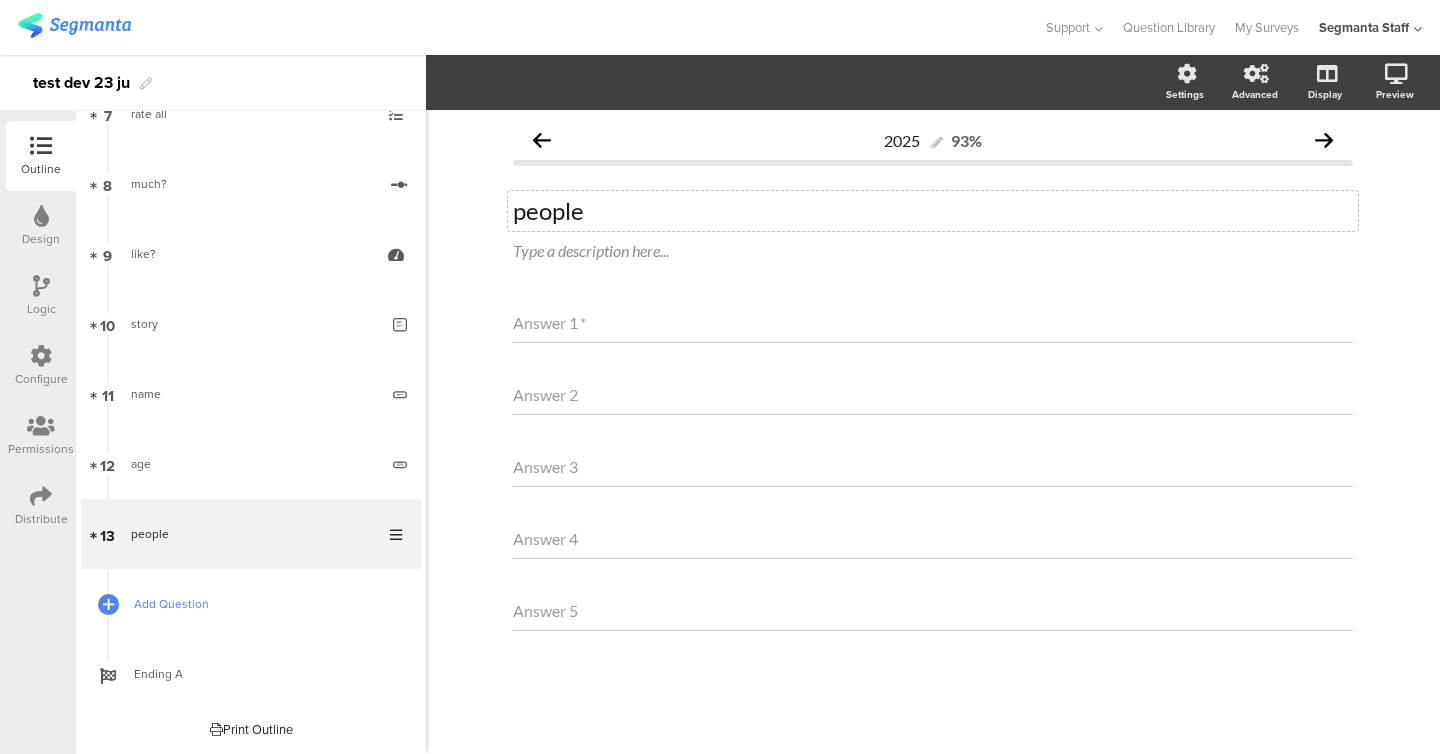 click on "Add Question" at bounding box center [262, 604] 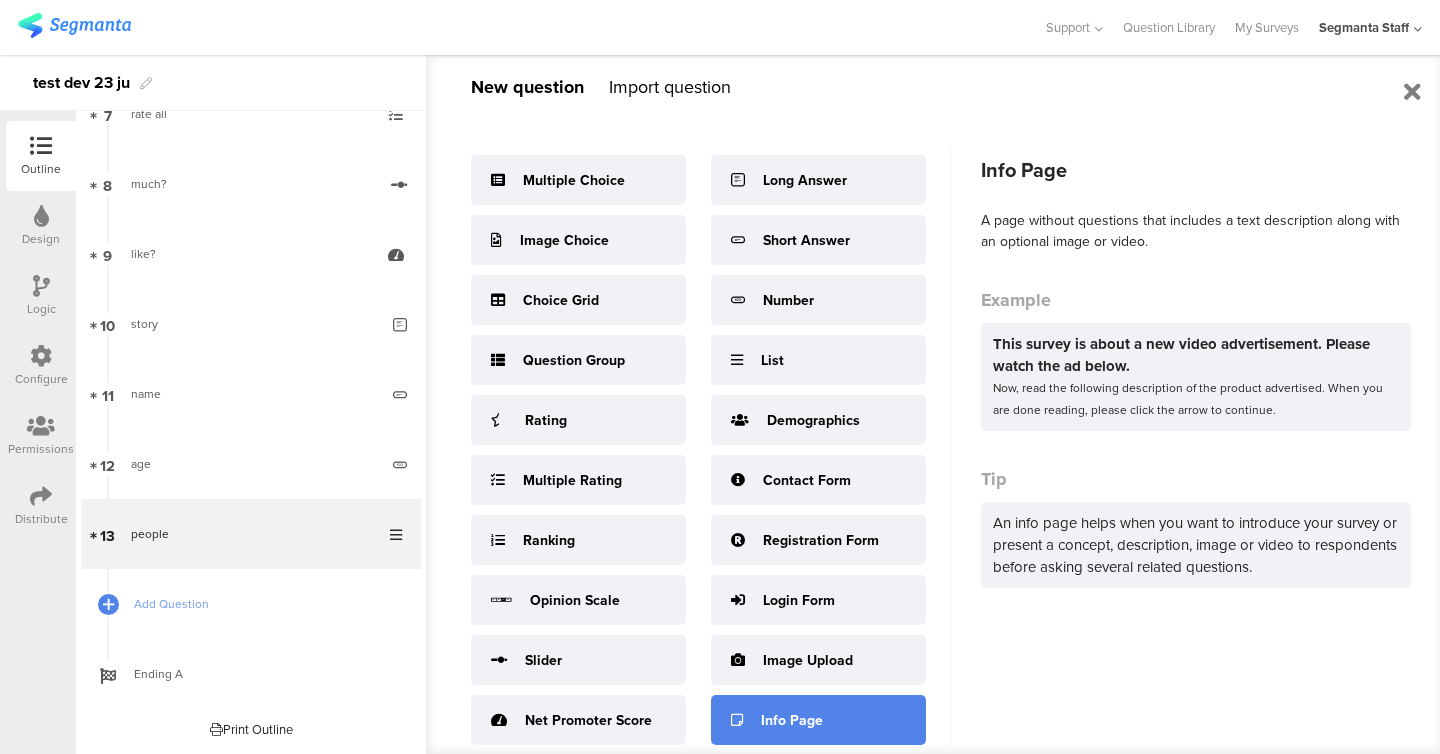 click on "Info Page" at bounding box center (792, 720) 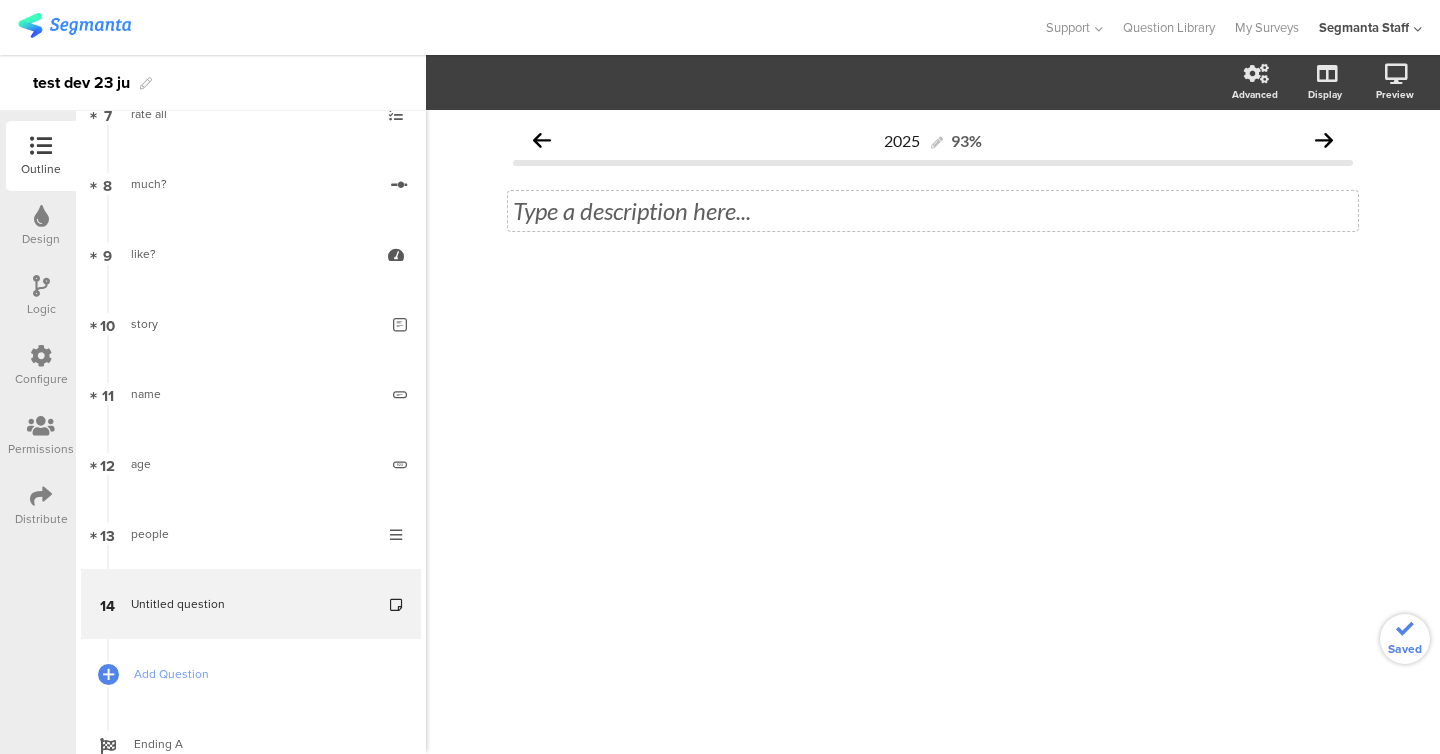 click on "Type a description here..." 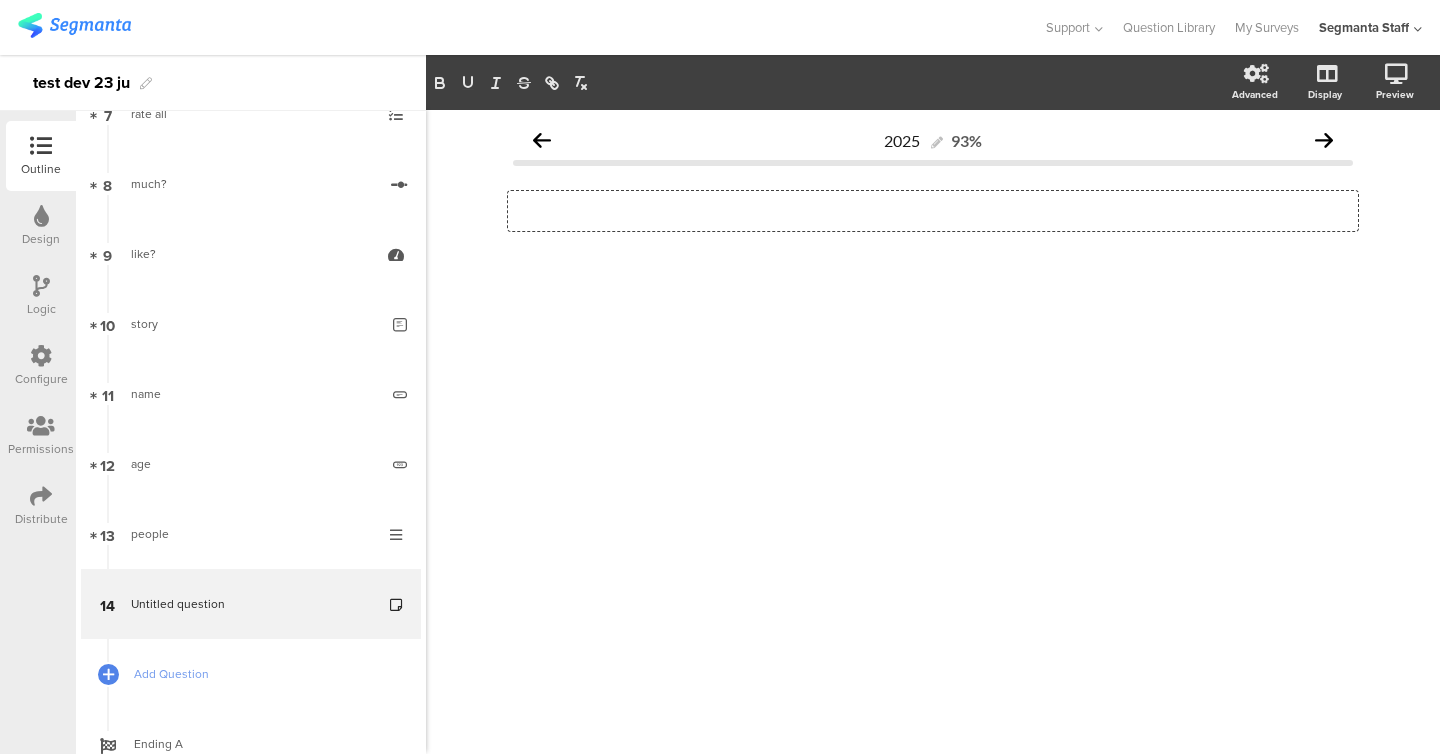type 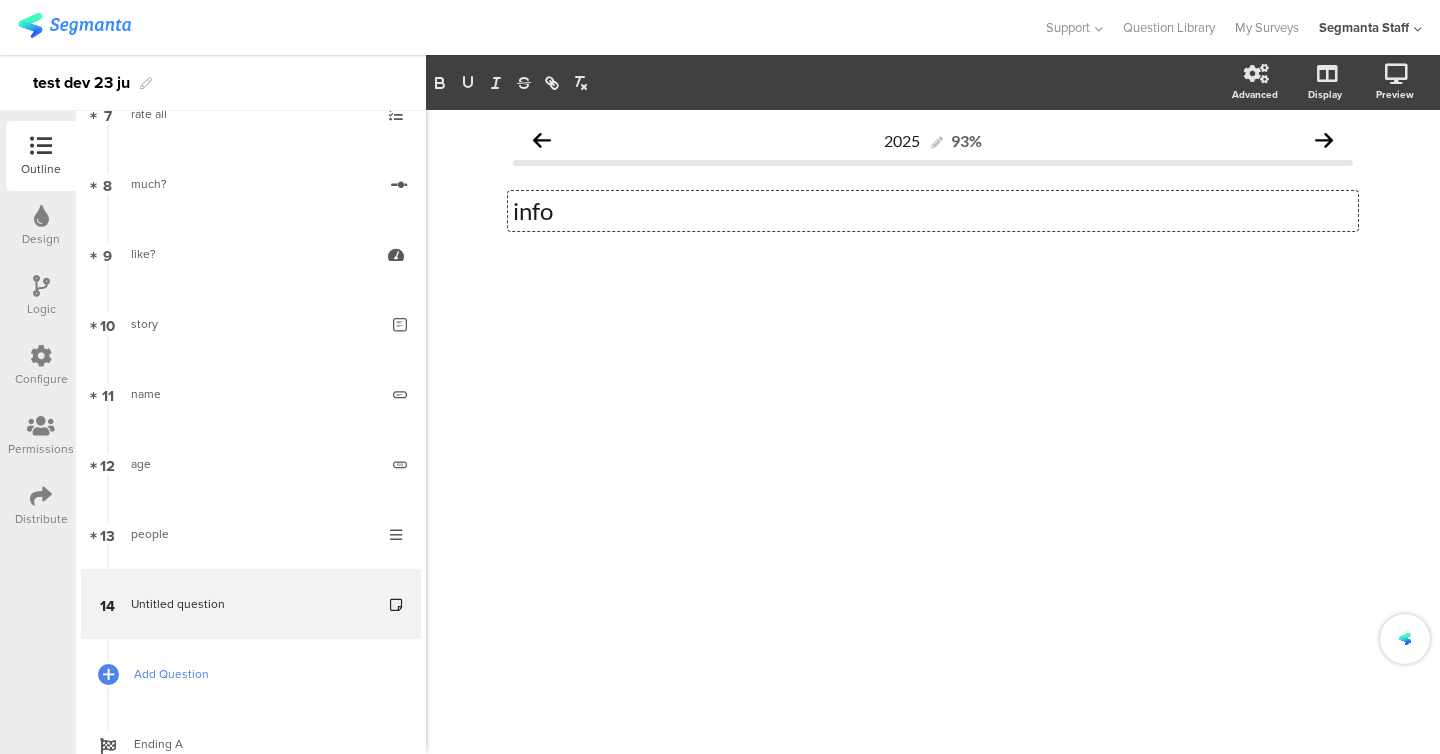 click on "Add Question" at bounding box center (262, 674) 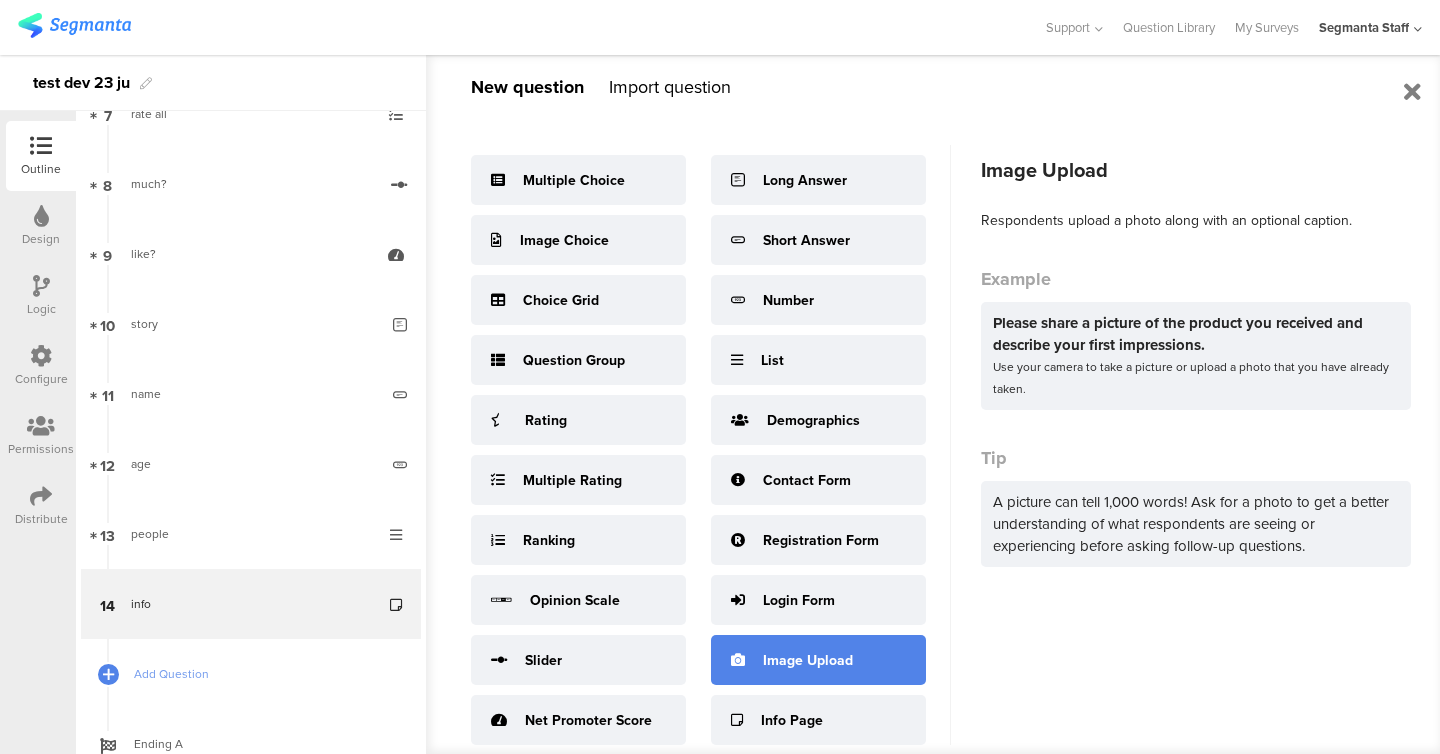 click on "Image Upload" at bounding box center (818, 660) 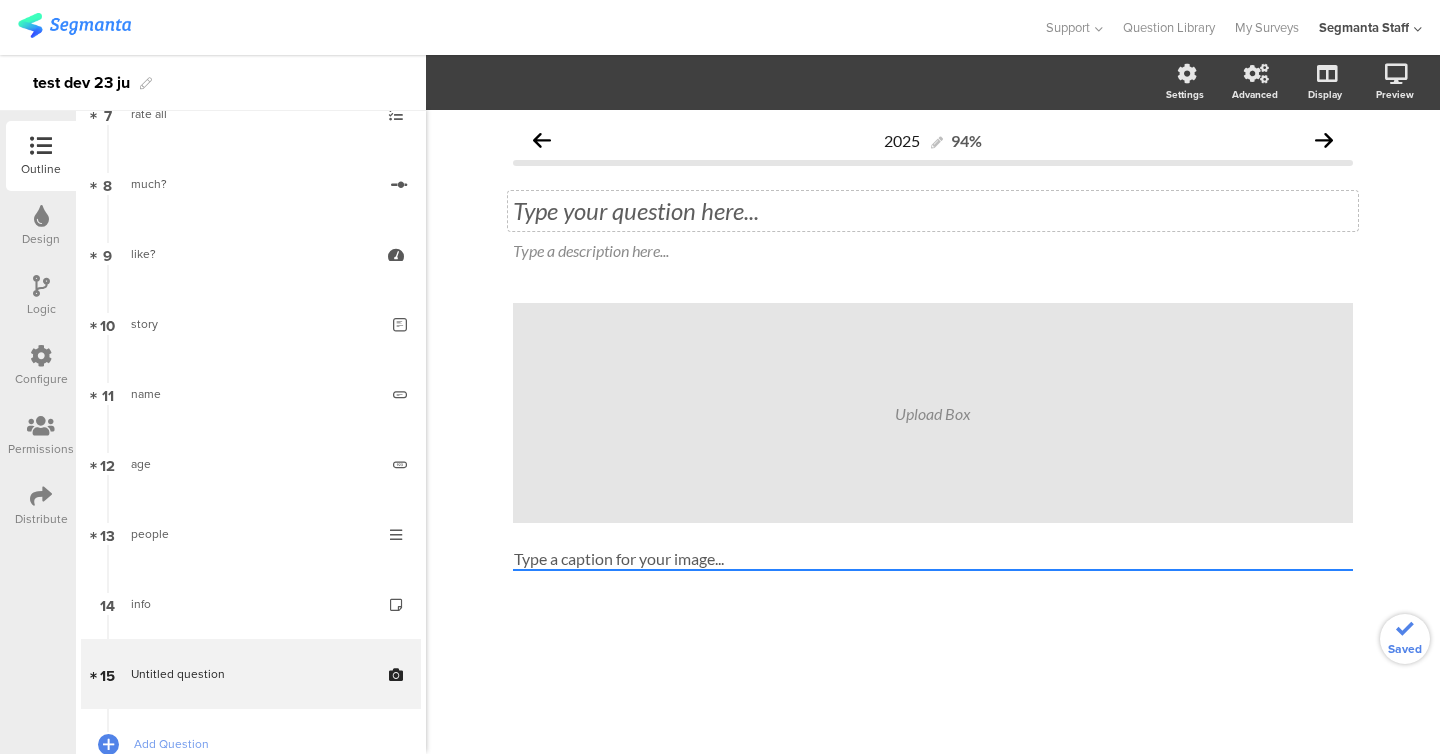 click on "Type your question here..." 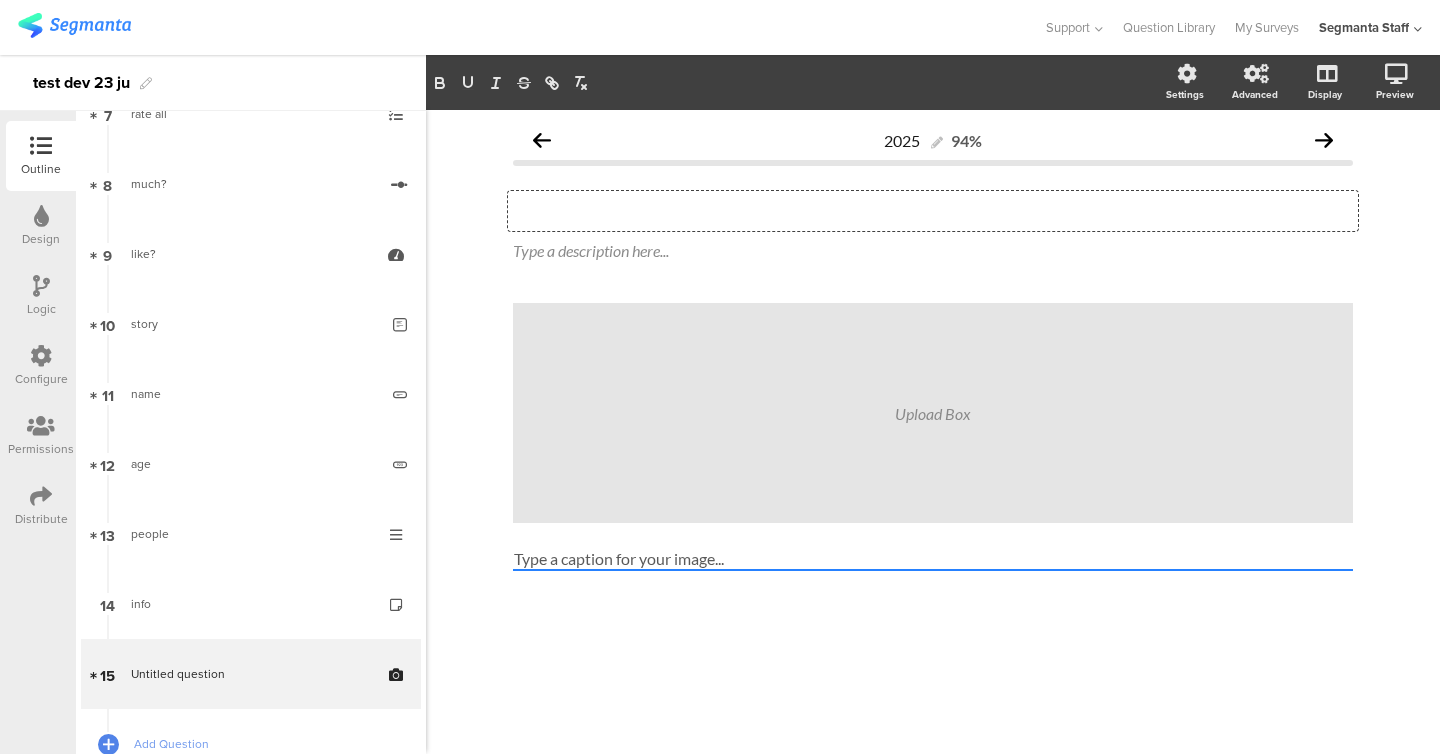 type 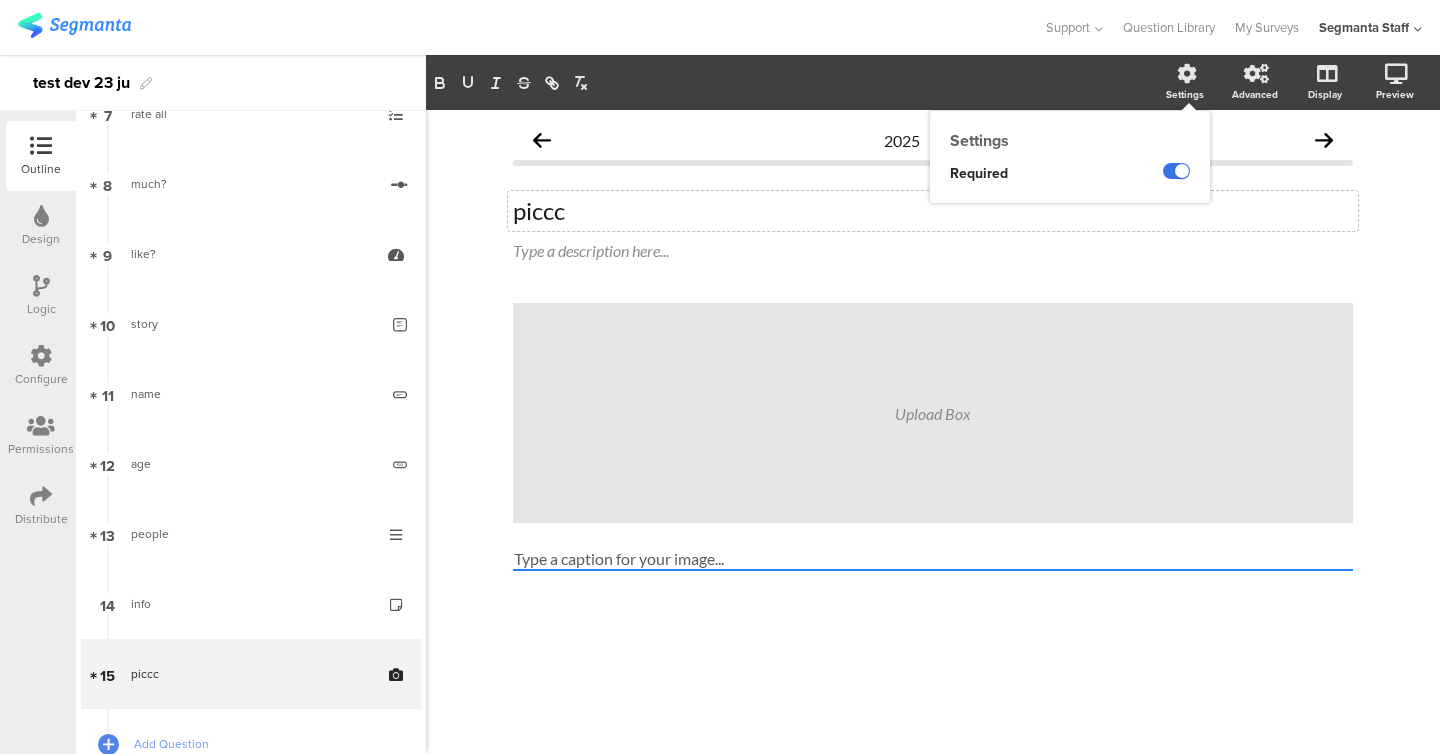 click 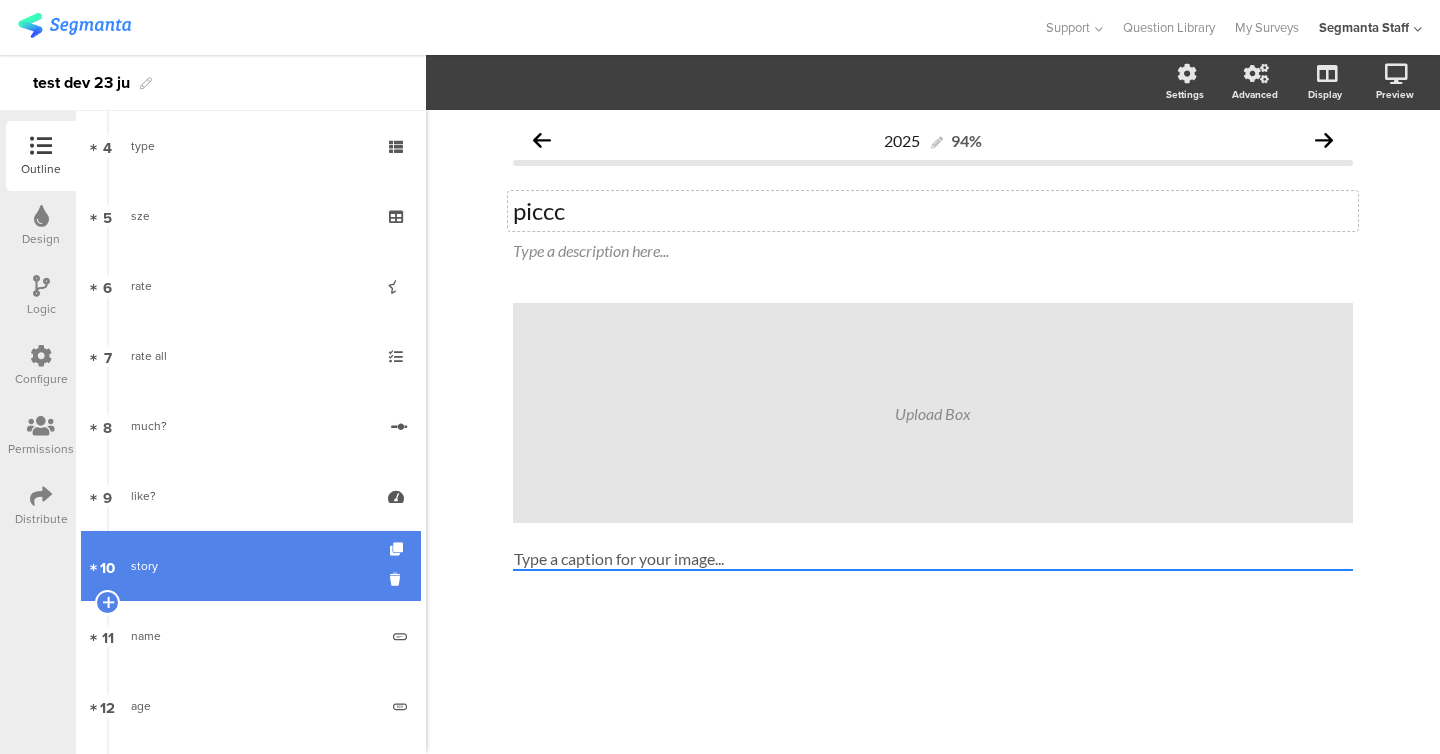 scroll, scrollTop: 286, scrollLeft: 0, axis: vertical 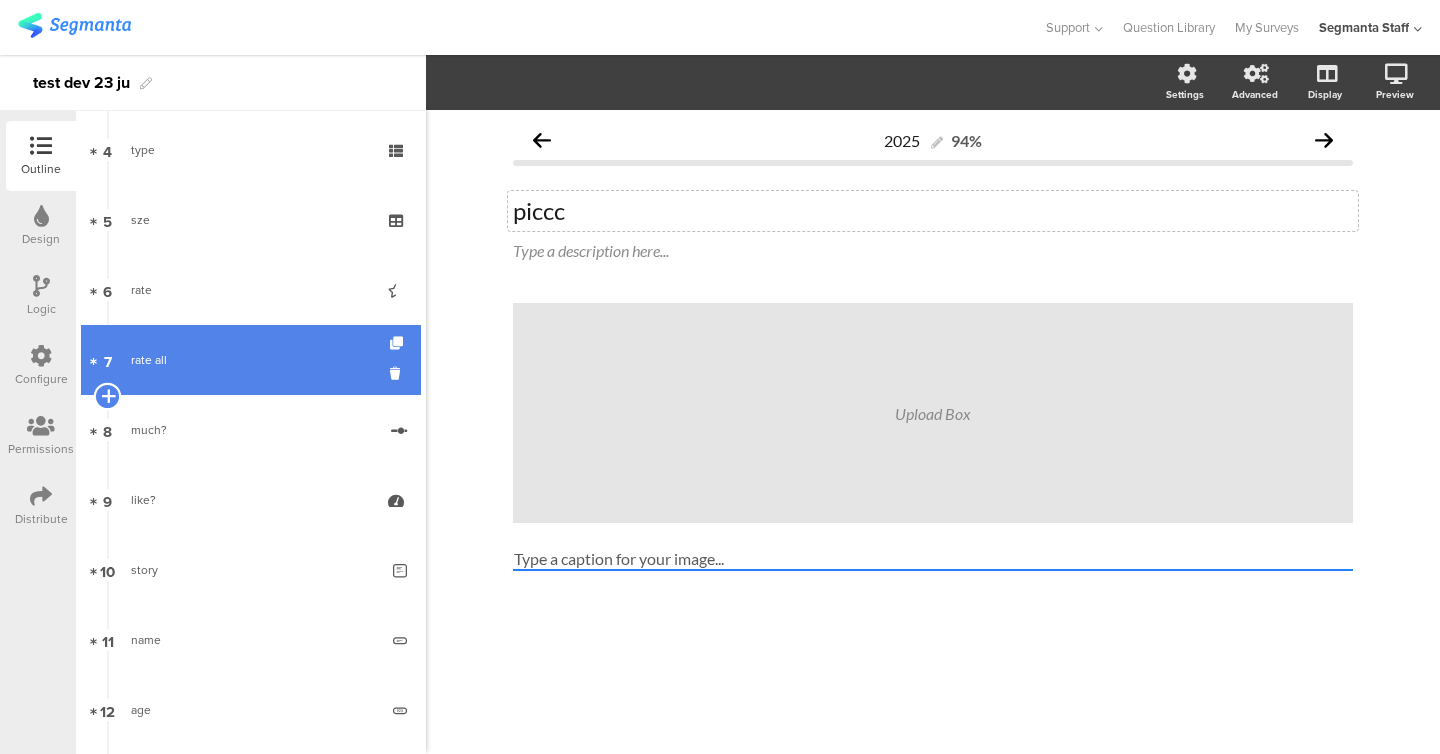 click at bounding box center [107, 396] 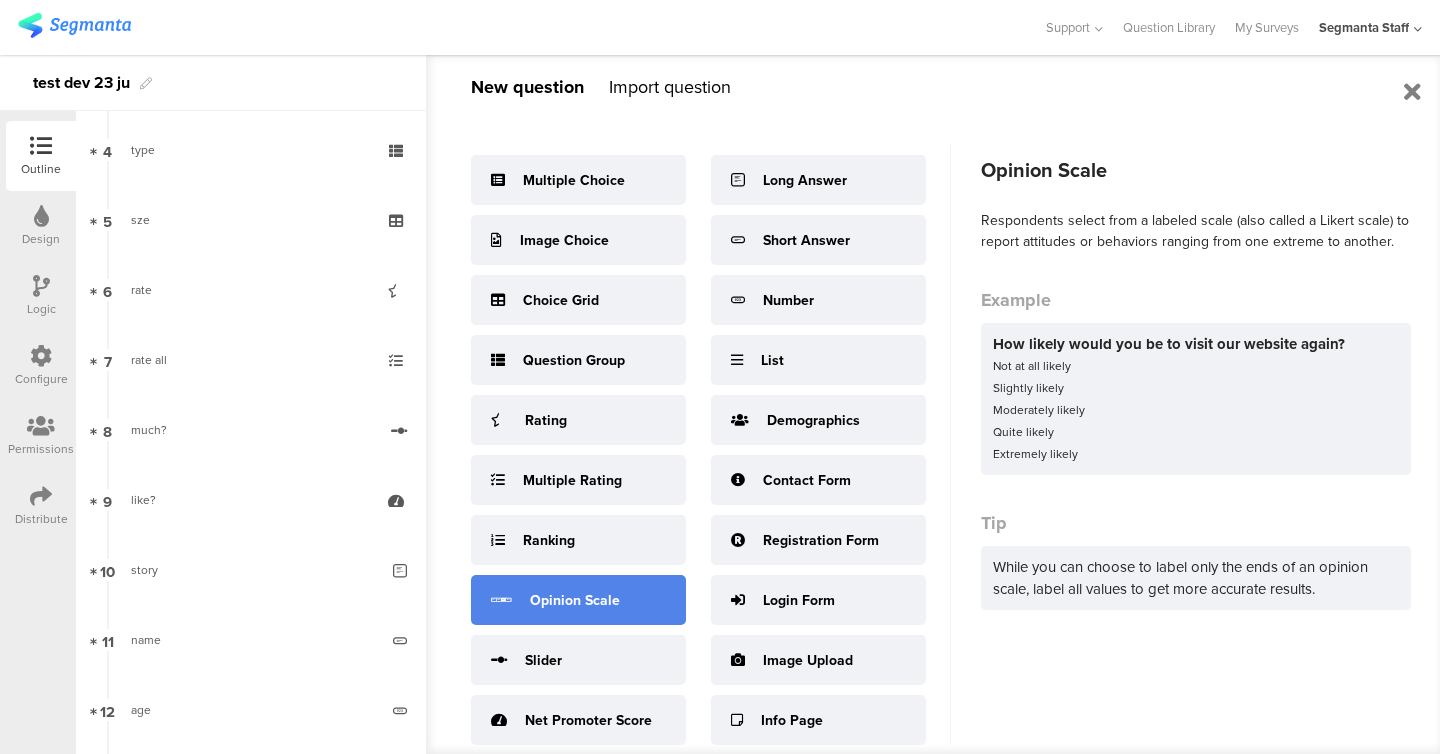 click on "Opinion Scale" at bounding box center (575, 600) 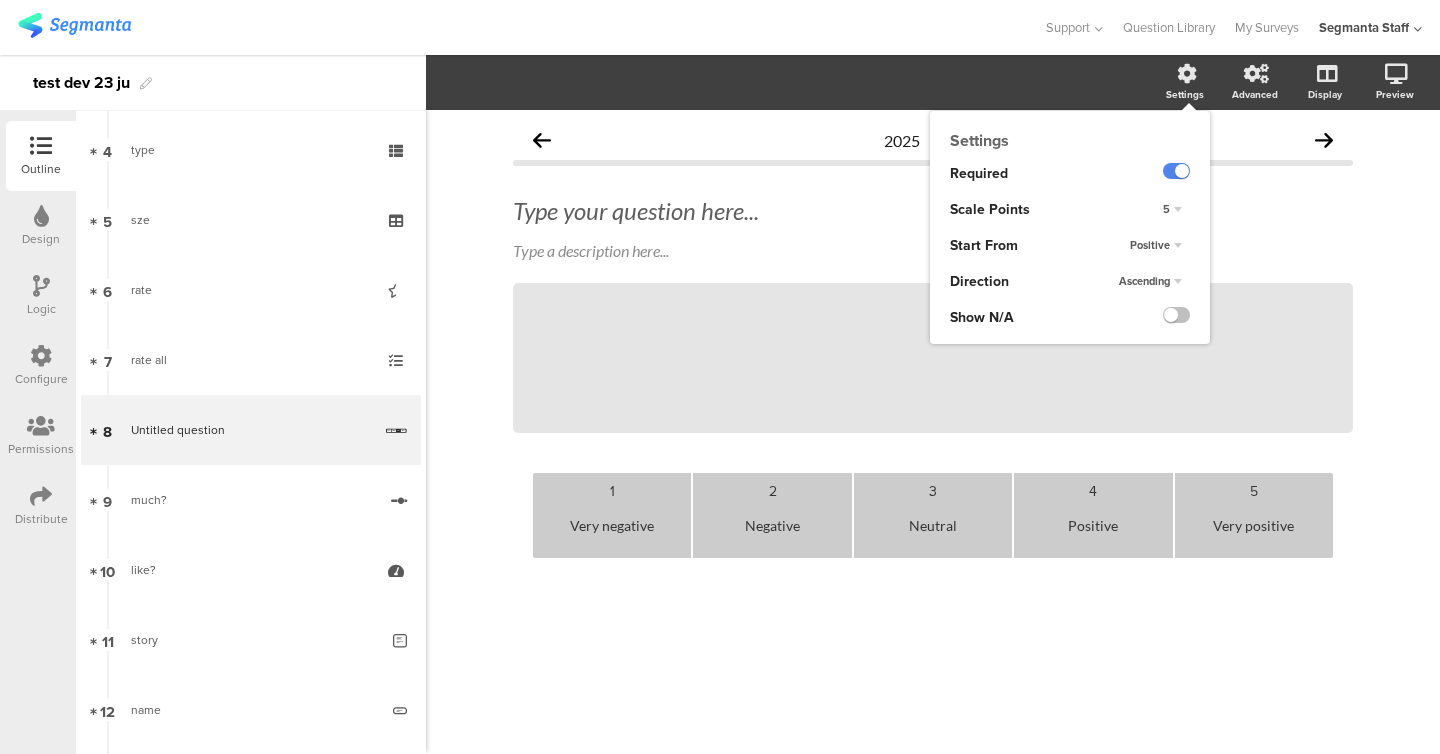 click on "5" 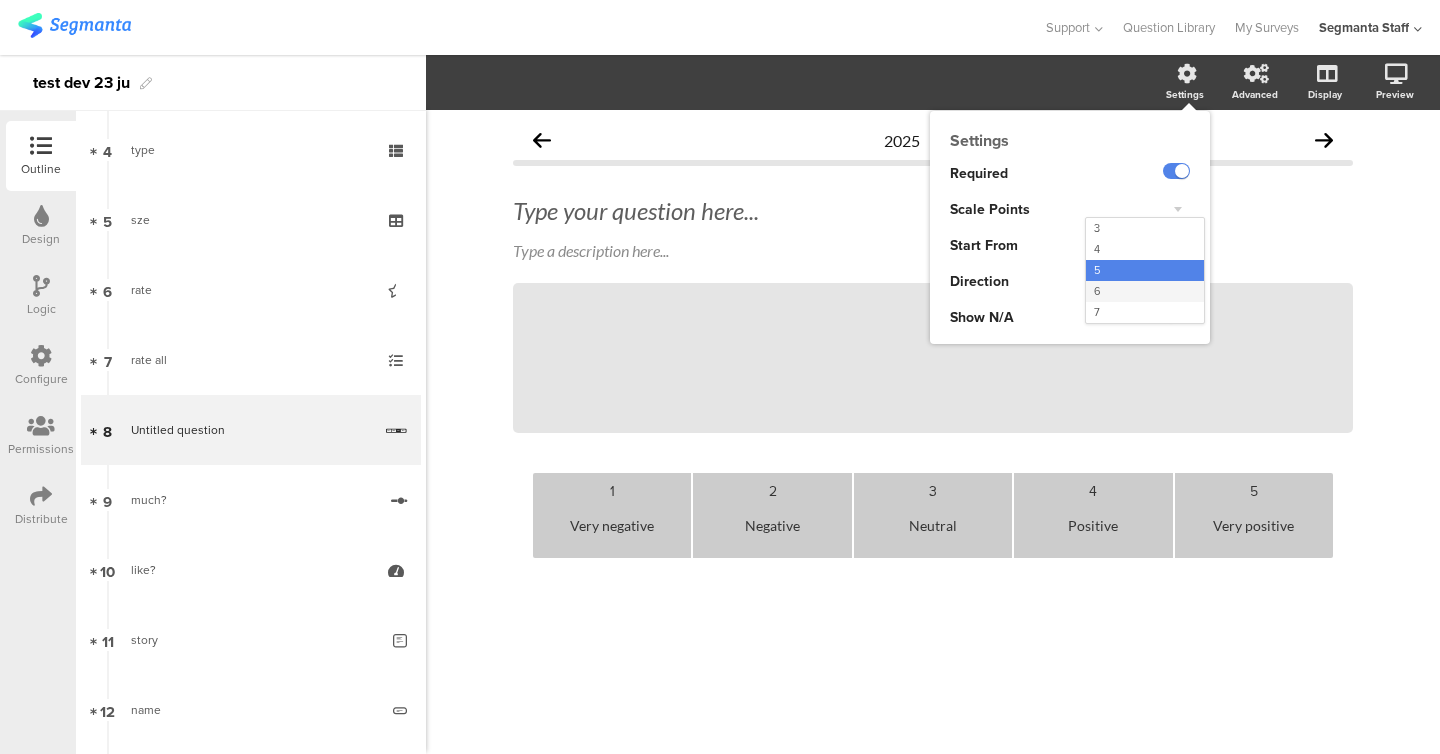 click on "6" 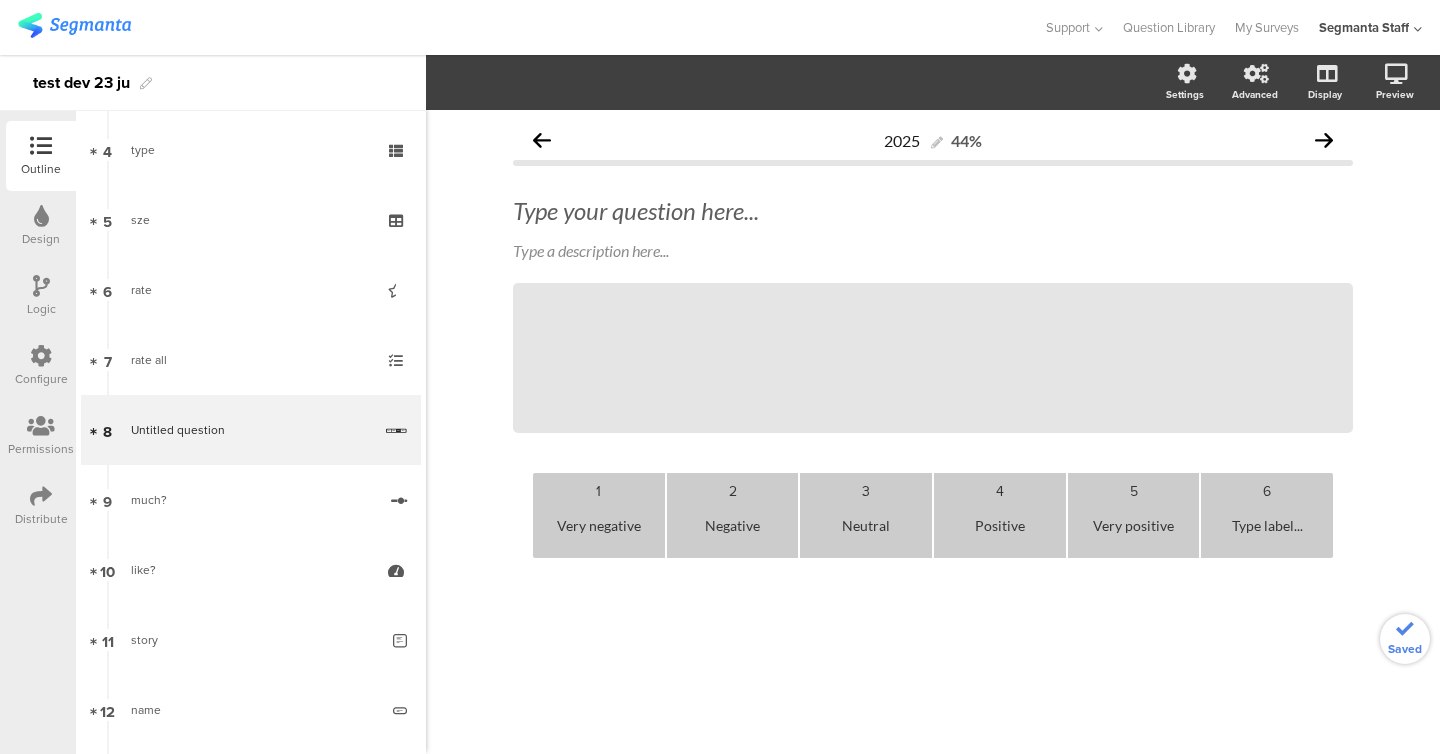 type 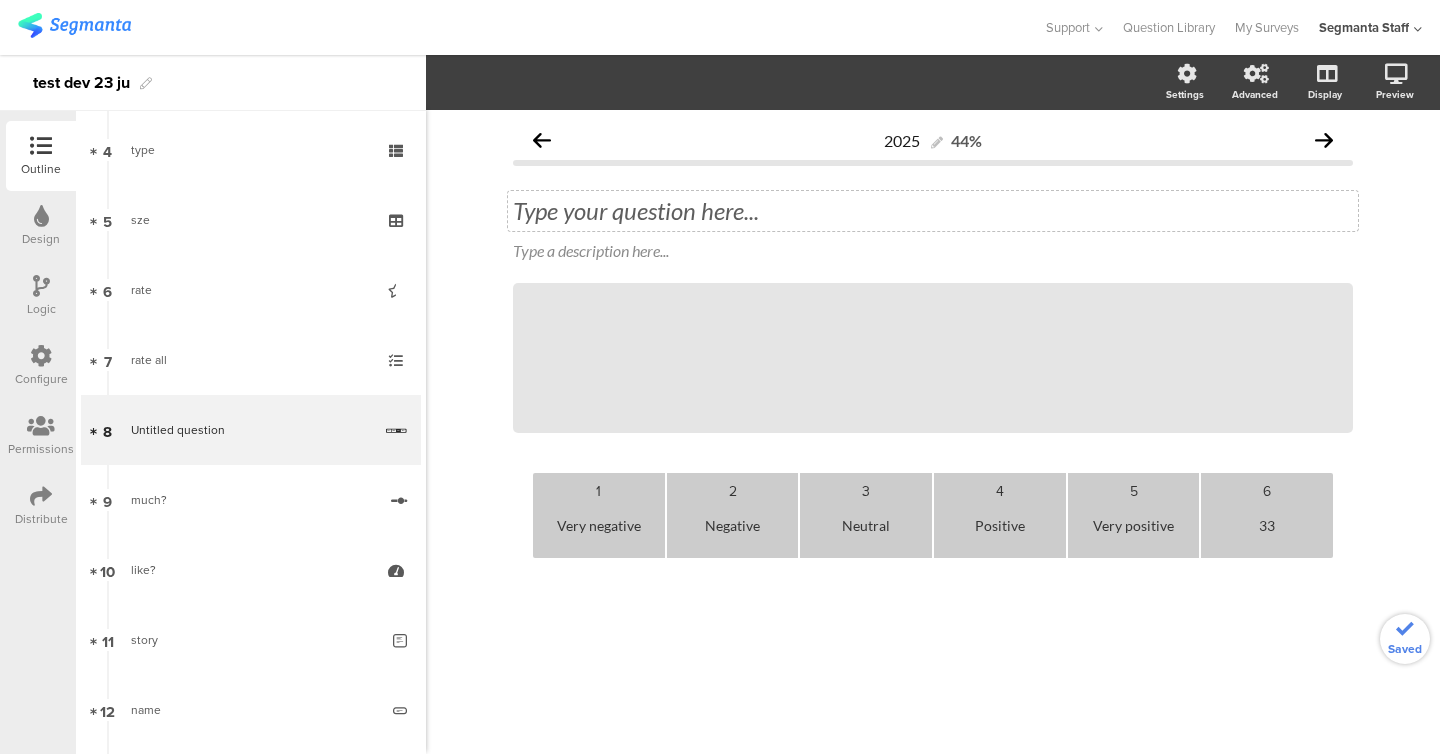 click on "Type your question here..." 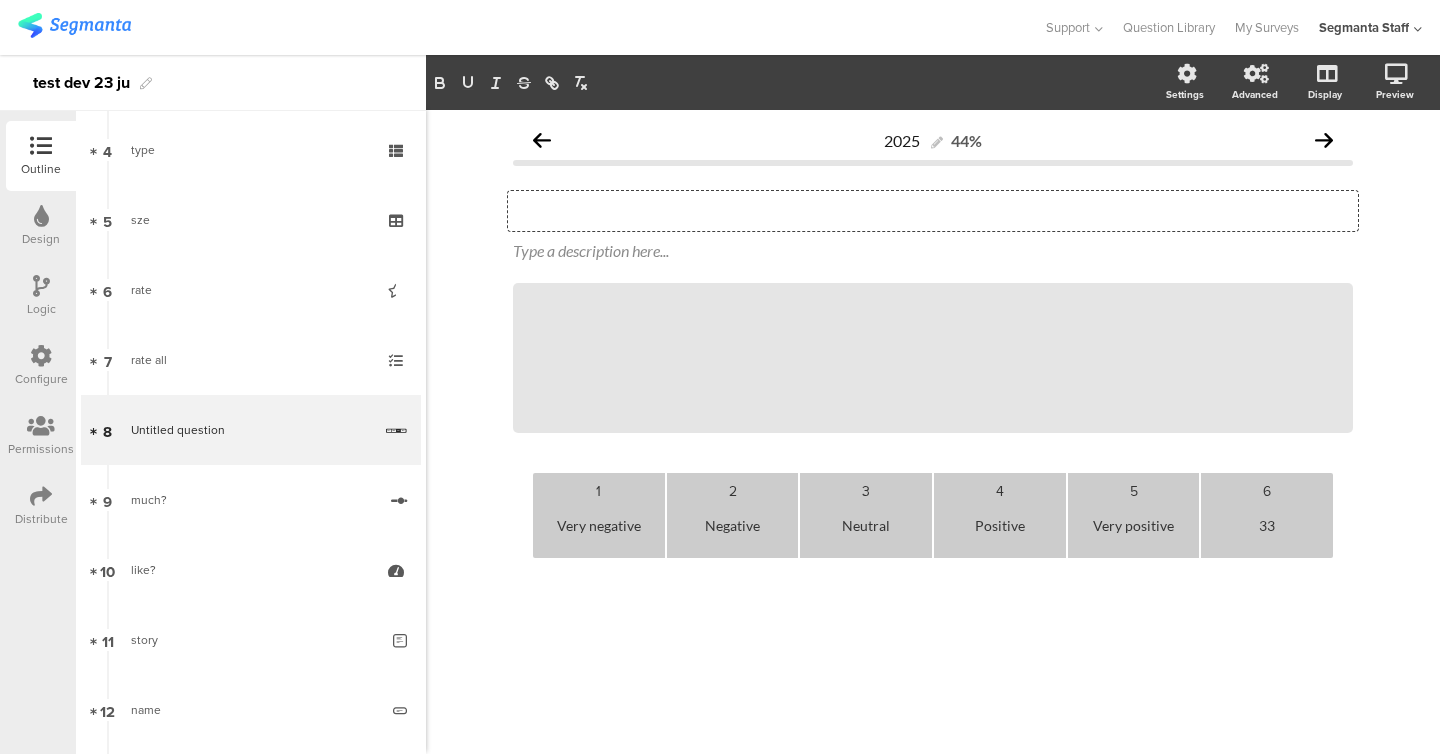 type 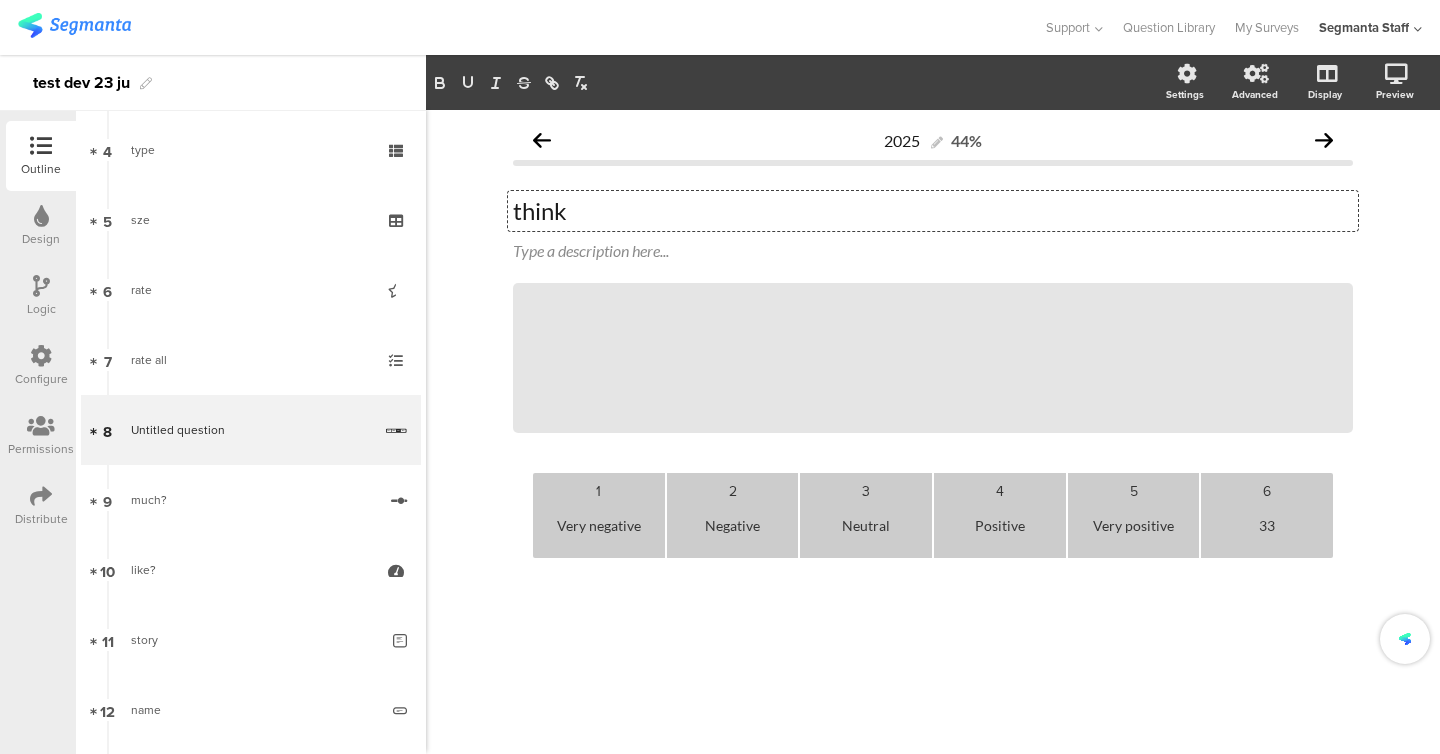 click on "2025
44%
think
think
think
Type a description here...
/" 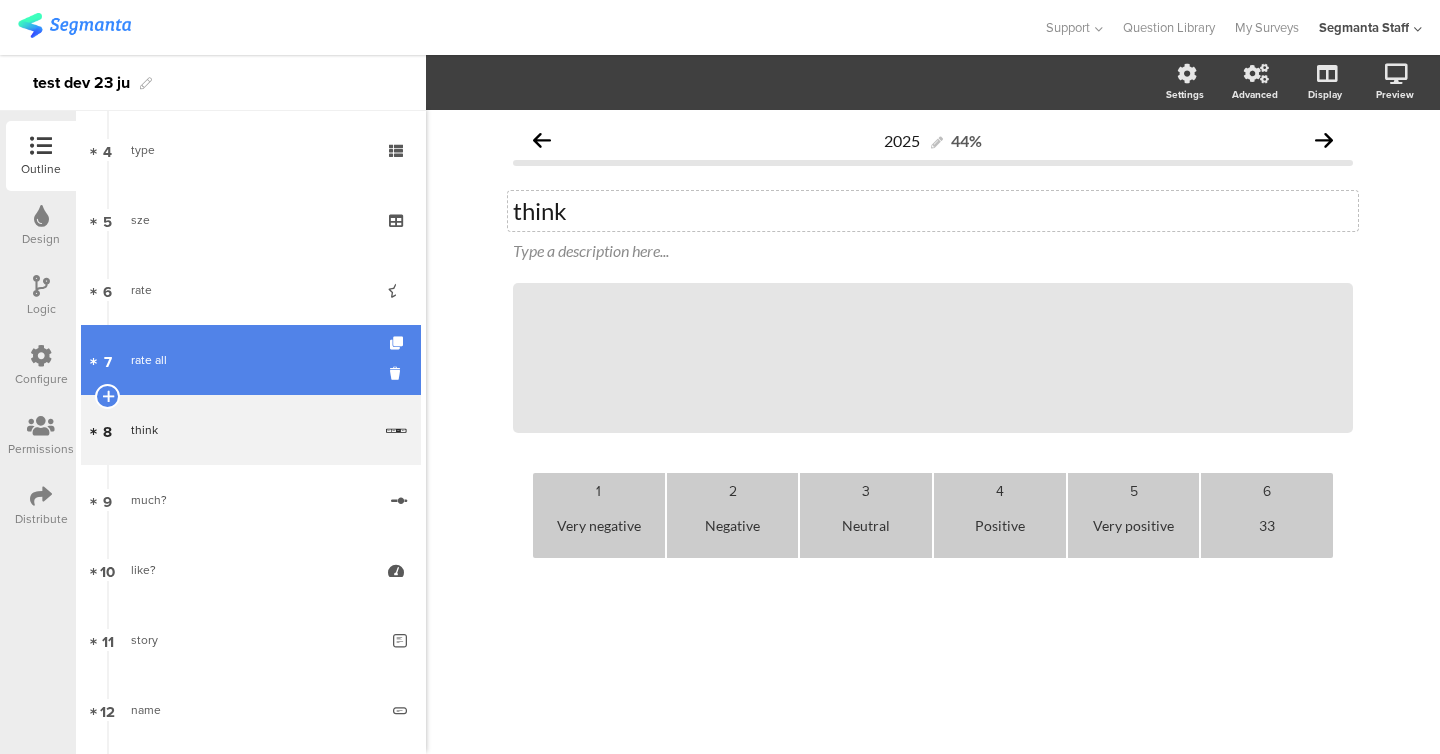 scroll, scrollTop: 742, scrollLeft: 0, axis: vertical 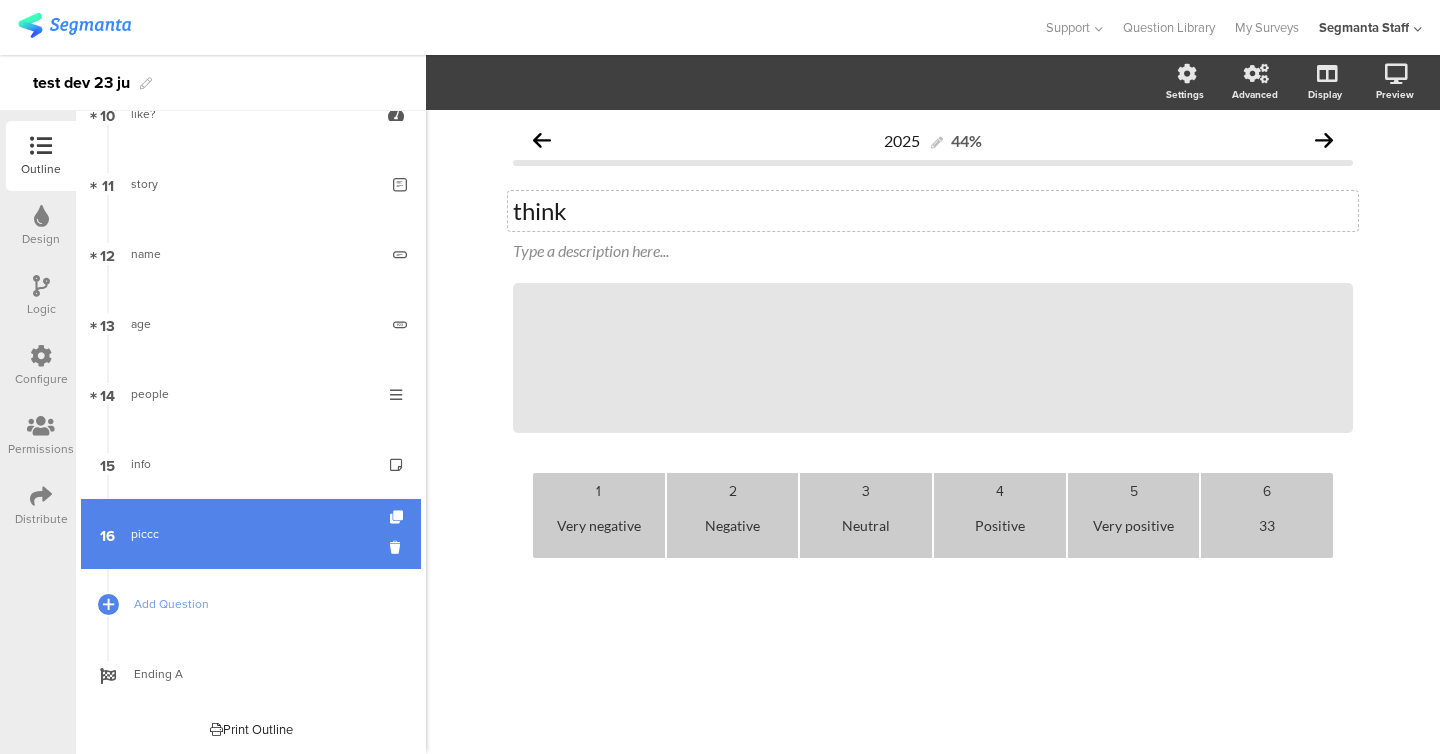 click on "16
piccc" at bounding box center (251, 534) 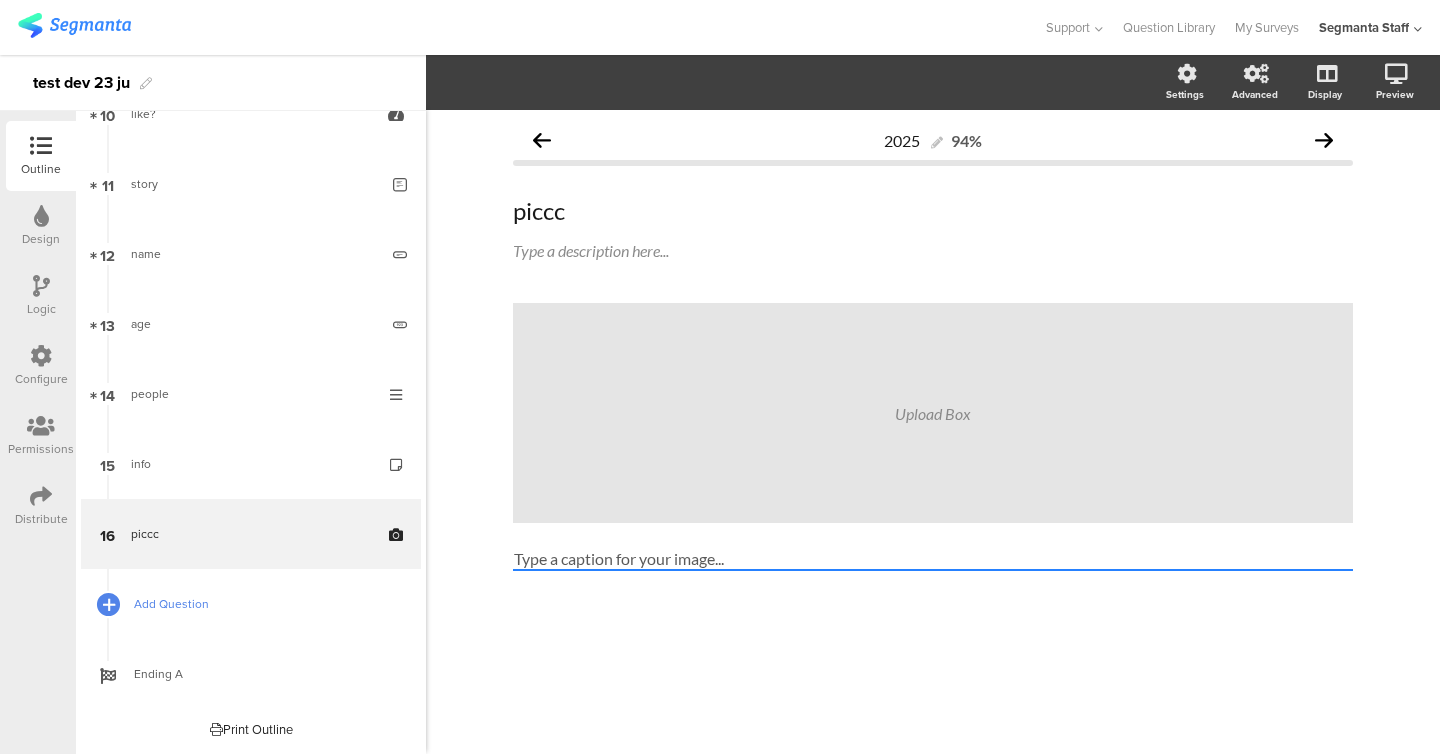 click at bounding box center (108, 604) 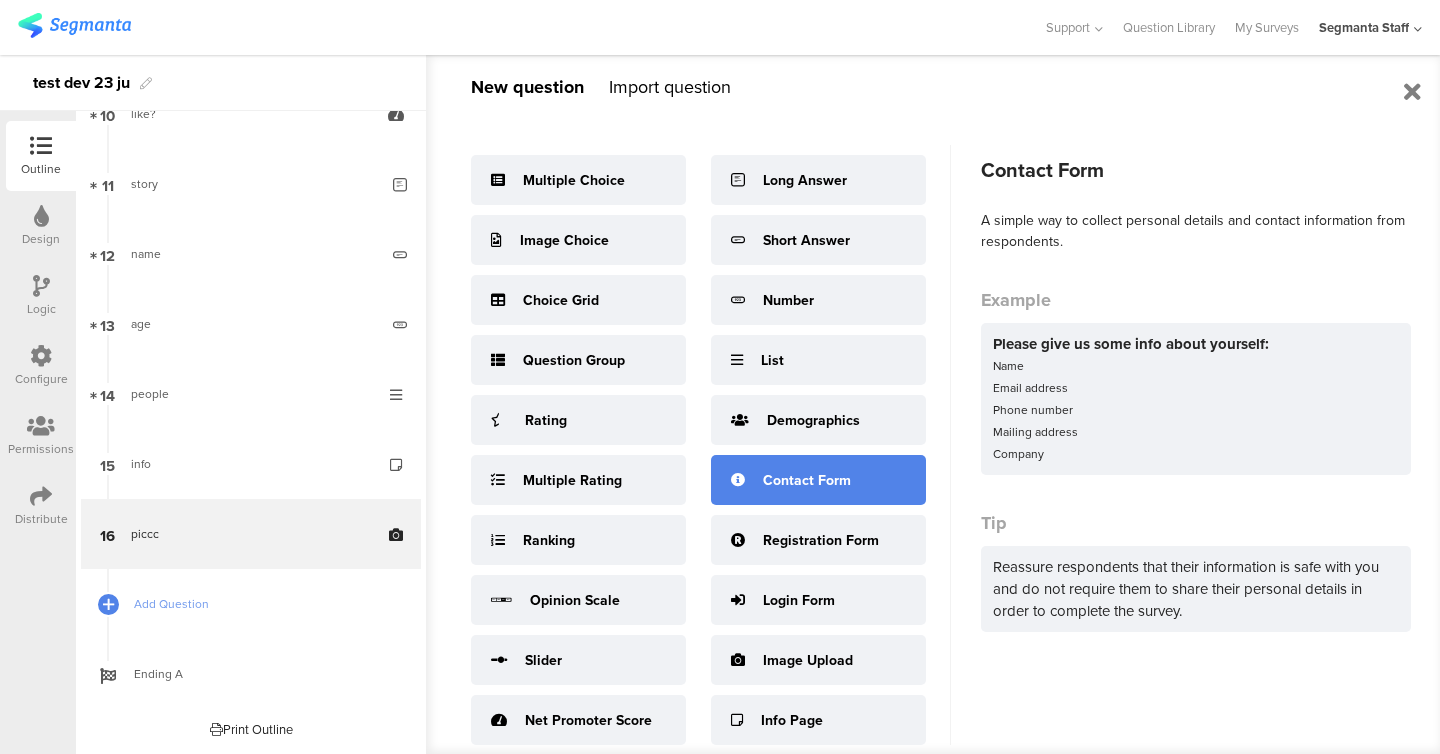 click on "Contact Form" at bounding box center [807, 480] 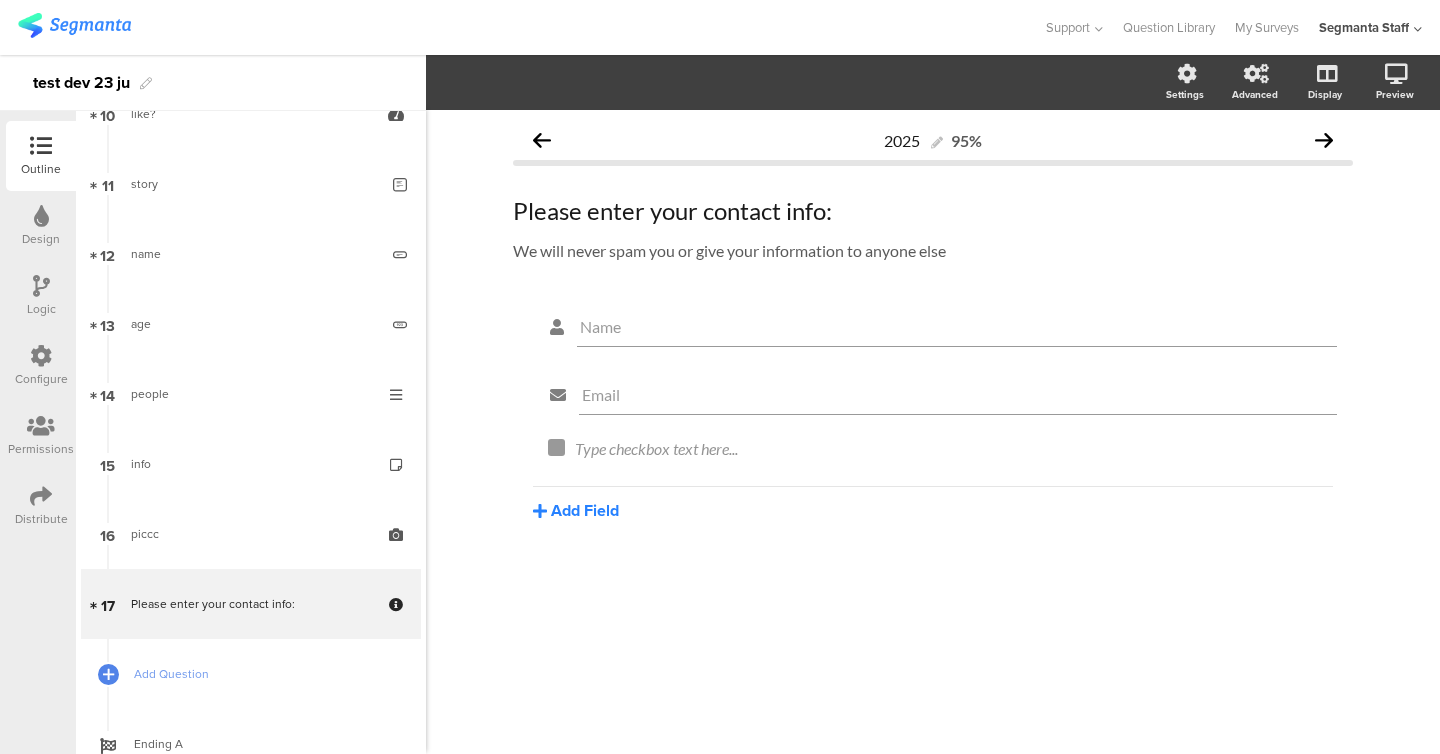 click on "Add Field" 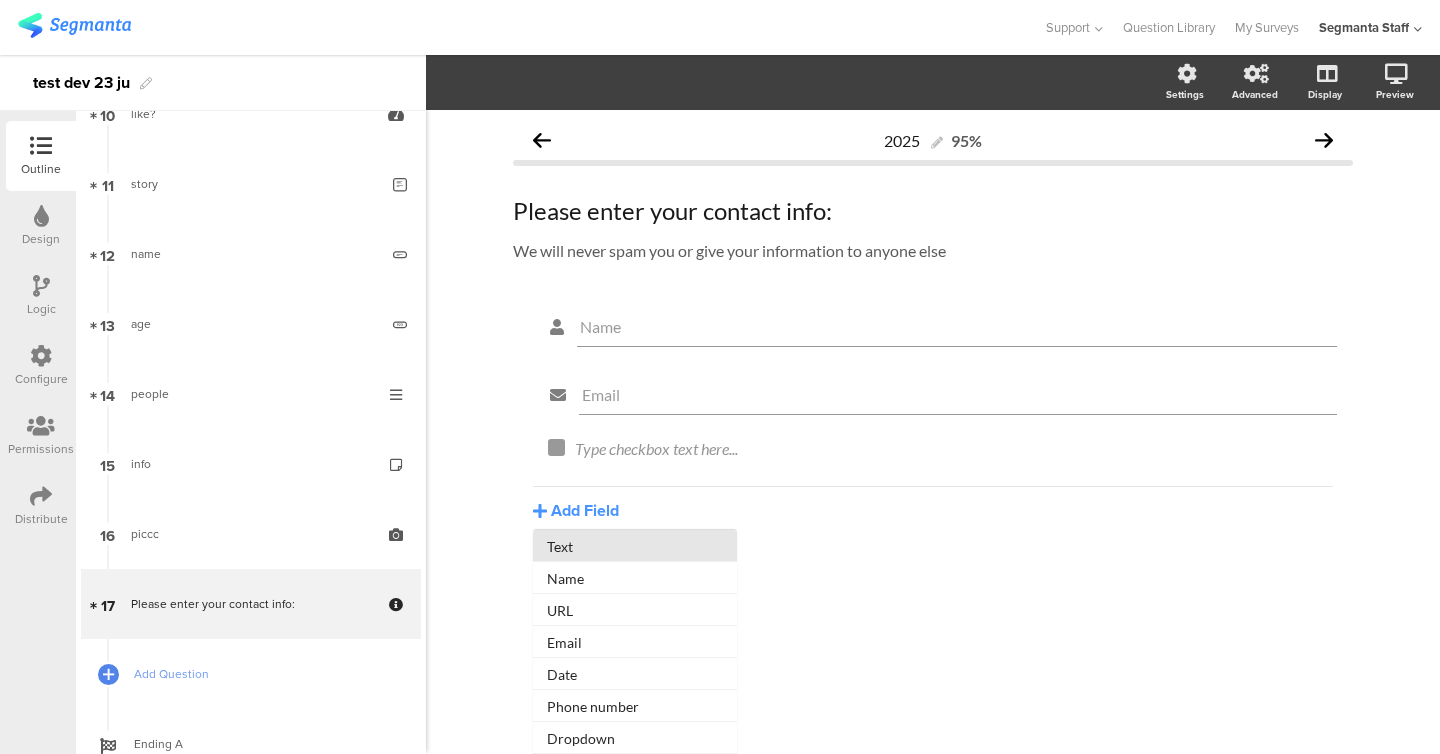 click on "Text" 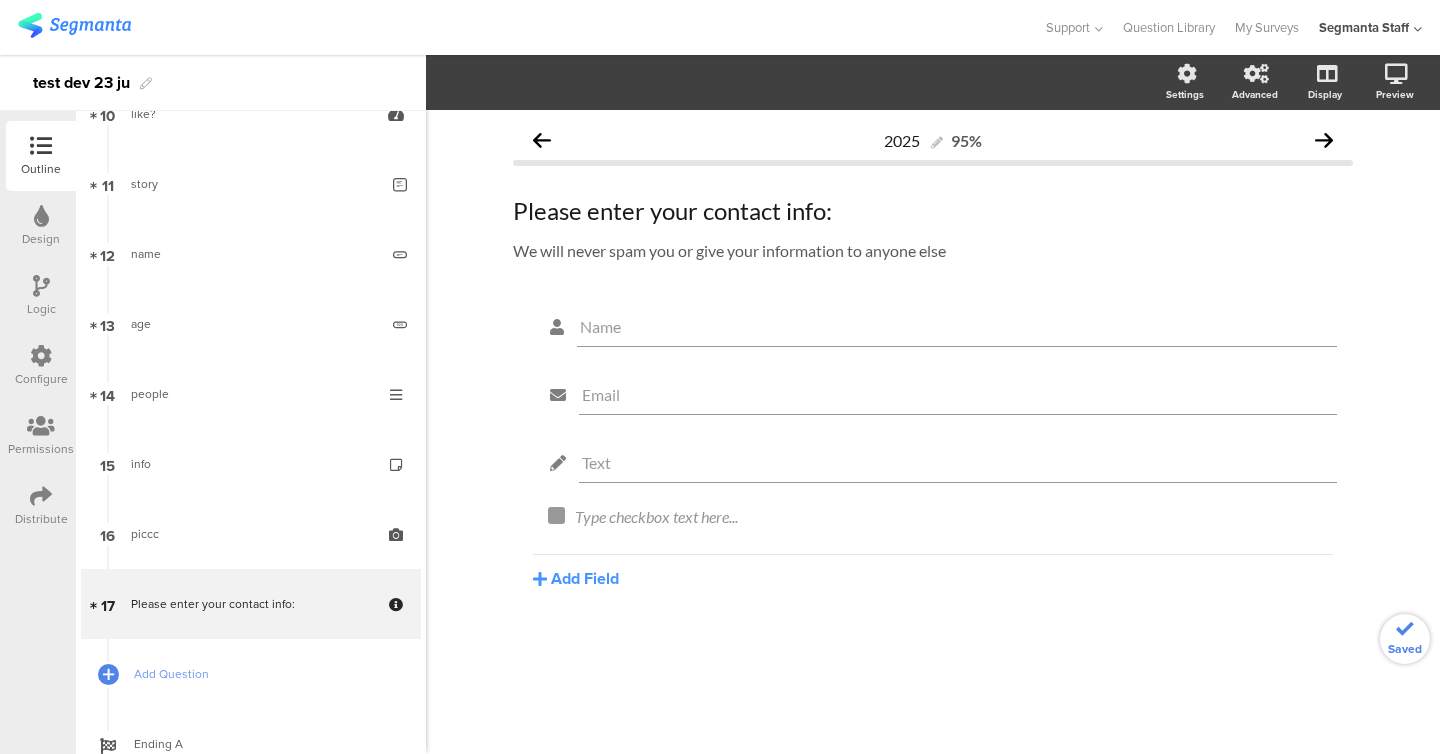 click on "Name
Email
Text
Type checkbox text here...
[GEOGRAPHIC_DATA]
Text
Name
URL
Email
Date
Phone number
Dropdown
US State
Country
Checkbox" 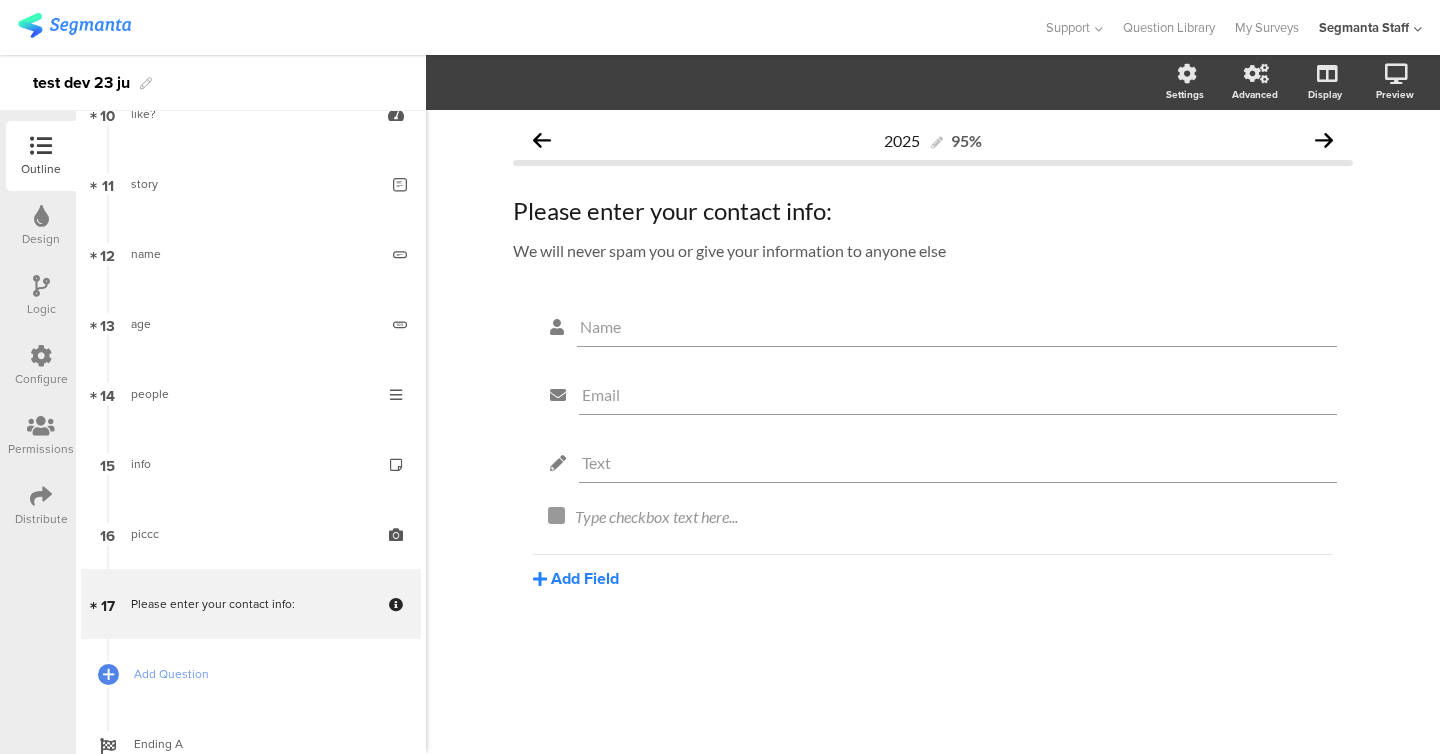 click on "Add Field" 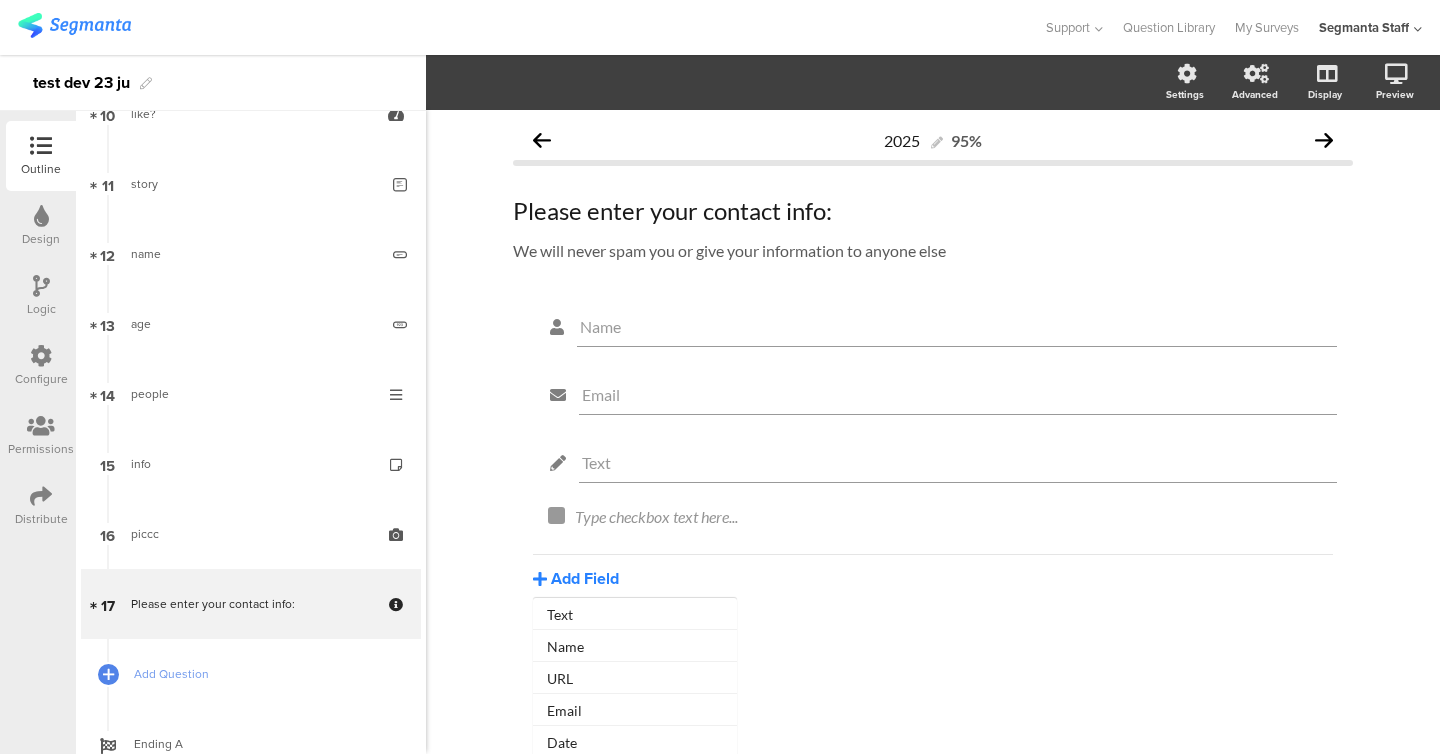 scroll, scrollTop: 166, scrollLeft: 0, axis: vertical 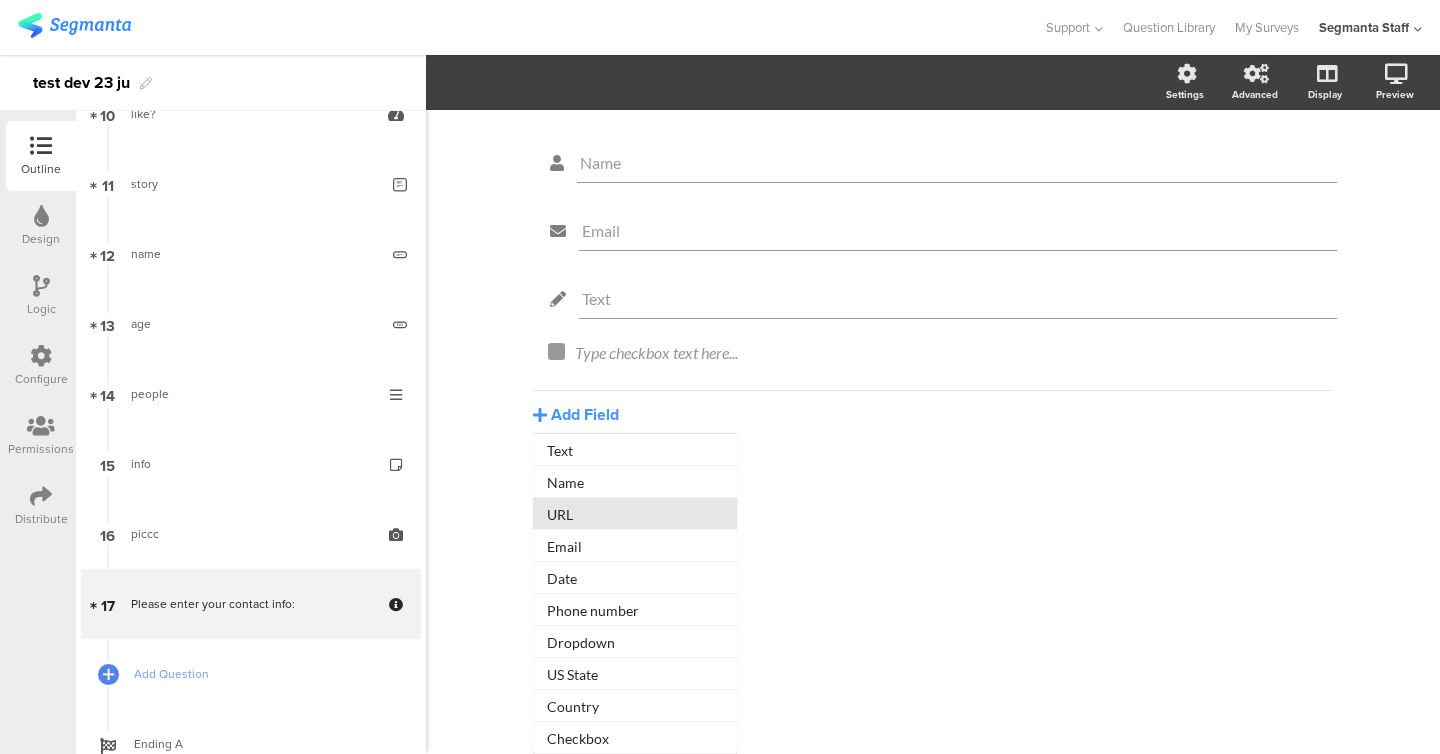 click on "URL" 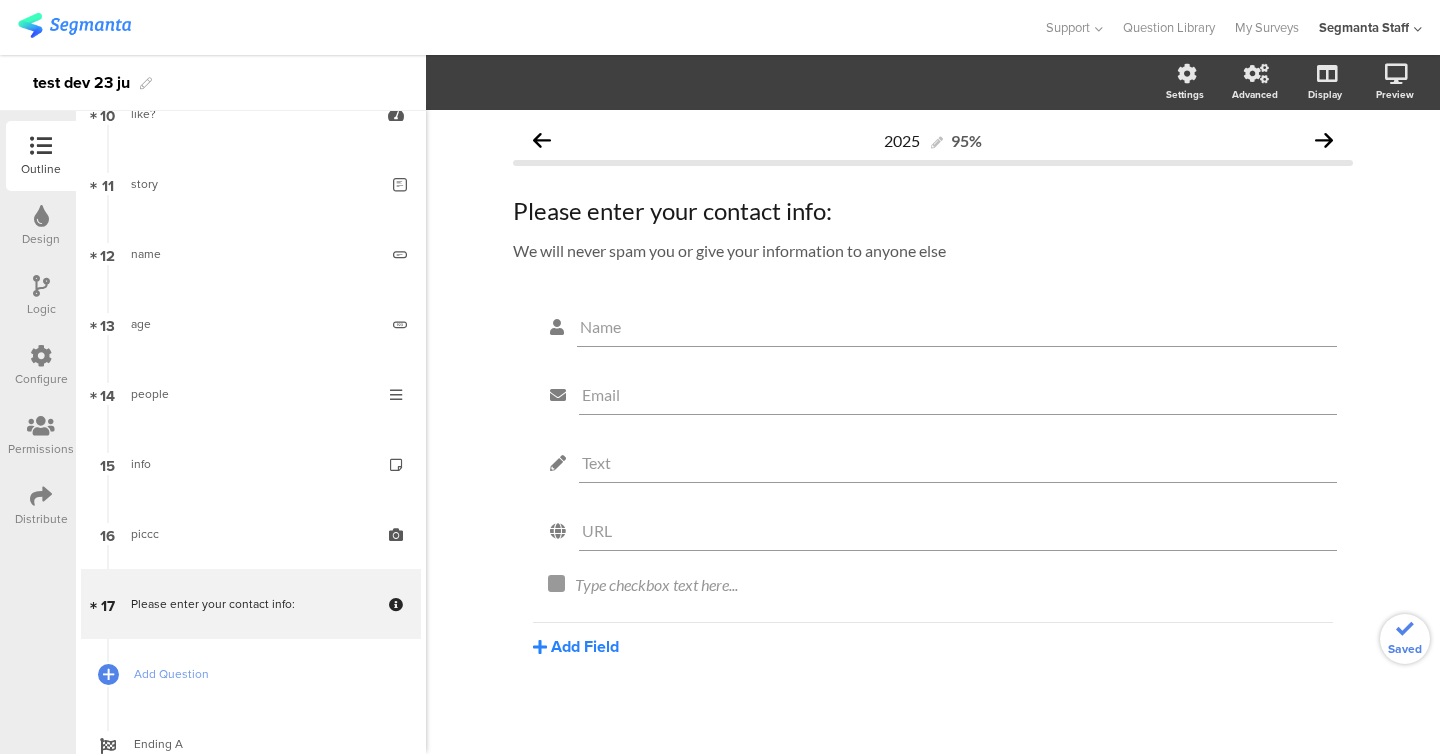 click on "Add Field" 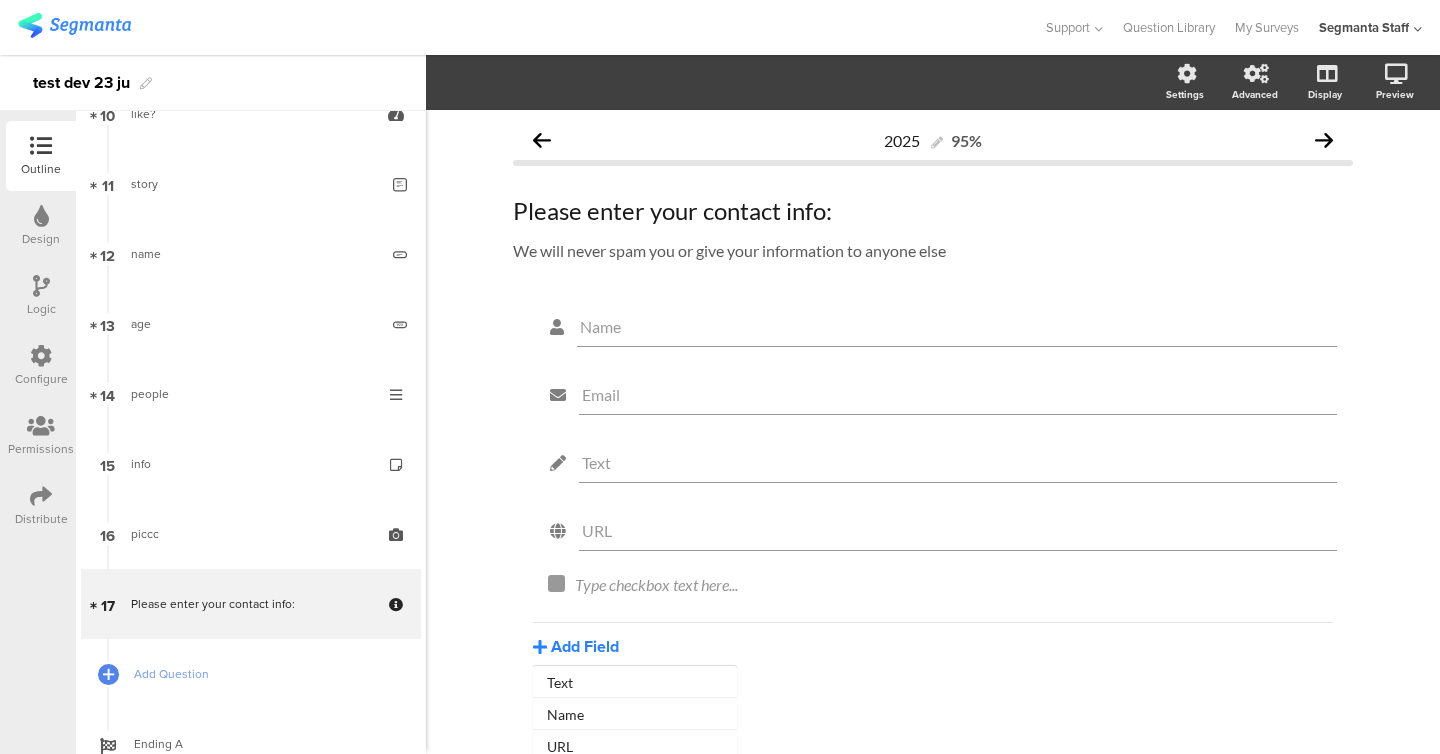 scroll, scrollTop: 223, scrollLeft: 0, axis: vertical 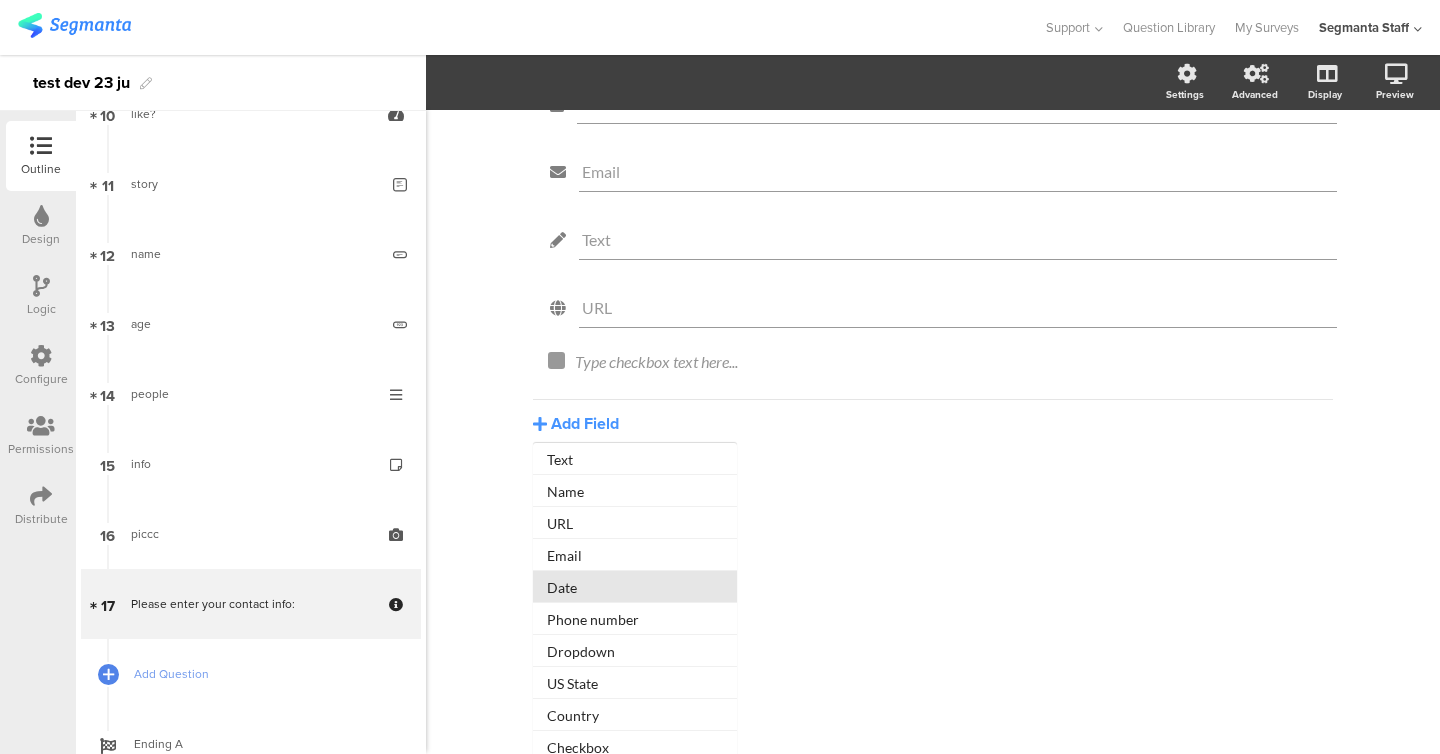 click on "Date" 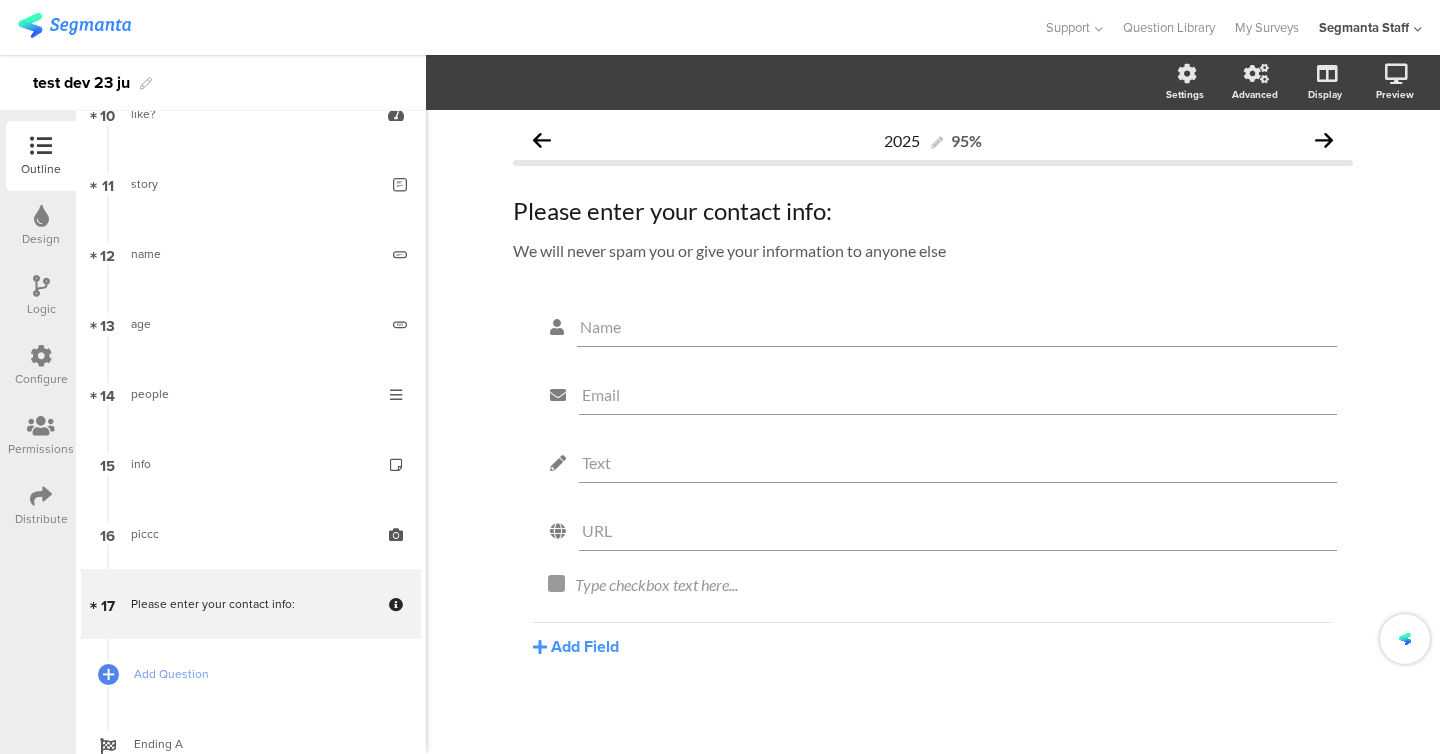 scroll, scrollTop: 0, scrollLeft: 0, axis: both 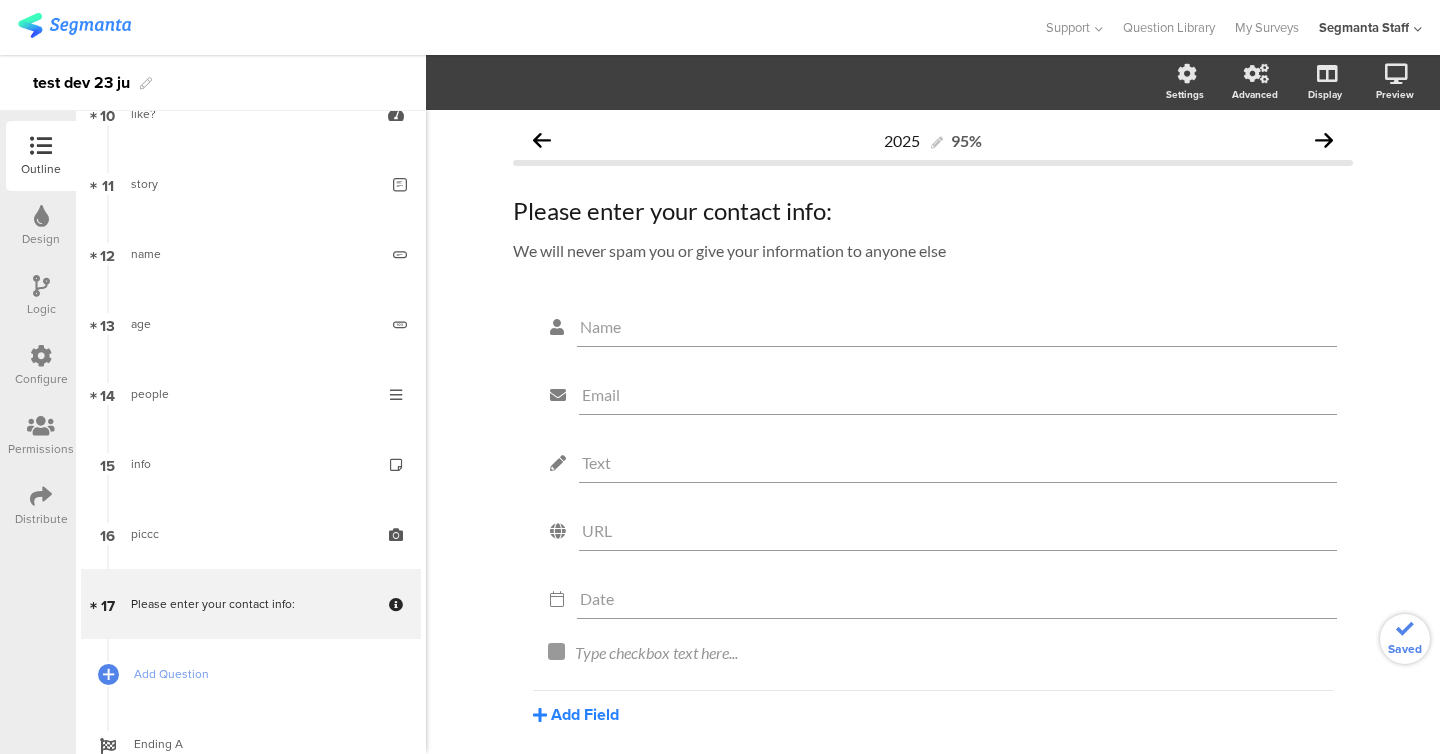 click on "Add Field" 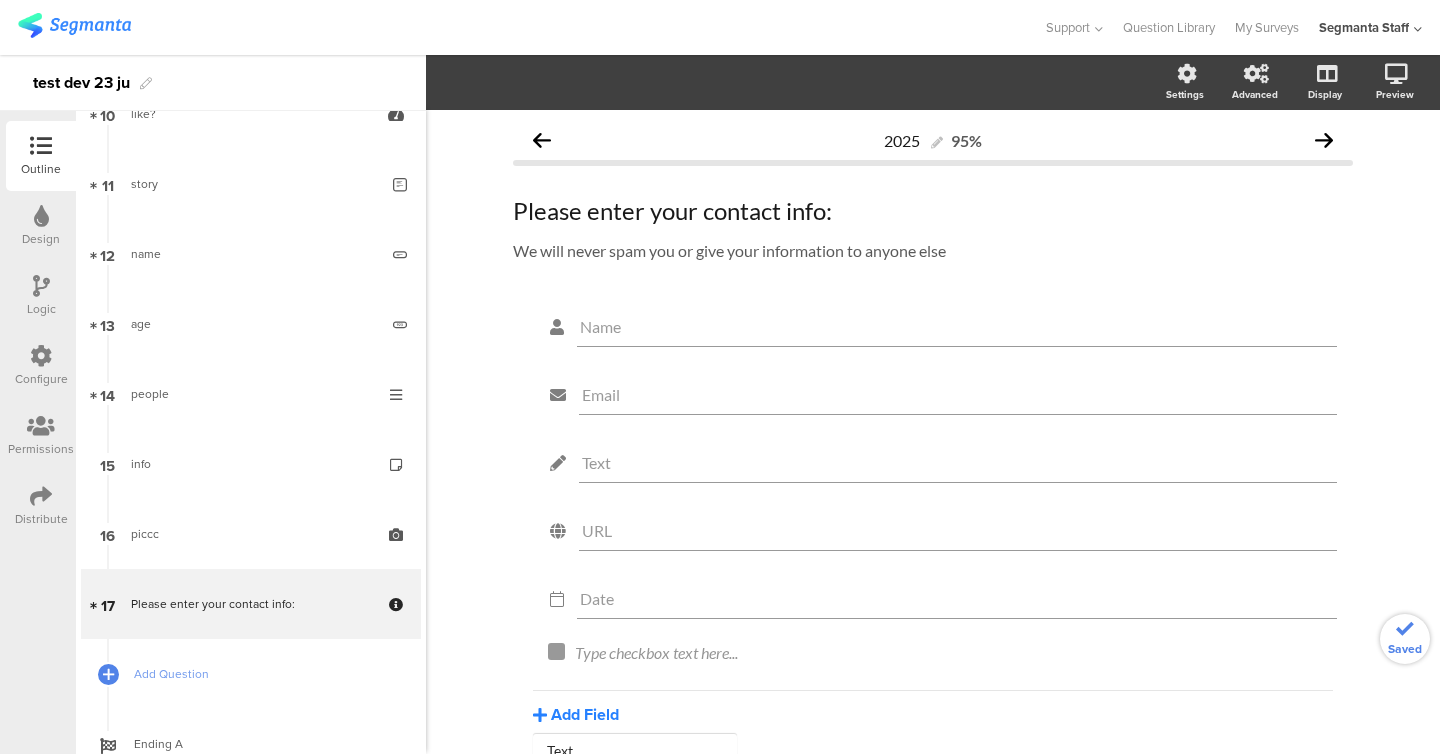 scroll, scrollTop: 223, scrollLeft: 0, axis: vertical 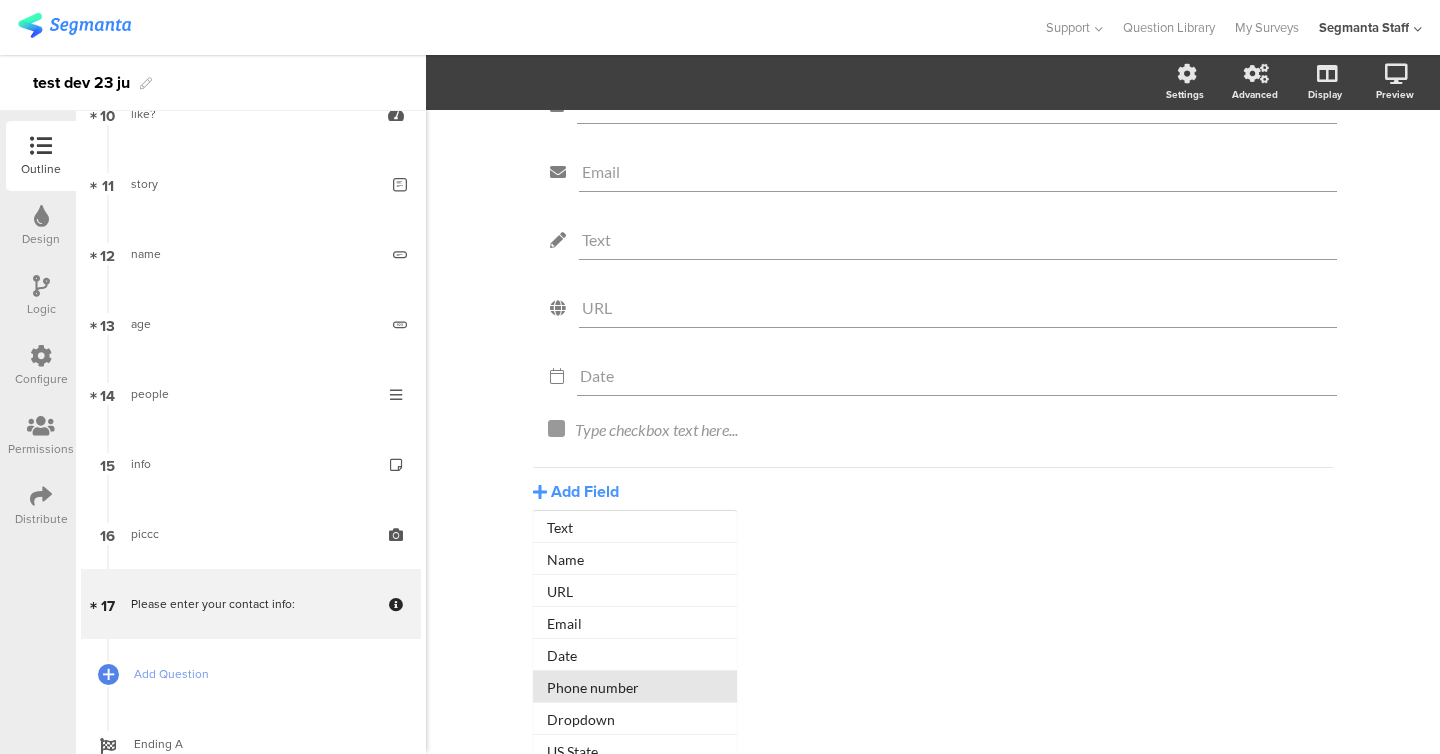 click on "Phone number" 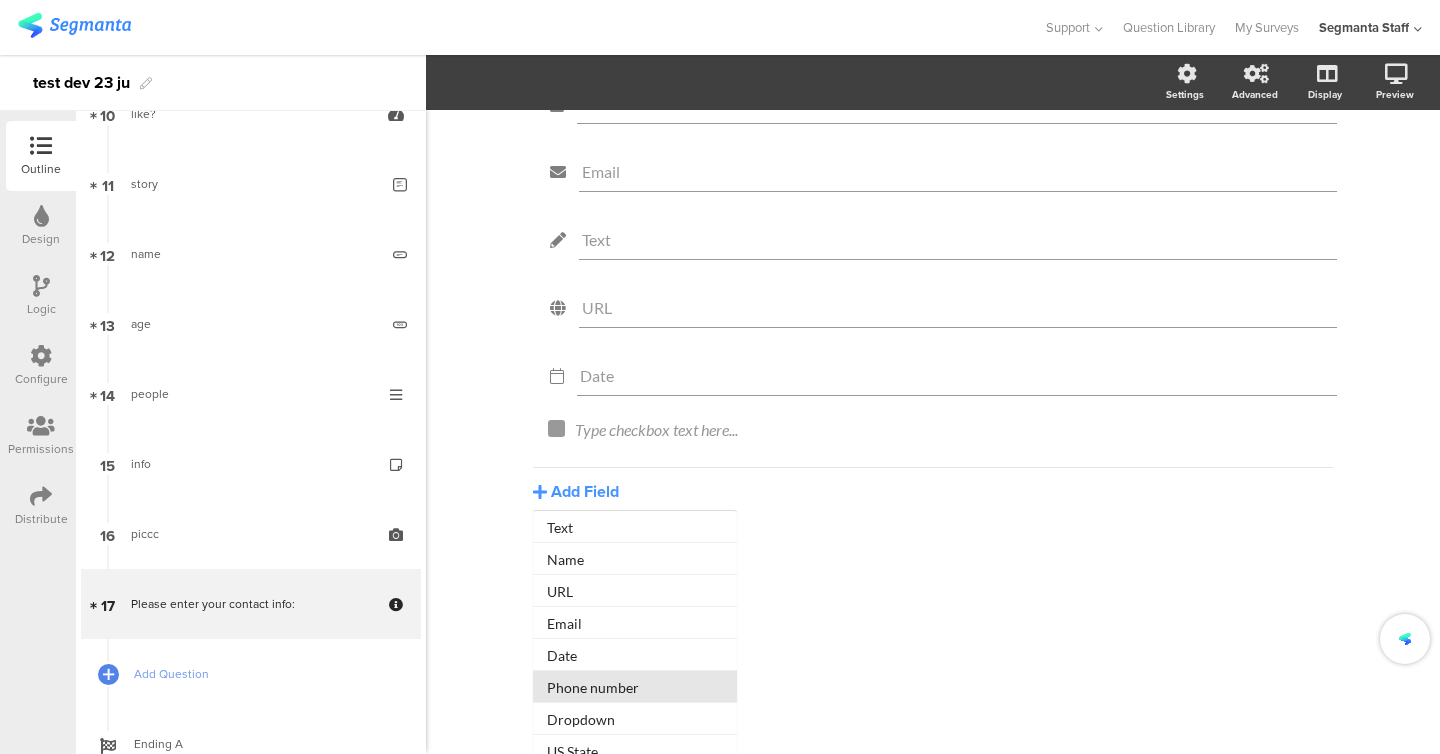 scroll, scrollTop: 0, scrollLeft: 0, axis: both 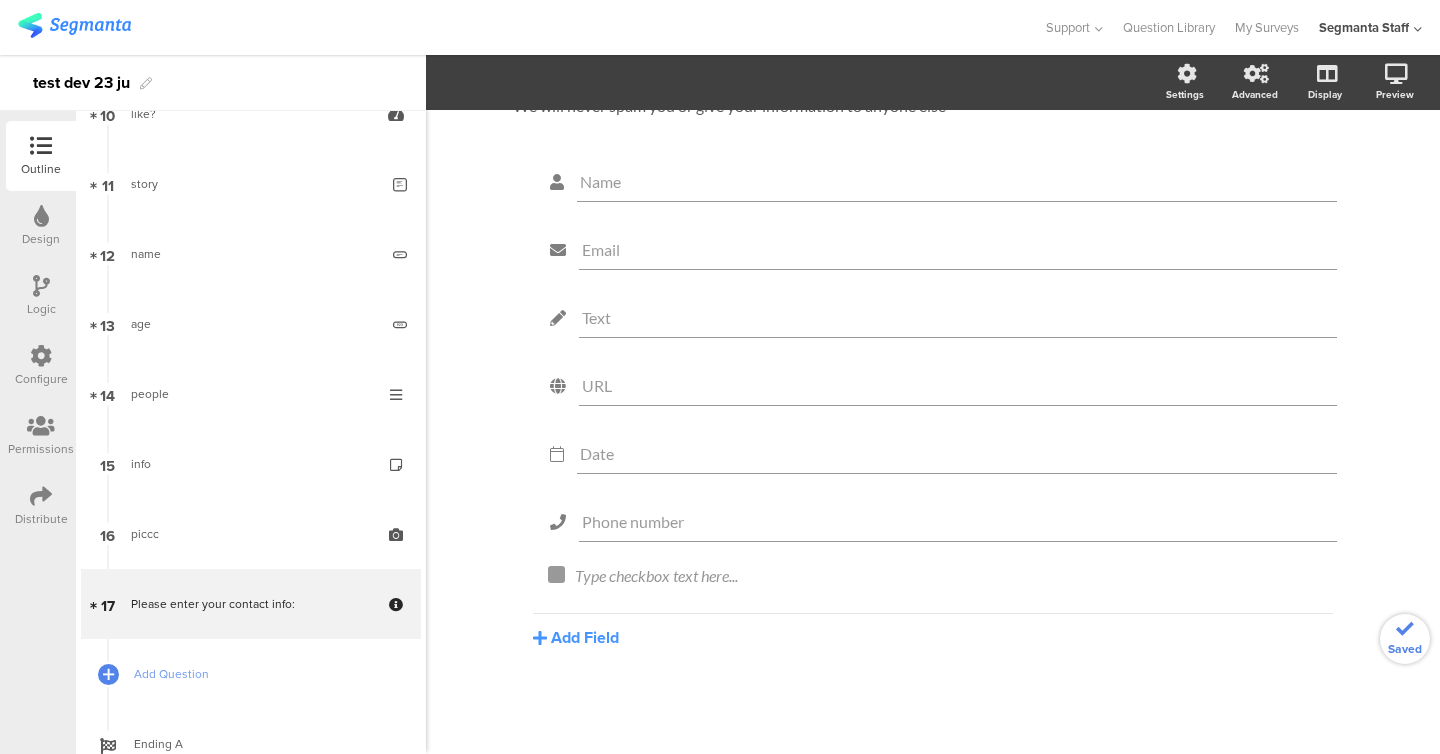 click on "Add Field
Text
Name
URL
Email
Date
Phone number
Dropdown
US State
Country
Checkbox" 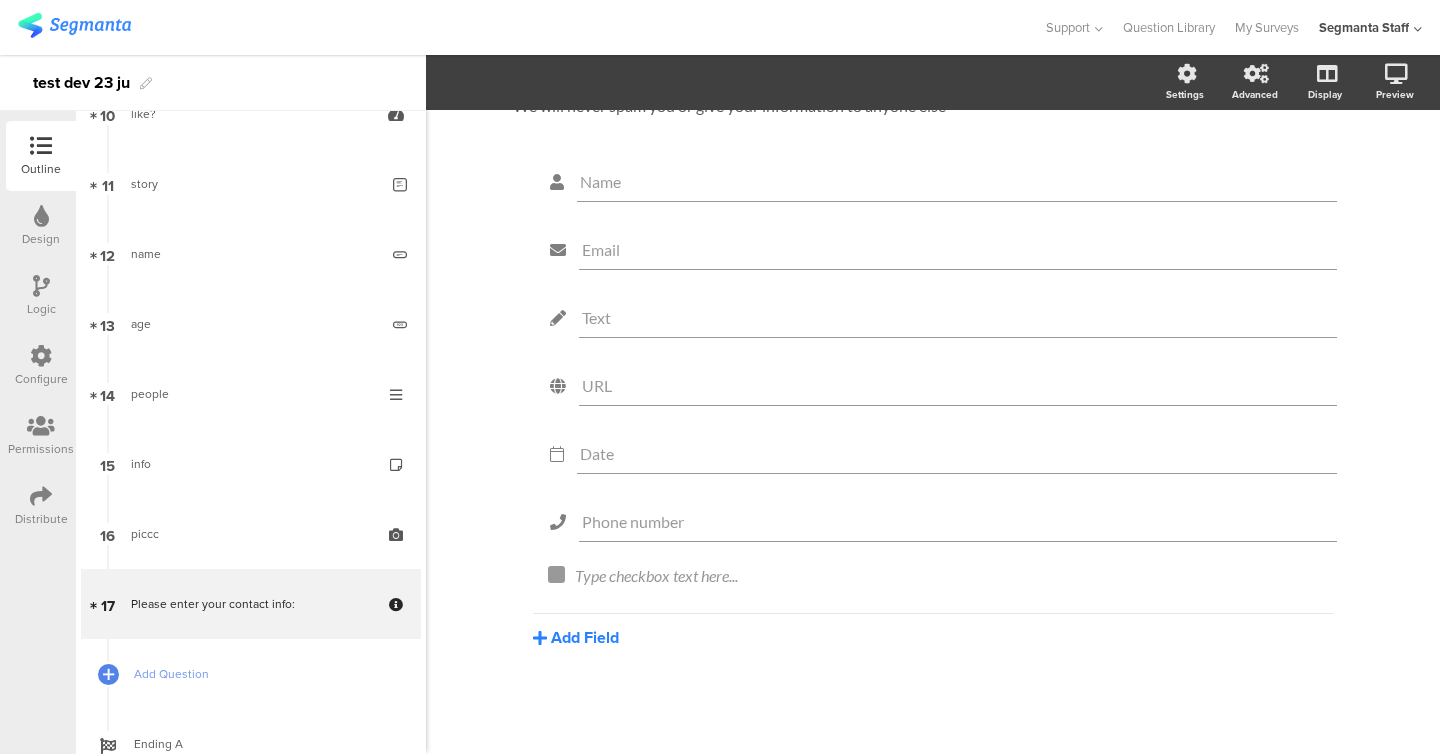 click on "Add Field" 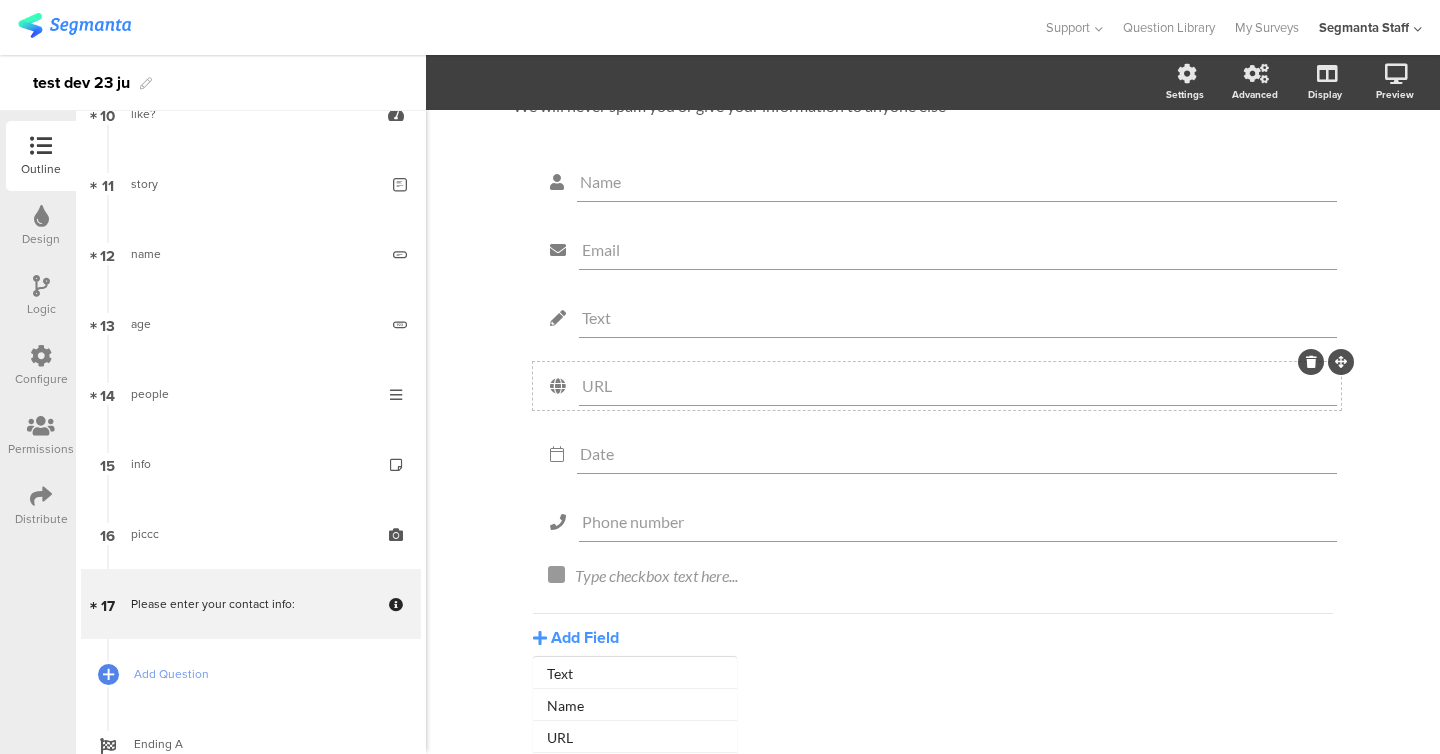 scroll, scrollTop: 223, scrollLeft: 0, axis: vertical 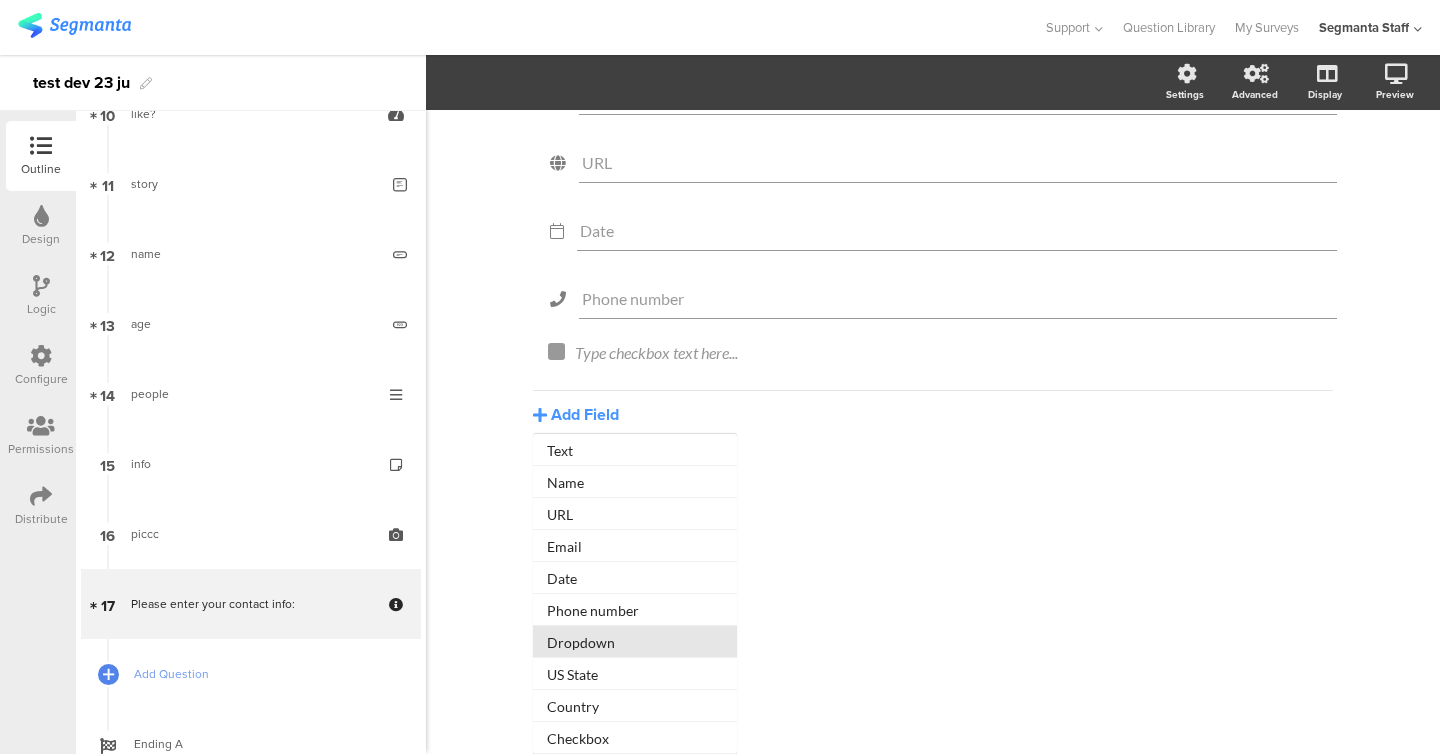 click on "Dropdown" 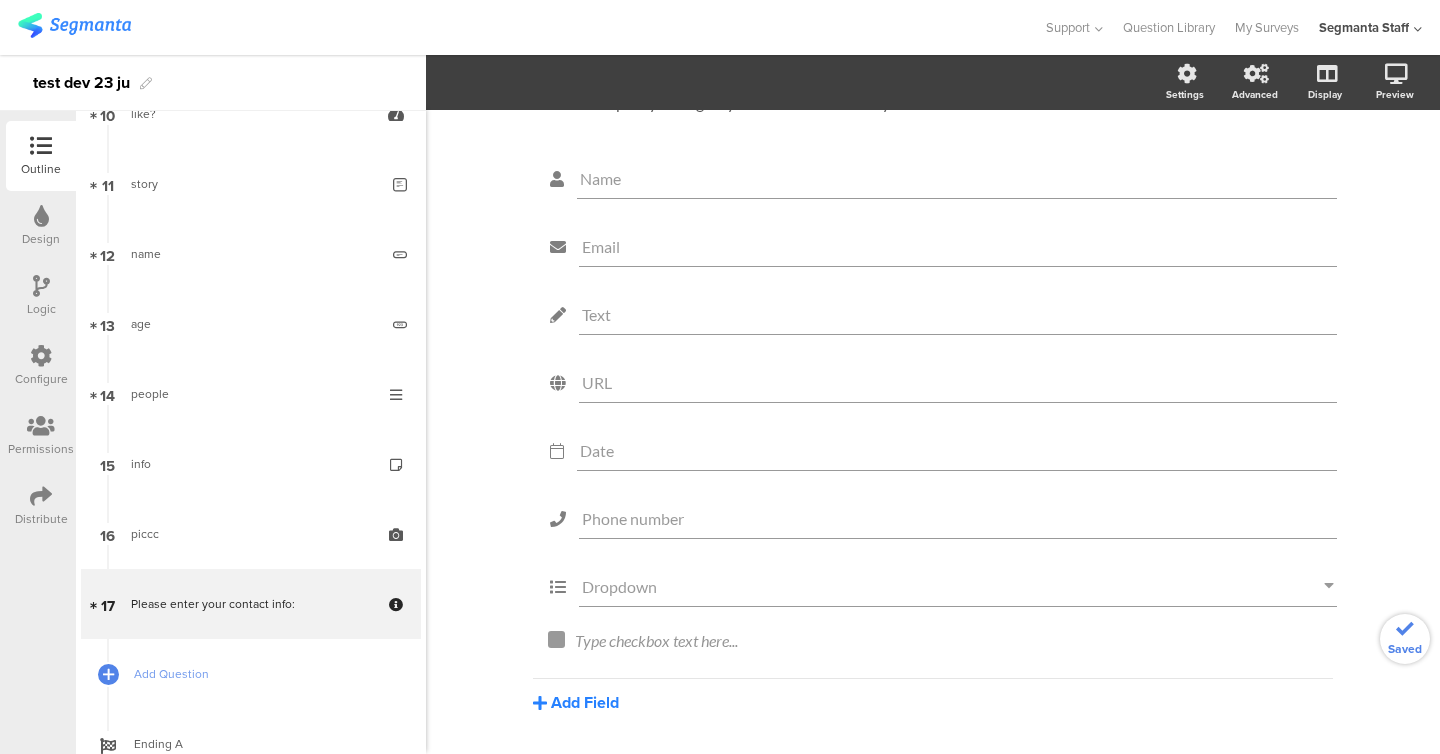 click on "Add Field" 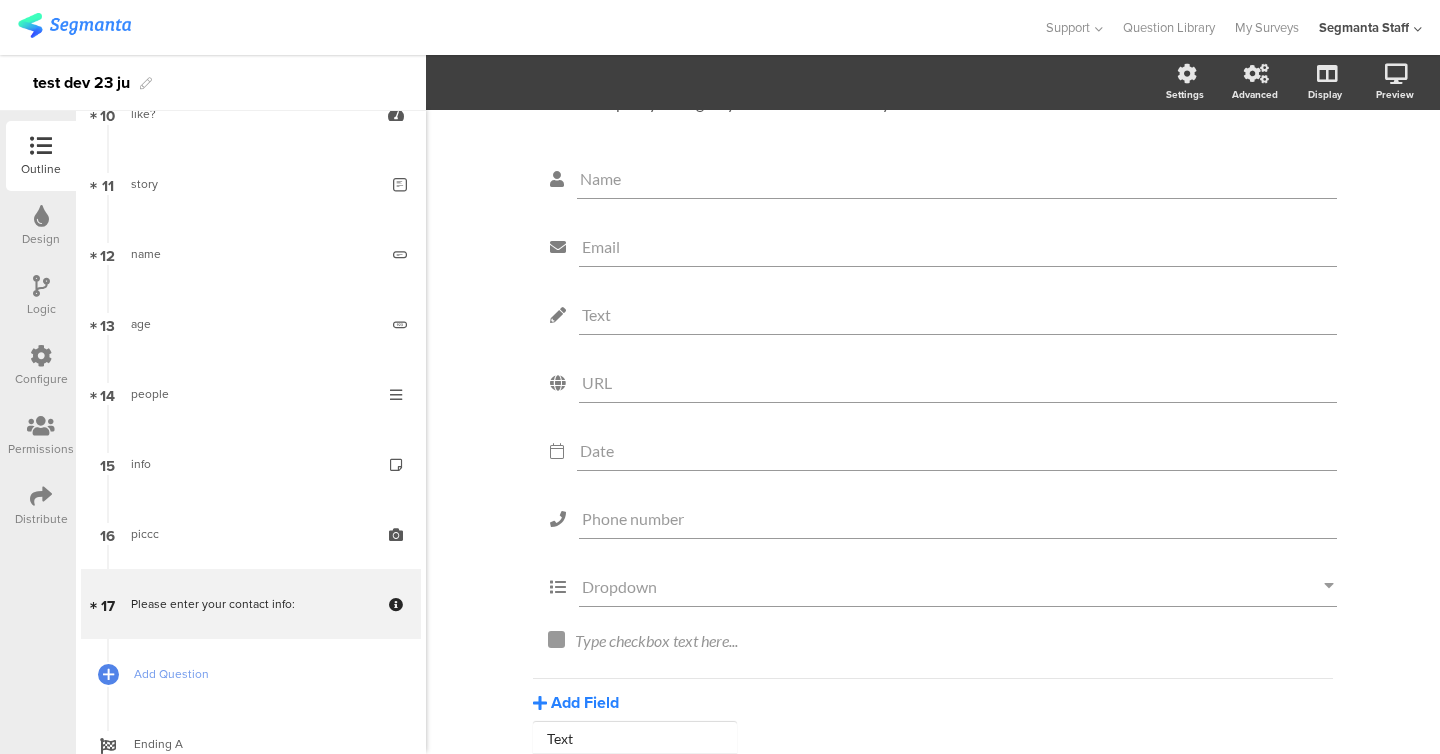 scroll, scrollTop: 223, scrollLeft: 0, axis: vertical 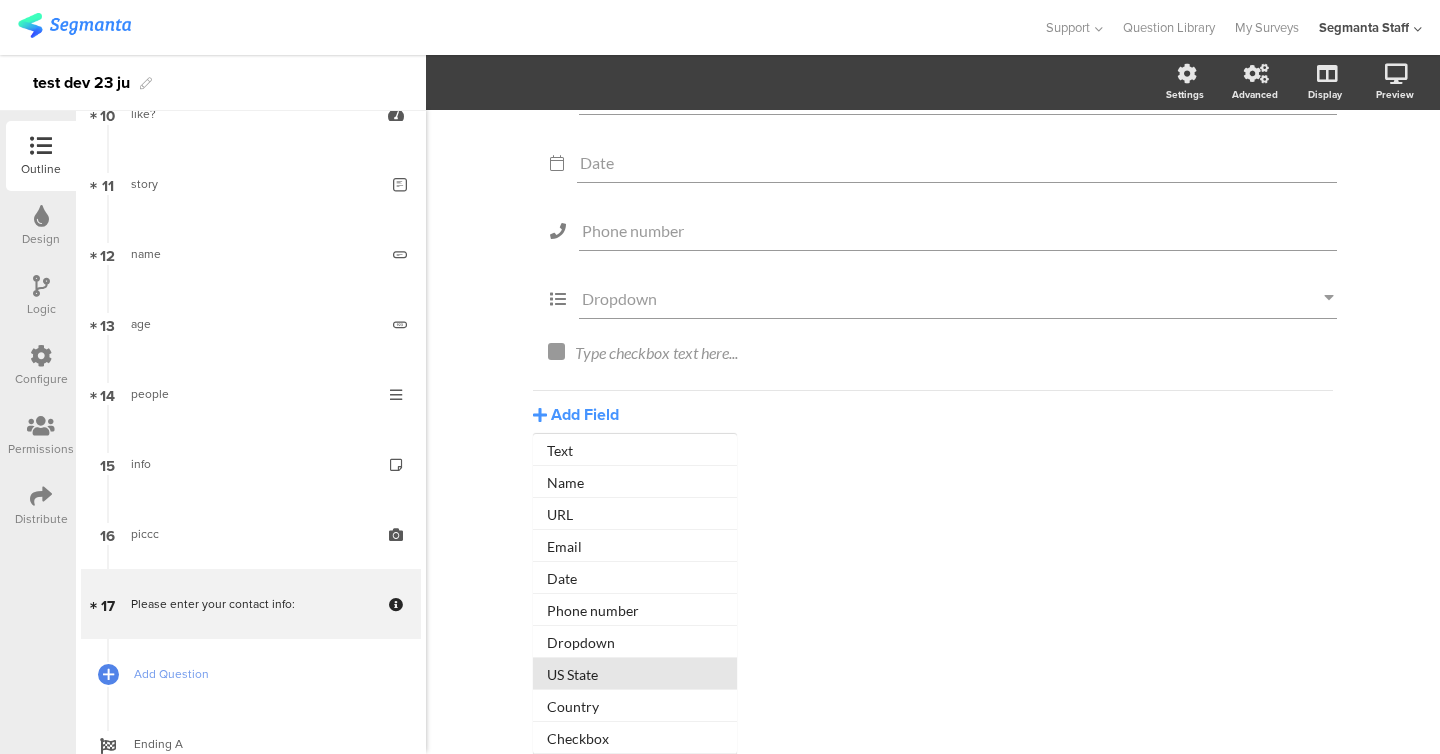 click on "US State" 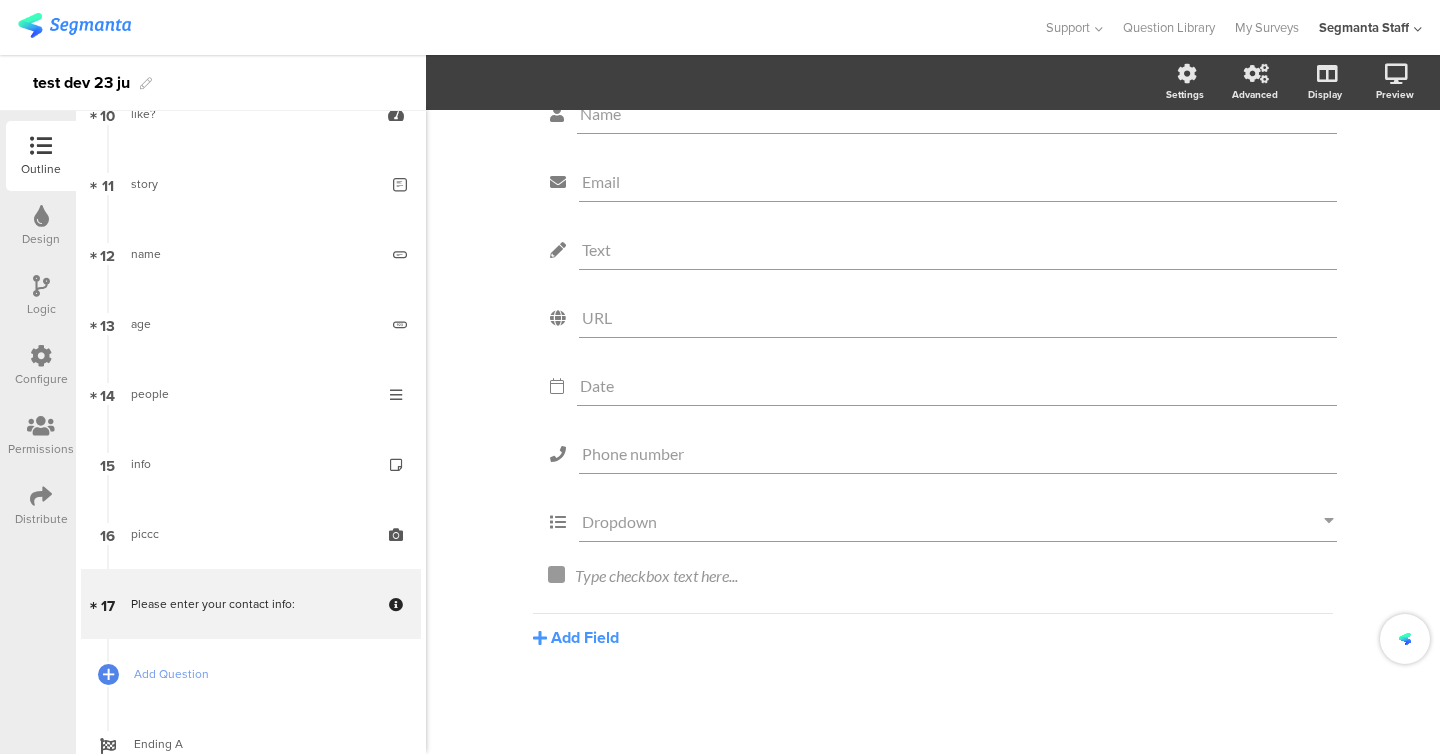scroll, scrollTop: 0, scrollLeft: 0, axis: both 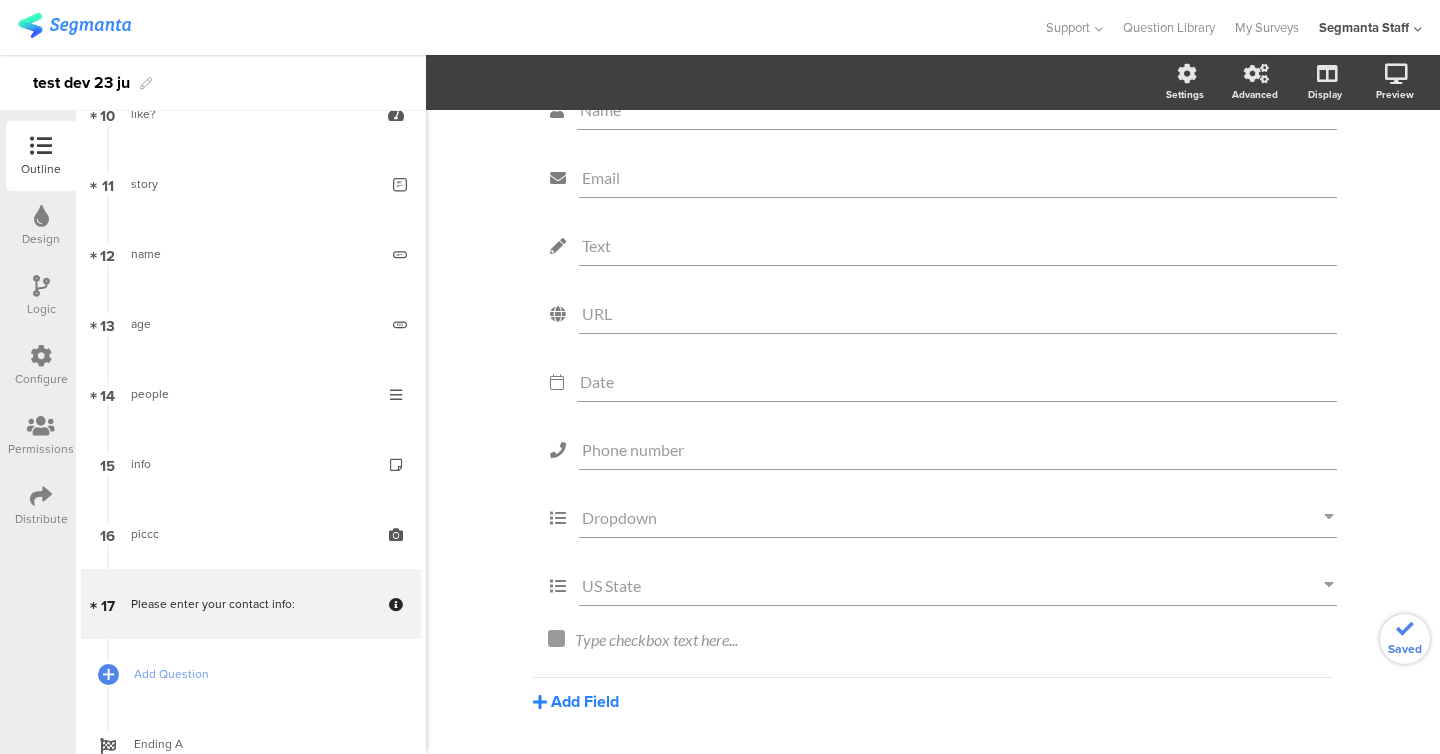 click on "Add Field" 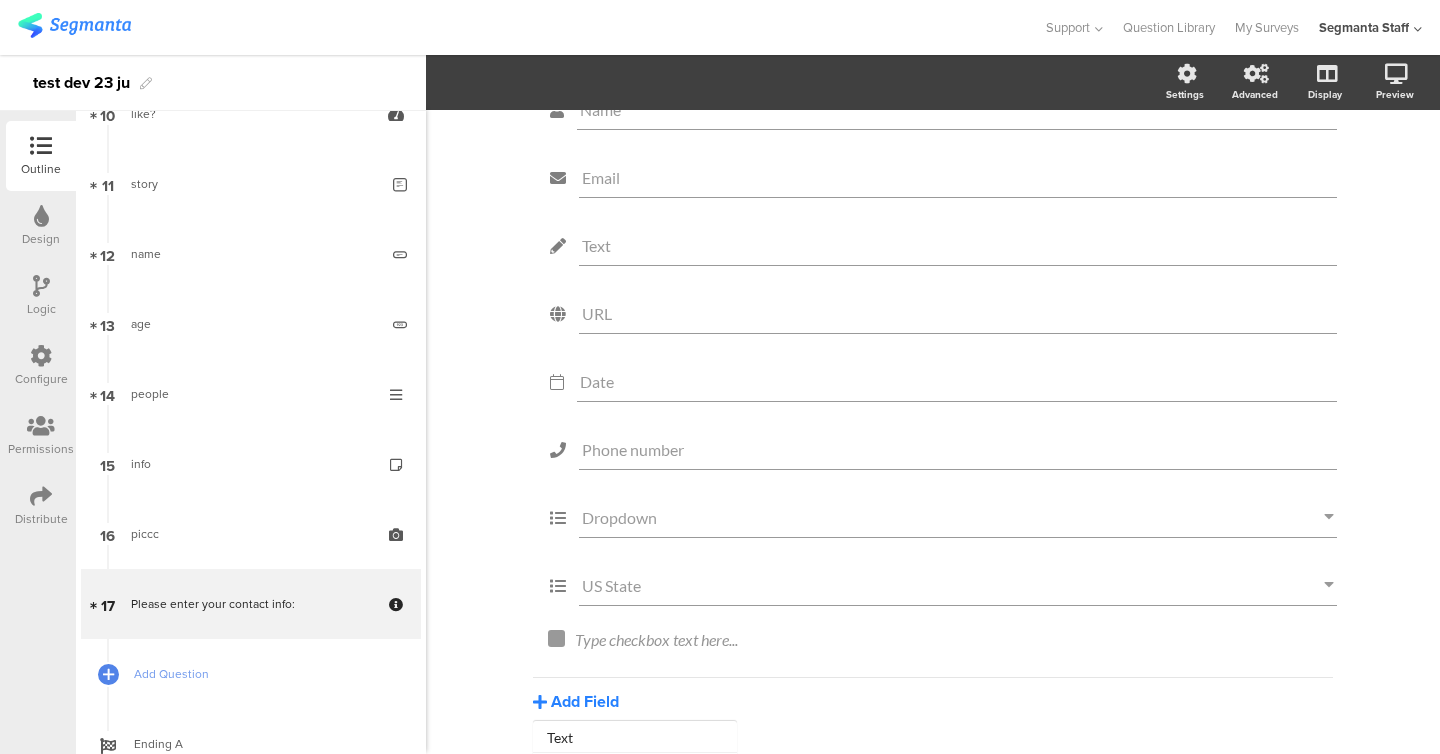 scroll, scrollTop: 223, scrollLeft: 0, axis: vertical 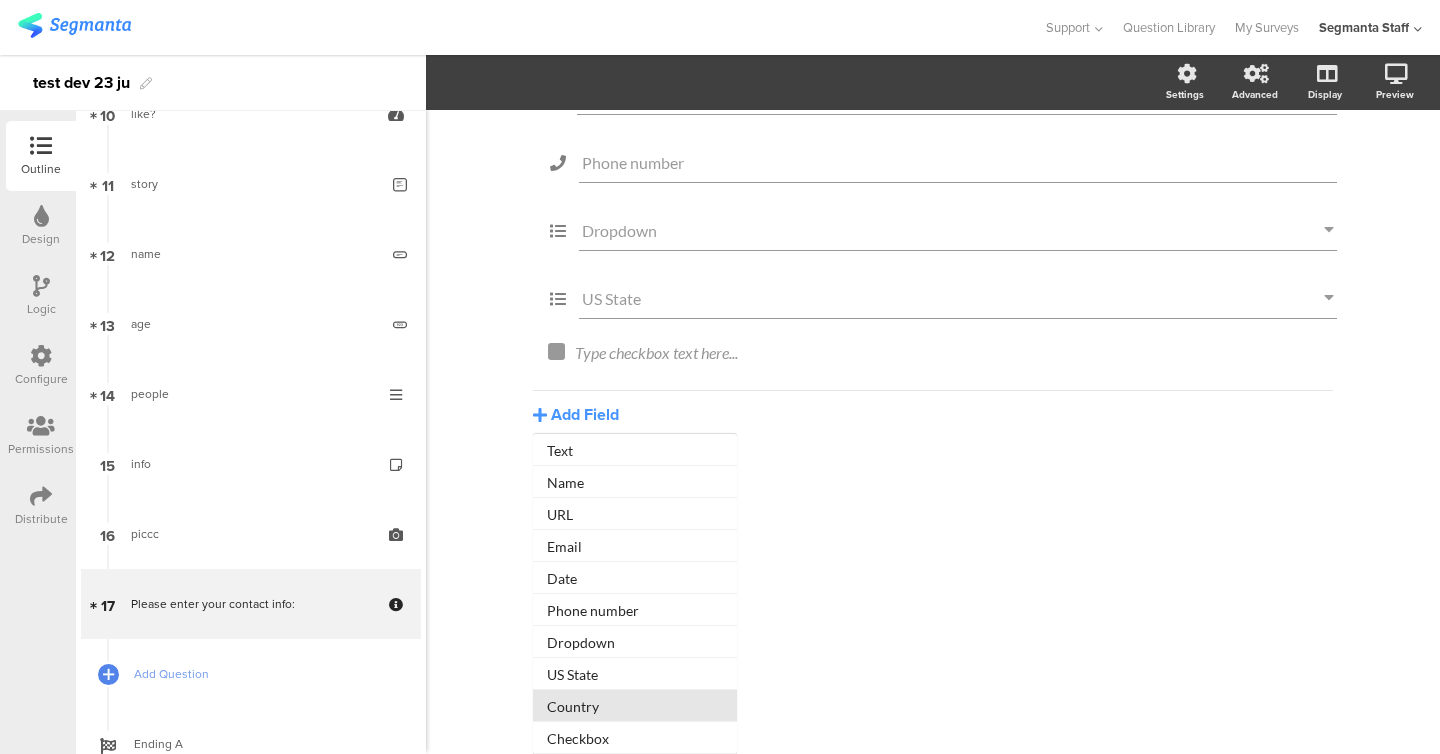 click on "Country" 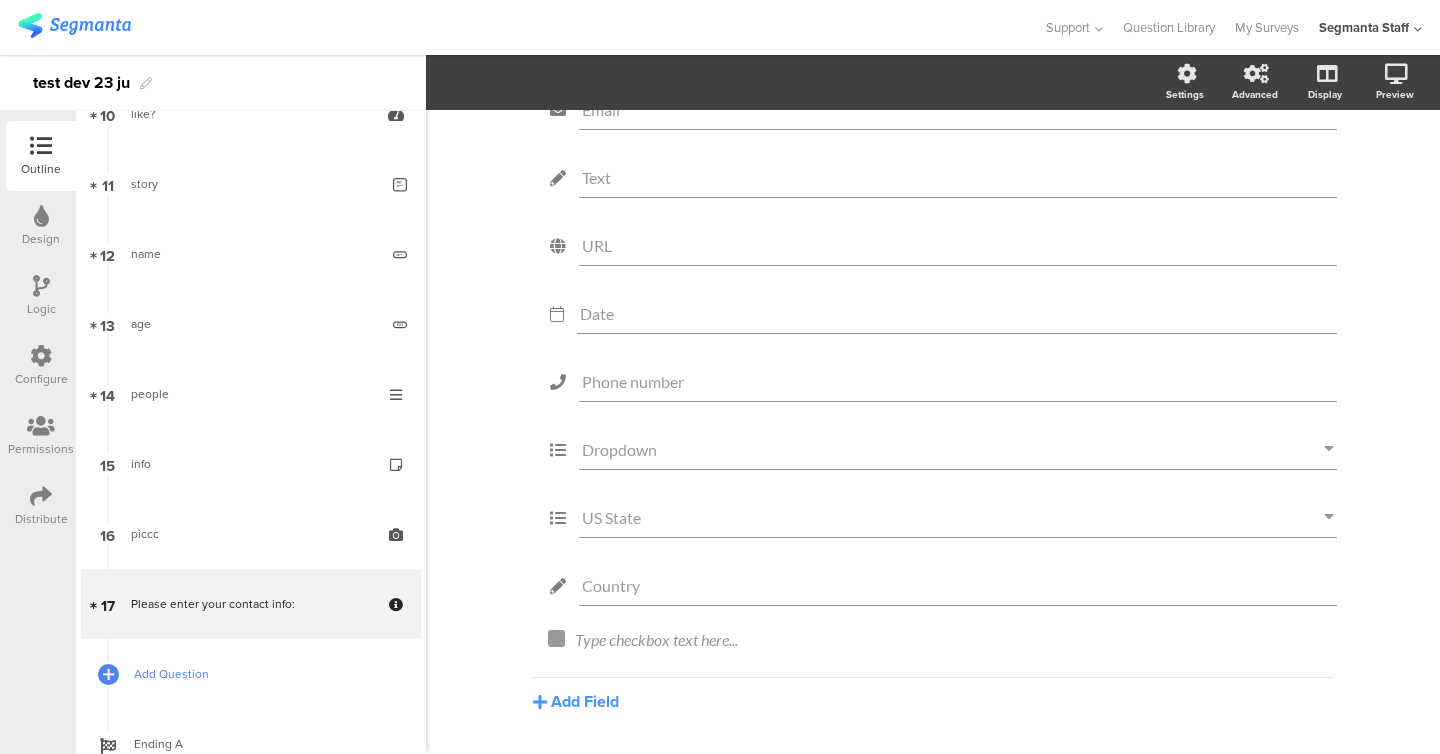 click on "Add Question" at bounding box center [262, 674] 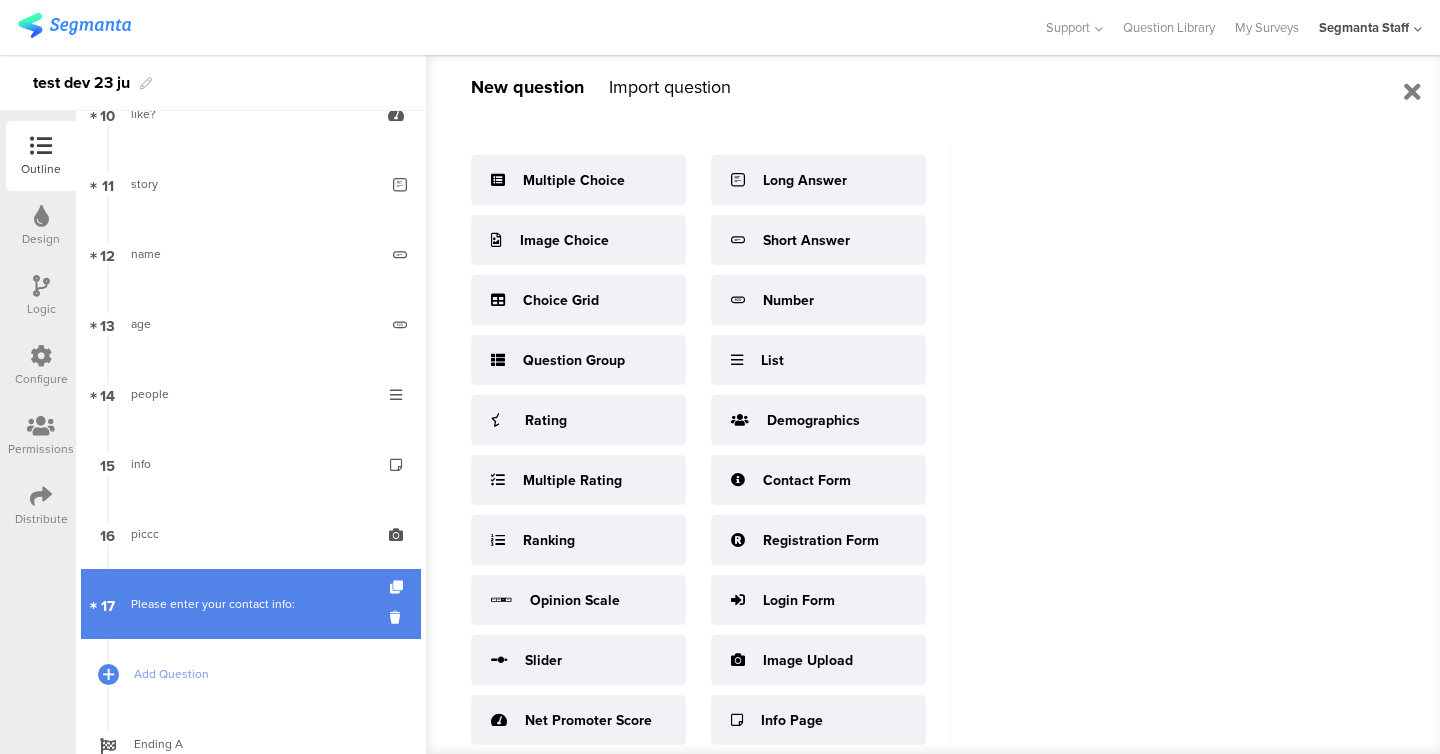 click on "Please enter your contact info:" at bounding box center (250, 604) 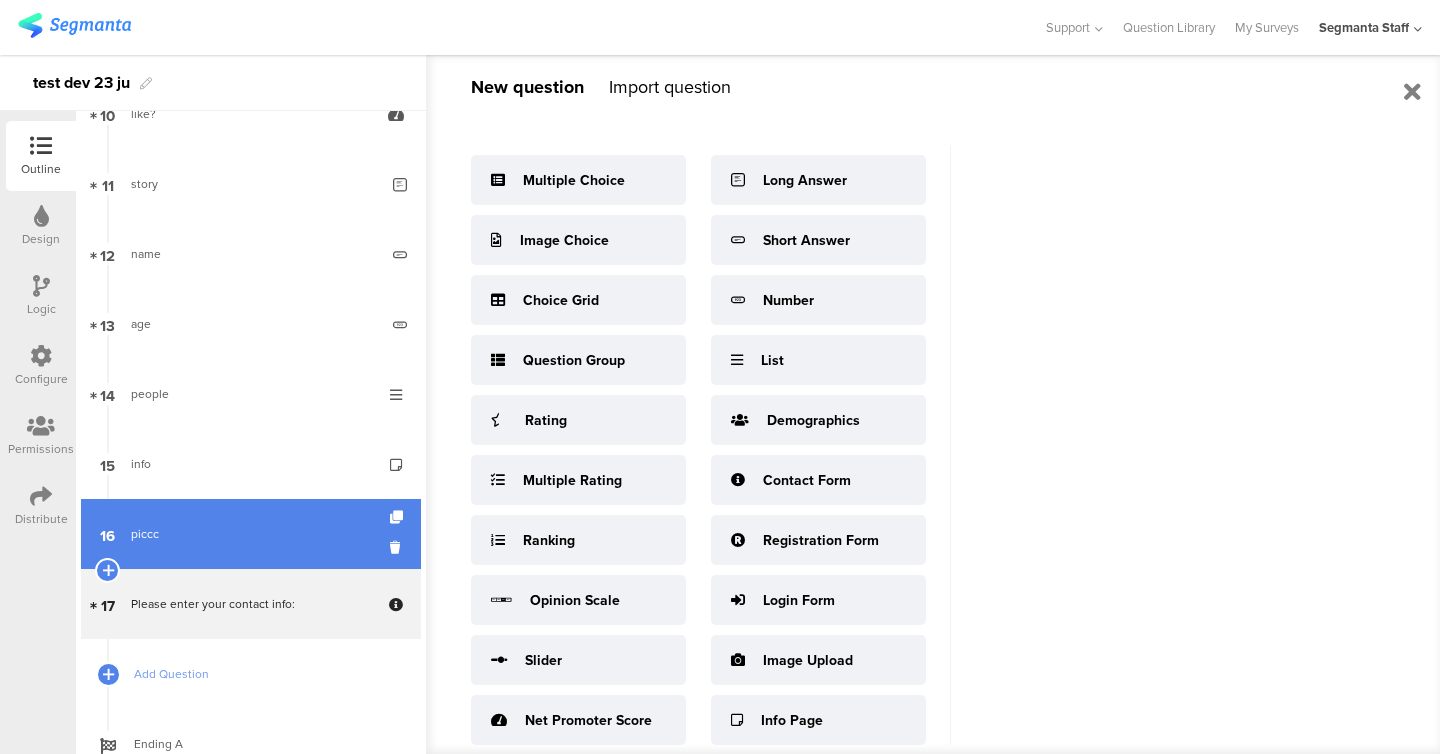 click on "16
piccc" at bounding box center (251, 534) 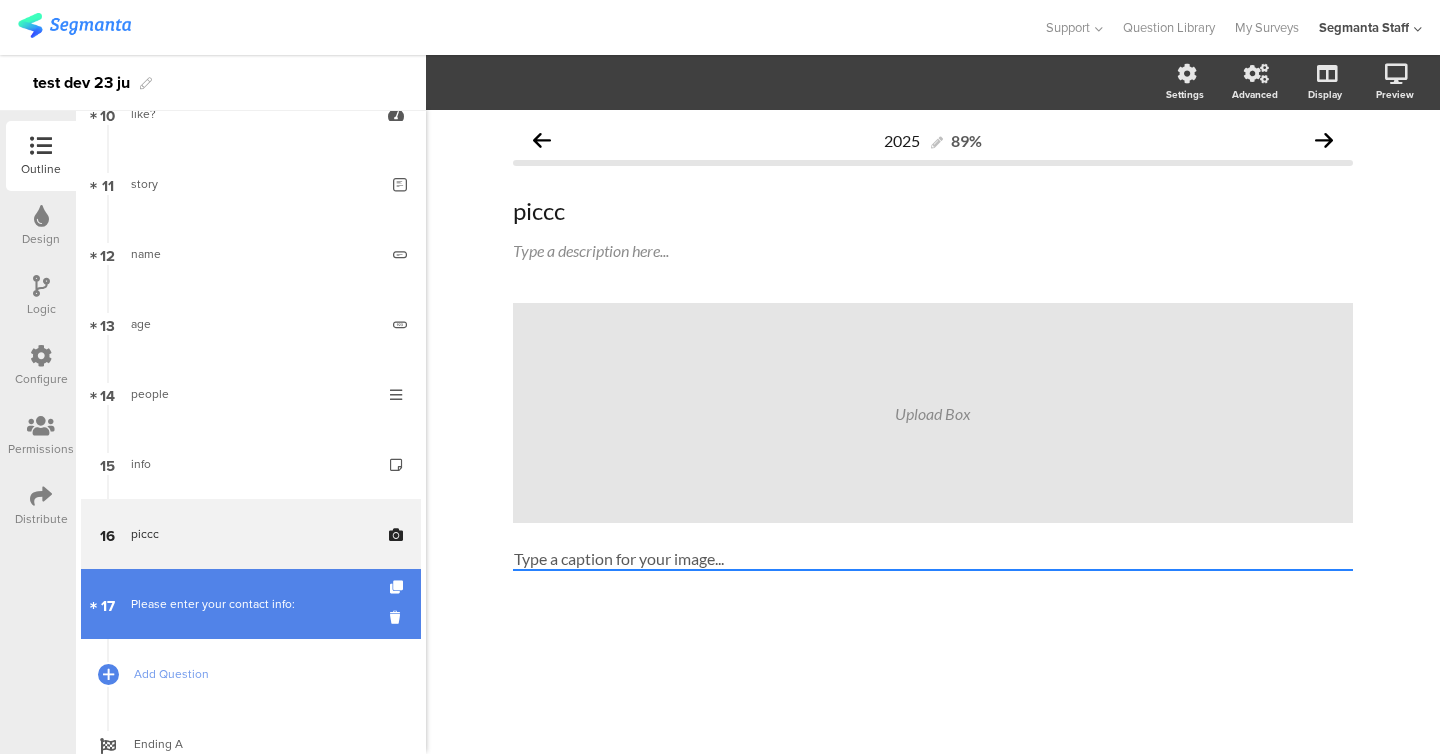 click on "Please enter your contact info:" at bounding box center (250, 604) 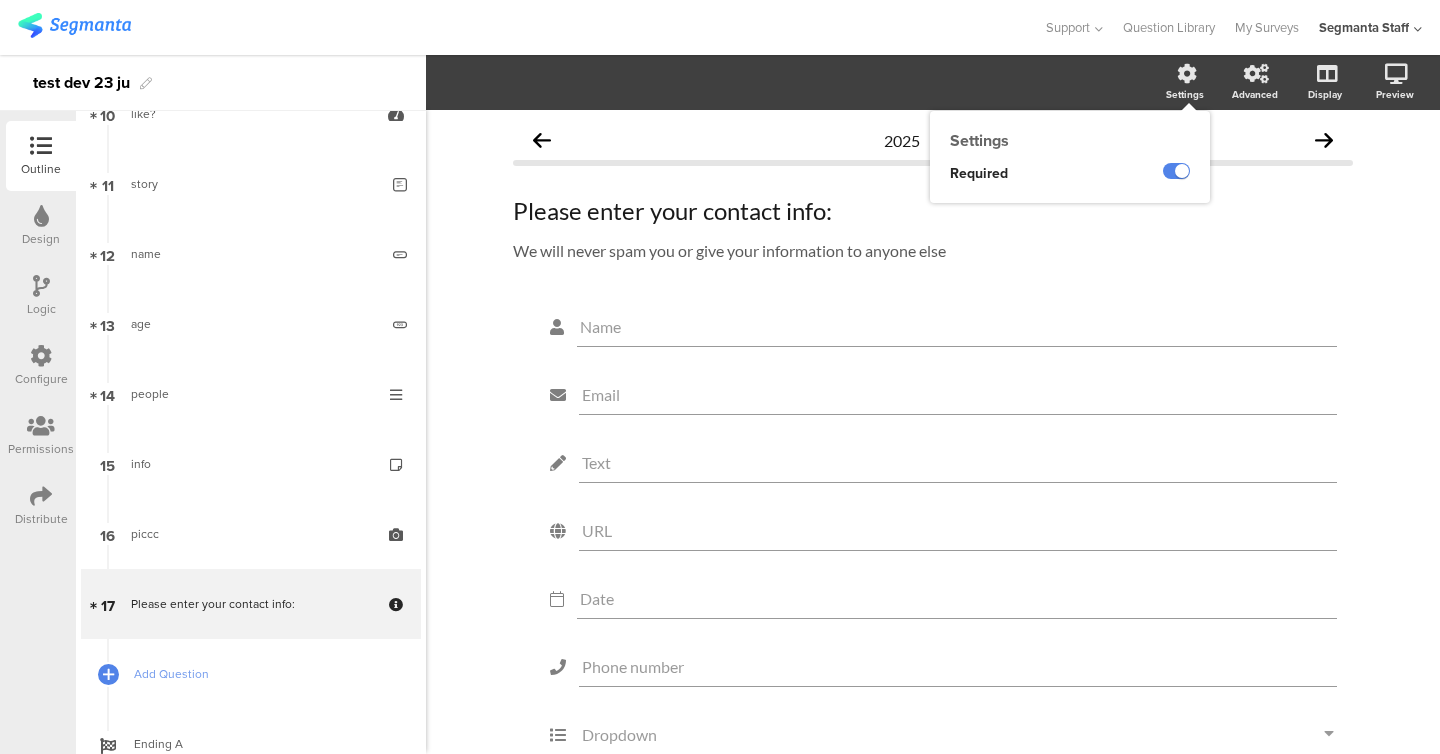 click 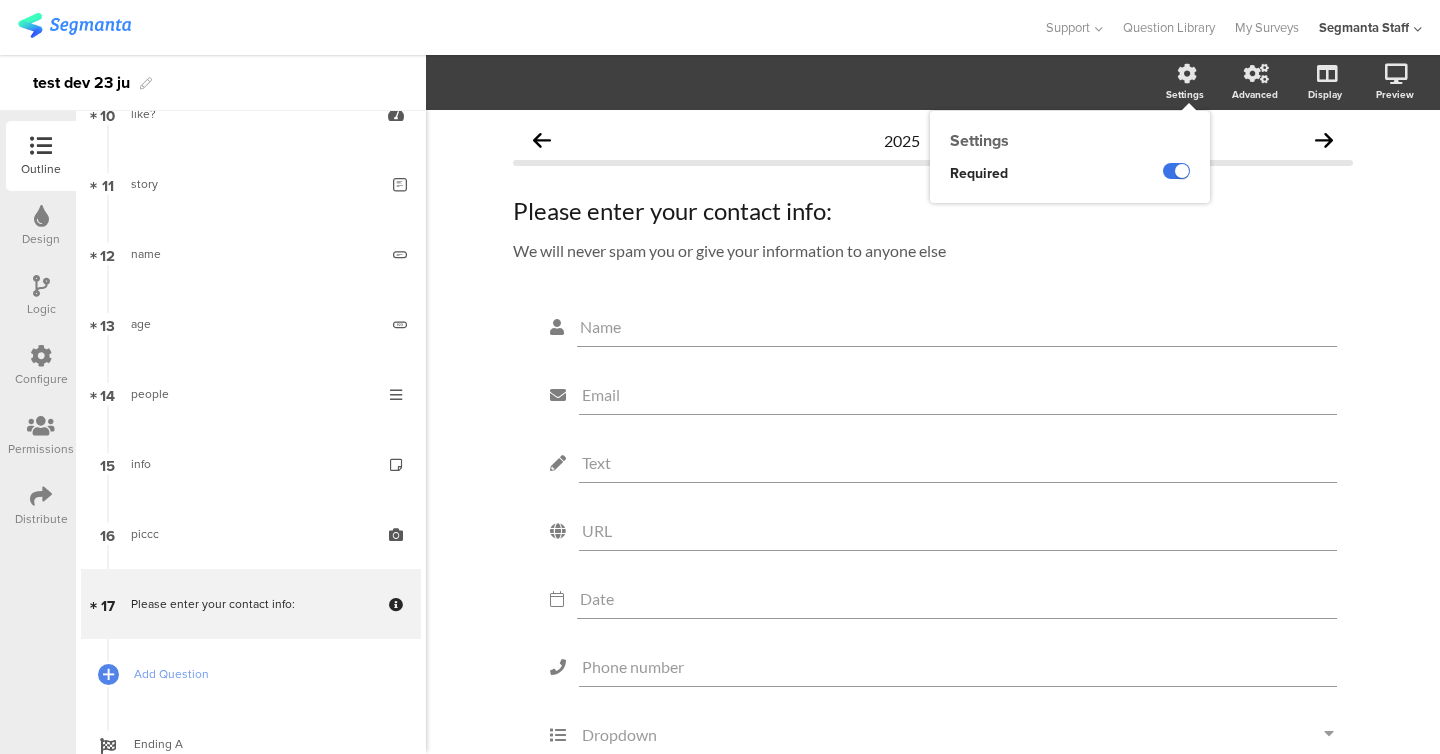 click 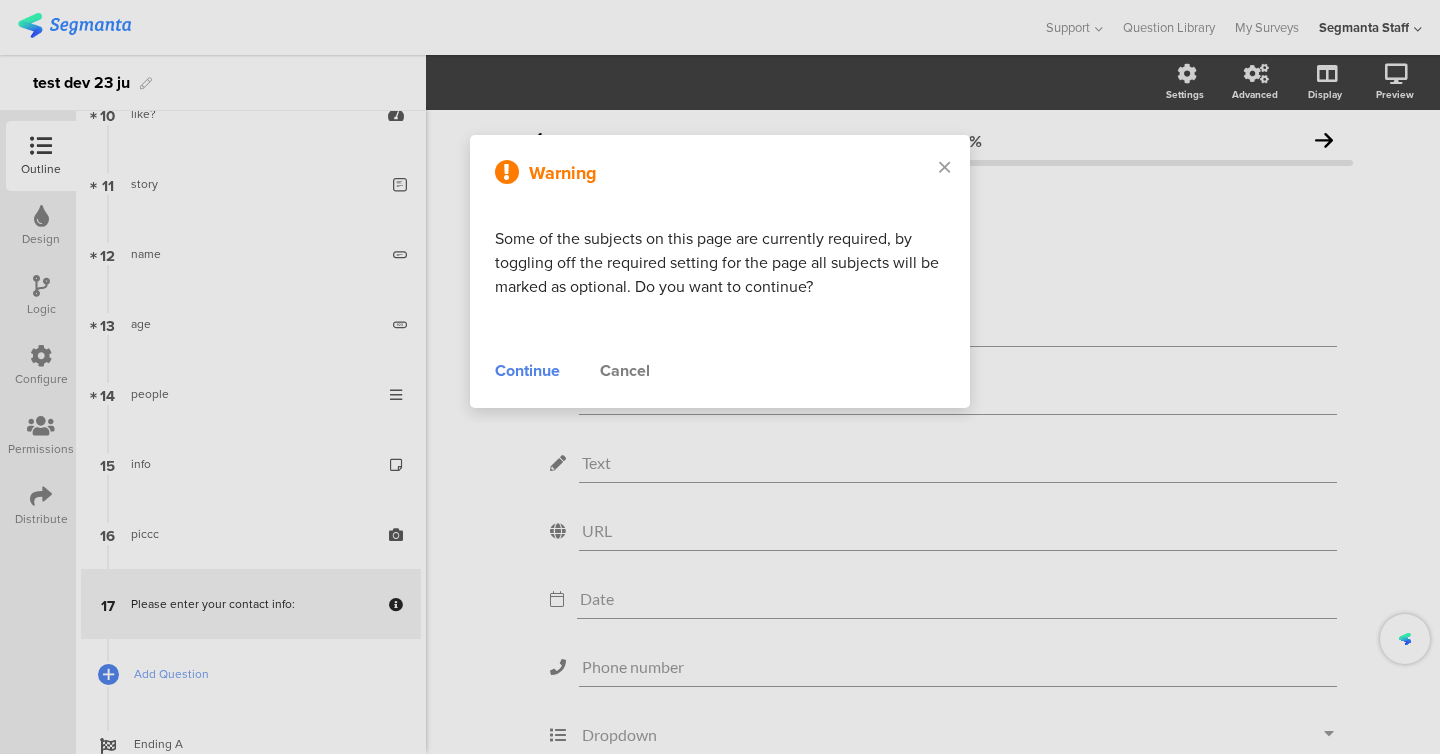 click on "Continue" at bounding box center [527, 371] 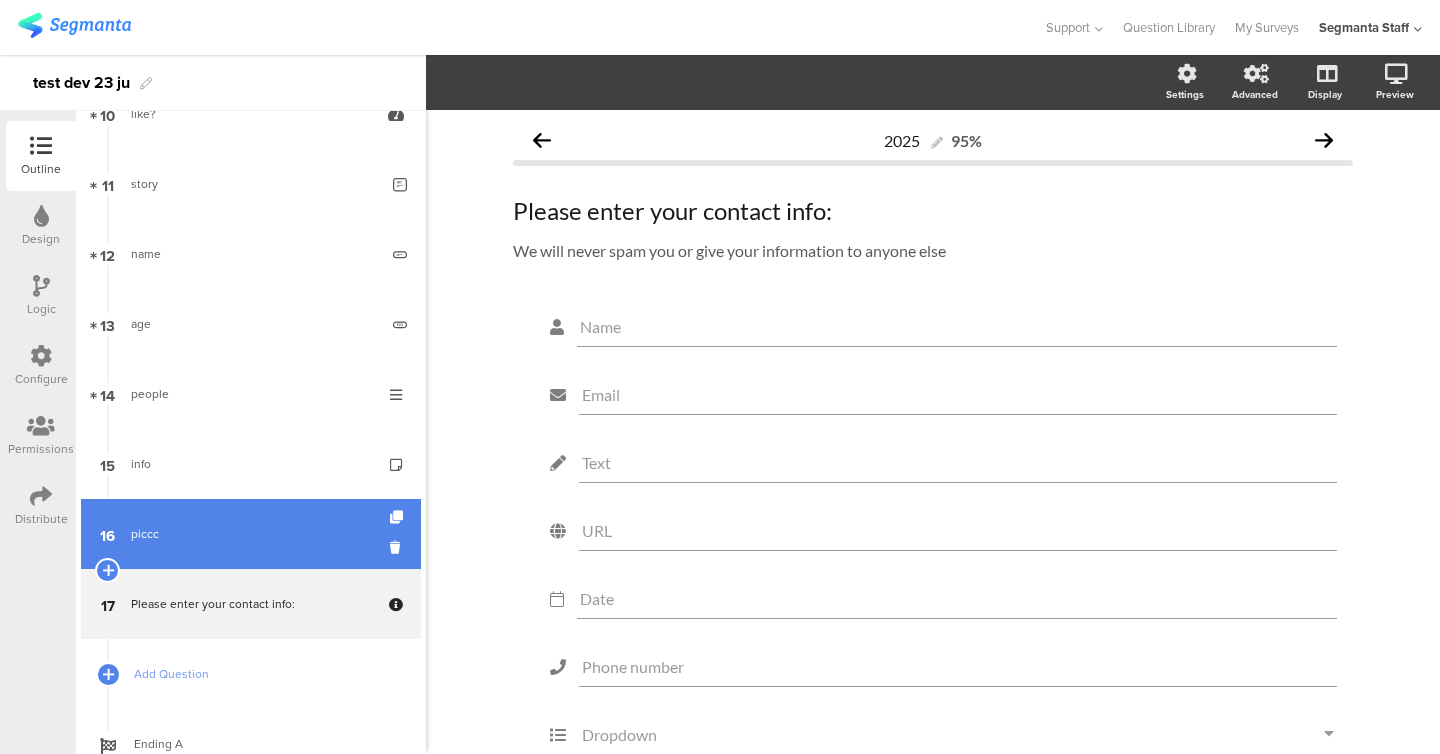 scroll, scrollTop: 812, scrollLeft: 0, axis: vertical 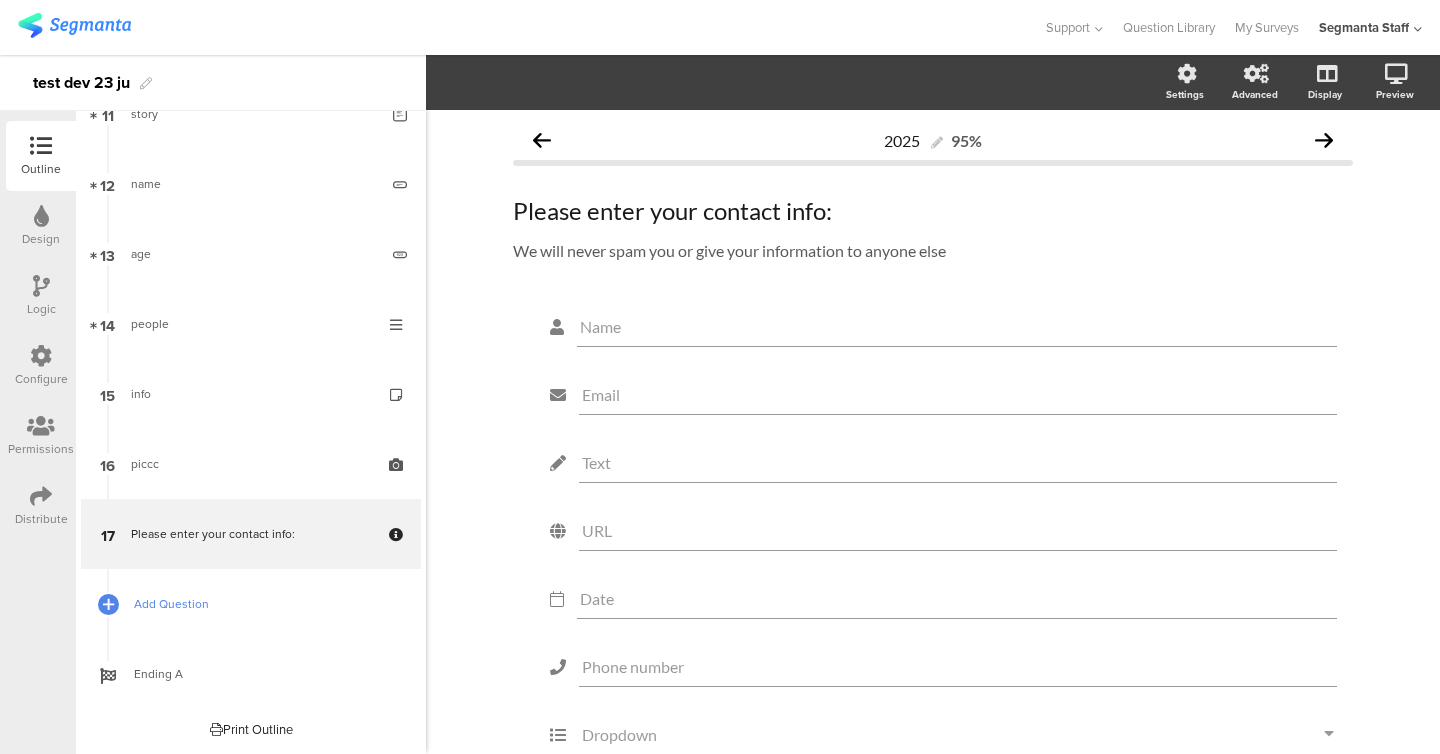 click on "Add Question" at bounding box center [262, 604] 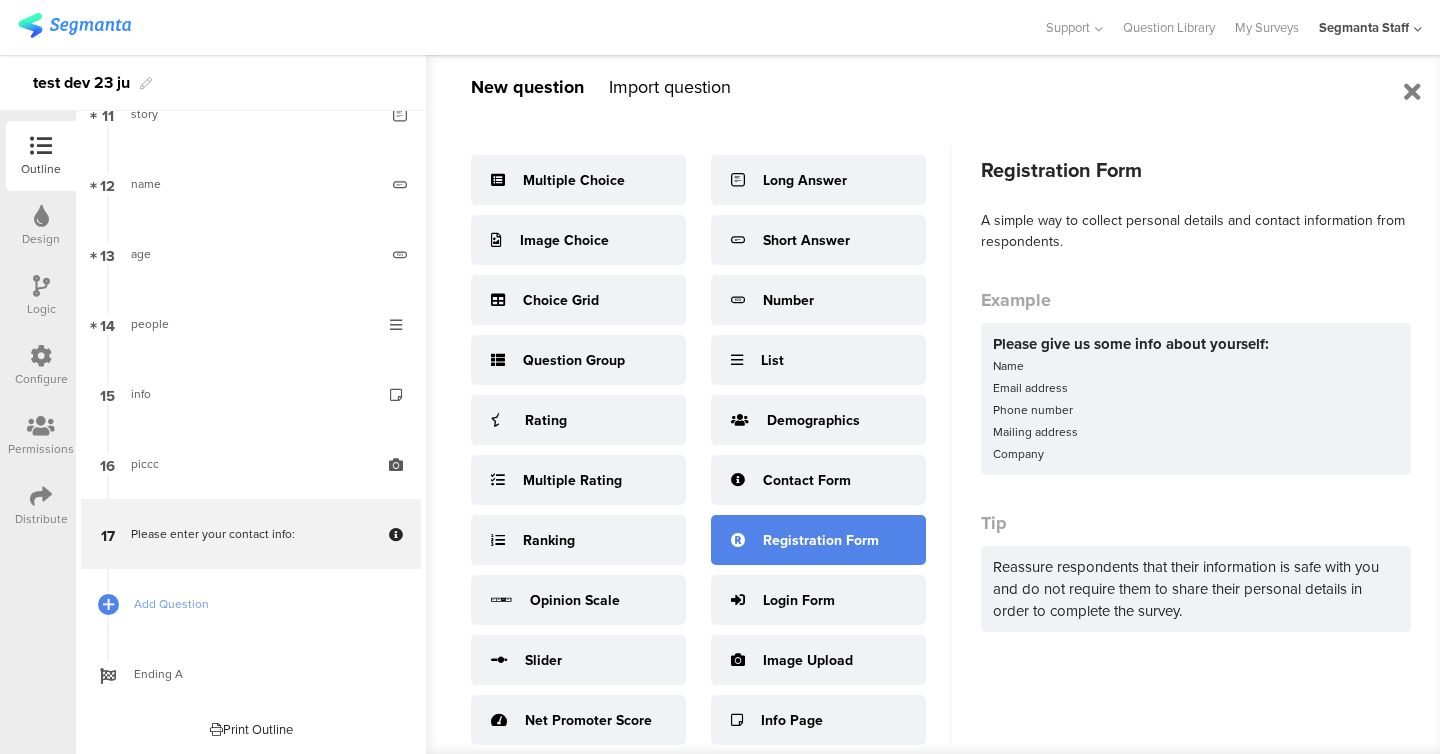 click on "Registration Form" at bounding box center (821, 540) 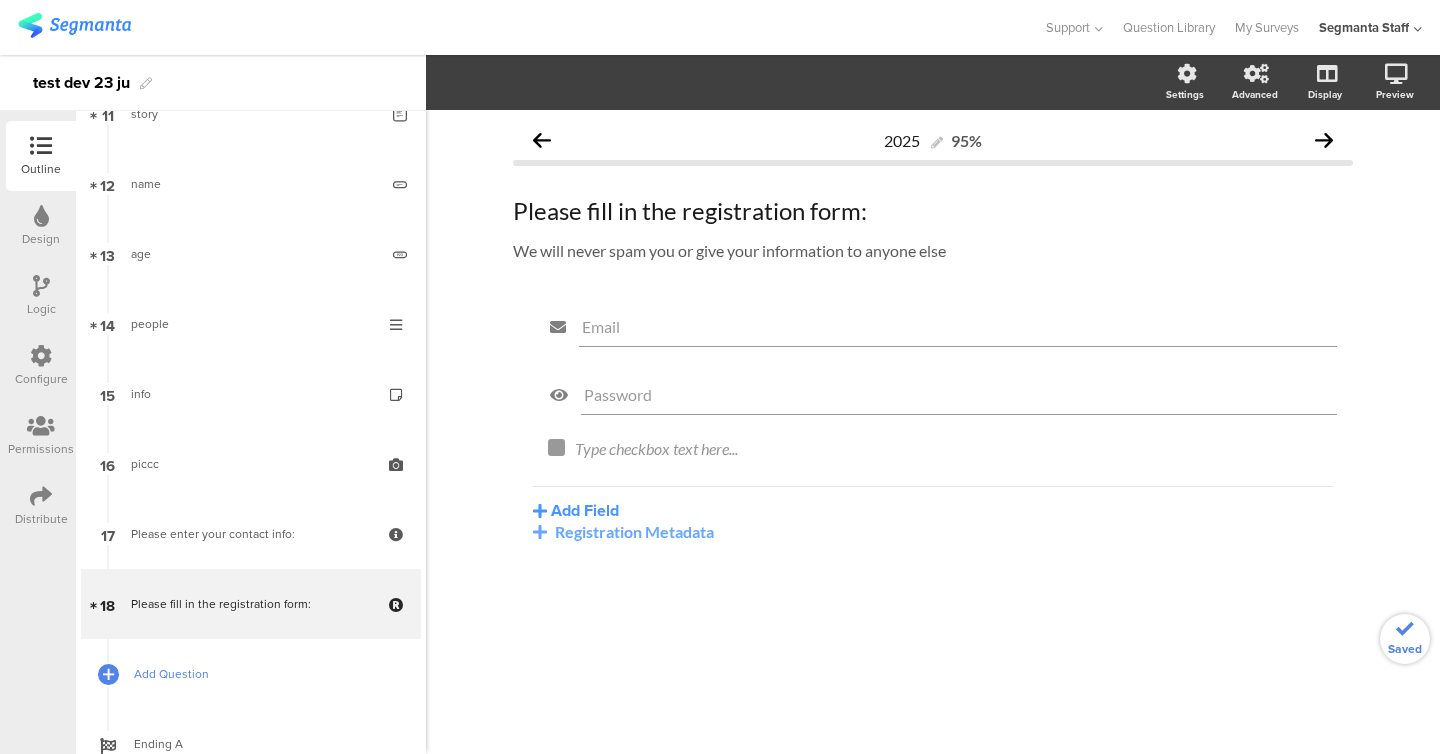 click on "Add Question" at bounding box center (251, 674) 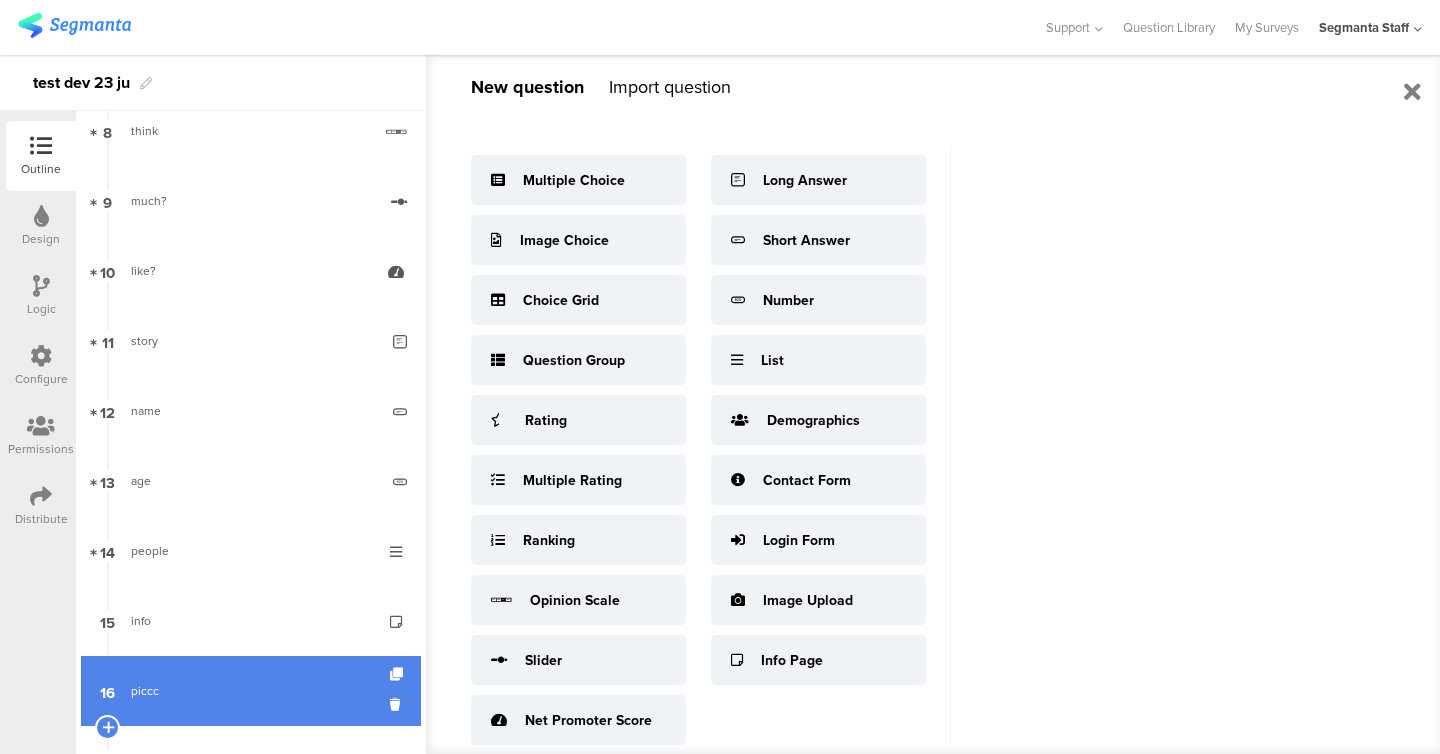 scroll, scrollTop: 584, scrollLeft: 0, axis: vertical 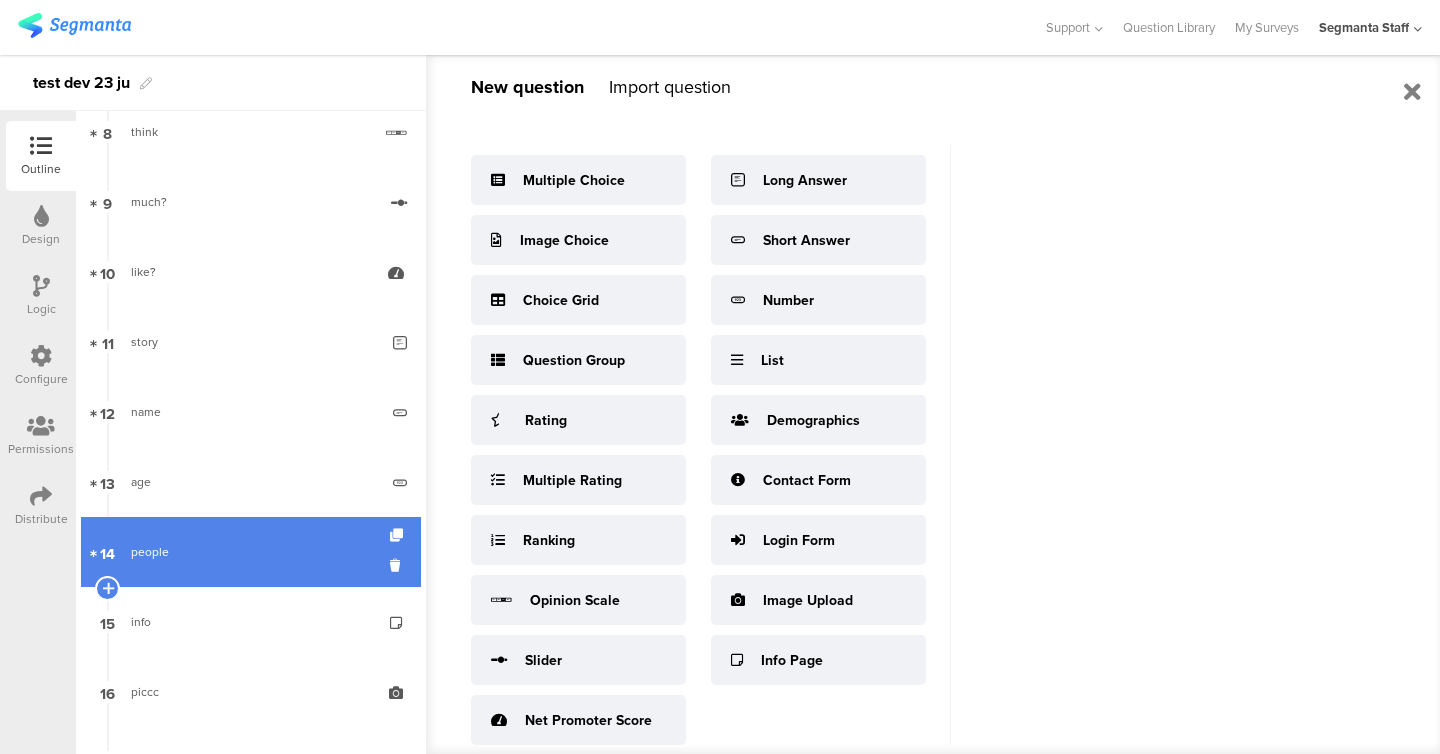 click on "14
people" at bounding box center (251, 552) 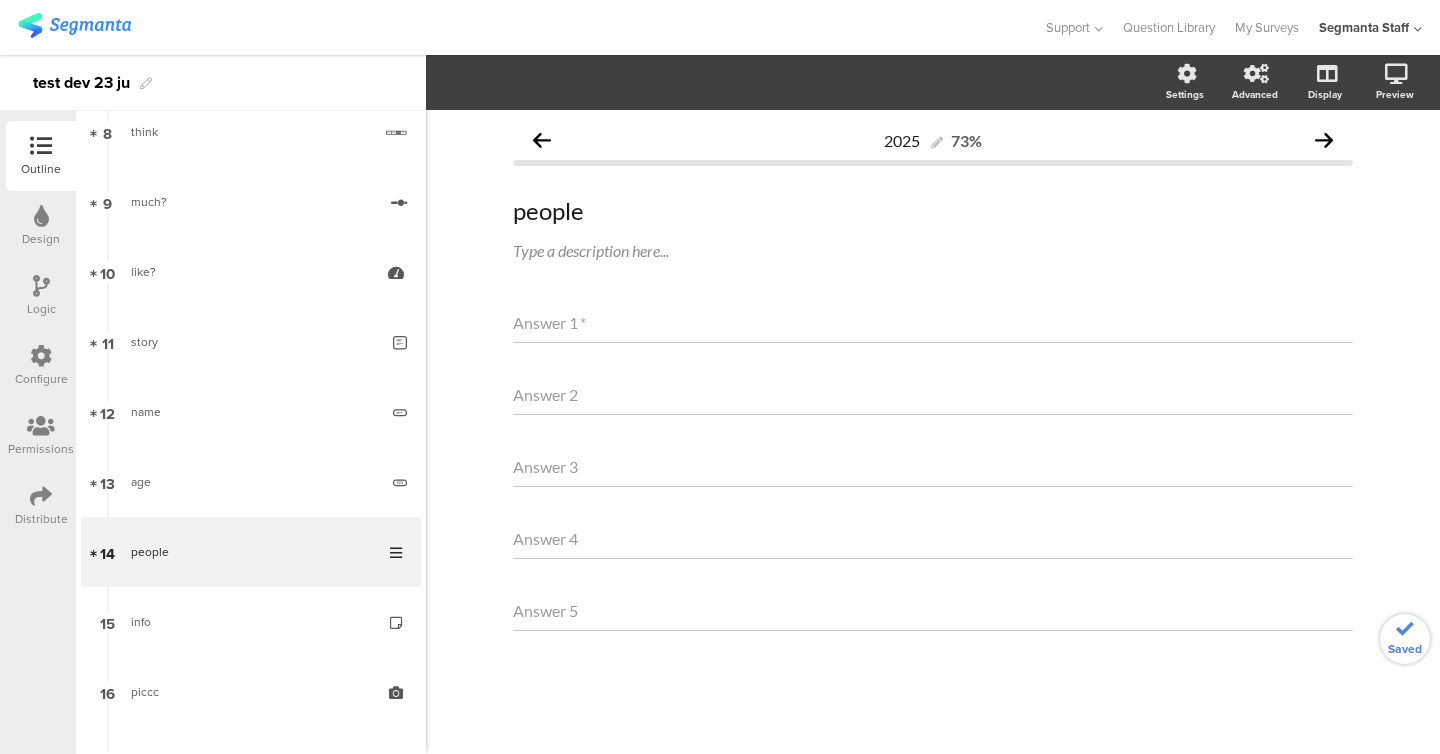 click on "age" at bounding box center (254, 482) 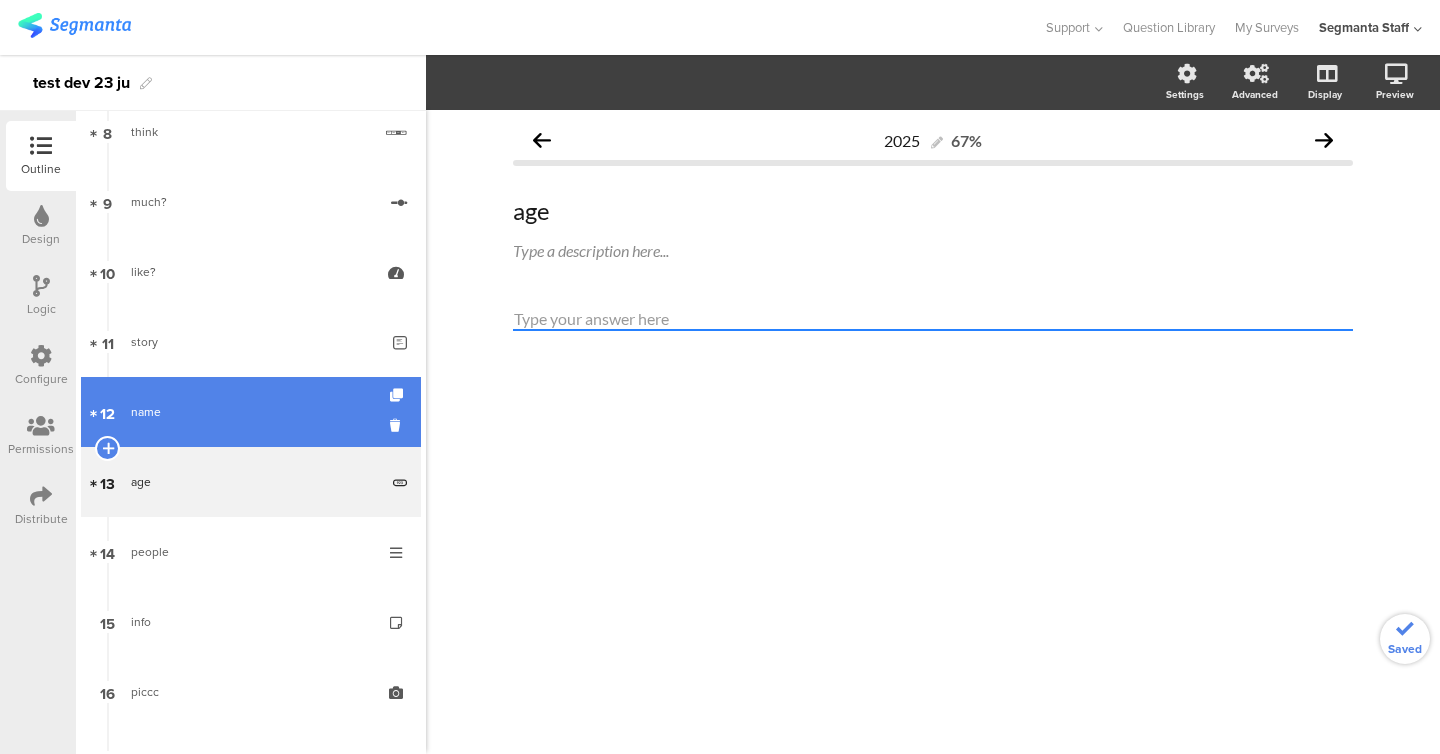 click on "12
name" at bounding box center (251, 412) 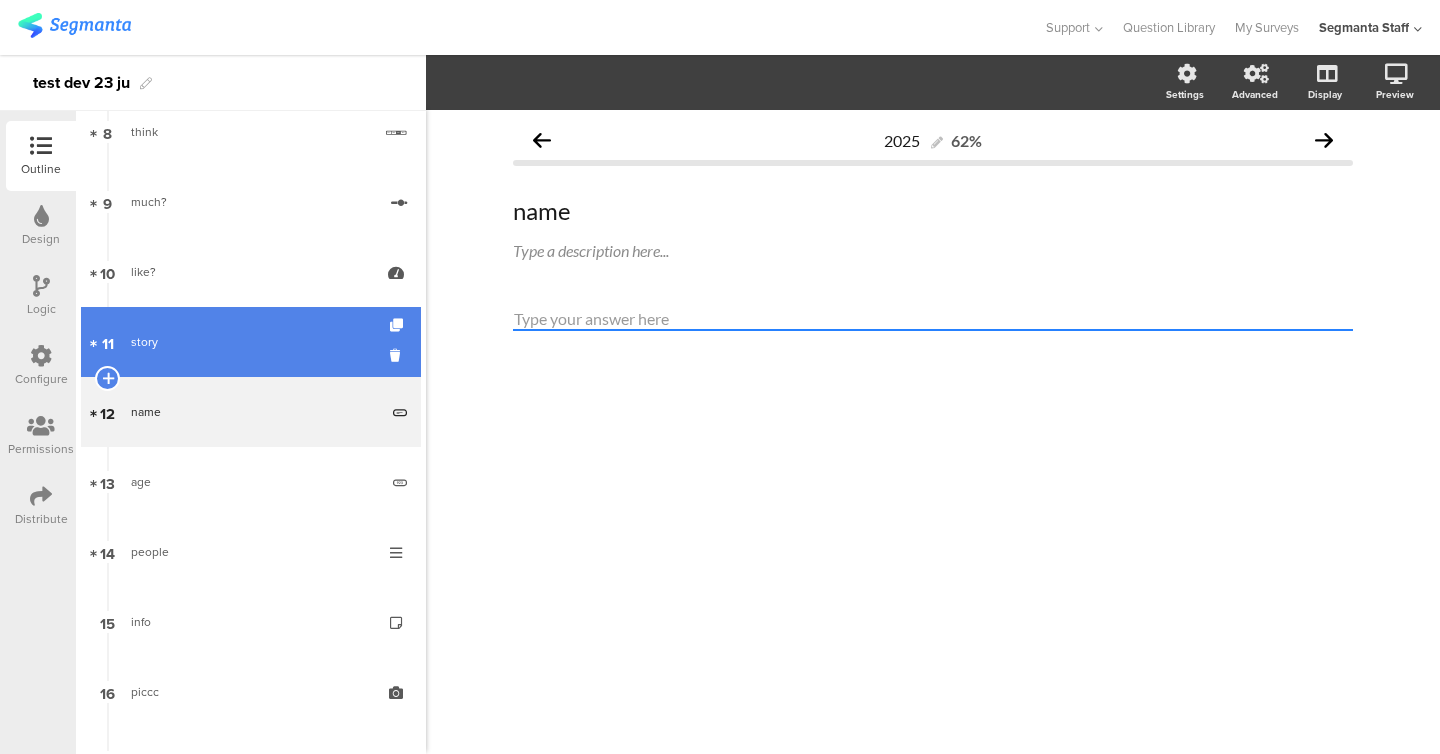 click on "11
story" at bounding box center (251, 342) 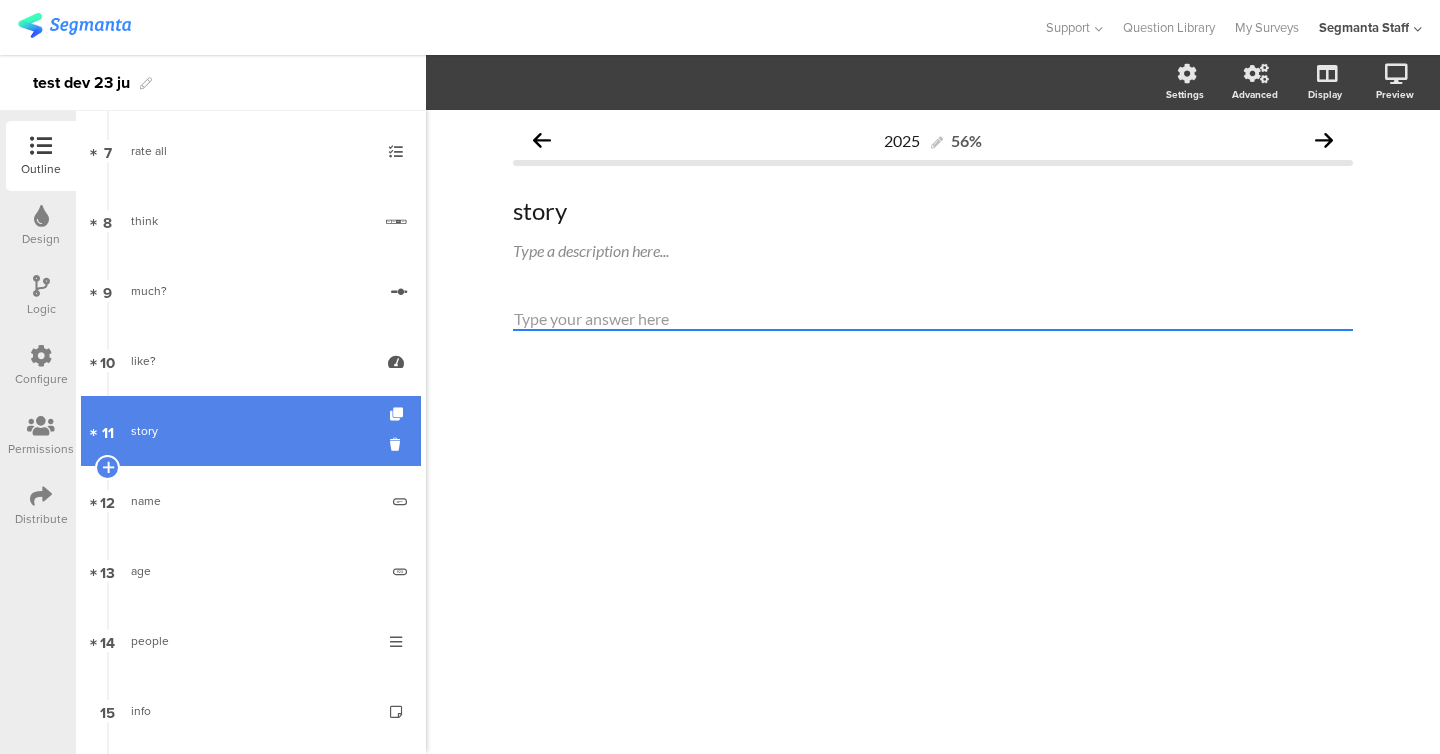 scroll, scrollTop: 443, scrollLeft: 0, axis: vertical 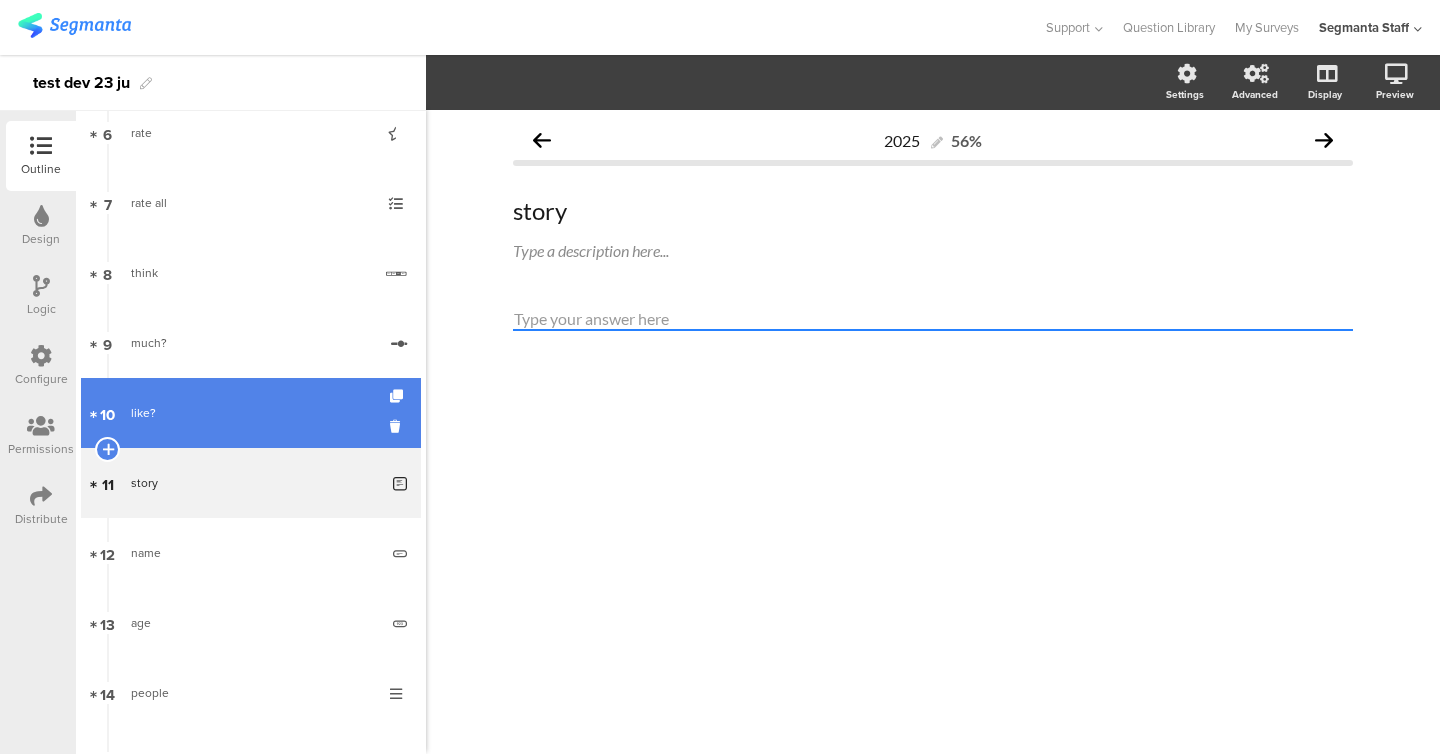 click on "10
like?" at bounding box center [251, 413] 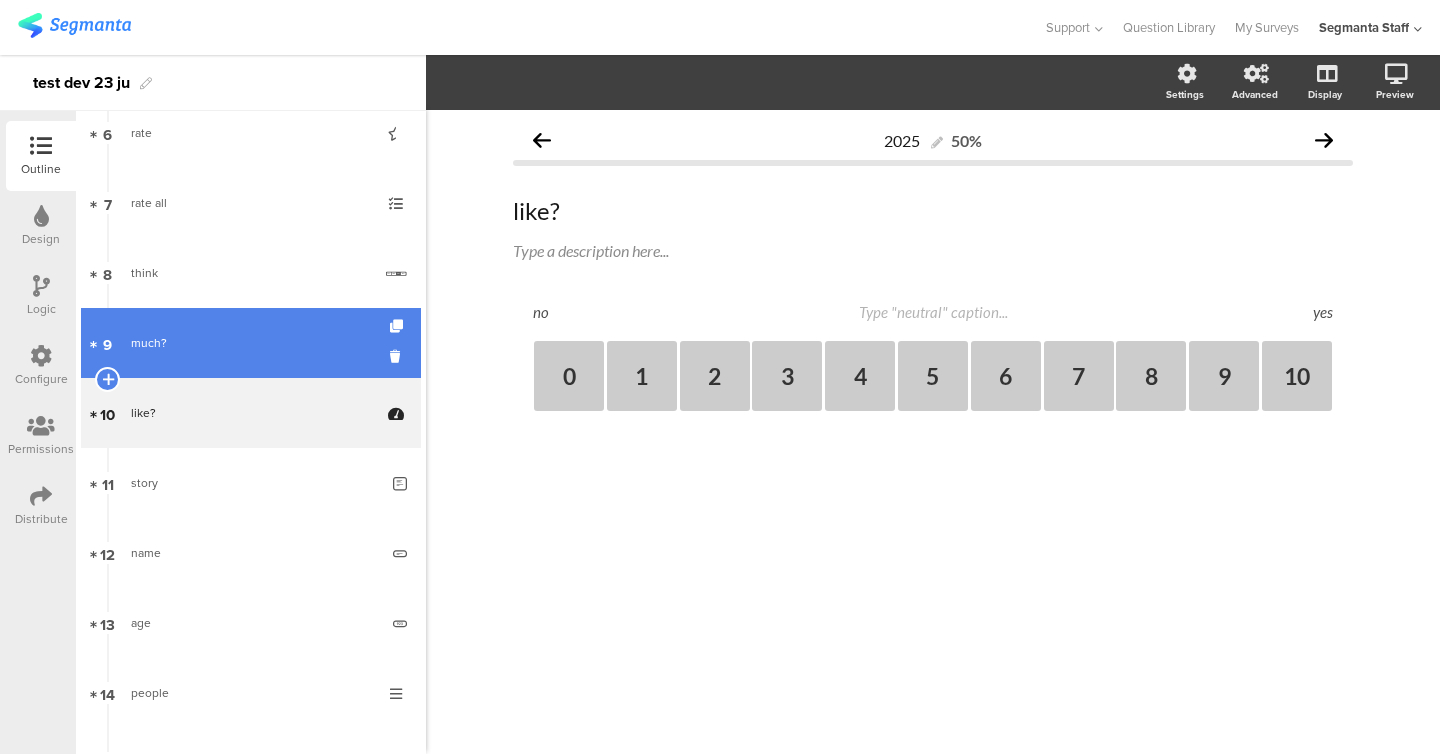 click on "much?" at bounding box center (253, 343) 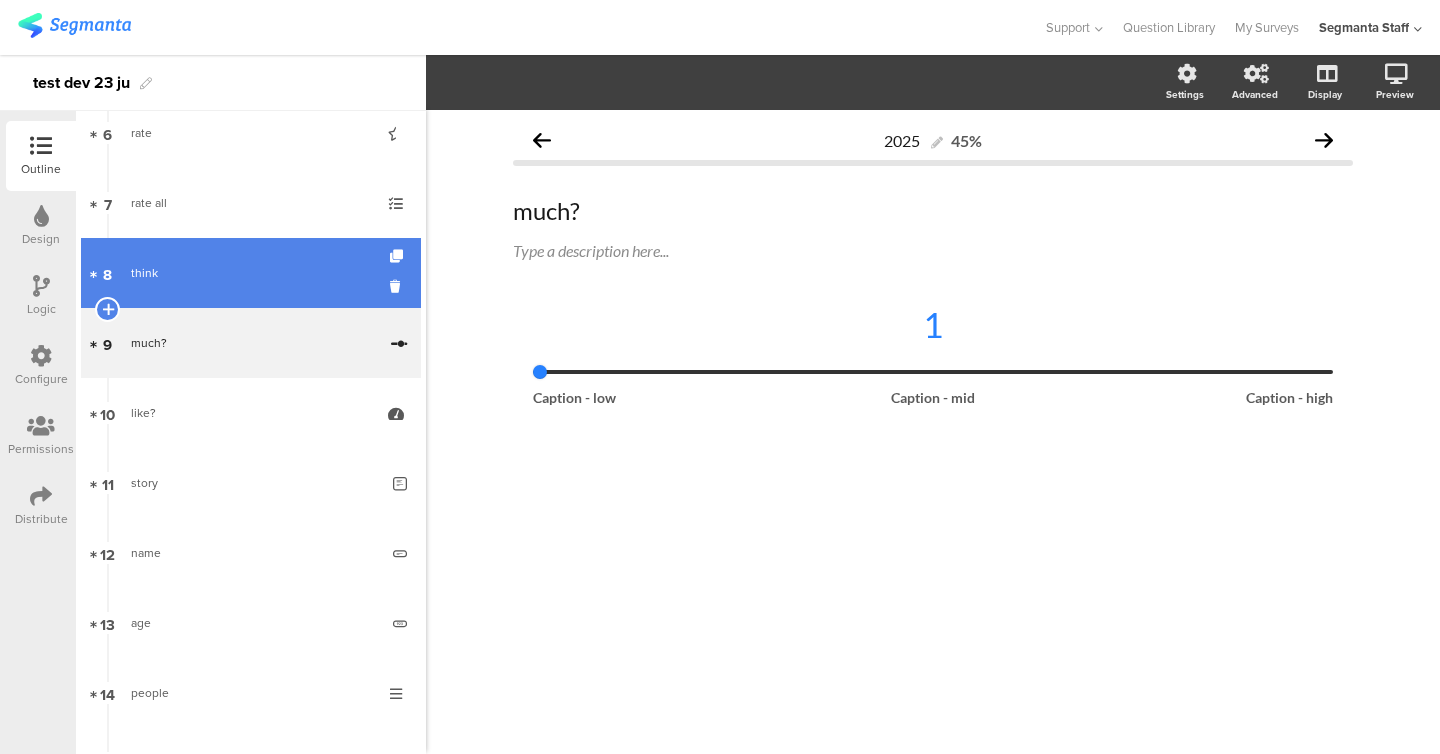 click on "8
think" at bounding box center [251, 273] 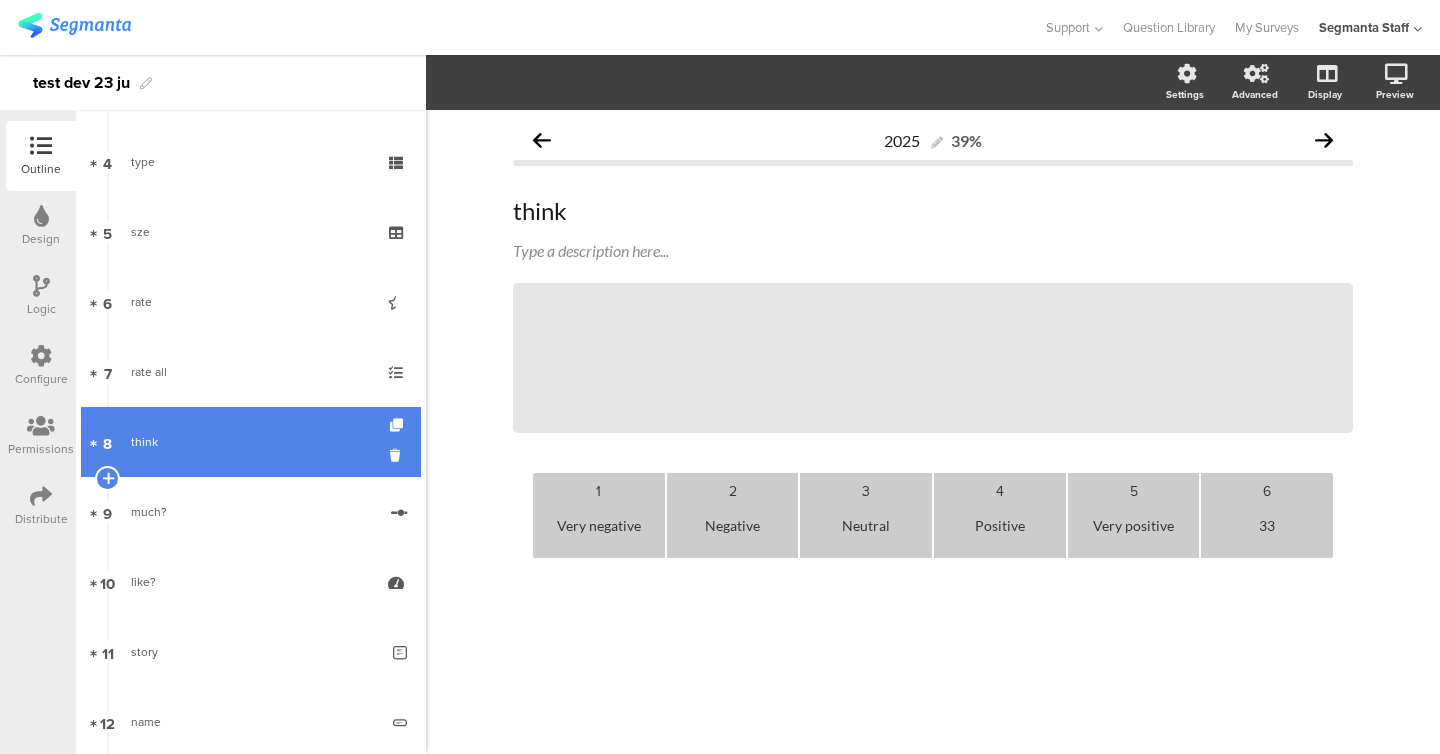 scroll, scrollTop: 271, scrollLeft: 0, axis: vertical 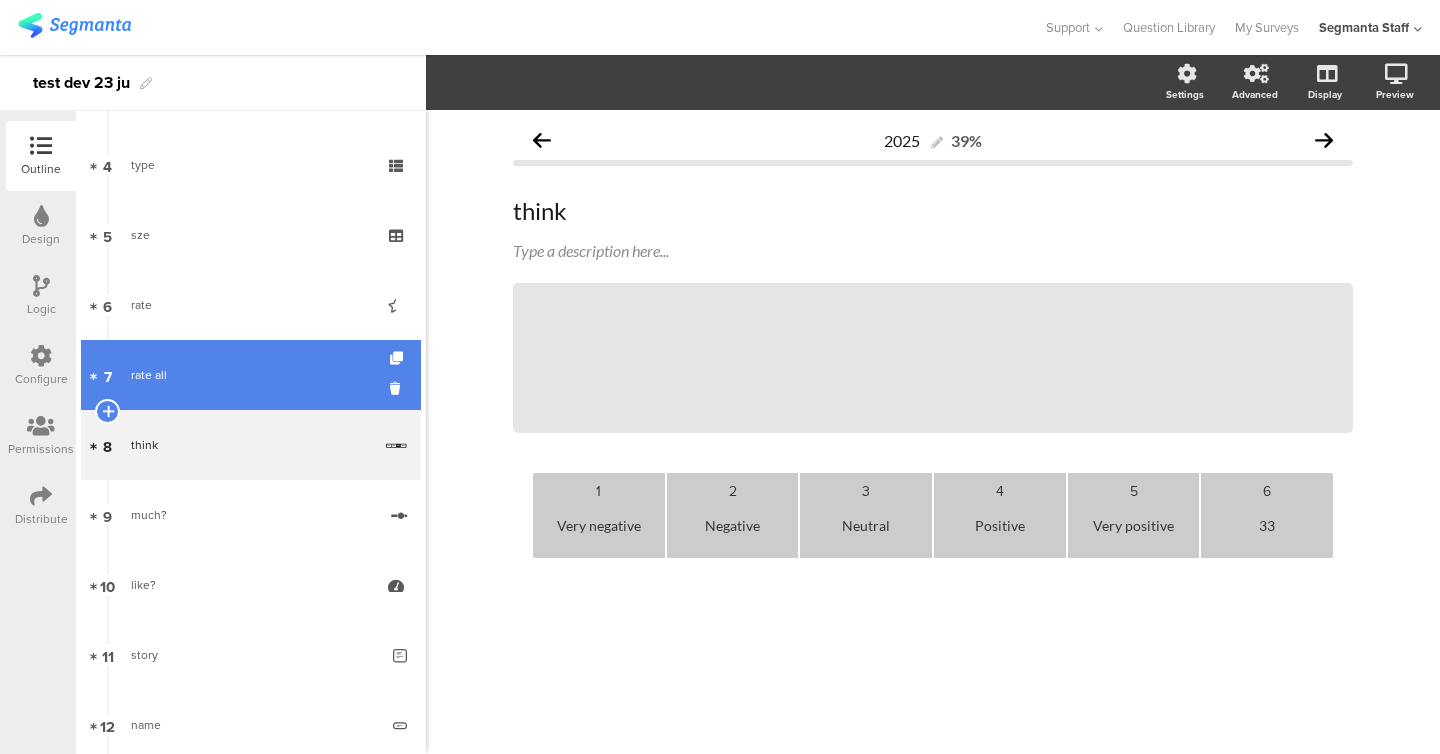 click on "rate all" at bounding box center [250, 375] 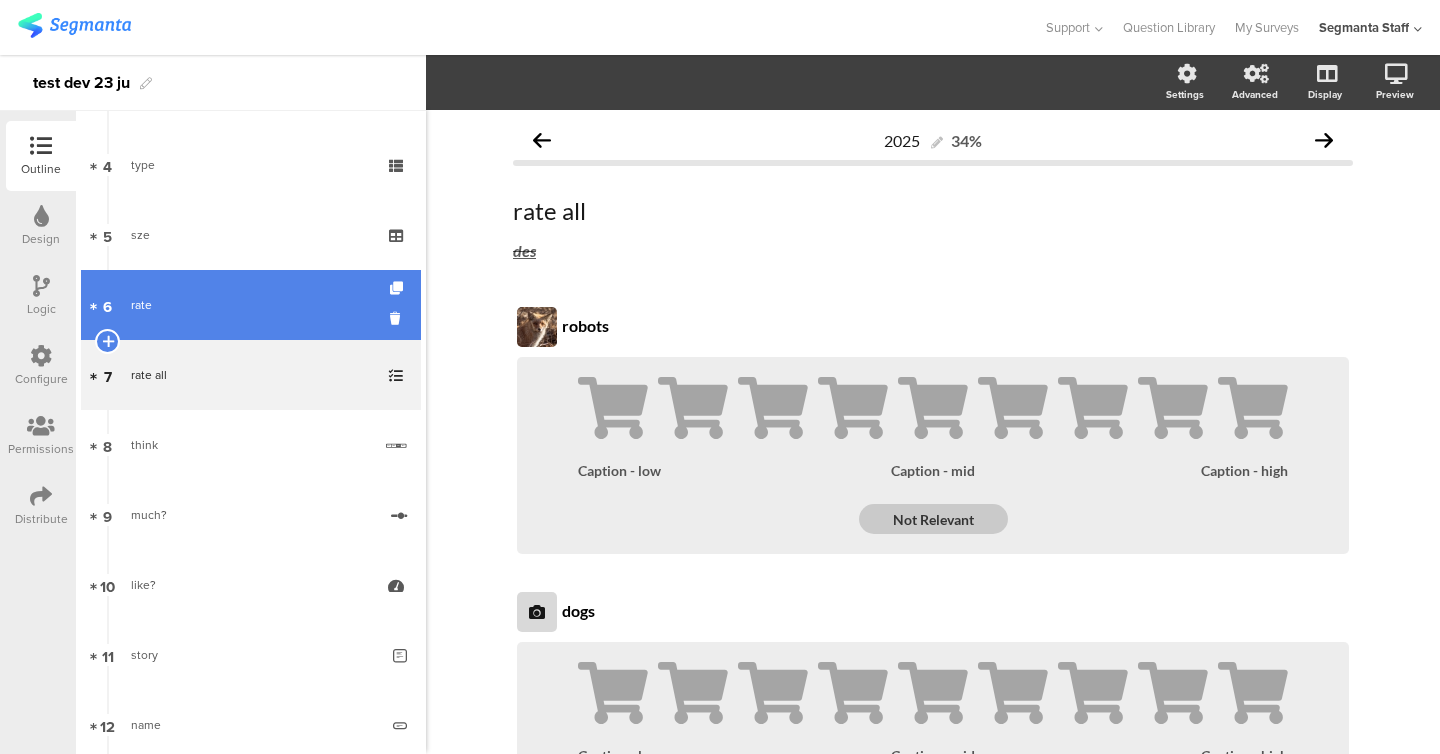 click on "6
rate" at bounding box center [251, 305] 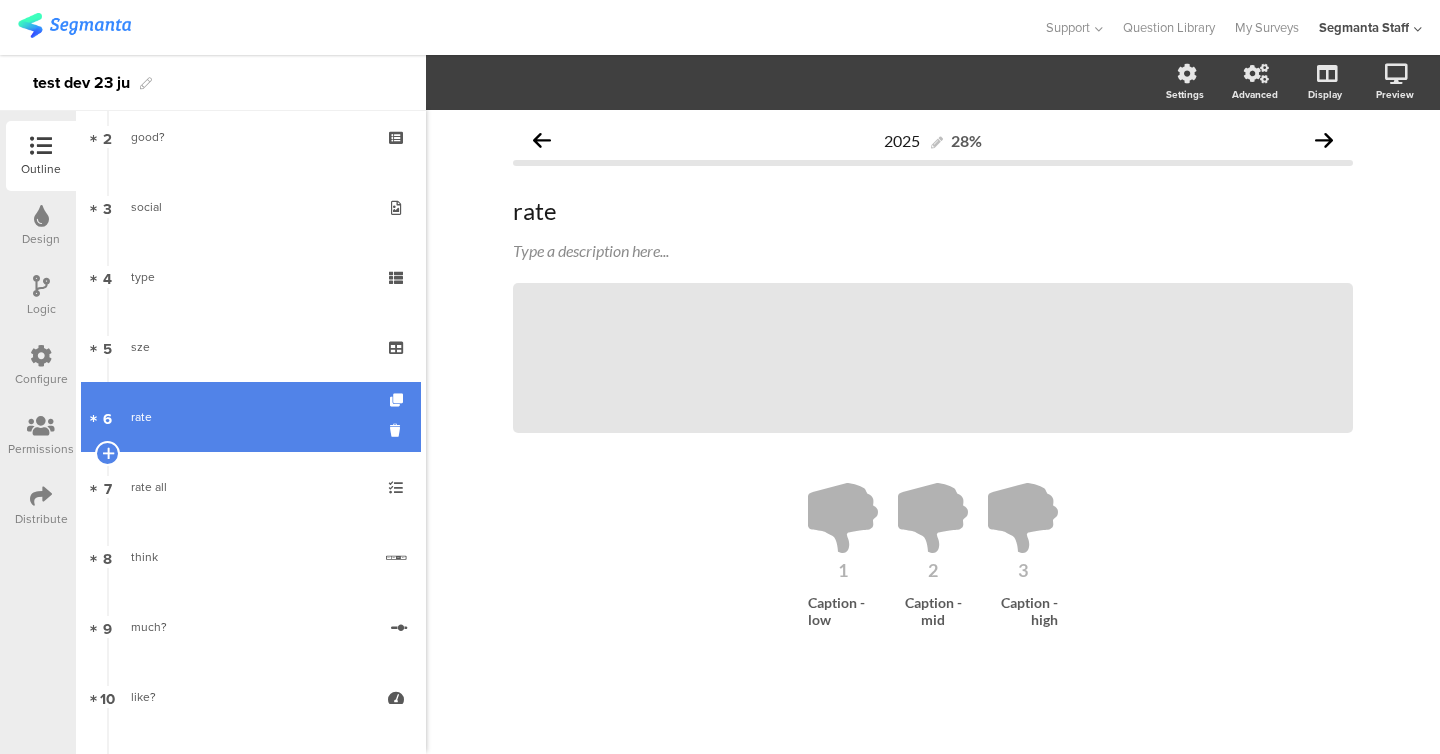 scroll, scrollTop: 157, scrollLeft: 0, axis: vertical 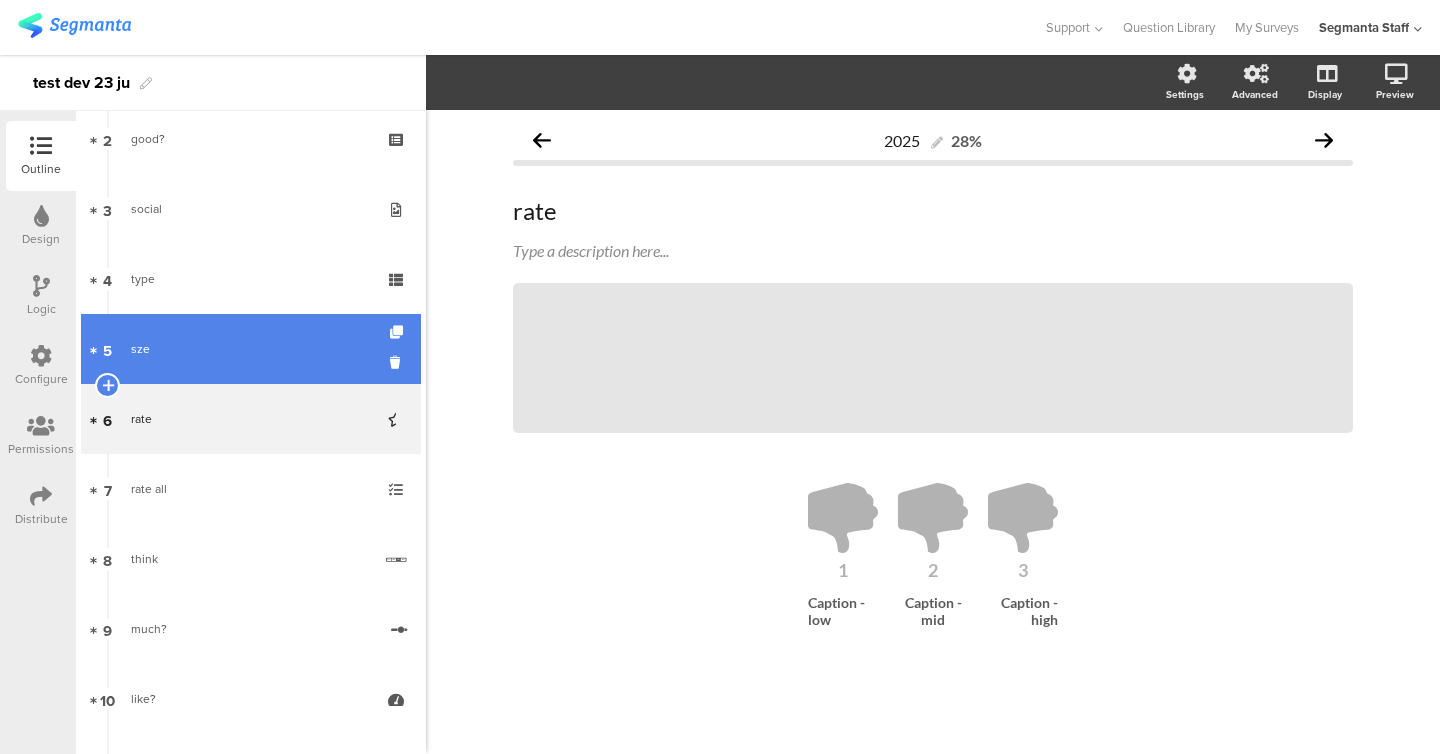 click on "5
sze" at bounding box center [251, 349] 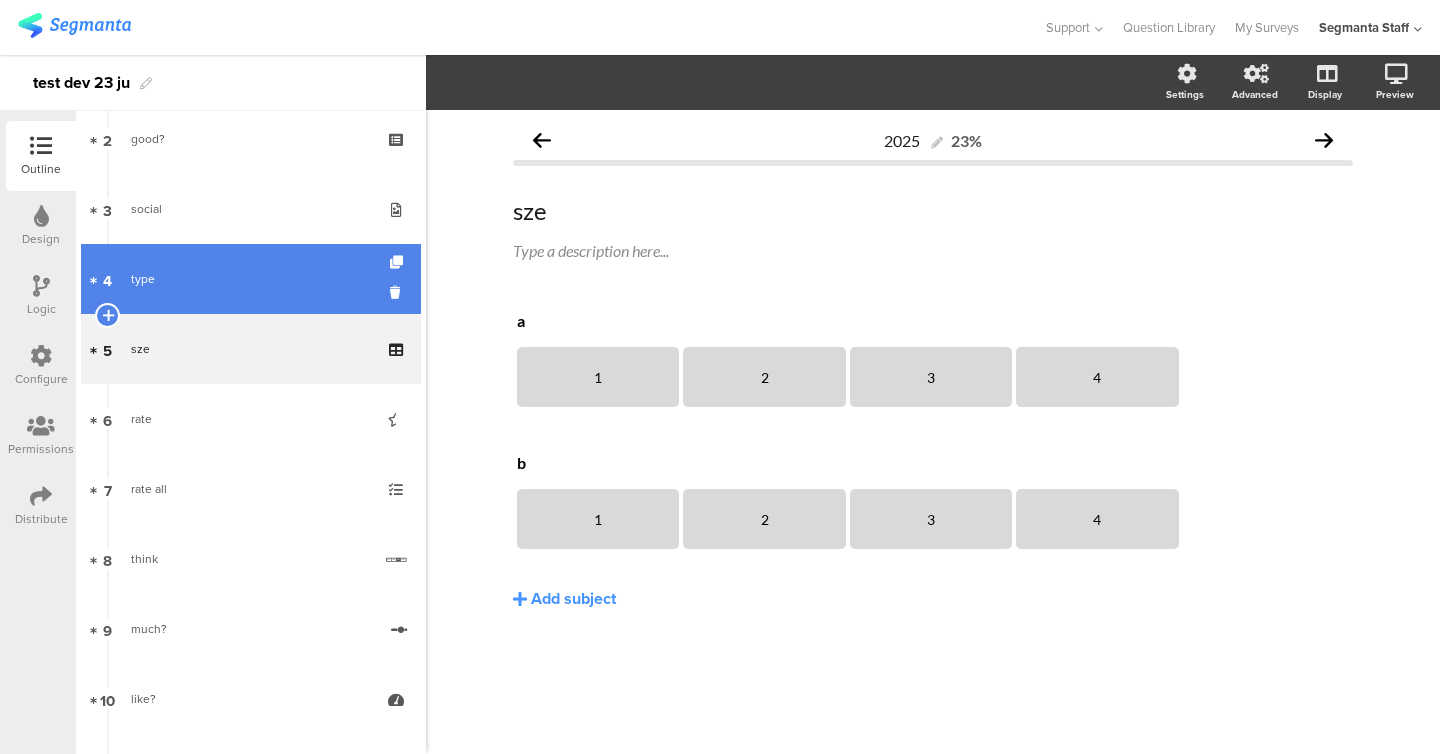 click on "type" at bounding box center [250, 279] 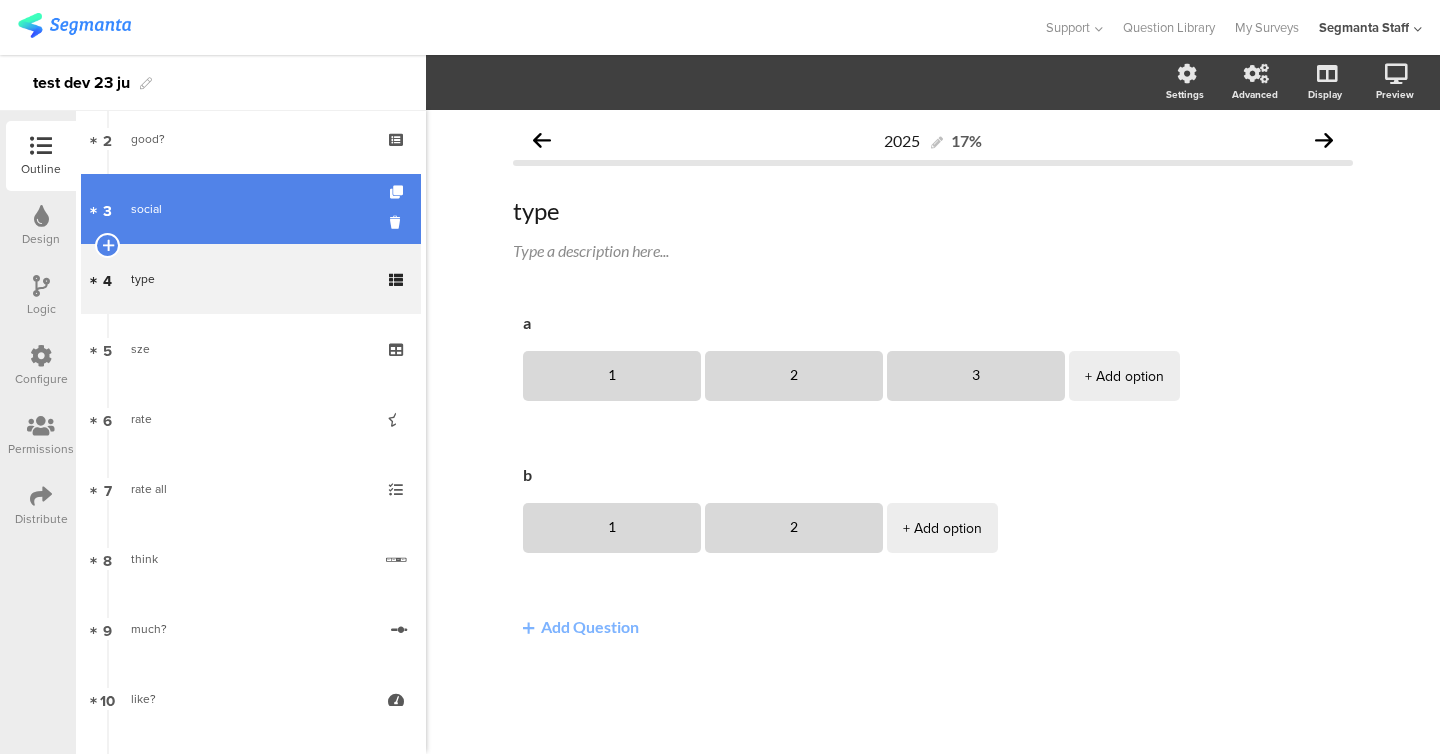 click on "social" at bounding box center [250, 209] 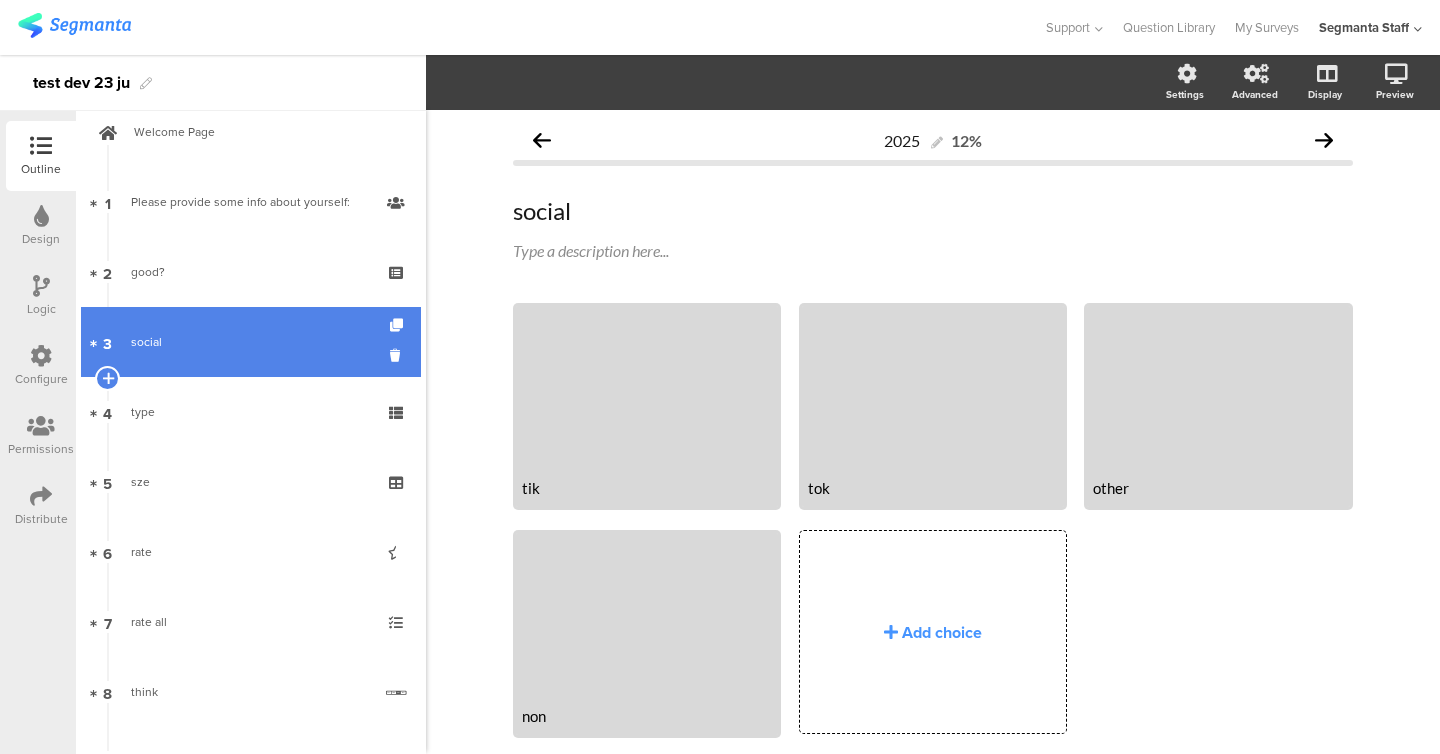 scroll, scrollTop: 7, scrollLeft: 0, axis: vertical 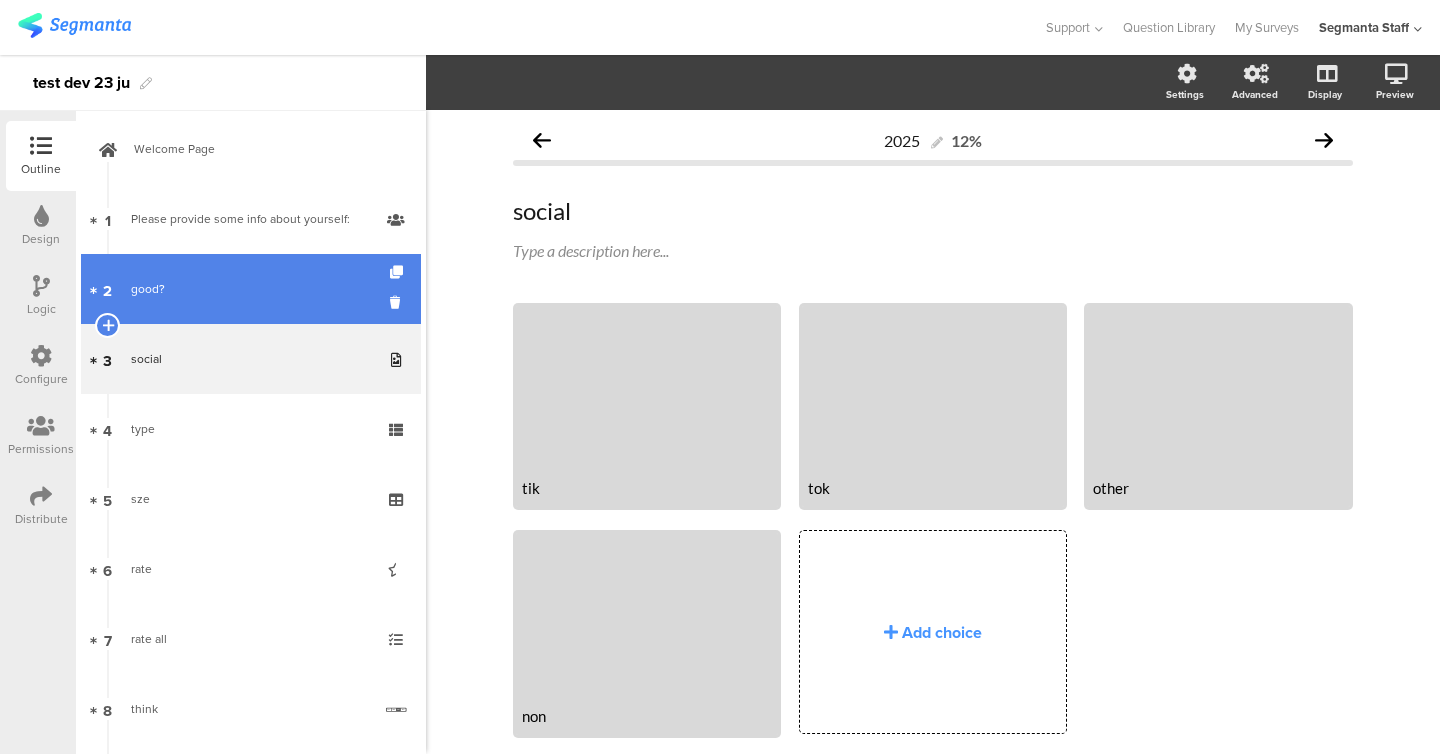 click on "good?" at bounding box center (250, 289) 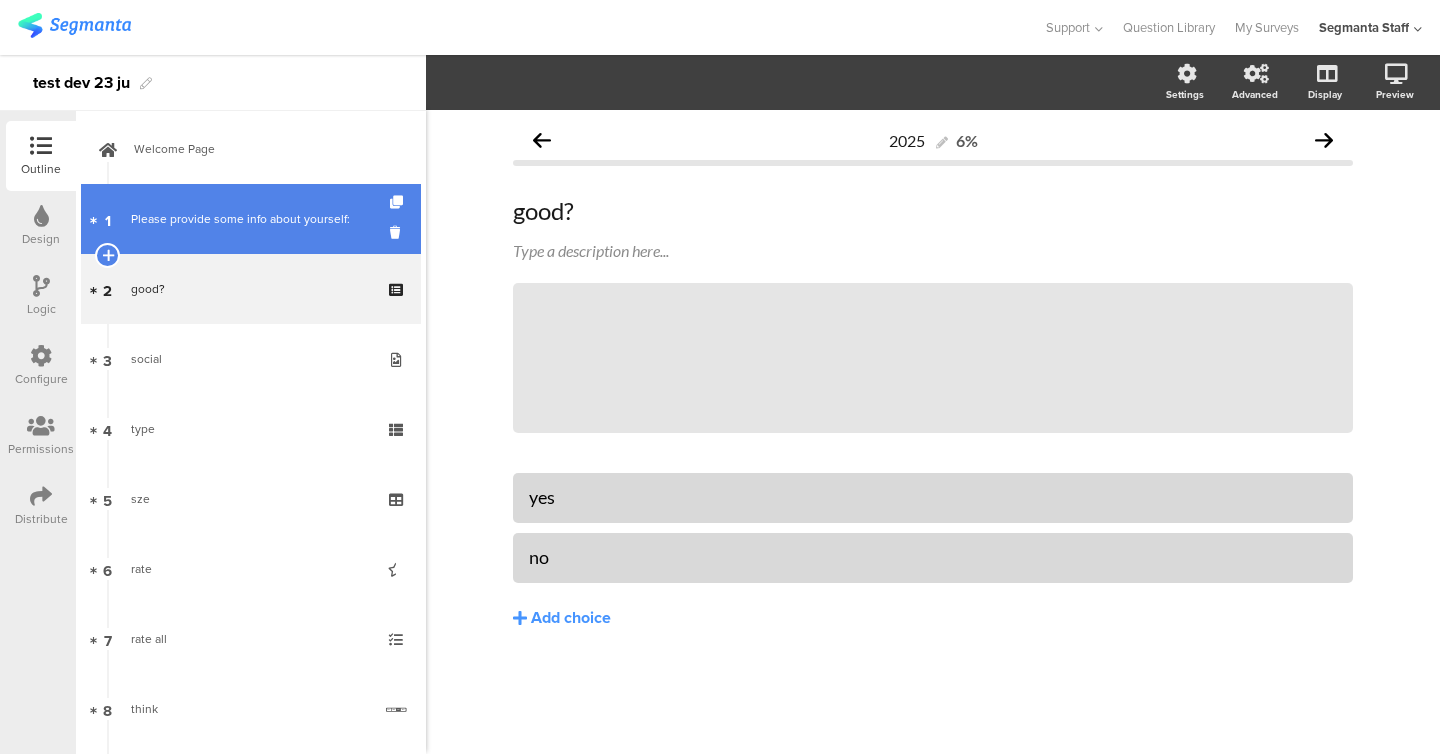 click on "1
Please provide some info about yourself:" at bounding box center [251, 219] 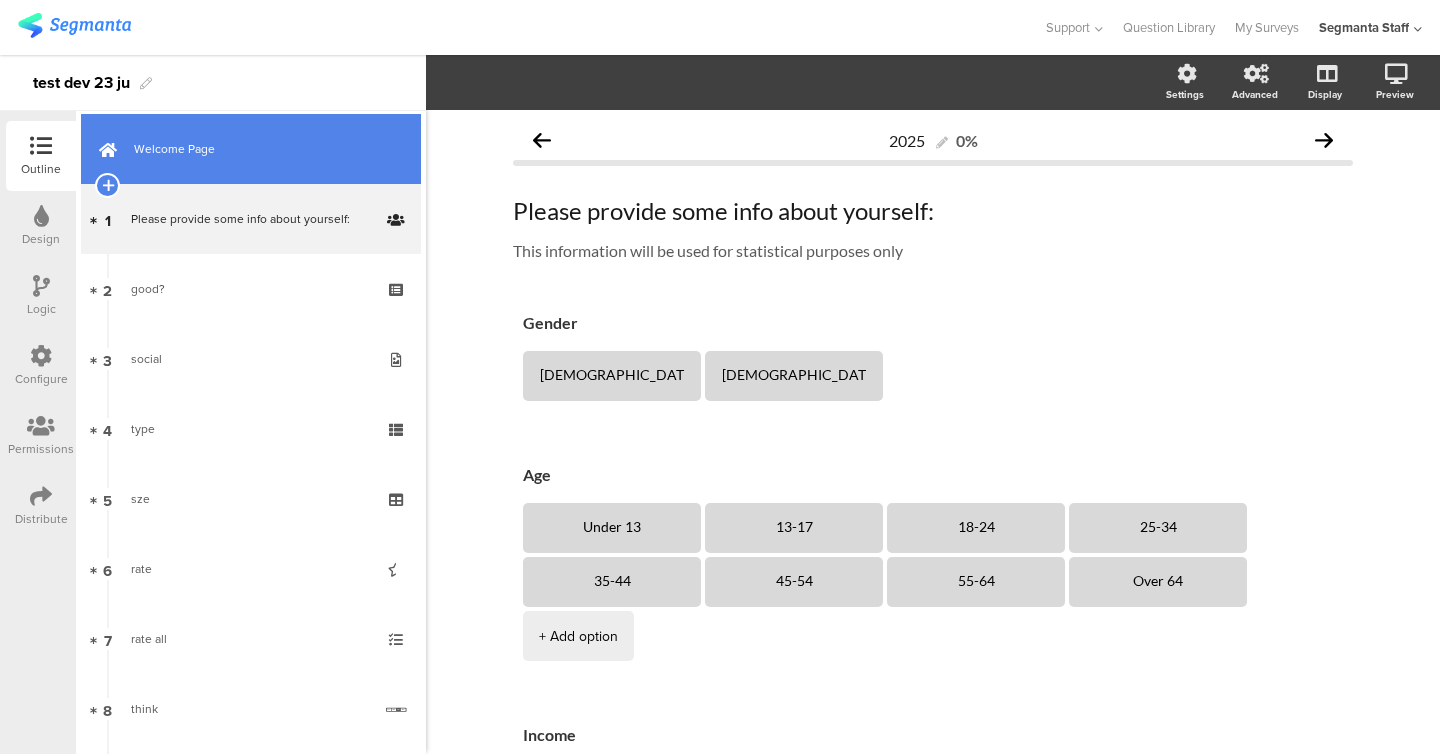click on "Welcome Page" at bounding box center (262, 149) 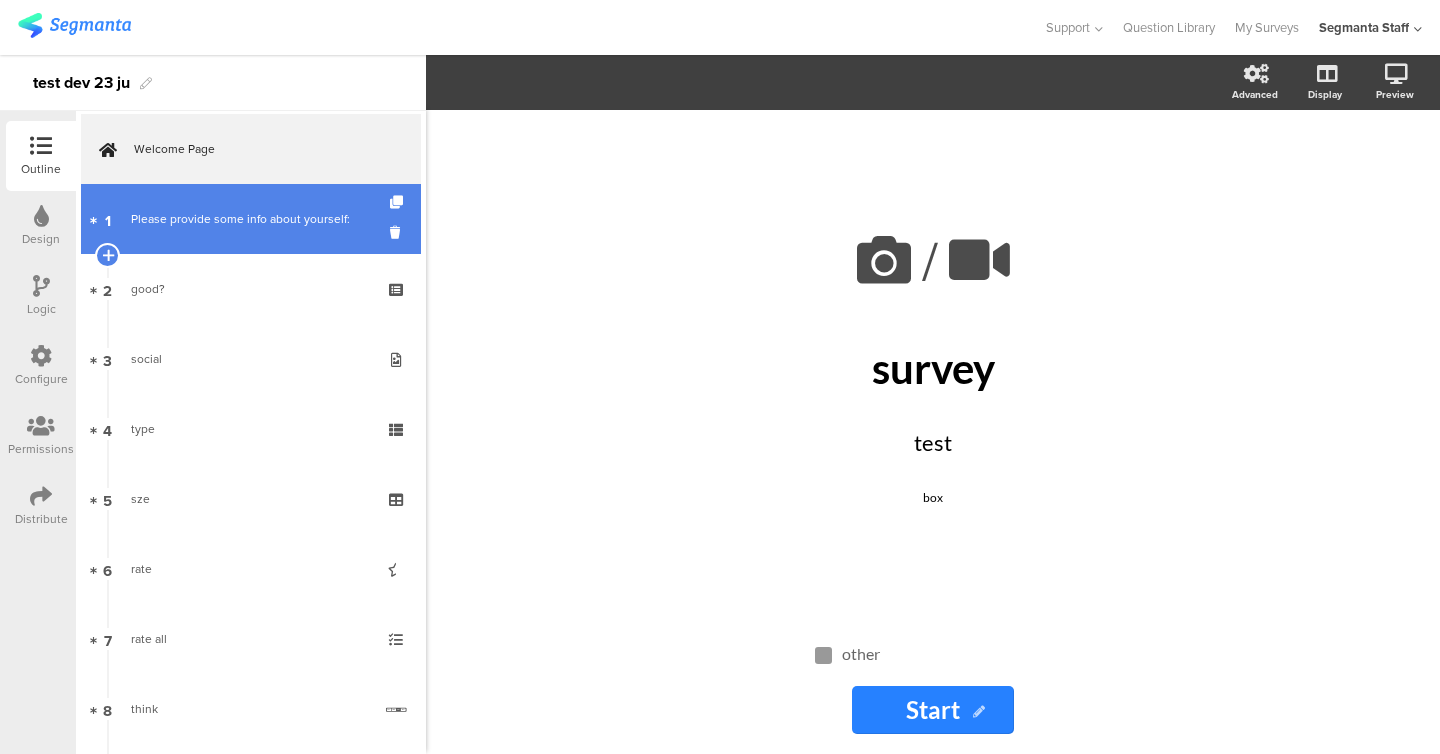 click on "1
Please provide some info about yourself:" at bounding box center [251, 219] 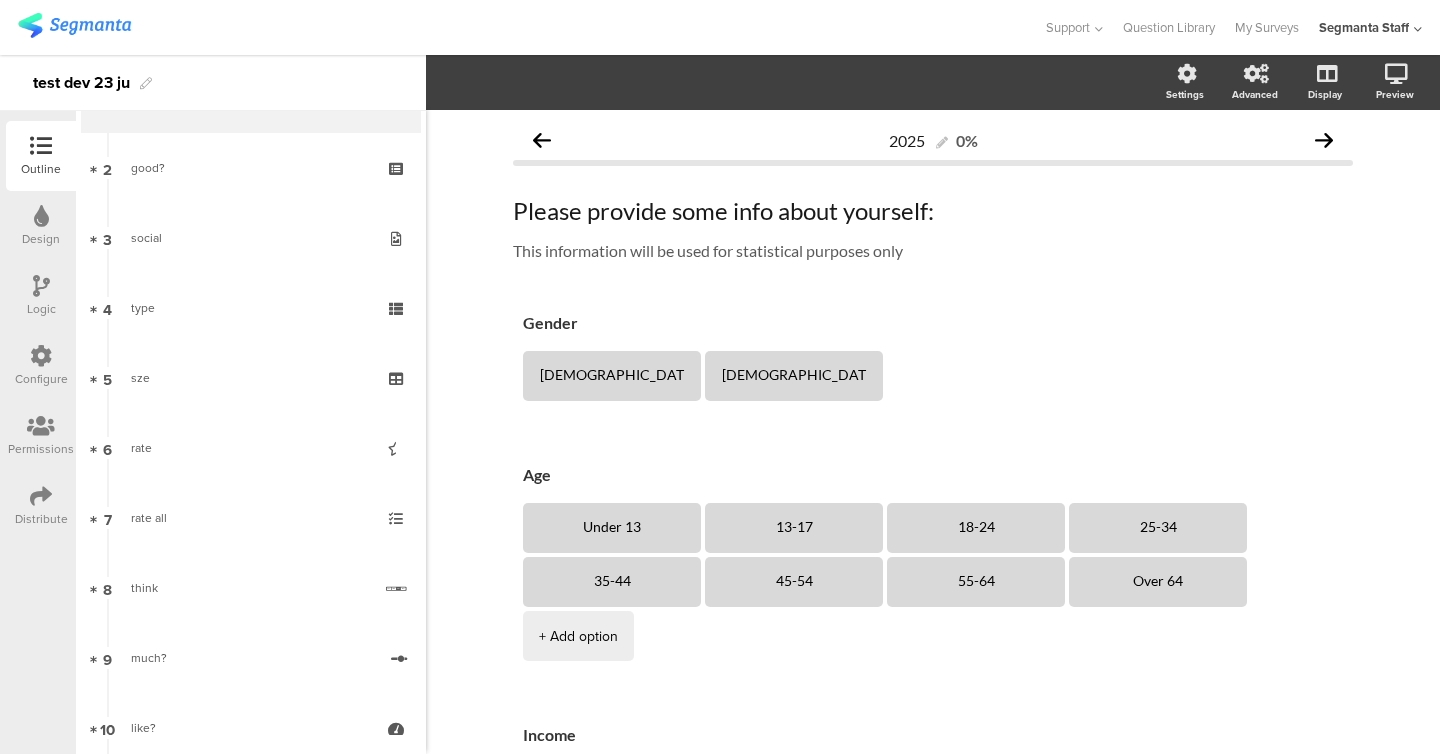 scroll, scrollTop: 0, scrollLeft: 0, axis: both 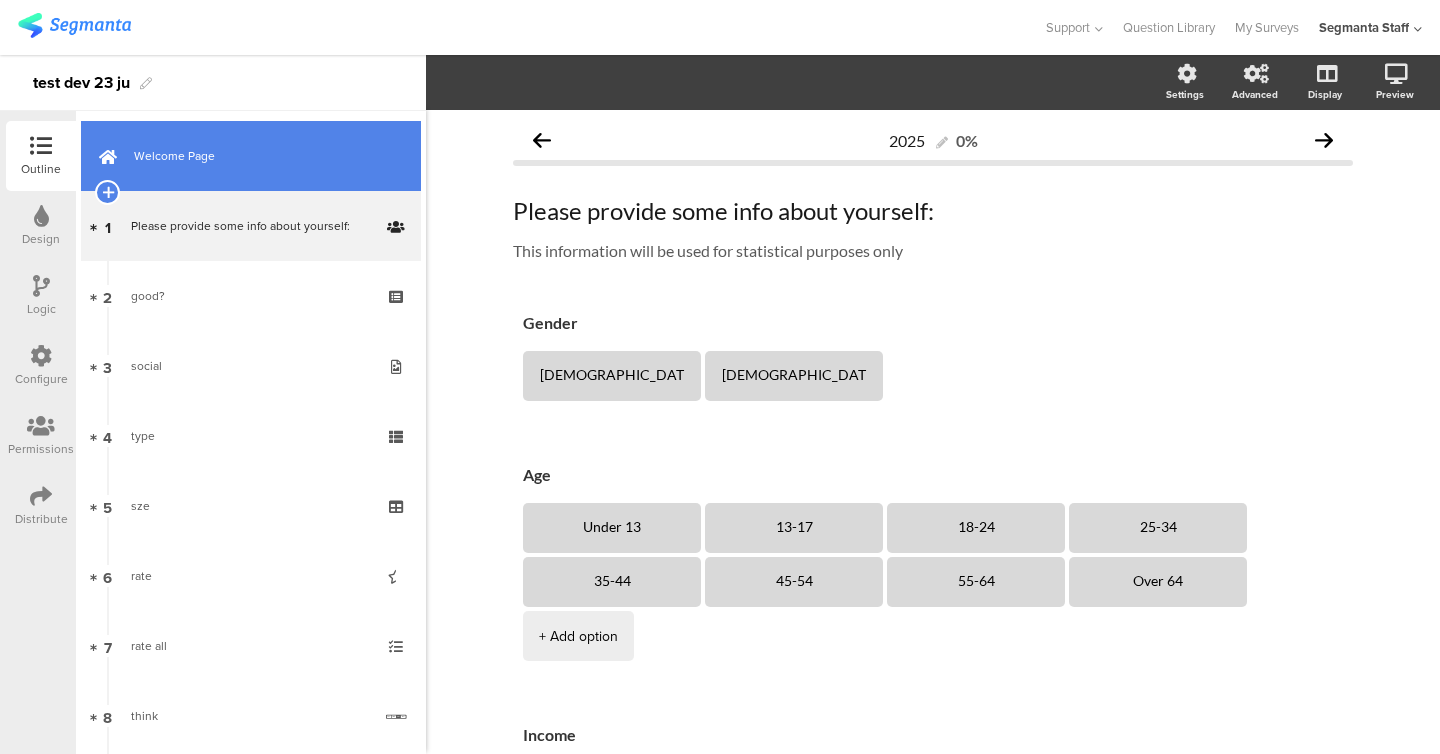 click on "Welcome Page" at bounding box center [251, 156] 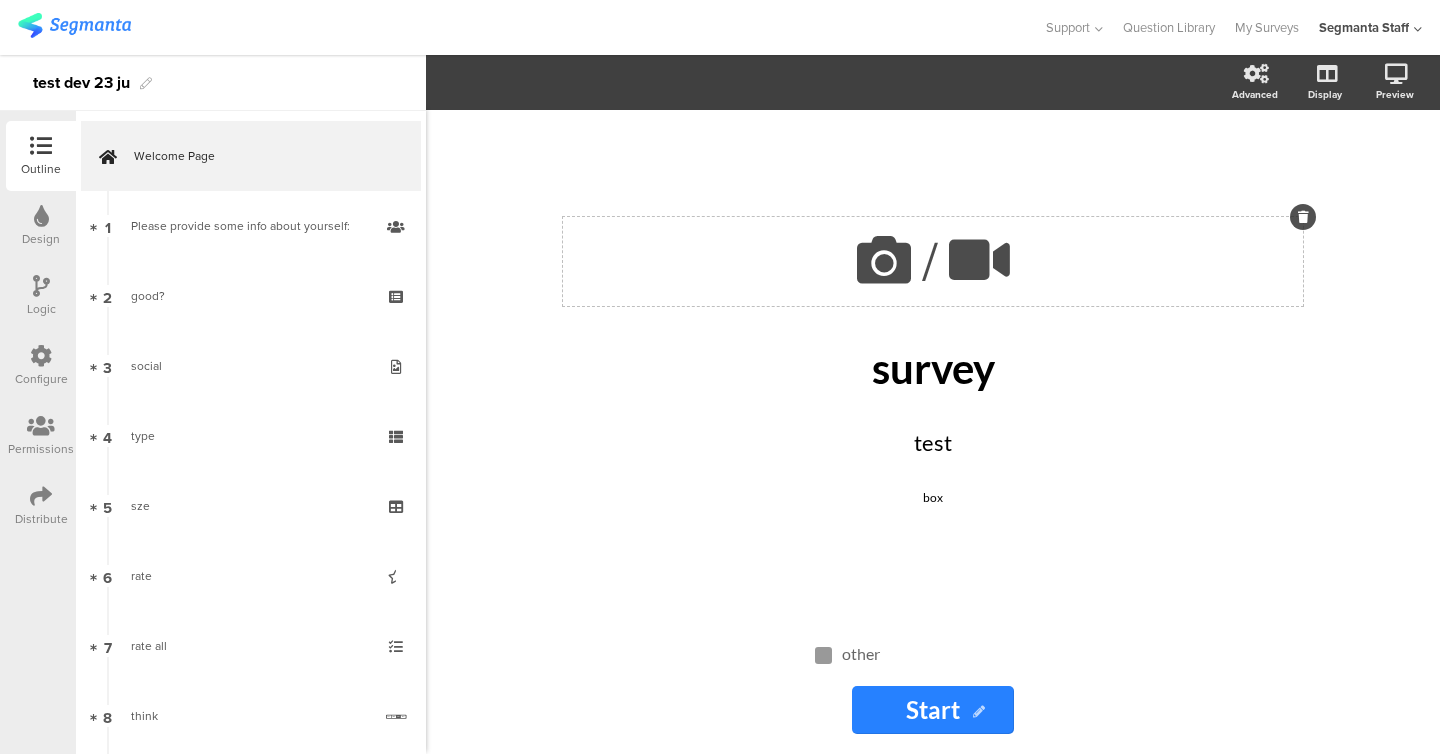 click 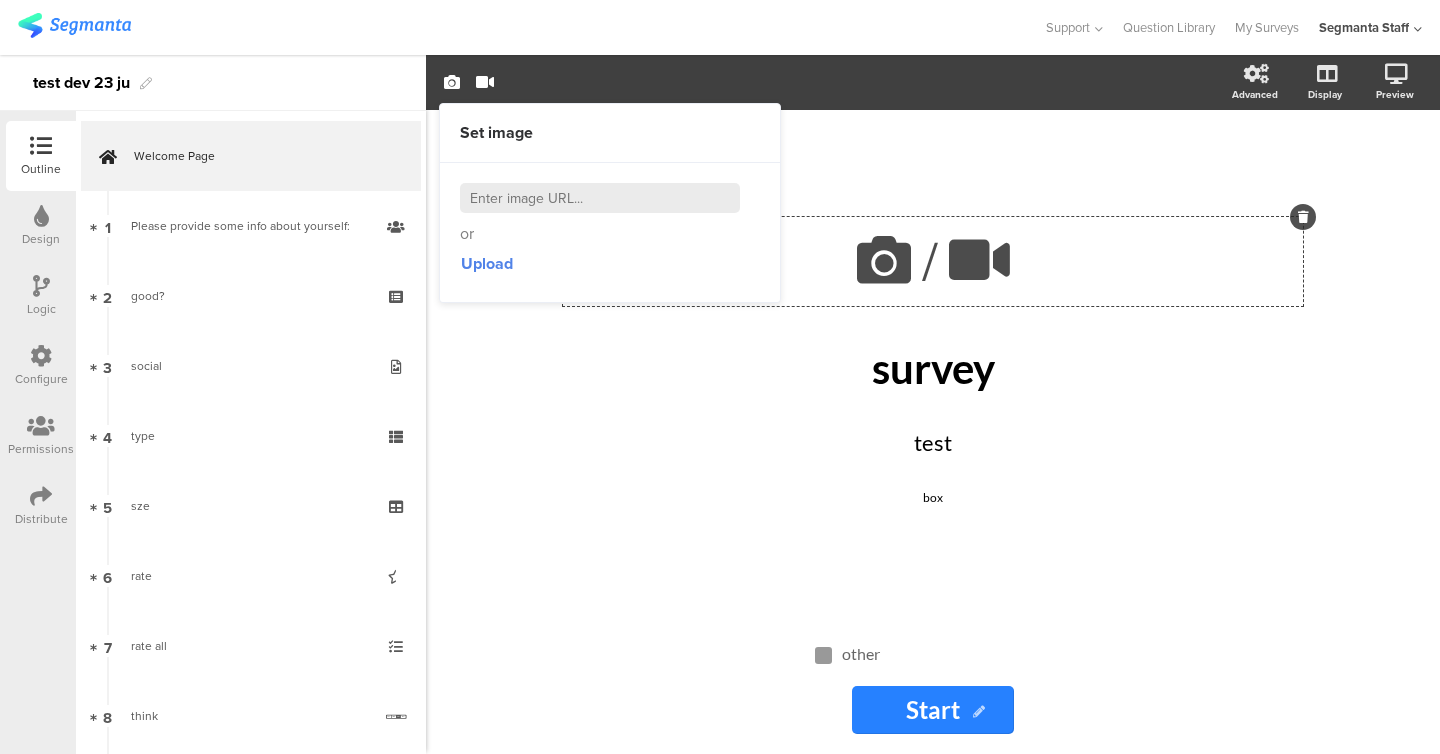 click at bounding box center (600, 198) 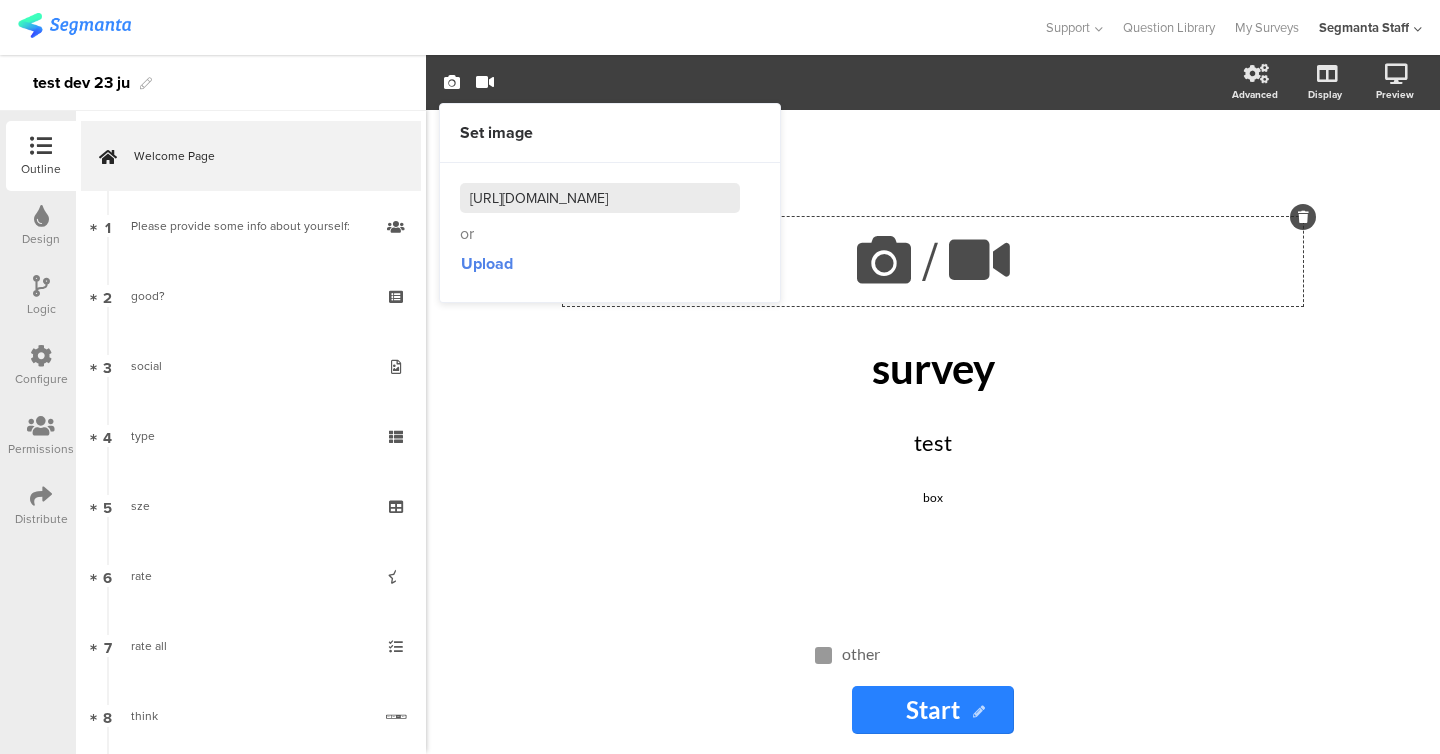 scroll, scrollTop: 0, scrollLeft: 196, axis: horizontal 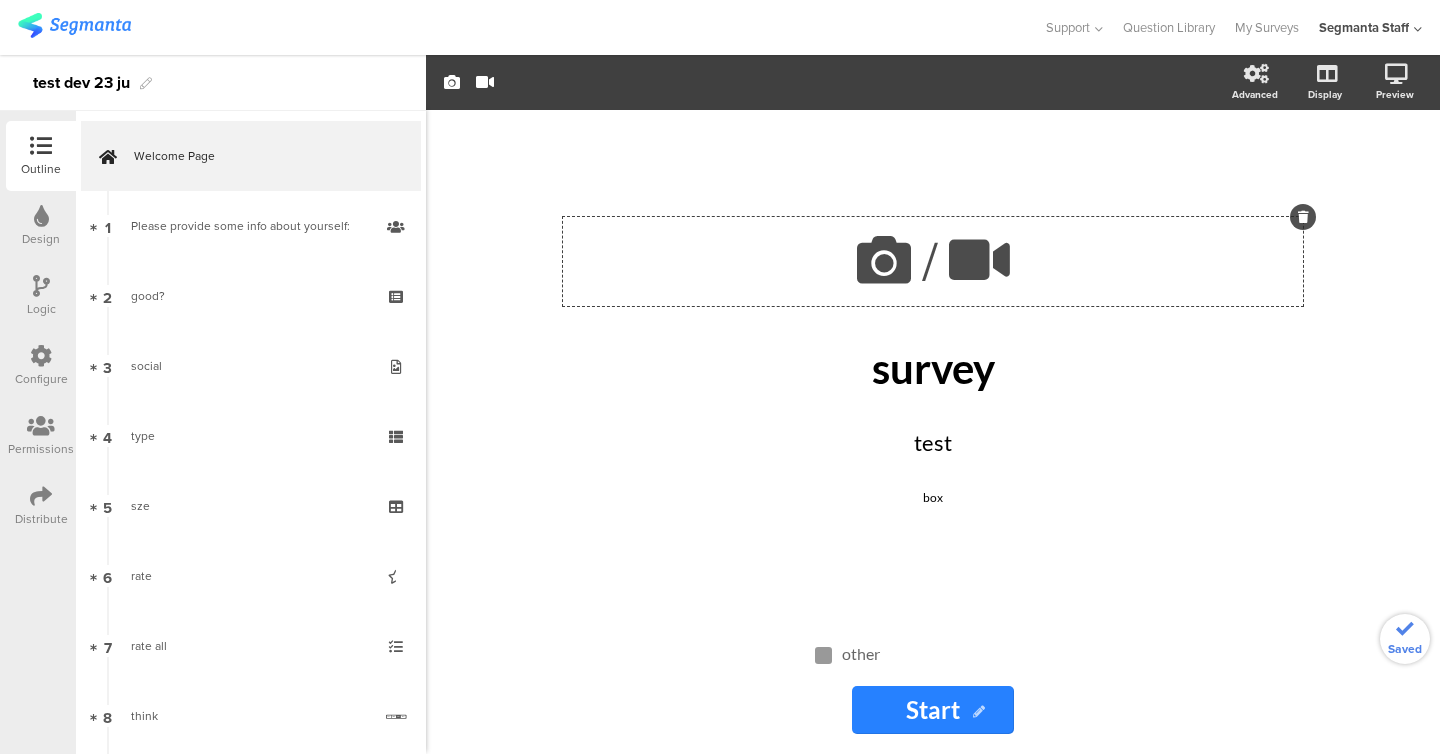 click on "/
survey
survey
test
test
box
box" 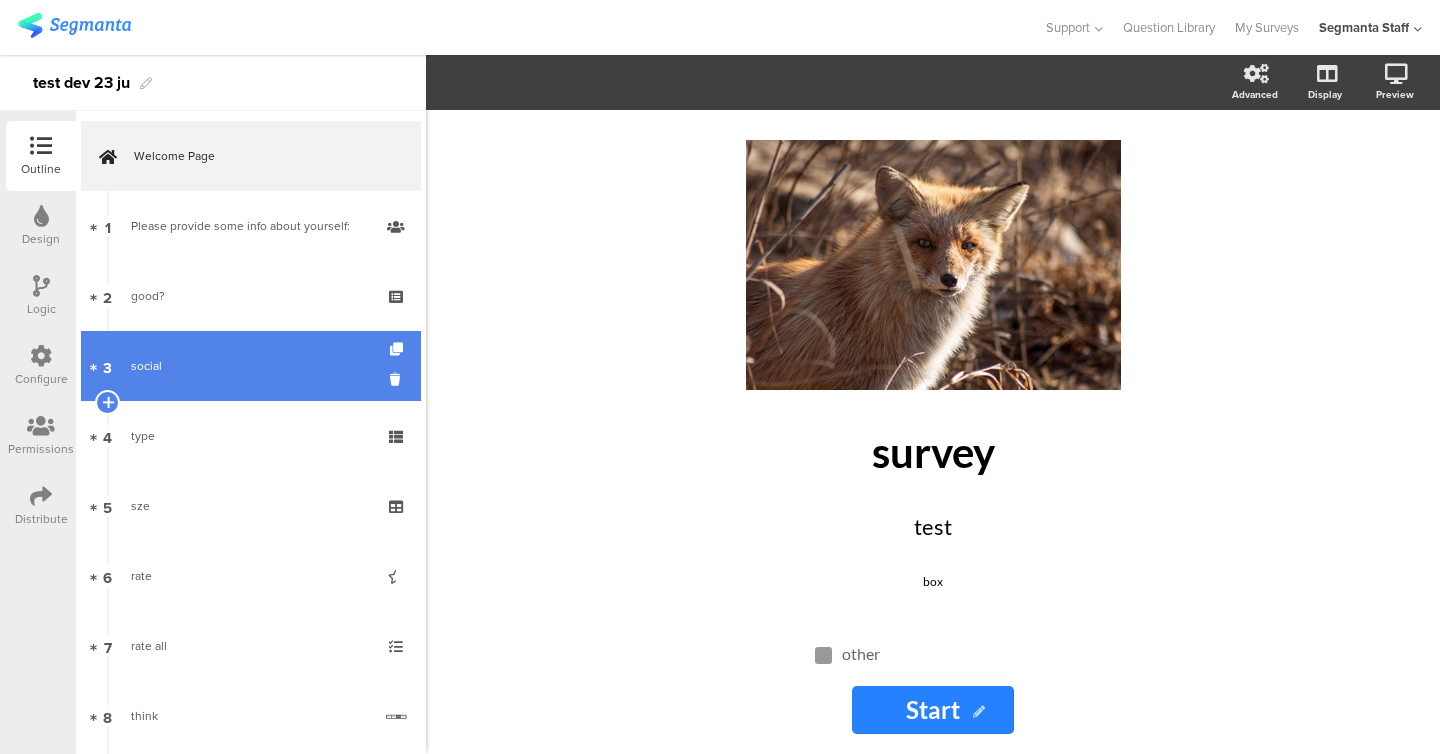 click on "social" at bounding box center (250, 366) 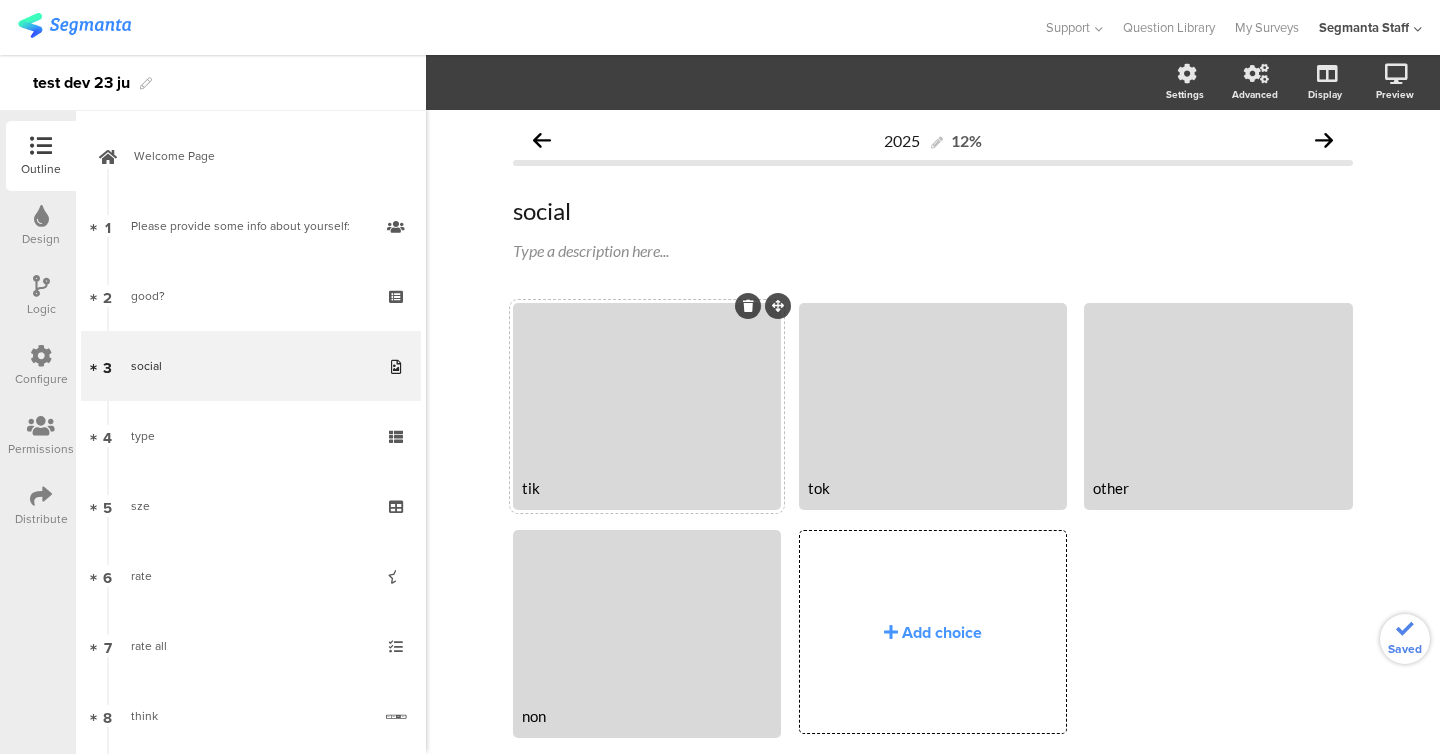 click 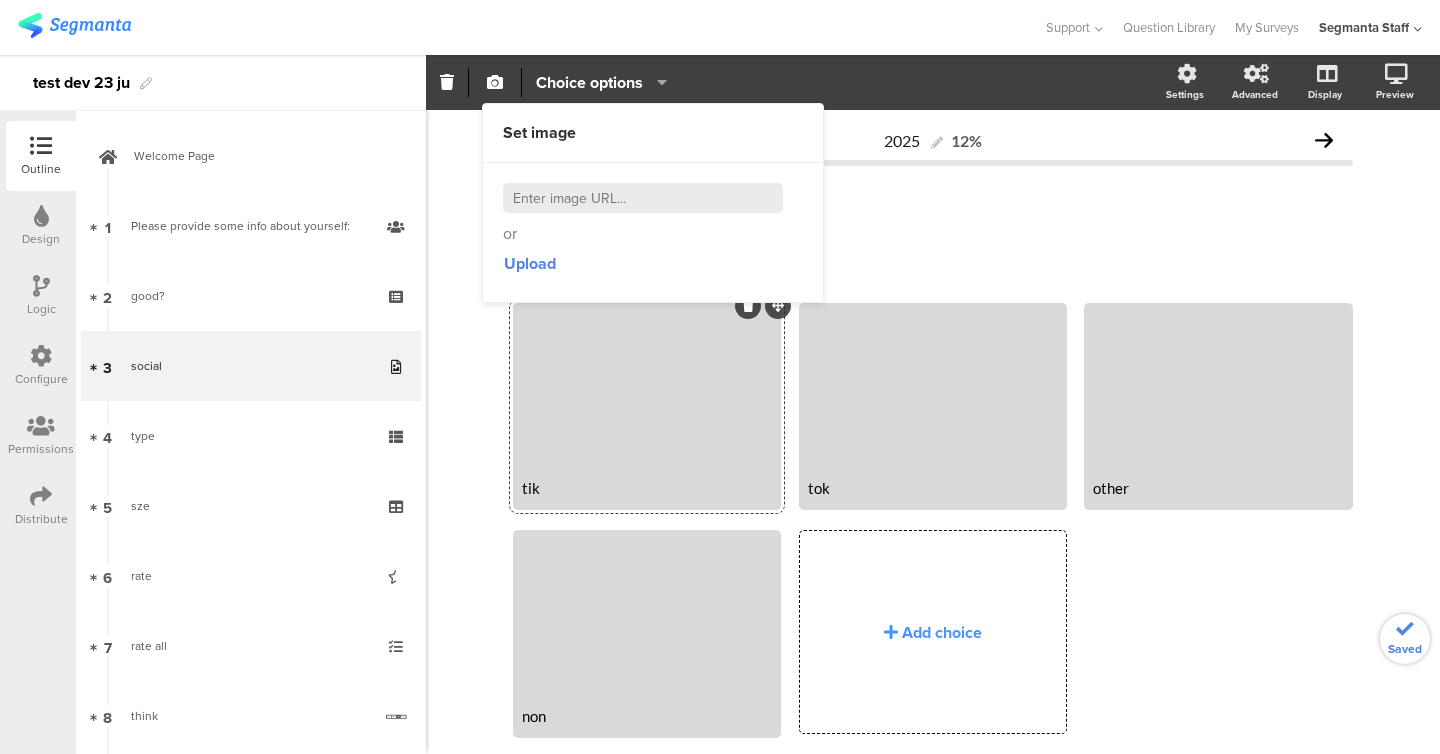 click at bounding box center (643, 198) 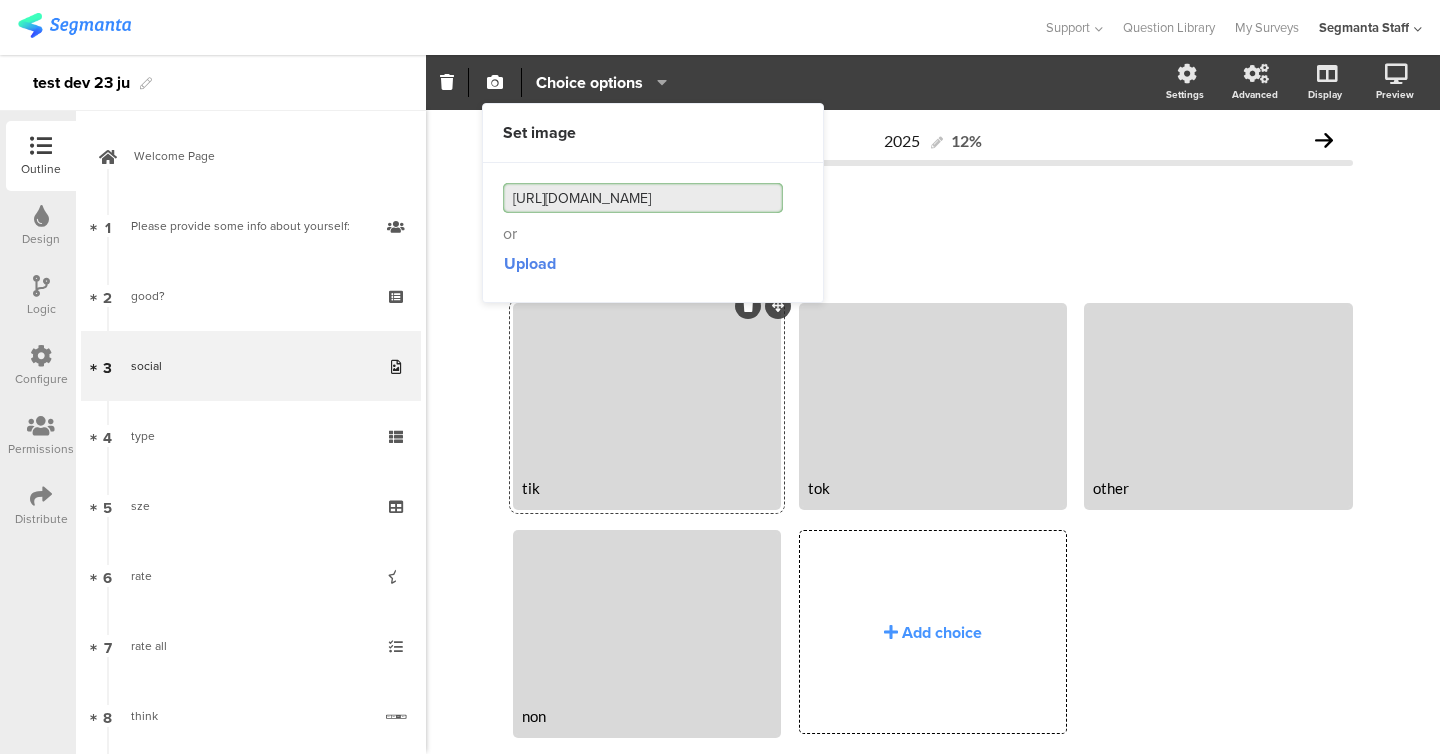 scroll, scrollTop: 0, scrollLeft: 196, axis: horizontal 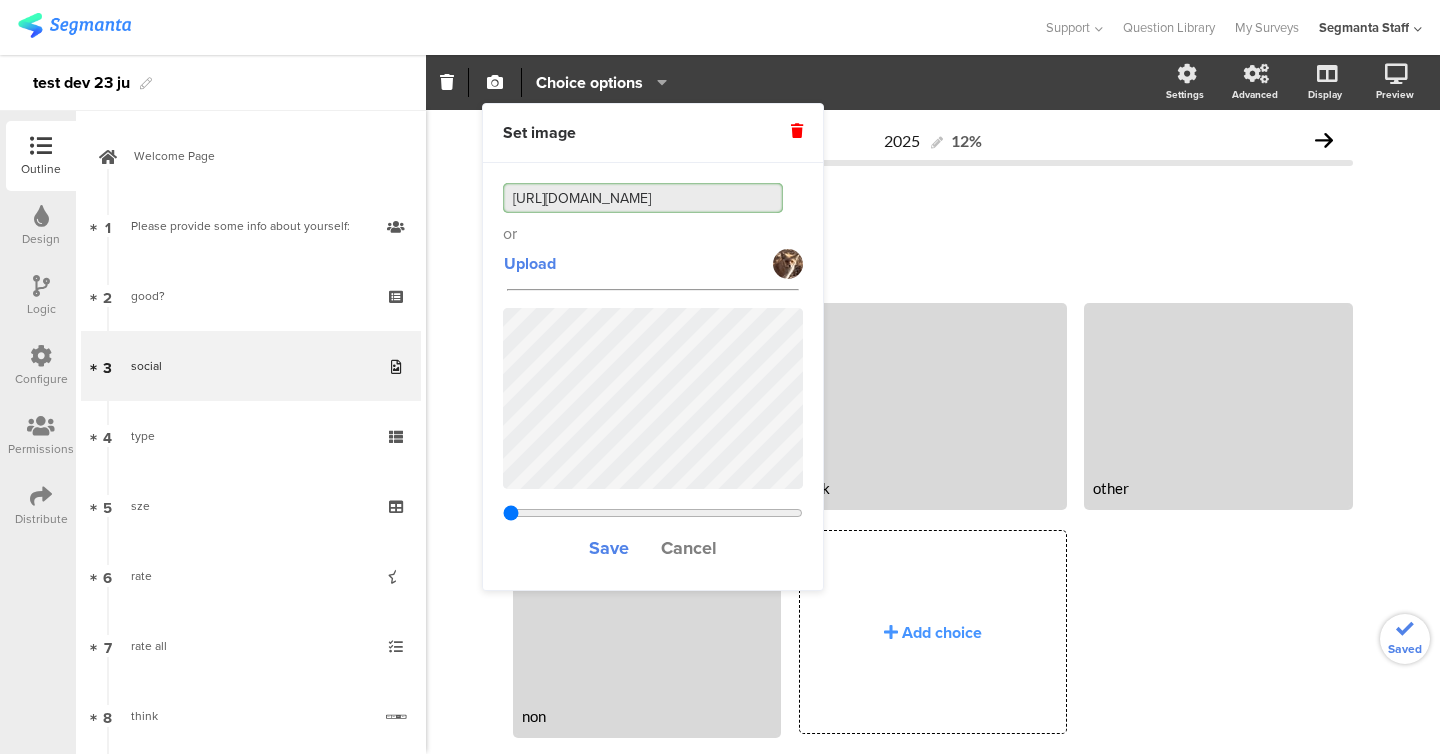 type on "0.468375" 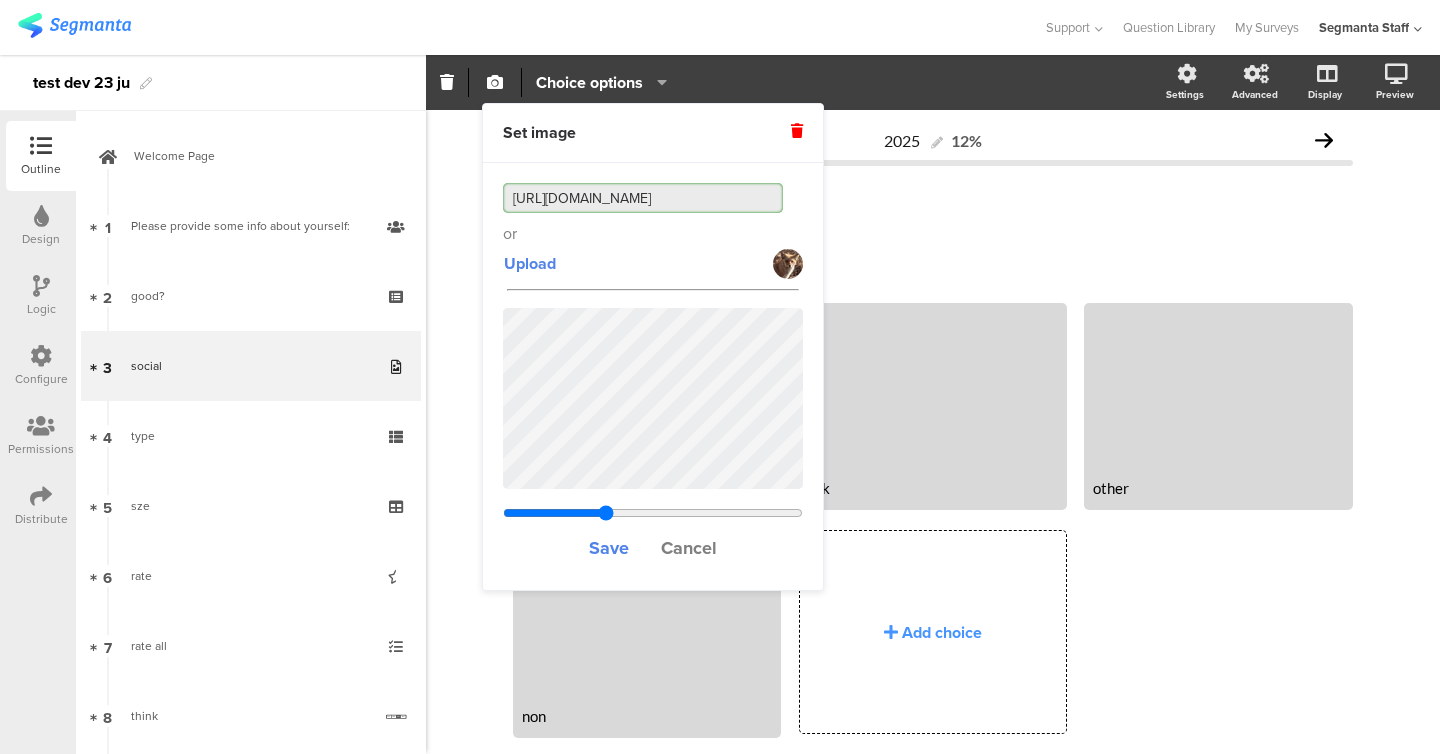 type on "[URL][DOMAIN_NAME]" 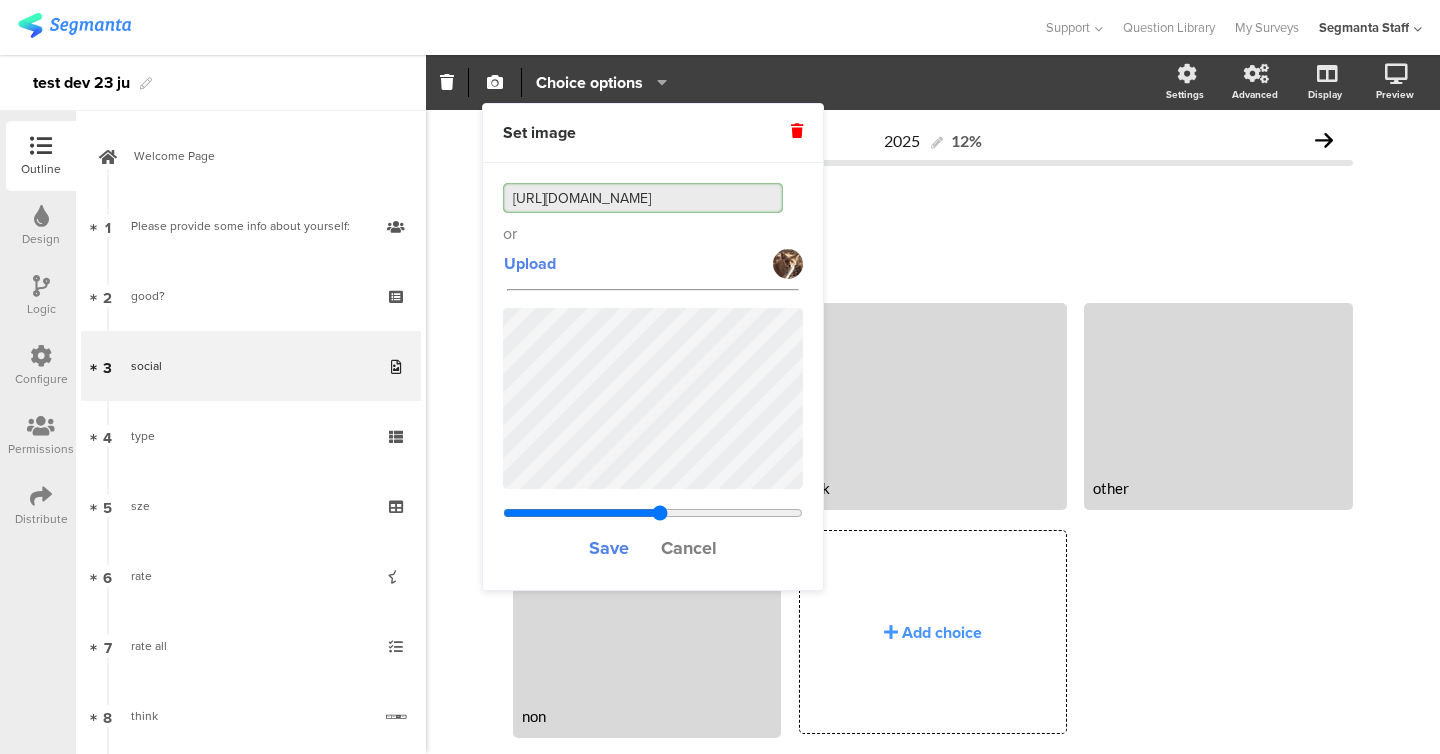 click at bounding box center [653, 513] 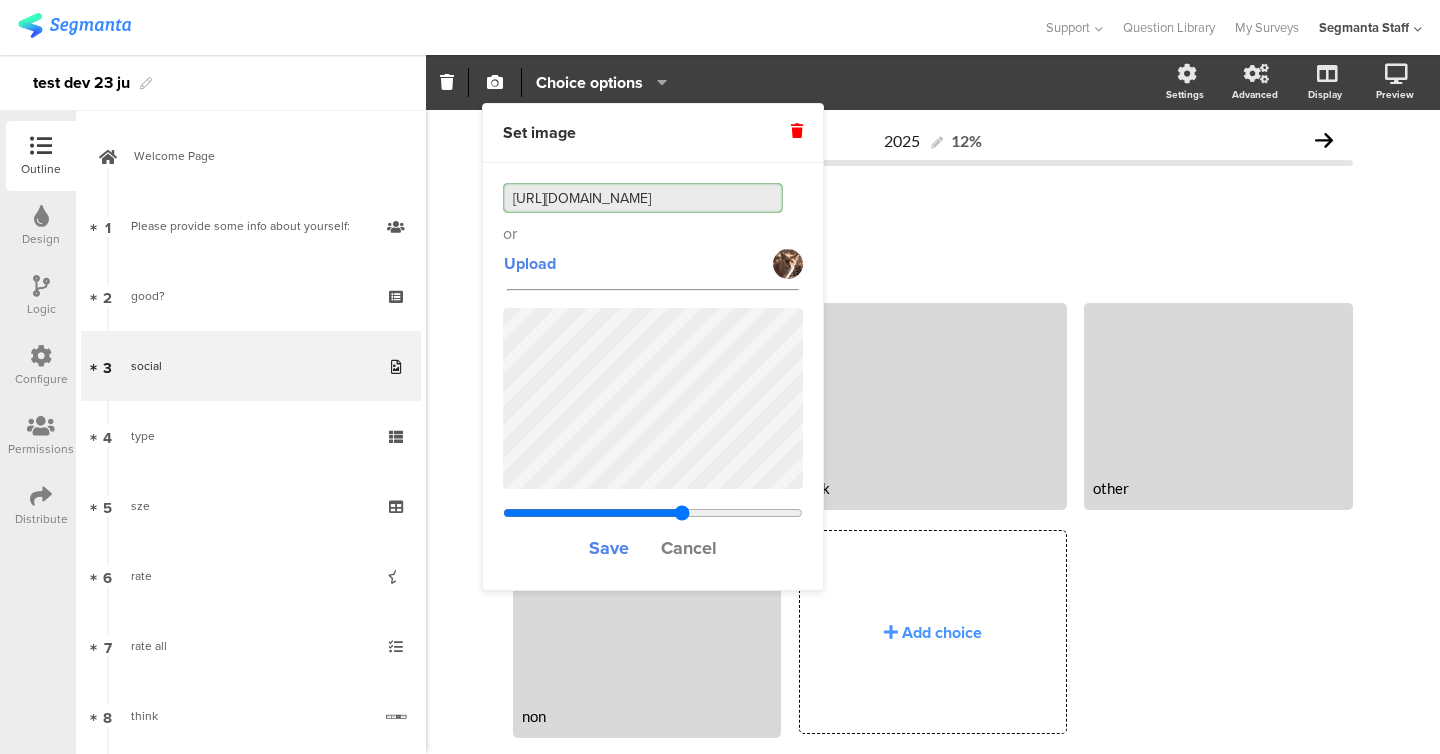 type on "0.658375" 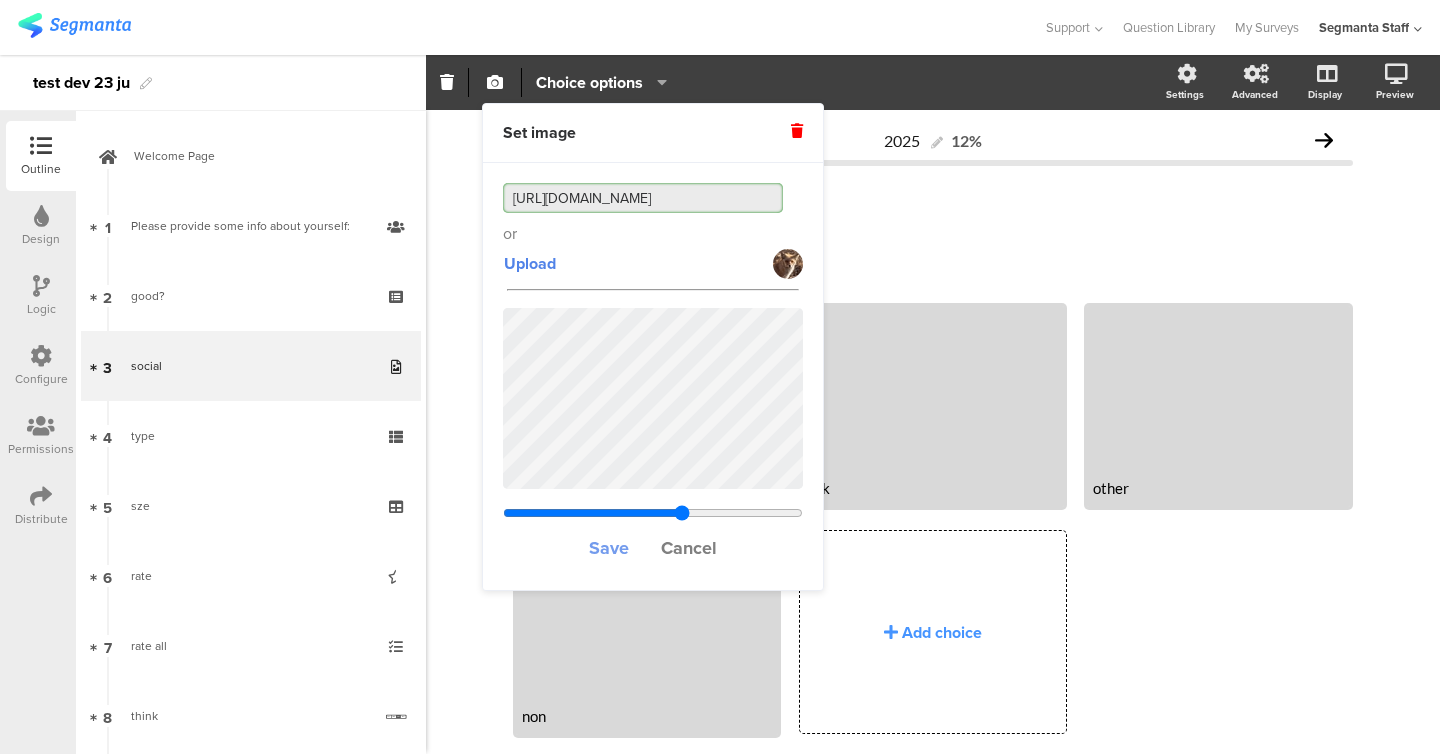 click on "Save" at bounding box center (609, 548) 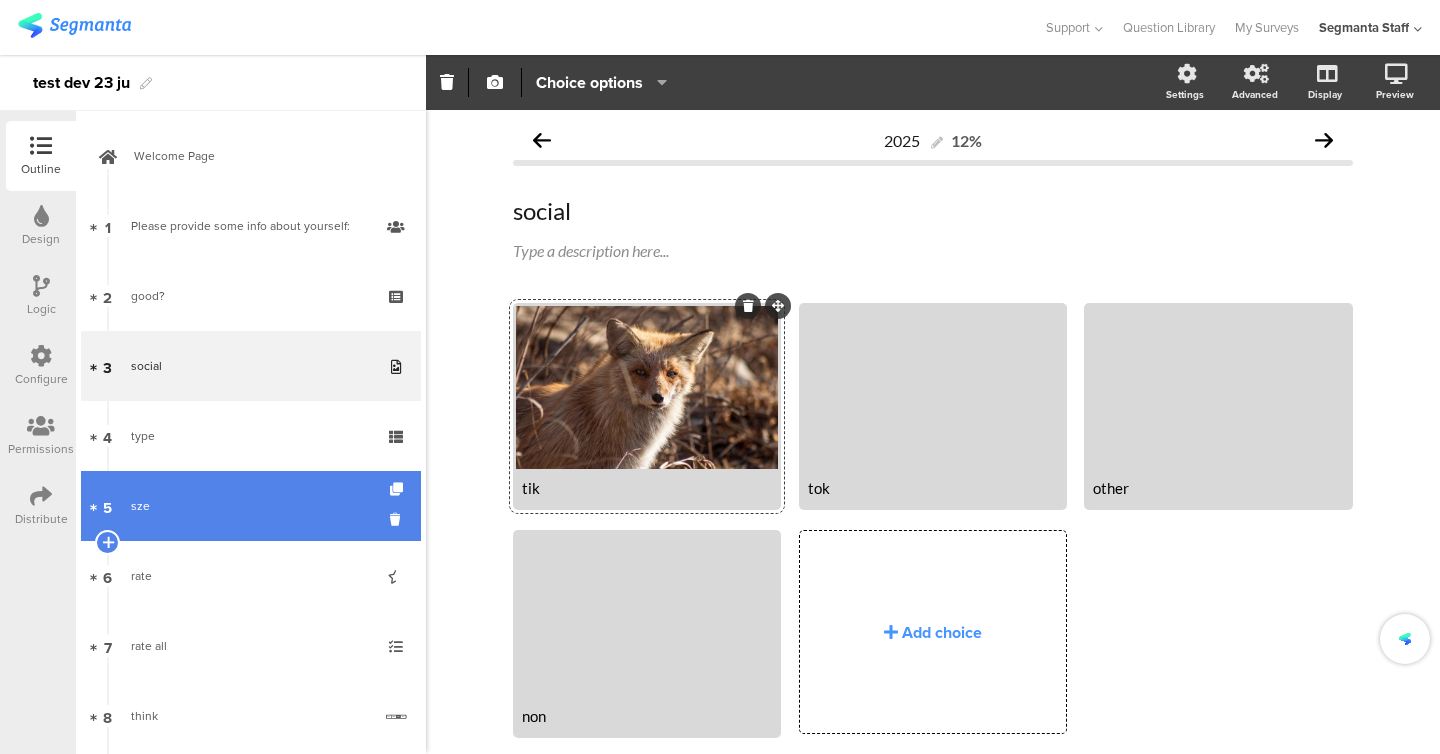 click on "5
sze" at bounding box center (251, 506) 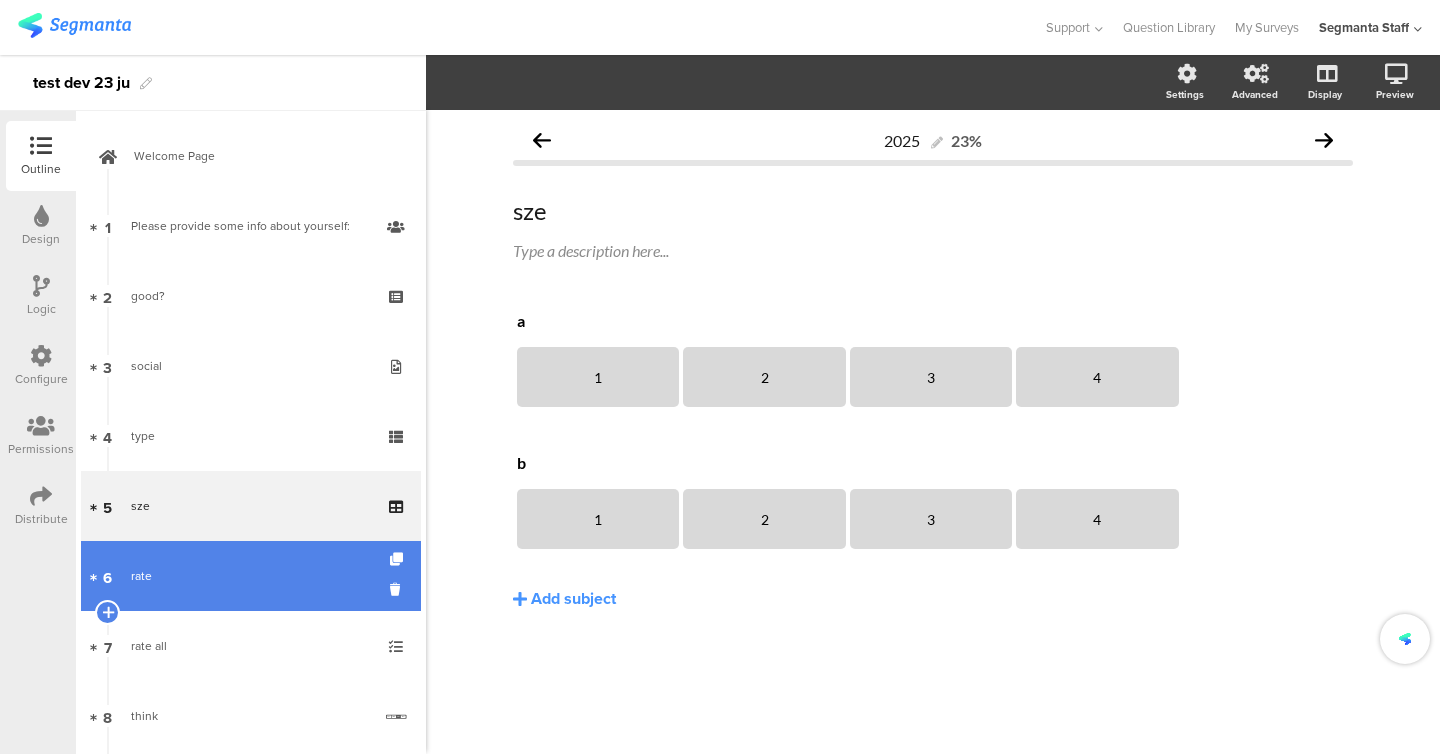 click on "rate" at bounding box center [250, 576] 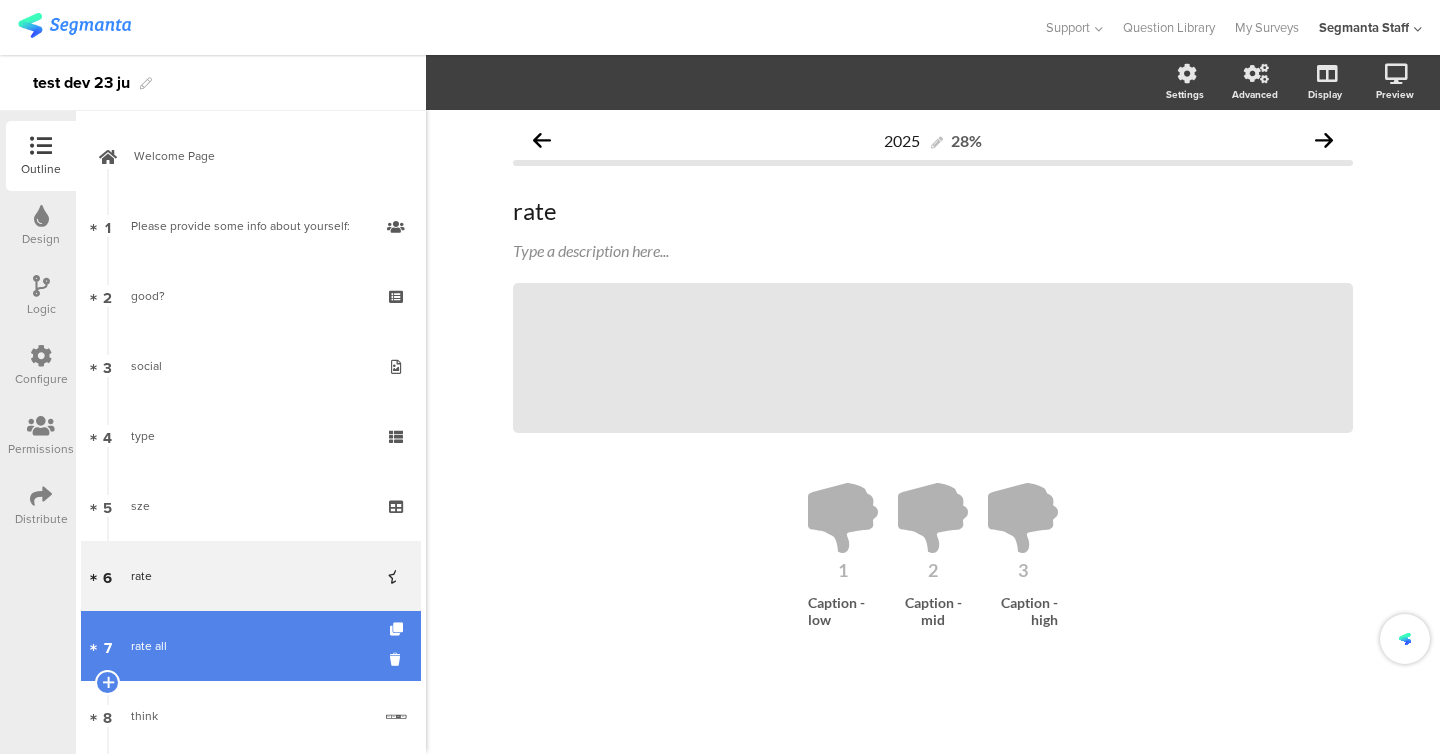 click on "7
rate all" at bounding box center (251, 646) 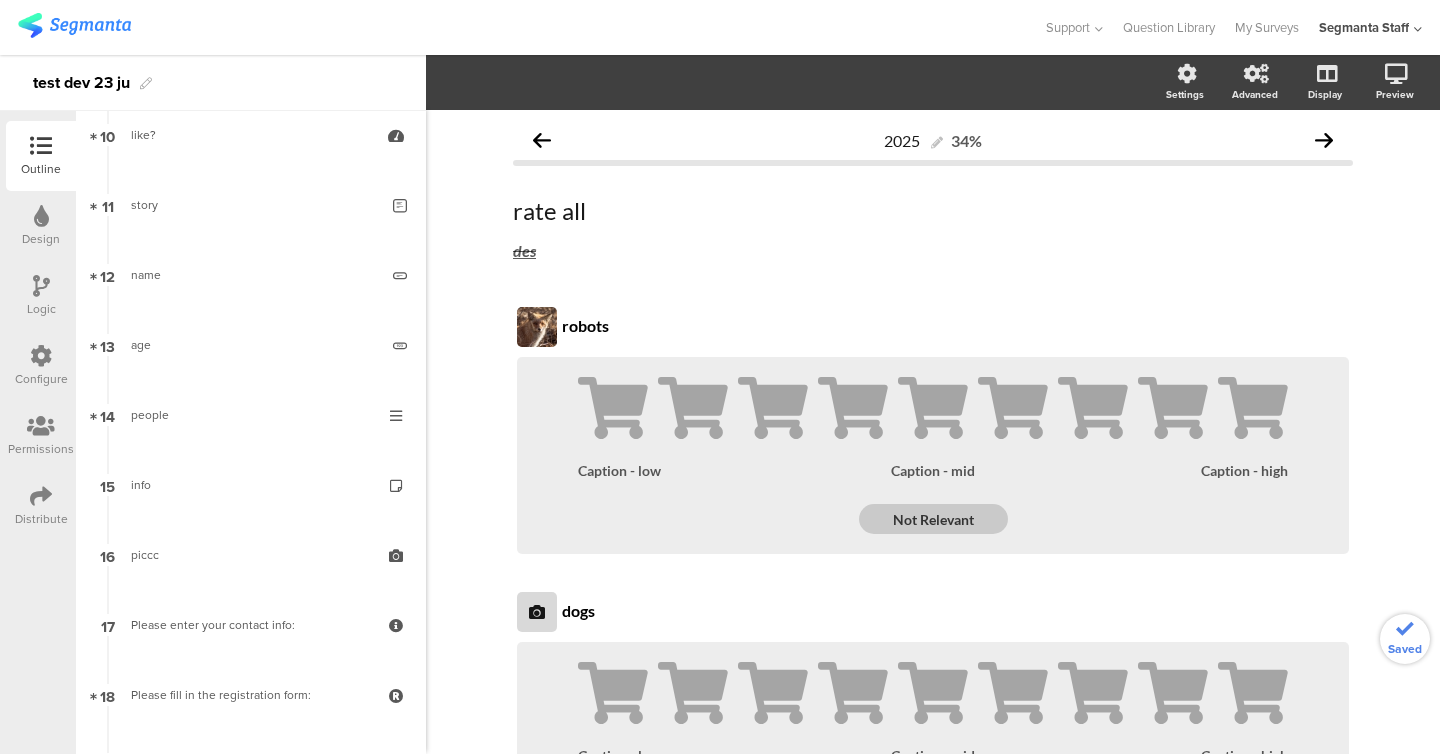 scroll, scrollTop: 882, scrollLeft: 0, axis: vertical 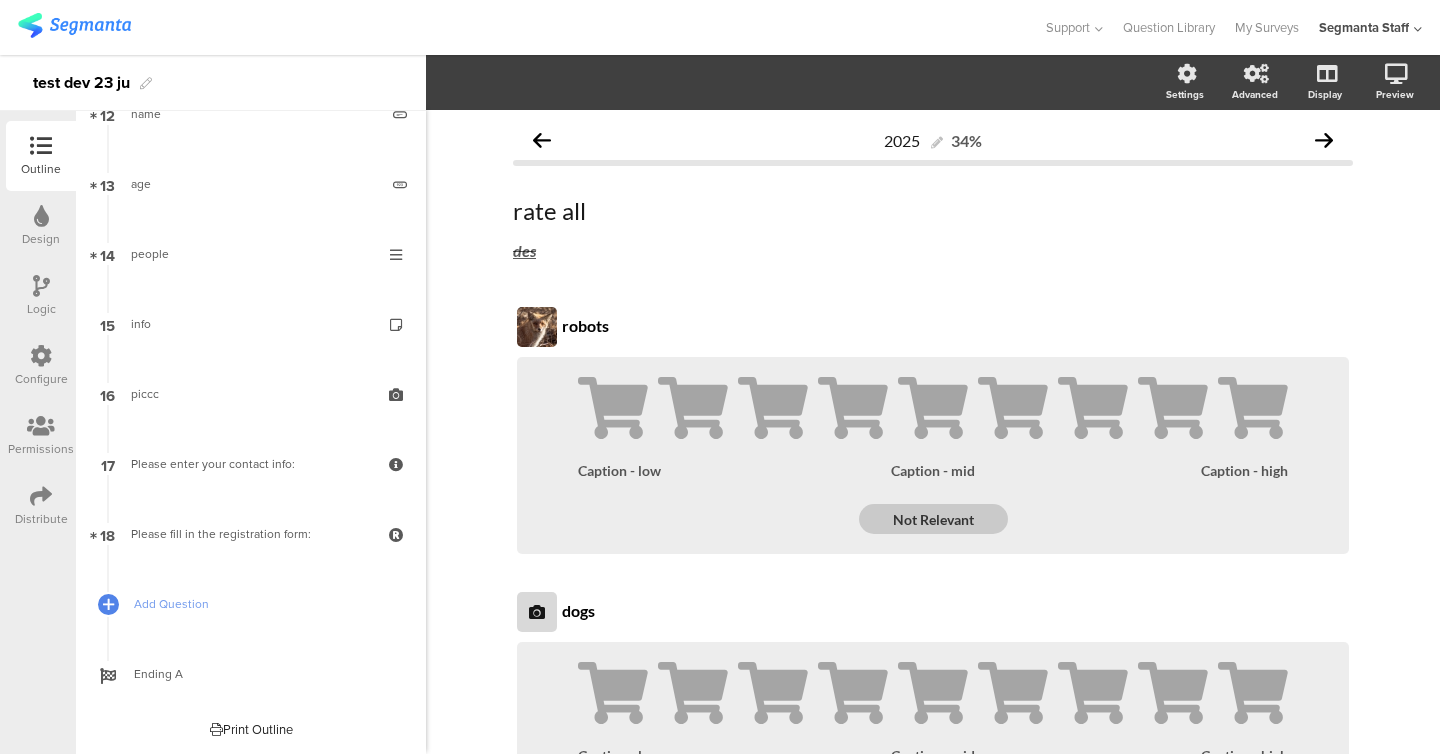 click on "Add Question" at bounding box center (262, 604) 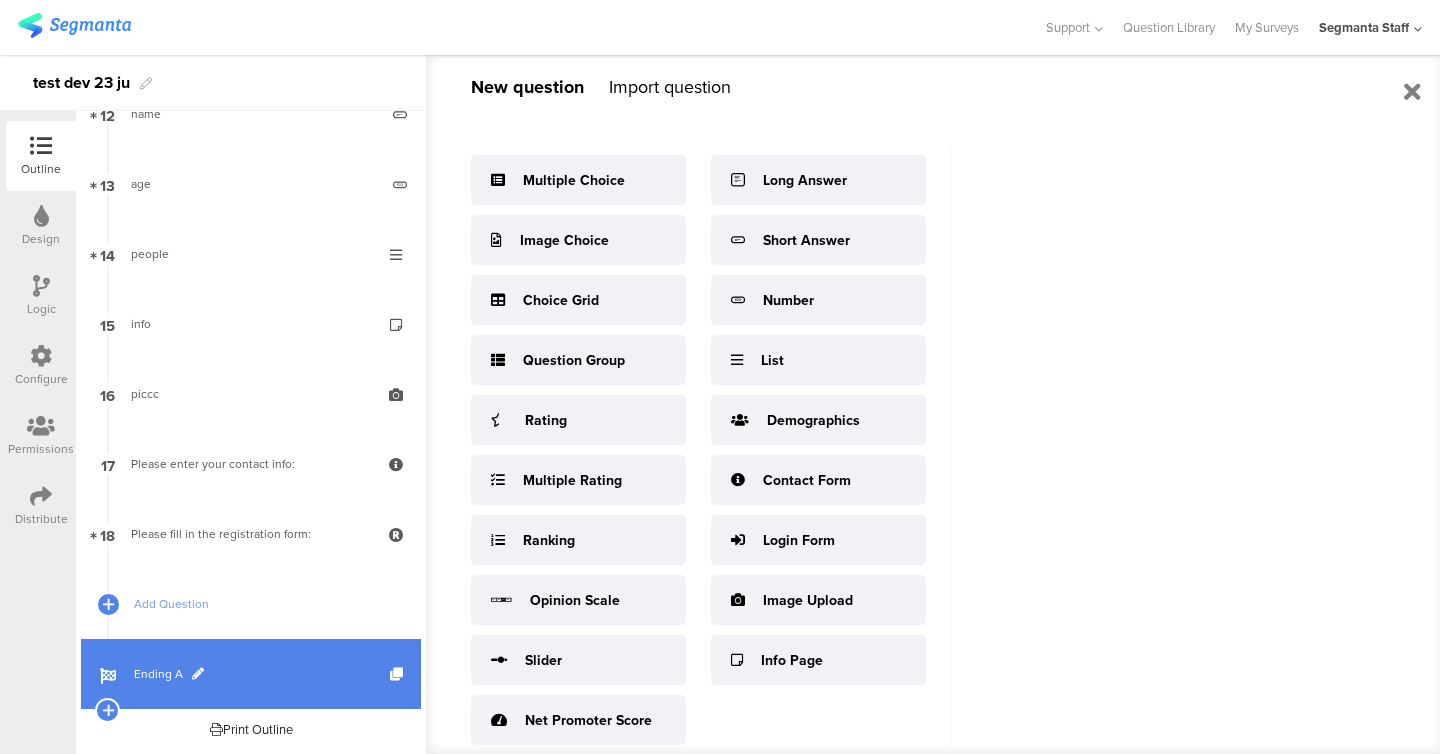 click on "Ending A" at bounding box center (251, 674) 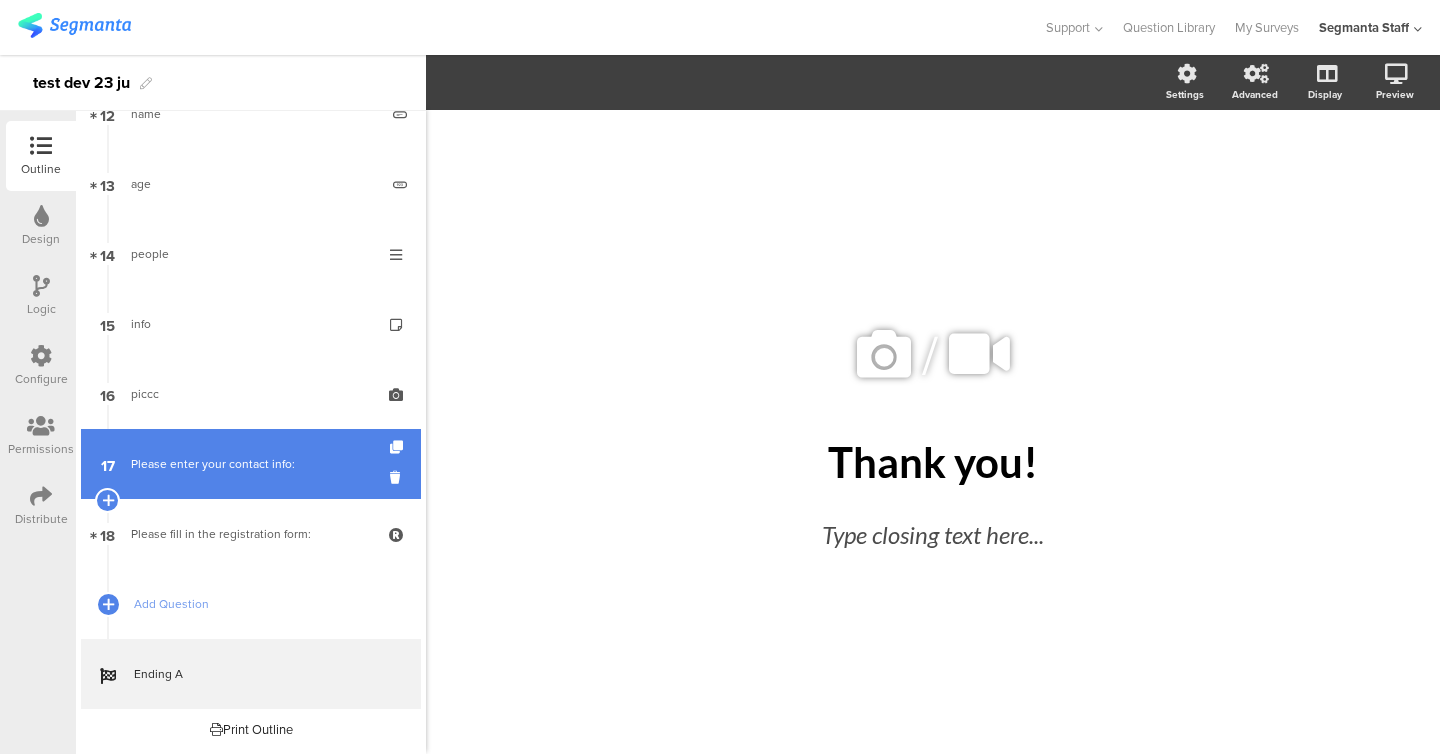 scroll, scrollTop: 0, scrollLeft: 0, axis: both 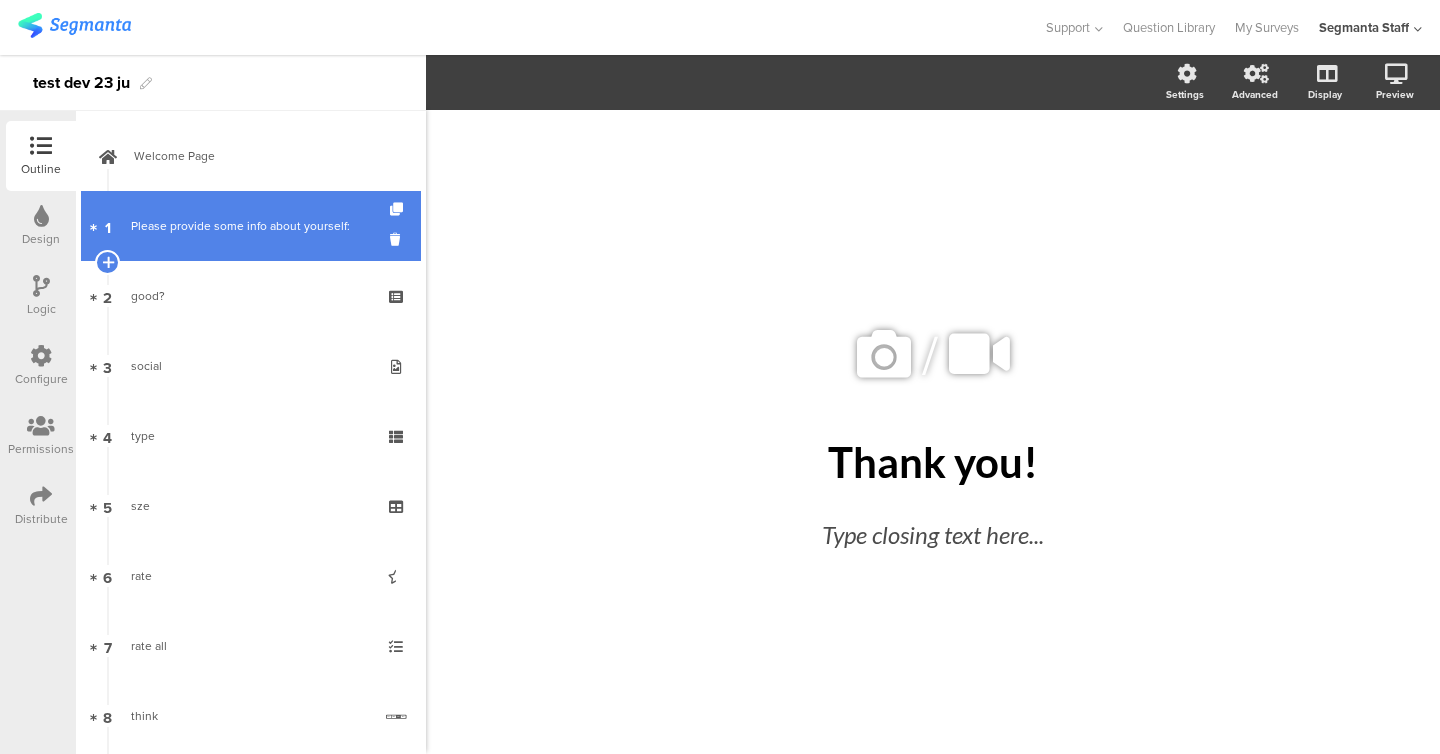 click on "1
Please provide some info about yourself:" at bounding box center [251, 226] 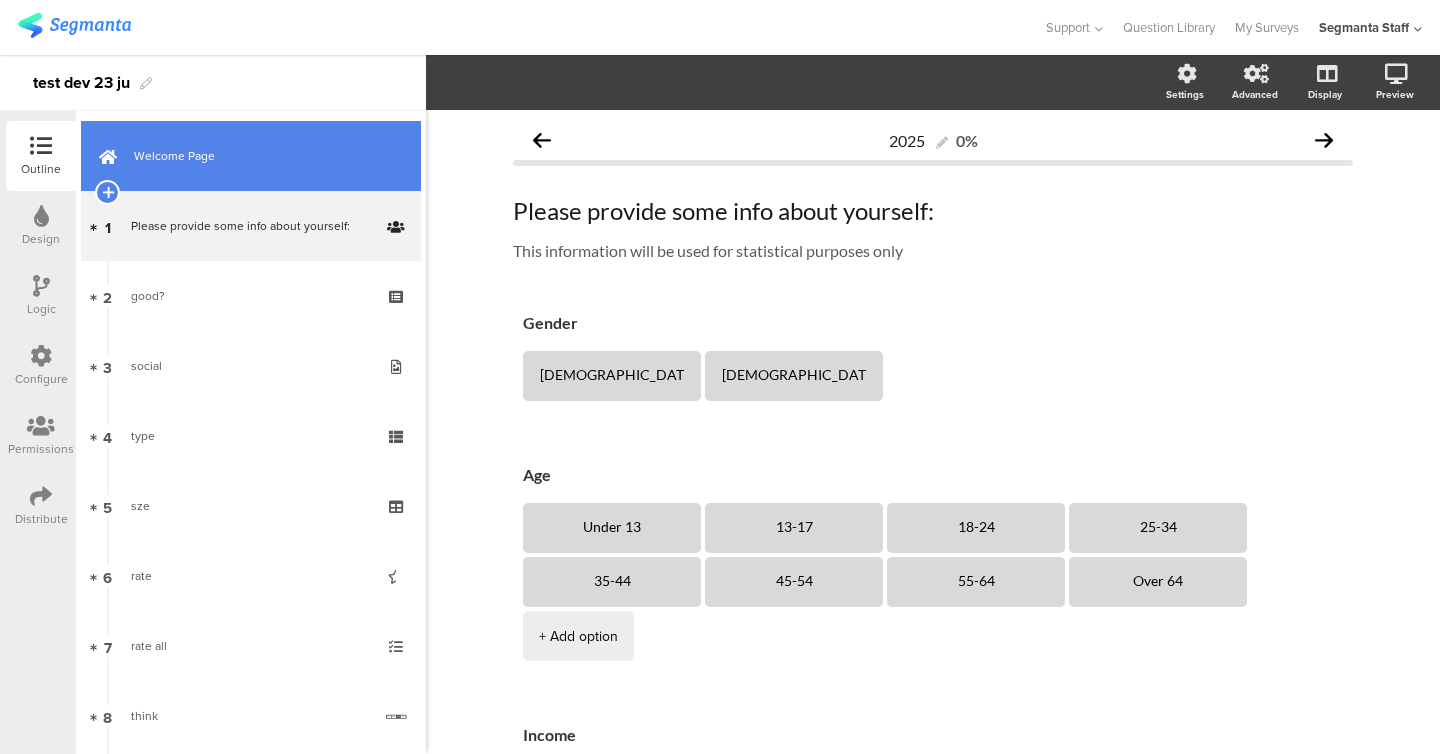 click on "Welcome Page" at bounding box center (251, 156) 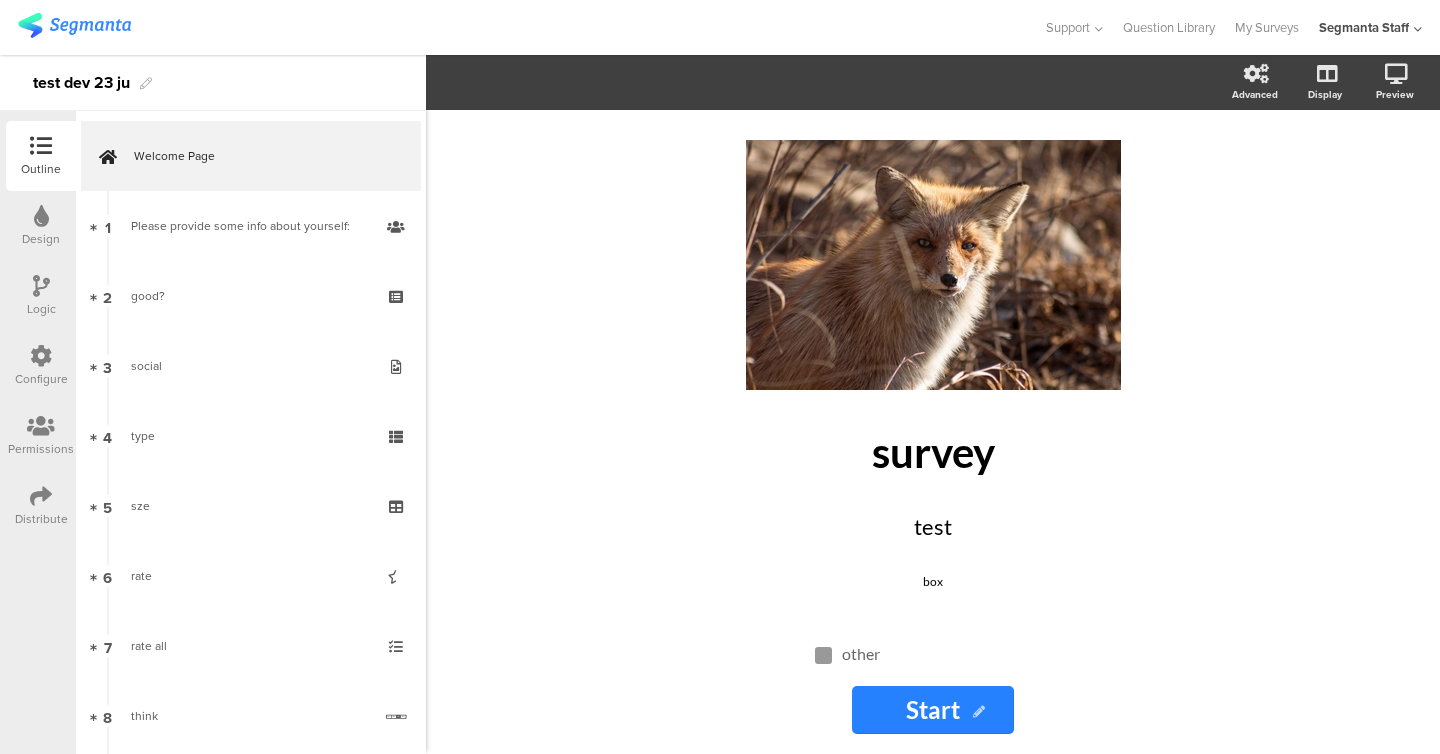 click on "Design" at bounding box center (41, 226) 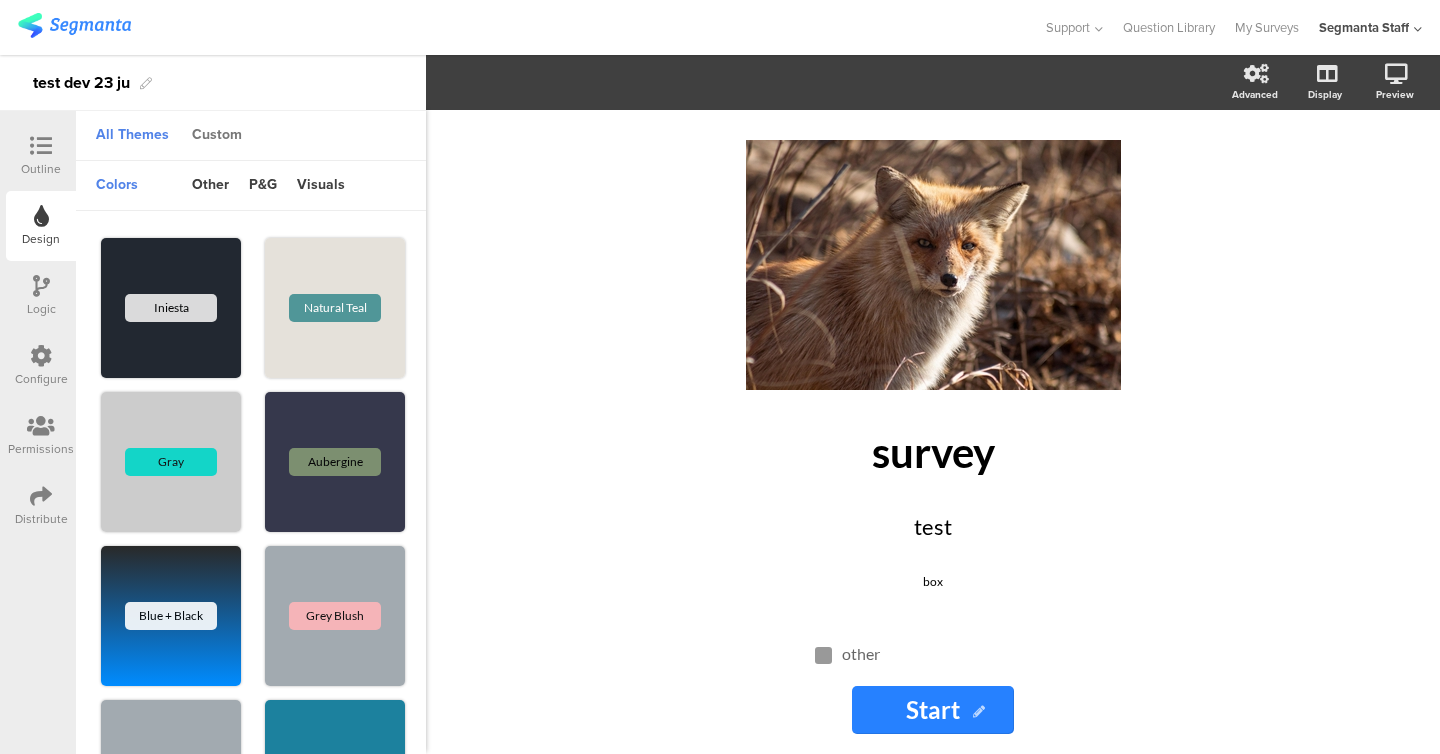 click on "Custom" at bounding box center (217, 136) 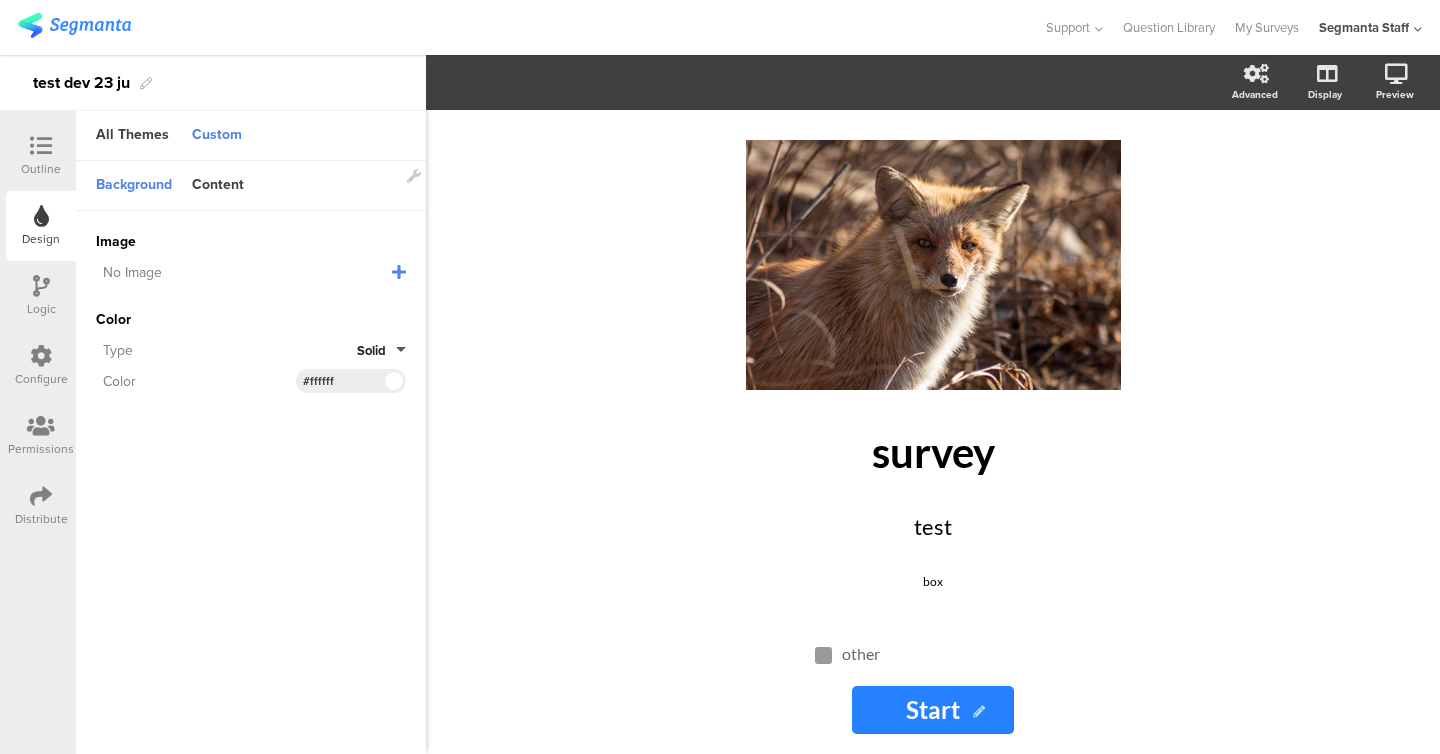 click at bounding box center [399, 272] 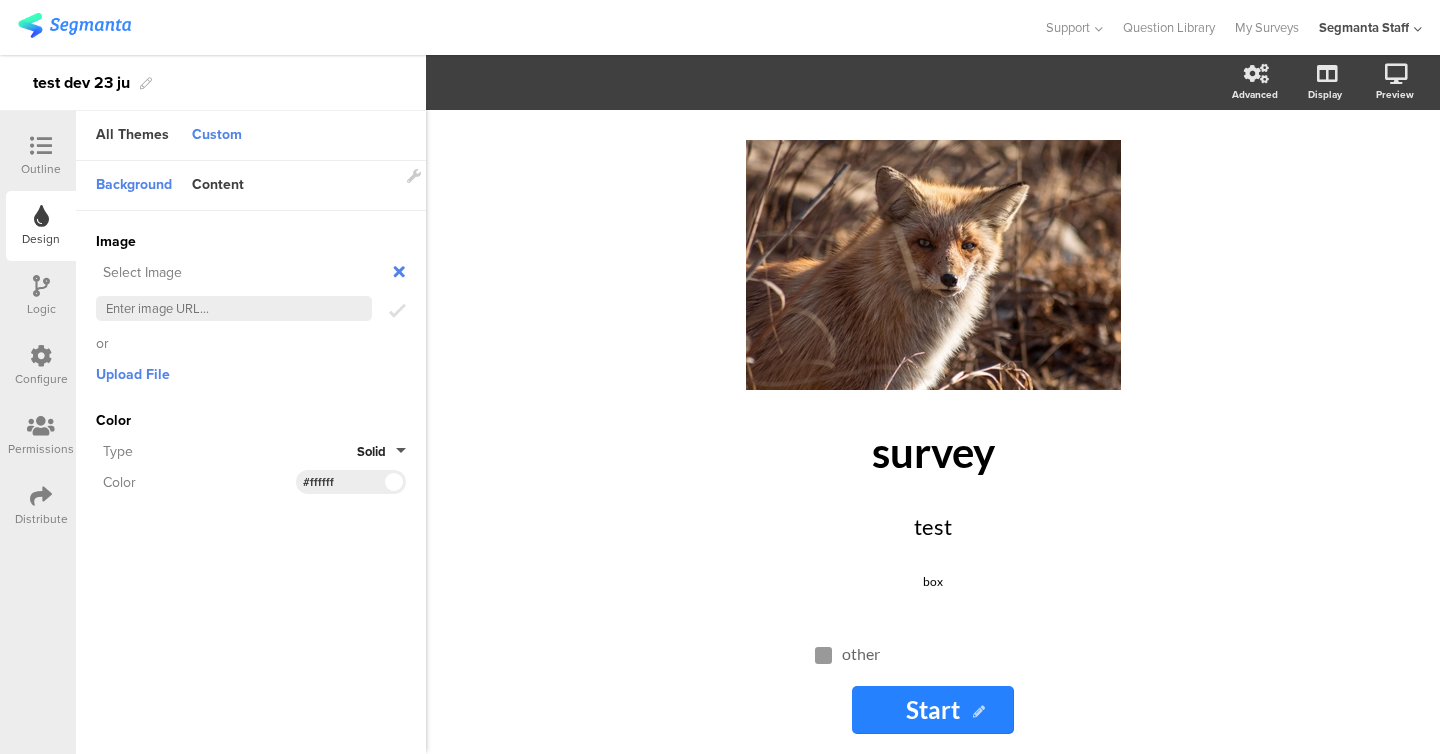 click at bounding box center [398, 271] 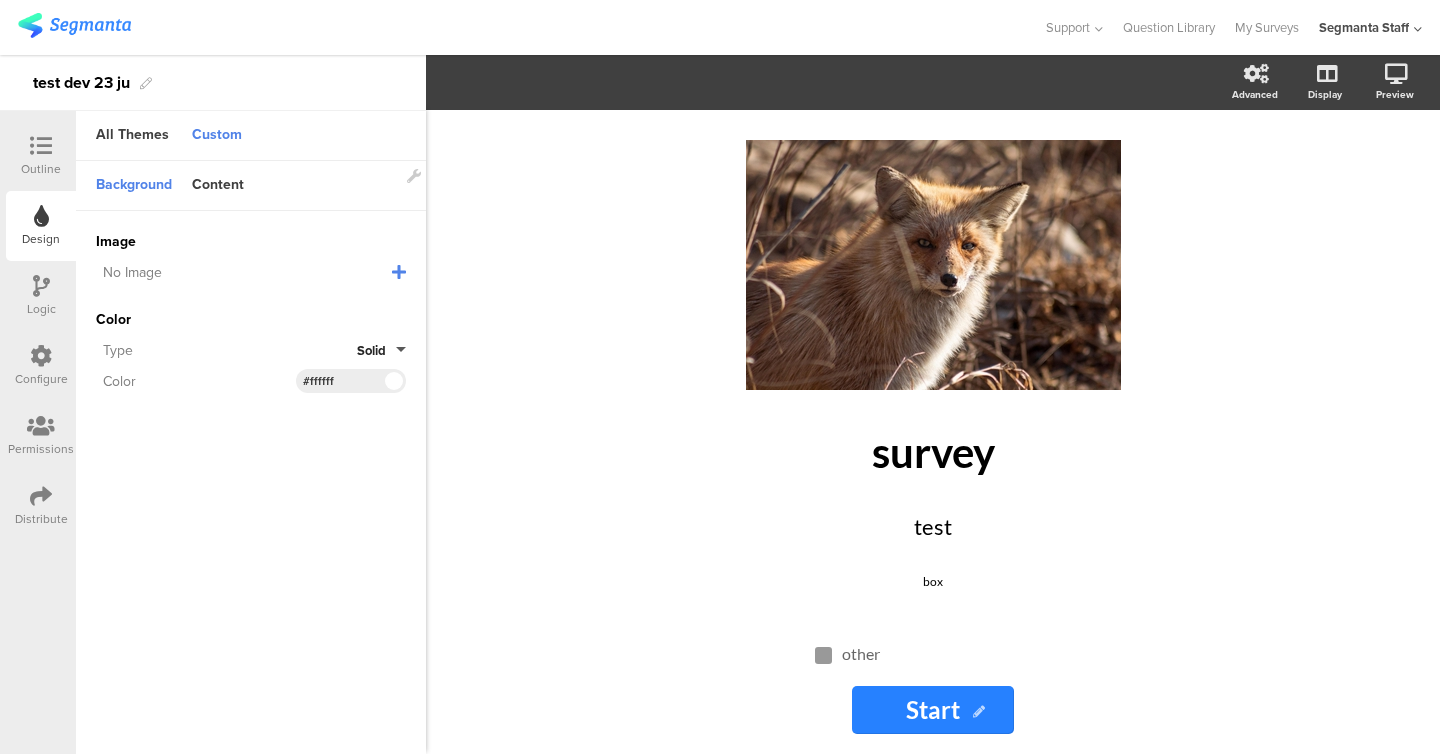 click at bounding box center (399, 272) 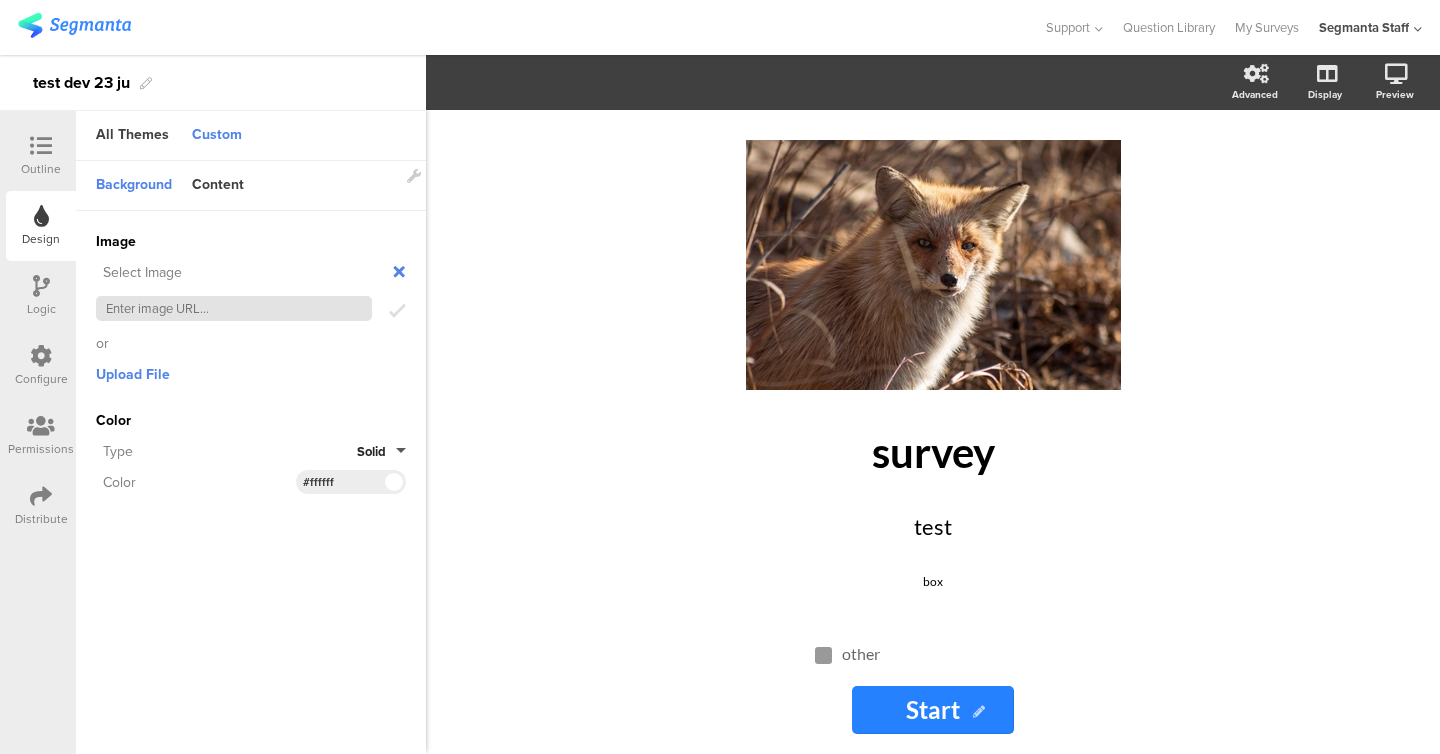 click at bounding box center [234, 308] 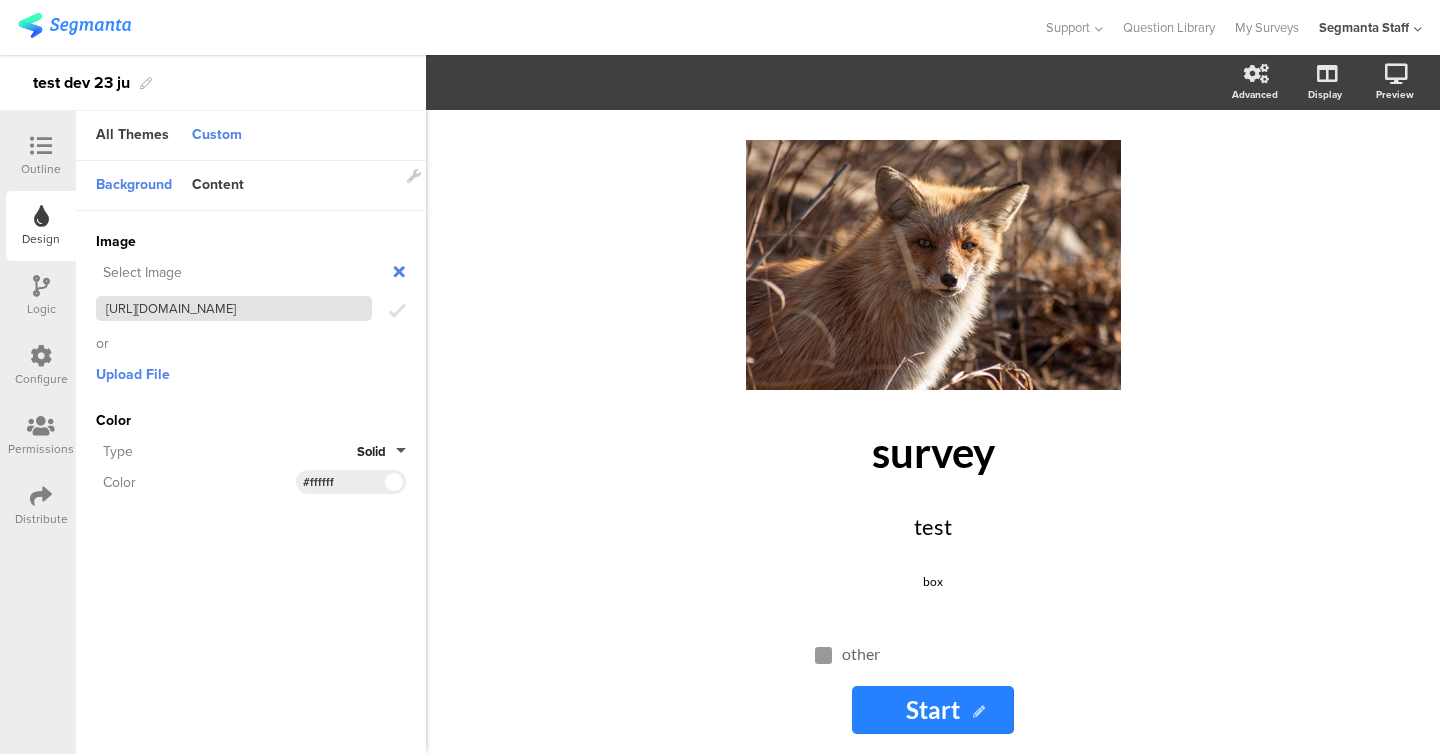 scroll, scrollTop: 0, scrollLeft: 177, axis: horizontal 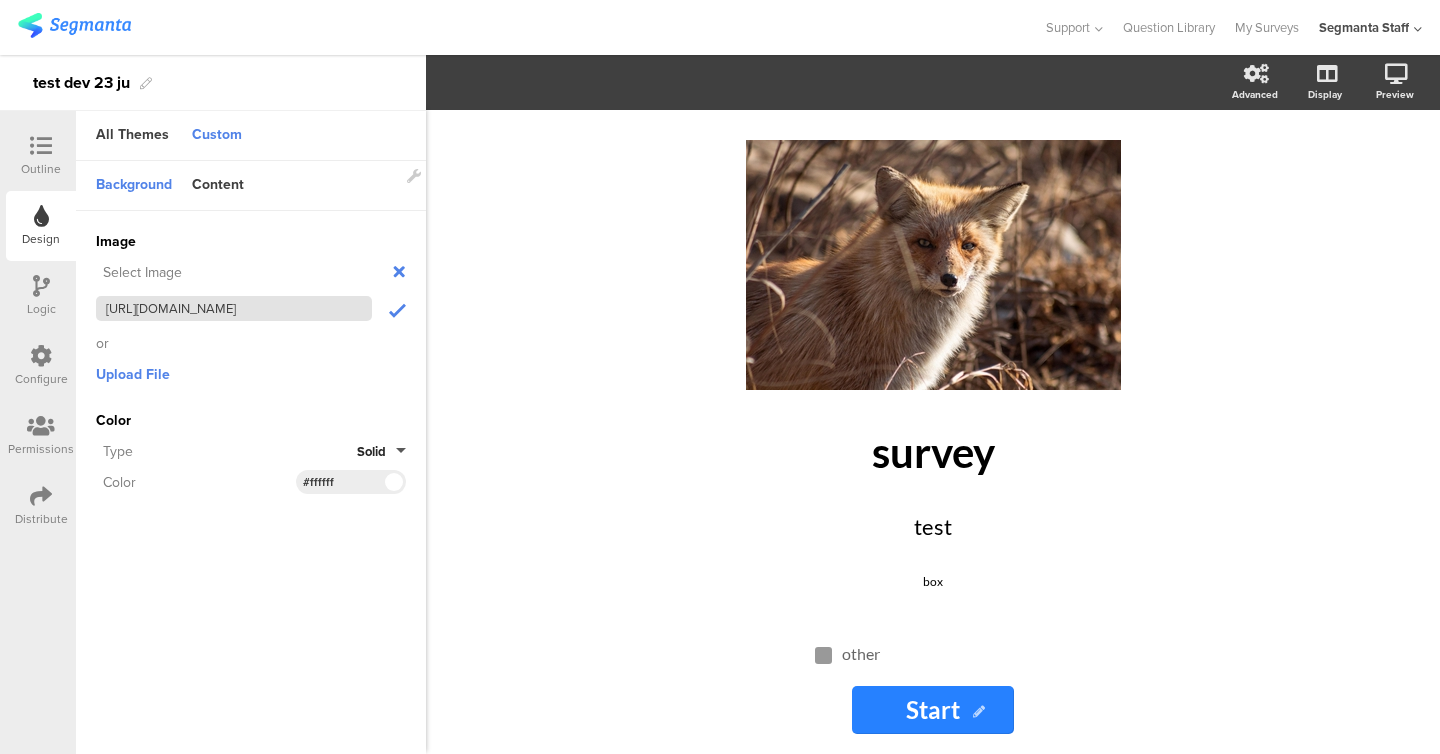 type on "[URL][DOMAIN_NAME]" 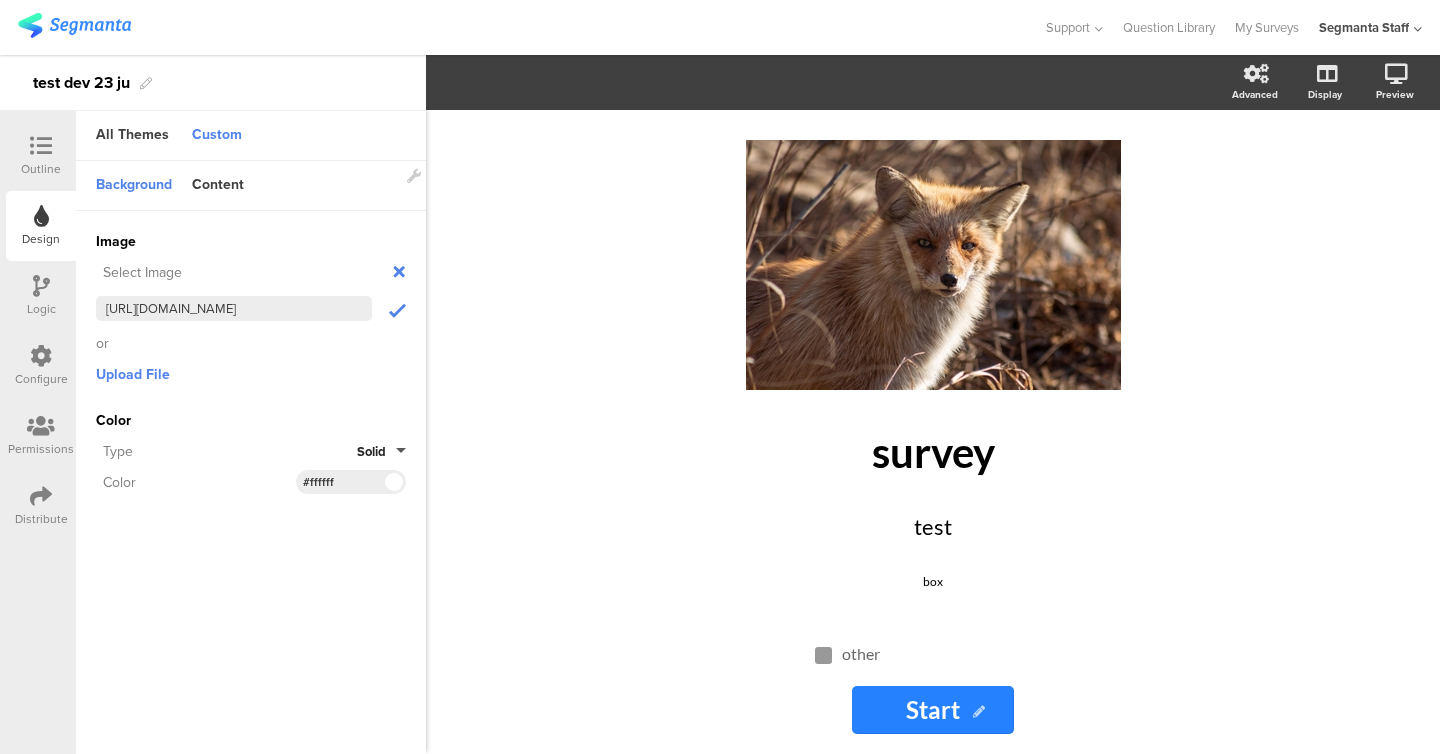 click at bounding box center (397, 311) 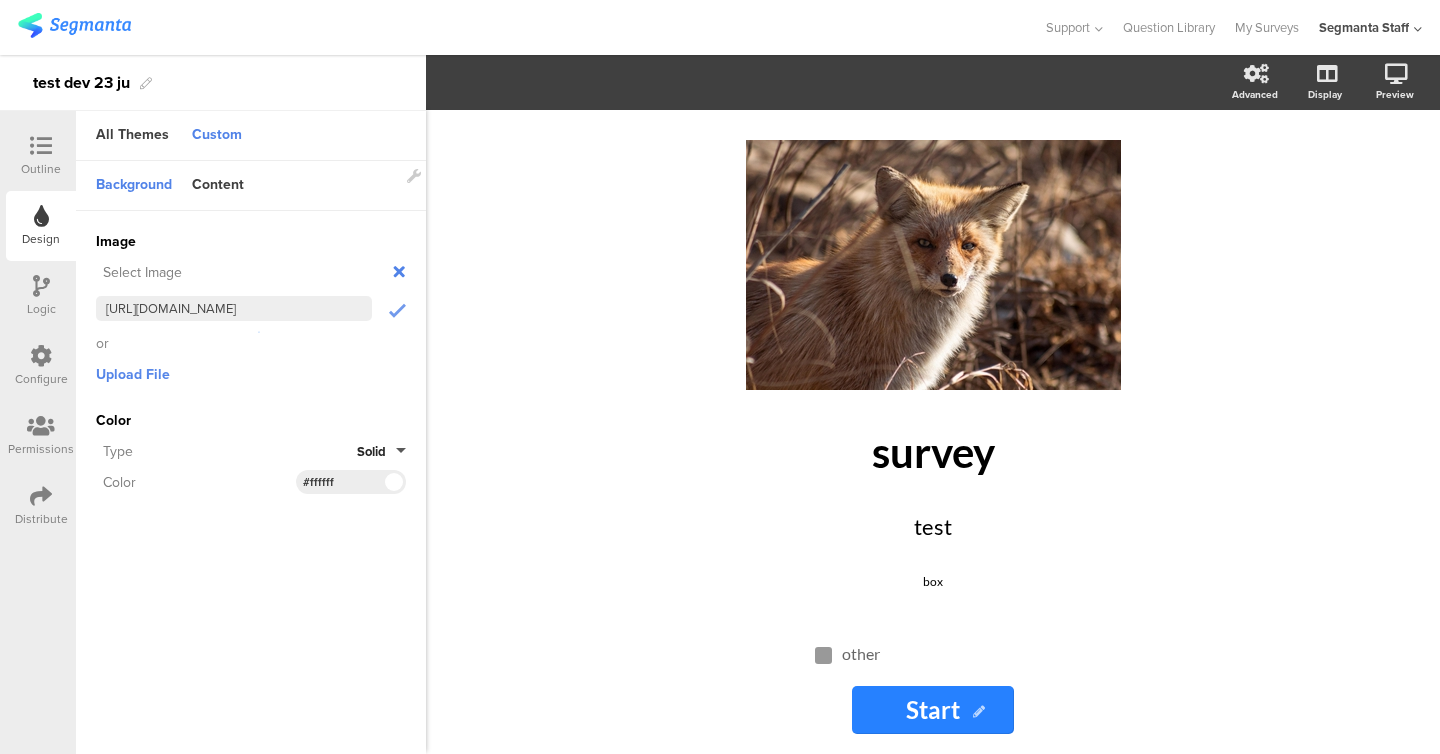 click on "Solid" 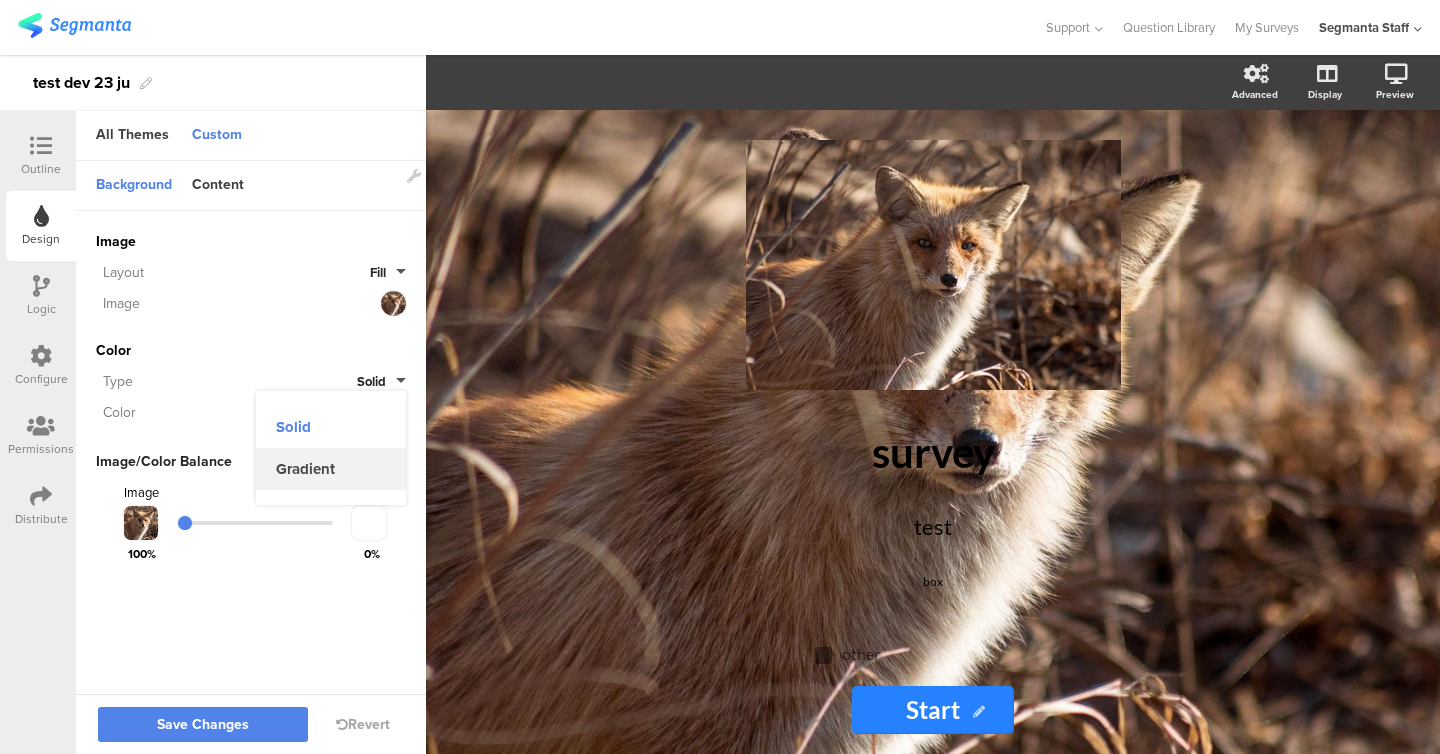 click on "Gradient" 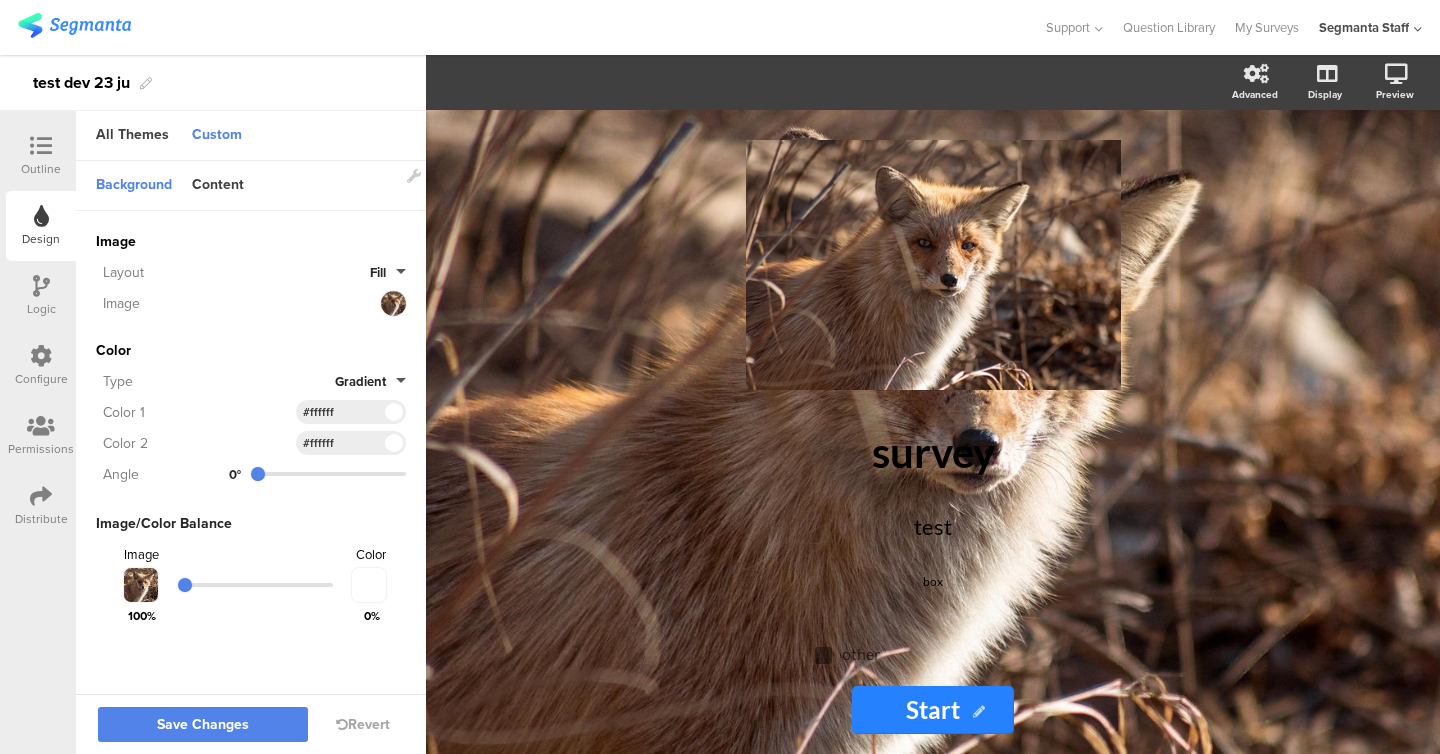 type on "315" 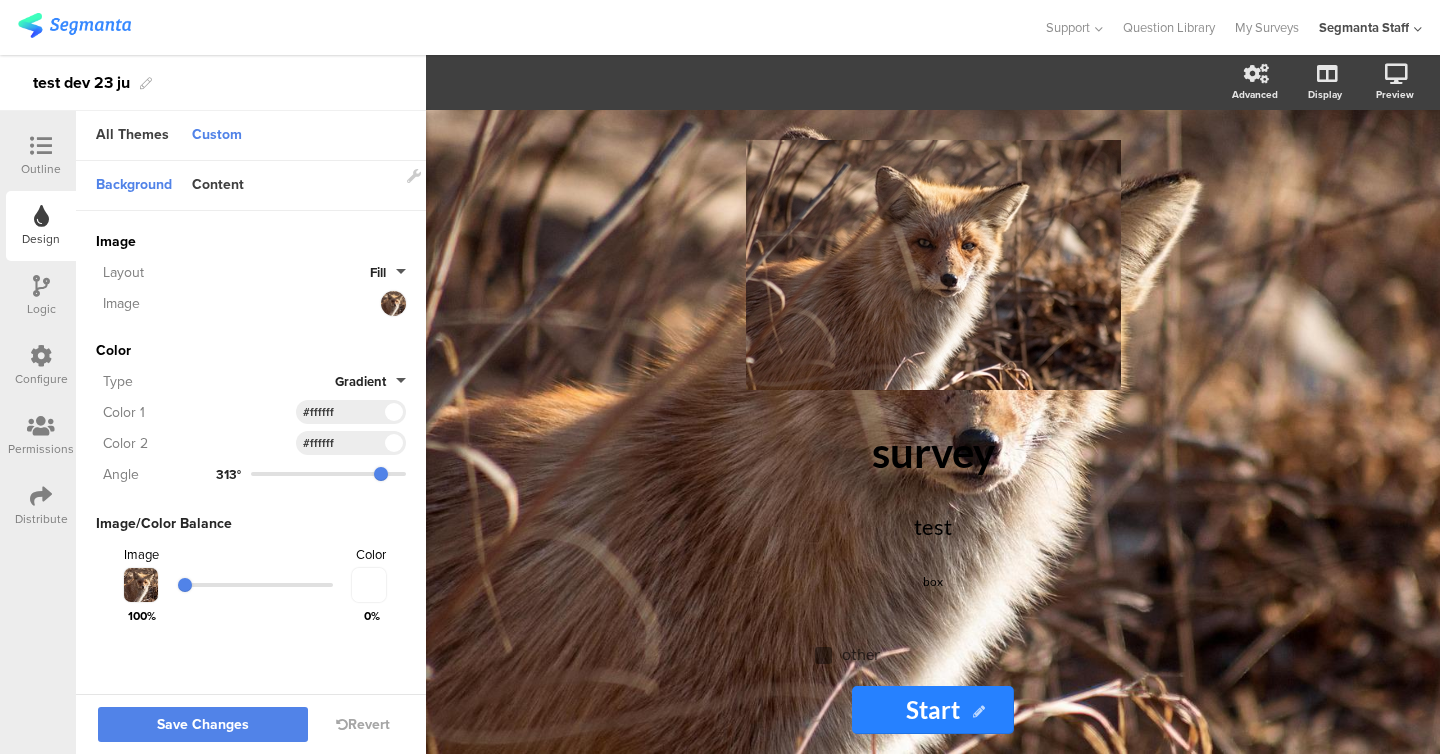 click 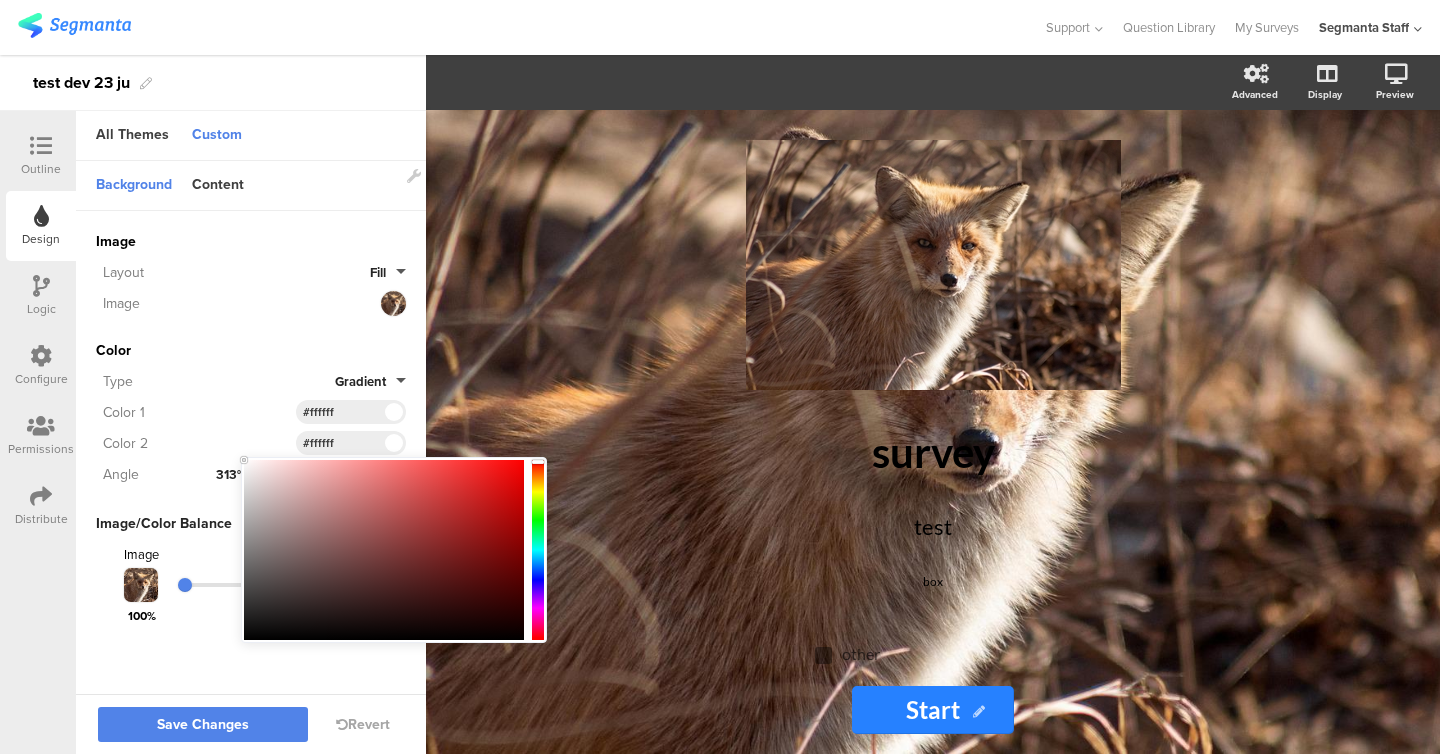 type on "#d68d8d" 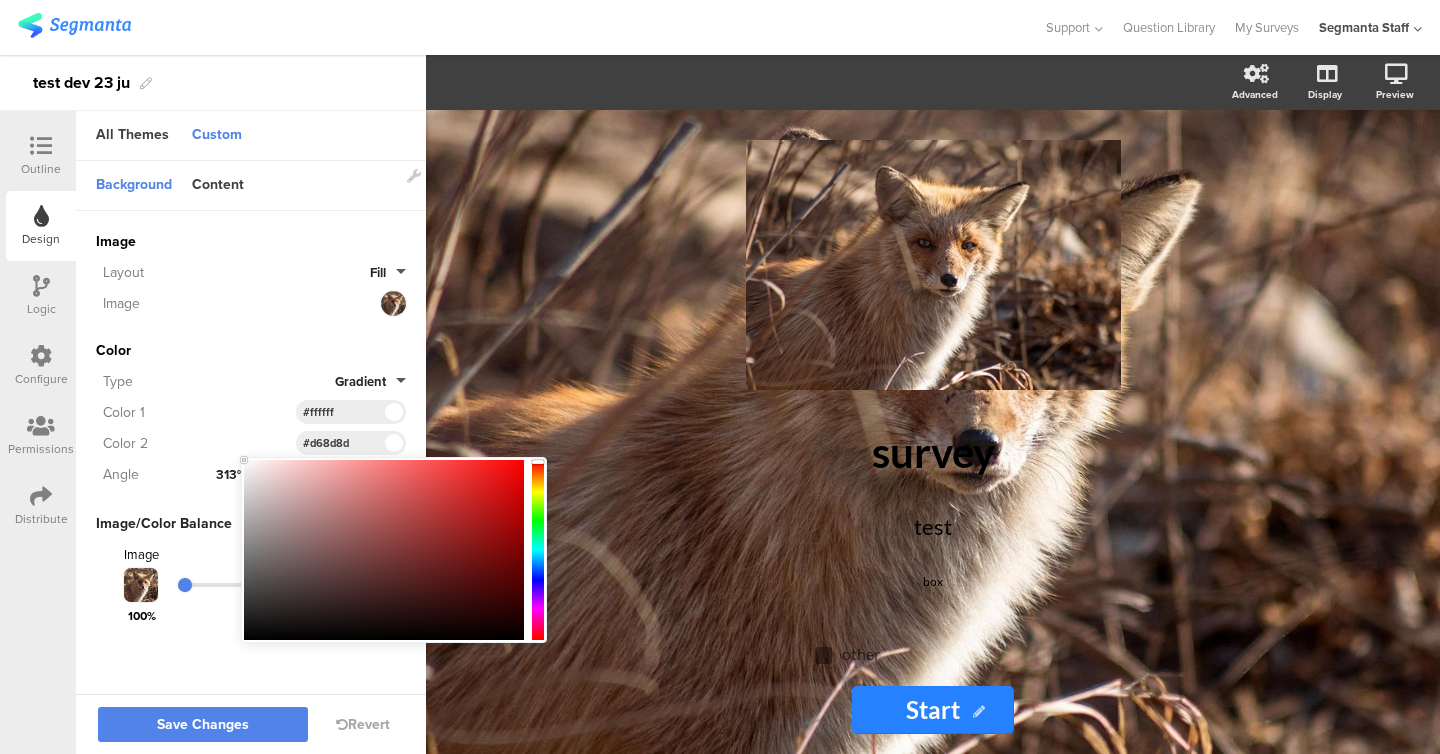 click at bounding box center [384, 550] 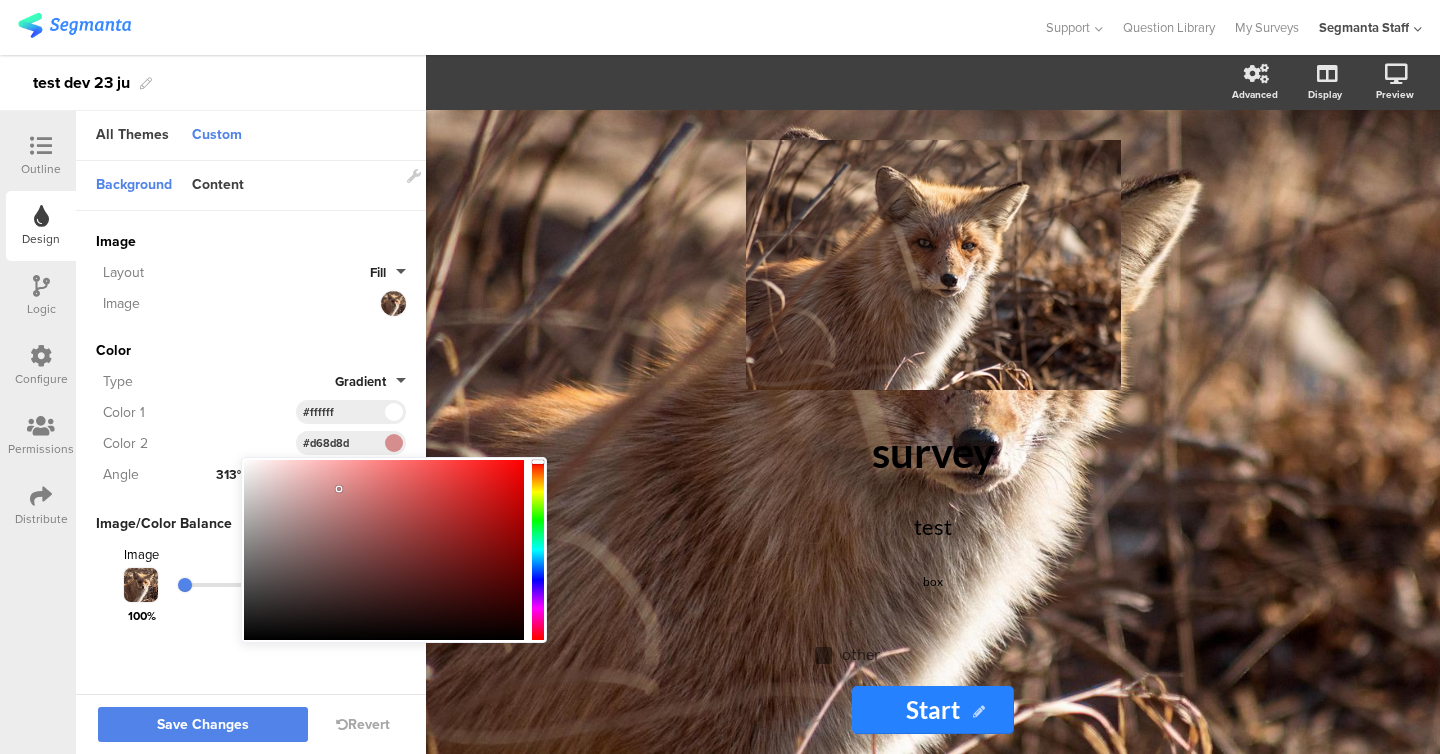 click on "Color 1" 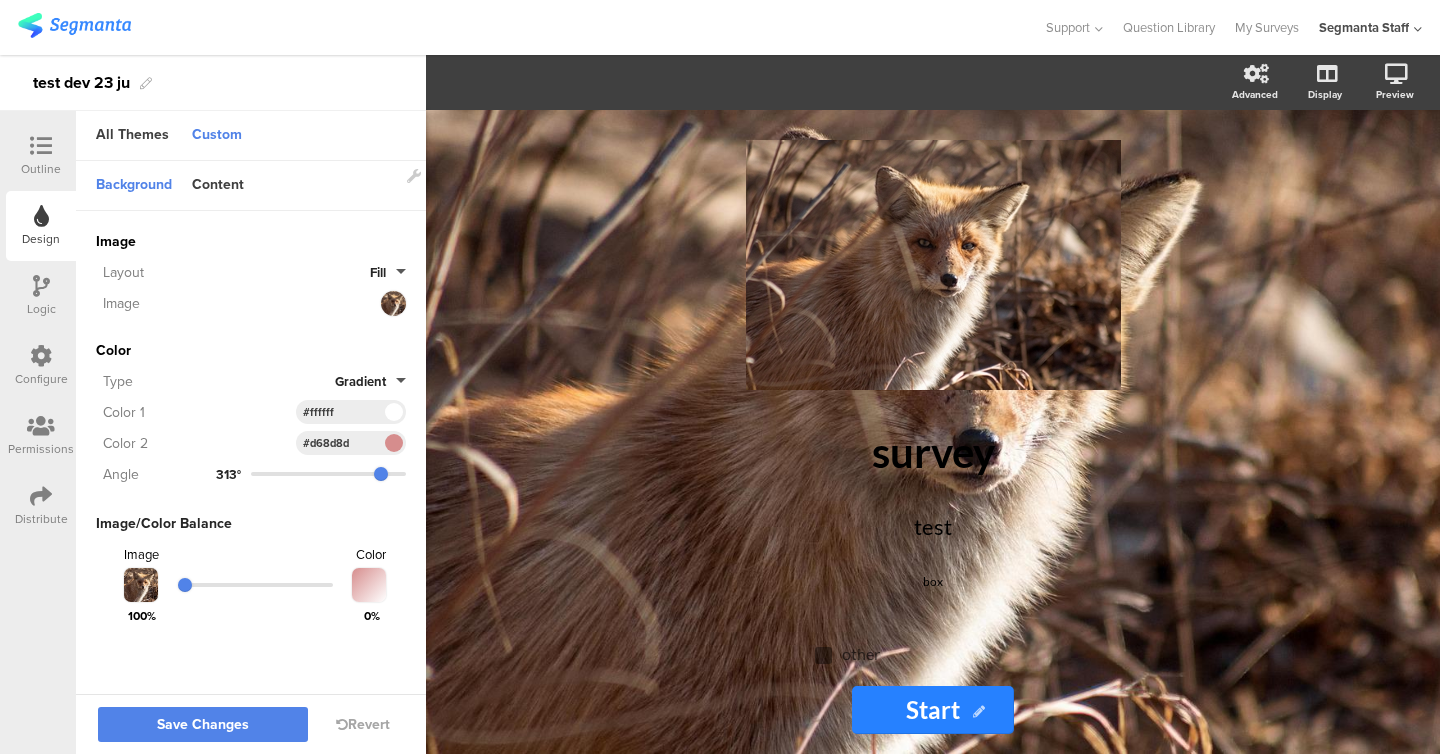 click 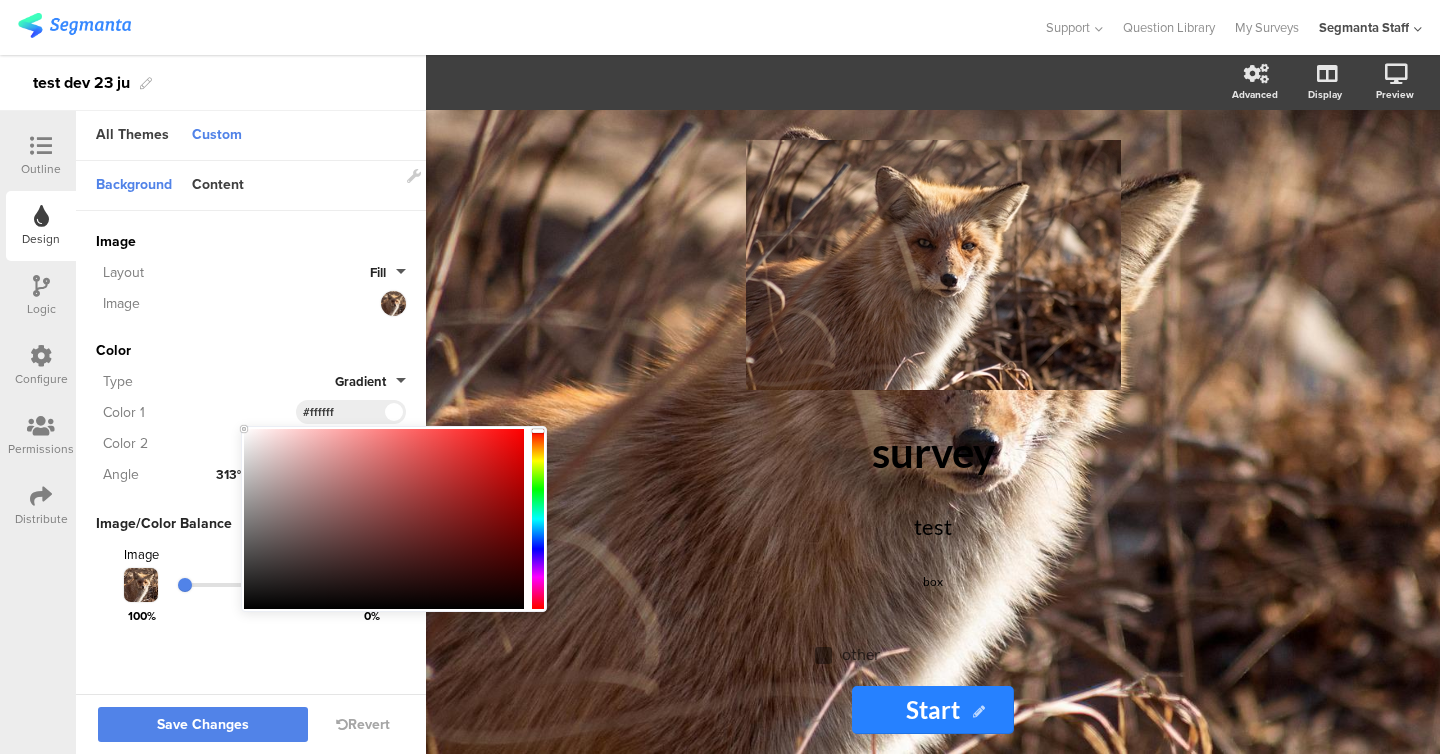type on "#561e1e" 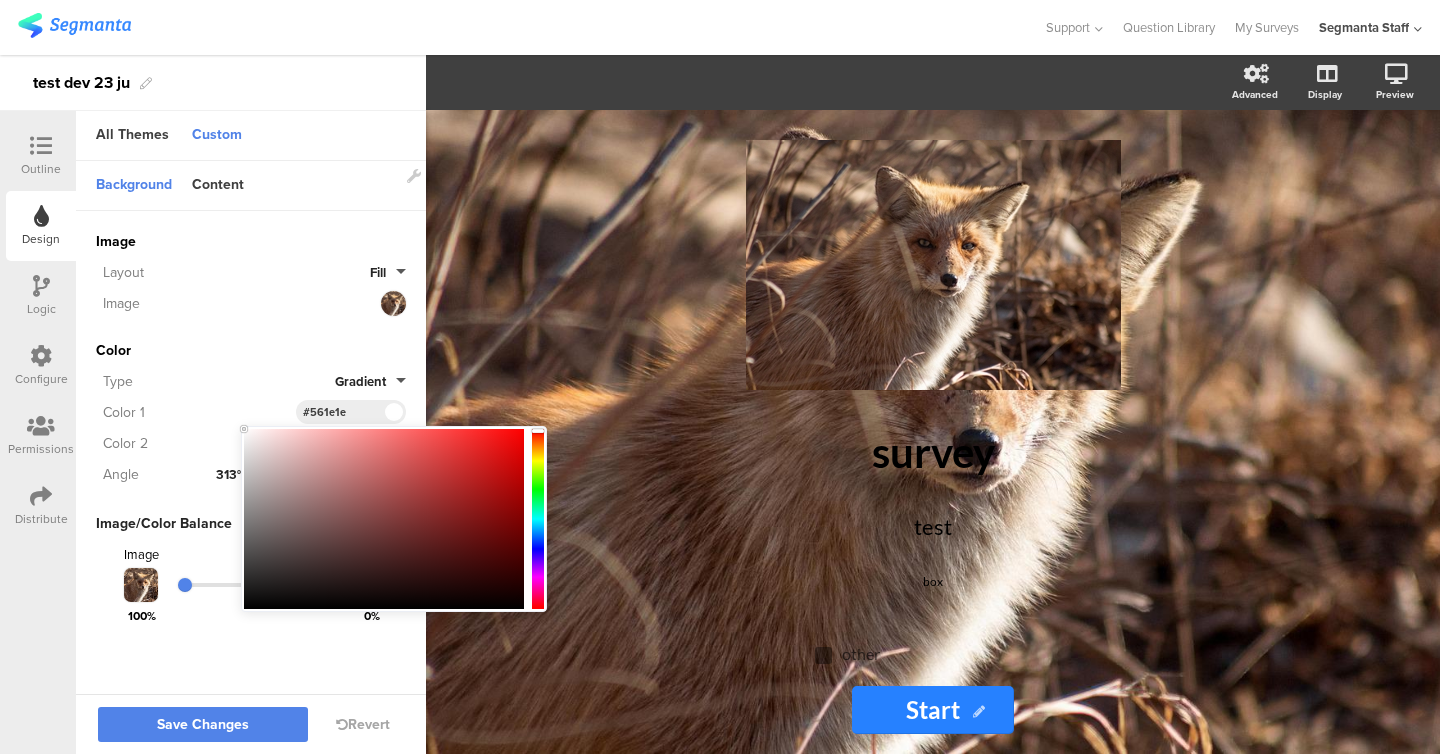 click at bounding box center (384, 519) 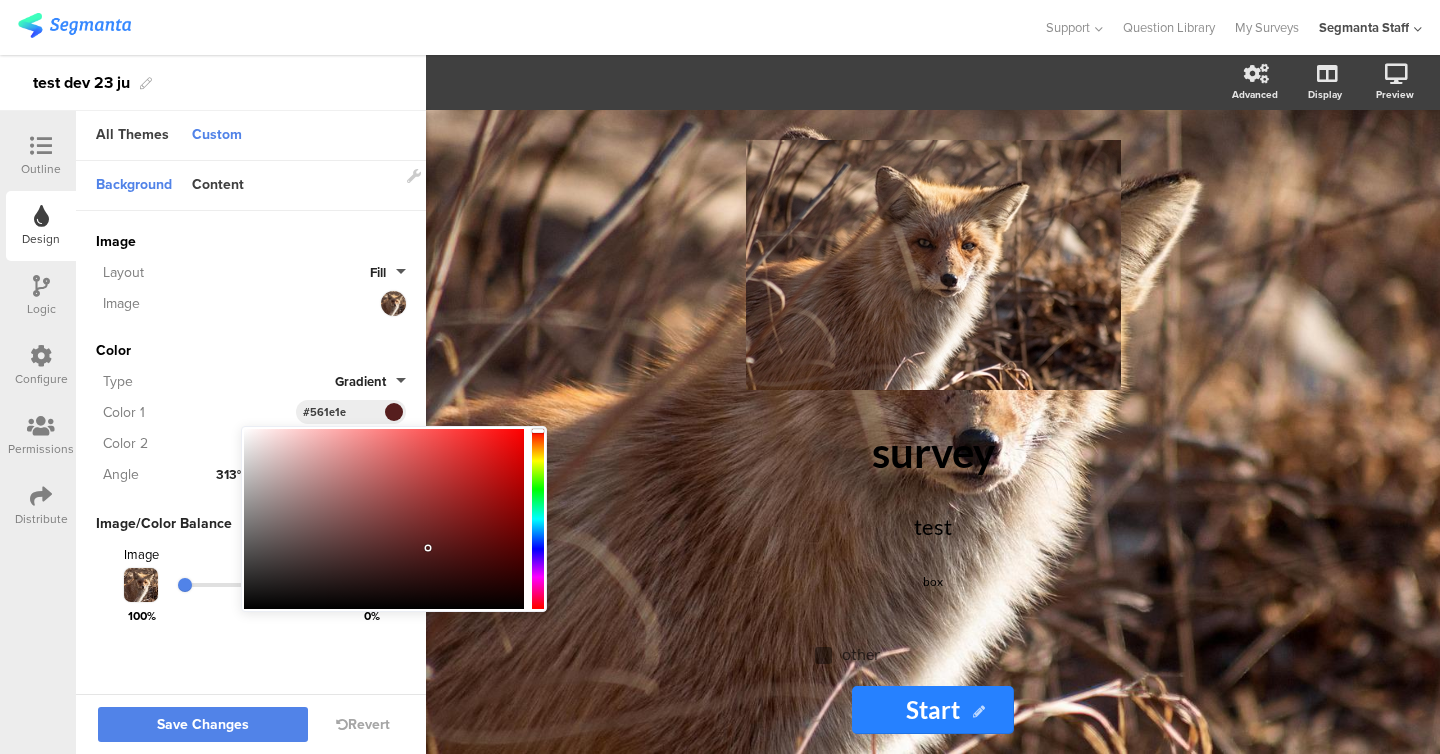 click on "Color" 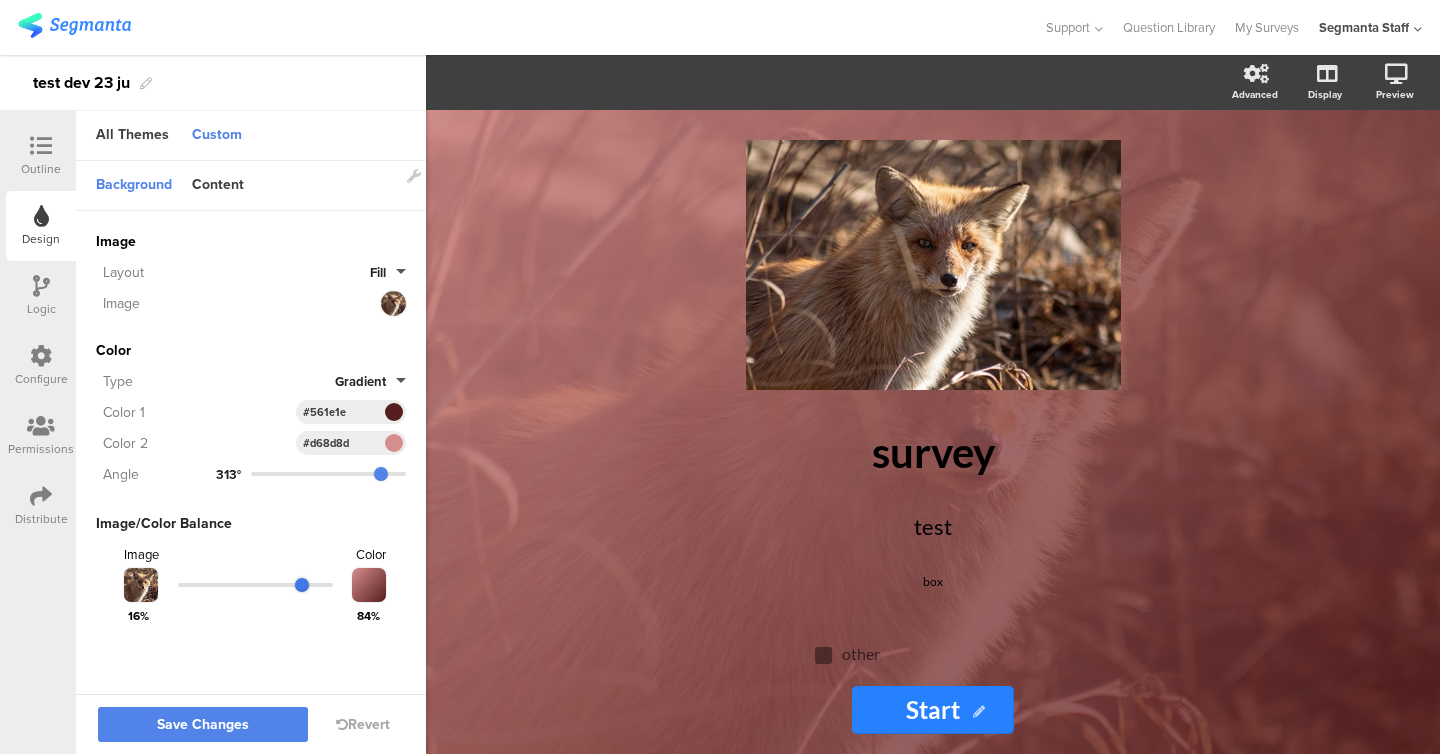 click at bounding box center [255, 585] 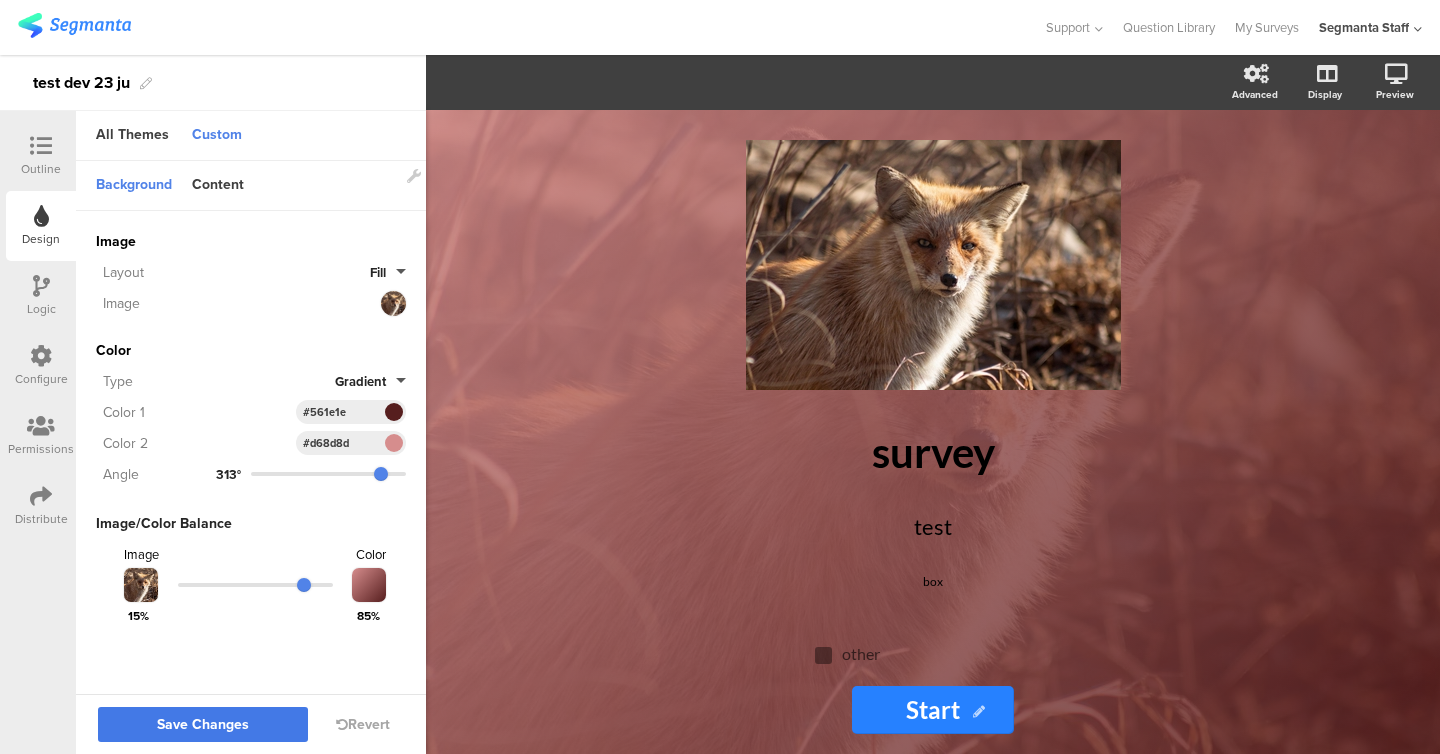 click on "Save Changes" at bounding box center (203, 724) 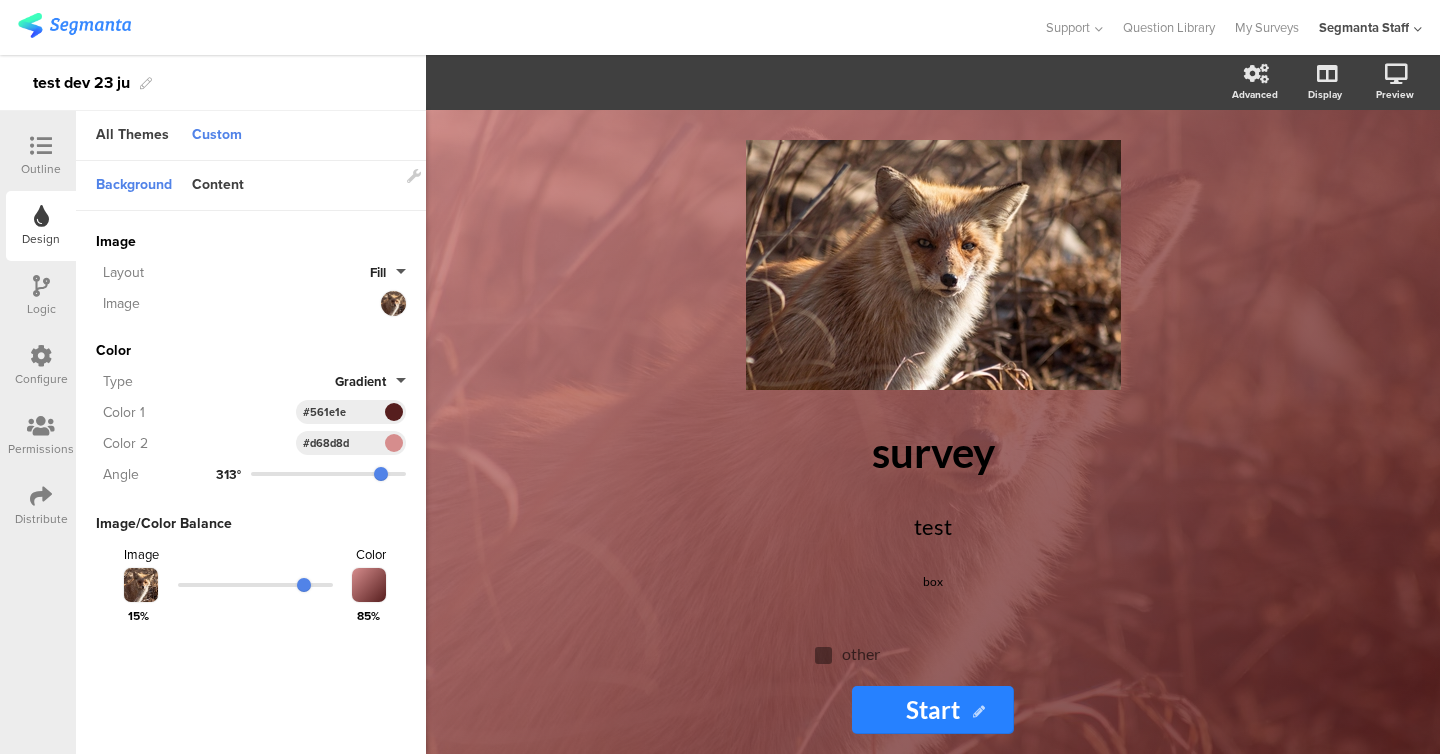 click on "Content" at bounding box center [218, 186] 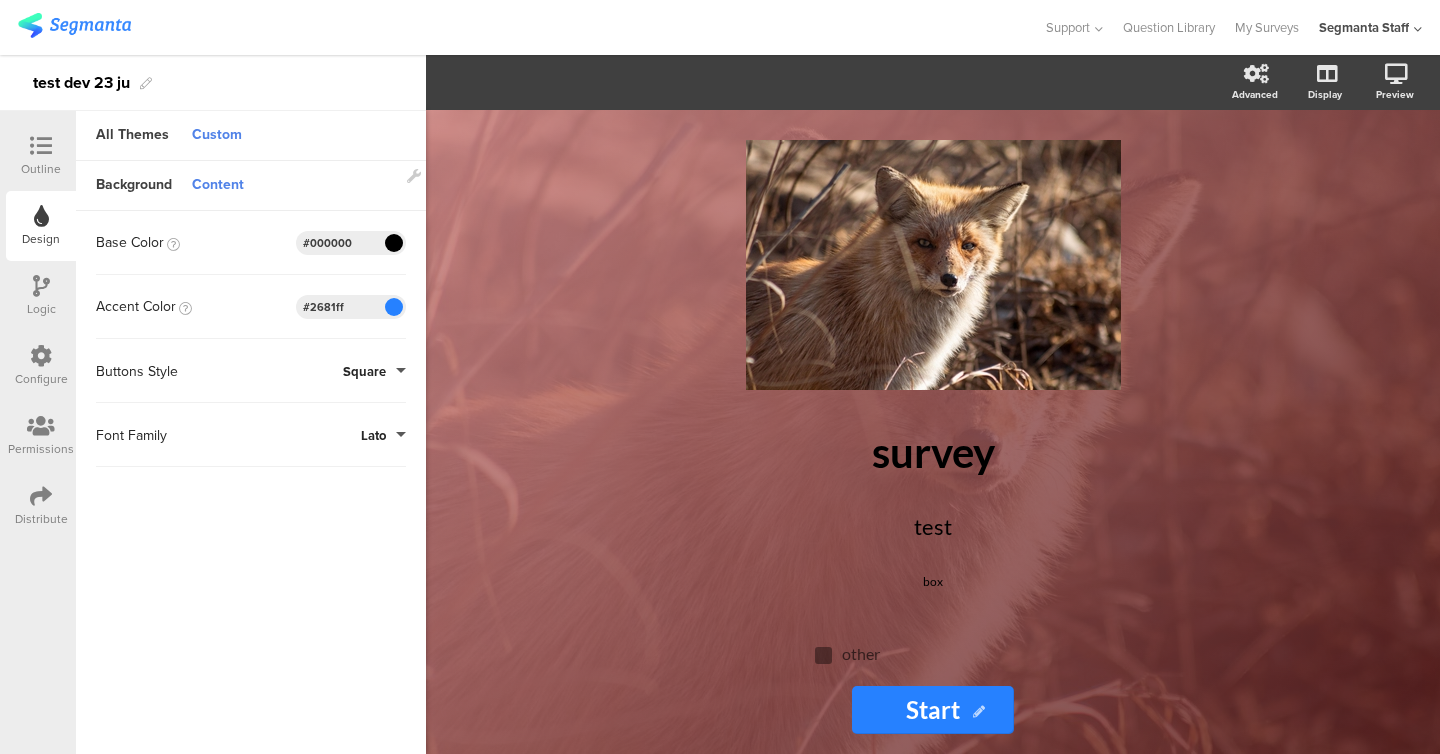 click on "Base Color
#000000
Clear
OK
#000000
Accent Color
#2681FF
Clear
OK
#2681ff
Buttons Style
Square
Font Family
Lato" at bounding box center [251, 339] 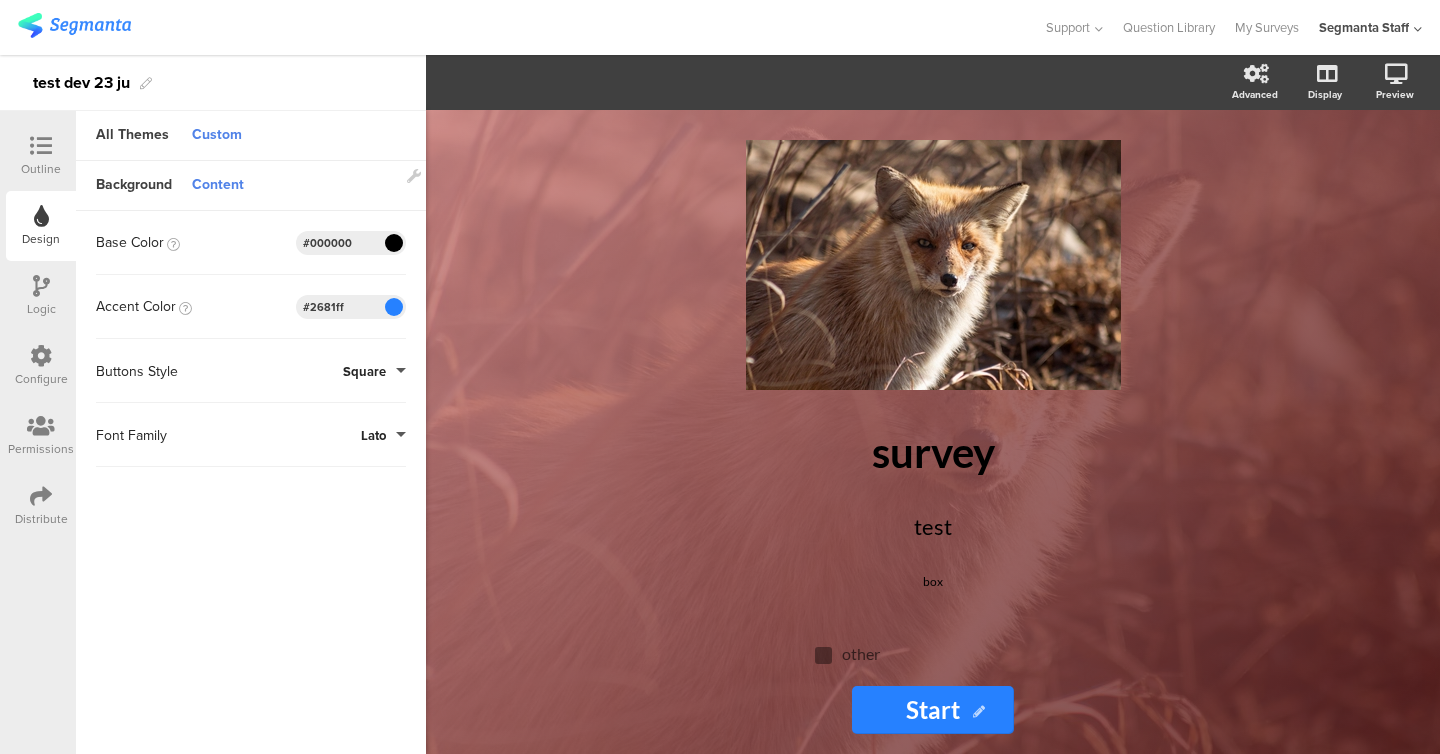 click at bounding box center [393, 307] 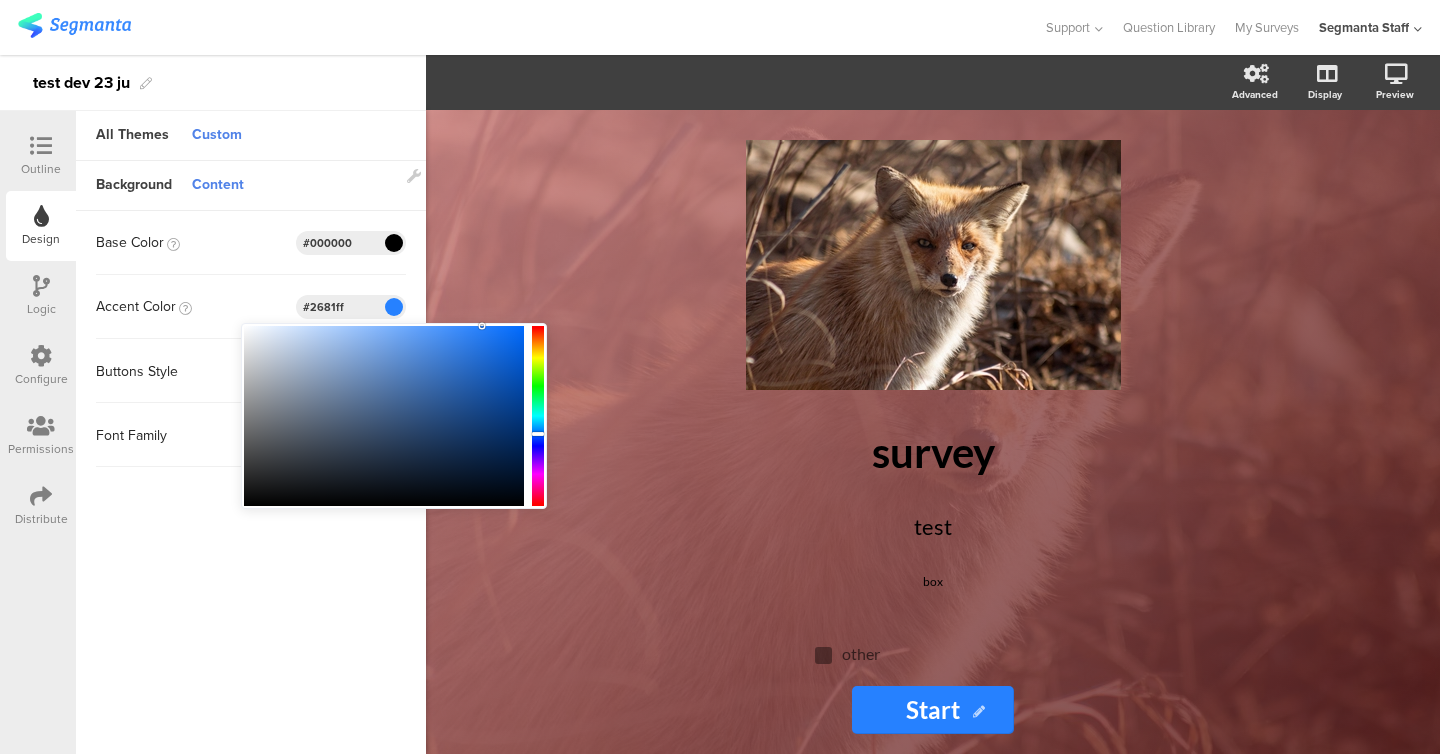 type on "#172c4a" 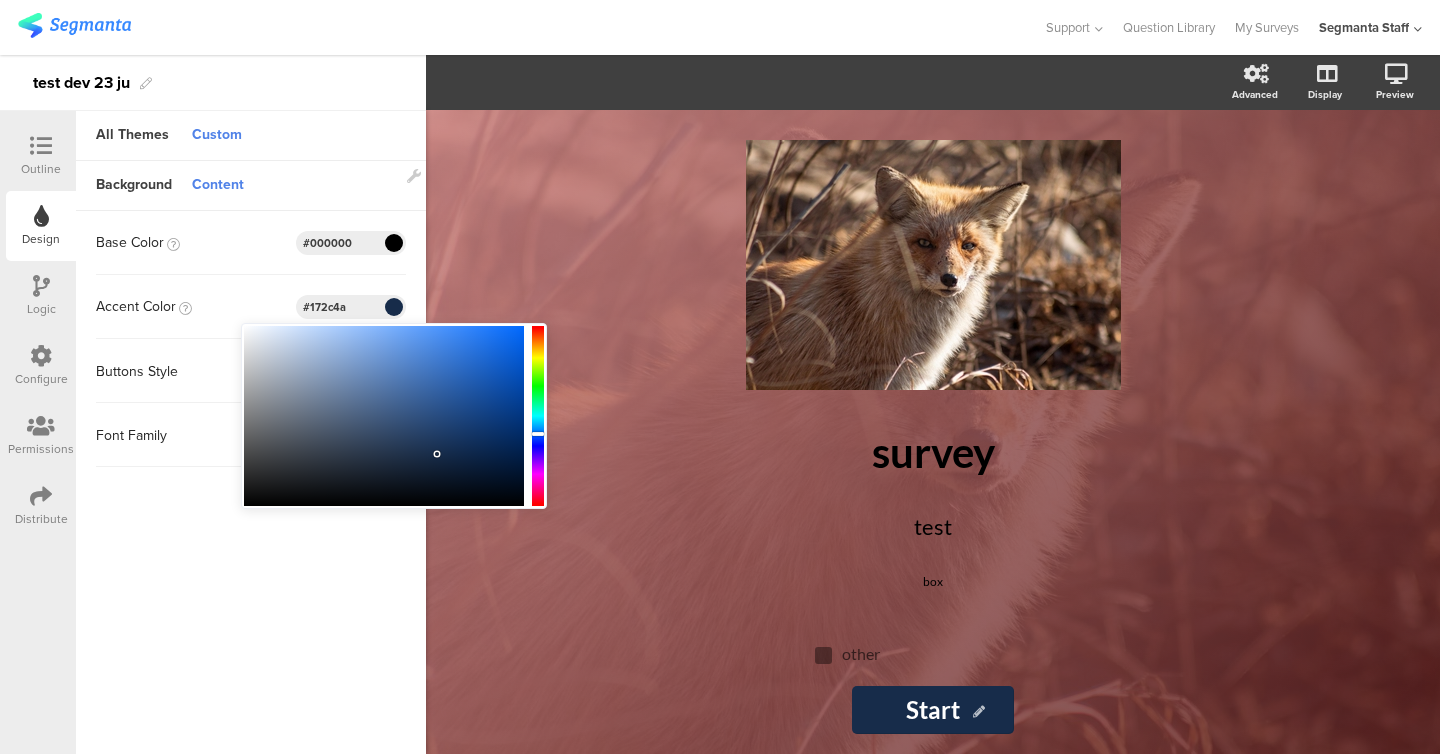 click at bounding box center (384, 416) 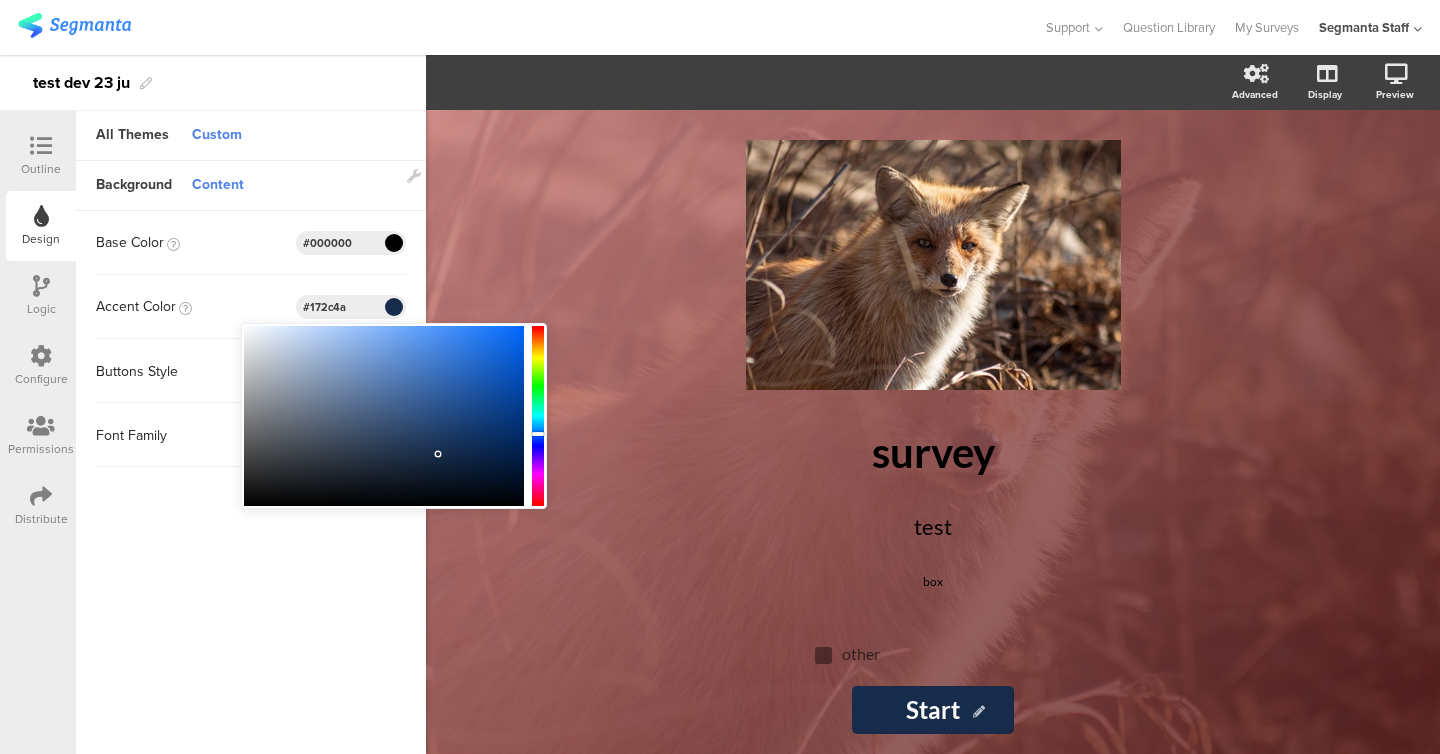 click on "Background
Content
Image
[URL][DOMAIN_NAME]
Invalid URL
or
Upload File
Layout
Fill
Image
Color
Type
Gradient
Color 1
#561e1e
Color 2
#d68d8d
Angle
313°
Image/Color Balance
Image
Color" at bounding box center (251, 459) 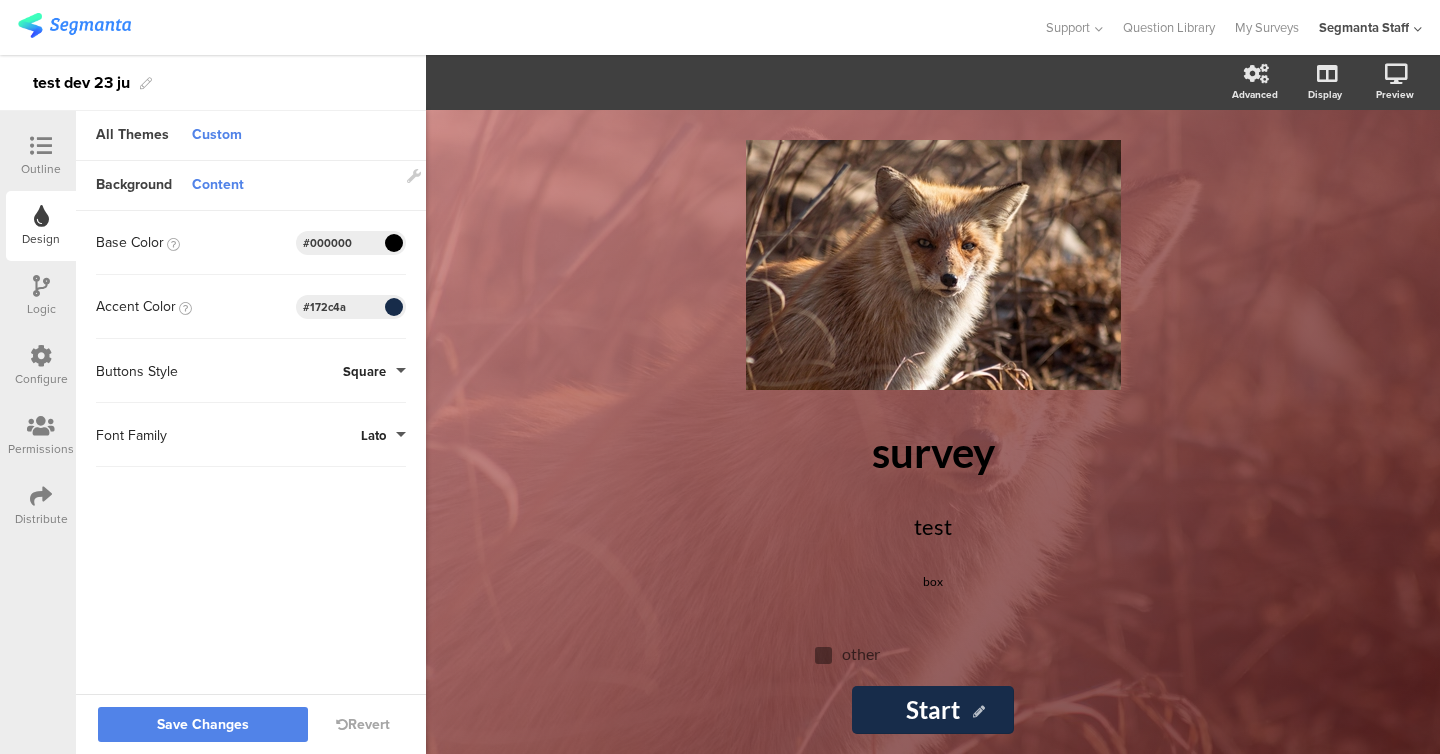 click on "Square" at bounding box center [374, 371] 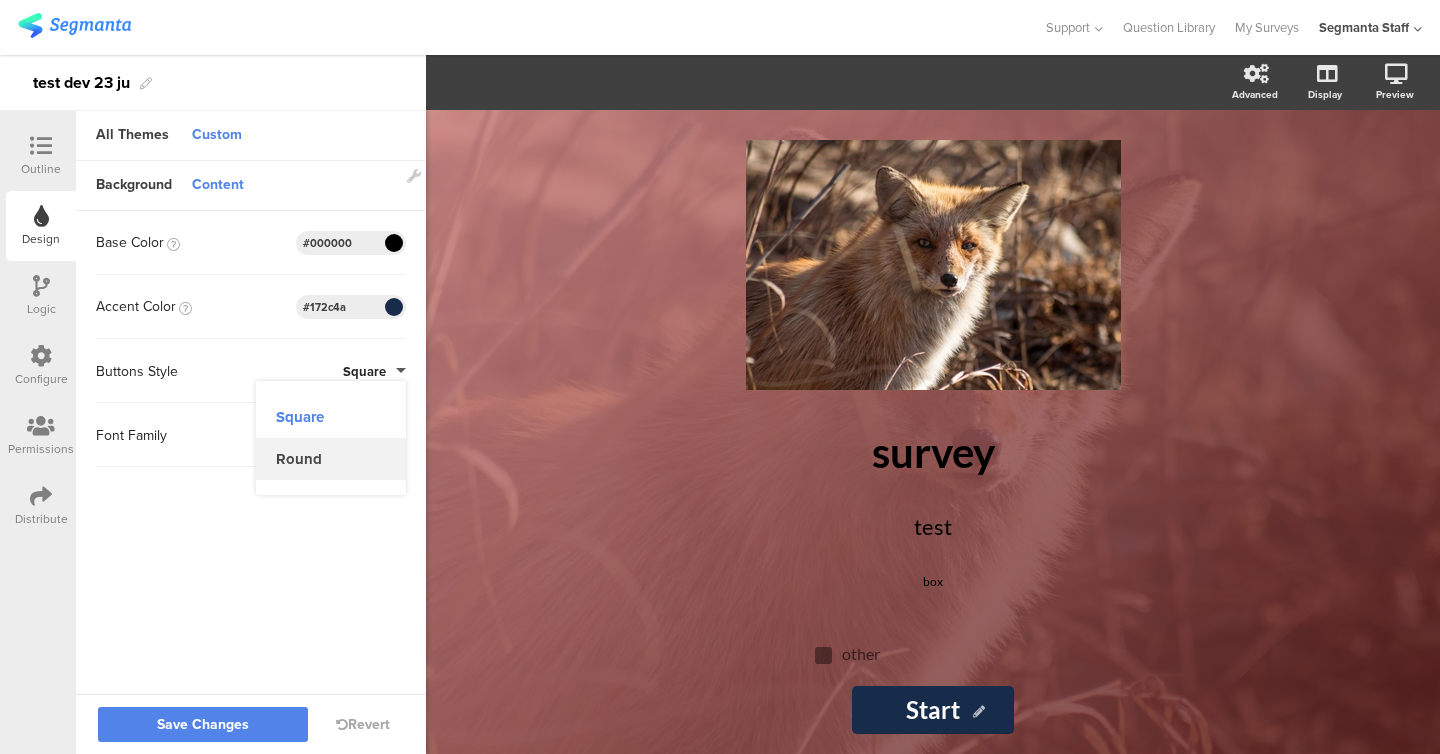 click on "Round" at bounding box center [331, 459] 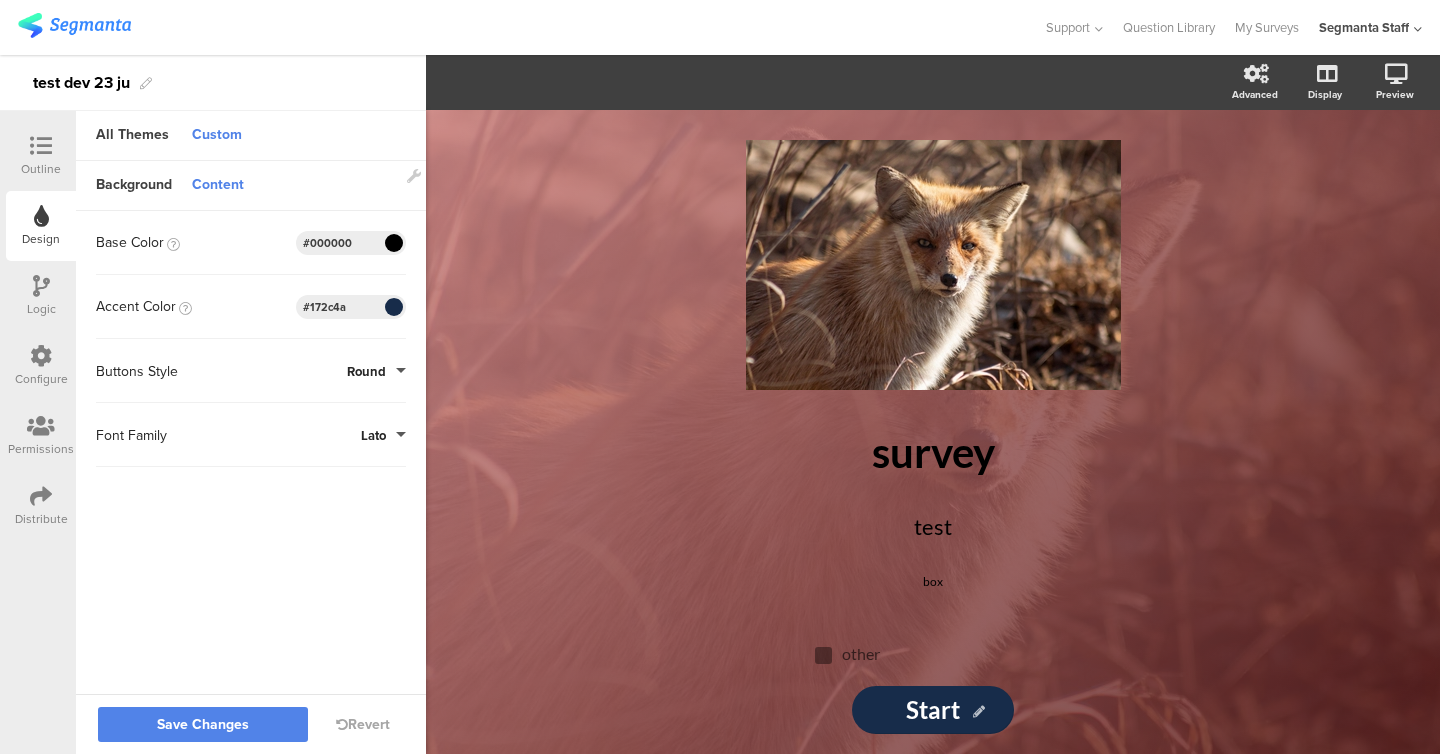 click on "Lato" at bounding box center (383, 435) 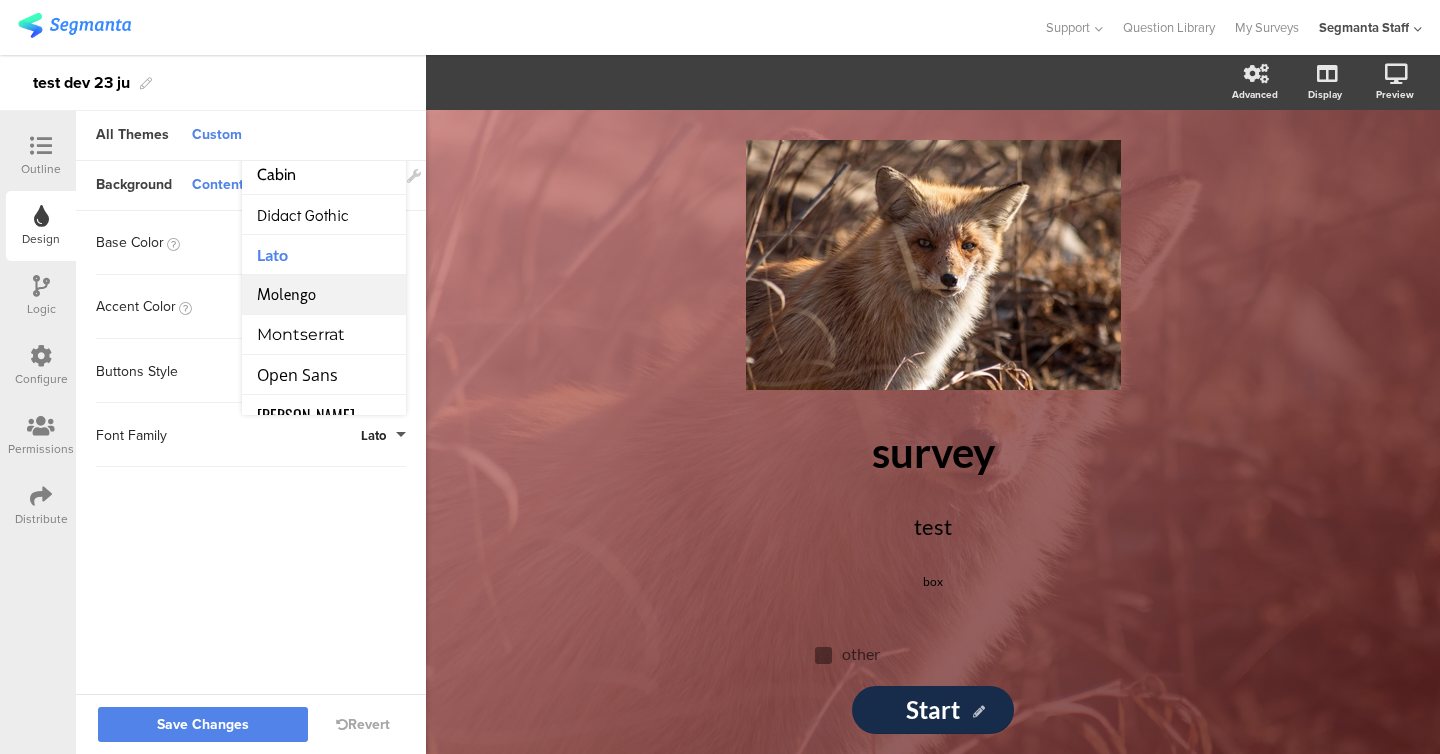 click on "Molengo" at bounding box center [324, 295] 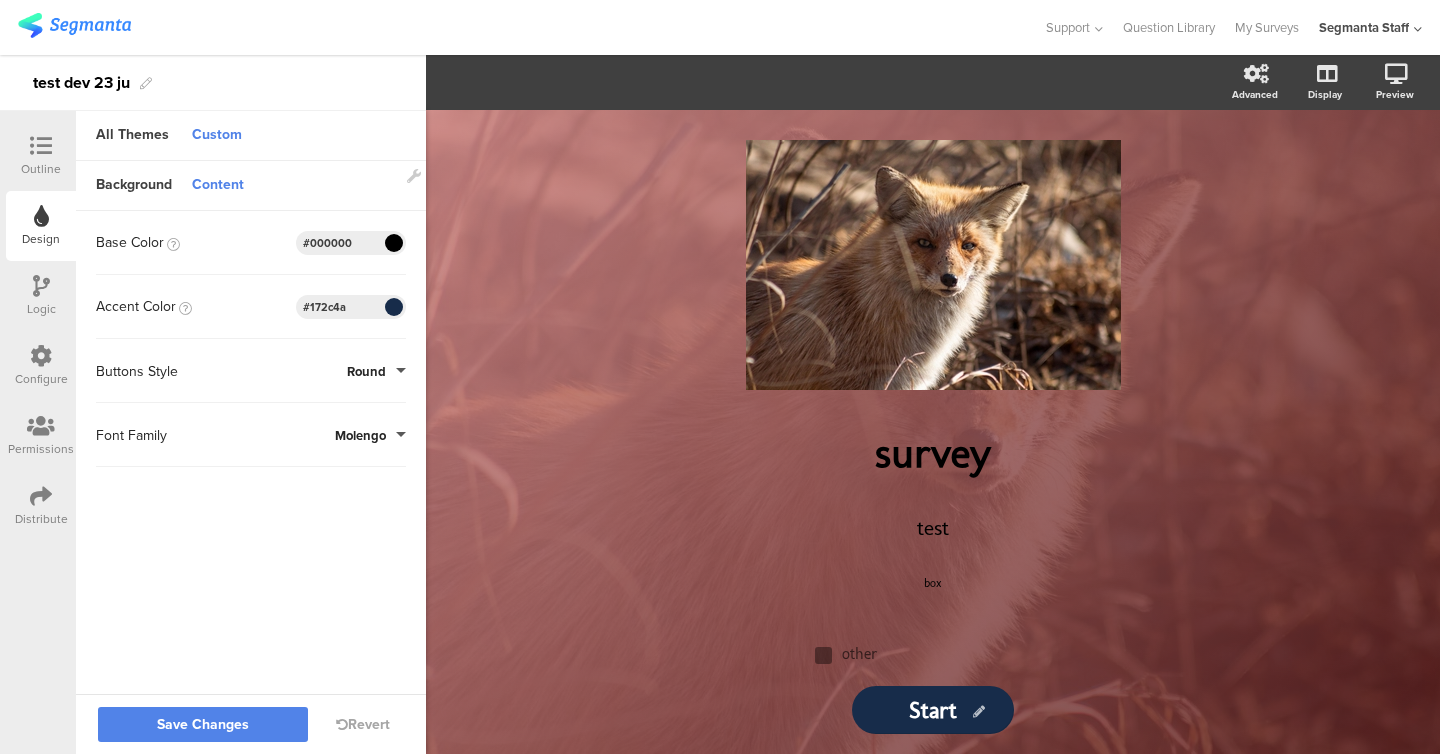 click on "Background
Content
Image
[URL][DOMAIN_NAME]
Invalid URL
or
Upload File
Layout
Fill
Image
Color
Type
Gradient
Color 1
#561e1e
Color 2
#d68d8d
Angle
313°
Image/Color Balance
Image
Color" at bounding box center (251, 429) 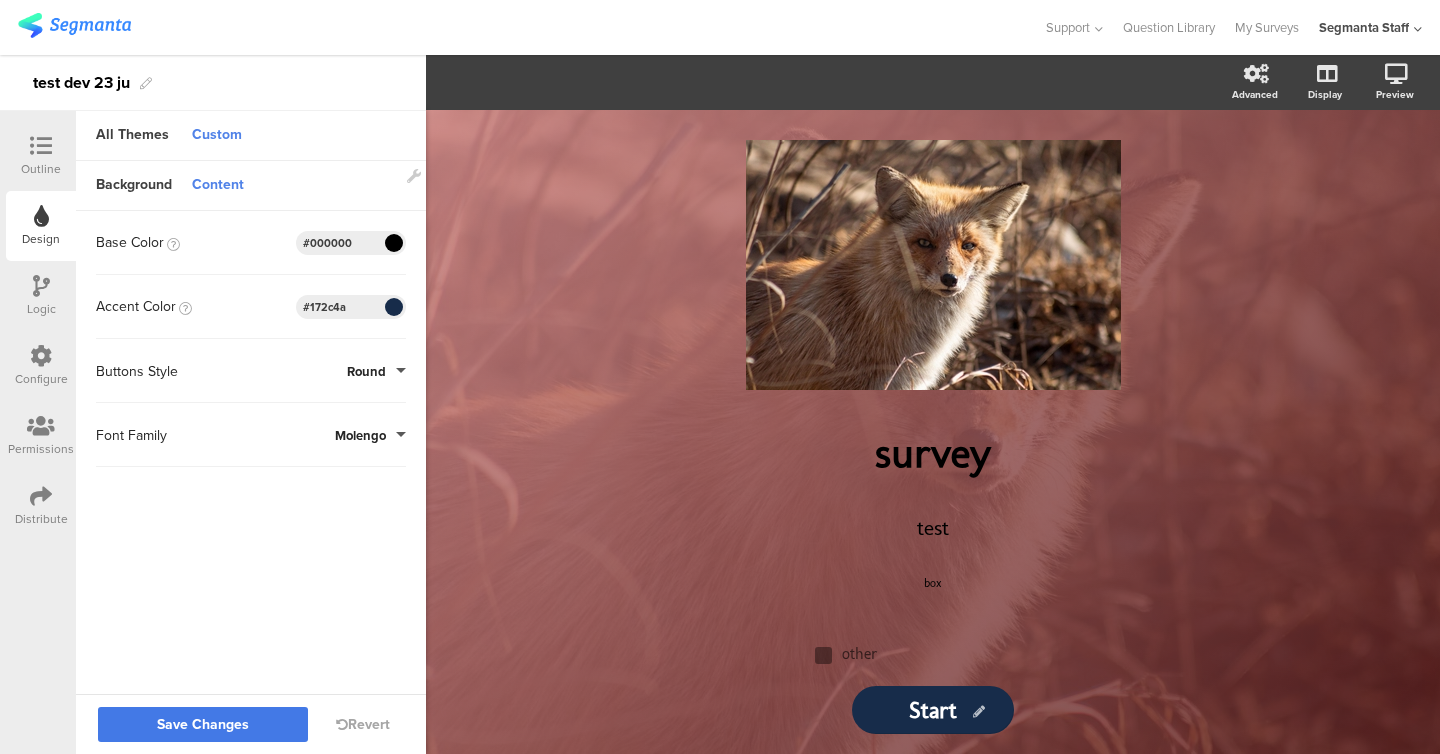 click on "Save Changes" at bounding box center [203, 724] 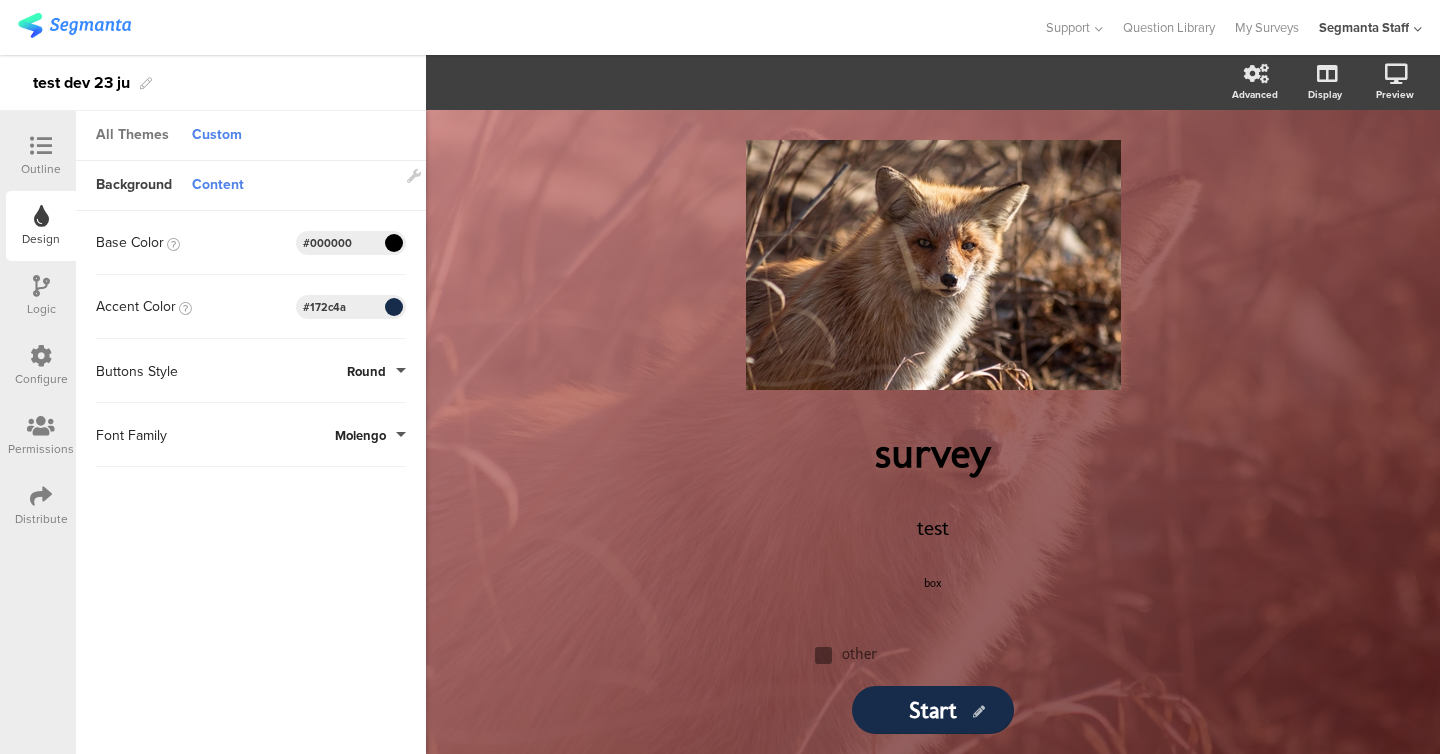 click on "All Themes" at bounding box center (132, 136) 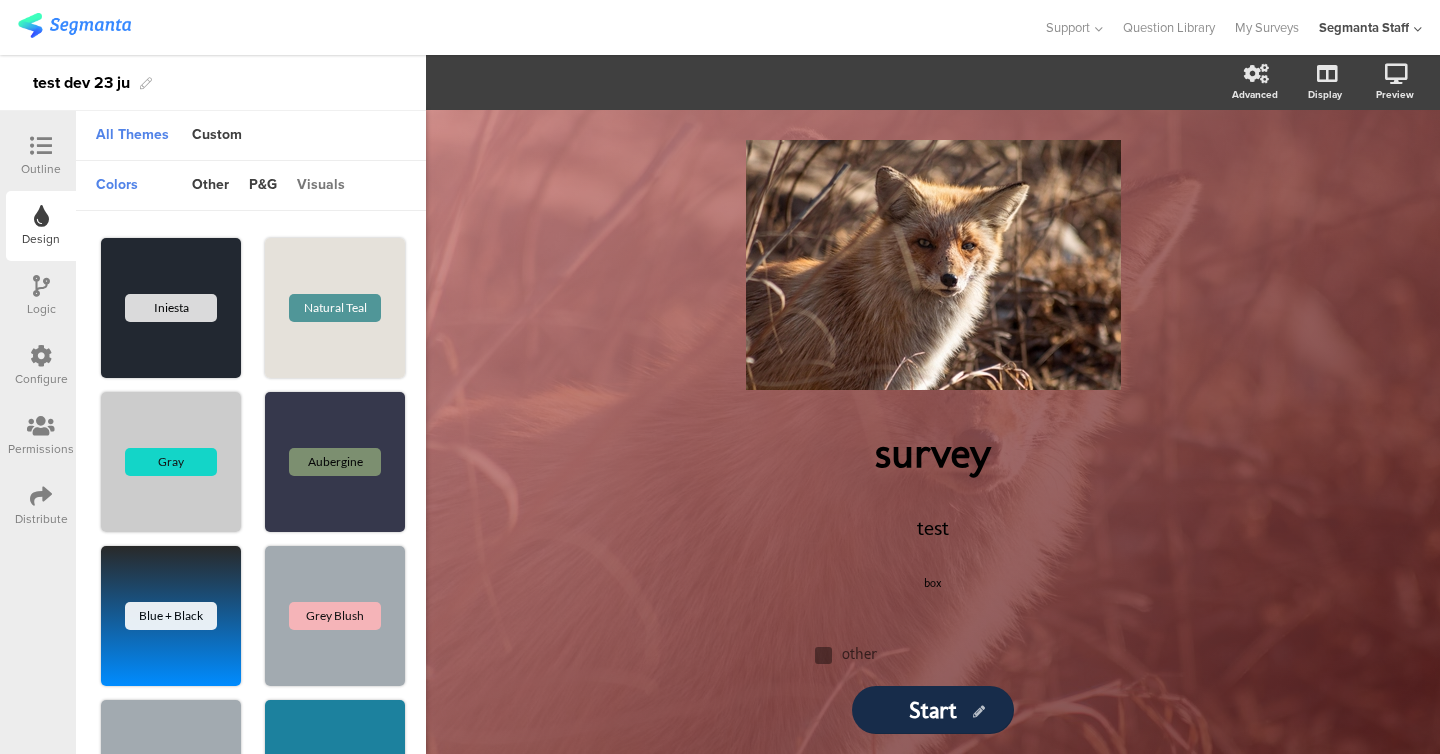 click on "visuals" at bounding box center [321, 186] 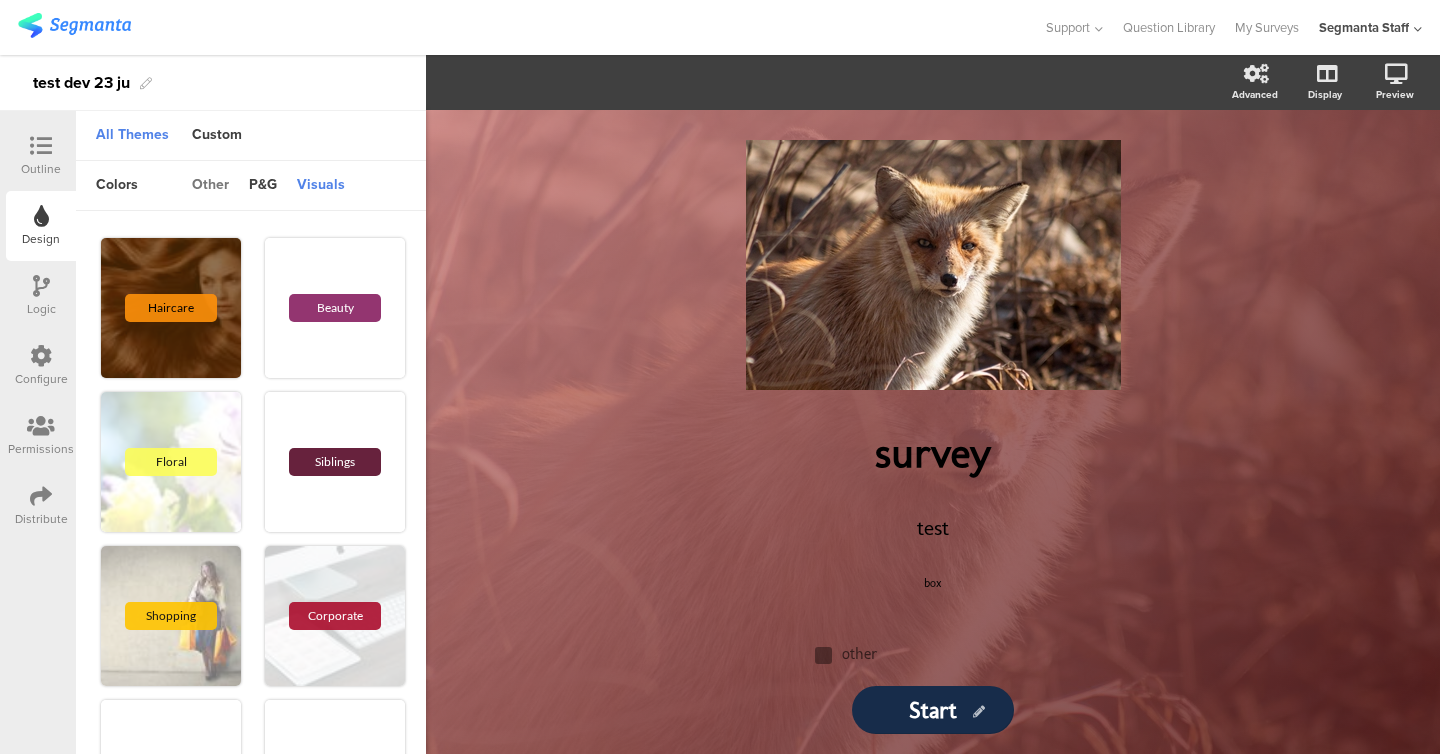 click on "other" at bounding box center [210, 186] 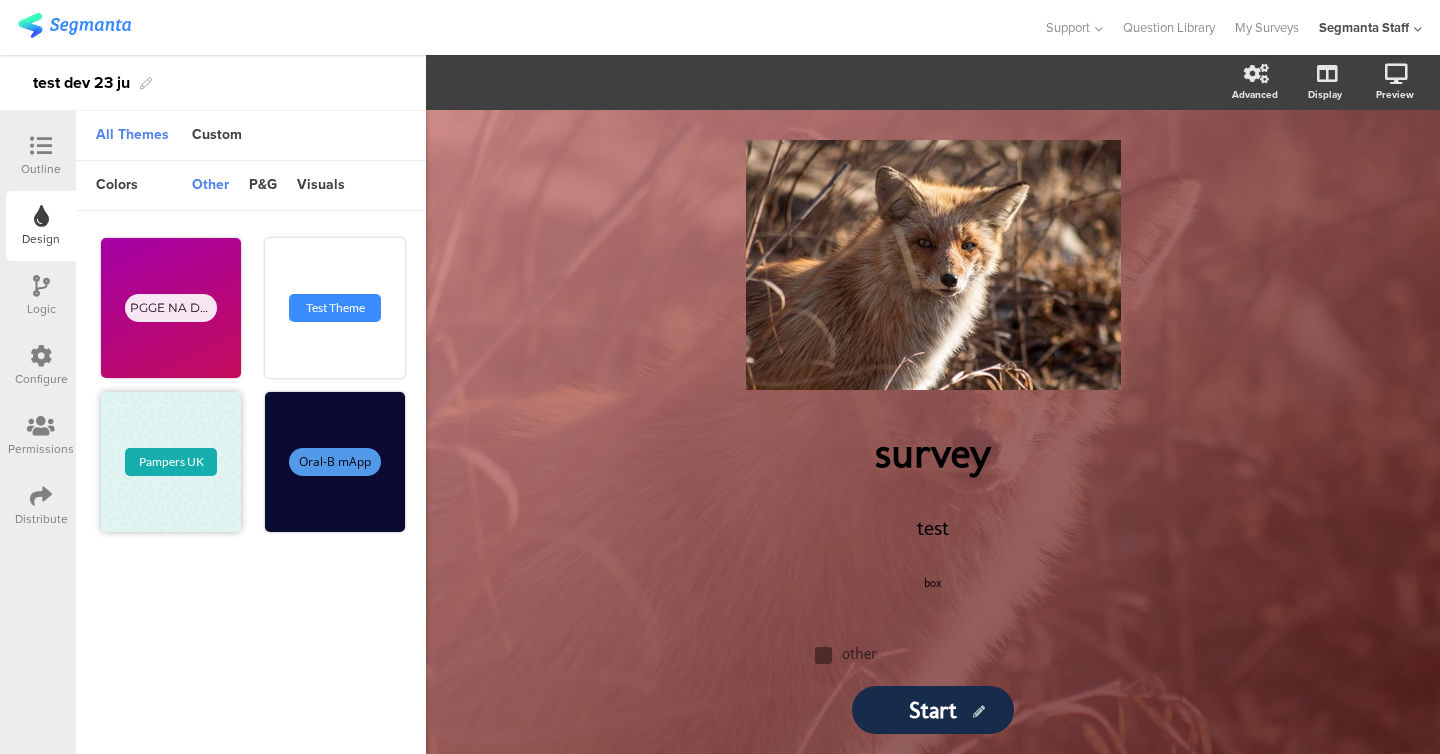 click on "Pampers UK" at bounding box center (171, 462) 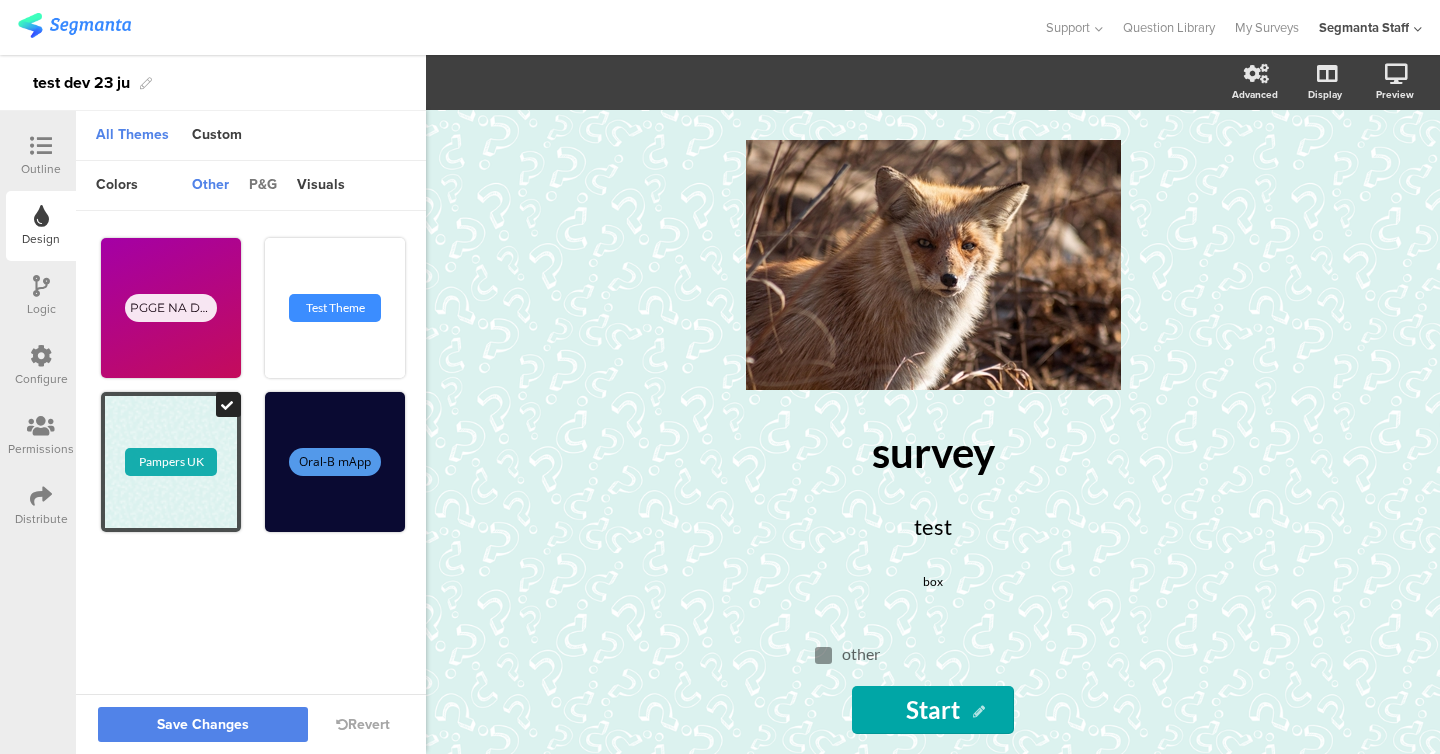 click on "p&g" at bounding box center [263, 186] 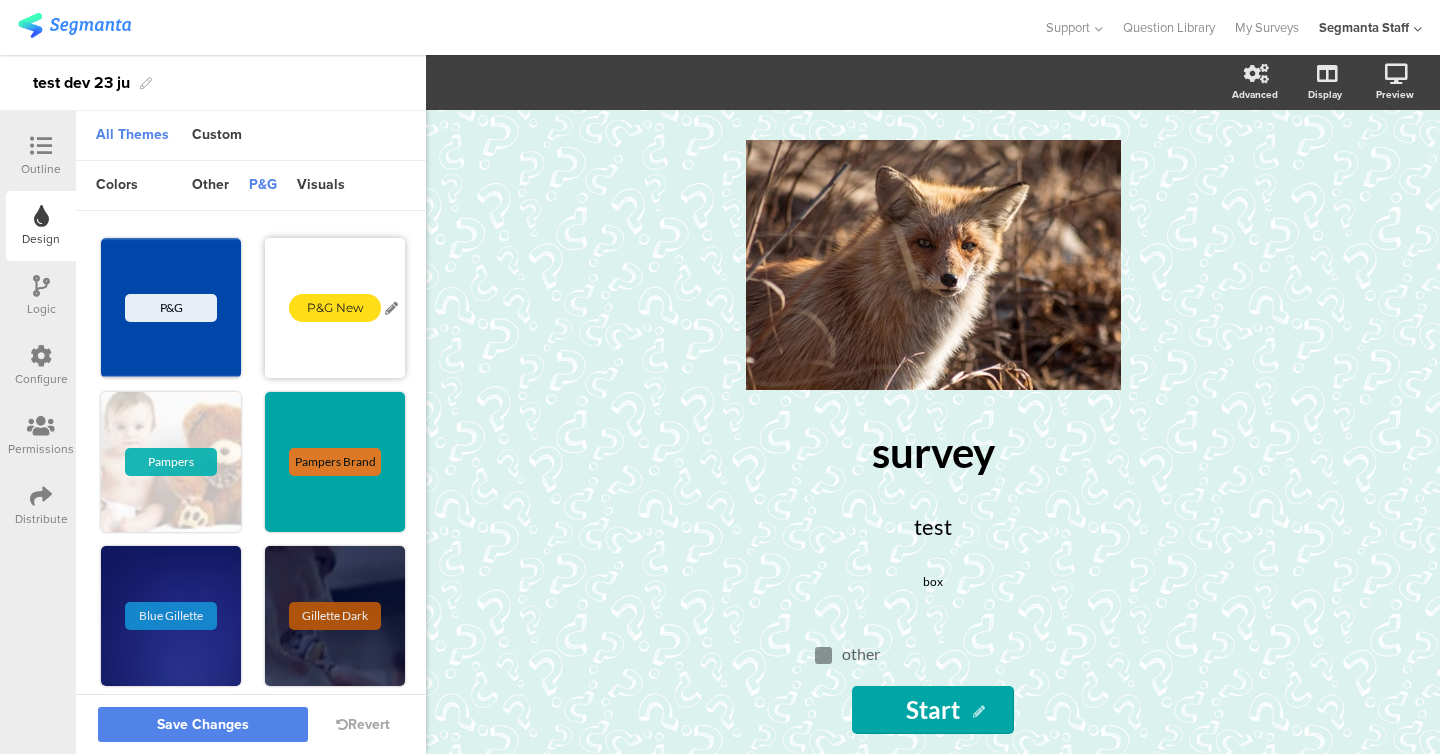 click on "P&G New" at bounding box center [335, 308] 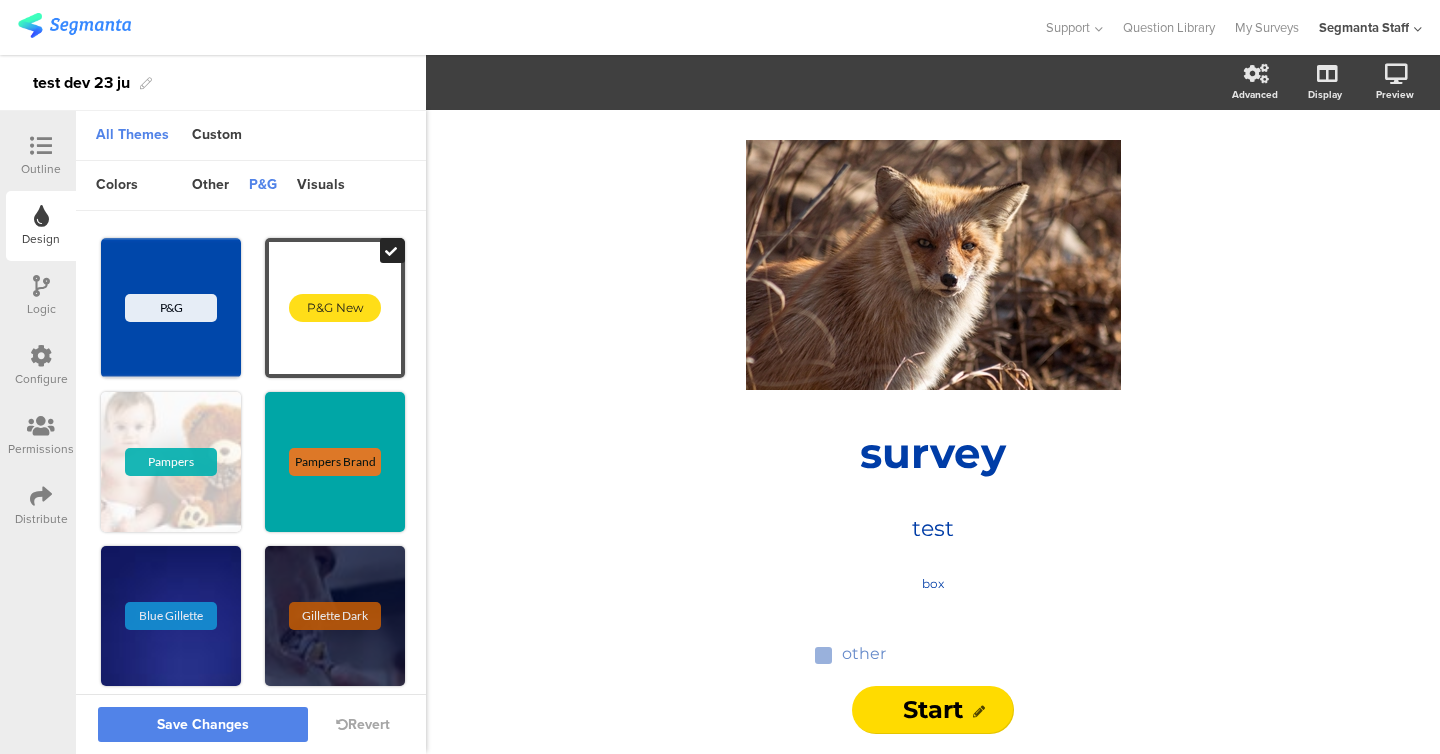 click on "Save Changes
Revert" at bounding box center (251, 724) 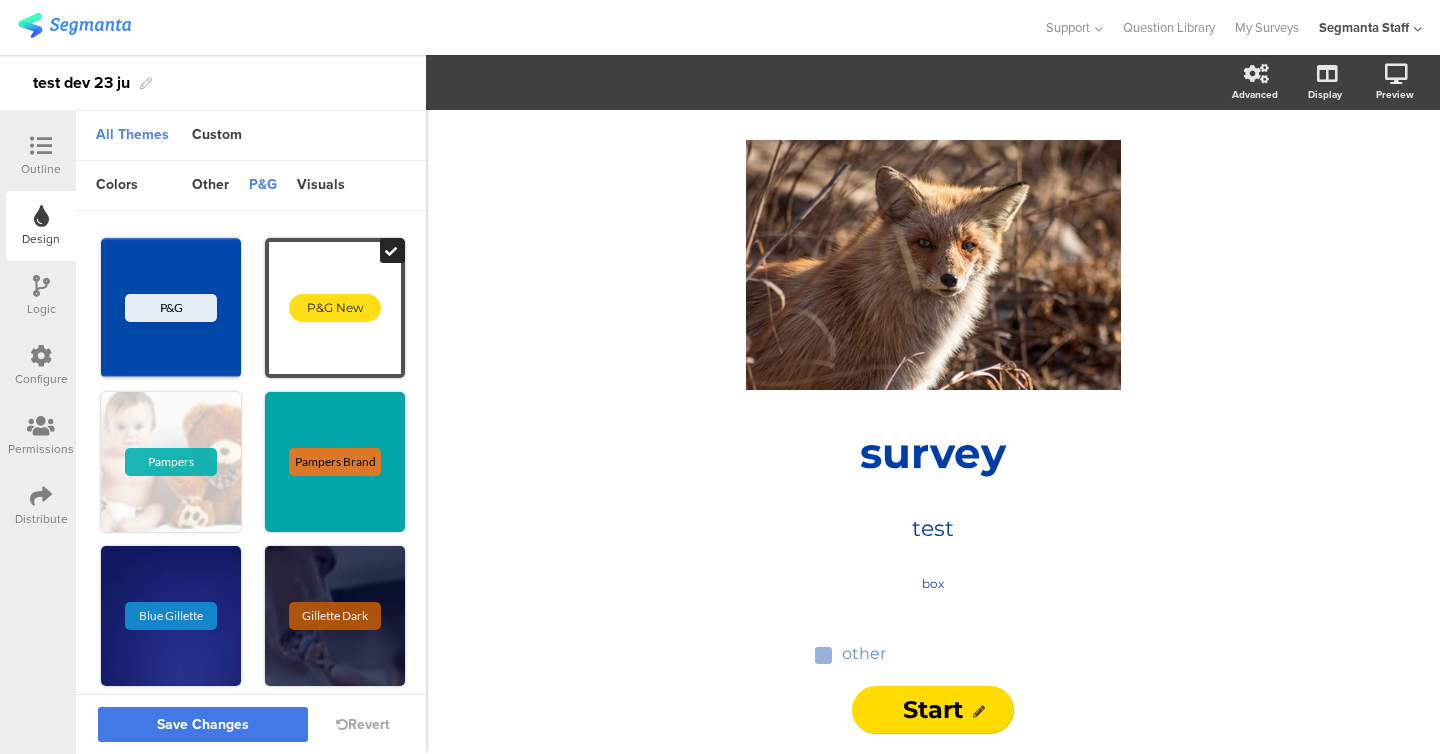 click on "Save Changes" at bounding box center [203, 725] 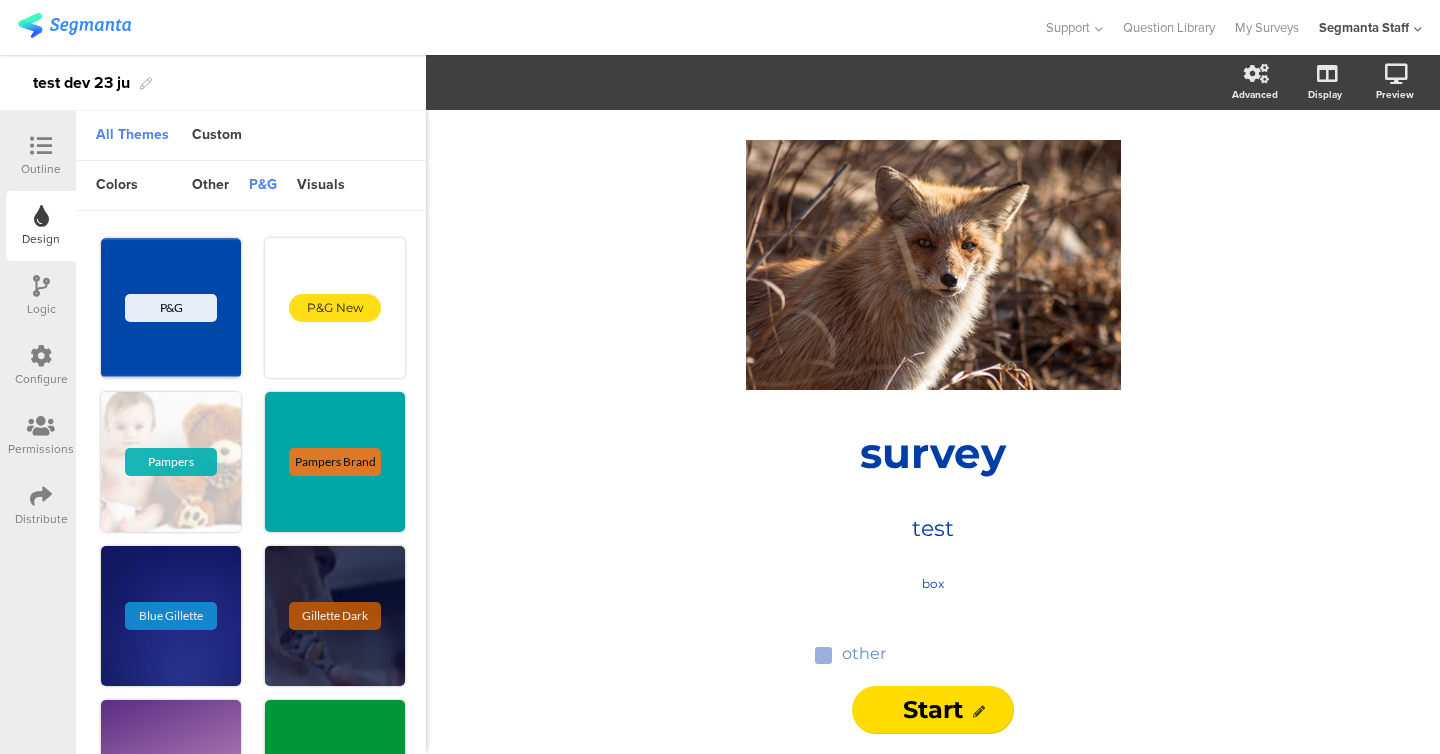 click at bounding box center (41, 286) 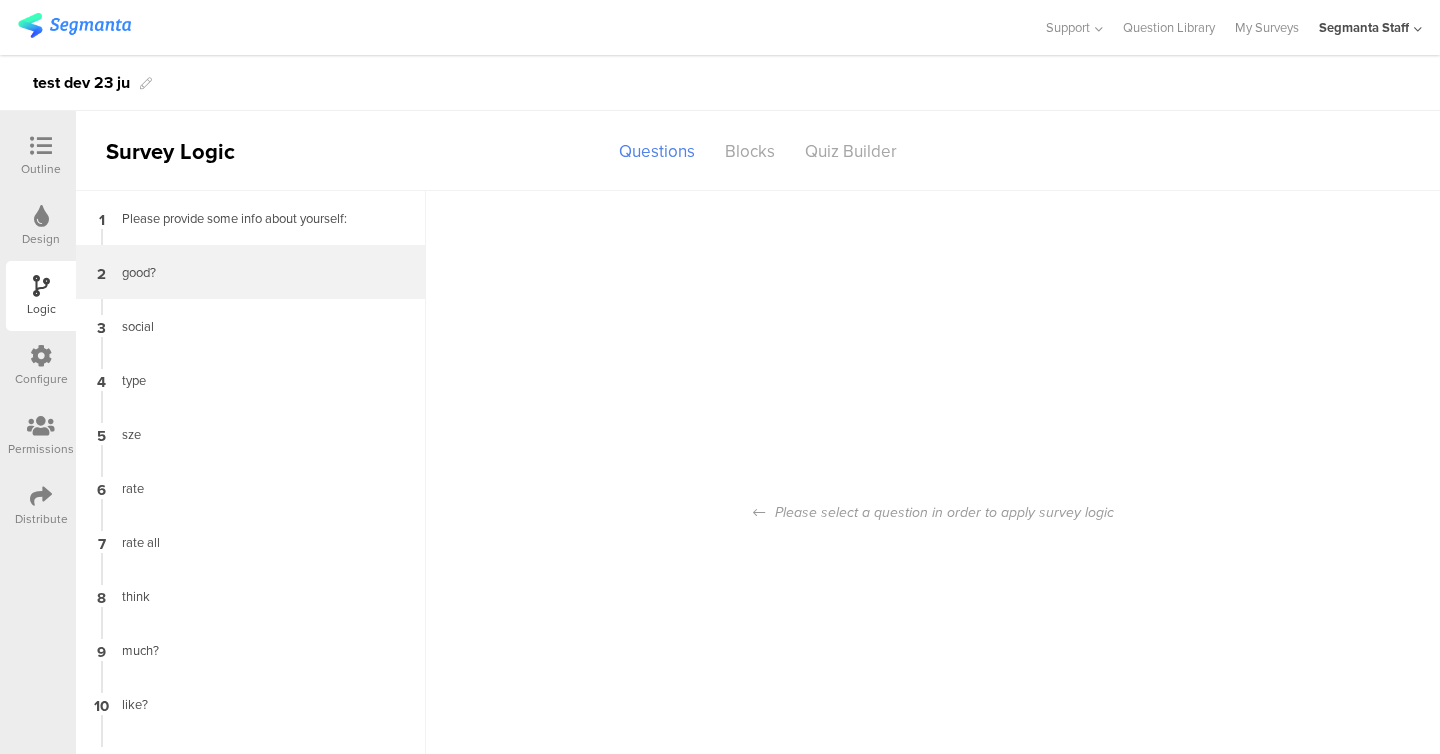 click on "good?" at bounding box center (235, 272) 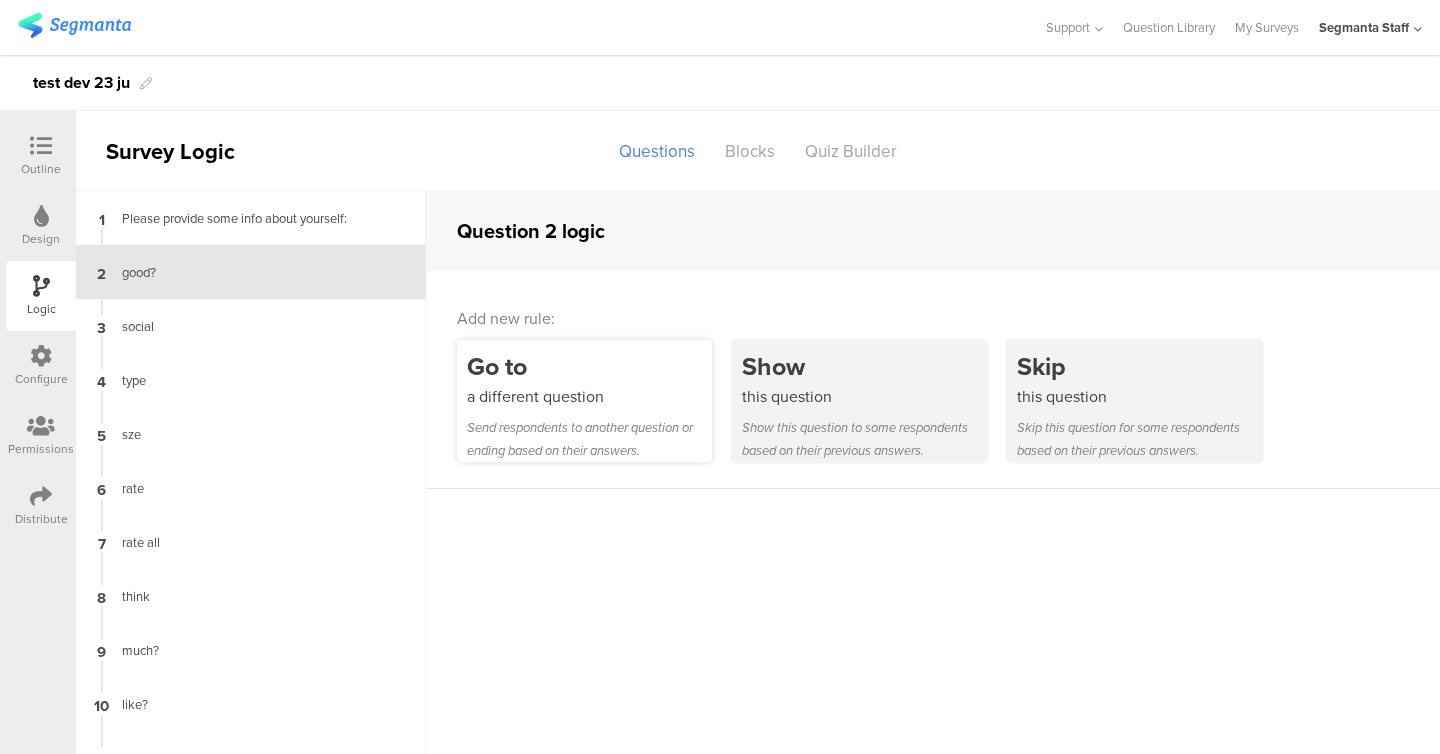 click on "a different question" at bounding box center (589, 396) 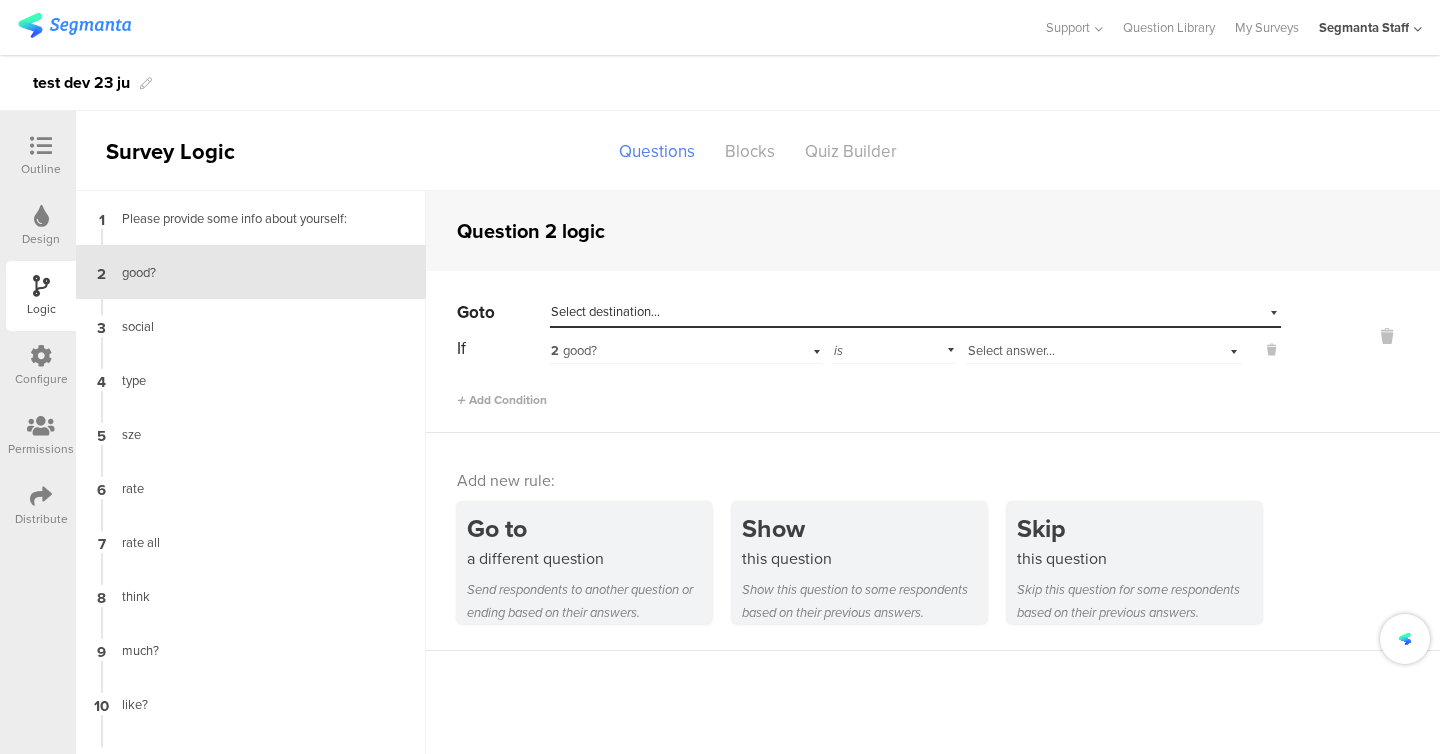 click on "Select destination..." at bounding box center [605, 311] 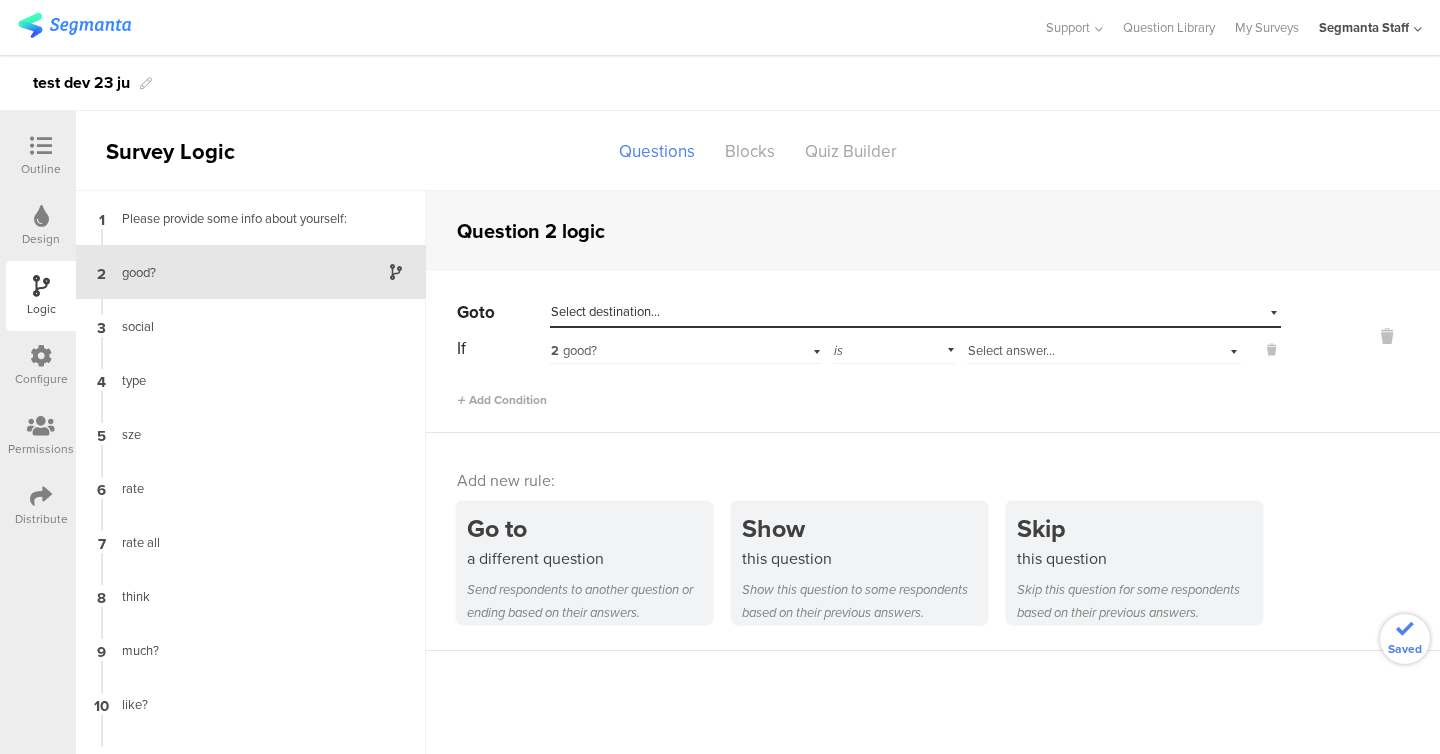 scroll, scrollTop: 80, scrollLeft: 0, axis: vertical 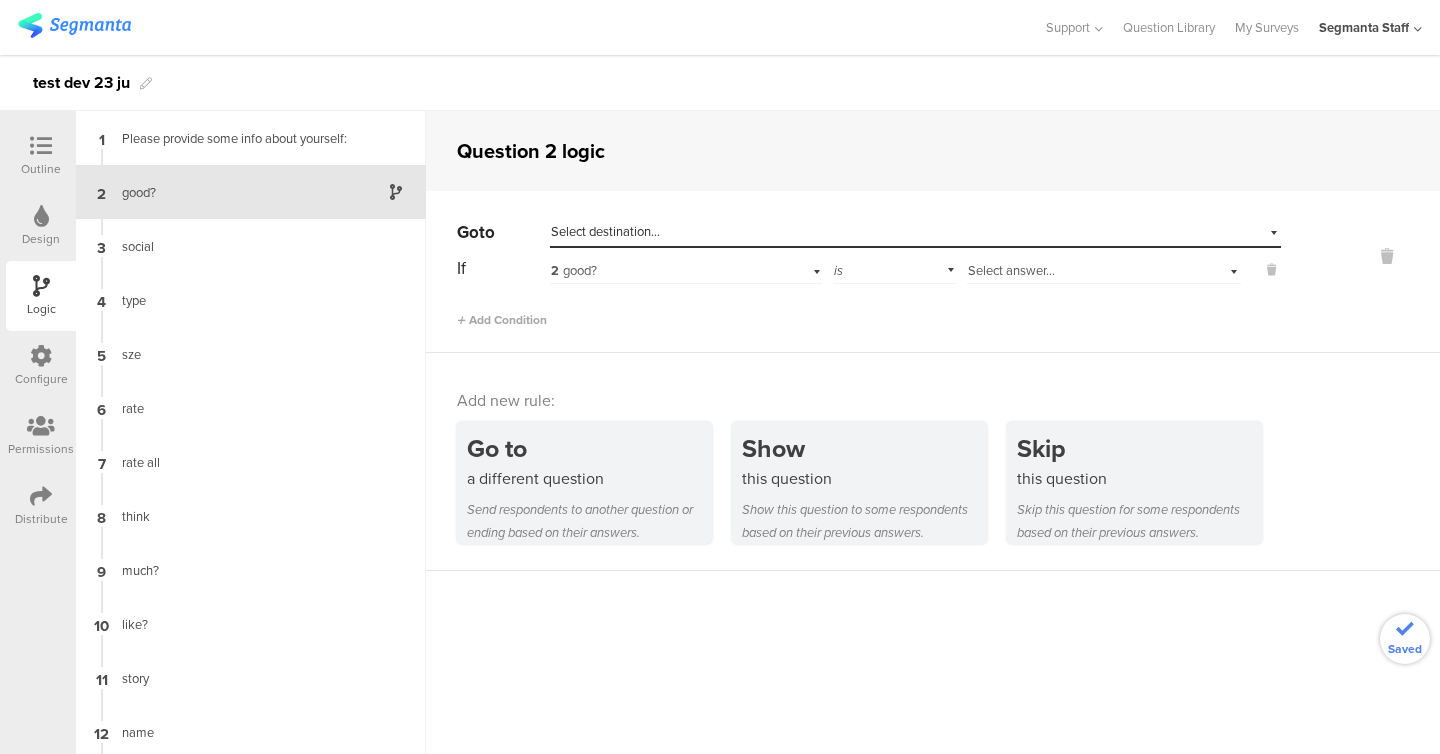 click on "Select destination..." at bounding box center [823, 232] 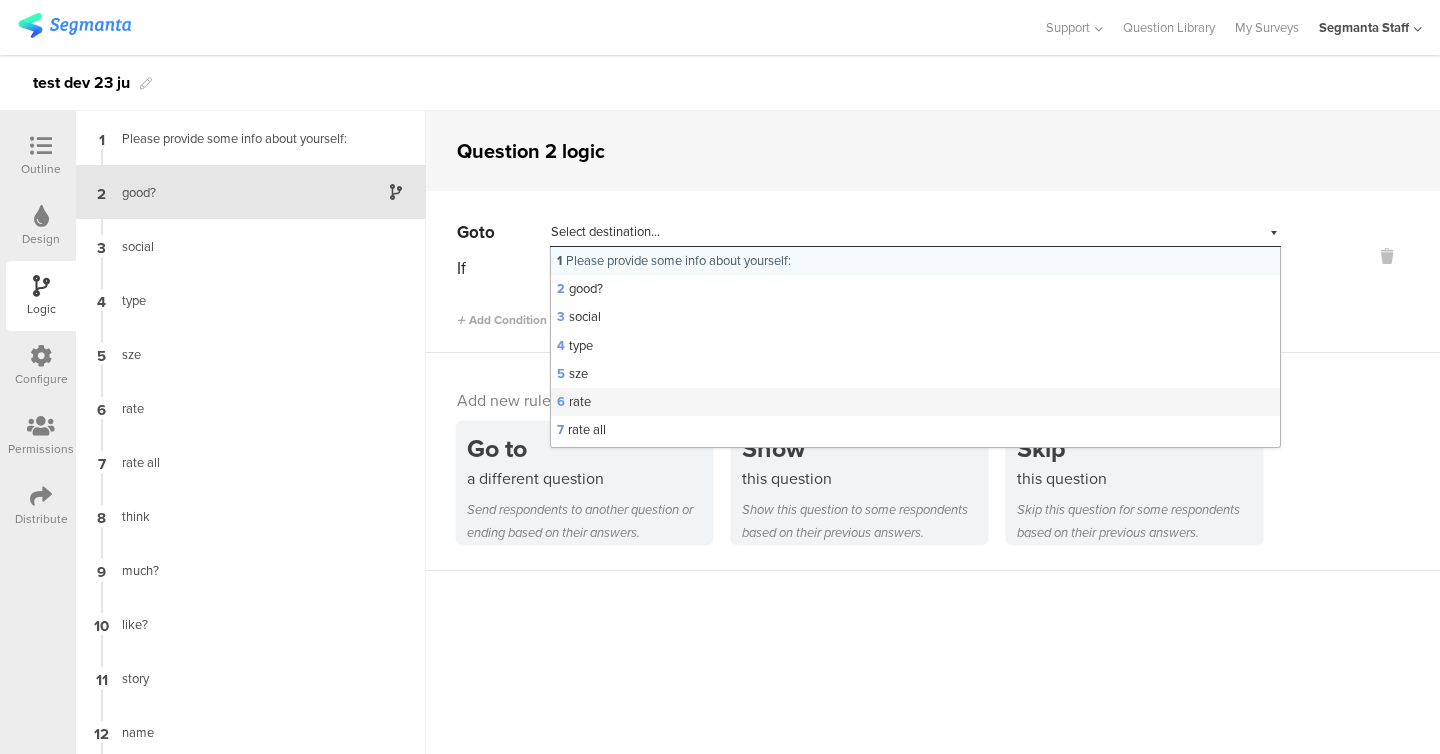 scroll, scrollTop: 344, scrollLeft: 0, axis: vertical 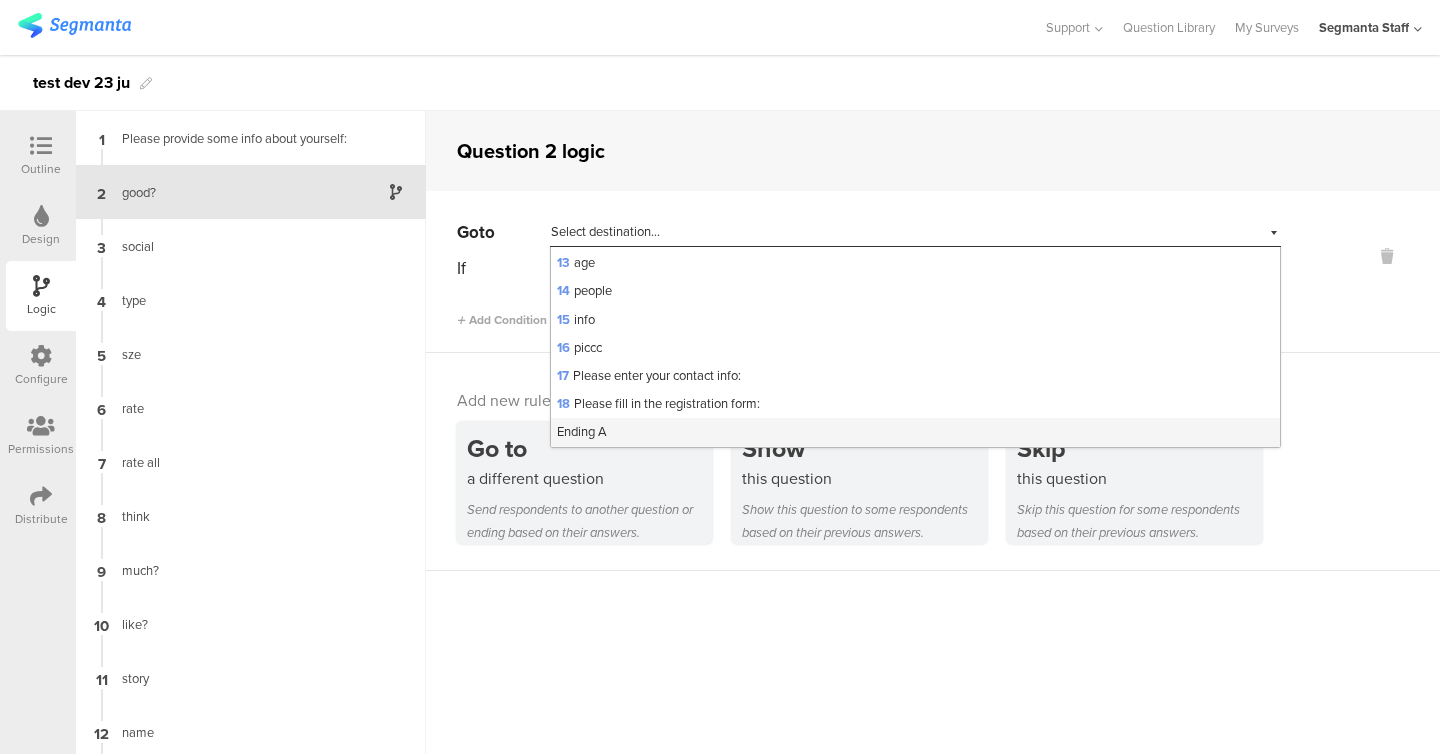click on "Ending A" at bounding box center [915, 432] 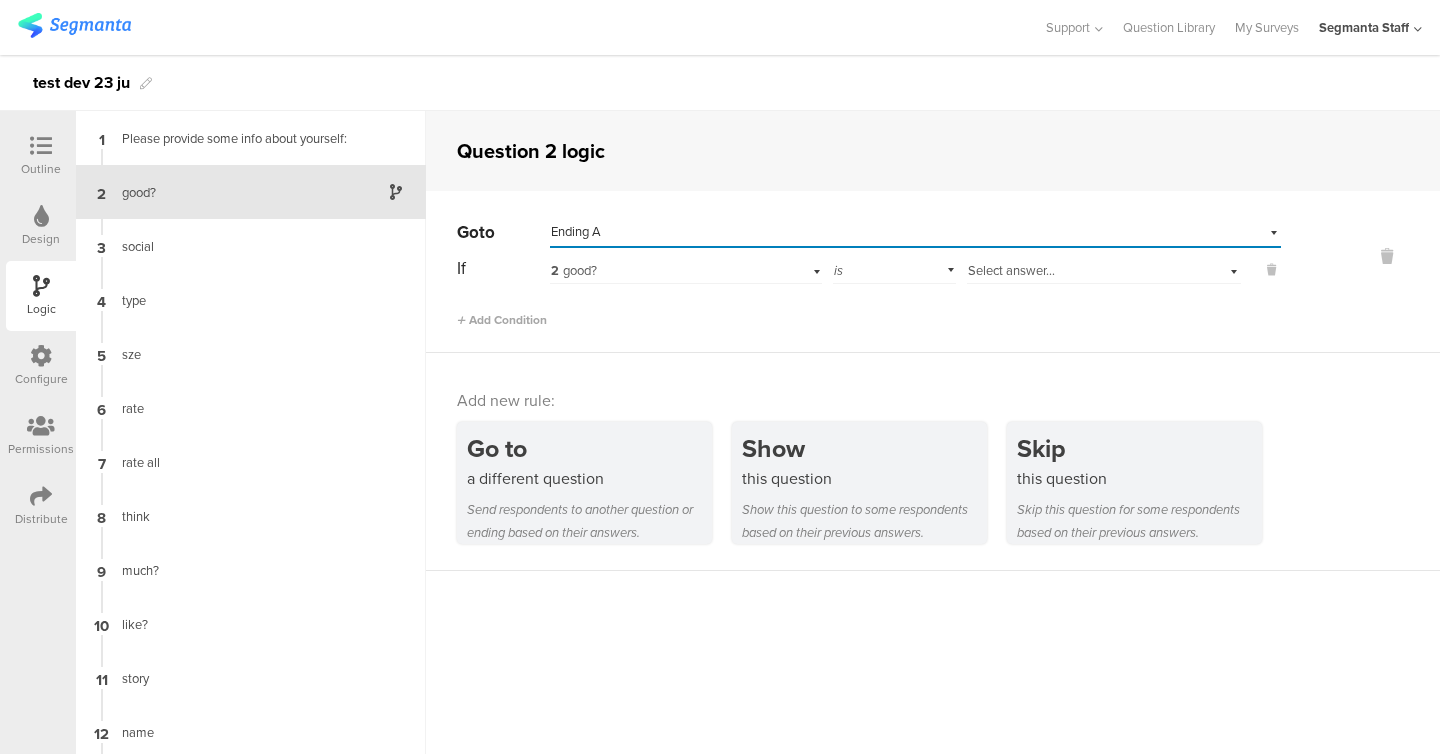 click on "Select answer..." at bounding box center [1011, 270] 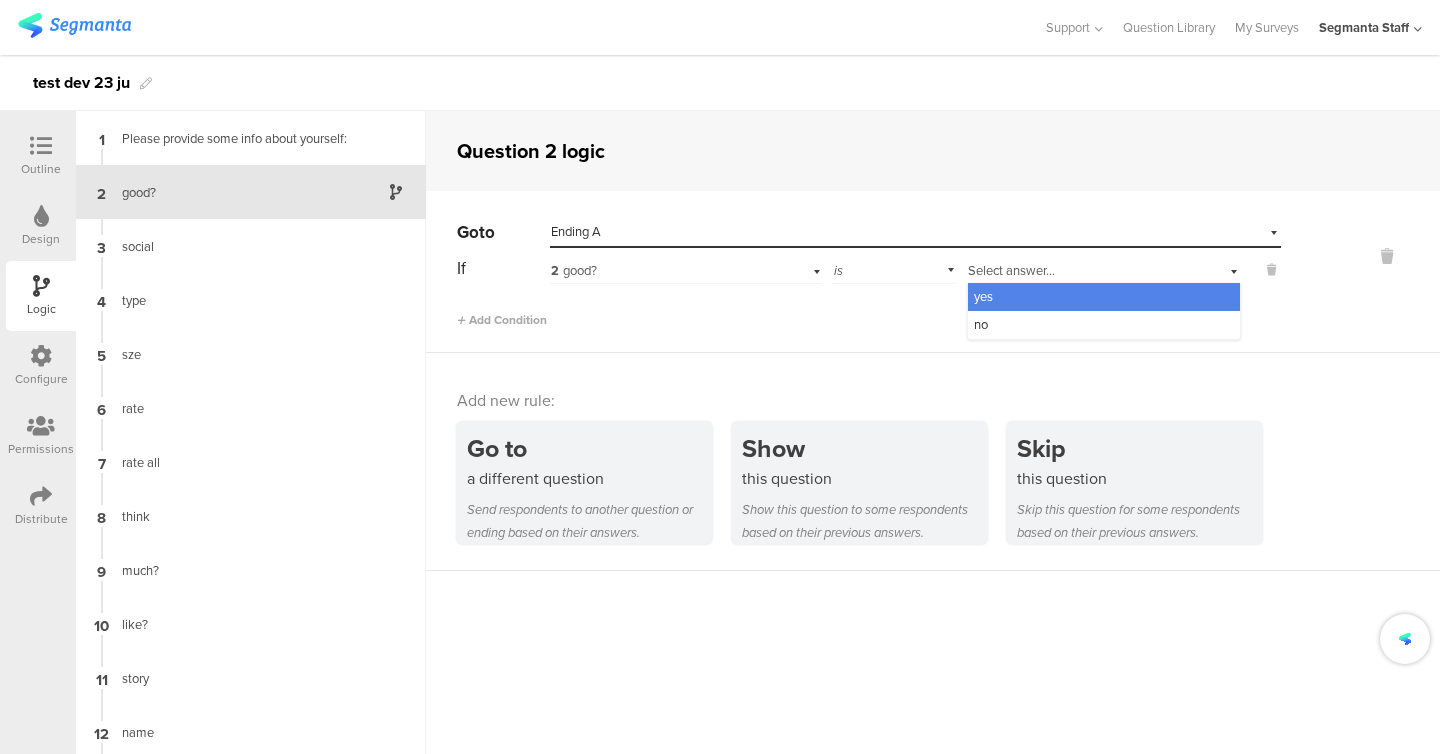 click on "yes" at bounding box center (1104, 297) 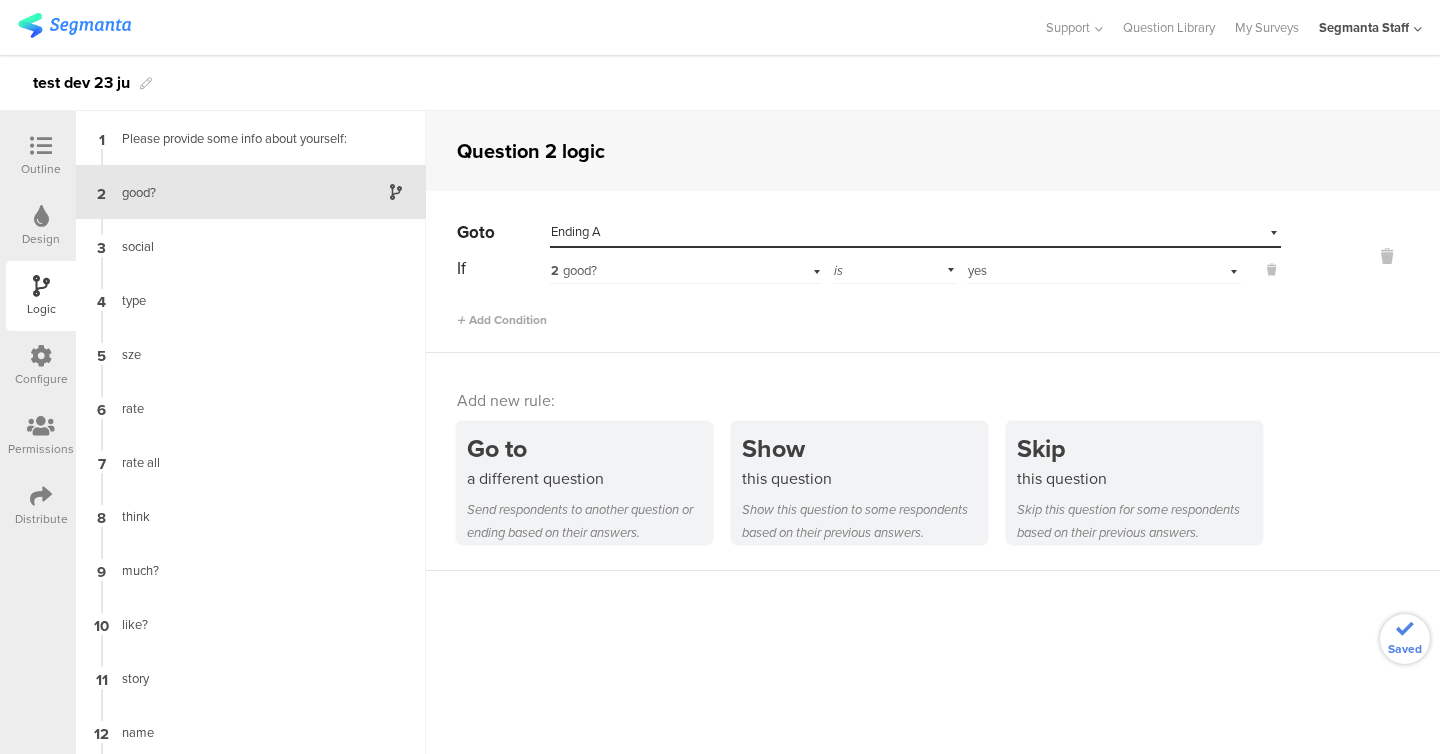 click on "Select answer...   yes" at bounding box center (1079, 271) 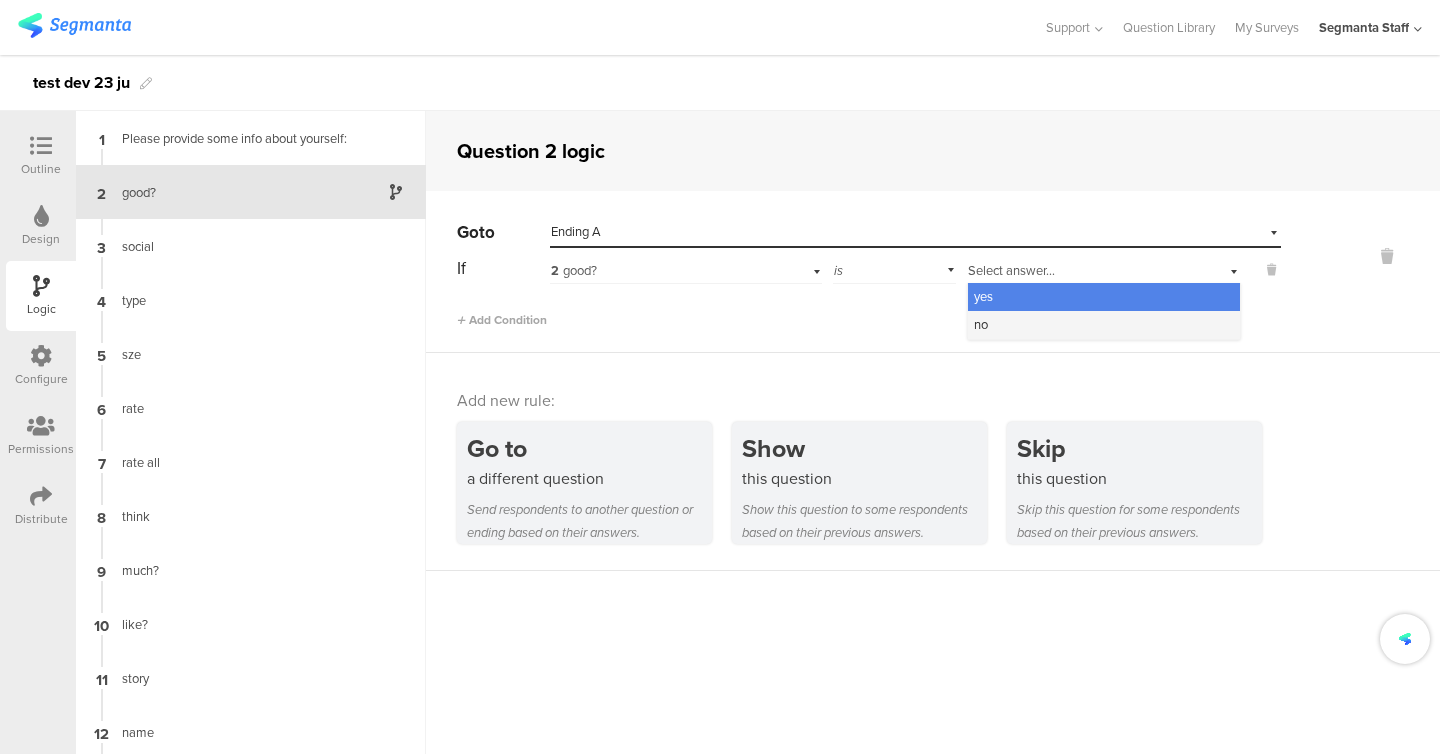 click on "no" at bounding box center (1104, 325) 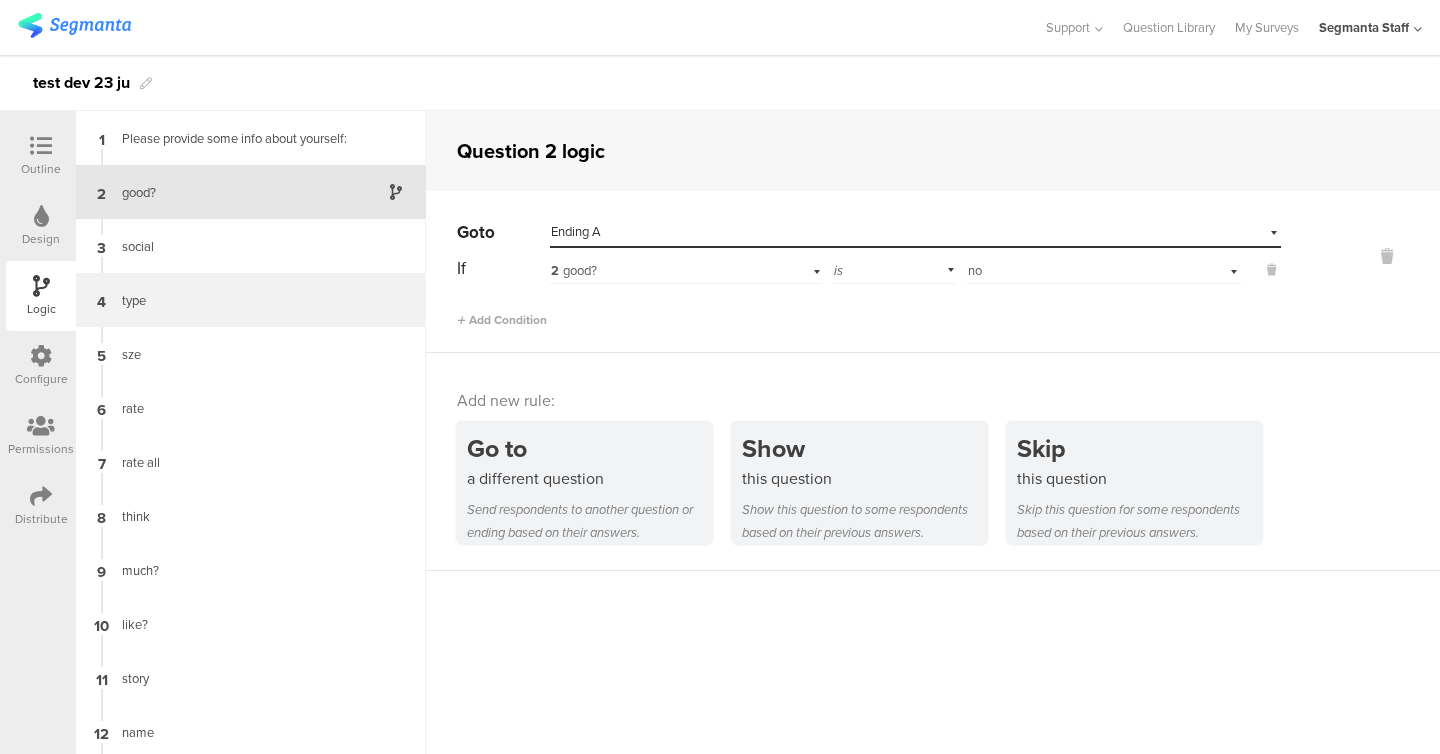 click on "type" at bounding box center (235, 300) 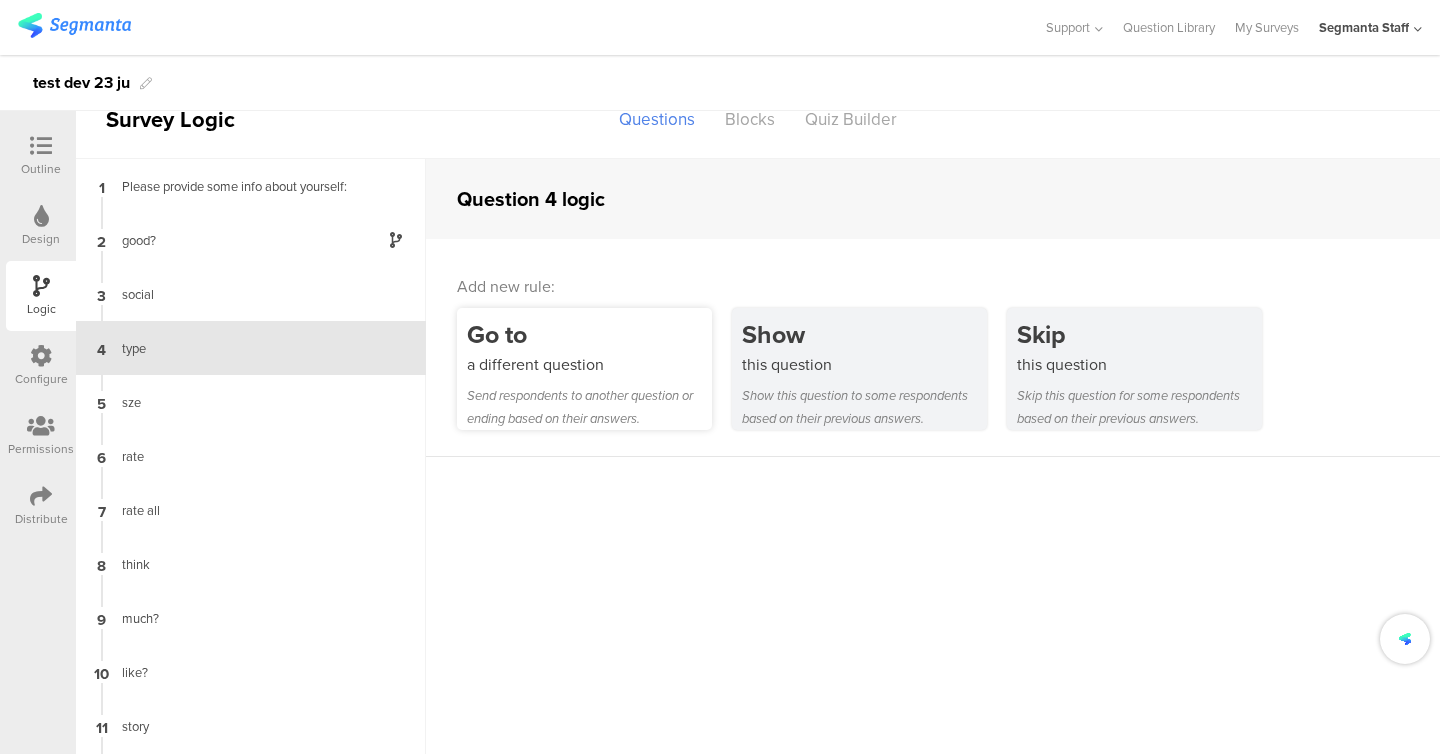 scroll, scrollTop: 0, scrollLeft: 0, axis: both 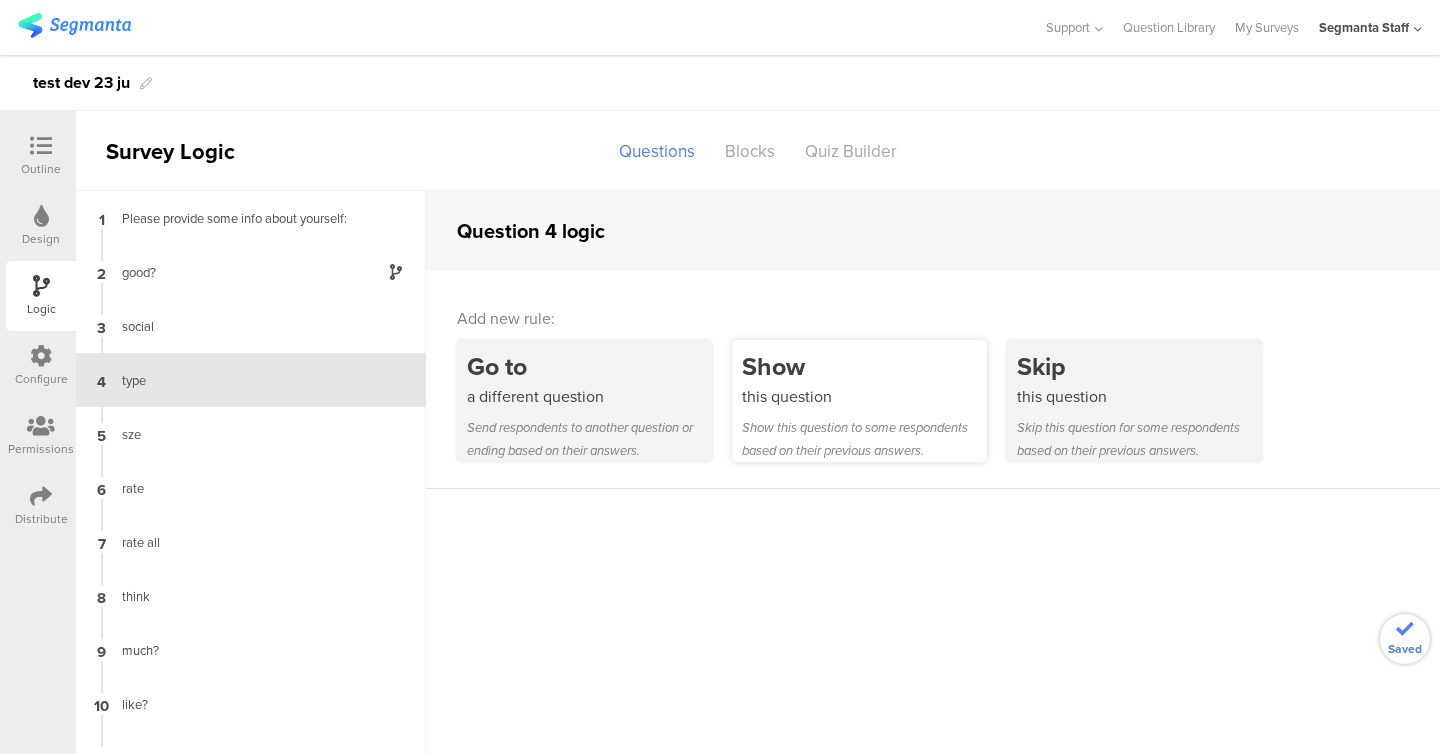 click on "Show this question to some respondents based on their previous answers." at bounding box center (864, 439) 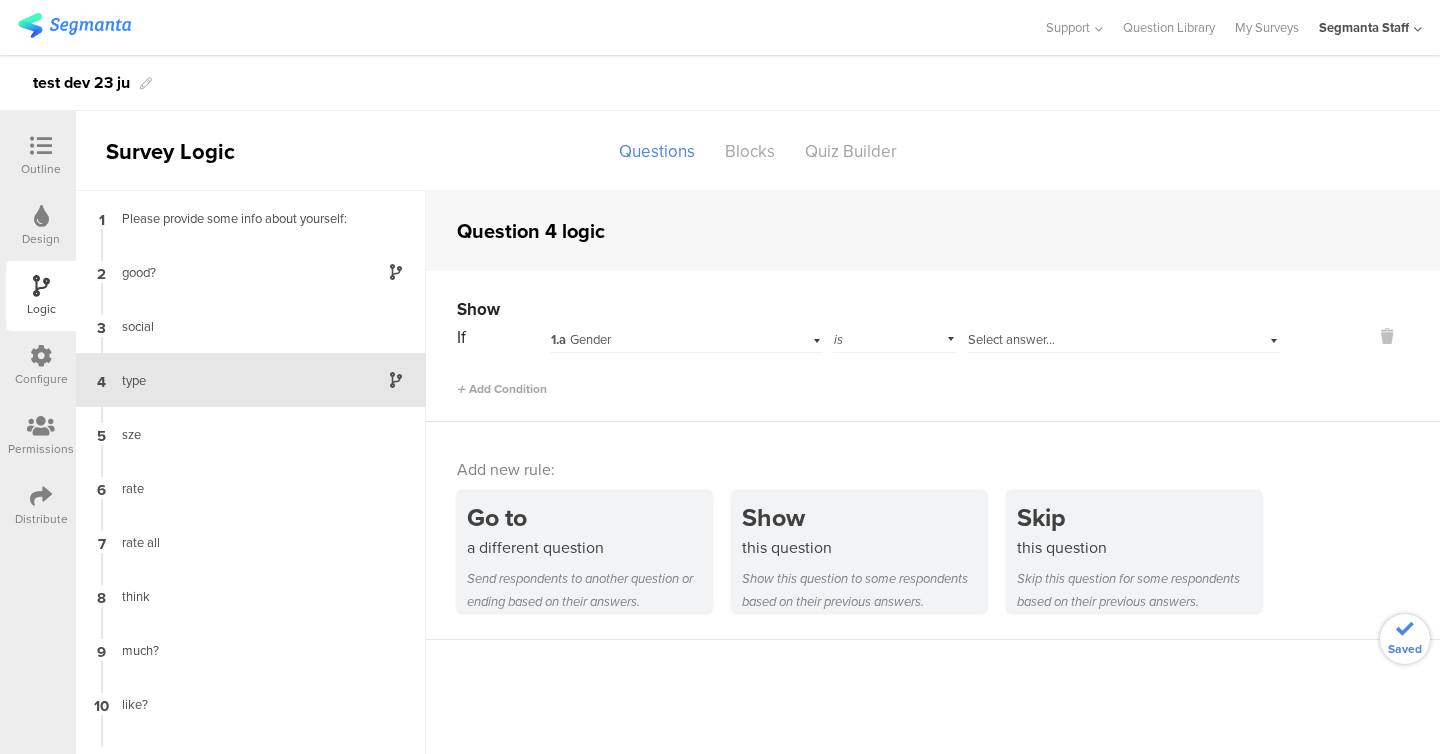 click on "1.a  Gender" at bounding box center (661, 340) 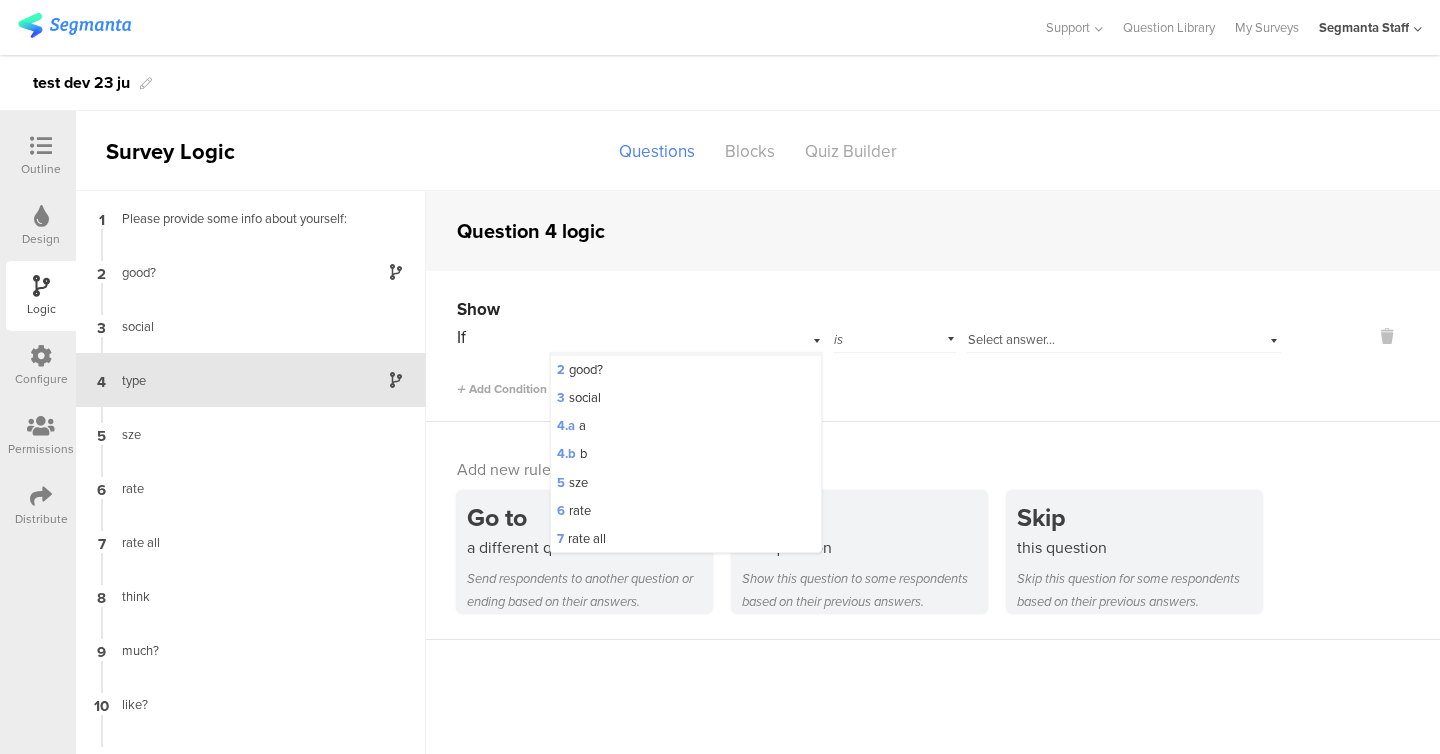 scroll, scrollTop: 80, scrollLeft: 0, axis: vertical 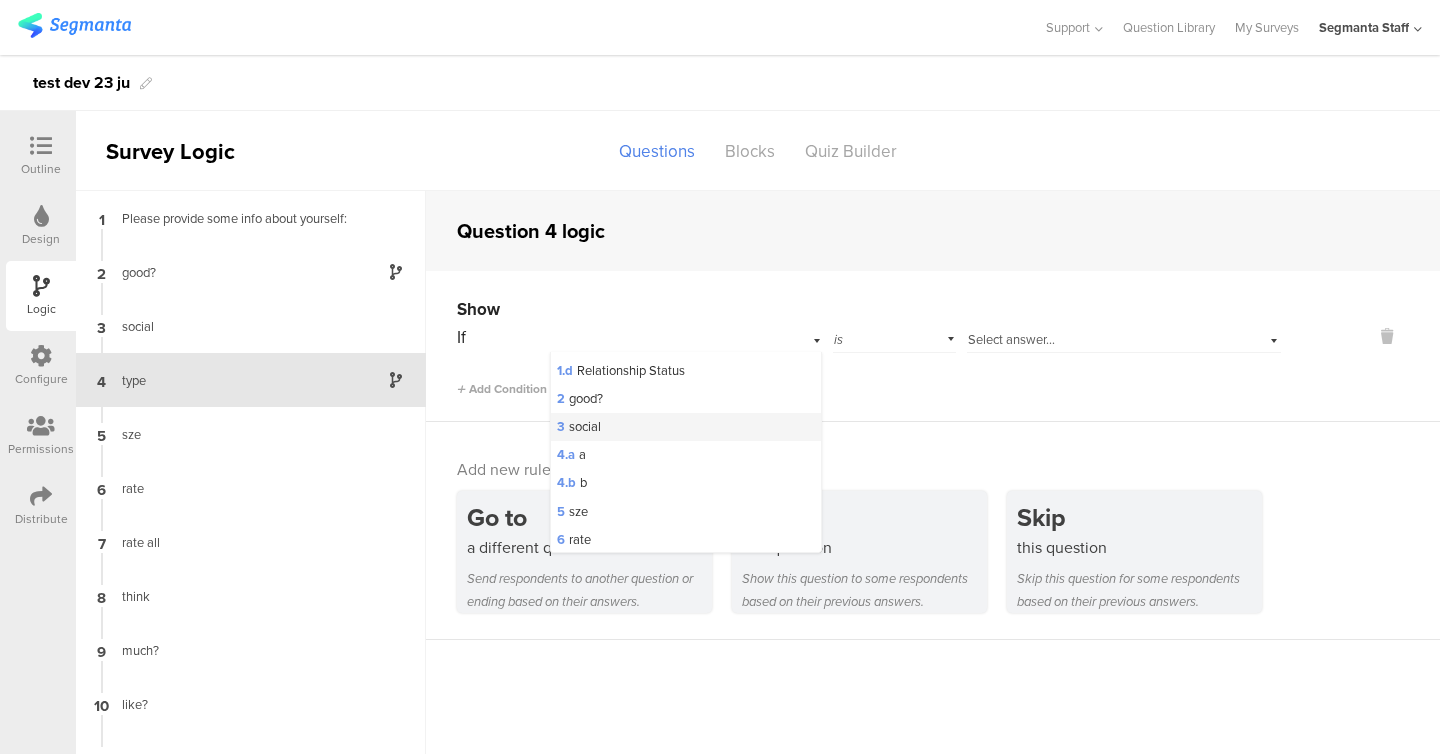 click on "3  social" at bounding box center [686, 427] 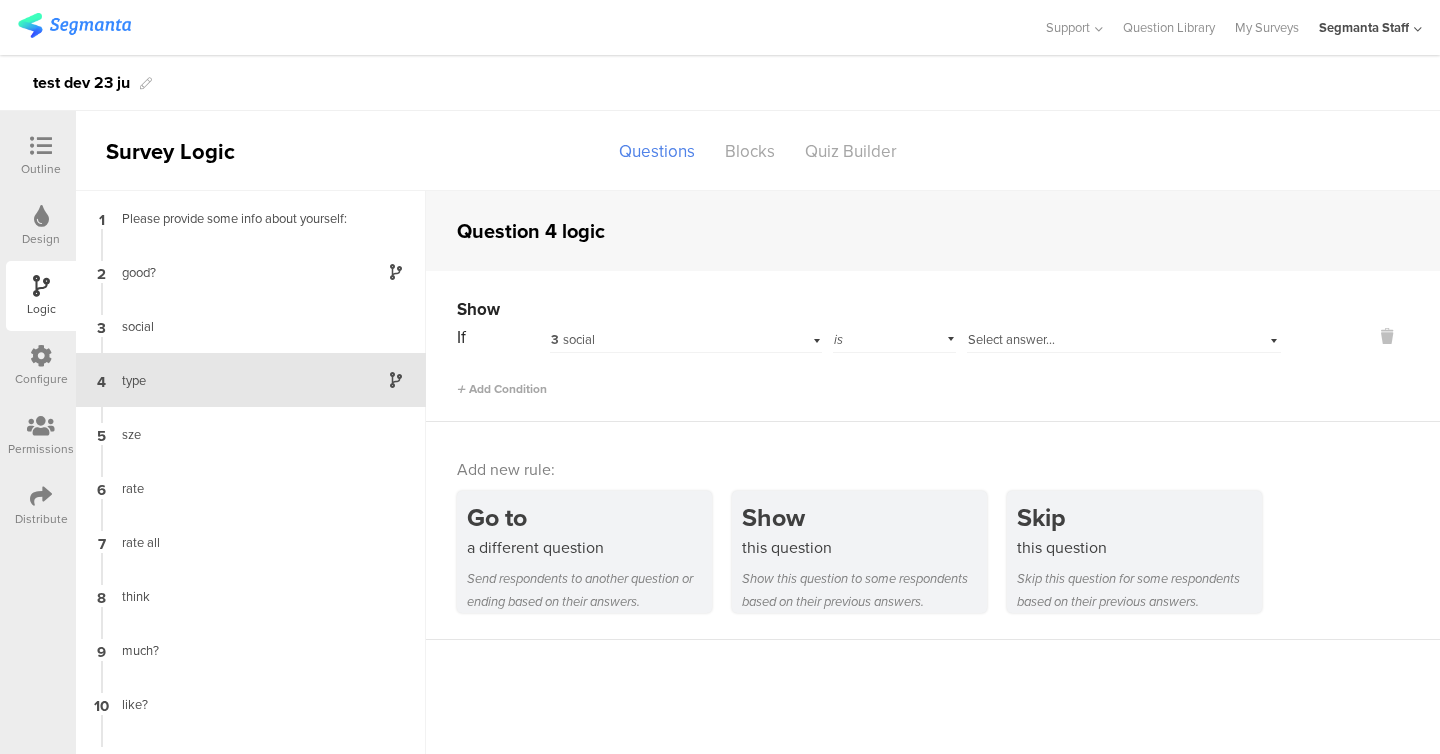 scroll, scrollTop: 0, scrollLeft: 0, axis: both 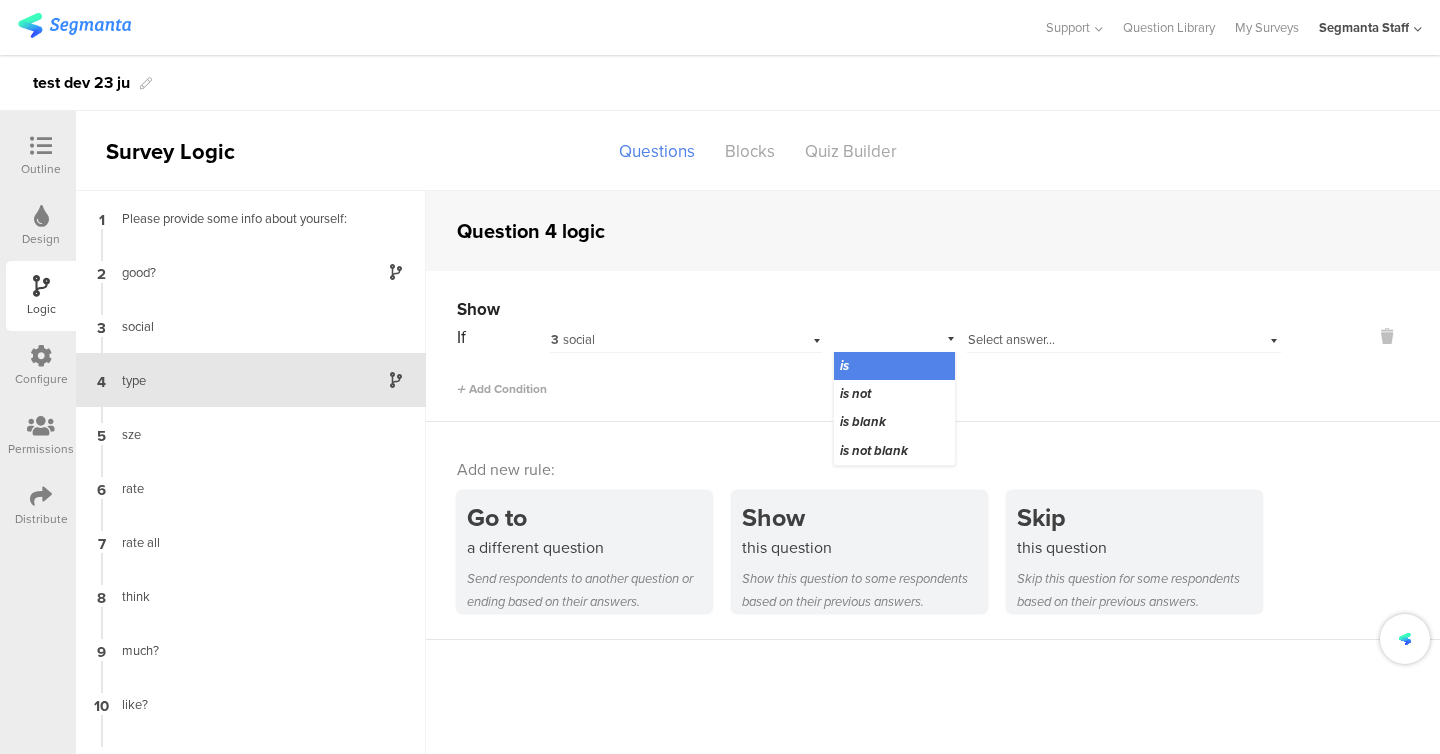 click on "Select answer..." at bounding box center [1011, 339] 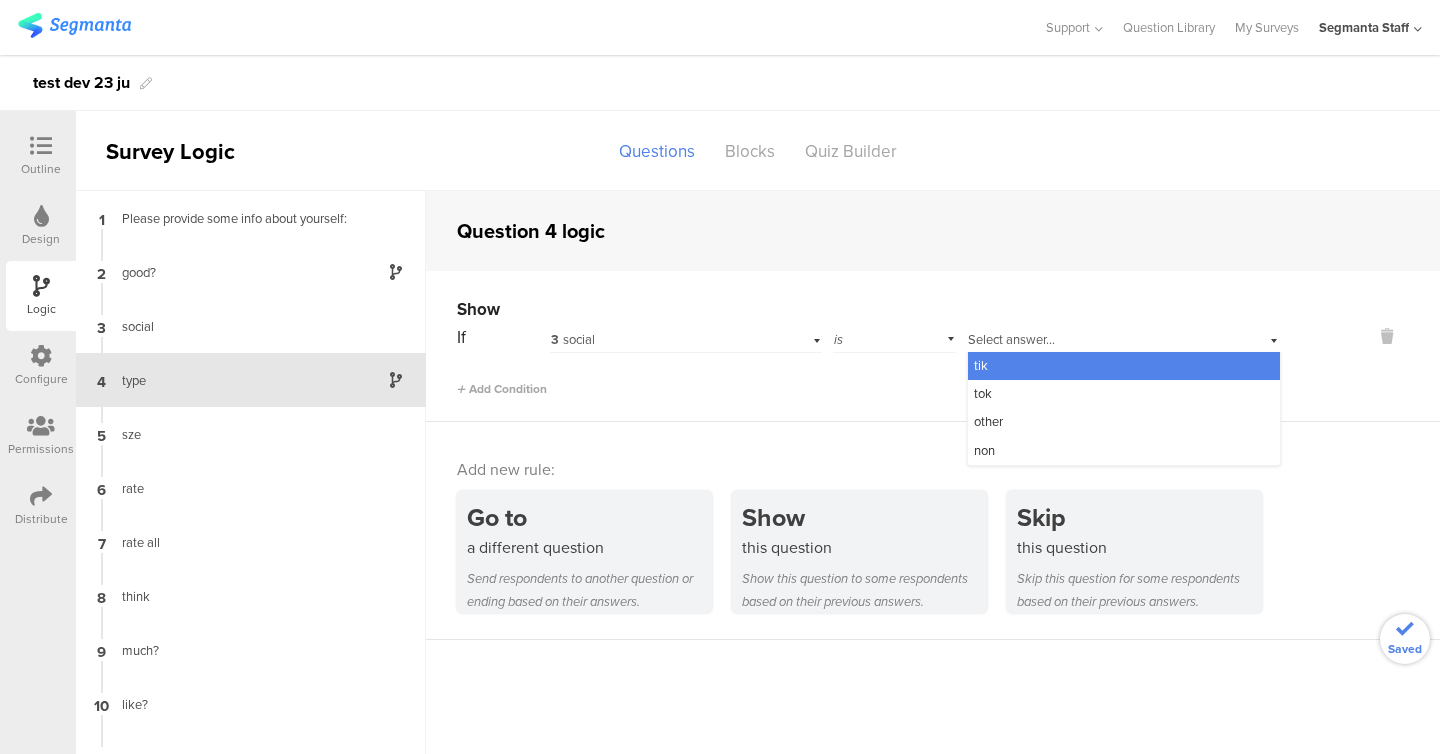 click on "tik" at bounding box center [1124, 366] 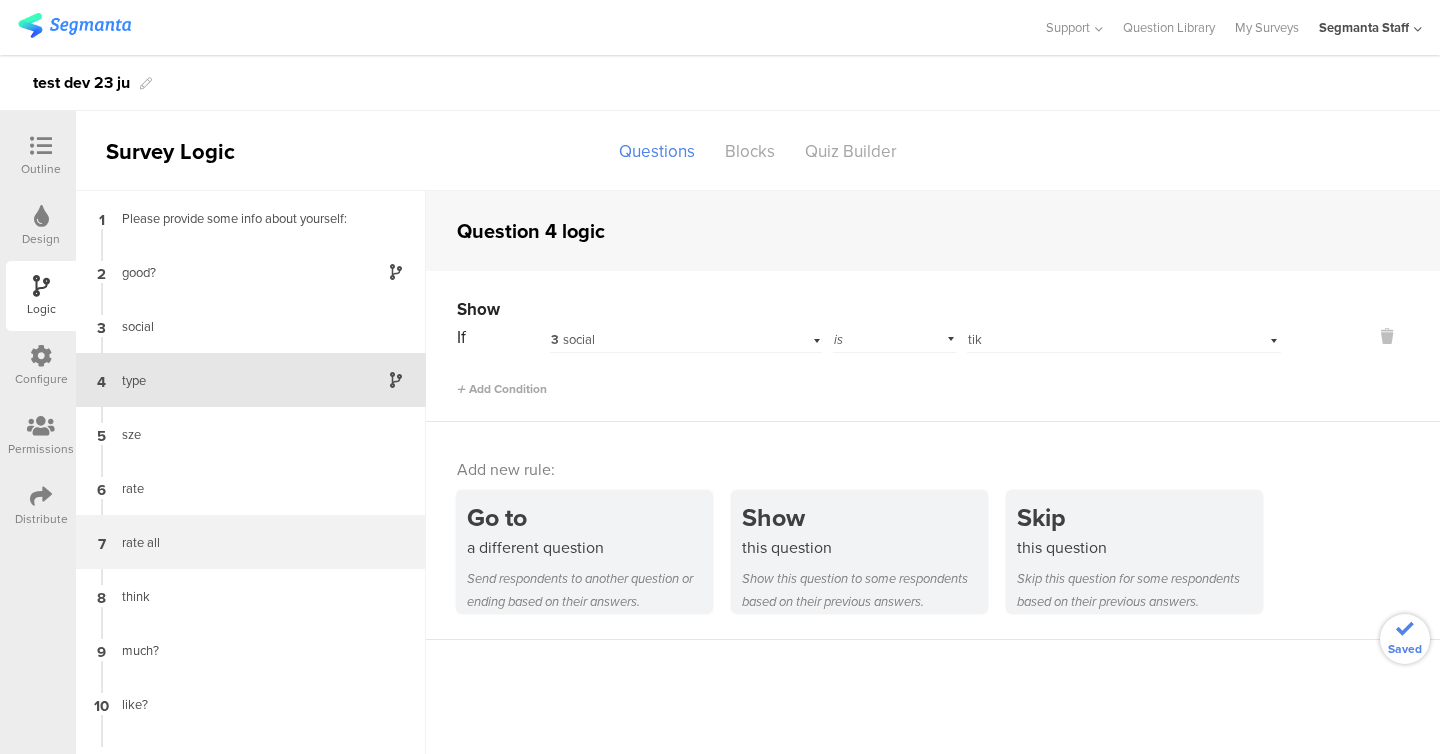 click on "7
rate all" at bounding box center (251, 542) 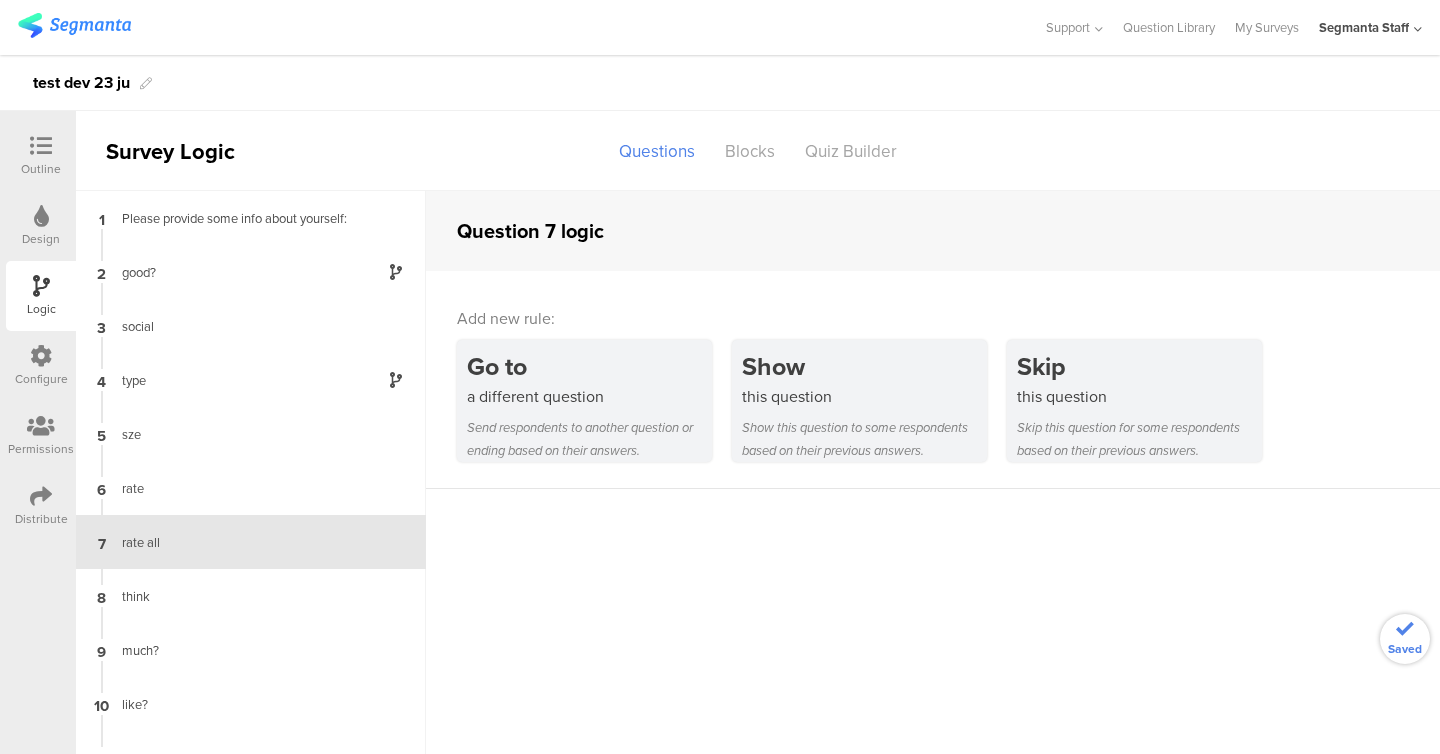 scroll, scrollTop: 36, scrollLeft: 0, axis: vertical 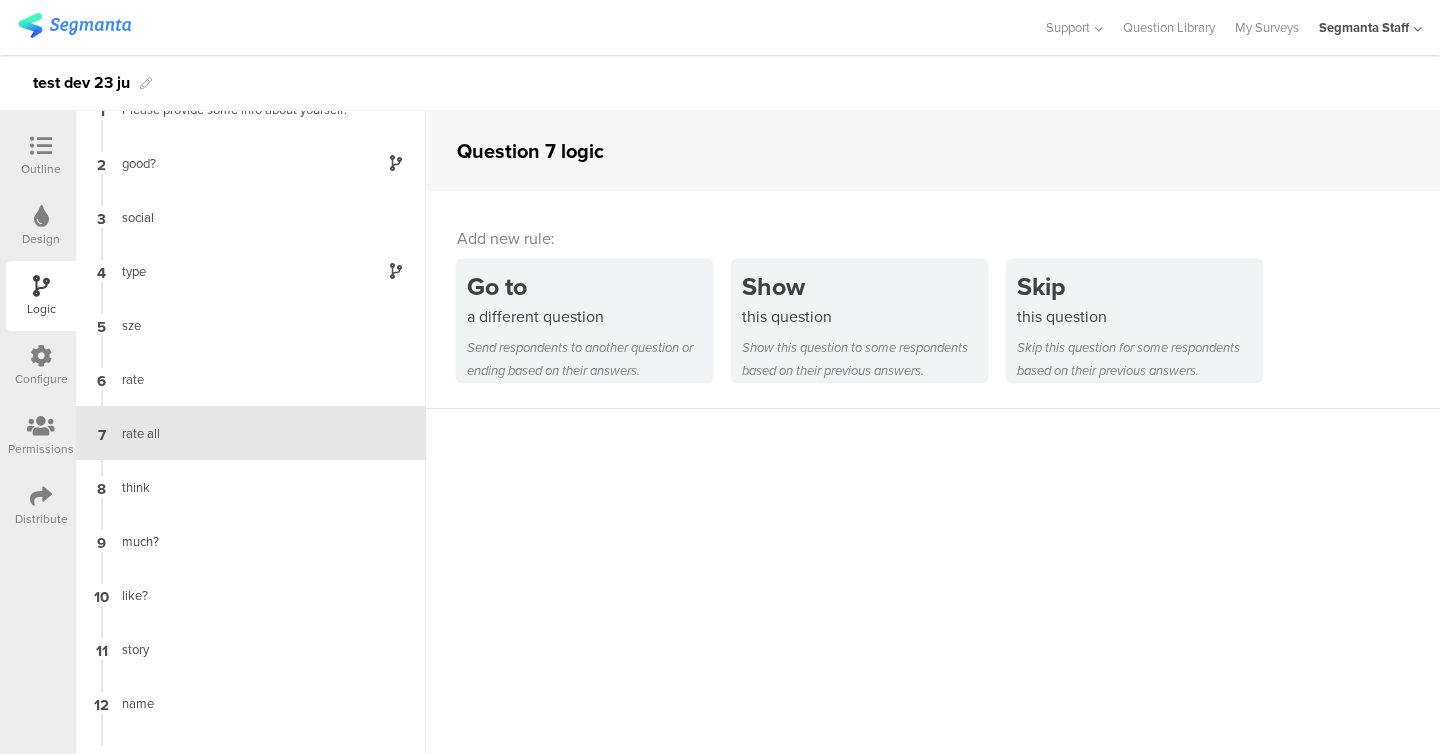 click on "Add new rule:
Go to
a different question
Send respondents to another question or ending based on their answers.
Show
this question
Show this question to some respondents based on their previous answers.
Skip
this question
Skip this question for some respondents based on their previous answers." at bounding box center (933, 300) 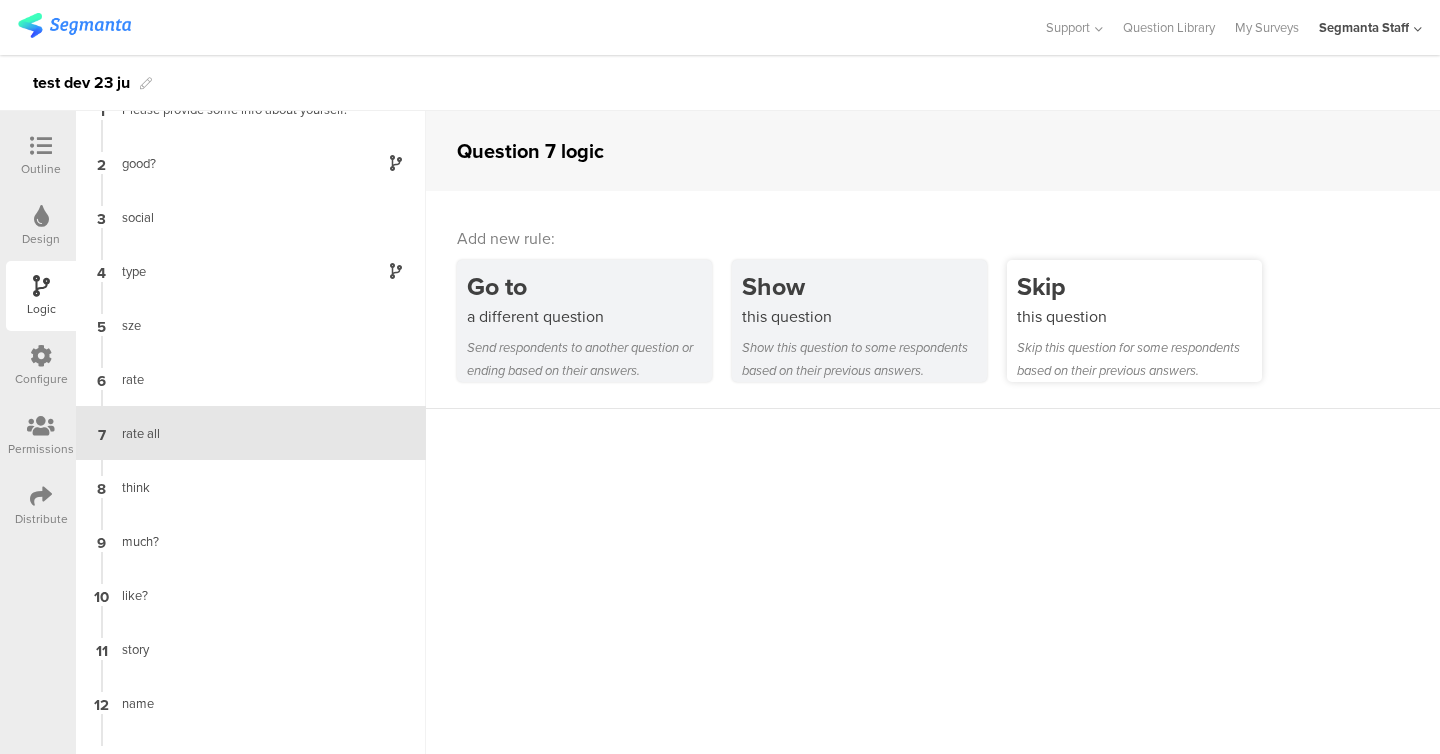click on "Skip" at bounding box center [1139, 286] 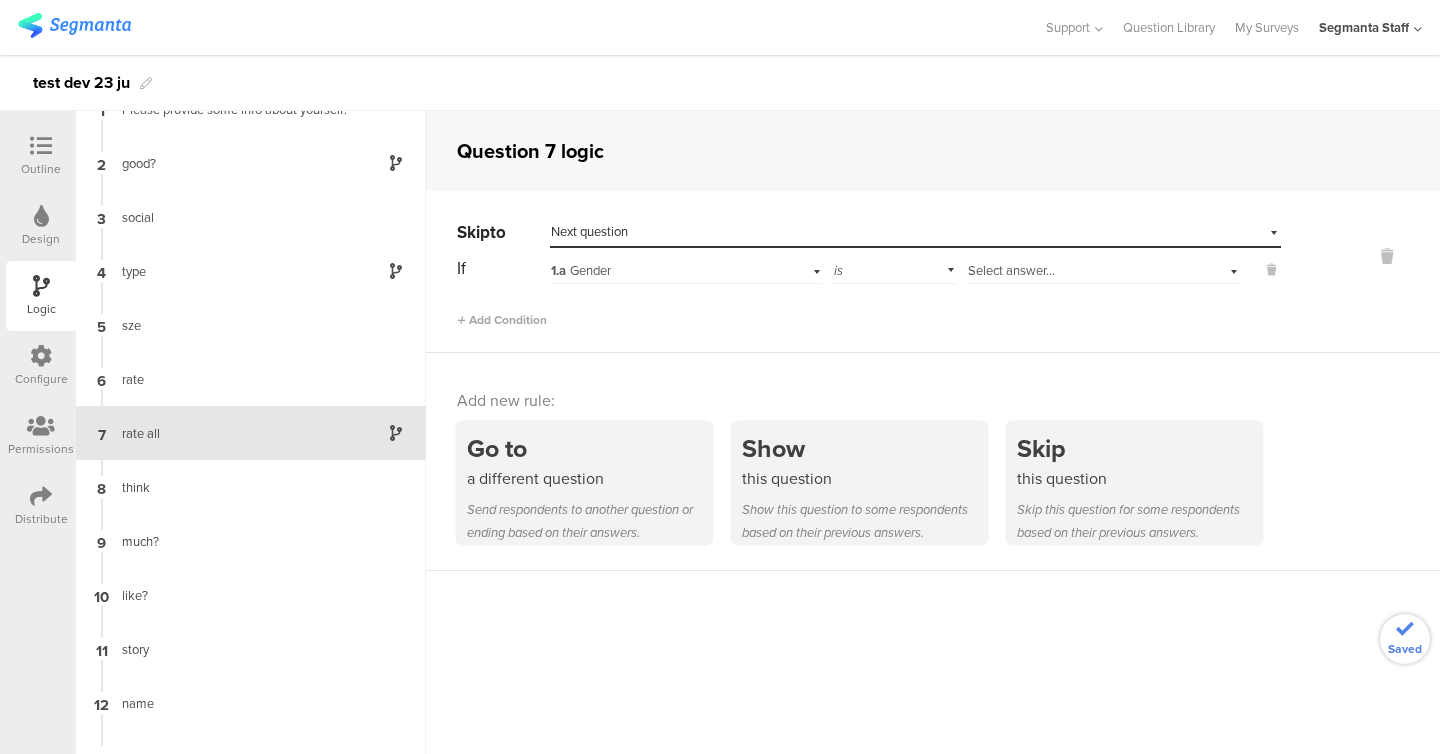 click on "If   1.a  Gender
is Select answer...
Add Condition" at bounding box center (869, 291) 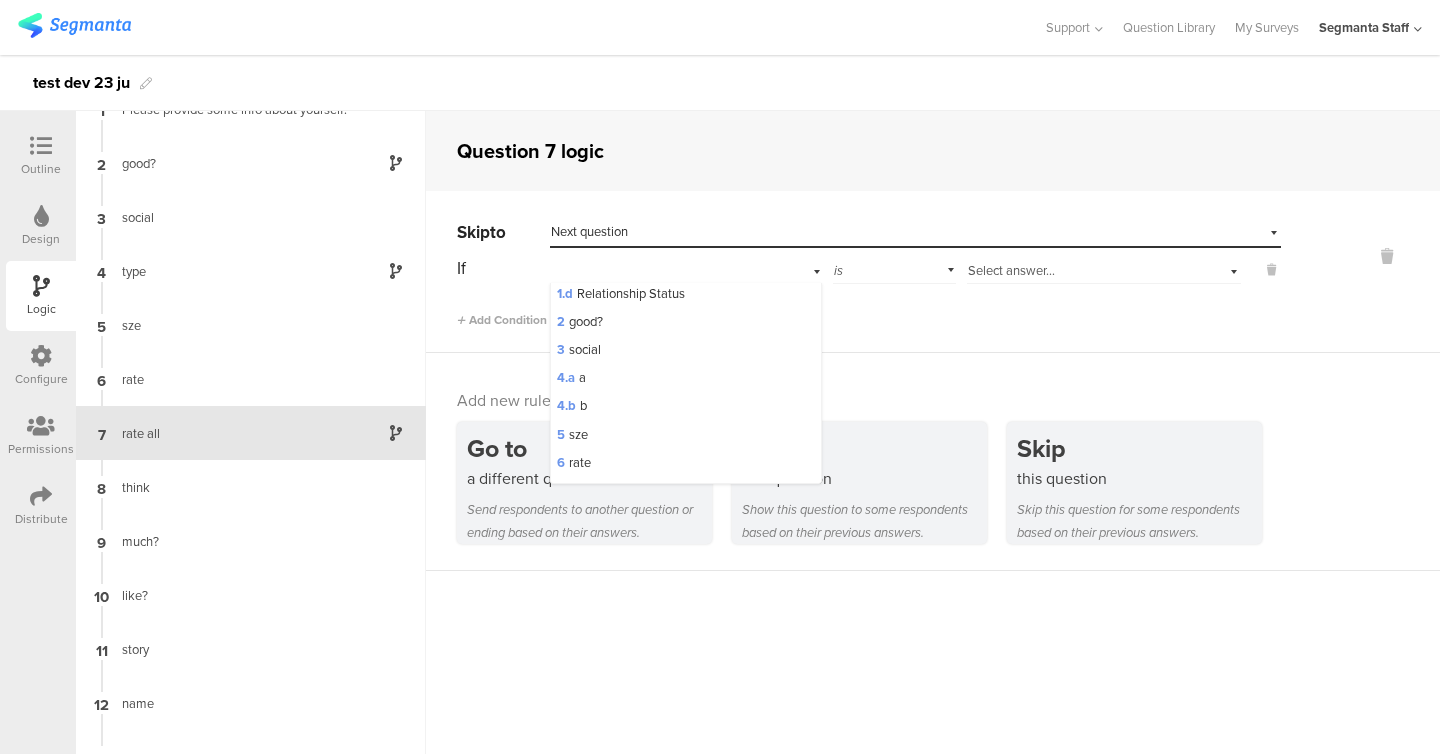 scroll, scrollTop: 162, scrollLeft: 0, axis: vertical 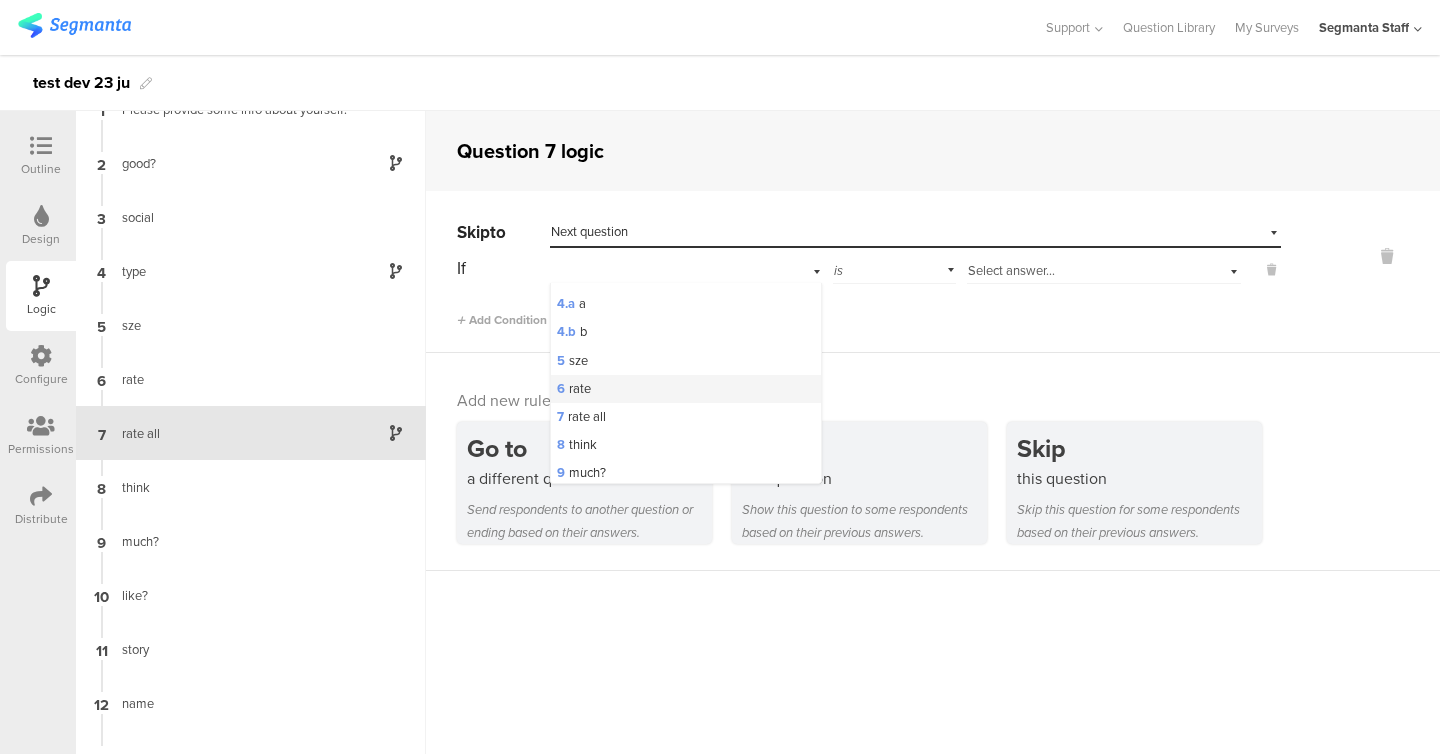 click on "6  rate" at bounding box center (686, 389) 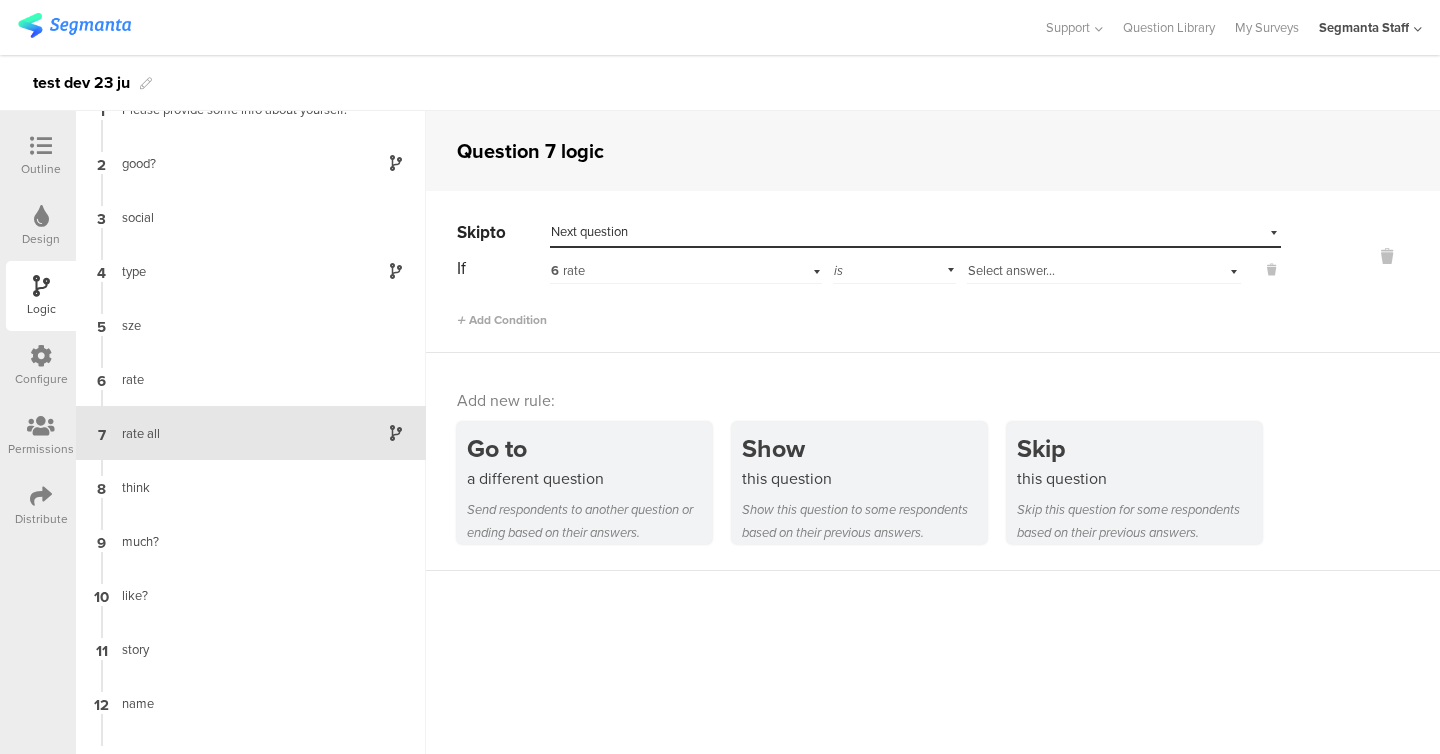 click on "Select answer..." at bounding box center [1011, 270] 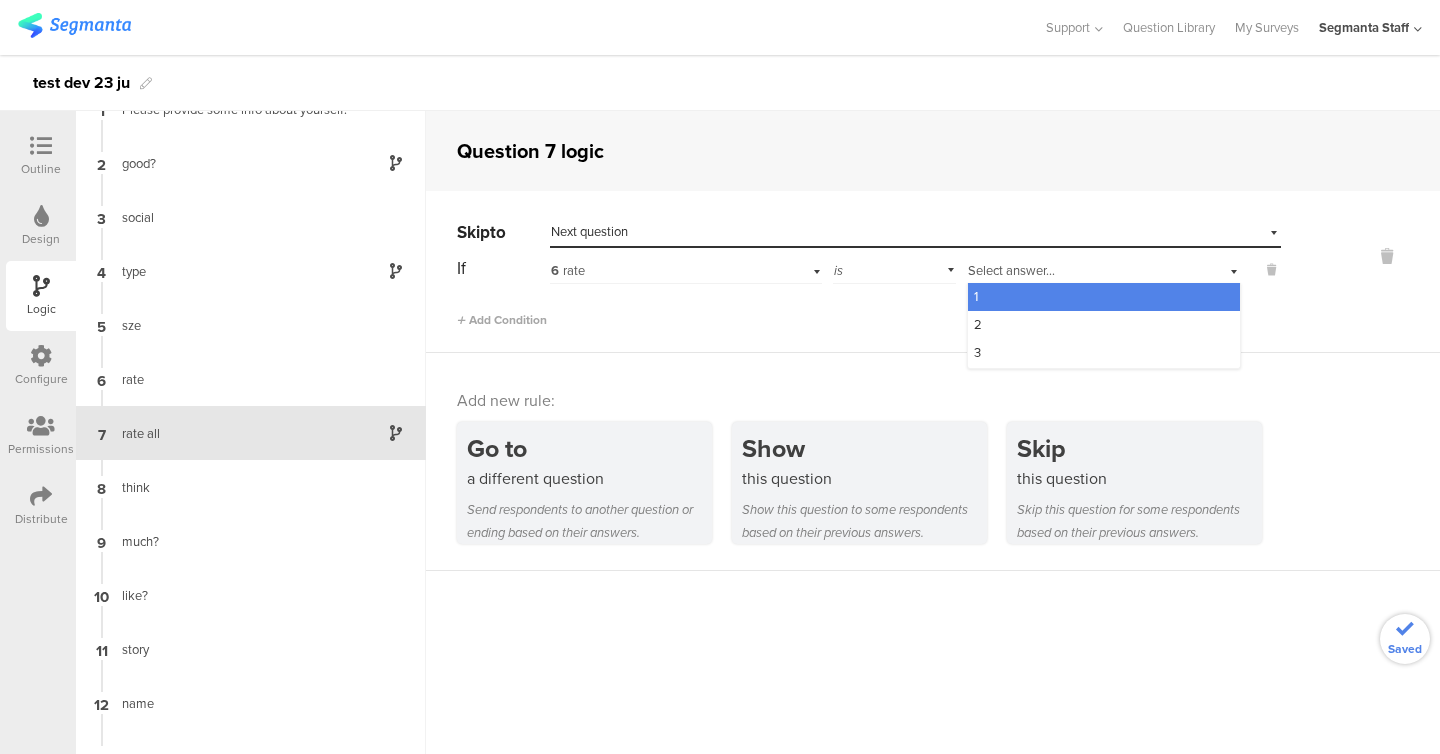 click on "1" at bounding box center (1104, 297) 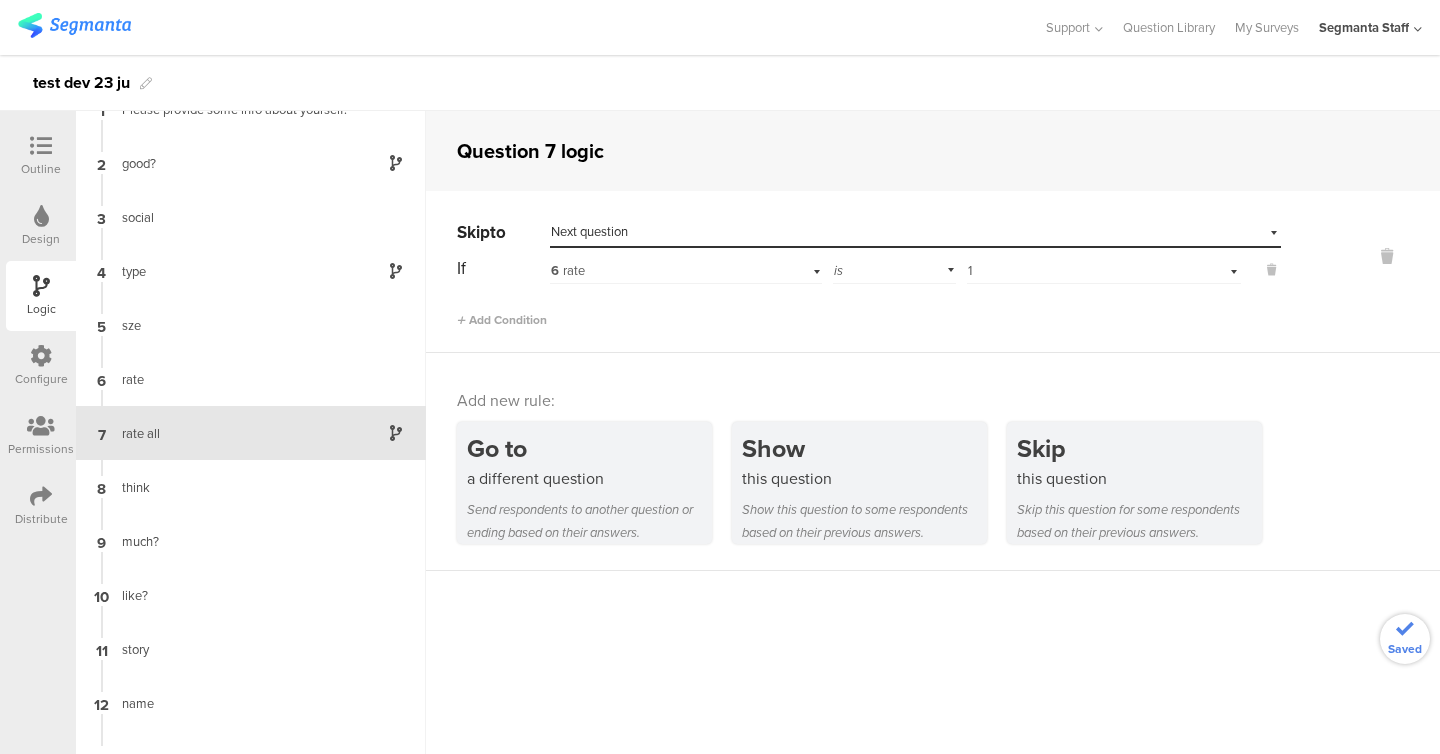 scroll, scrollTop: 0, scrollLeft: 0, axis: both 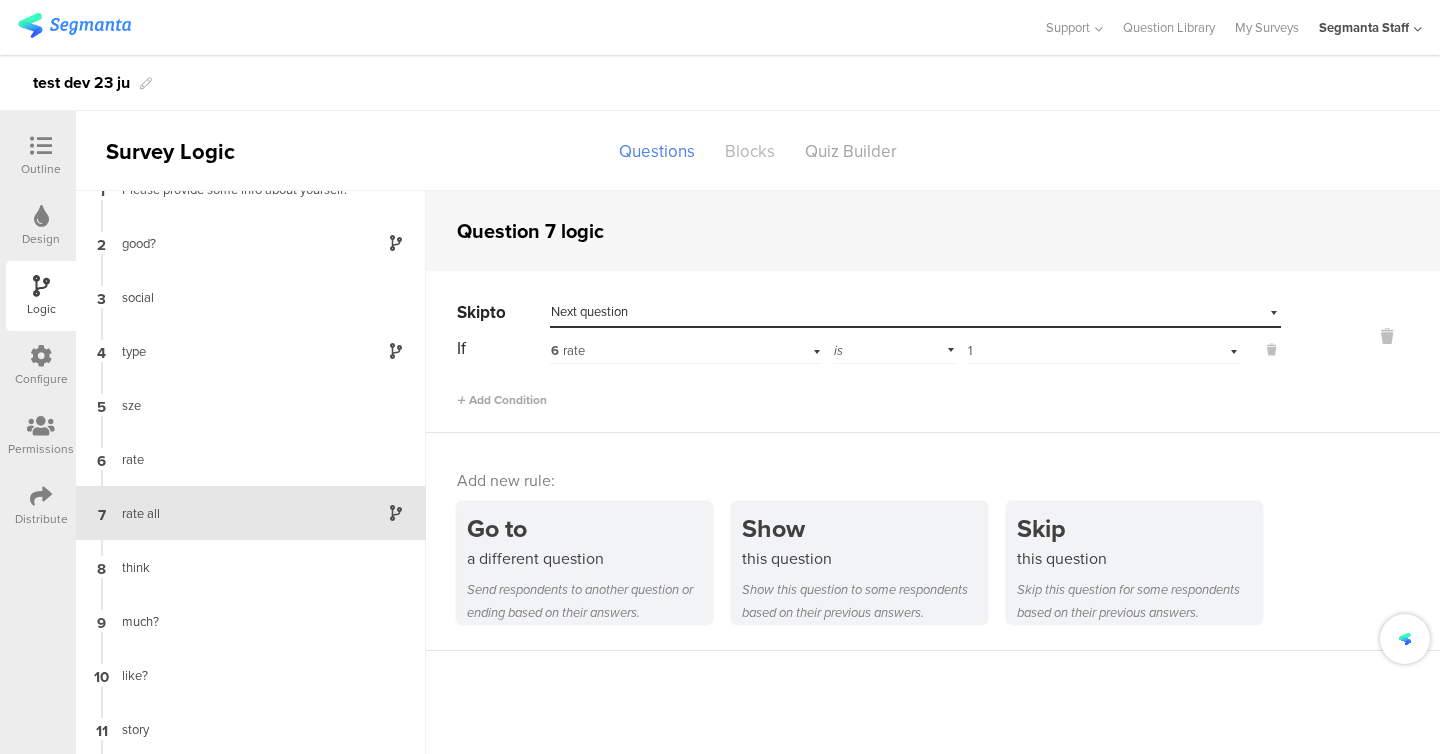 click on "Blocks" at bounding box center (750, 151) 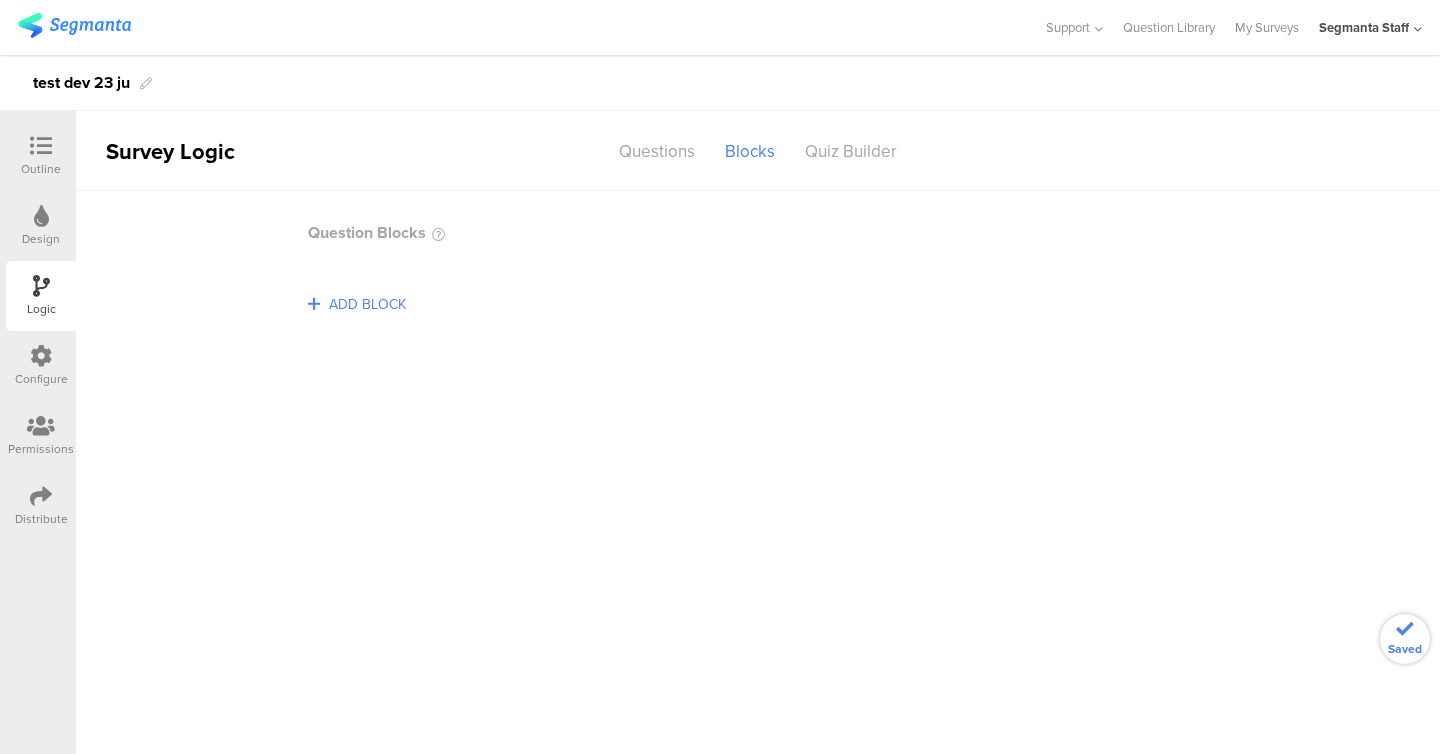click on "ADD BLOCK" at bounding box center (367, 304) 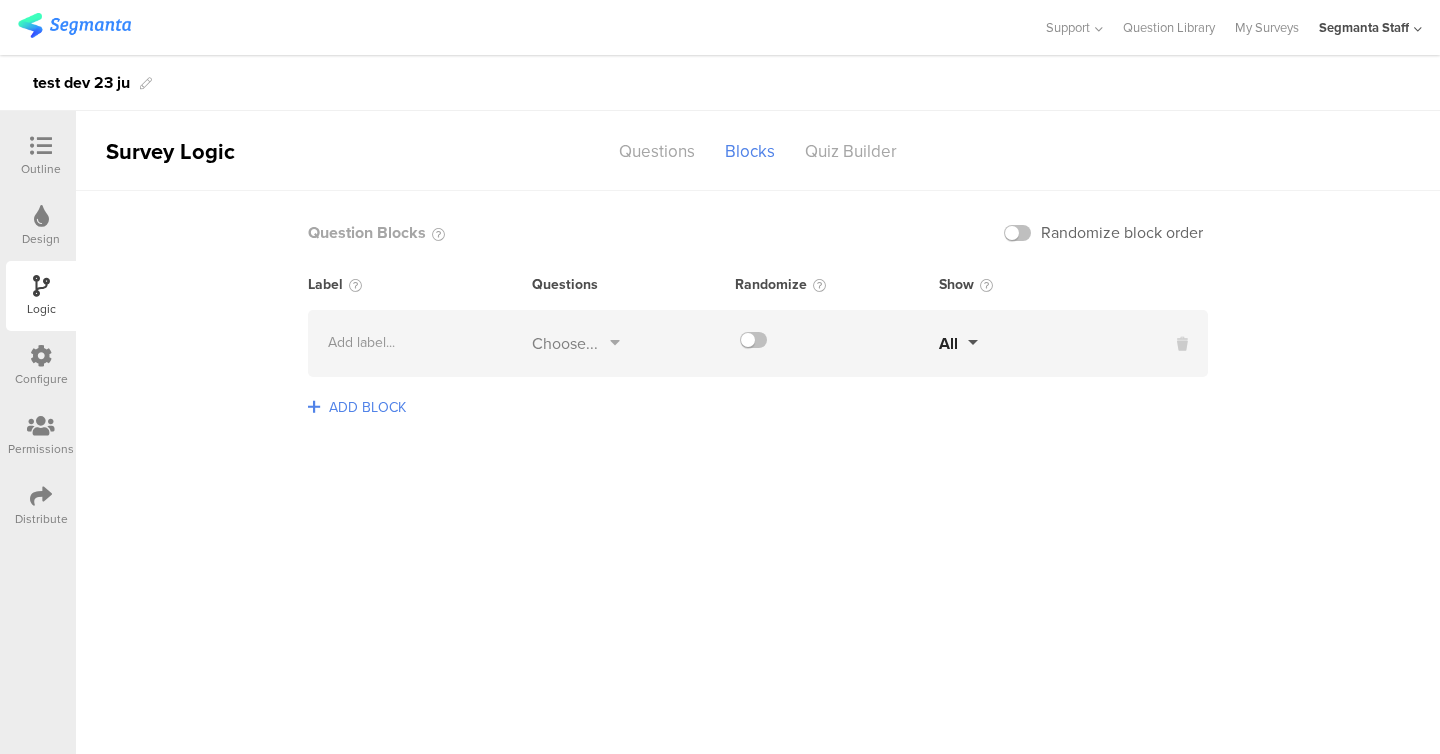 click on "ADD BLOCK" at bounding box center [367, 407] 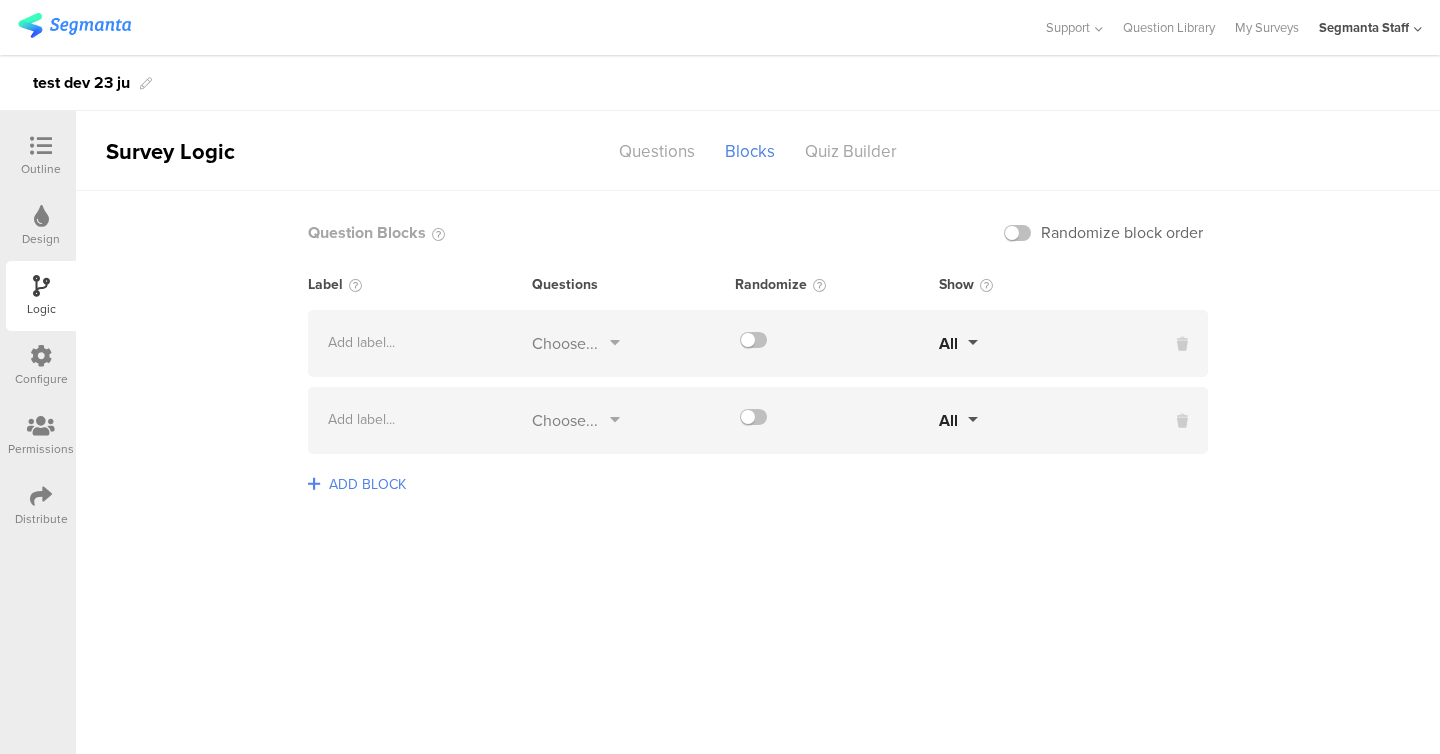 click on "Choose..." at bounding box center (565, 343) 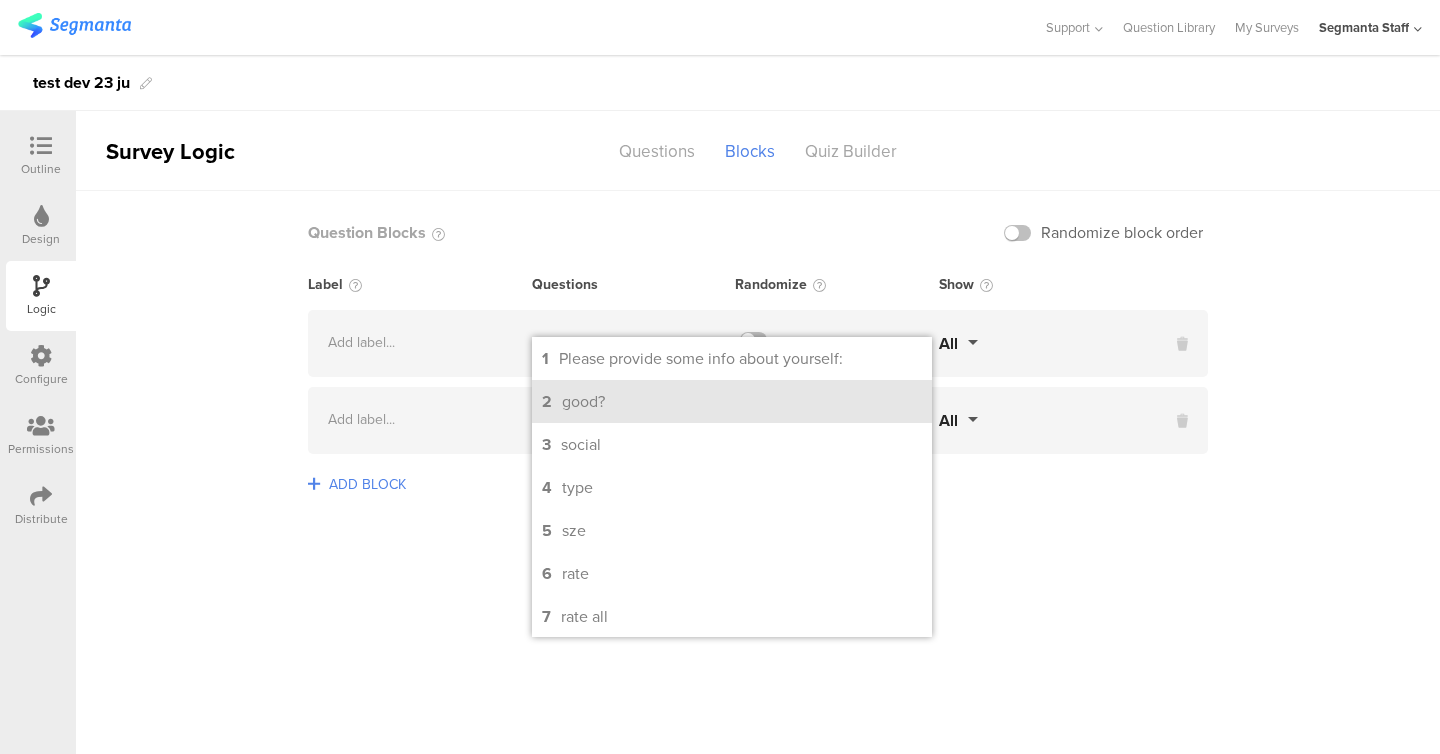 click on "good?" at bounding box center [583, 401] 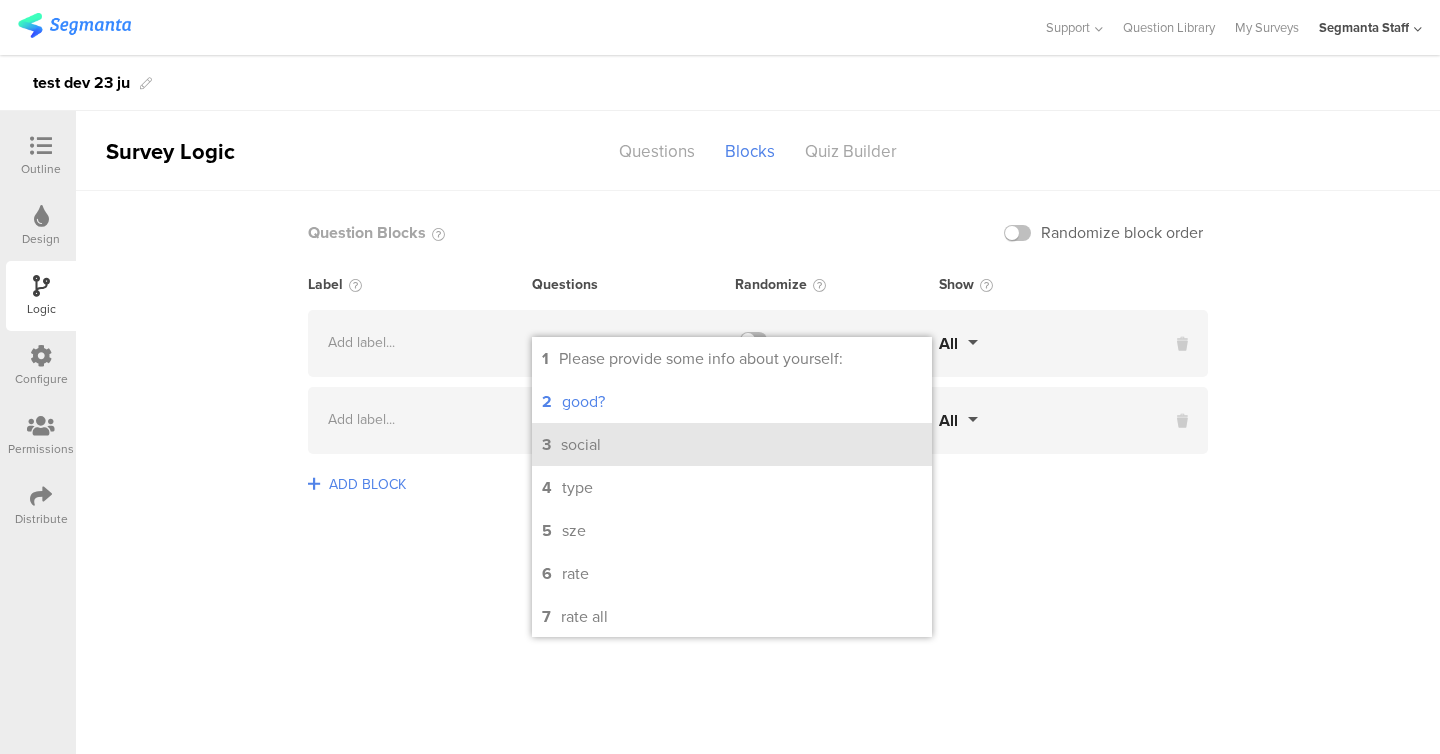 click on "3   social" at bounding box center (732, 444) 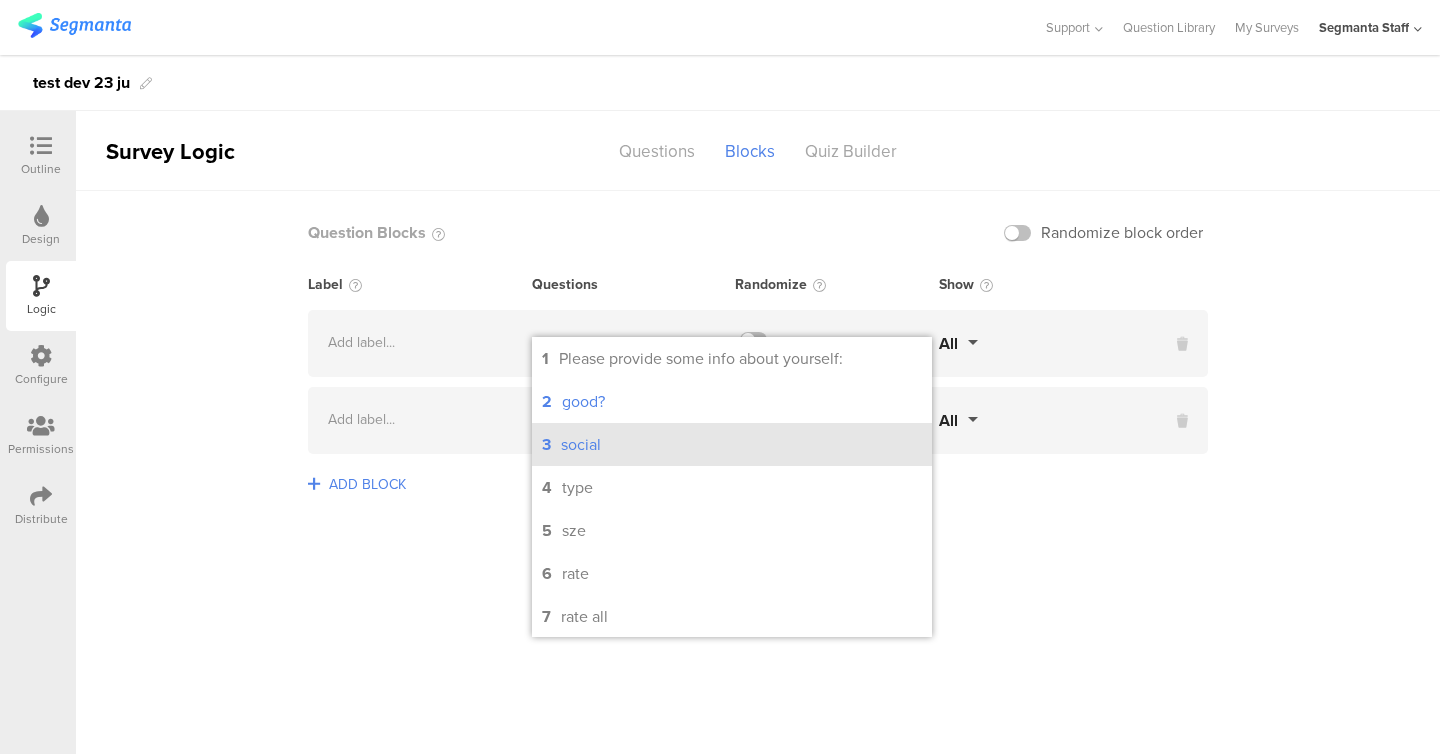 click on "3   social" at bounding box center (732, 444) 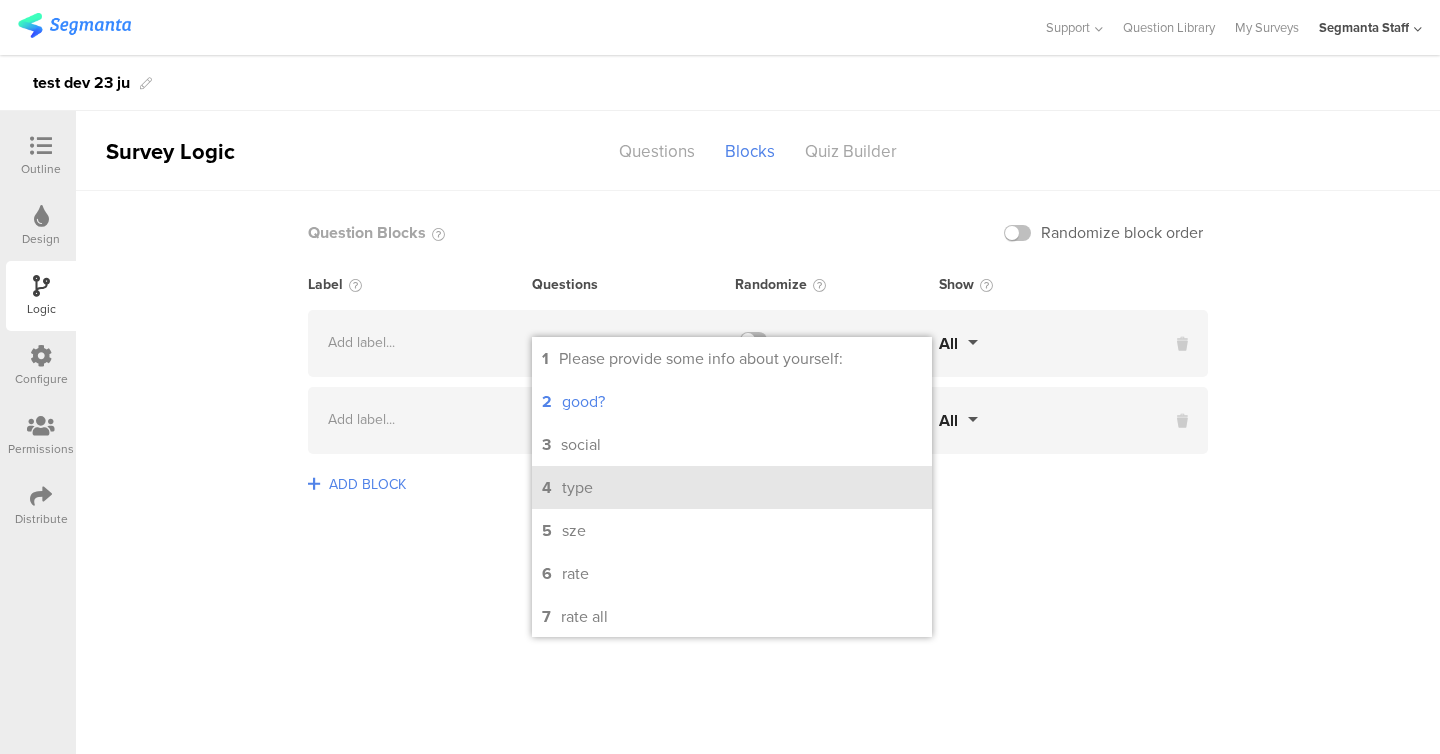 click on "type" at bounding box center (577, 487) 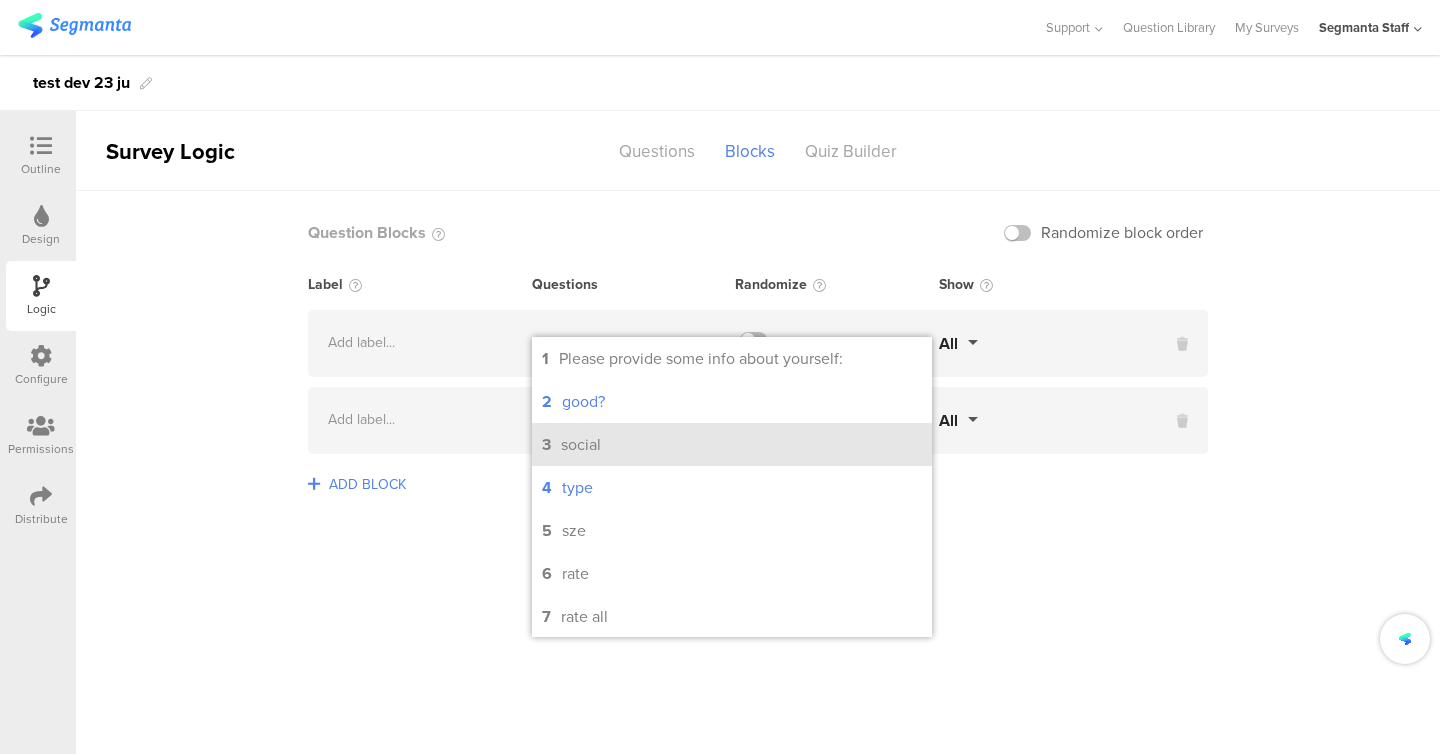 click on "social" at bounding box center (581, 444) 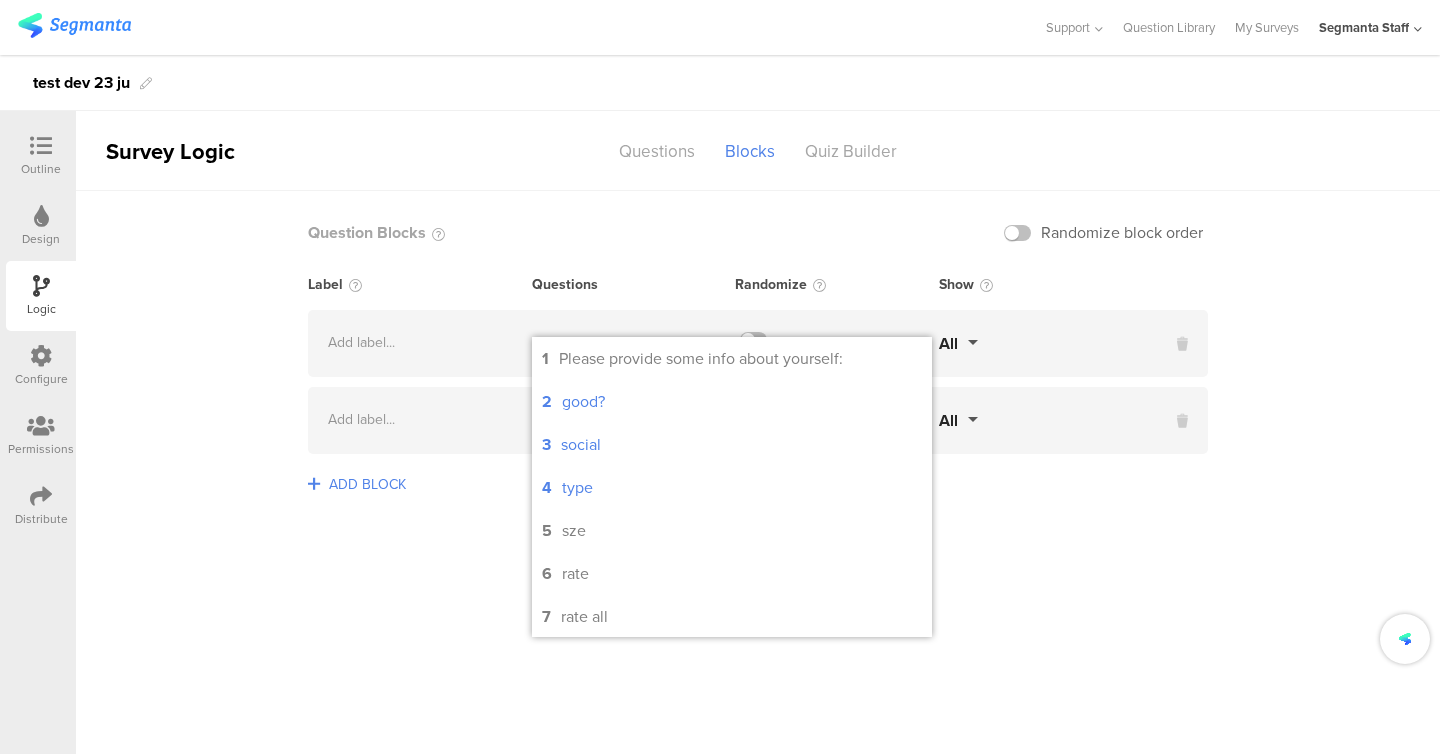 click on "ADD BLOCK" at bounding box center (758, 497) 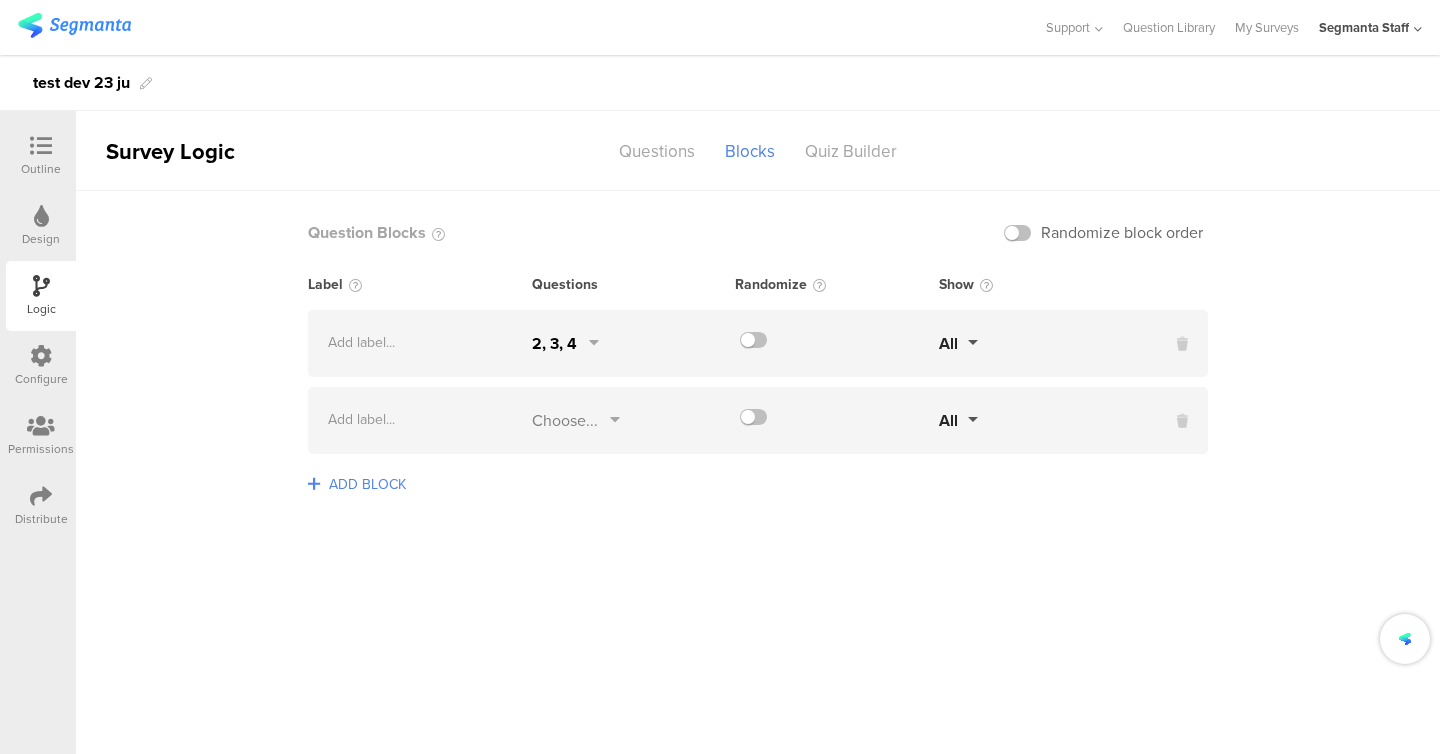 click on "Choose..." at bounding box center [565, 420] 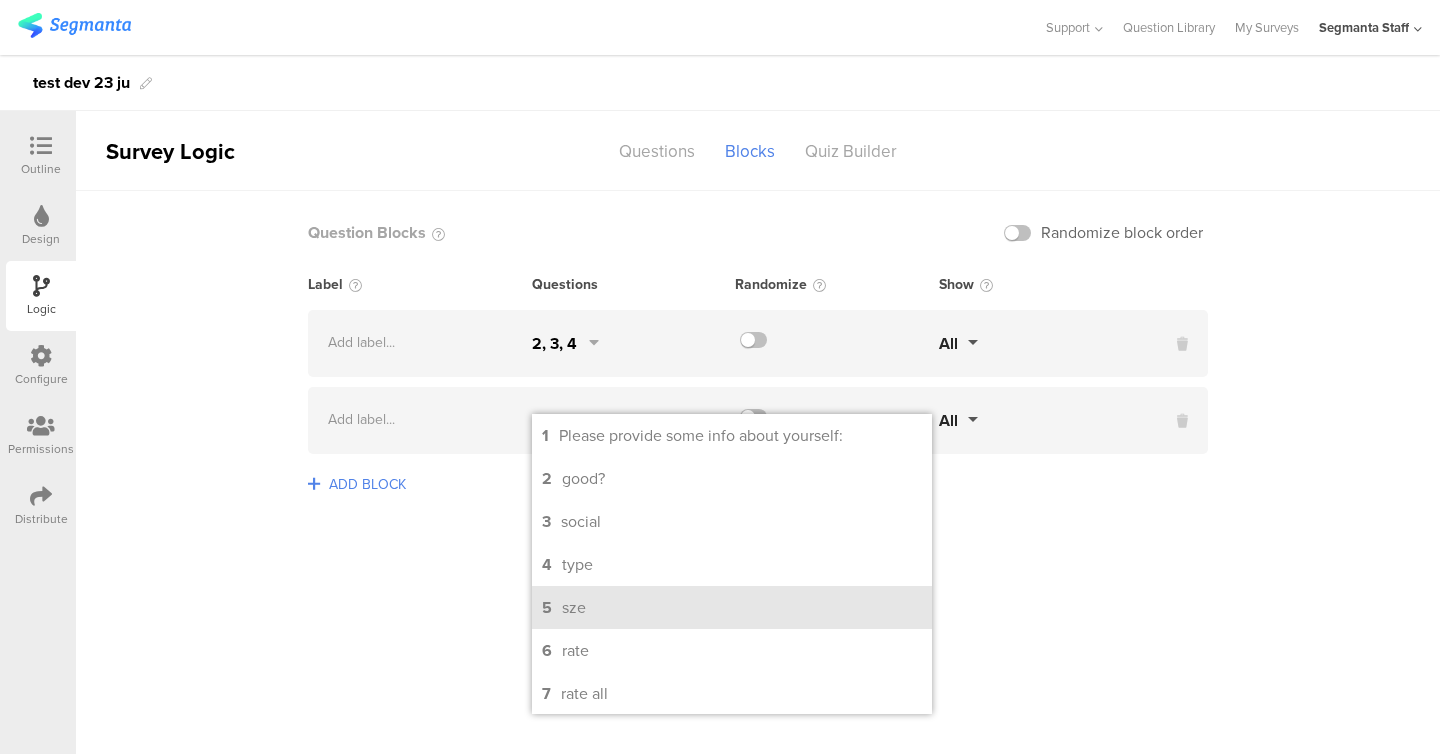 click on "5   sze" at bounding box center [732, 607] 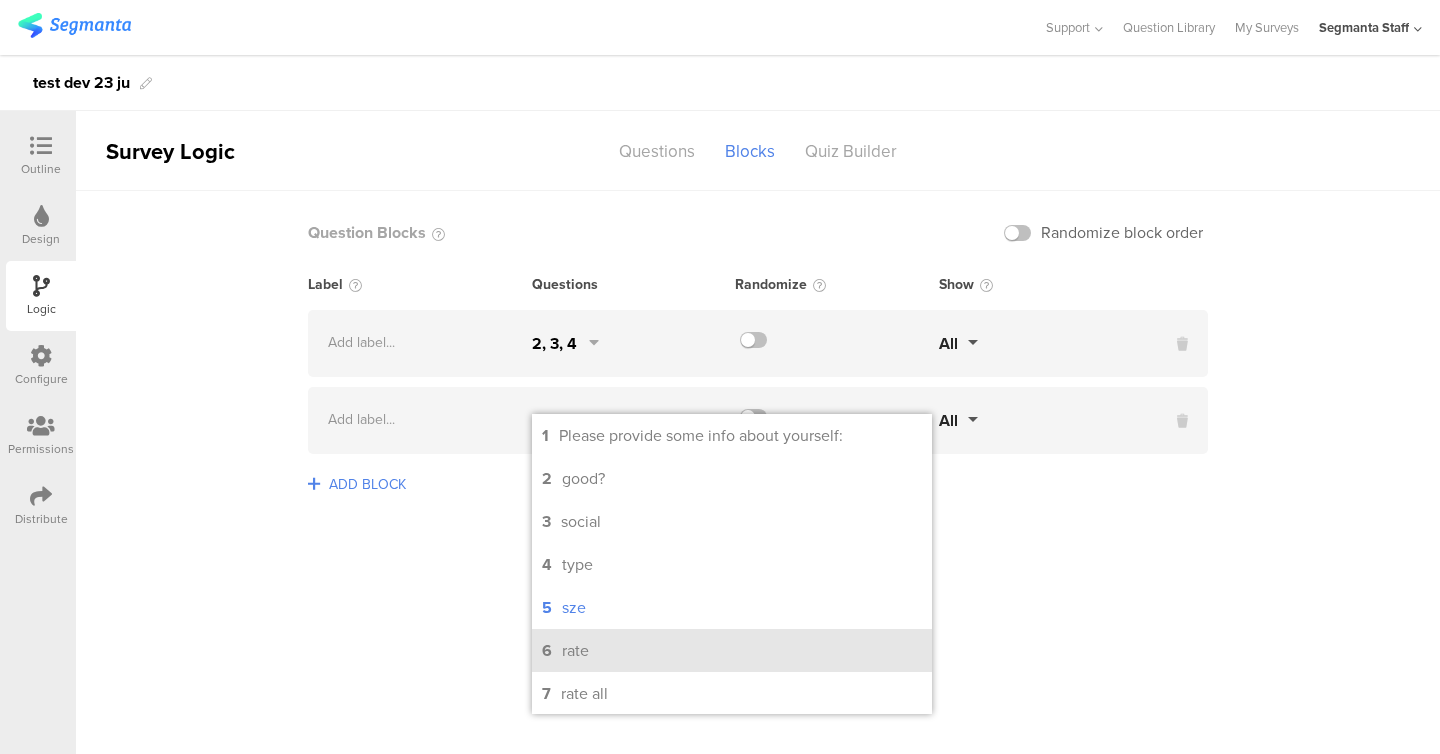 click on "6   rate" at bounding box center (732, 650) 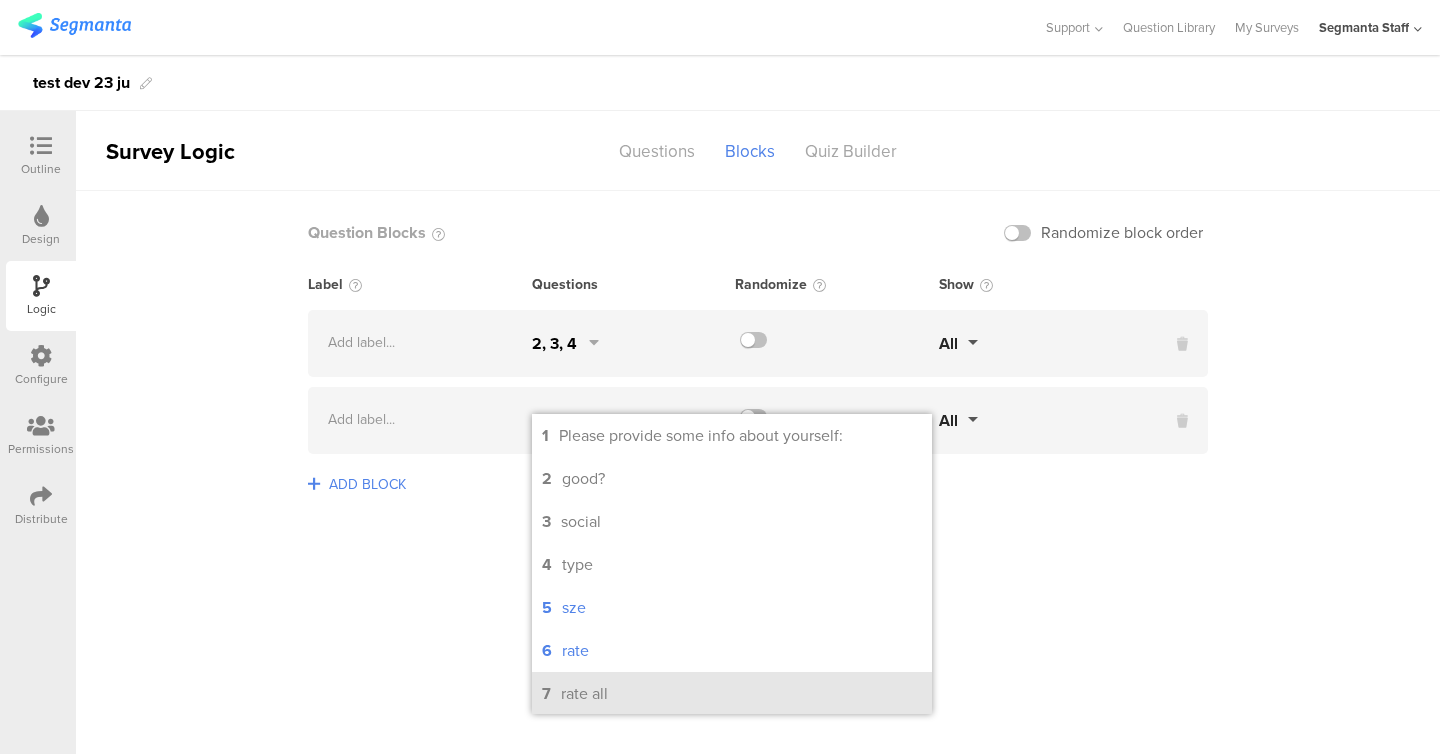 click on "rate all" at bounding box center (584, 693) 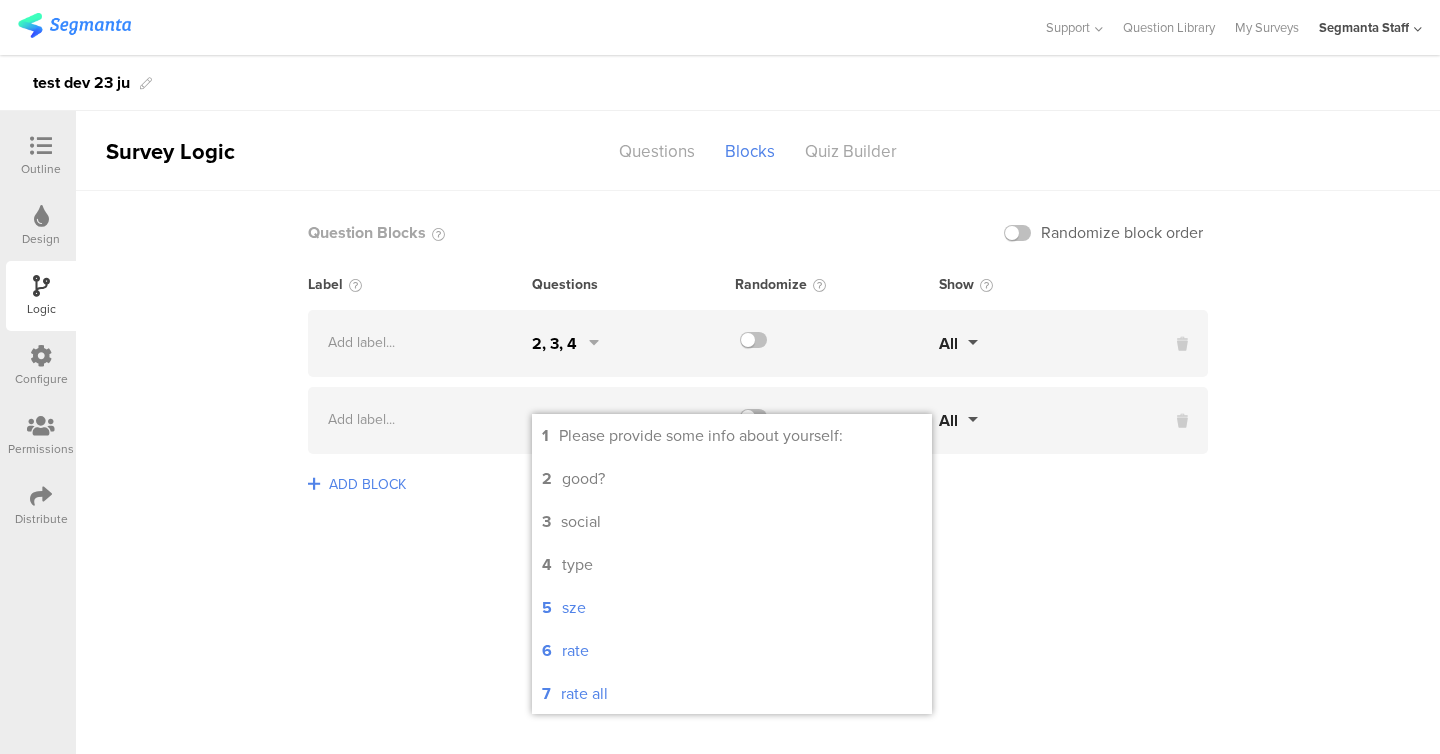 click on "Question Blocks
Randomize block order
Label
Questions
Randomize
Show
Add label...
2, 3, 4
All" at bounding box center (758, 472) 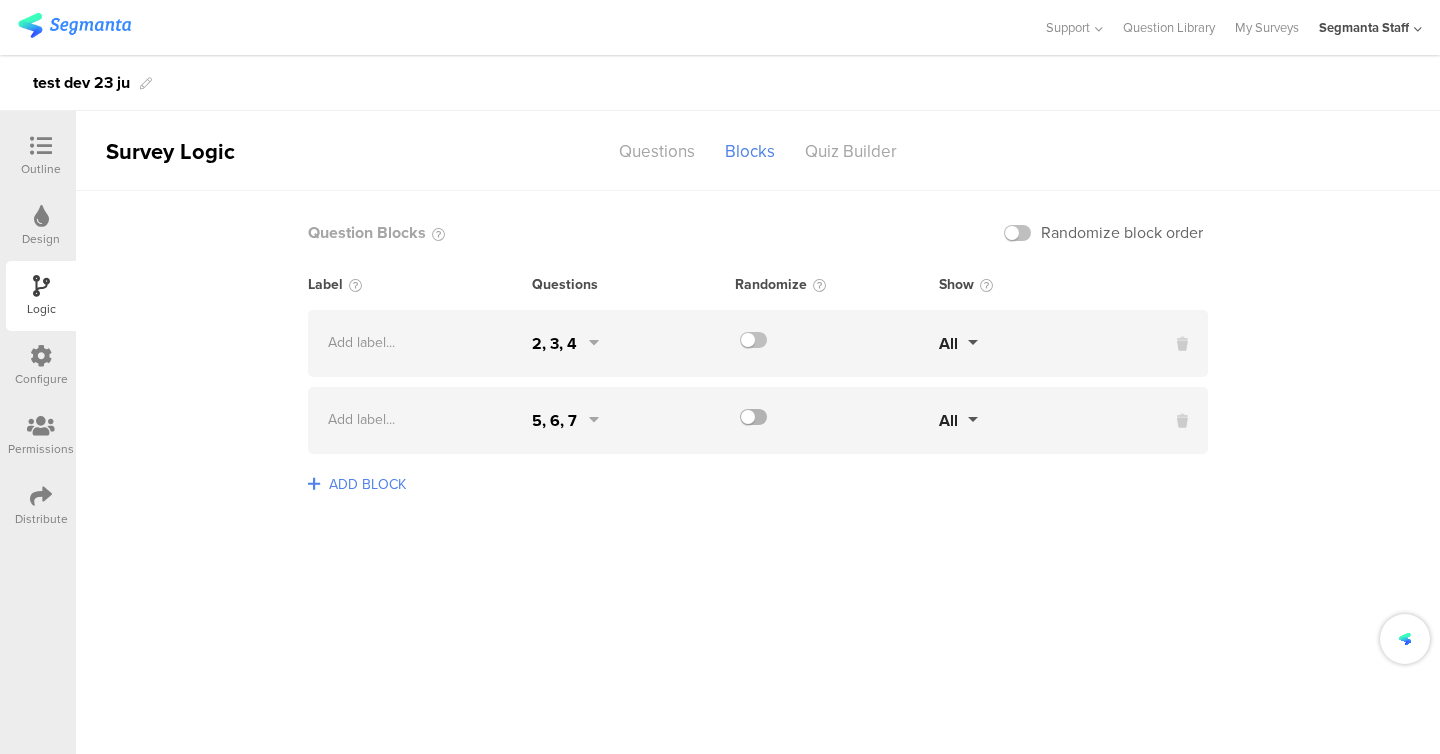 click at bounding box center [753, 417] 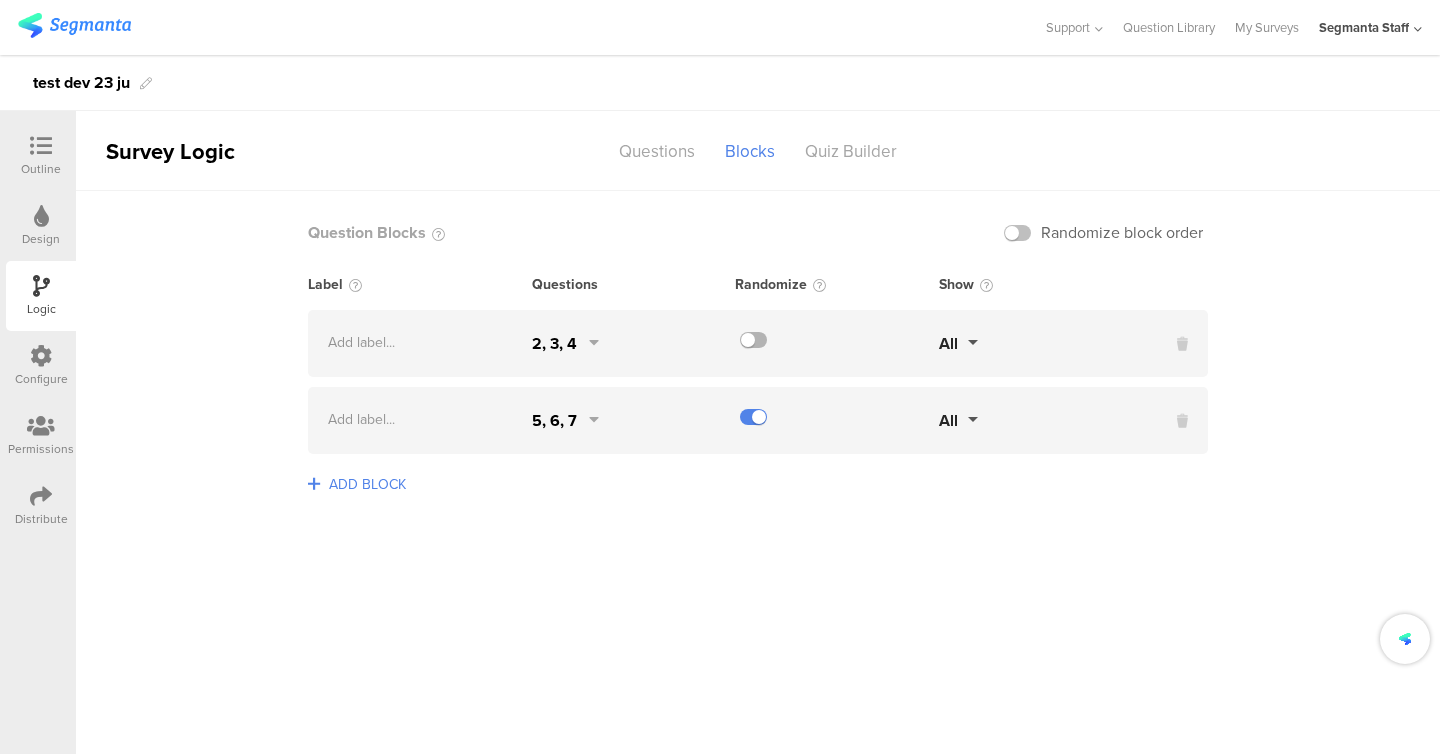 click at bounding box center [753, 340] 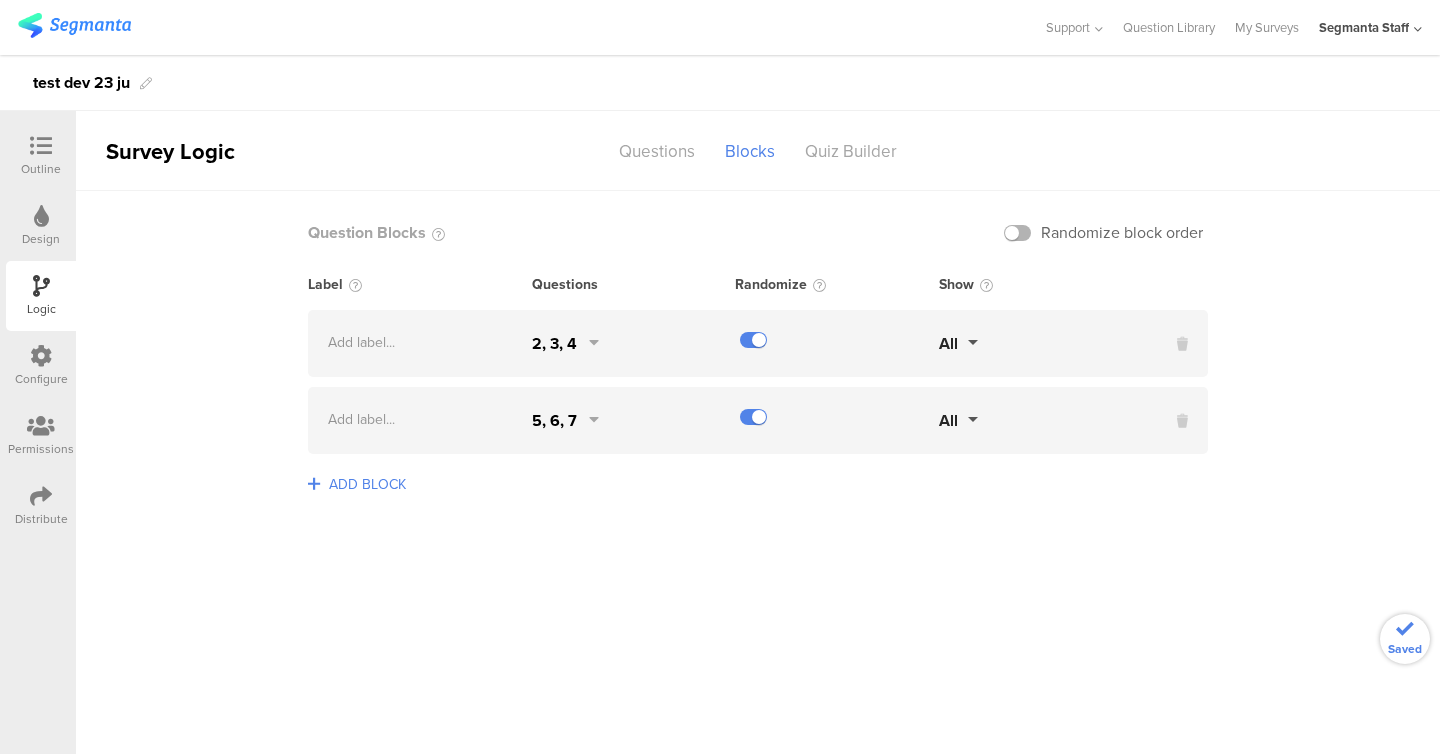 click at bounding box center [1017, 233] 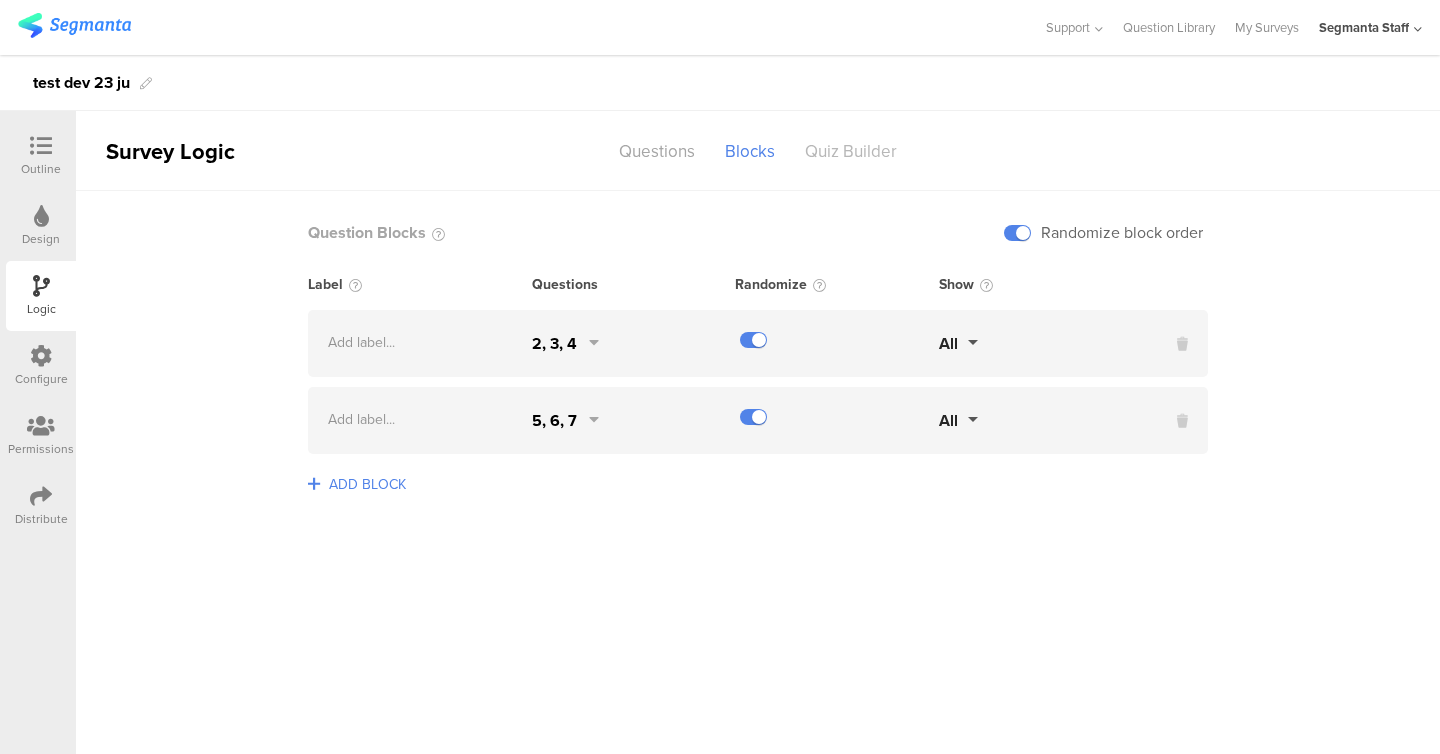 click on "Quiz Builder" at bounding box center [851, 151] 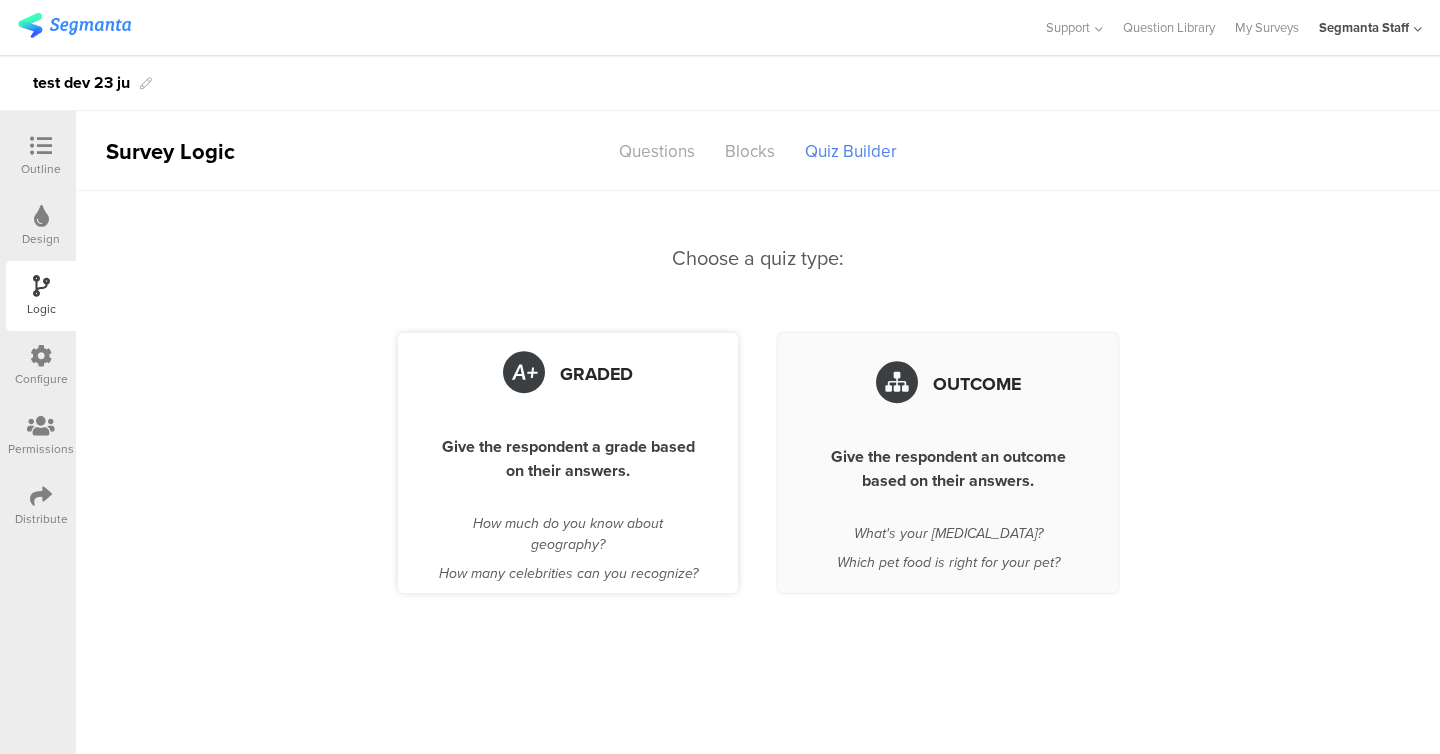 click on "Graded
Give the respondent a grade based on their answers.
How much do you know about geography? How many celebrities can you recognize?" at bounding box center [568, 463] 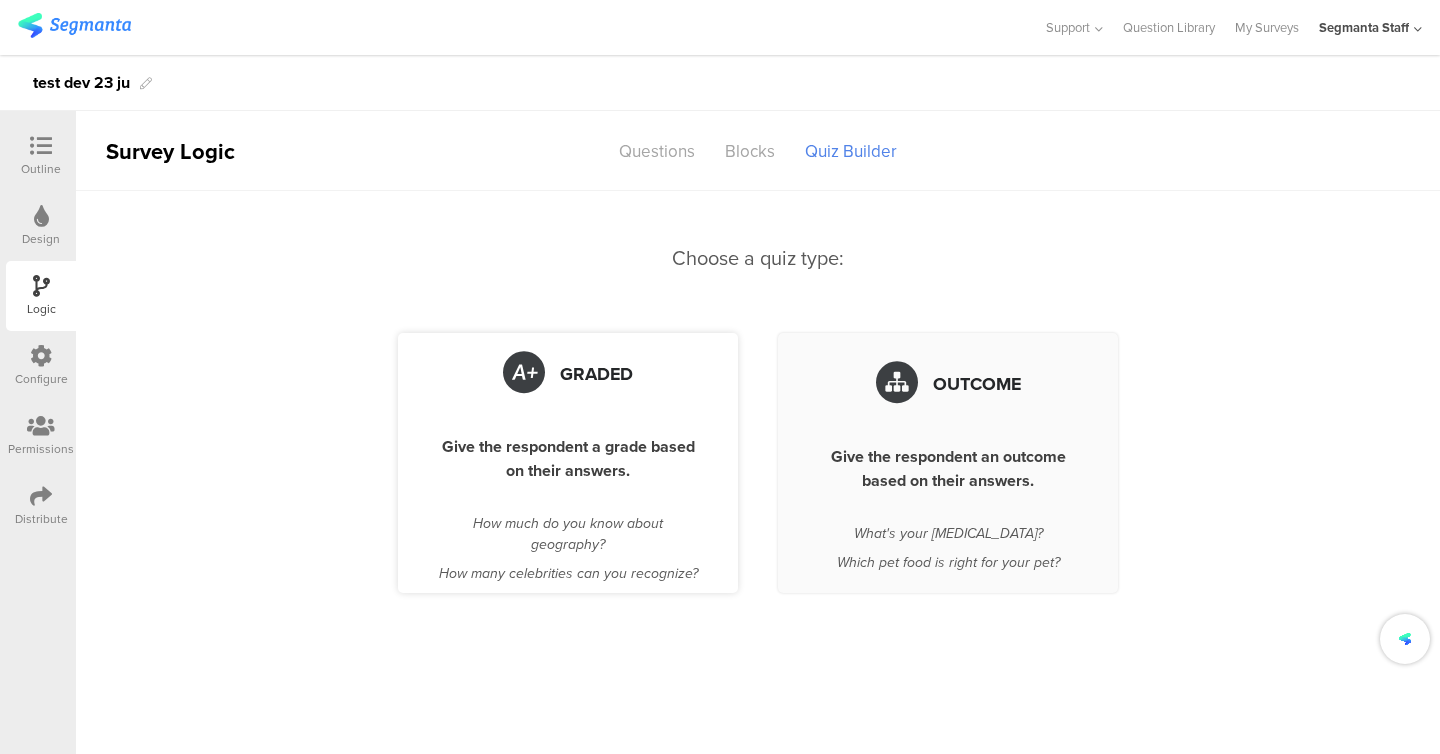 click on "Graded" at bounding box center [568, 374] 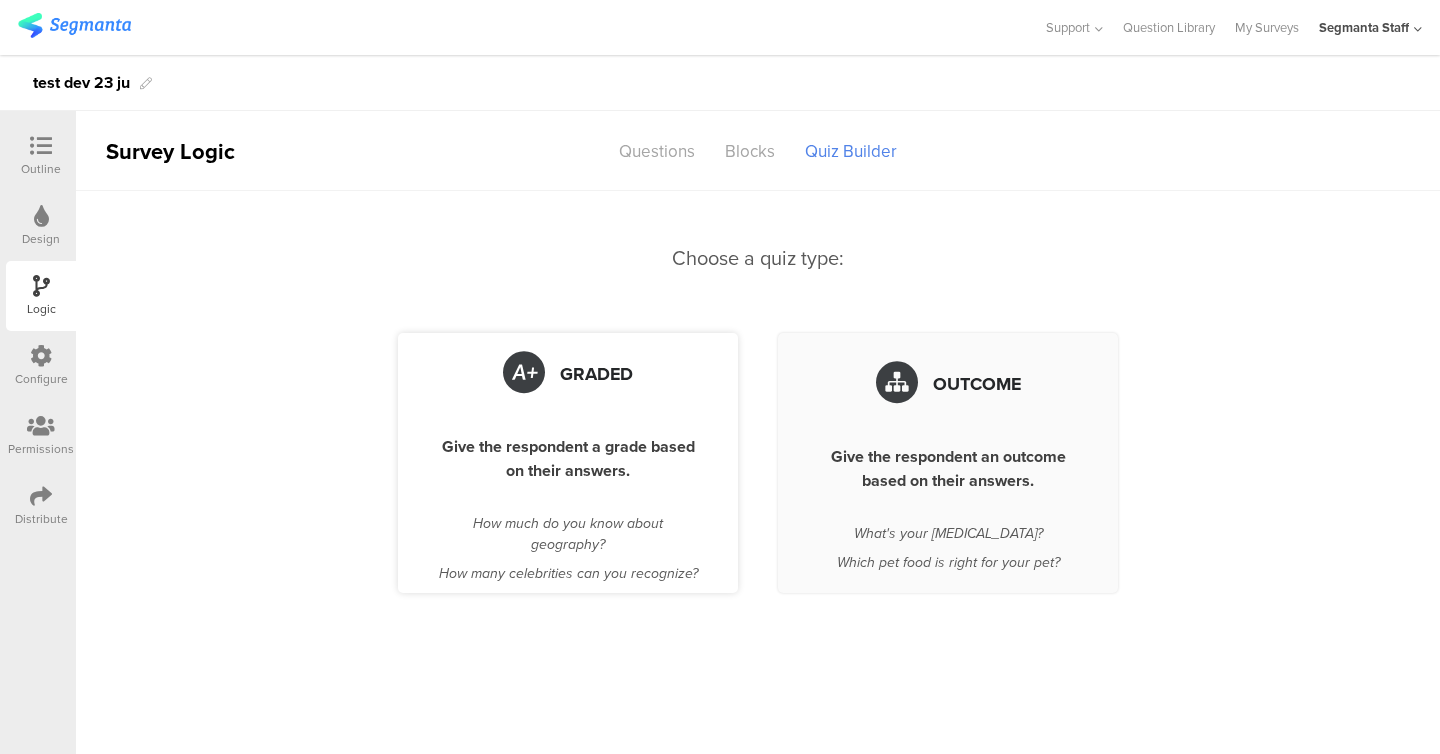 click at bounding box center [524, 374] 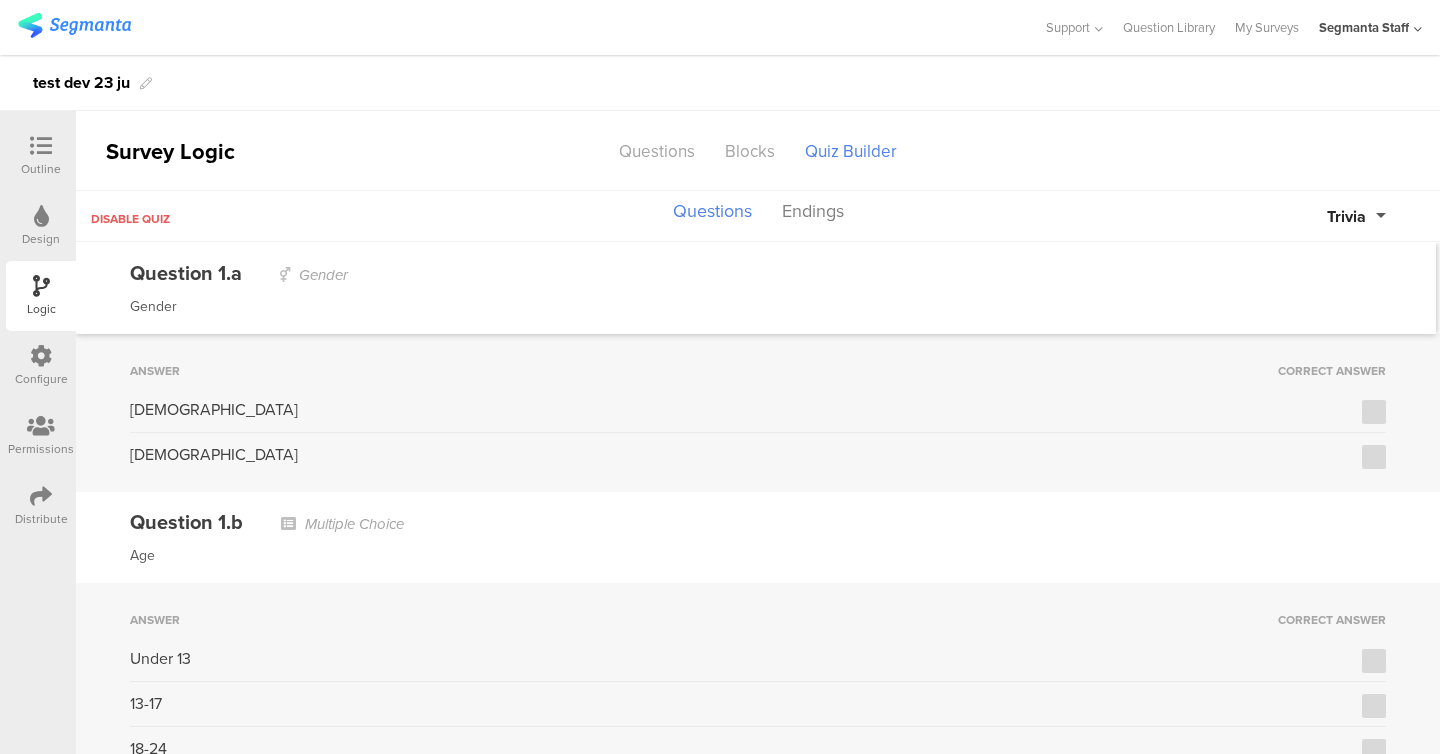 click on "[DEMOGRAPHIC_DATA]" at bounding box center (758, 415) 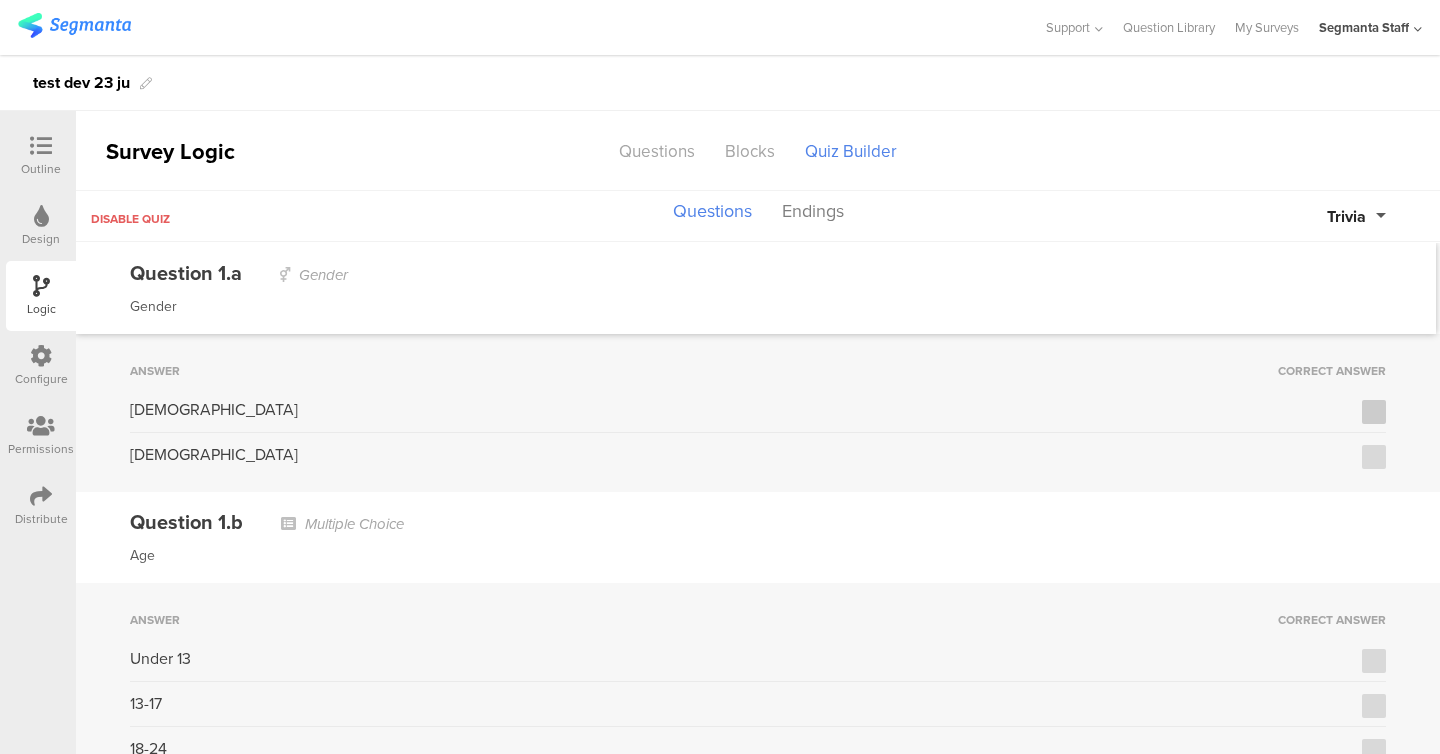 click at bounding box center (1374, 412) 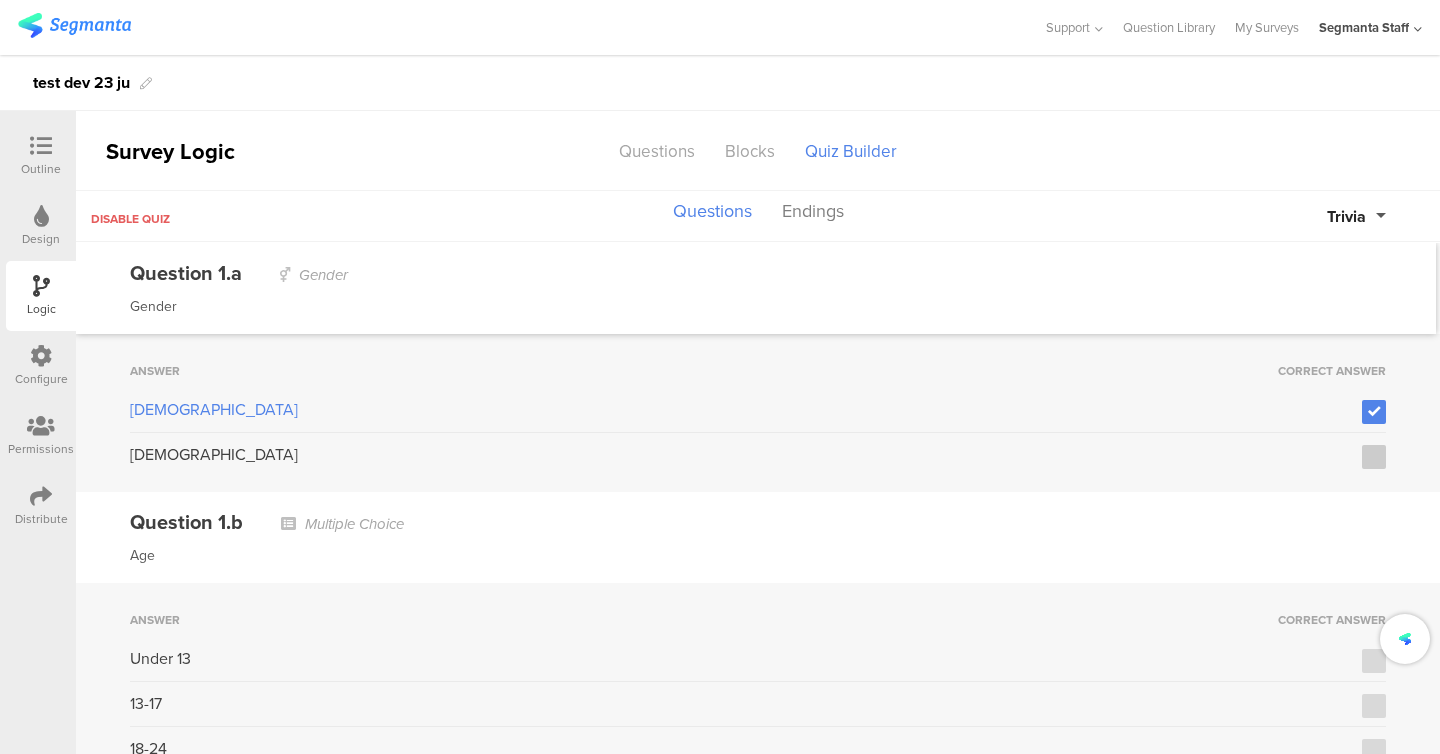 click at bounding box center (1374, 457) 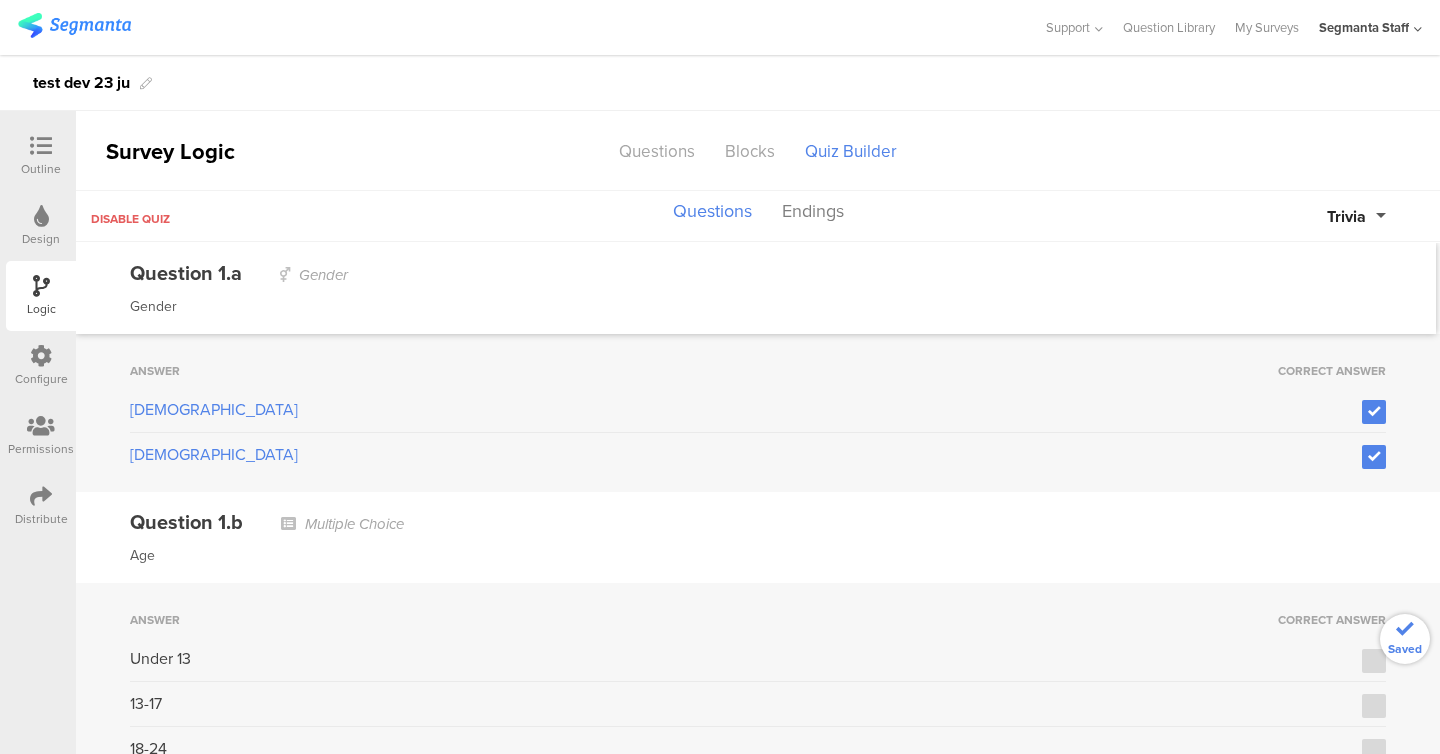 click on "Trivia" at bounding box center [1346, 216] 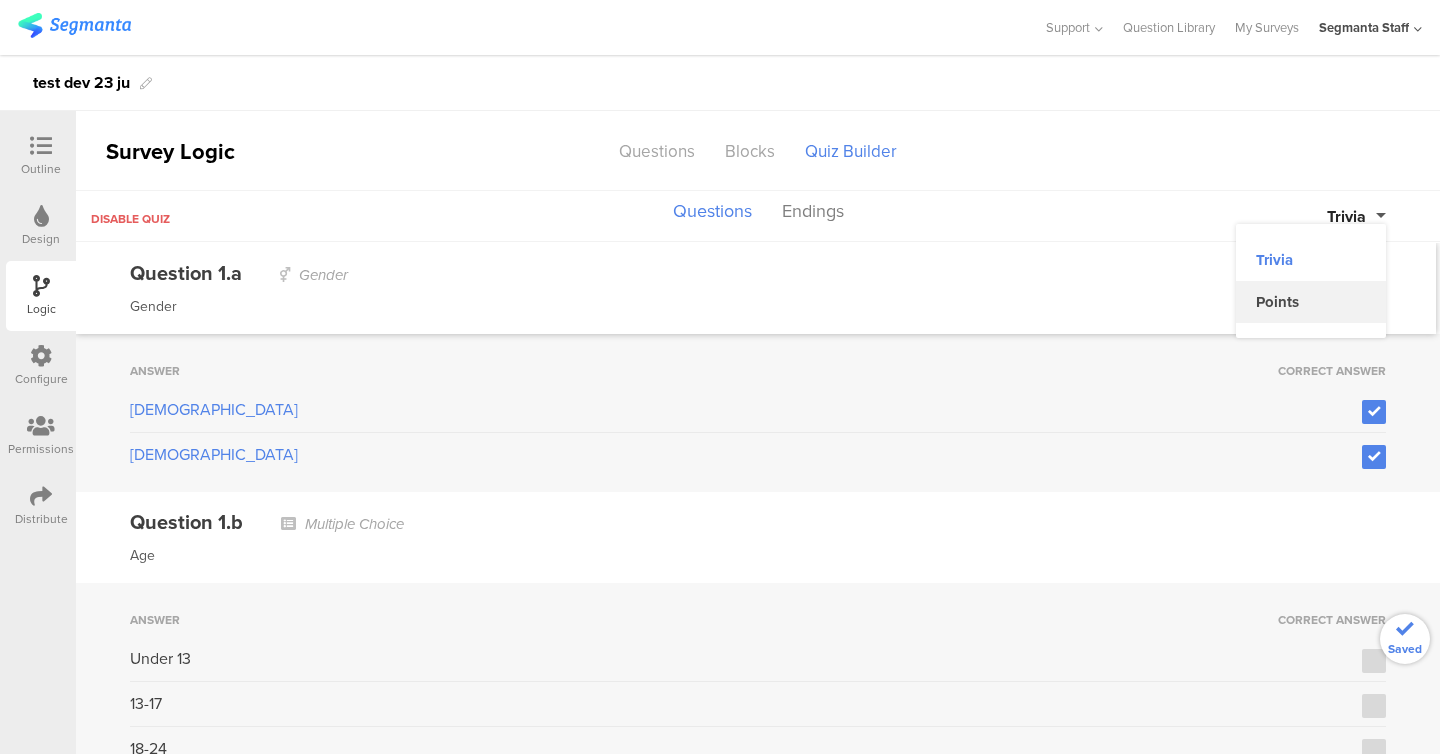 click on "Points" at bounding box center (1311, 302) 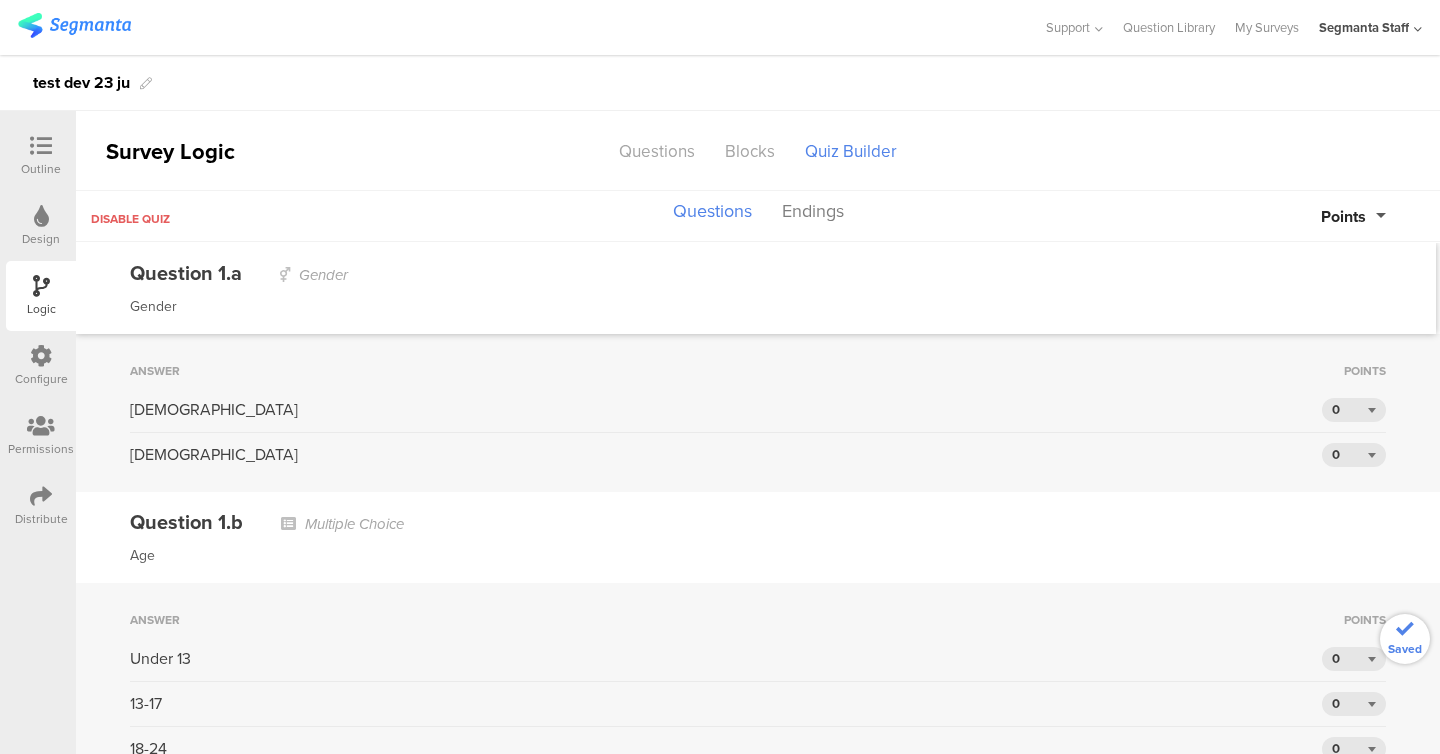 click on "Disable quiz
Questions
Endings
Points" at bounding box center (758, 216) 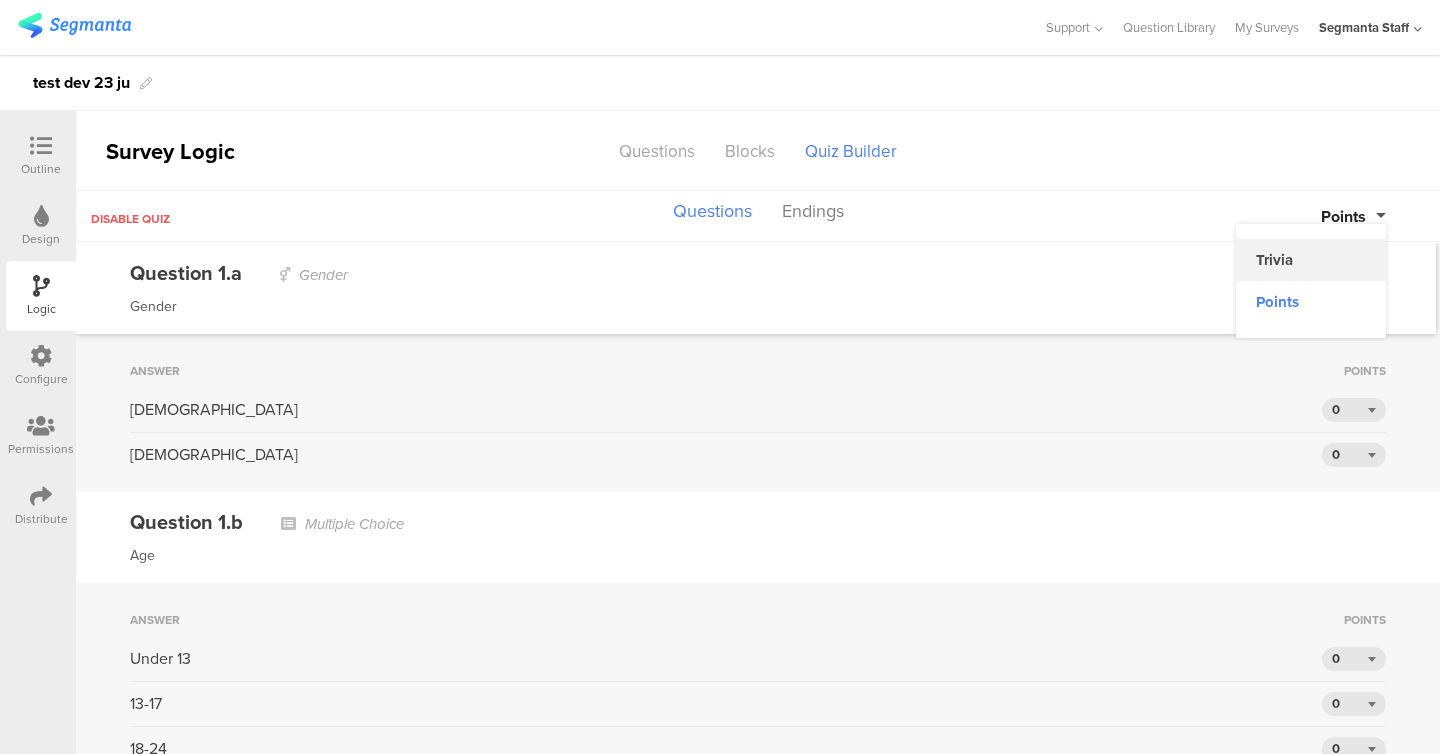 click on "Trivia" at bounding box center (1311, 260) 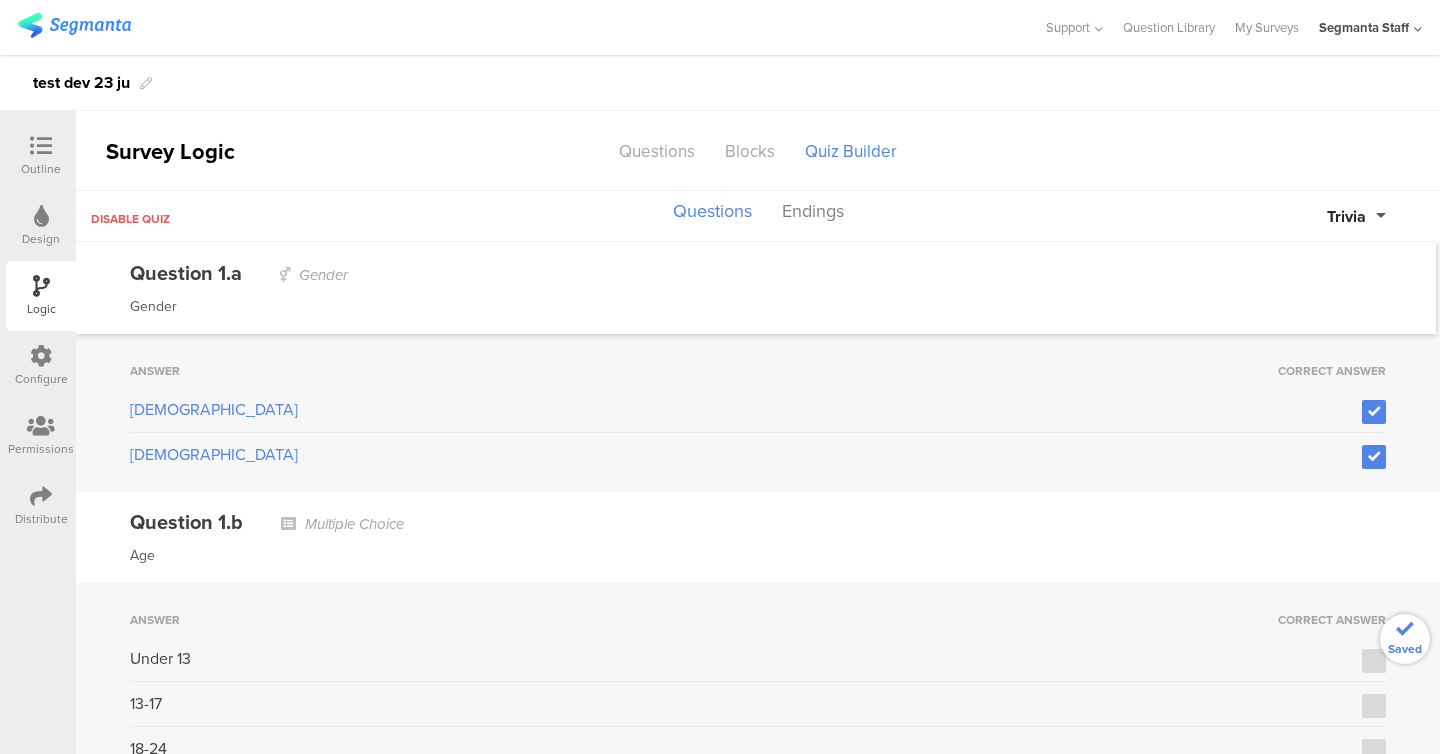 click on "Survey Logic
Questions
Blocks
Quiz Builder" at bounding box center (758, 151) 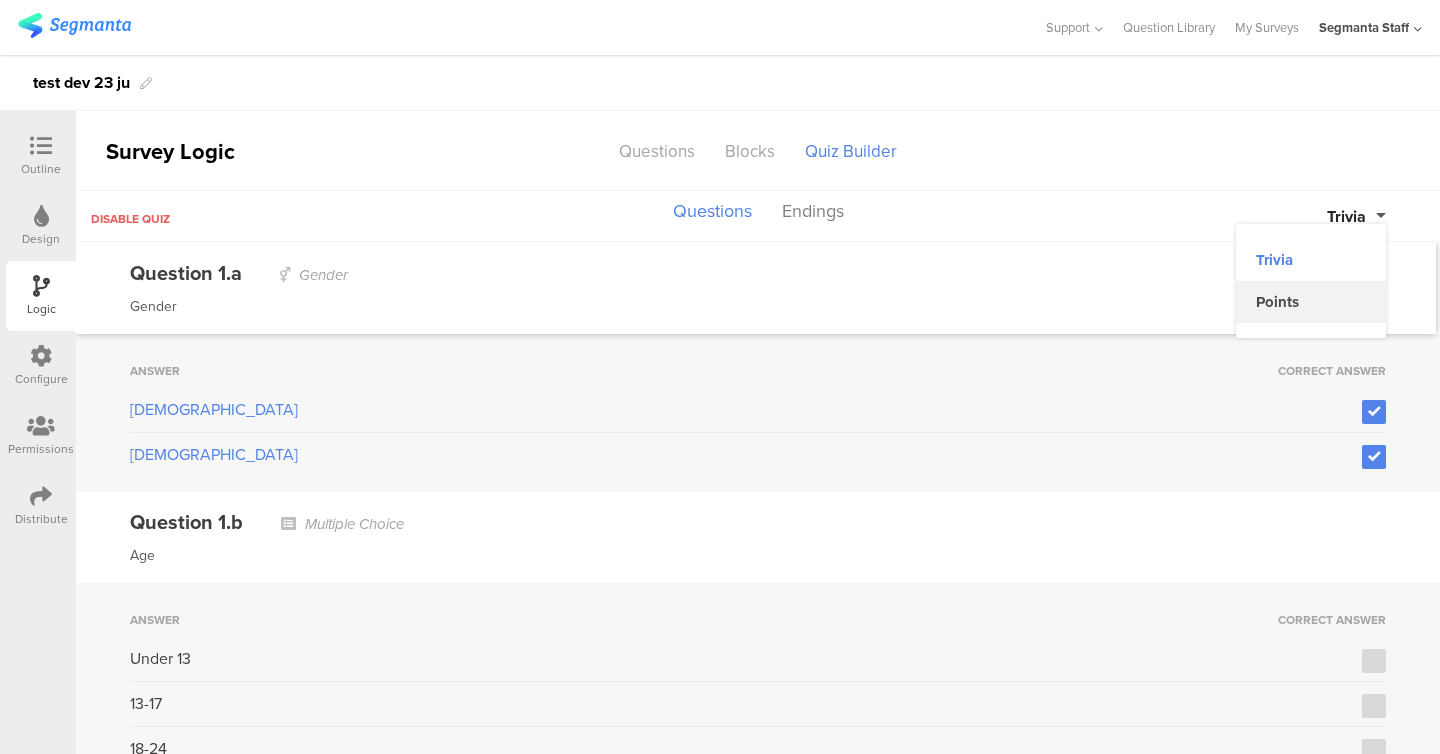 click on "Points" at bounding box center [1311, 302] 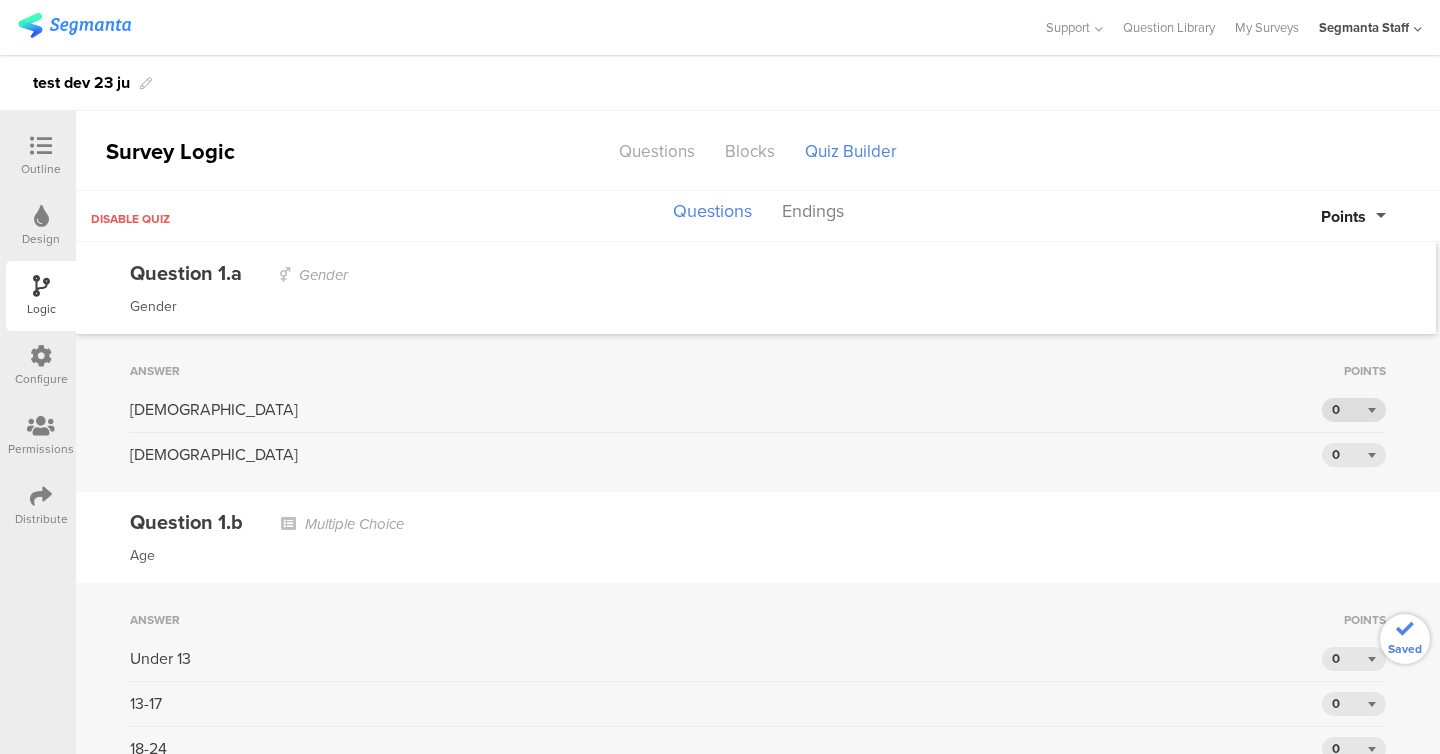 click on "0" at bounding box center [1336, 409] 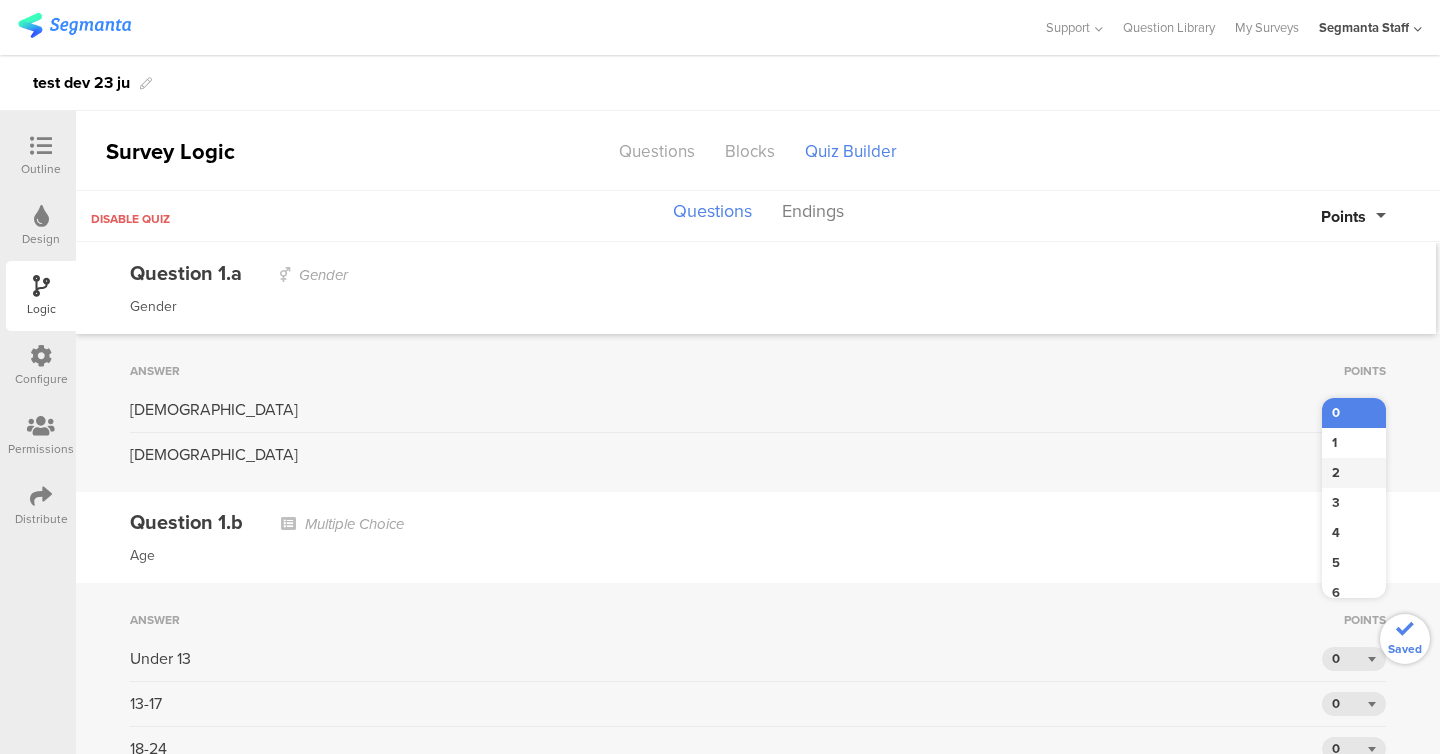 click on "2" at bounding box center [1354, 473] 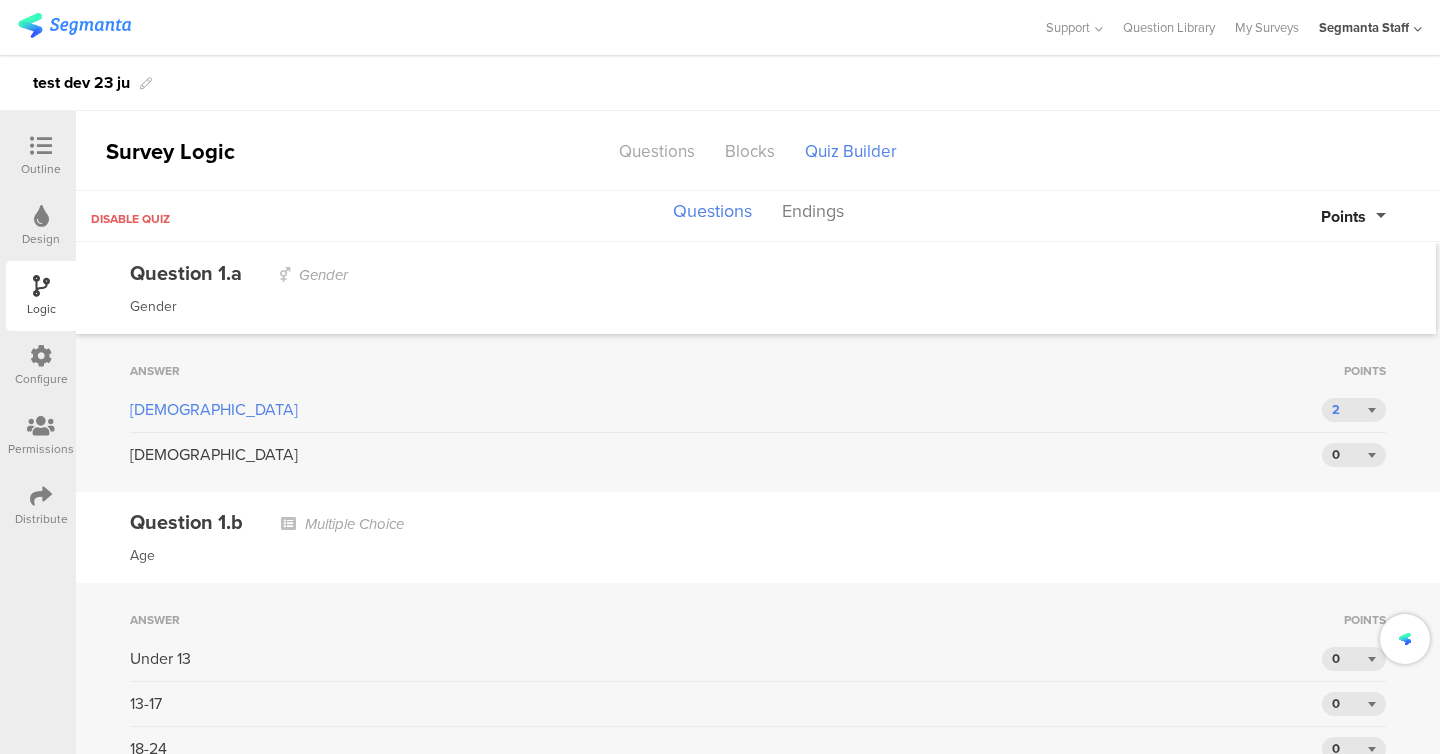 click on "Question 1.a
Gender" at bounding box center [756, 273] 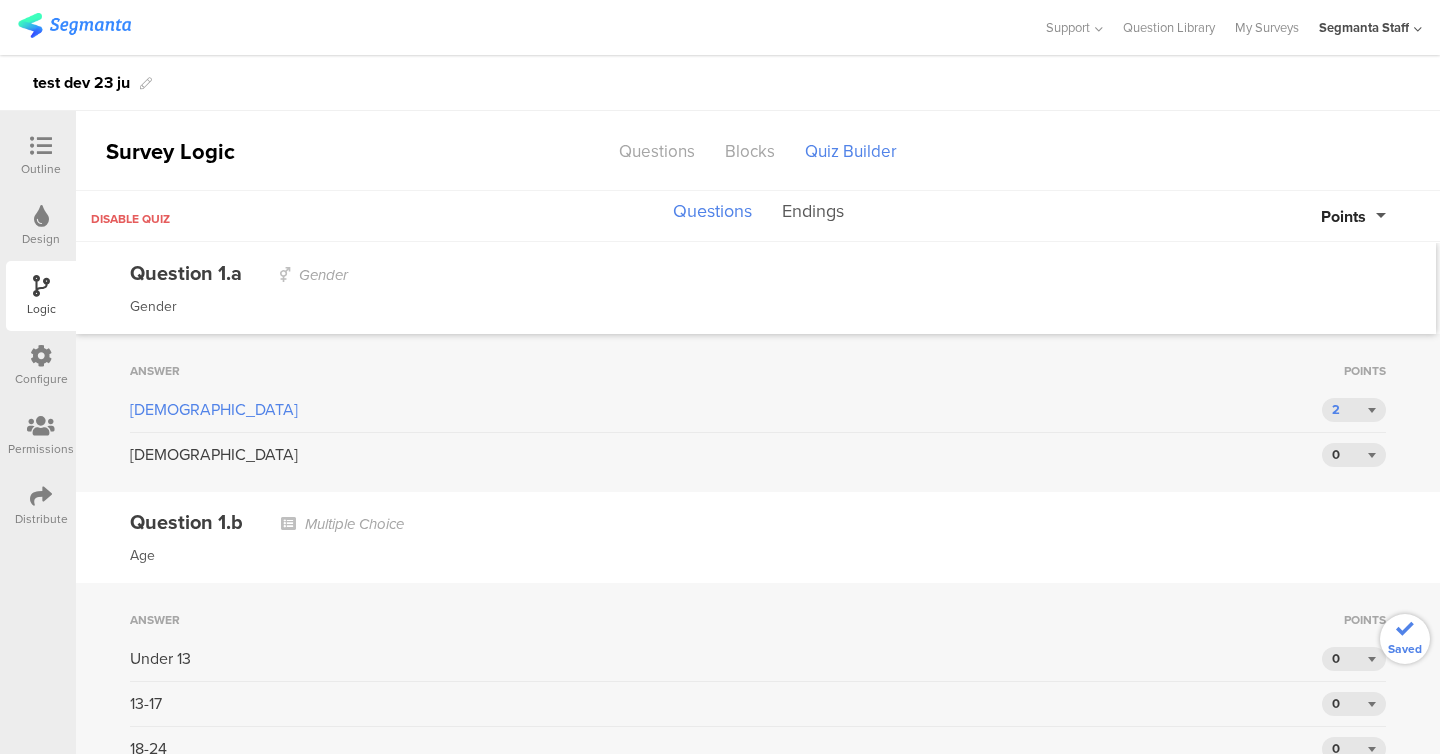 click on "Endings" at bounding box center [813, 212] 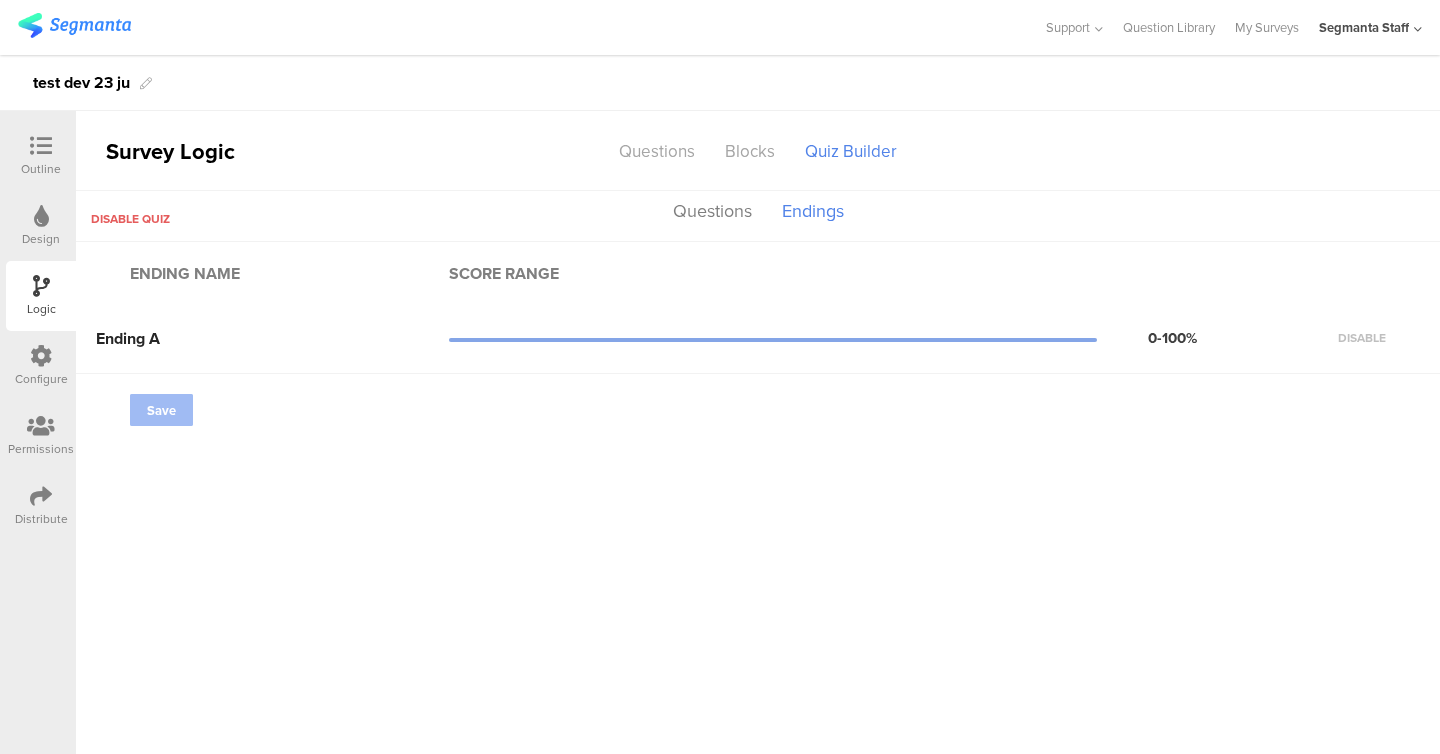 click on "Save" 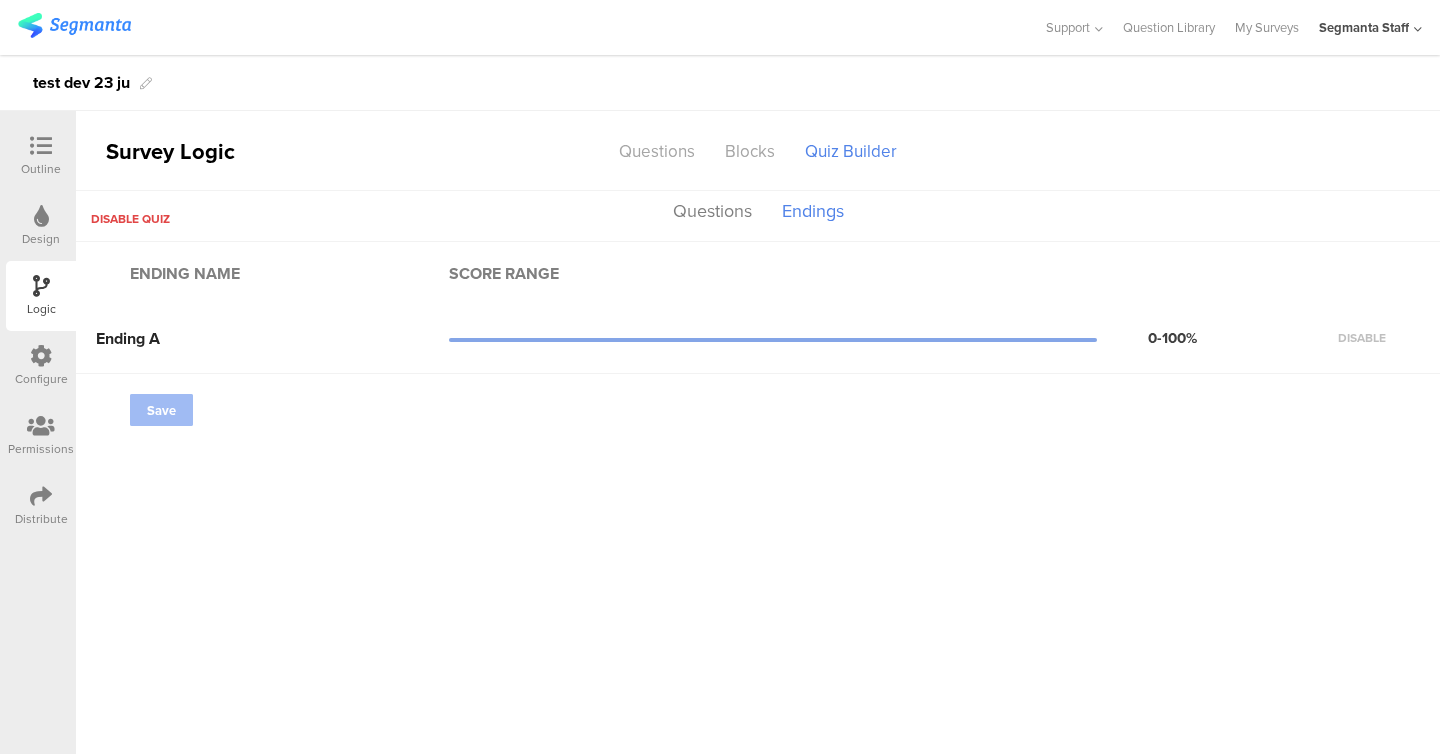 click on "Disable quiz" at bounding box center [130, 219] 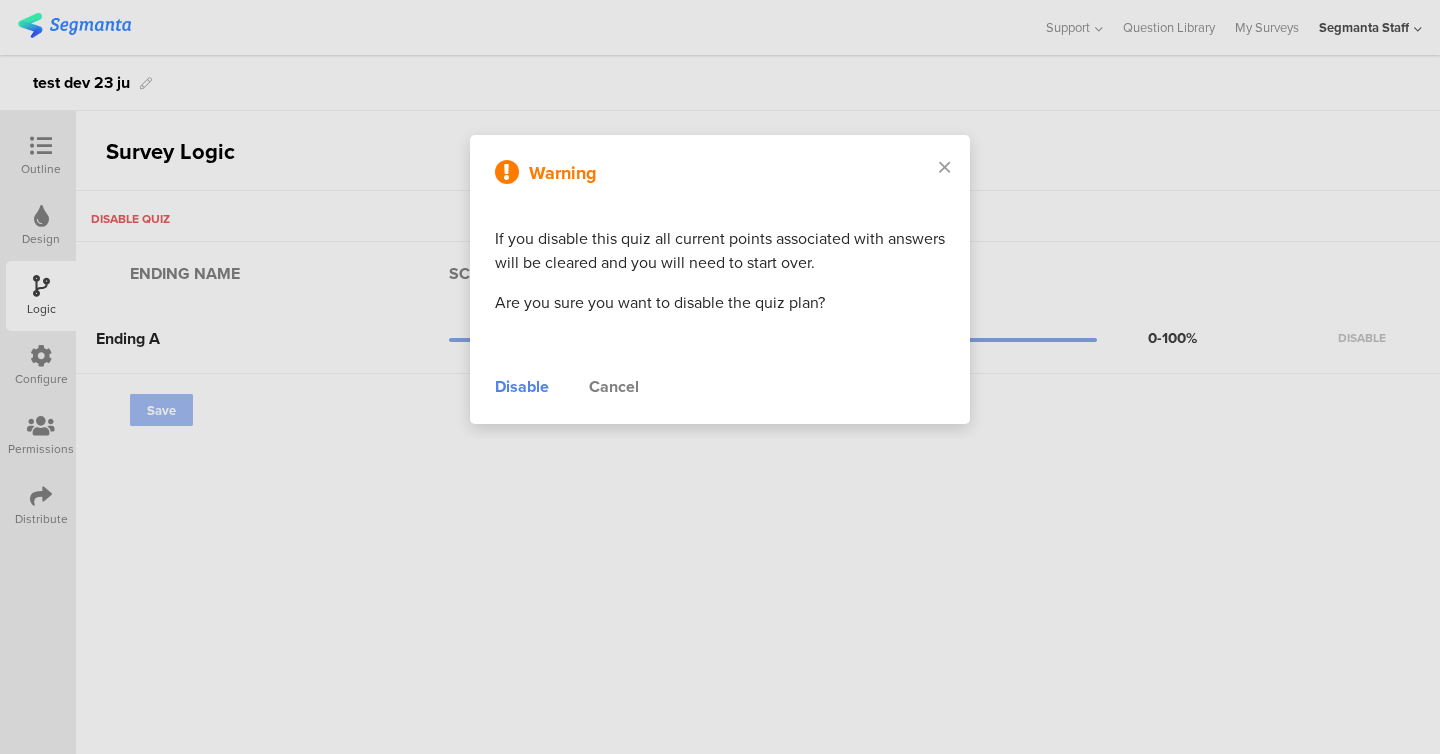 click on "Warning
If you disable this quiz  all current points associated with answers will be cleared and you will need to start over.
Are you sure you want to disable the quiz plan?
Disable
Cancel" at bounding box center (720, 279) 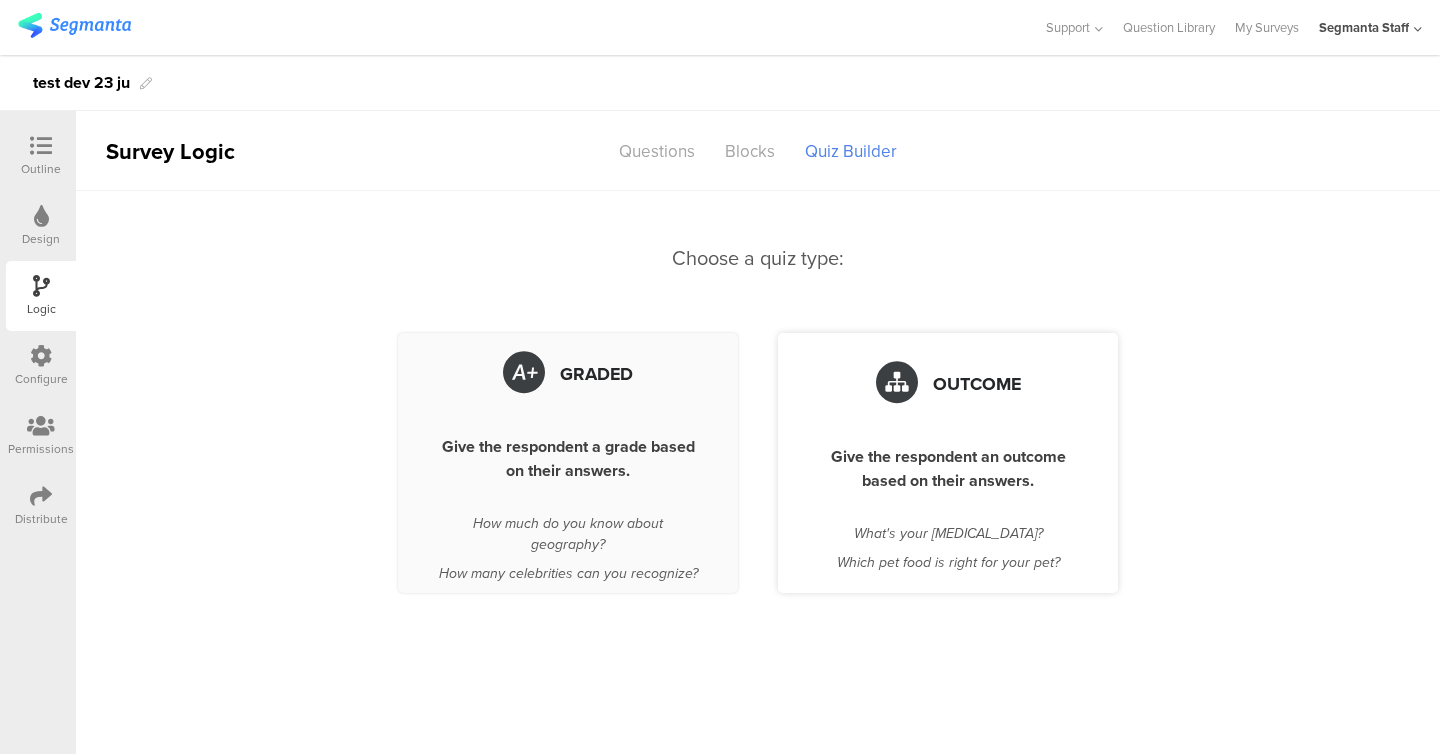 click at bounding box center (897, 384) 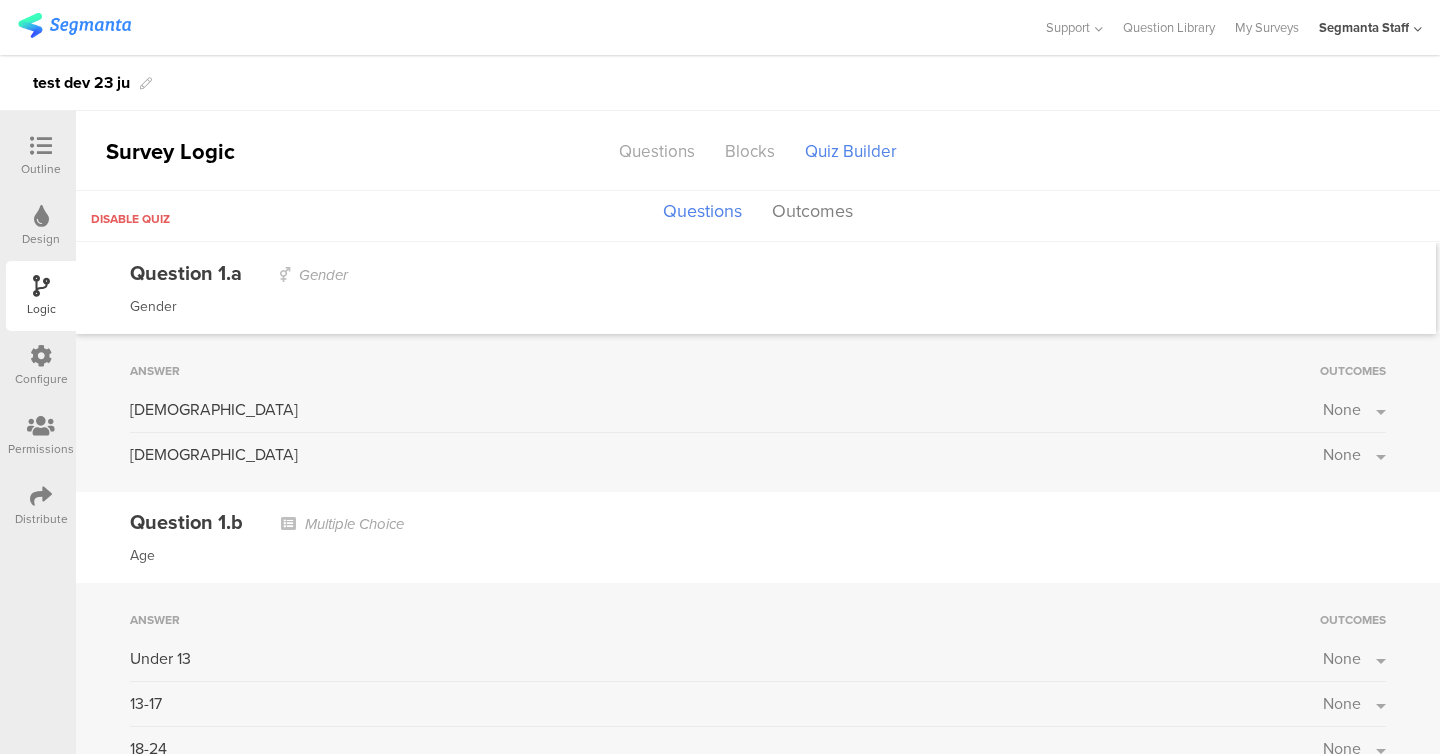 click on "None" at bounding box center [1354, 409] 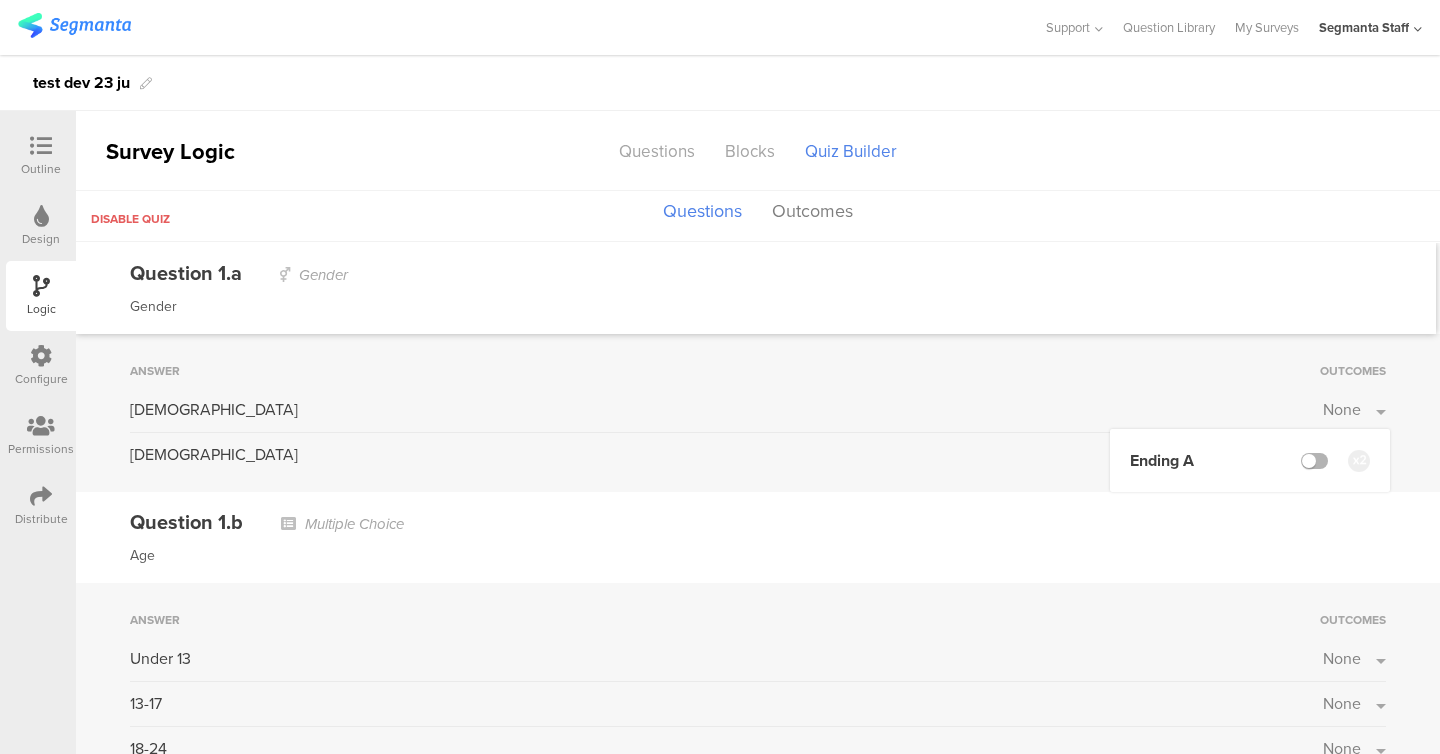 click at bounding box center (1314, 461) 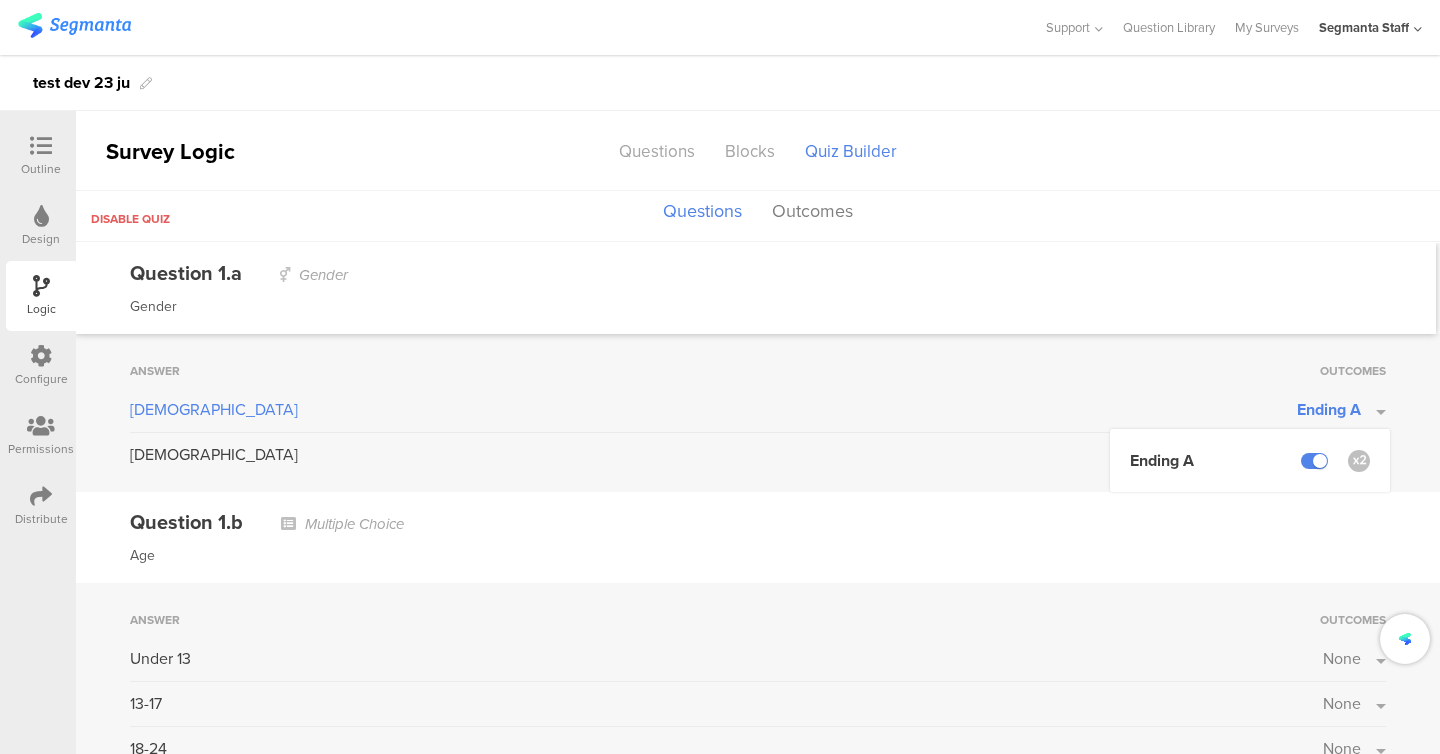 click on "Question 1.a
Gender" at bounding box center [756, 273] 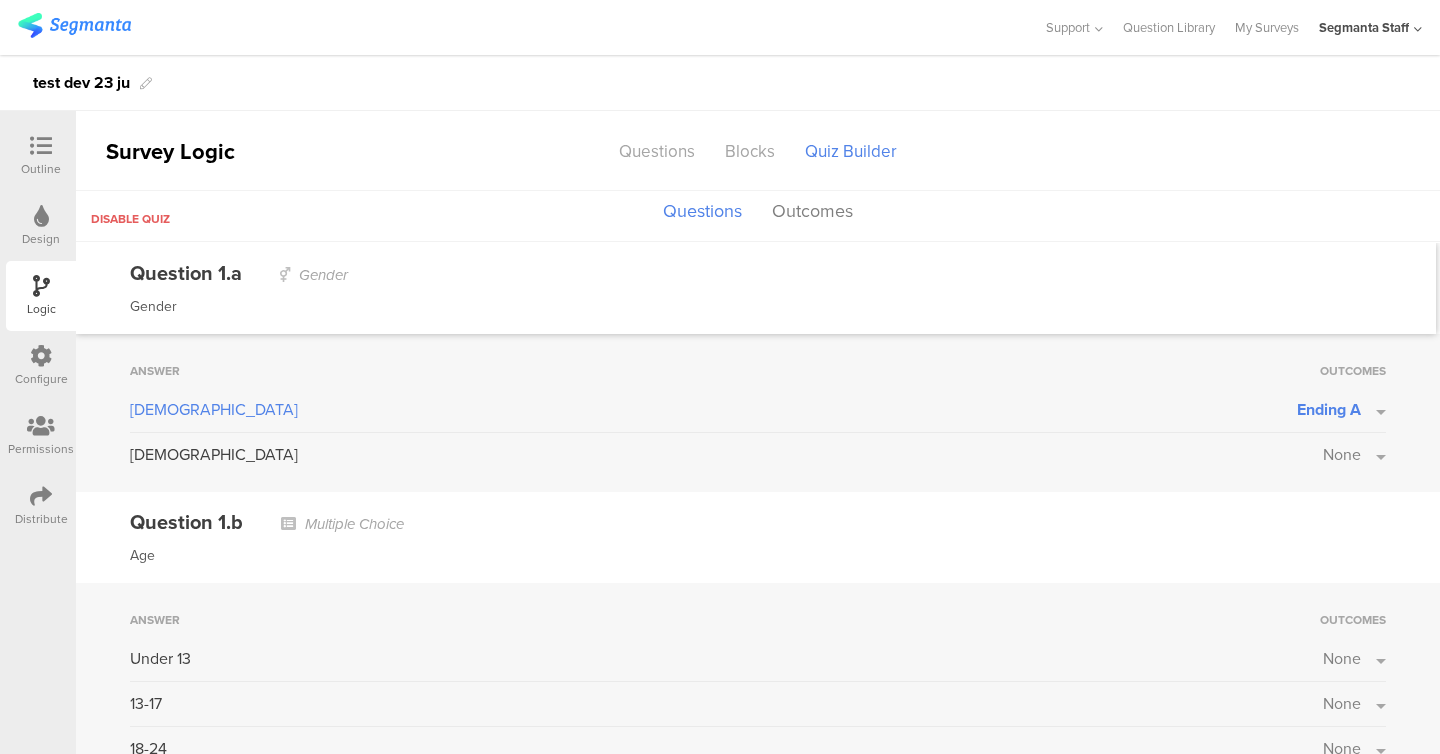 click on "Outline" at bounding box center (41, 156) 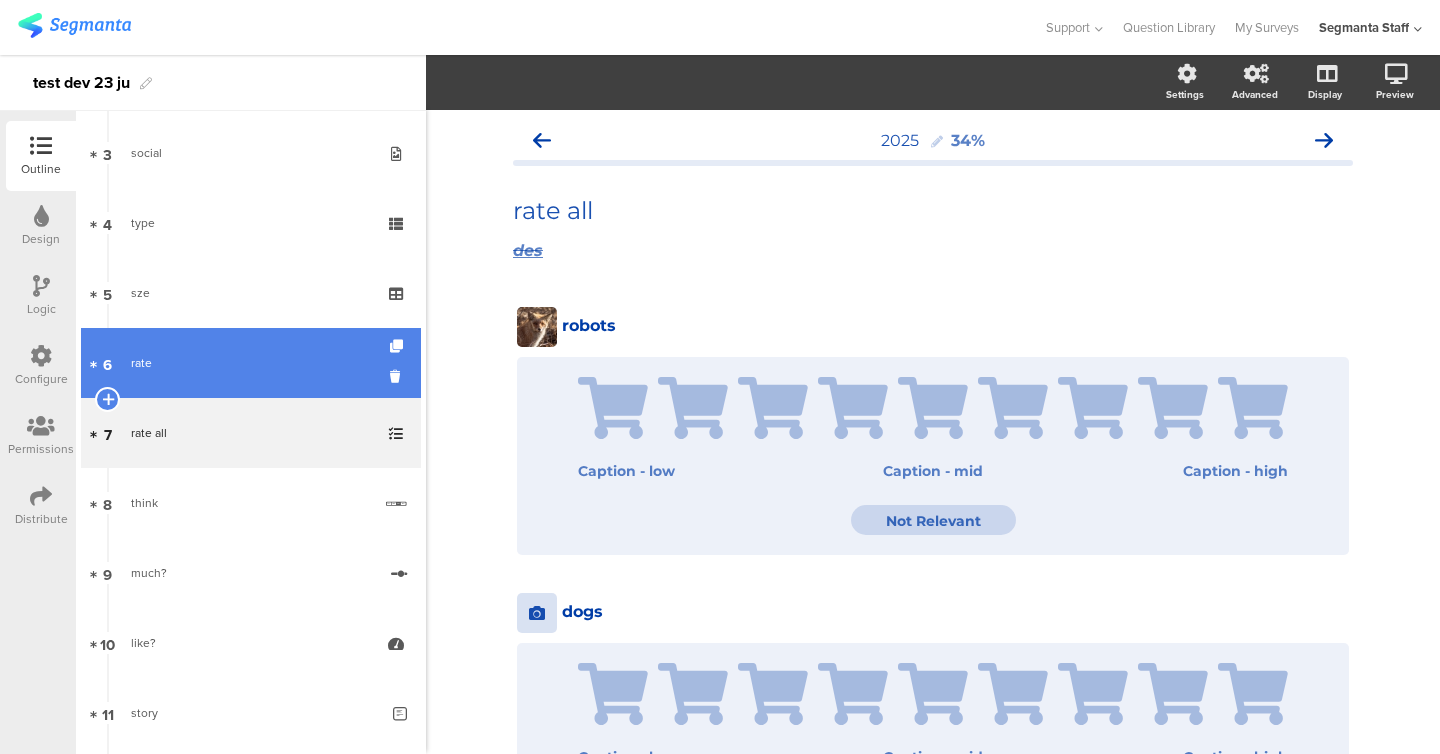 scroll, scrollTop: 0, scrollLeft: 0, axis: both 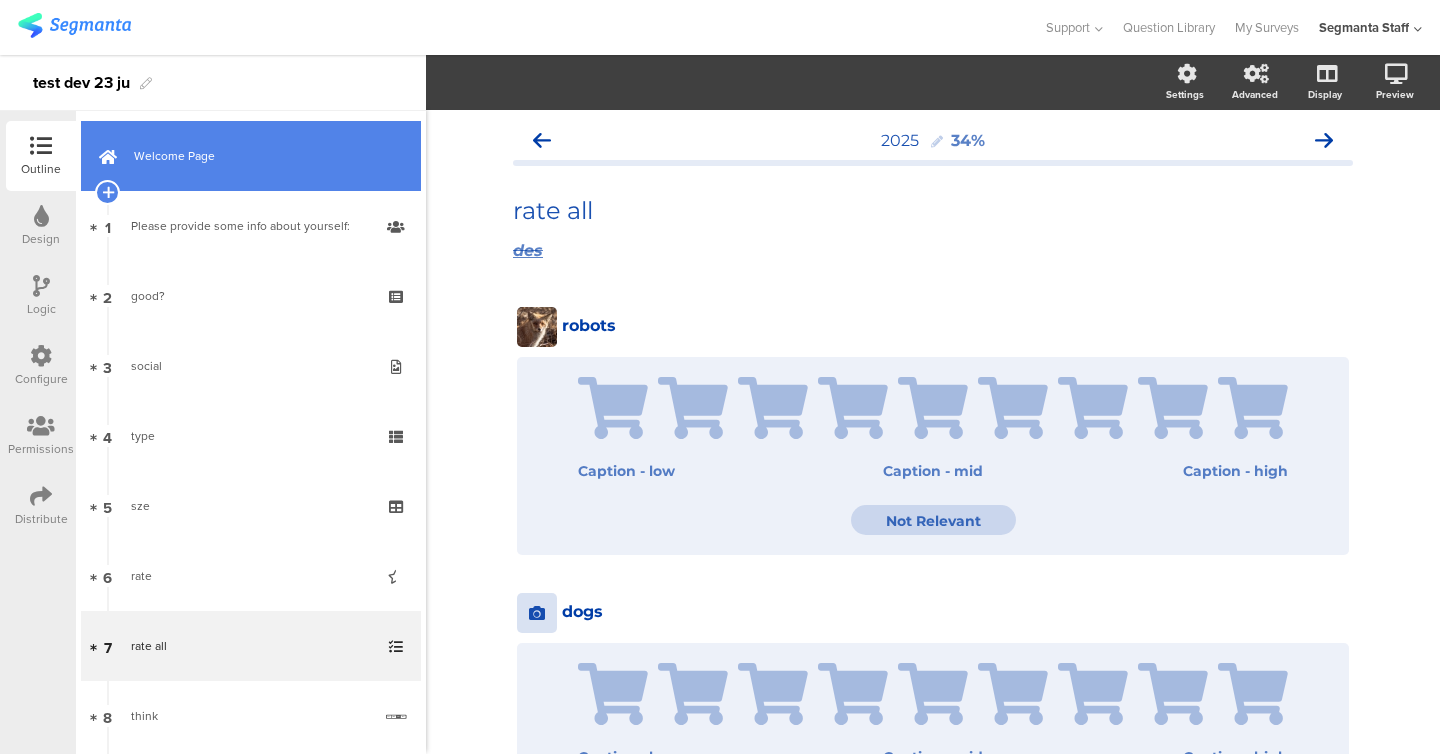 click on "Welcome Page" at bounding box center (262, 156) 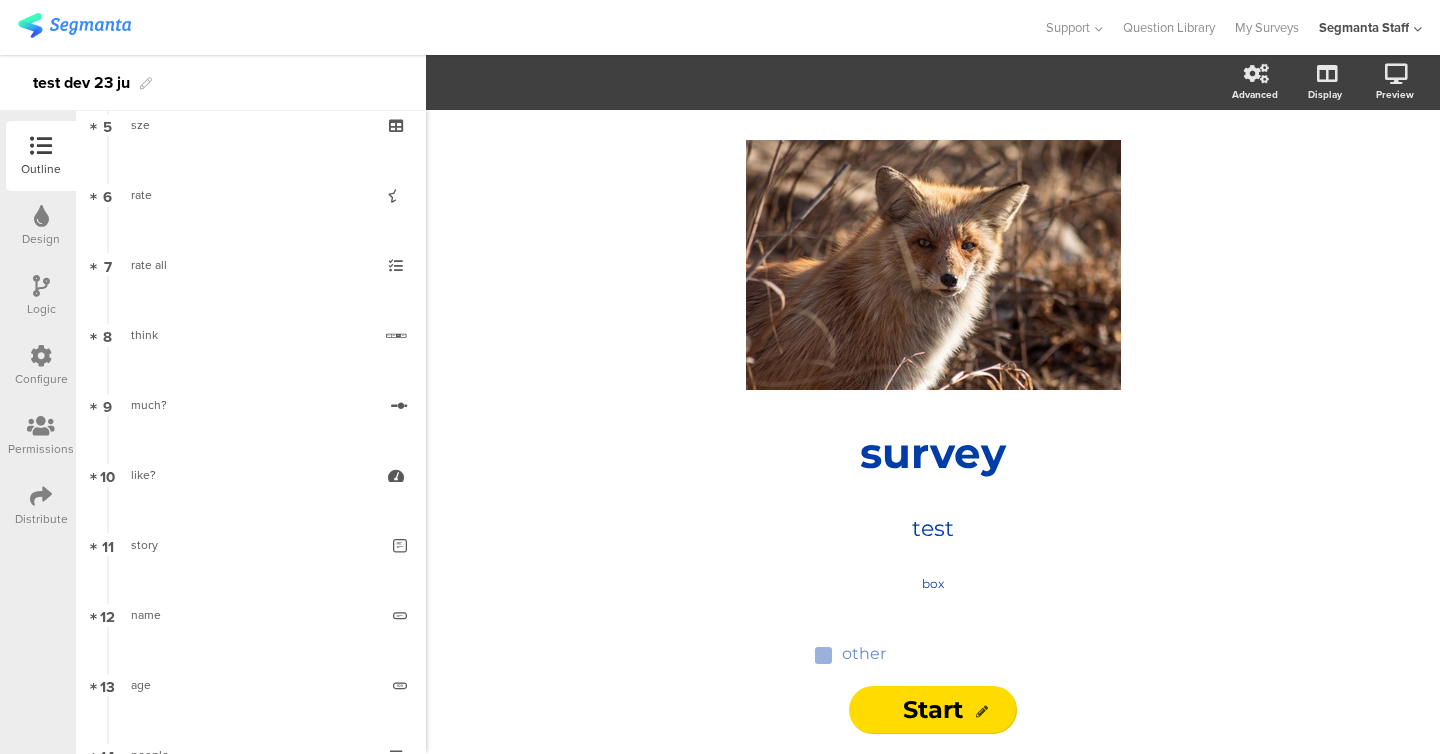 scroll, scrollTop: 882, scrollLeft: 0, axis: vertical 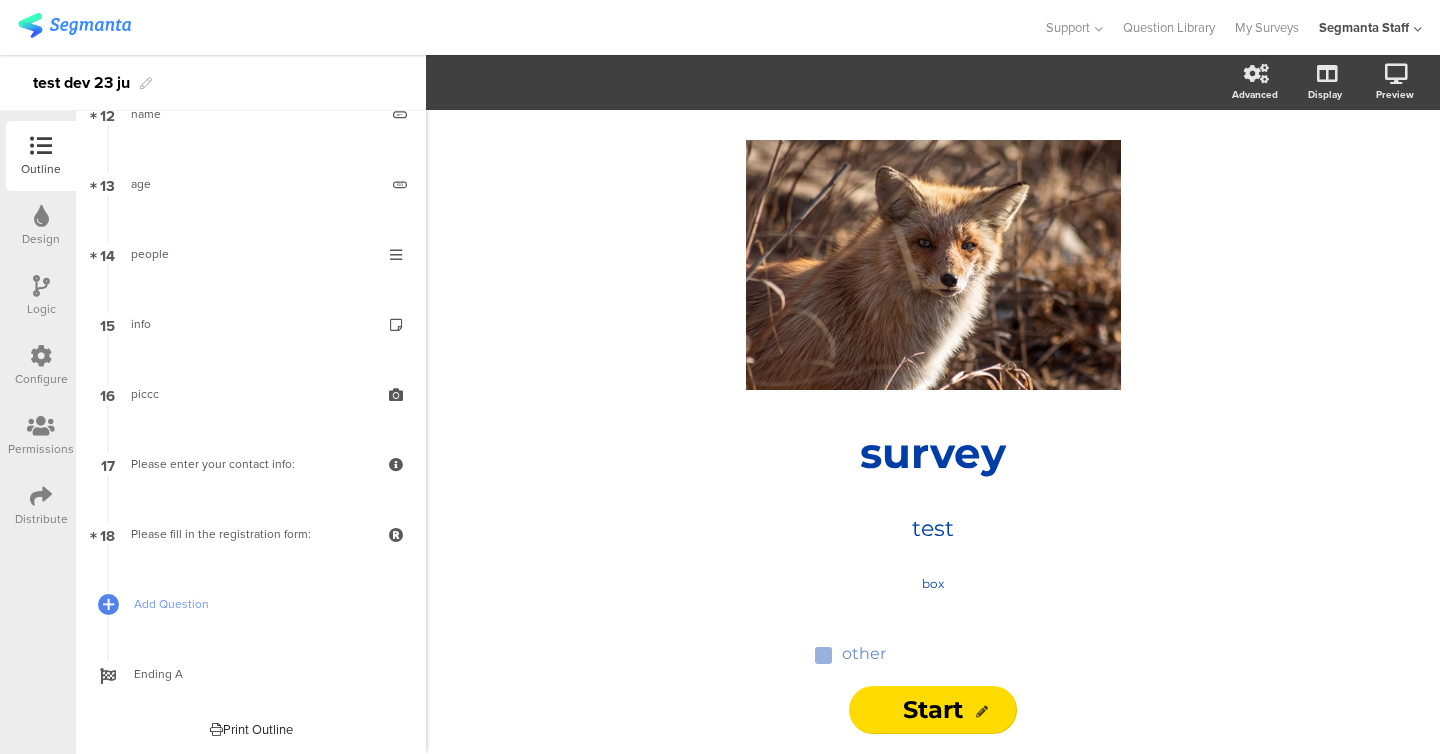click at bounding box center [41, 286] 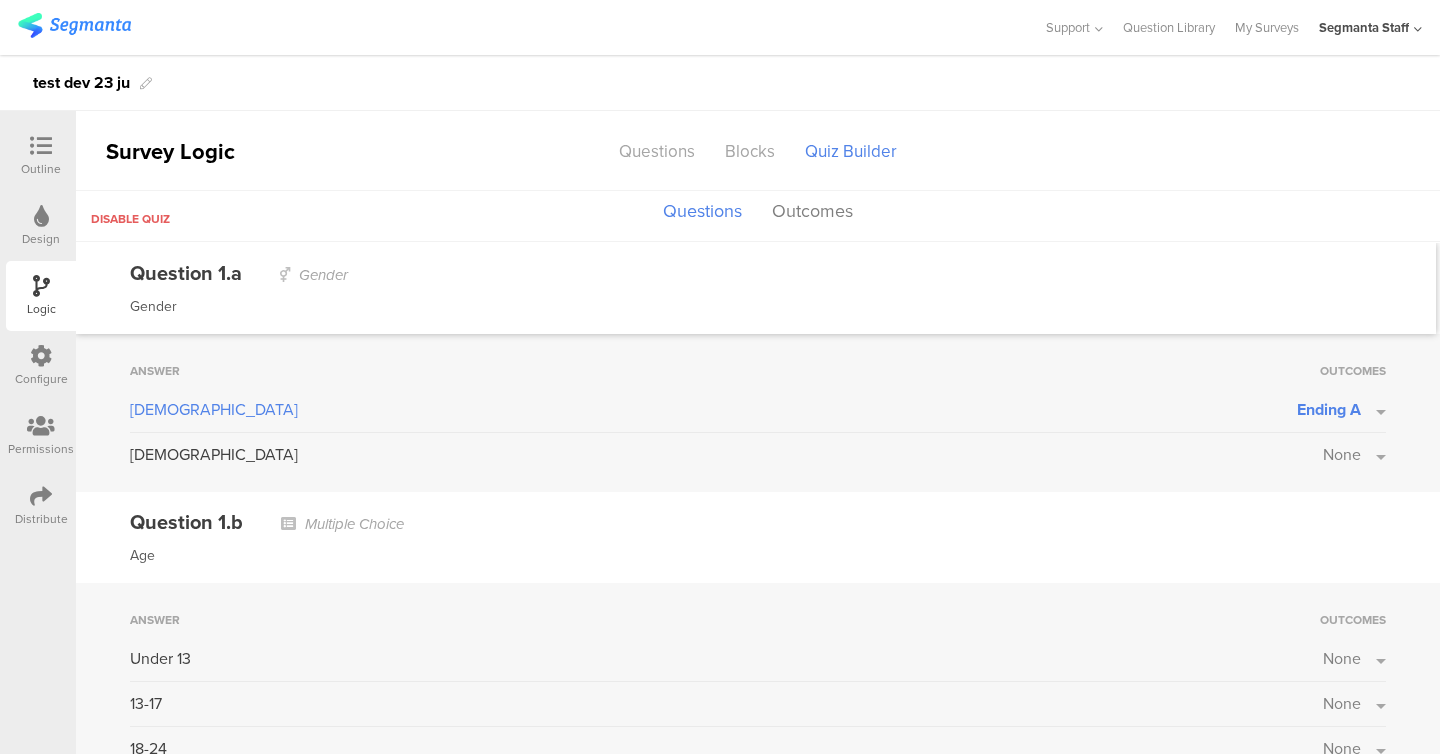 click on "Disable quiz" at bounding box center (123, 215) 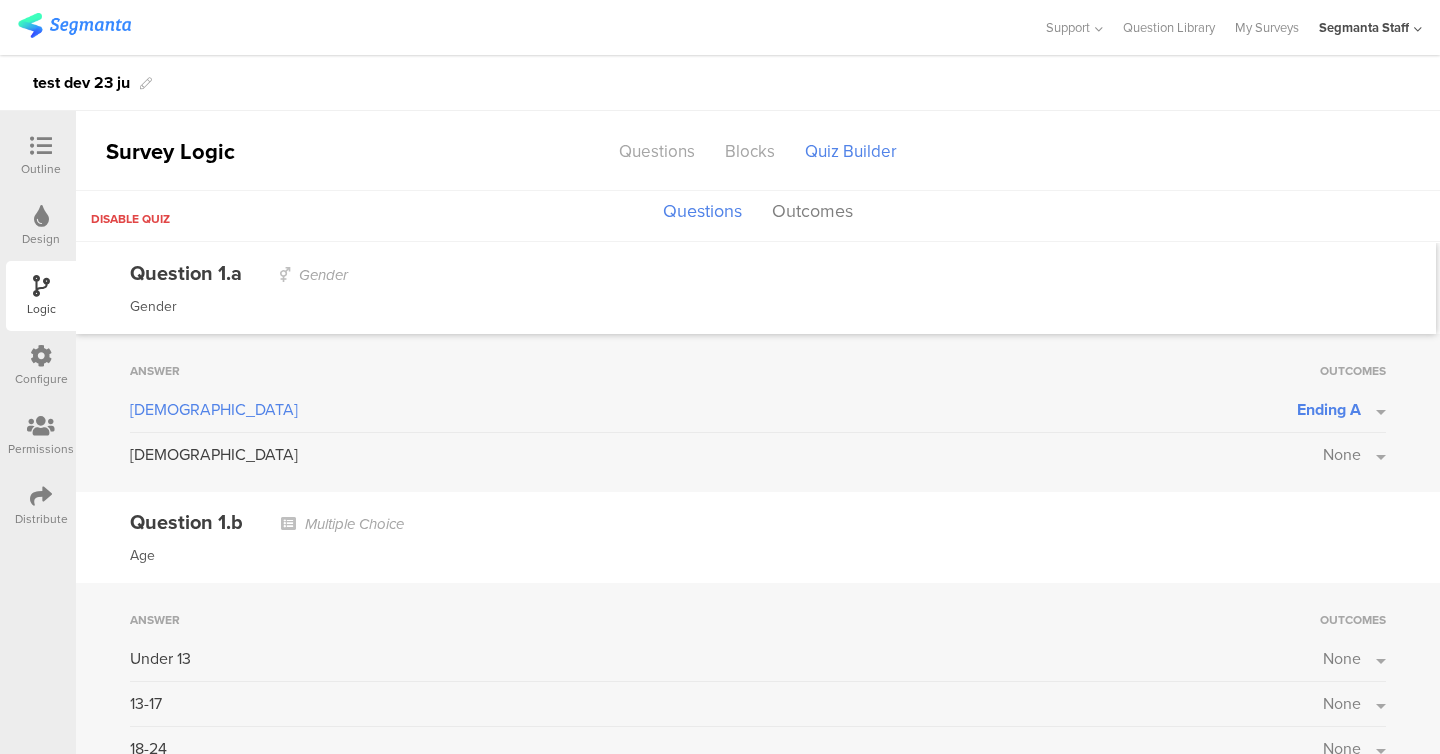 click on "Disable quiz" at bounding box center (130, 219) 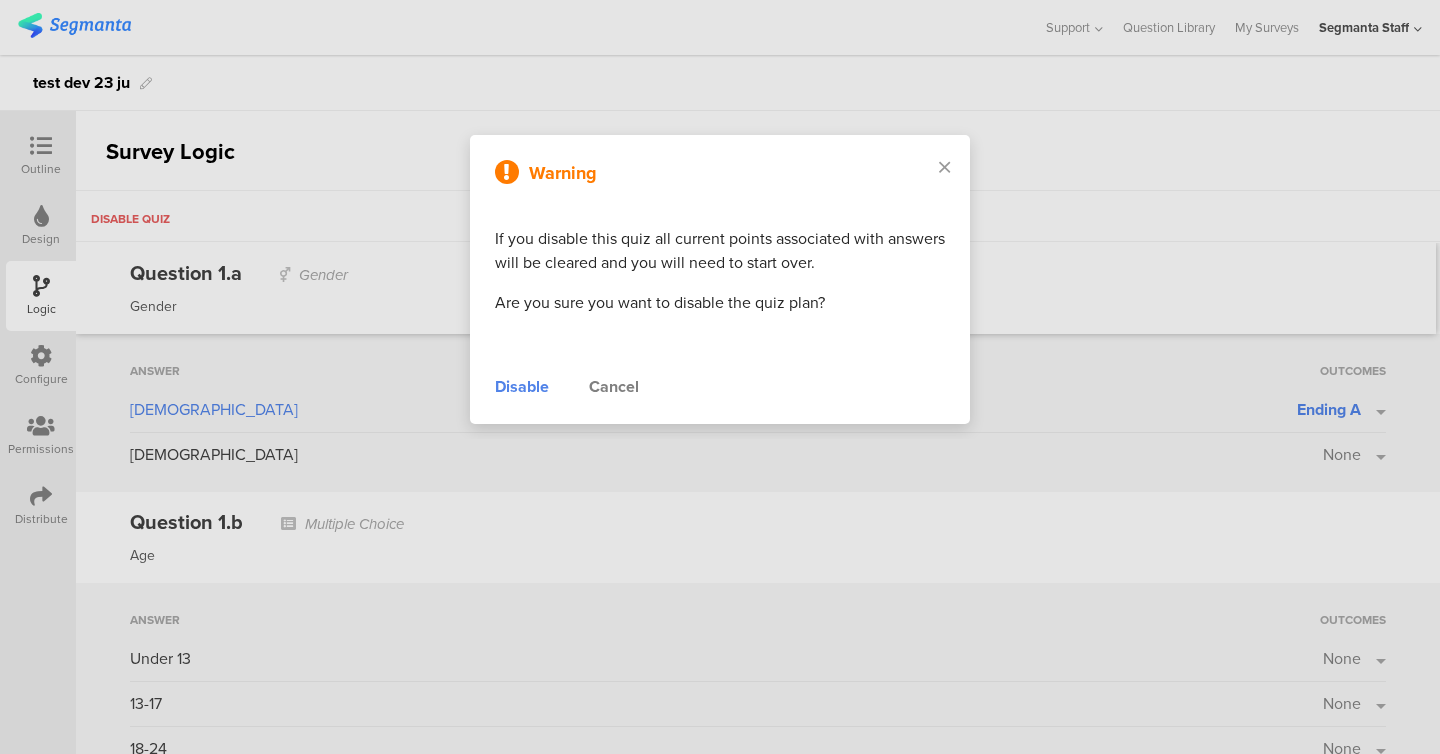 click on "Warning
If you disable this quiz  all current points associated with answers will be cleared and you will need to start over.
Are you sure you want to disable the quiz plan?
Disable
Cancel" at bounding box center (720, 279) 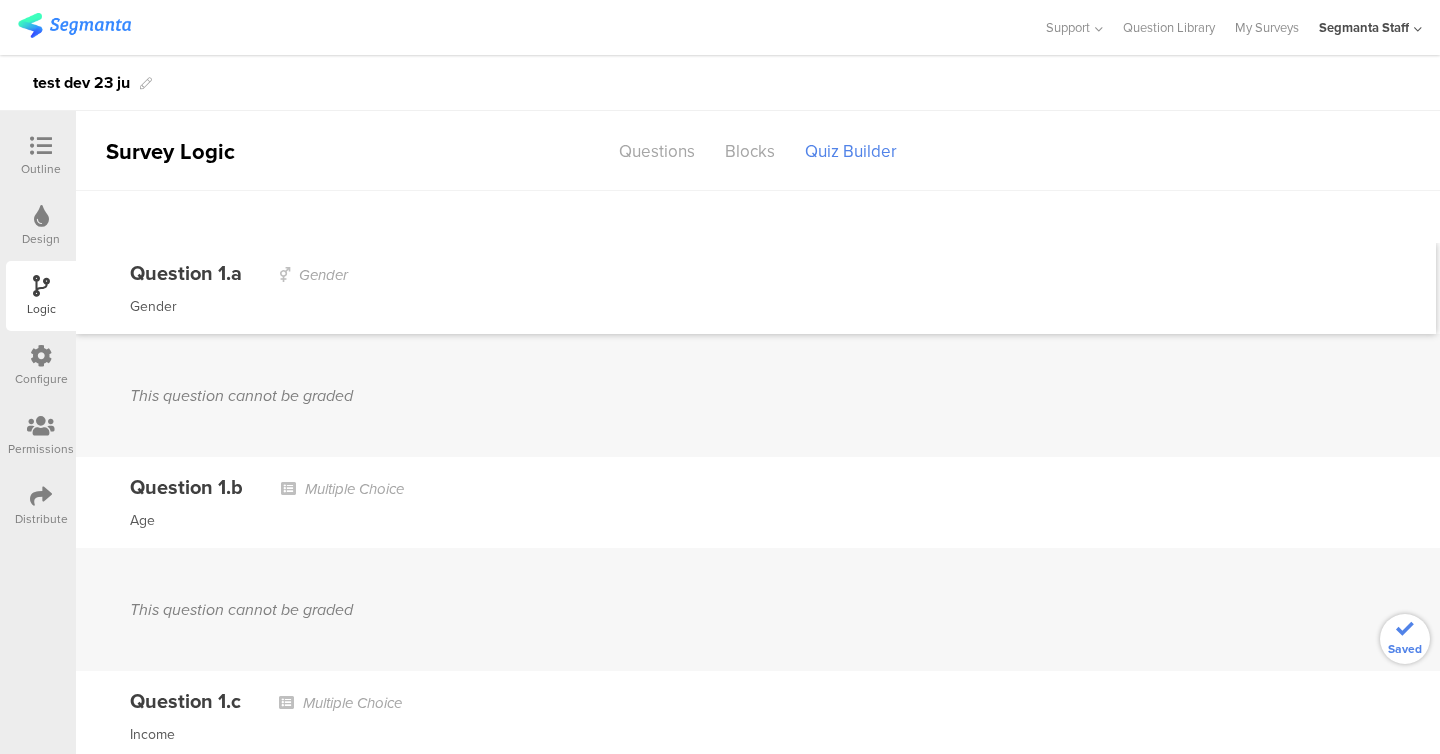 click at bounding box center (41, 496) 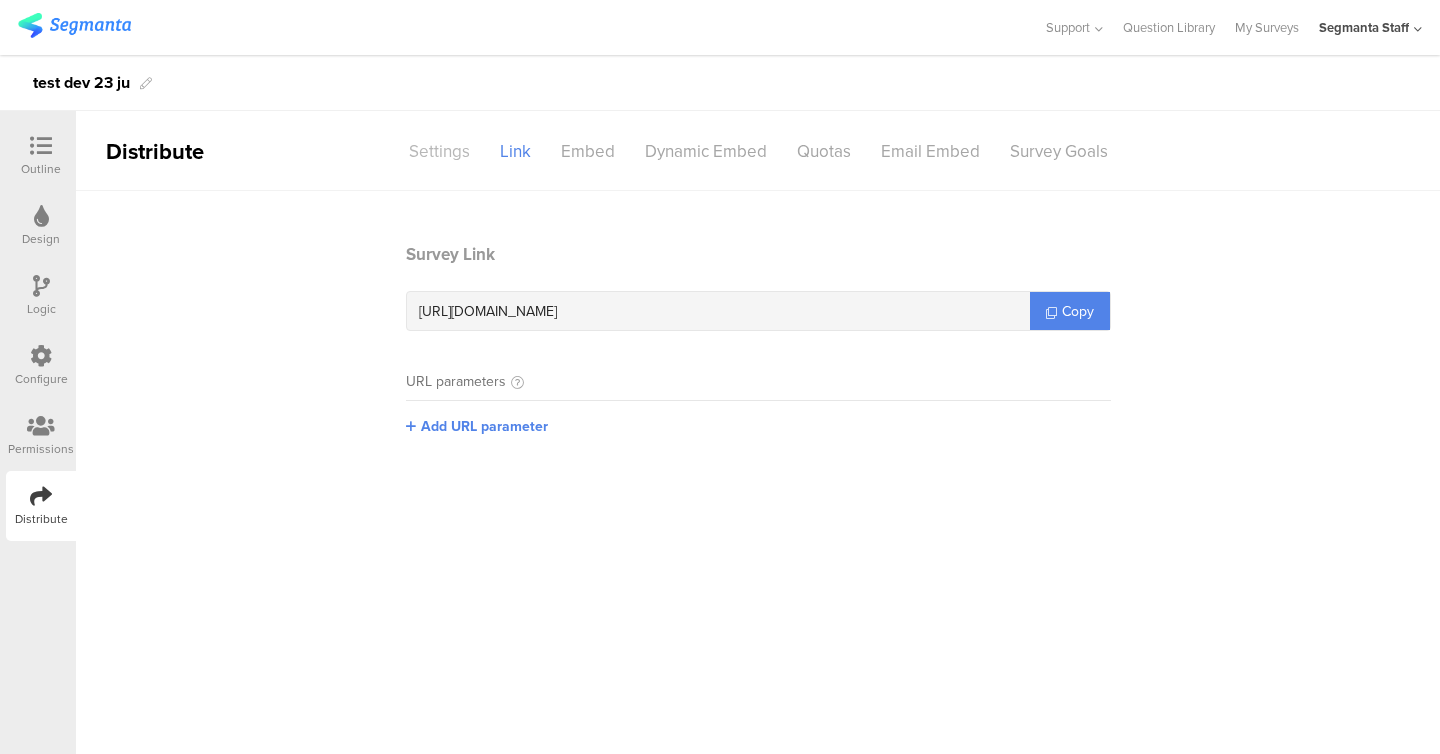 click on "Settings" at bounding box center [439, 151] 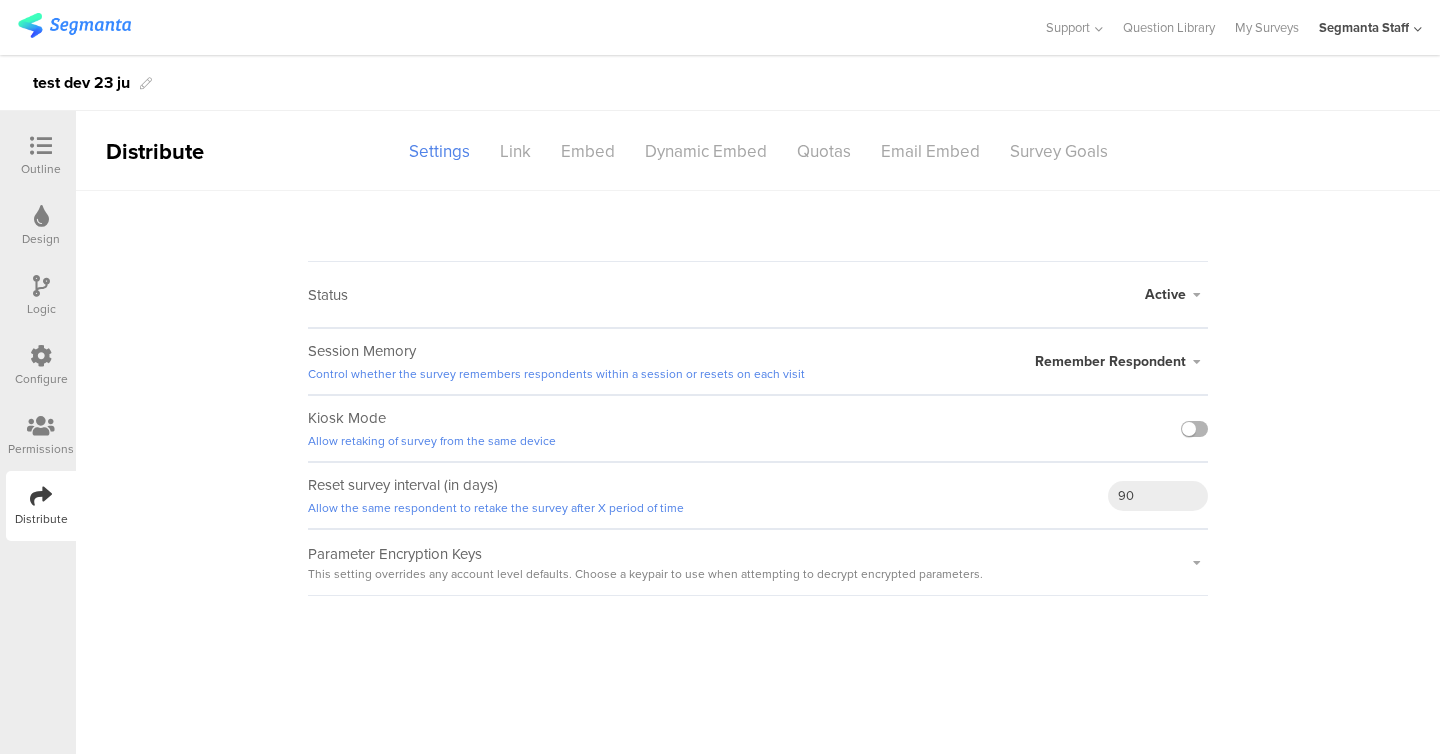 click at bounding box center (1194, 429) 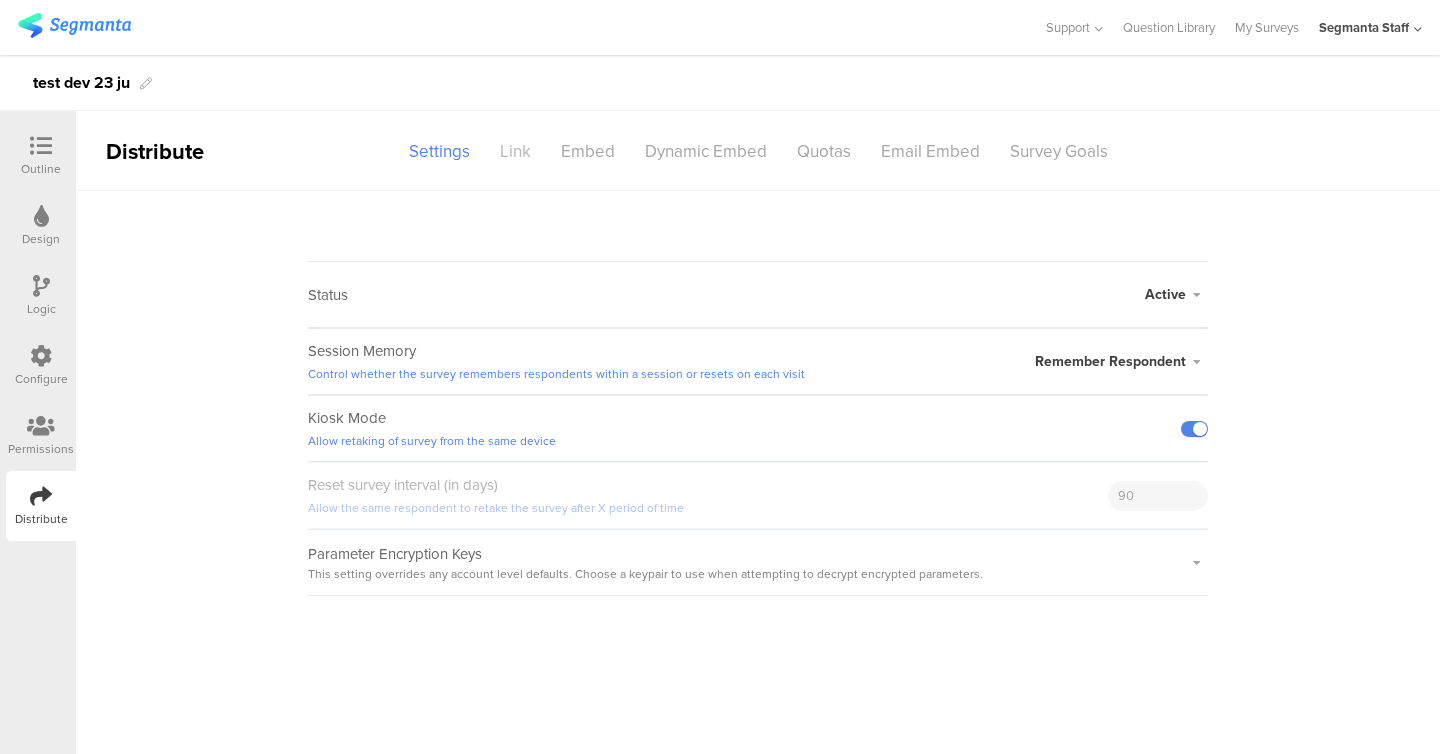 click on "Link" at bounding box center (515, 151) 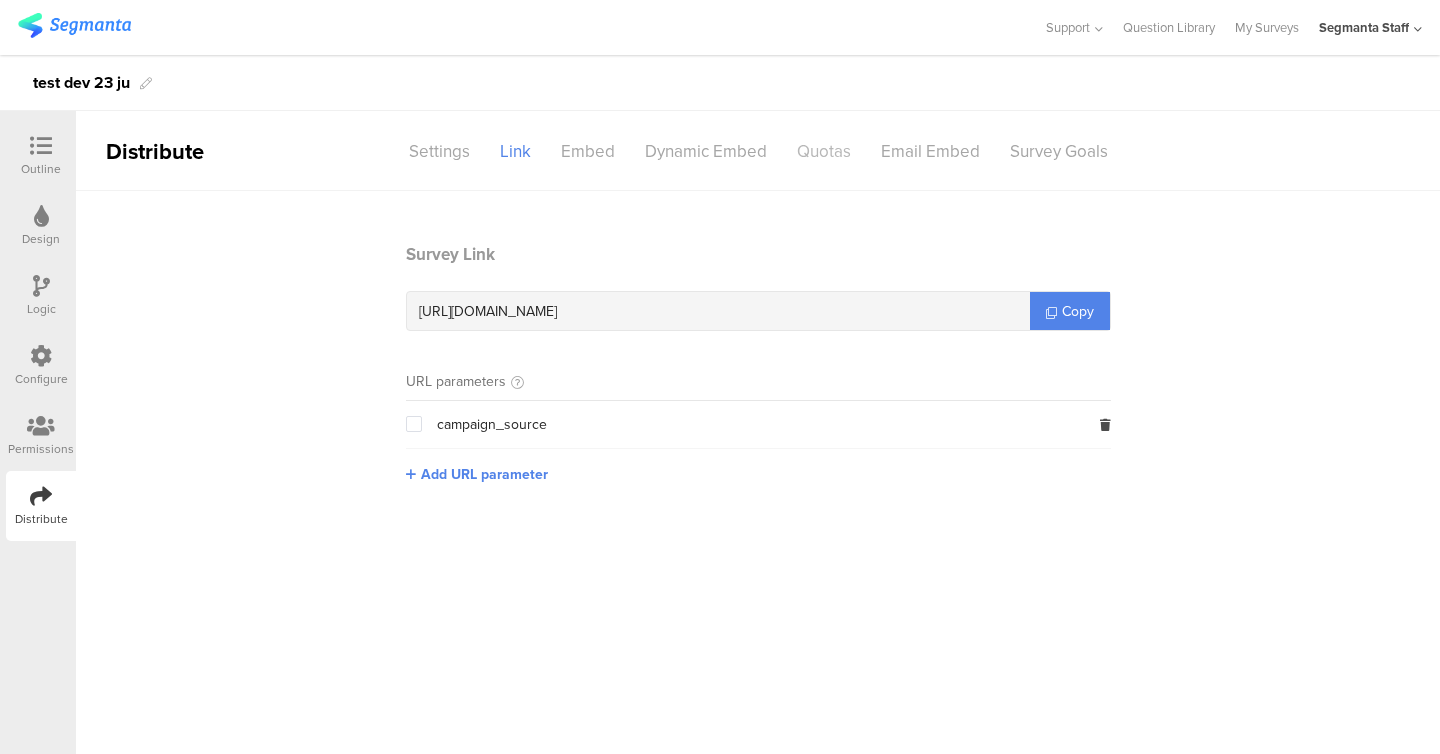 click on "Quotas" at bounding box center [824, 151] 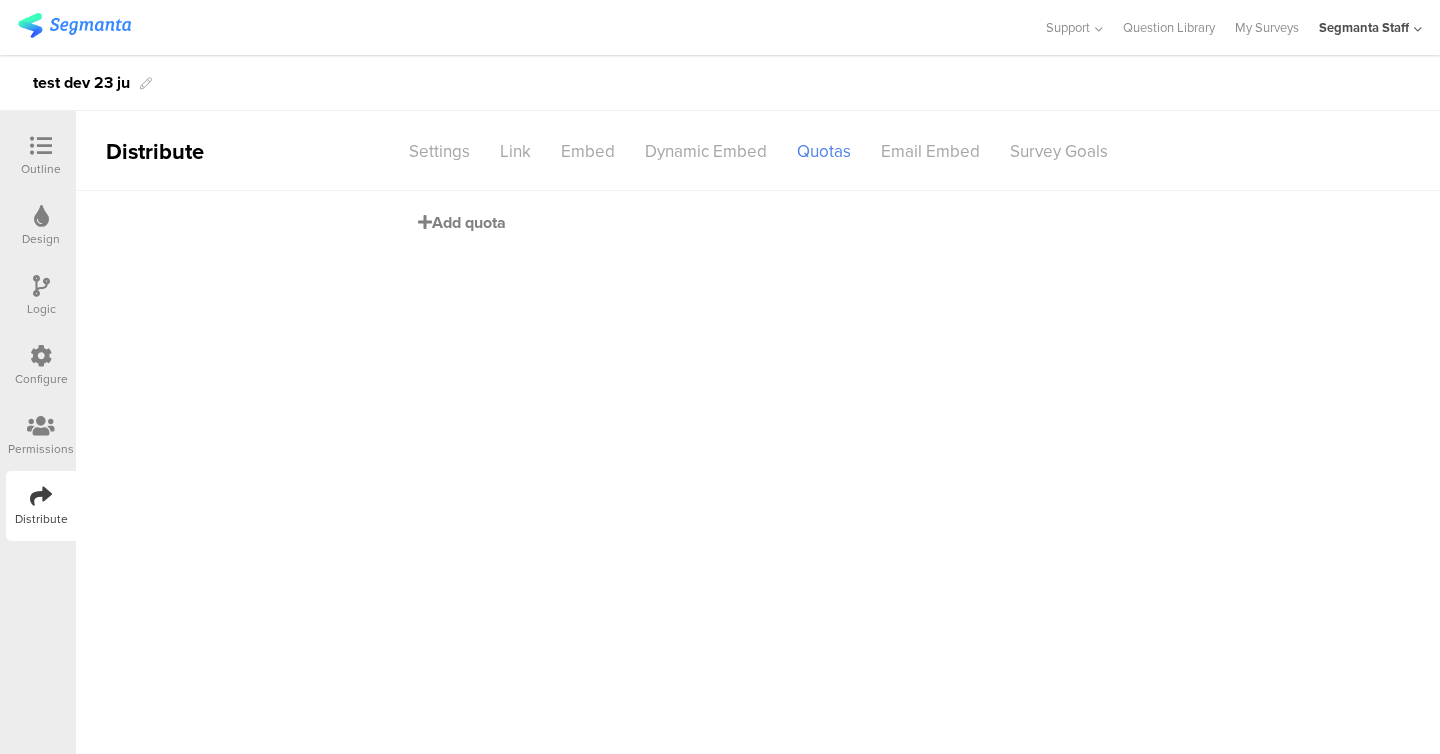 click on "Add quota" at bounding box center [462, 222] 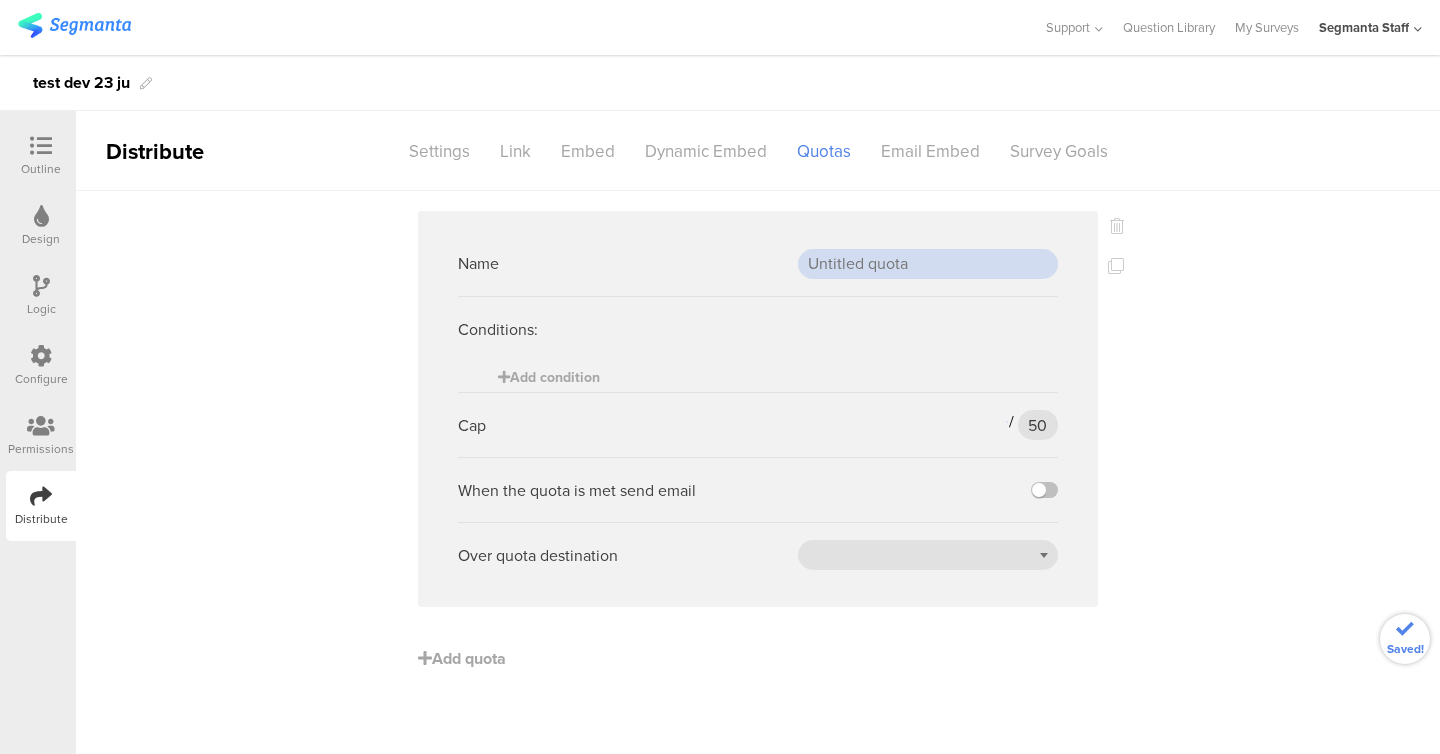click at bounding box center [928, 264] 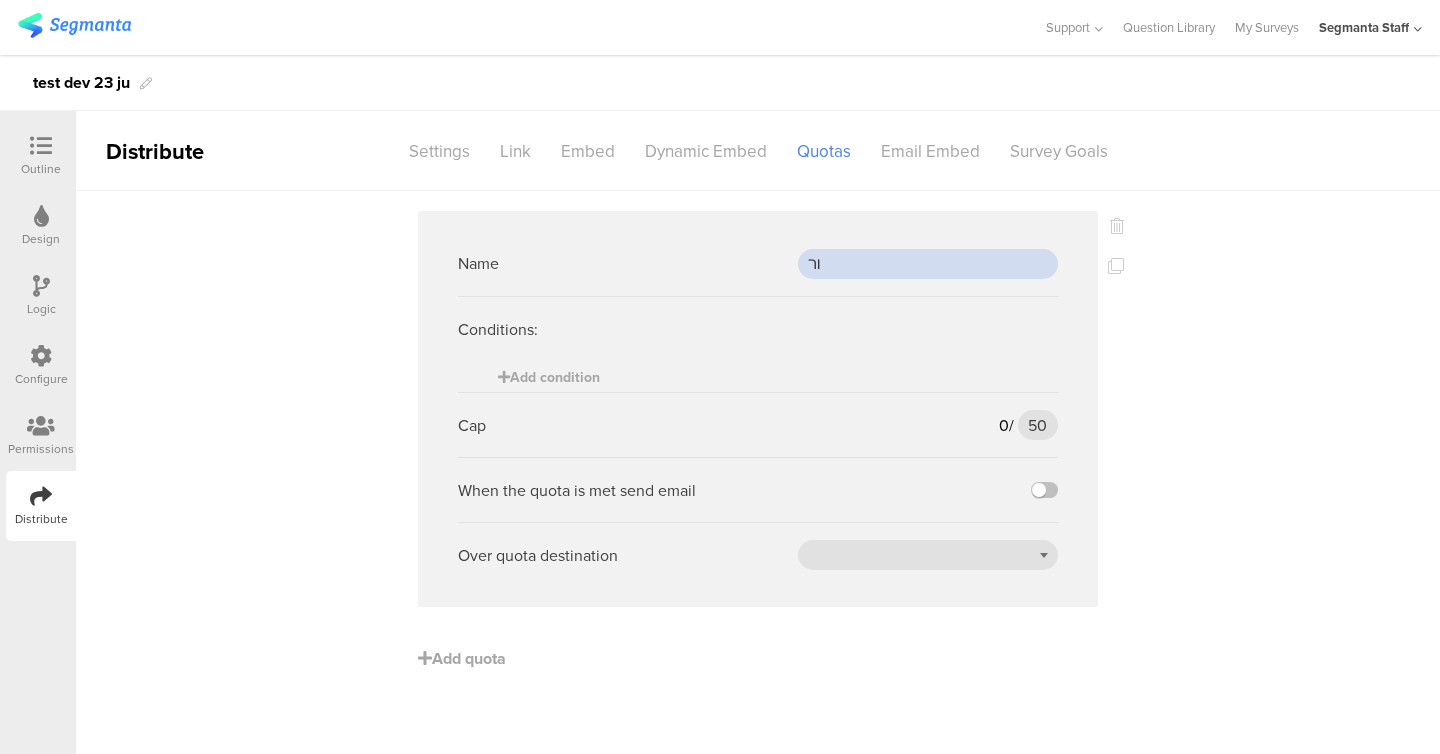 type on "ורך" 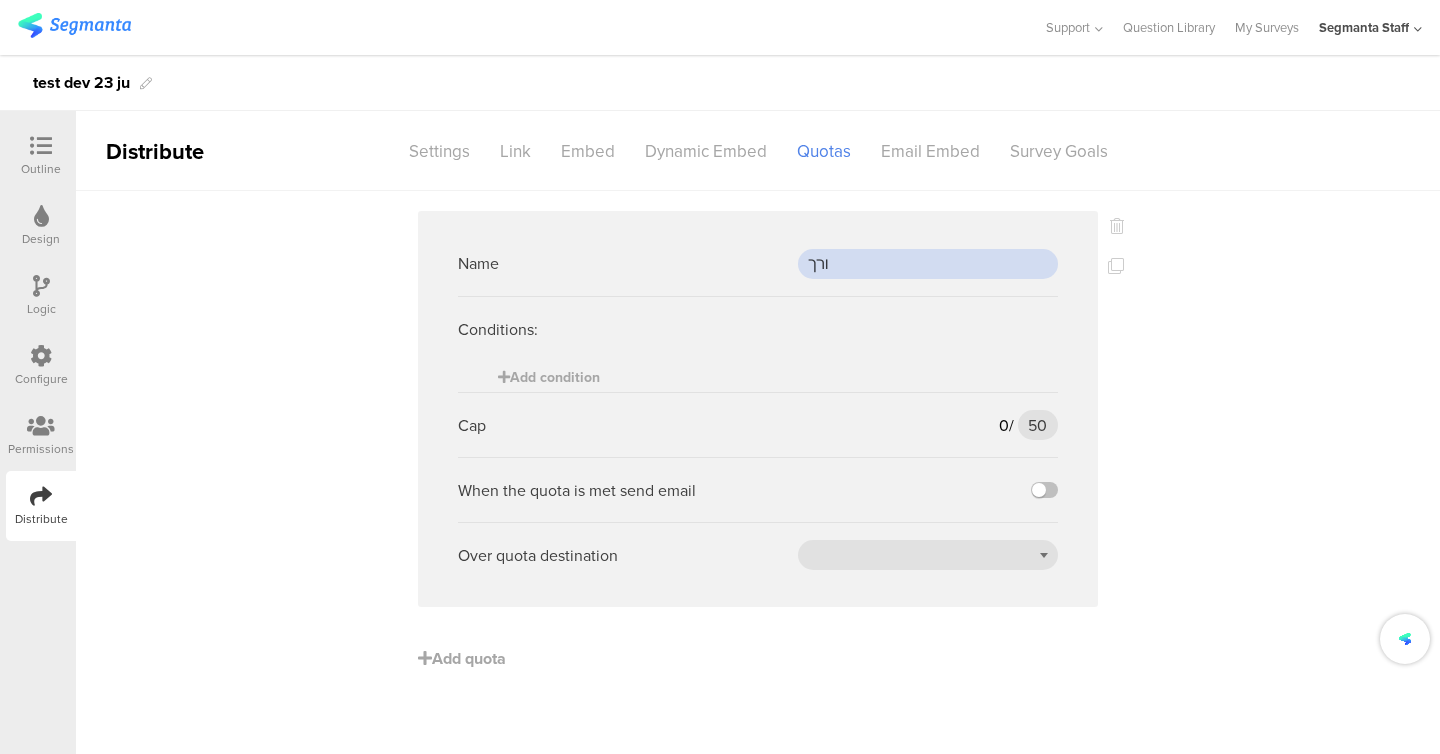 click on "ורך" at bounding box center [928, 264] 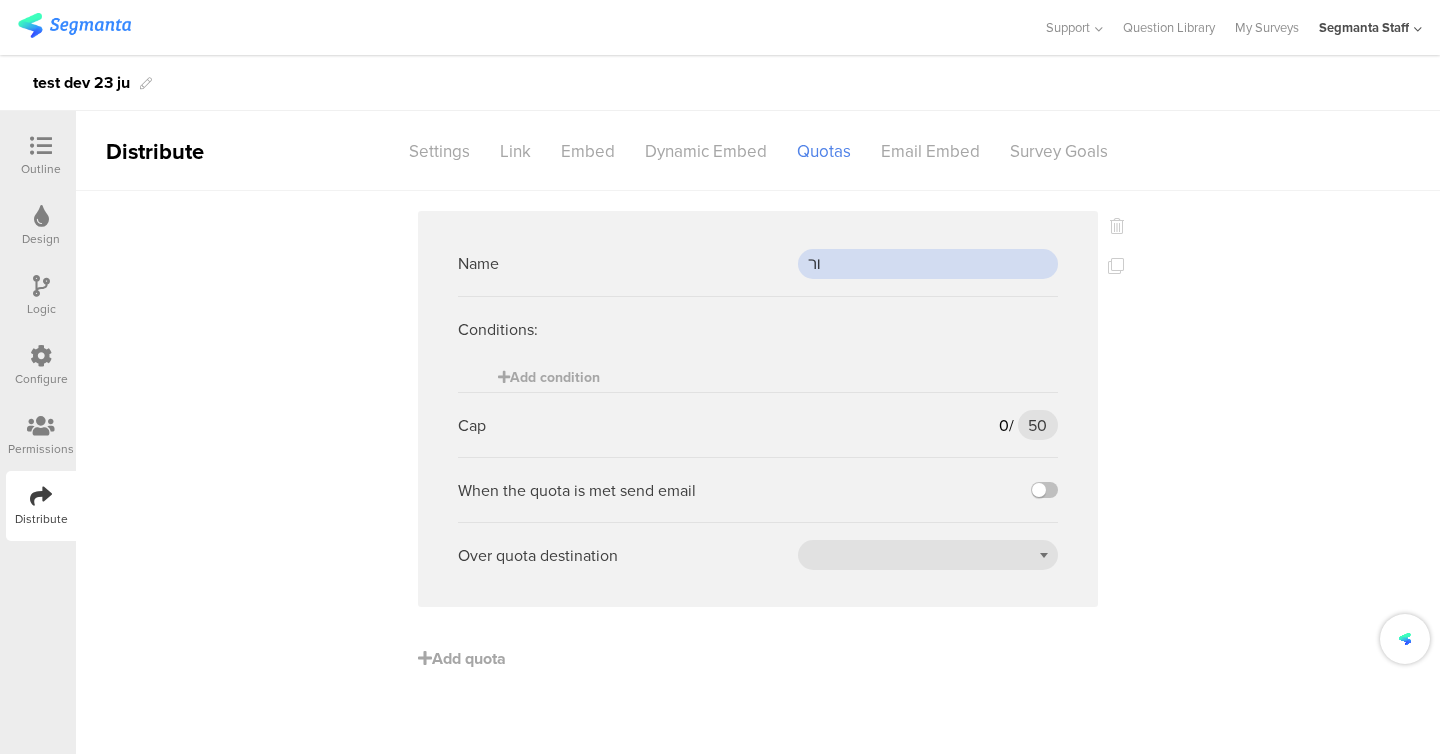 type on "ורך" 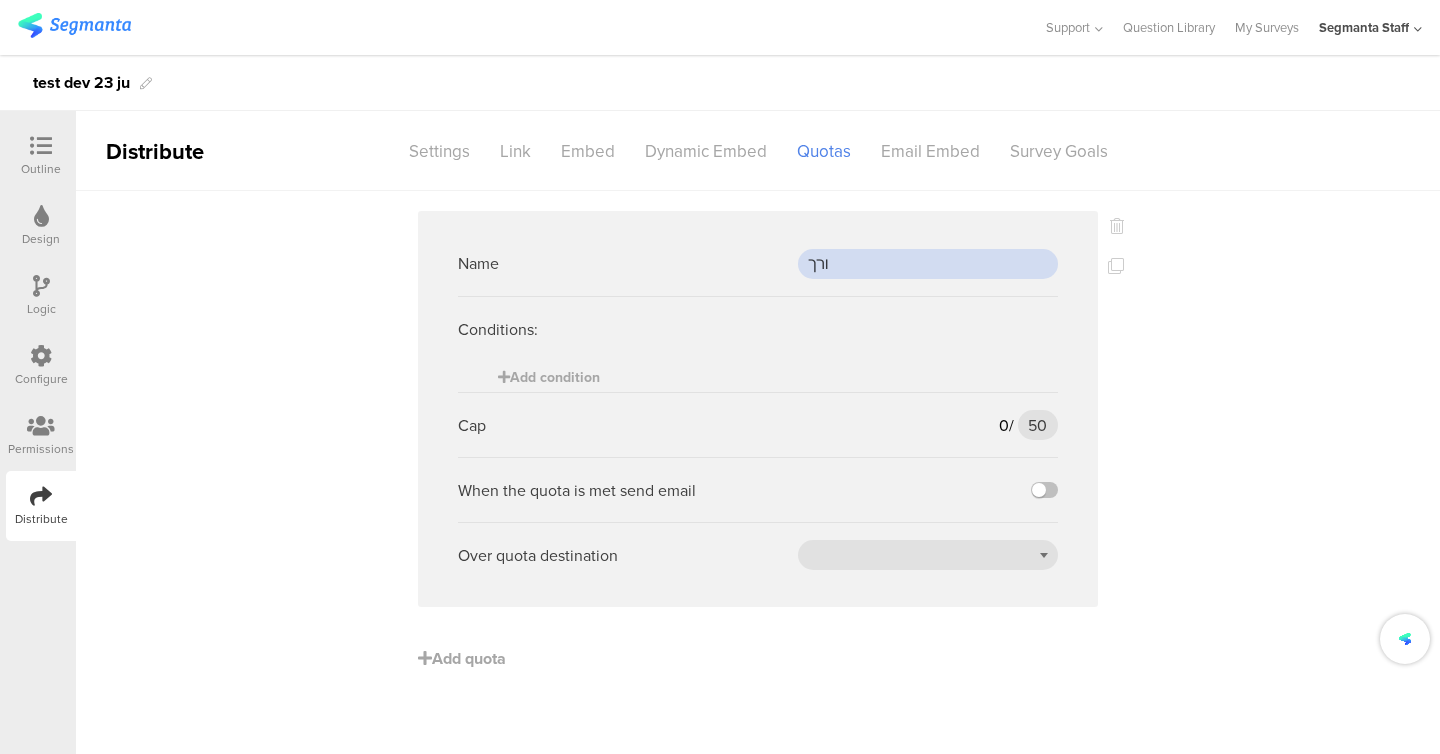 click on "ורך" at bounding box center [928, 264] 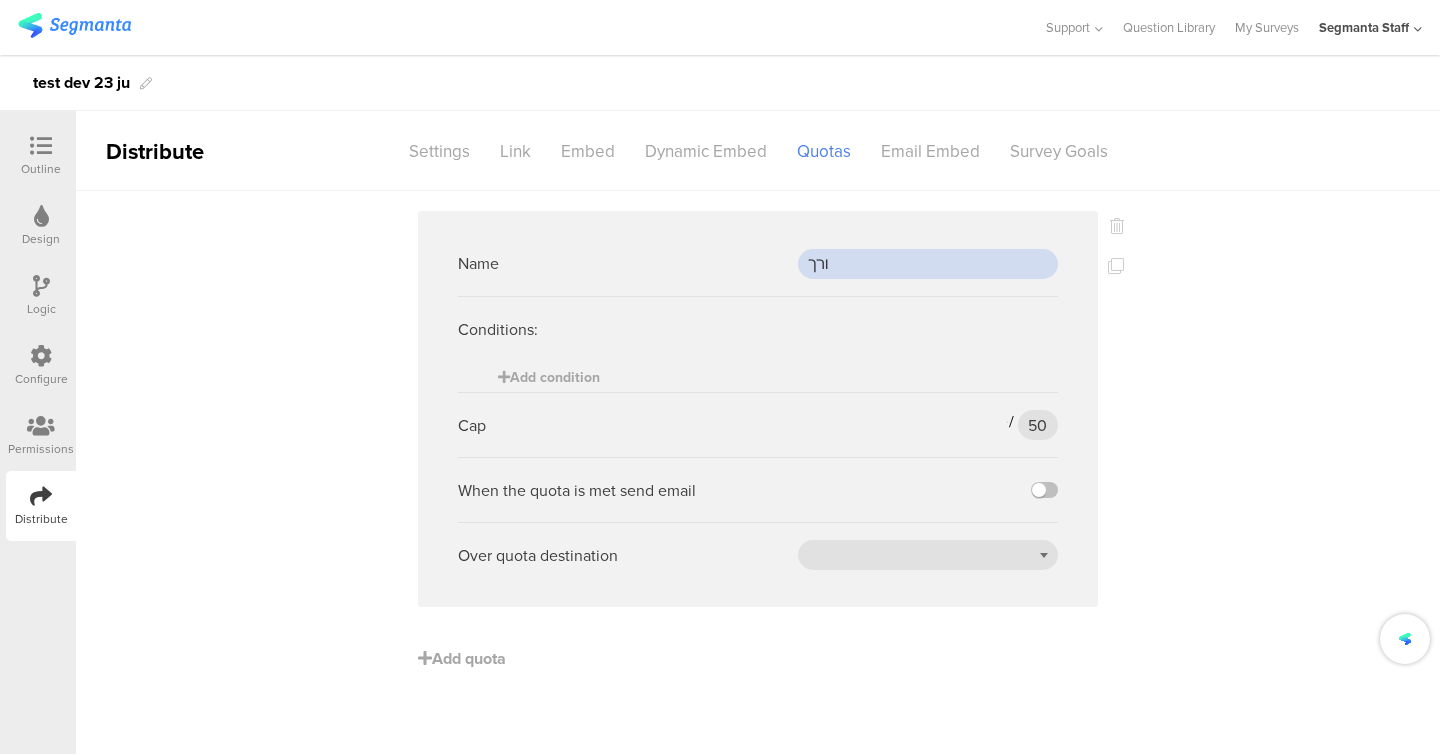 click on "ורך" at bounding box center (928, 264) 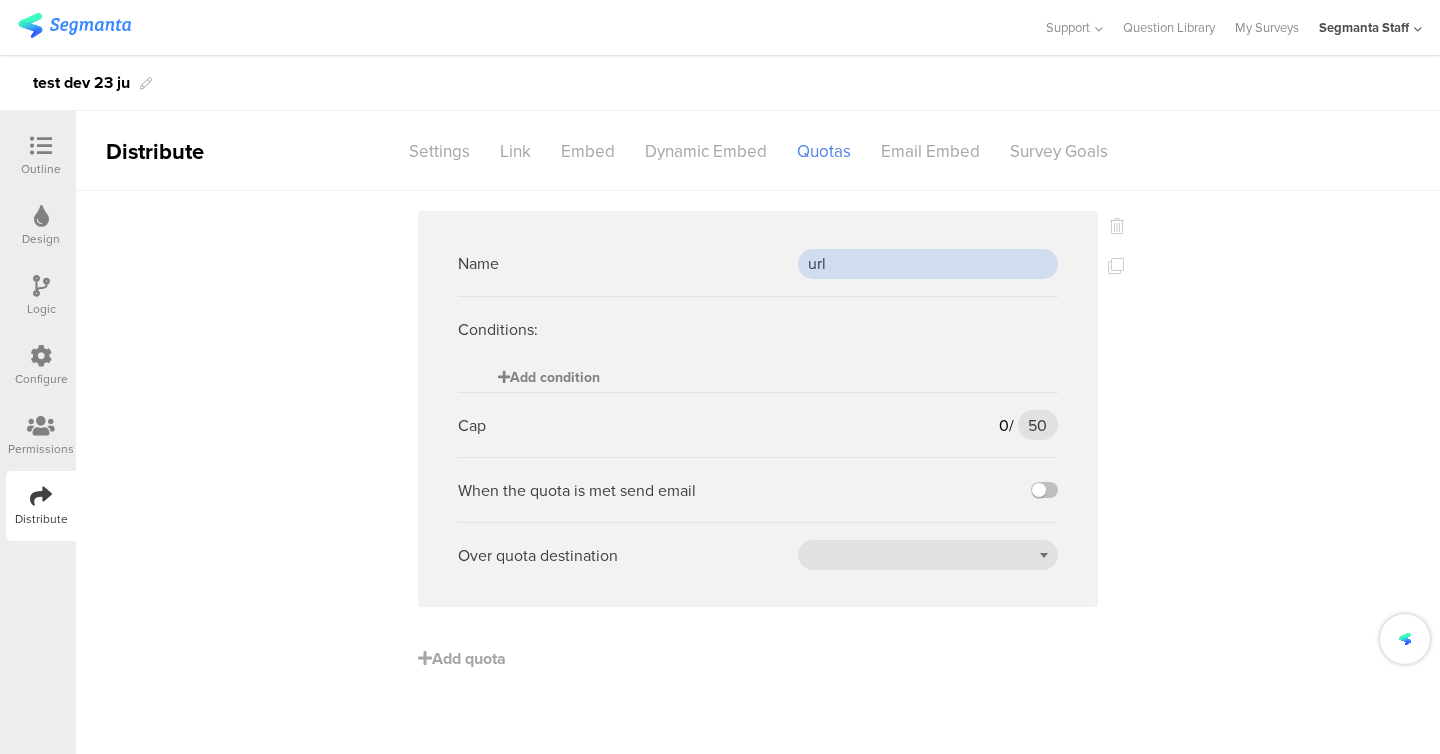 type on "url" 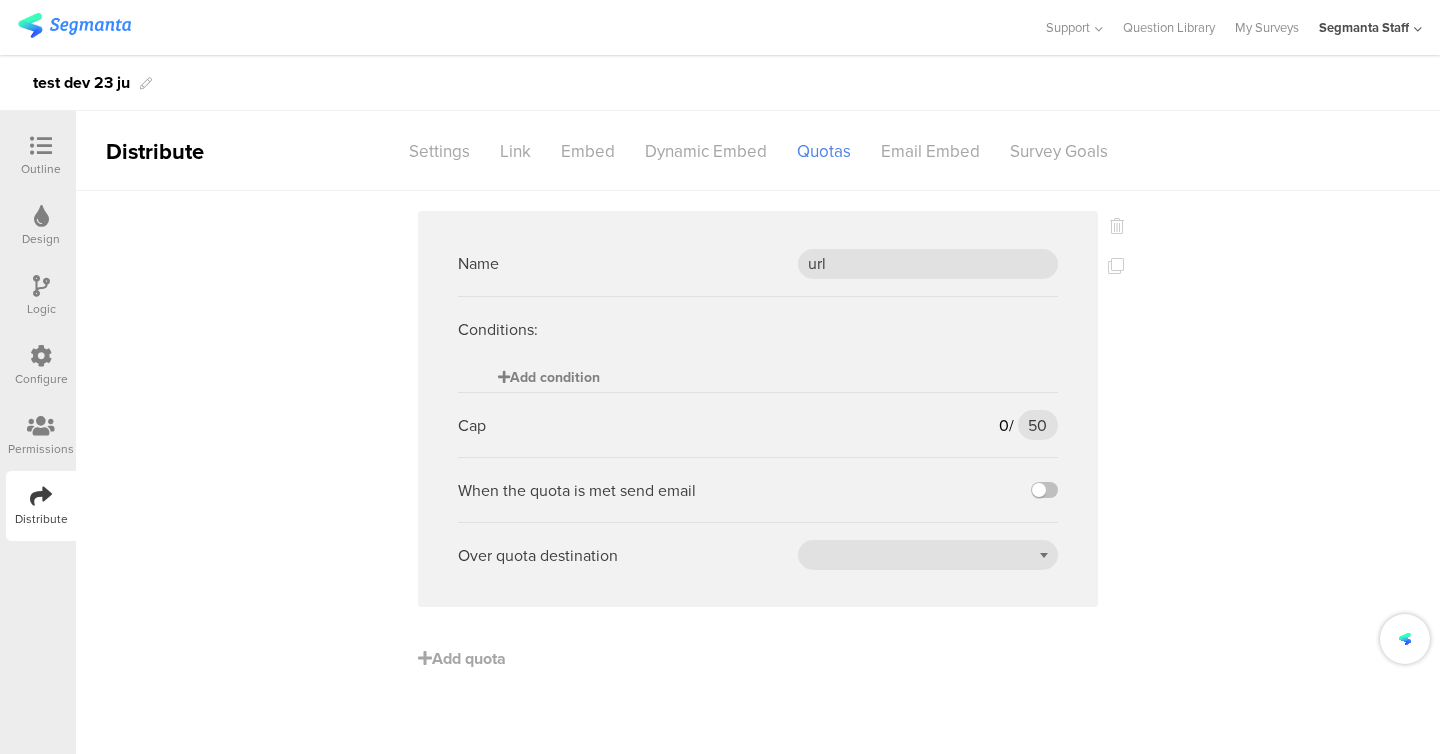 click on "Add condition" at bounding box center (549, 377) 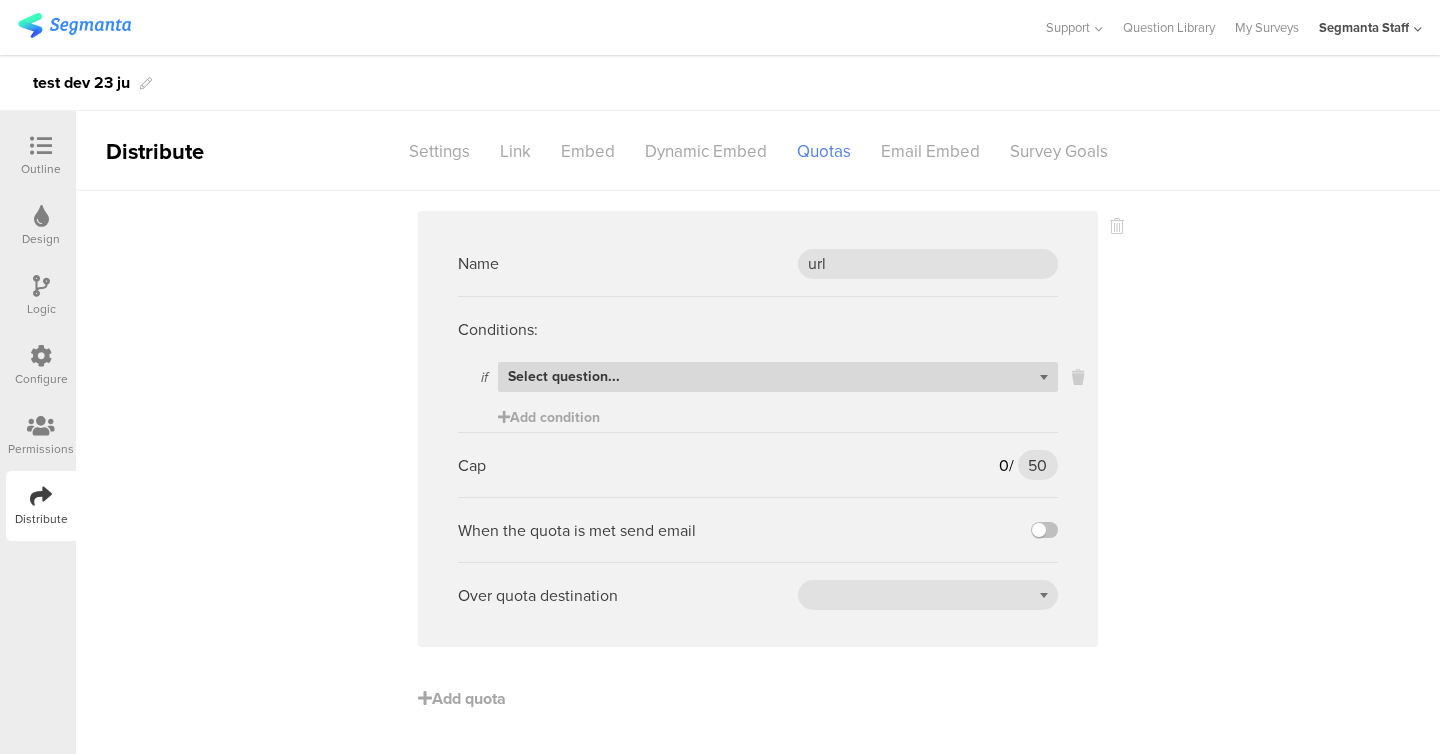 click on "Select question..." at bounding box center [778, 377] 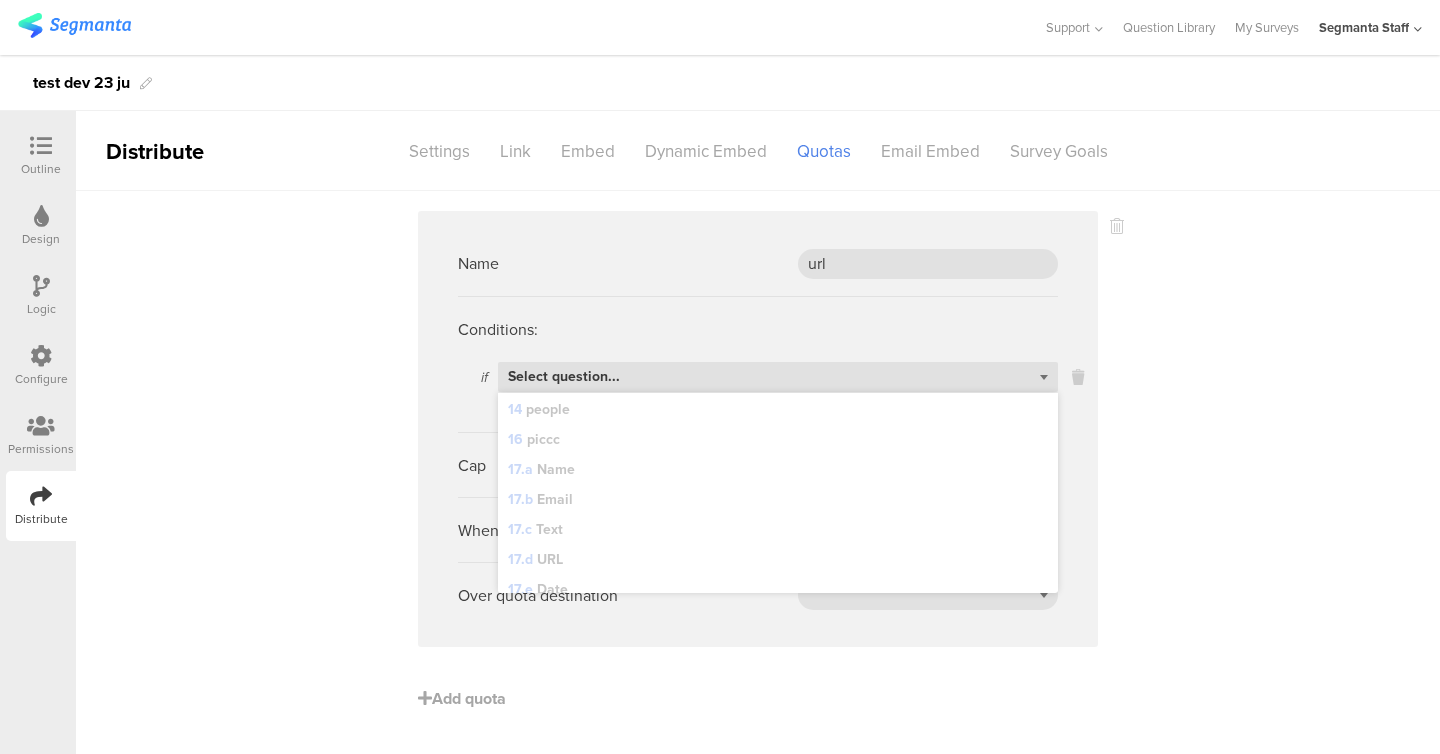 scroll, scrollTop: 700, scrollLeft: 0, axis: vertical 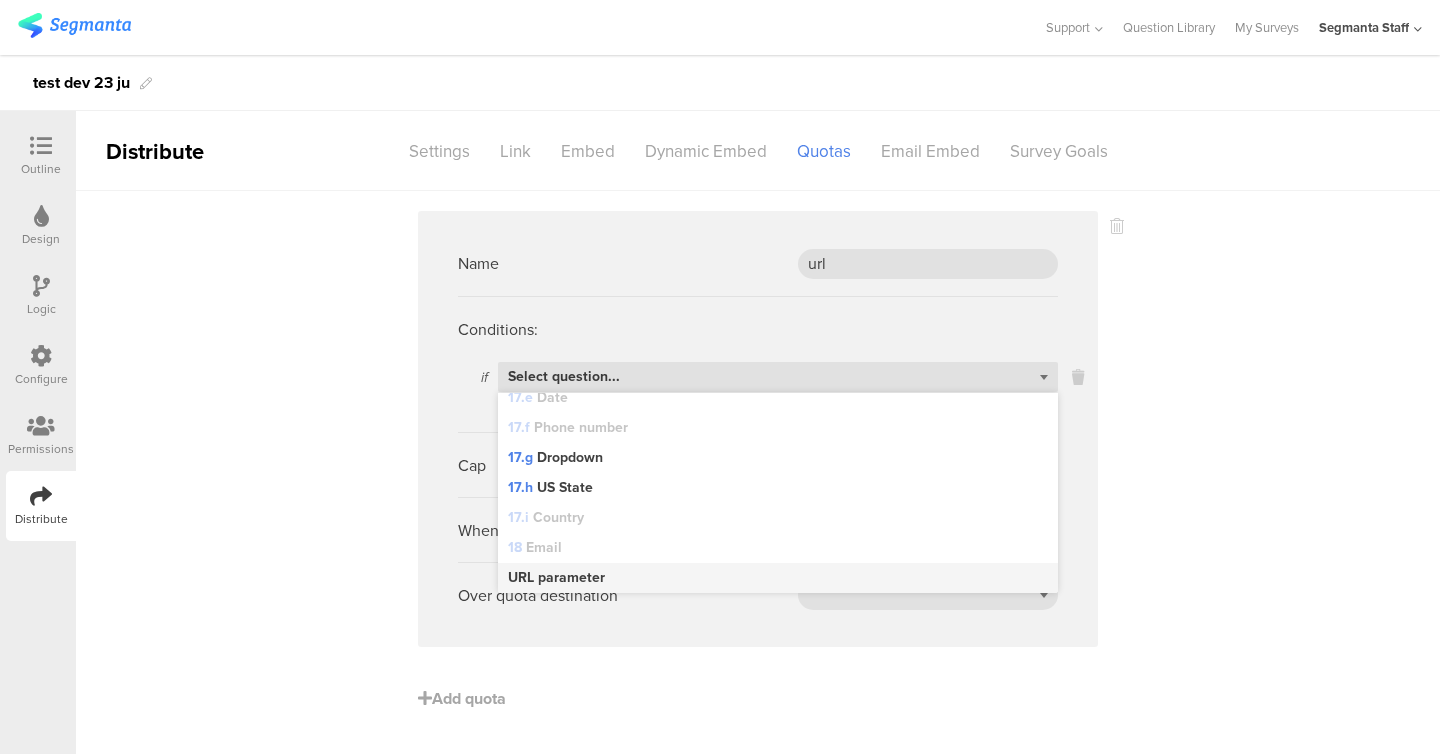click on "URL parameter" at bounding box center (778, 578) 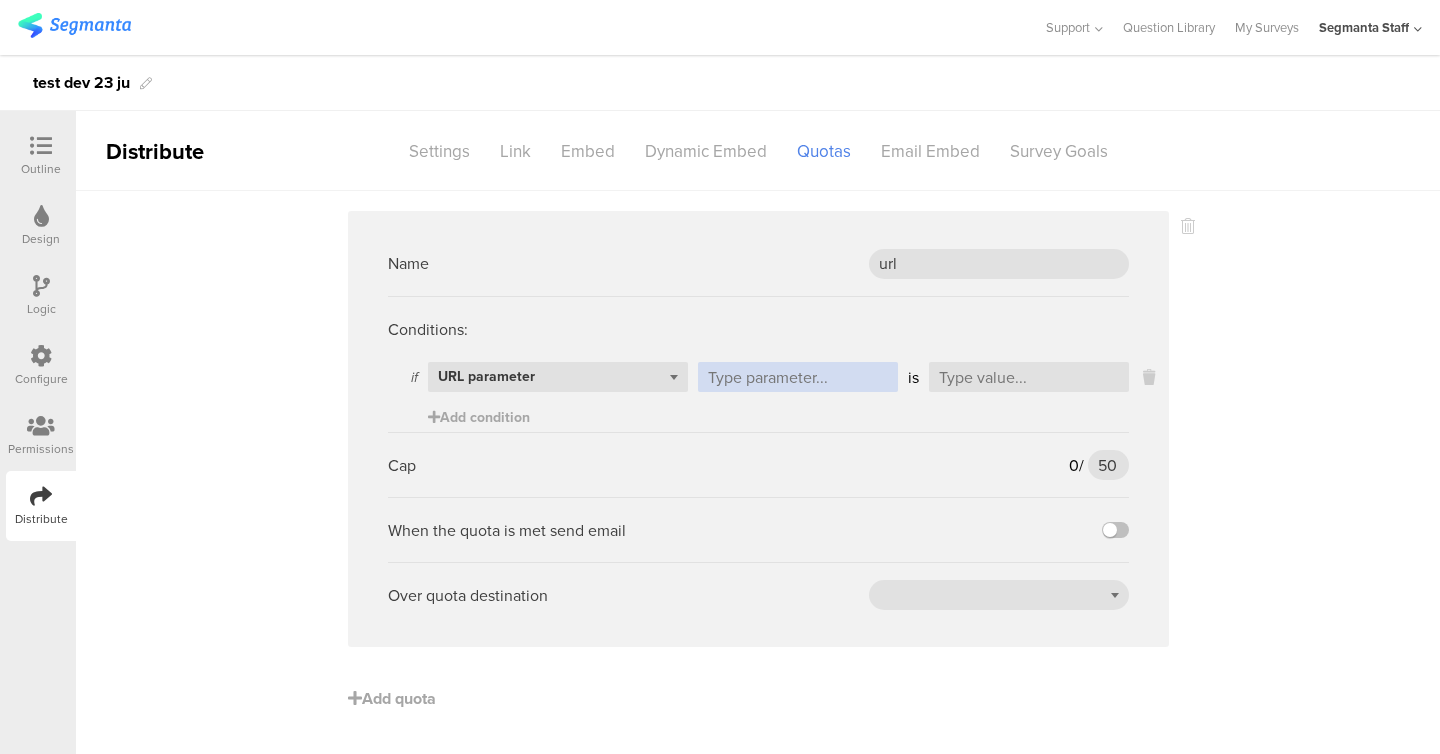click at bounding box center [798, 377] 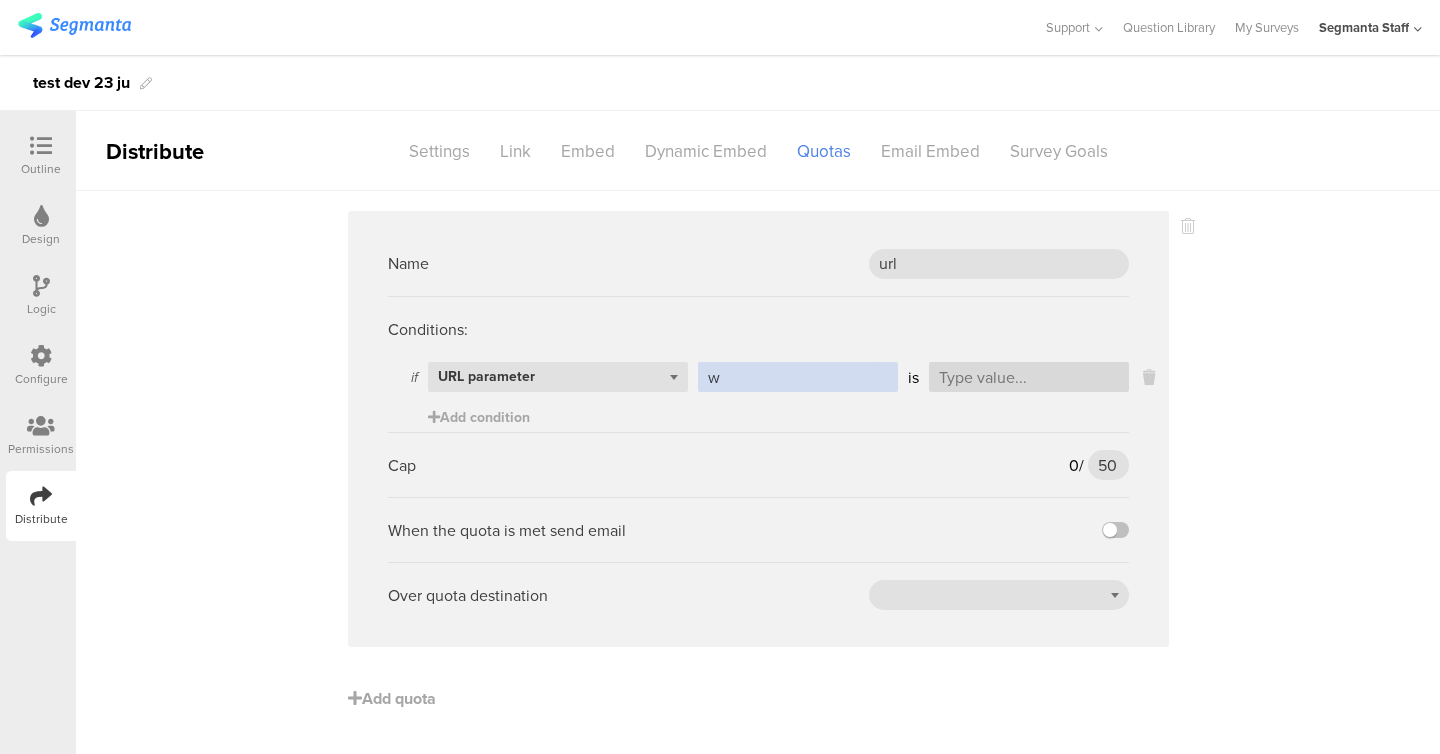 type on "w" 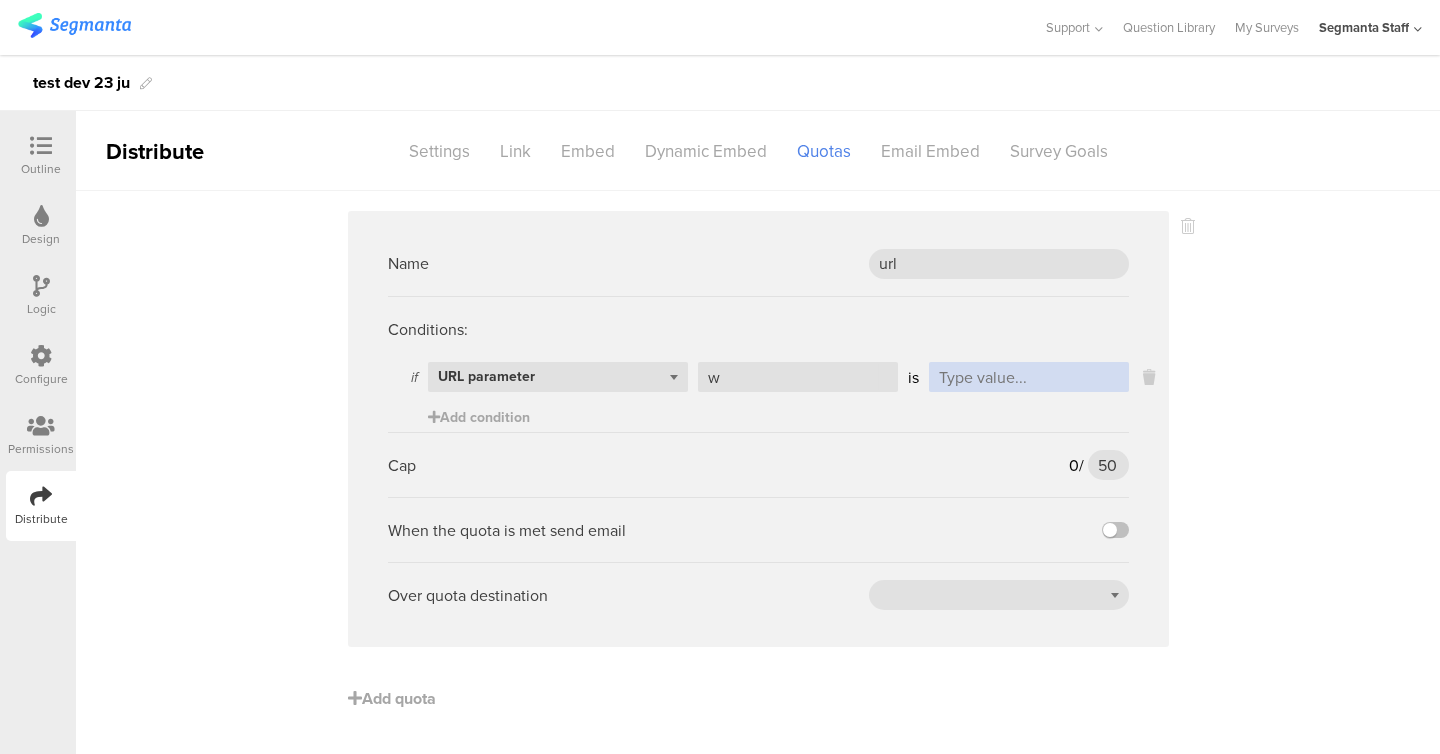 click at bounding box center (1029, 377) 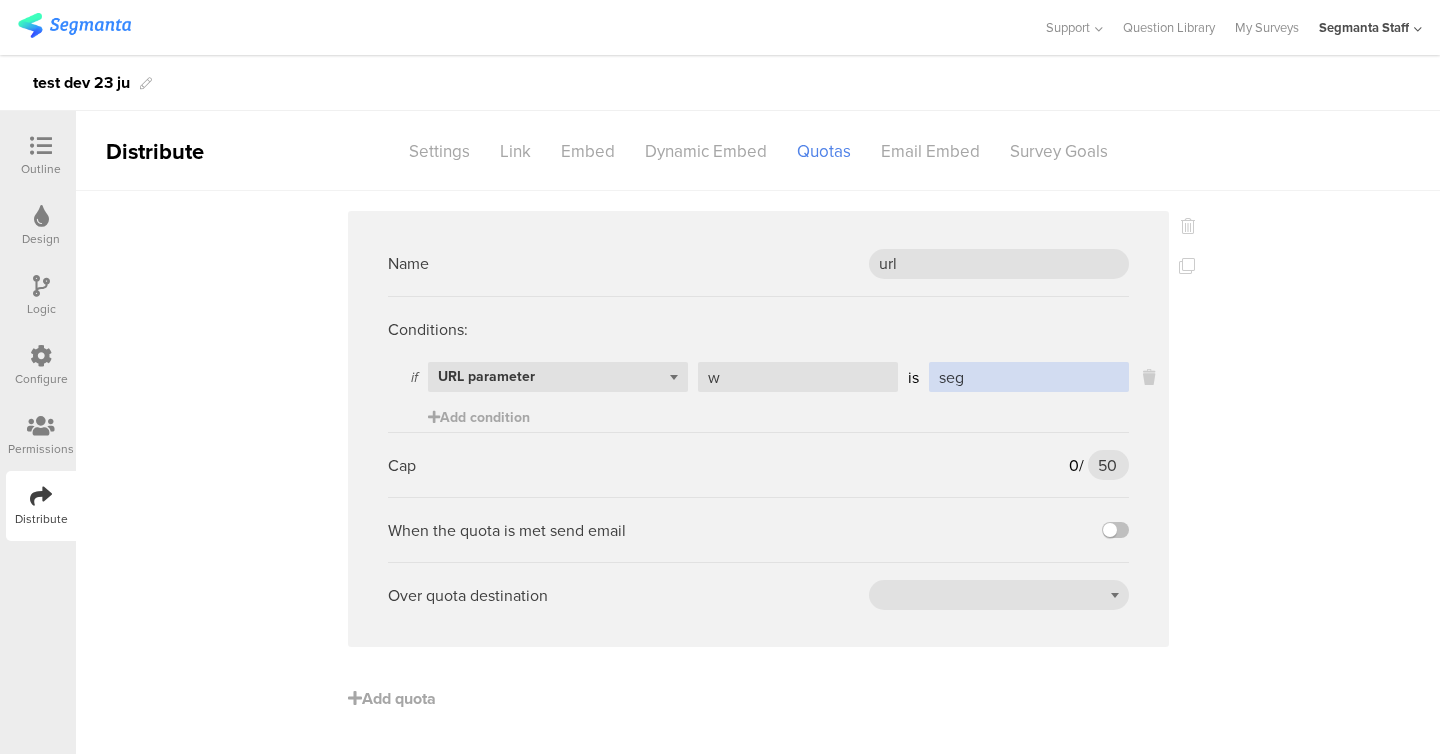type on "seg" 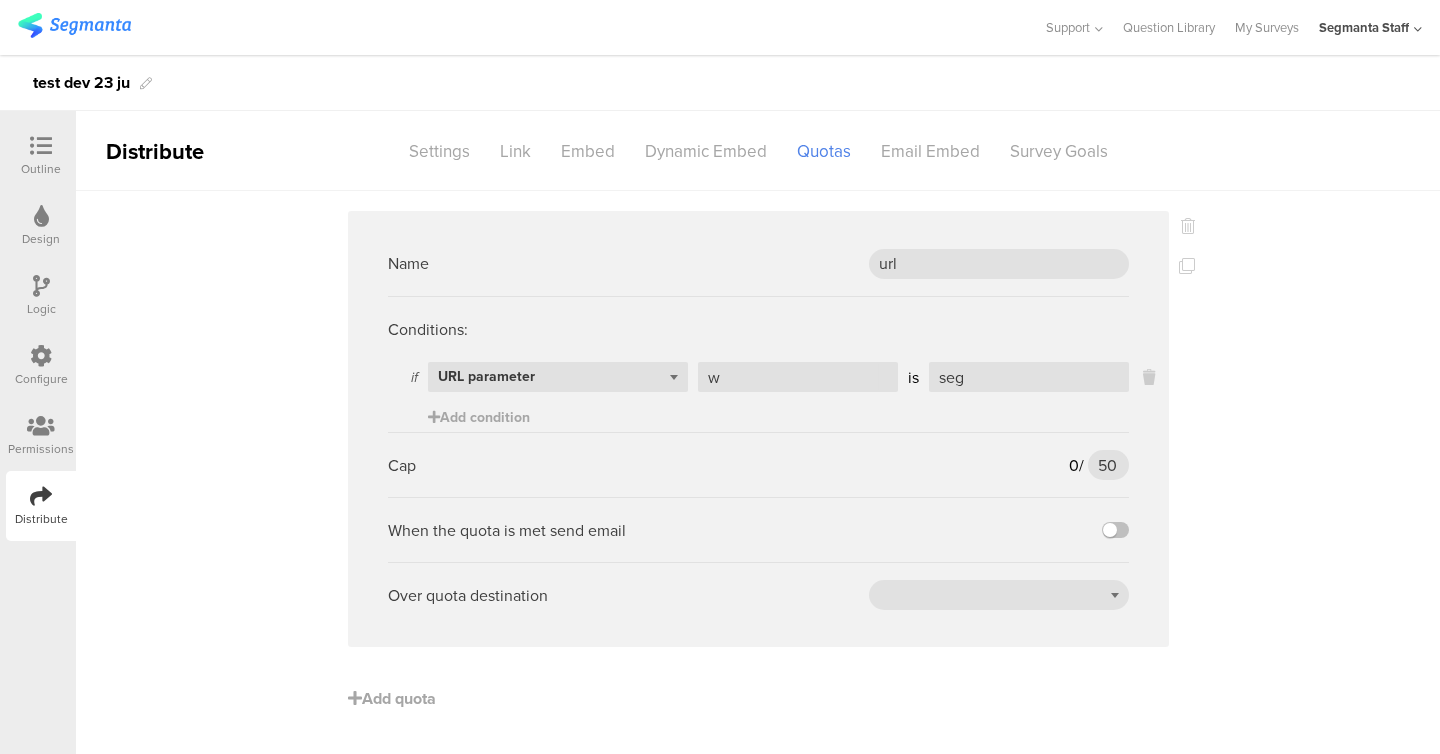 click on "Name
url
Conditions:
if
Select question...   URL parameter
w
is
seg
Add condition
Cap
0
/
50
50
When the quota is met send email
Recipients:  (Comma separated email addresses)
Over quota destination" at bounding box center [758, 429] 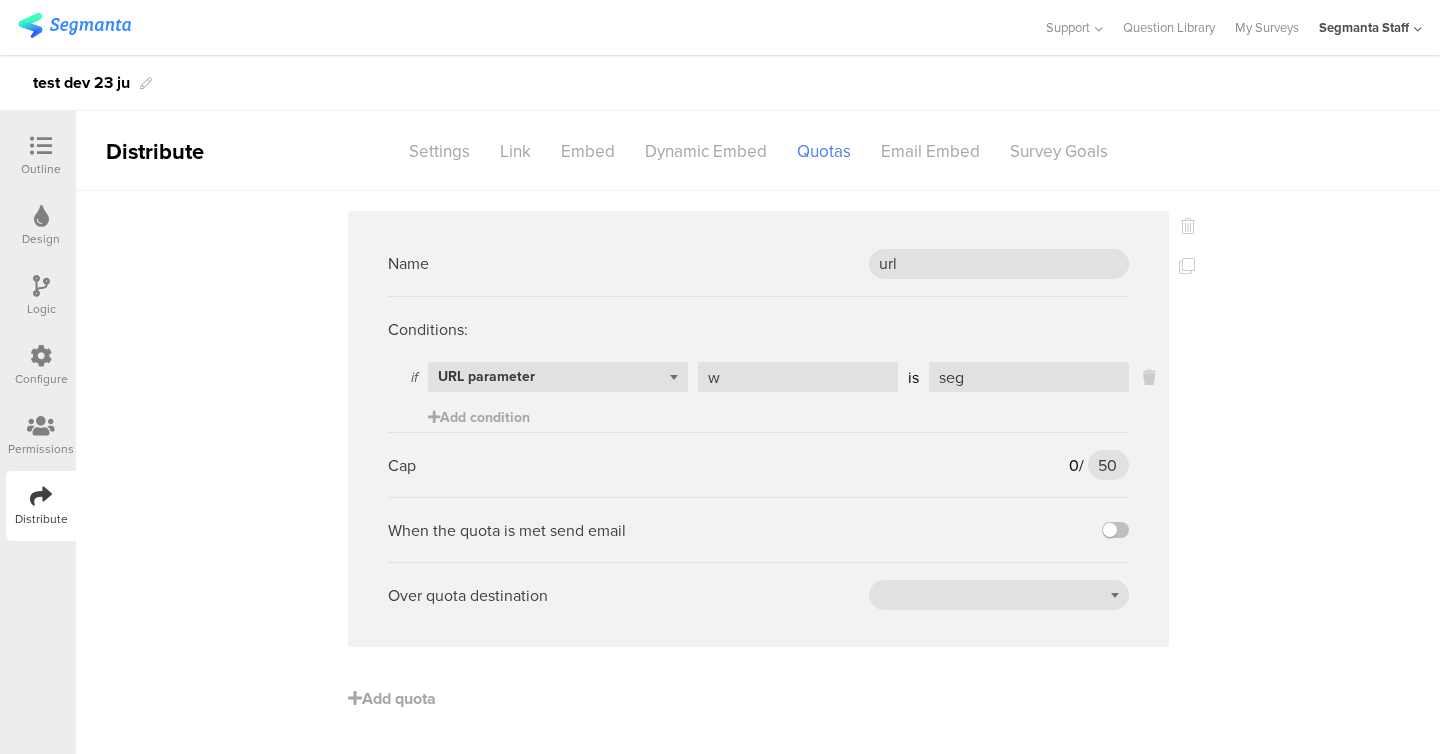 click on "Name
url
Conditions:
if
Select question...   URL parameter
w
is
seg
Add condition
Cap
0
/
50
50
When the quota is met send email
Recipients:  (Comma separated email addresses)
Over quota destination" at bounding box center [758, 429] 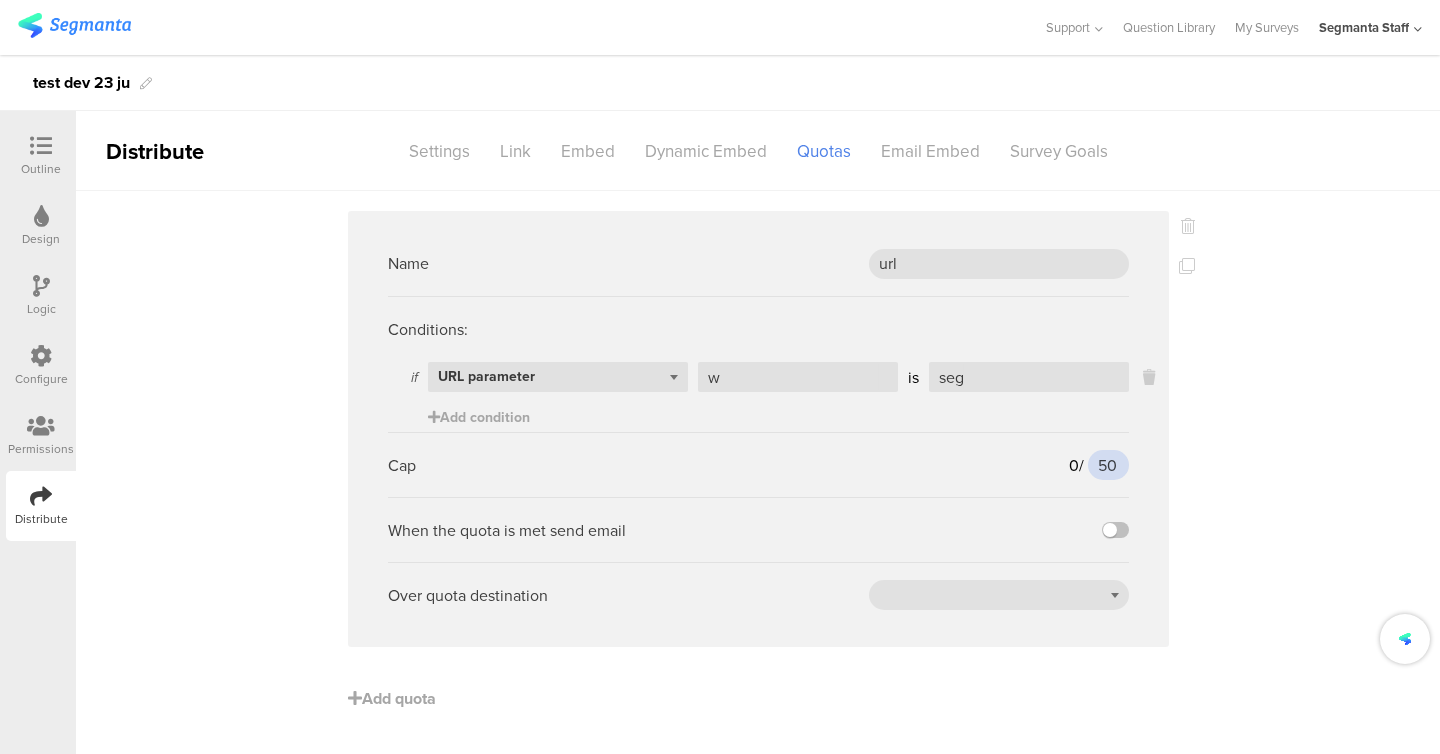 click on "50" at bounding box center [1108, 465] 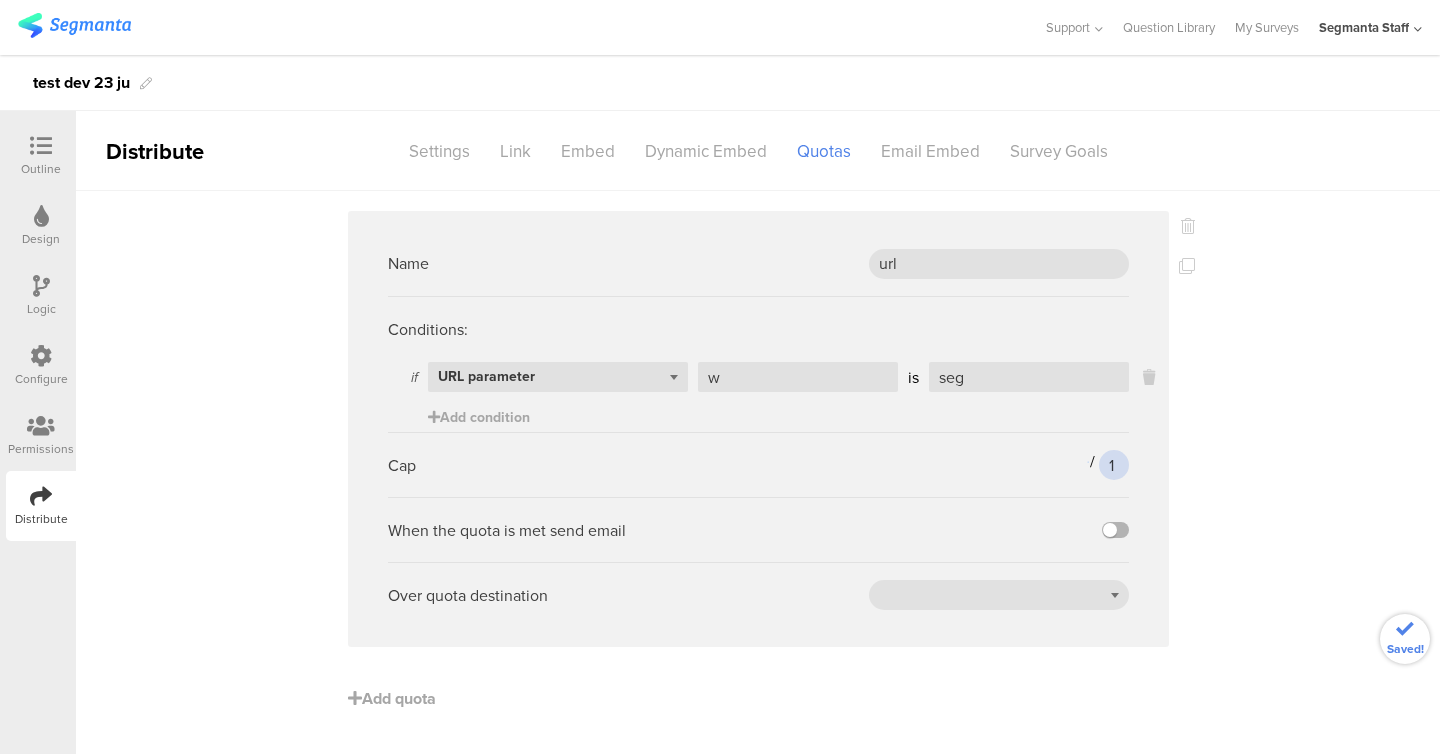 type on "1" 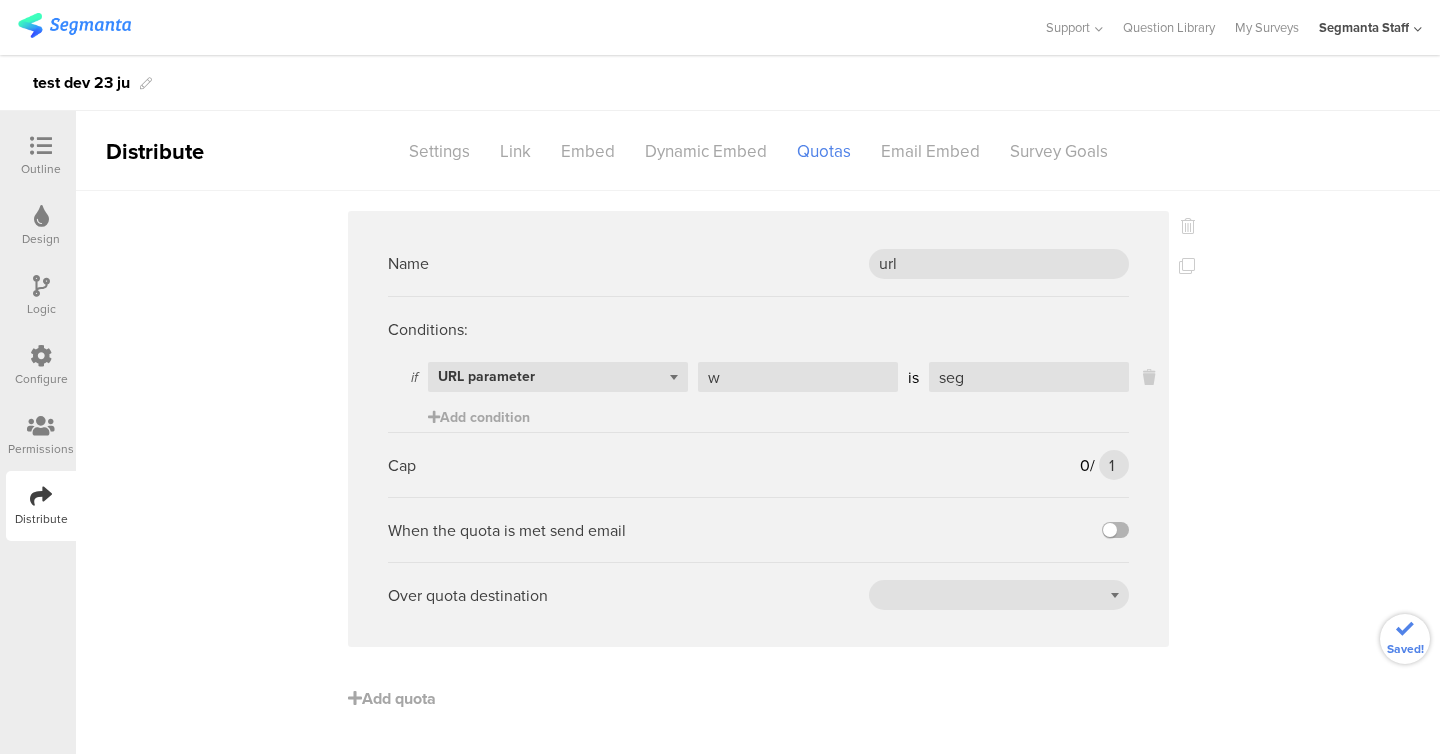 click at bounding box center (1115, 530) 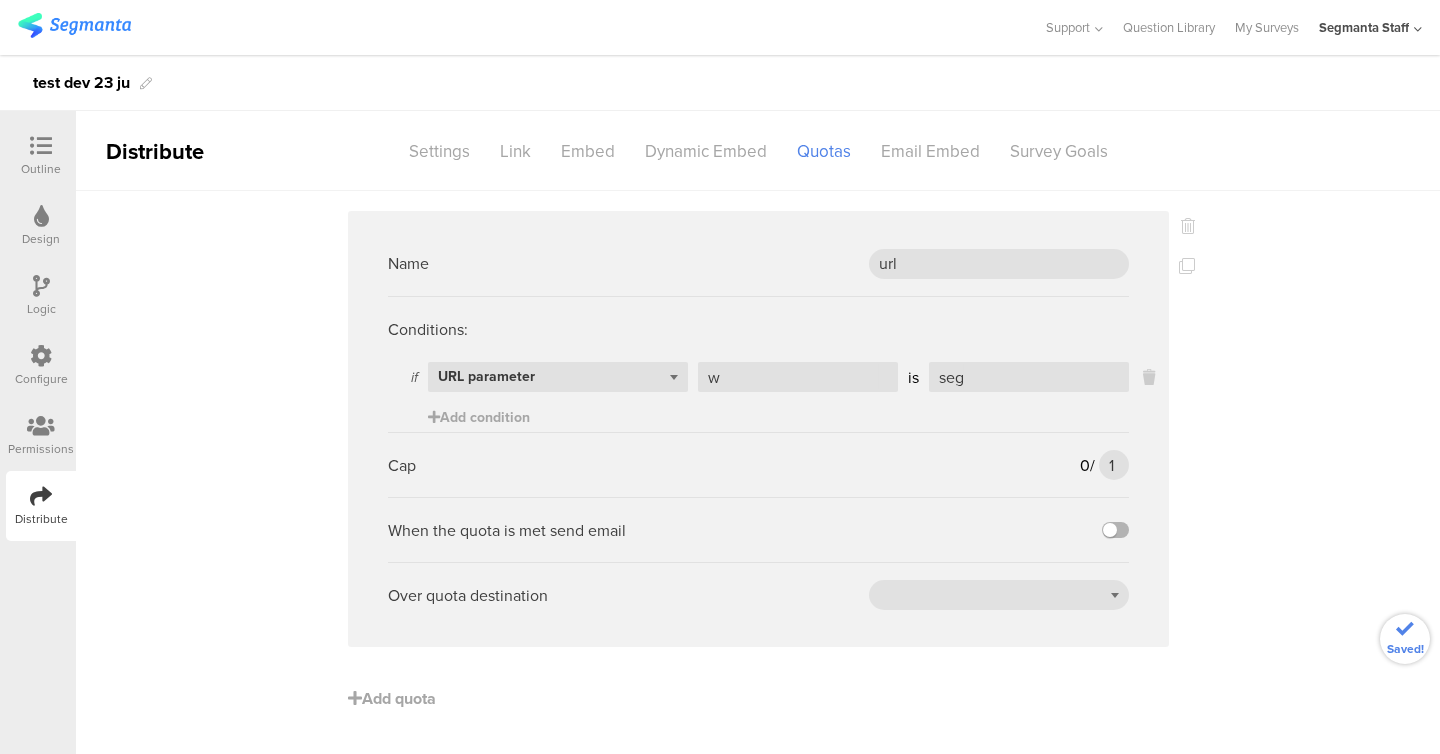 click at bounding box center [0, 0] 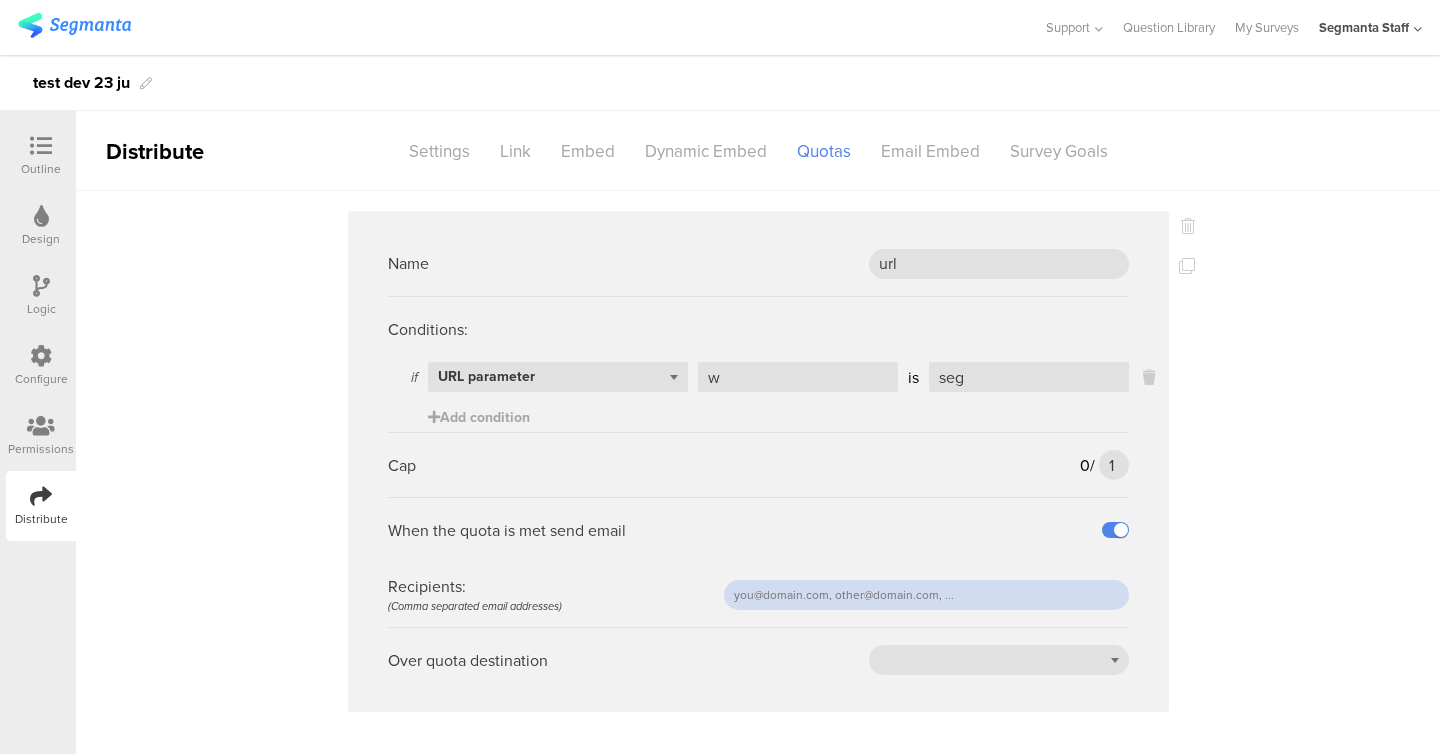 click at bounding box center (926, 595) 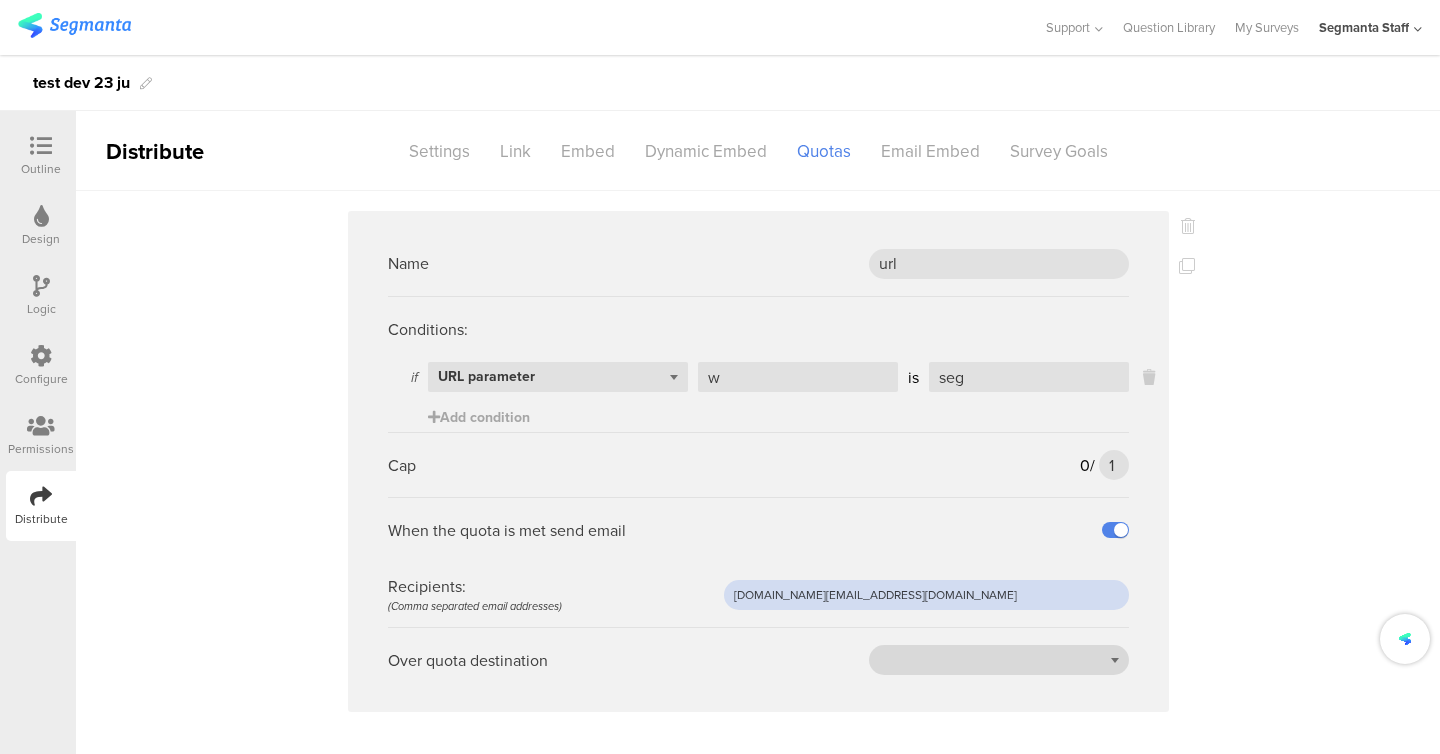 type on "[DOMAIN_NAME][EMAIL_ADDRESS][DOMAIN_NAME]" 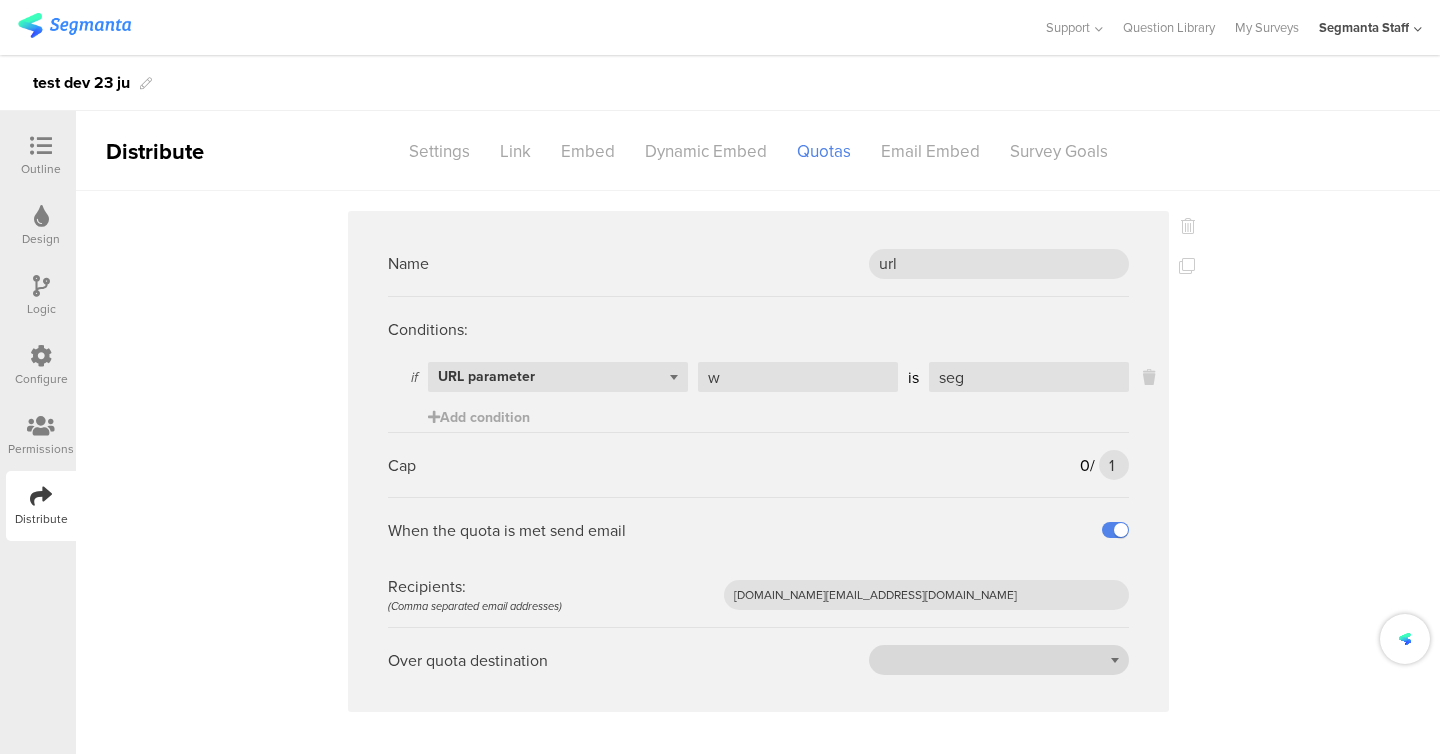click at bounding box center [999, 660] 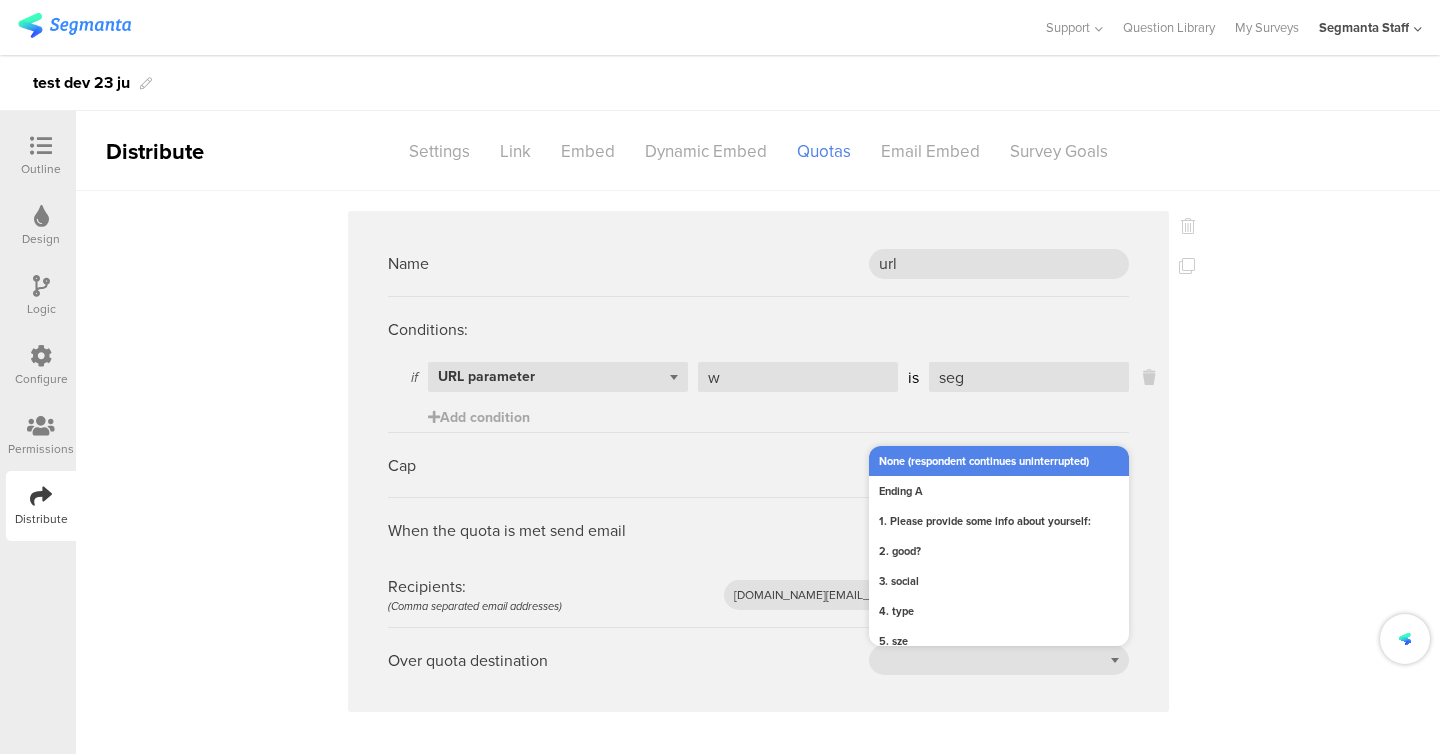 click on "None (respondent continues uninterrupted)" at bounding box center (999, 461) 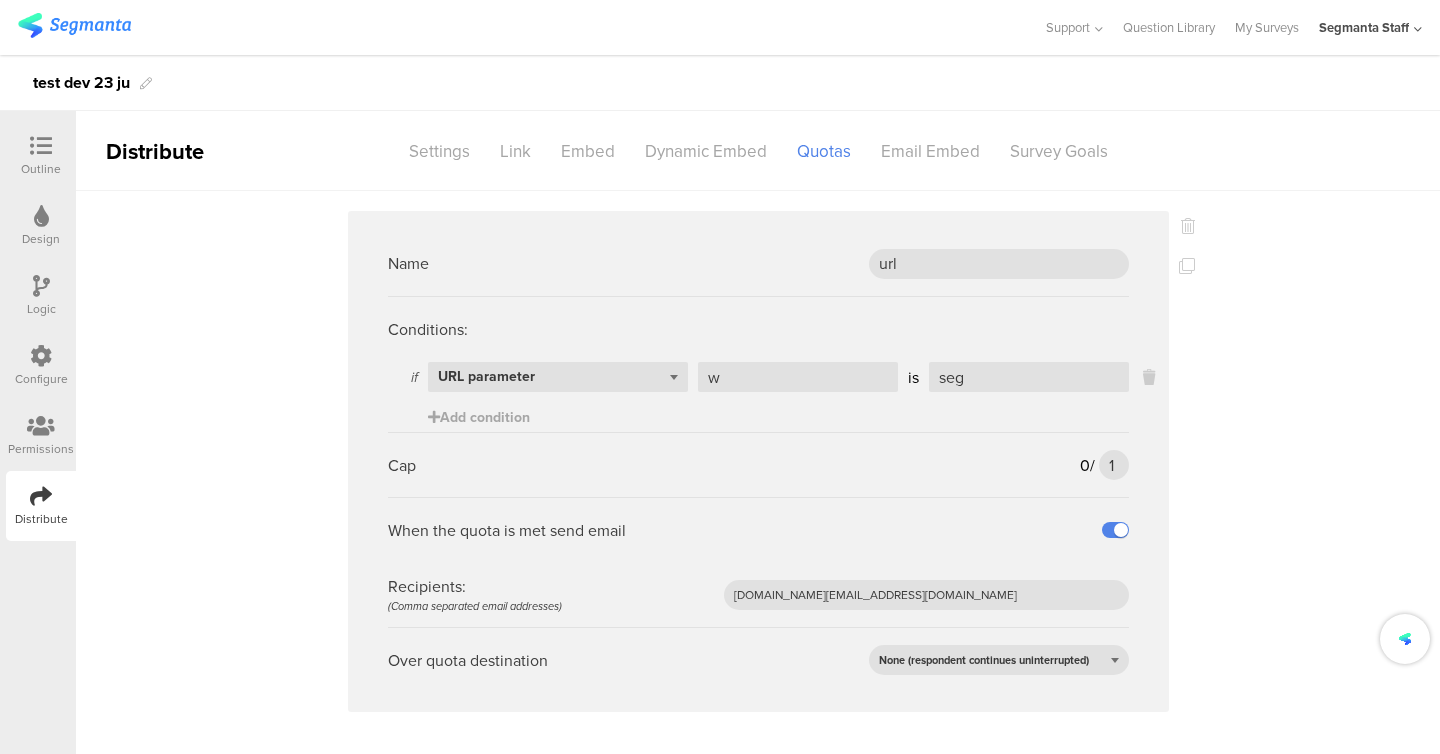 click on "Name
url
Conditions:
if
Select question...   URL parameter
w
is
seg
Add condition
Cap
0
/
1
1
When the quota is met send email
Recipients:  (Comma separated email addresses)
[DOMAIN_NAME][EMAIL_ADDRESS][DOMAIN_NAME]
Over quota destination
None (respondent continues uninterrupted)
Add quota" at bounding box center (758, 503) 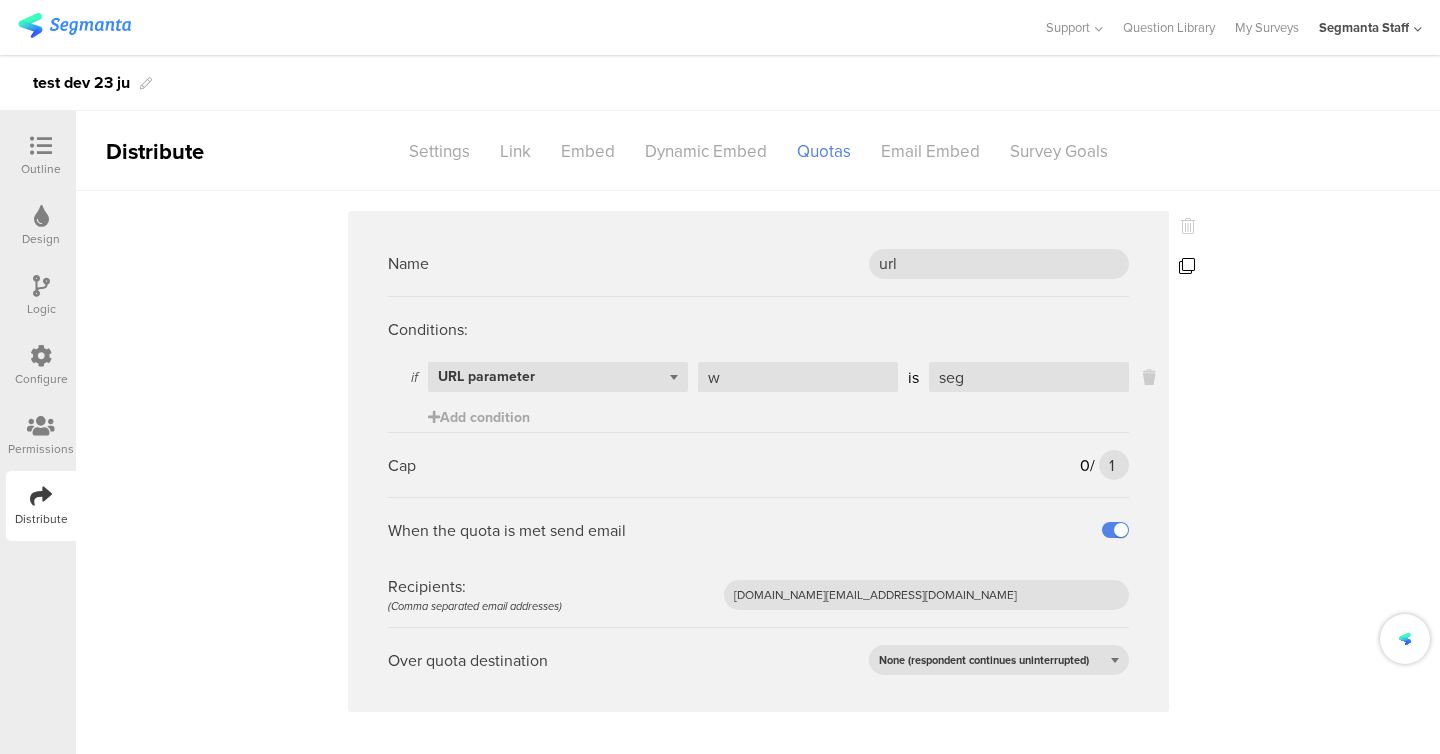 click at bounding box center (1187, 266) 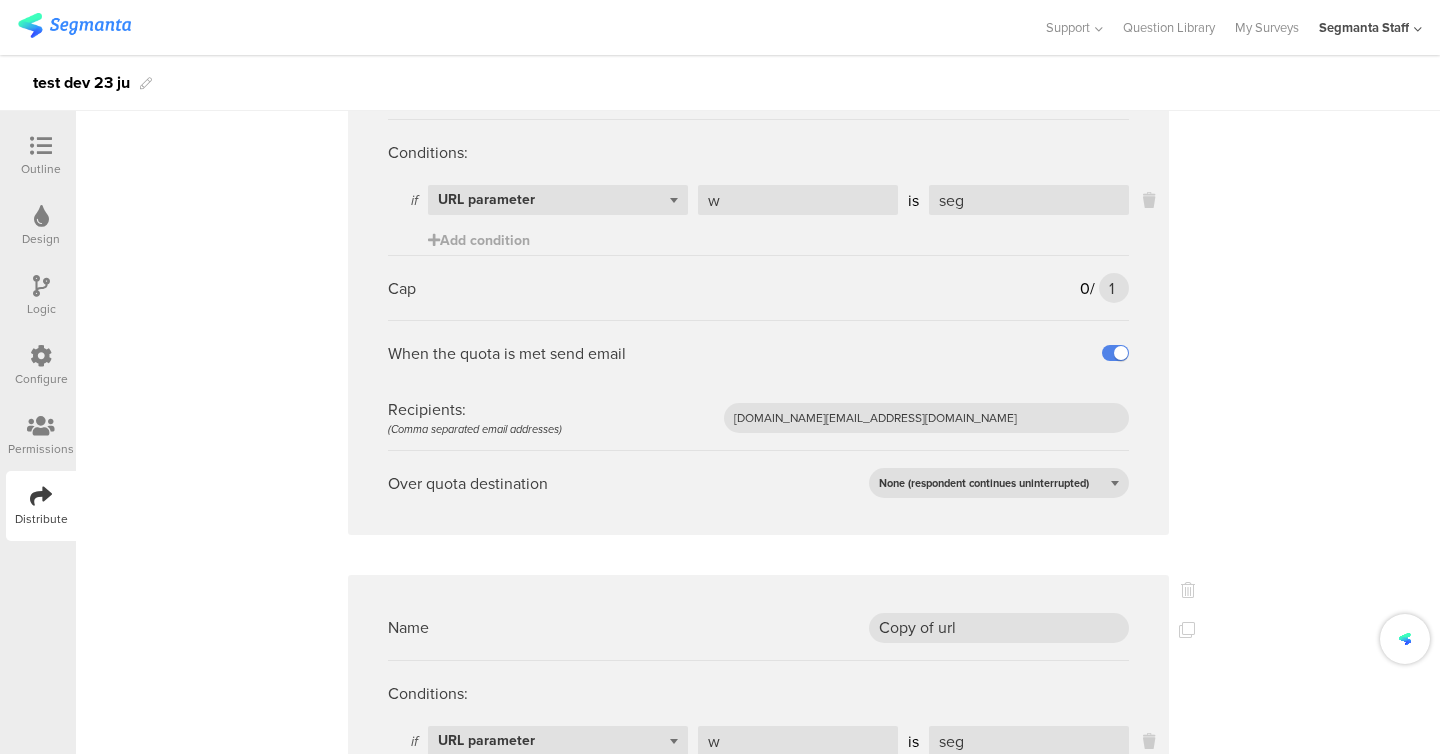 scroll, scrollTop: 378, scrollLeft: 0, axis: vertical 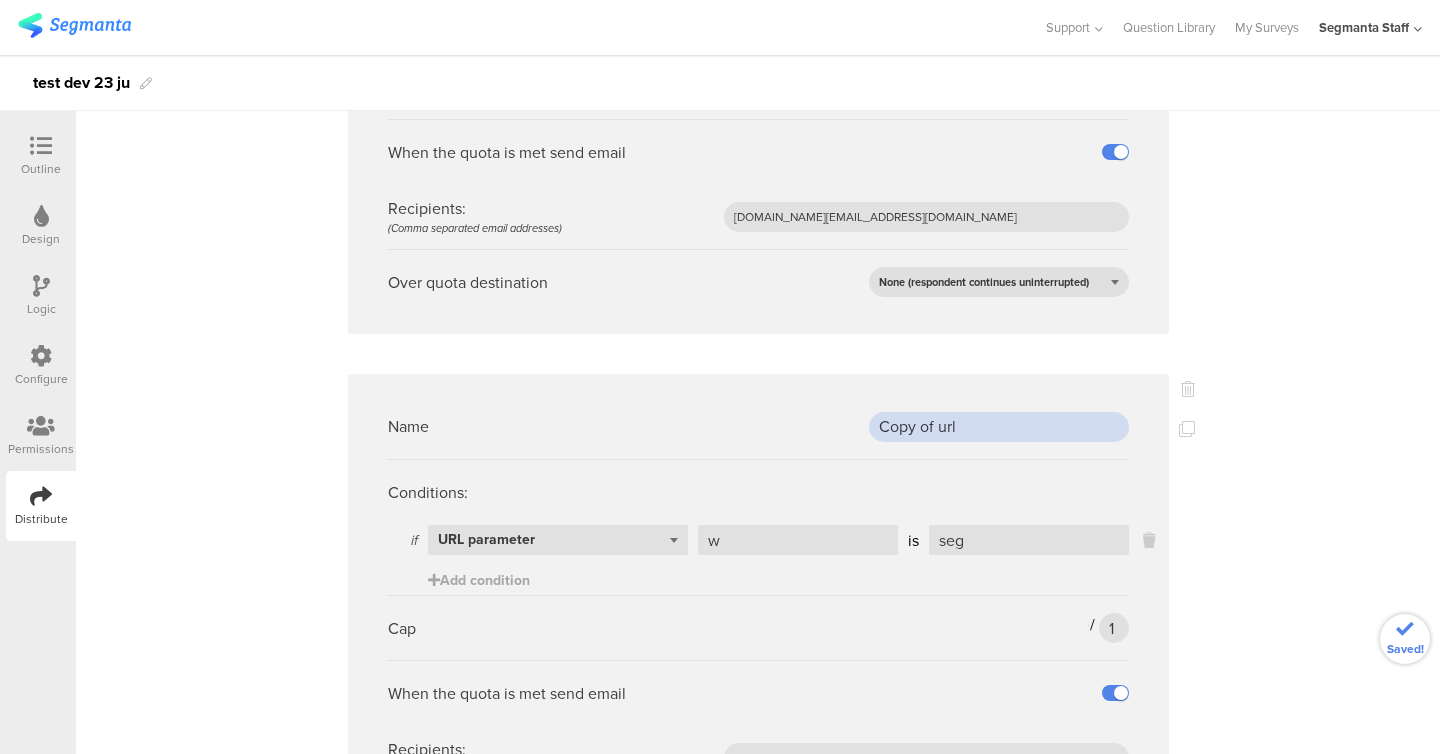 click on "Copy of url" at bounding box center (999, 427) 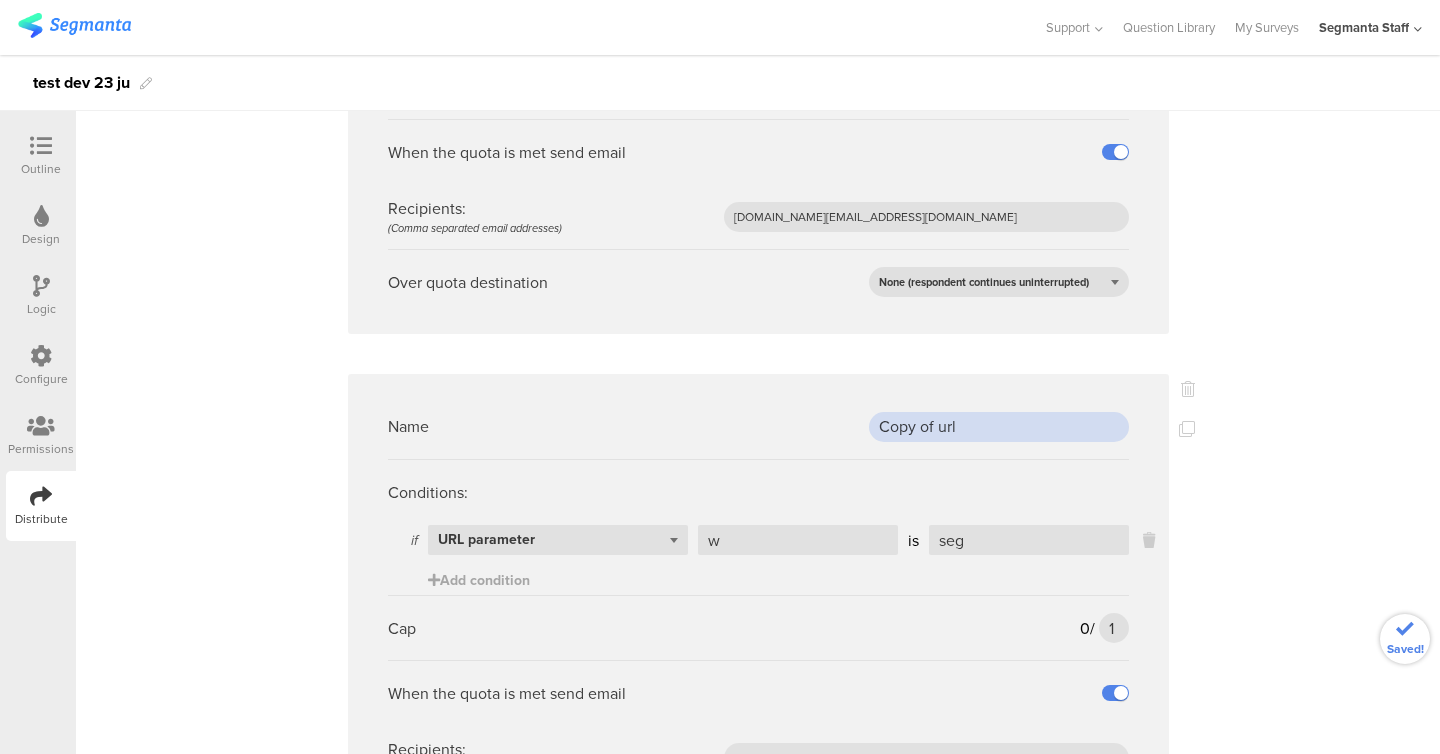click on "Copy of url" at bounding box center [999, 427] 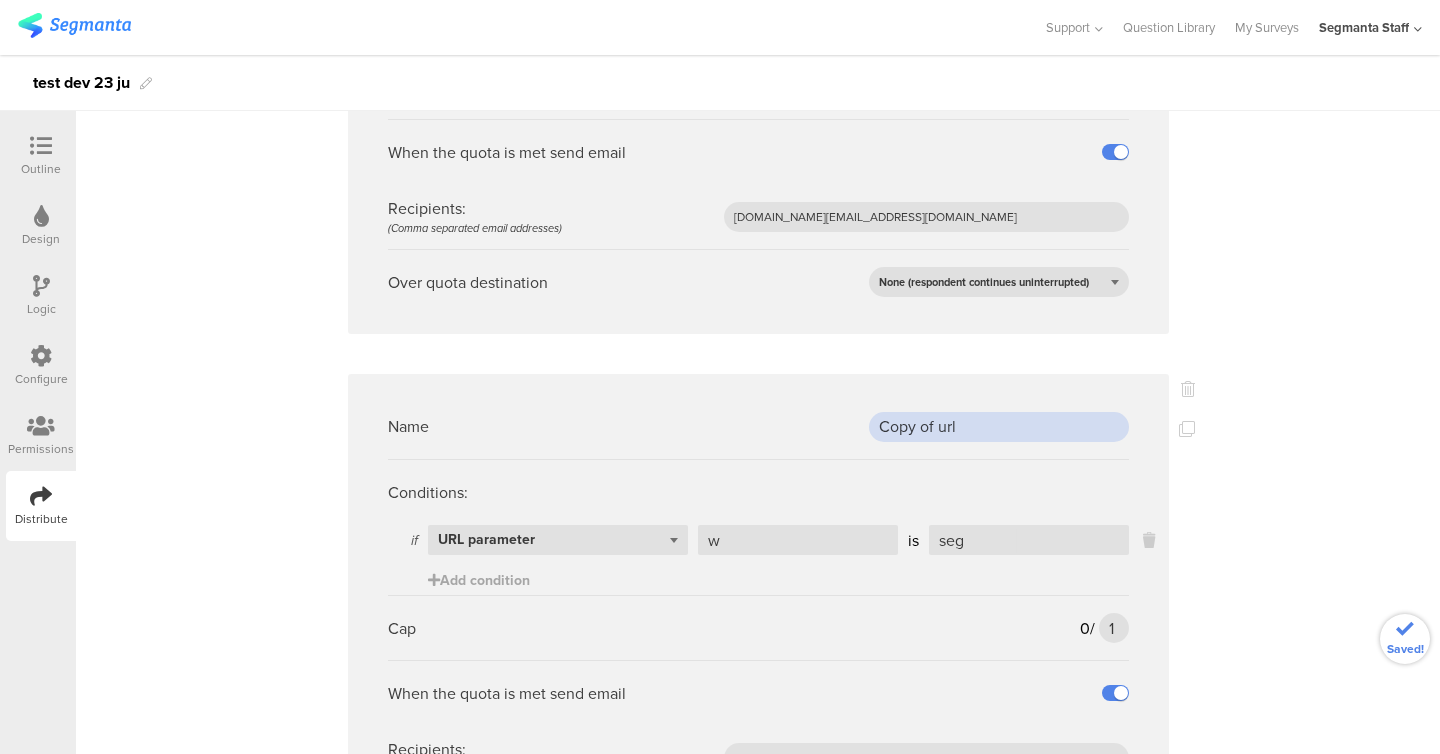 click on "Copy of url" at bounding box center (999, 427) 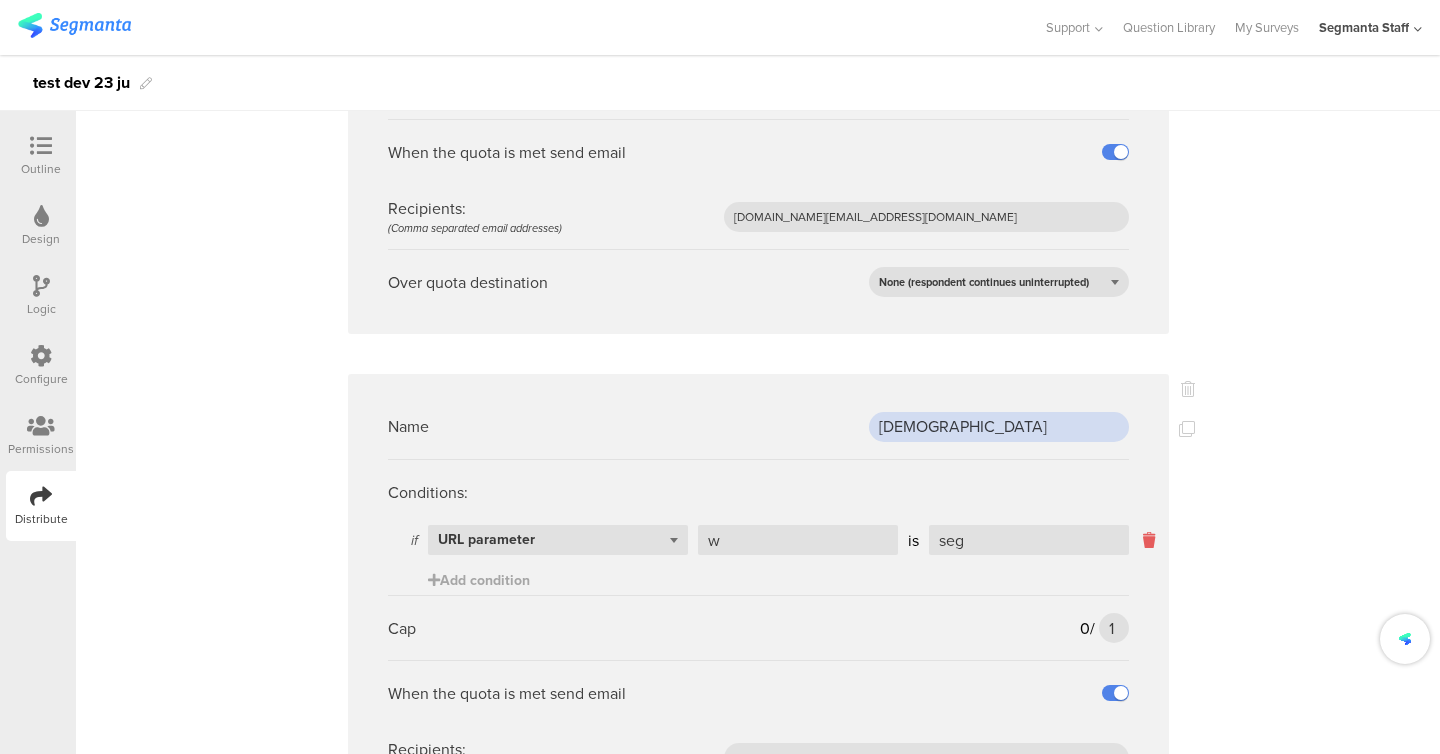type on "[DEMOGRAPHIC_DATA]" 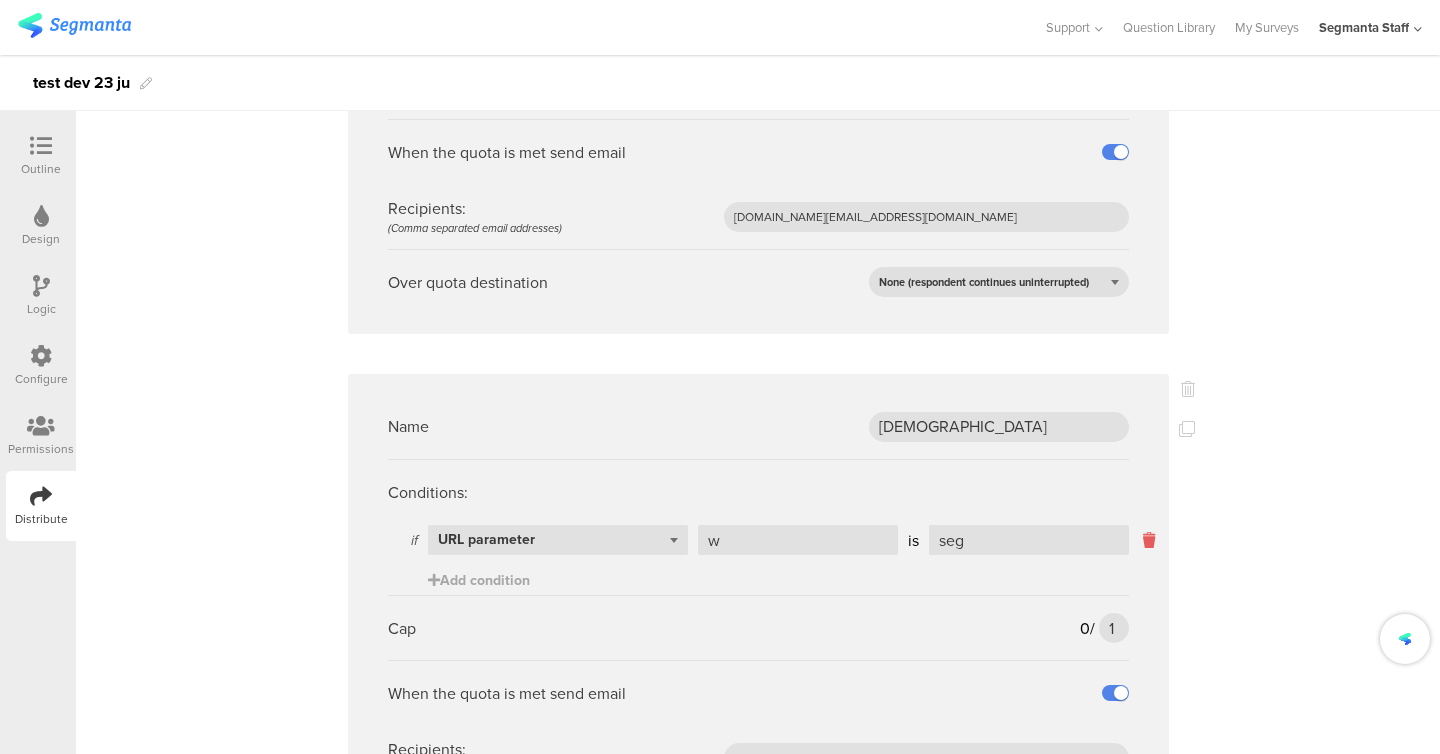 click at bounding box center (1149, 540) 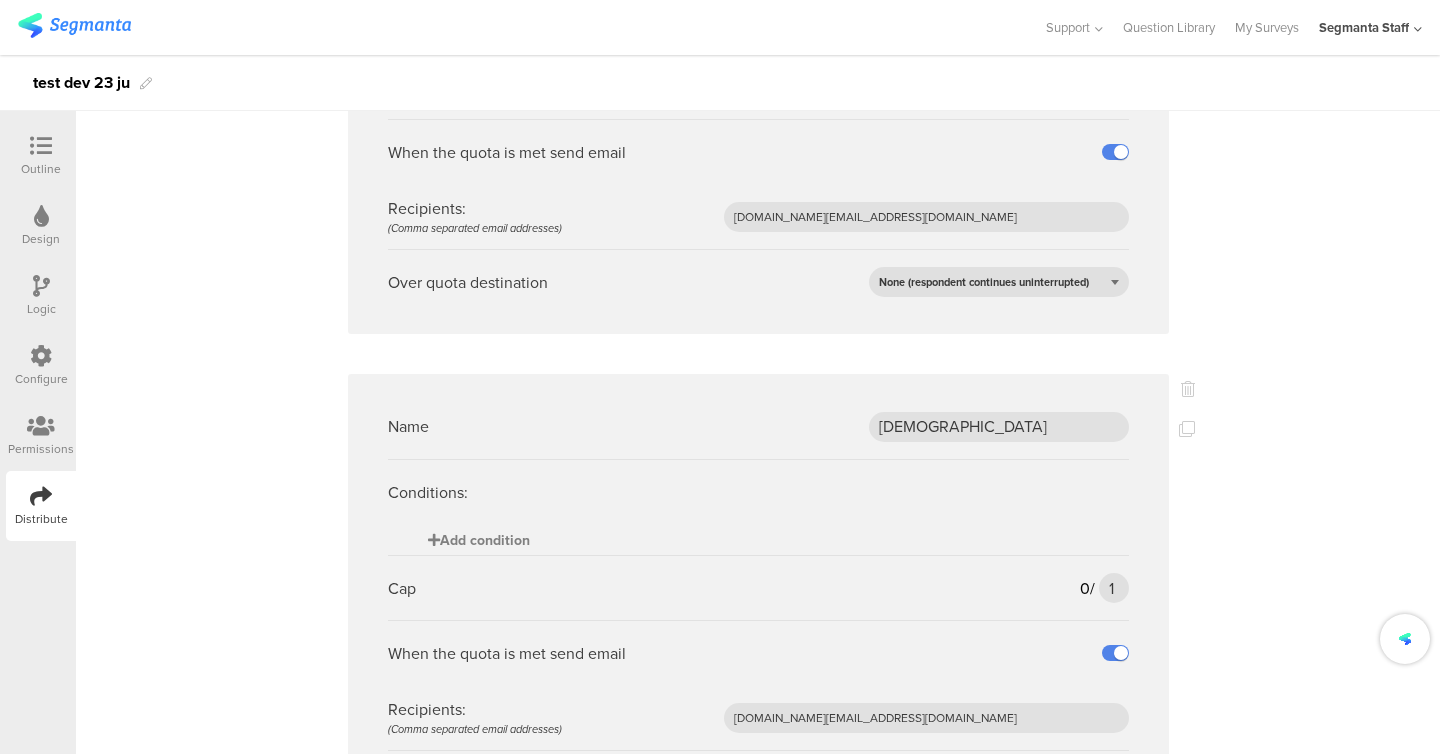 click on "Add condition" at bounding box center [479, 540] 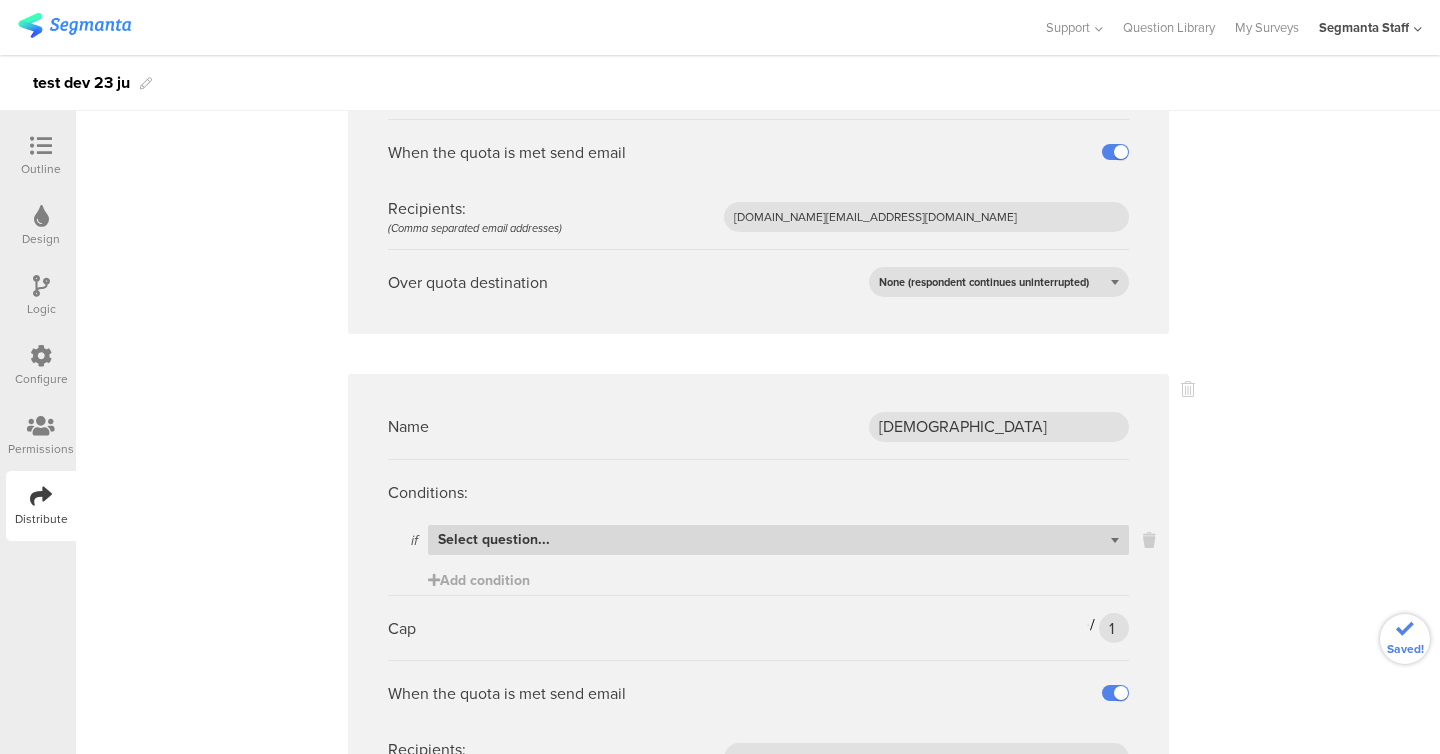 click on "Select question..." at bounding box center (778, 540) 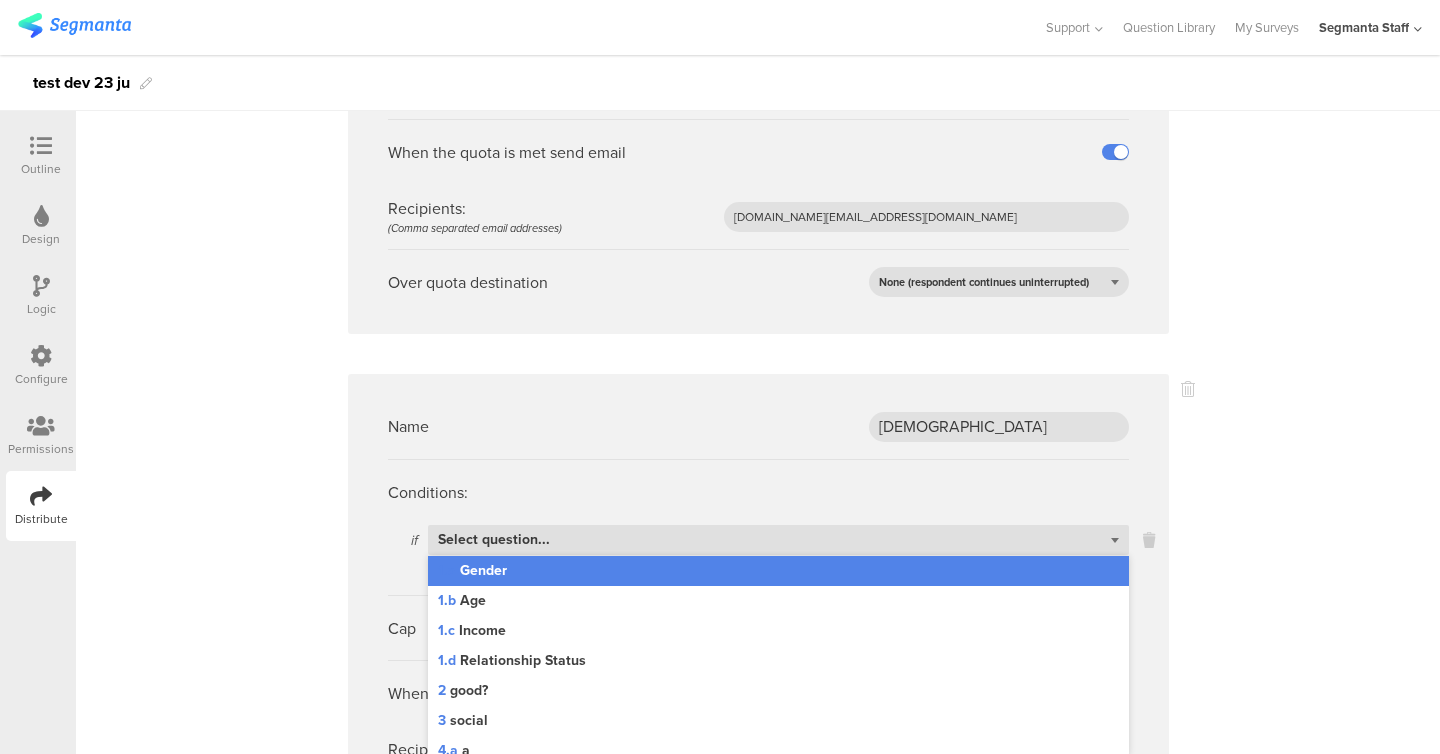 click on "1.a Gender" at bounding box center [778, 571] 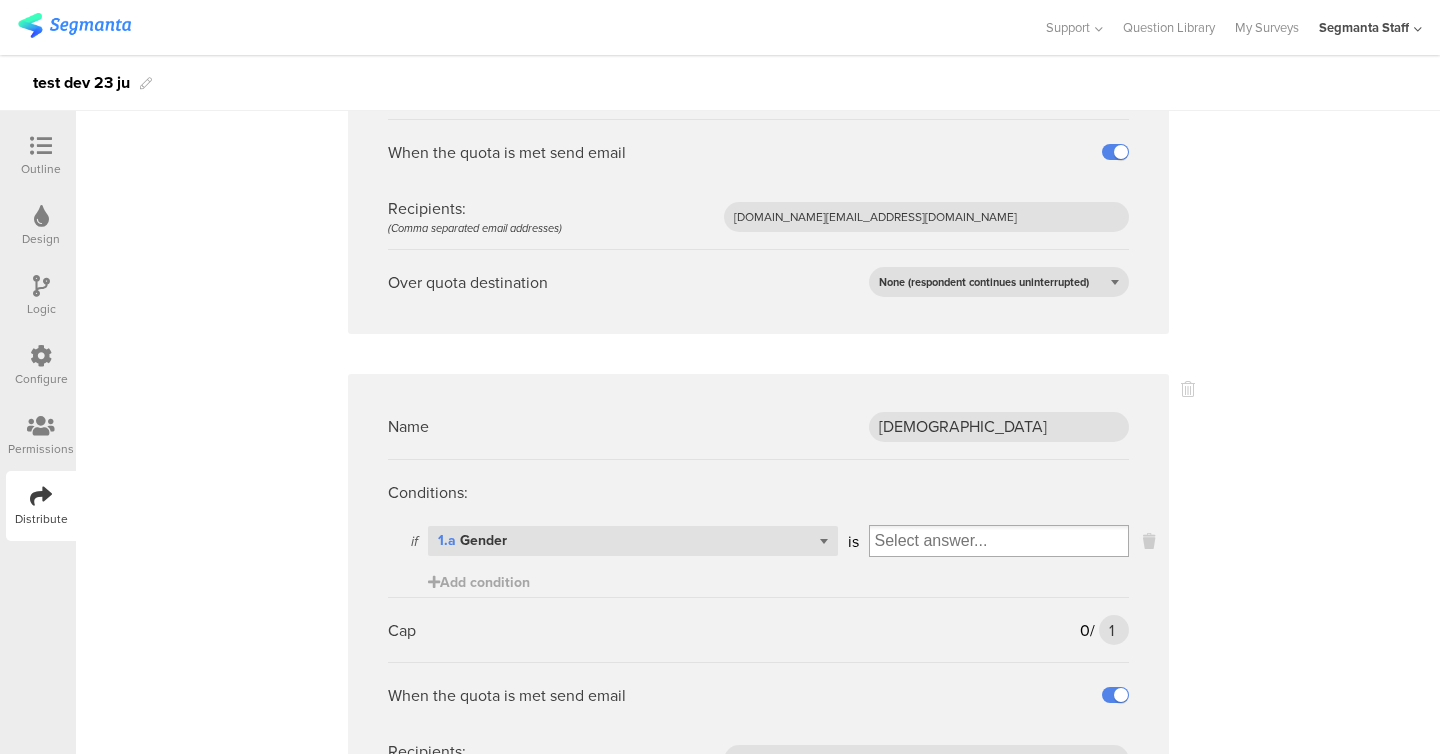 click at bounding box center [999, 541] 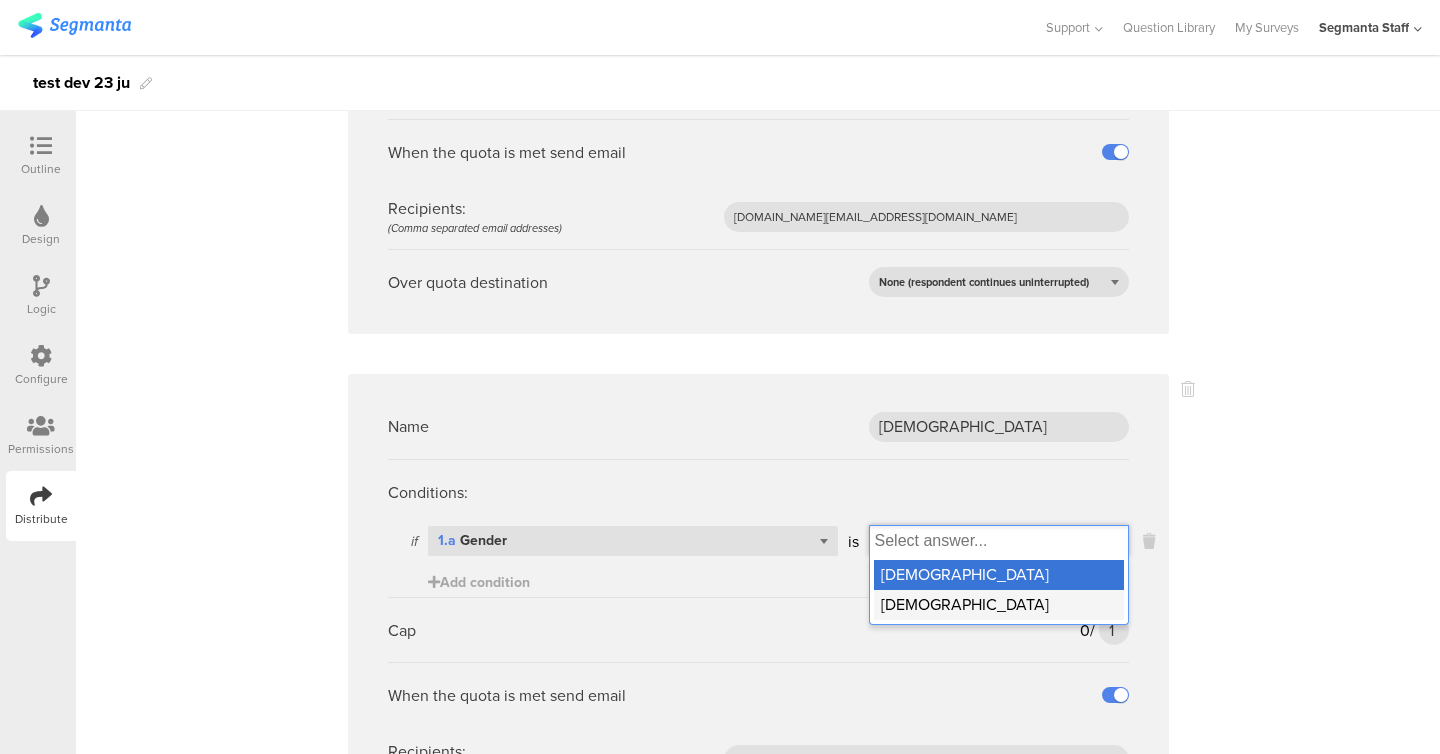 click on "[DEMOGRAPHIC_DATA]" at bounding box center [999, 605] 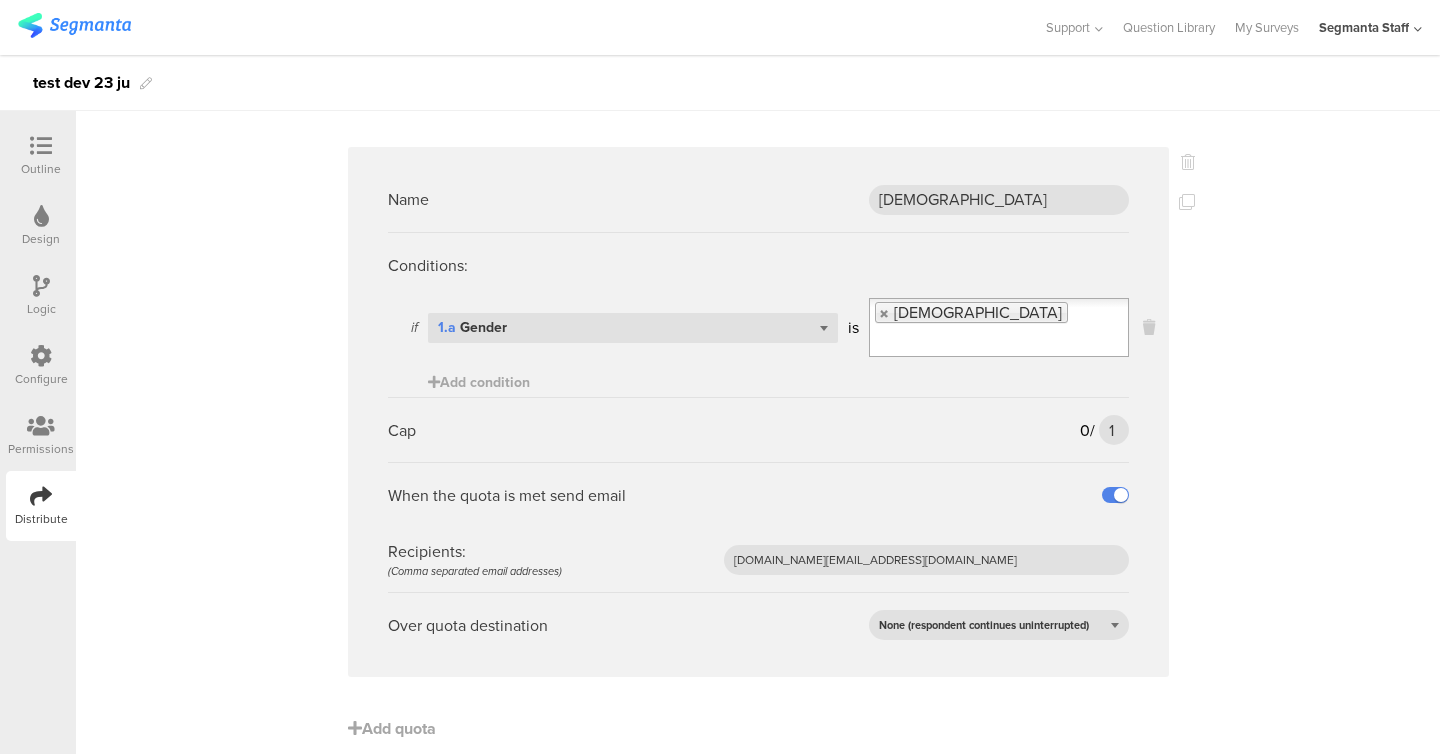 scroll, scrollTop: 0, scrollLeft: 0, axis: both 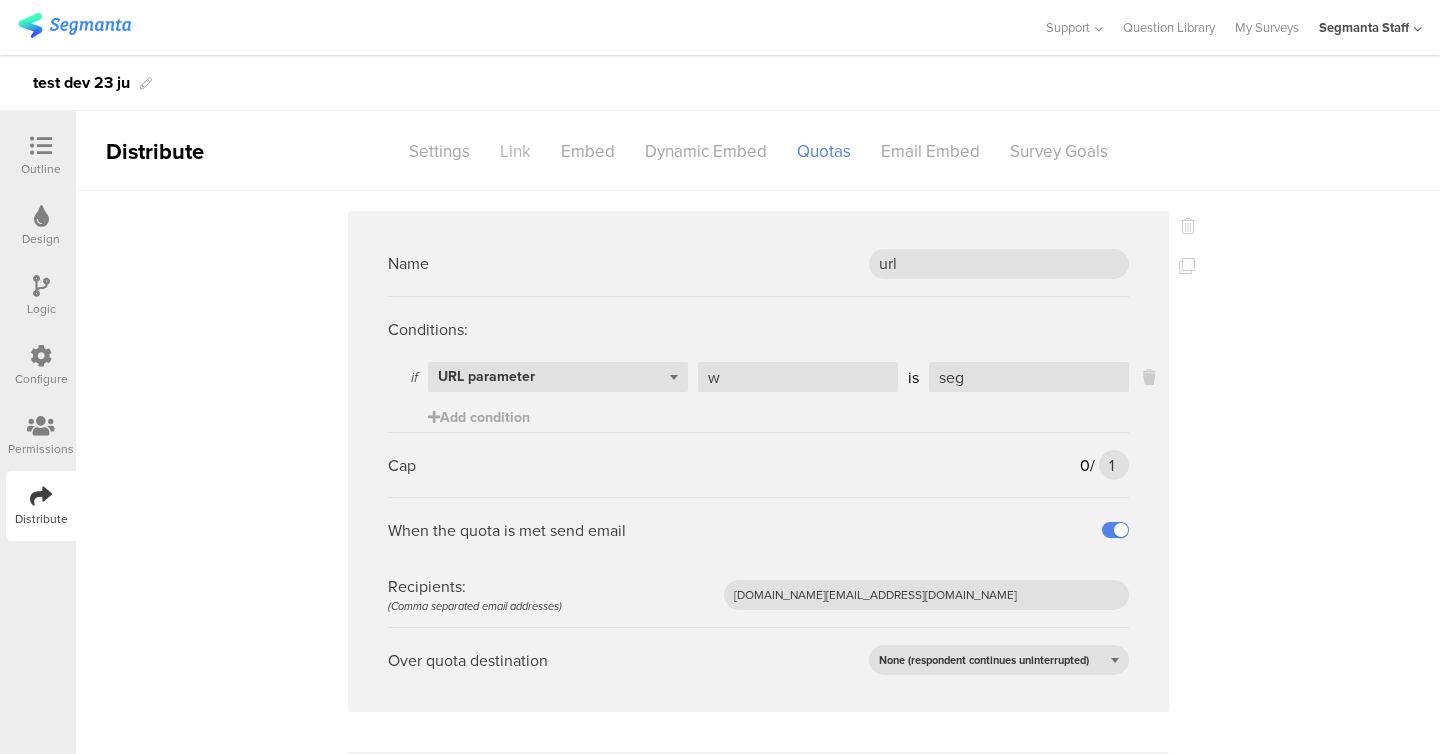 click on "Link" at bounding box center (515, 151) 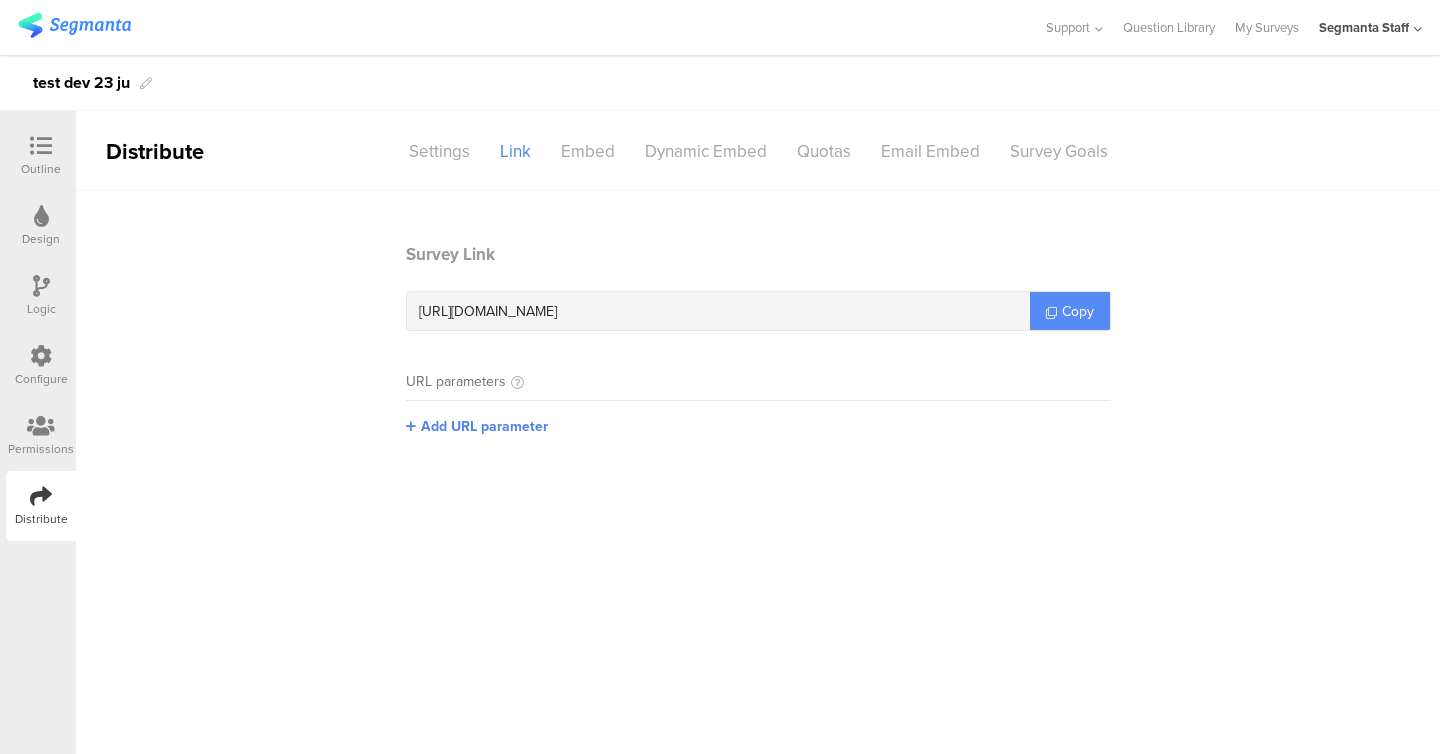 click on "Copy" at bounding box center [1078, 311] 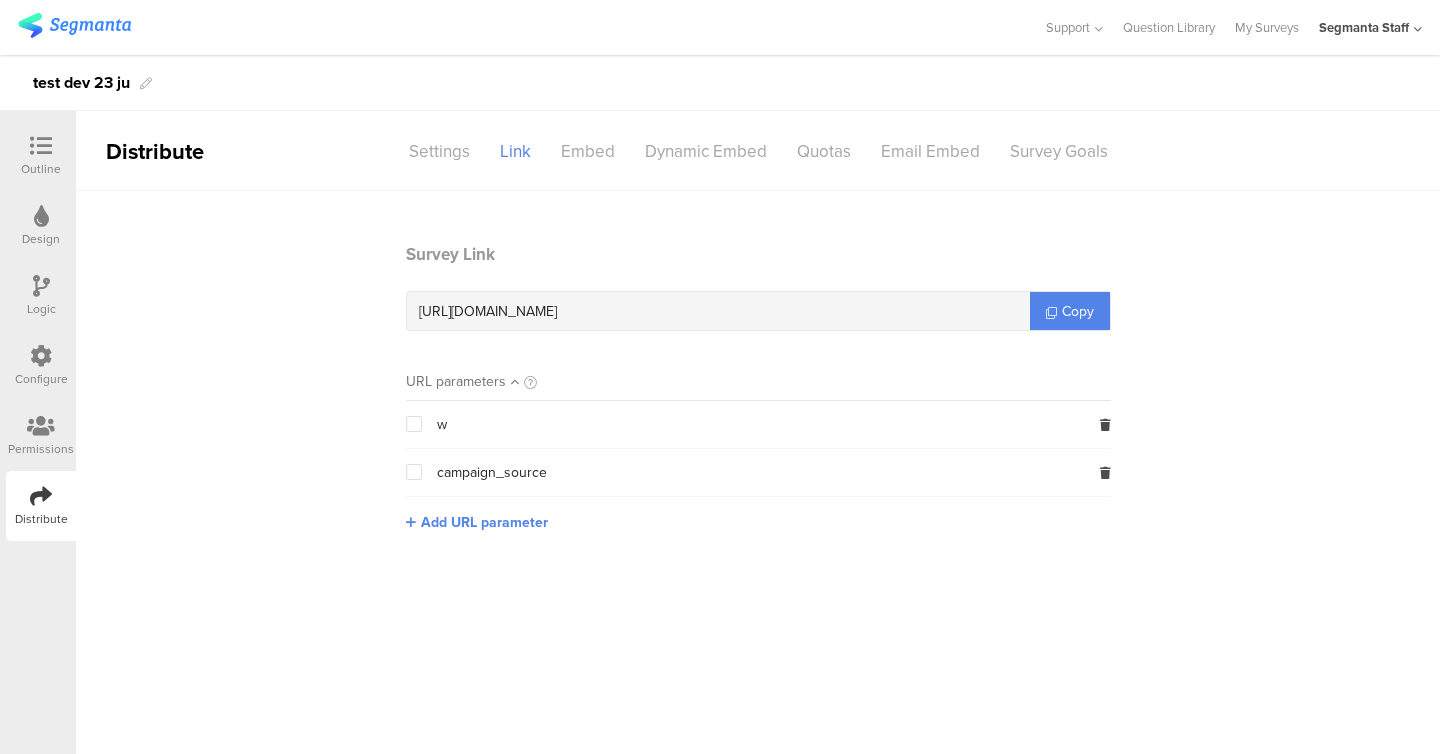 click on "Survey Link     [URL][DOMAIN_NAME]     Copy     URL parameters           w       campaign_source           Add URL parameter" at bounding box center (758, 472) 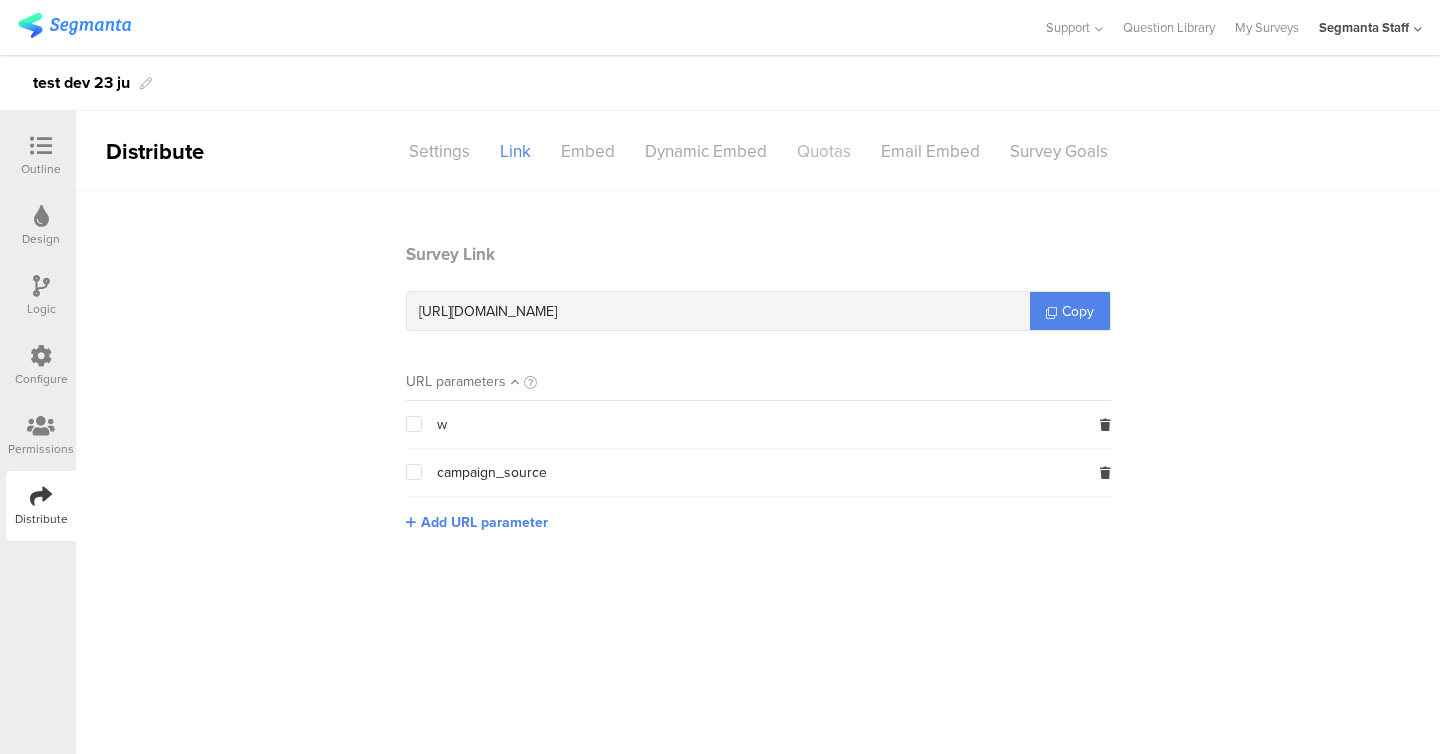 click on "Quotas" at bounding box center (824, 151) 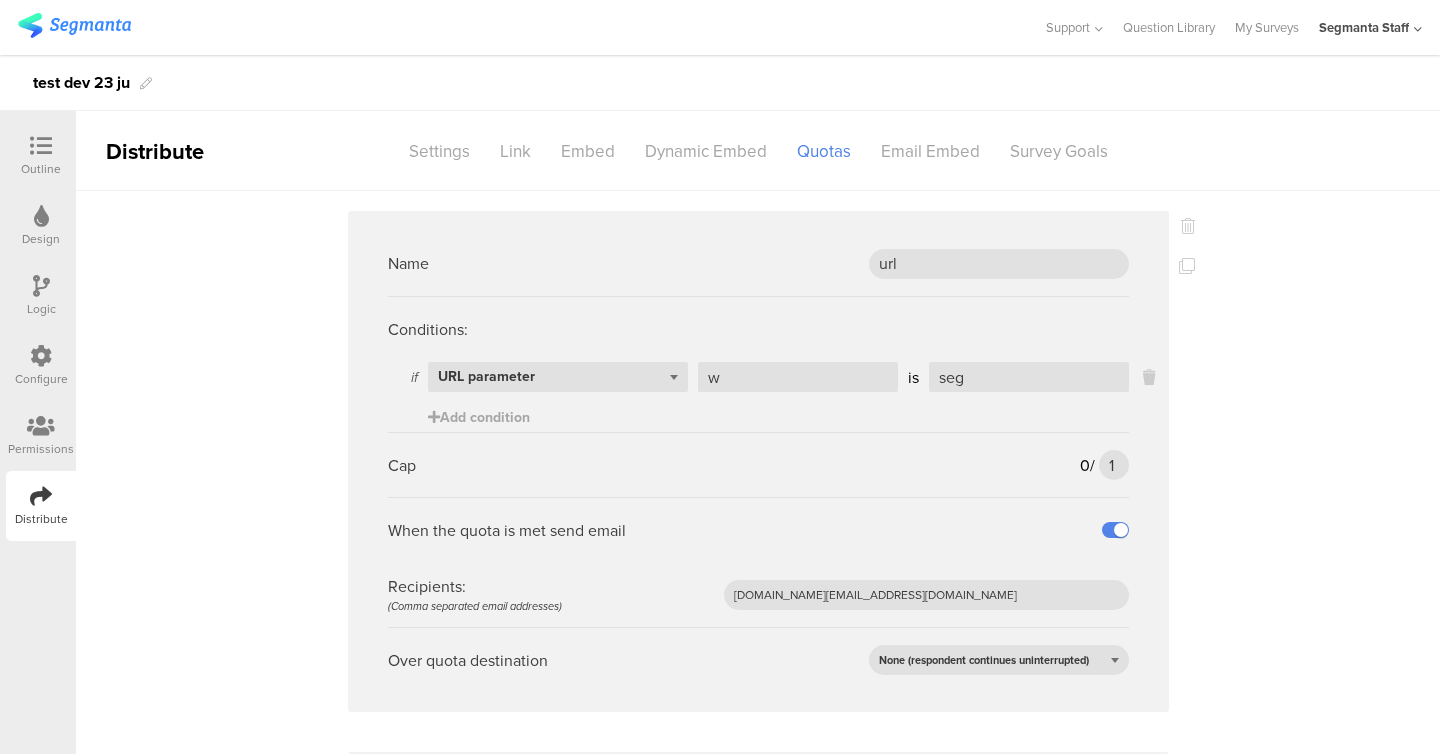 click on "Distribute
Settings Link Embed Dynamic Embed Quotas Email Embed Survey Goals" at bounding box center (758, 151) 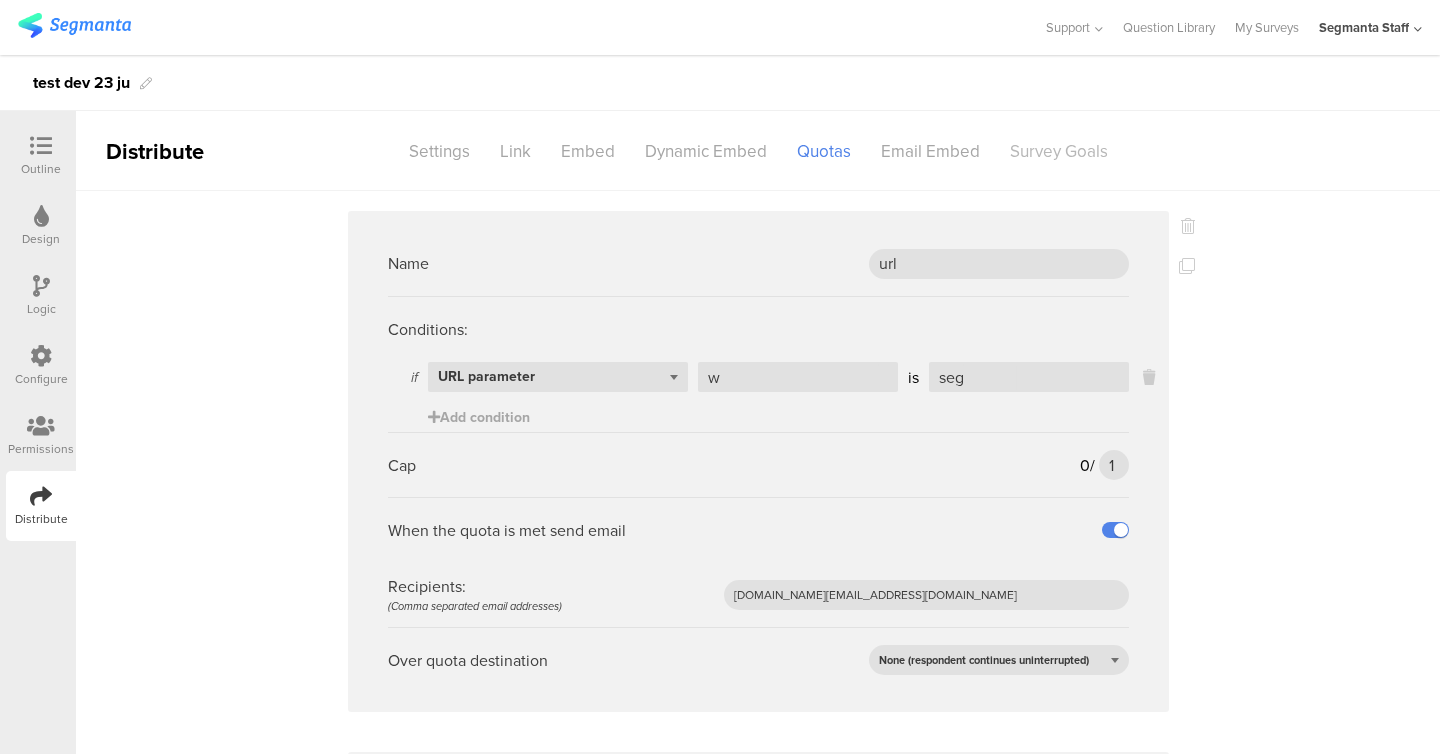 click on "Survey Goals" at bounding box center (1059, 151) 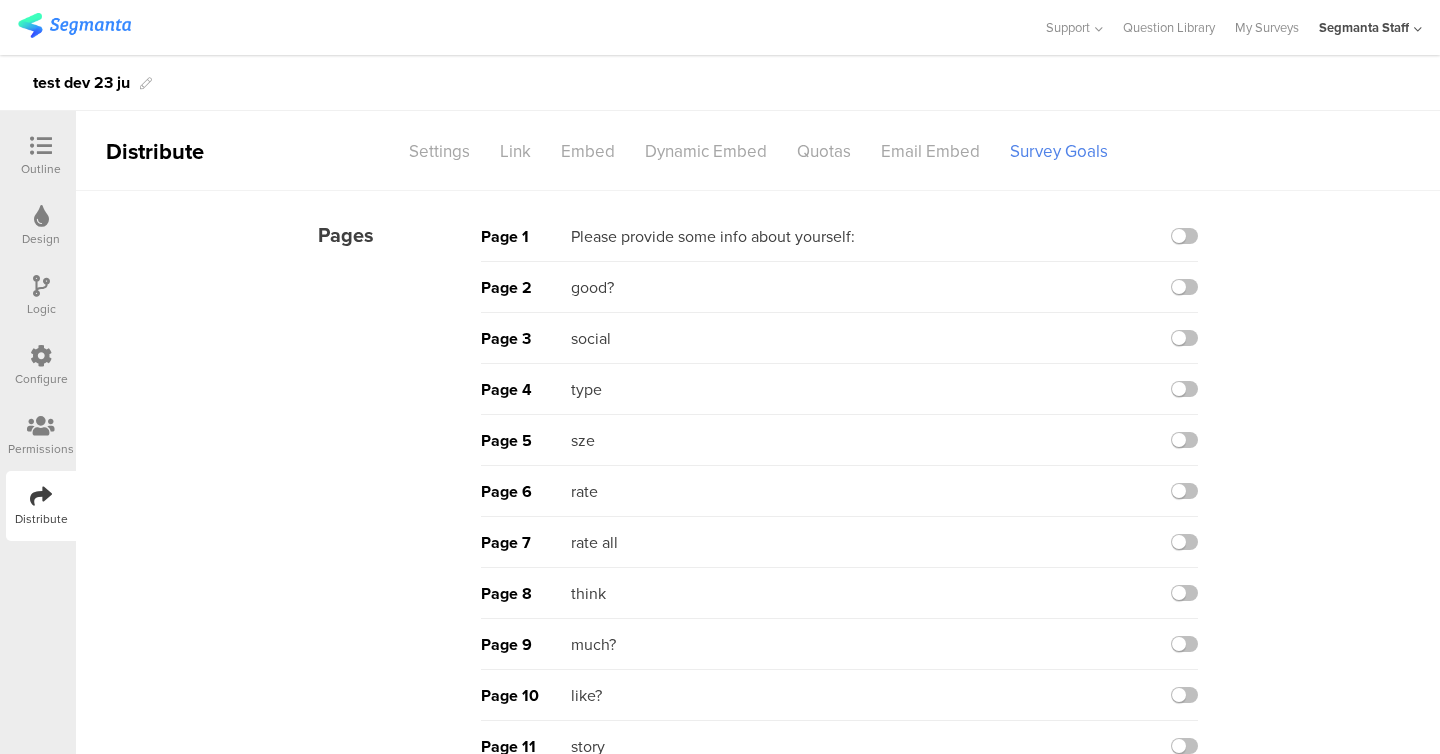 scroll, scrollTop: 496, scrollLeft: 0, axis: vertical 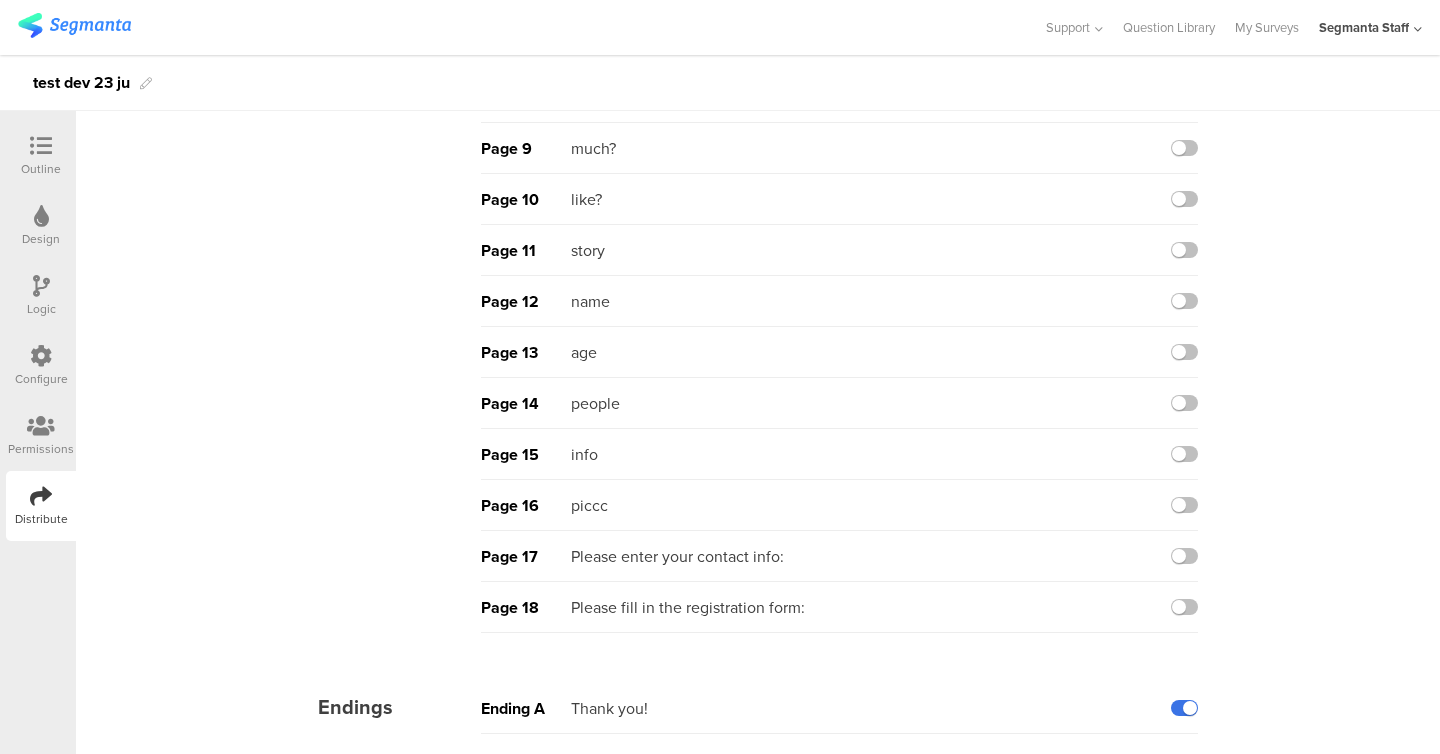 click at bounding box center [1184, 708] 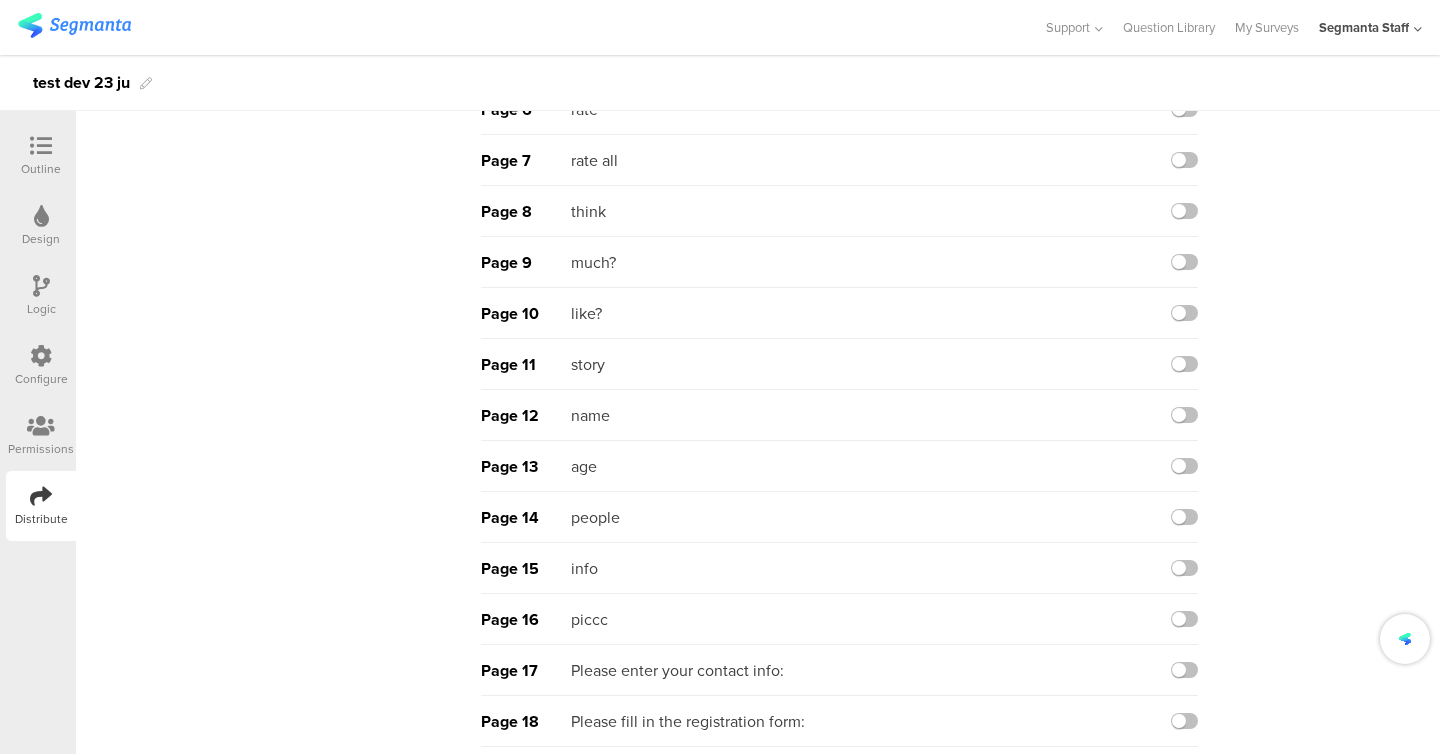 scroll, scrollTop: 344, scrollLeft: 0, axis: vertical 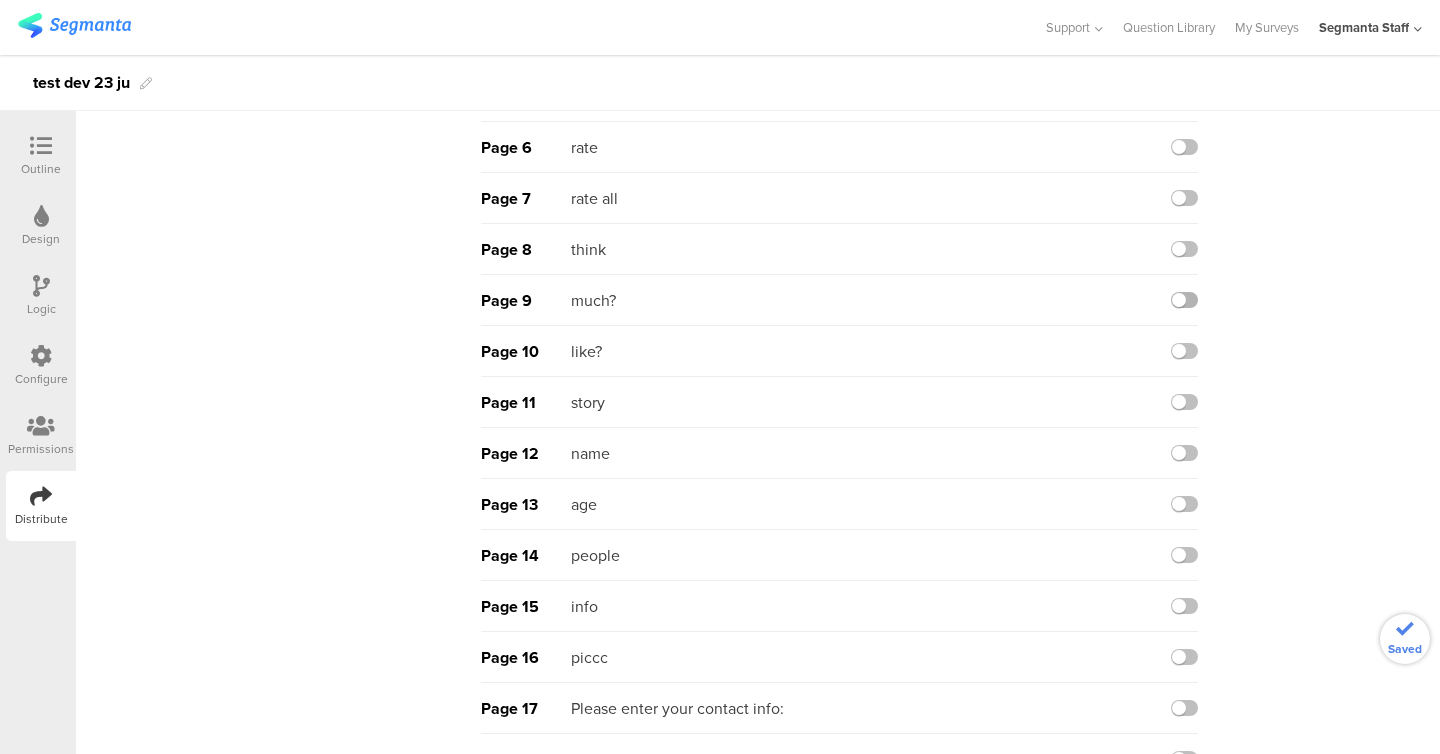 click at bounding box center (1184, 300) 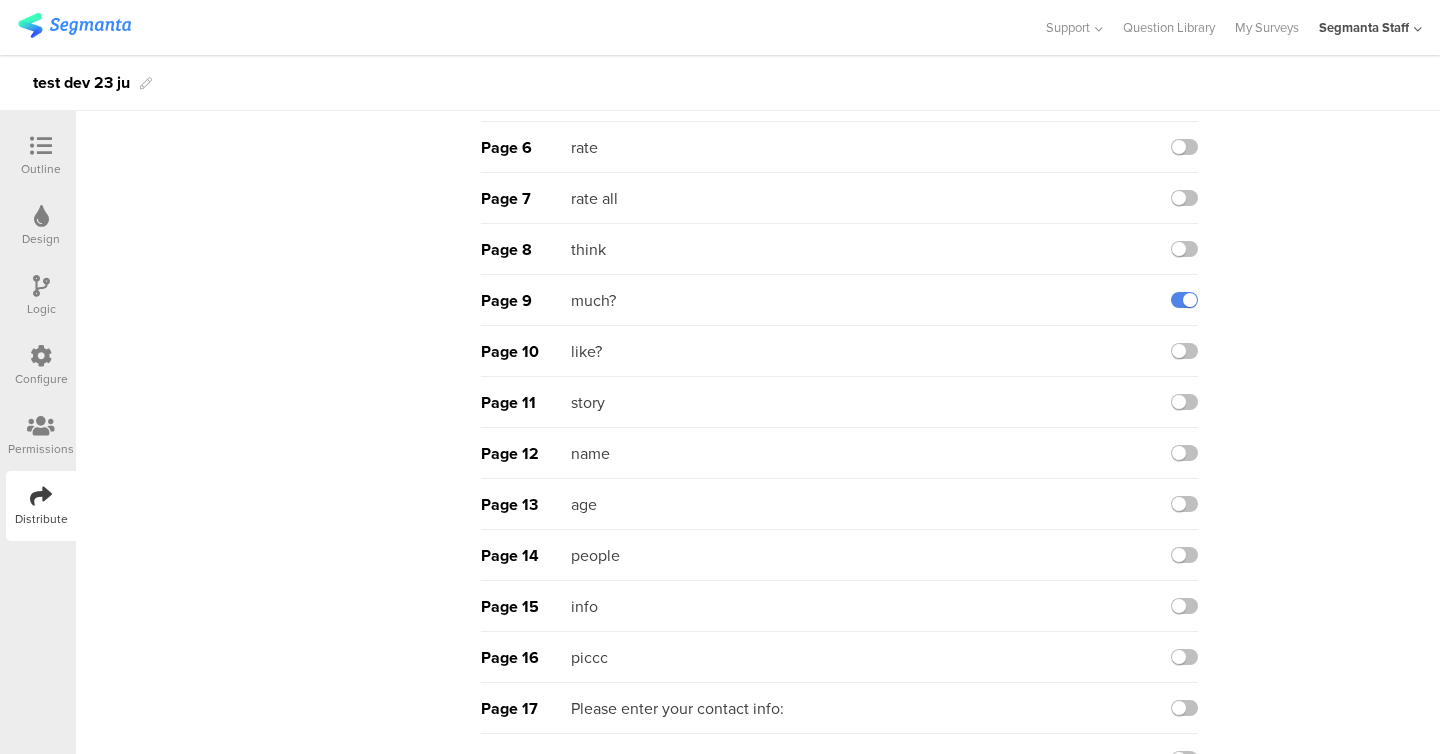 scroll, scrollTop: 0, scrollLeft: 0, axis: both 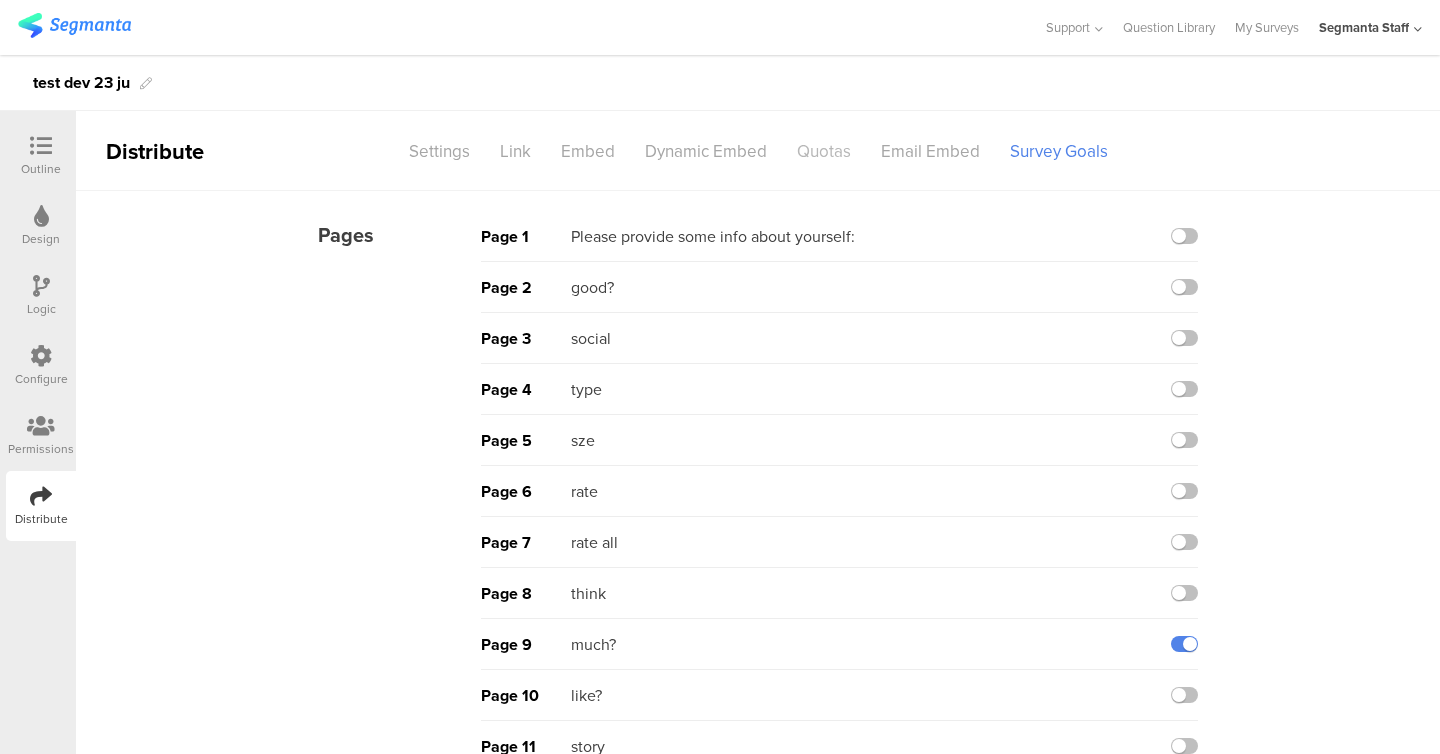 click on "Quotas" at bounding box center (824, 151) 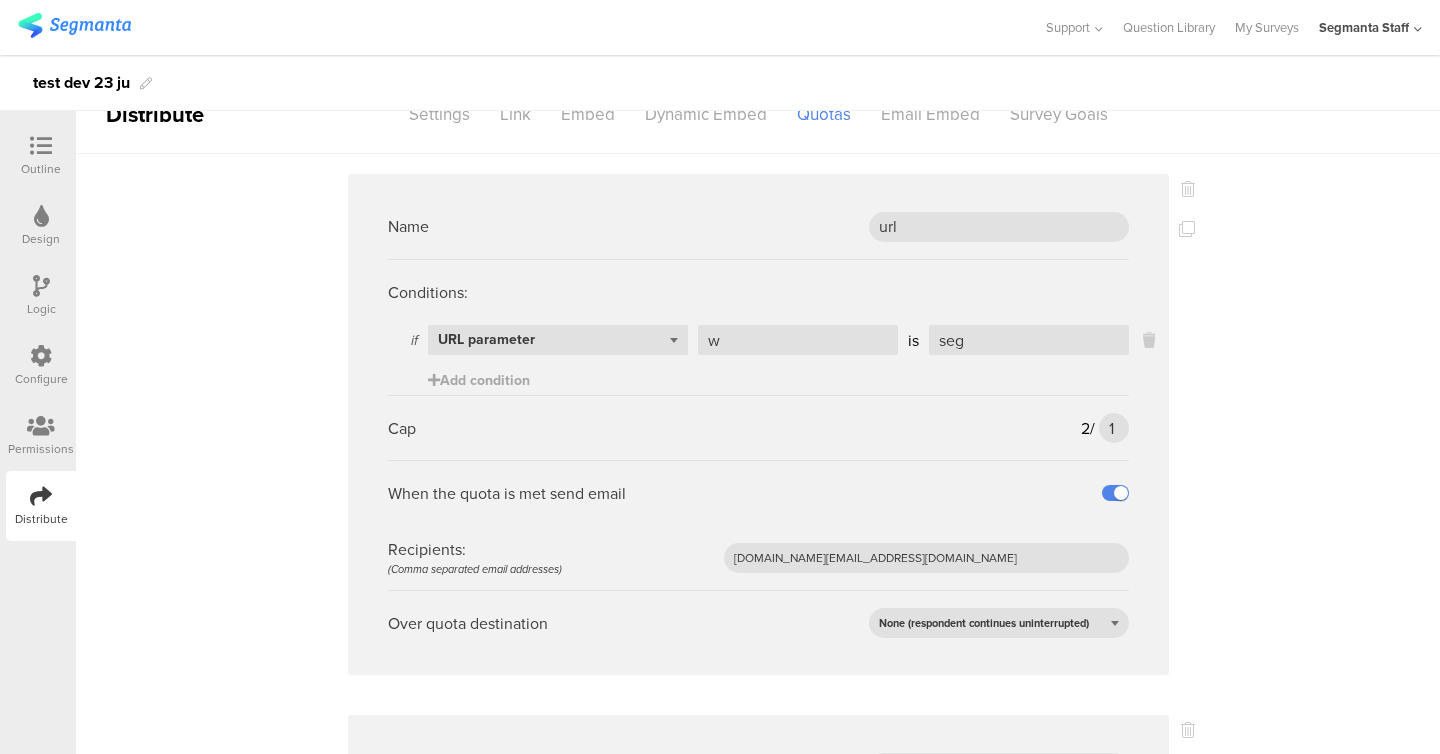 scroll, scrollTop: 0, scrollLeft: 0, axis: both 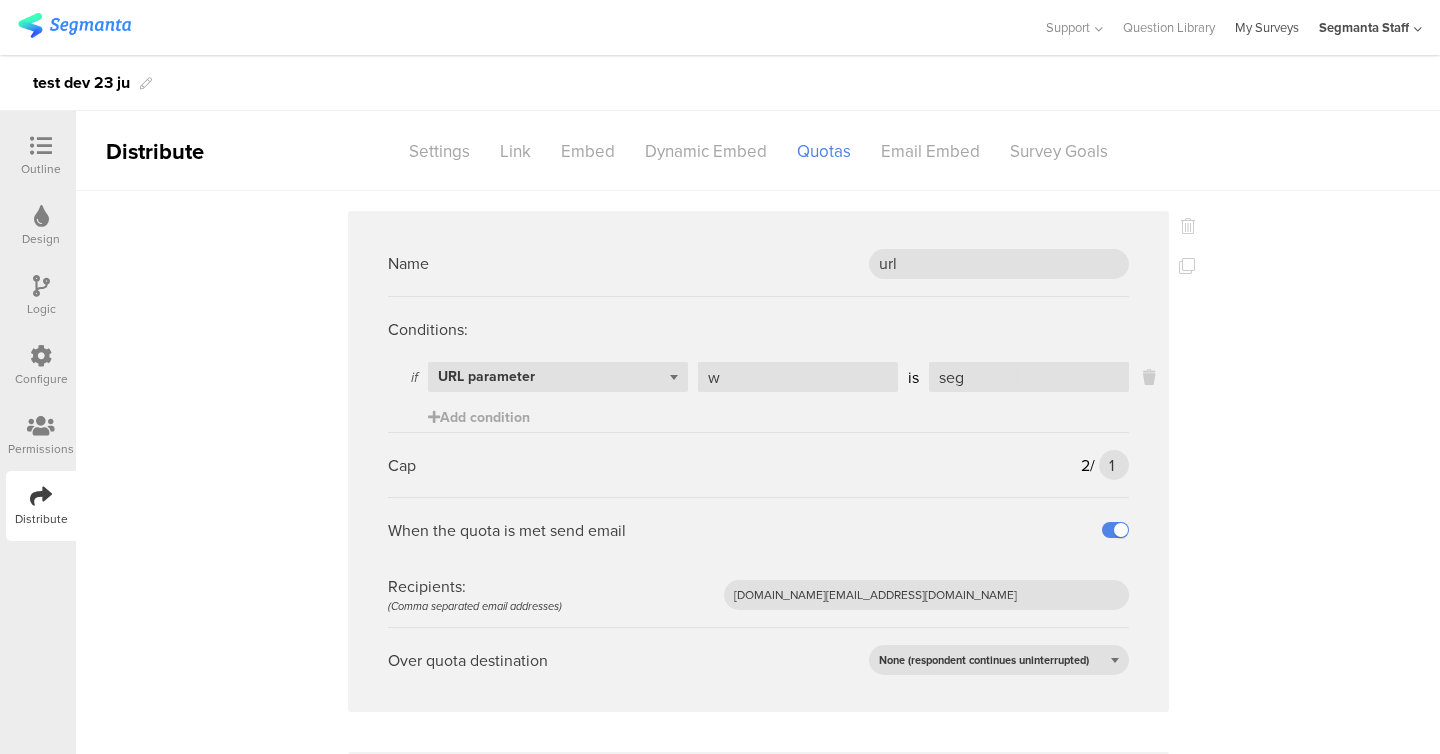 click on "My Surveys" at bounding box center (1267, 27) 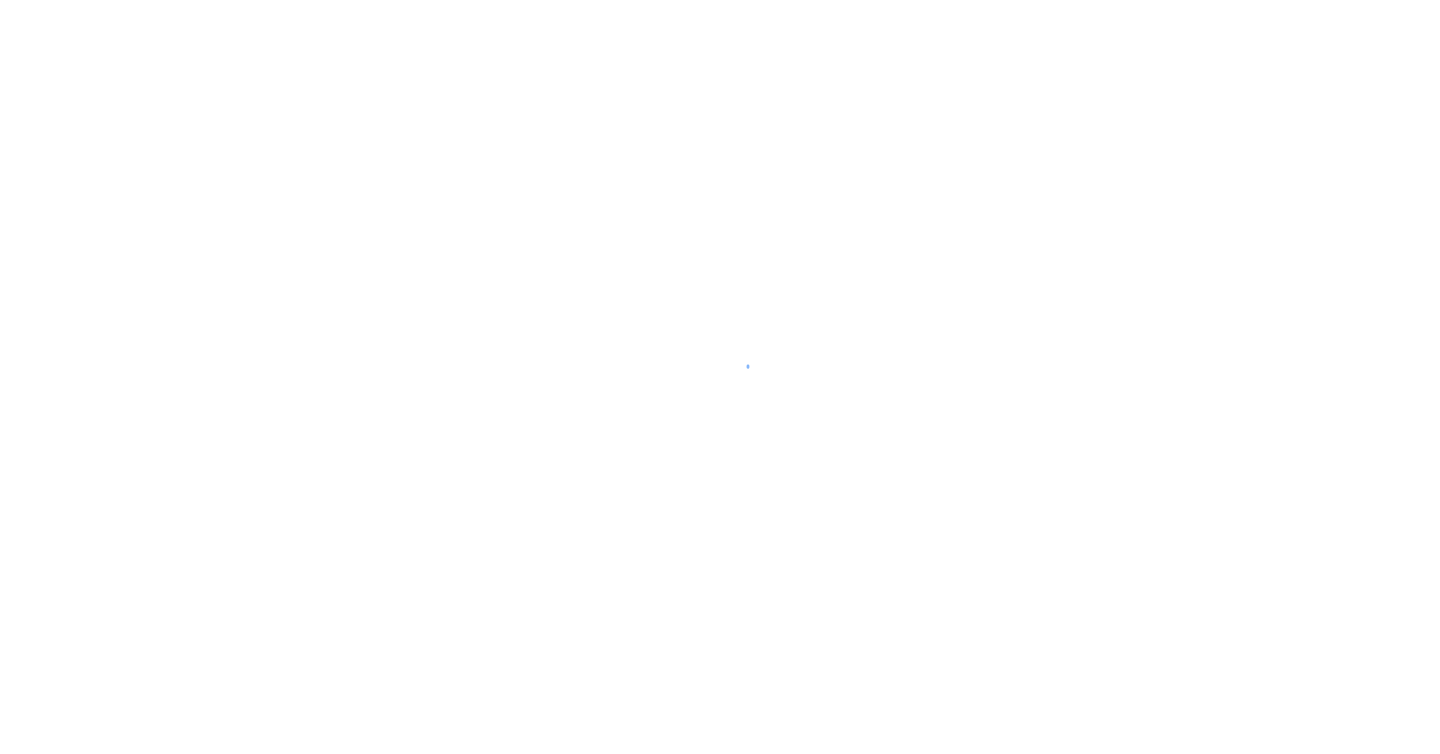 scroll, scrollTop: 0, scrollLeft: 0, axis: both 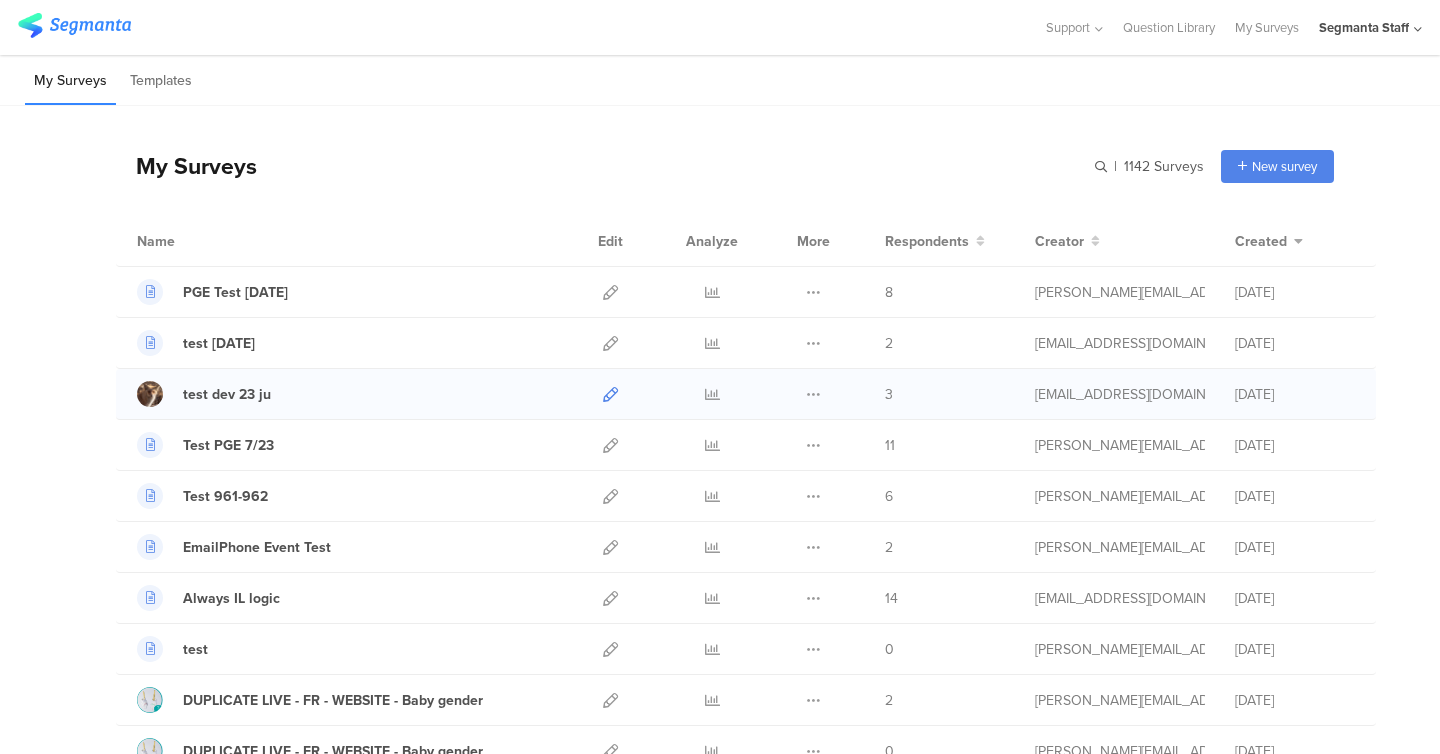 click at bounding box center [610, 394] 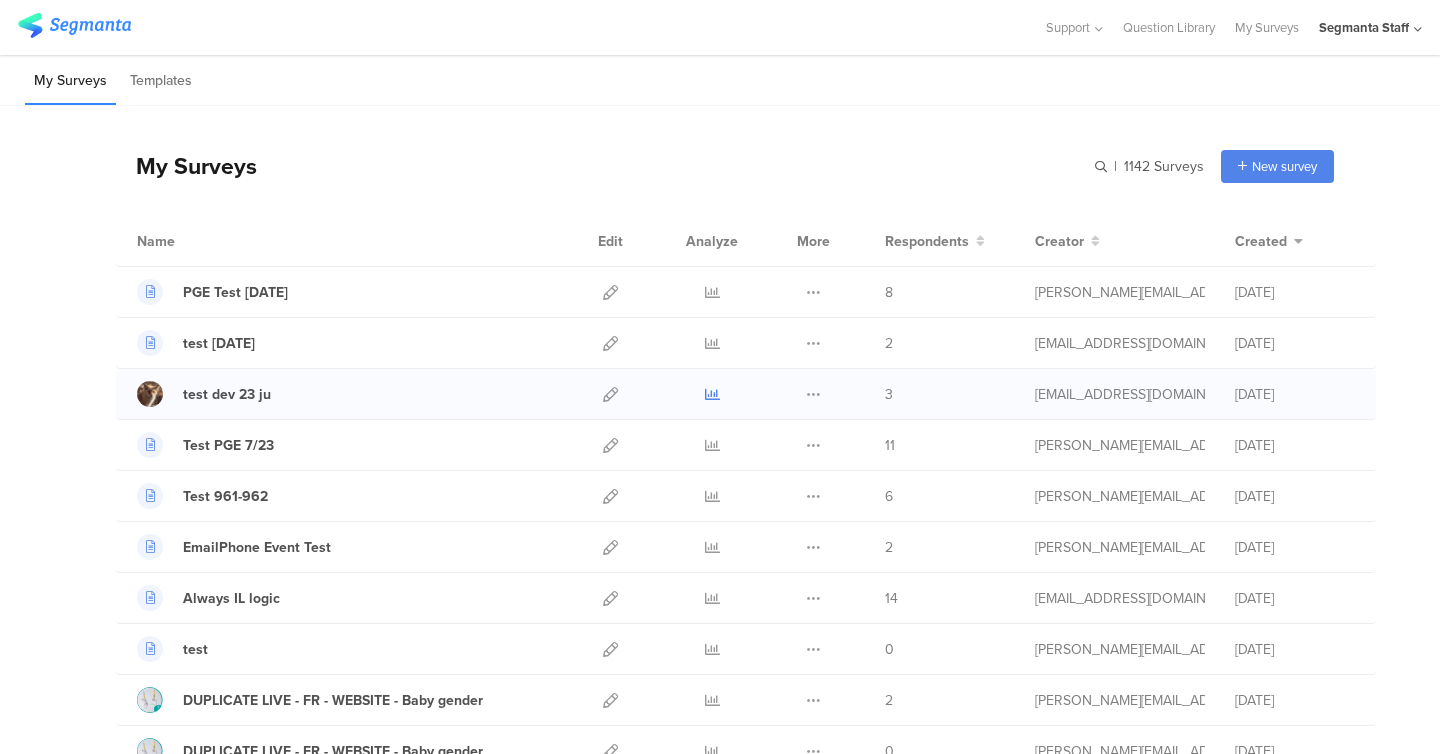 click at bounding box center (712, 394) 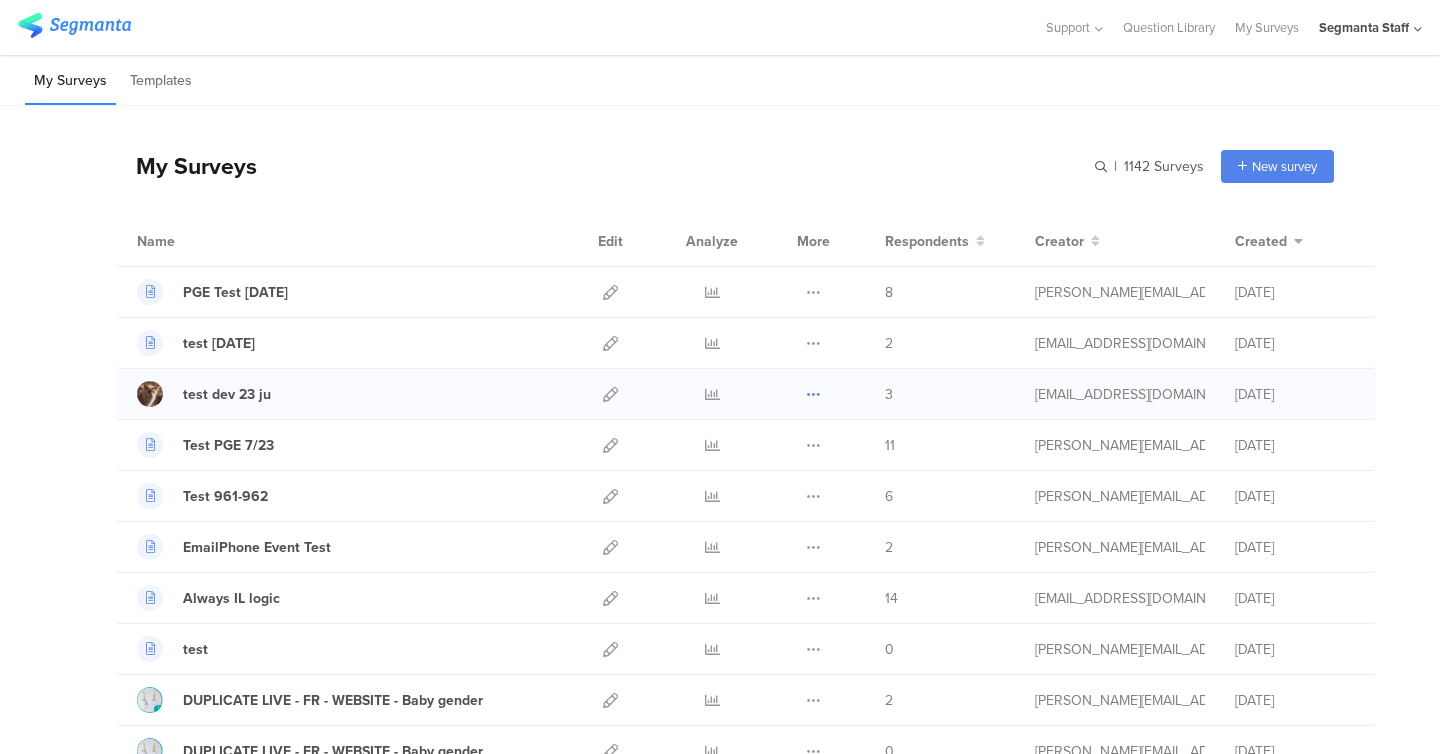 click at bounding box center [813, 394] 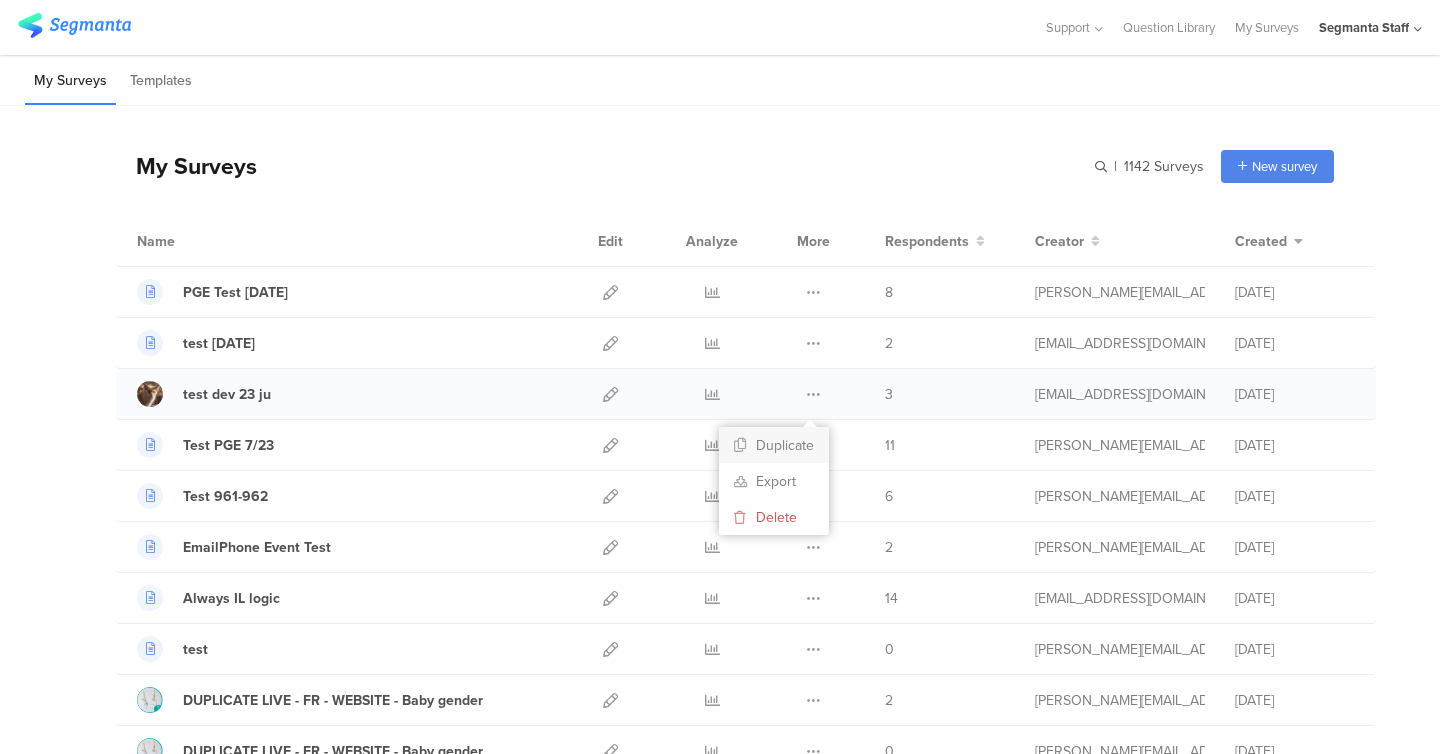 click on "Duplicate" at bounding box center (774, 445) 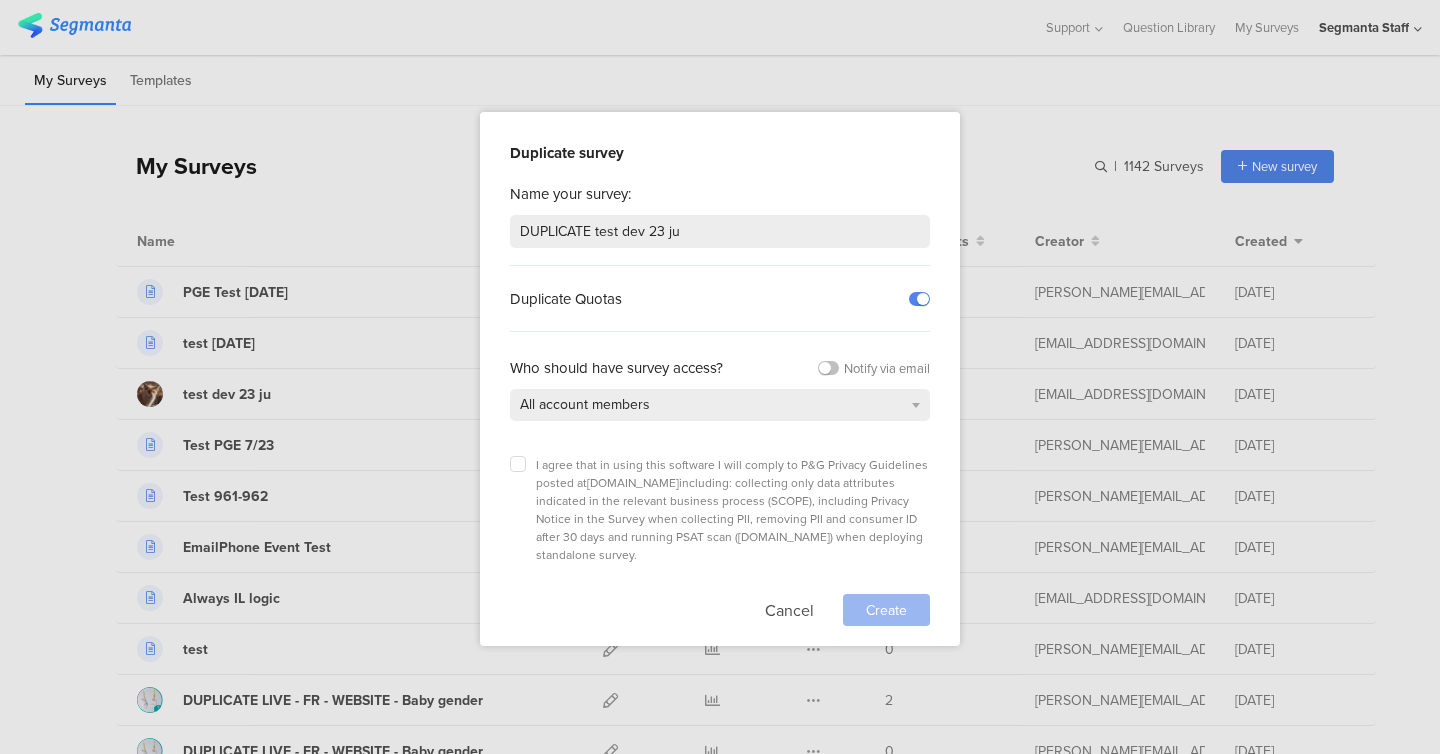 click on "I agree that in using this software I will comply to P&G Privacy Guidelines posted at  privacy.pg.com  including: collecting only data attributes indicated in the relevant business process (SCOPE), including Privacy Notice in the Survey when collecting PII, removing PII and consumer ID after 30 days and running PSAT scan ( psat.pg.com ) when deploying standalone survey." at bounding box center (732, 510) 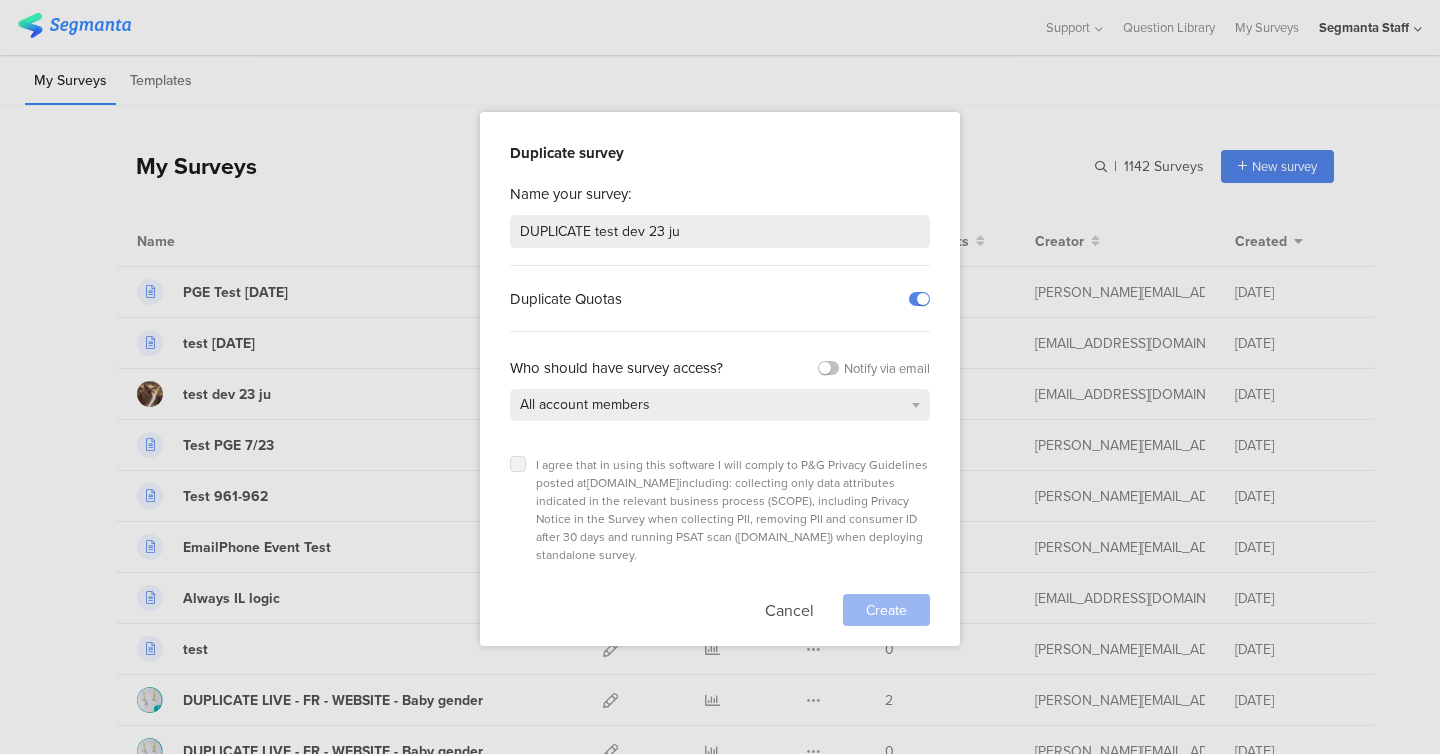 click at bounding box center [518, 464] 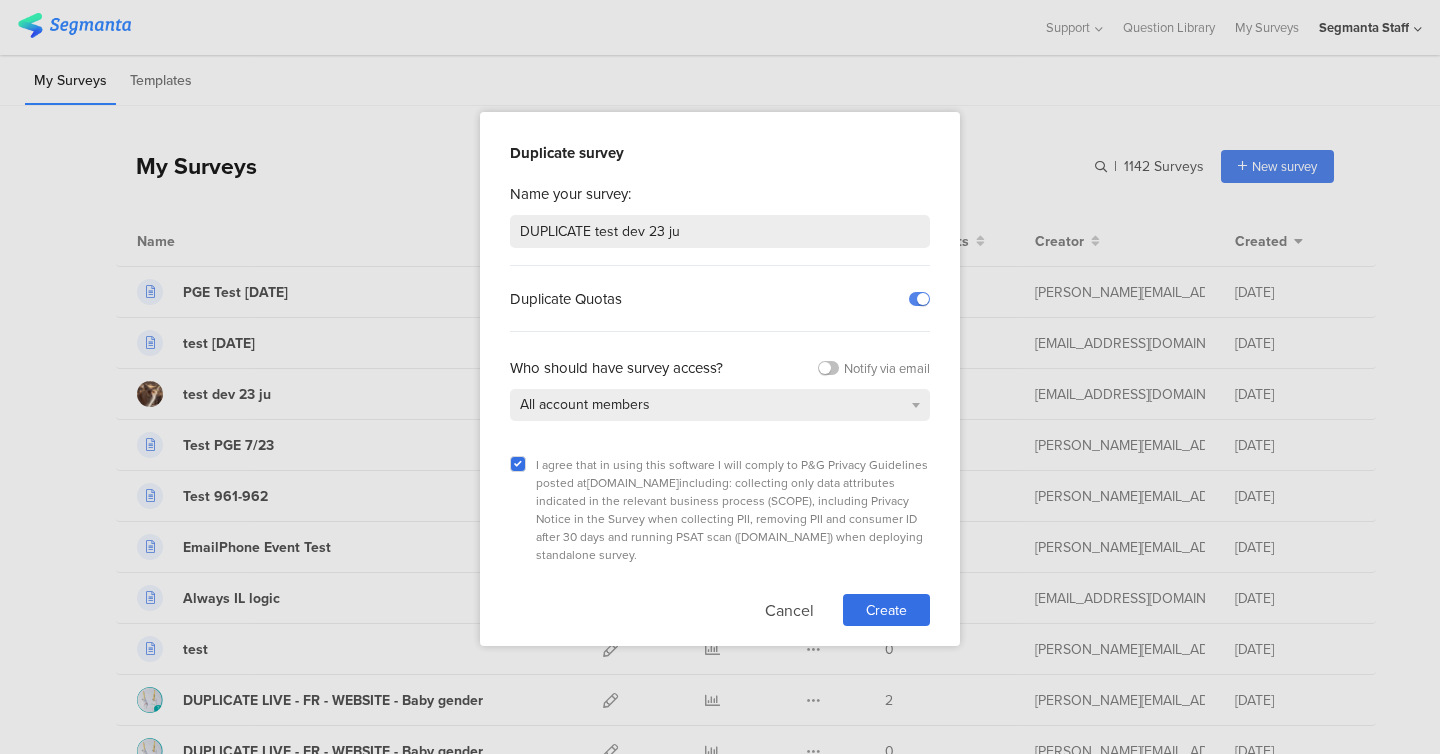 click on "Duplicate survey
Name your survey:
DUPLICATE test dev 23 ju
Duplicate Quotas
Who should have survey access?
Notify via email
All account members
I agree that in using this software I will comply to P&G Privacy Guidelines posted at  privacy.pg.com psat.pg.com ) when deploying standalone survey.
Cancel
Create" at bounding box center [720, 379] 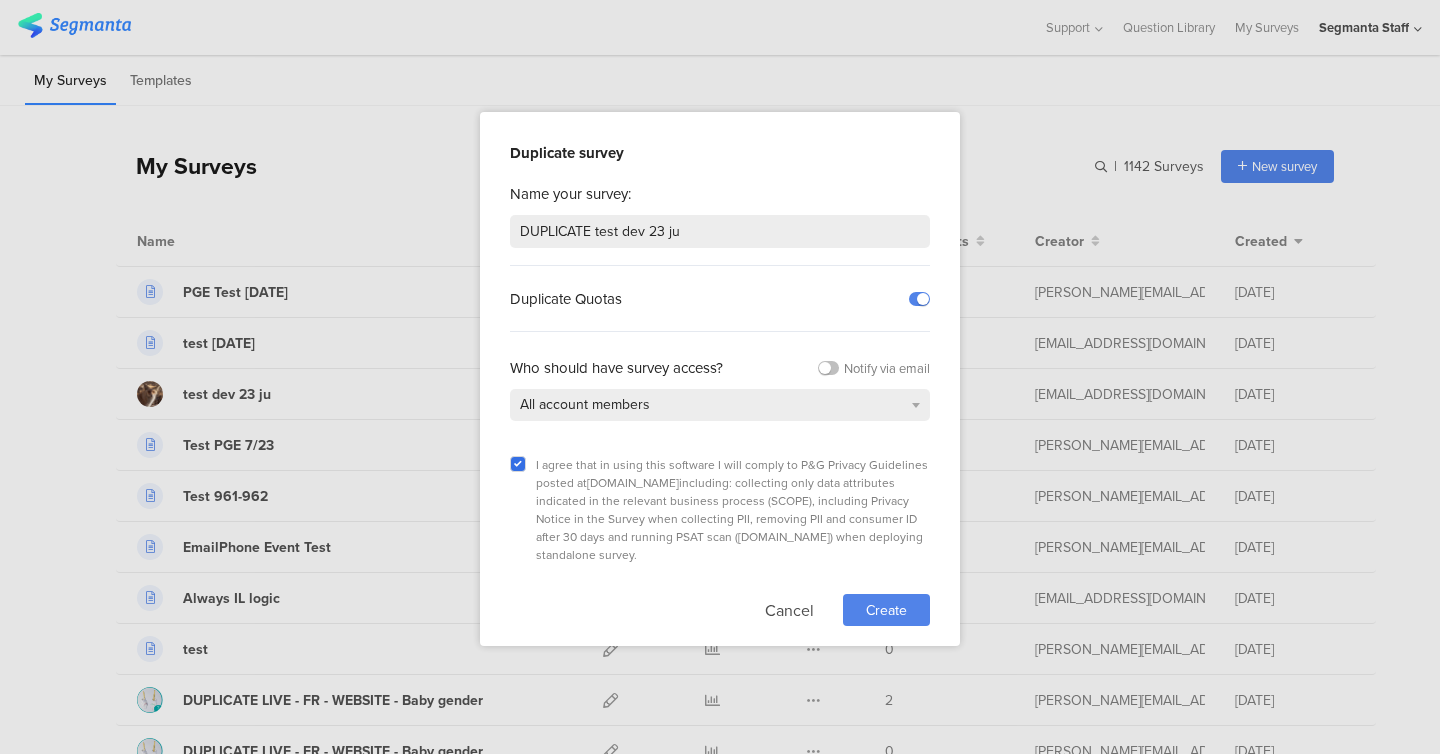 click on "Create" at bounding box center [886, 610] 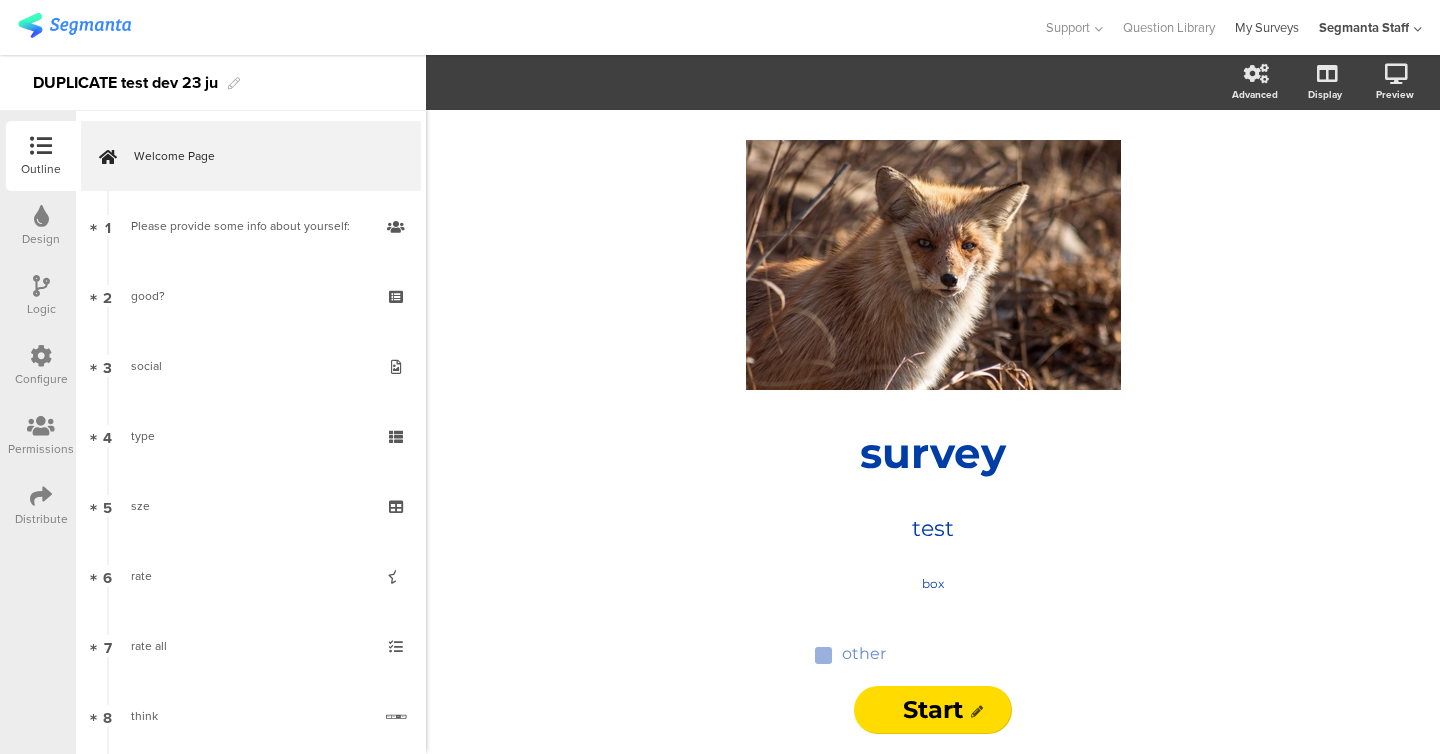 click on "My Surveys" at bounding box center (1267, 27) 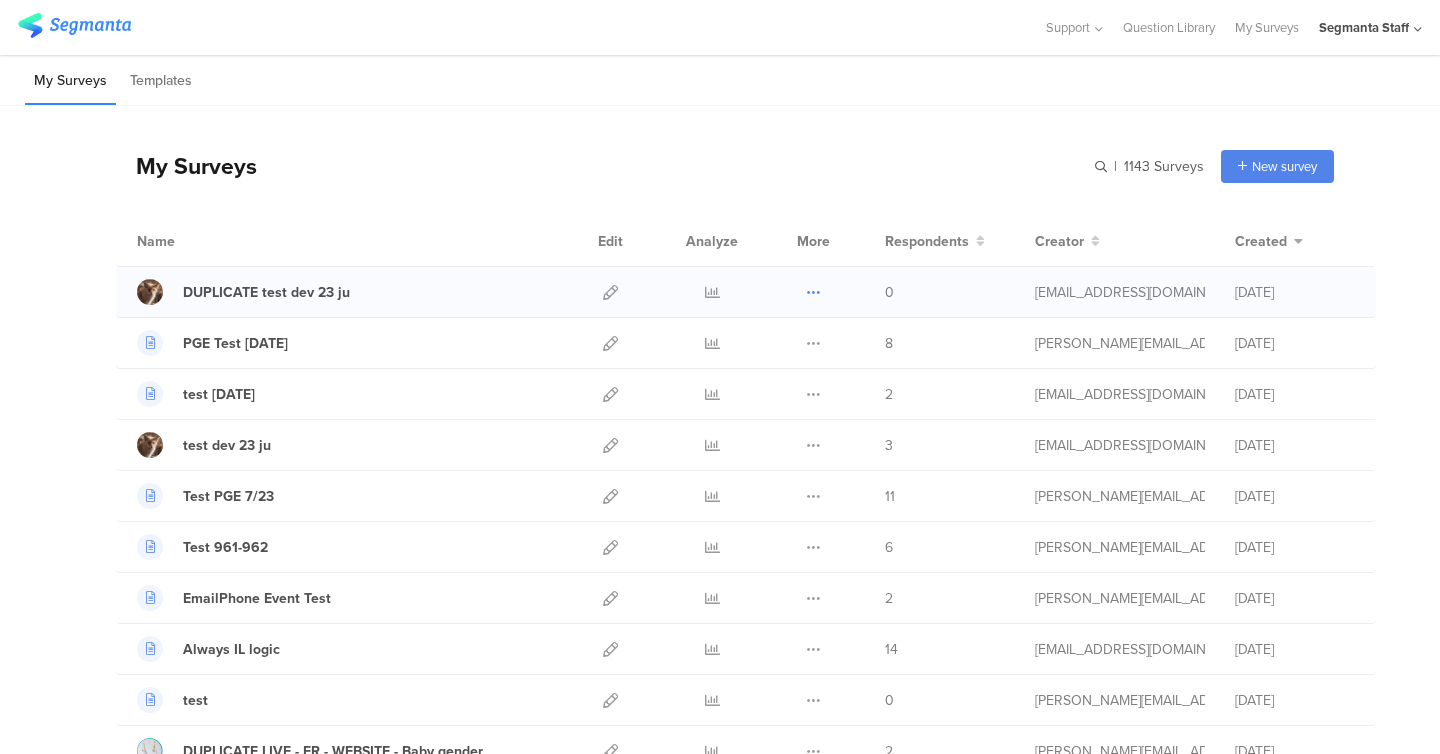 click at bounding box center (813, 292) 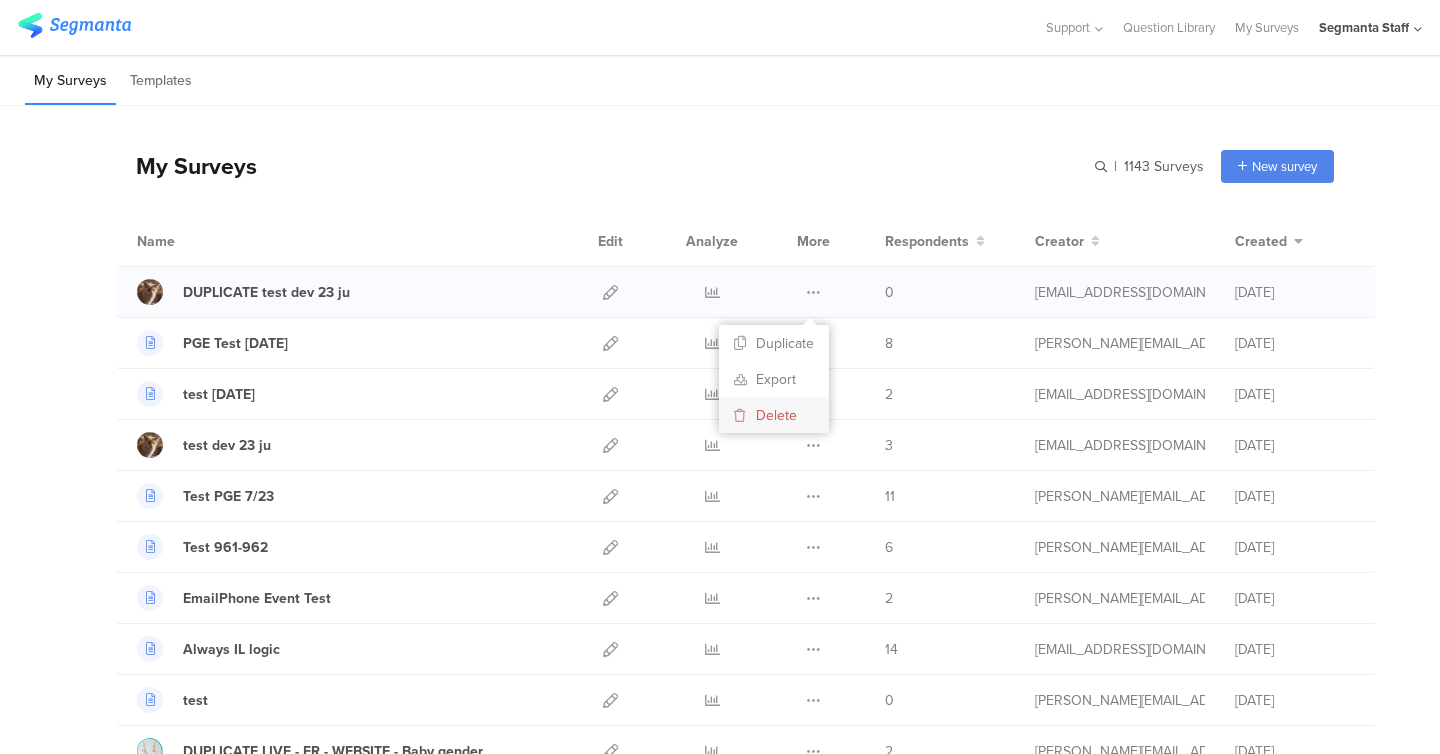 click on "Delete" at bounding box center [774, 415] 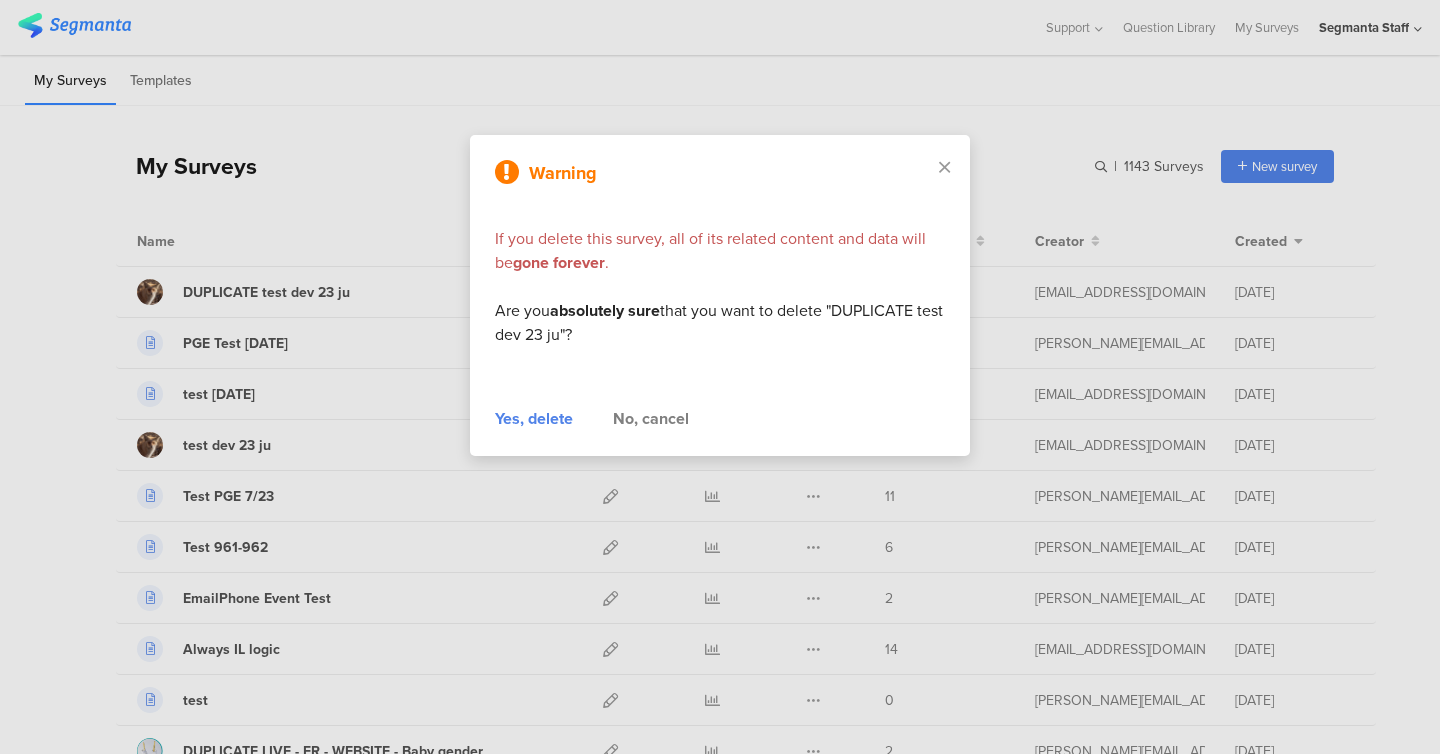 click on "Yes, delete" at bounding box center [534, 419] 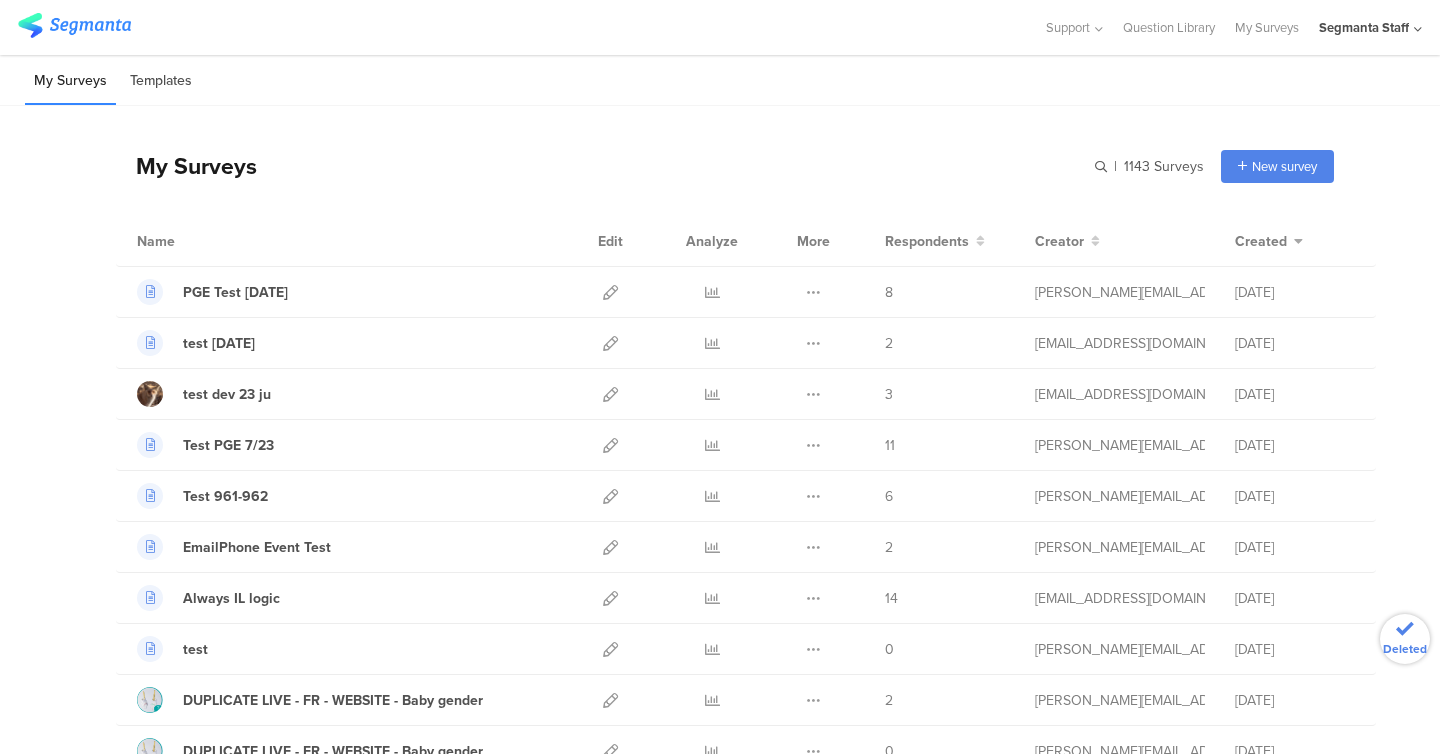 click on "Templates" at bounding box center [161, 81] 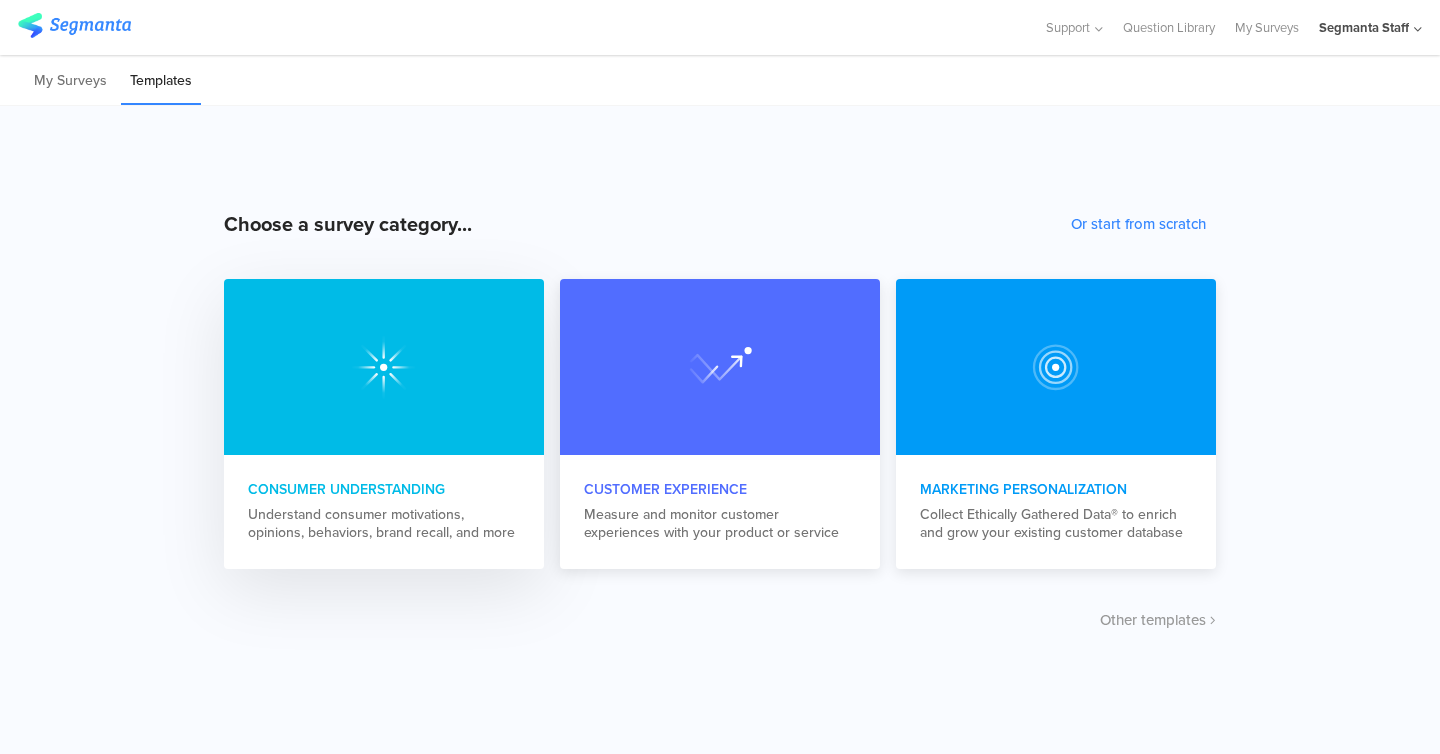 click at bounding box center (384, 367) 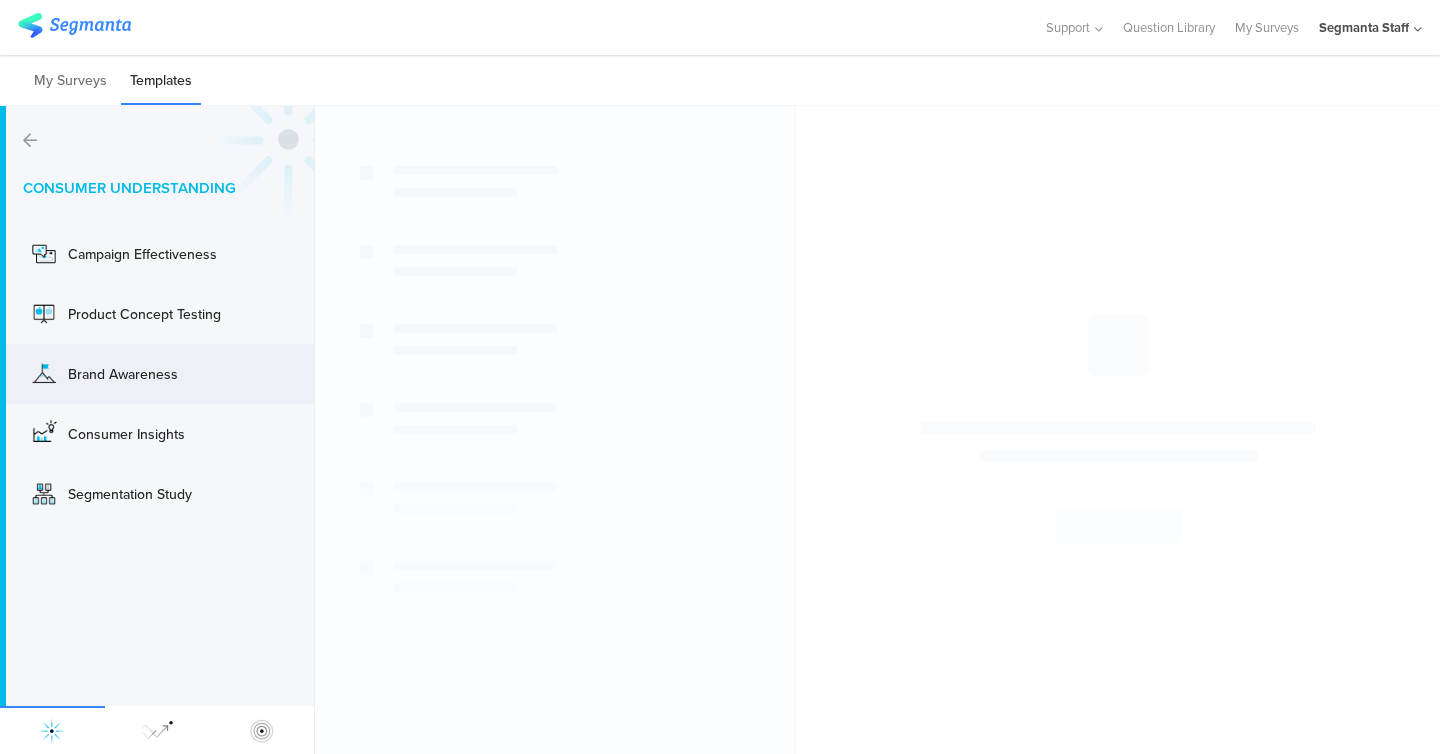 click on "Brand Awareness   Use" at bounding box center (157, 374) 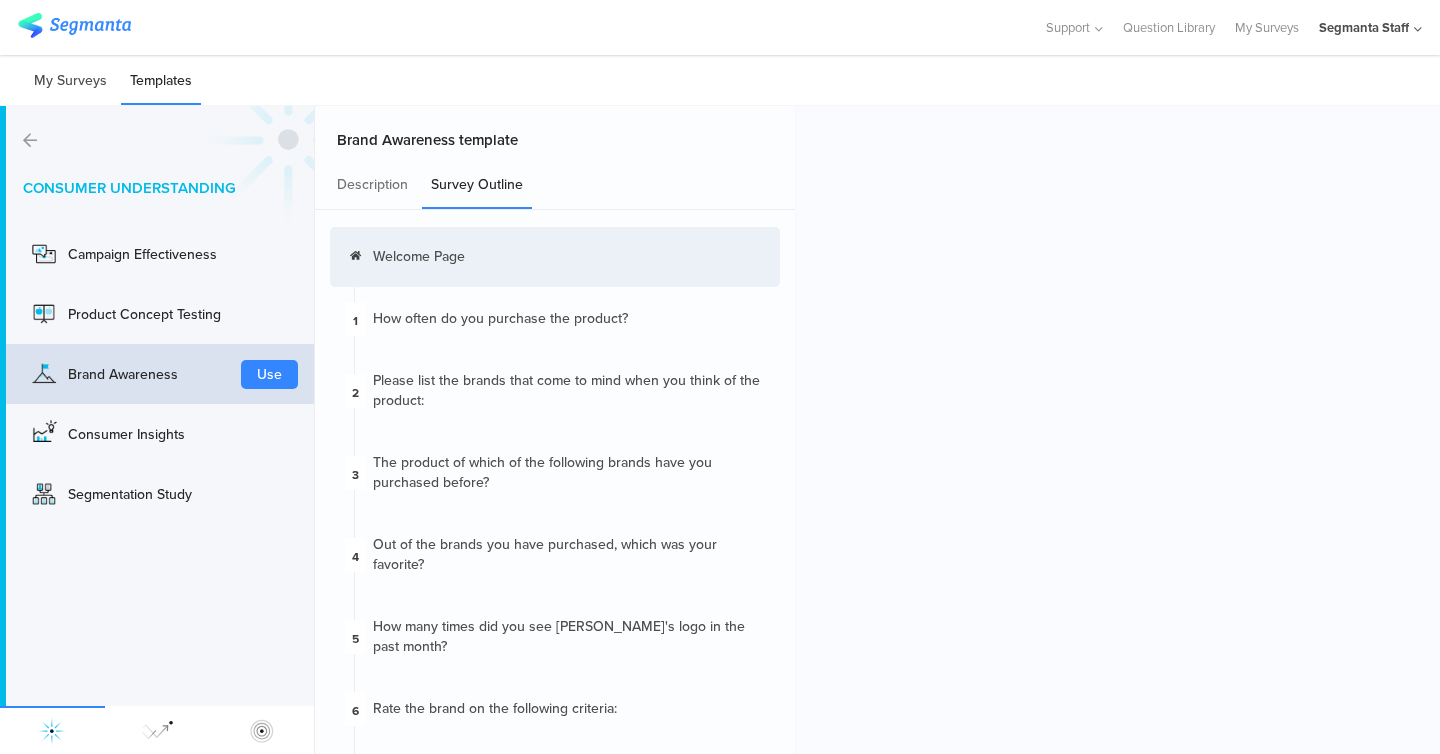 click on "My Surveys" at bounding box center [70, 81] 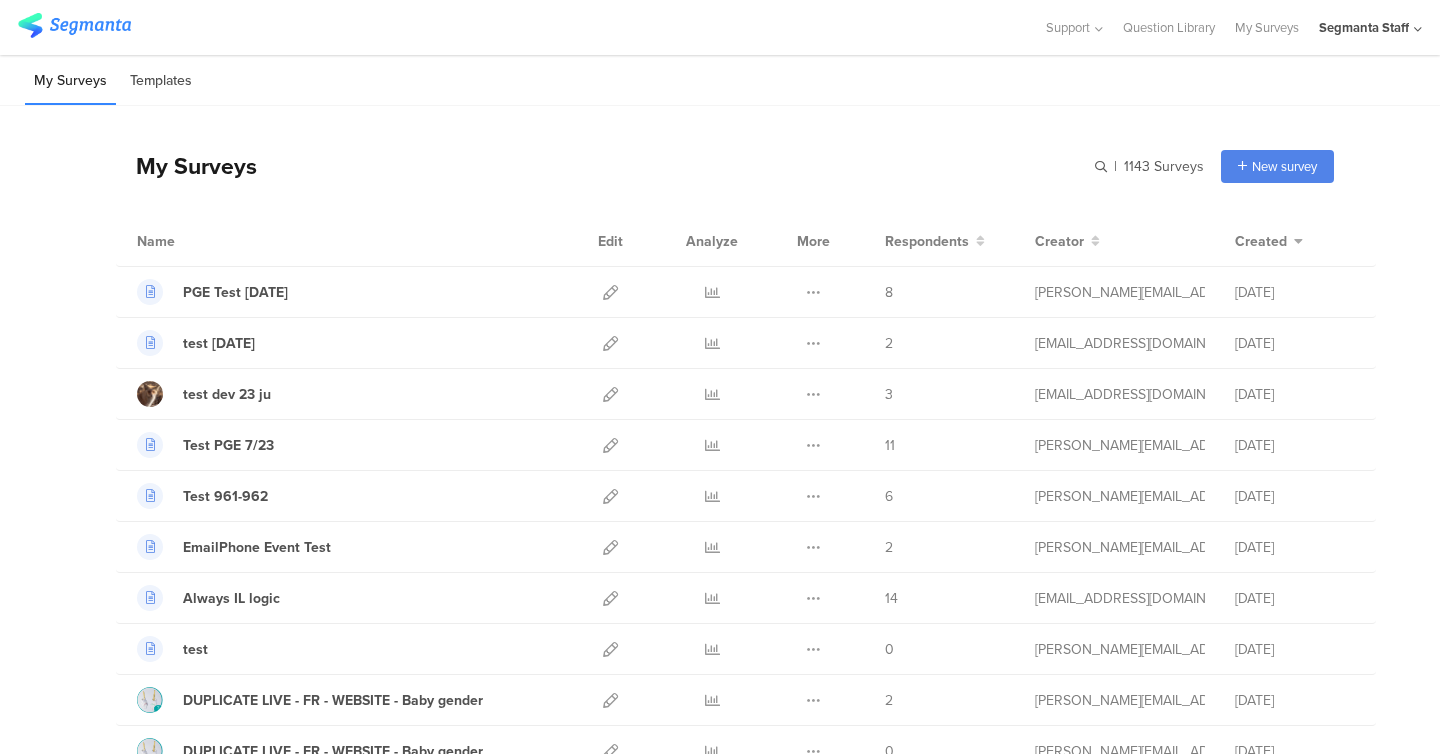 click on "Templates" at bounding box center [161, 81] 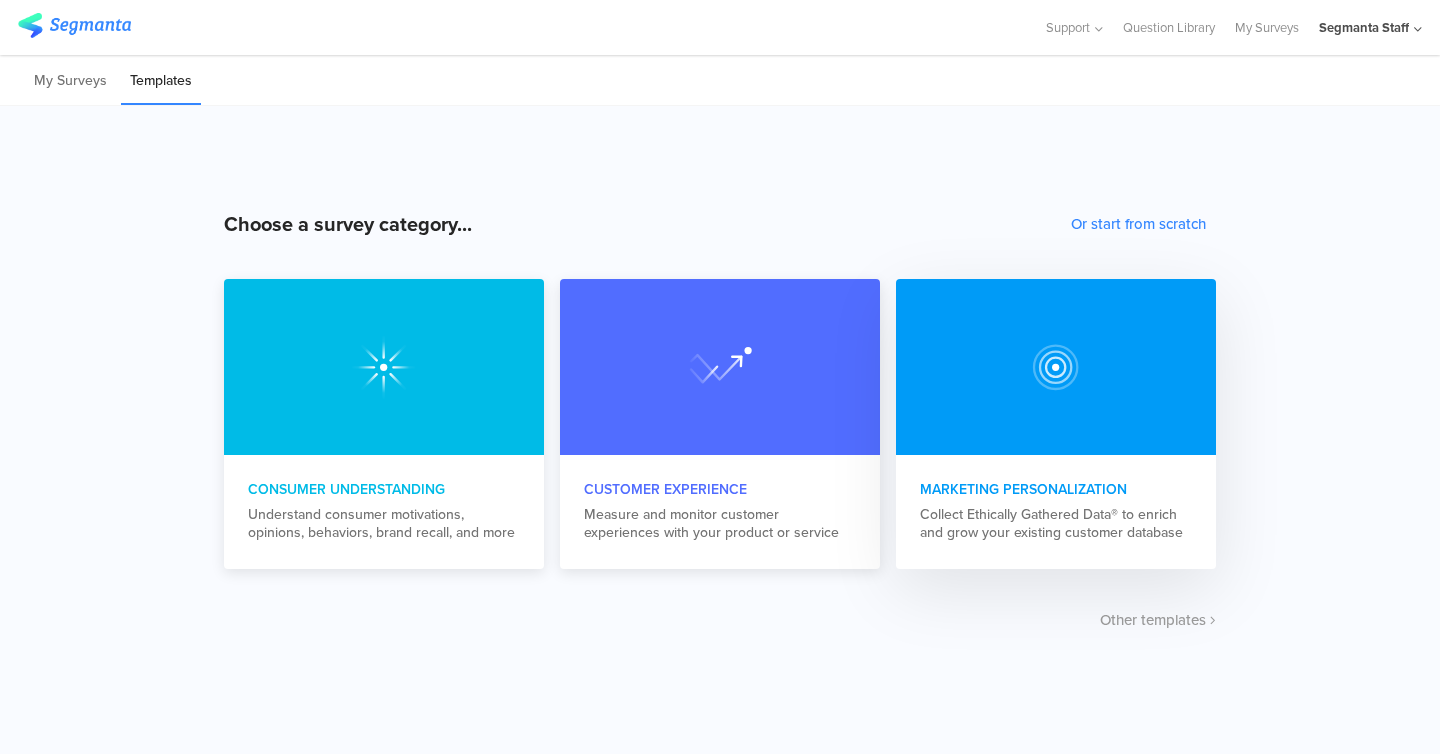 click at bounding box center (1056, 367) 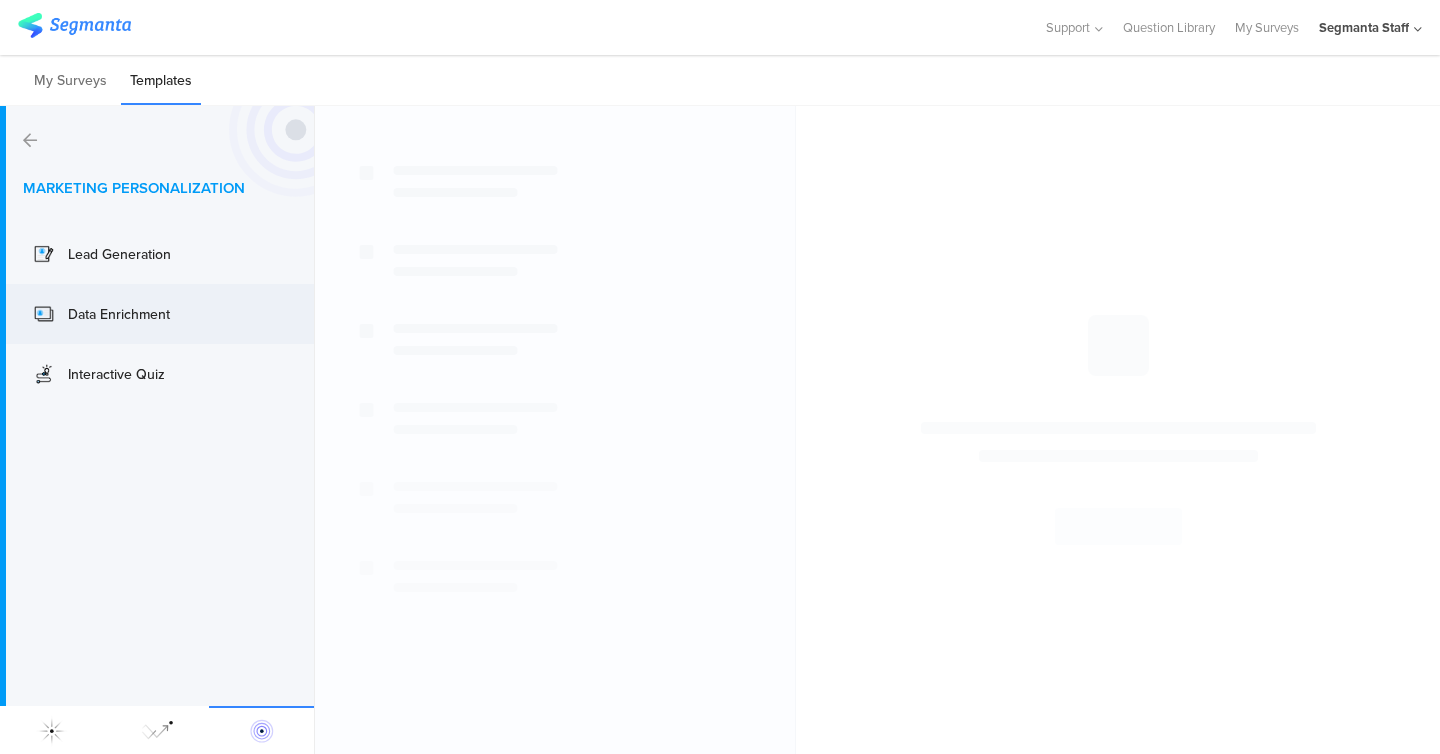click on "Data Enrichment" at bounding box center [128, 314] 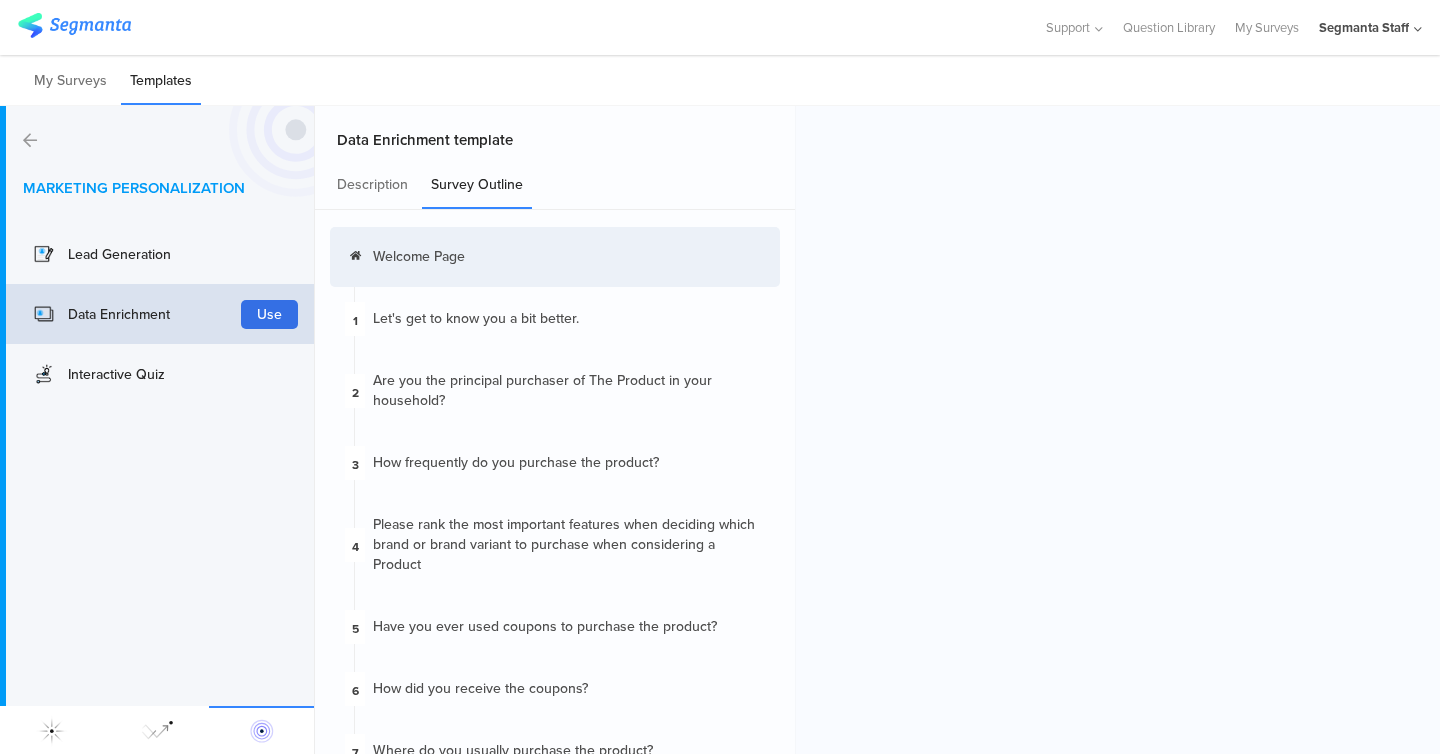click on "Use" at bounding box center [269, 314] 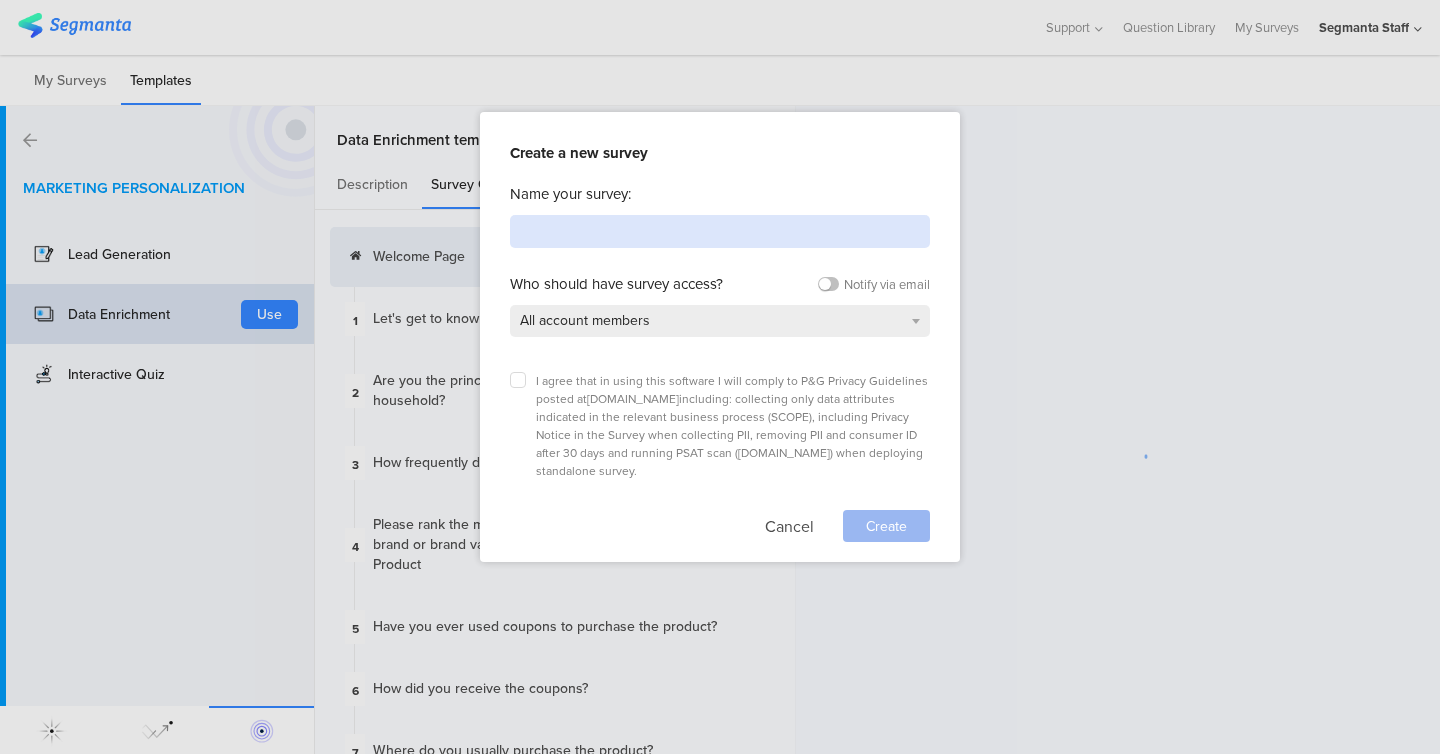 click at bounding box center [720, 231] 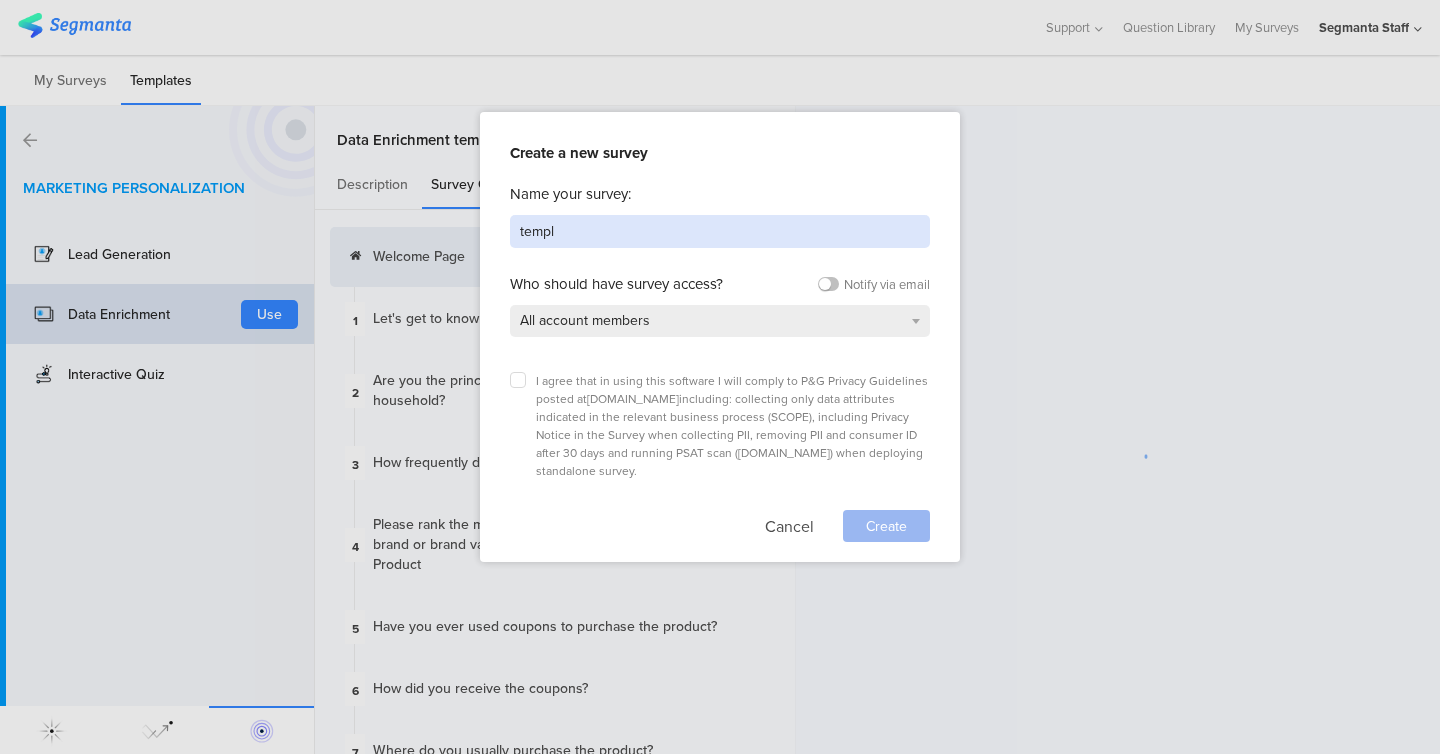 type on "templ" 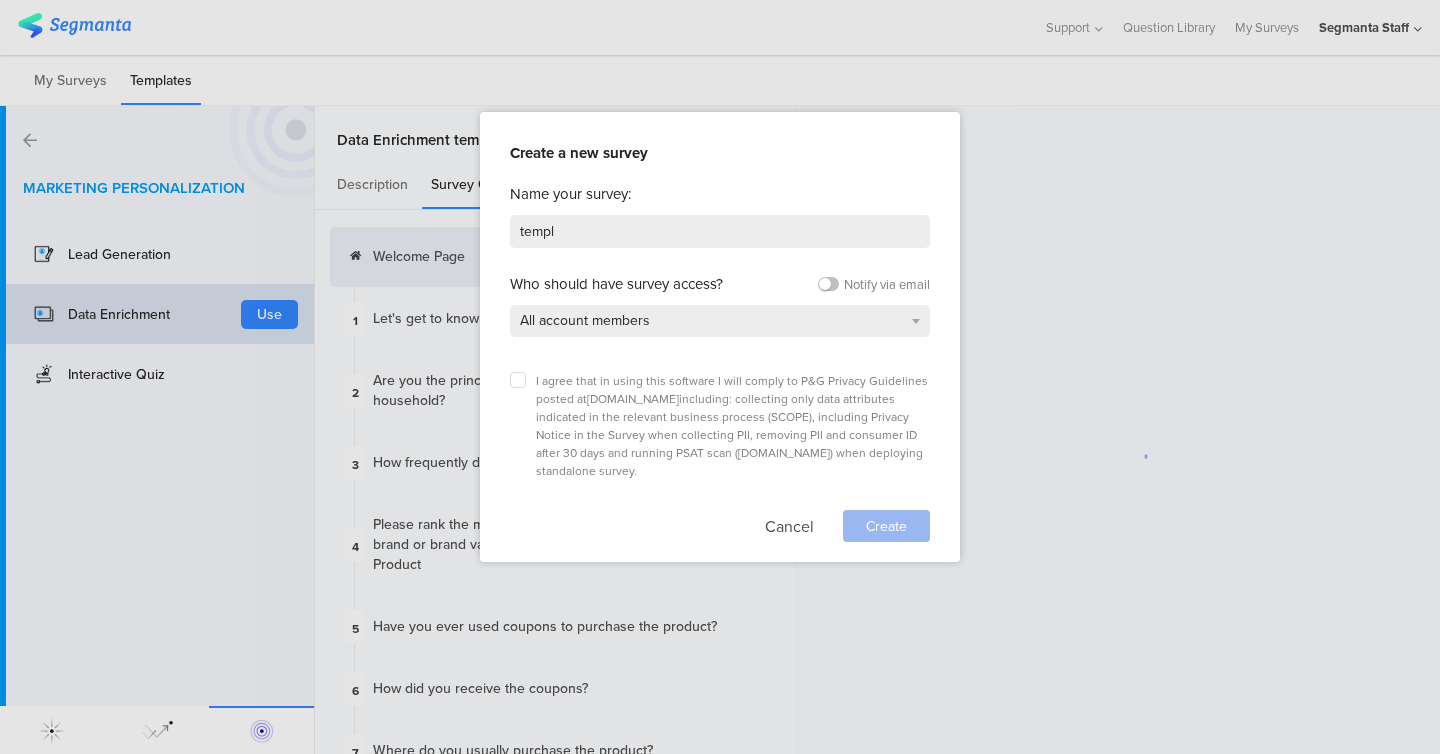 click on "Create a new survey
Name your survey:
templ
Who should have survey access?
Notify via email
All account members
I agree that in using this software I will comply to P&G Privacy Guidelines posted at  privacy.pg.com  including: collecting only data attributes indicated in the relevant business process (SCOPE), including Privacy Notice in the Survey when collecting PII, removing PII and consumer ID after 30 days and running PSAT scan ( psat.pg.com ) when deploying standalone survey.
Cancel
Create" at bounding box center [720, 337] 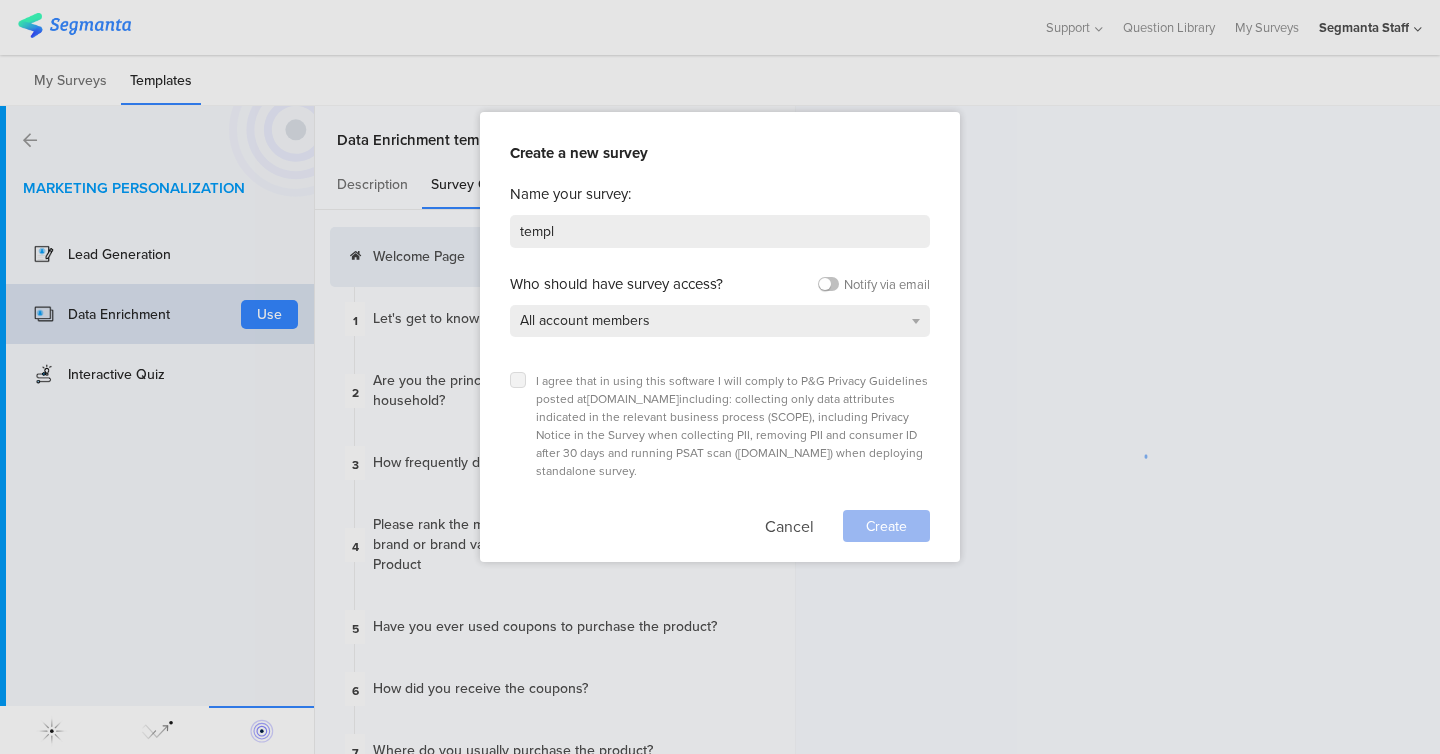 click at bounding box center [518, 380] 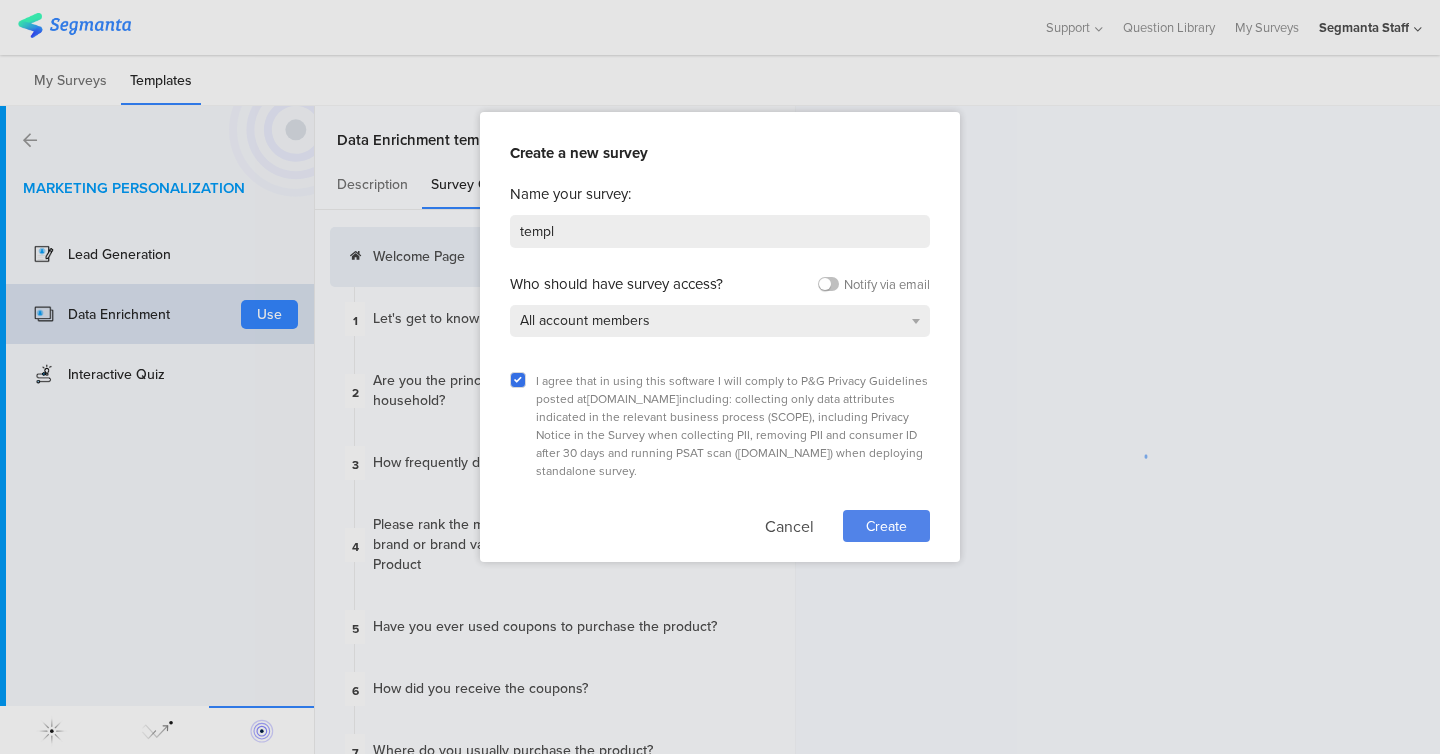 click on "Create" at bounding box center (886, 526) 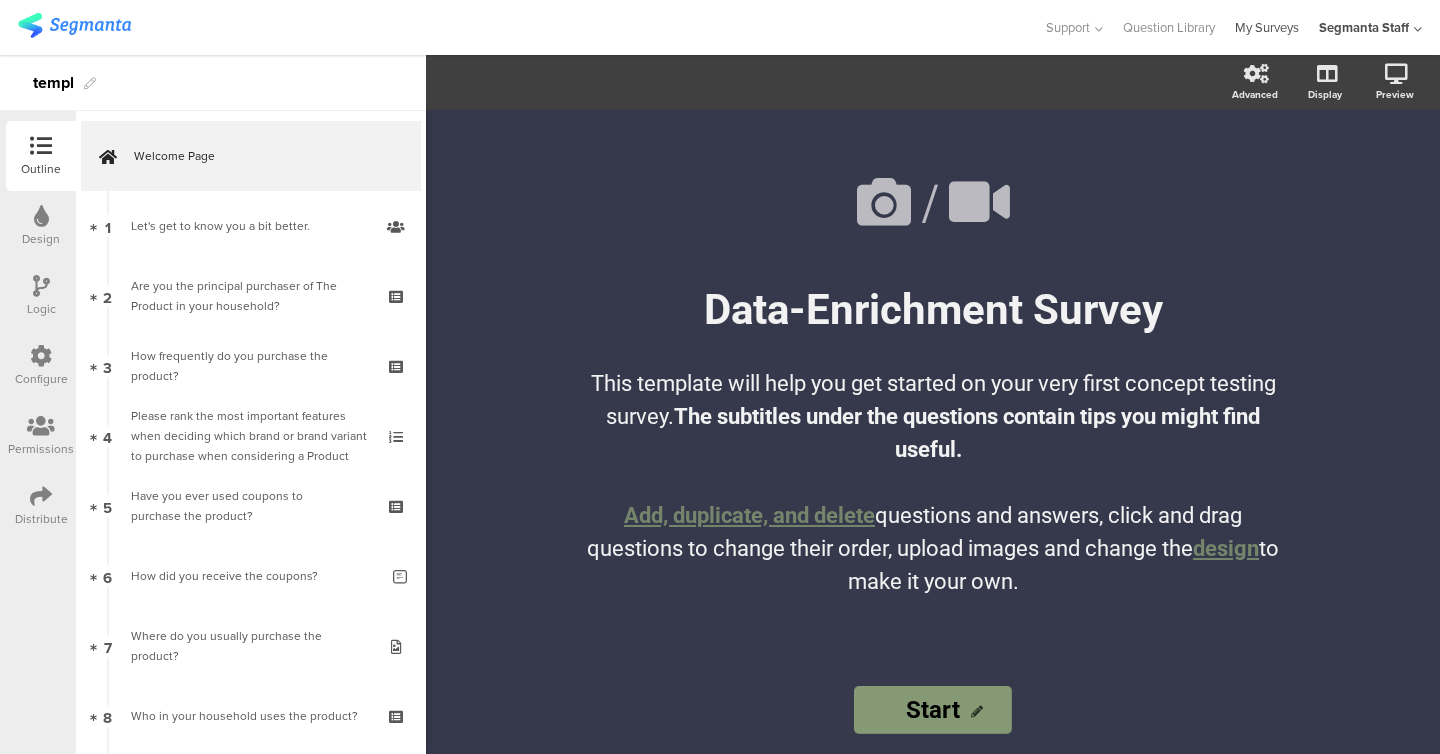 click on "My Surveys" at bounding box center [1267, 27] 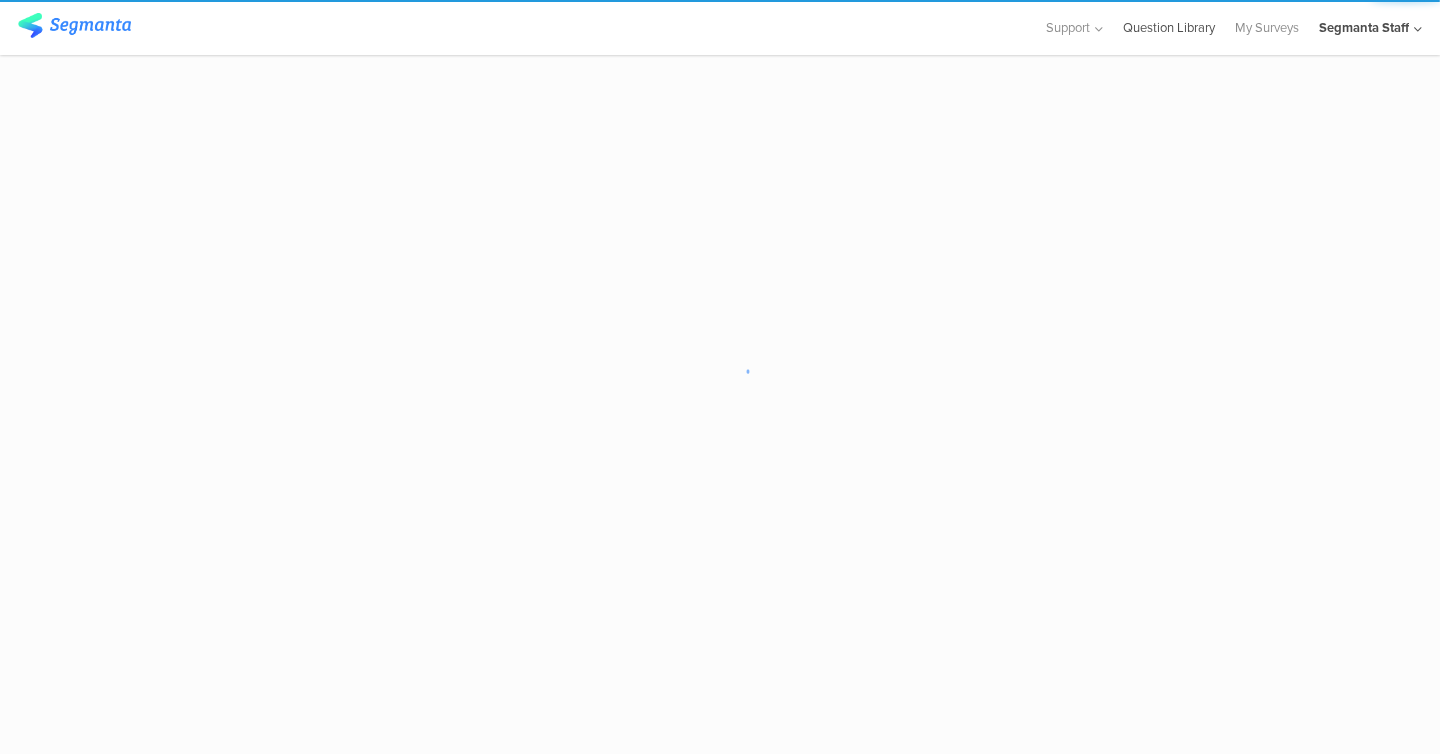click on "Question Library" at bounding box center (1169, 27) 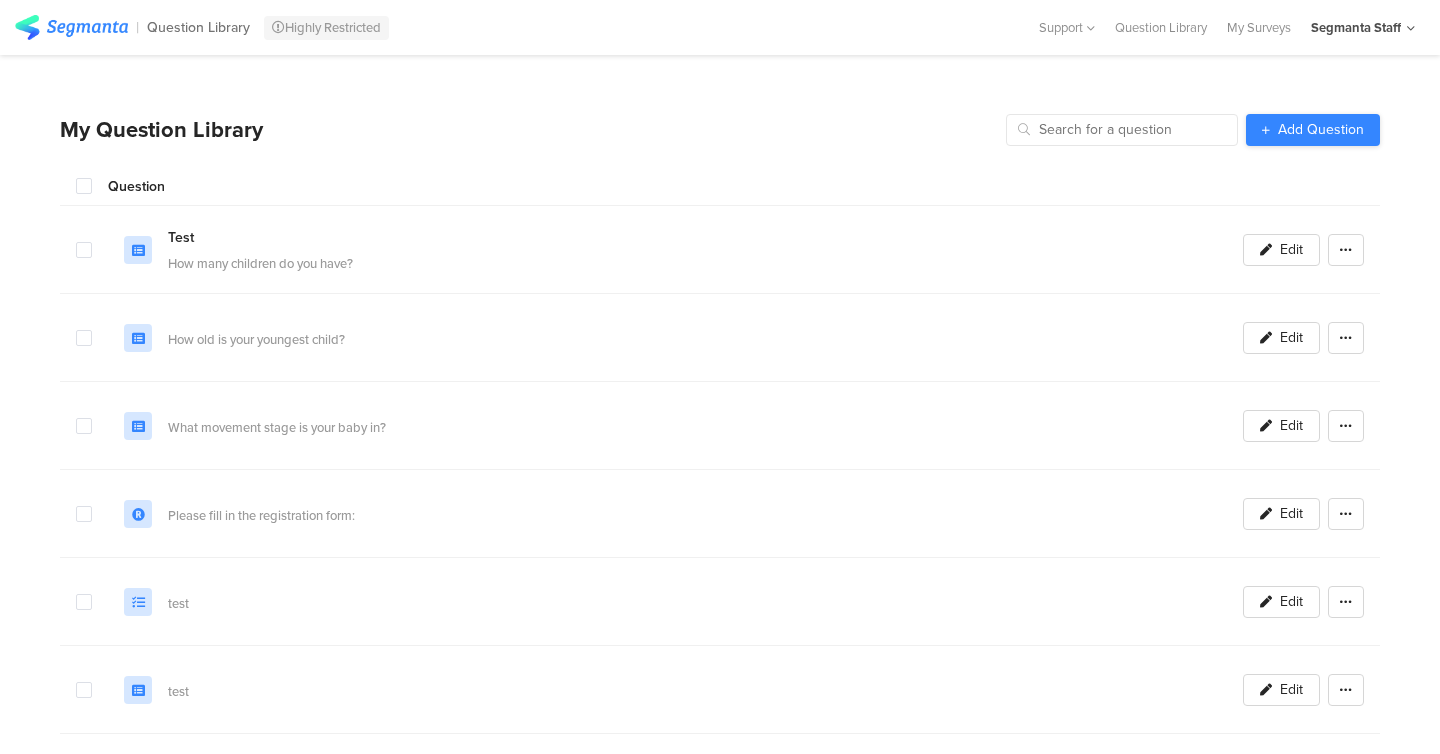 click on "Add Question" at bounding box center [1321, 130] 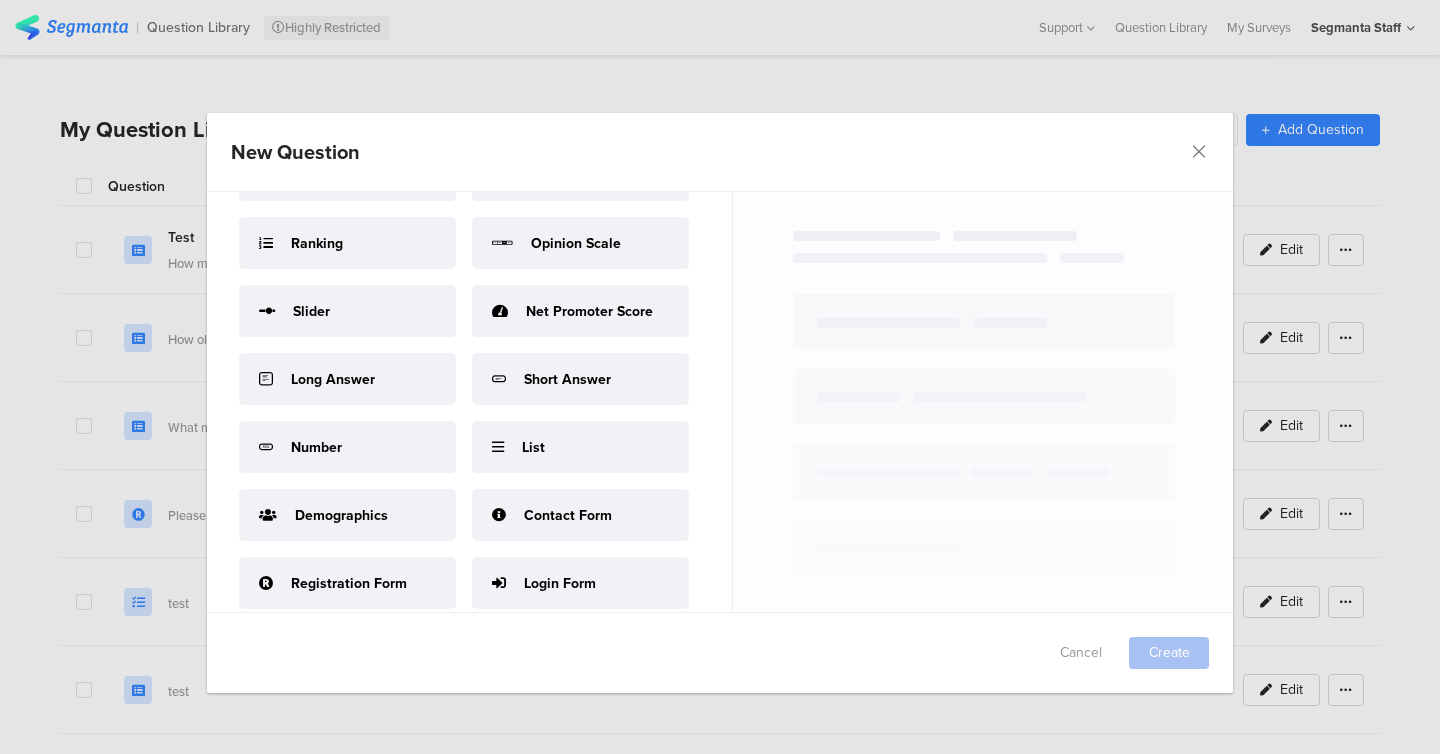scroll, scrollTop: 203, scrollLeft: 0, axis: vertical 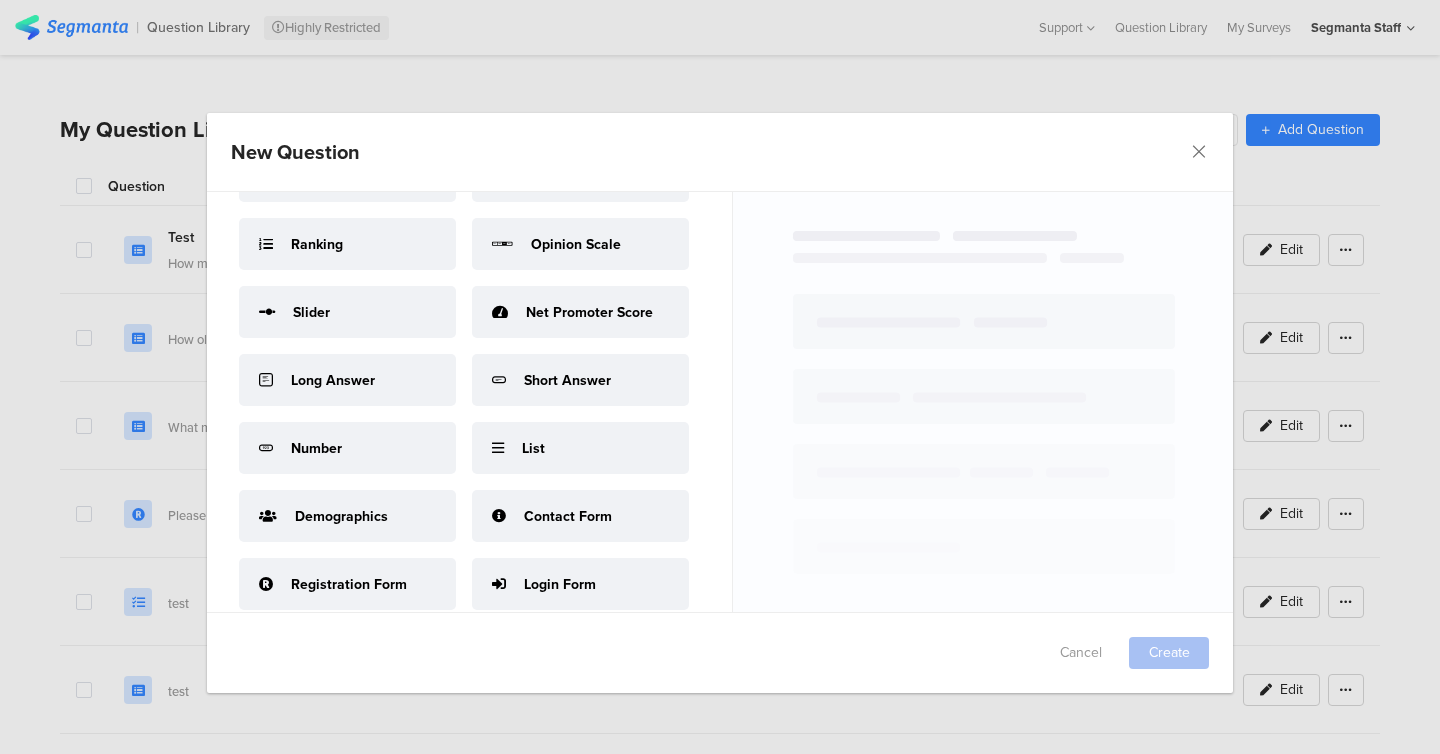 click on "Demographics" at bounding box center [341, 516] 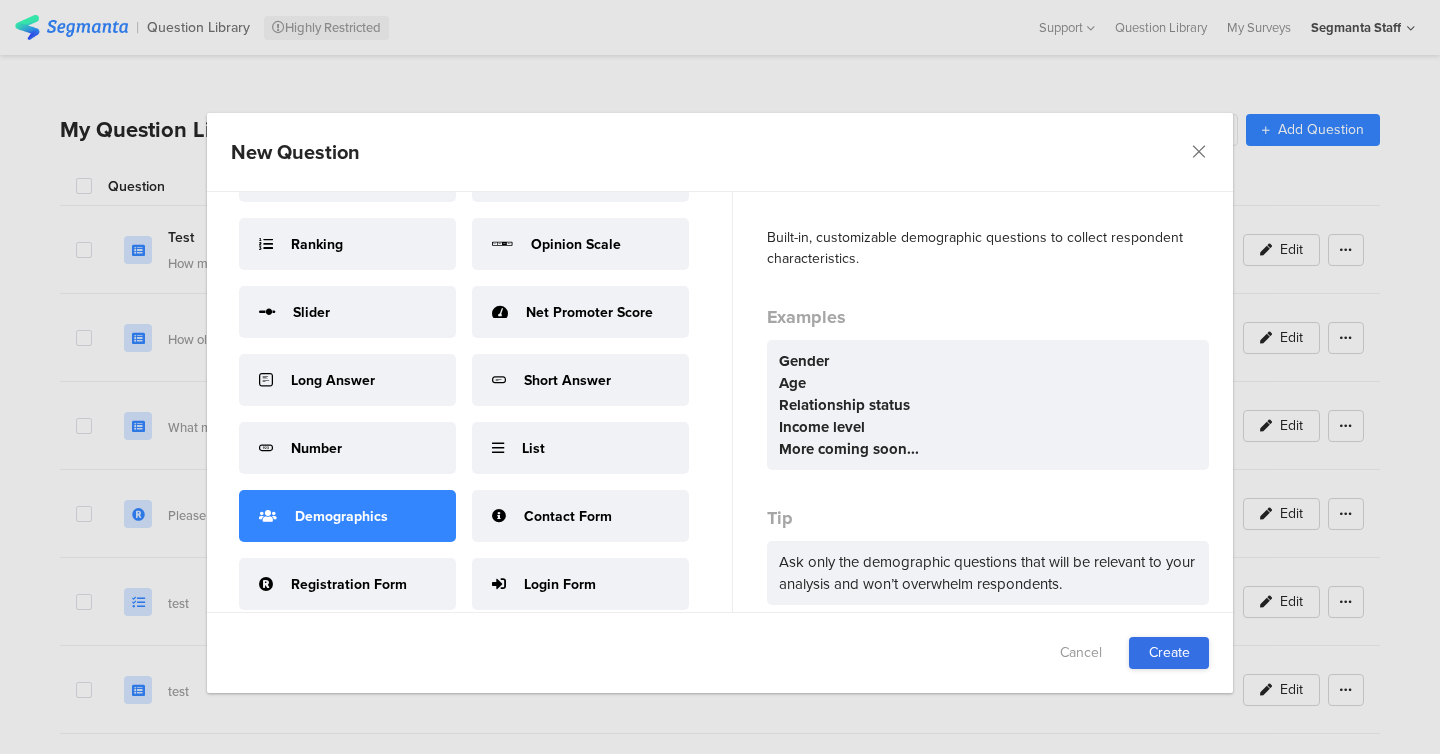 click on "Create" at bounding box center [1169, 653] 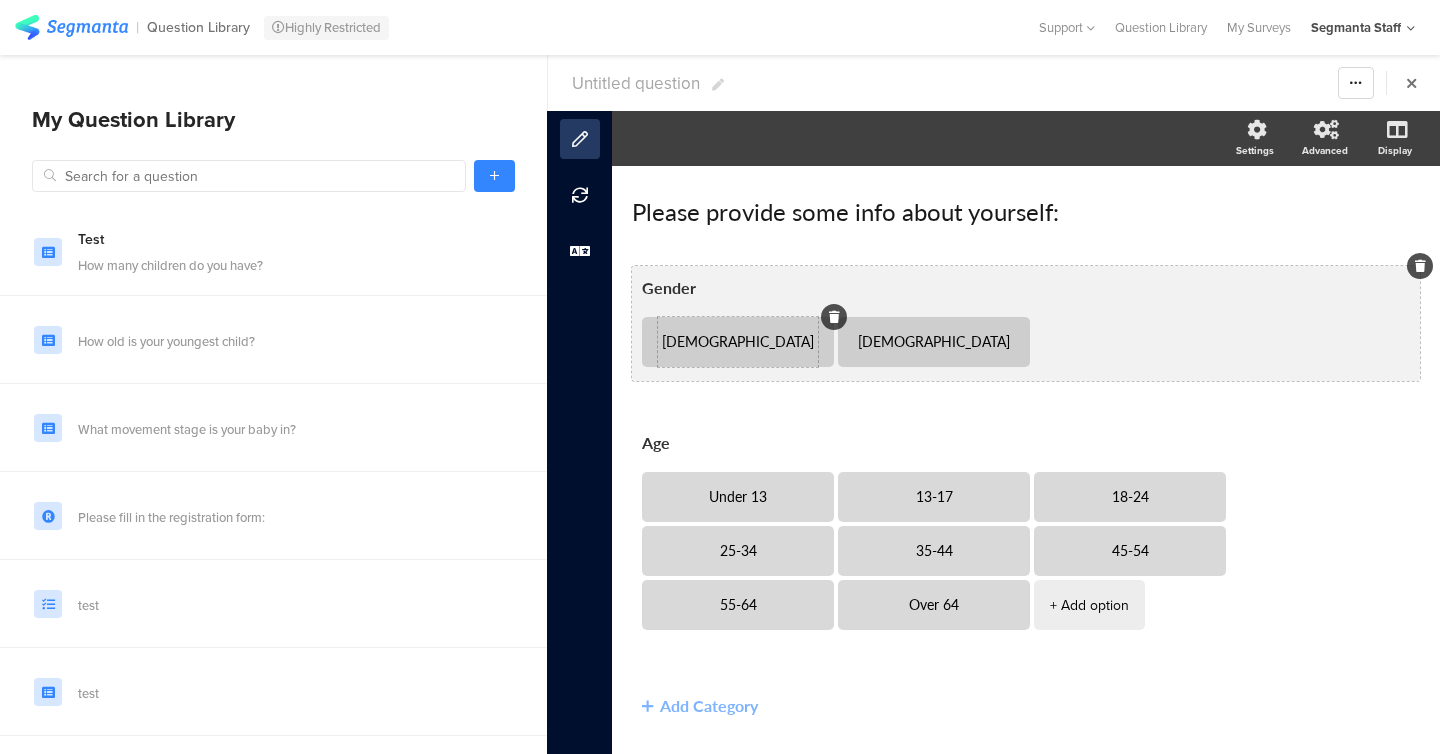 scroll, scrollTop: 53, scrollLeft: 0, axis: vertical 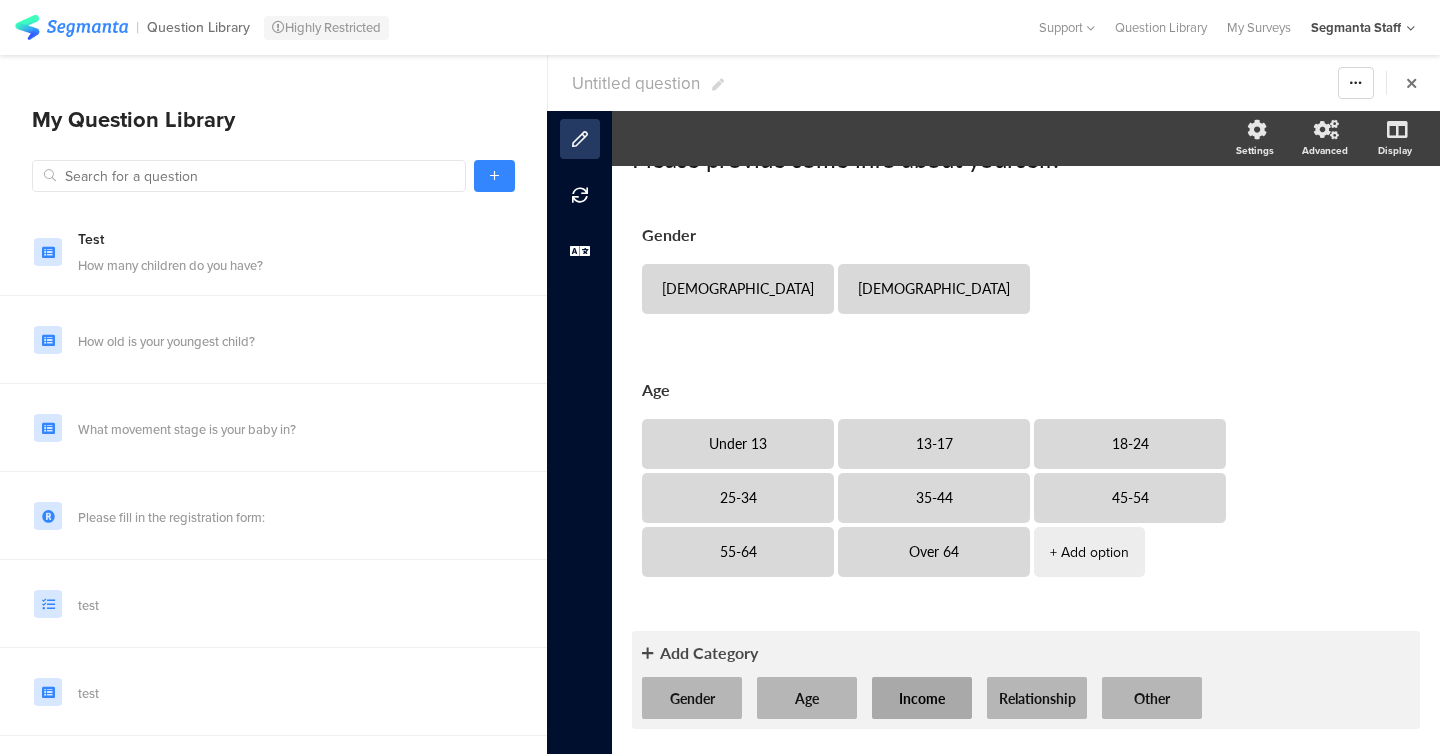 click on "Income" 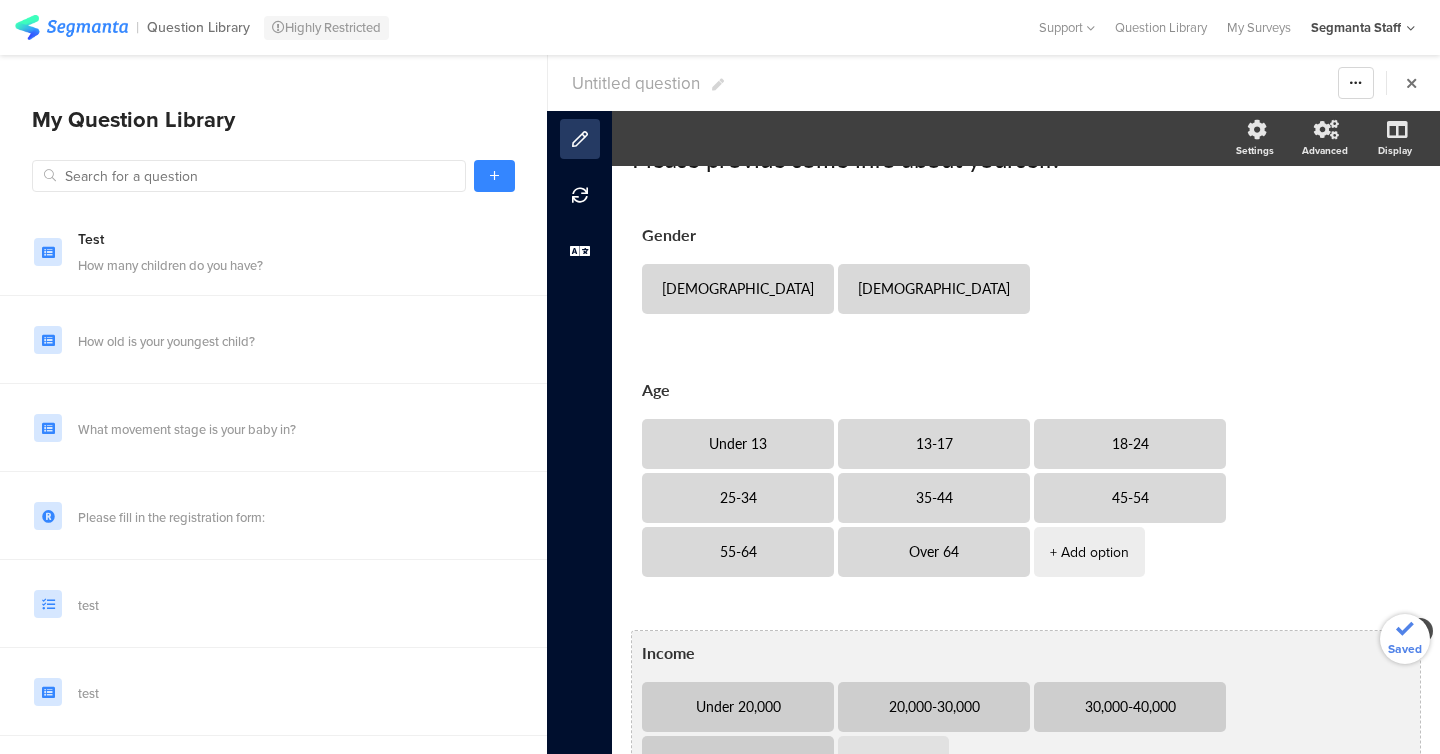 scroll, scrollTop: 262, scrollLeft: 0, axis: vertical 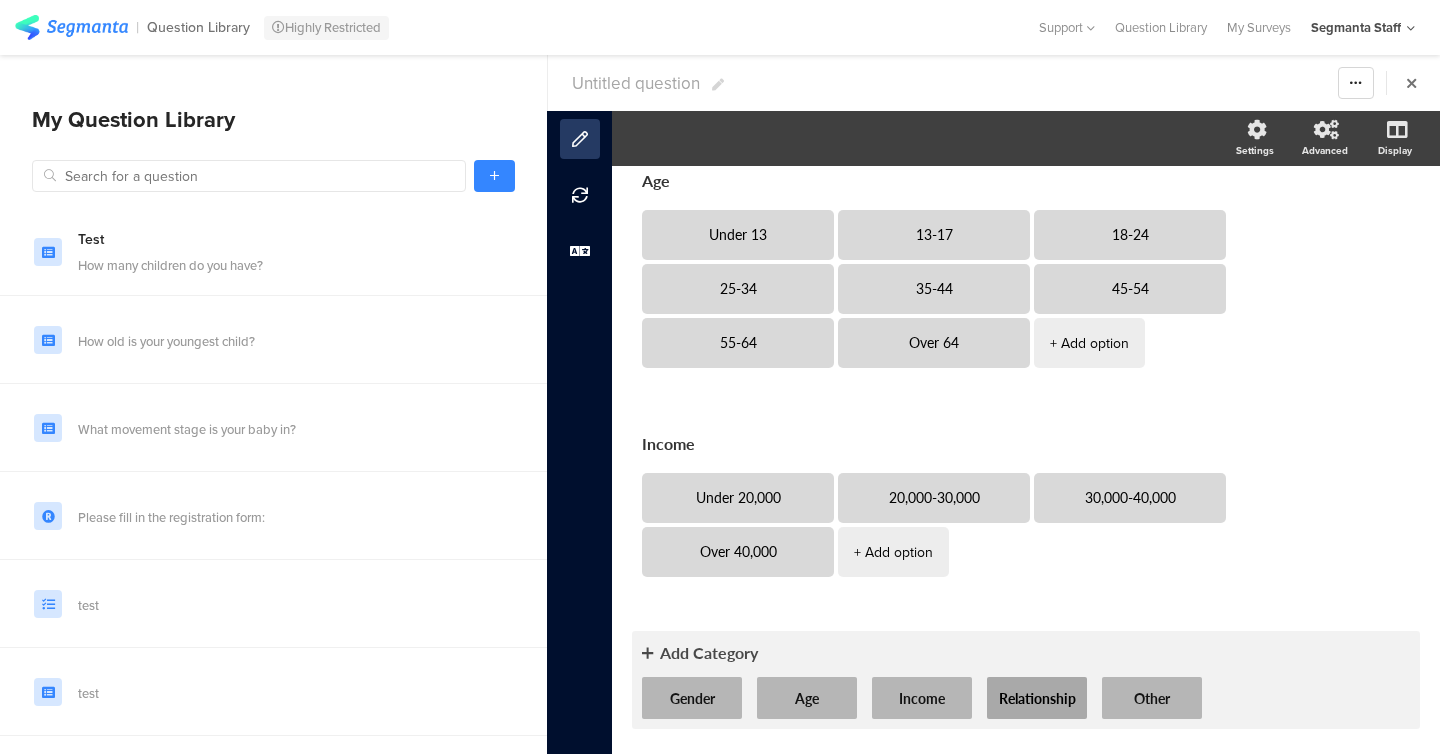 click on "Relationship" 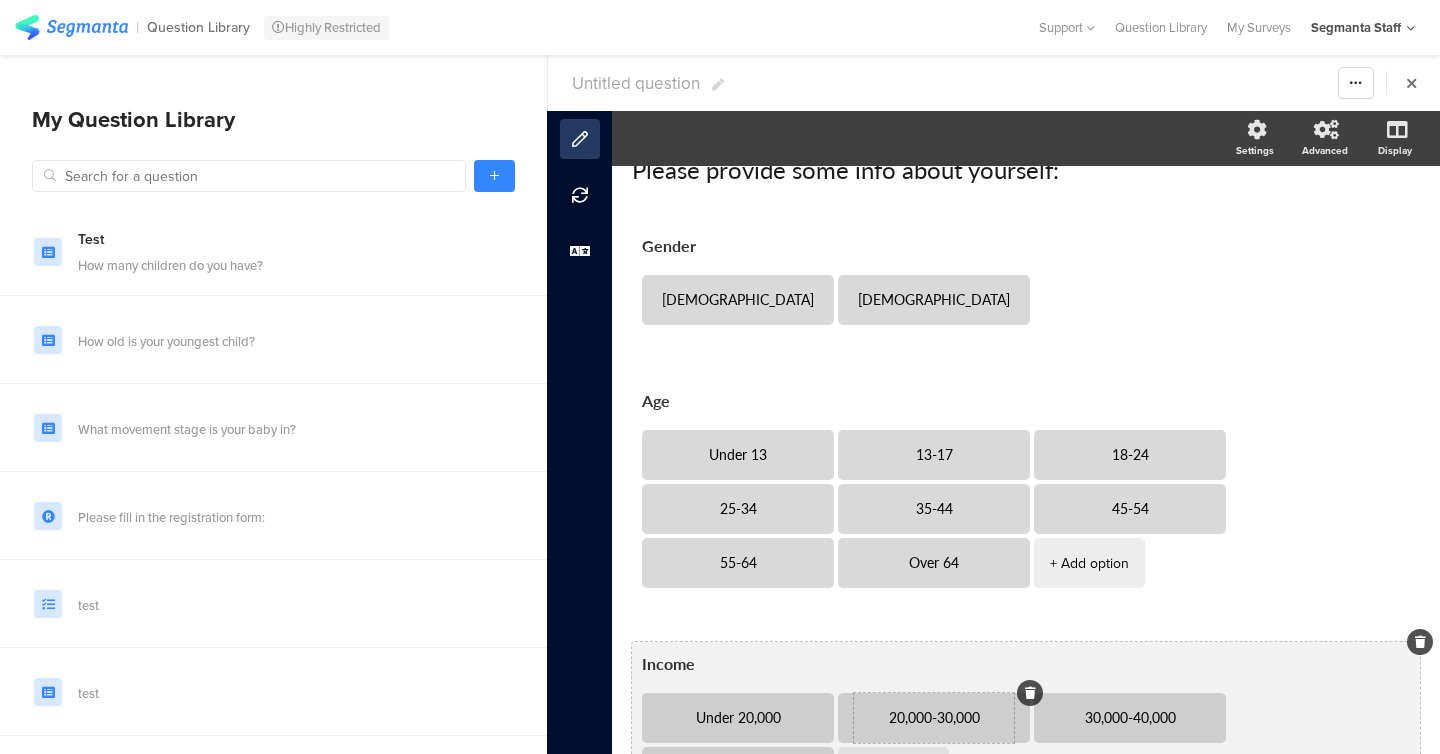 scroll, scrollTop: 0, scrollLeft: 0, axis: both 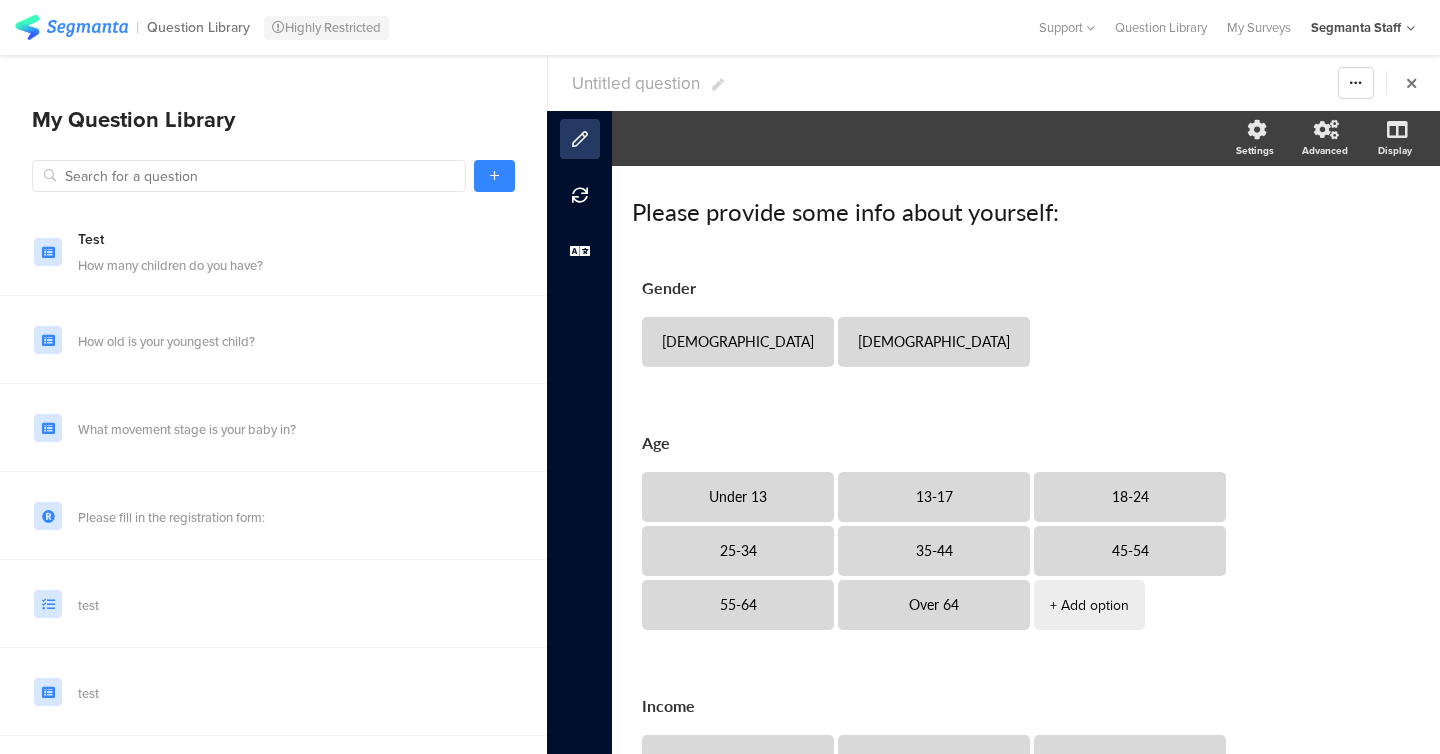 click on "Untitled question" at bounding box center [636, 83] 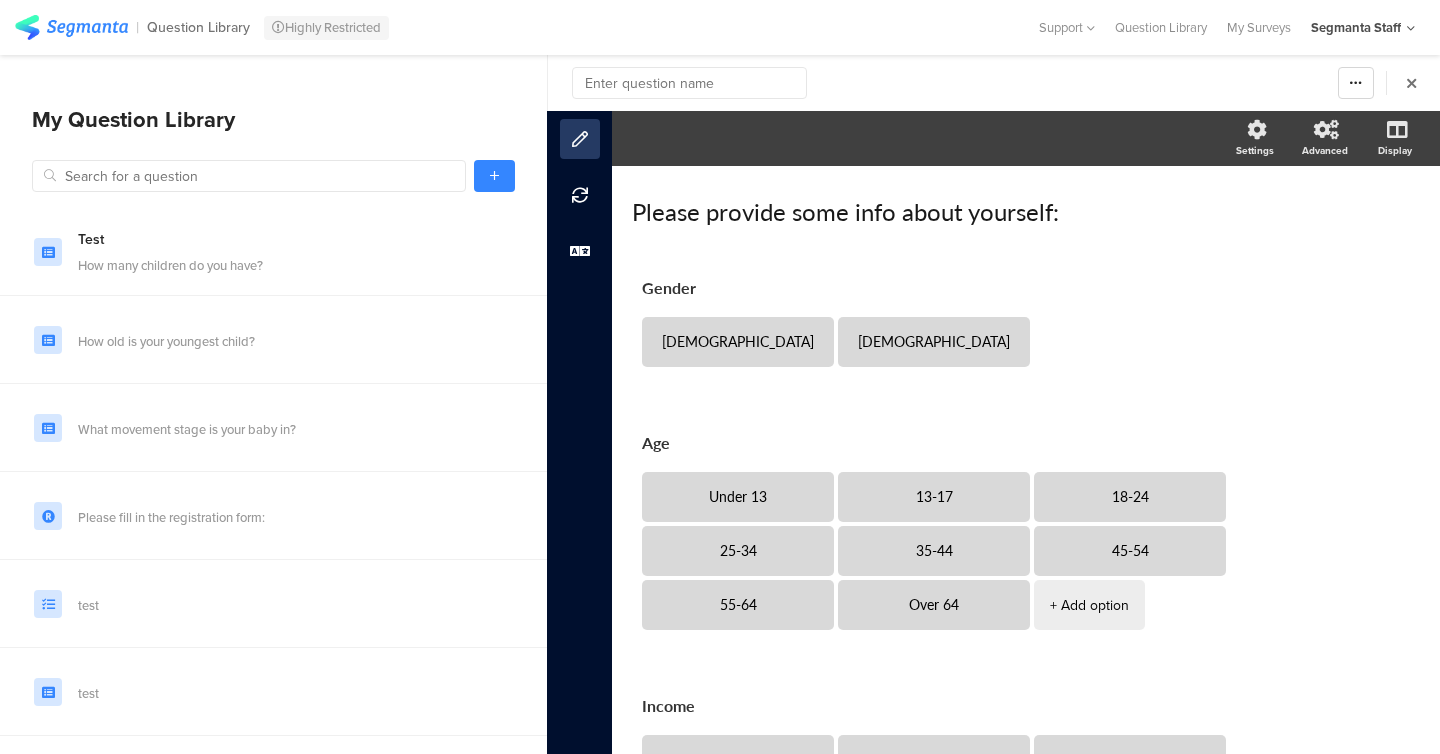type on "r" 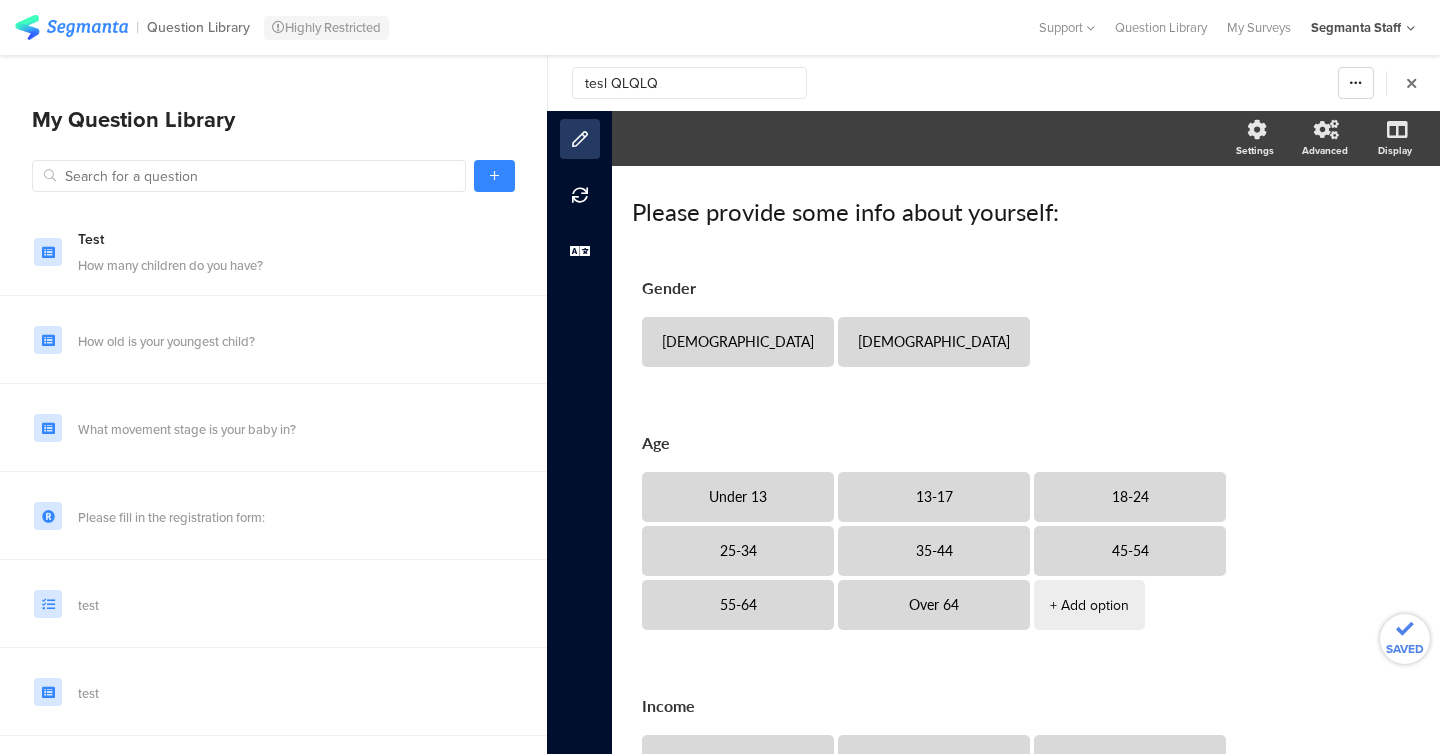click on "tesl QLQLQ" at bounding box center (689, 83) 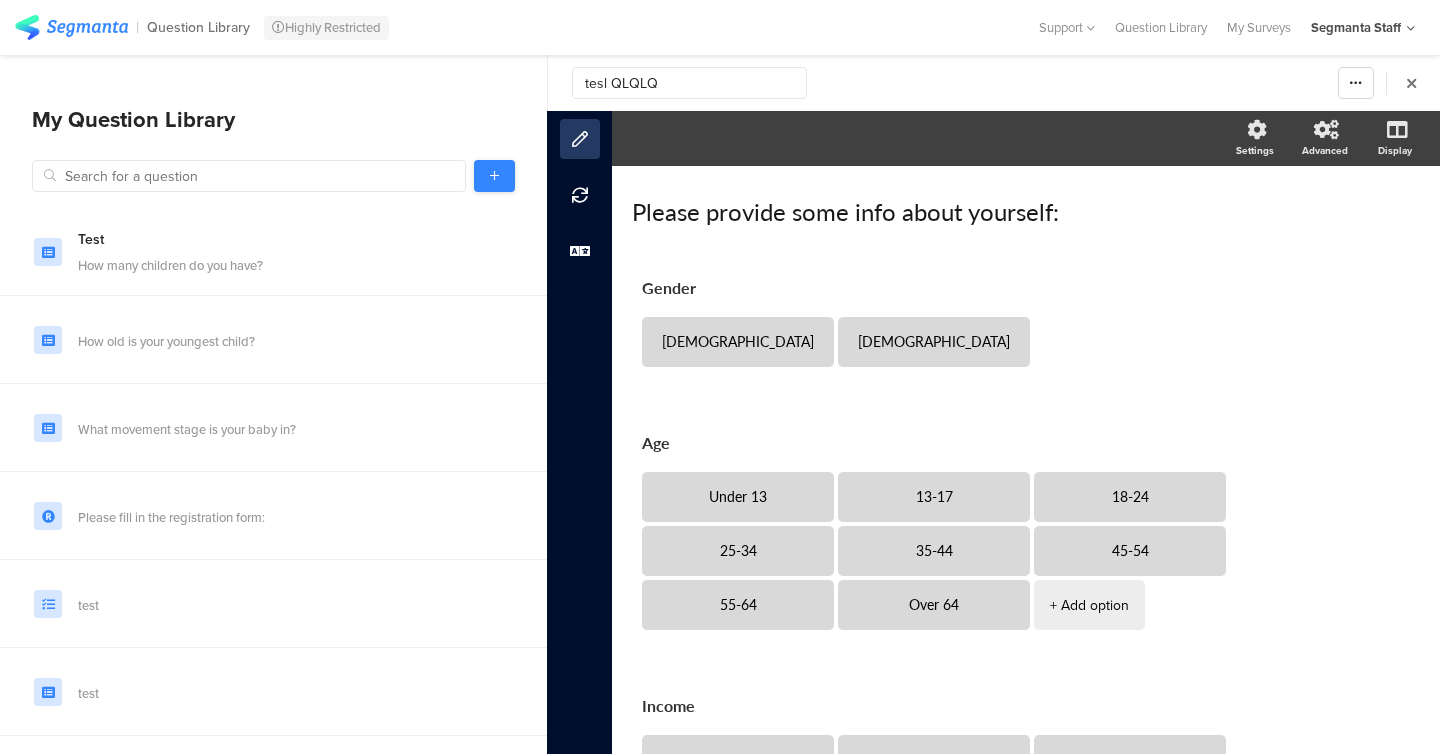 type on "tesl QLQLQ" 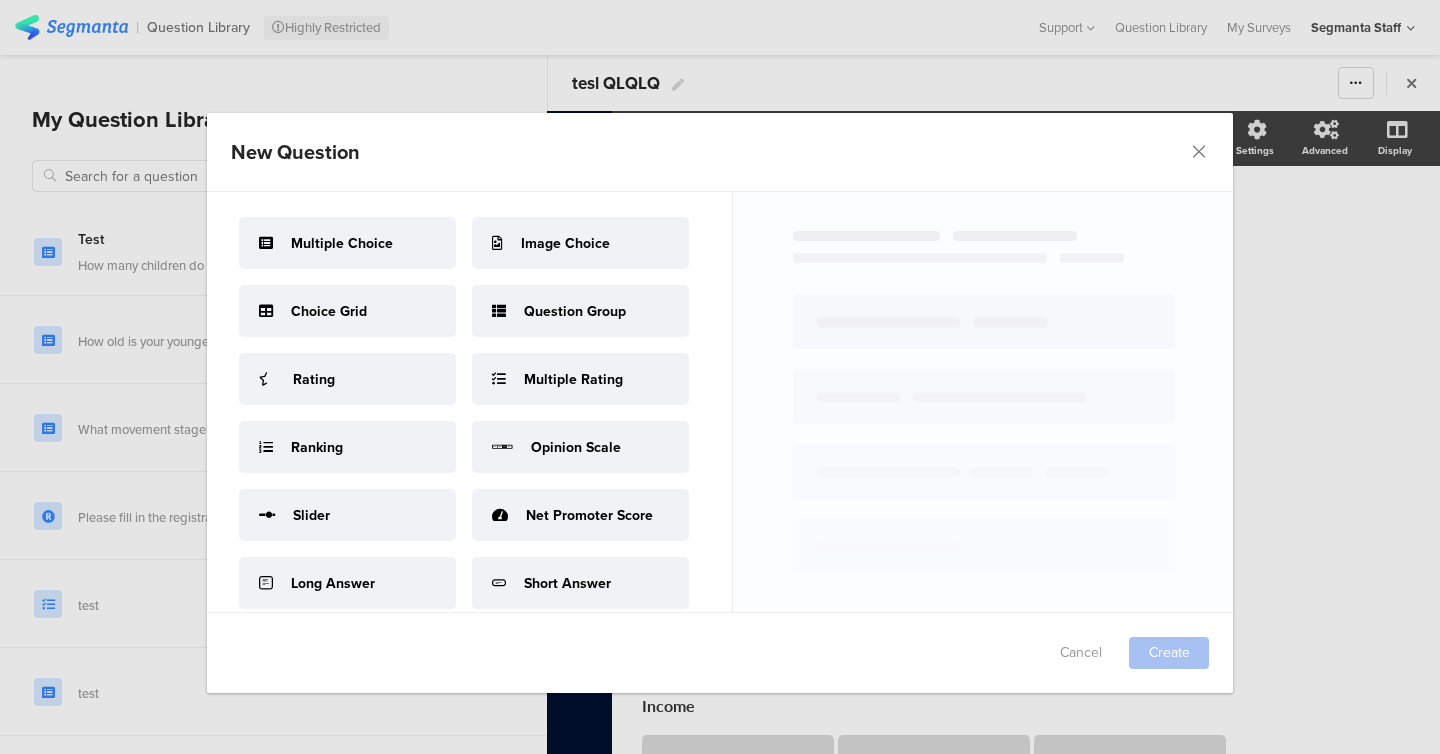 click on "Multiple Choice" at bounding box center (347, 243) 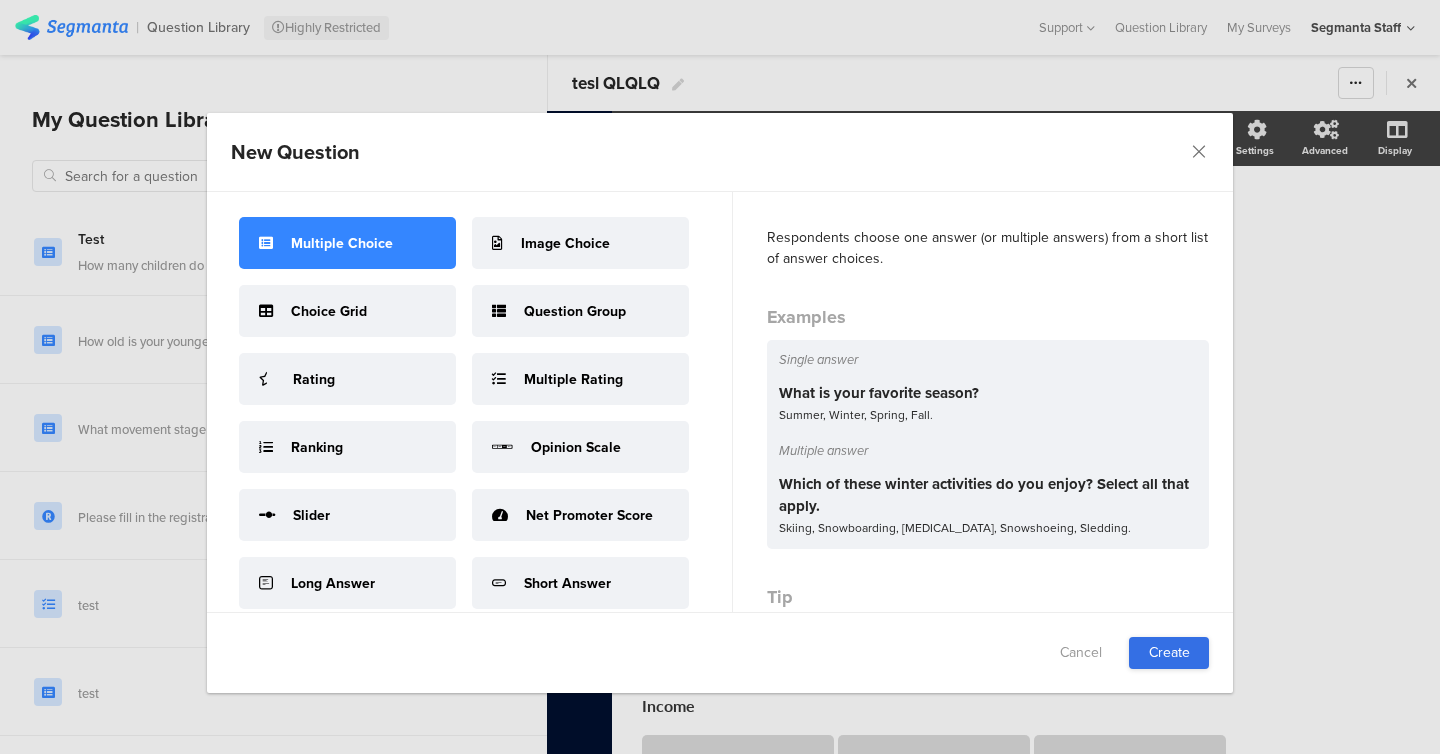 click on "Create" at bounding box center (1169, 653) 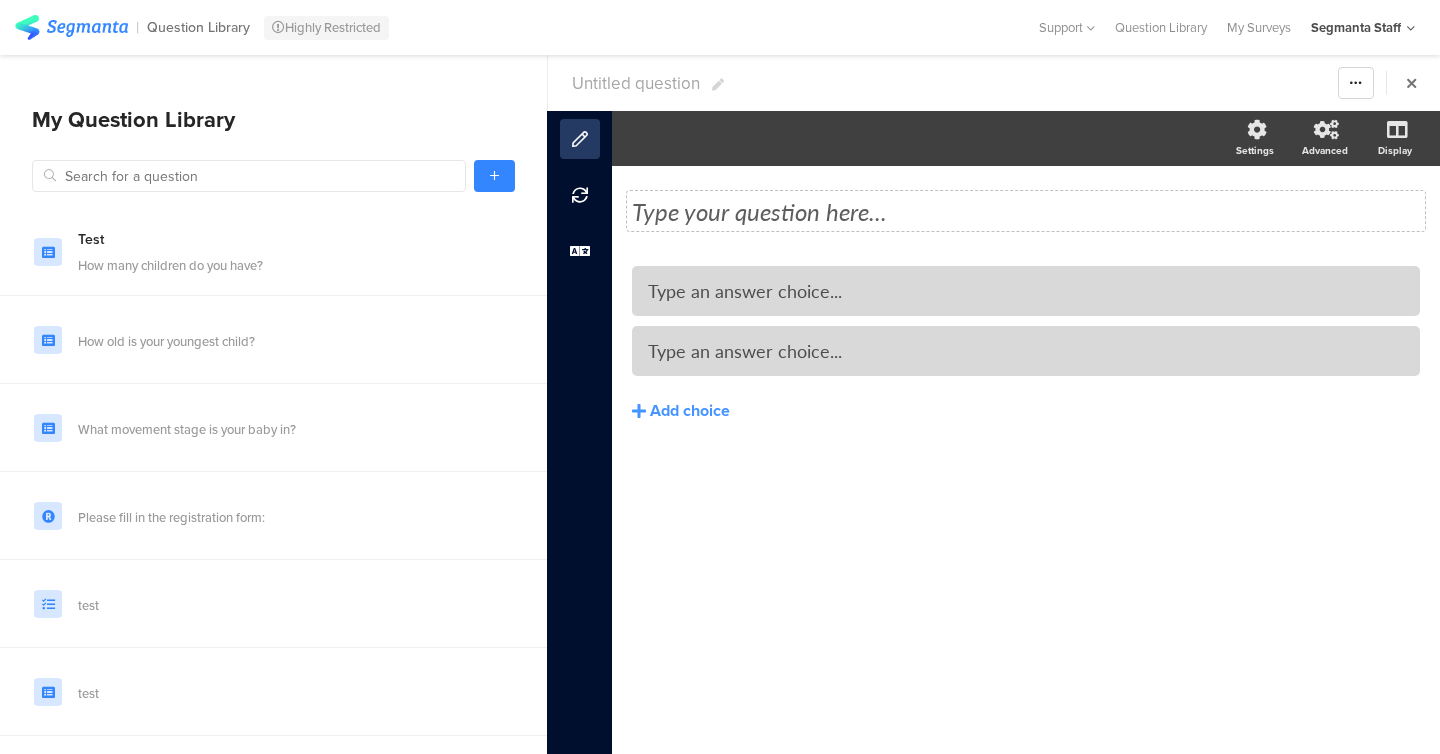 click on "Type your question here..." 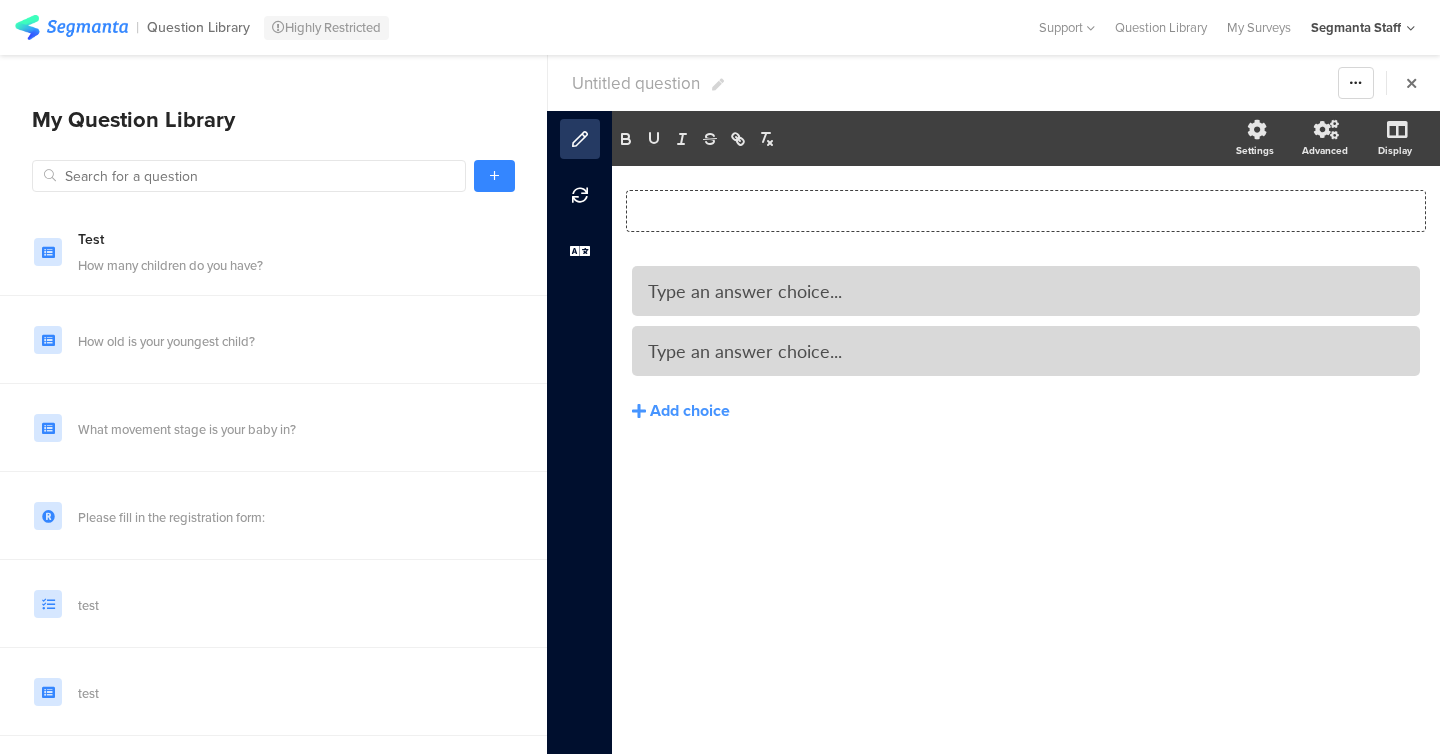 type 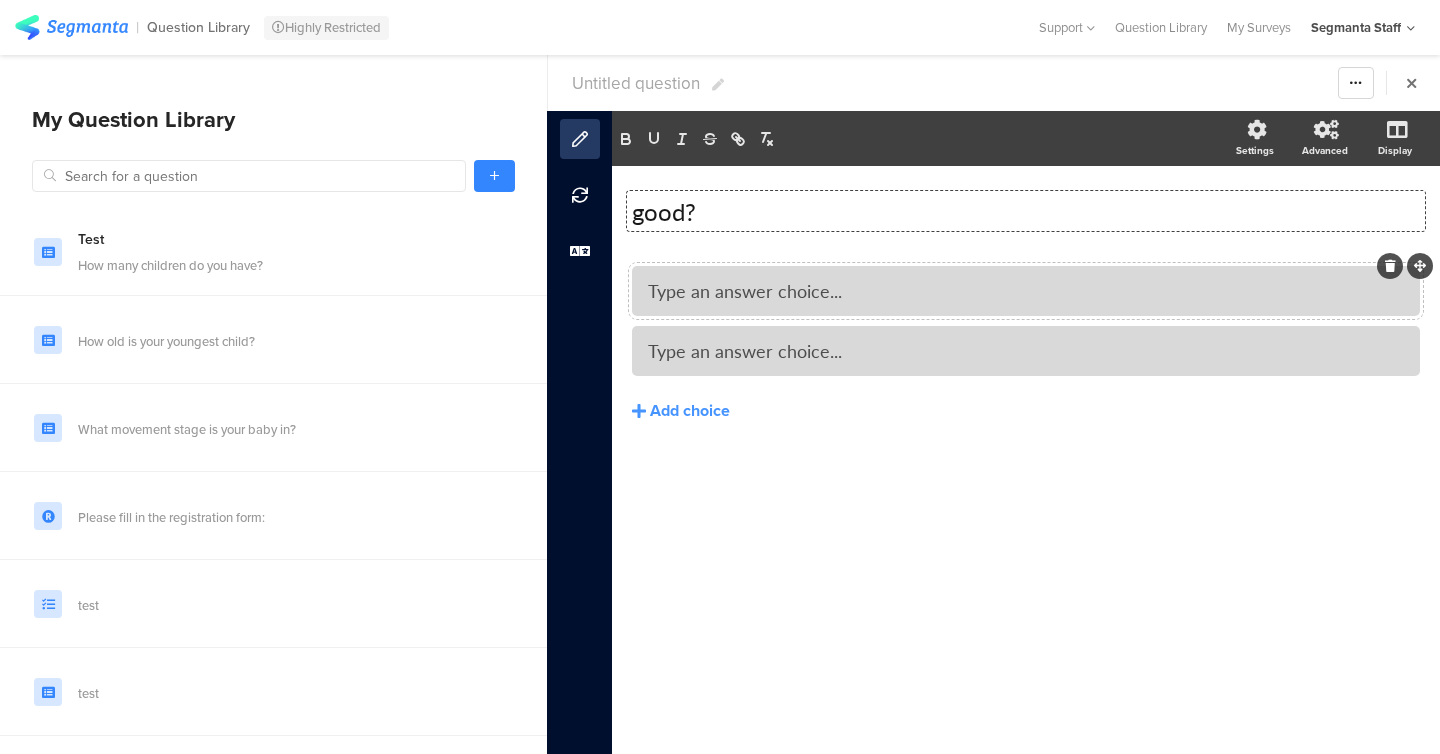 type 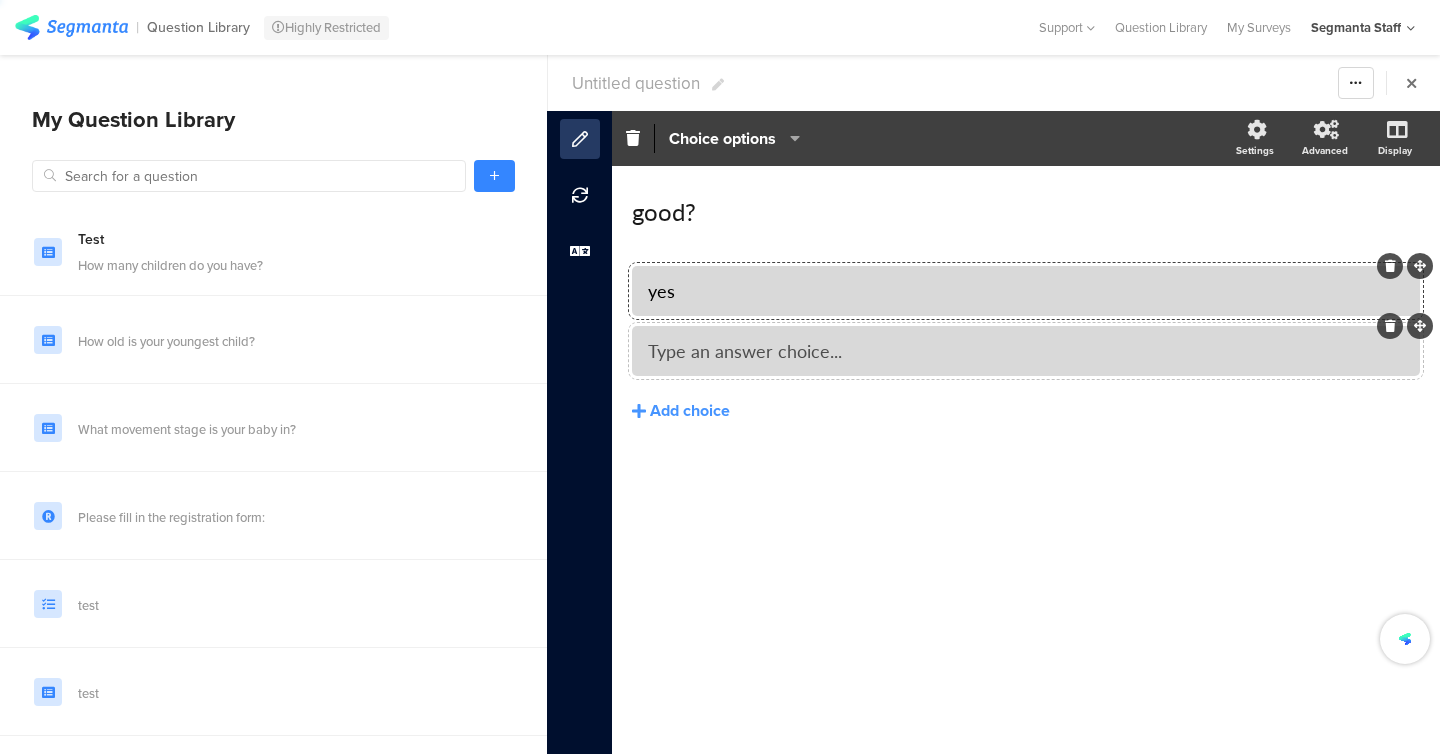 type 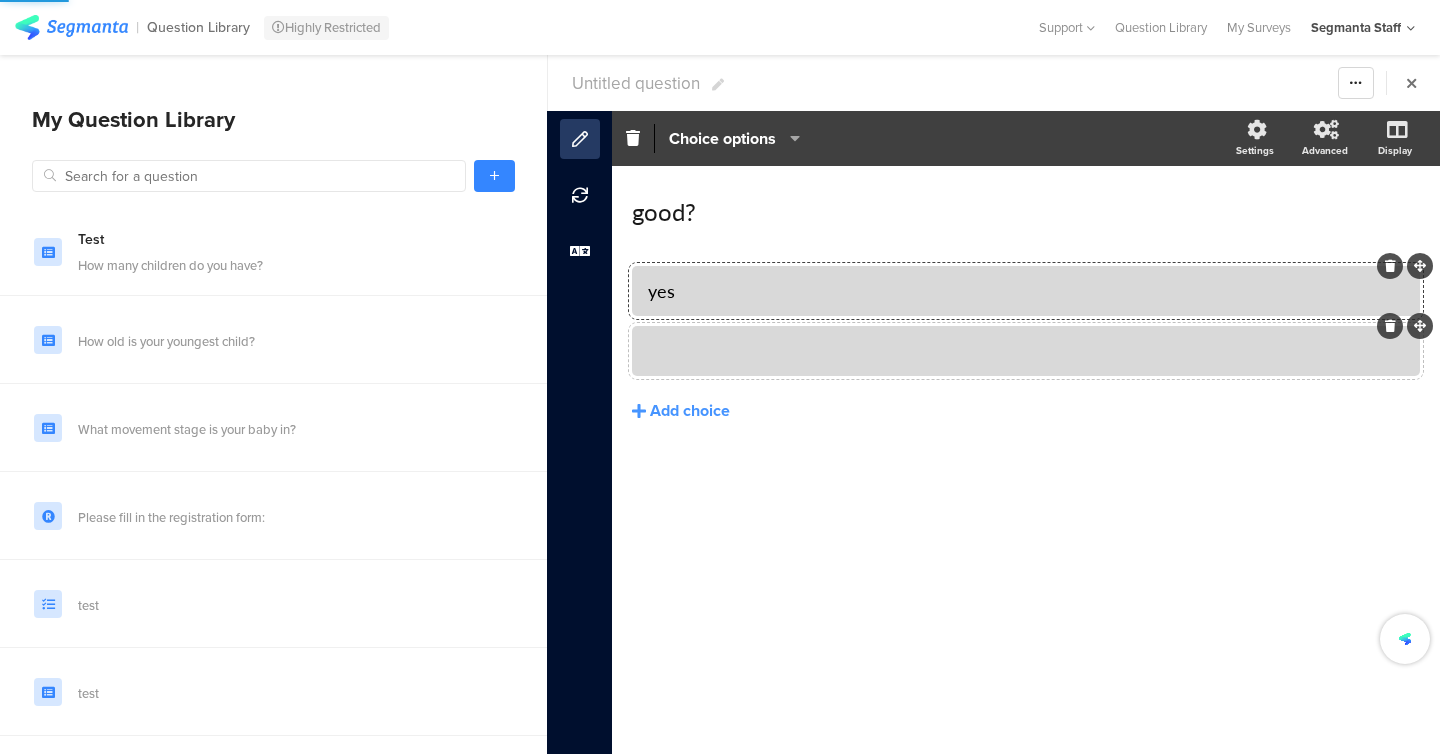 click 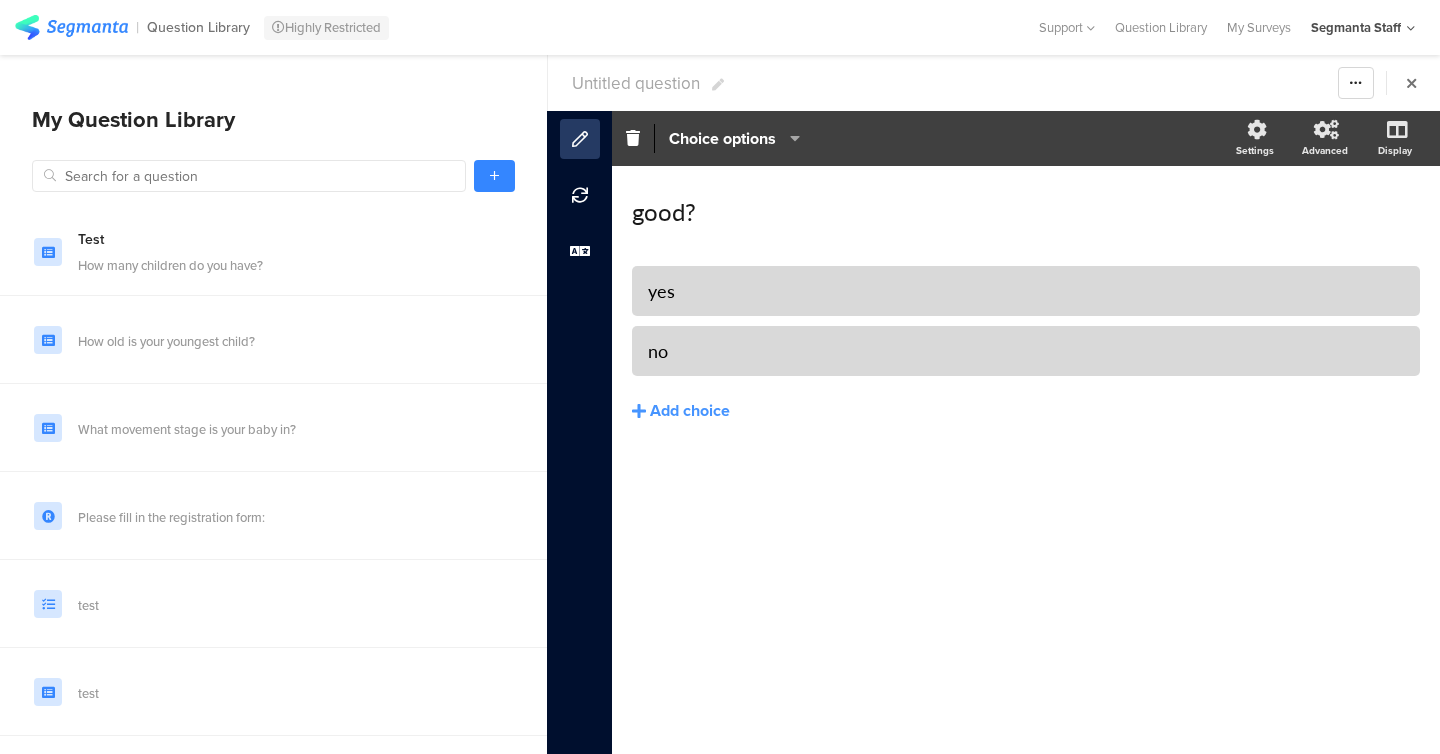 click on "Untitled question" at bounding box center (636, 83) 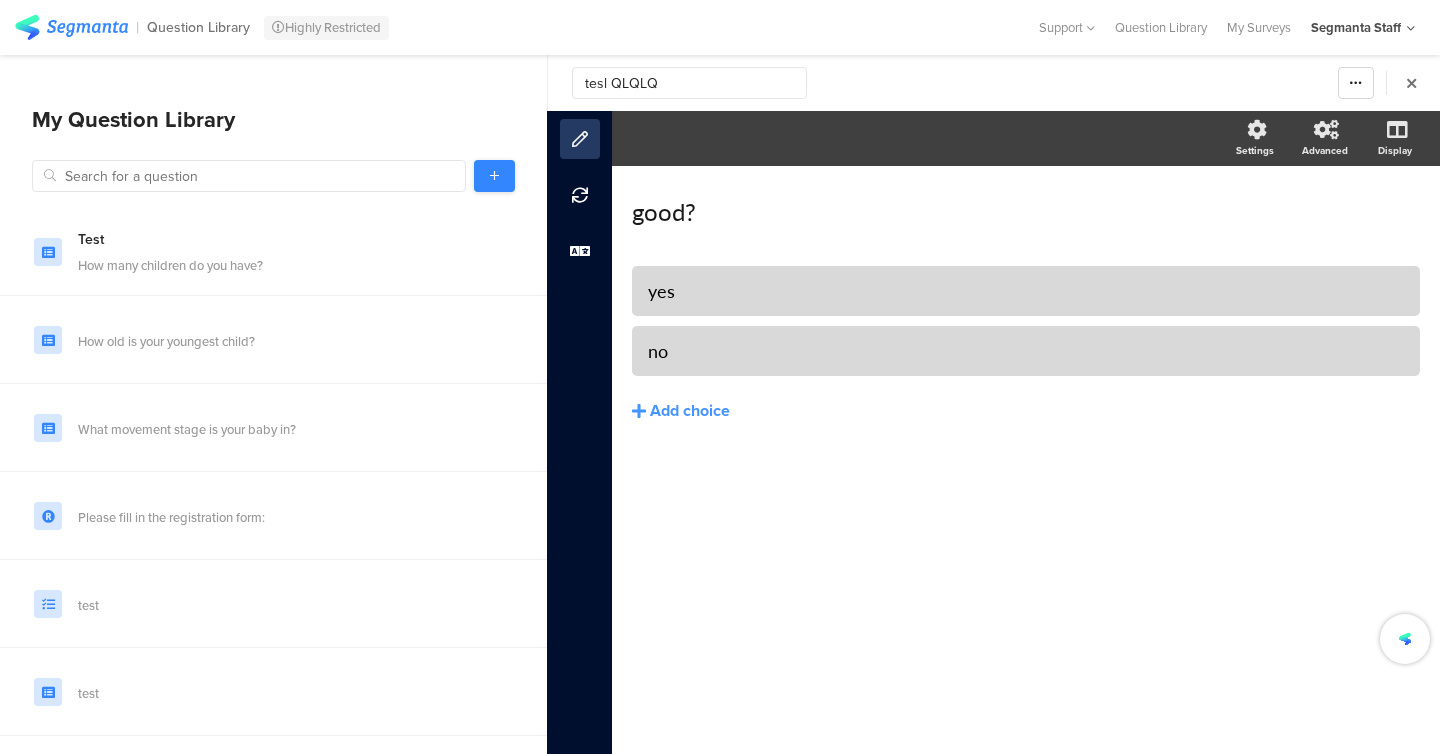 type on "tesl QLQLQ" 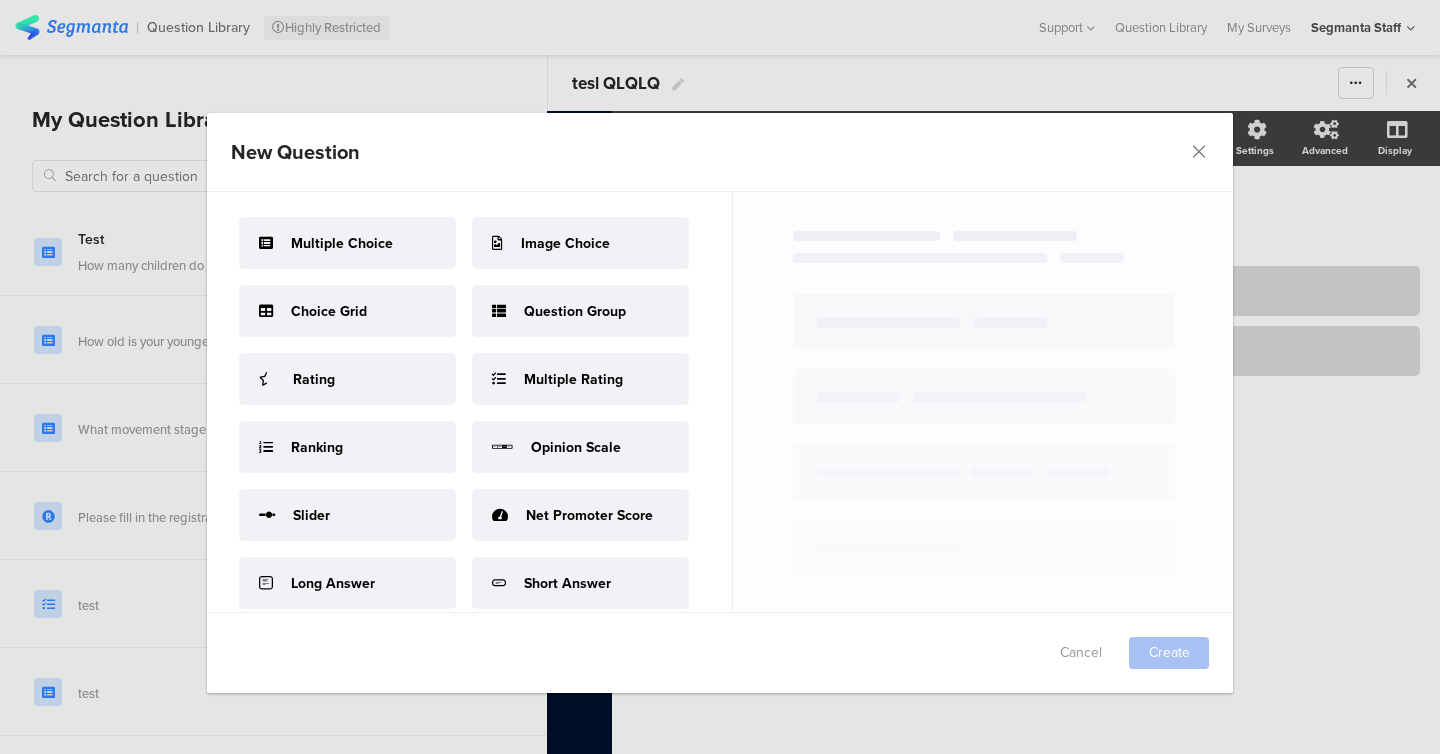 click on "Question Group" at bounding box center (575, 311) 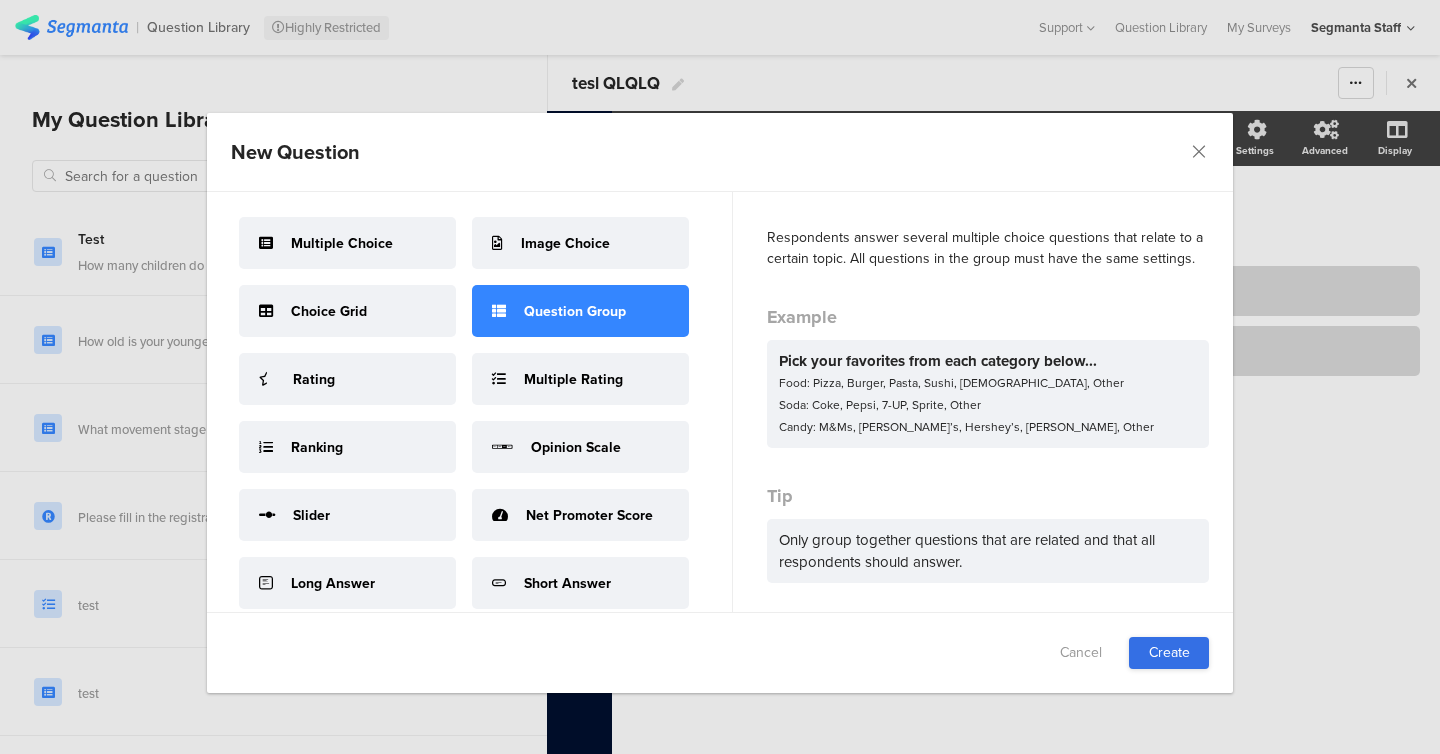 click on "Create" at bounding box center [1169, 653] 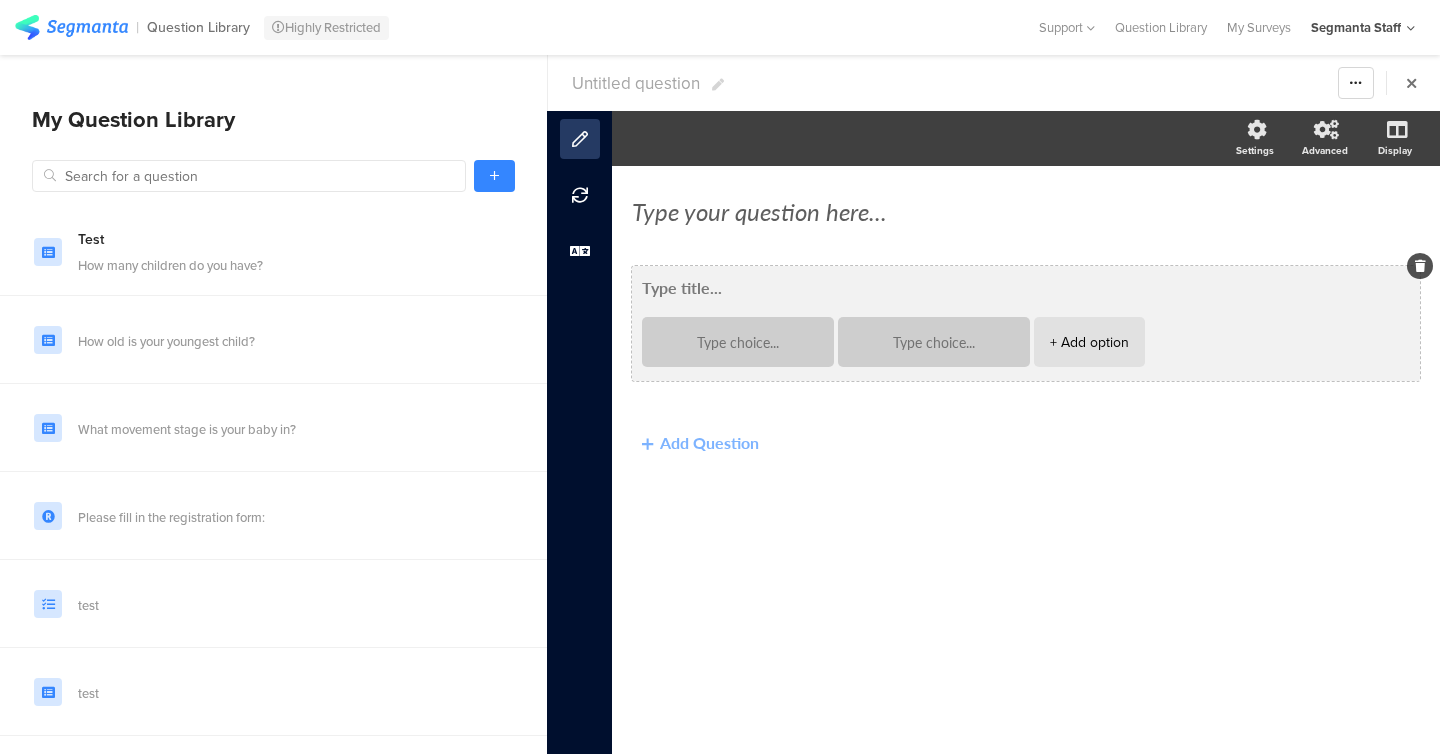 click on "+ Add option" at bounding box center (1089, 342) 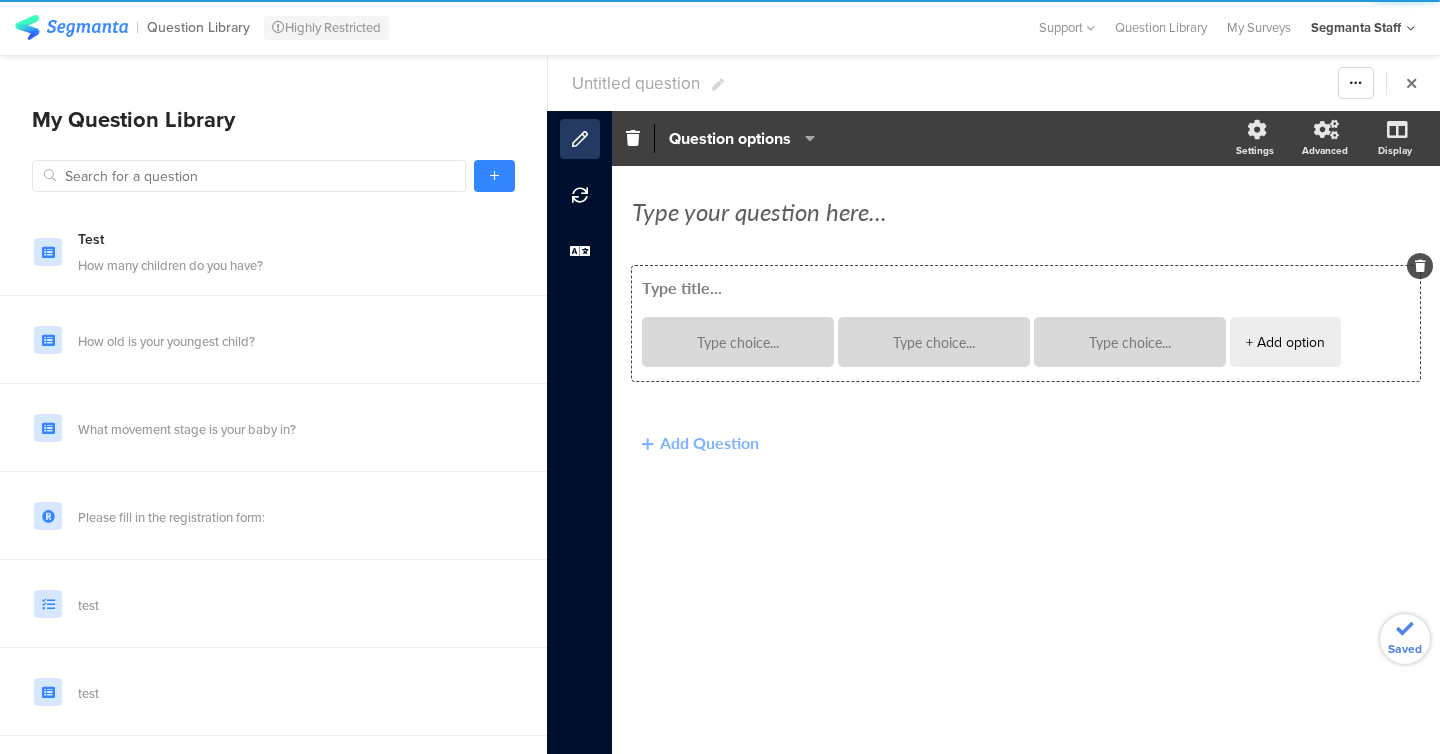 click on "Add Question" 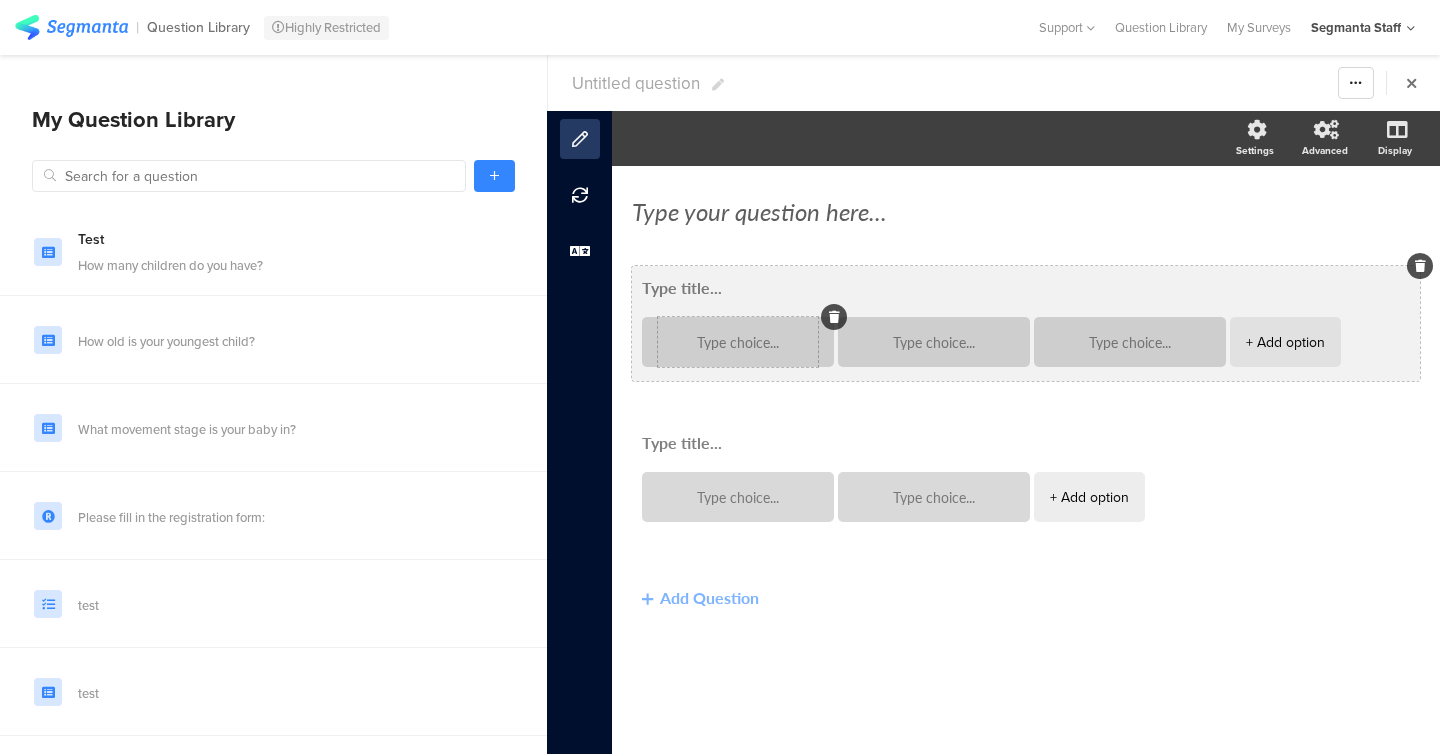 click at bounding box center (738, 342) 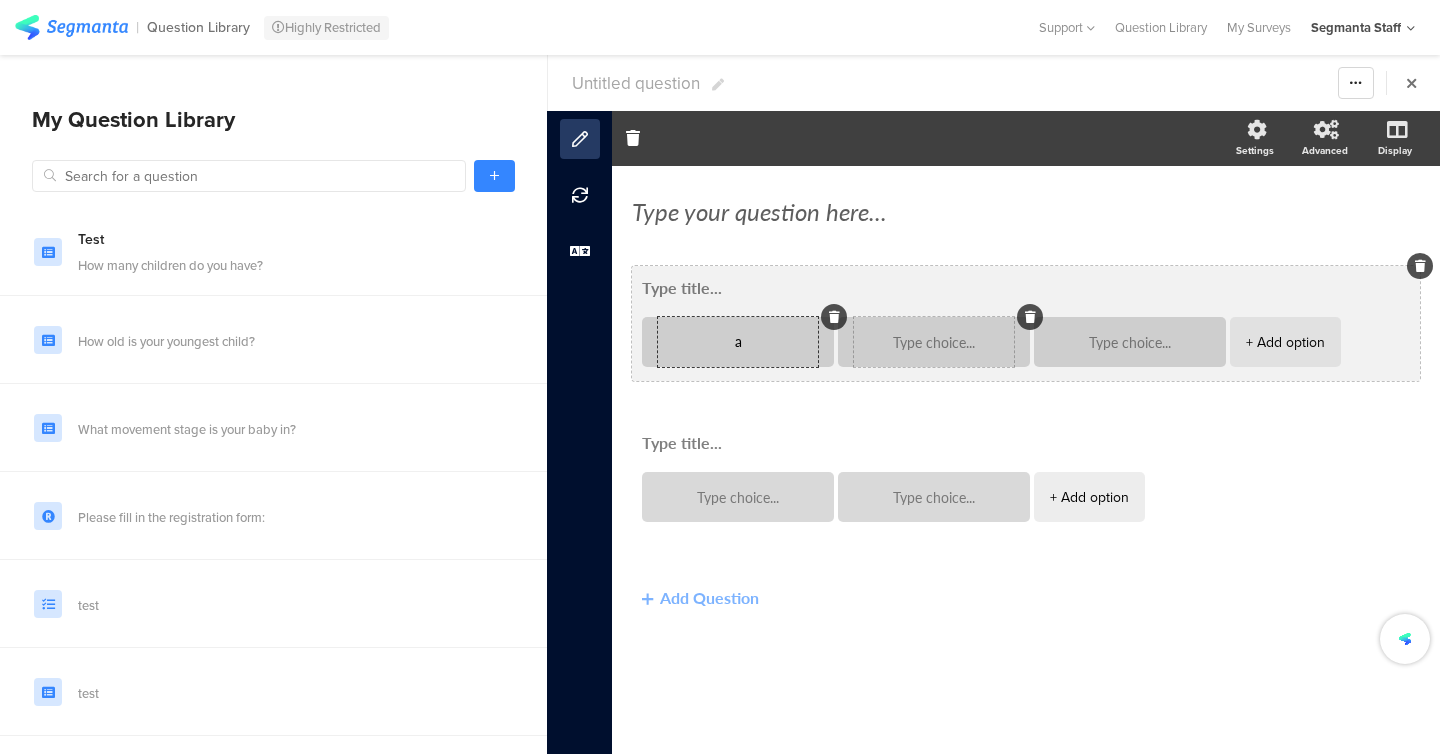 type on "a" 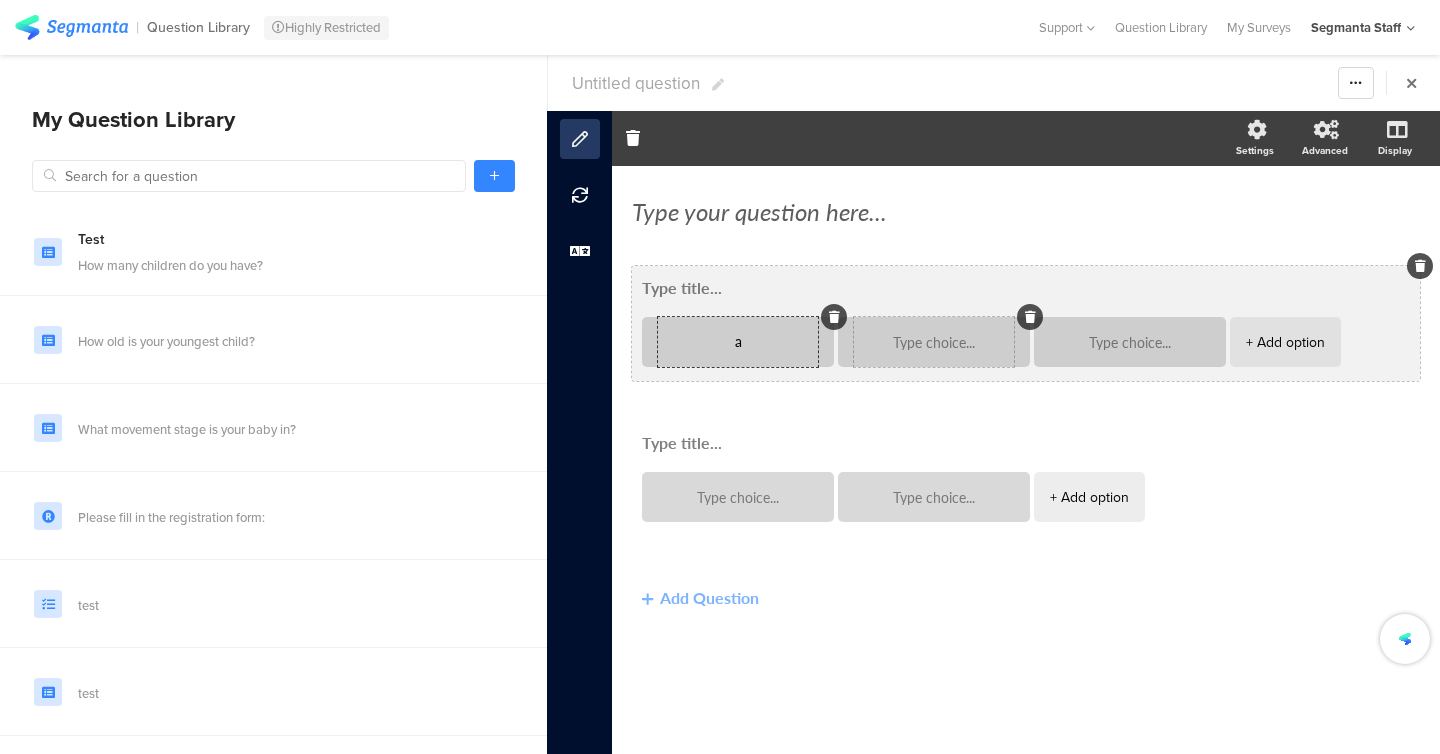 click at bounding box center [934, 342] 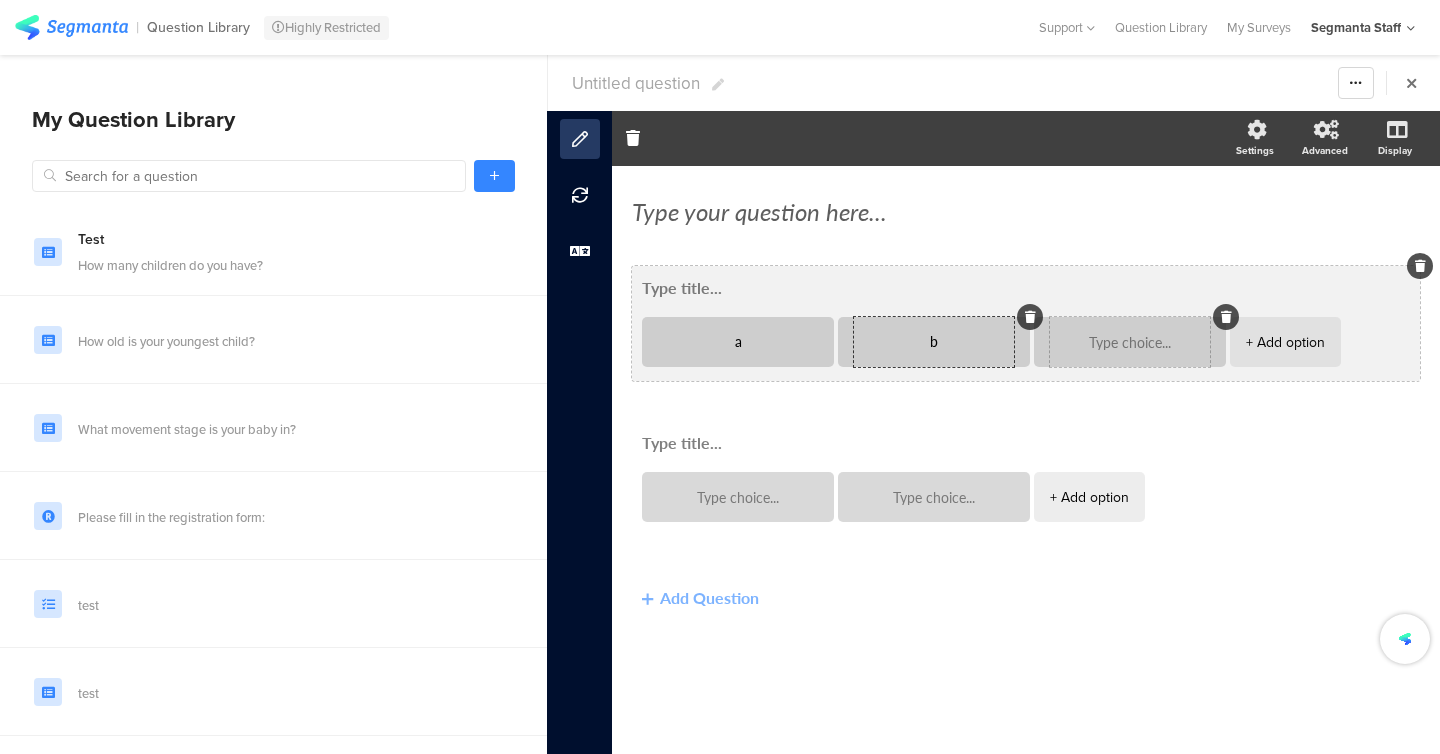type on "b" 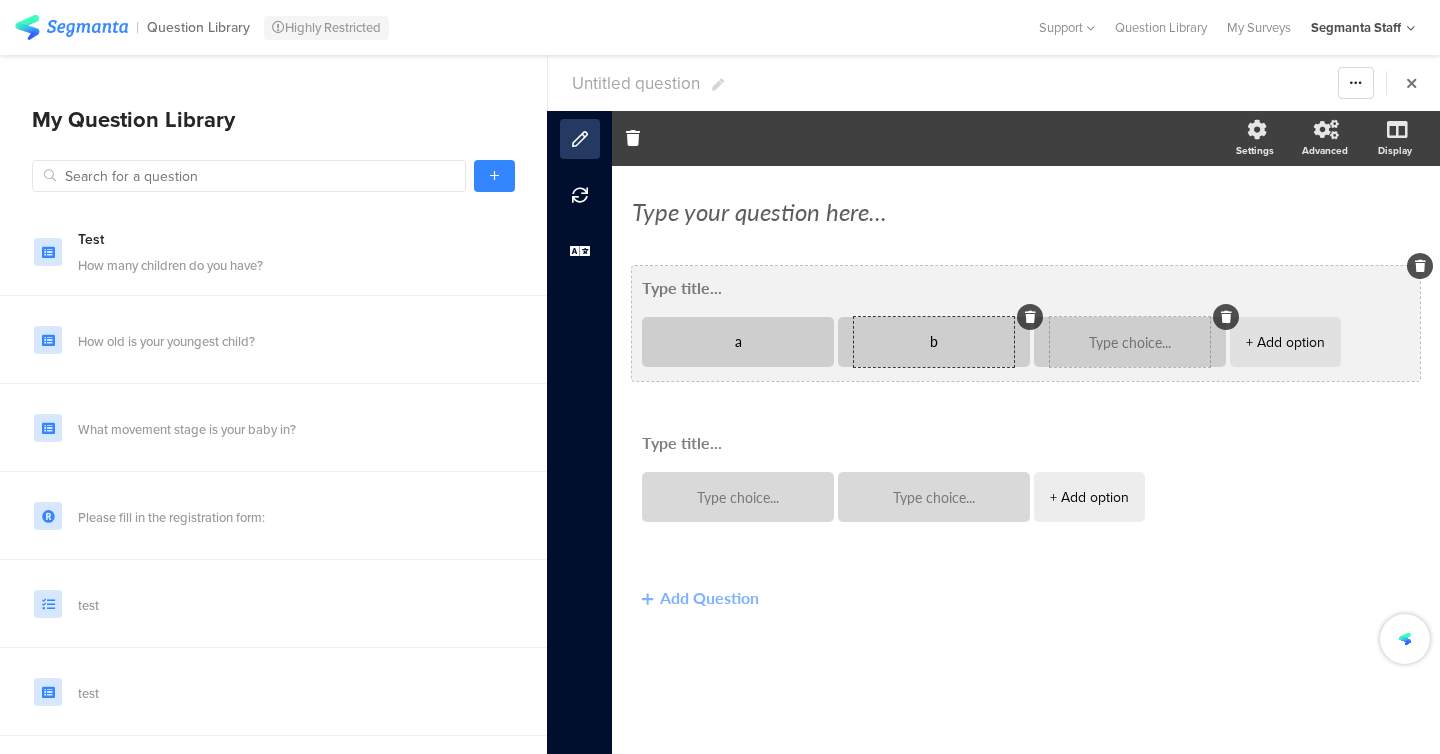 click at bounding box center (1130, 342) 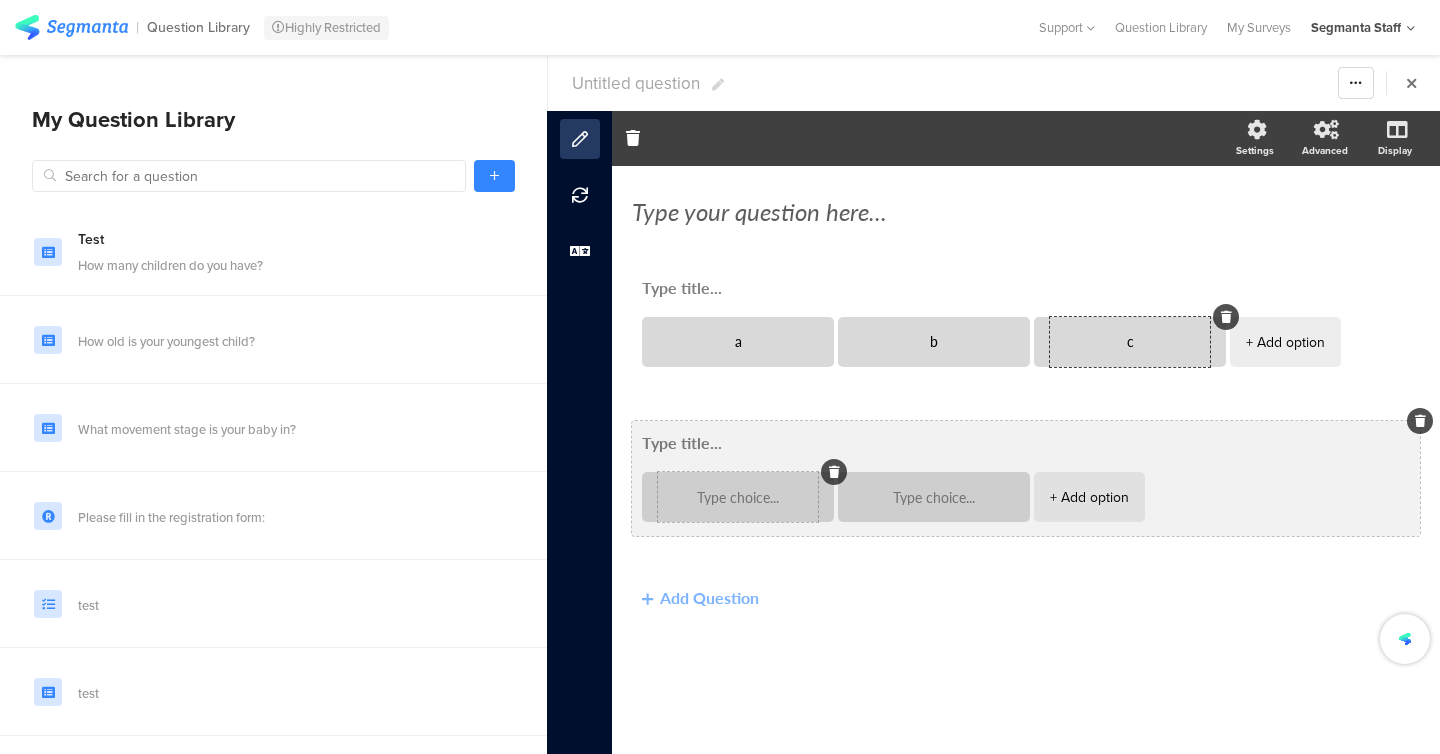 type on "c" 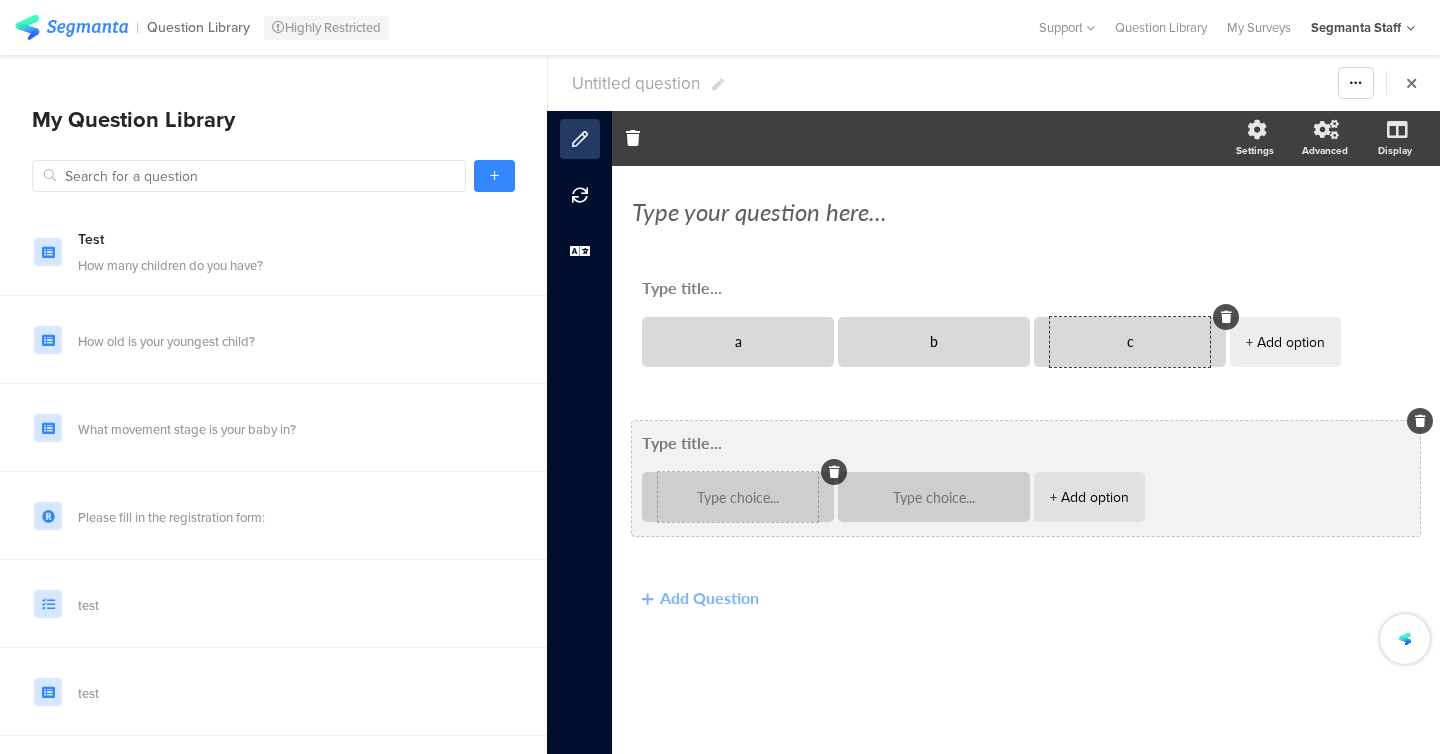 click at bounding box center (738, 497) 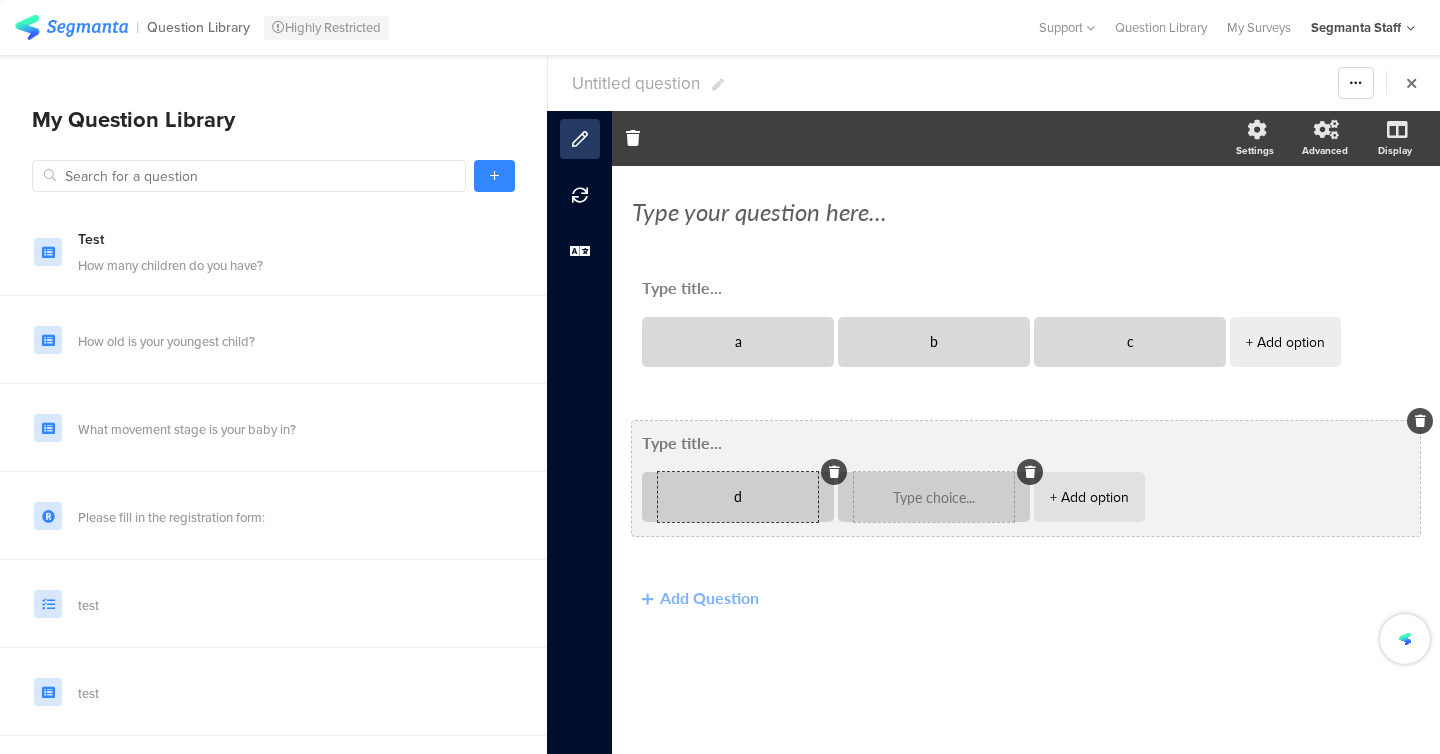 click at bounding box center (934, 497) 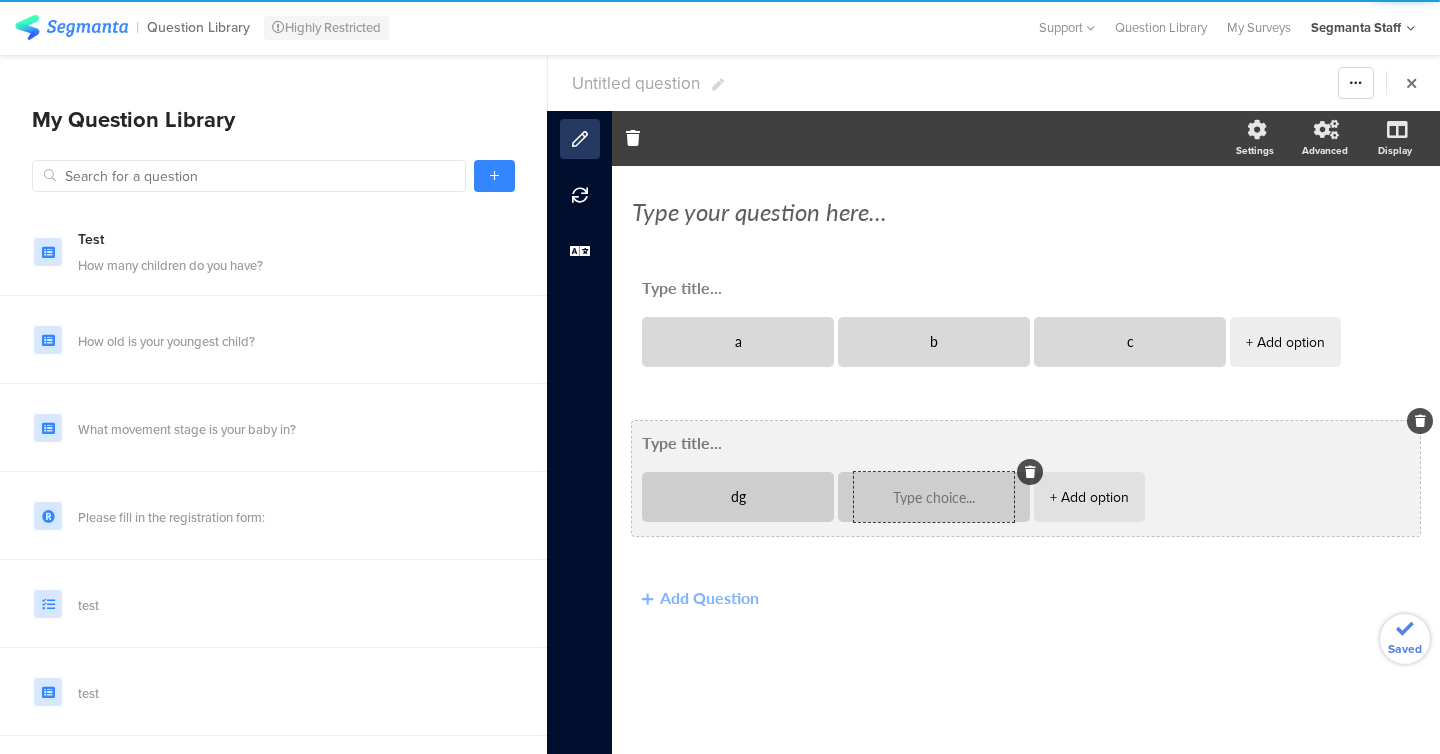 type on "dg" 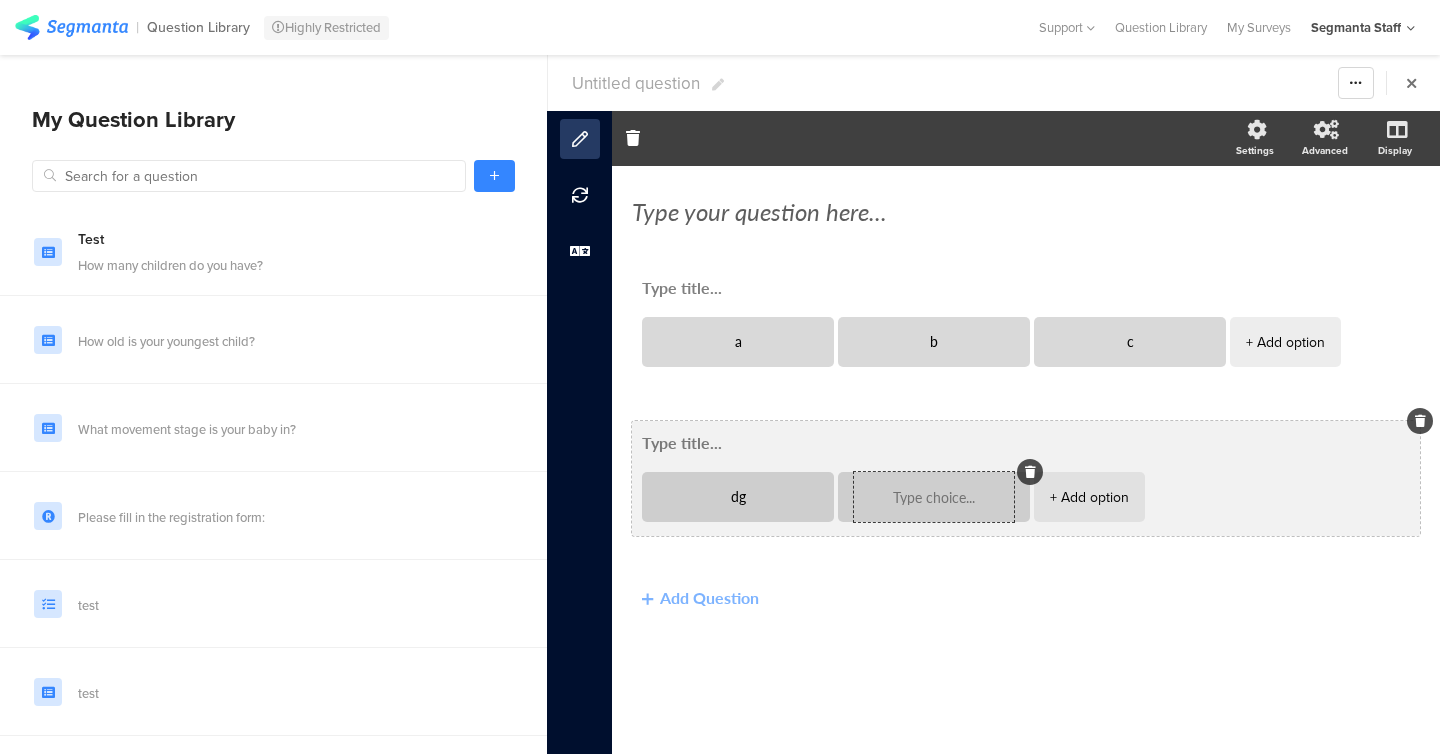 click at bounding box center (934, 497) 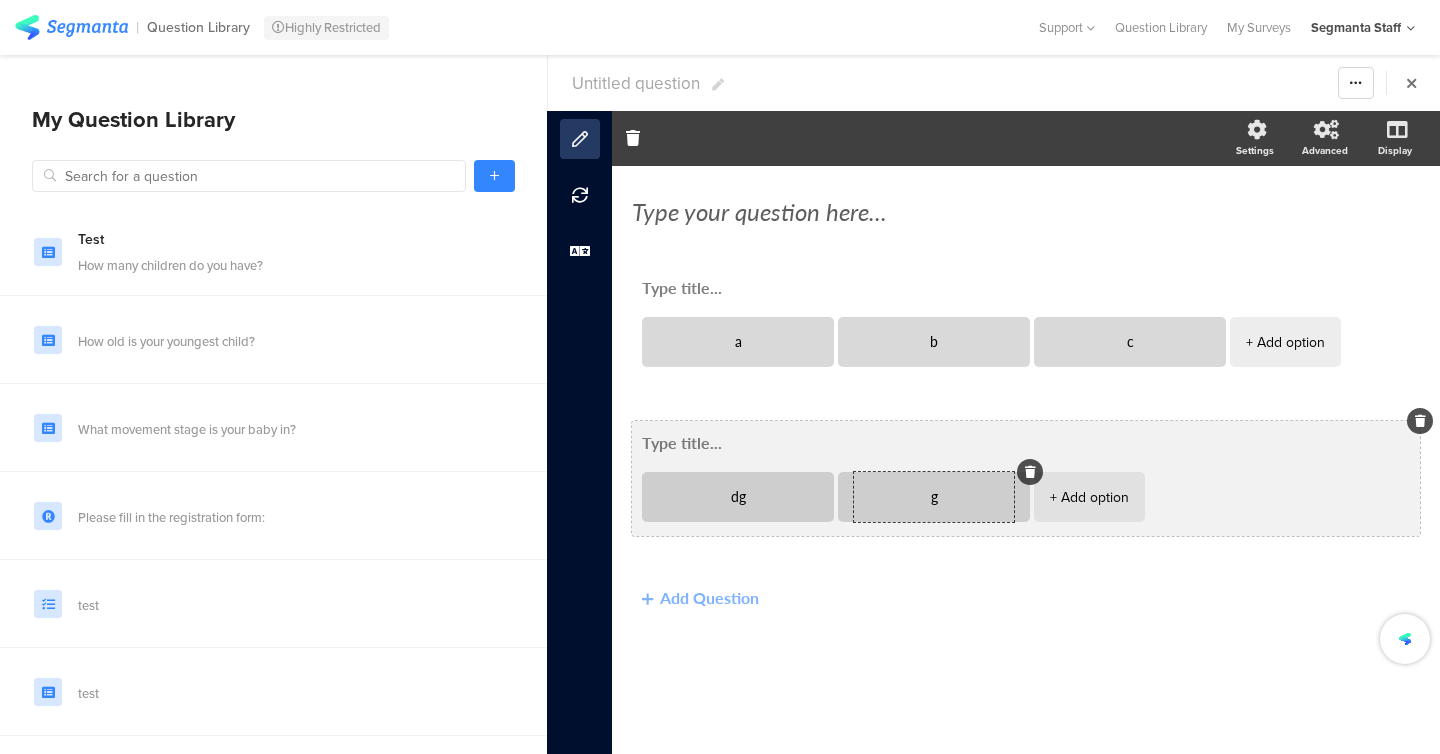 type on "g" 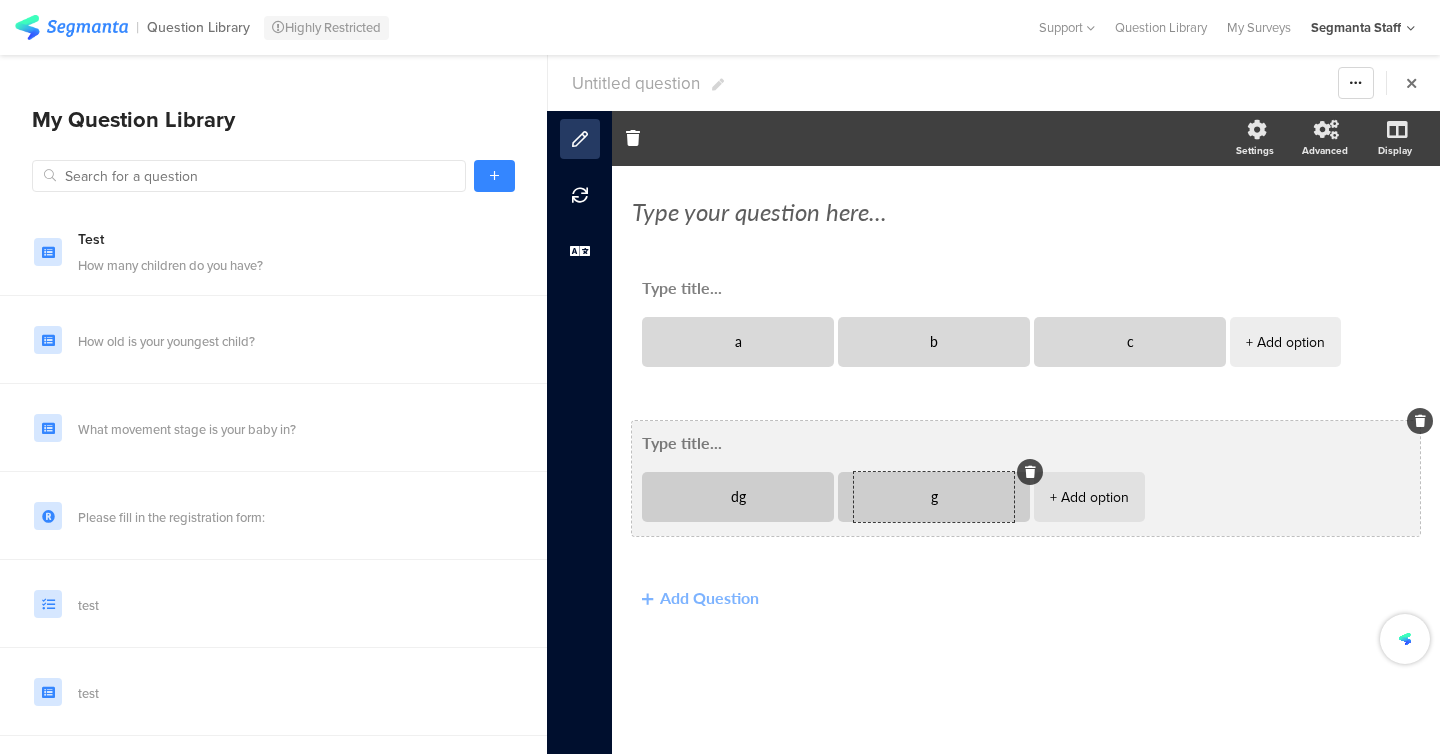 click at bounding box center [1026, 442] 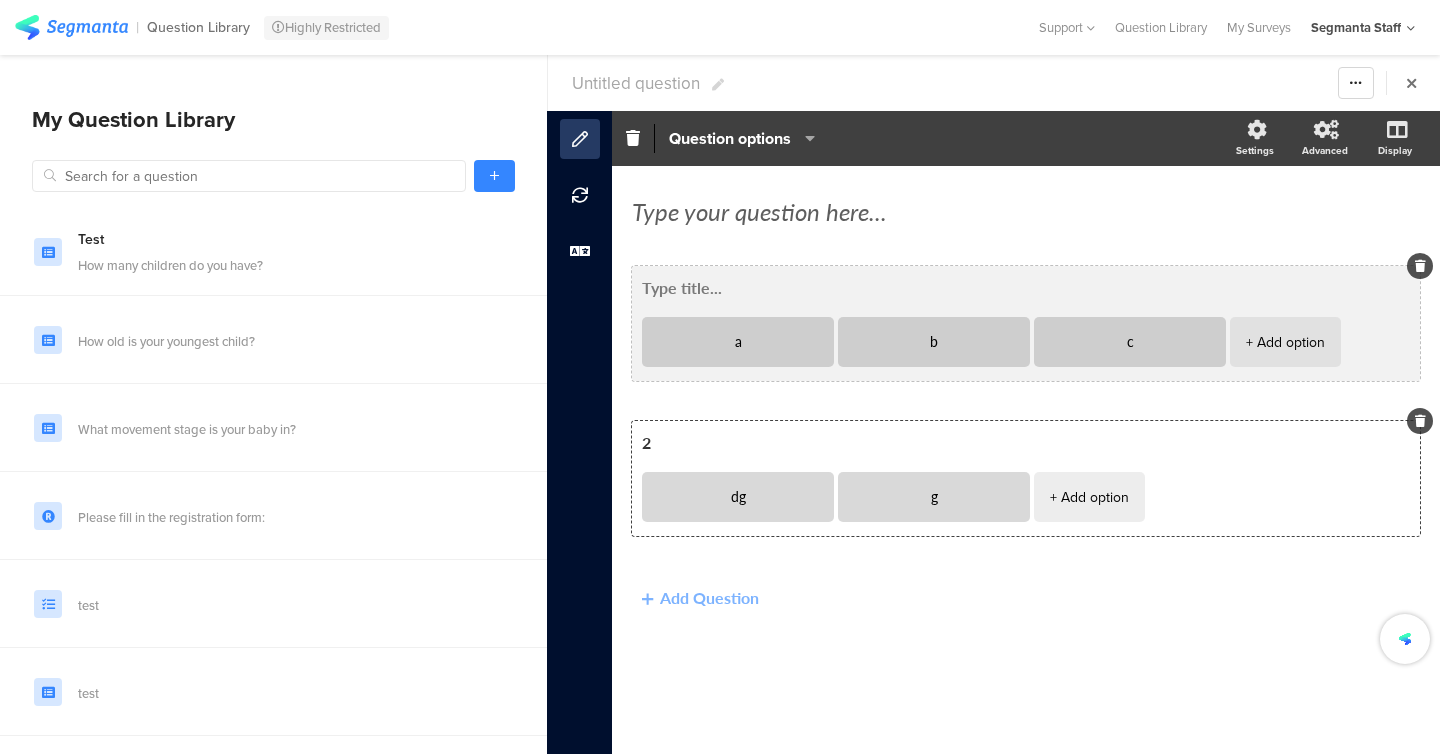 type on "2" 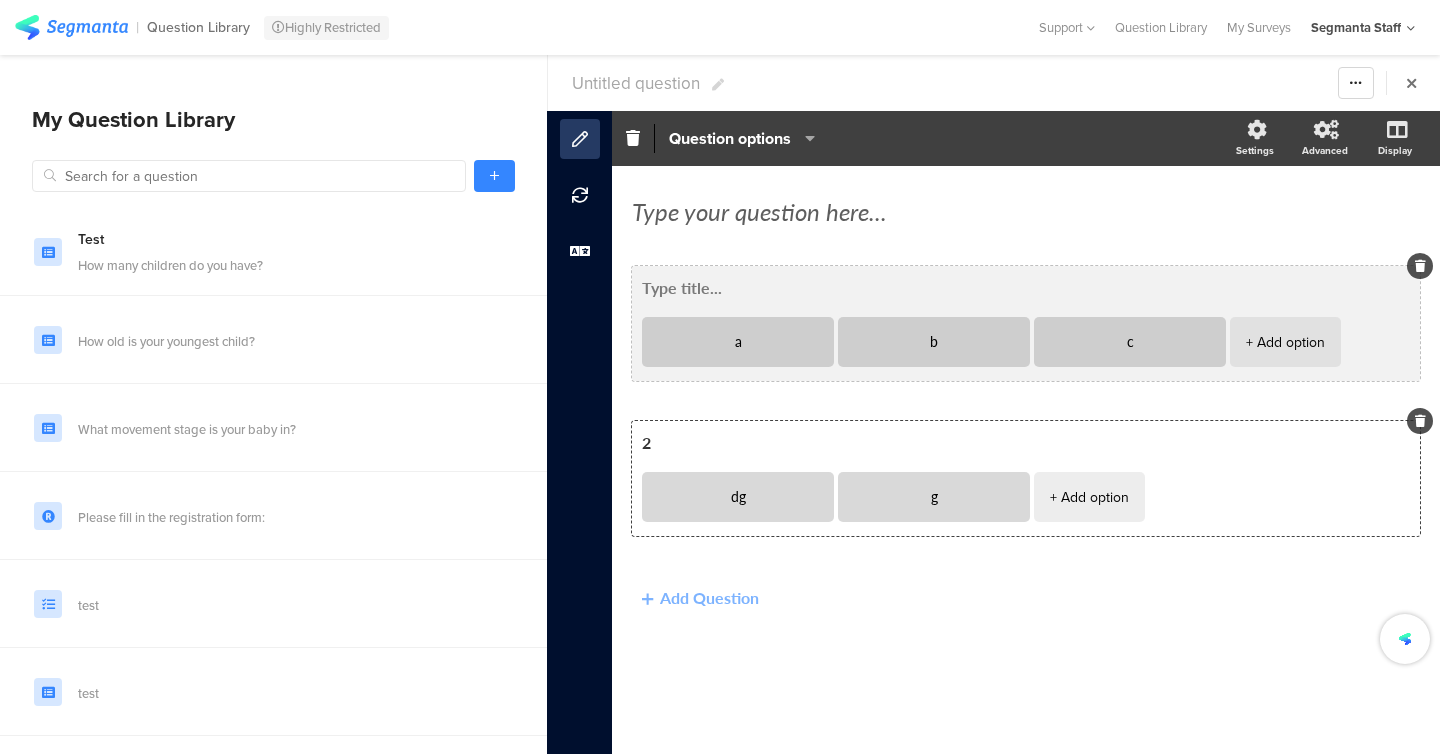 click at bounding box center [1026, 287] 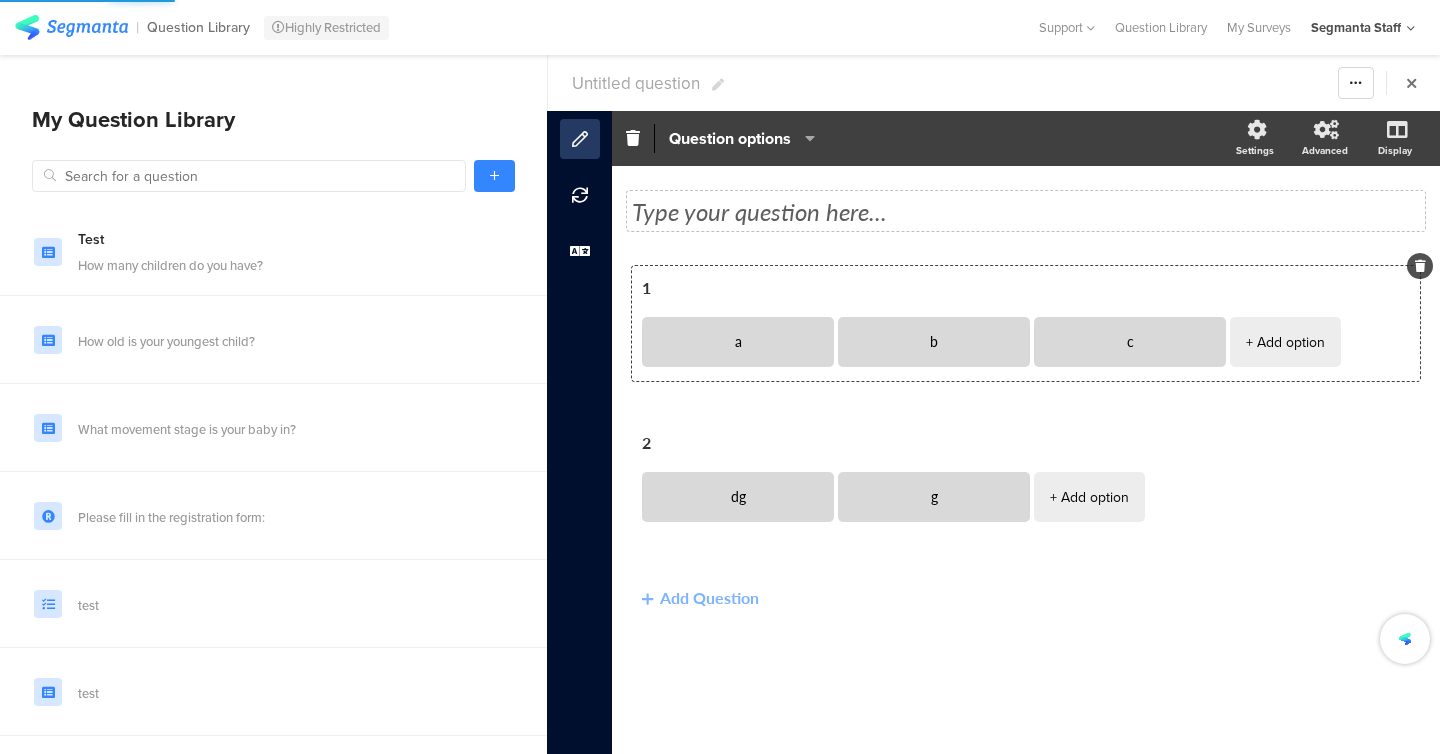 type on "1" 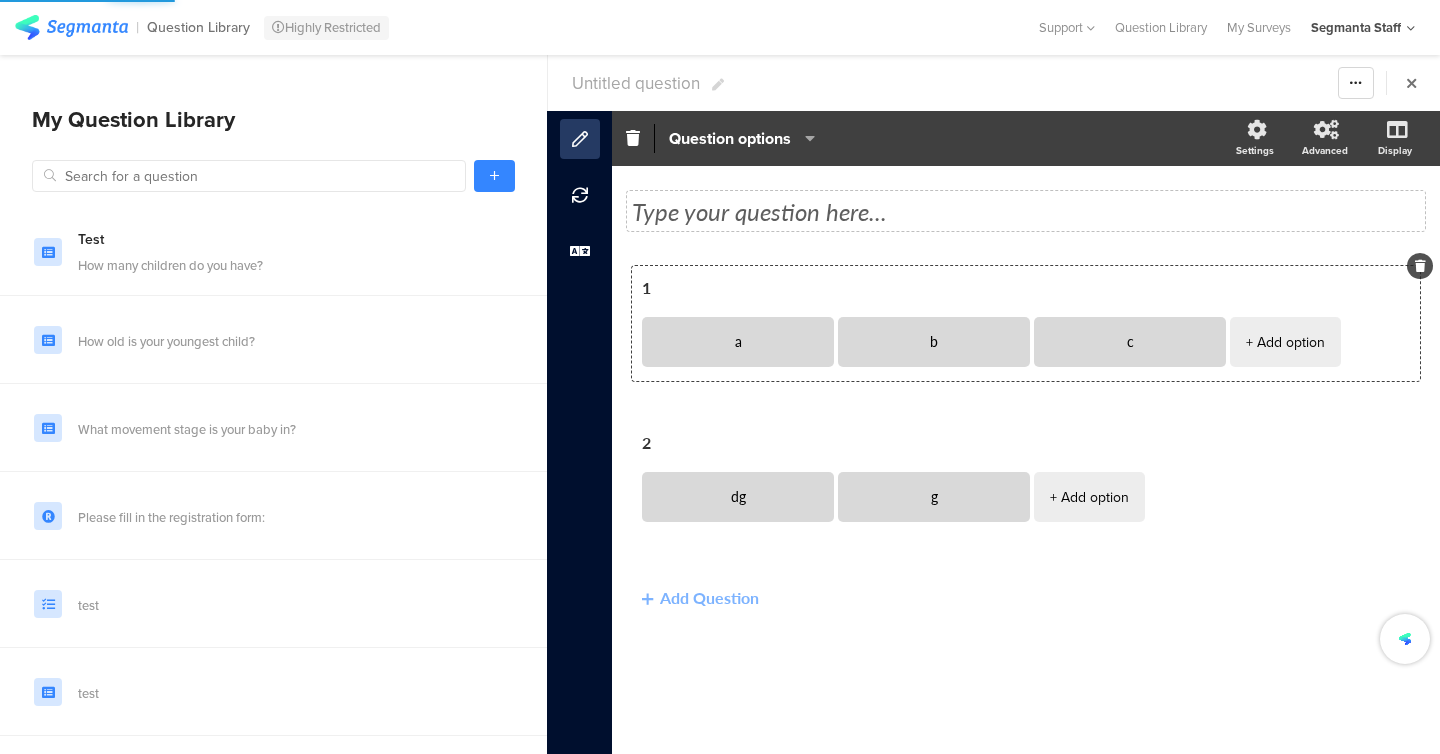 click on "Type your question here..." 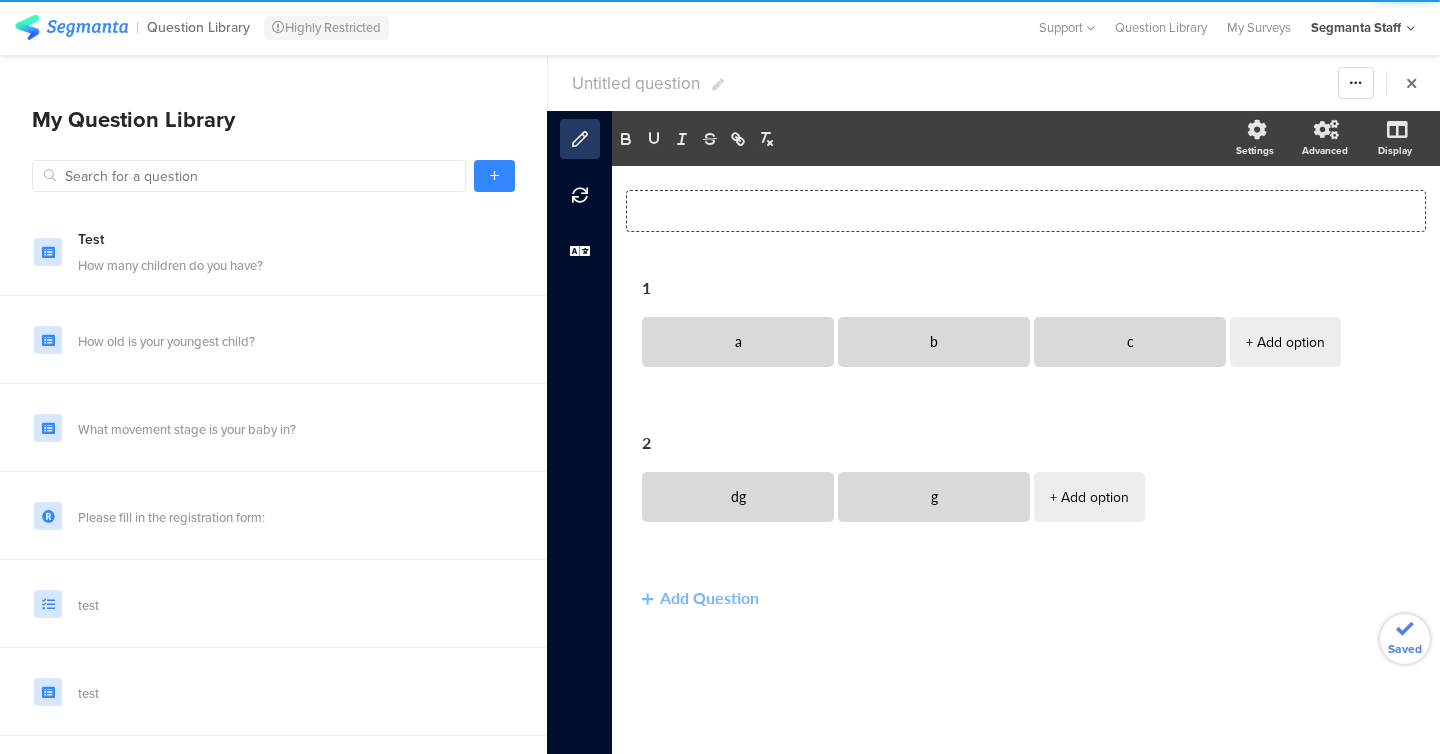 click 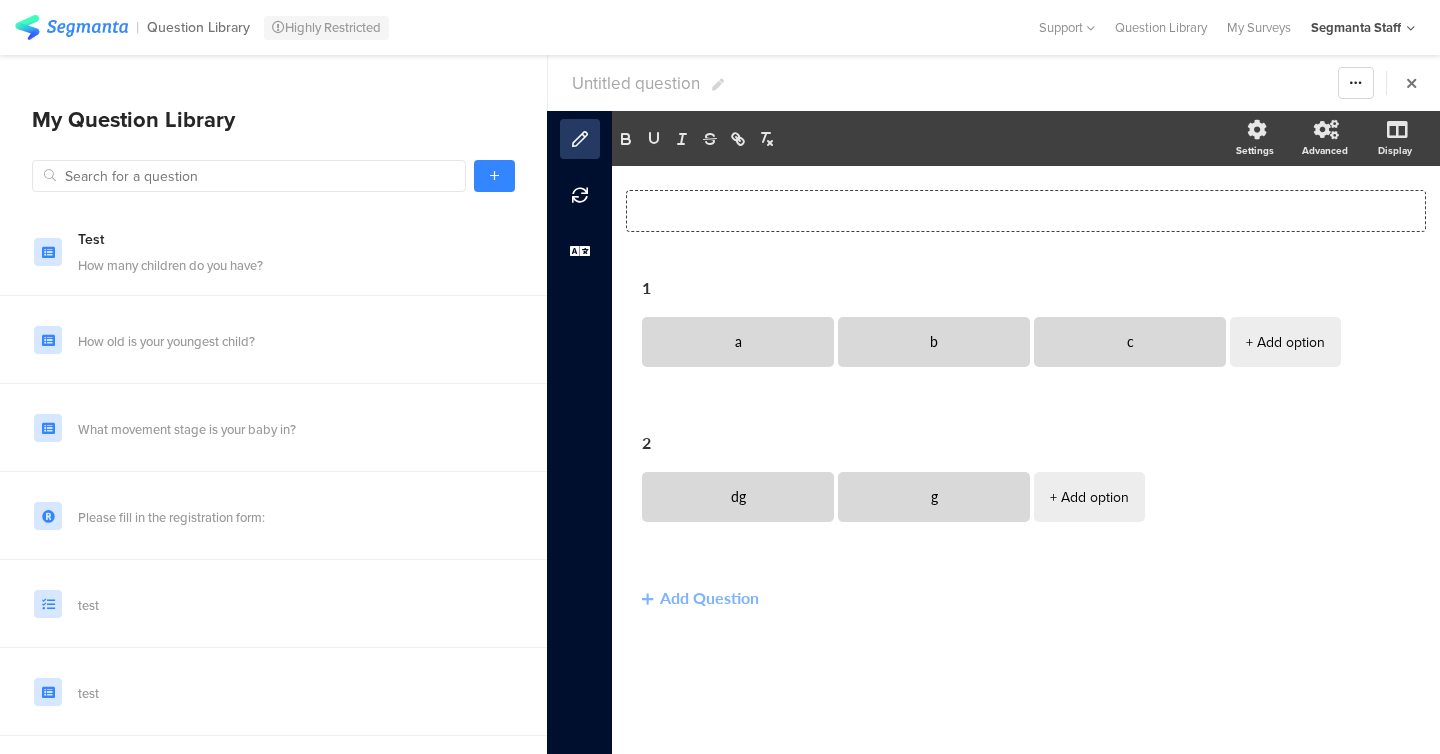 type 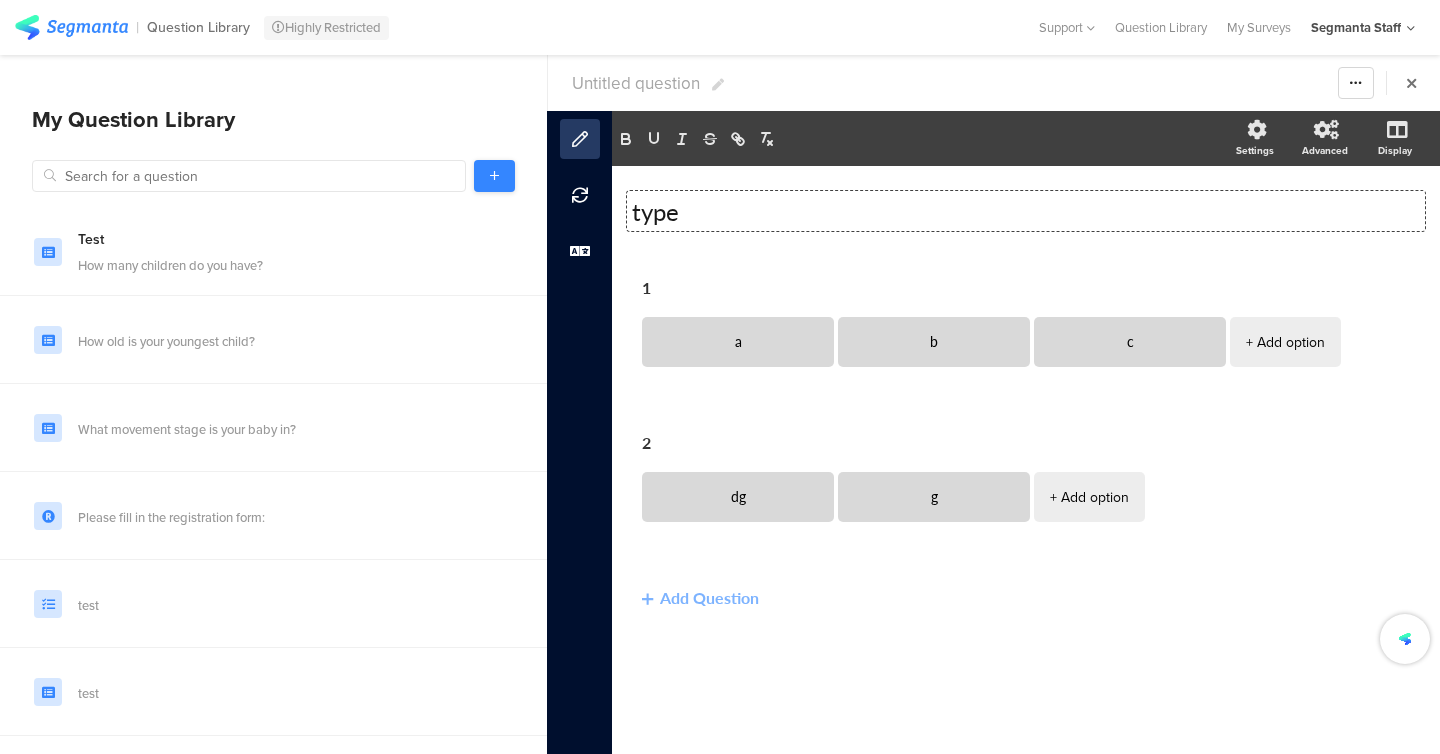 click at bounding box center [494, 176] 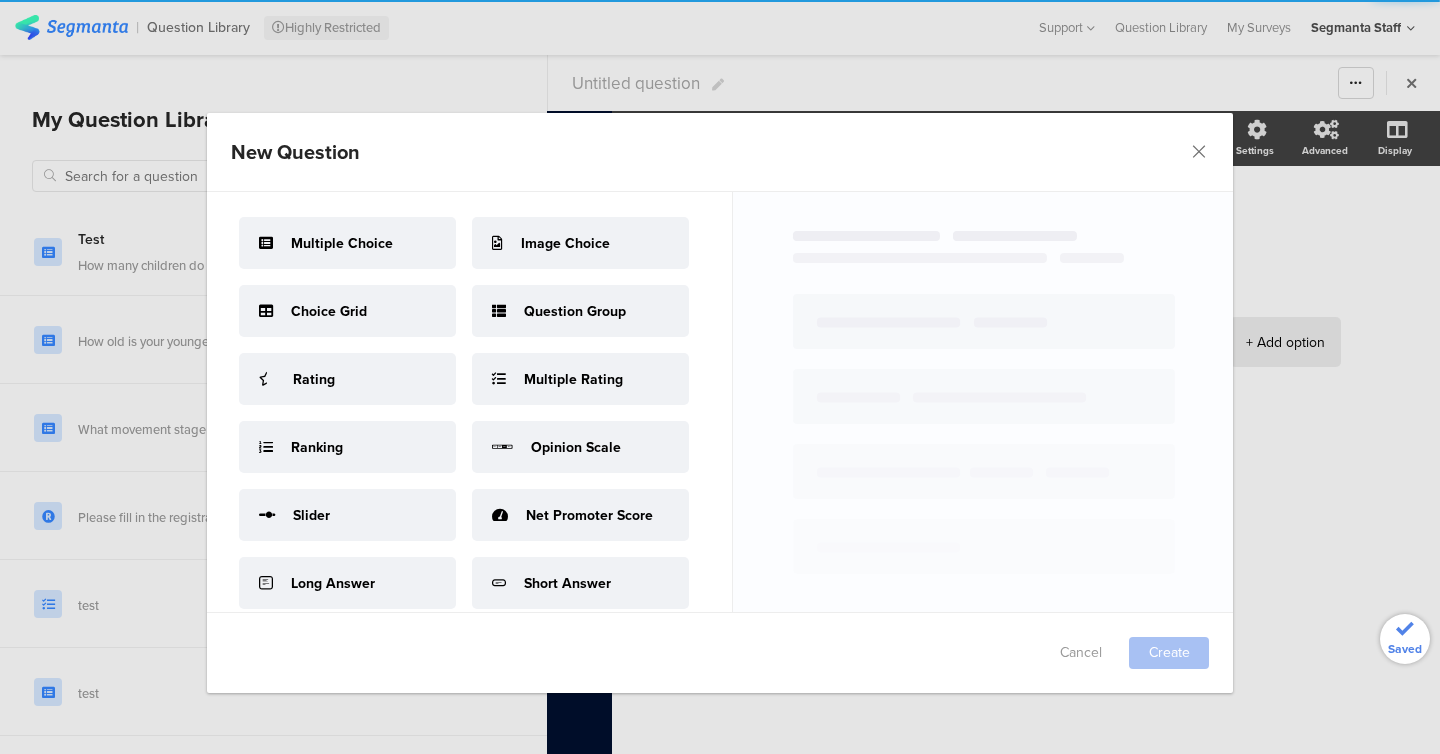 click on "New Question" at bounding box center (720, 152) 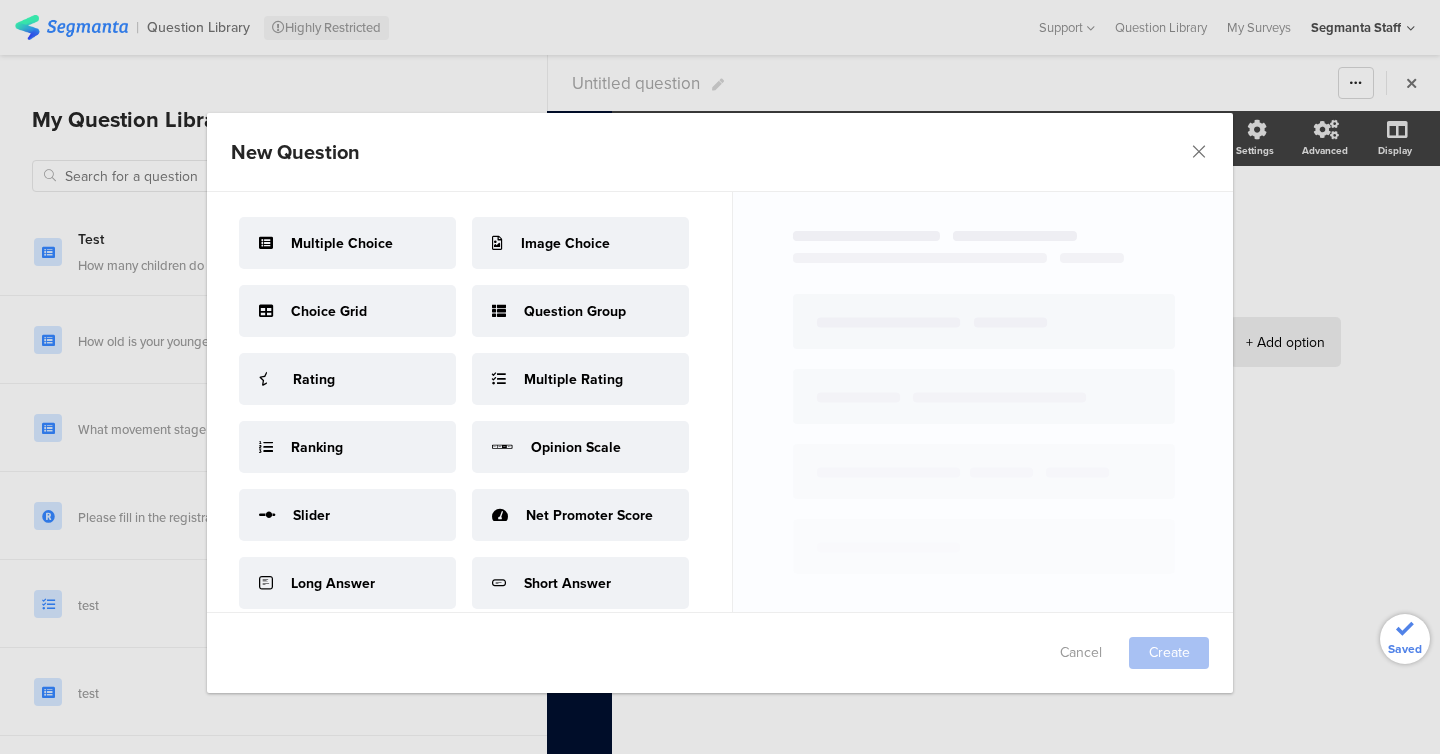 click on "New Question       Failed saving changes.  If the problem persists please contact us at  team@segmanta.com .          Multiple Choice   Image Choice   Choice Grid   Question Group   Rating   Multiple Rating   Ranking   Opinion Scale   Slider   Net Promoter Score   Long Answer   Short Answer   Number   List   Demographics   Contact Form   Registration Form   Login Form   Image Upload   Info Page     Cancel     Create" at bounding box center [720, 377] 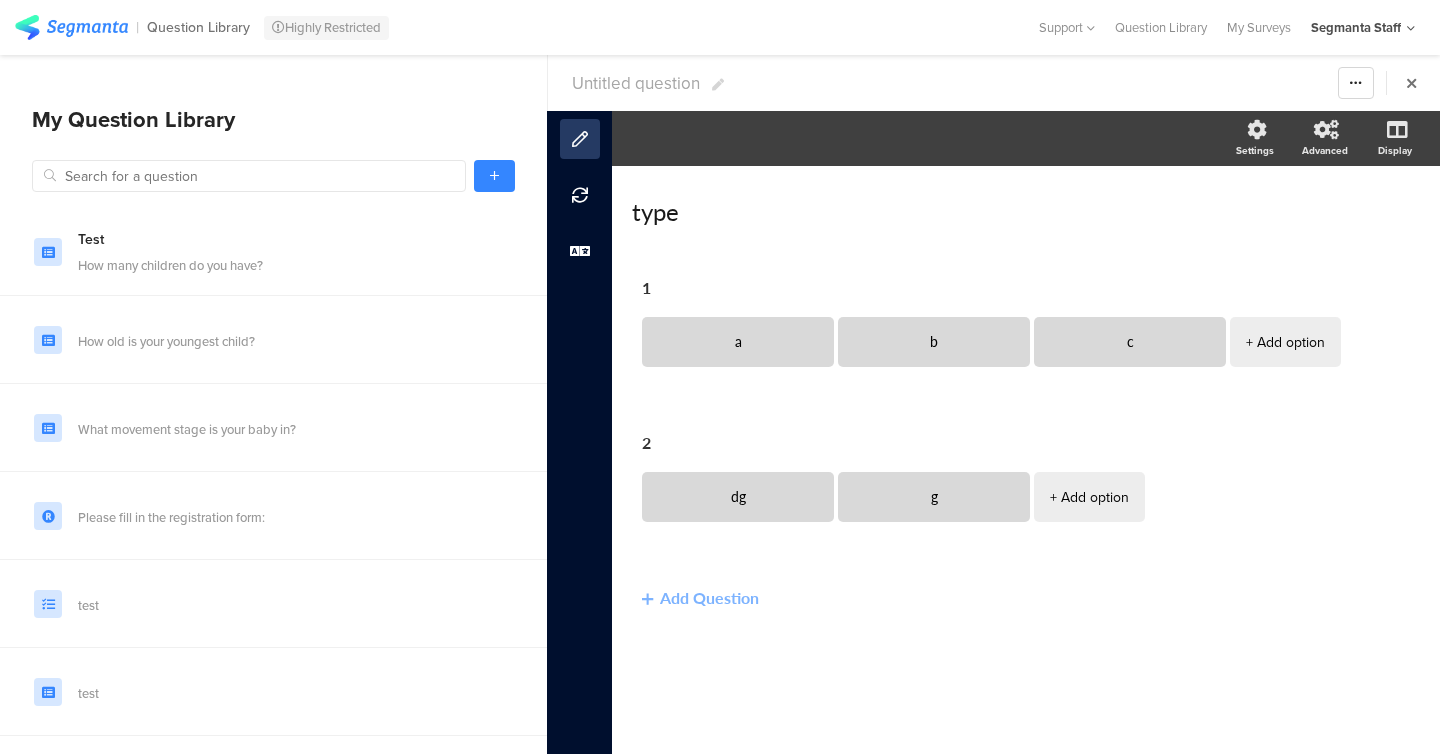 click on "Untitled question" at bounding box center (636, 83) 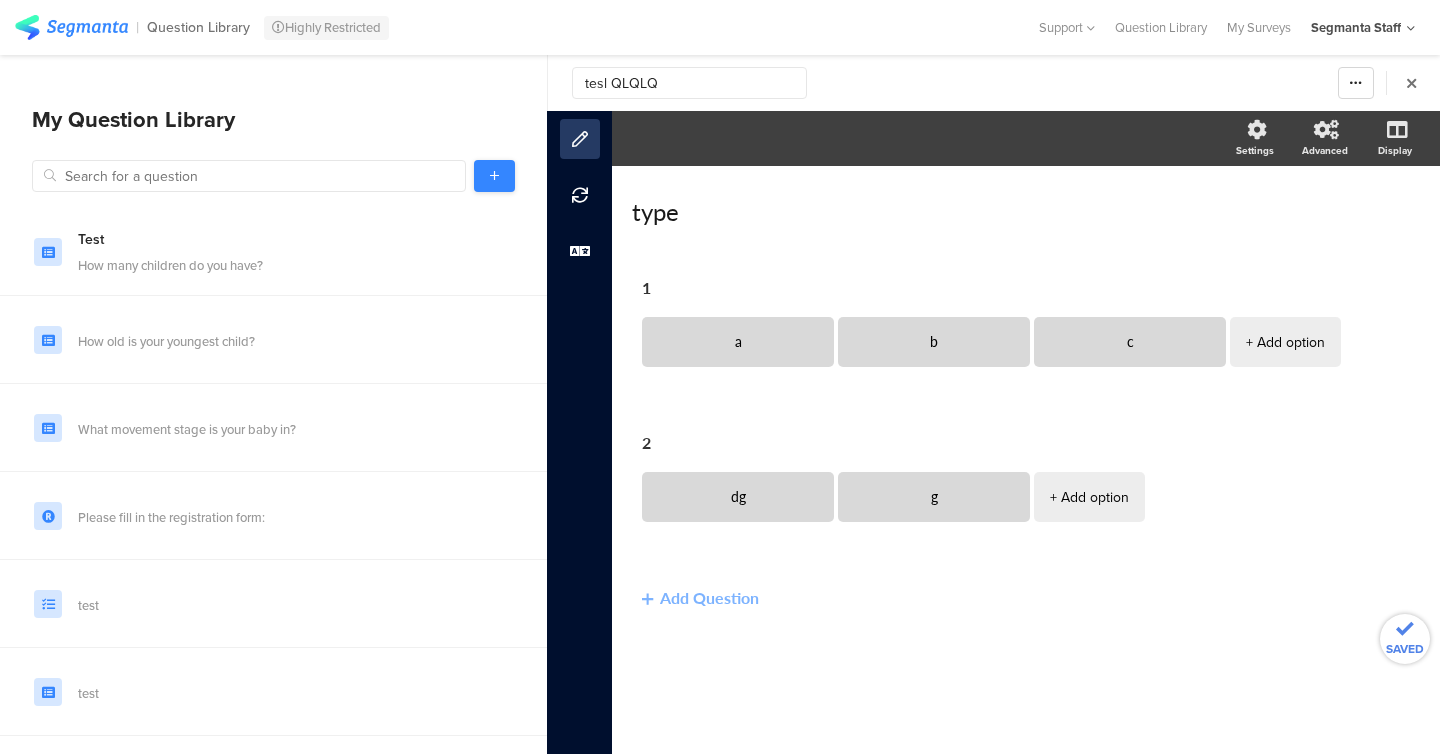 type on "tesl QLQLQ" 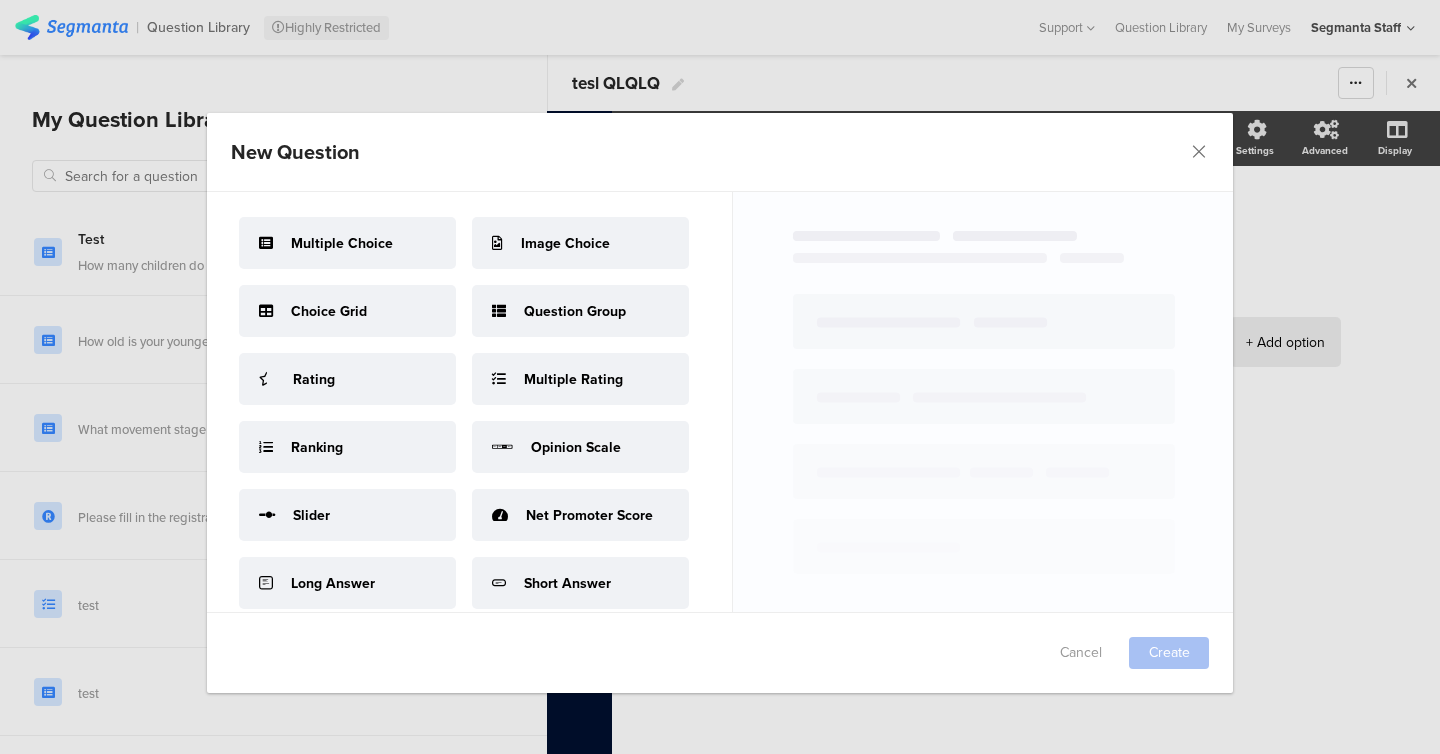 click on "Ranking" at bounding box center [347, 447] 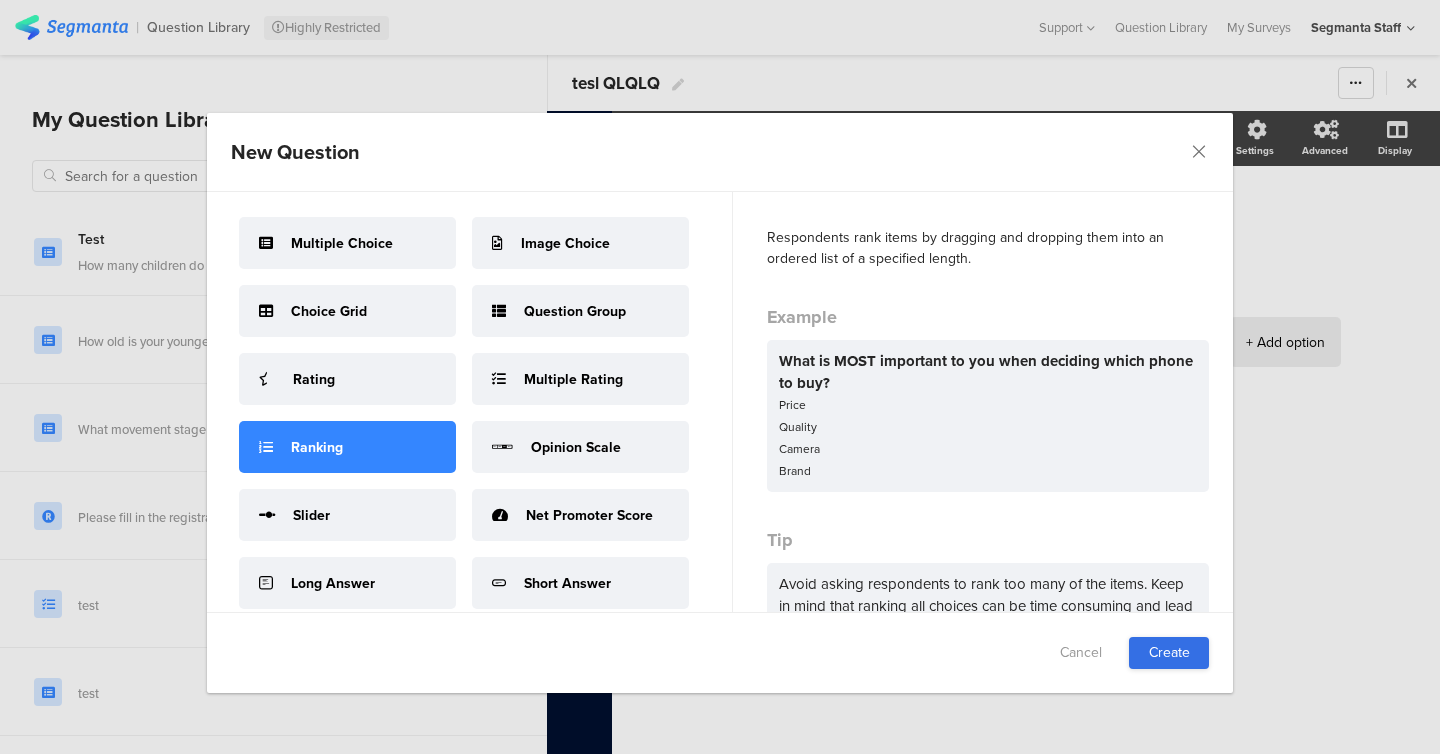 click on "Create" at bounding box center (1169, 653) 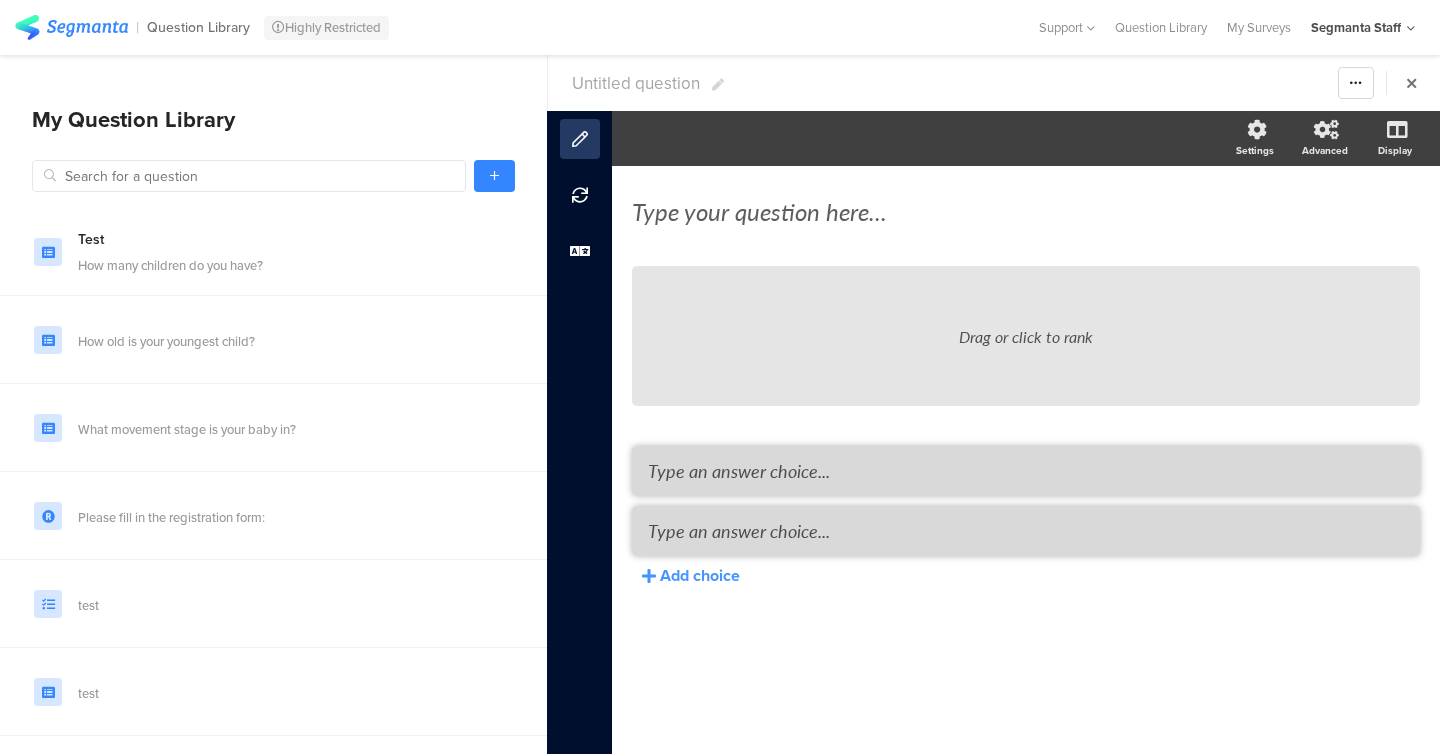 click on "Type your question here..." 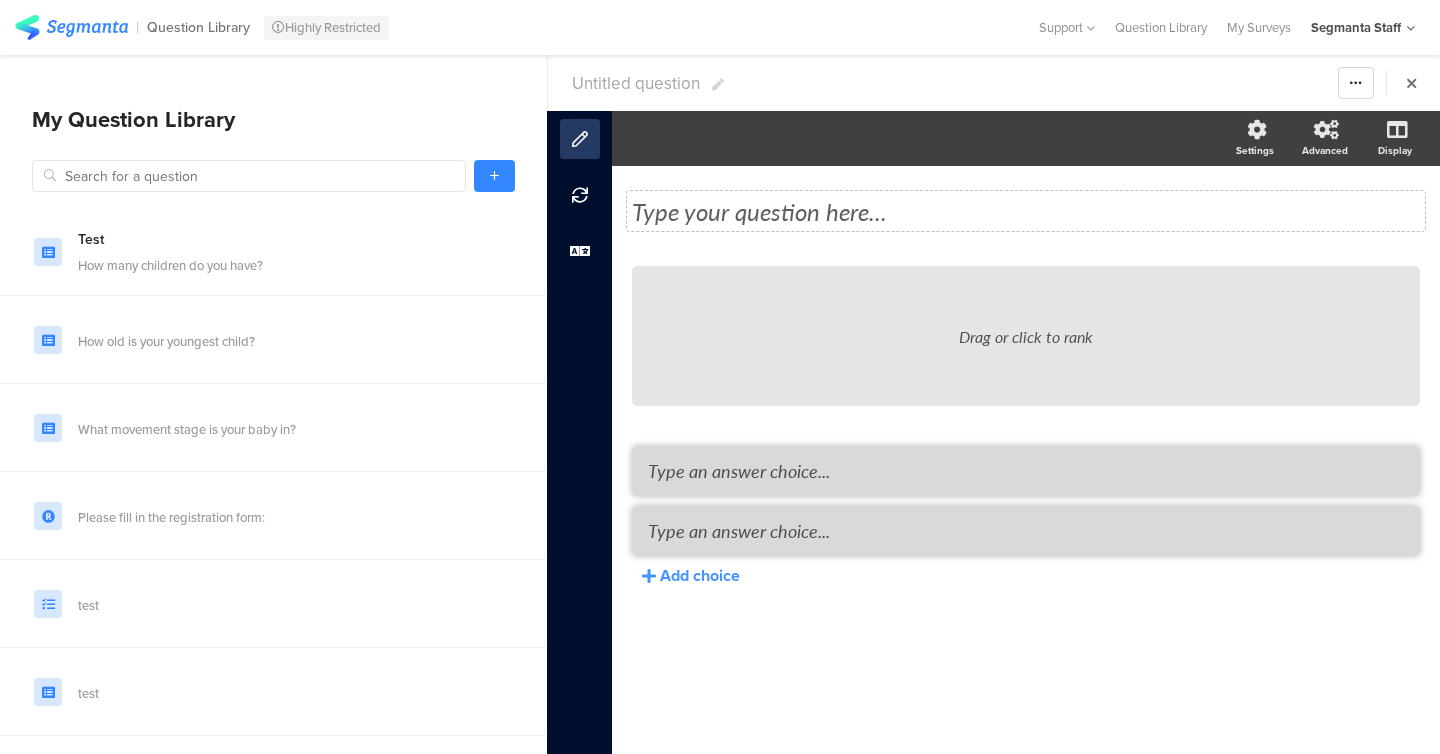 click on "Type your question here..." 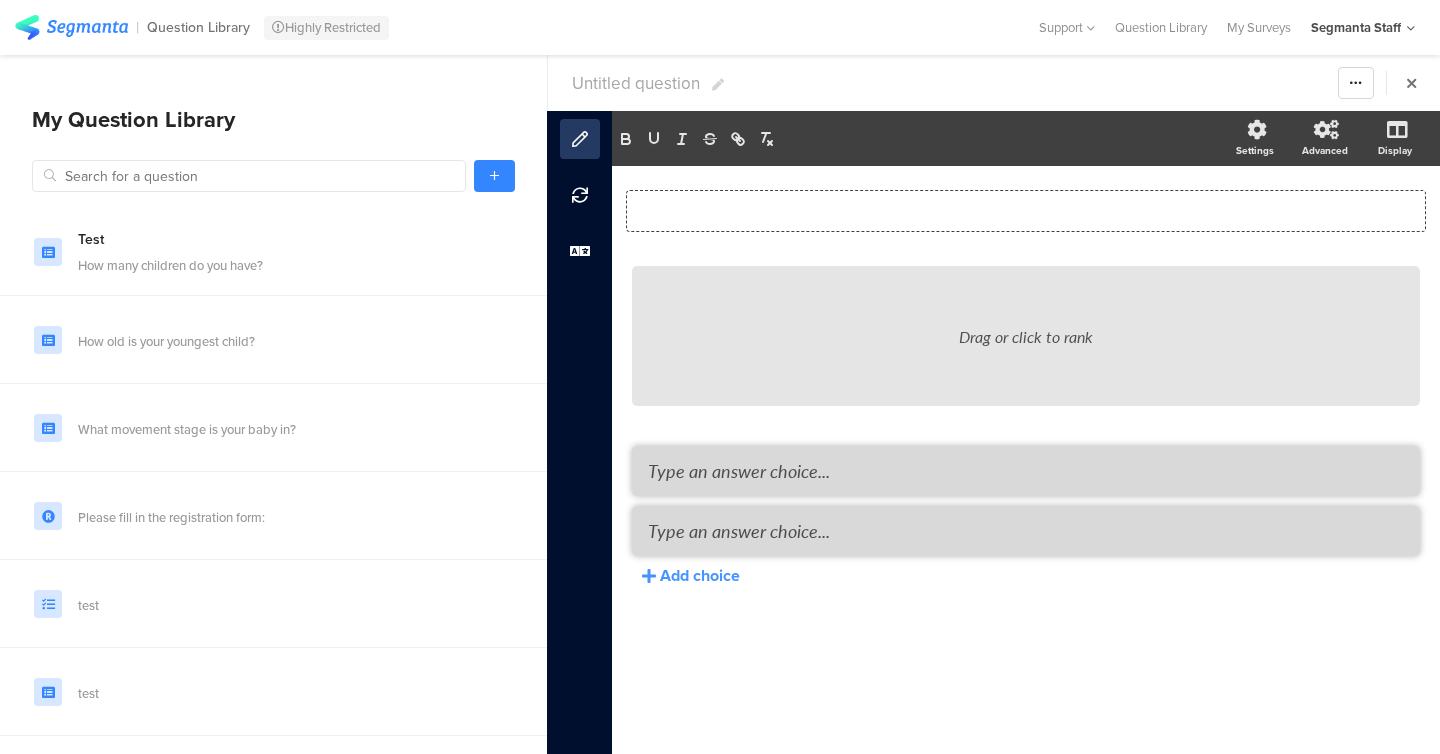 type 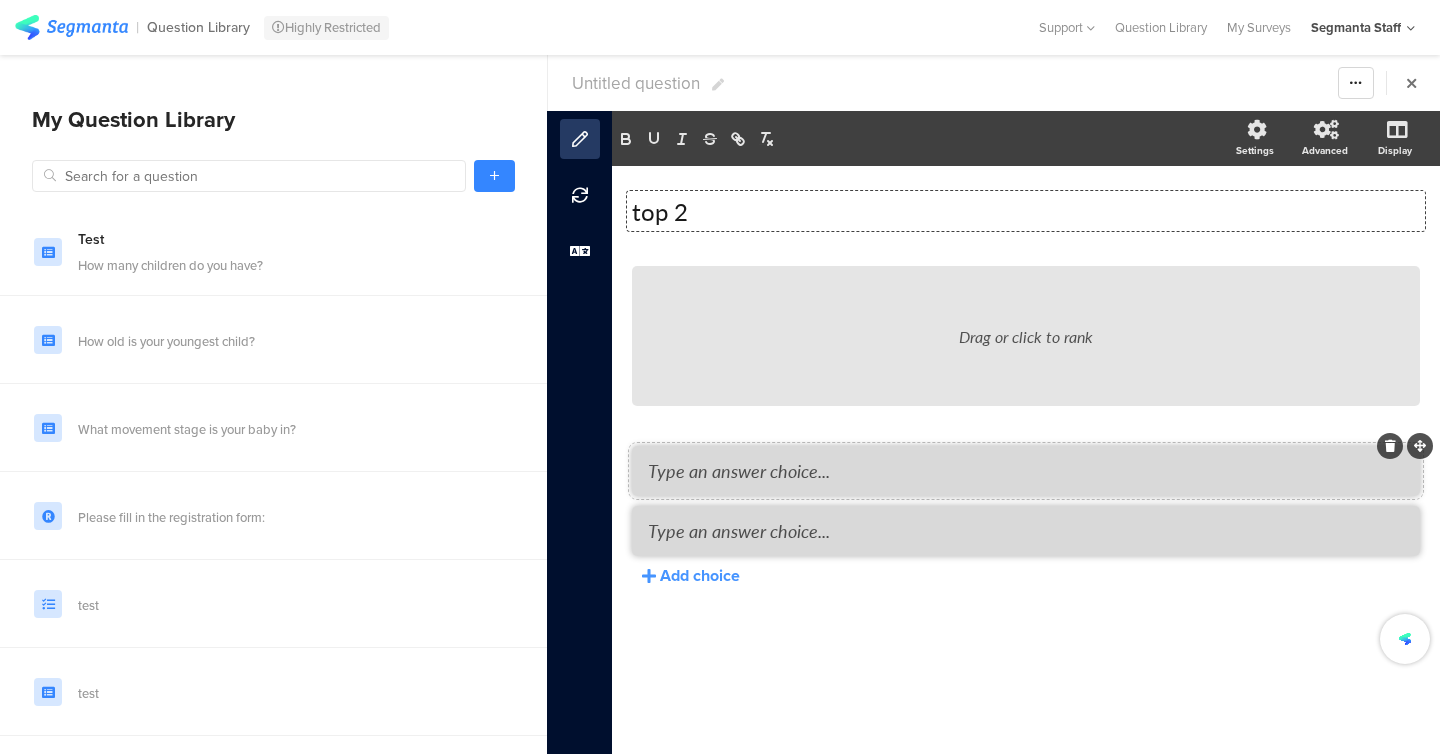 click 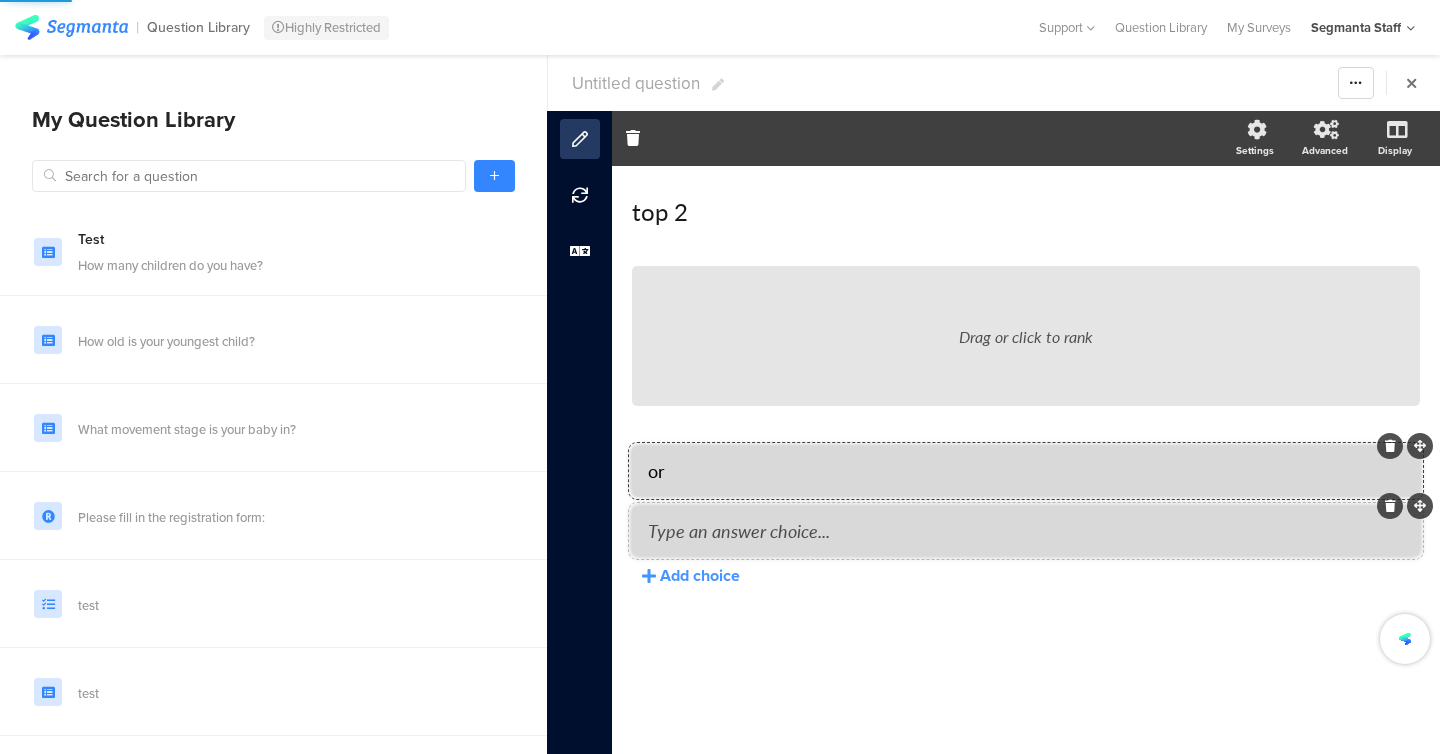 type on "or" 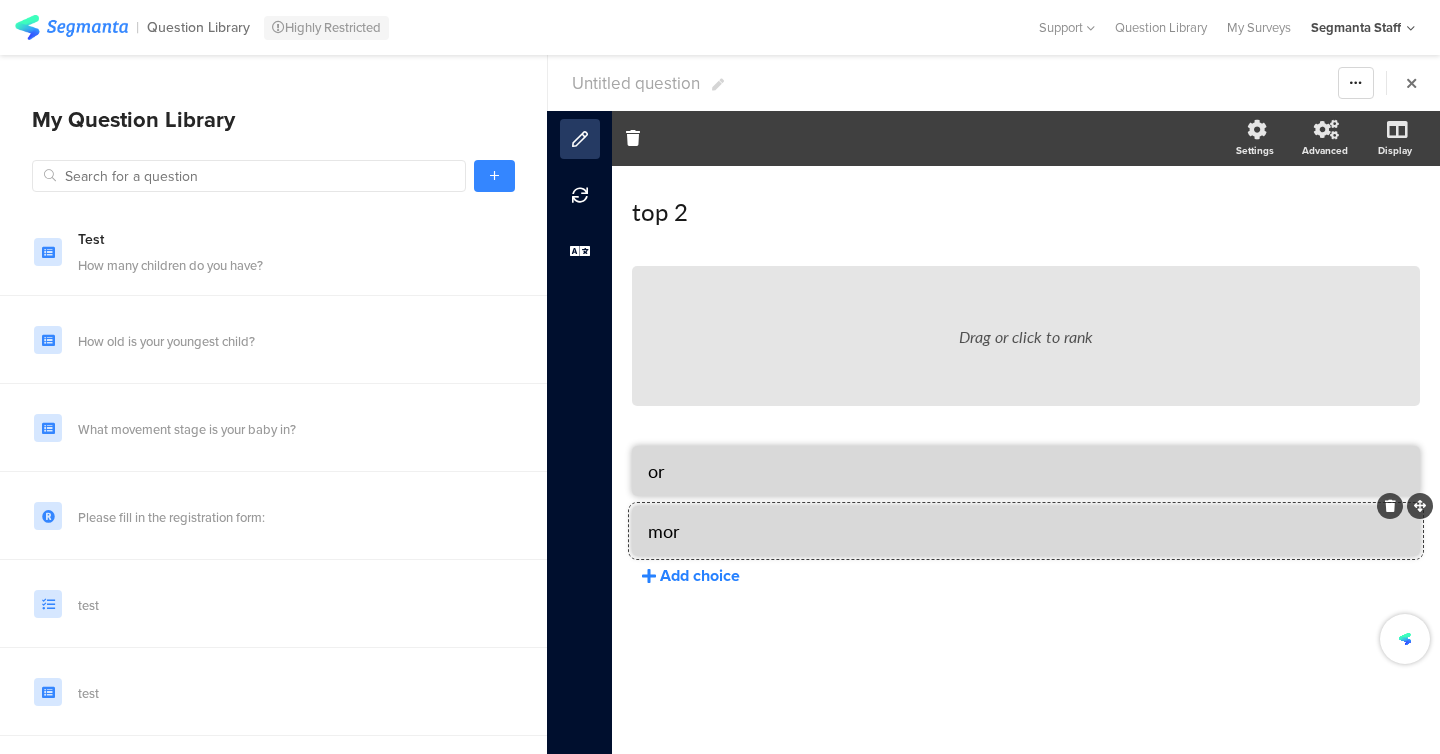 type on "mor" 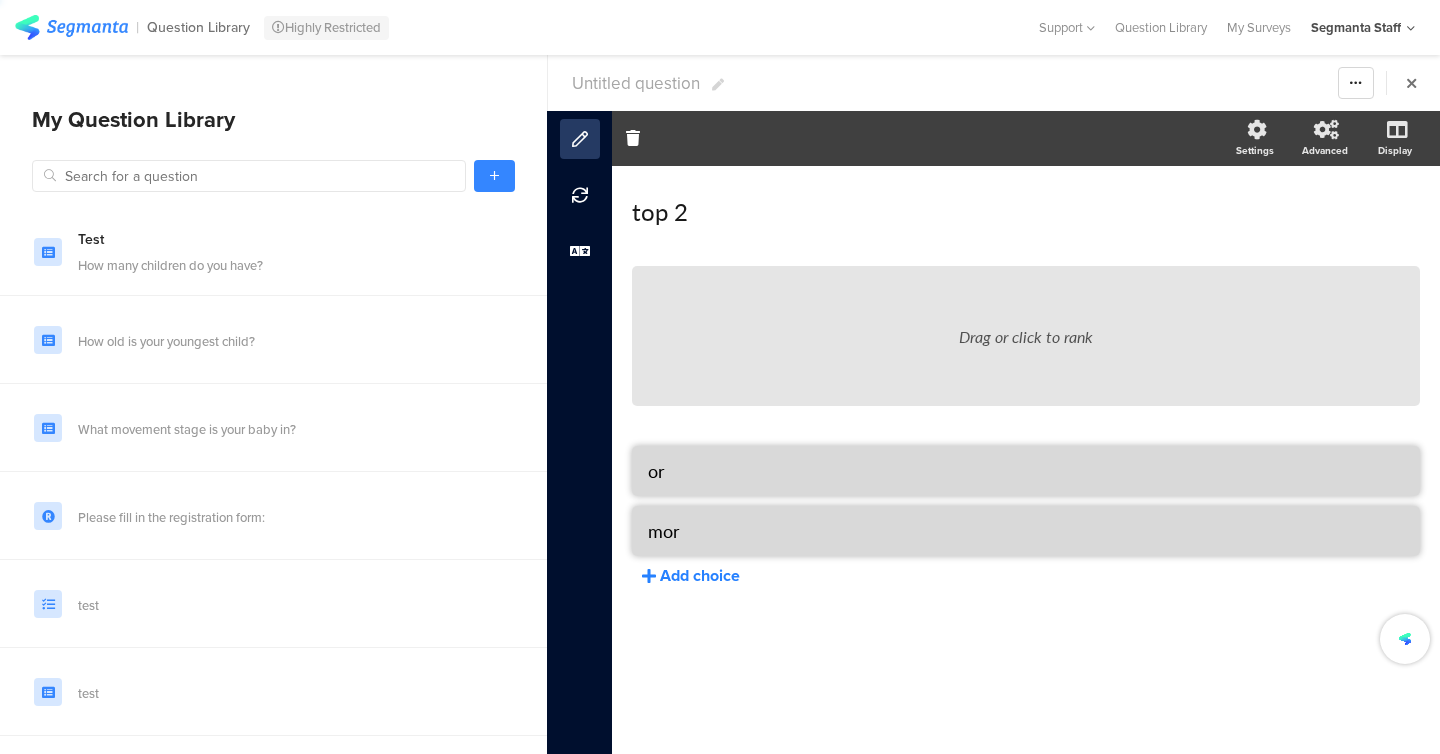 click on "Add choice" 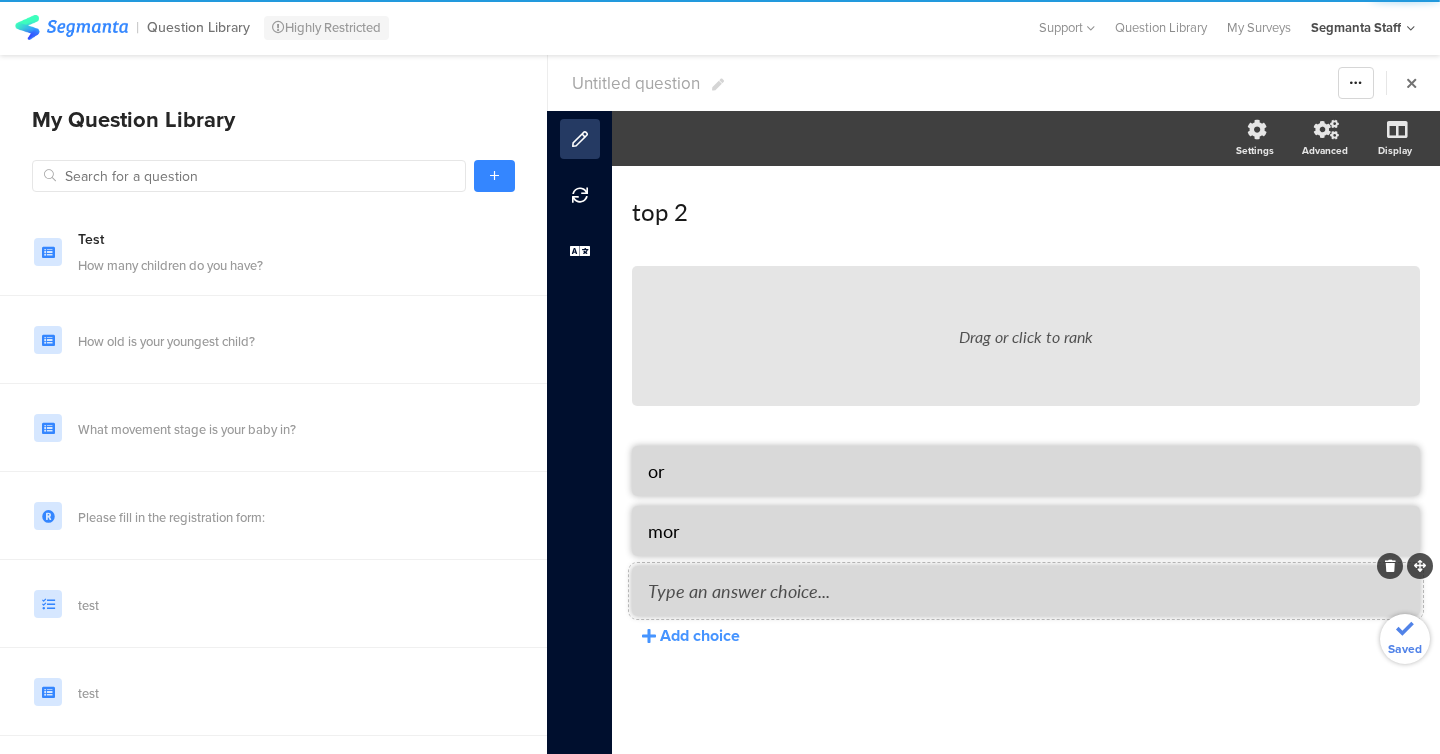 click 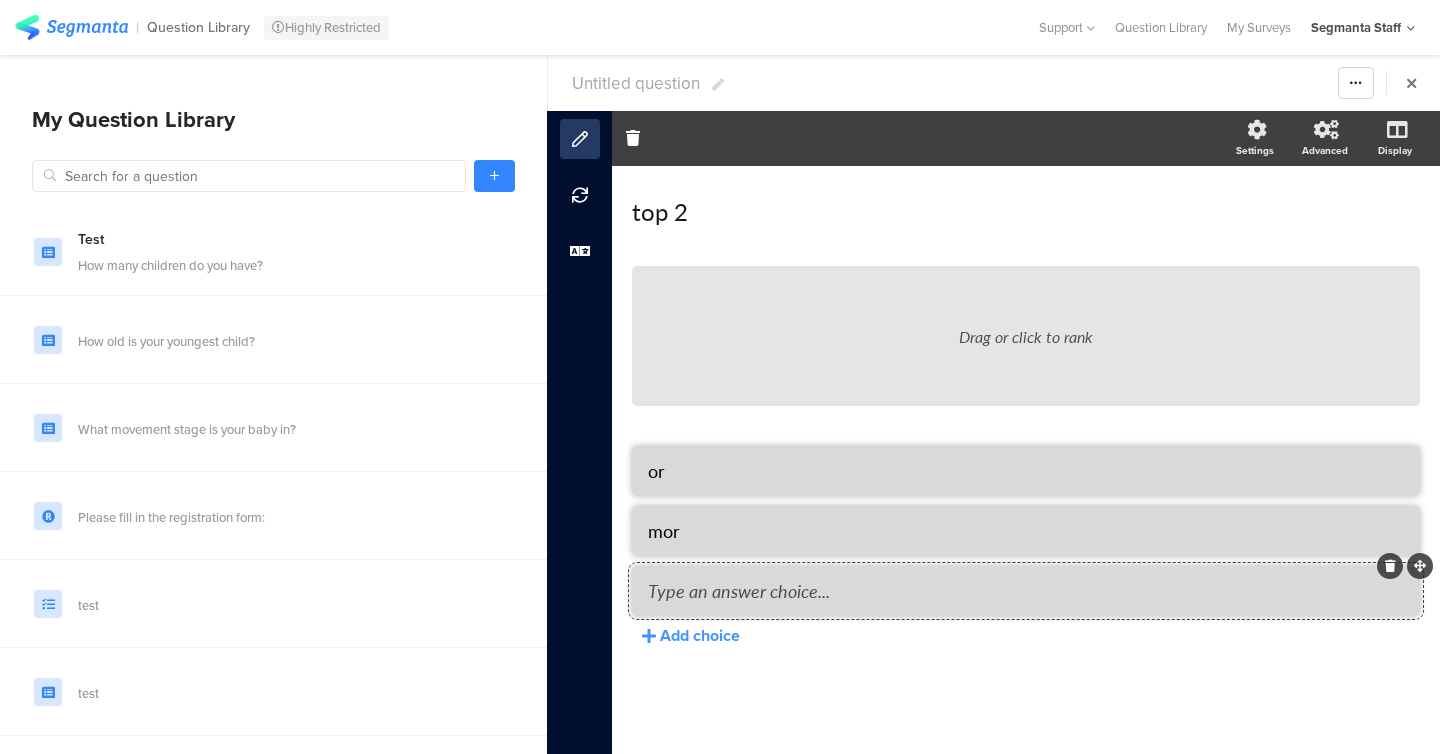 click 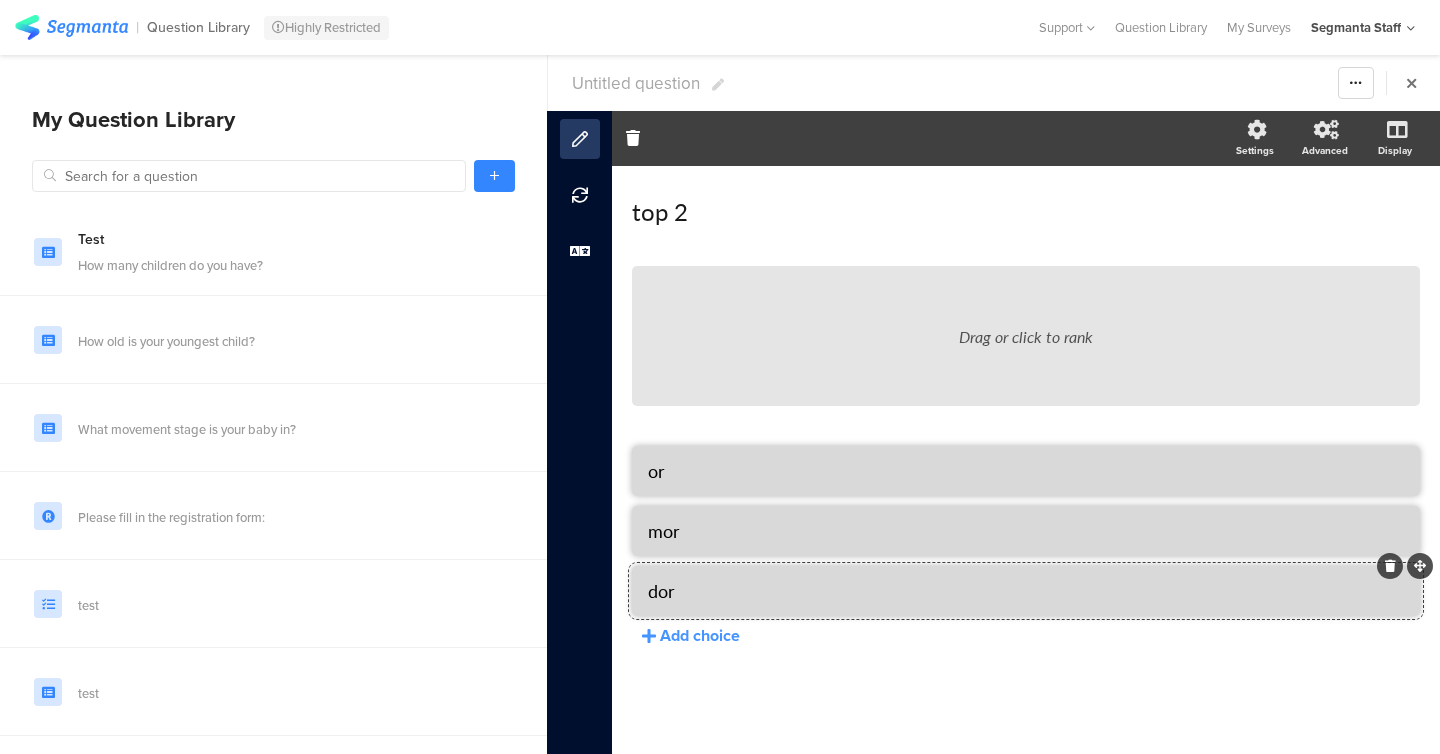 type on "dor" 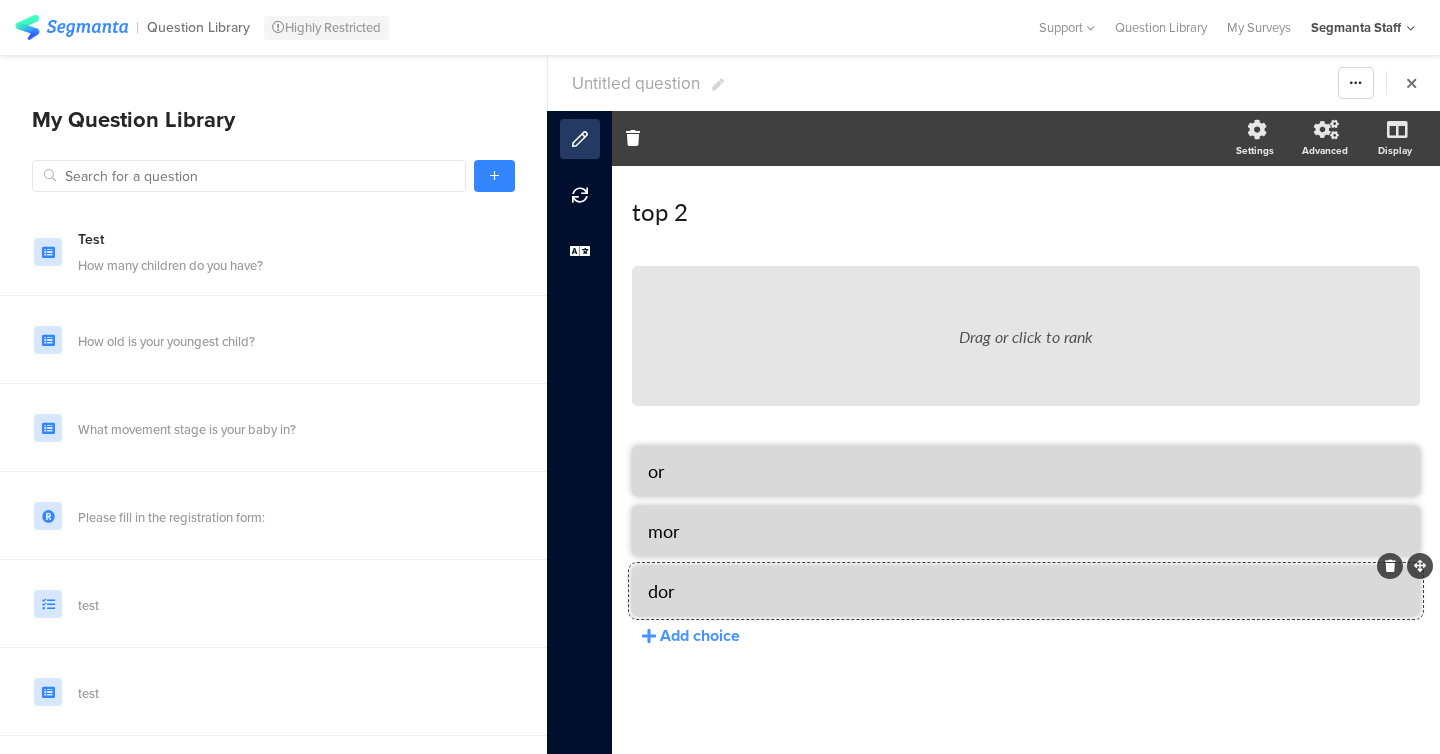 click on "Untitled question     Warning Cancel     Yes       Duplicate       Permanently Archive" at bounding box center (994, 83) 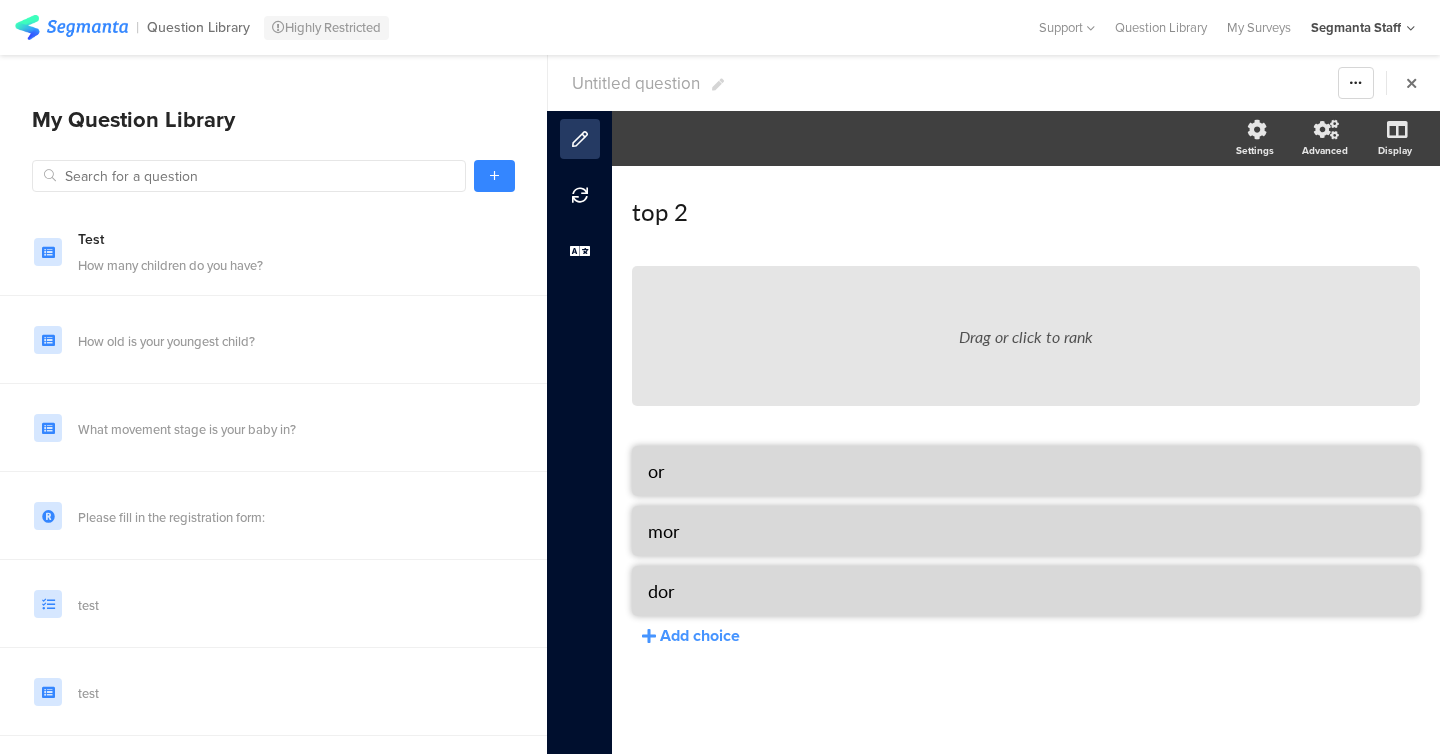click on "Untitled question" at bounding box center (636, 83) 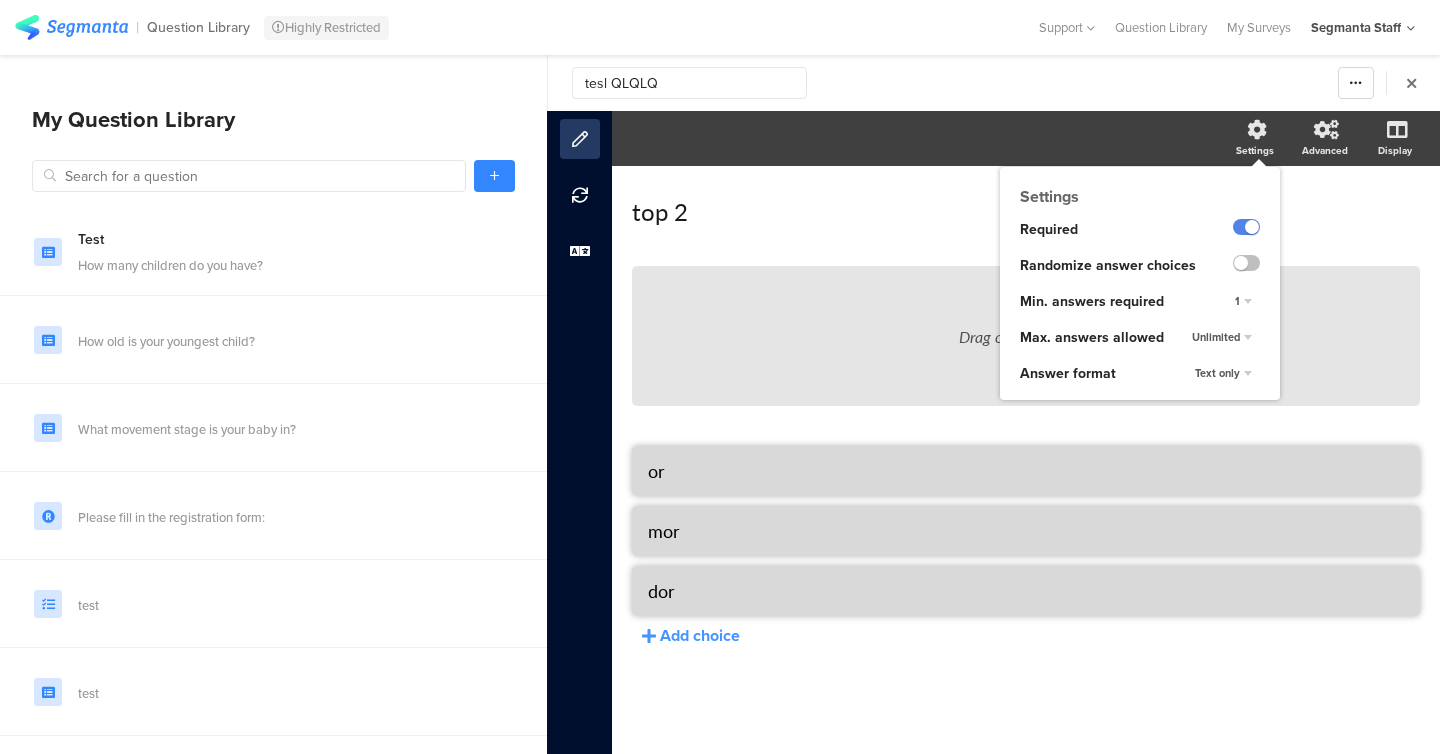 type on "tesl QLQLQ" 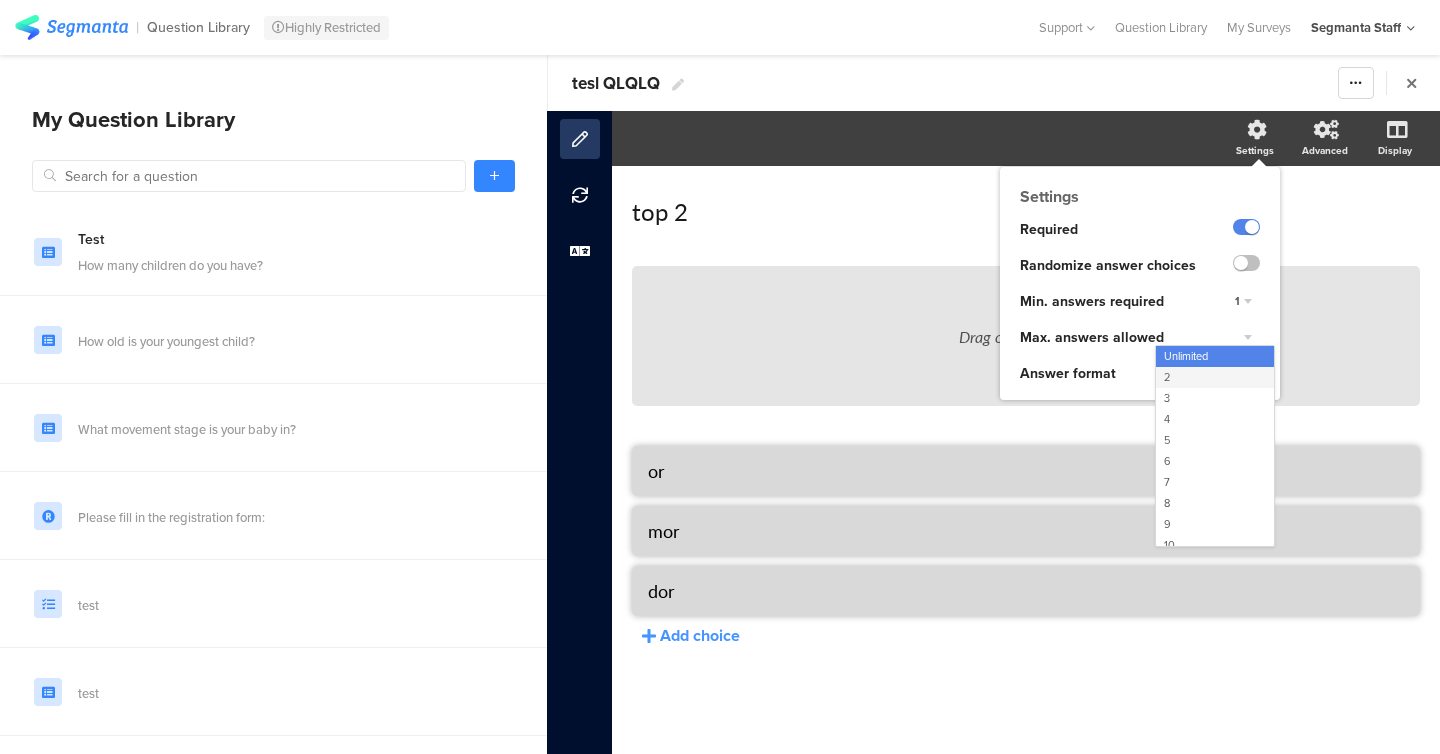 click on "2" 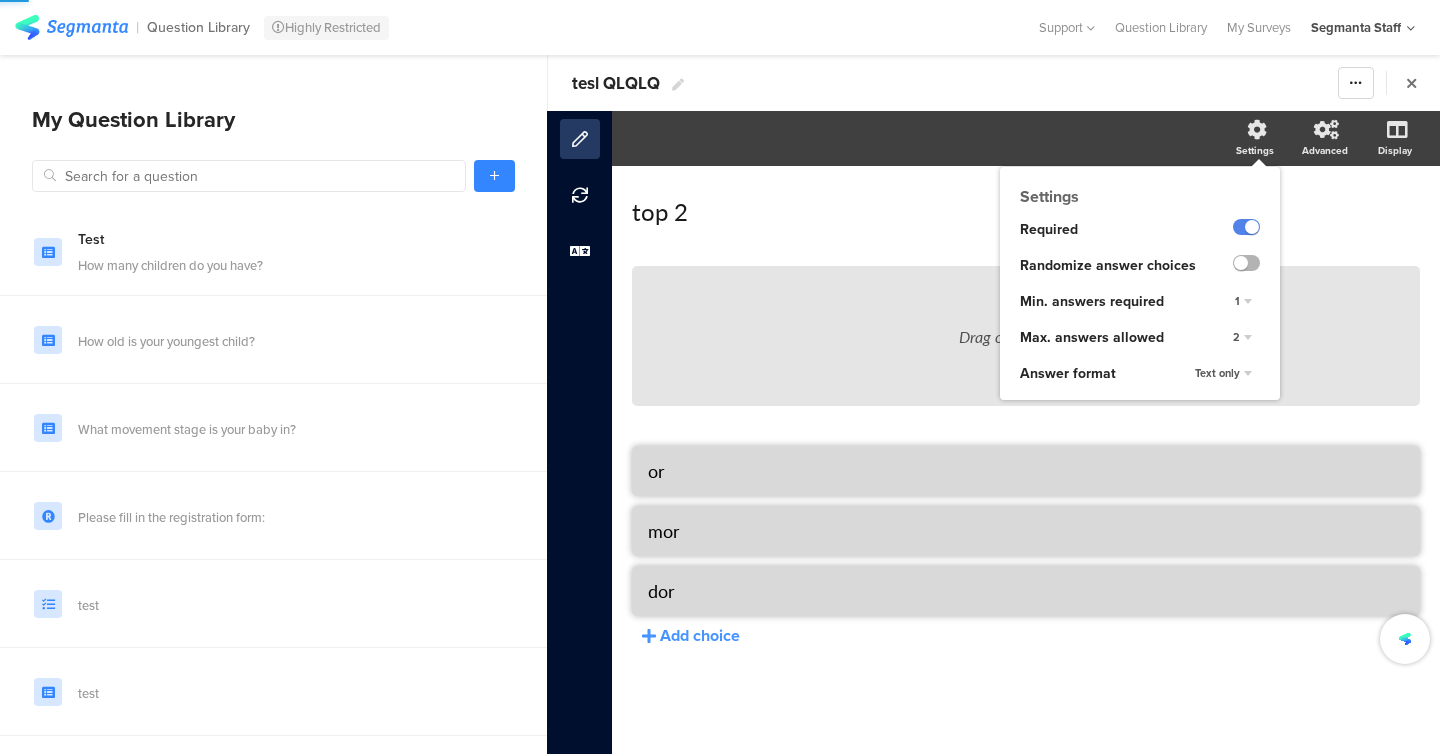 click 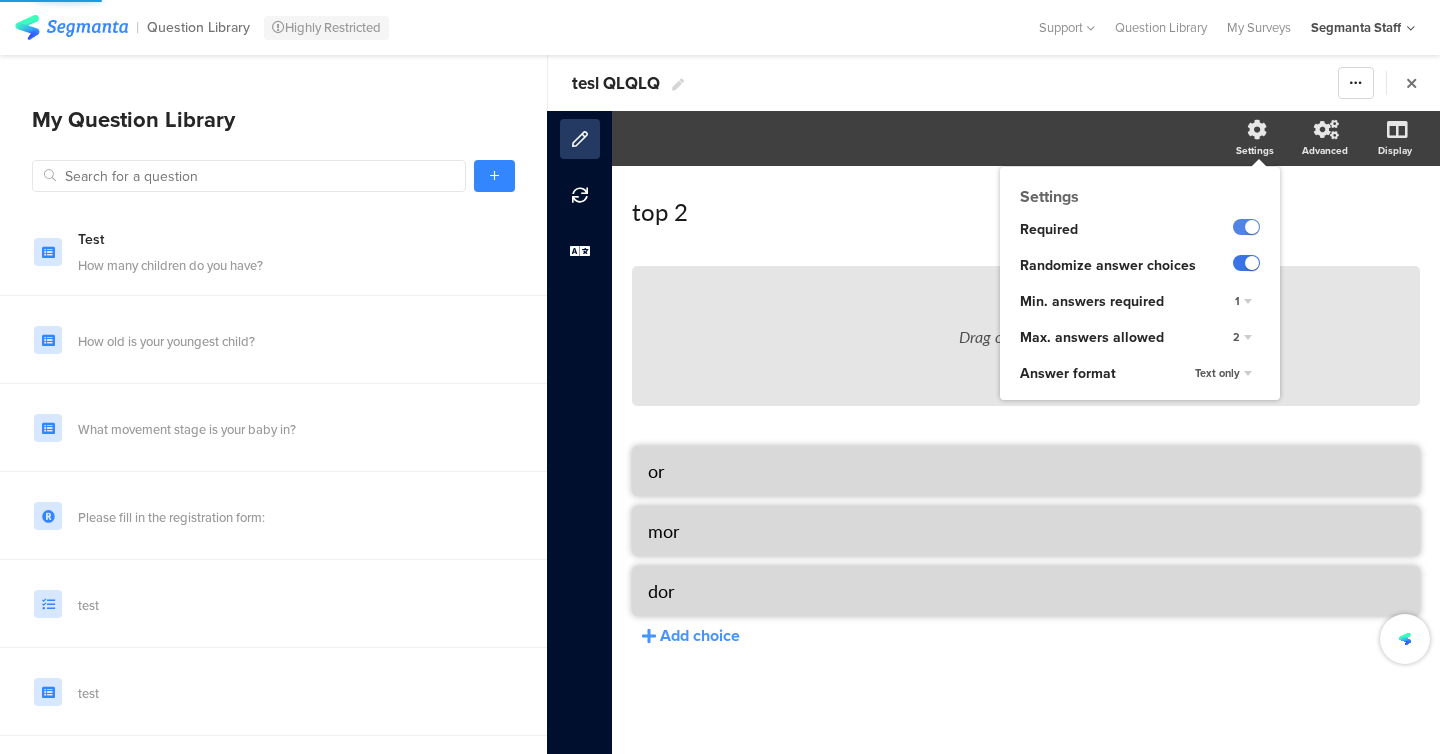 click 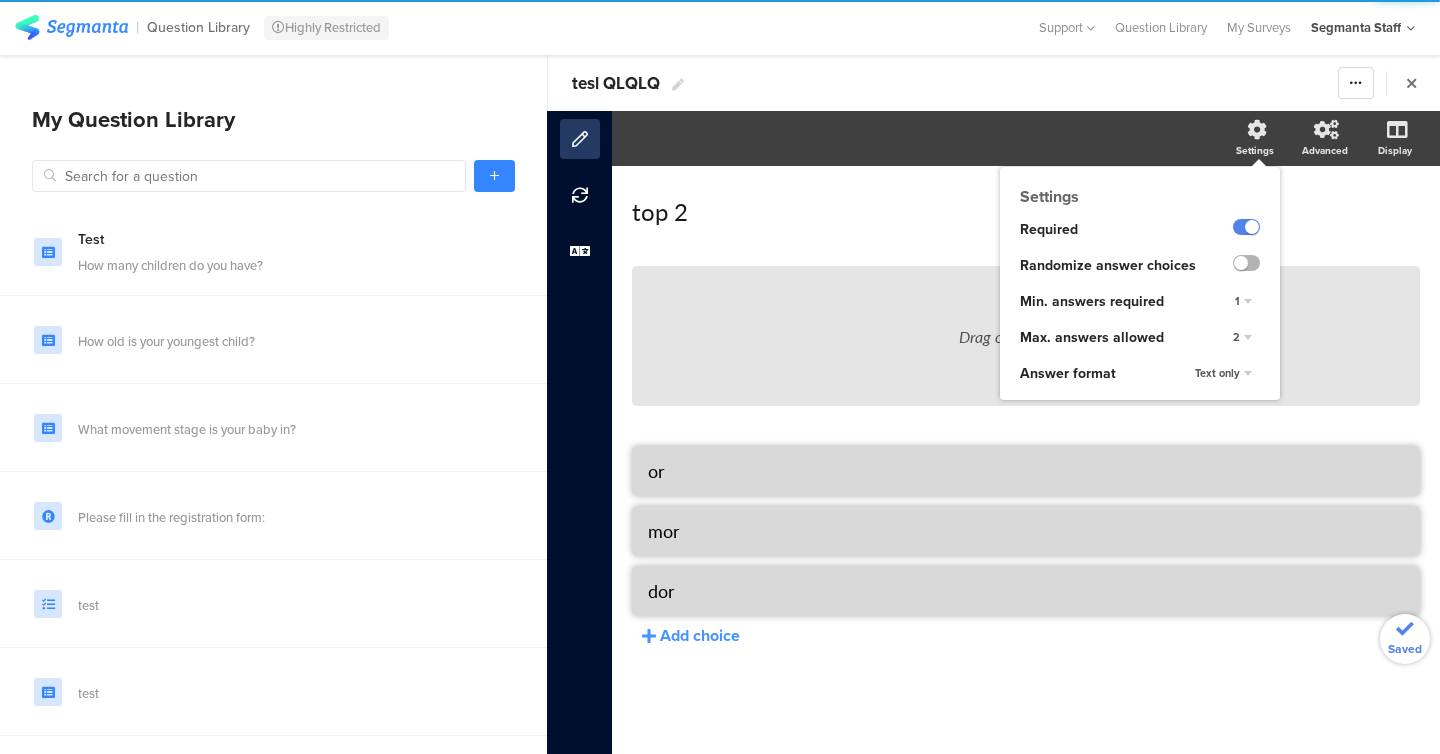 click 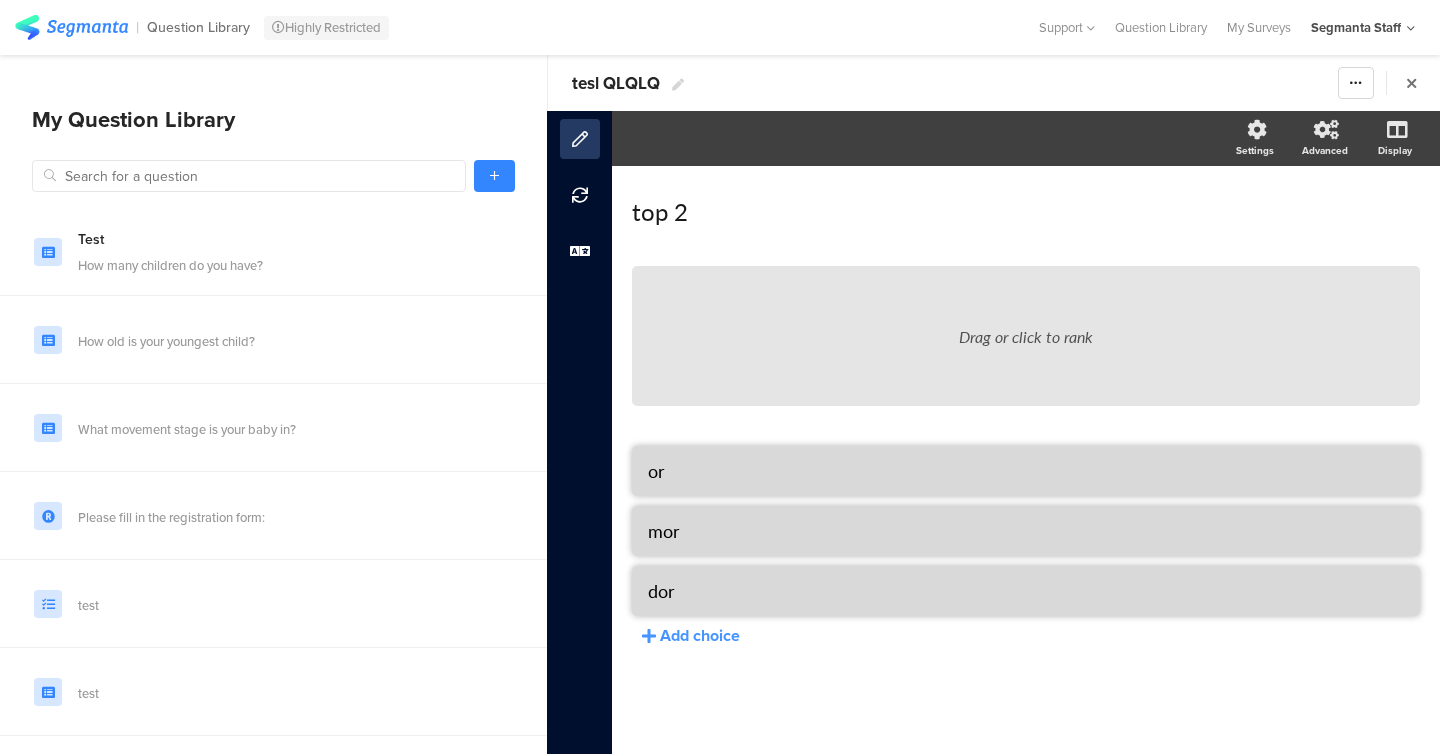 click on "Test
How many children do you have?
How old is your youngest child?
What movement stage is your baby in?
Please fill in the registration form:
test
test
test
test
New test
test
test
test
test
Please provide some info about yourself:
Please fill in the registration form:
test" at bounding box center [273, 445] 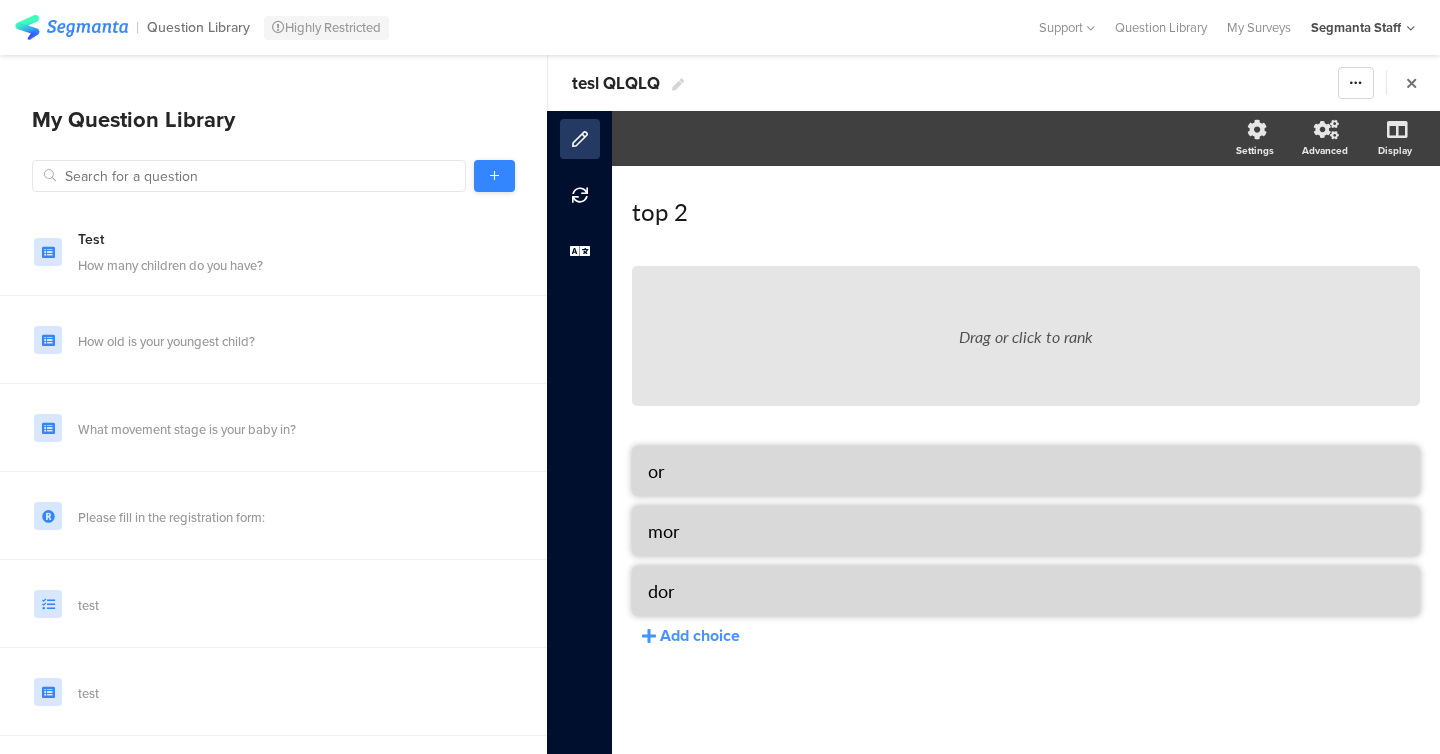 click at bounding box center [494, 176] 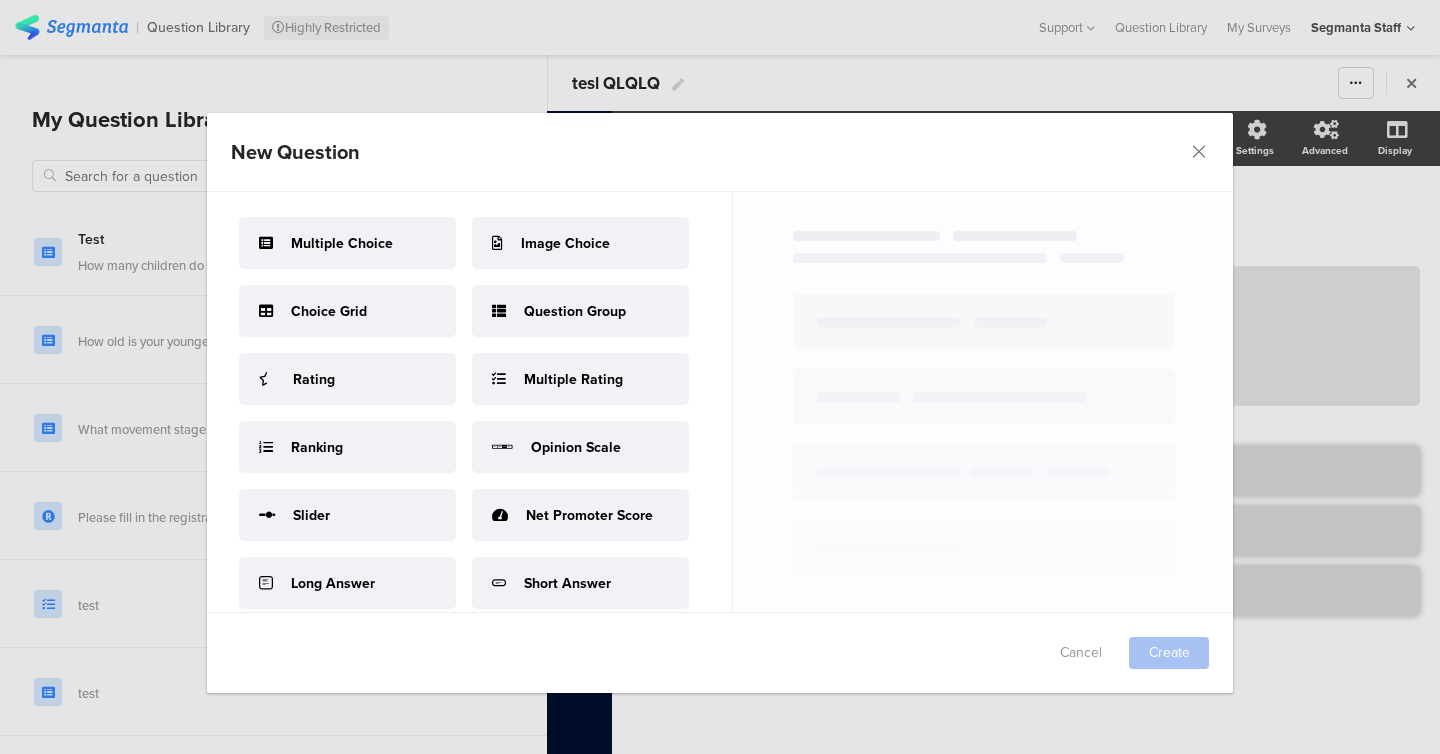 click on "Net Promoter Score" at bounding box center [589, 515] 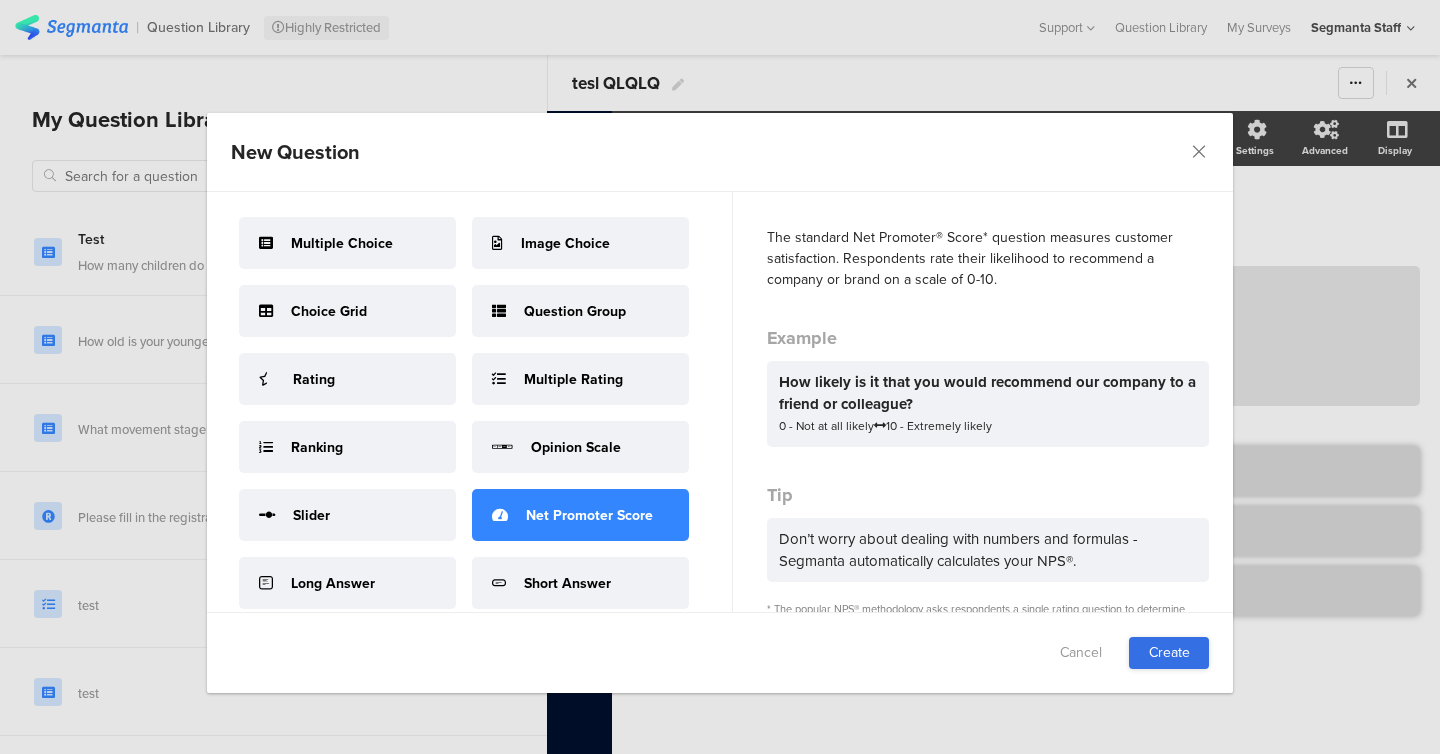 click on "Create" at bounding box center [1169, 653] 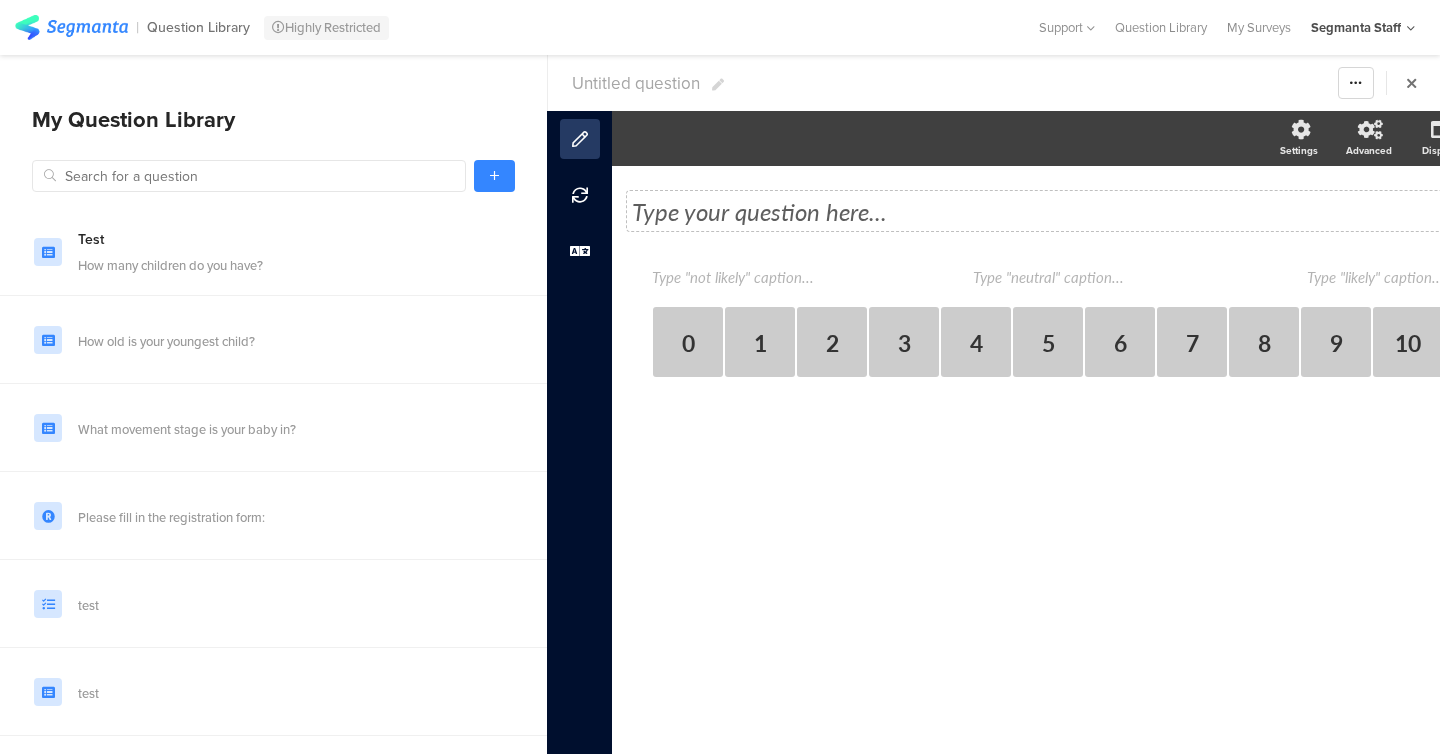 click on "Type your question here..." 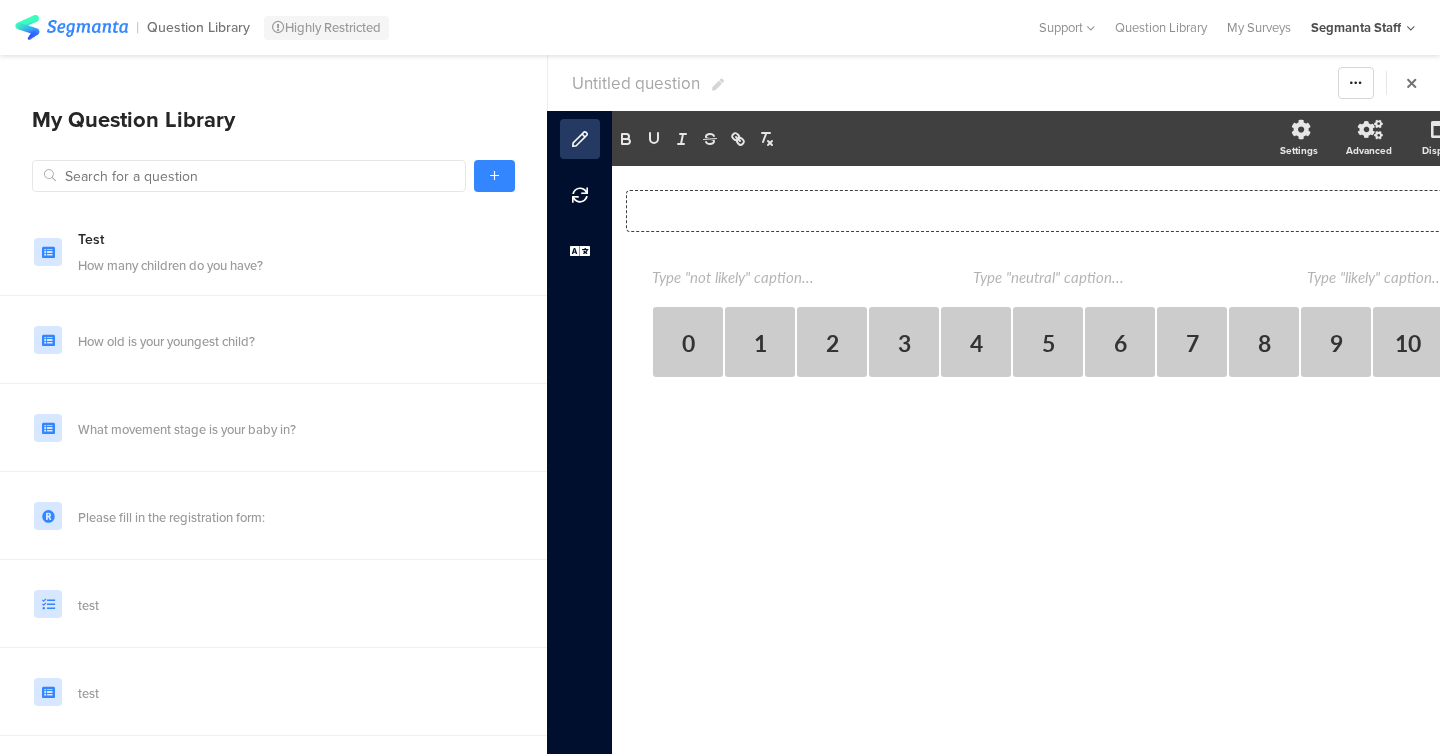 type 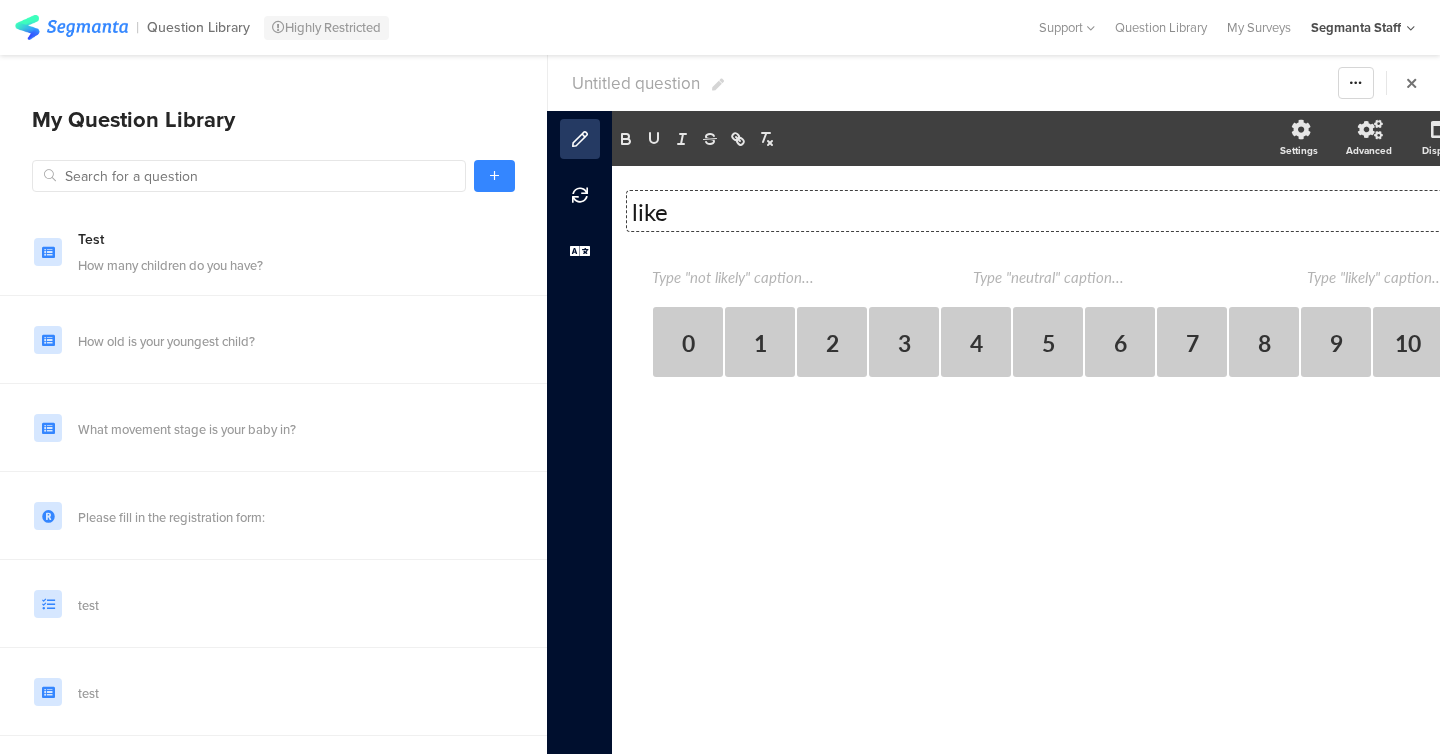 click 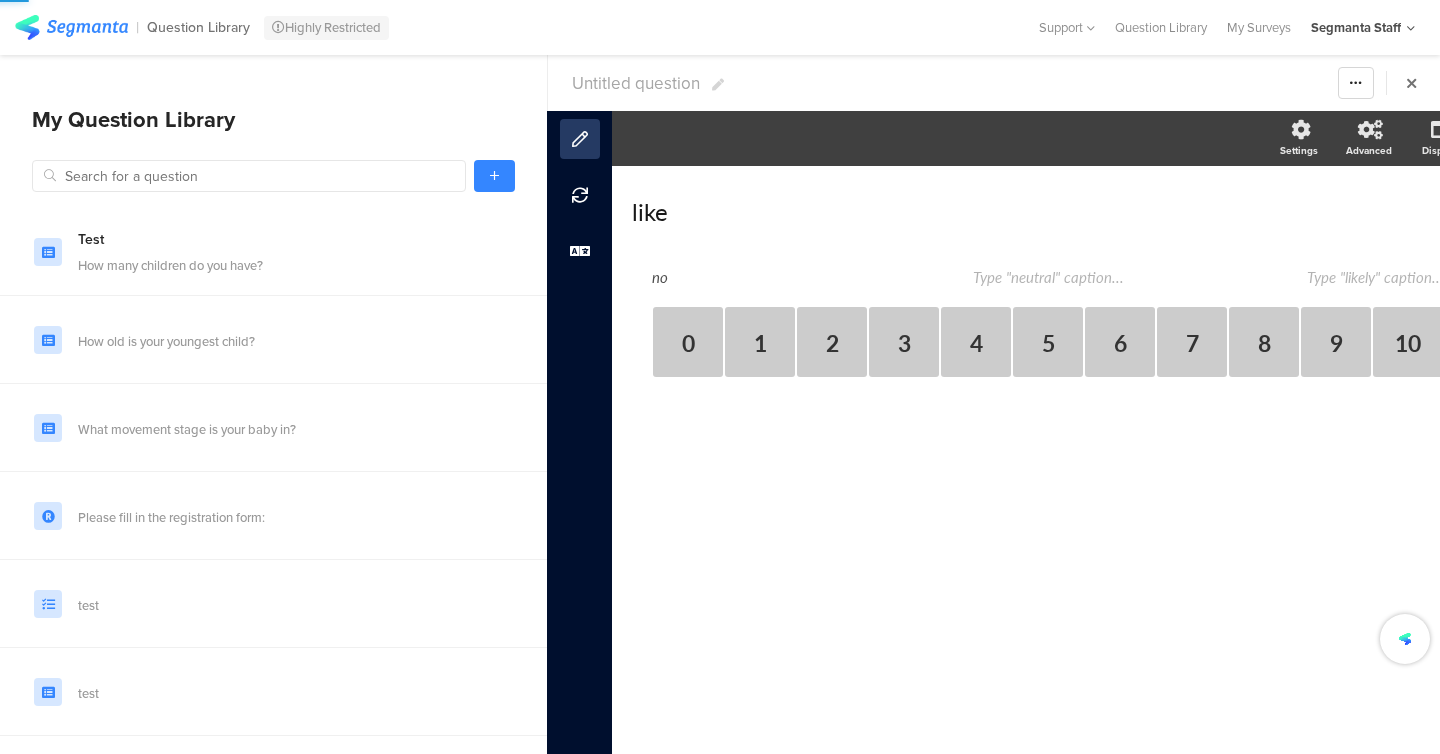 type on "no" 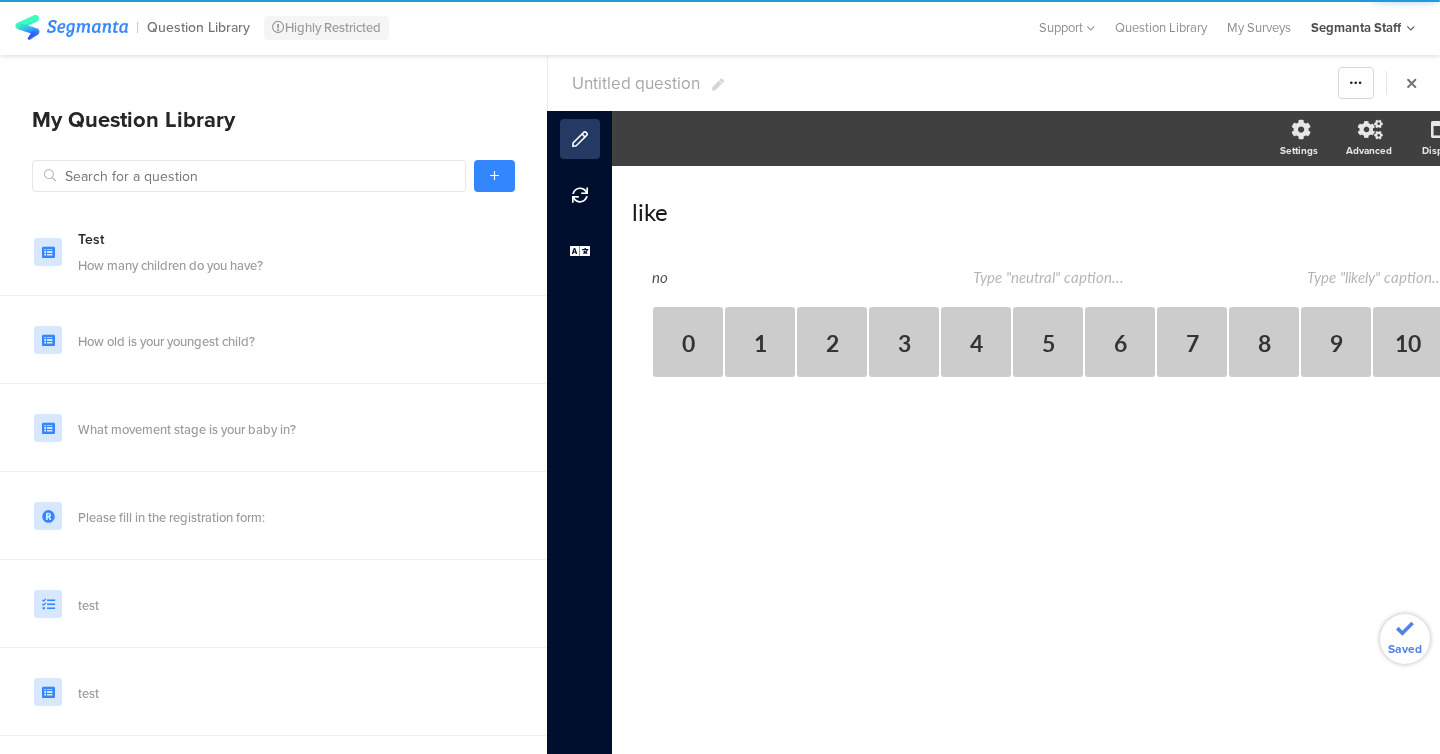 click 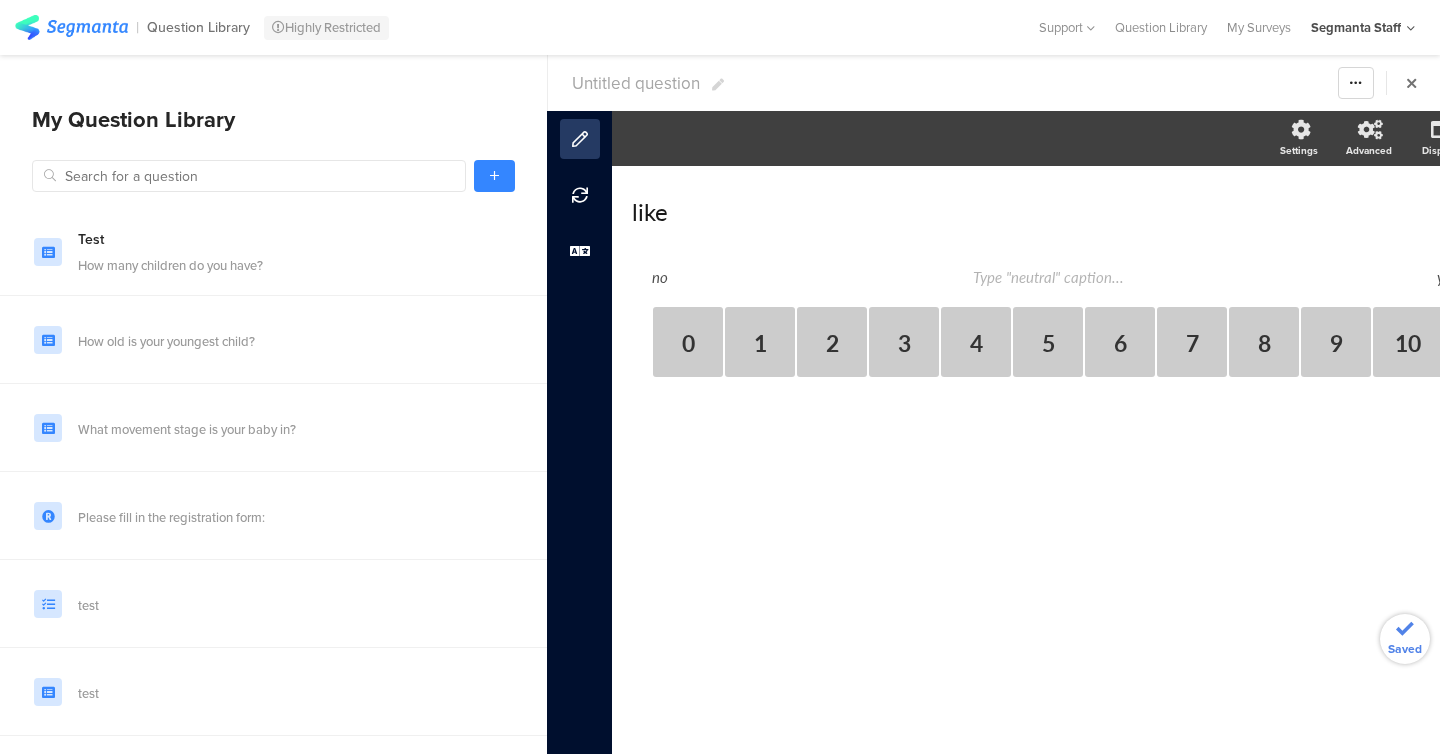 scroll, scrollTop: 0, scrollLeft: 4, axis: horizontal 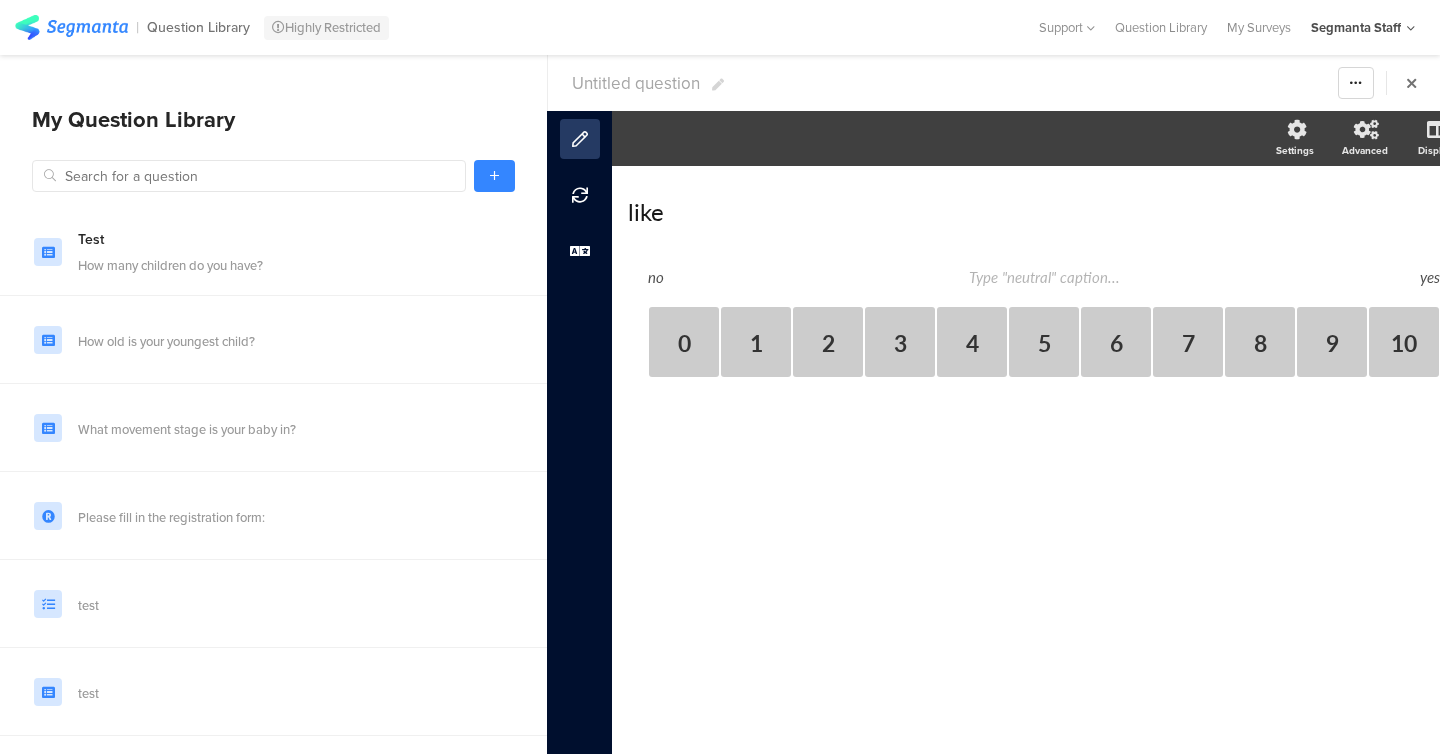 type on "yes" 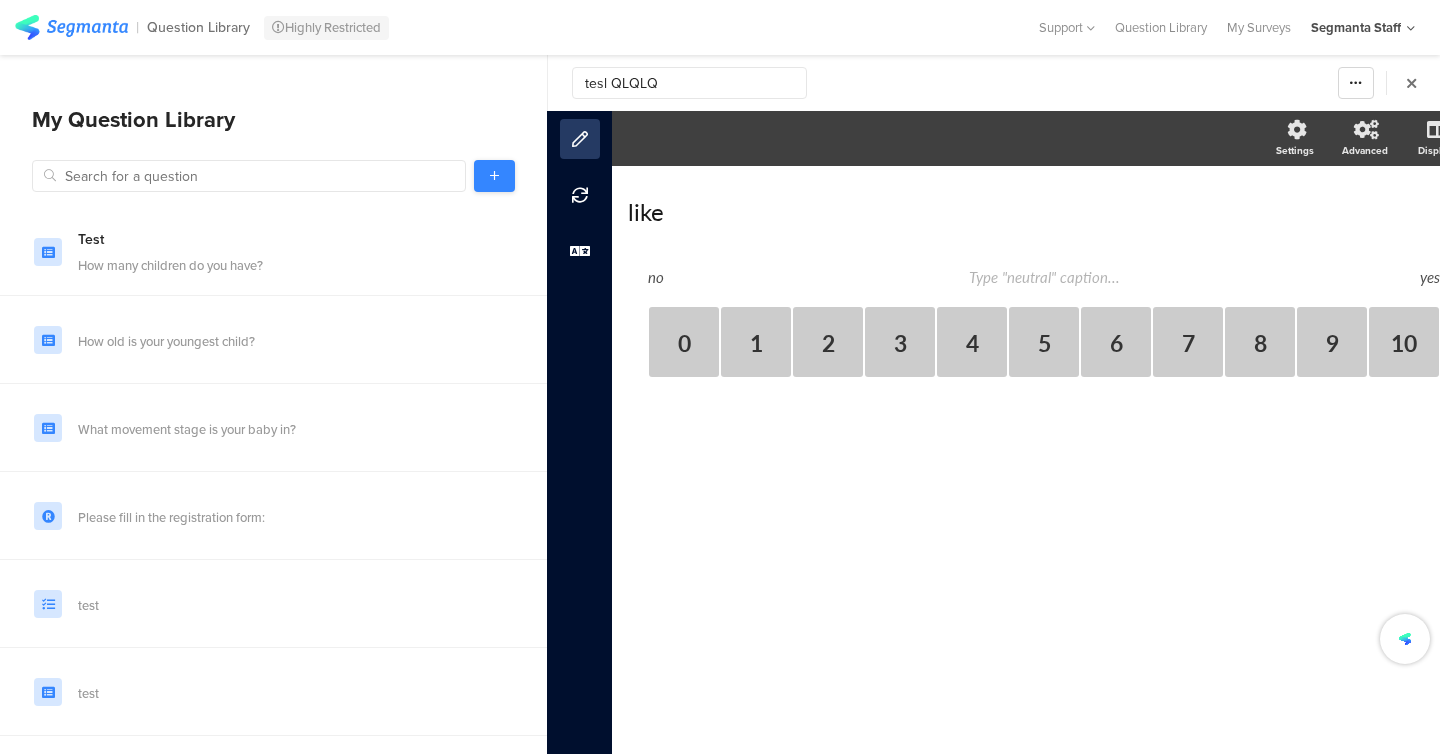 type on "tesl QLQLQ" 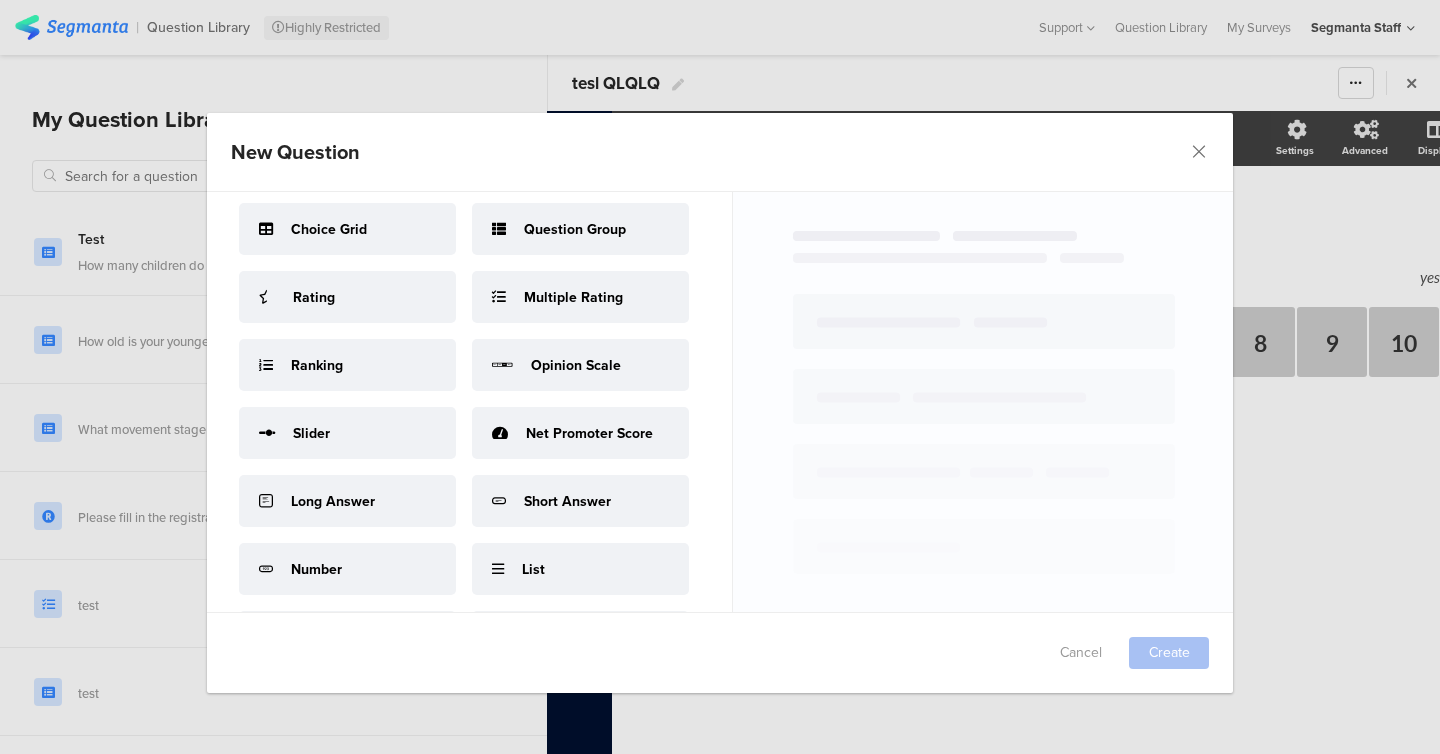 scroll, scrollTop: 85, scrollLeft: 0, axis: vertical 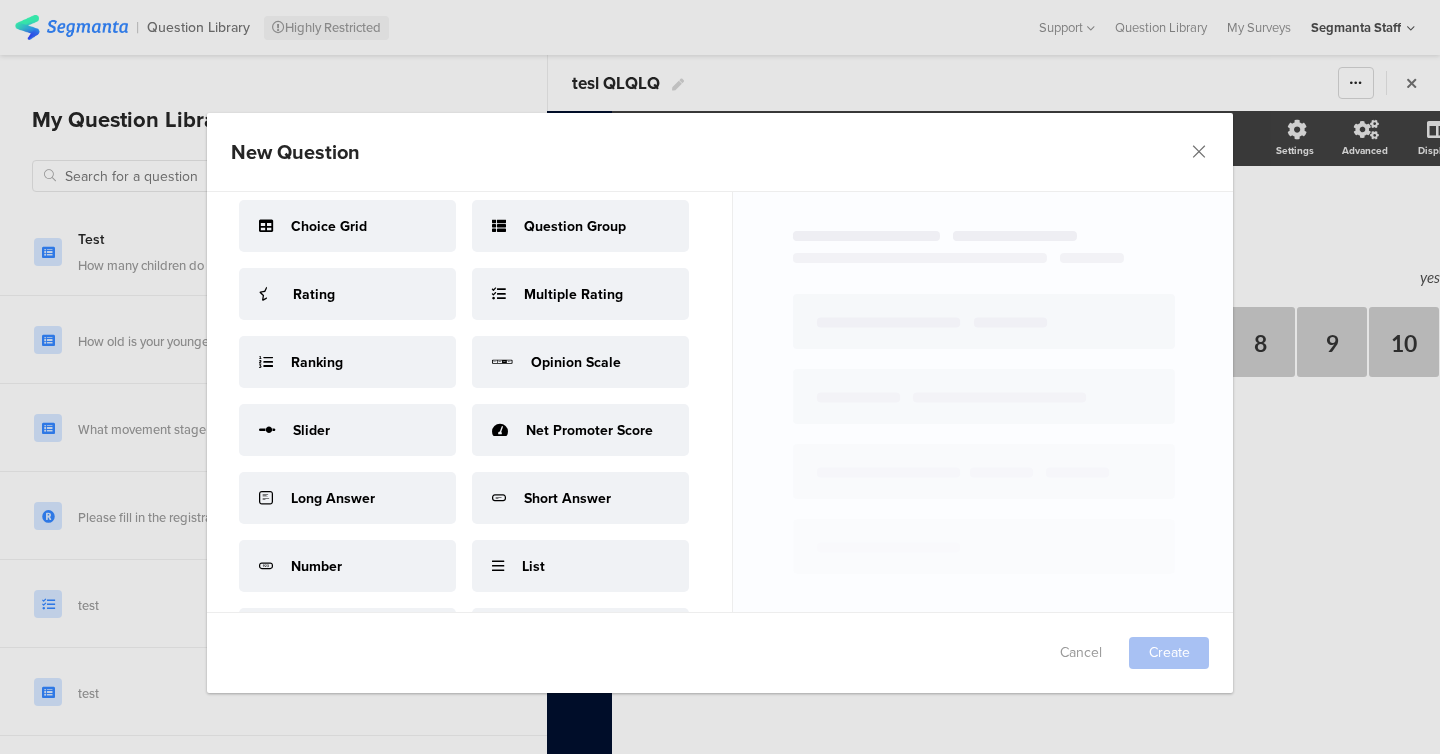 click on "Long Answer" at bounding box center (333, 498) 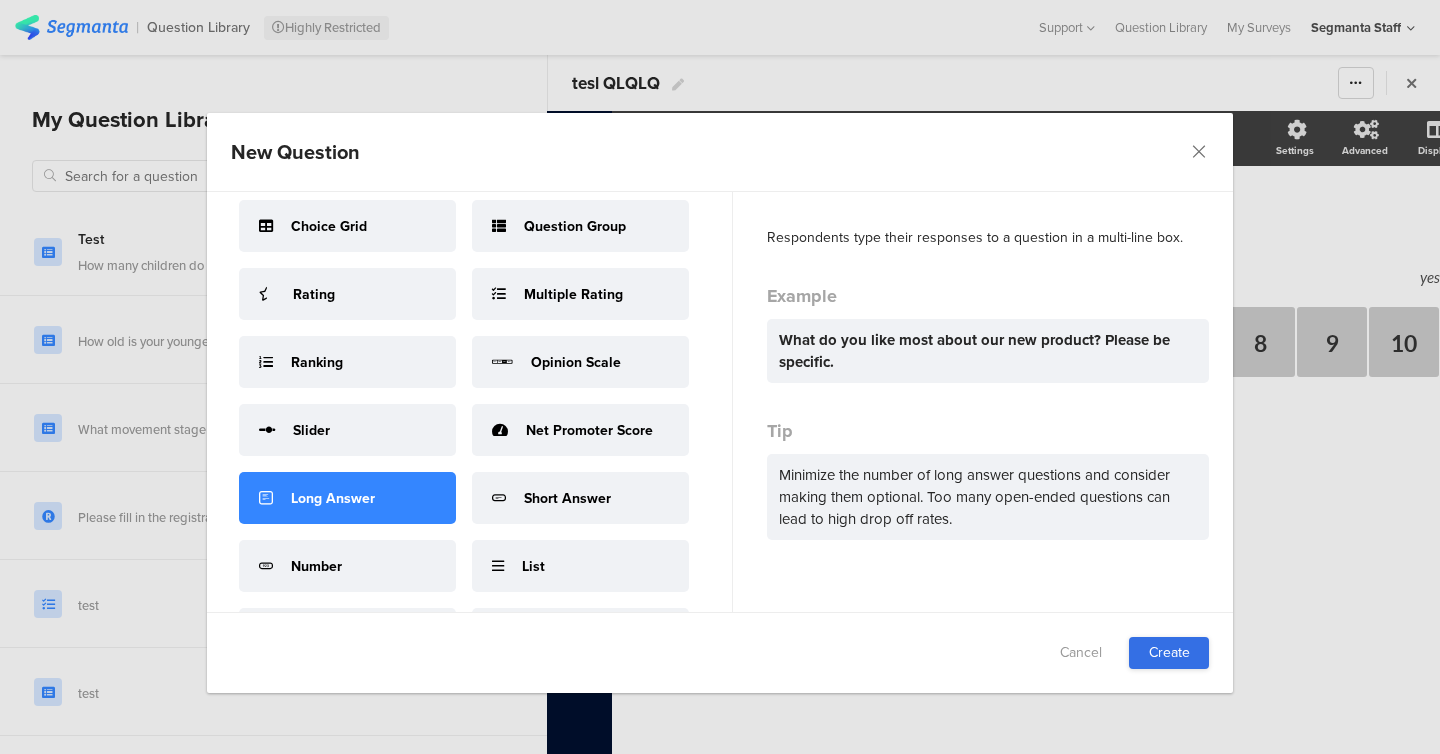 click on "Create" at bounding box center (1169, 653) 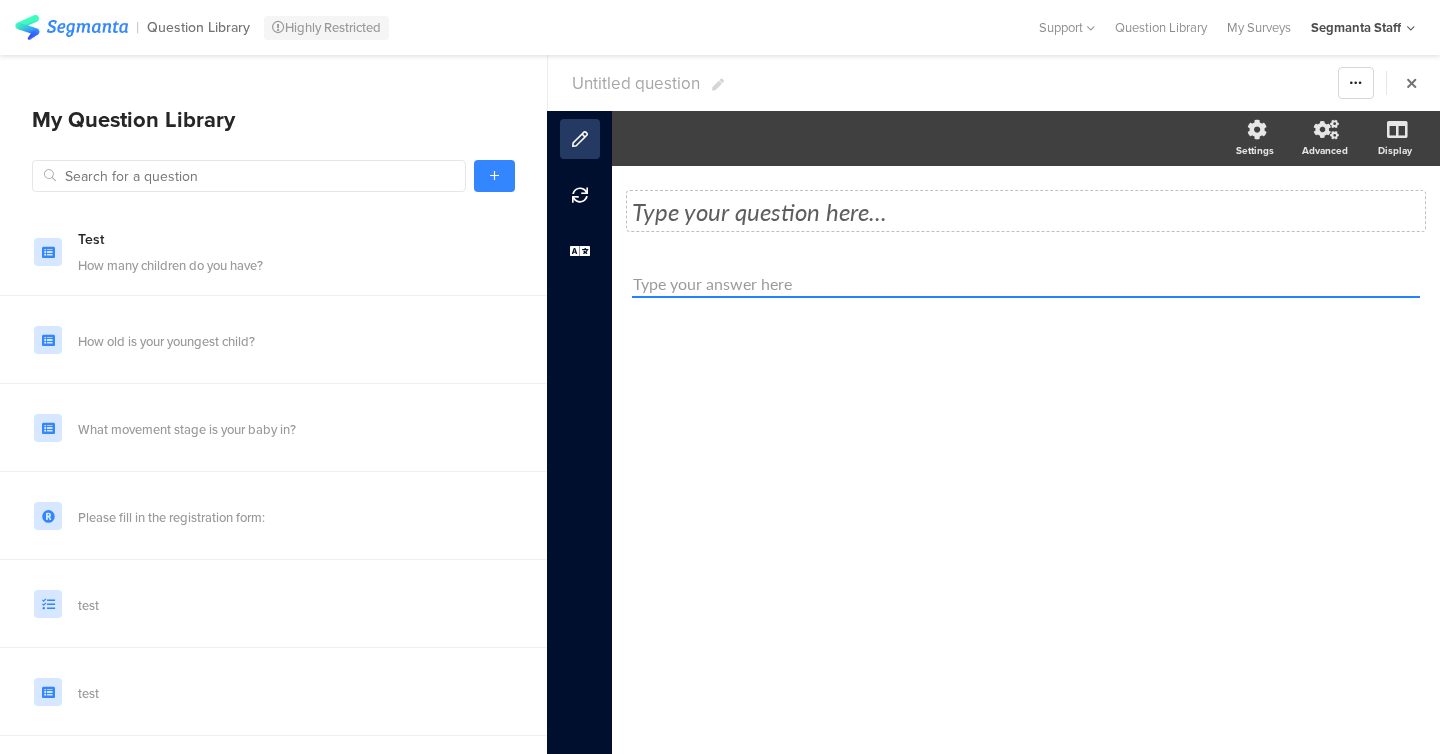 click on "Type your question here..." 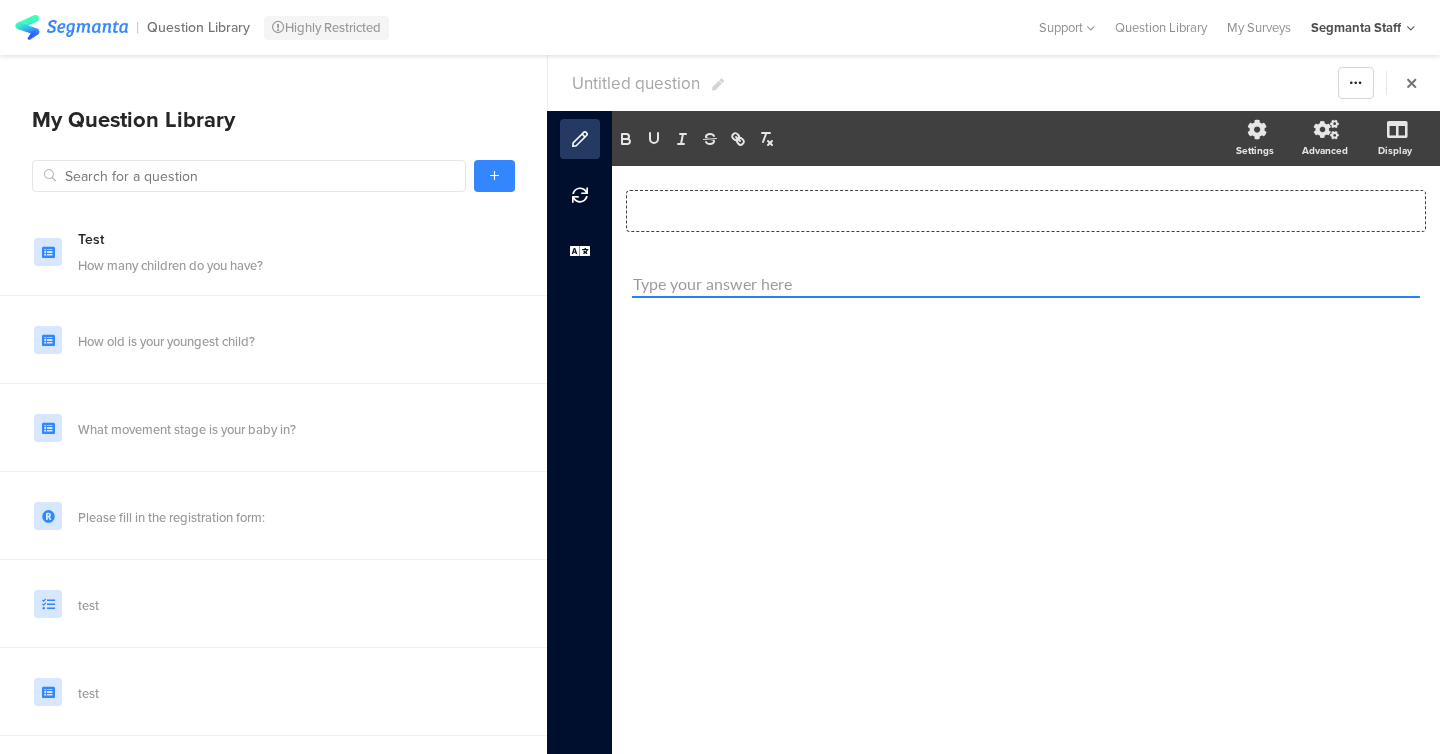 type 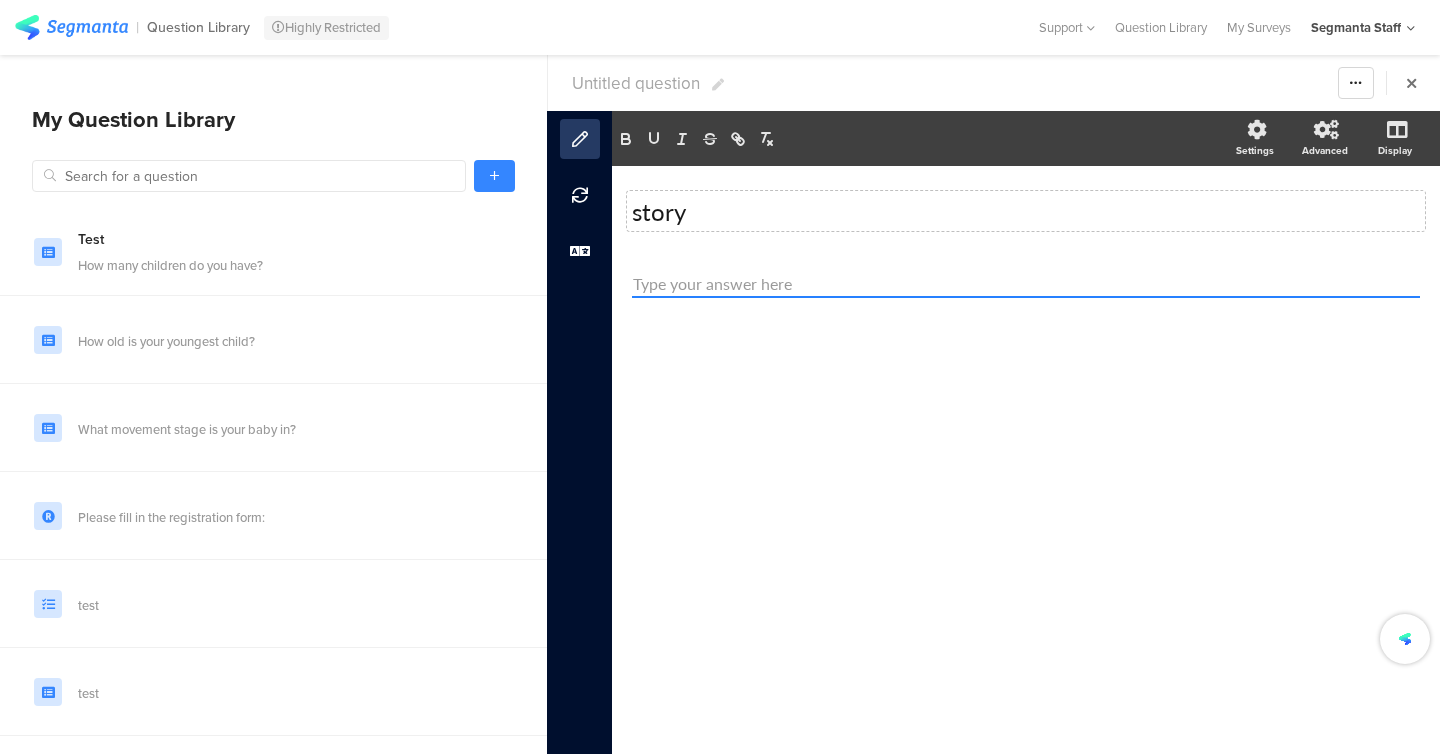 click on "story
story" 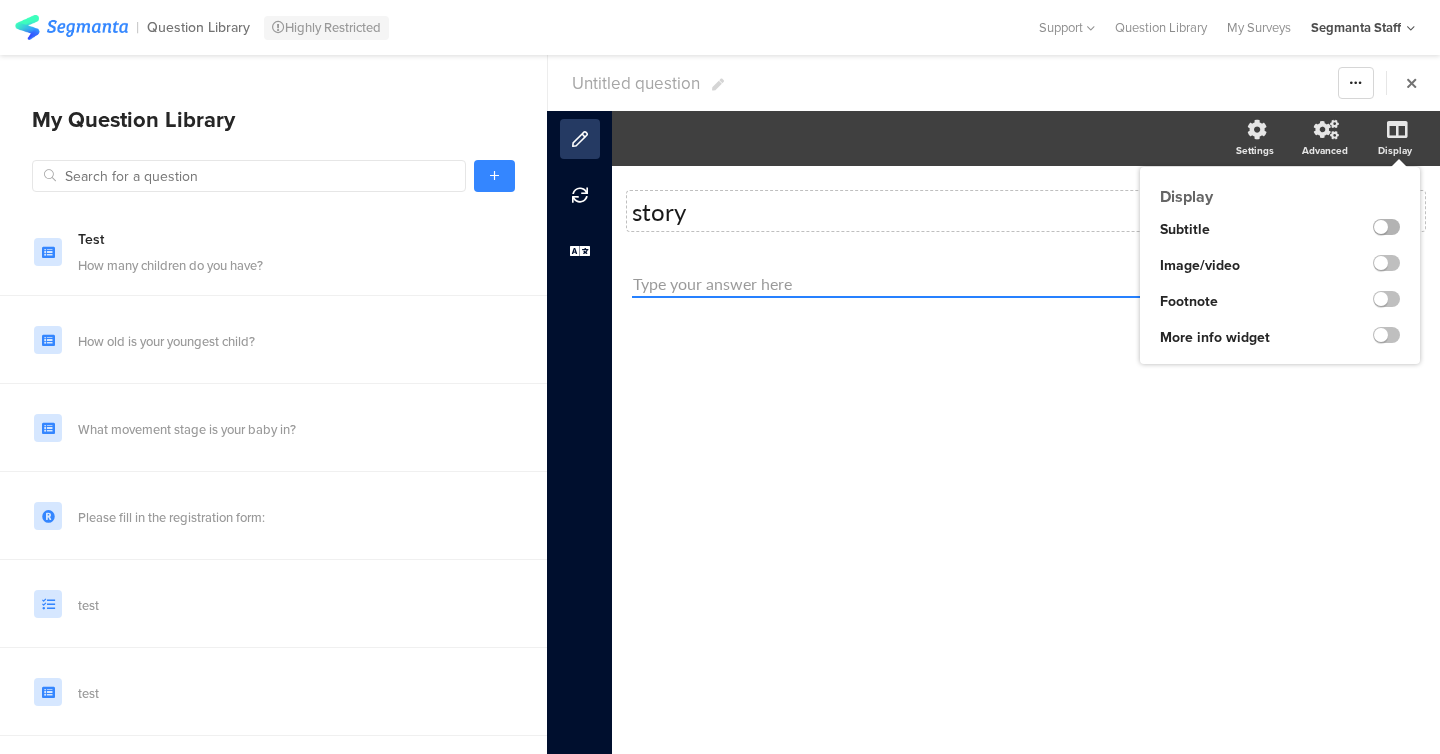 click 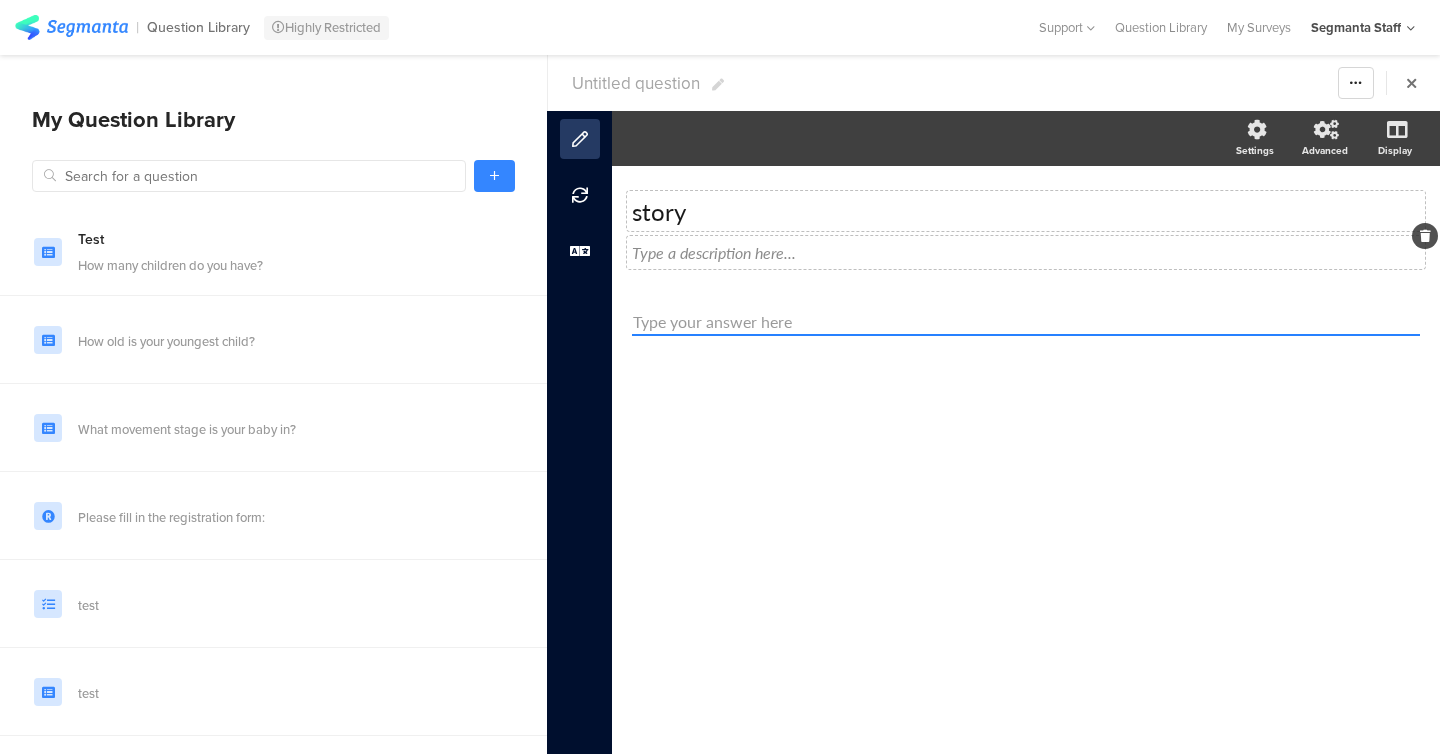 click on "Type a description here..." 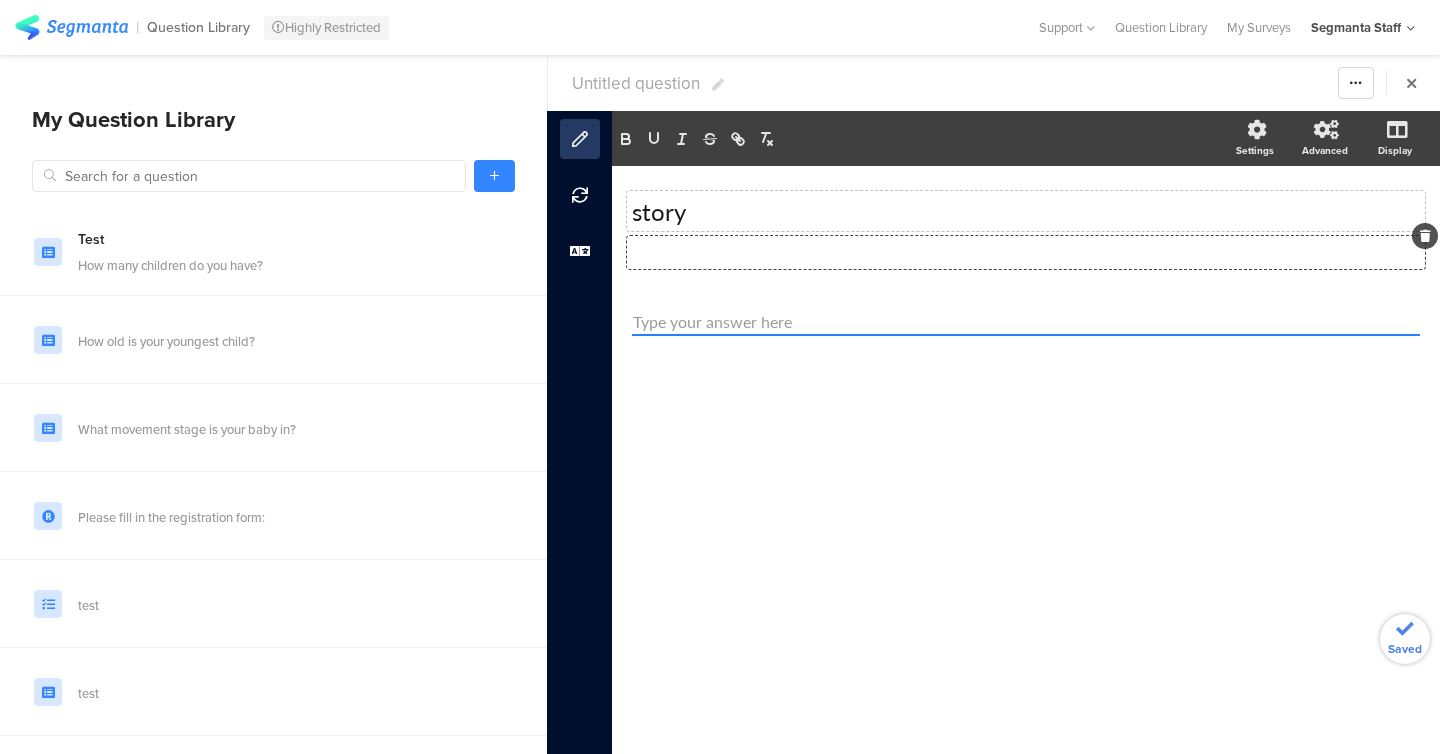type 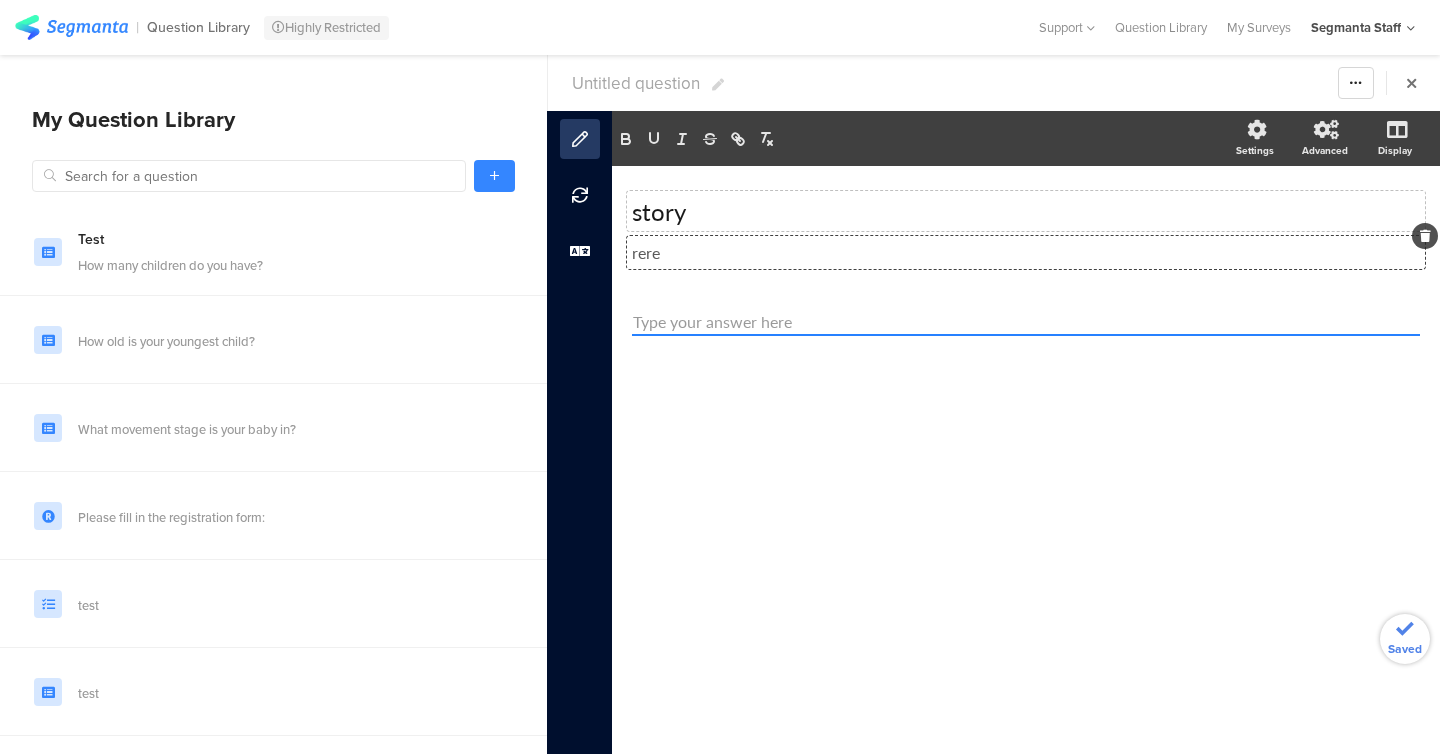 click on "rere" 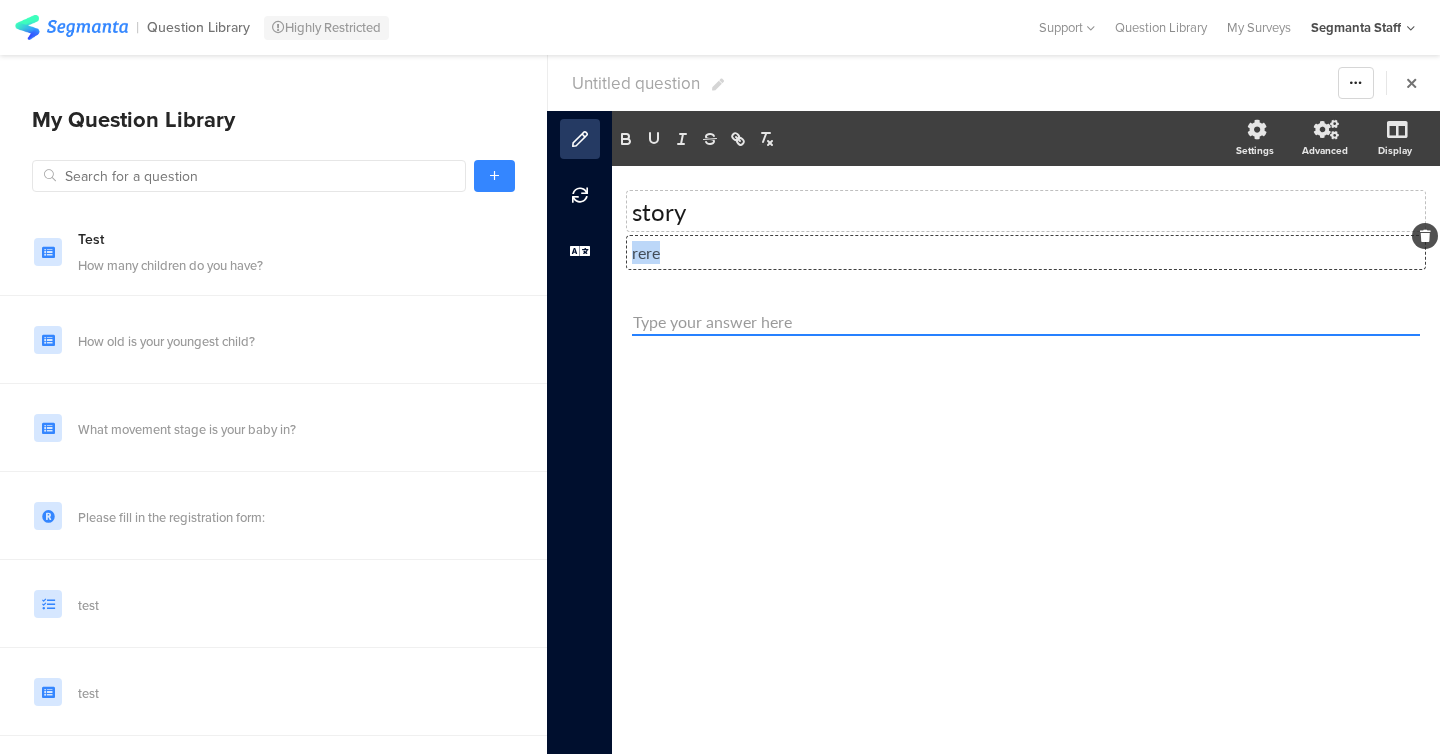 click on "rere" 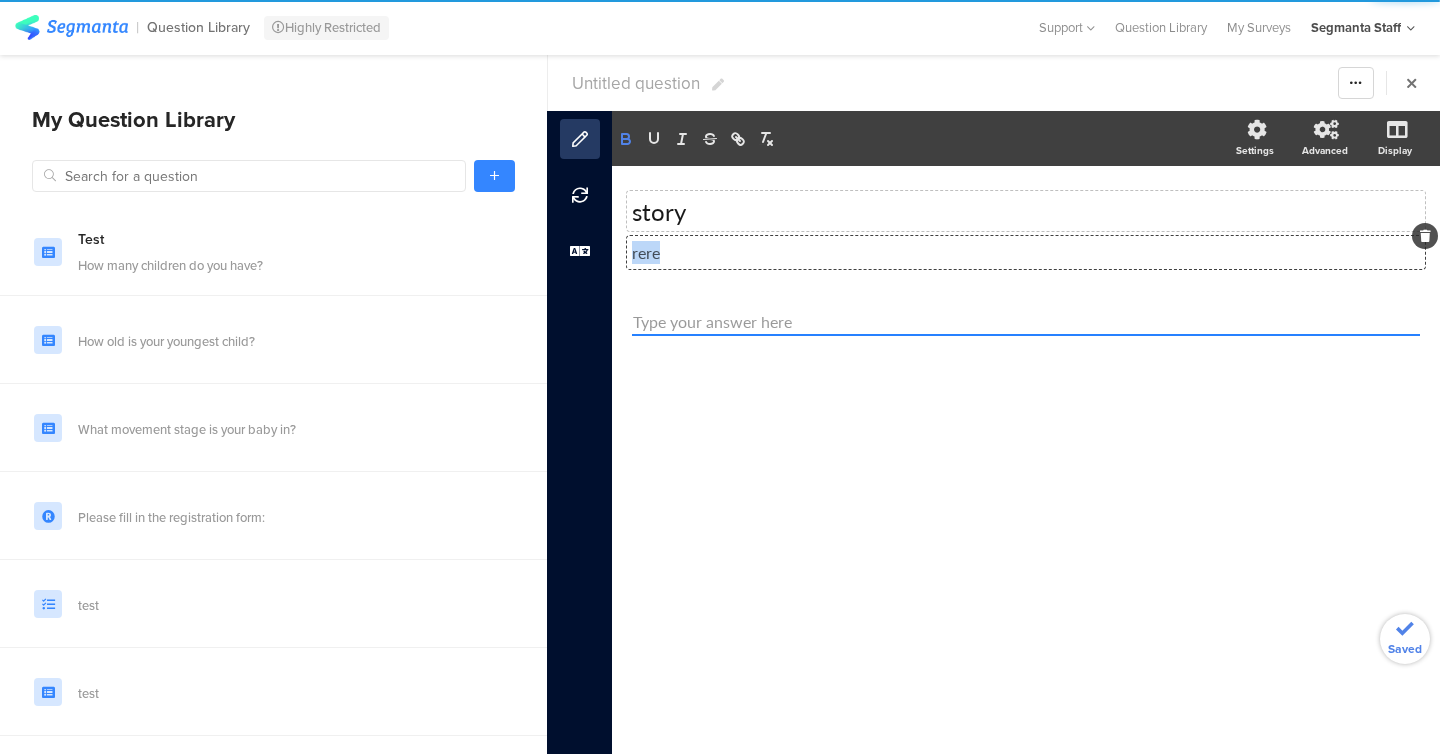 click 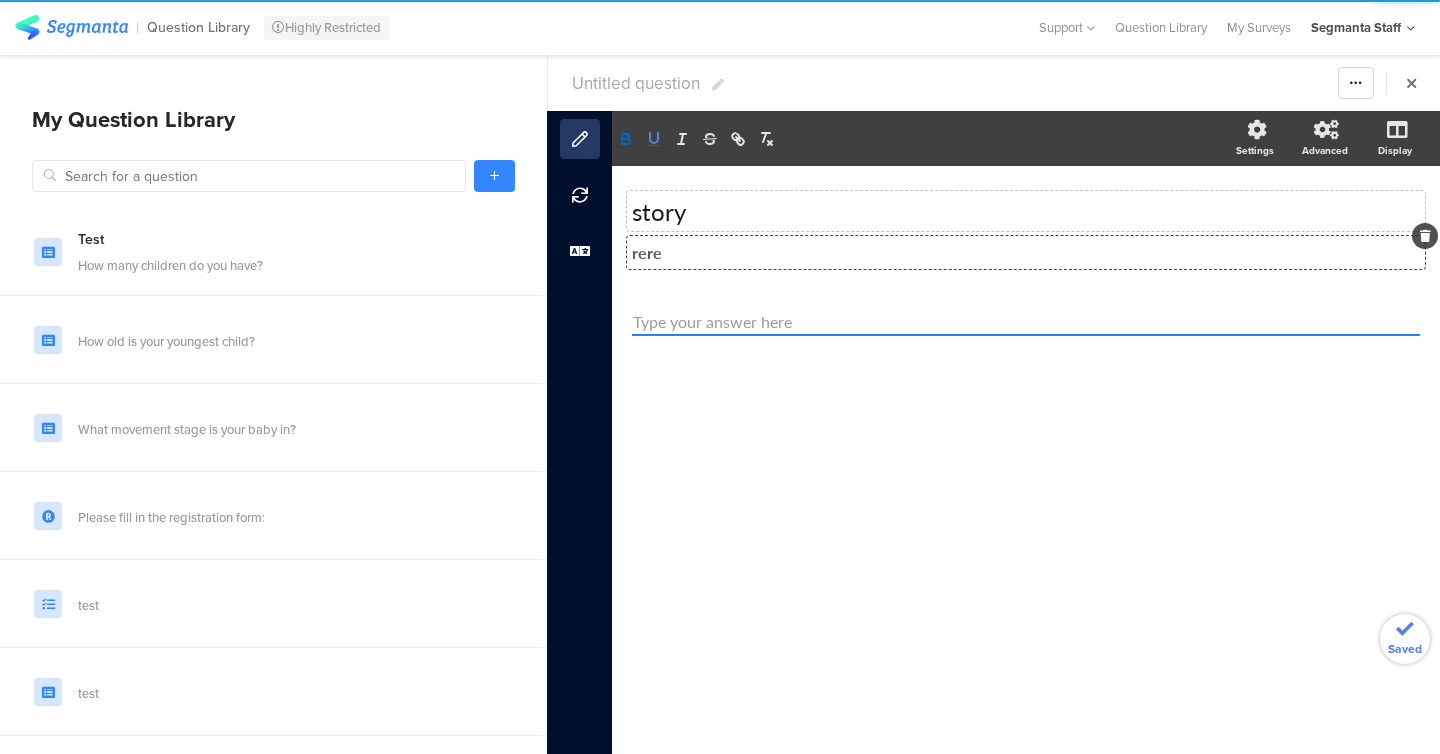click 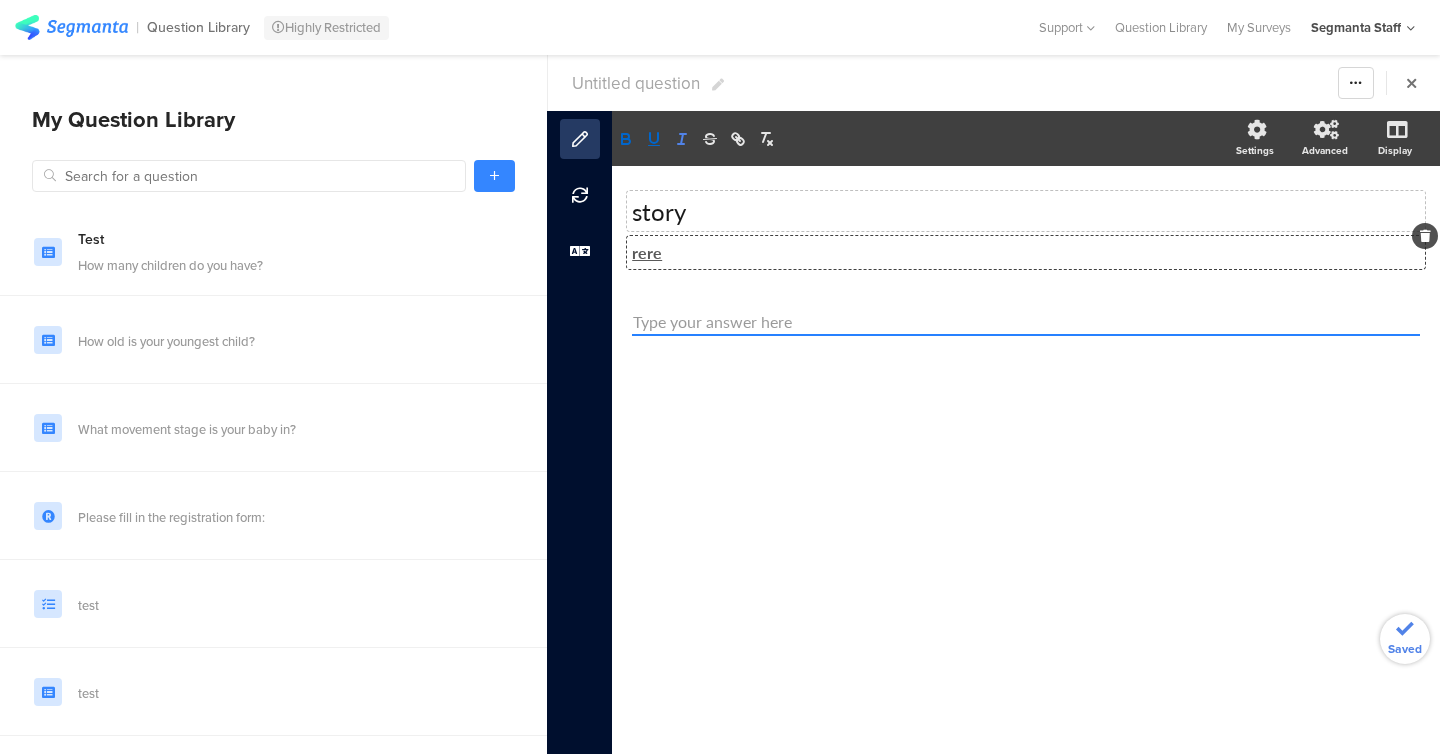 click 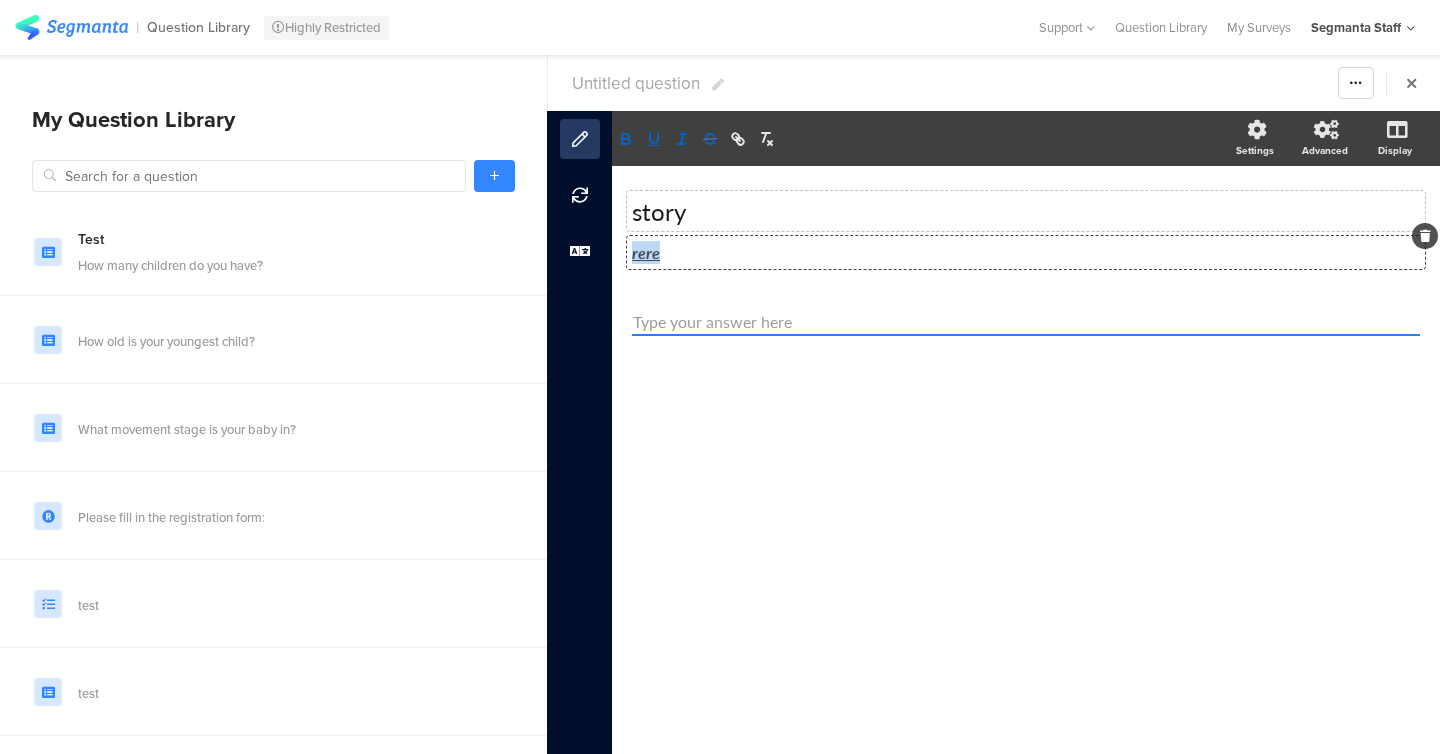 click 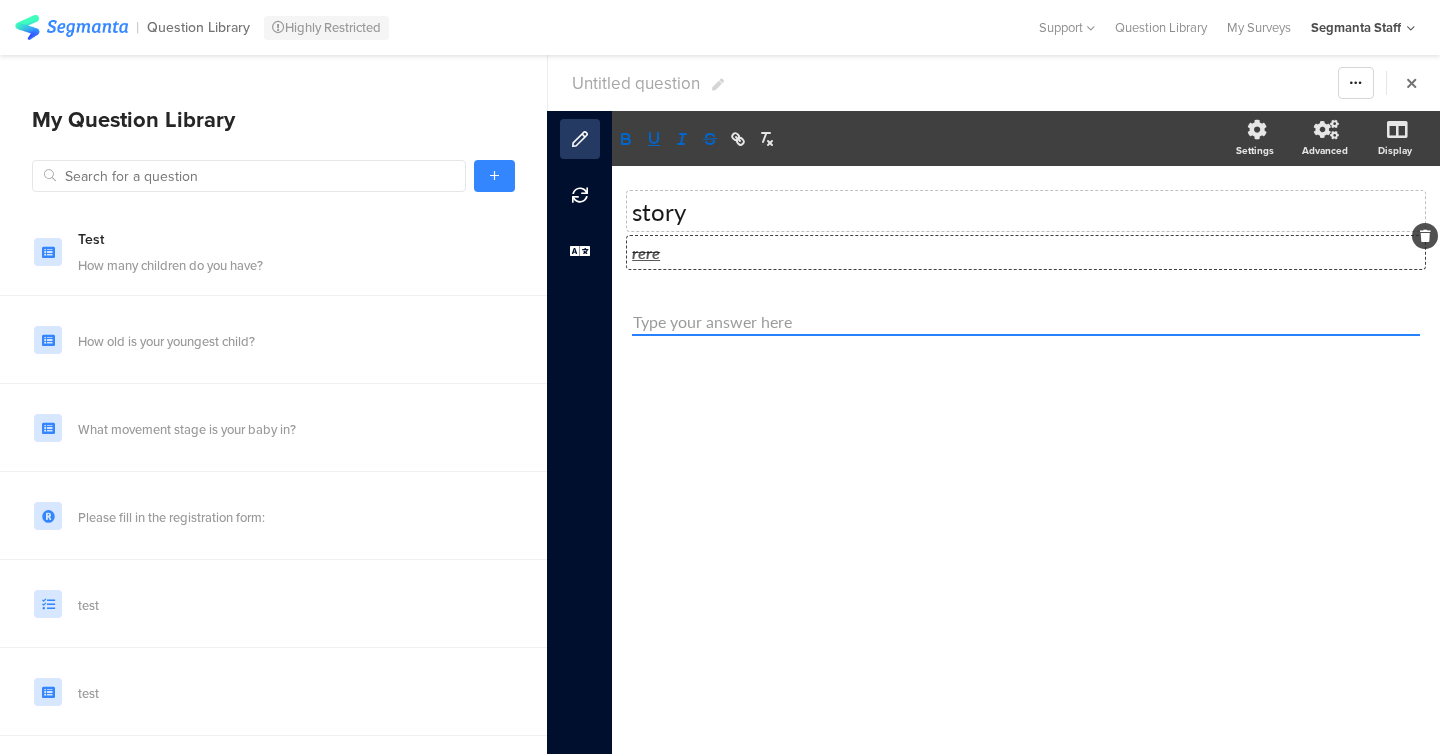 click on "story" 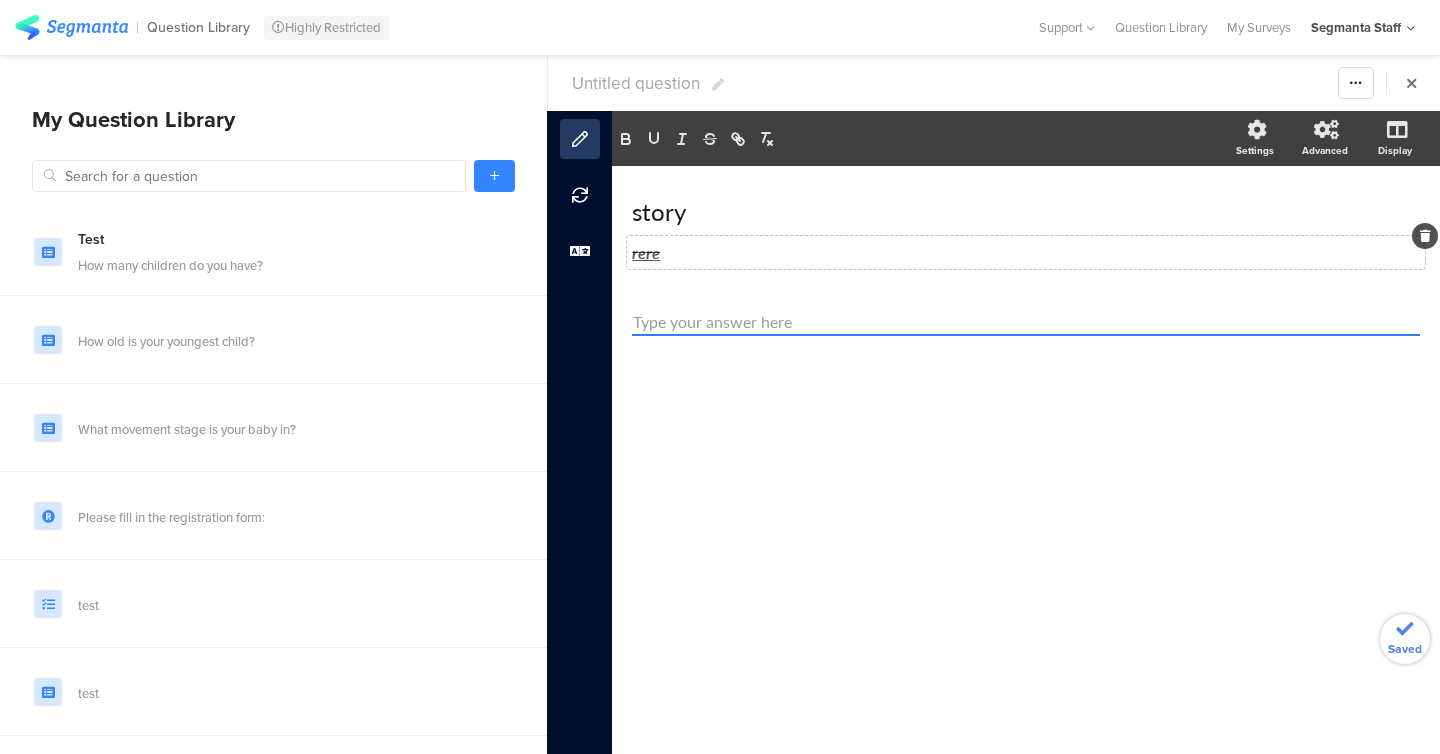 click on "Untitled question" at bounding box center [636, 83] 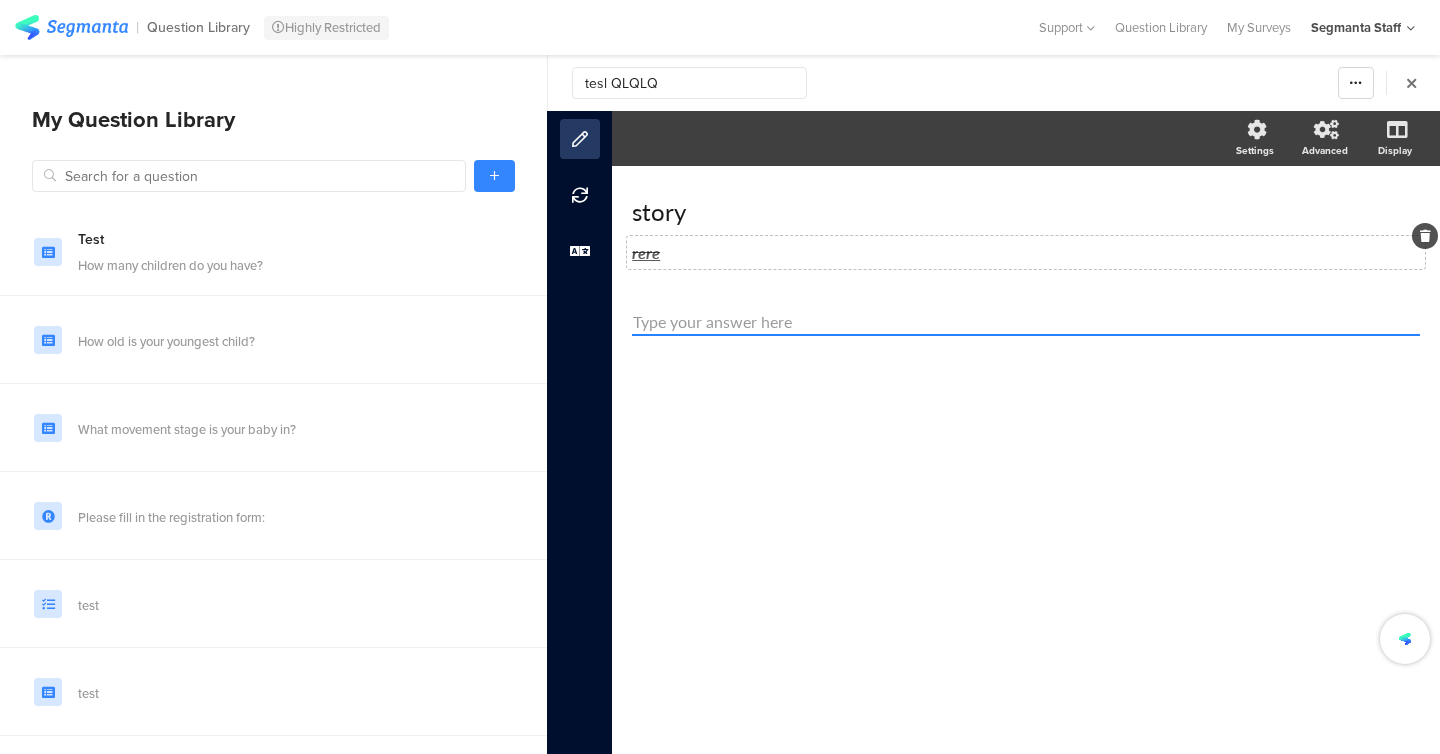 type on "tesl QLQLQ" 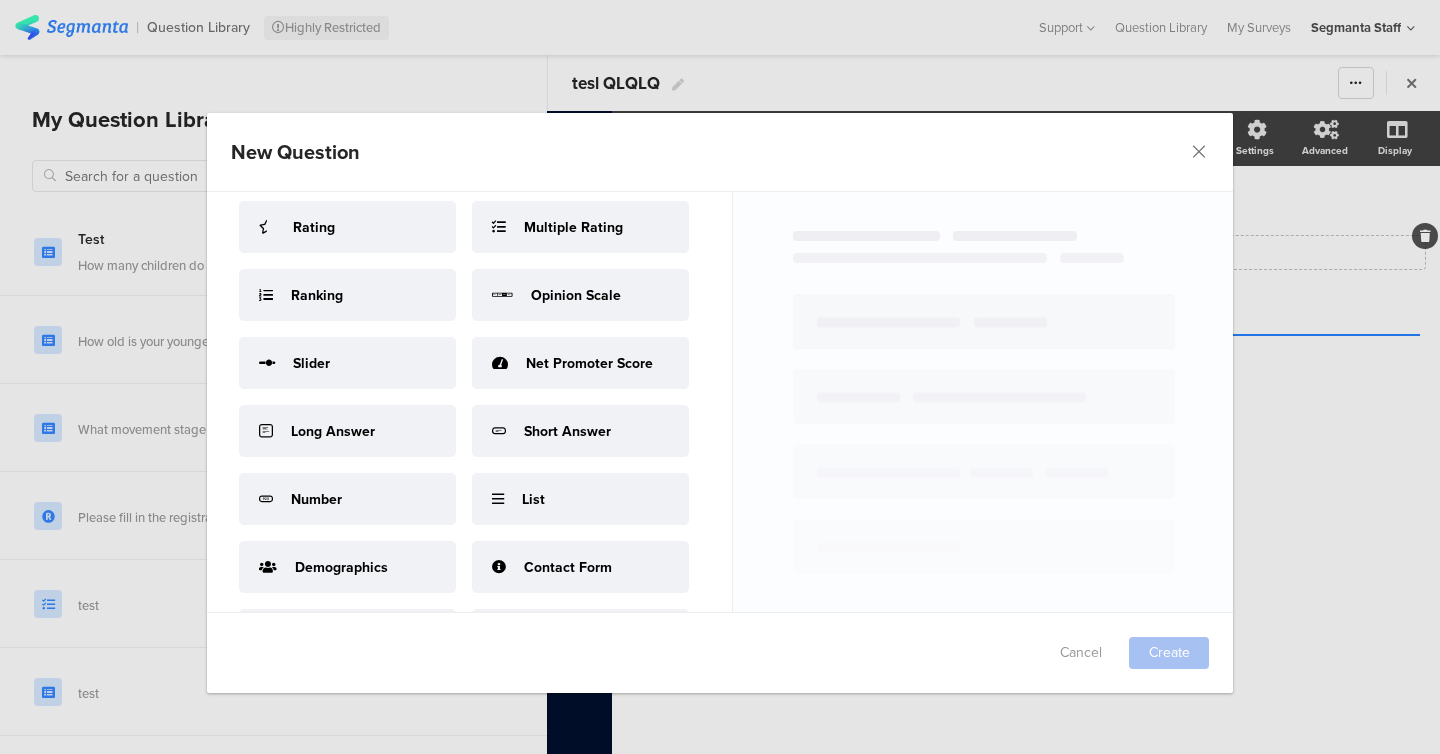 scroll, scrollTop: 159, scrollLeft: 0, axis: vertical 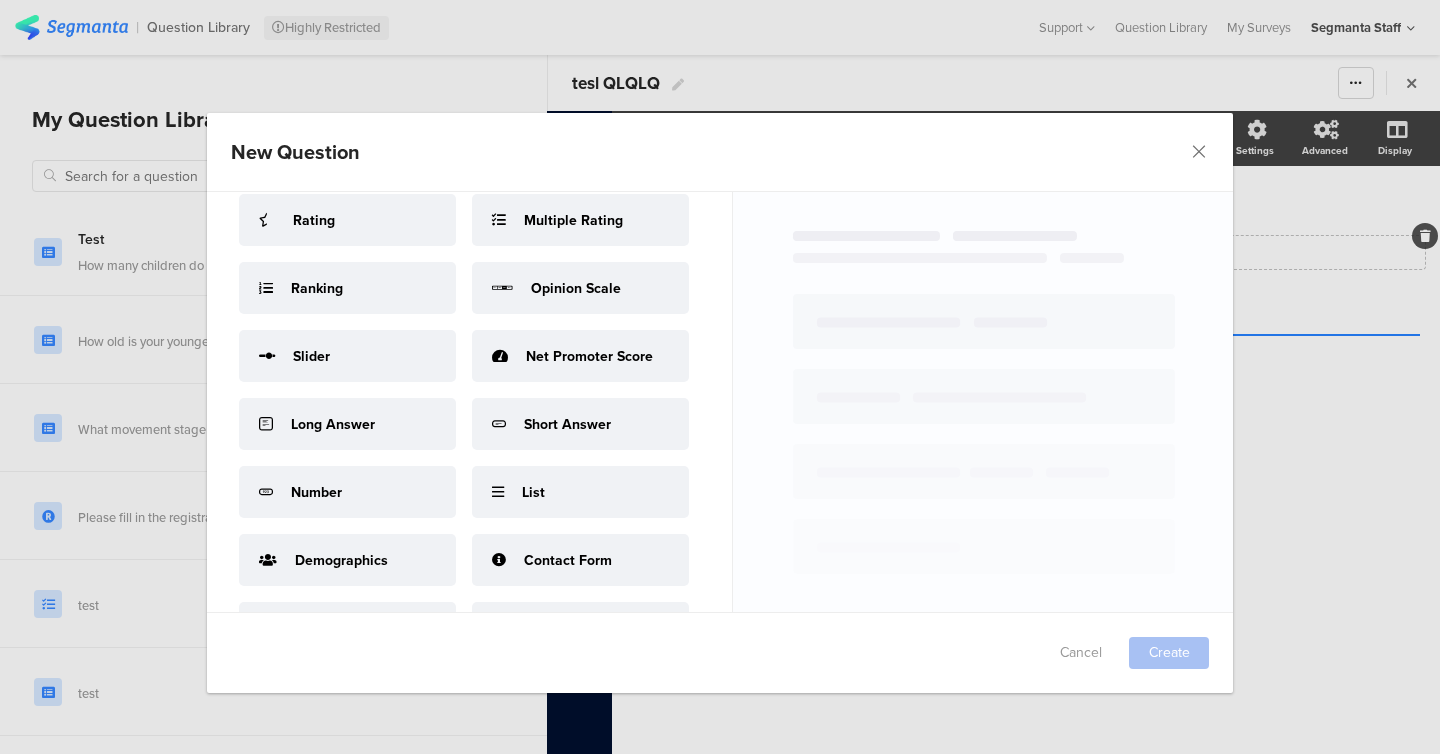 click on "List" at bounding box center [580, 492] 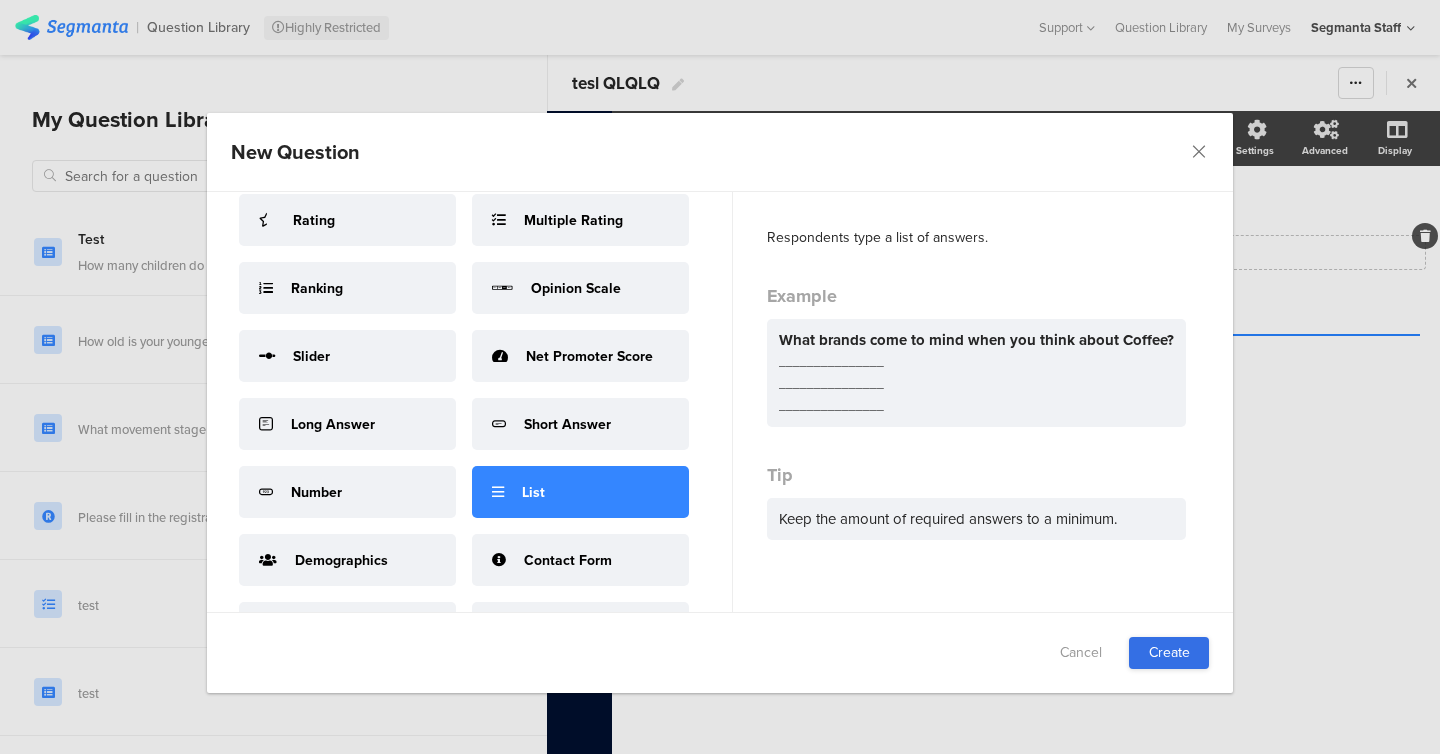 click on "Create" at bounding box center (1169, 653) 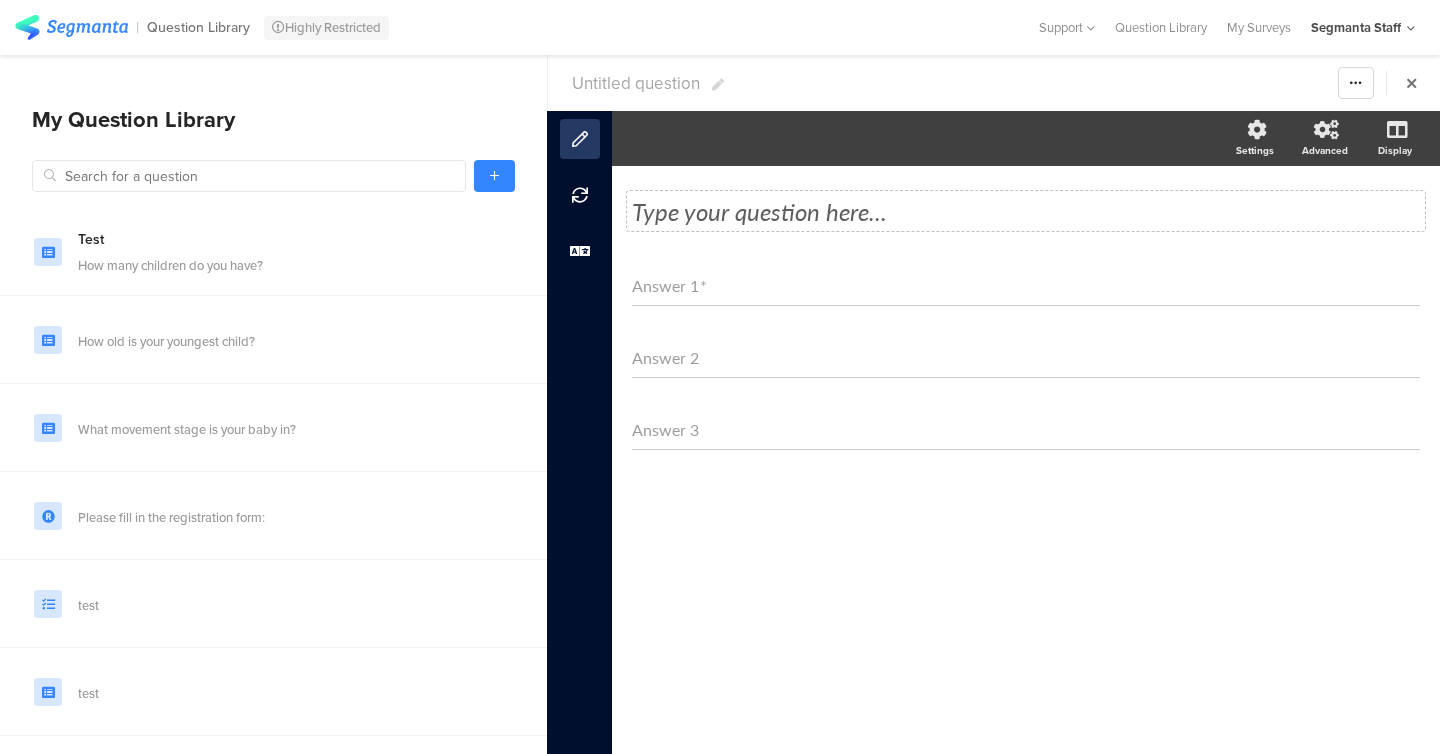 click on "Type your question here..." 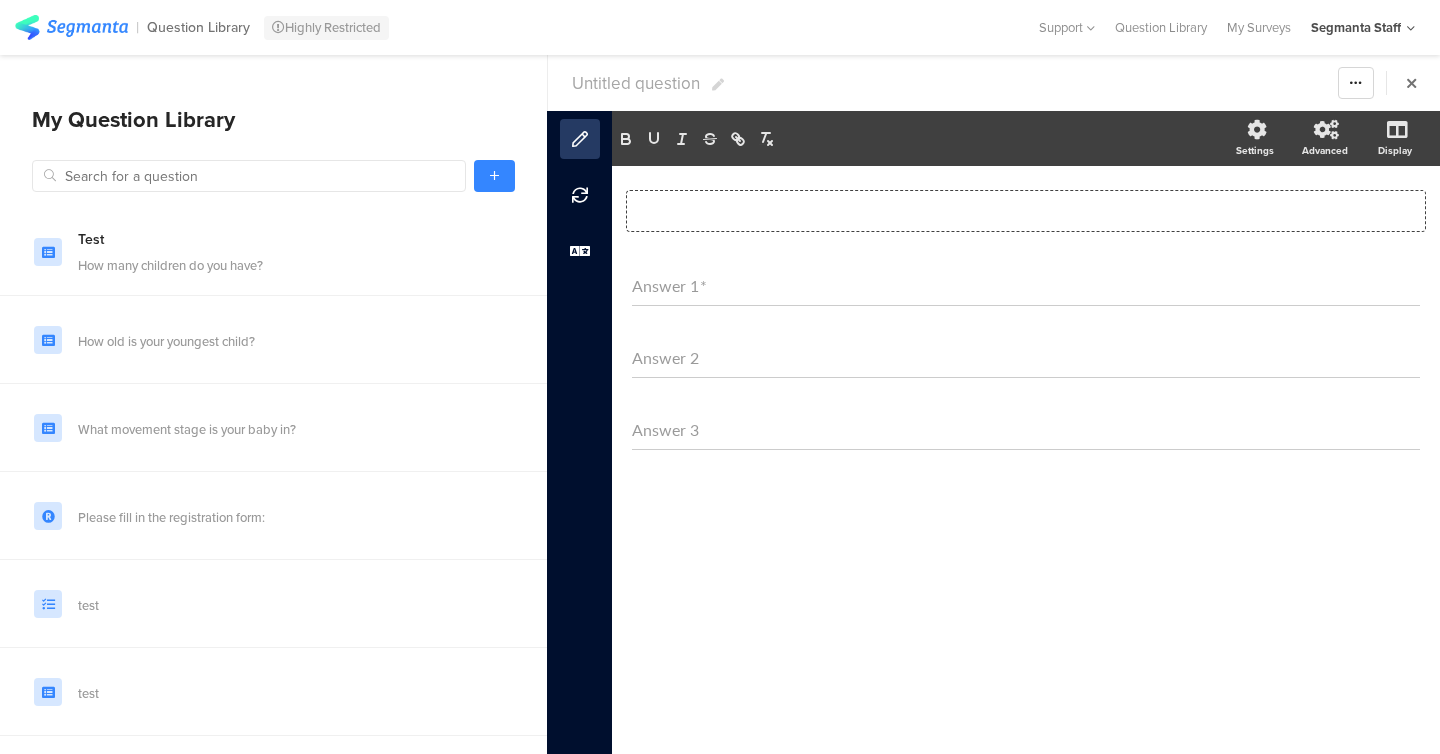 type 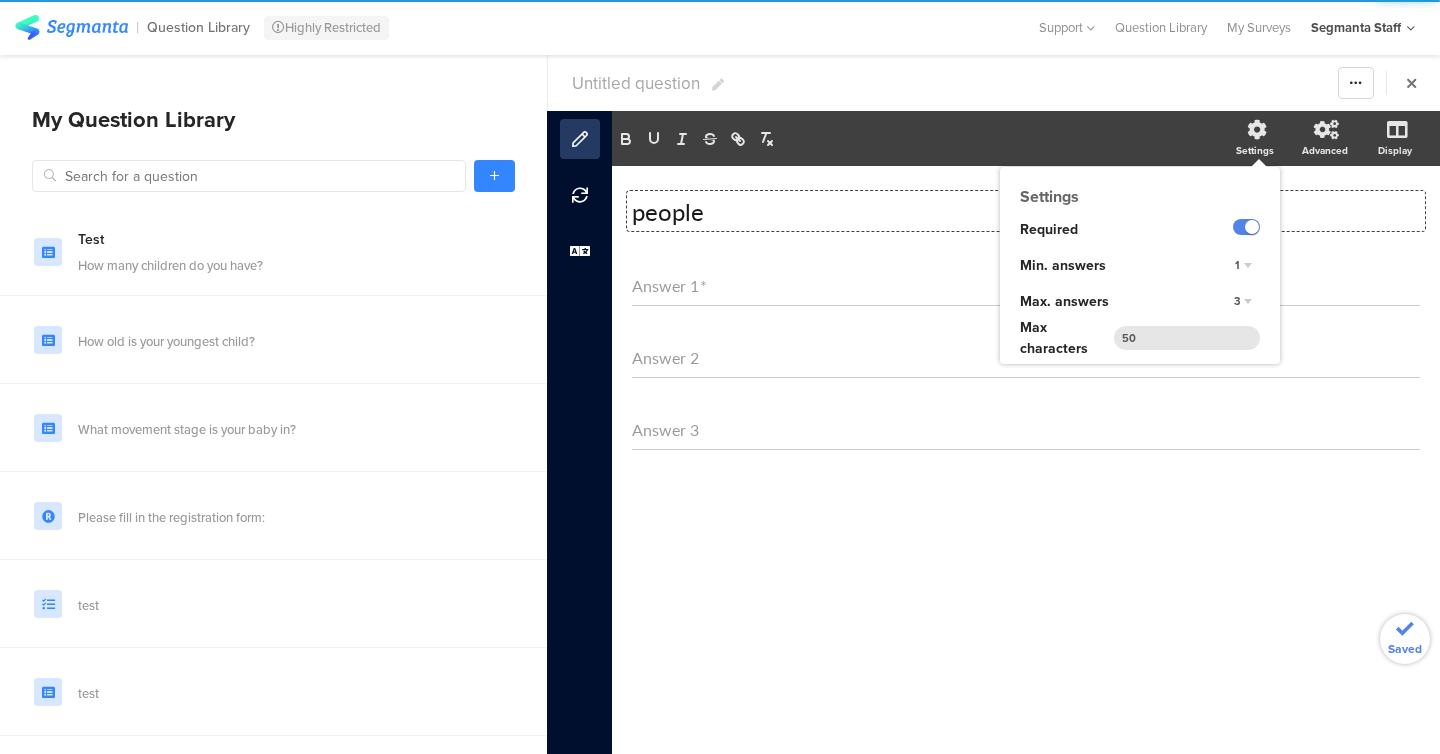 click on "3" 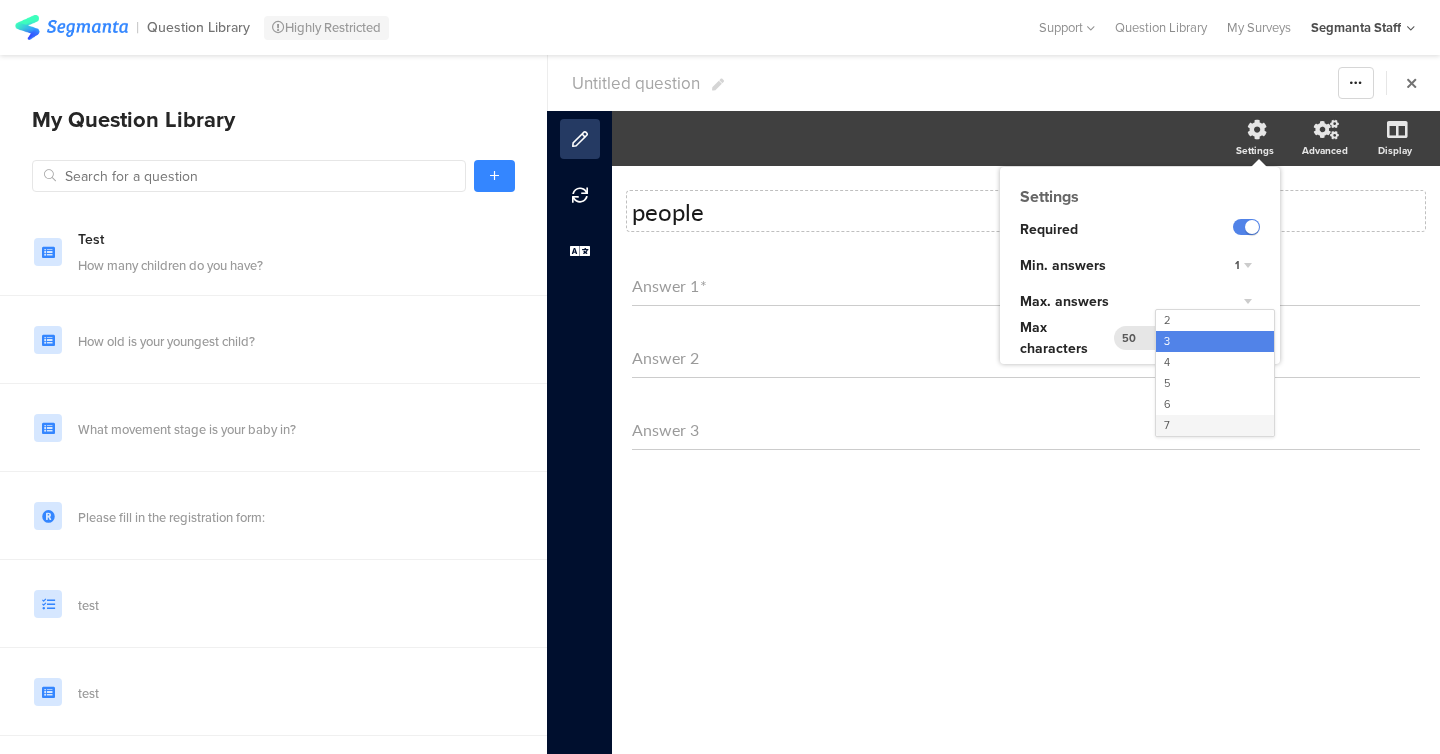 click on "7" 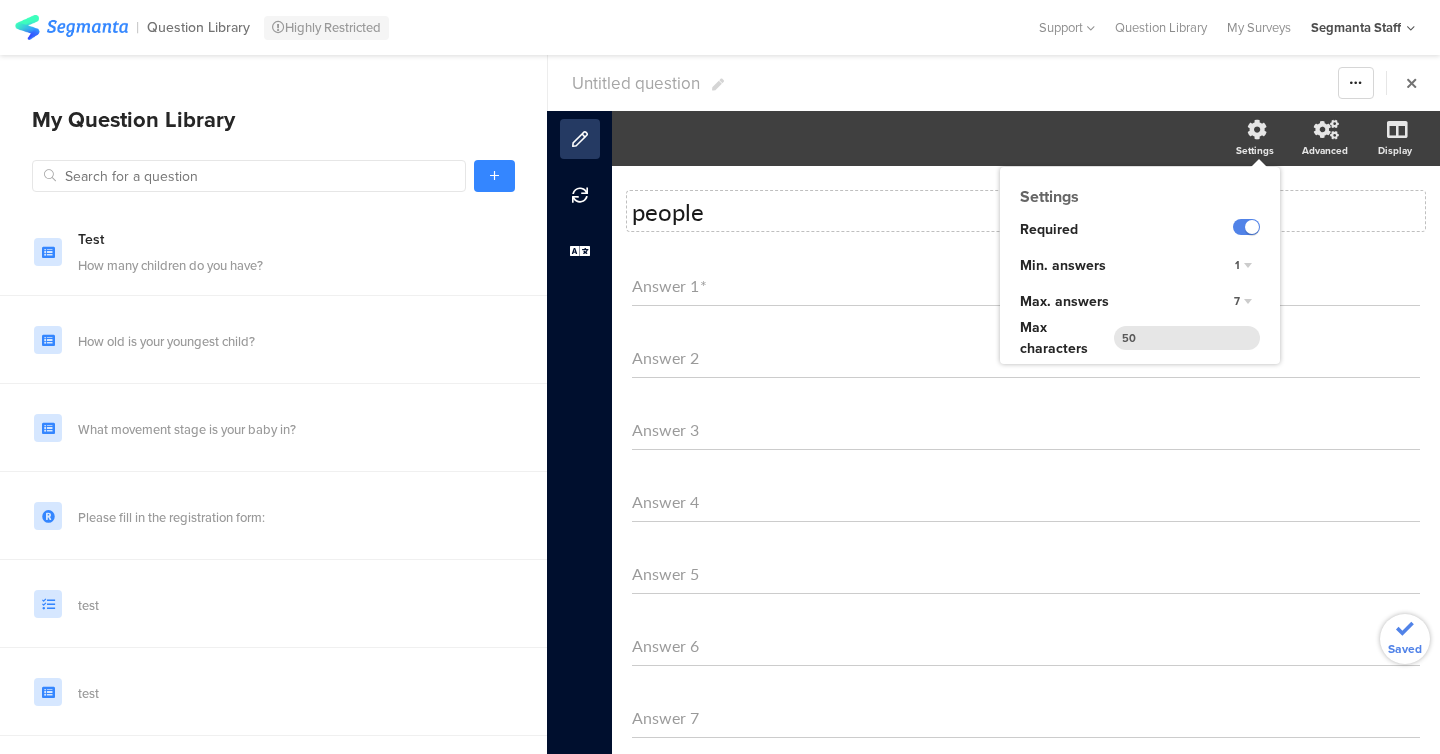 click on "people
people
Answer 1   * Answer 2   Answer 3   Answer 4   Answer 5   Answer 6   Answer 7" 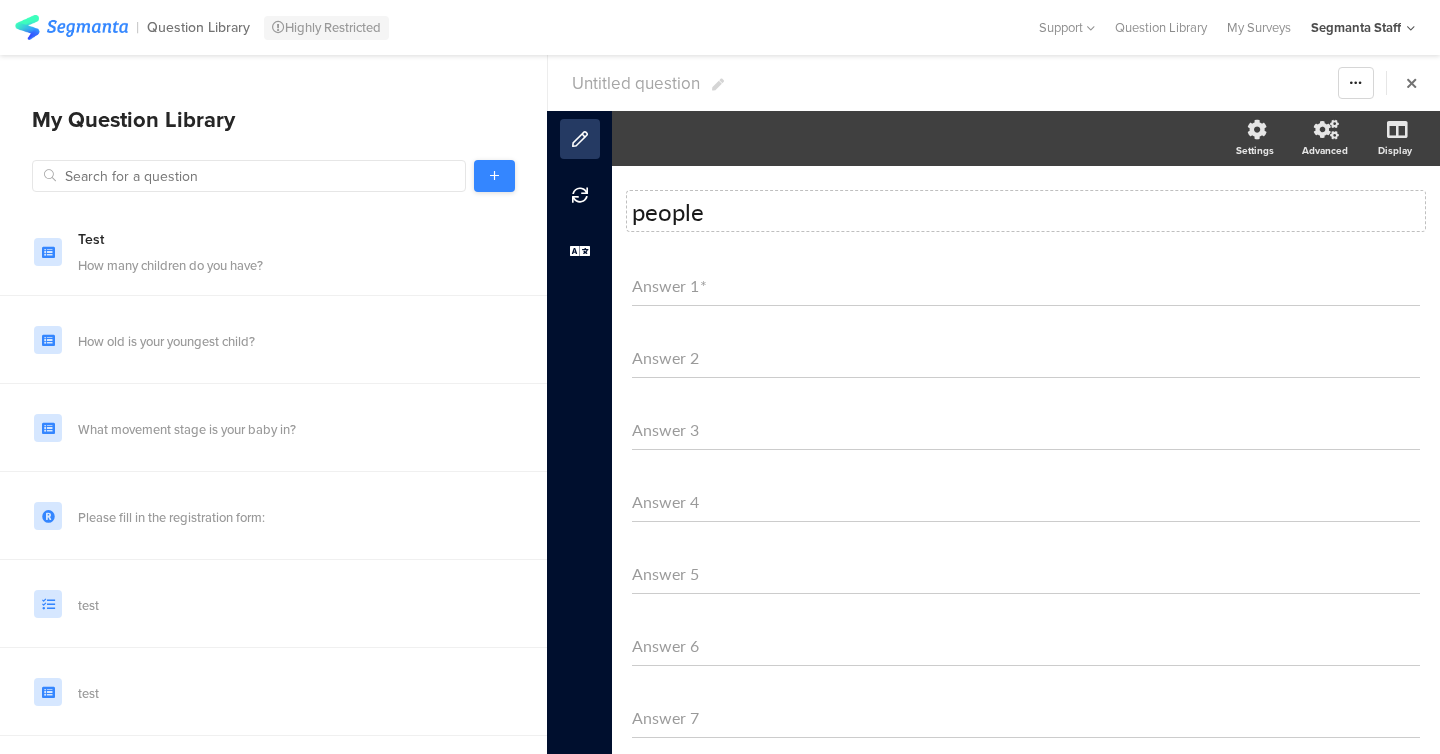 click at bounding box center (494, 176) 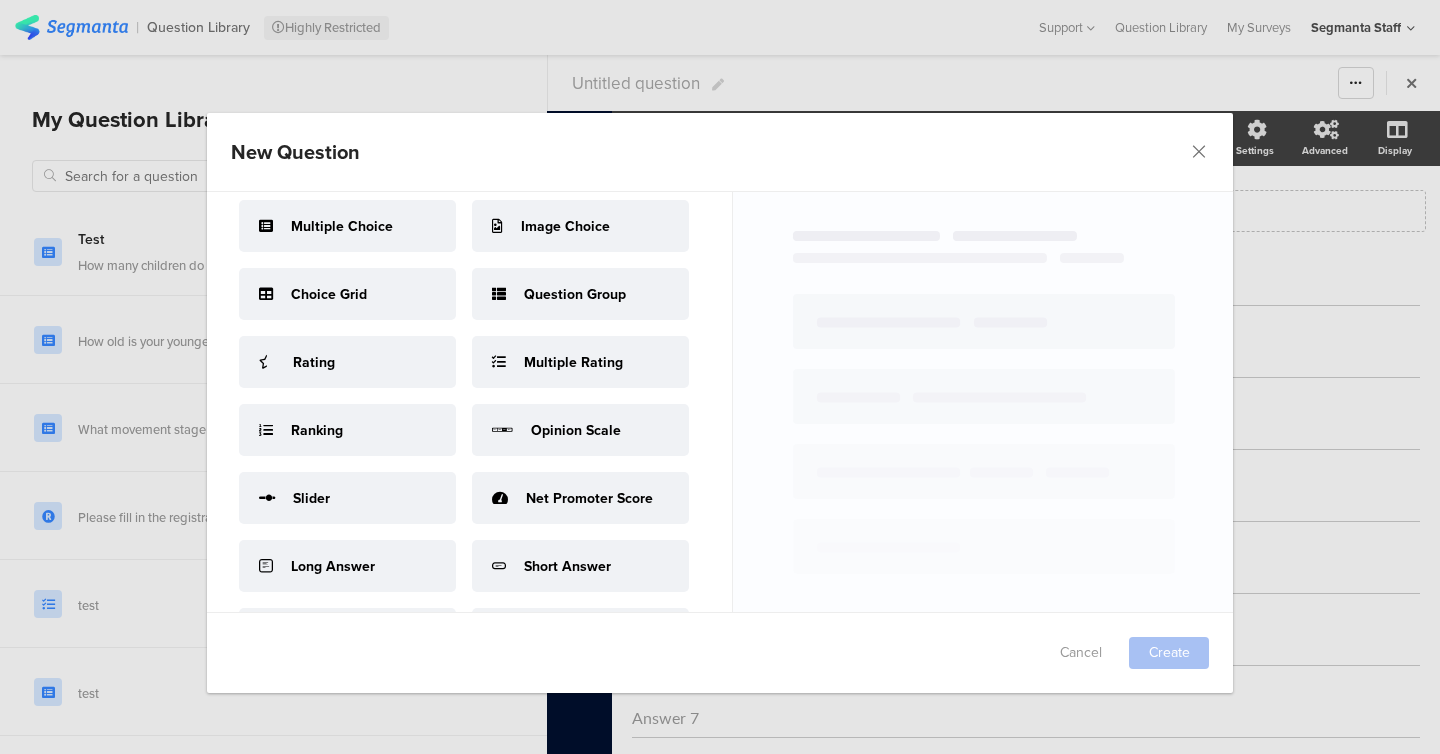 scroll, scrollTop: 0, scrollLeft: 0, axis: both 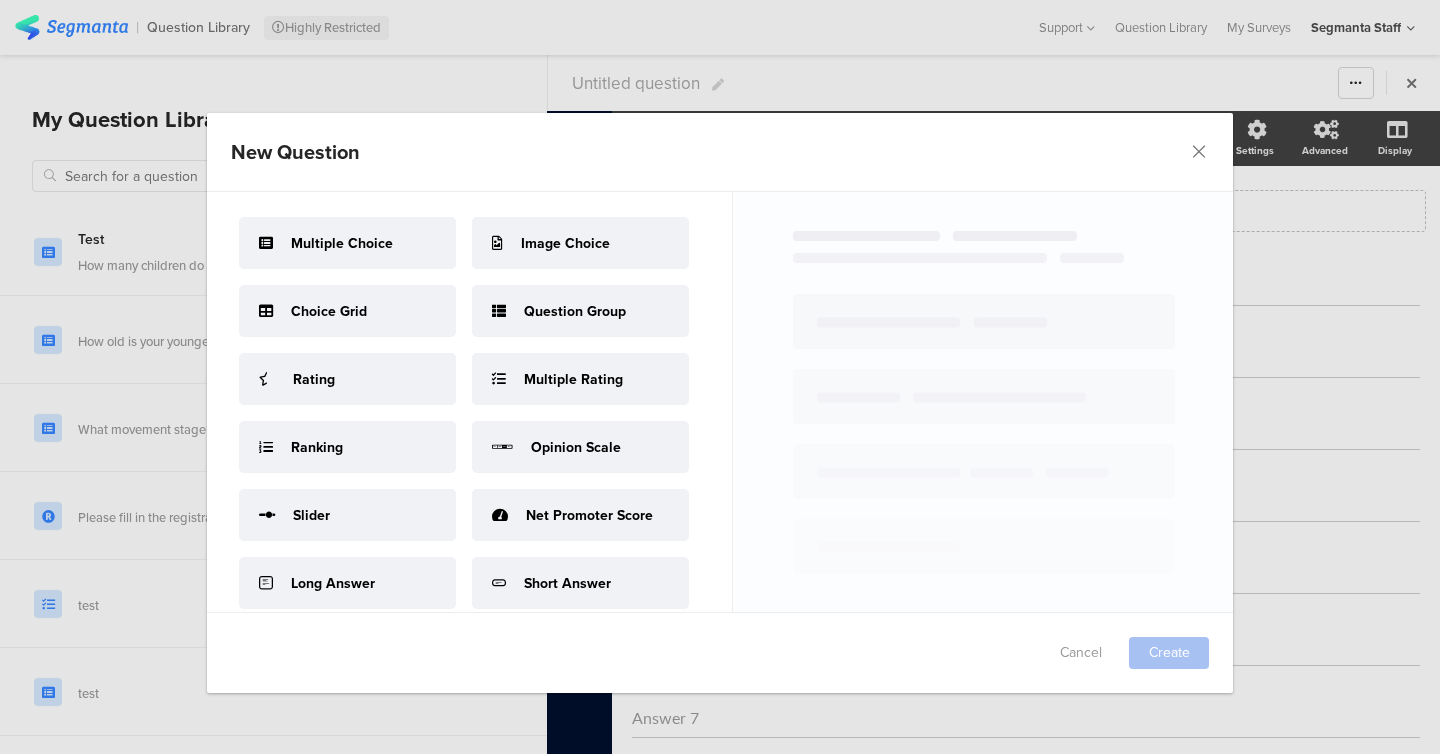 click on "New Question       Failed saving changes.  If the problem persists please contact us at  team@segmanta.com .          Multiple Choice   Image Choice   Choice Grid   Question Group   Rating   Multiple Rating   Ranking   Opinion Scale   Slider   Net Promoter Score   Long Answer   Short Answer   Number   List   Demographics   Contact Form   Registration Form   Login Form   Image Upload   Info Page     Cancel     Create" at bounding box center [720, 377] 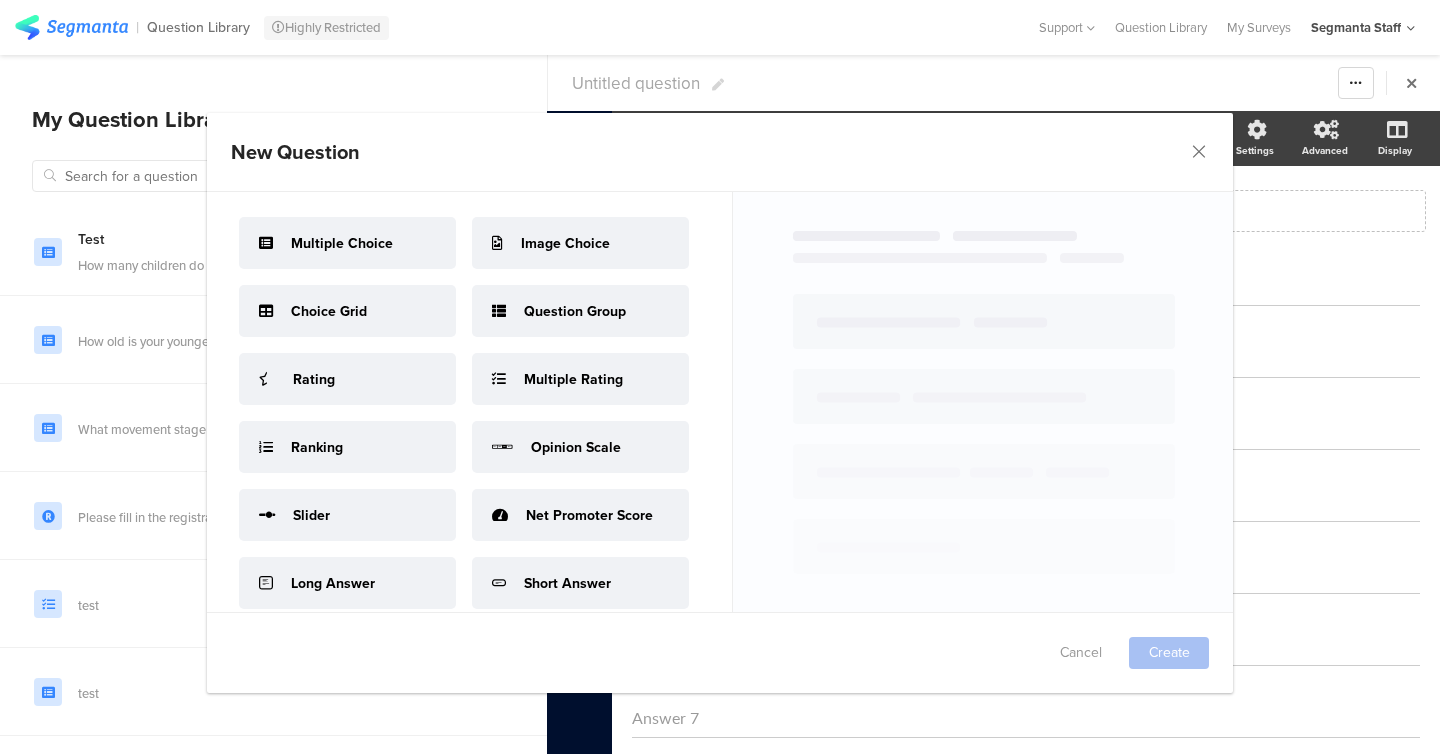 click on "Untitled question" at bounding box center [636, 83] 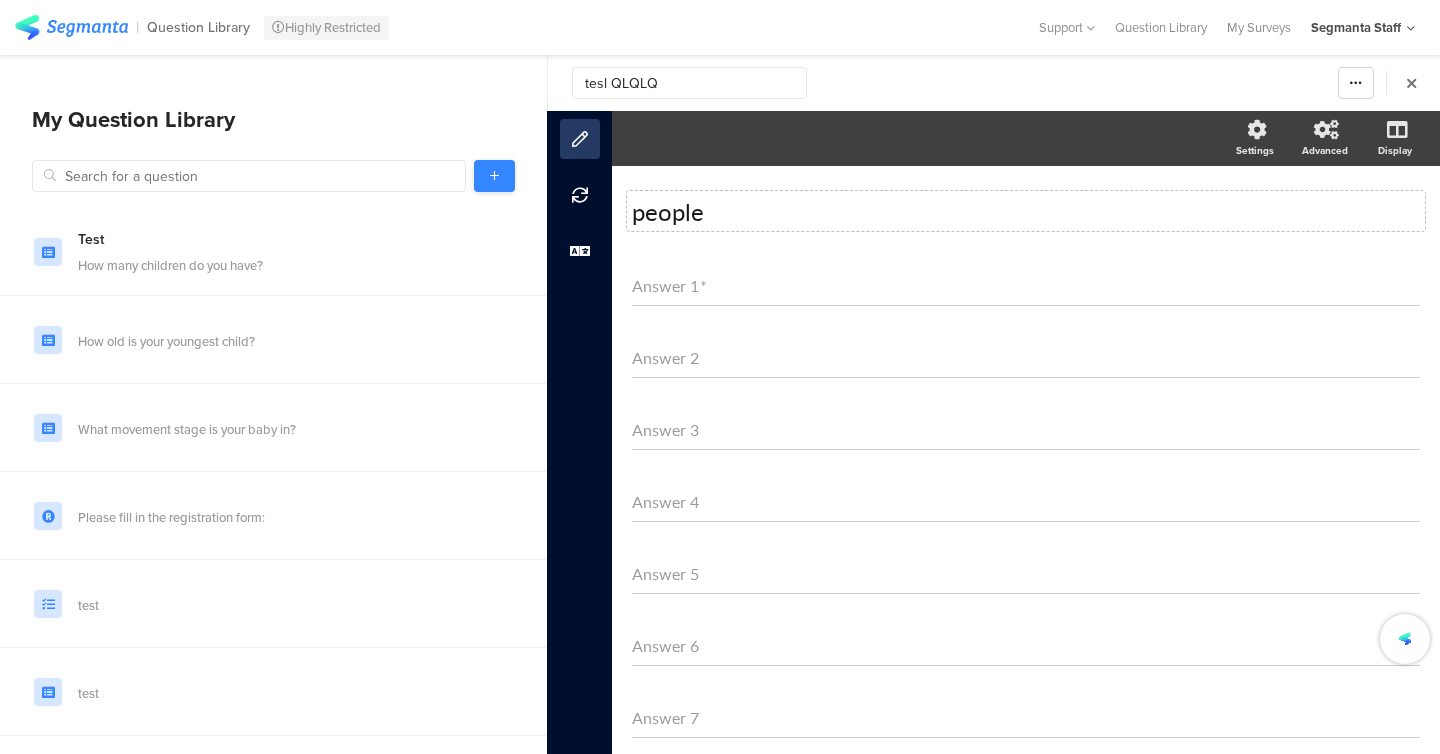 type on "tesl QLQLQ" 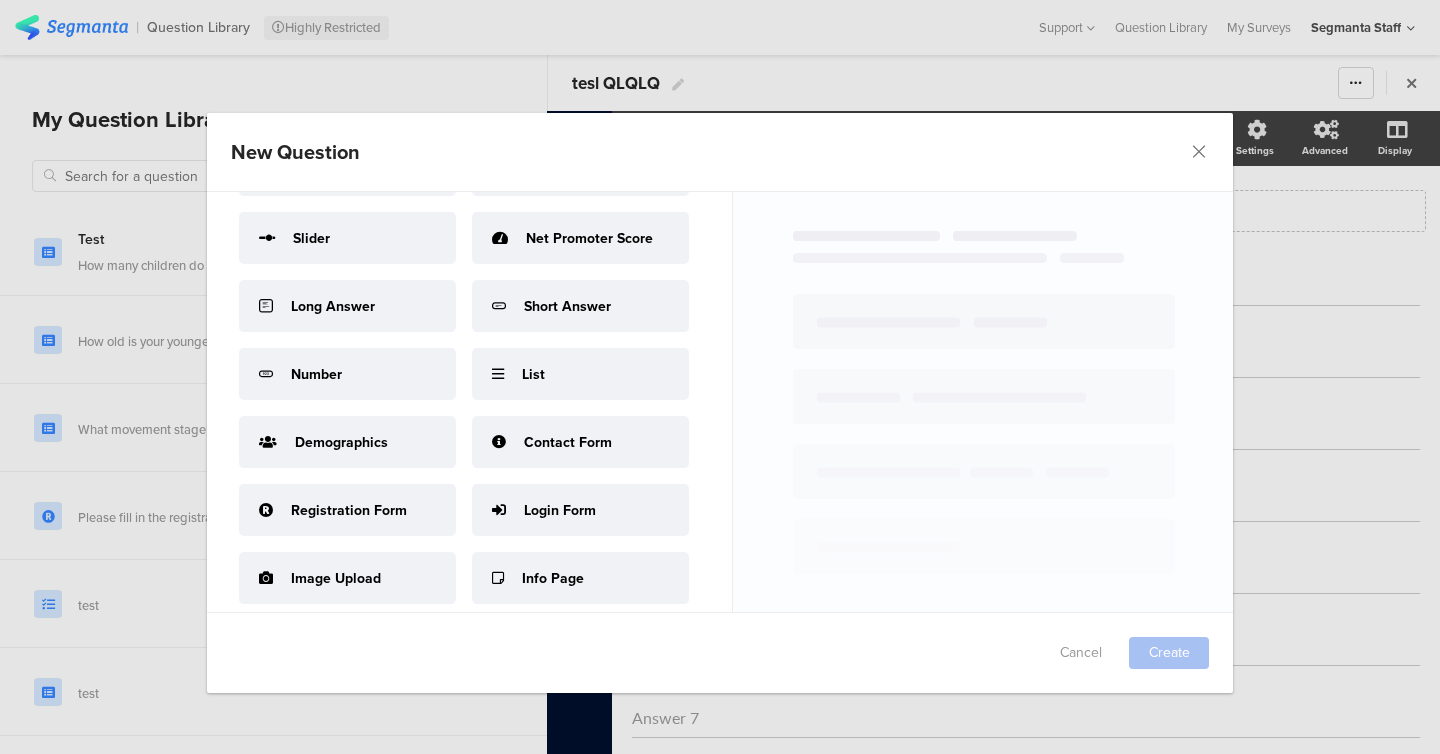 scroll, scrollTop: 275, scrollLeft: 0, axis: vertical 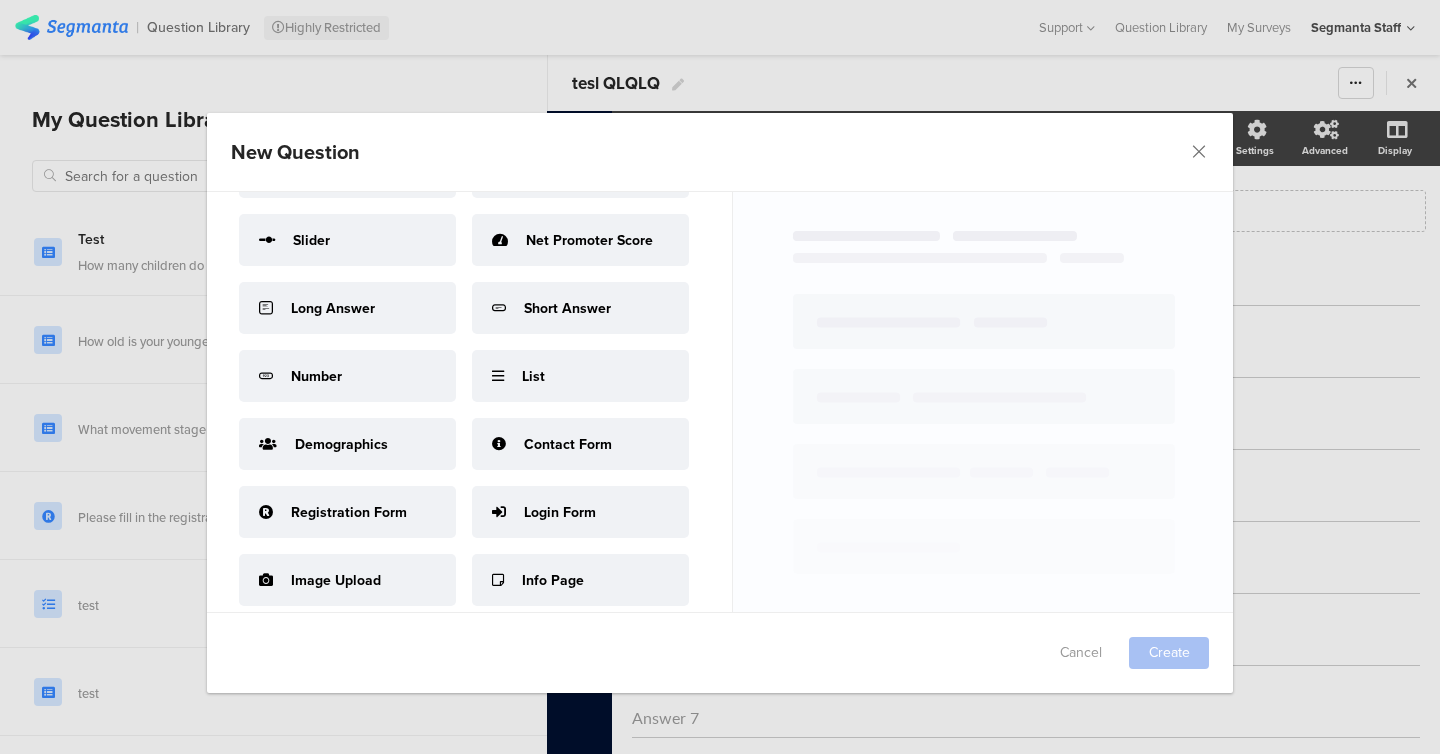 click on "Multiple Choice   Image Choice   Choice Grid   Question Group   Rating   Multiple Rating   Ranking   Opinion Scale   Slider   Net Promoter Score   Long Answer   Short Answer   Number   List   Demographics   Contact Form   Registration Form   Login Form   Image Upload   Info Page" at bounding box center (470, 402) 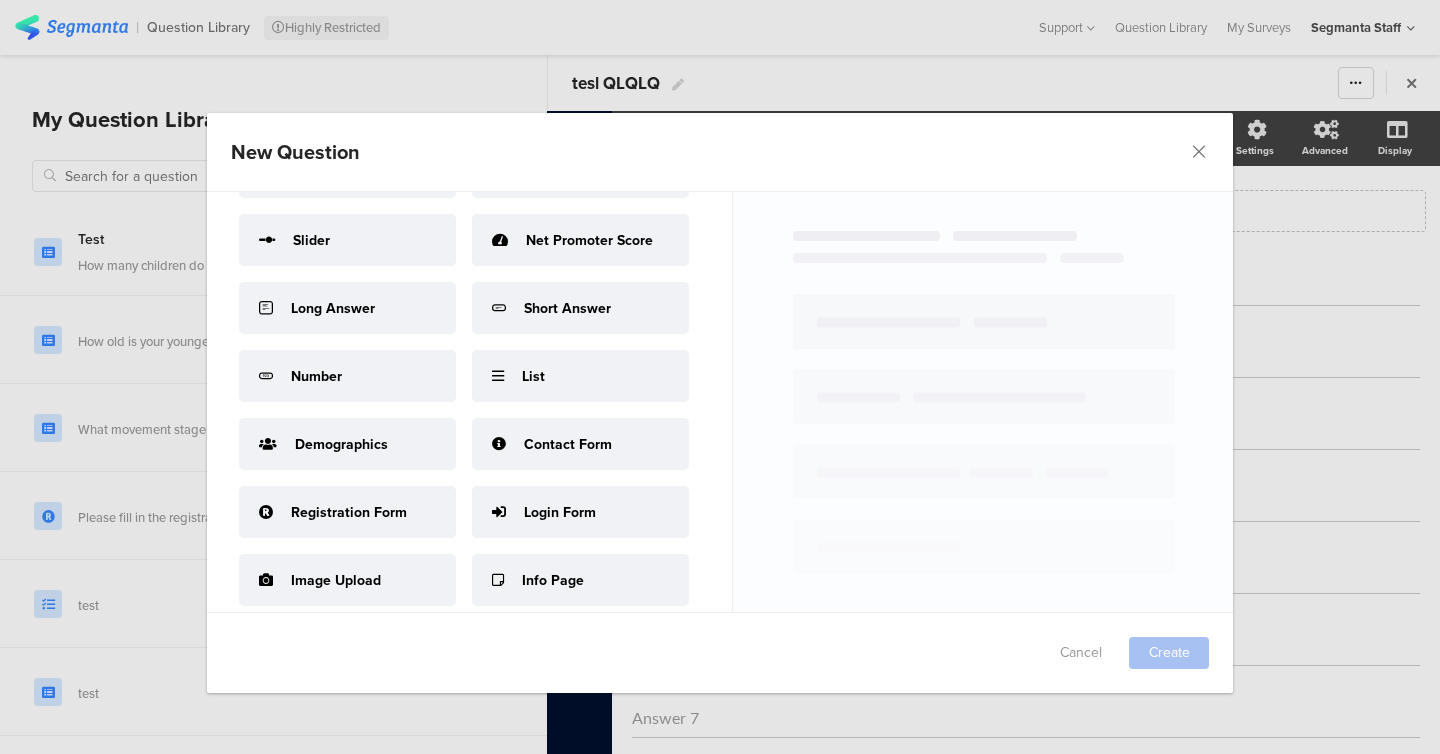 click on "Contact Form" at bounding box center [568, 444] 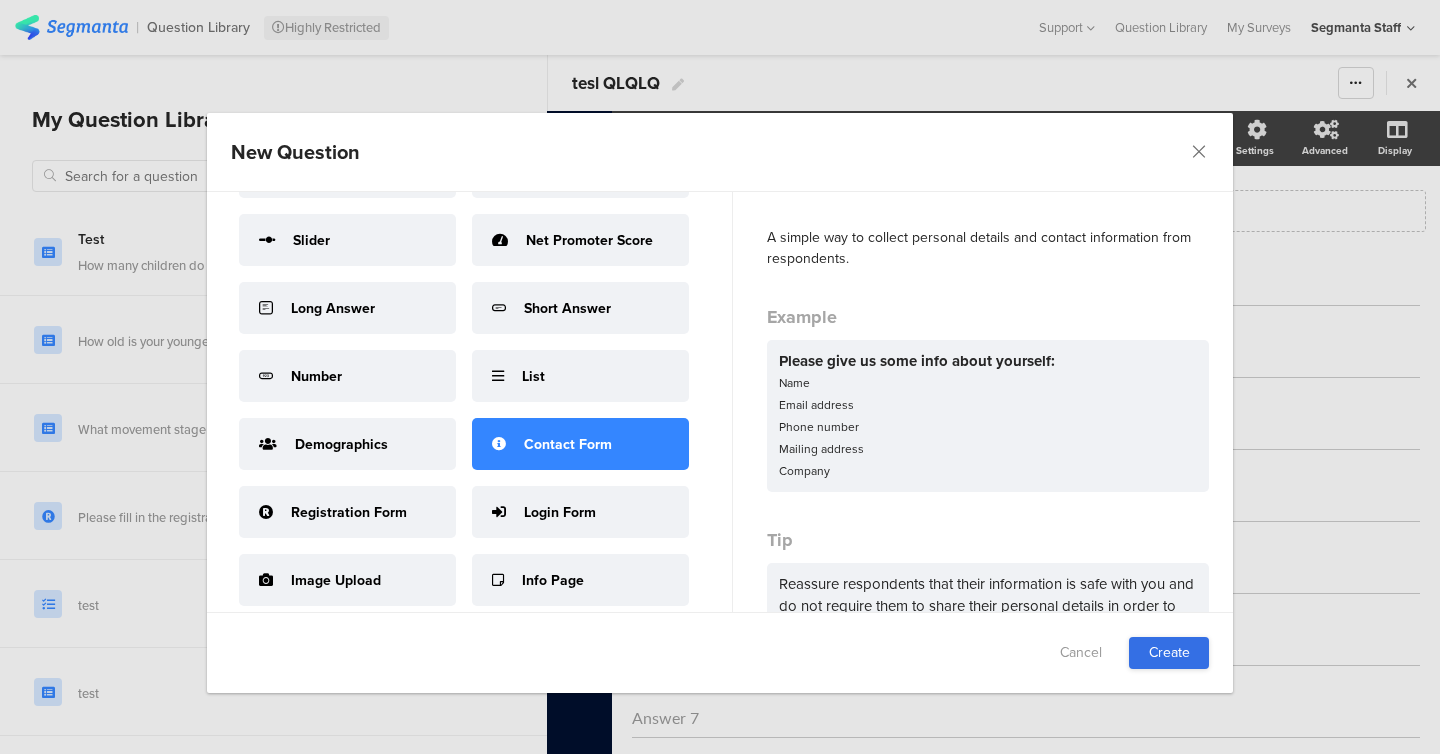 click on "Create" at bounding box center (1169, 653) 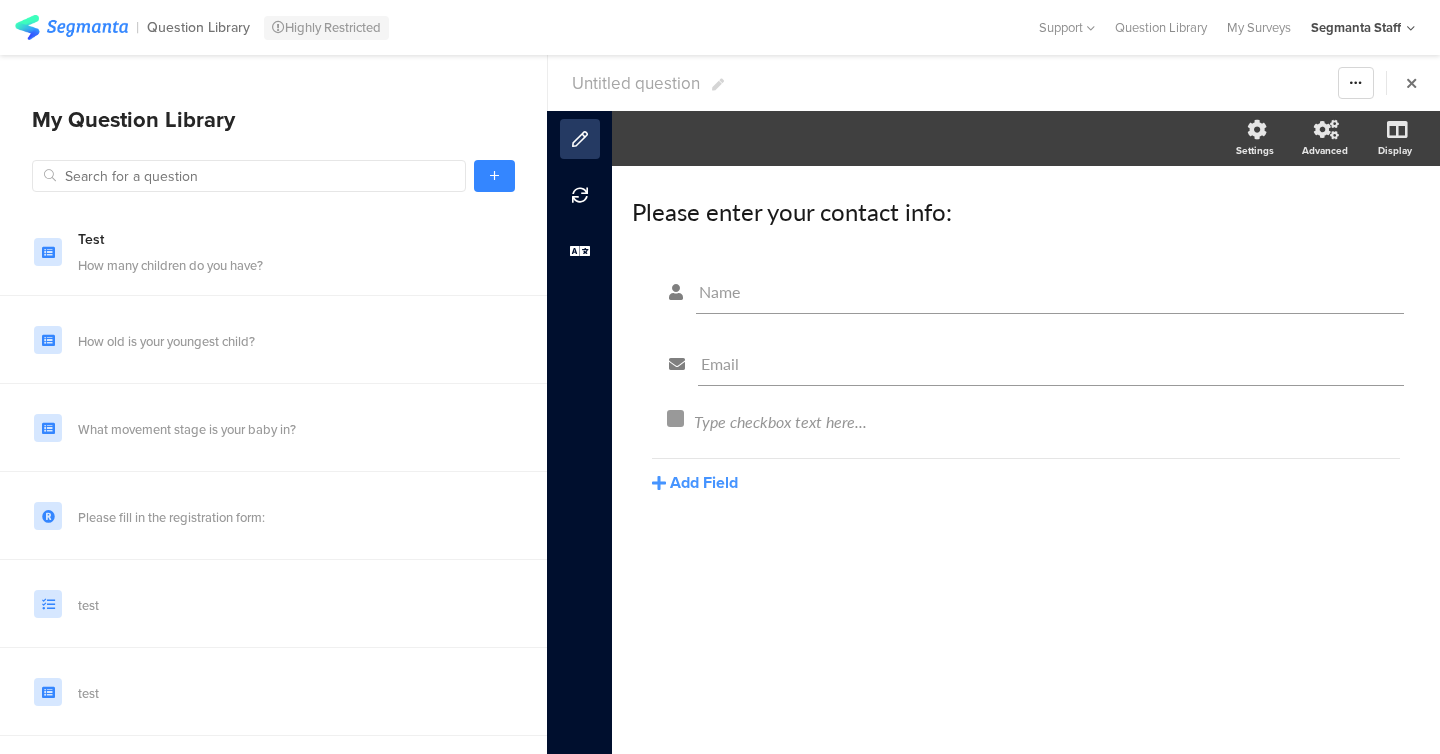 click on "Untitled question" at bounding box center [636, 83] 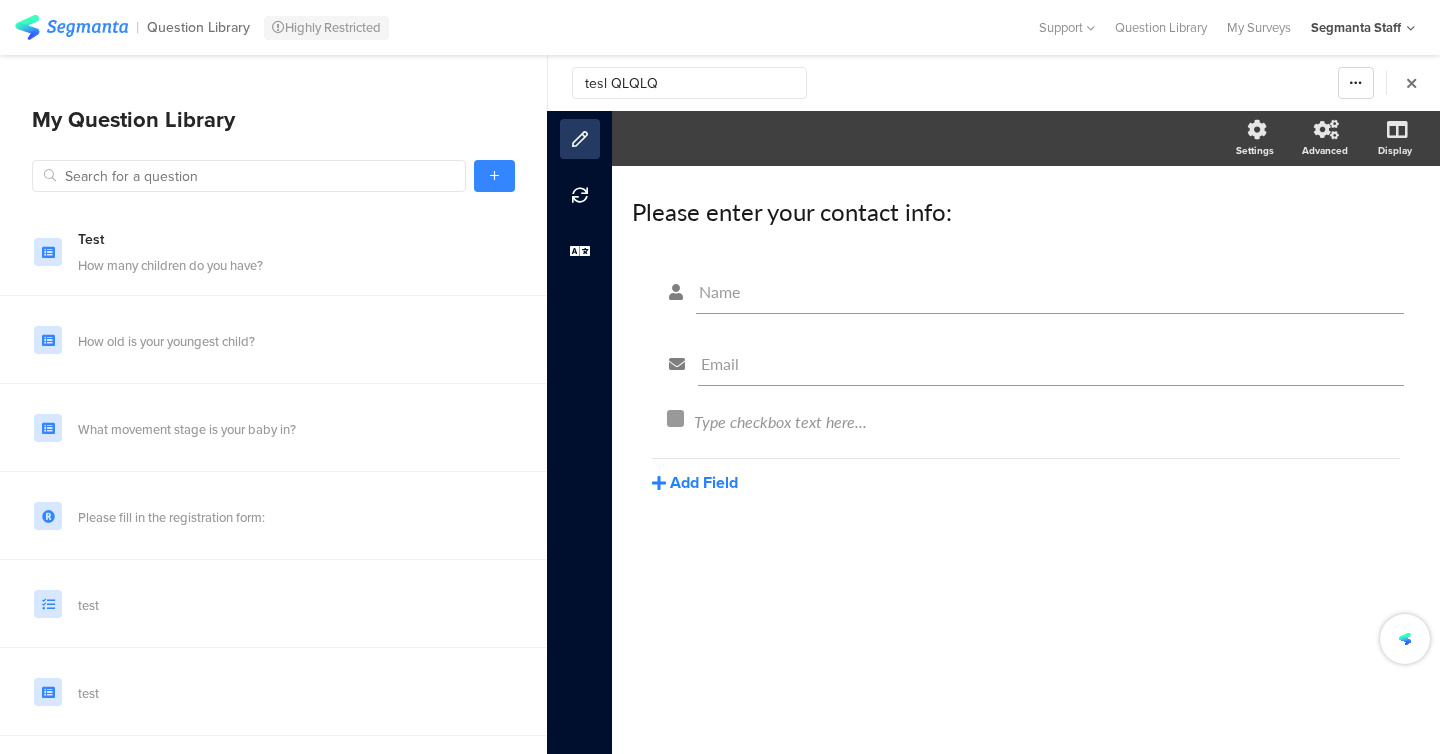 type on "tesl QLQLQ" 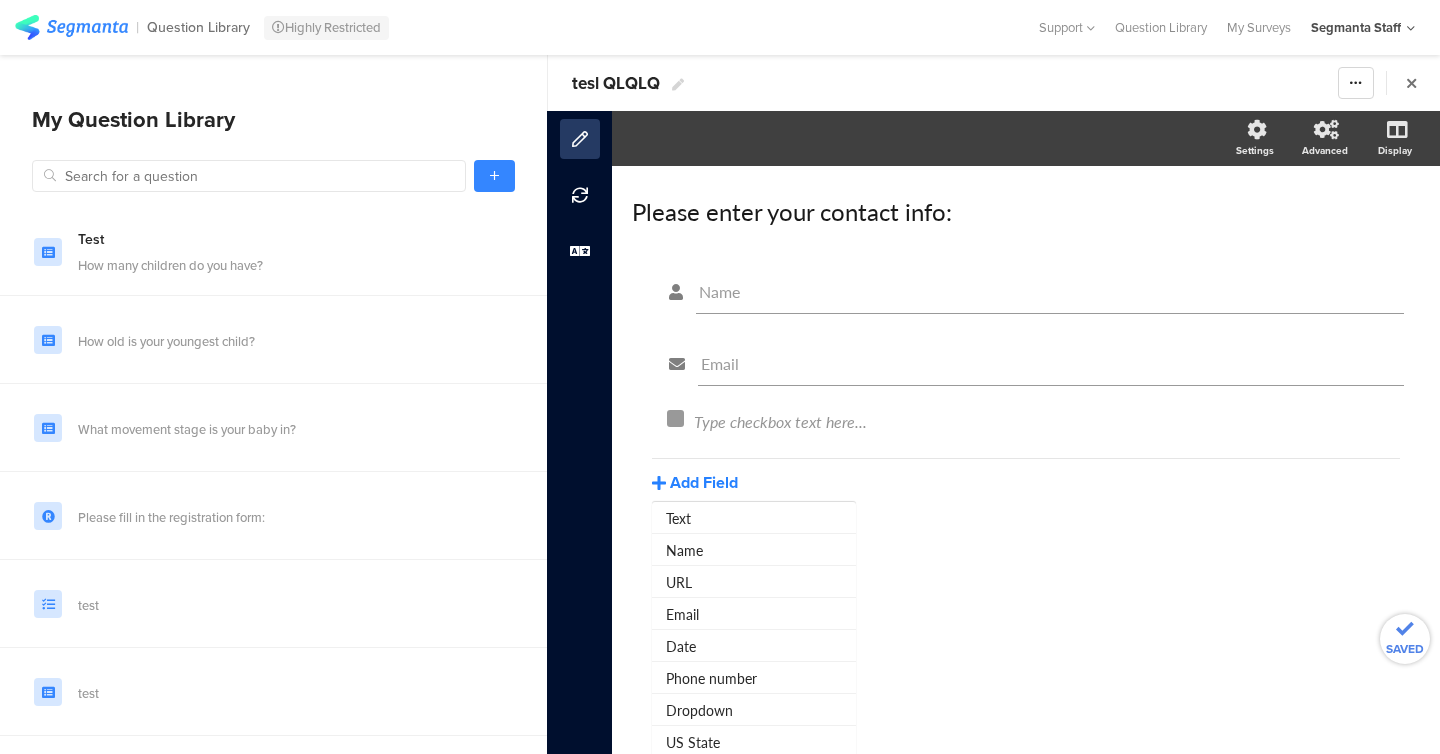 click on "Add Field" 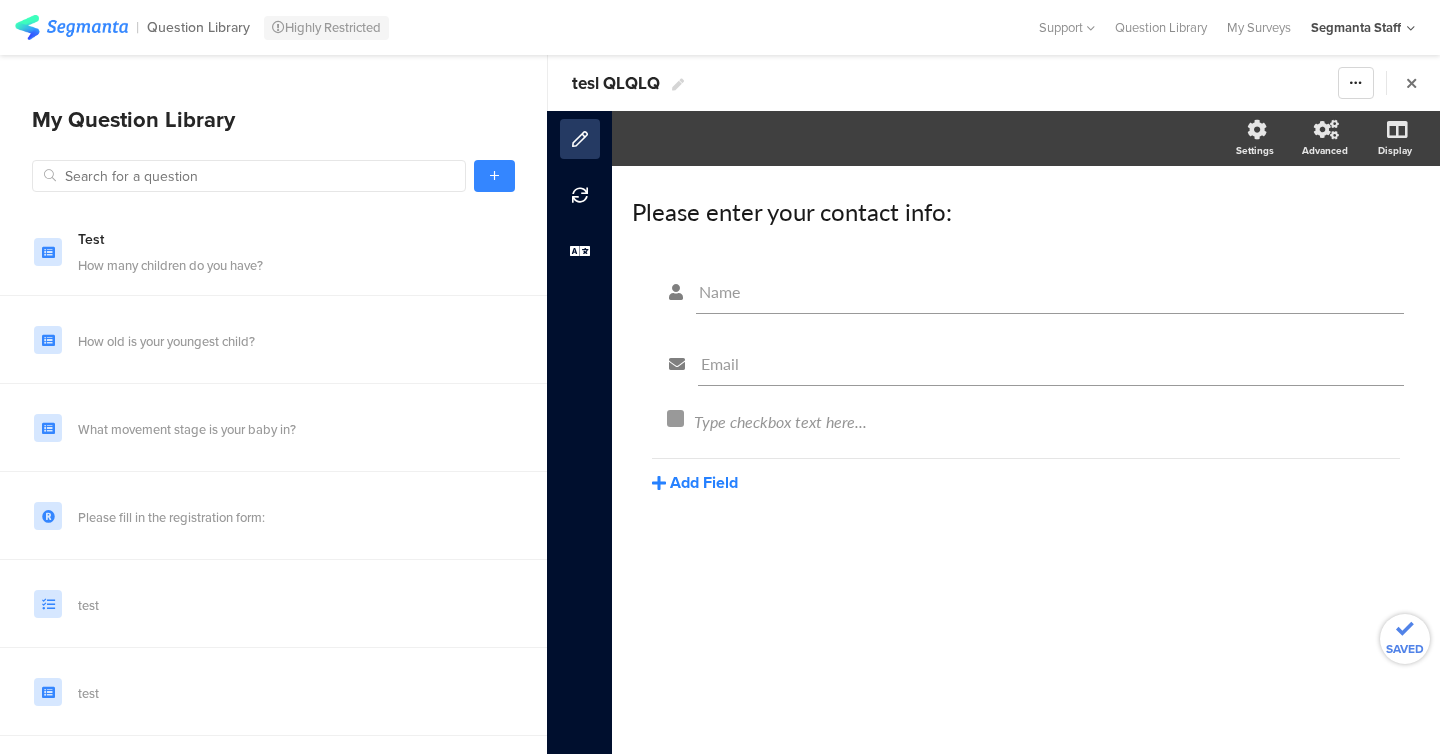click on "Add Field" 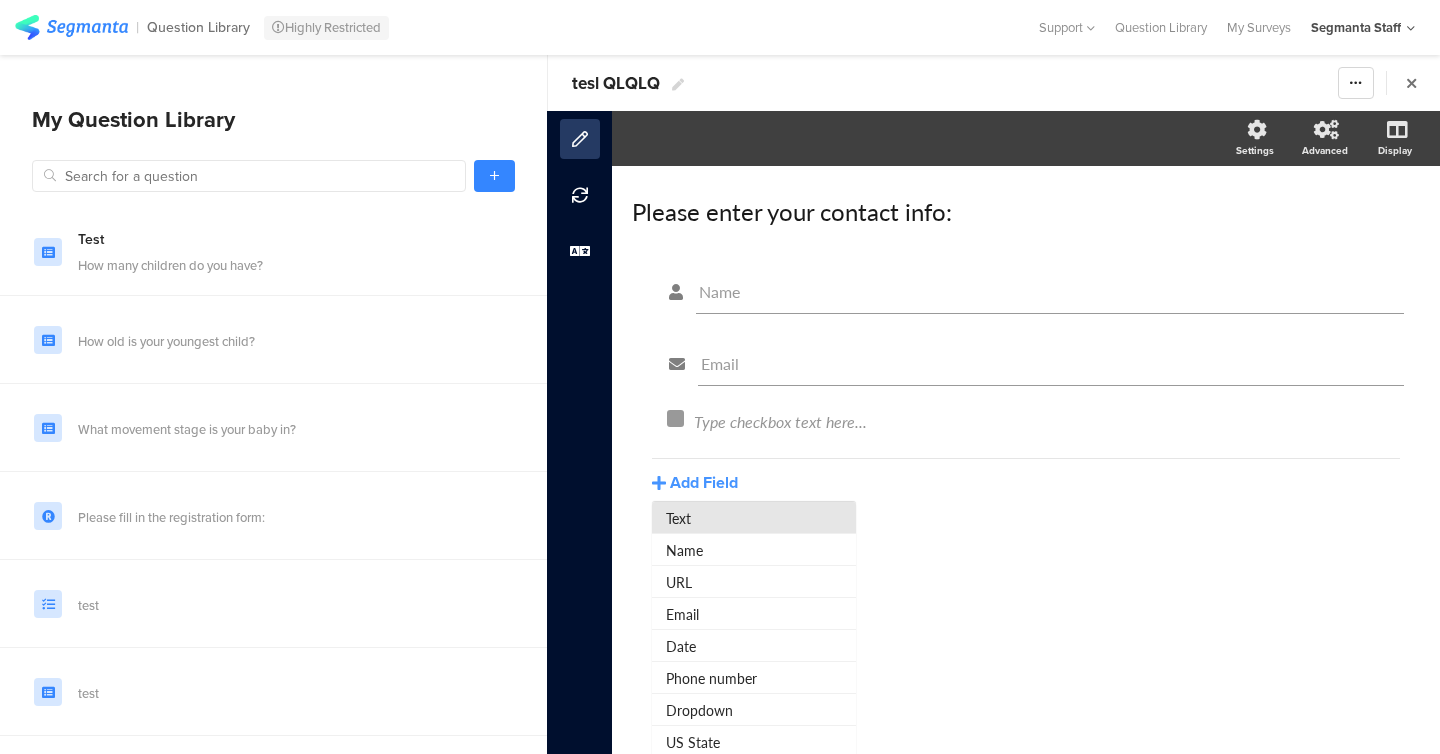 click on "Text" 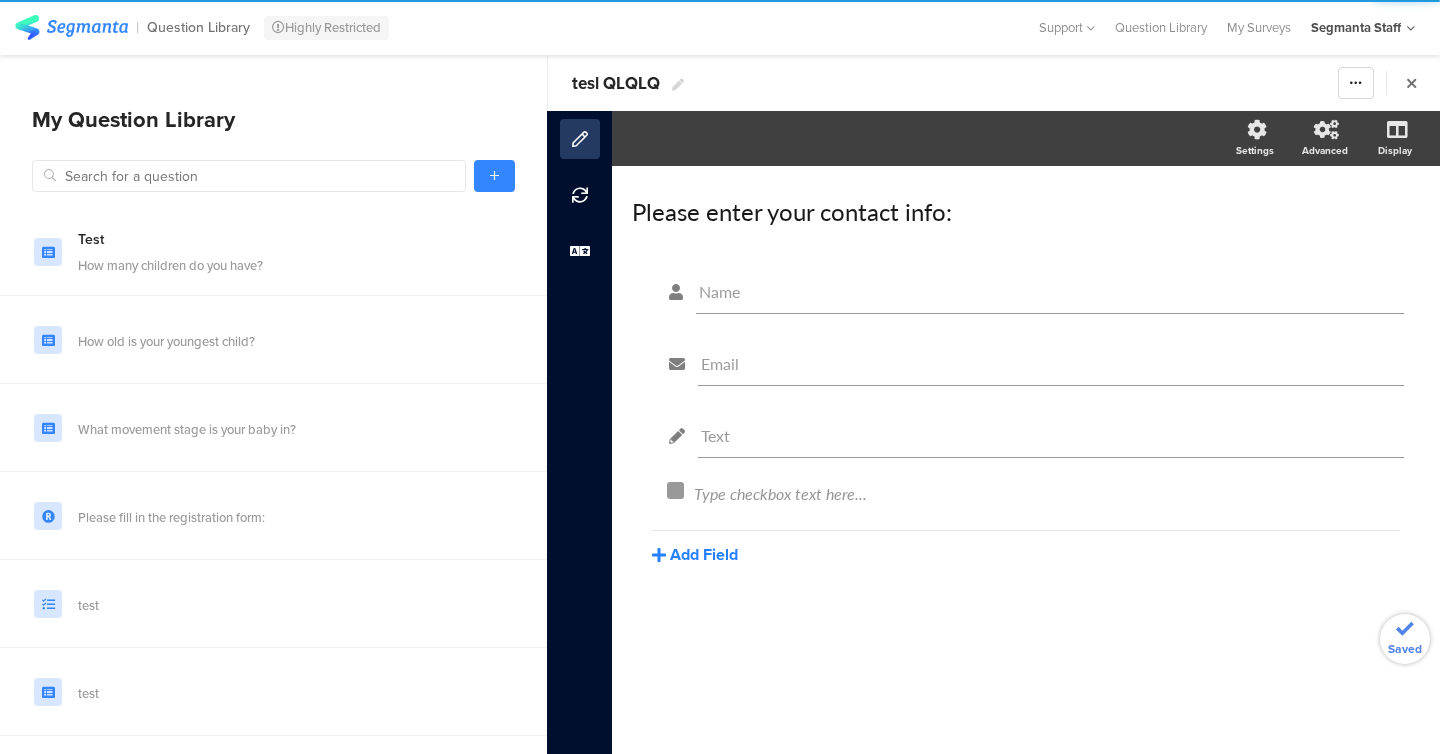 click on "Add Field" 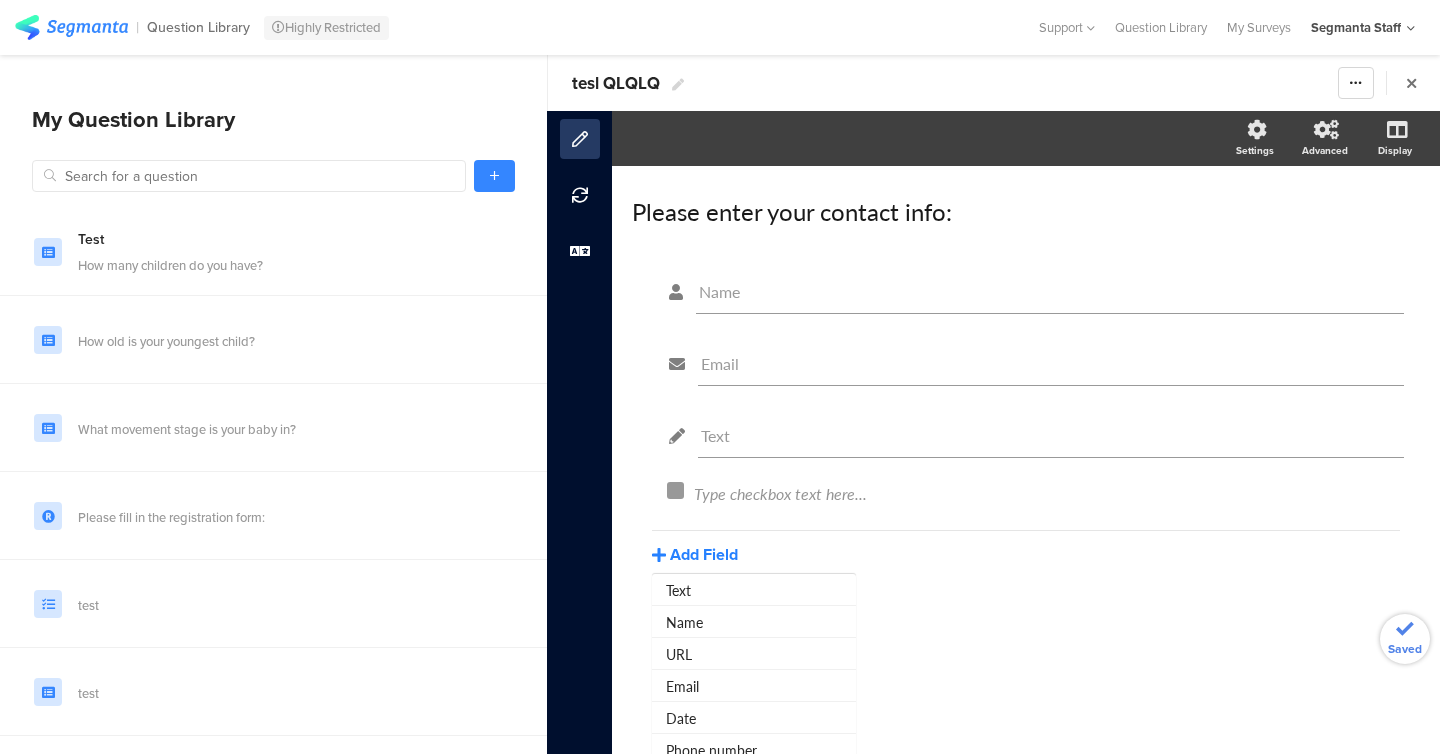 scroll, scrollTop: 93, scrollLeft: 0, axis: vertical 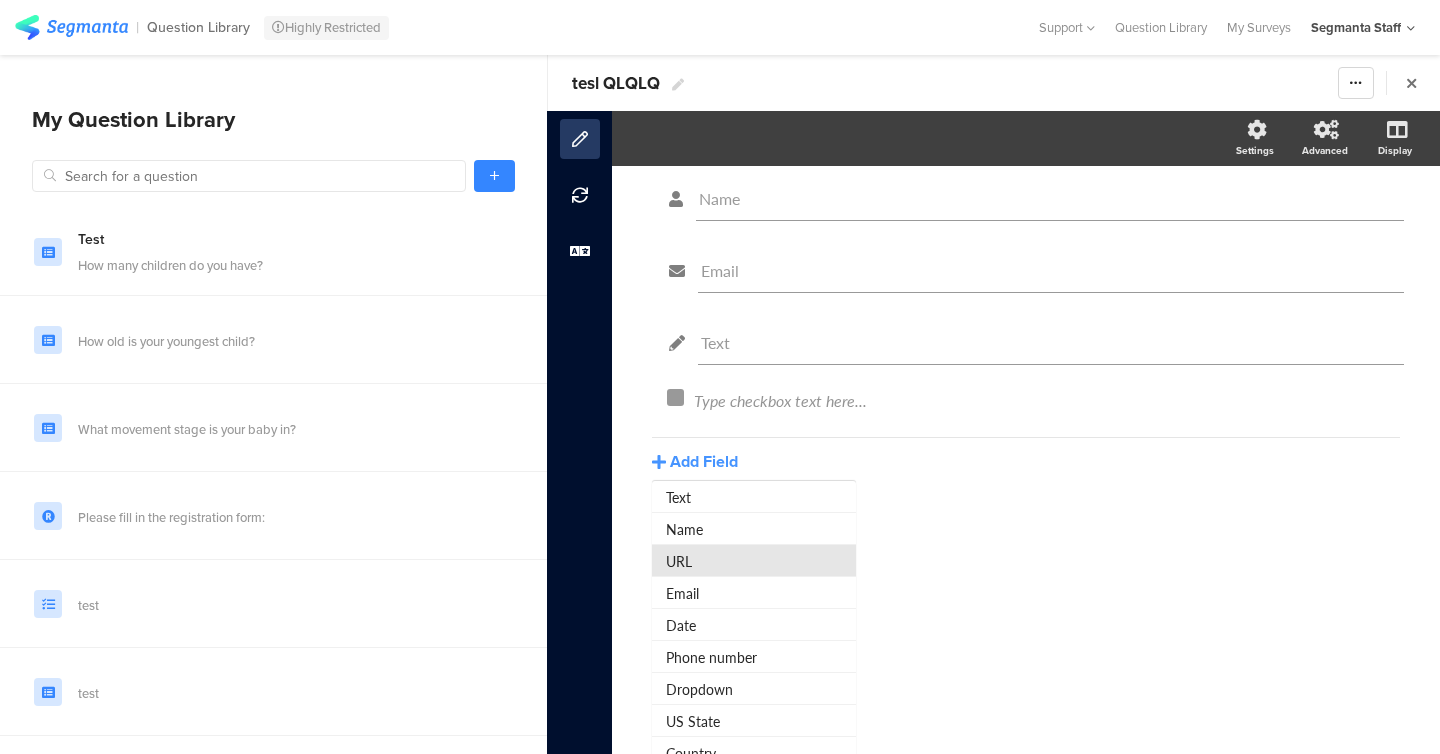 click on "URL" 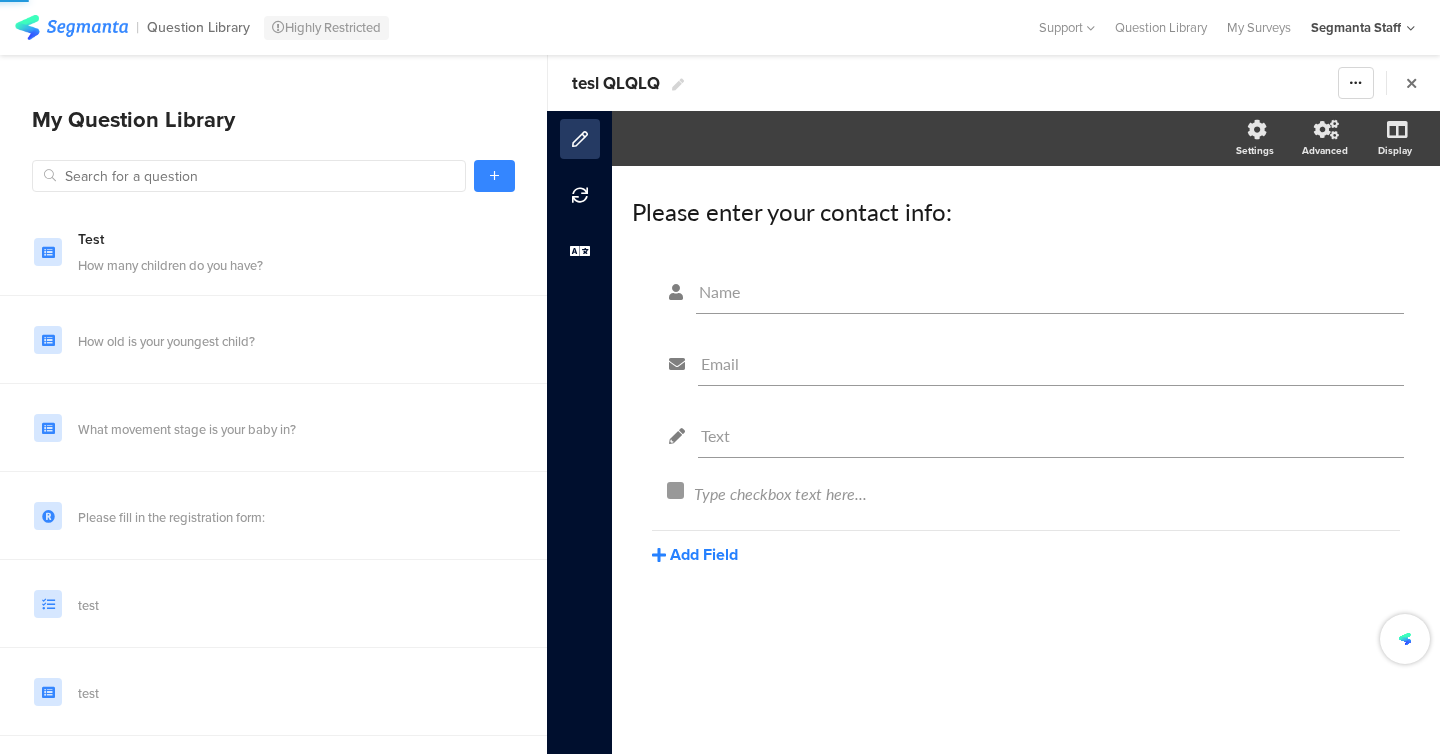 scroll, scrollTop: 0, scrollLeft: 0, axis: both 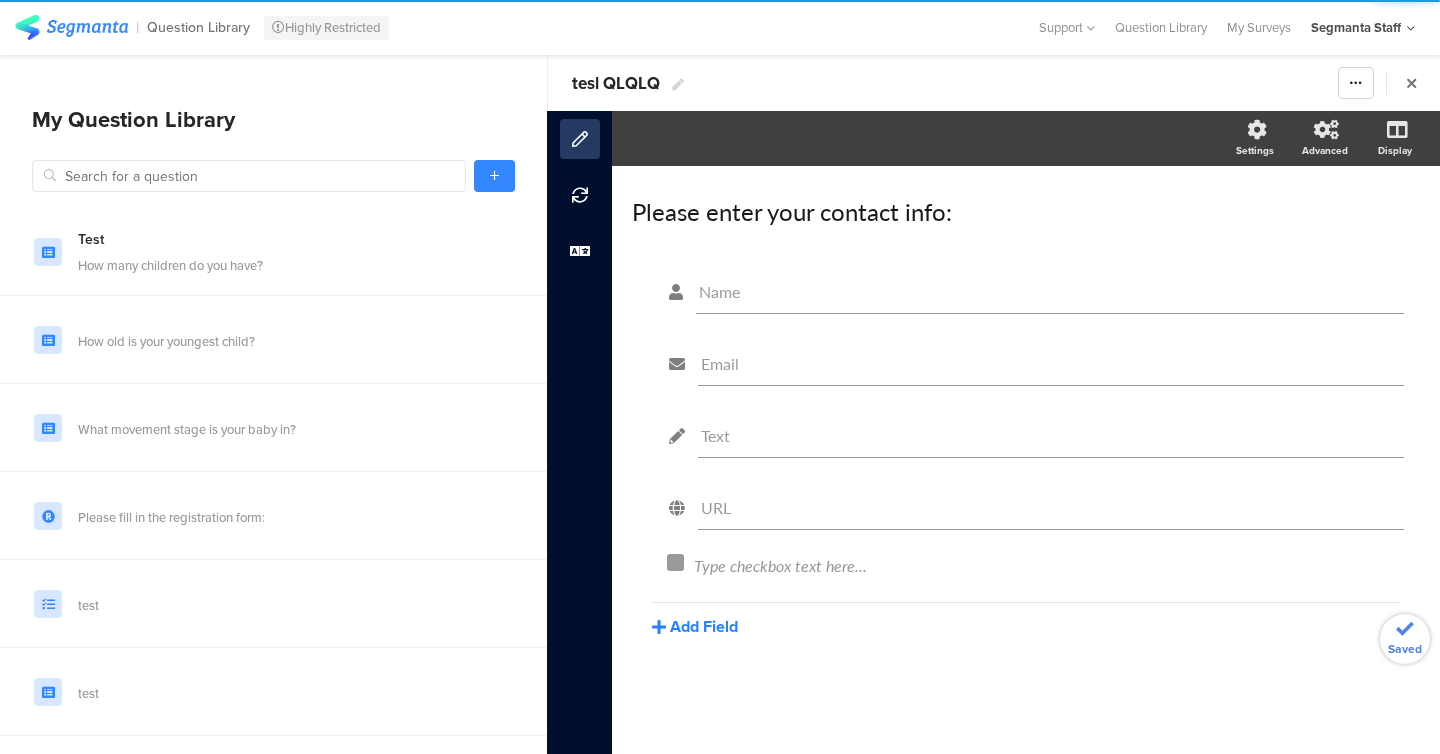 click on "Add Field" 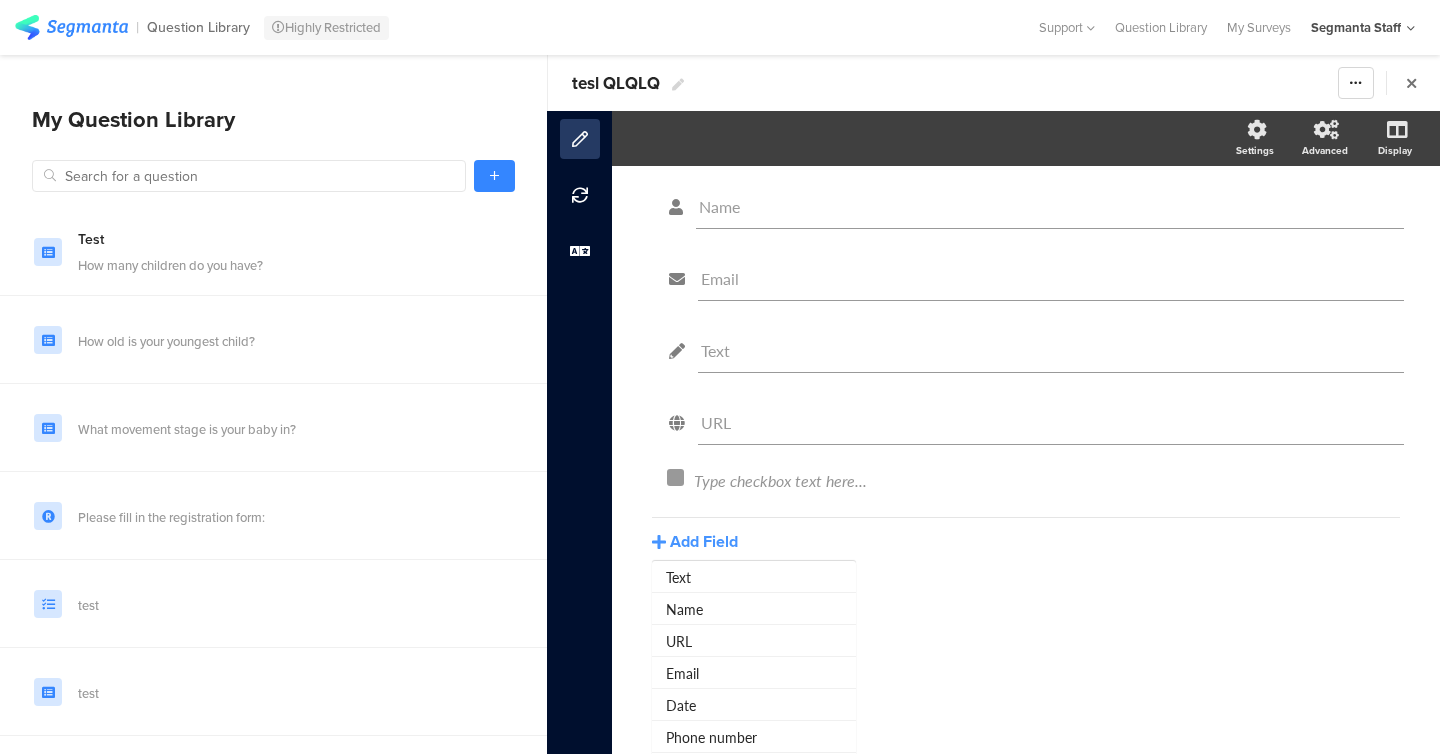 scroll, scrollTop: 212, scrollLeft: 0, axis: vertical 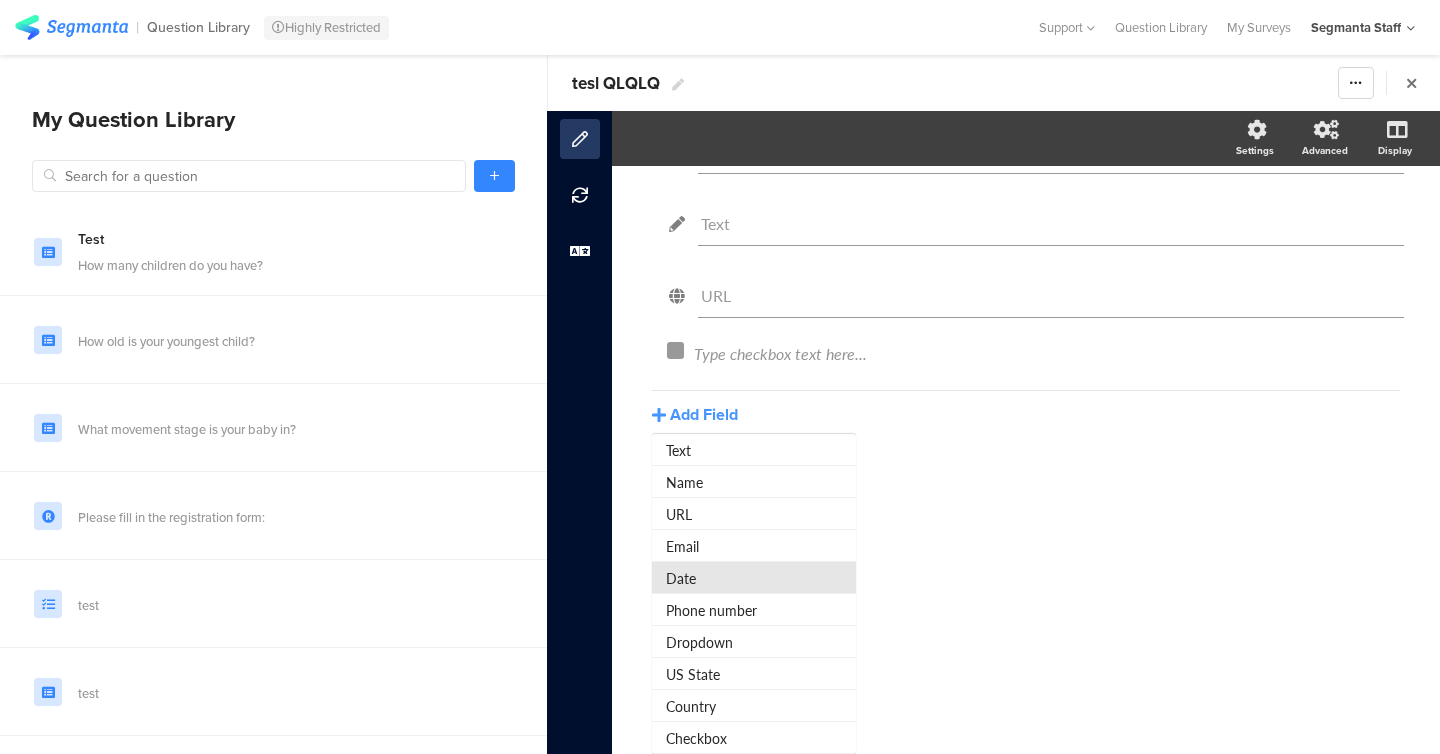 click on "Date" 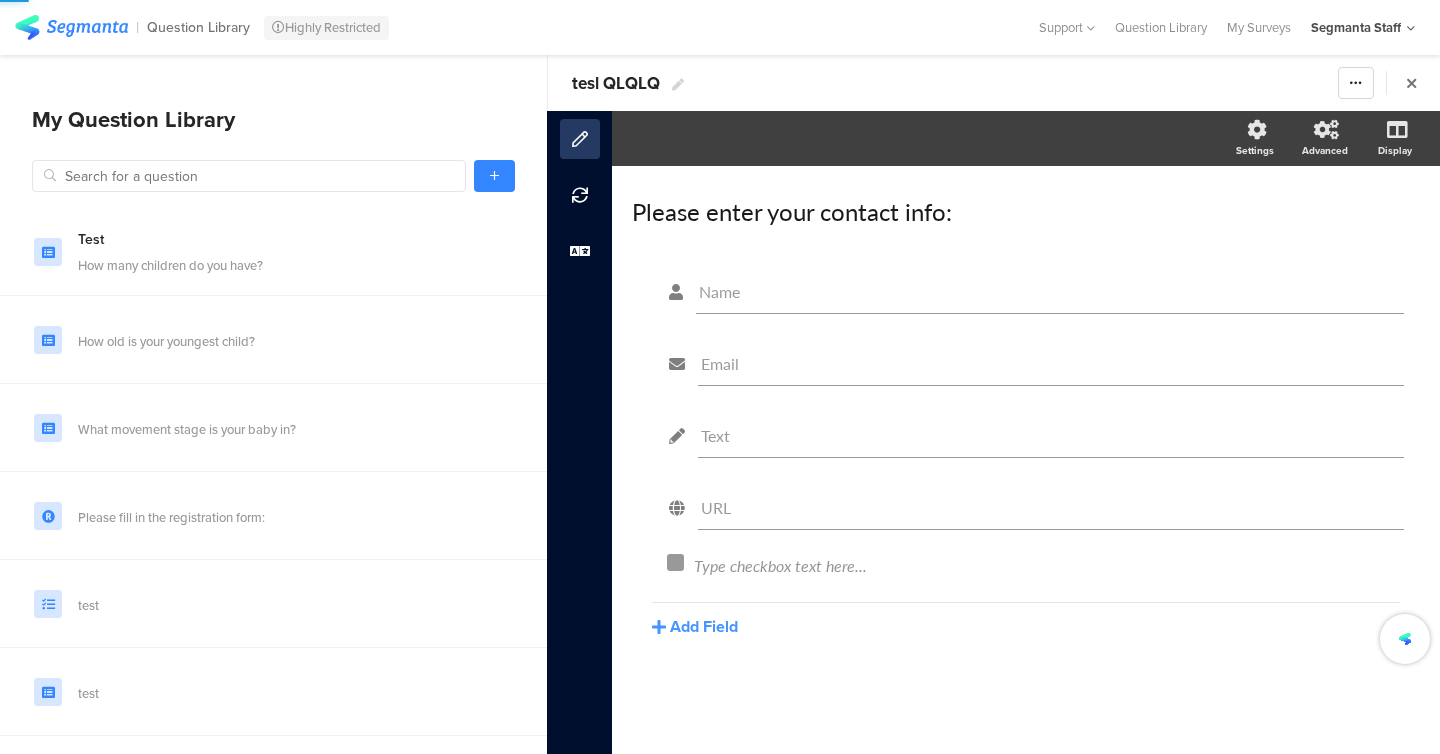 scroll, scrollTop: 0, scrollLeft: 0, axis: both 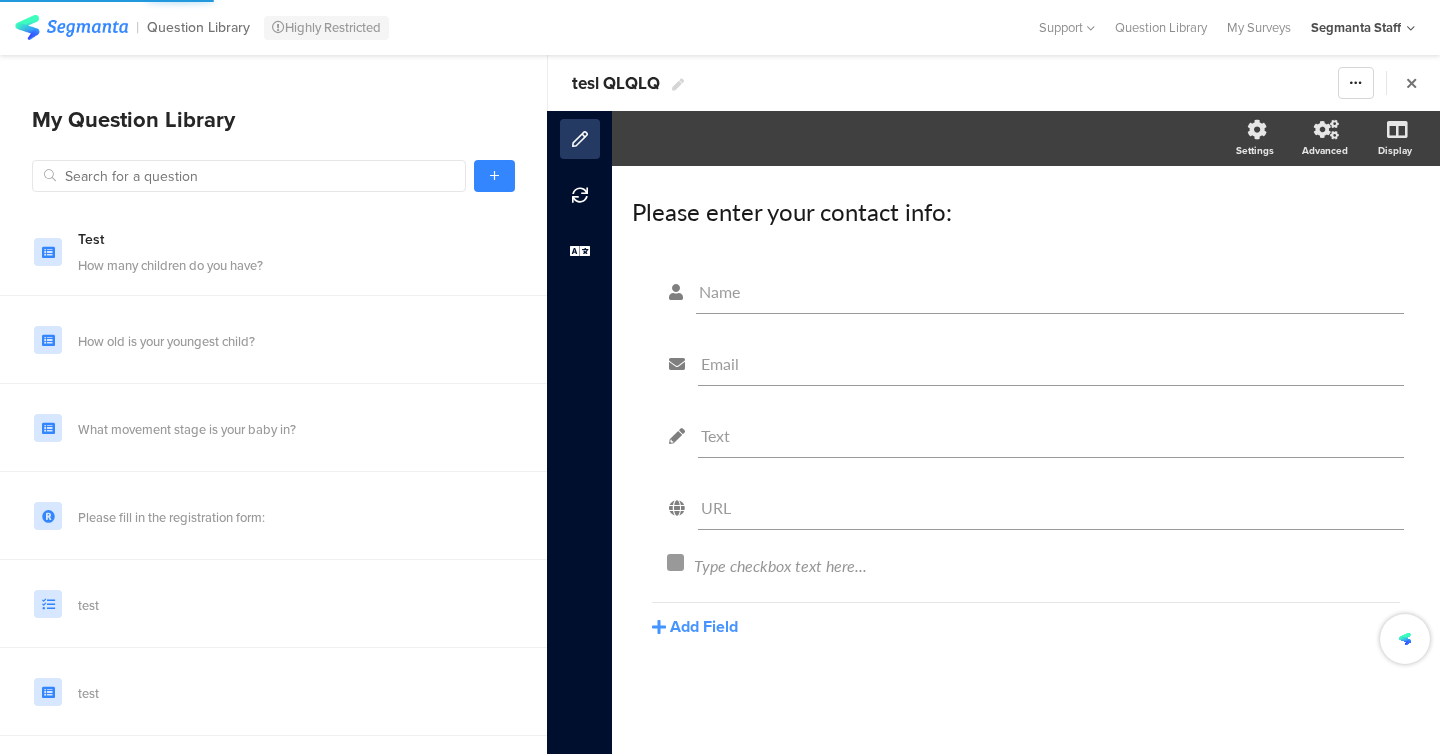click on "Name
Email
Text
URL
Type checkbox text here...
Add Field
Text
Name
URL
Email
Date
Phone number
Dropdown
US State" 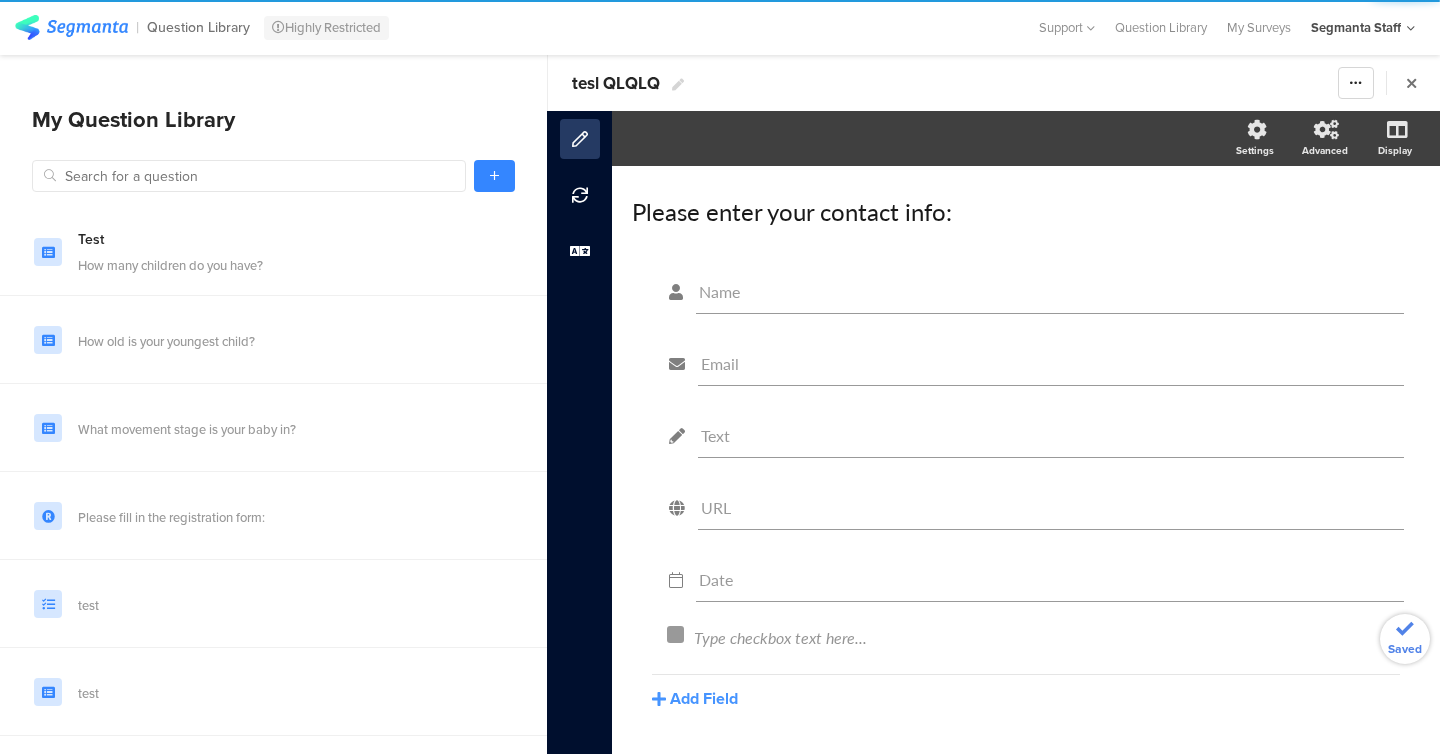 scroll, scrollTop: 61, scrollLeft: 0, axis: vertical 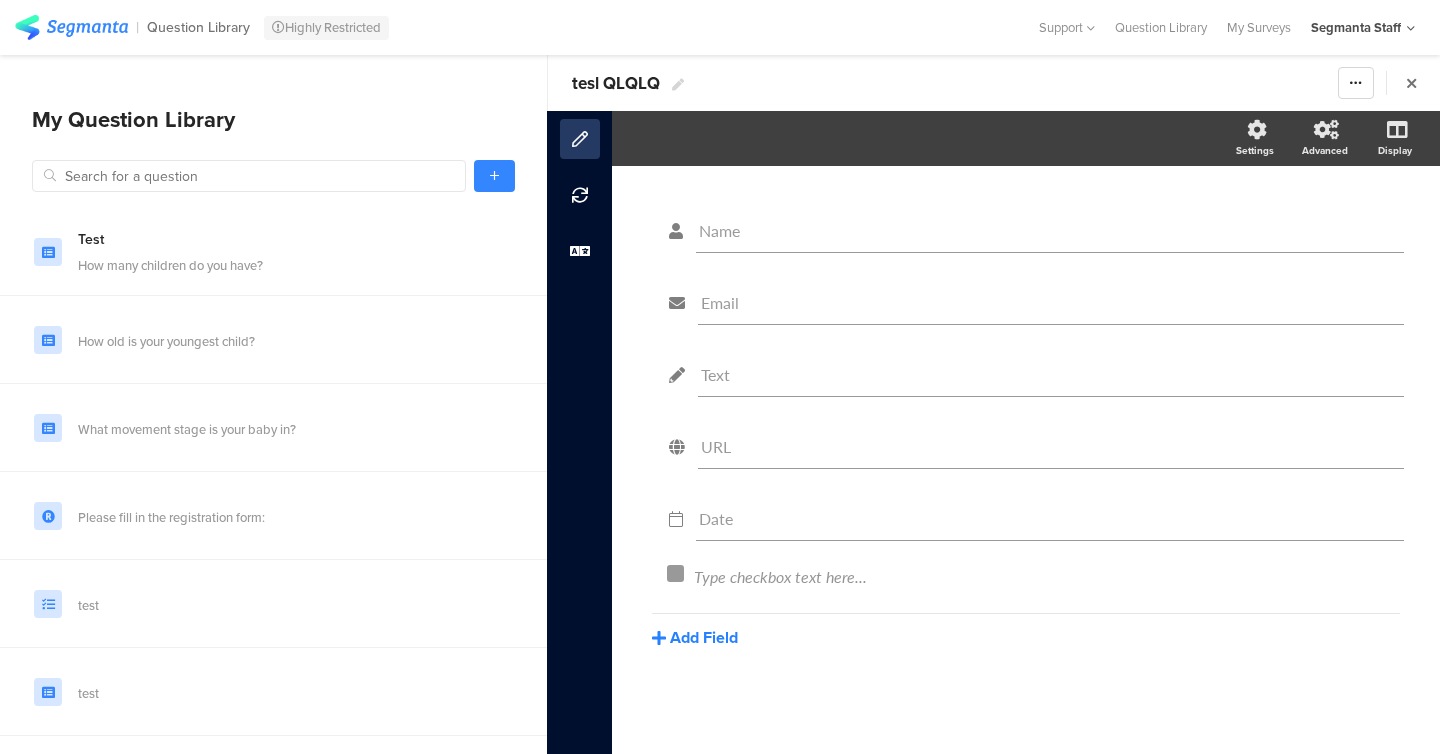 click on "Add Field" 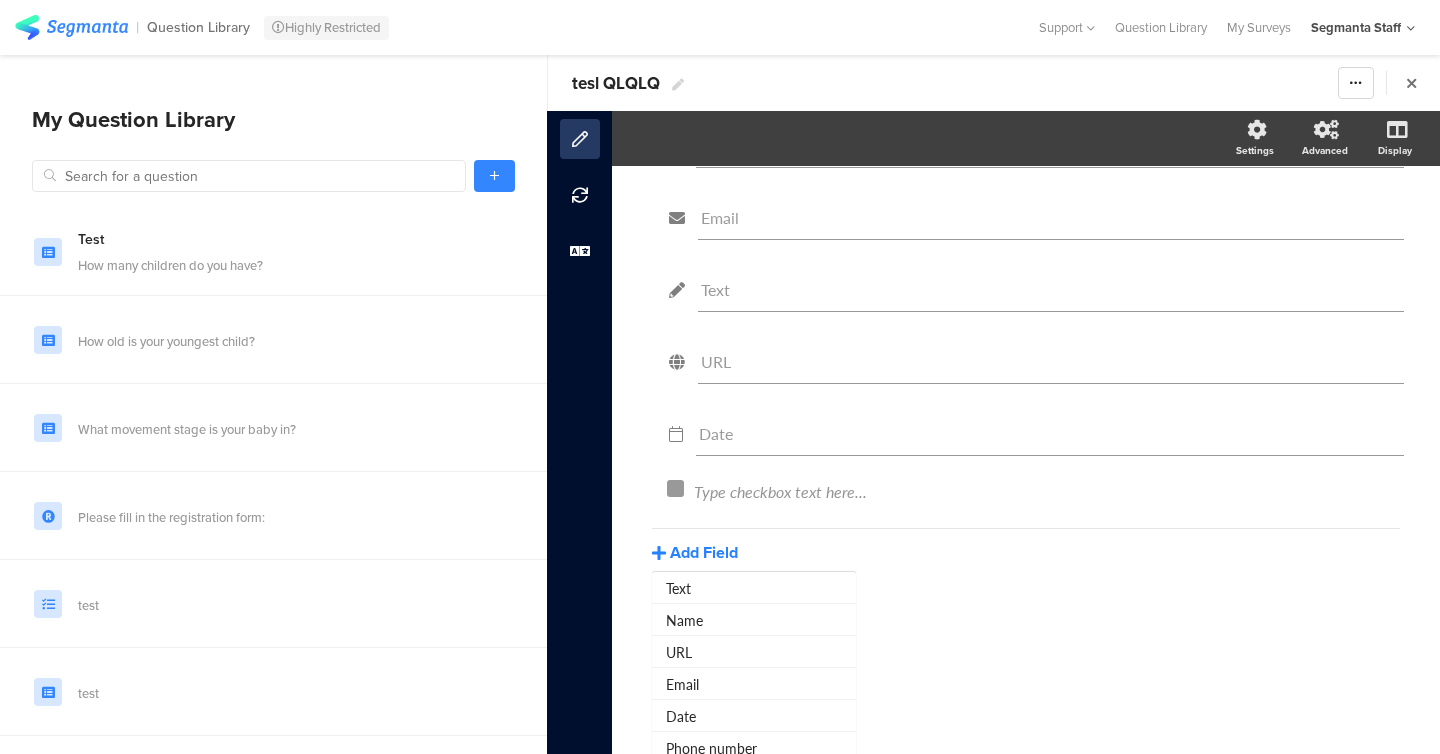 scroll, scrollTop: 284, scrollLeft: 0, axis: vertical 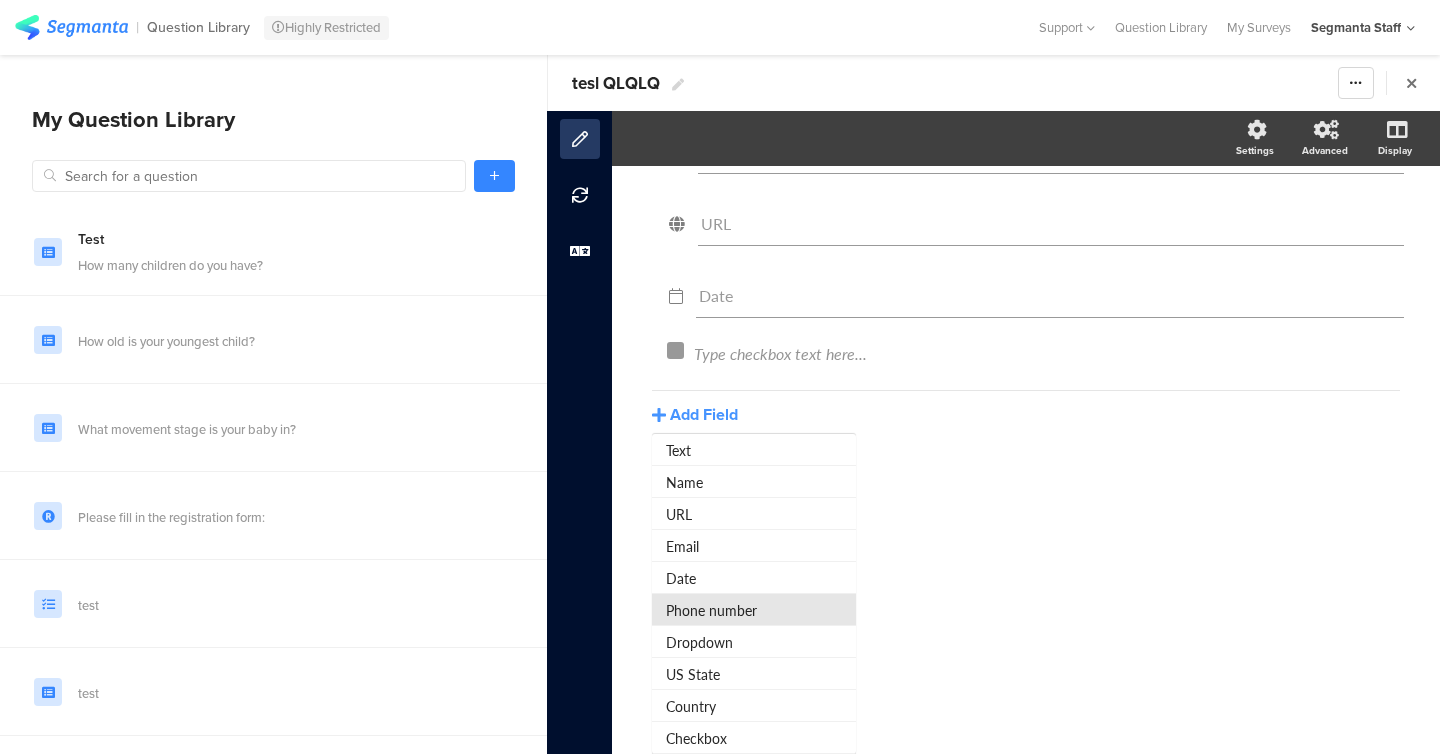 click on "Phone number" 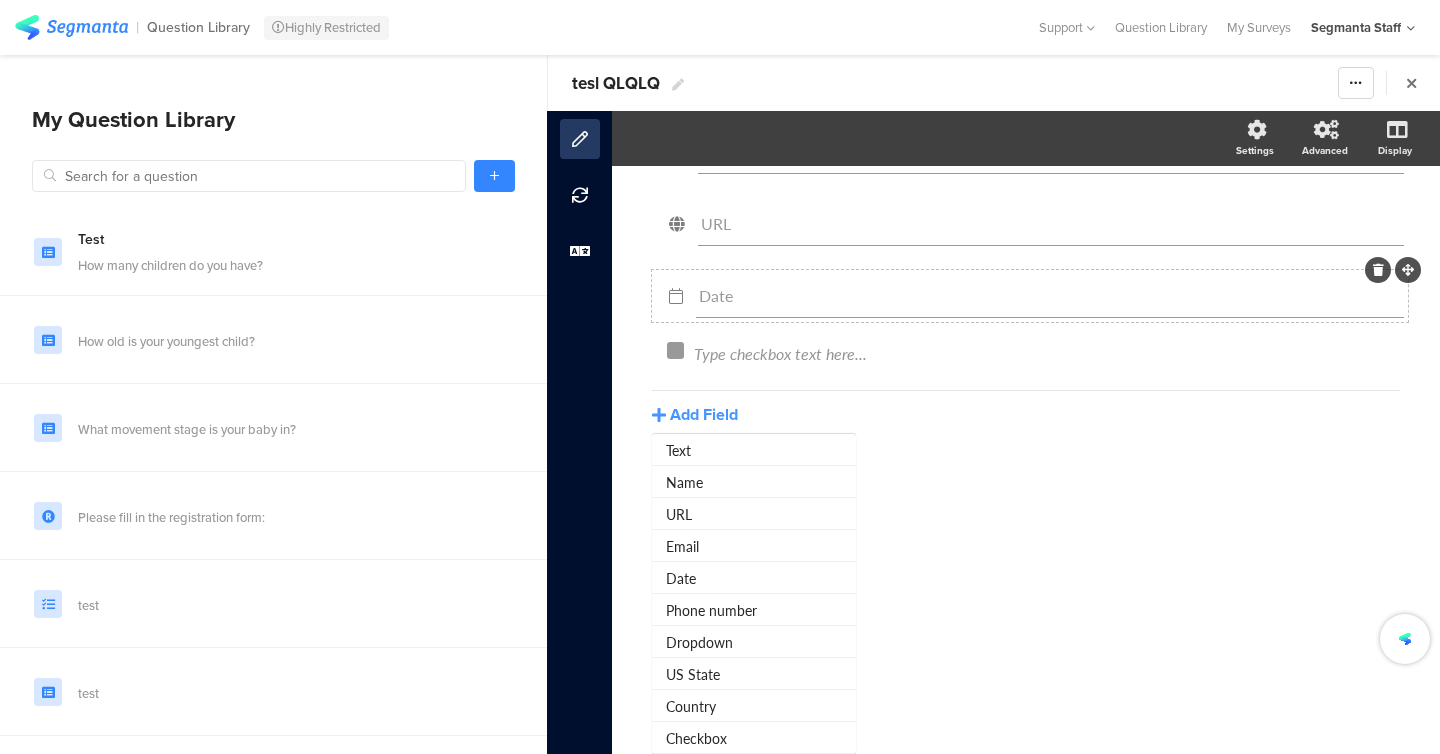 scroll, scrollTop: 133, scrollLeft: 0, axis: vertical 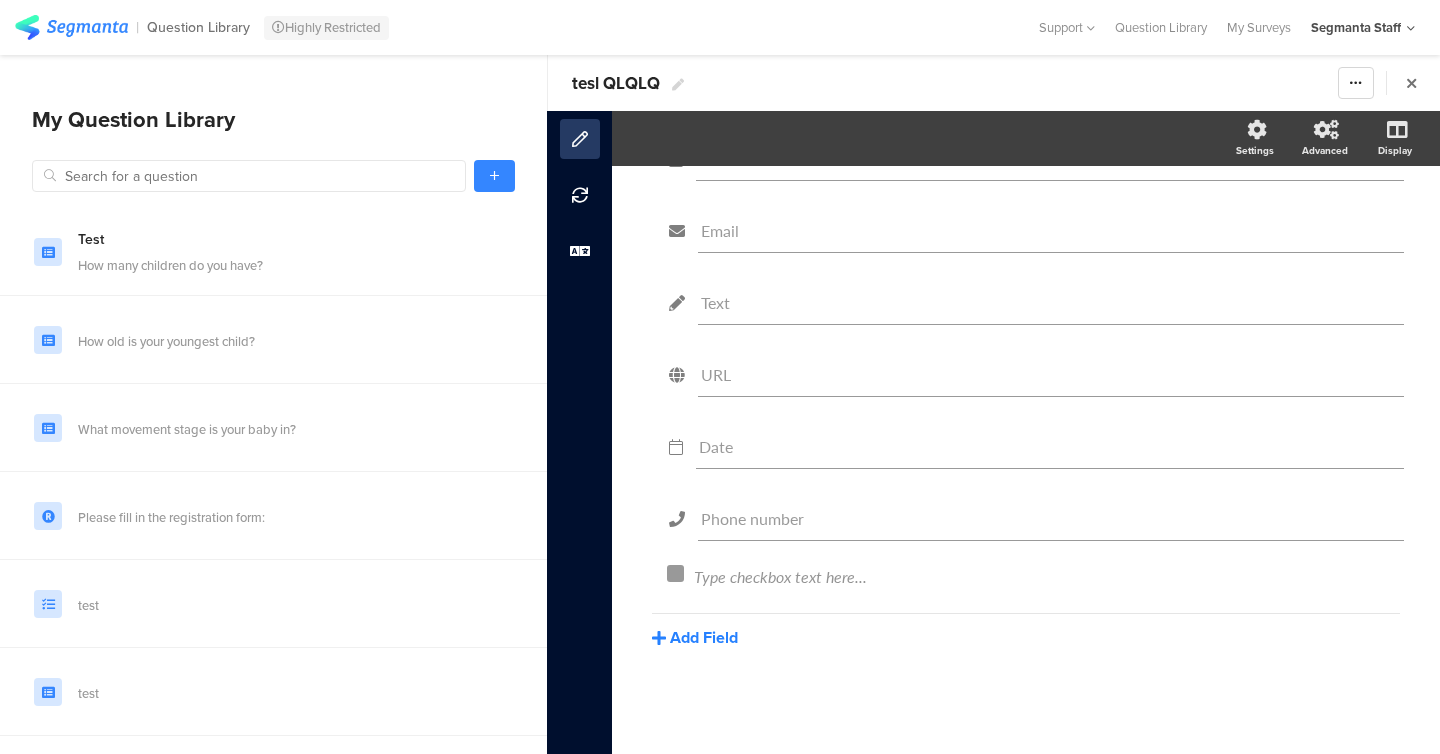 click on "Add Field" 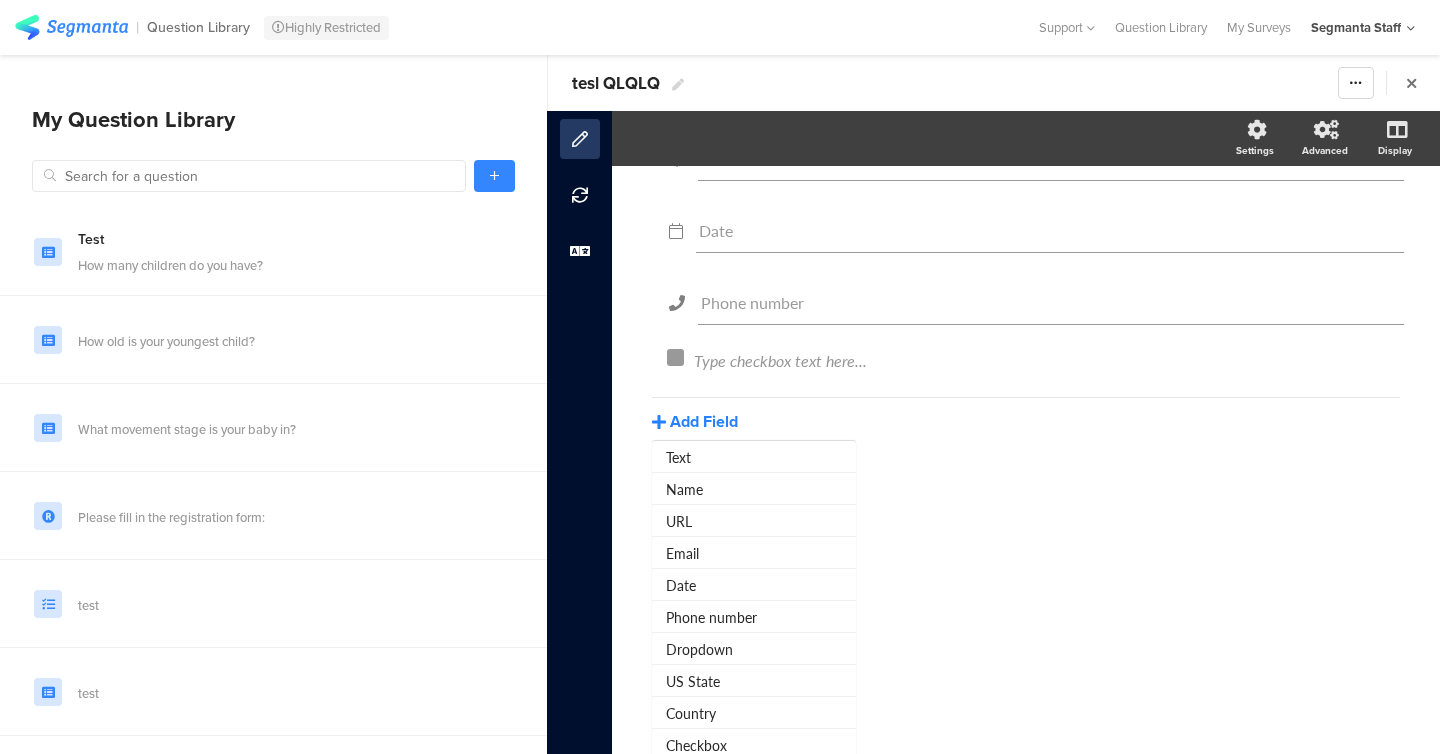 scroll, scrollTop: 356, scrollLeft: 0, axis: vertical 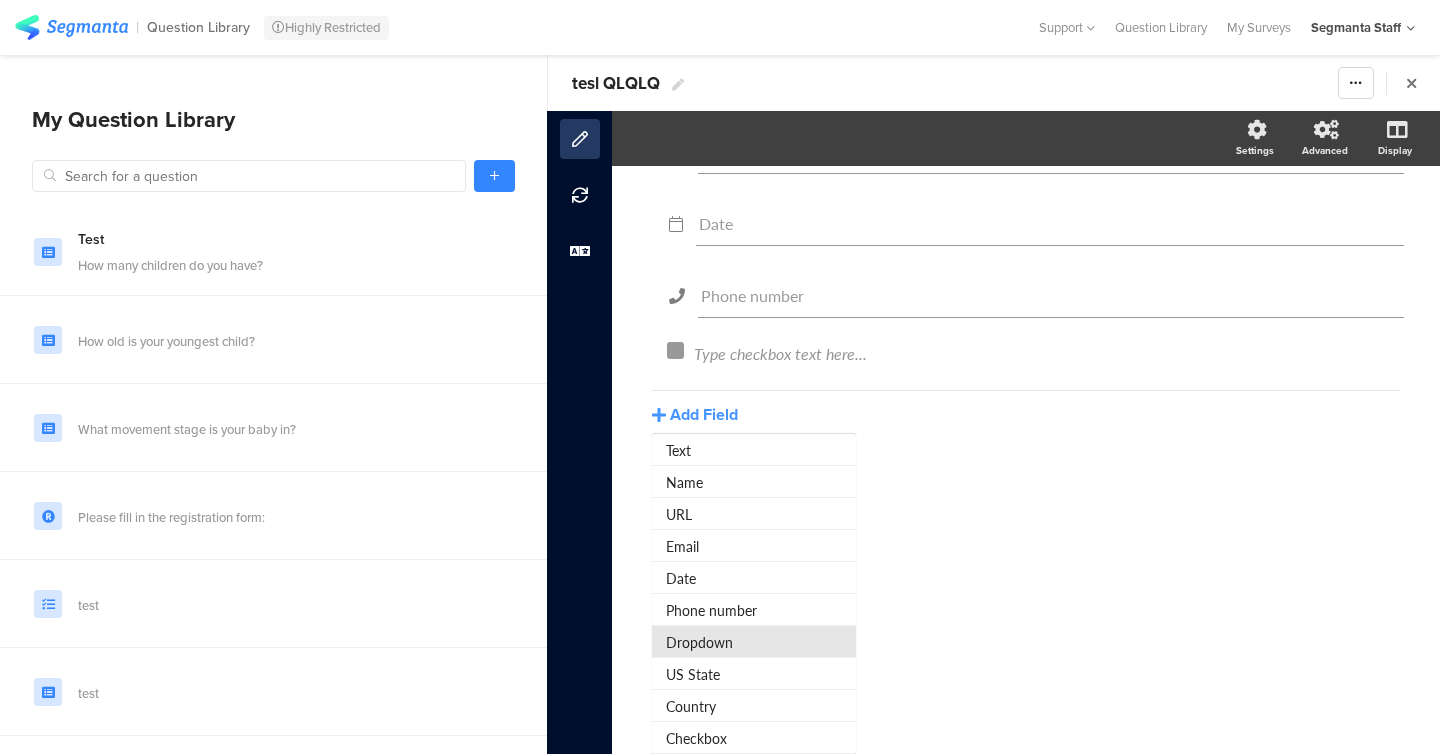 click on "Dropdown" 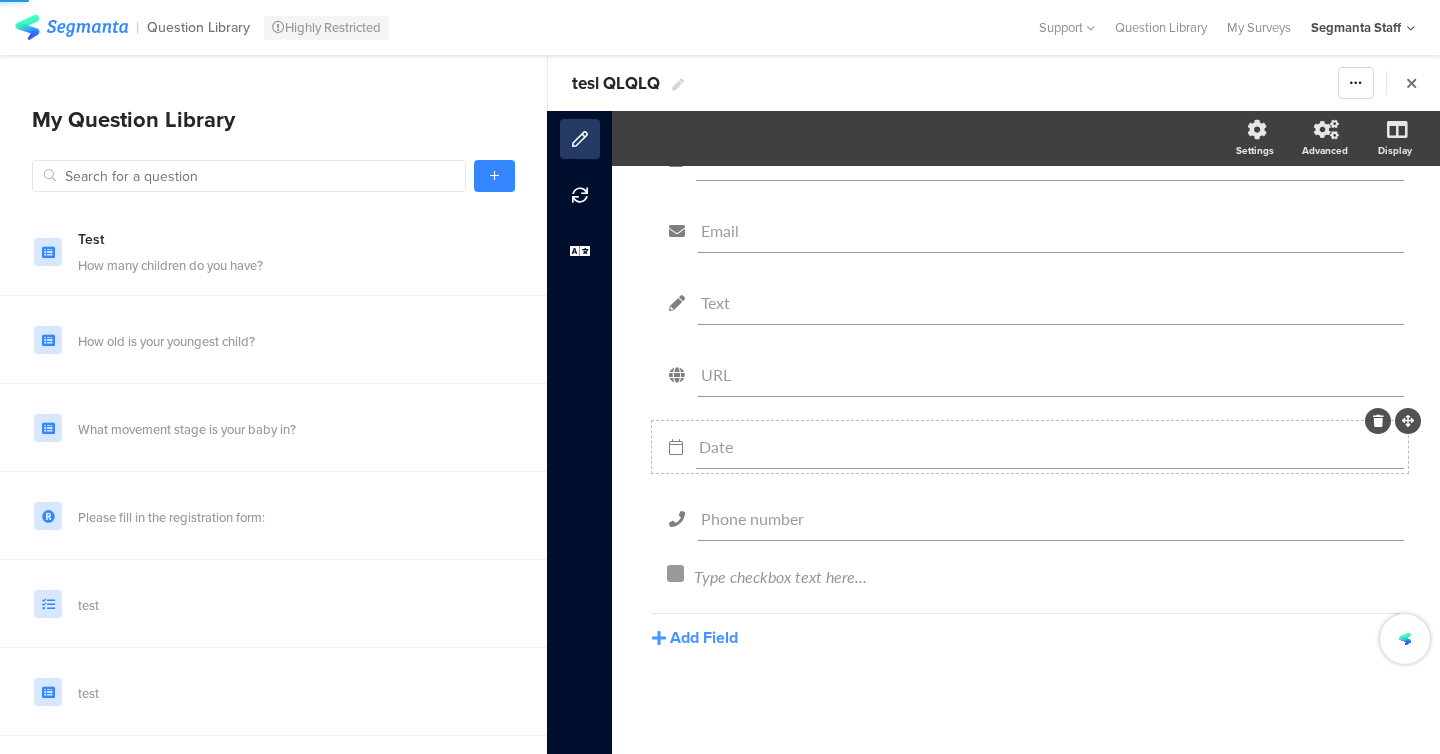 scroll, scrollTop: 133, scrollLeft: 0, axis: vertical 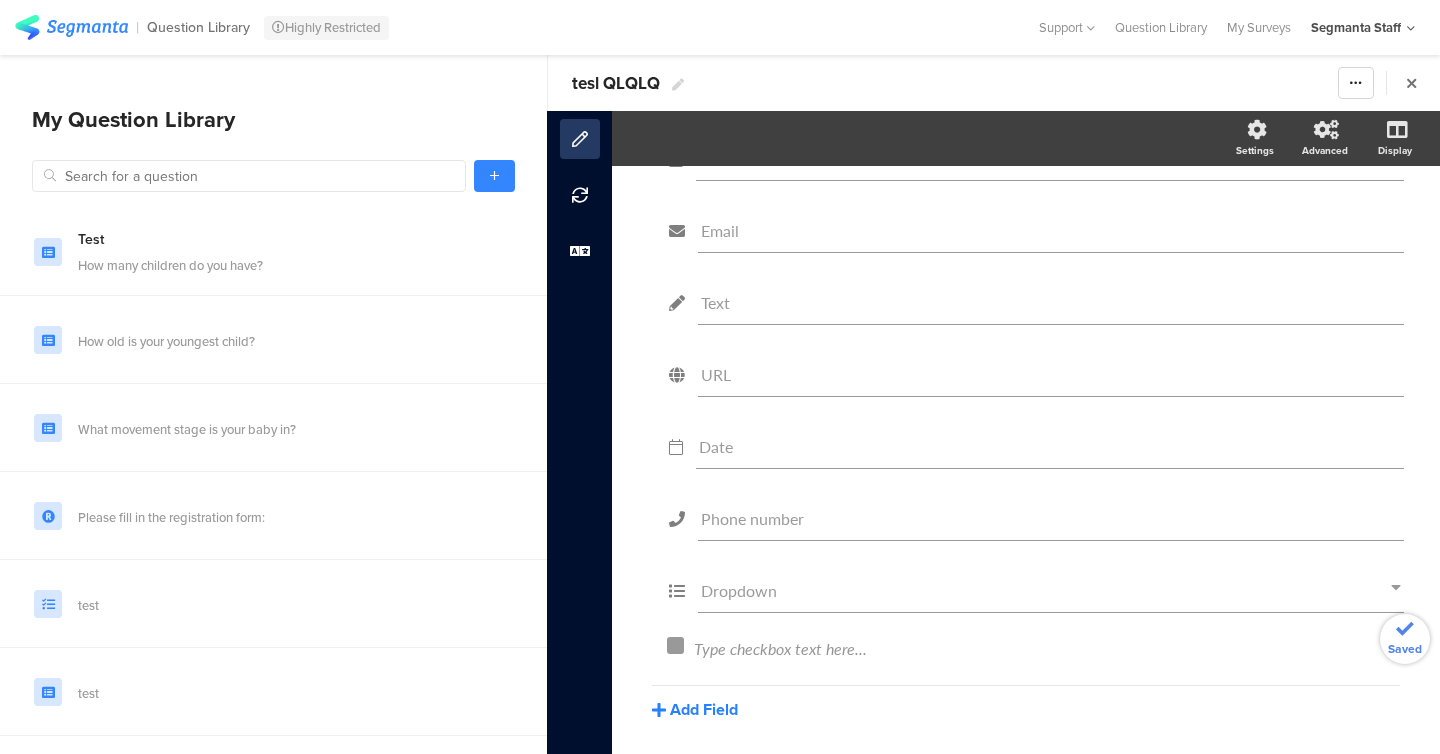 click on "Add Field" 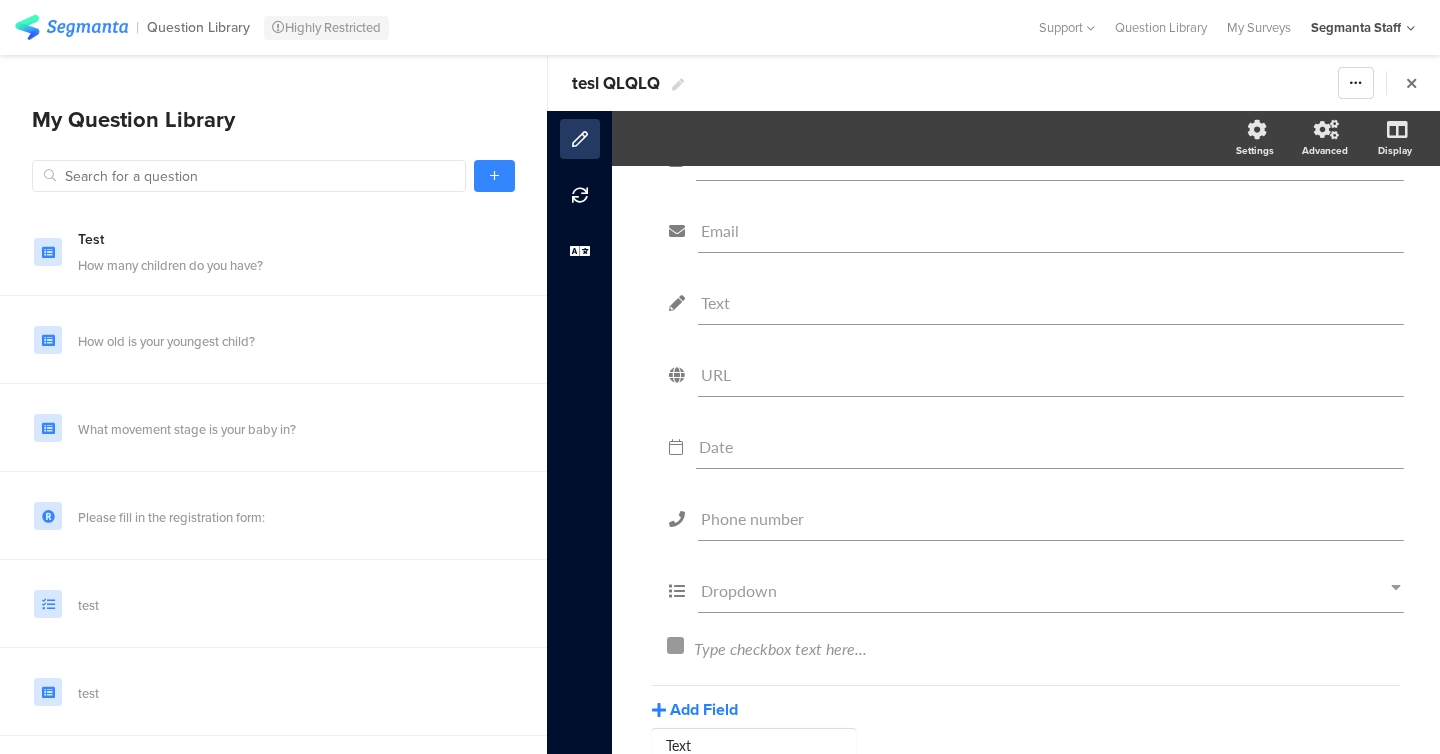 scroll, scrollTop: 428, scrollLeft: 0, axis: vertical 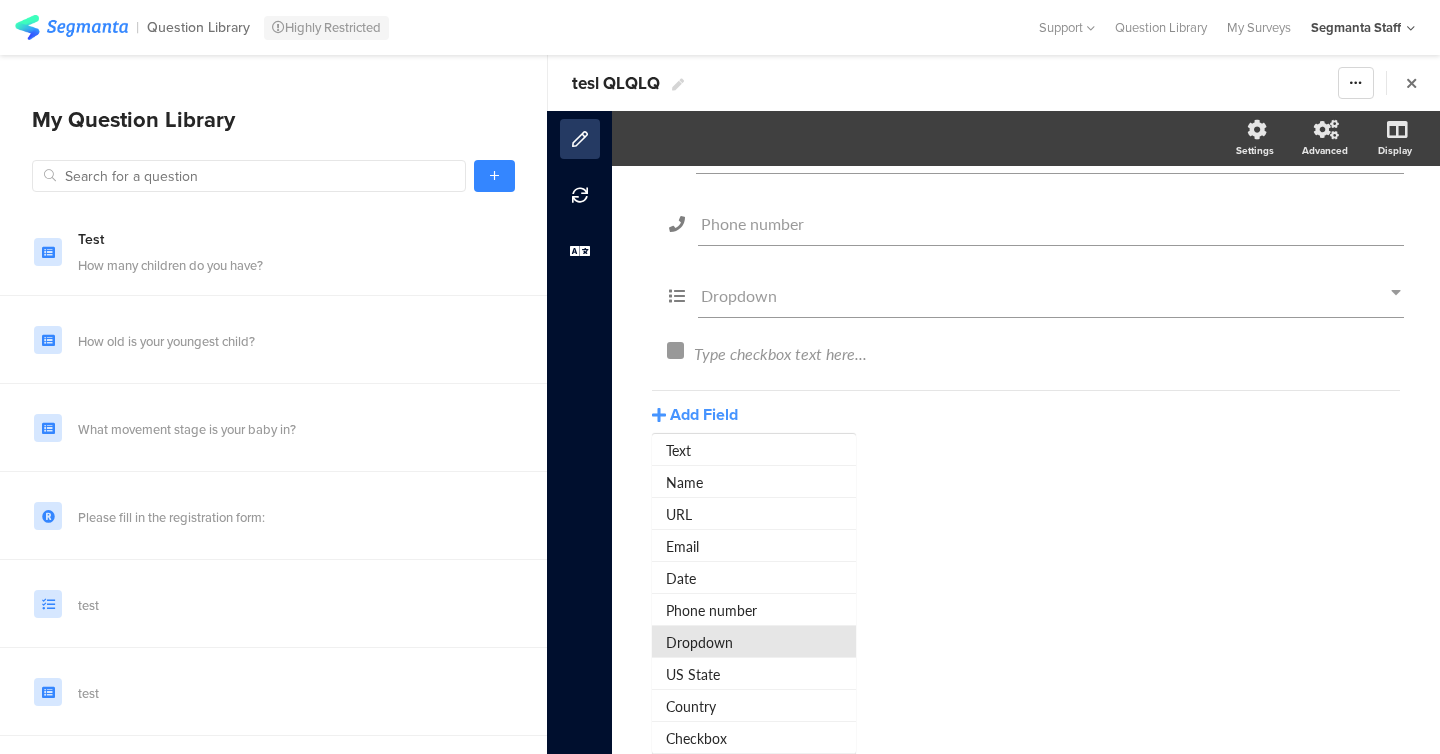 click on "Dropdown" 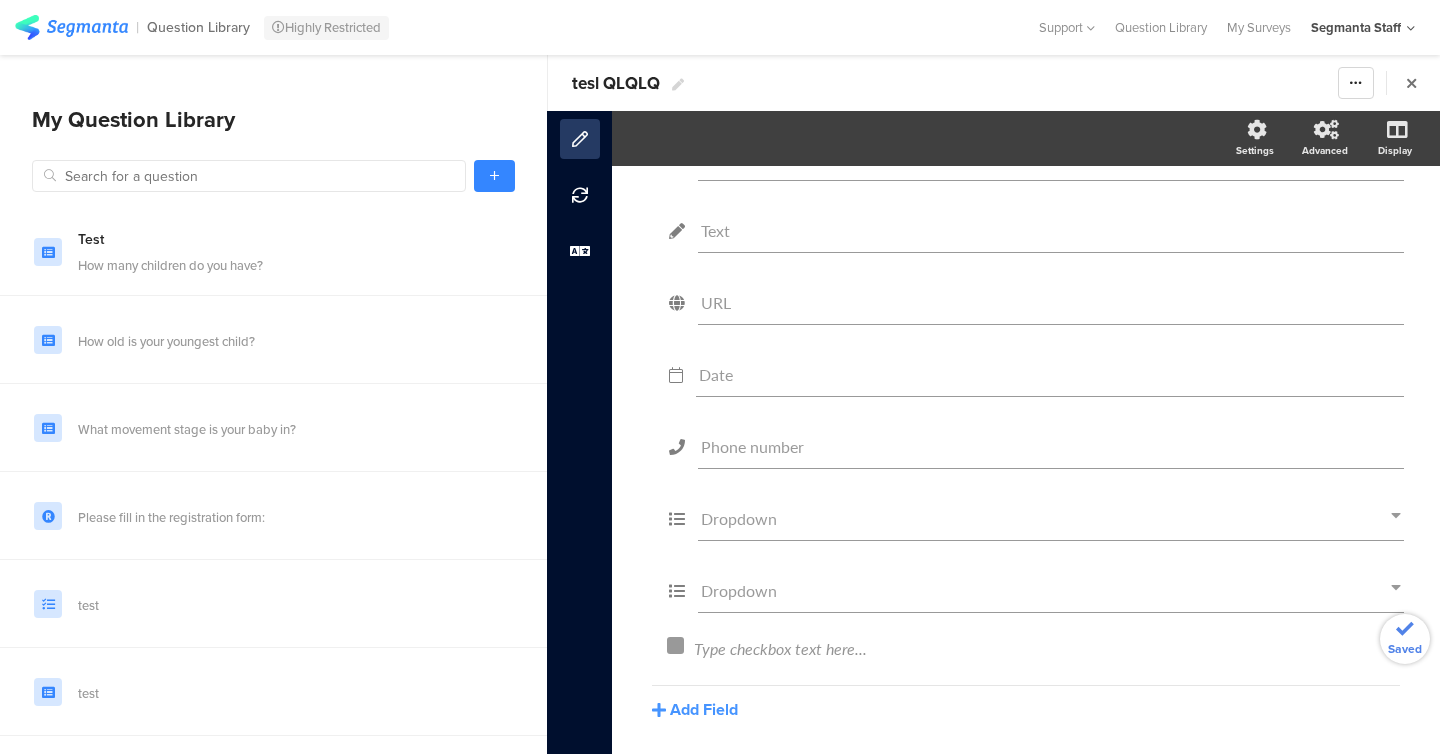 scroll, scrollTop: 277, scrollLeft: 0, axis: vertical 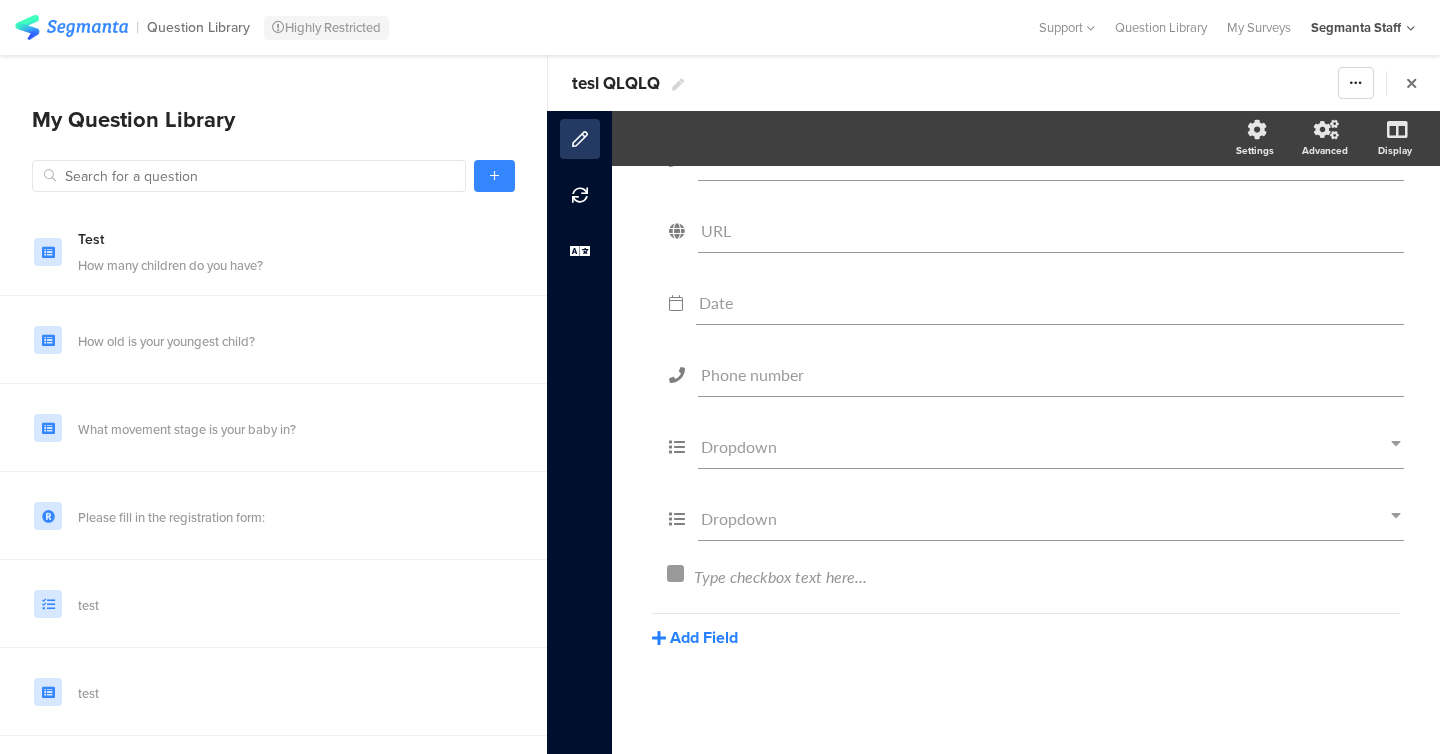click on "Add Field" 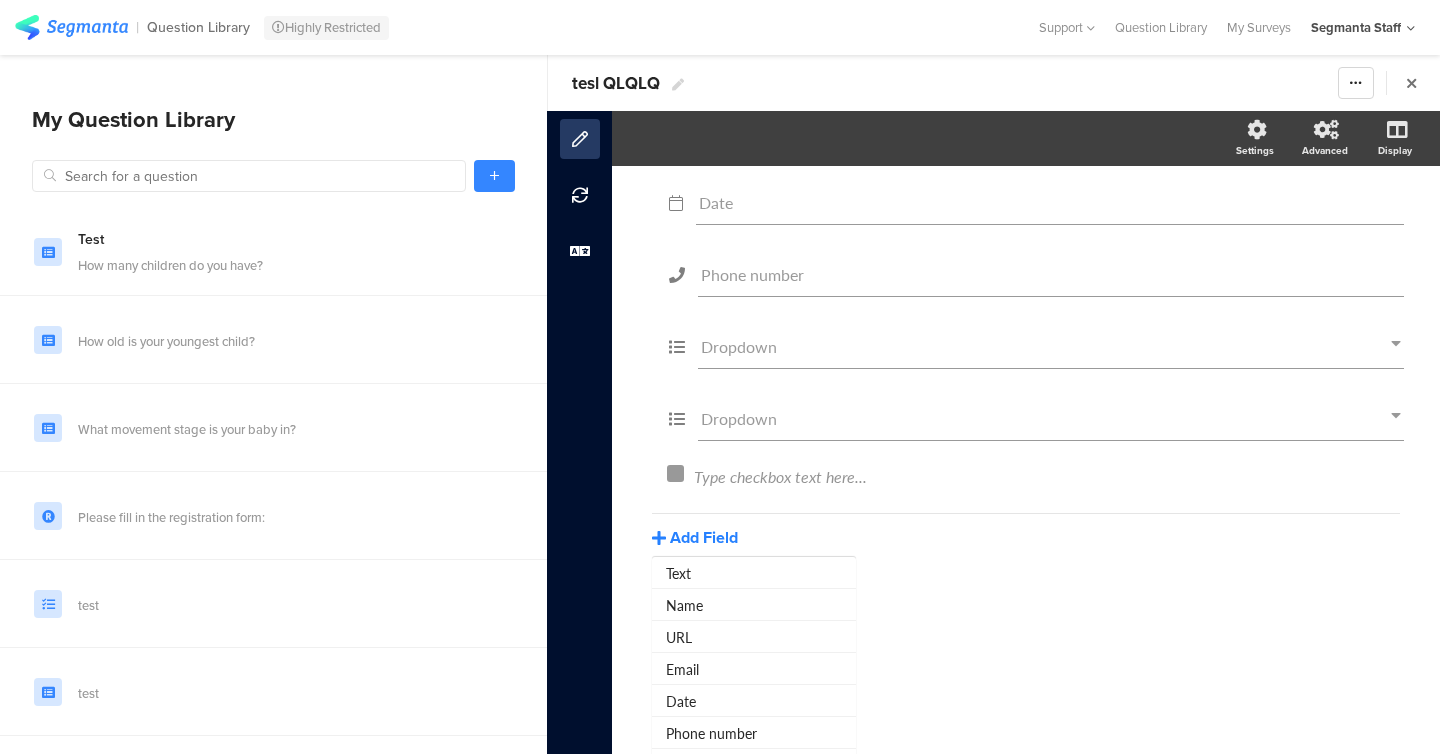 scroll, scrollTop: 500, scrollLeft: 0, axis: vertical 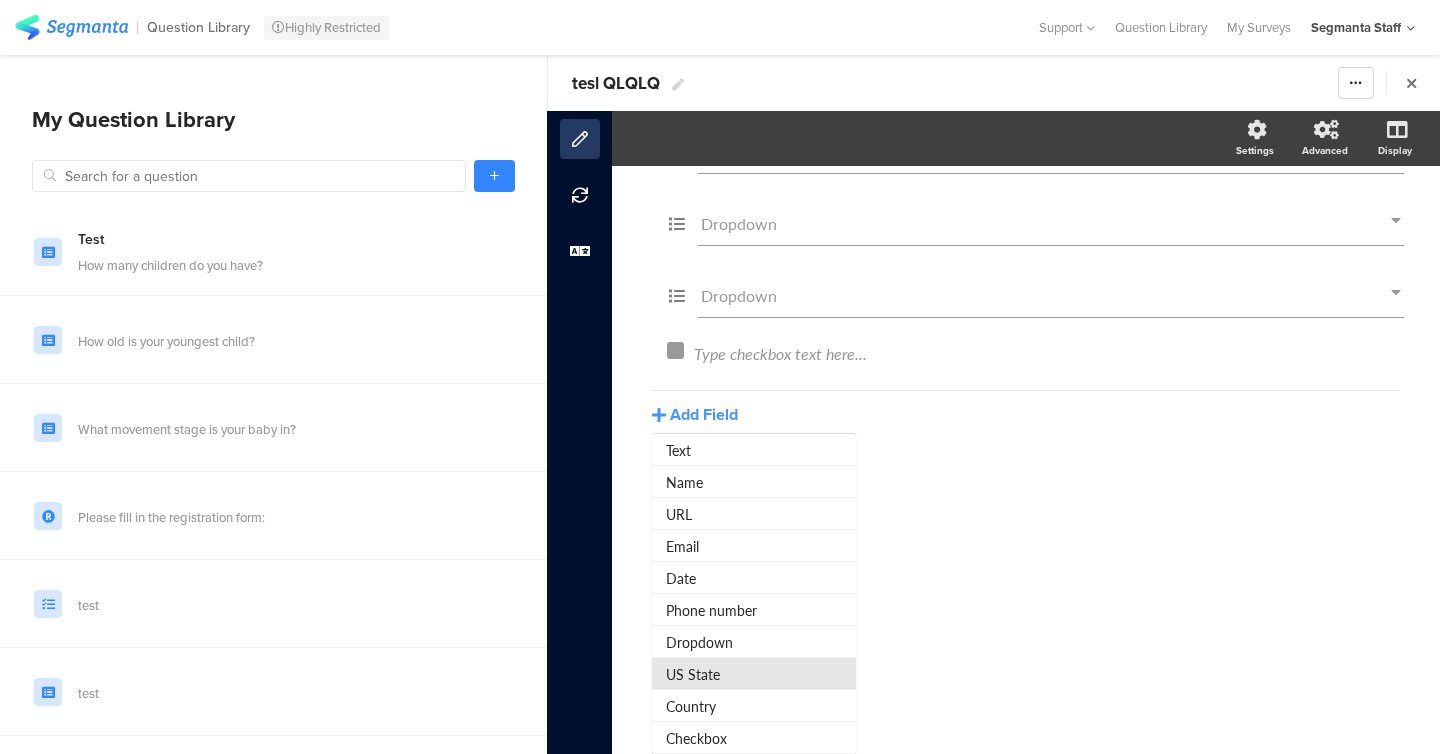 click on "US State" 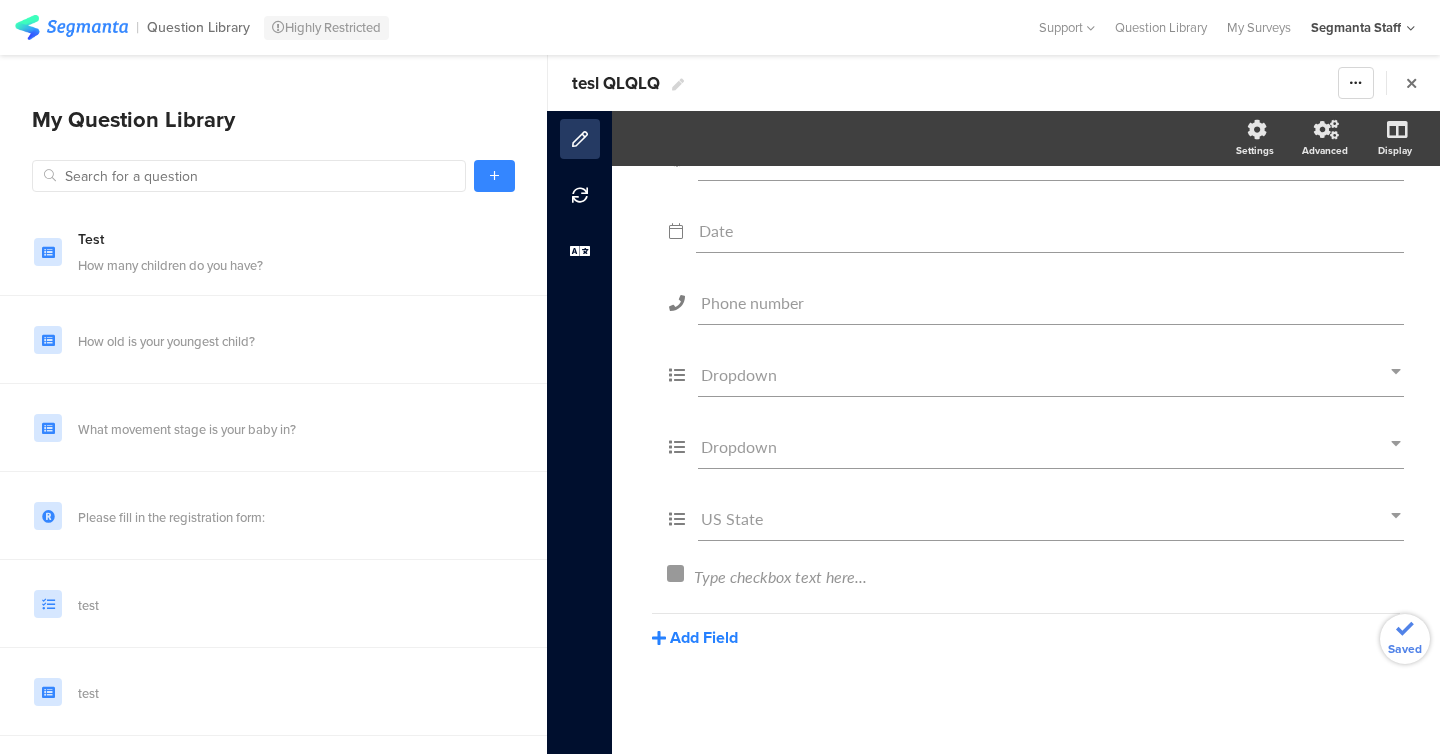 click on "Add Field" 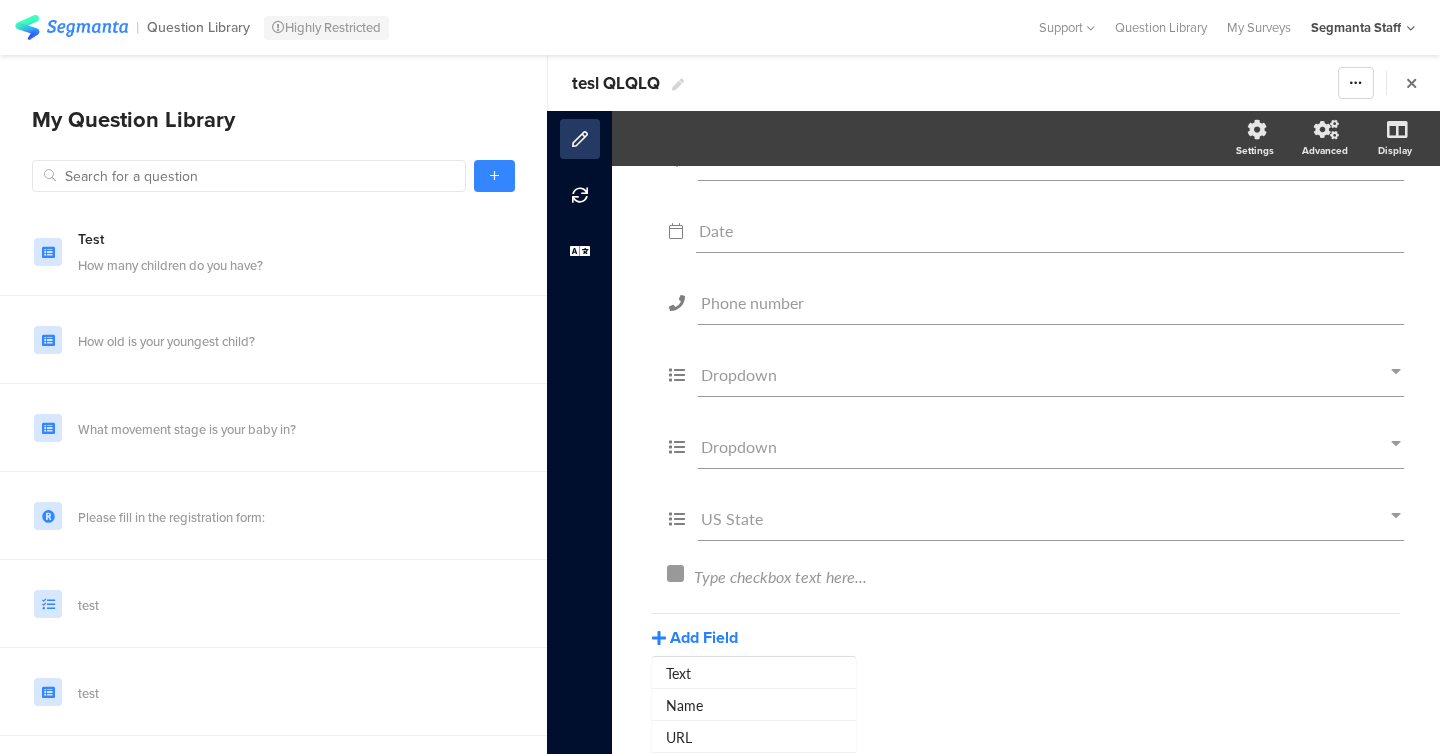 scroll, scrollTop: 572, scrollLeft: 0, axis: vertical 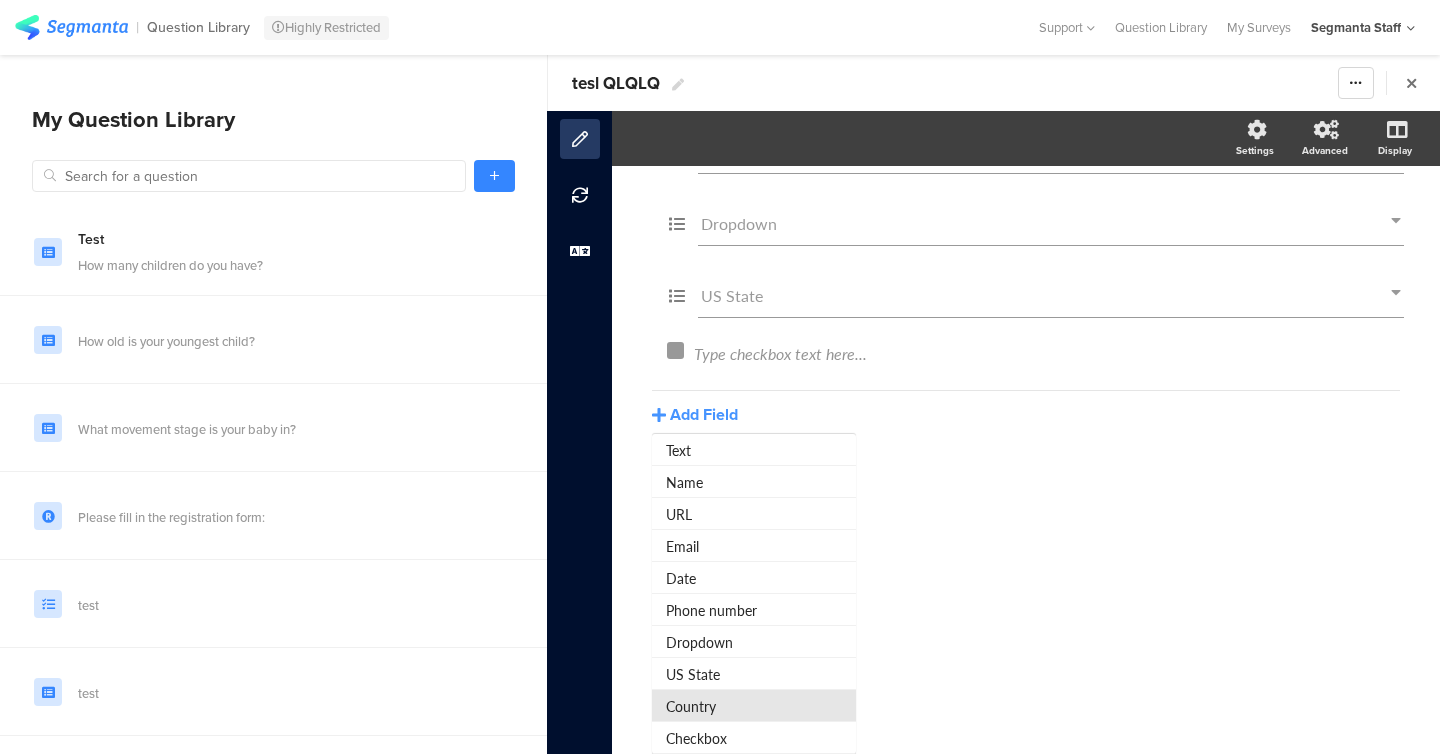 click on "Country" 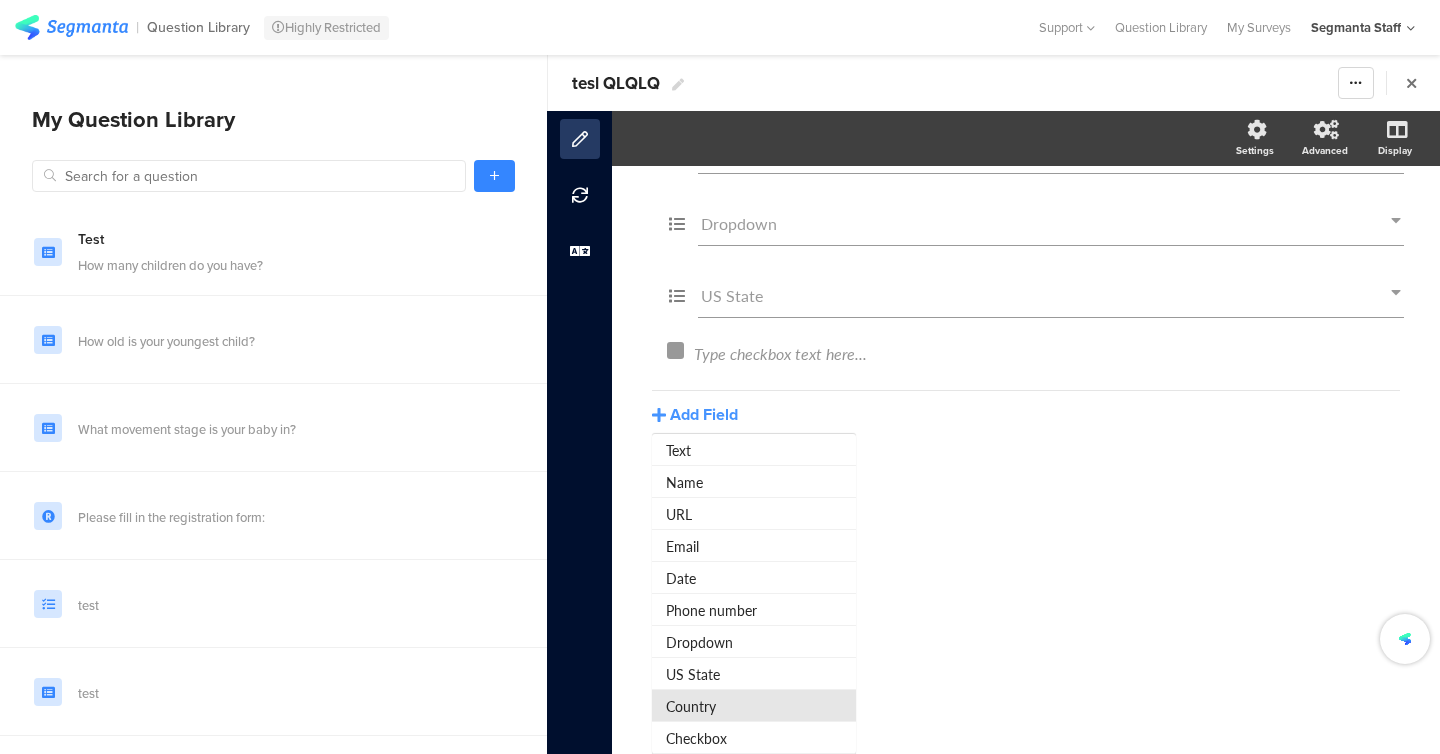 scroll, scrollTop: 421, scrollLeft: 0, axis: vertical 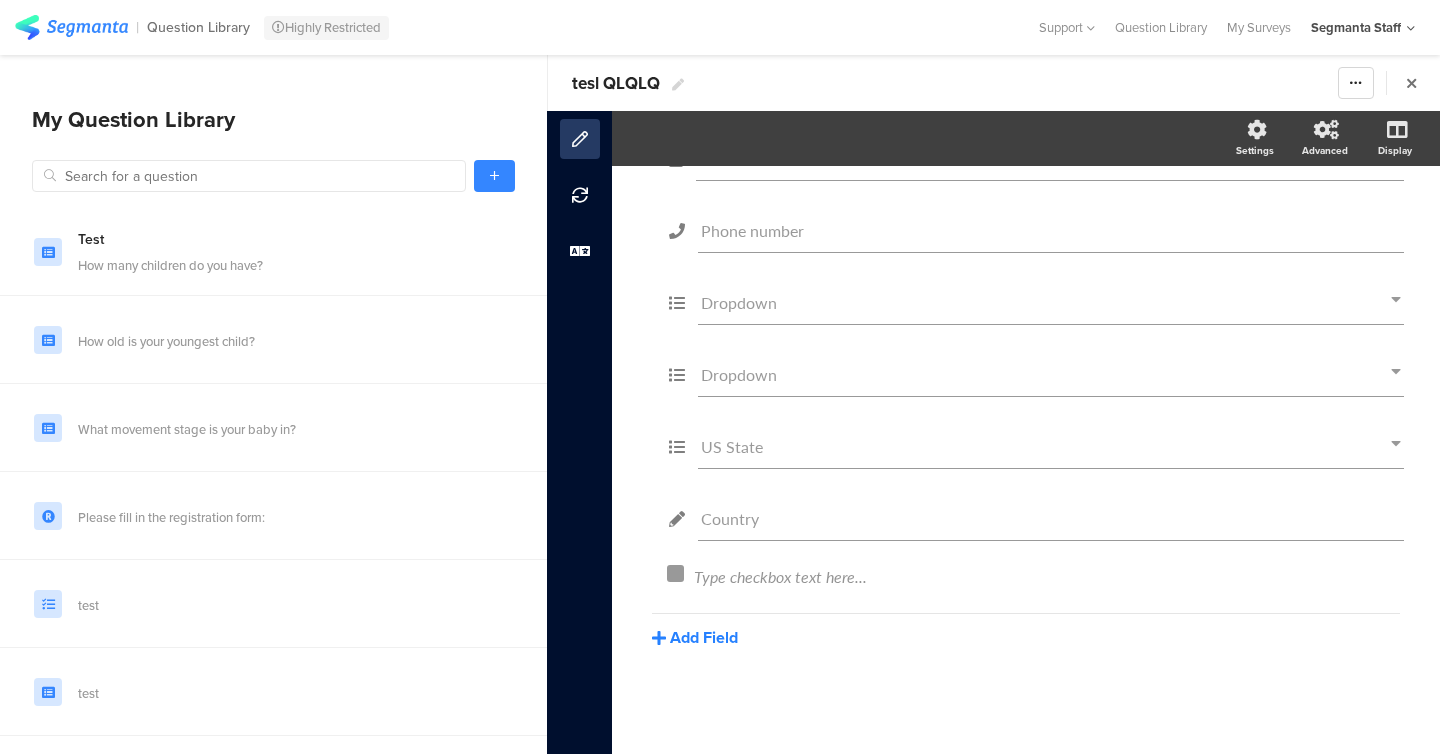 click on "Add Field" 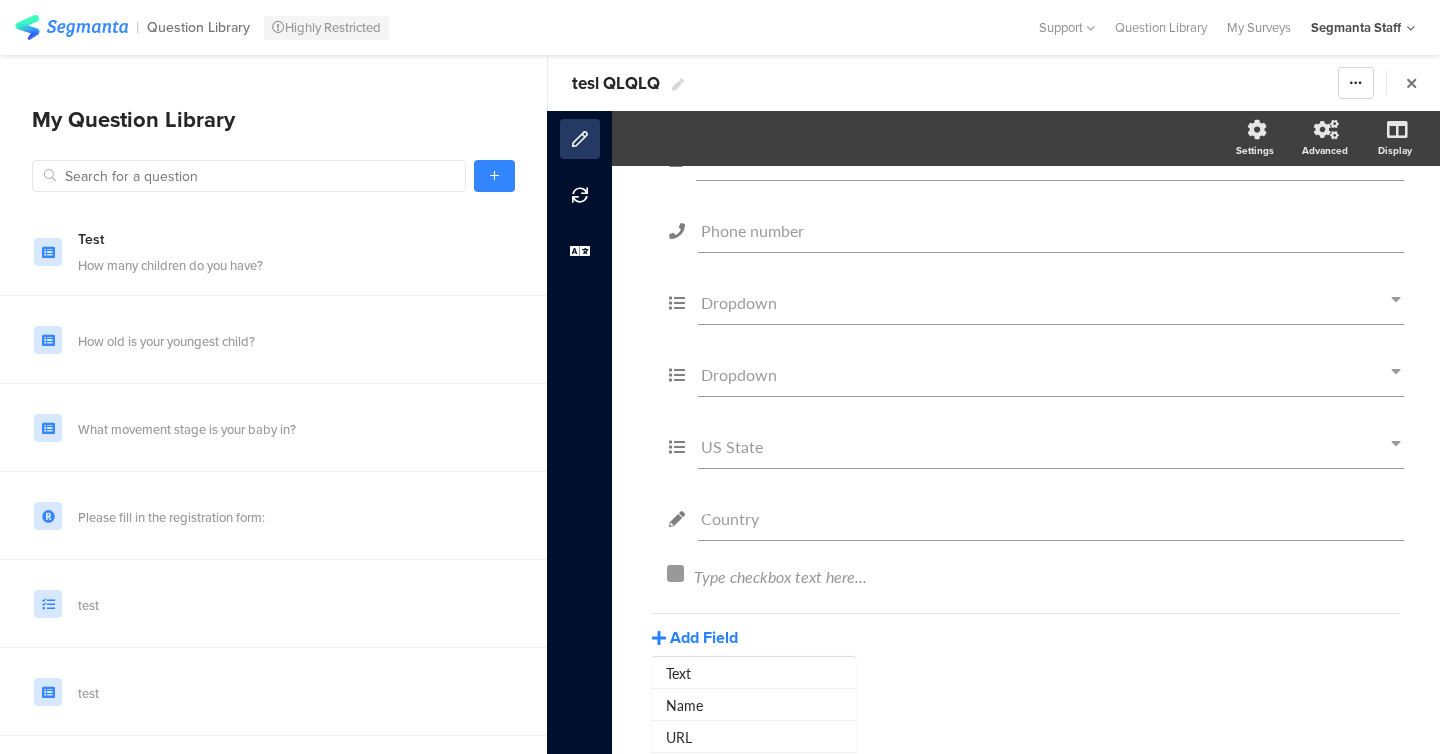 scroll, scrollTop: 644, scrollLeft: 0, axis: vertical 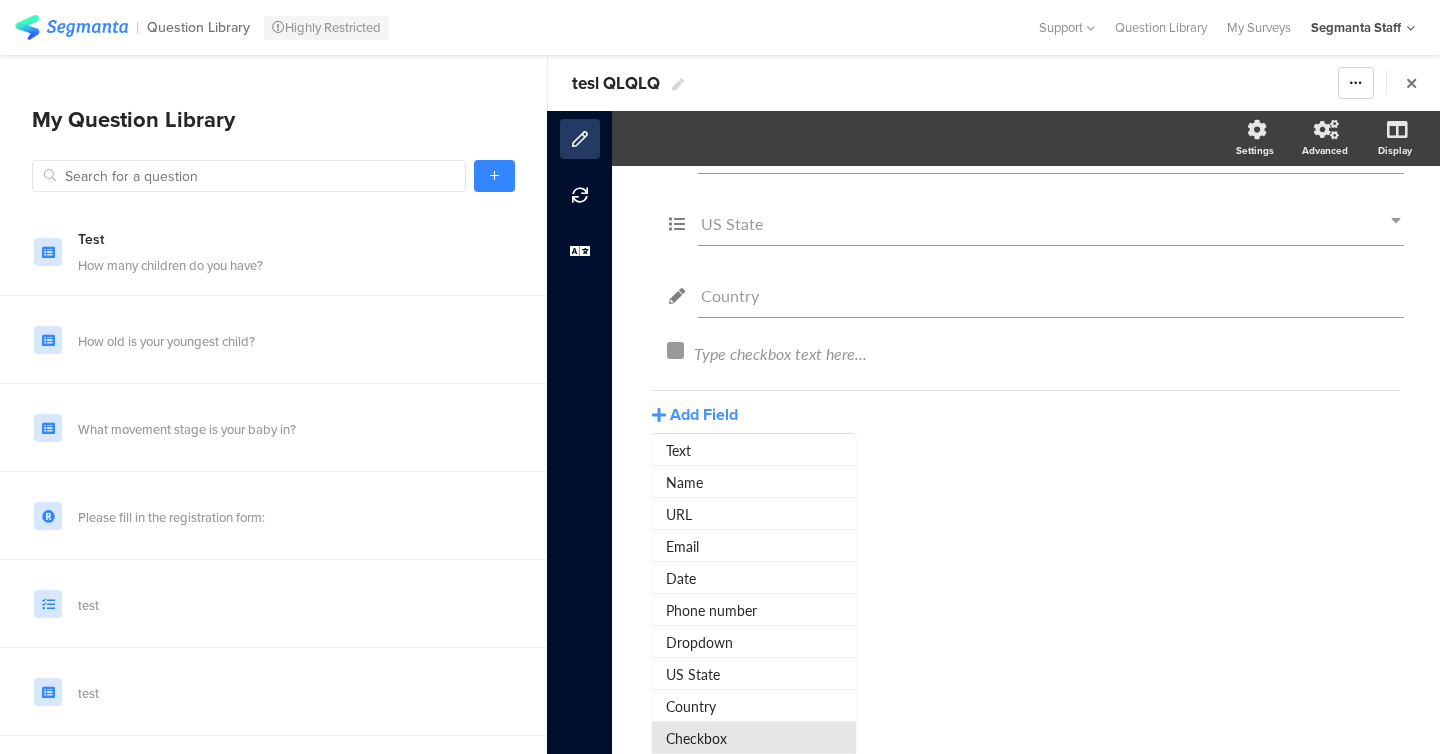 click on "Checkbox" 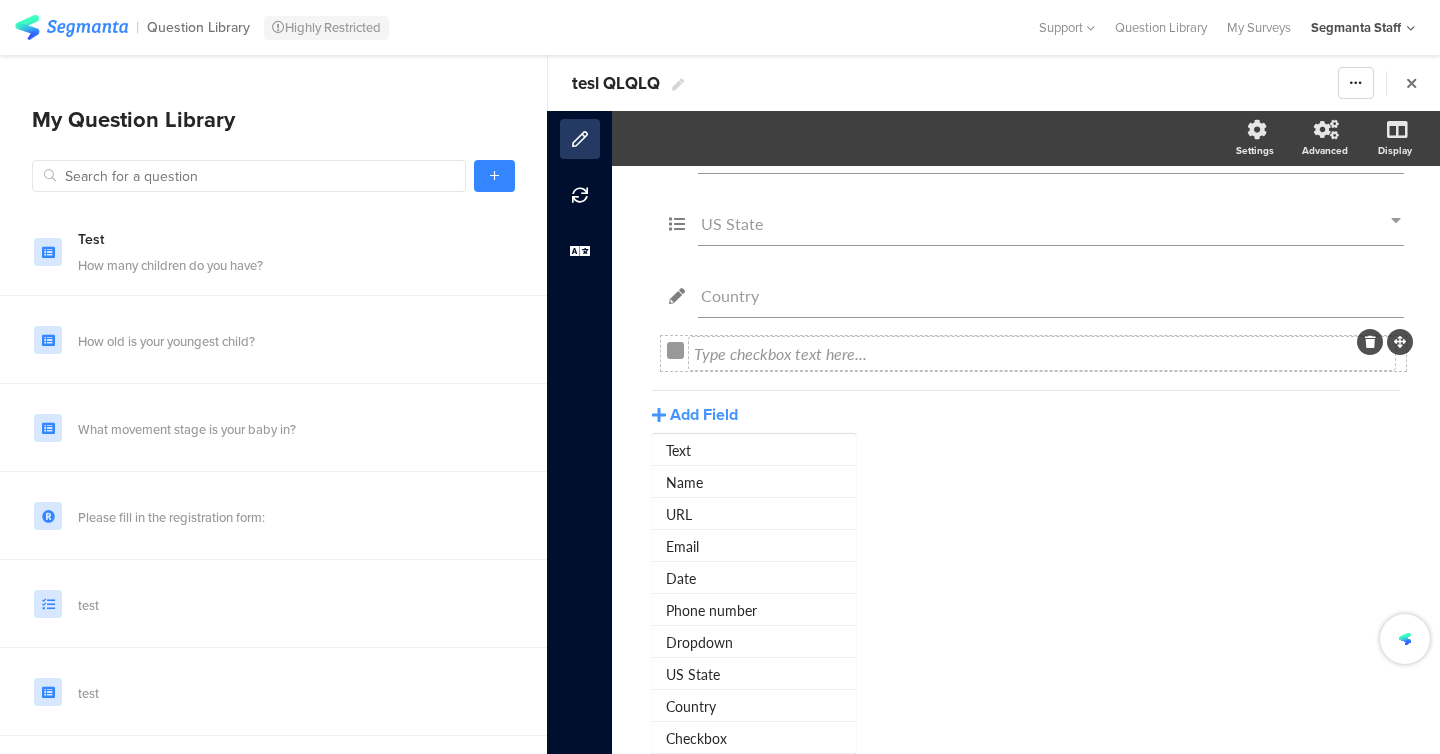 scroll, scrollTop: 421, scrollLeft: 0, axis: vertical 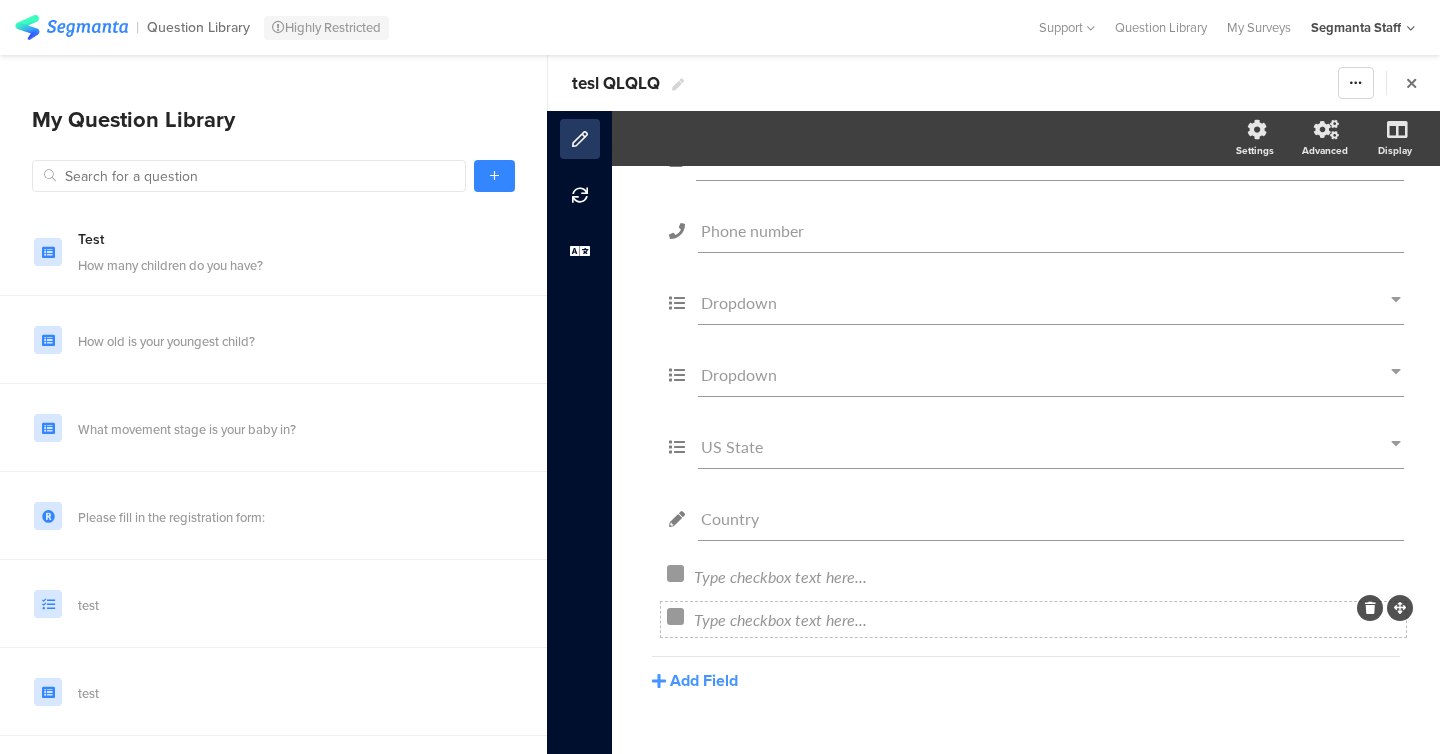 click 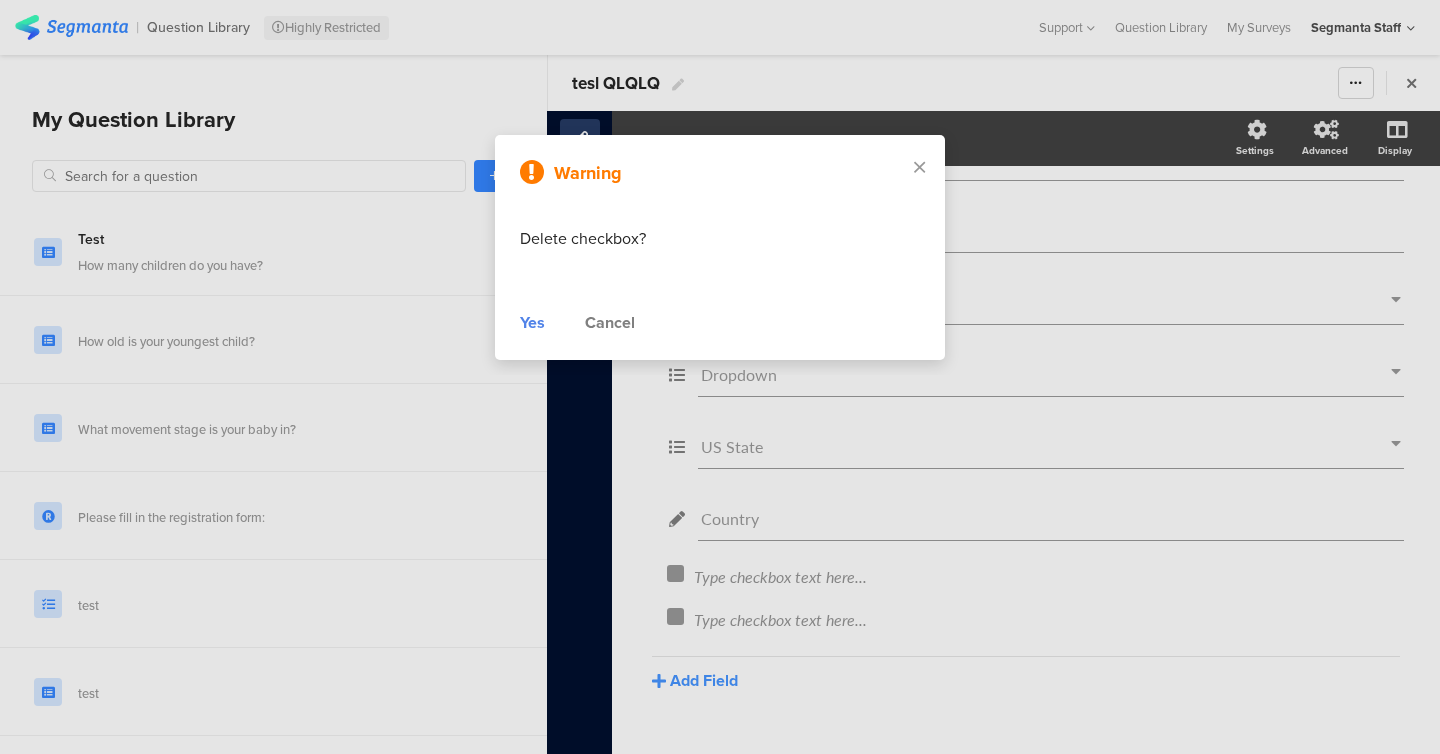 click on "Yes" at bounding box center (532, 323) 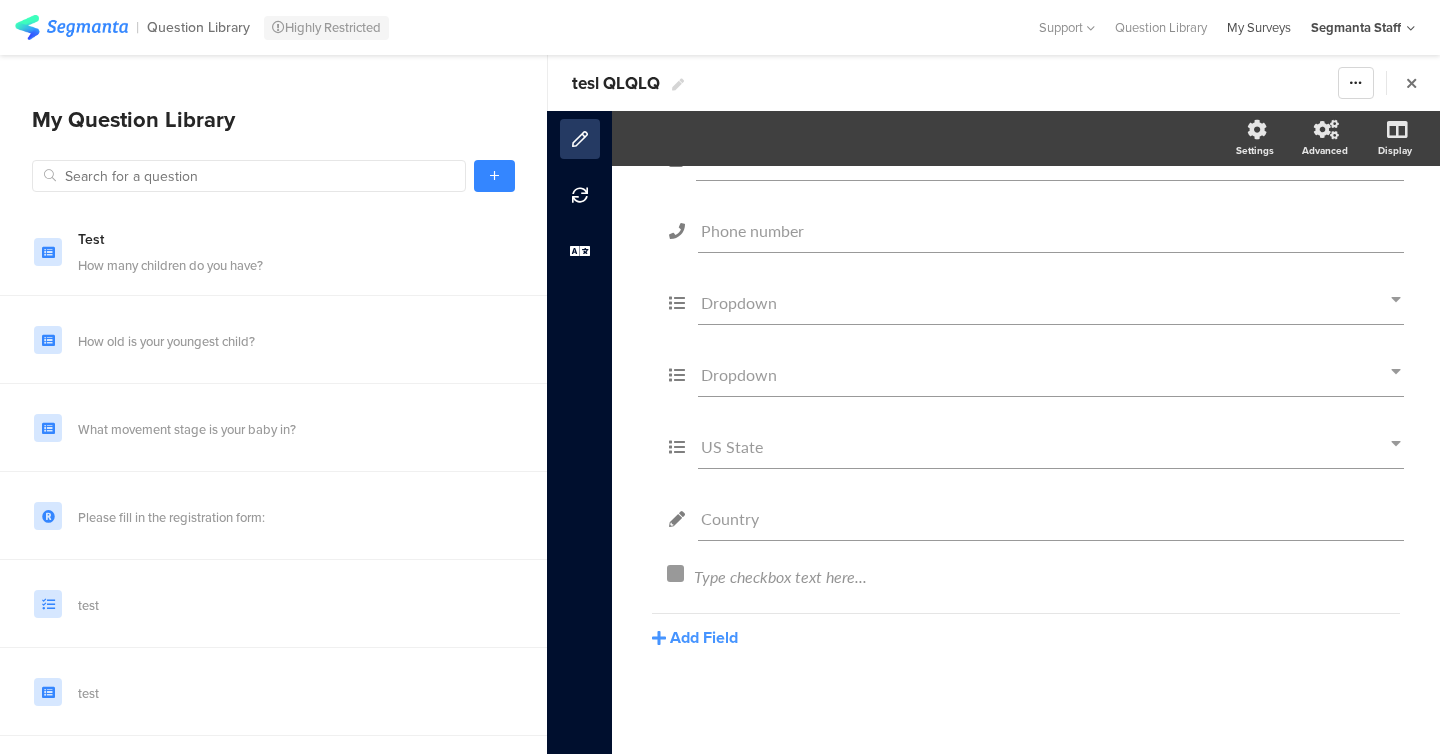 click on "My Surveys" at bounding box center (1259, 27) 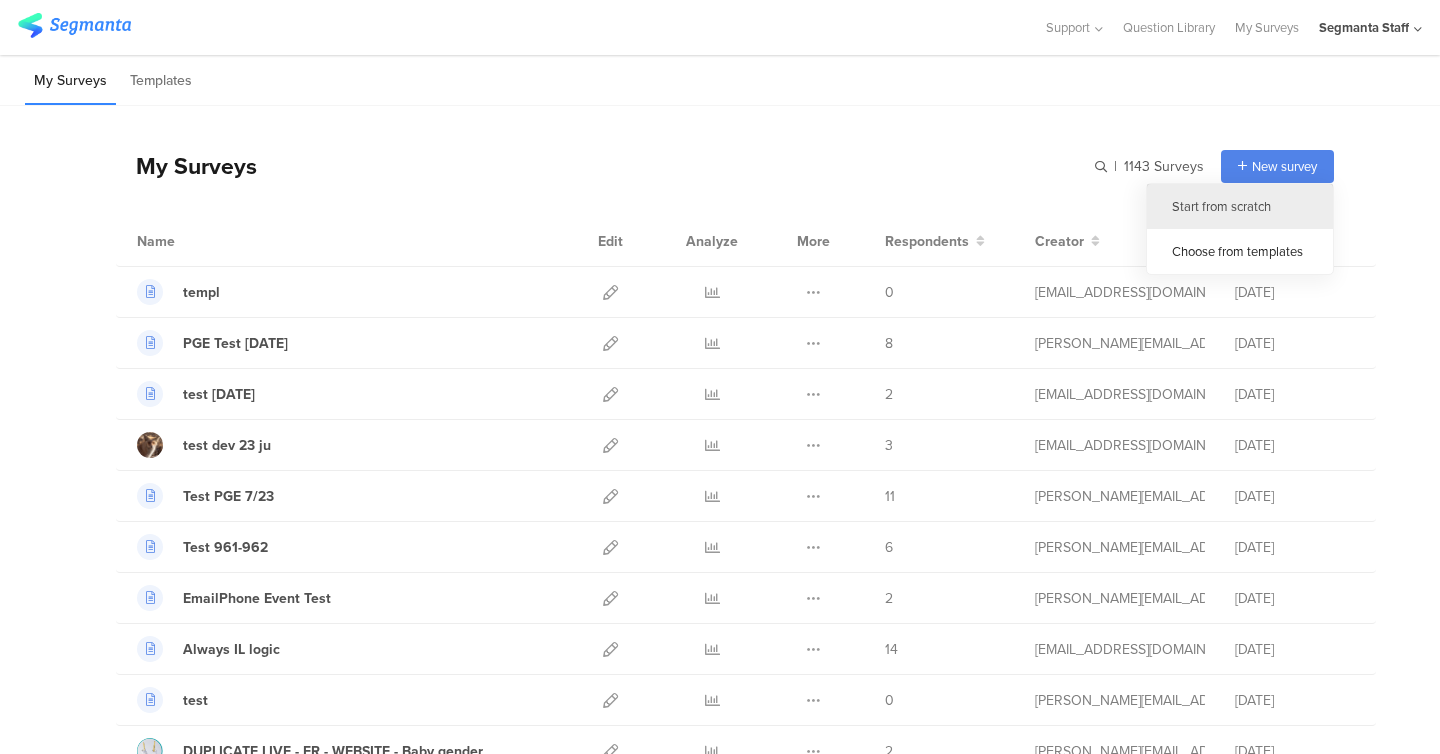 click on "Start from scratch" 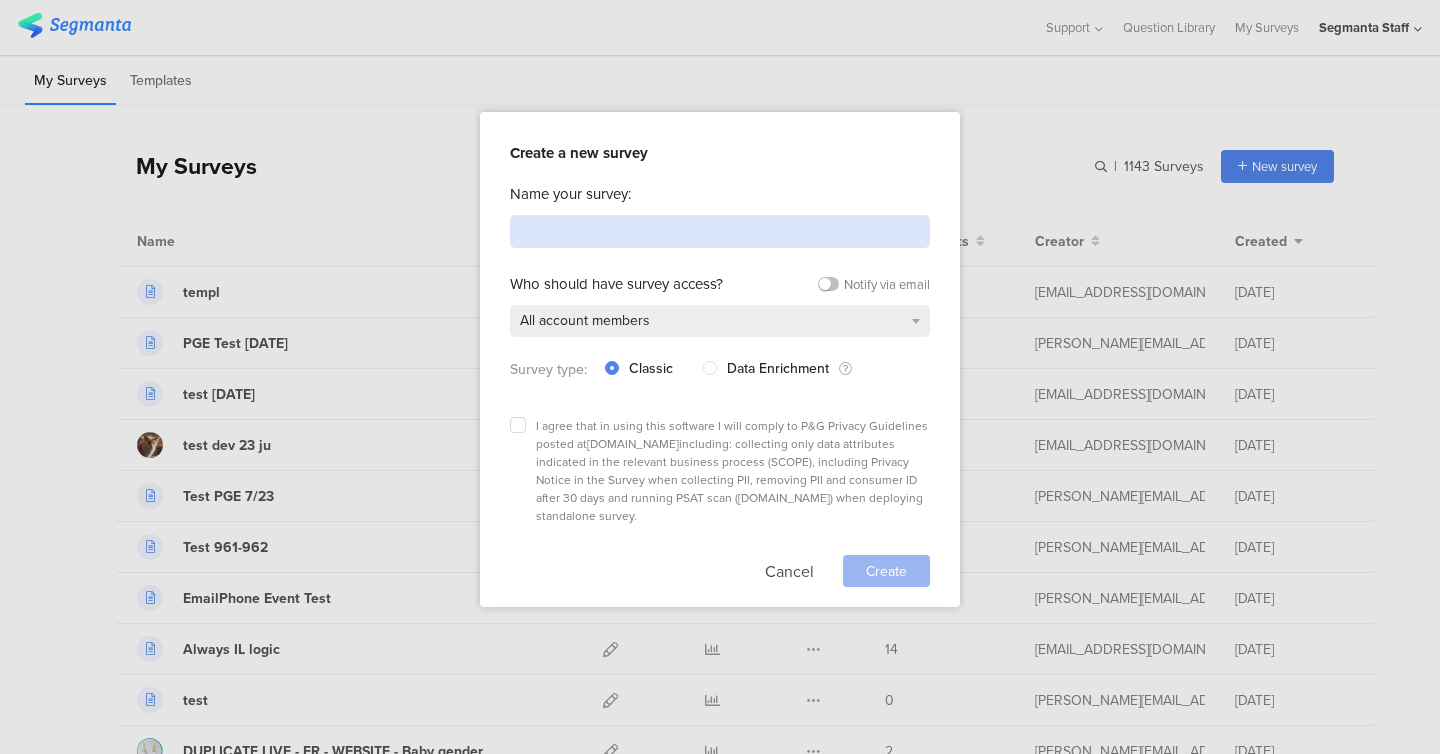click at bounding box center [720, 231] 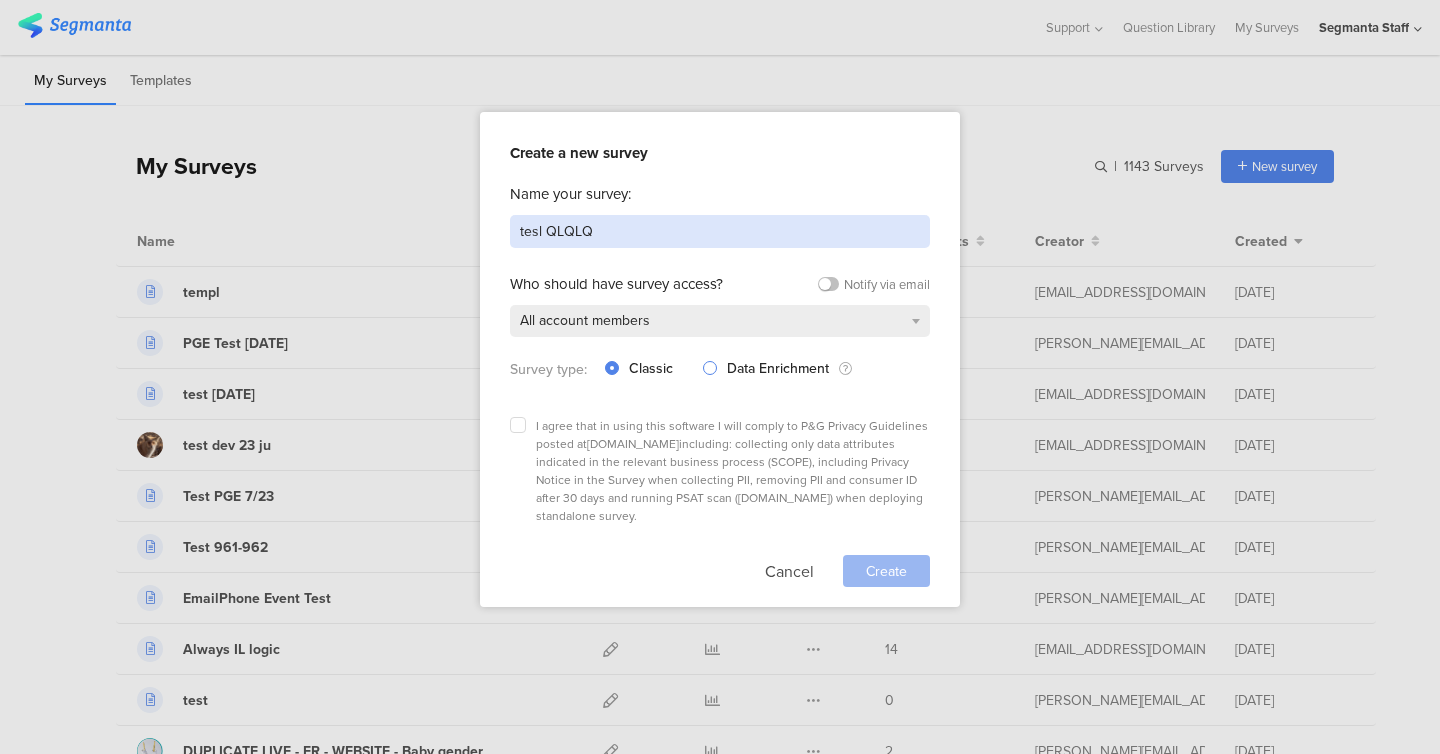 type on "tesl QLQLQ" 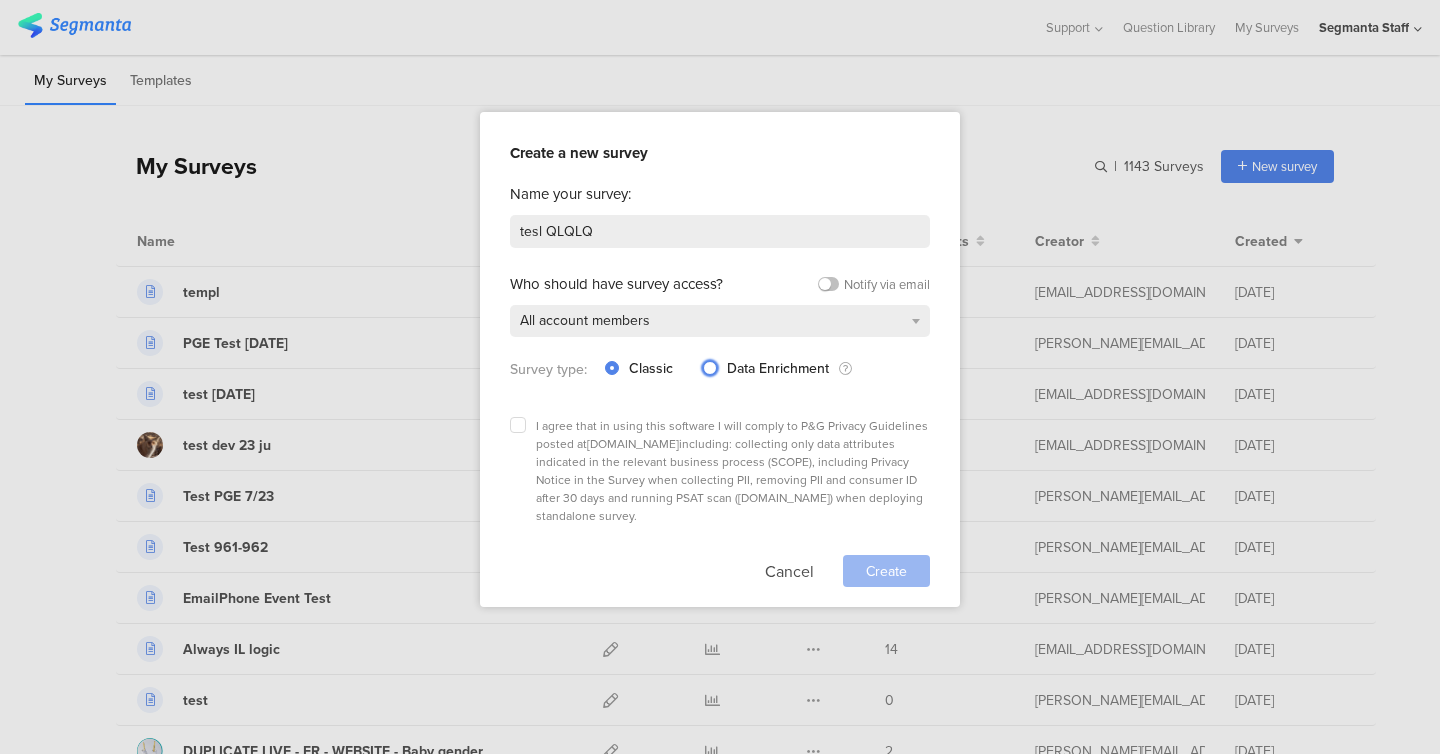 click at bounding box center [710, 368] 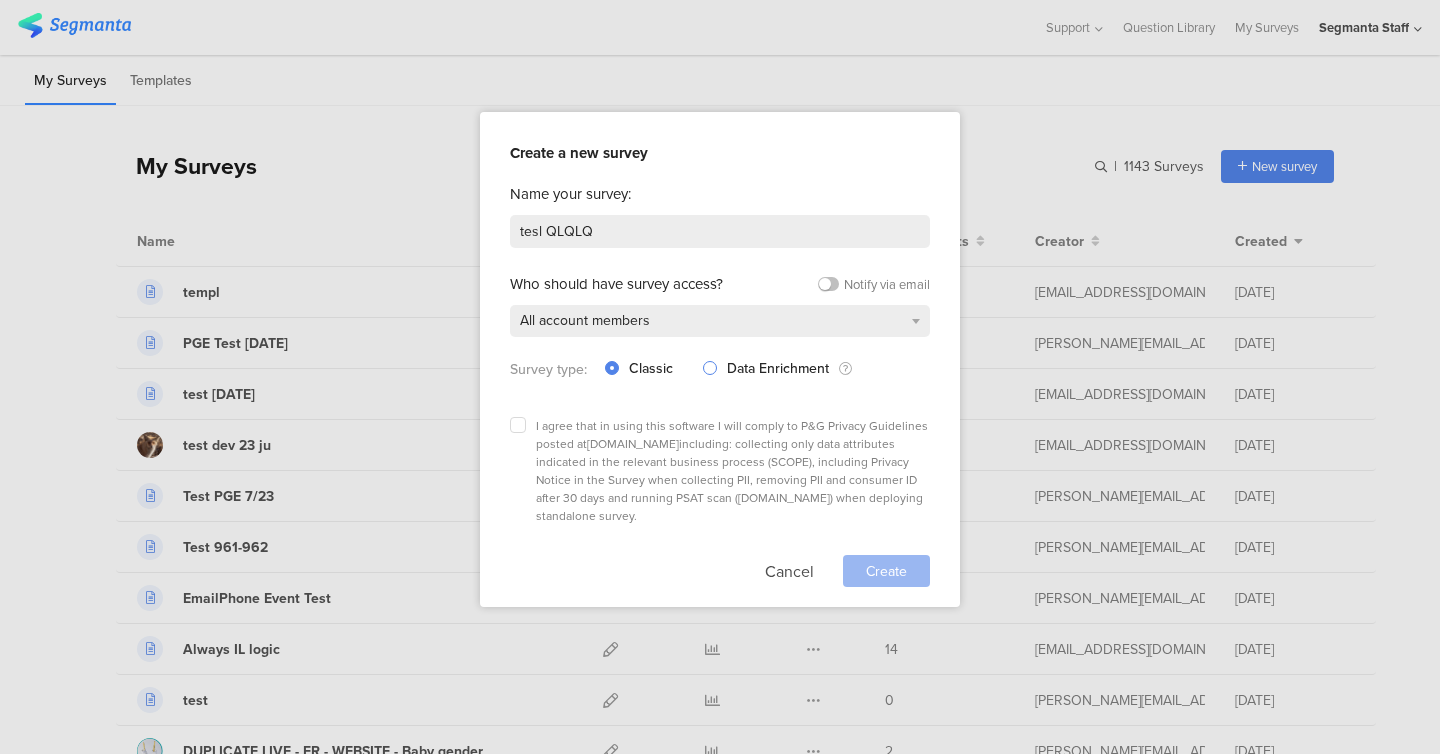 click on "Data Enrichment" at bounding box center (710, 367) 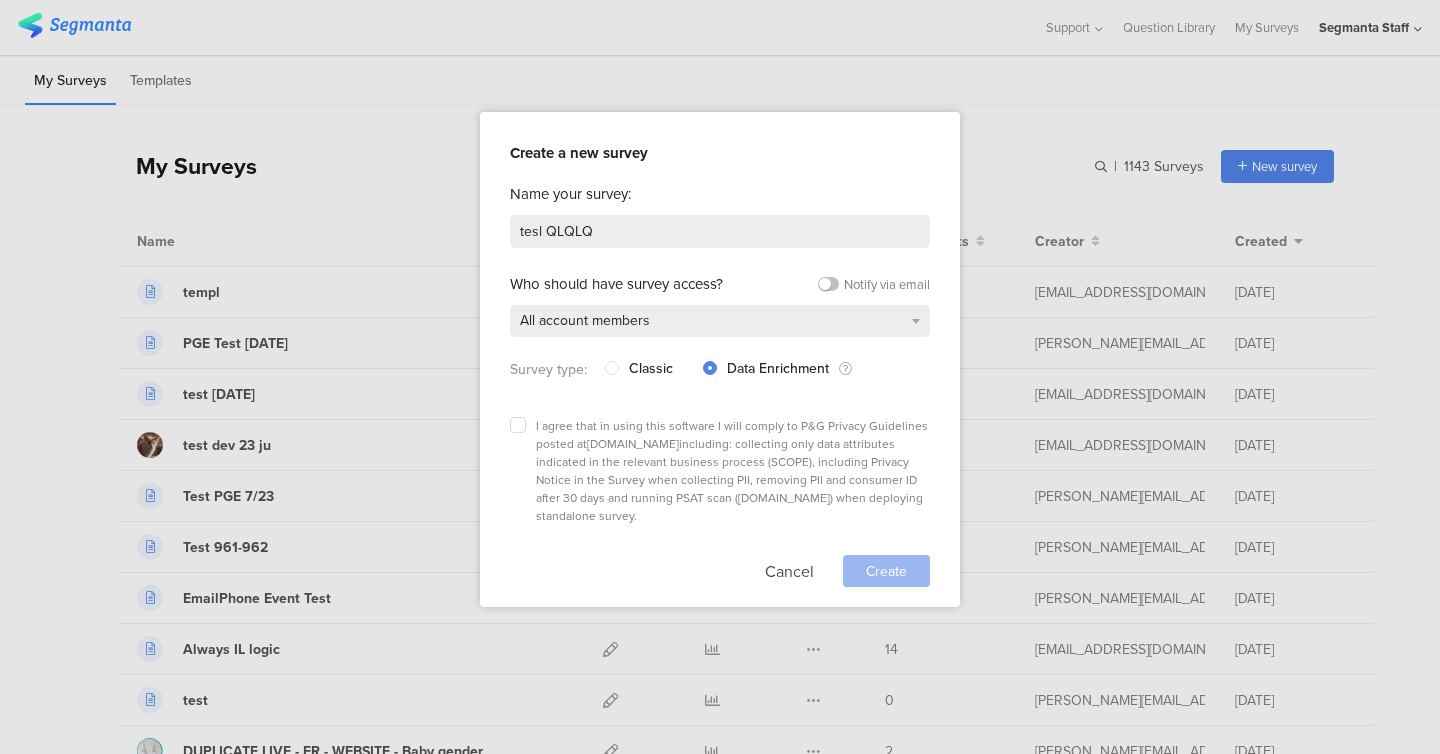 click on "I agree that in using this software I will comply to P&G Privacy Guidelines posted at  privacy.pg.com  including: collecting only data attributes indicated in the relevant business process (SCOPE), including Privacy Notice in the Survey when collecting PII, removing PII and consumer ID after 30 days and running PSAT scan ( psat.pg.com ) when deploying standalone survey.
Cancel
Create" at bounding box center (720, 497) 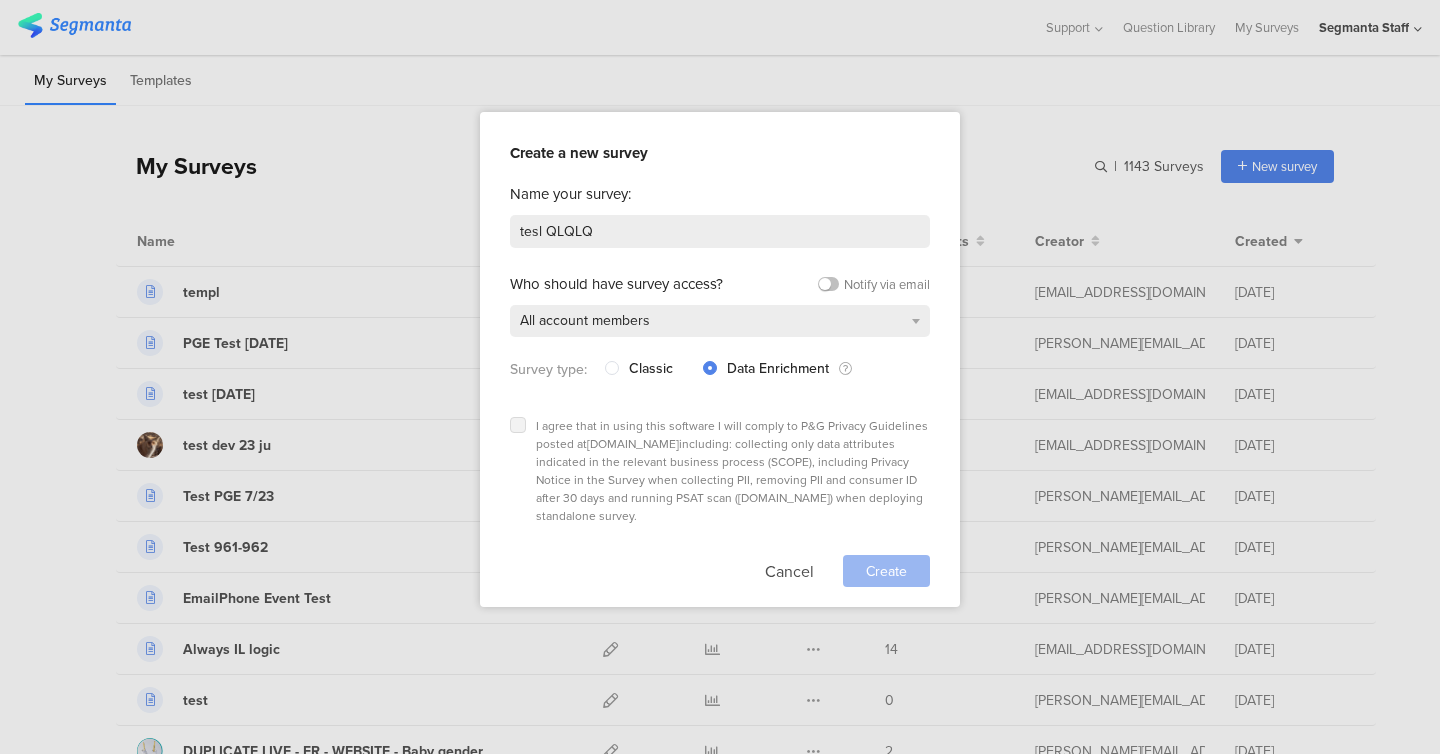 click at bounding box center (518, 425) 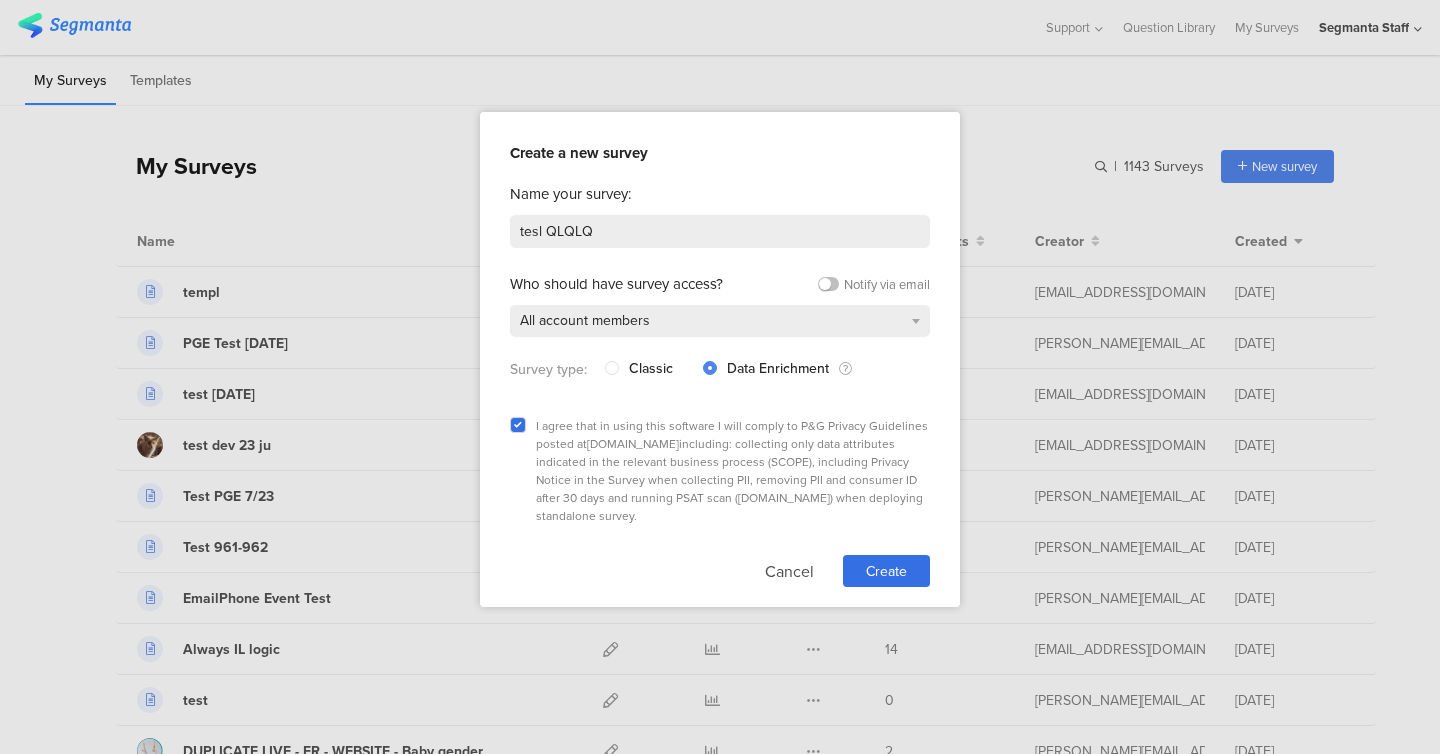 click on "Create a new survey
Name your survey:
tesl QLQLQ
Who should have survey access?
Notify via email
All account members
Survey type:   Classic   Data Enrichment
I agree that in using this software I will comply to P&G Privacy Guidelines posted at  privacy.pg.com  including: collecting only data attributes indicated in the relevant business process (SCOPE), including Privacy Notice in the Survey when collecting PII, removing PII and consumer ID after 30 days and running PSAT scan ( psat.pg.com ) when deploying standalone survey.
Cancel" at bounding box center (720, 359) 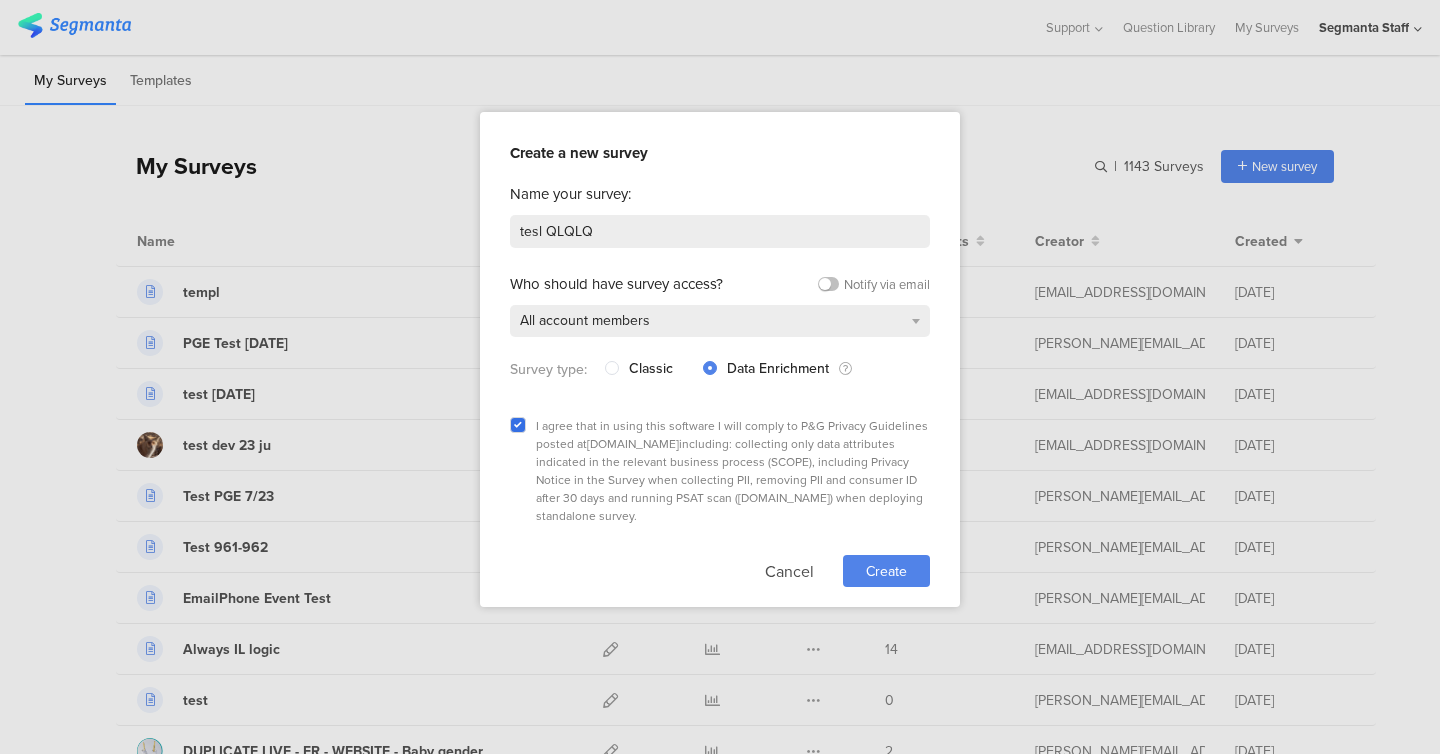 click on "Create" at bounding box center [886, 571] 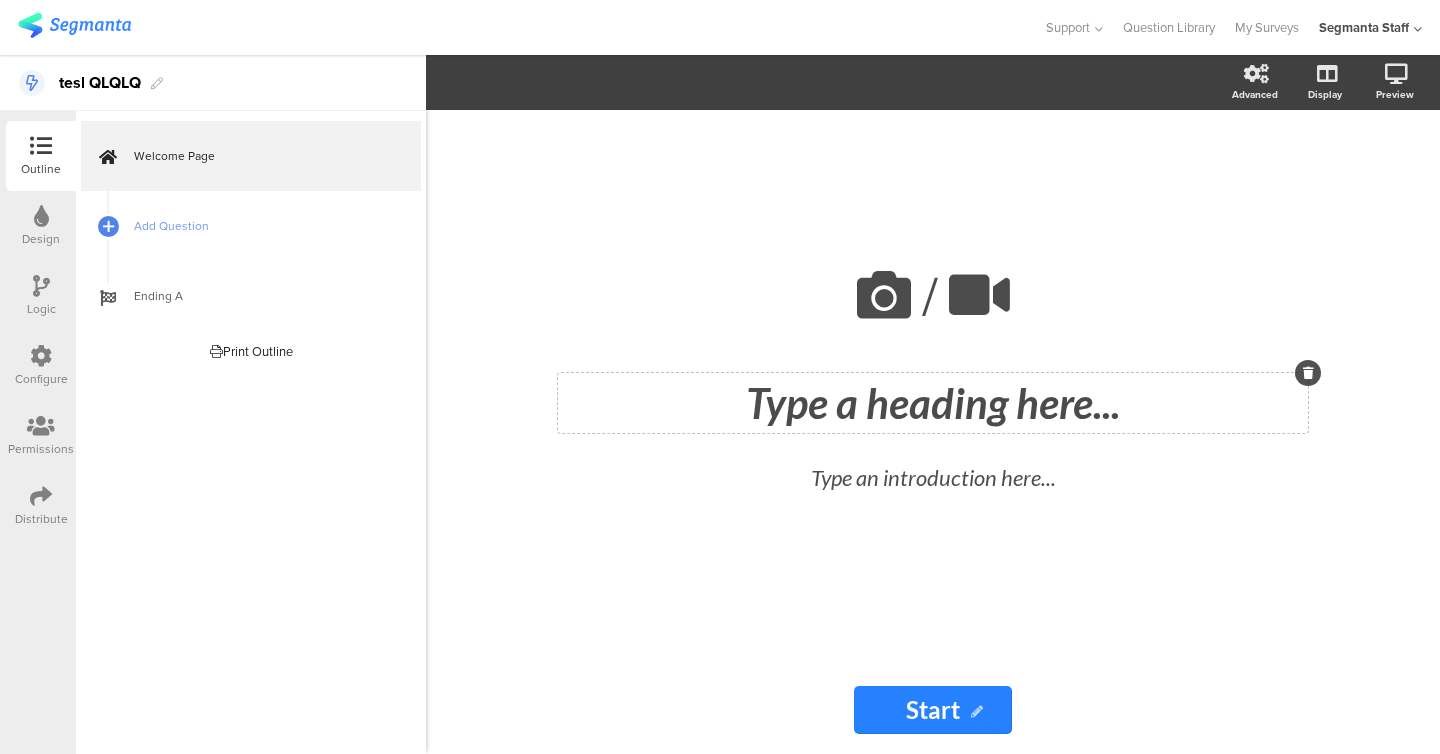 click on "Type a heading here..." 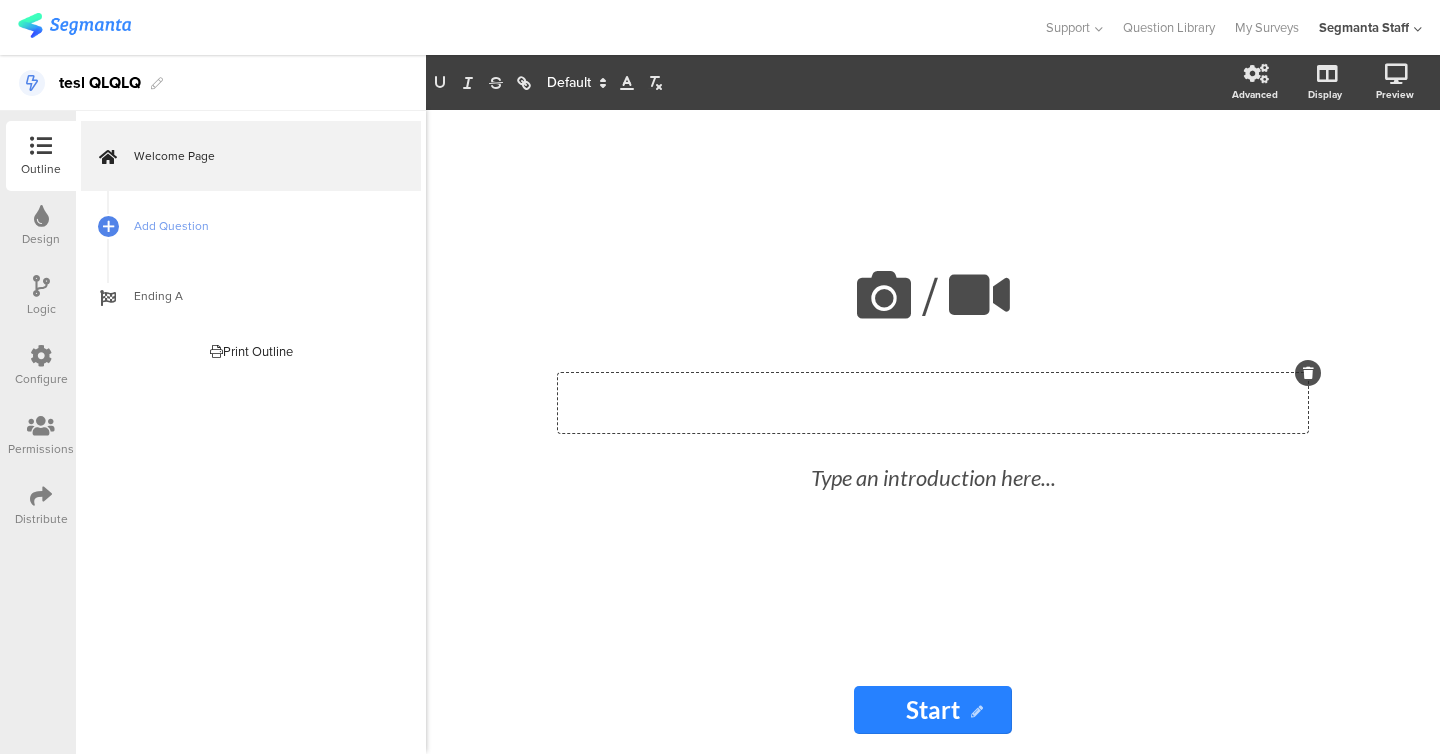 type 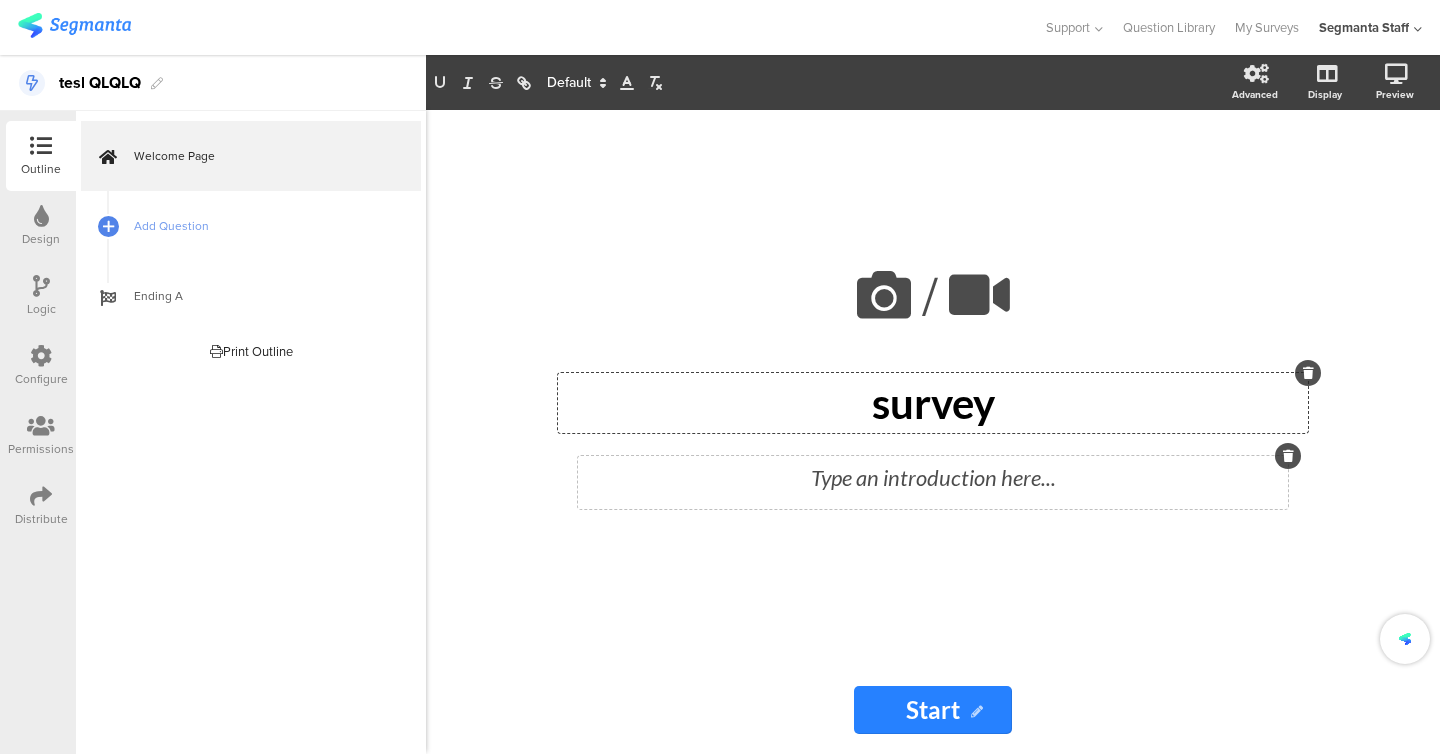 click on "Type an introduction here..." 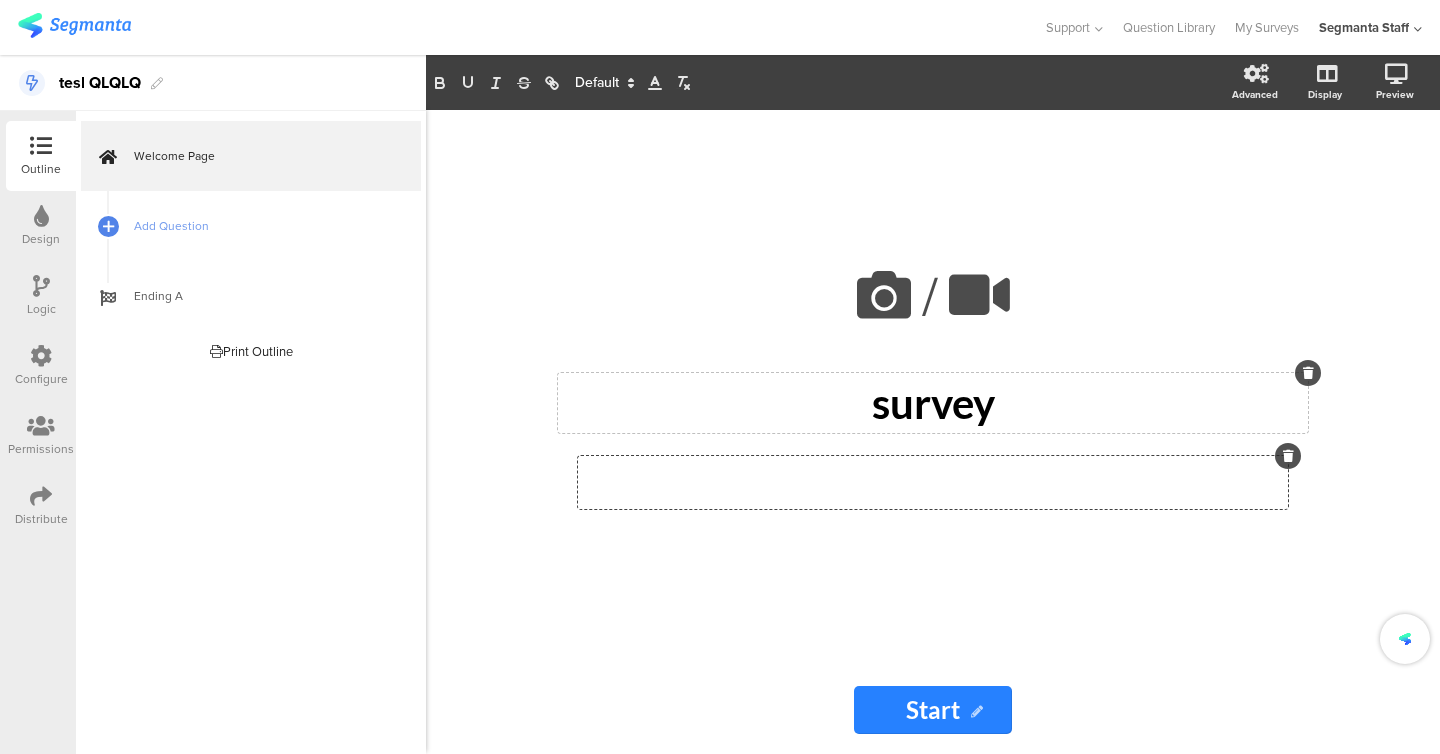 type 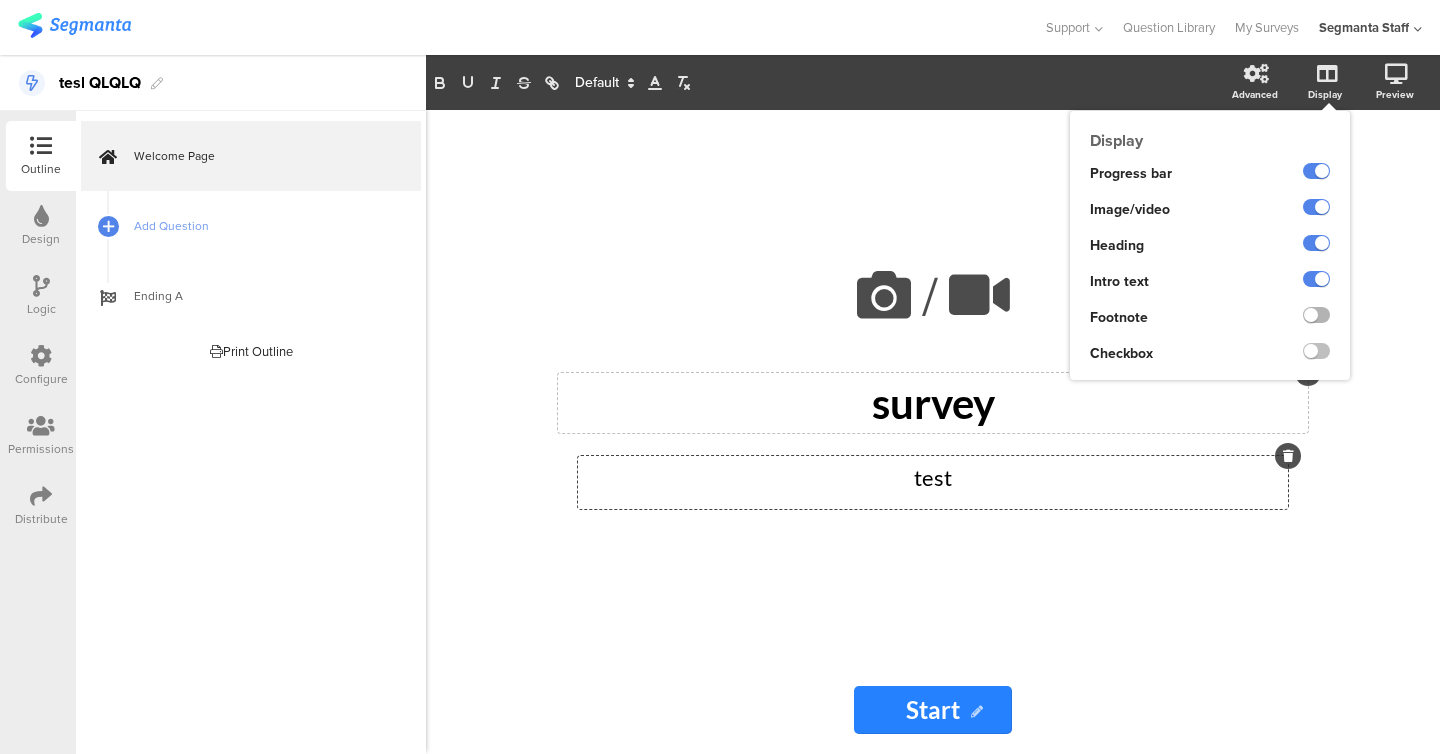 click 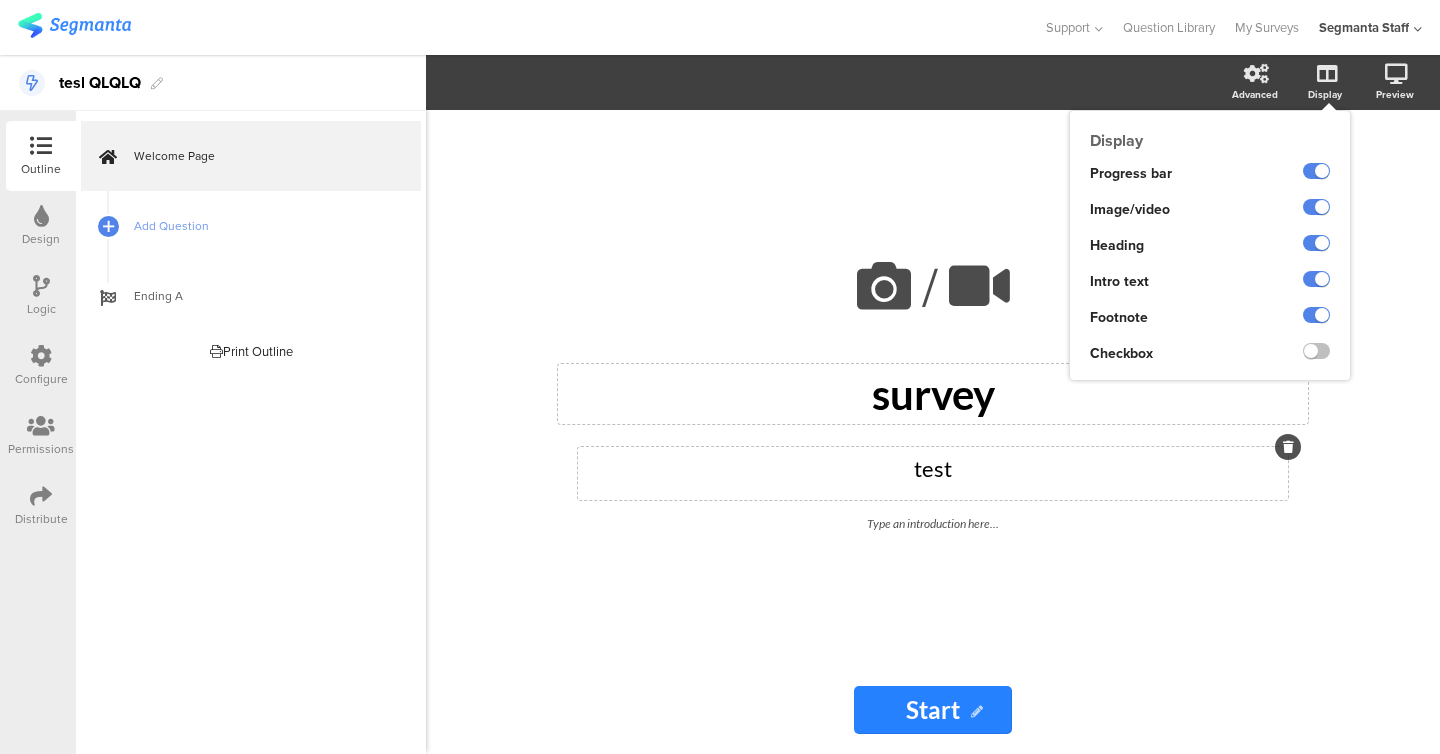 click 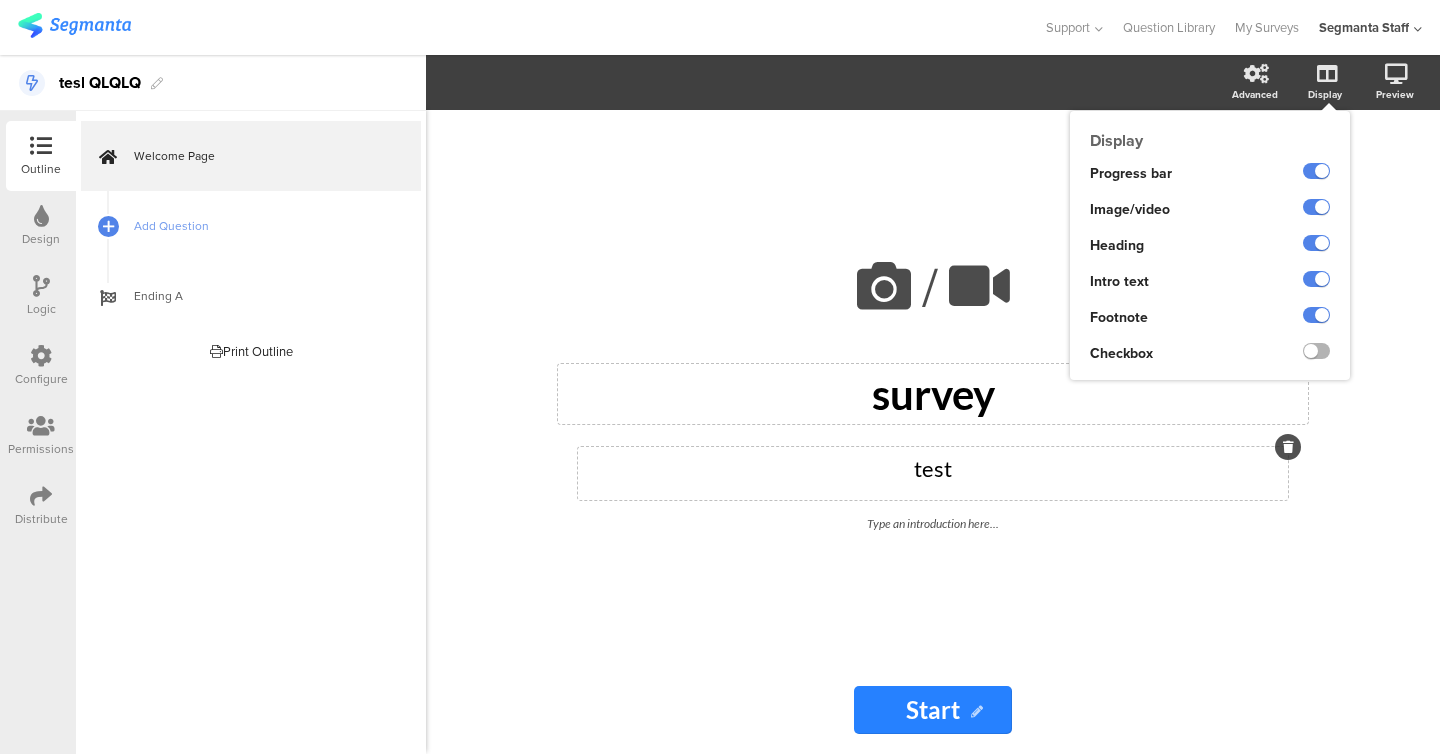 click 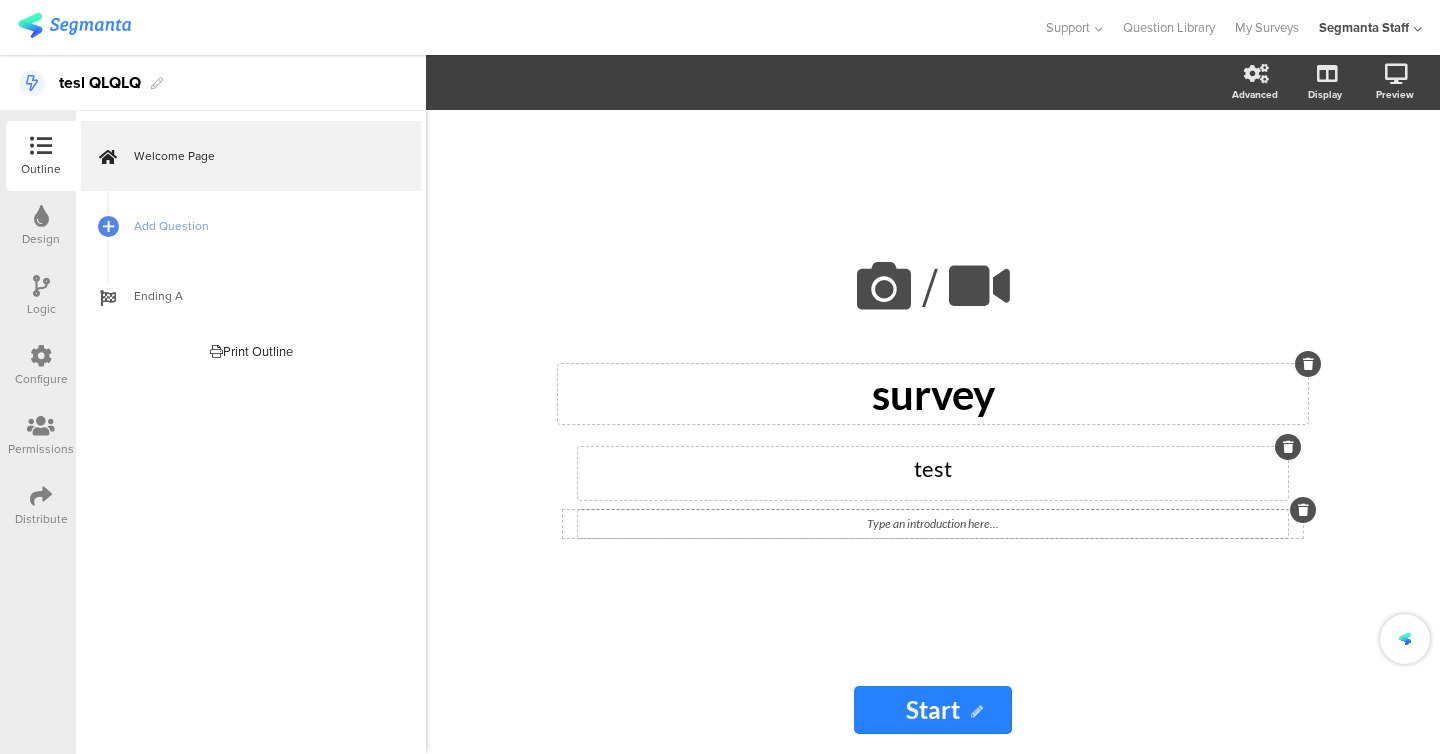 click on "Type an introduction here..." 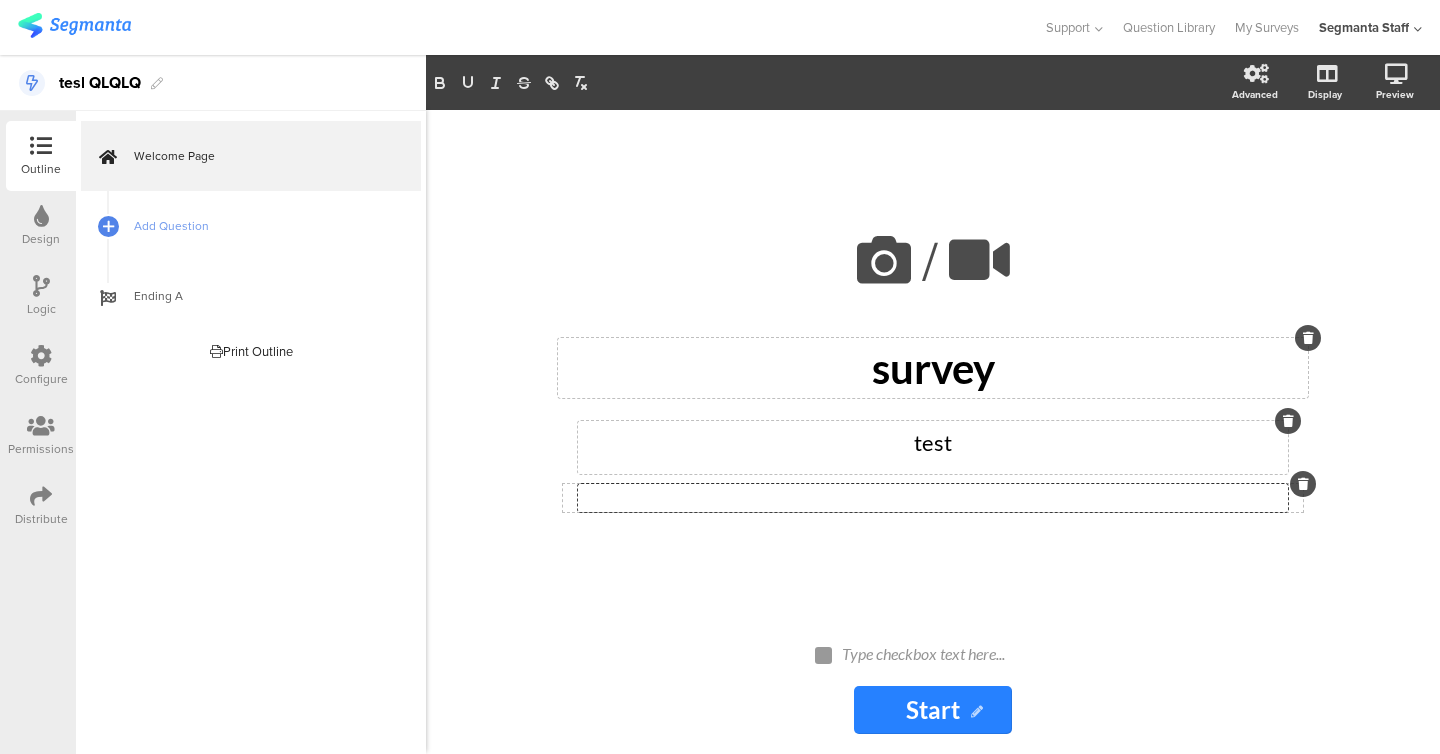 type 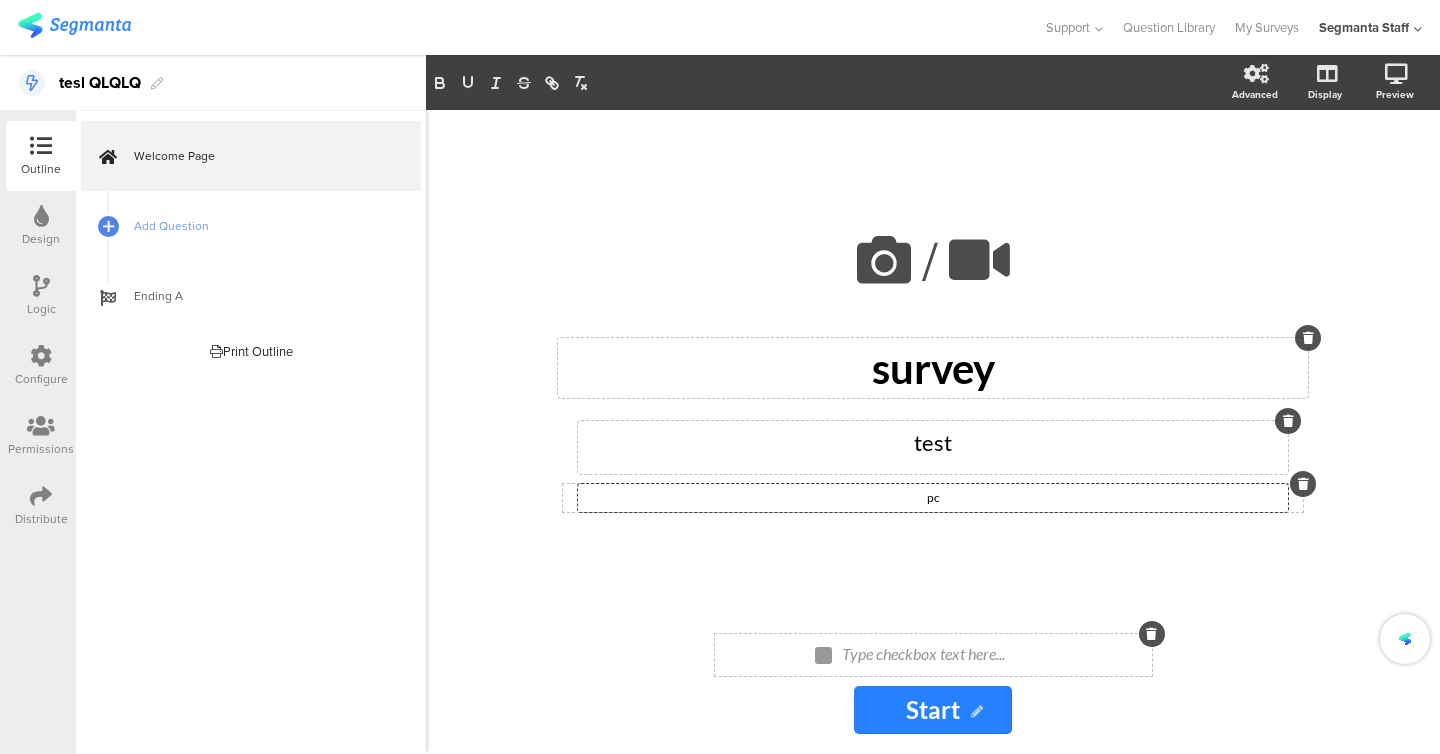 click on "Type checkbox text here..." 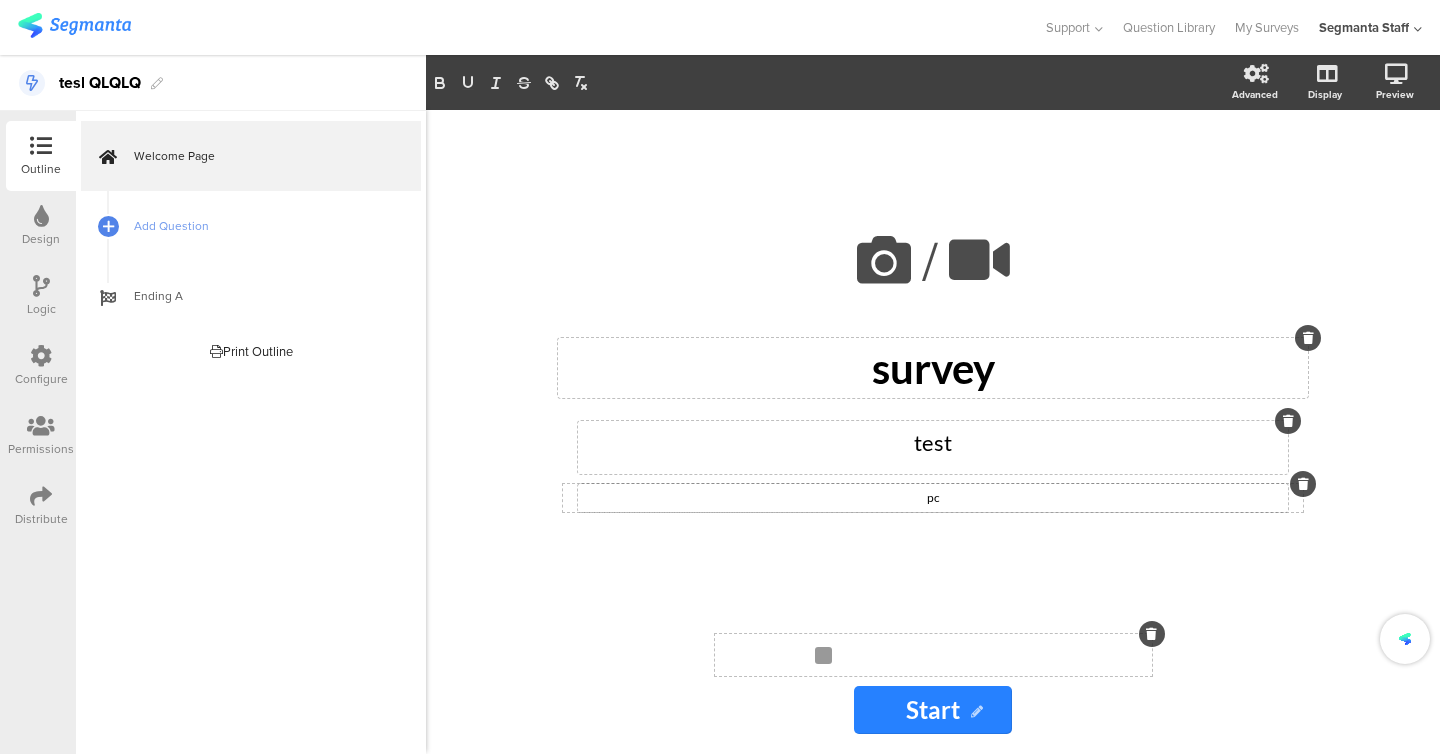 type 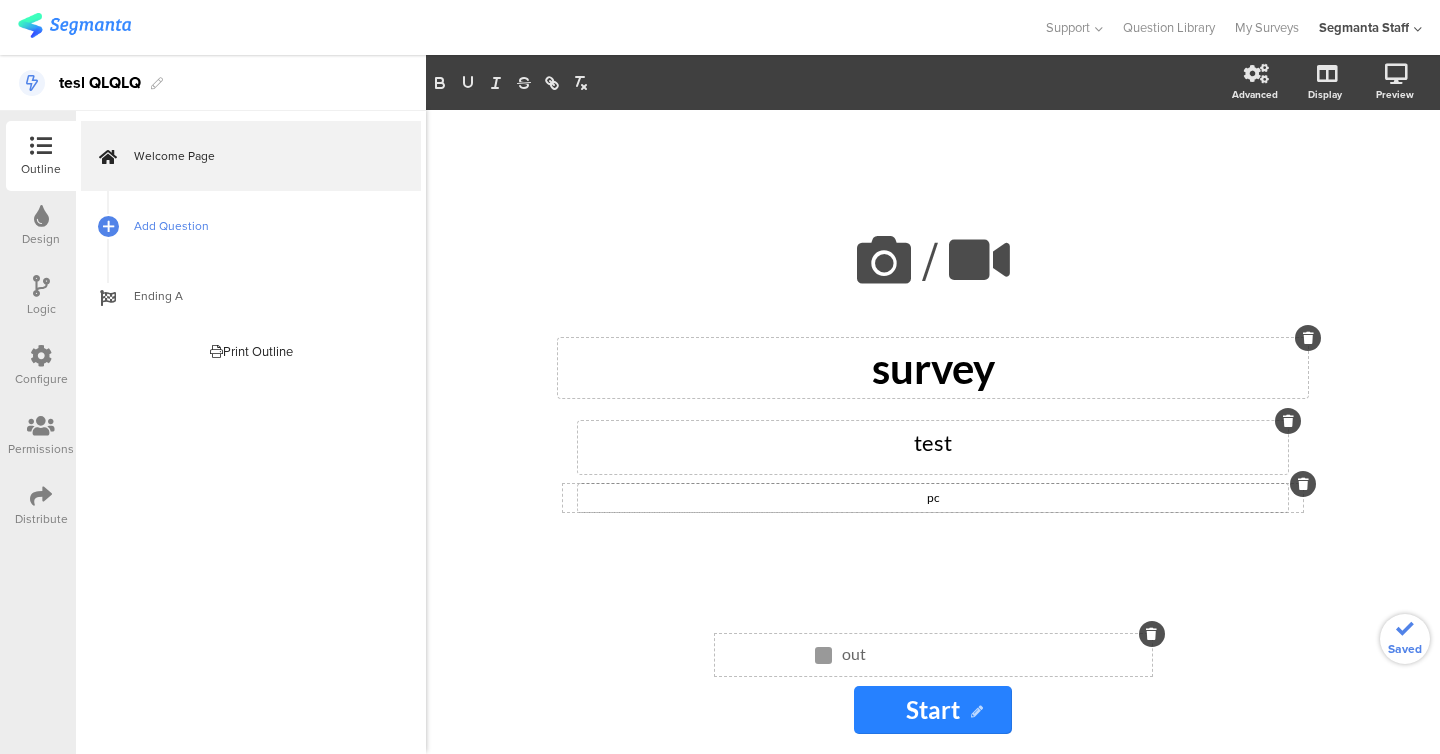 click on "Add Question" at bounding box center [251, 226] 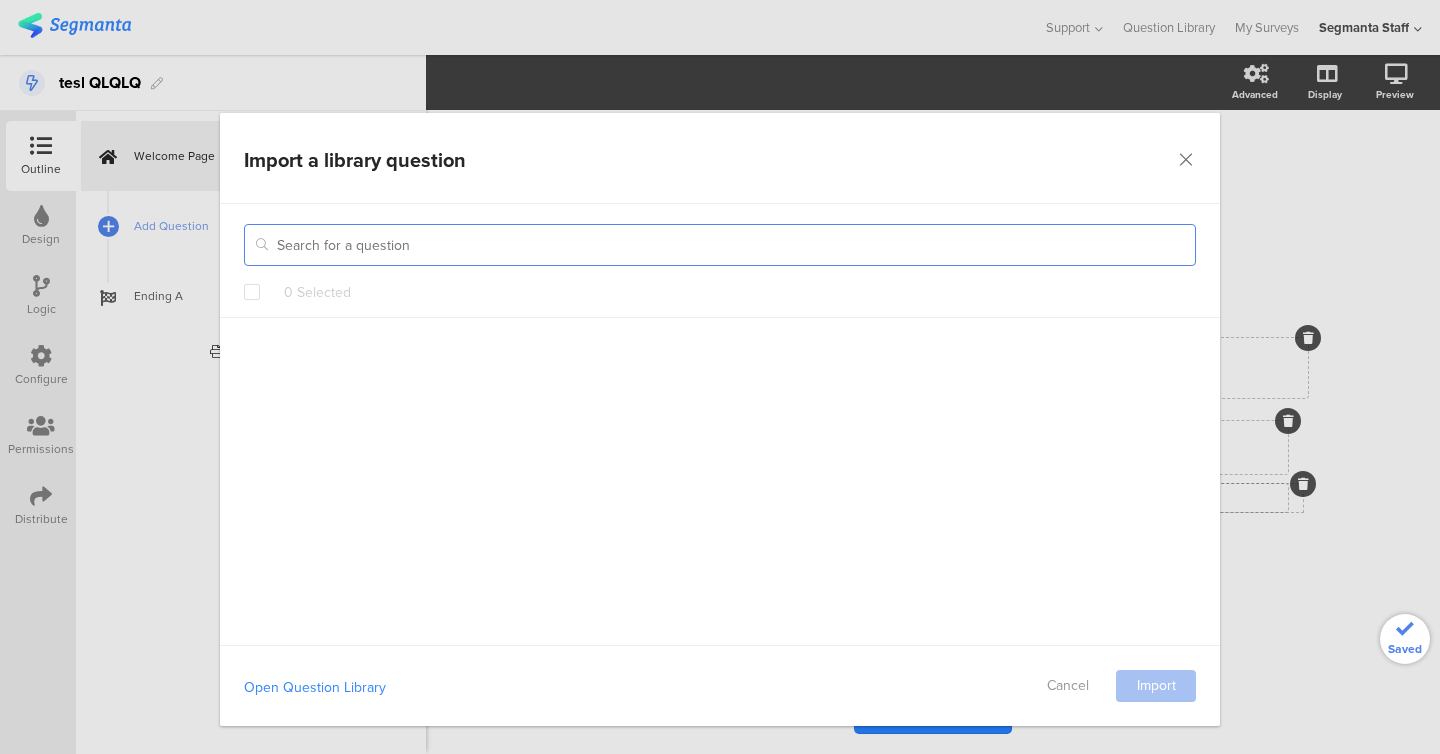 click at bounding box center [720, 245] 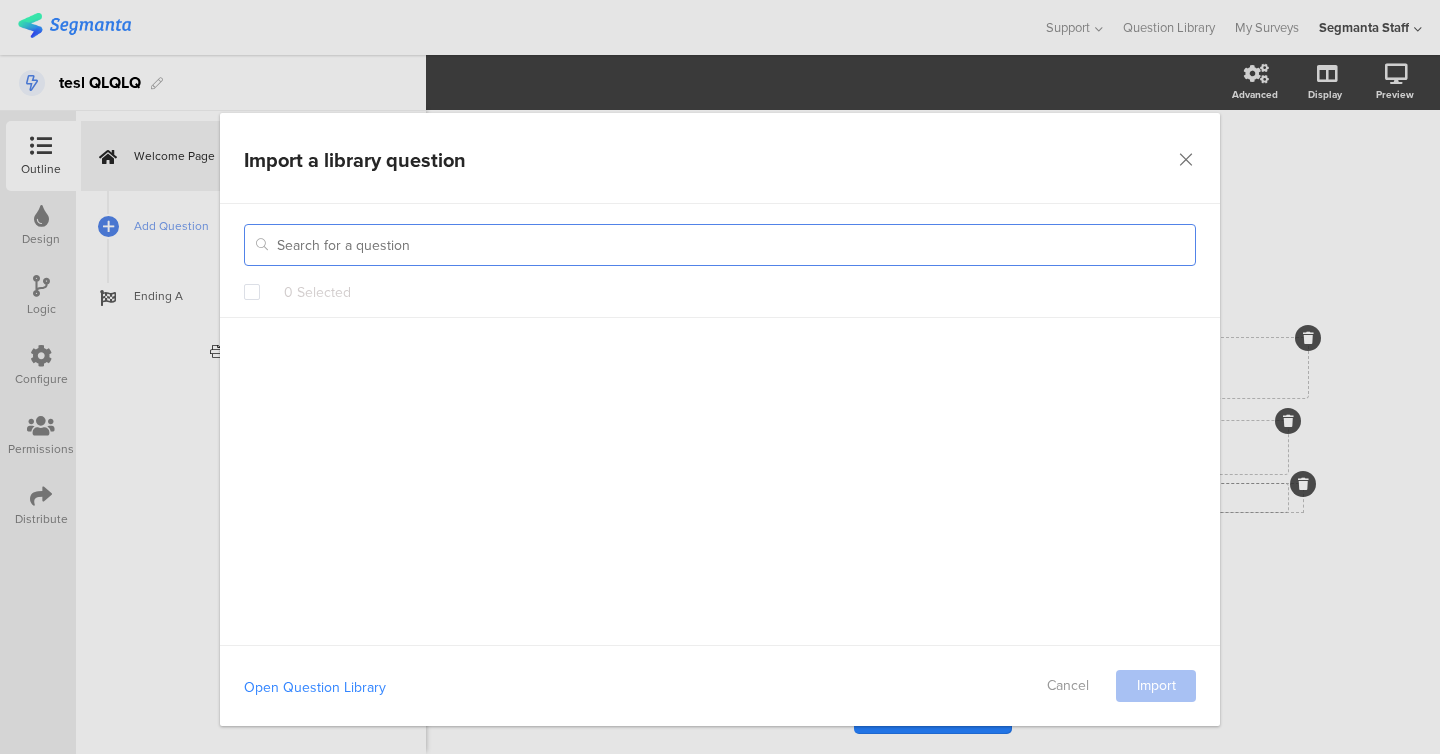 paste on "tesl QLQLQ" 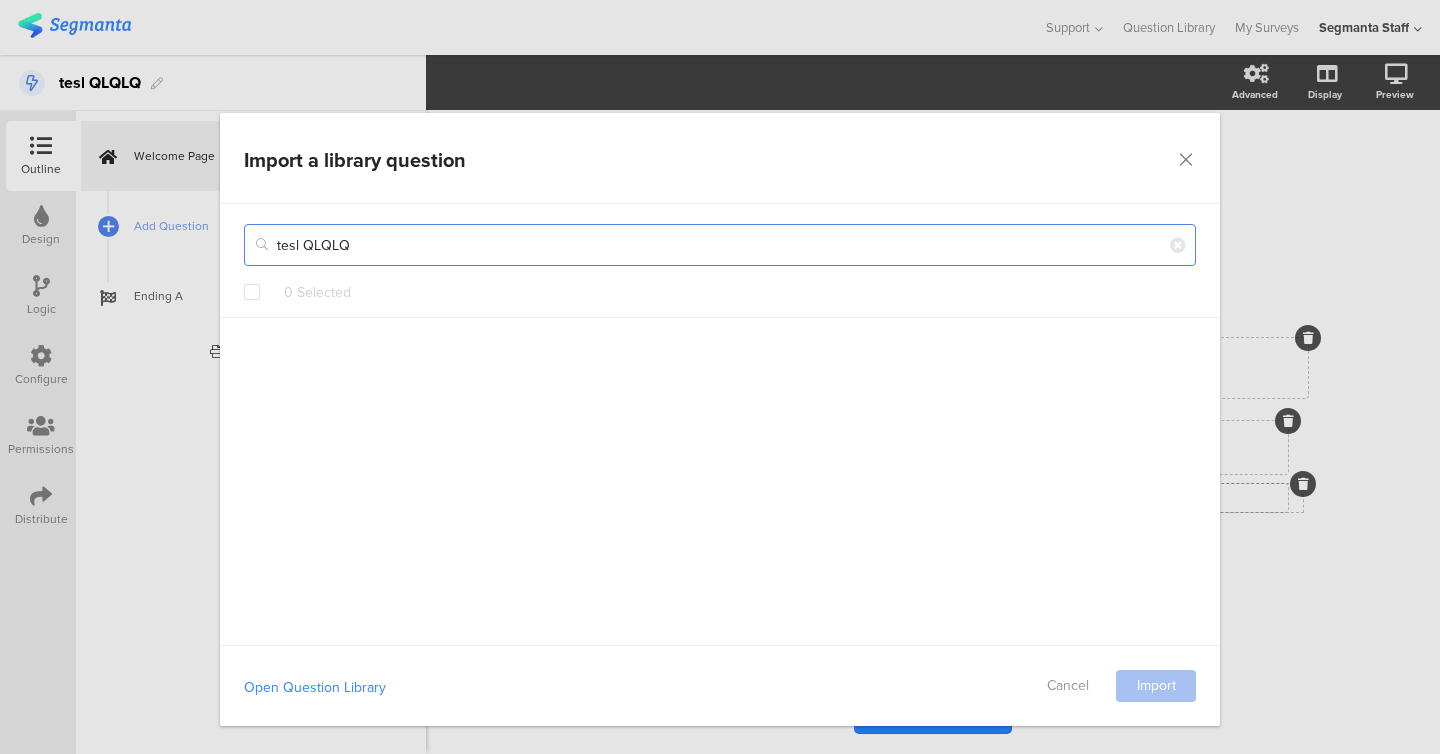 type on "tesl QLQLQ" 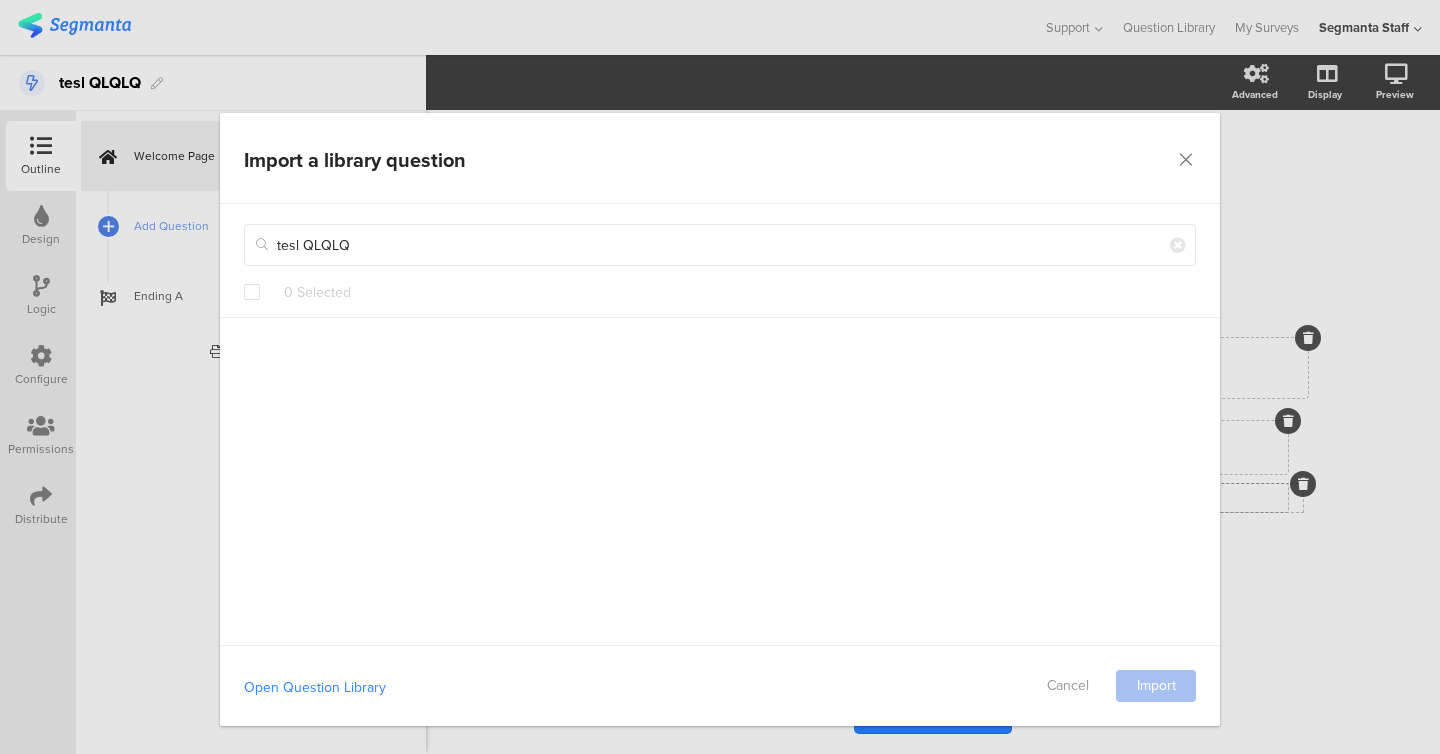 click at bounding box center (252, 292) 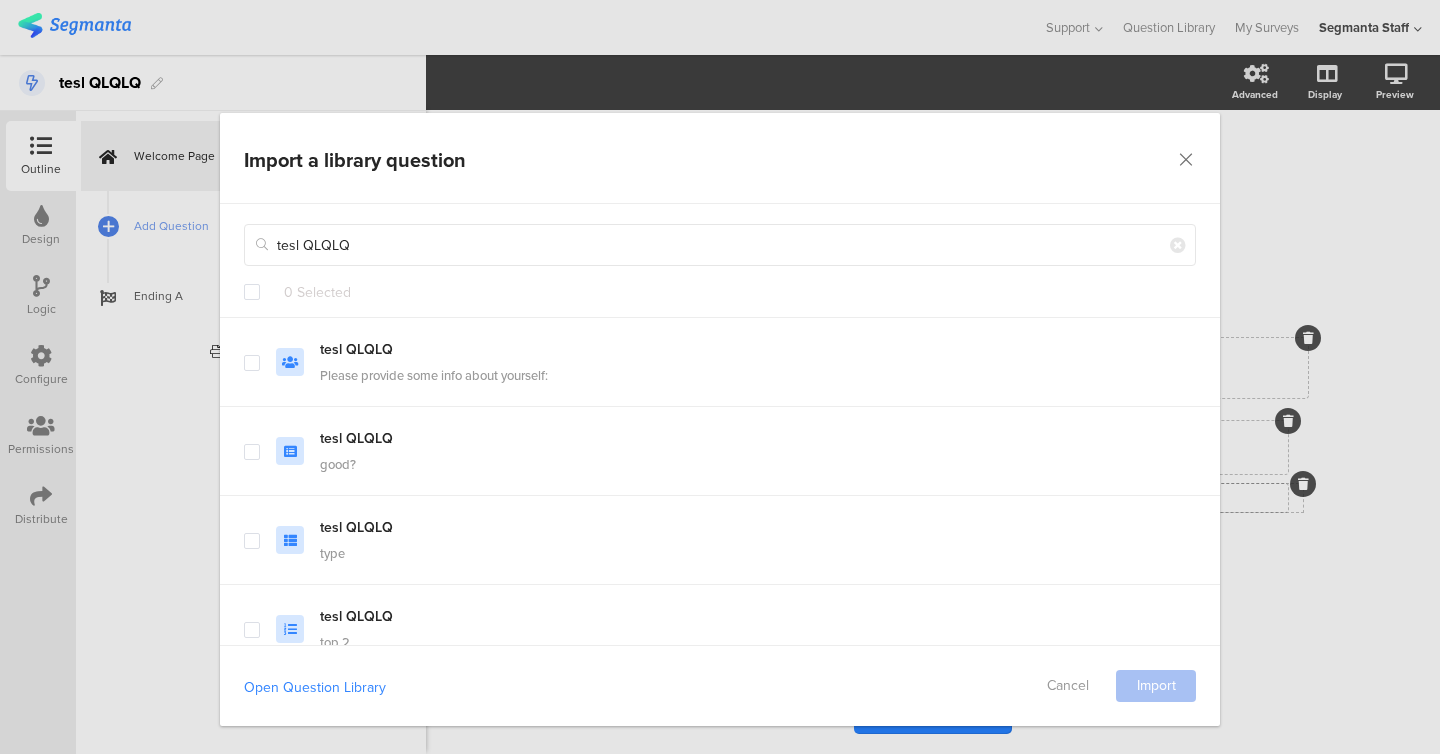 click at bounding box center (252, 292) 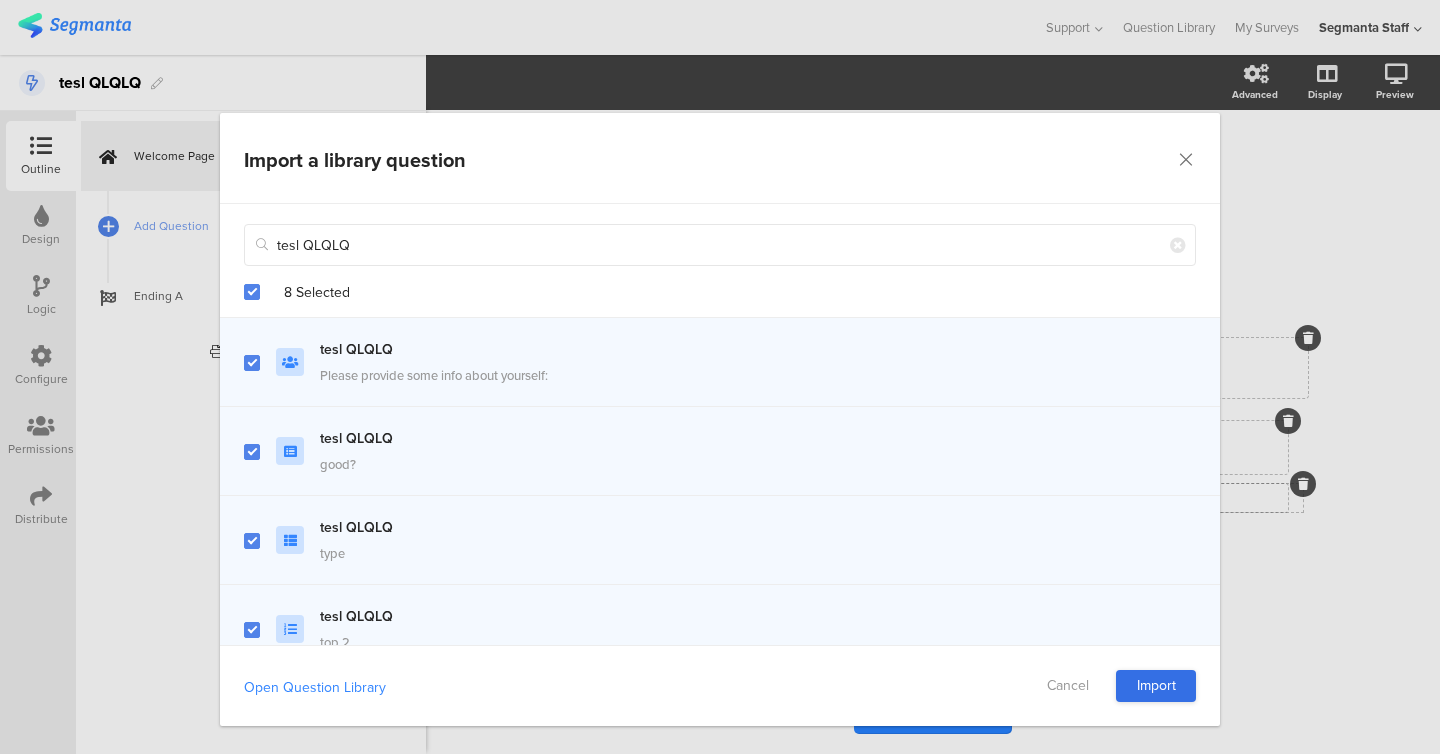 click on "Import" at bounding box center [1156, 686] 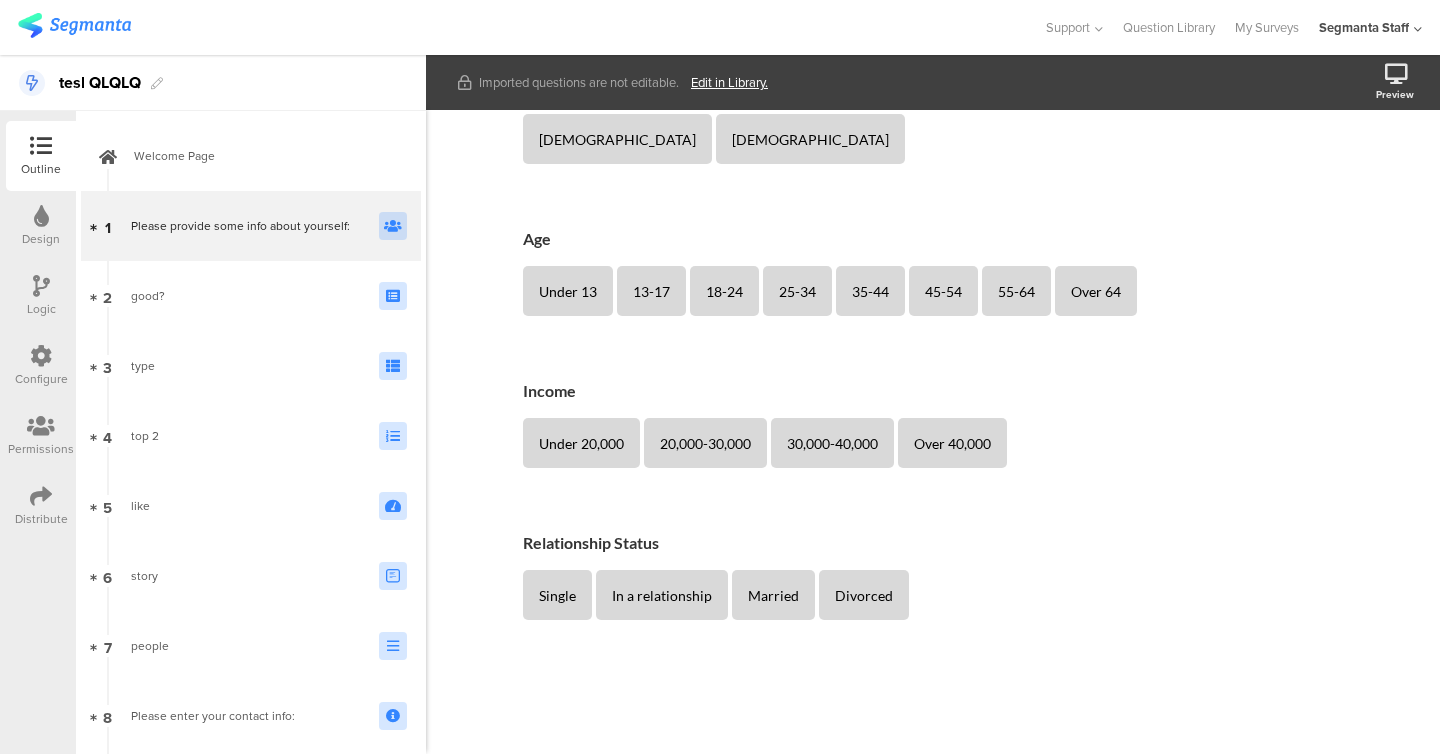 scroll, scrollTop: 0, scrollLeft: 0, axis: both 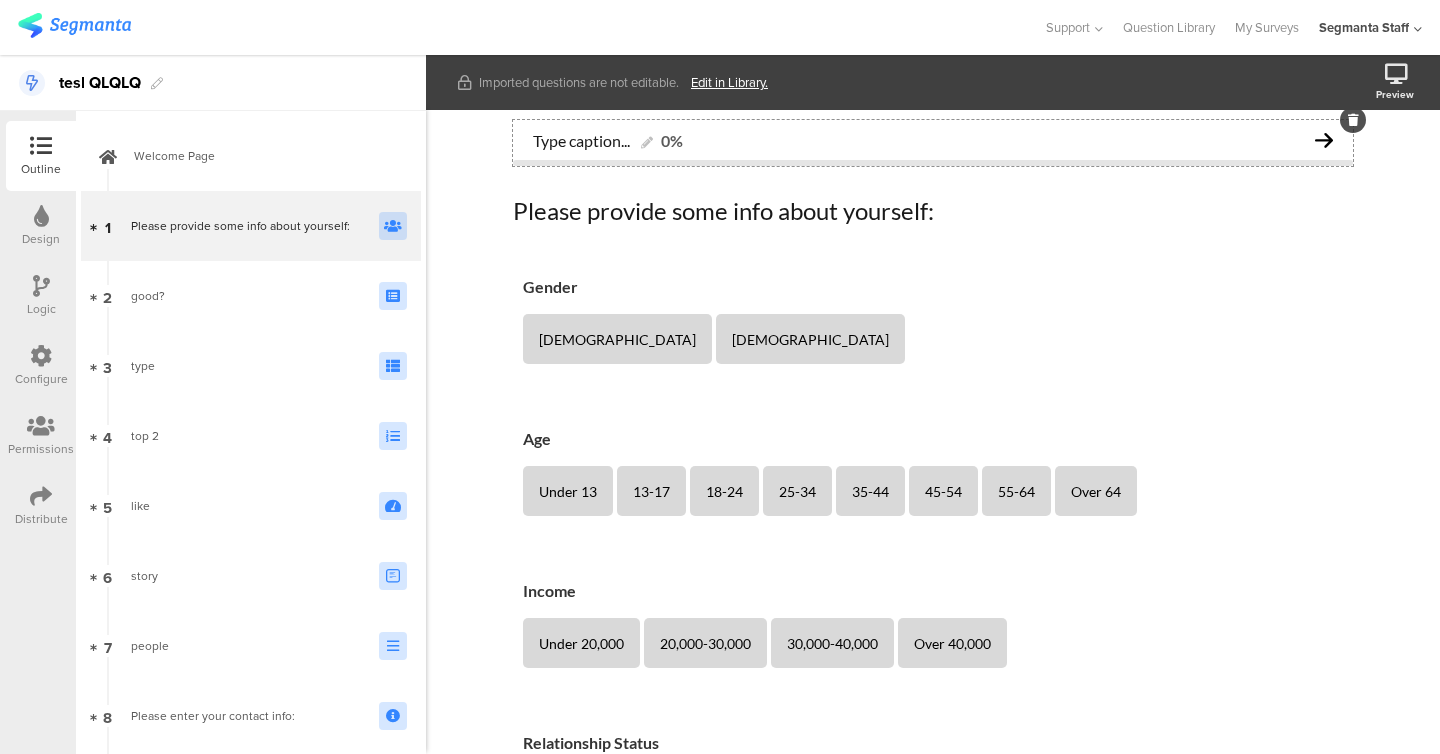 click on "Type caption...
0%" 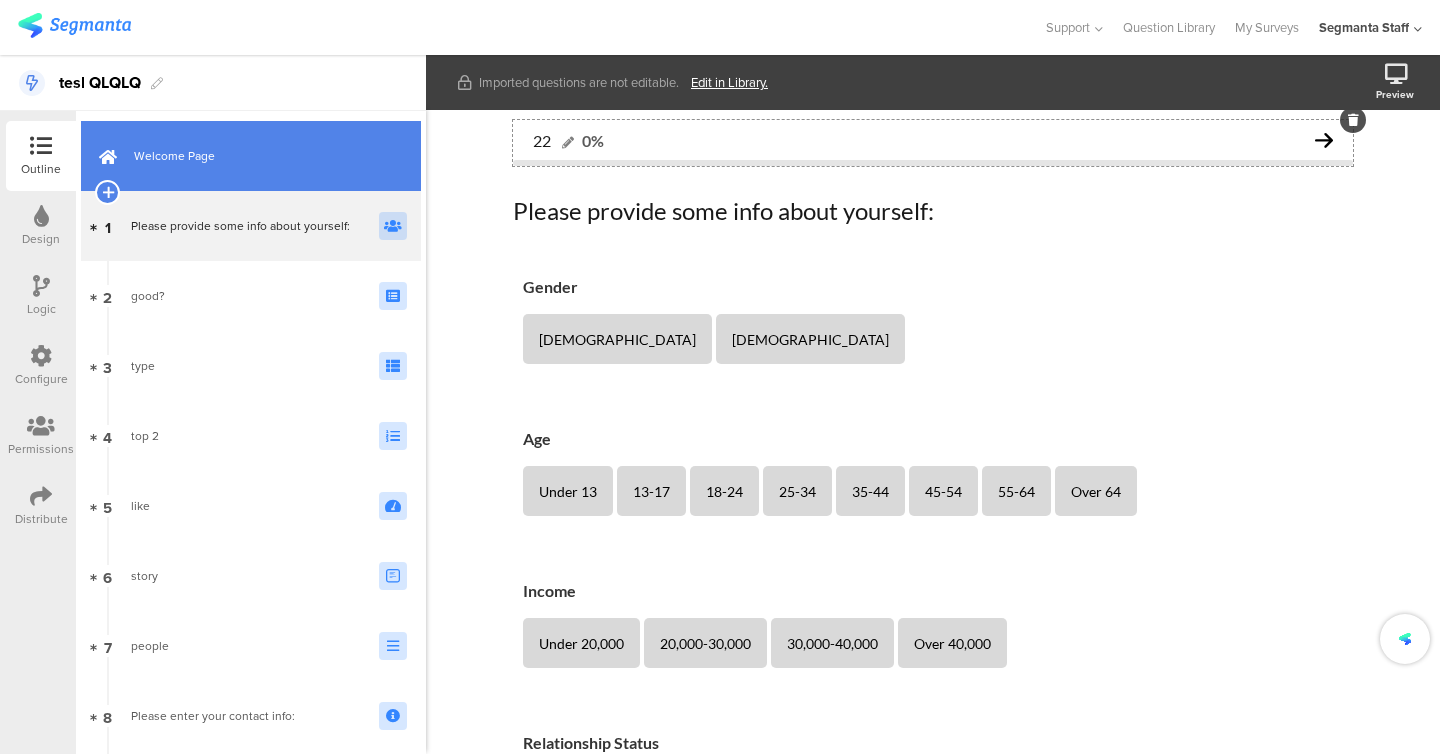 click on "Welcome Page" at bounding box center (251, 156) 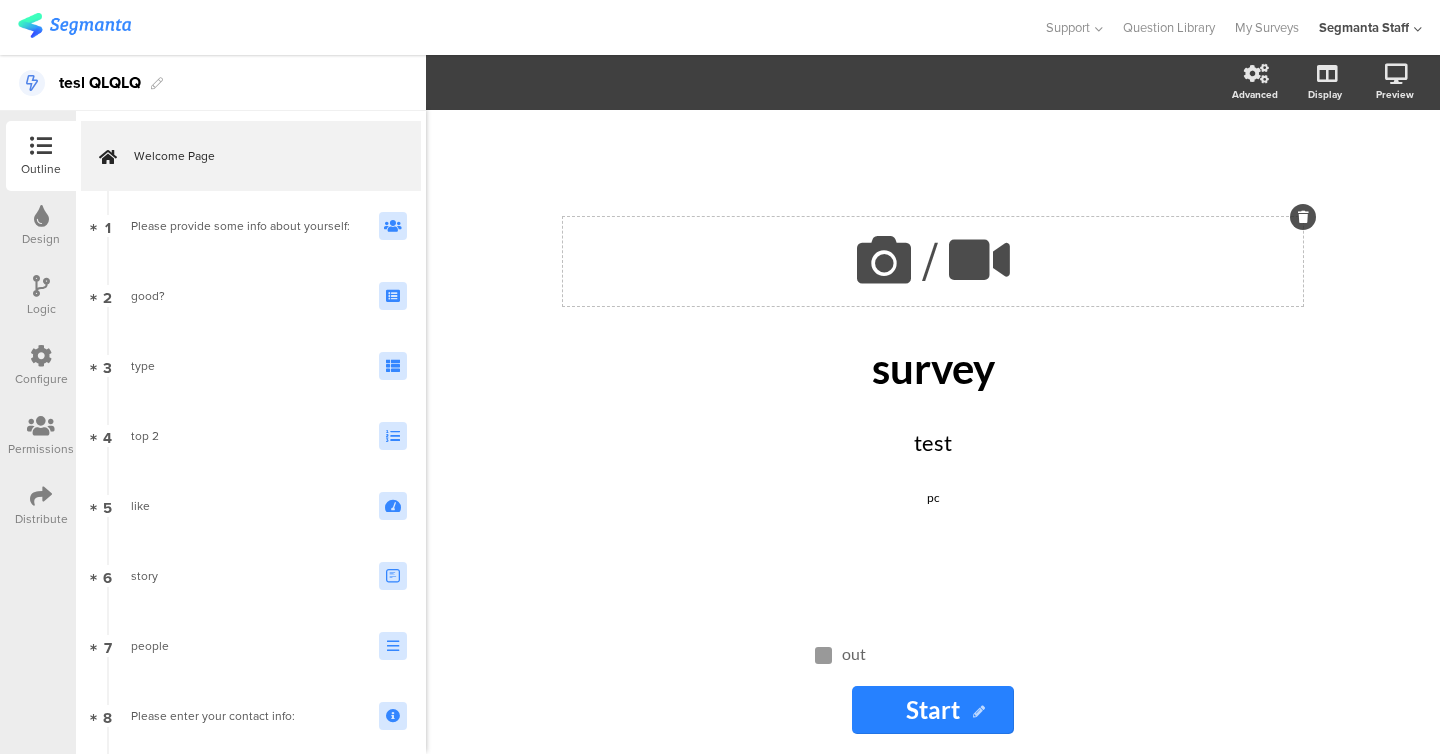 click 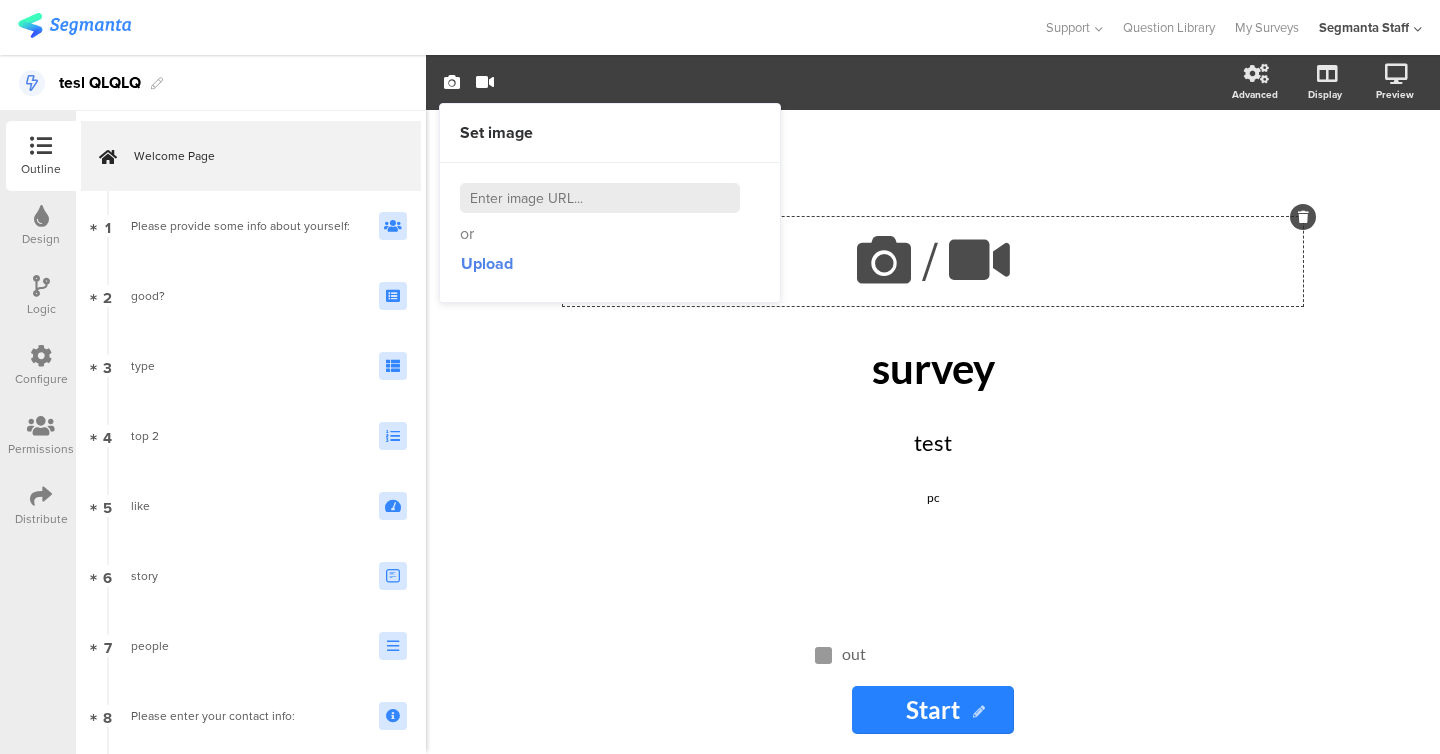 click on "or   Upload" at bounding box center [610, 232] 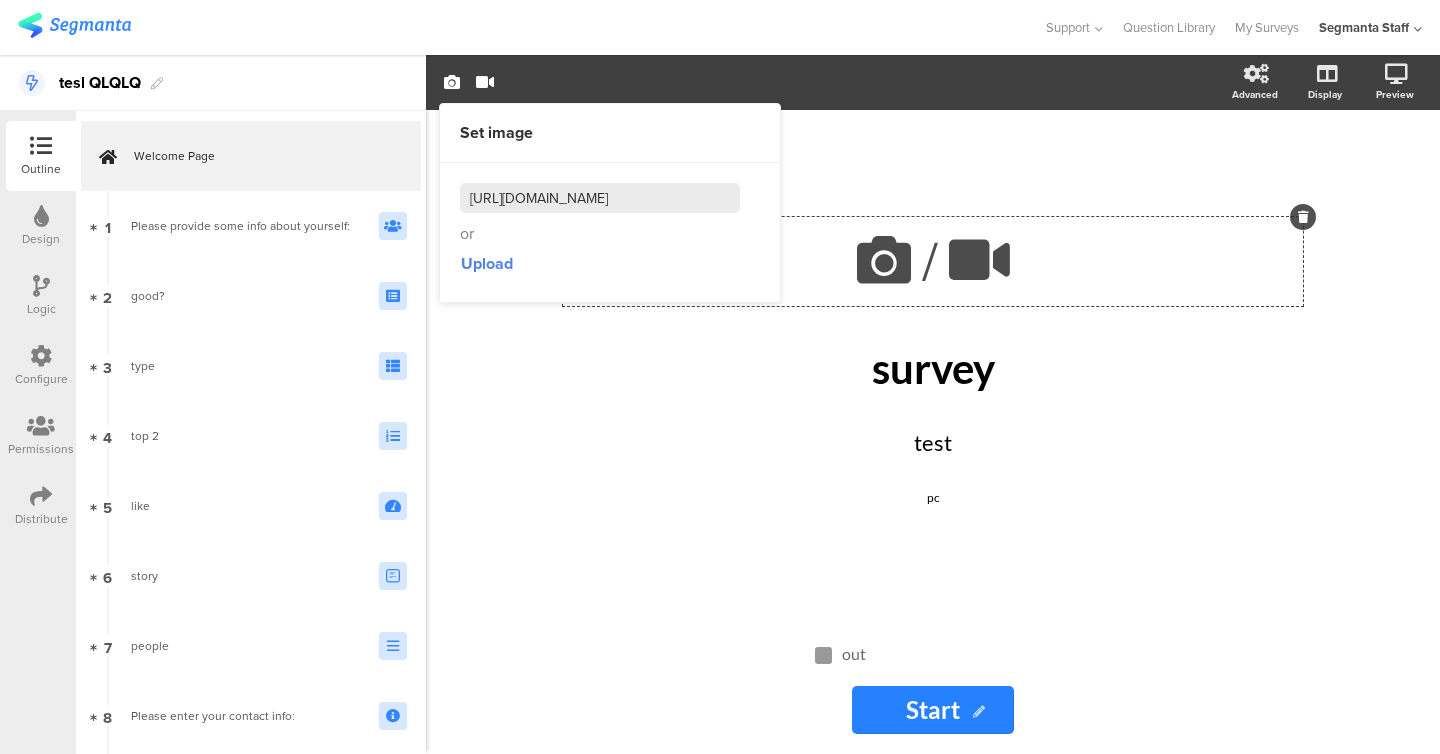 scroll, scrollTop: 0, scrollLeft: 196, axis: horizontal 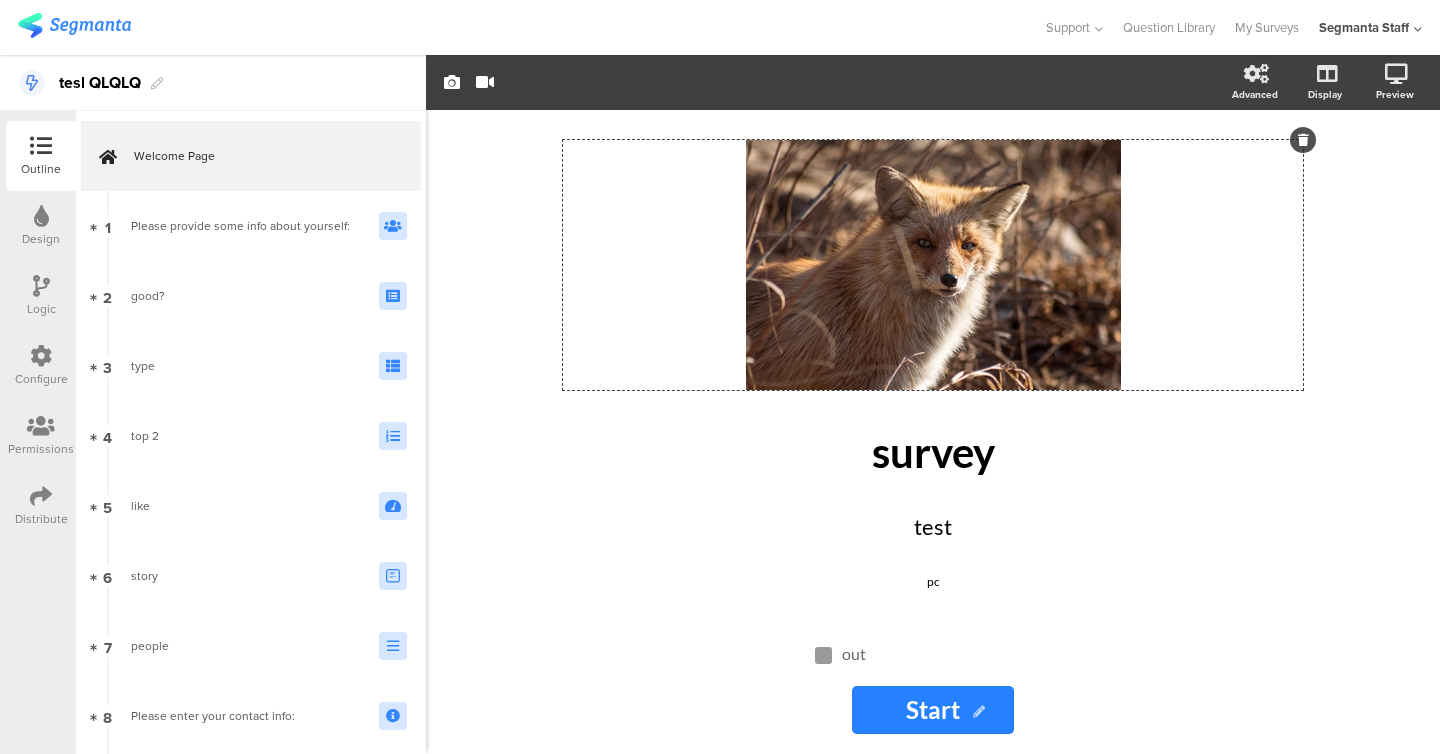 click on "Design" at bounding box center [41, 226] 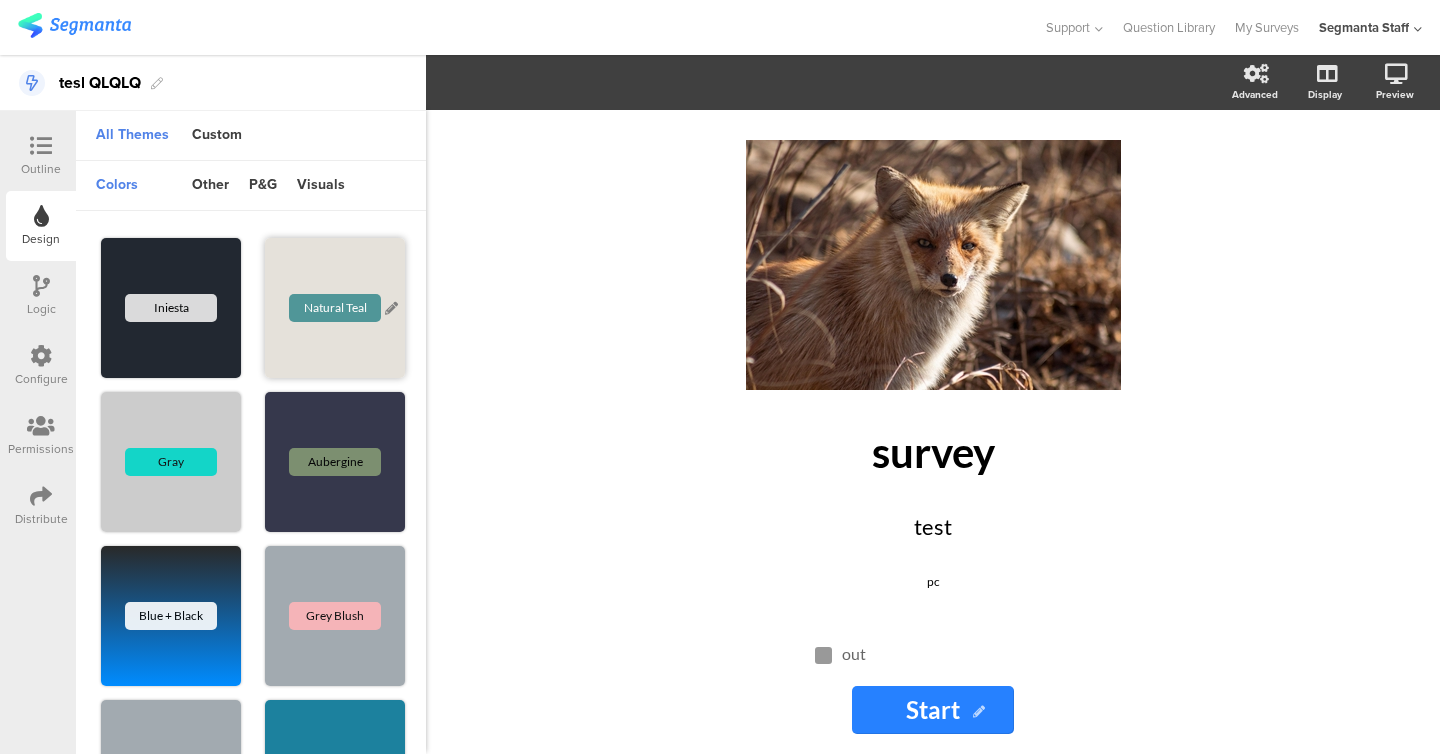click on "Natural Teal" at bounding box center [335, 308] 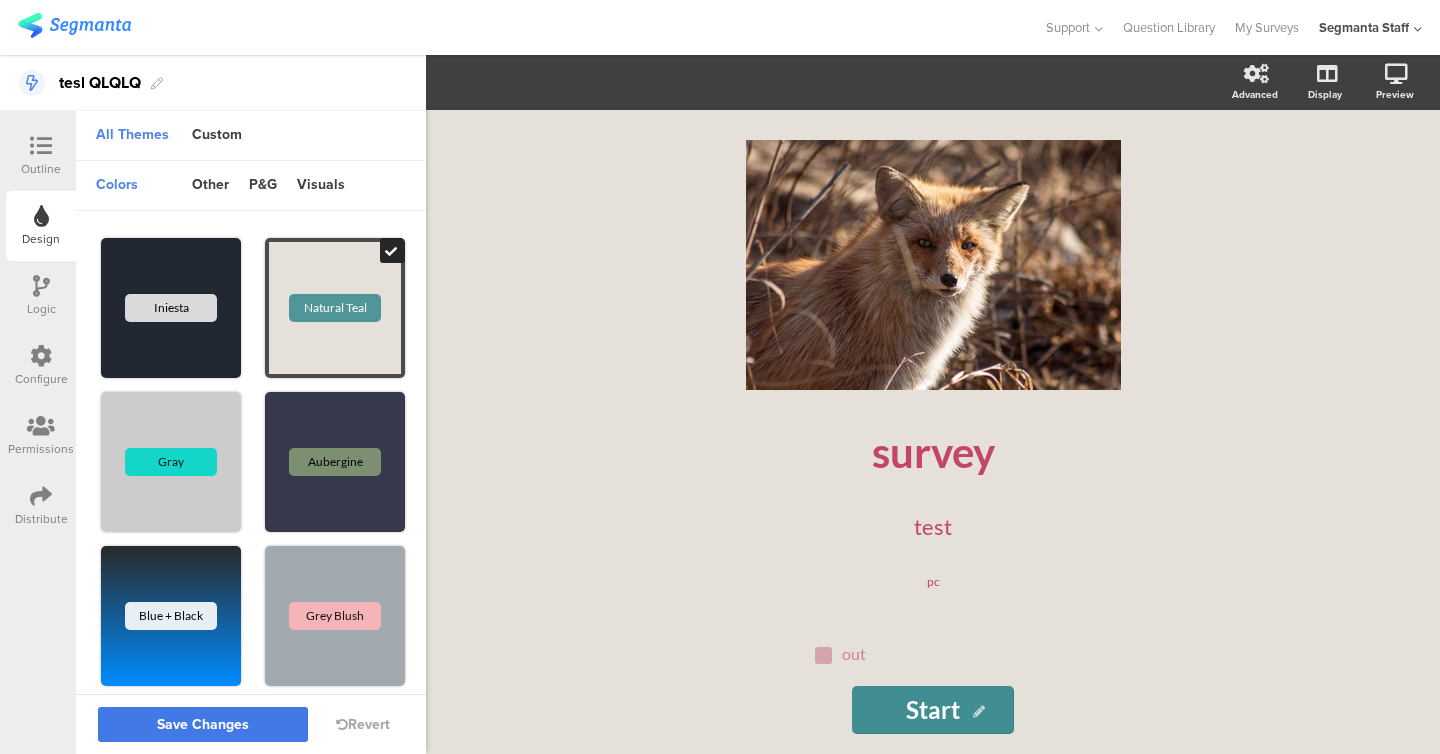 click on "Save Changes" at bounding box center (203, 724) 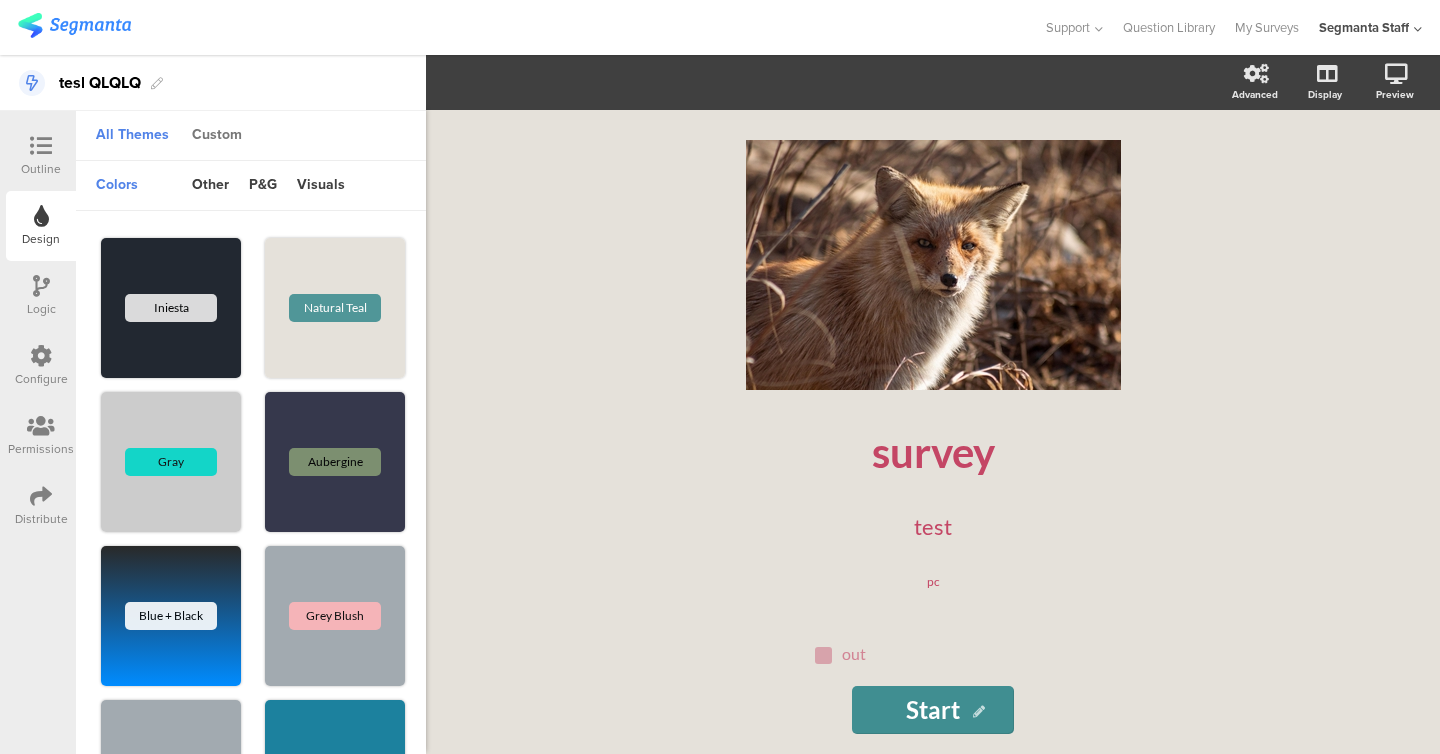 click on "Custom" at bounding box center [217, 136] 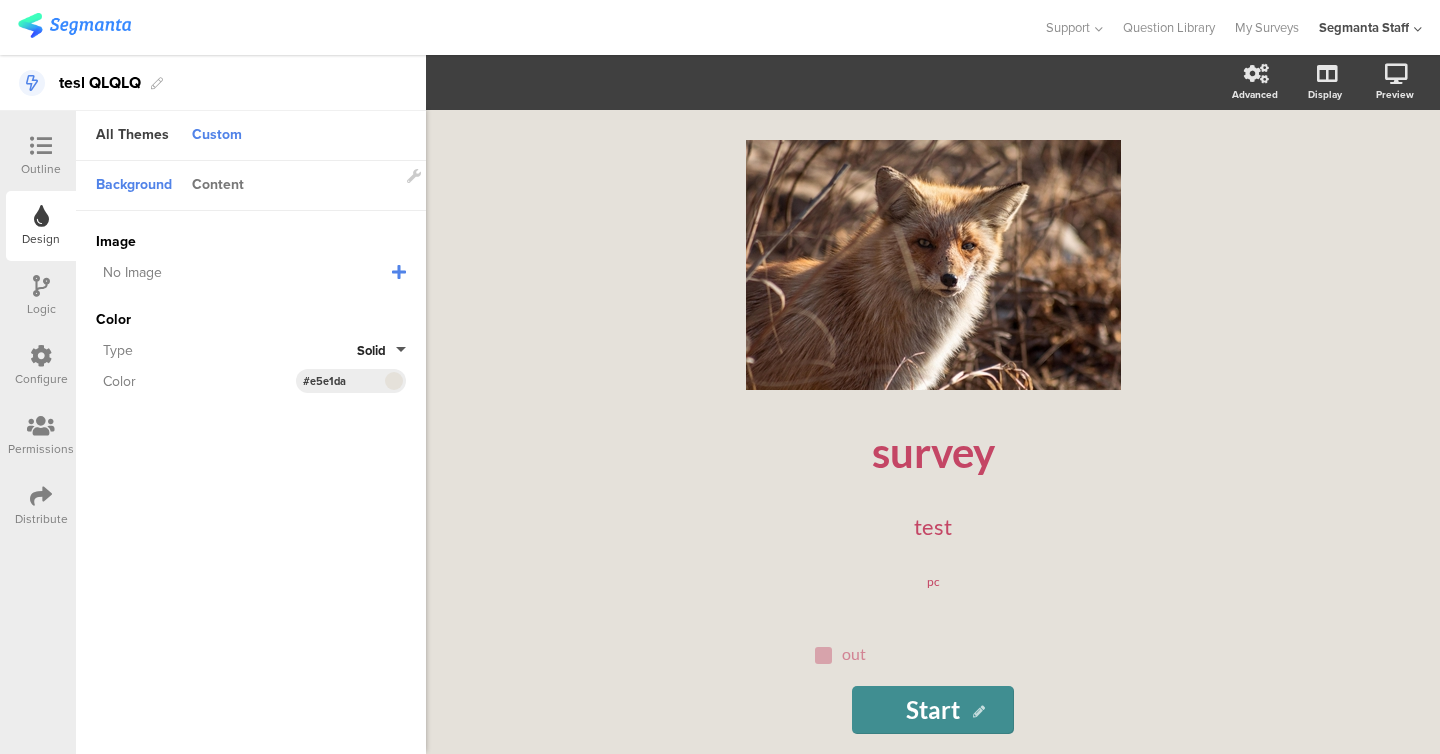 click on "Content" at bounding box center [218, 186] 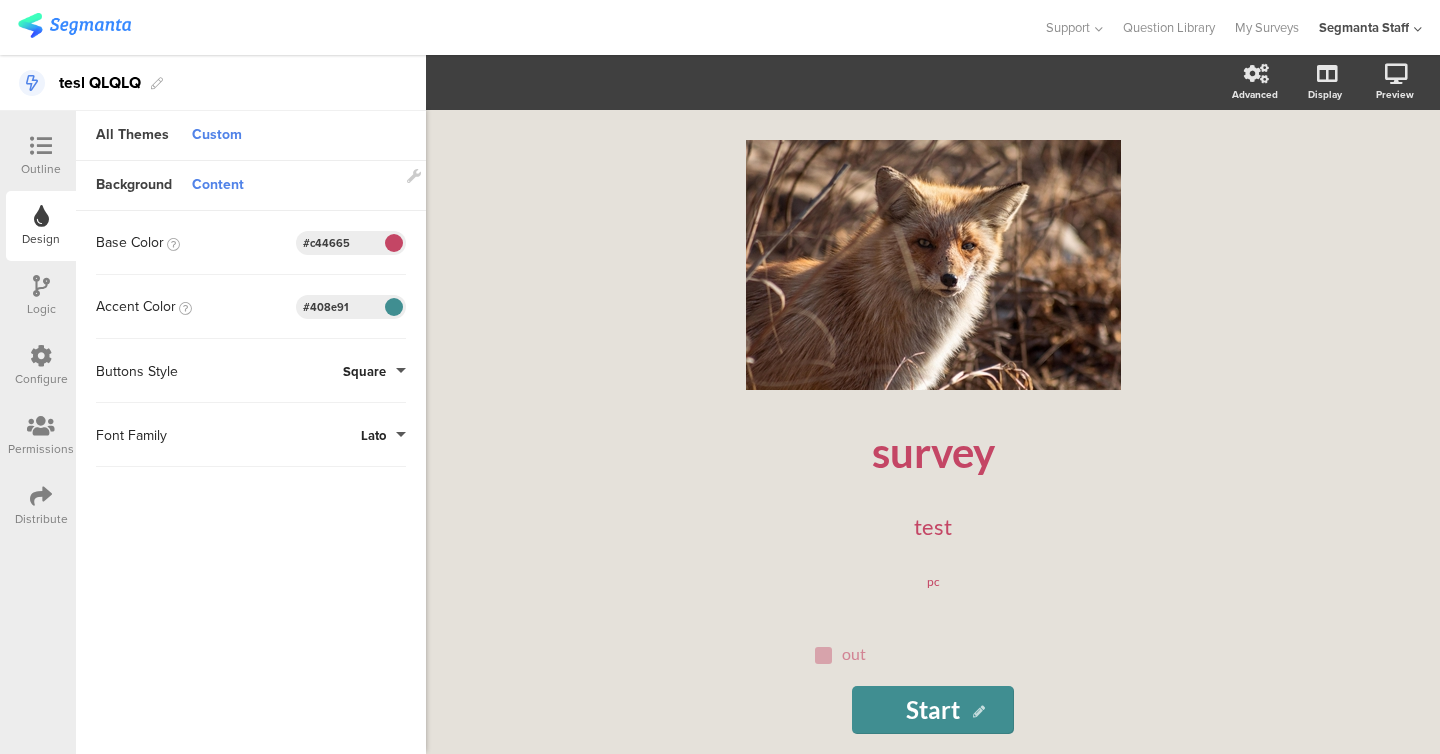 click at bounding box center [393, 243] 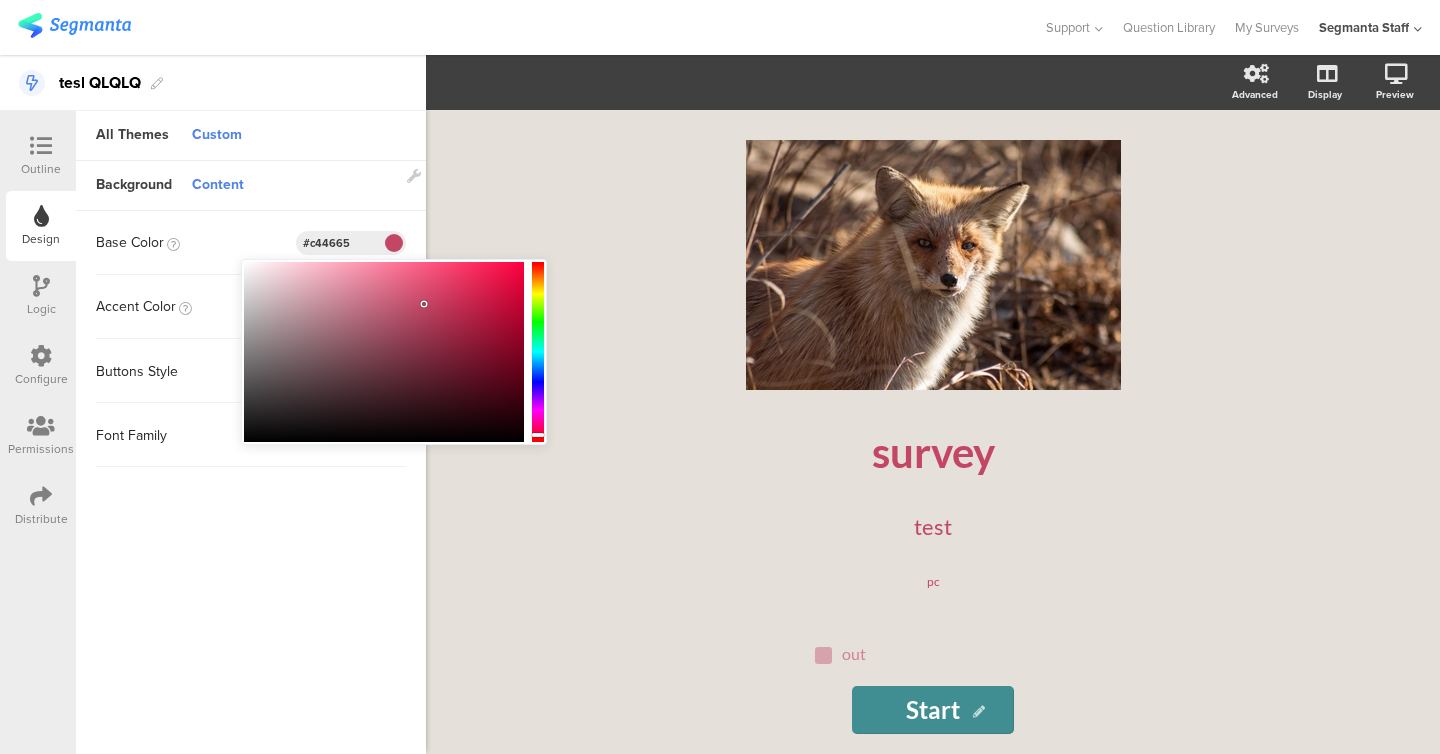 click on "Content" at bounding box center (218, 186) 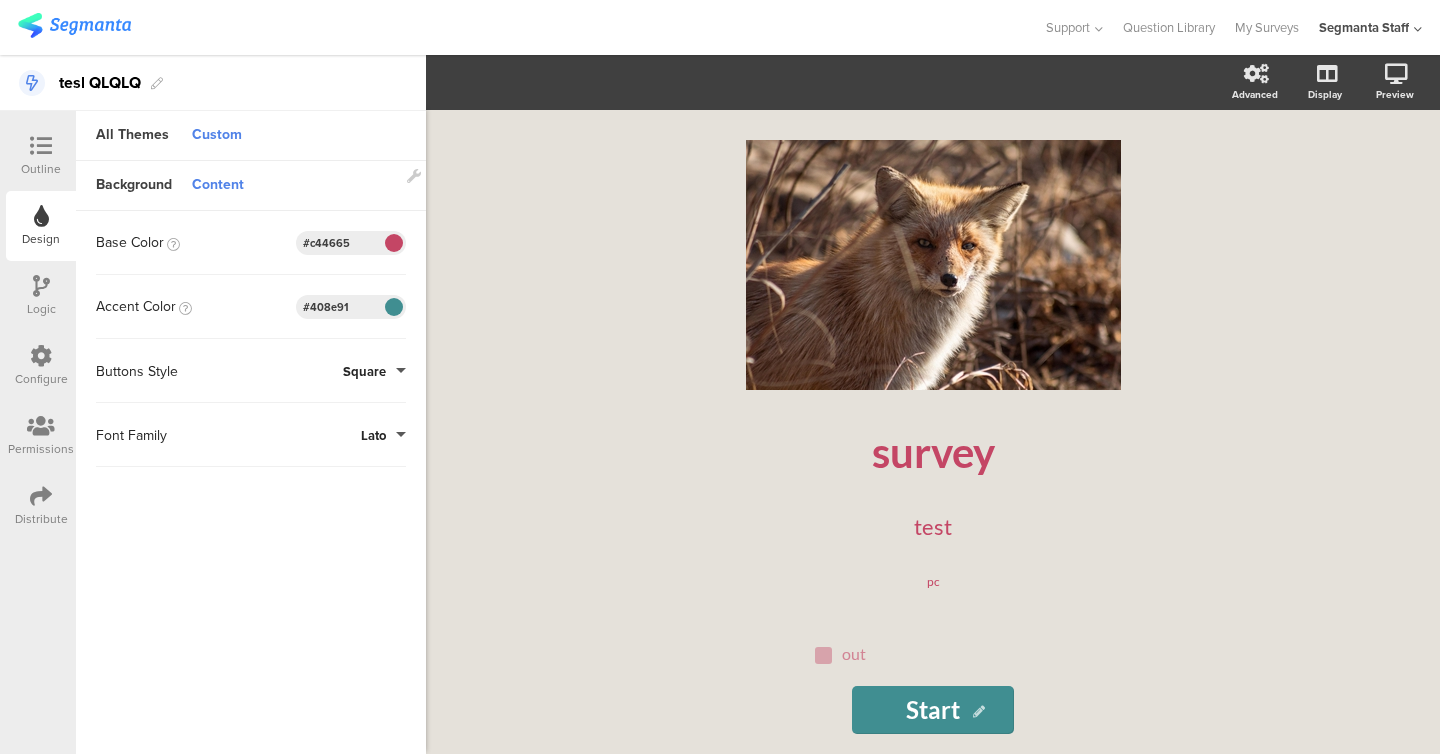 click at bounding box center (393, 307) 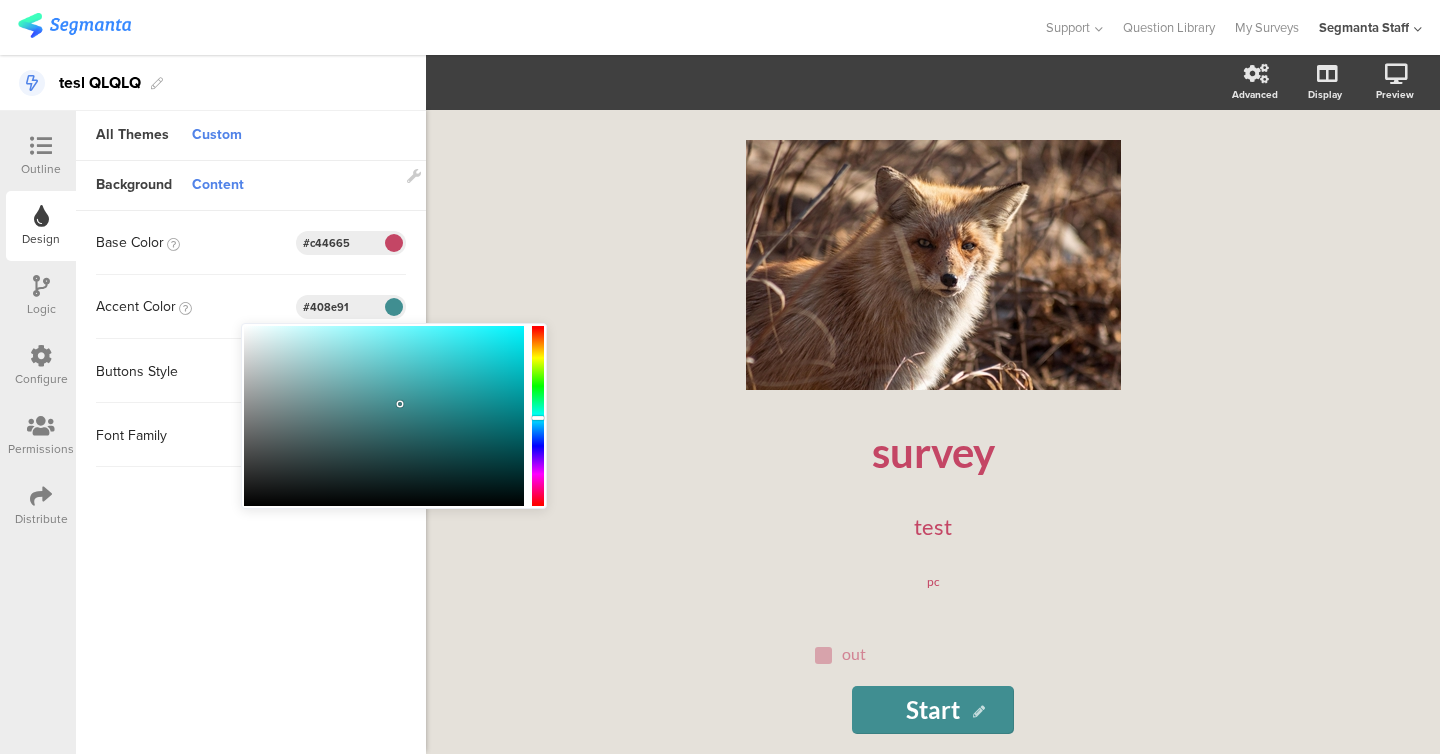 type on "#6dd7dc" 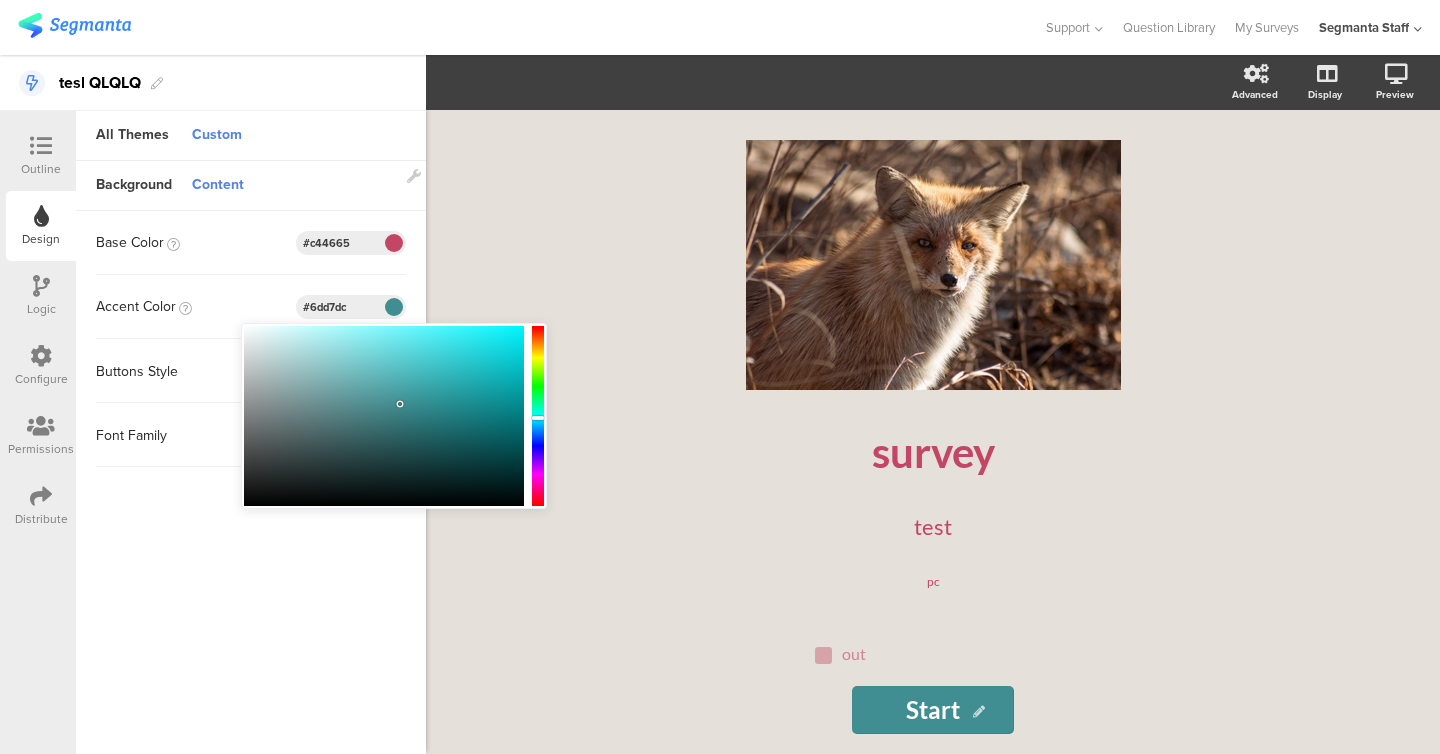 click at bounding box center [384, 416] 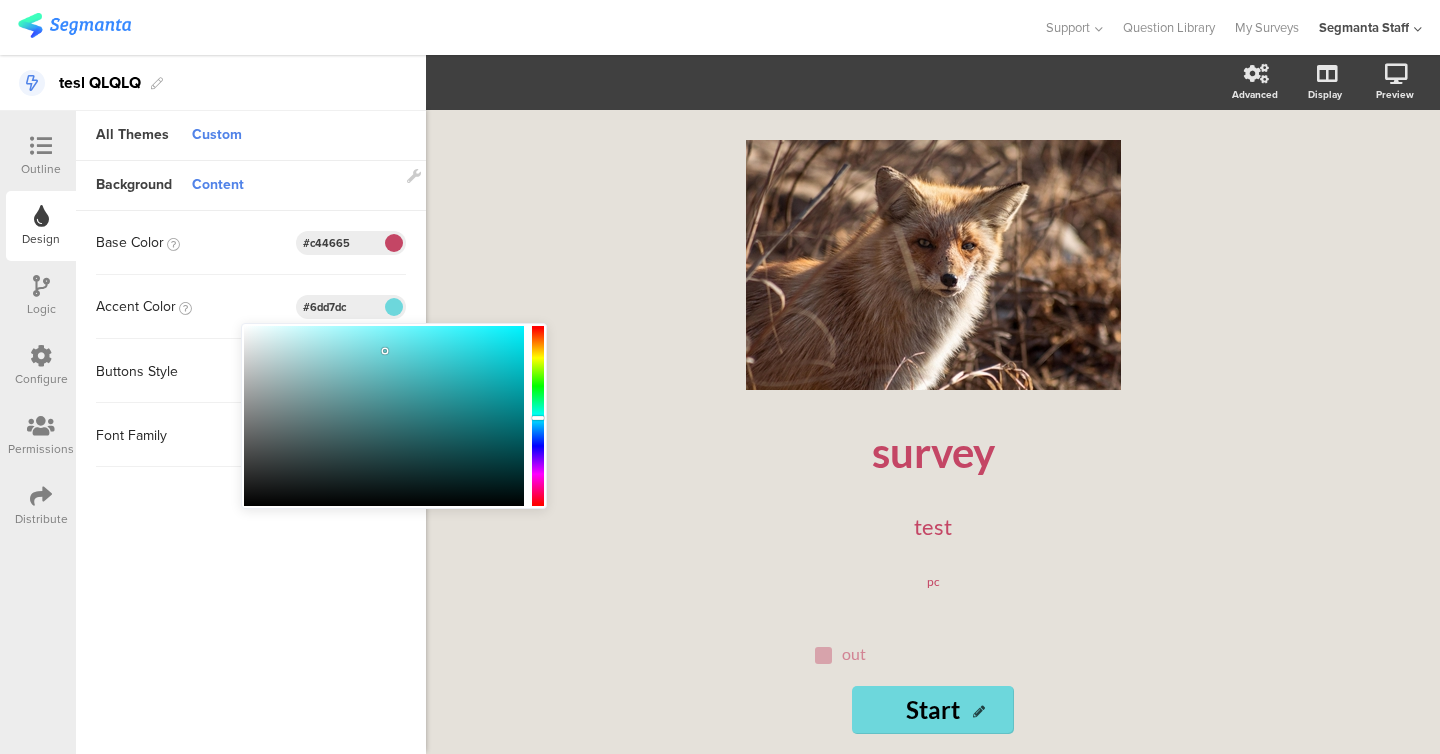 click on "Accent Color
#6dd7dc" at bounding box center [251, 307] 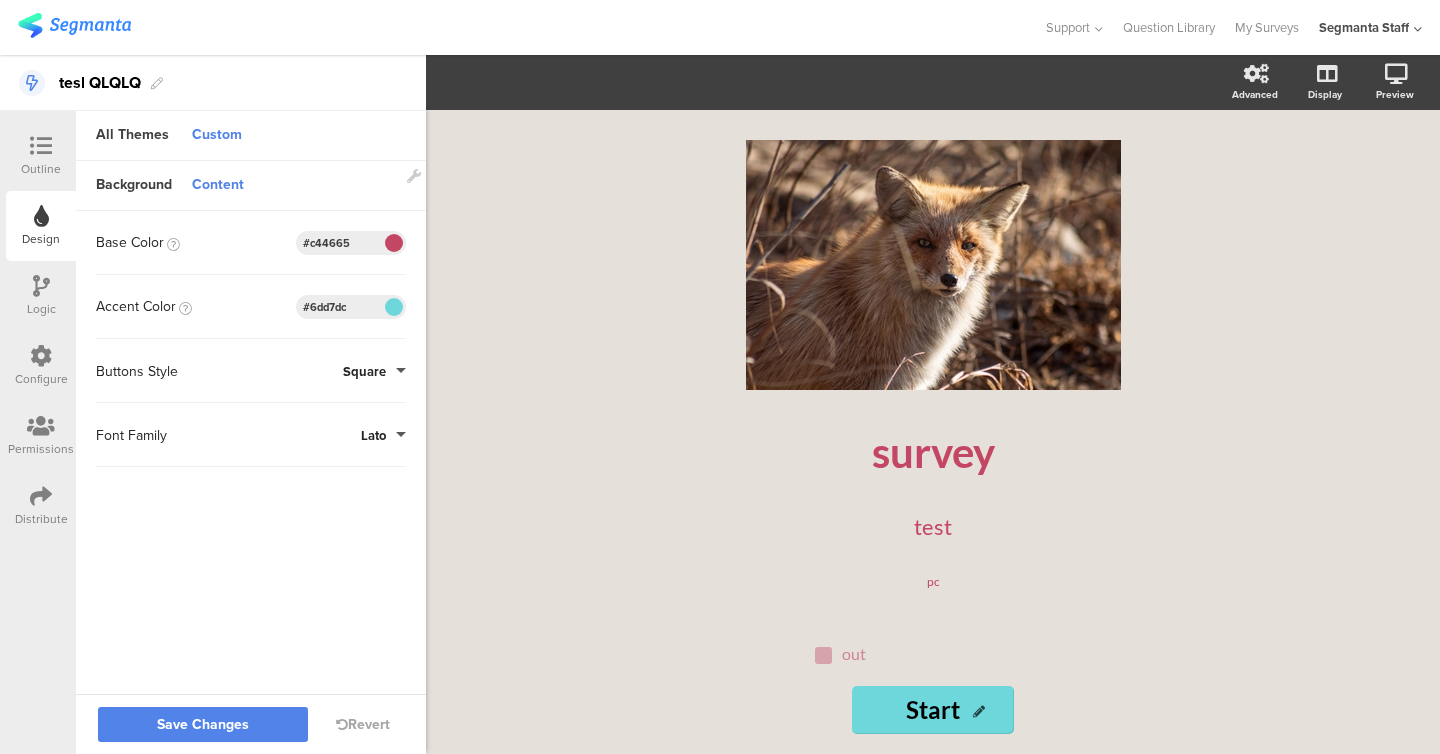 click at bounding box center (393, 243) 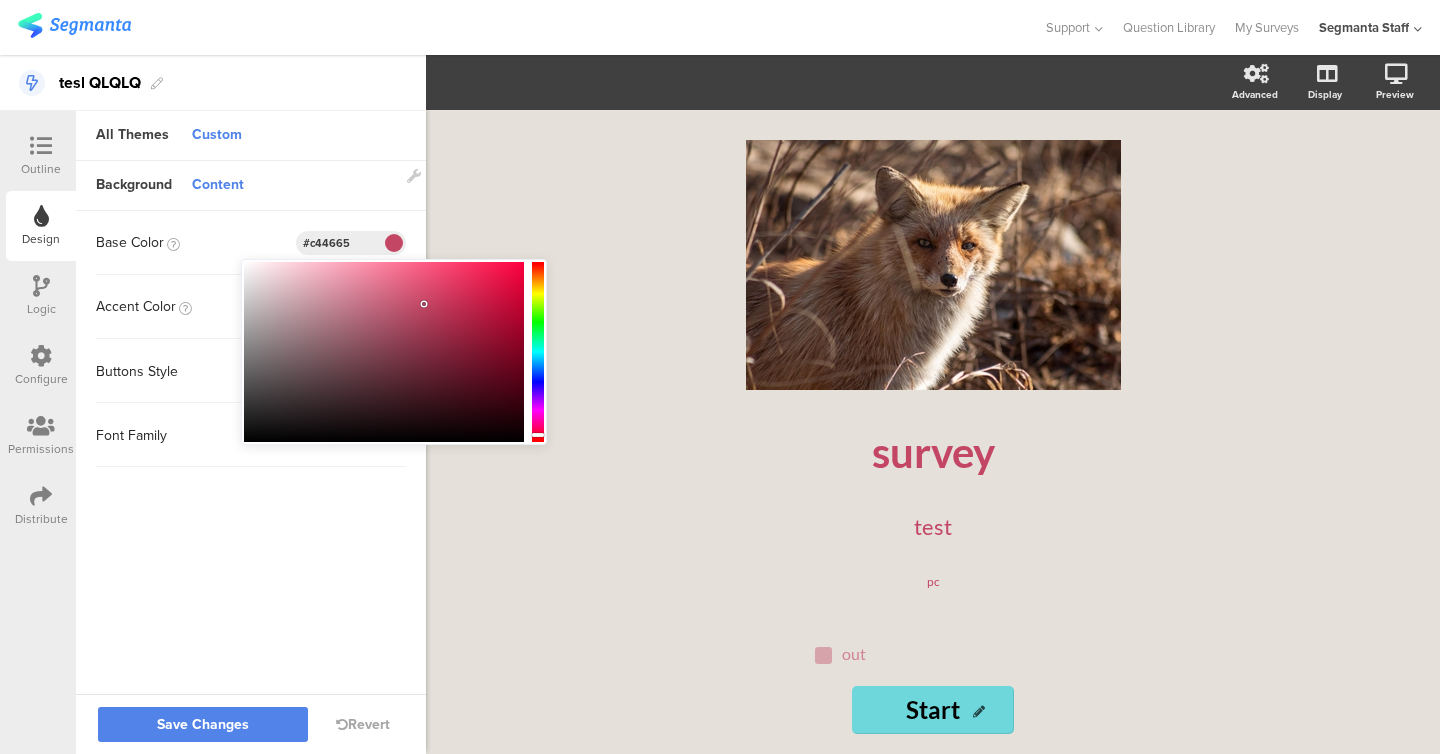 type on "#93485b" 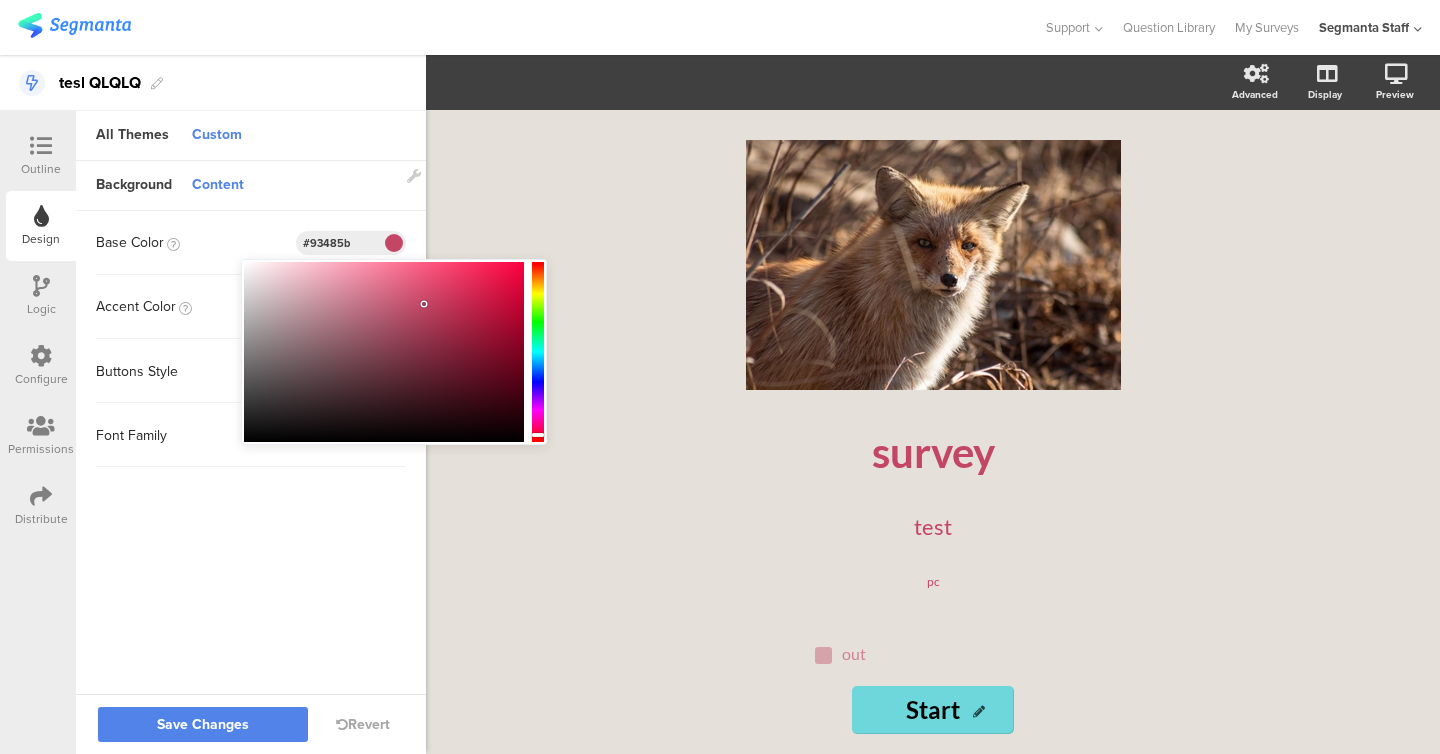 click at bounding box center (384, 352) 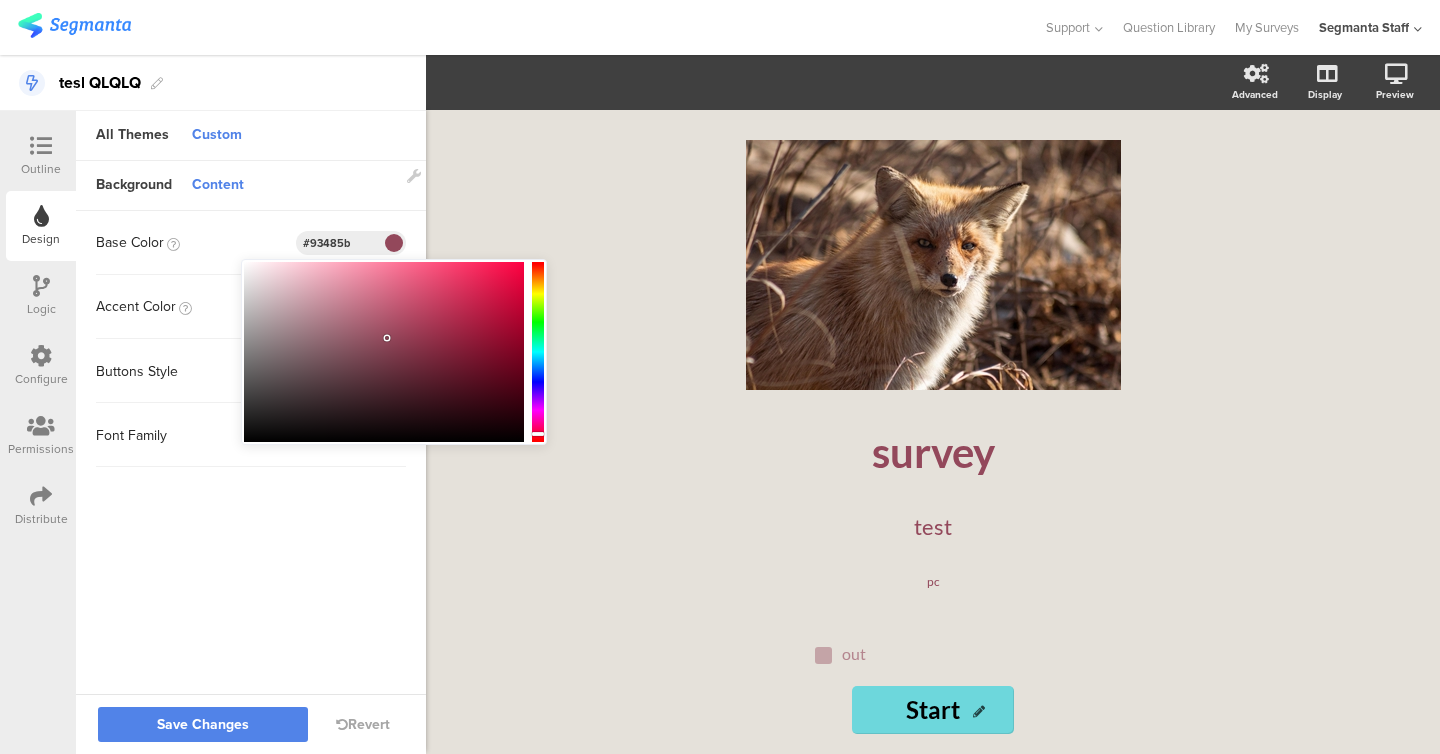 click on "Base Color
#93485b" at bounding box center (251, 243) 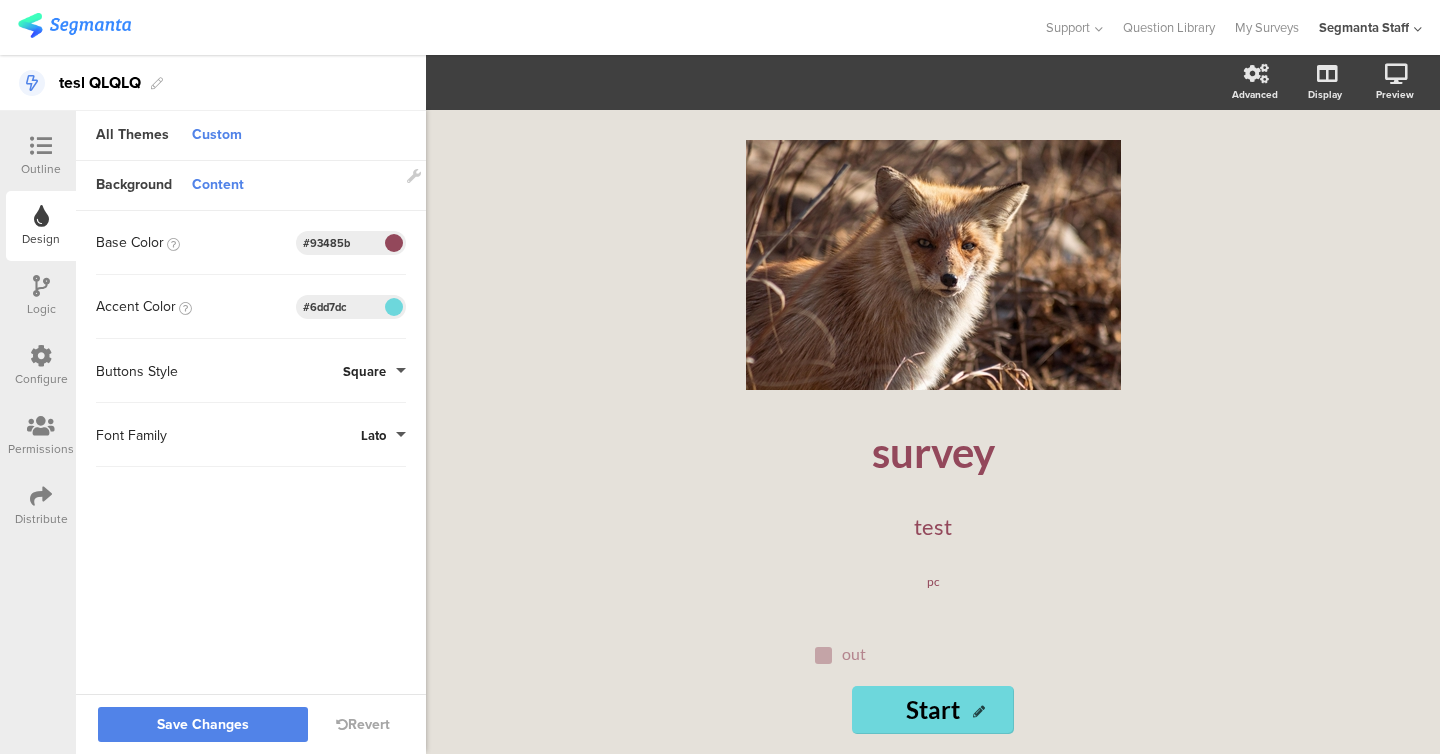 click on "Square" at bounding box center (364, 371) 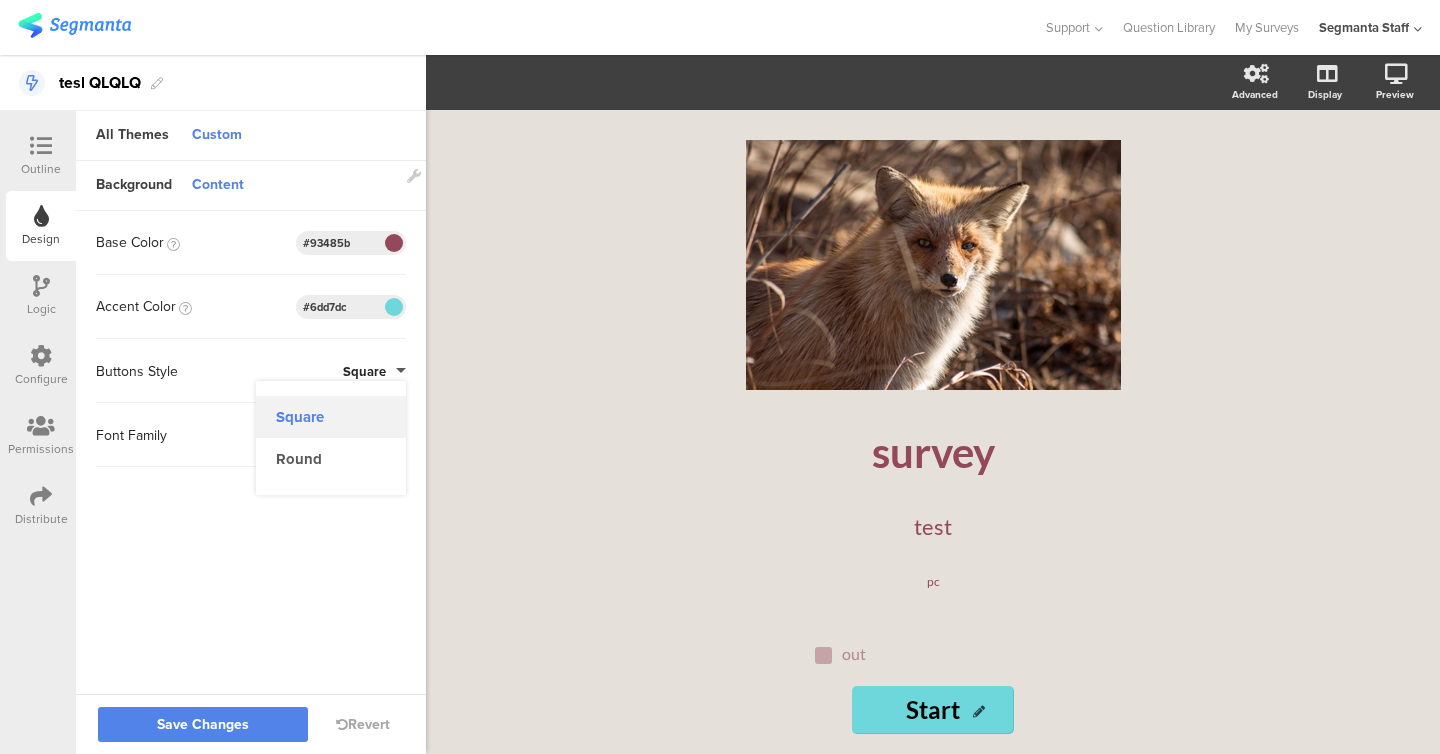 click on "Square" at bounding box center [331, 417] 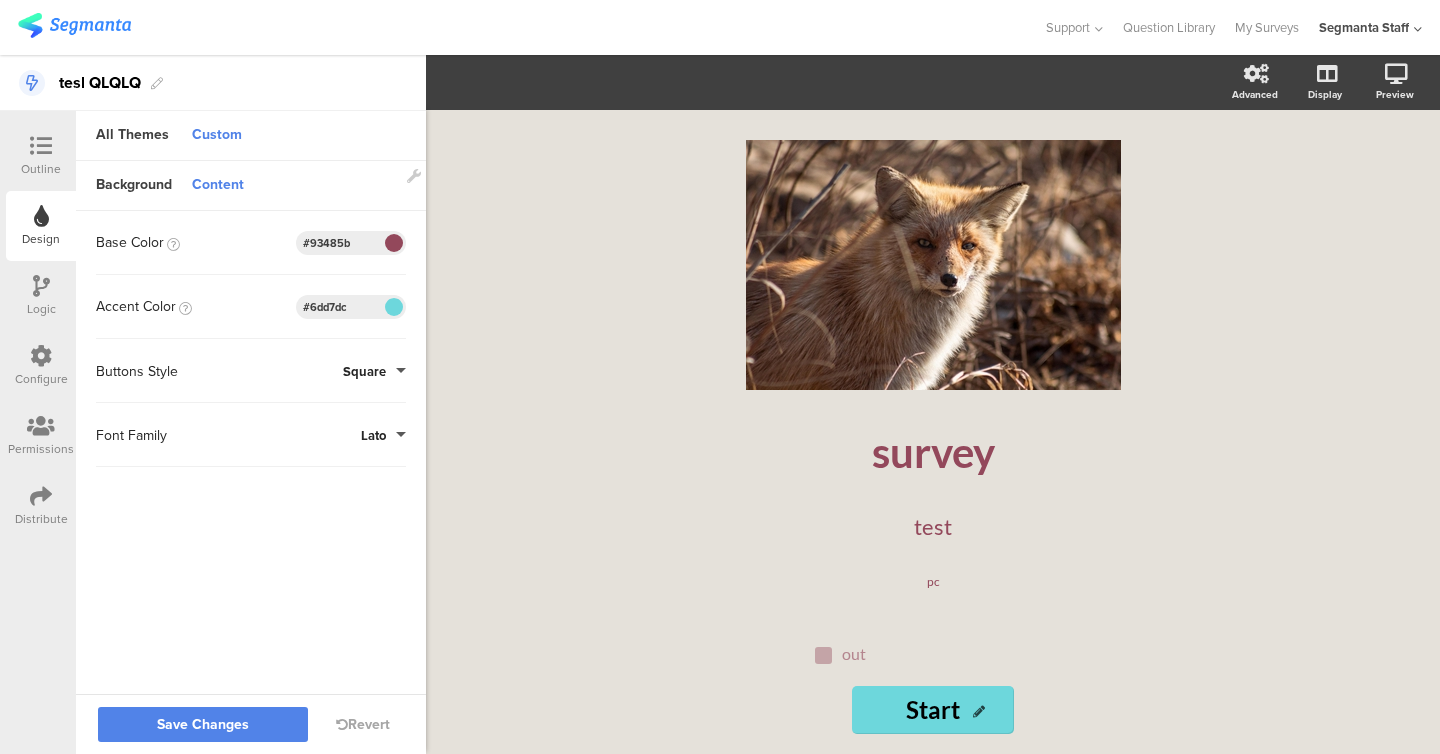 click on "Buttons Style
Square" at bounding box center [251, 371] 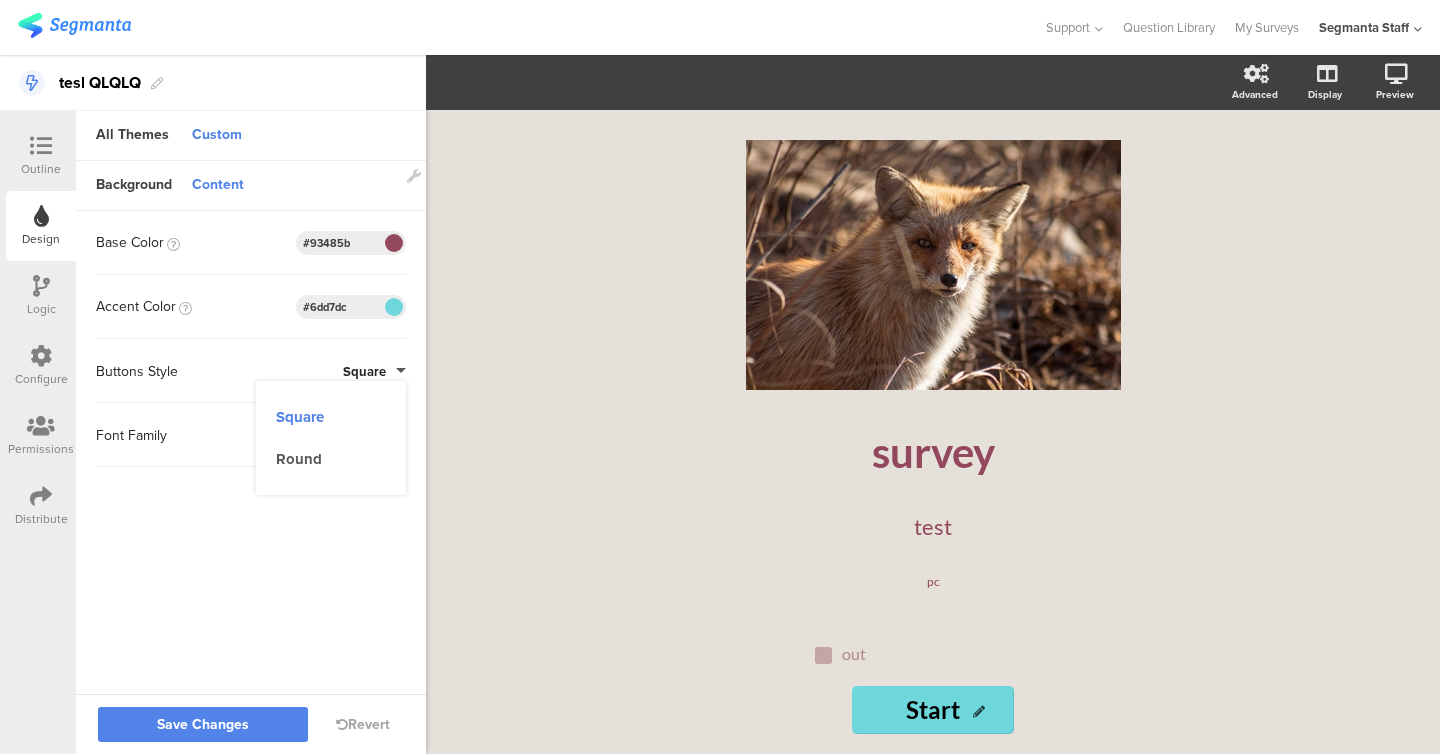 click on "Square
Round" at bounding box center [331, 438] 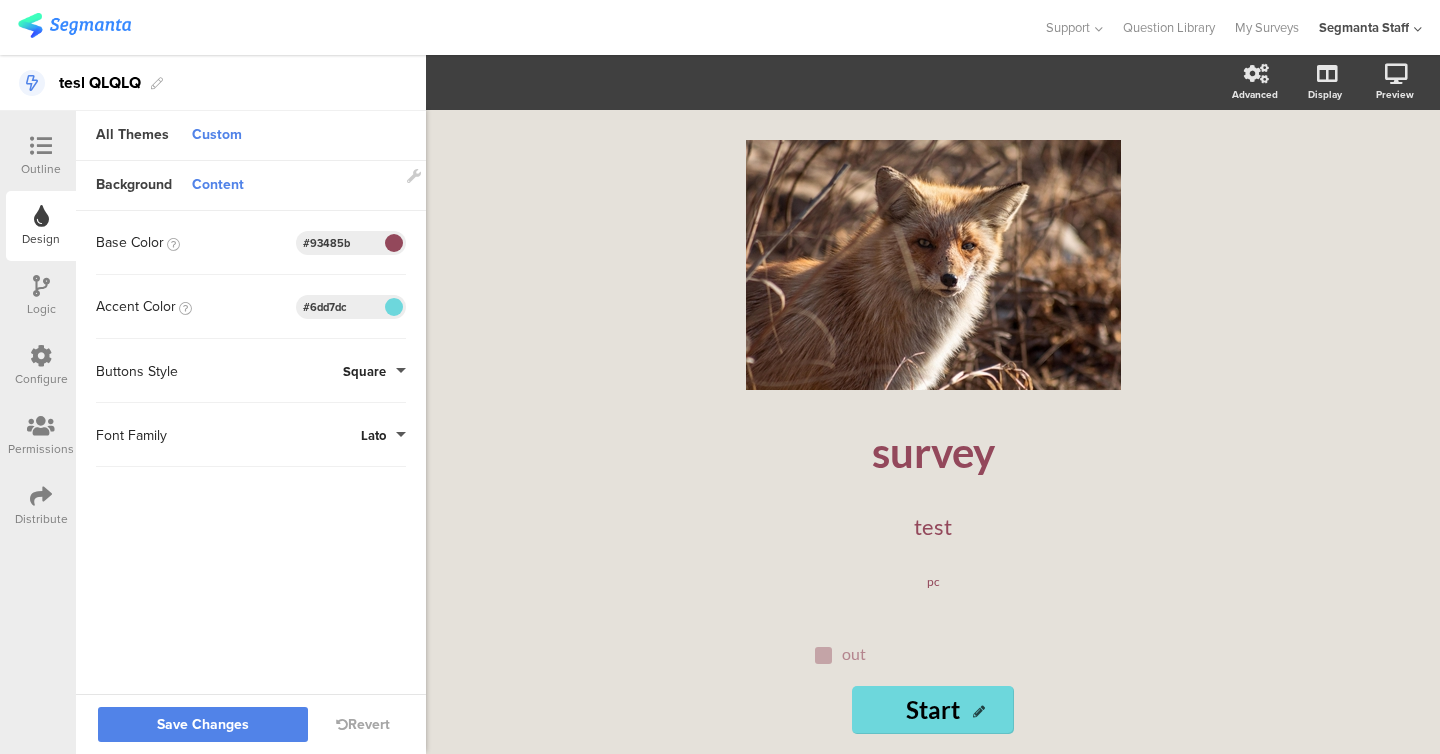 click on "Lato" at bounding box center (373, 435) 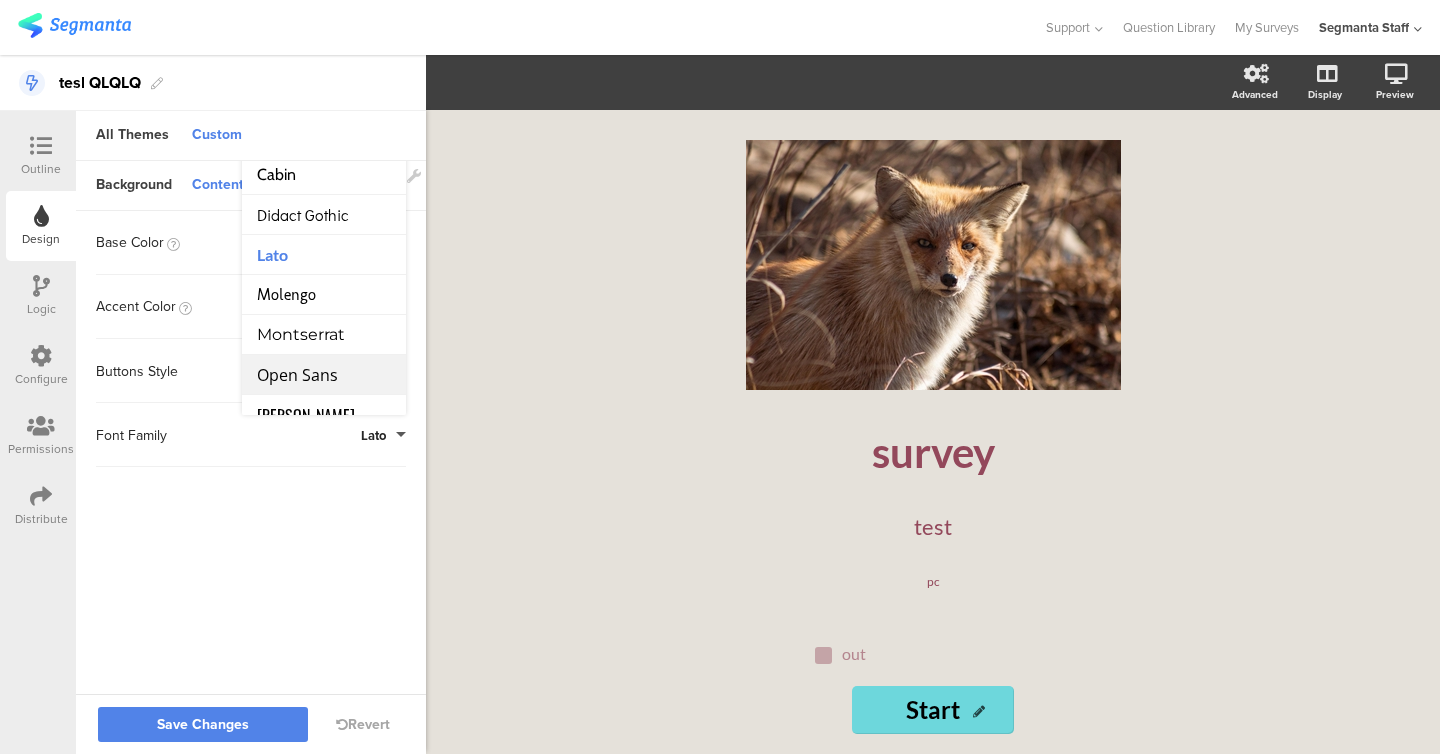 click on "Open Sans" at bounding box center (297, 375) 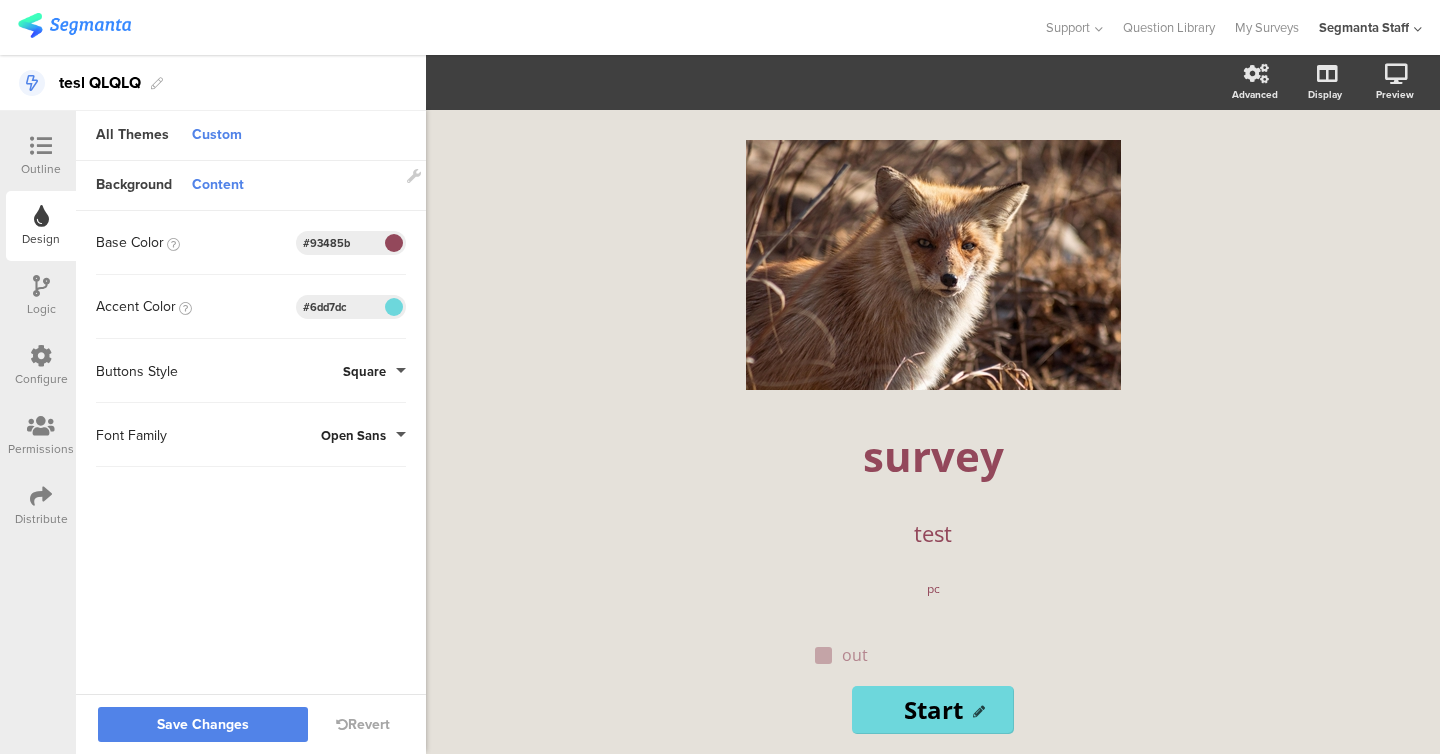 click on "Background
Content
Image
No Image
Invalid URL
or
Upload File
Color
Type
Solid
Color
#E5E1DA
Clear
OK
#e5e1da
Base Color
#93485b
Accent Color
#6dd7dc
Buttons Style
Square" at bounding box center [251, 429] 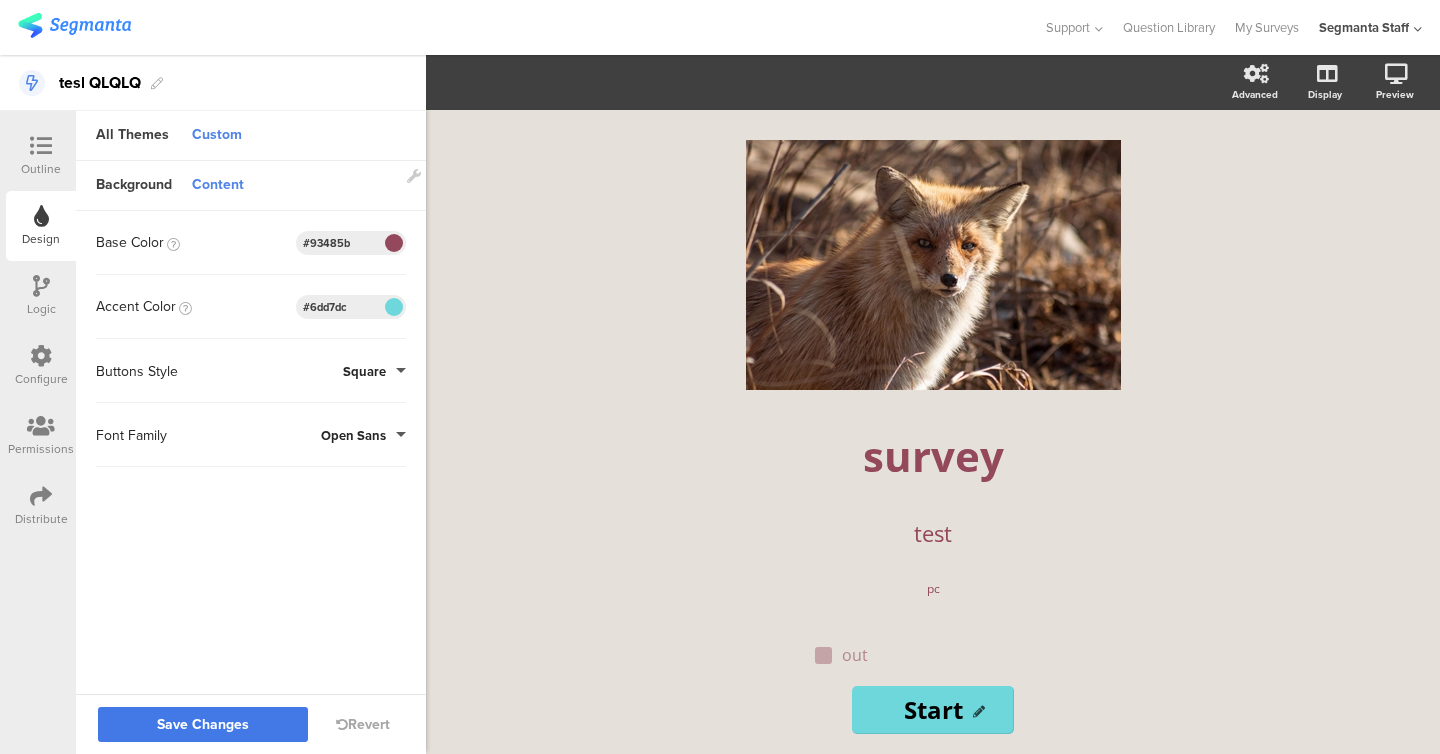 click on "Save Changes" at bounding box center [203, 724] 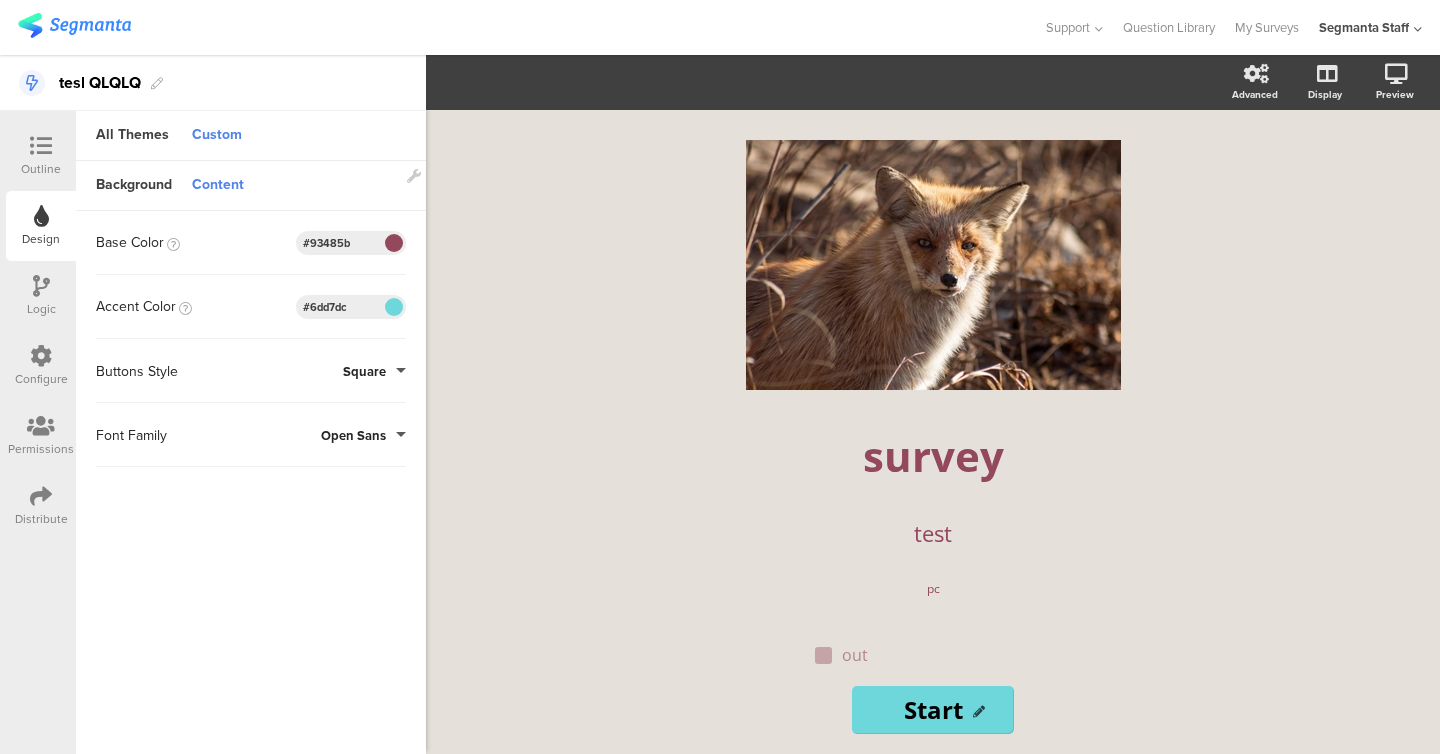 click at bounding box center [41, 286] 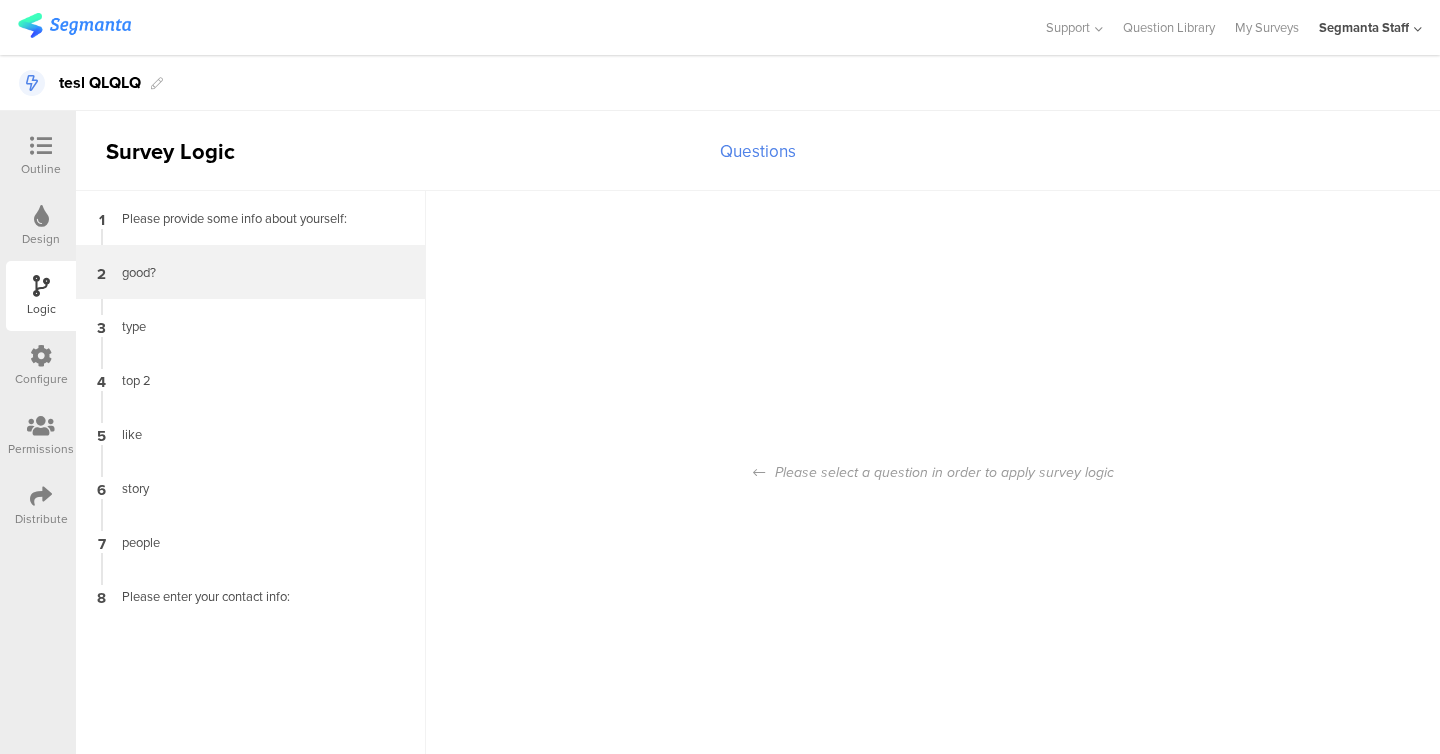 click on "good?" at bounding box center [235, 272] 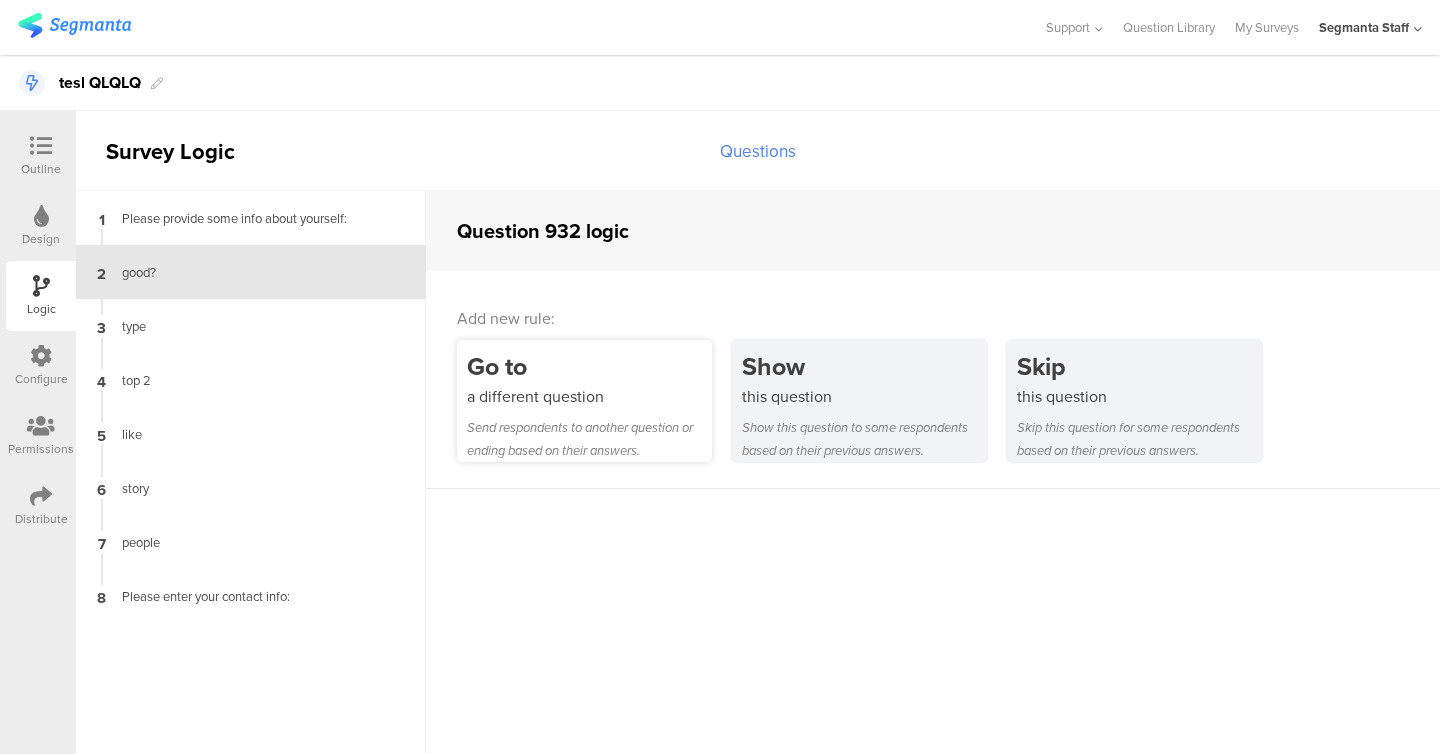 click on "Send respondents to another question or ending based on their answers." at bounding box center [589, 439] 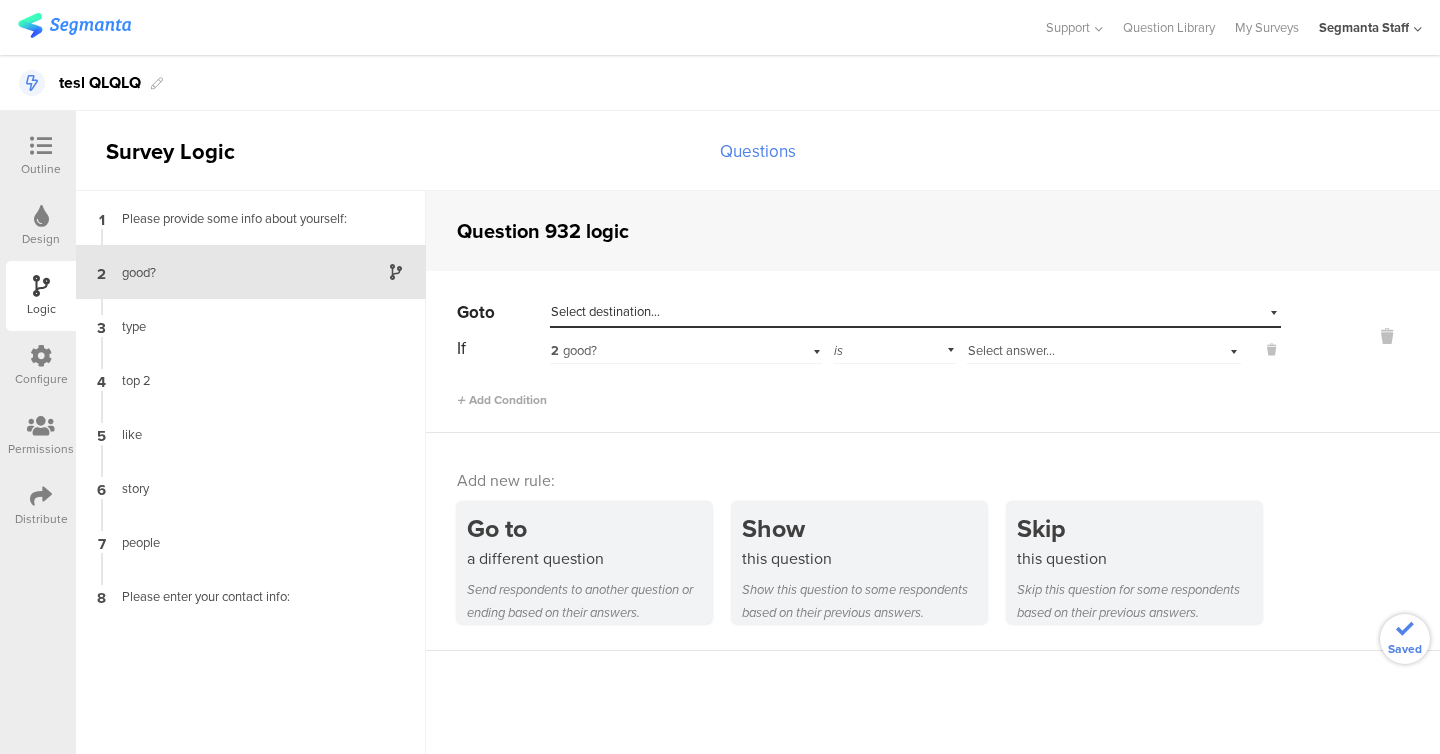click on "Select destination..." at bounding box center [605, 311] 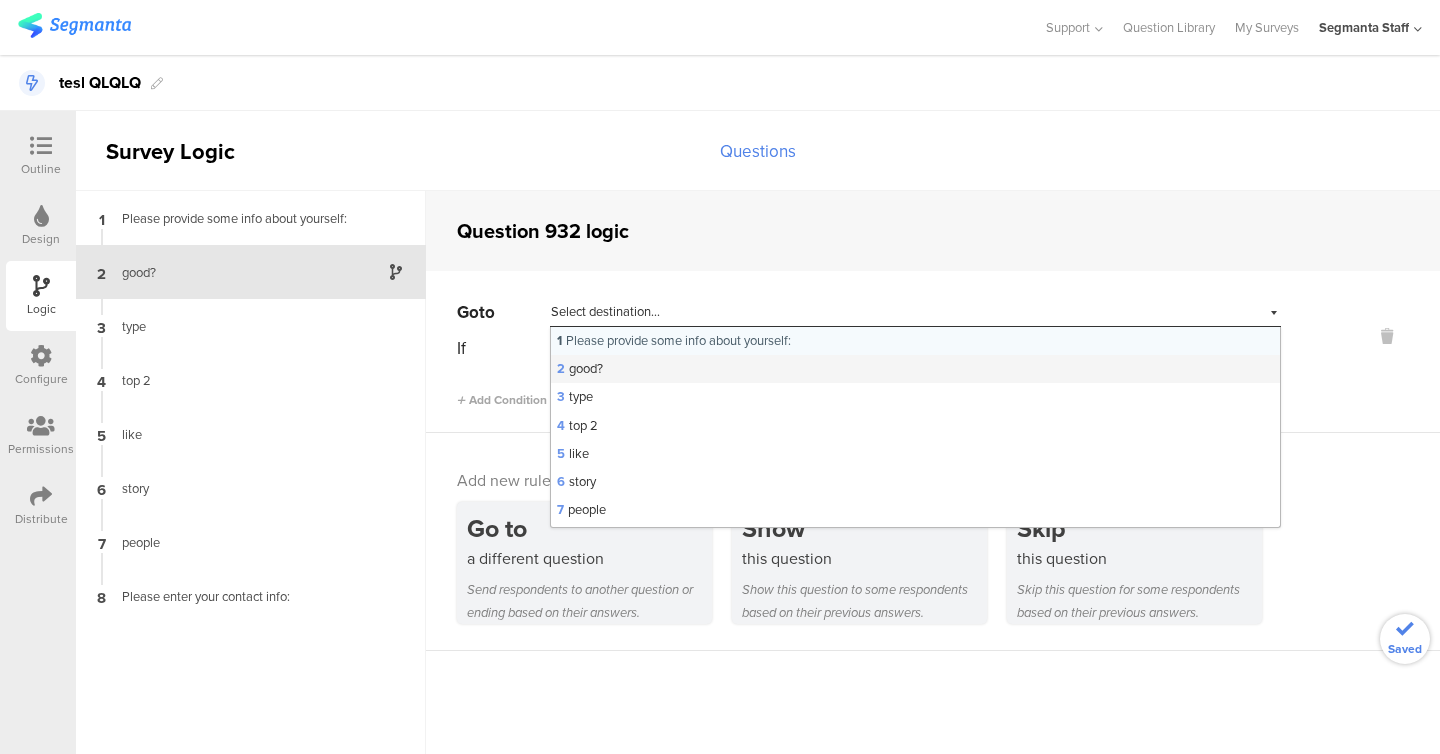 scroll, scrollTop: 58, scrollLeft: 0, axis: vertical 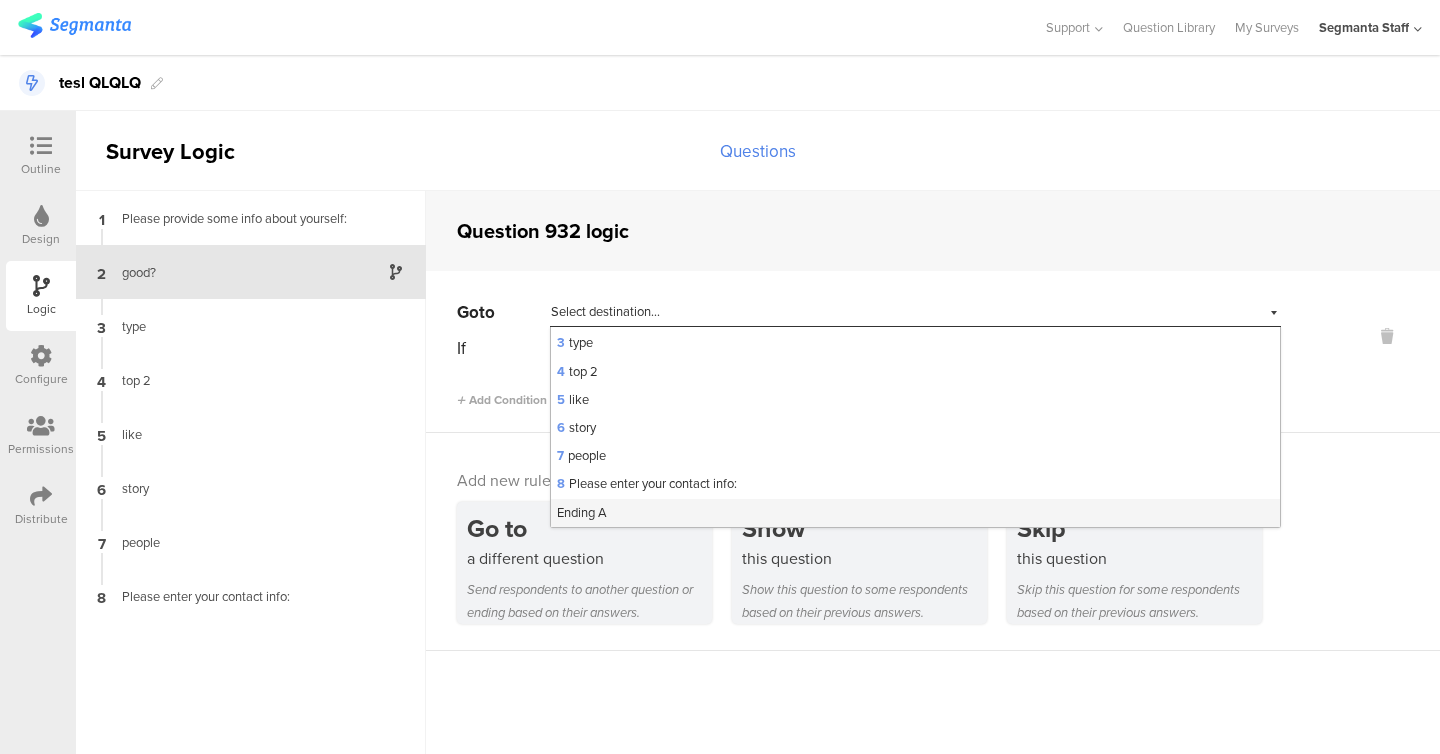 click on "Ending A" at bounding box center (915, 513) 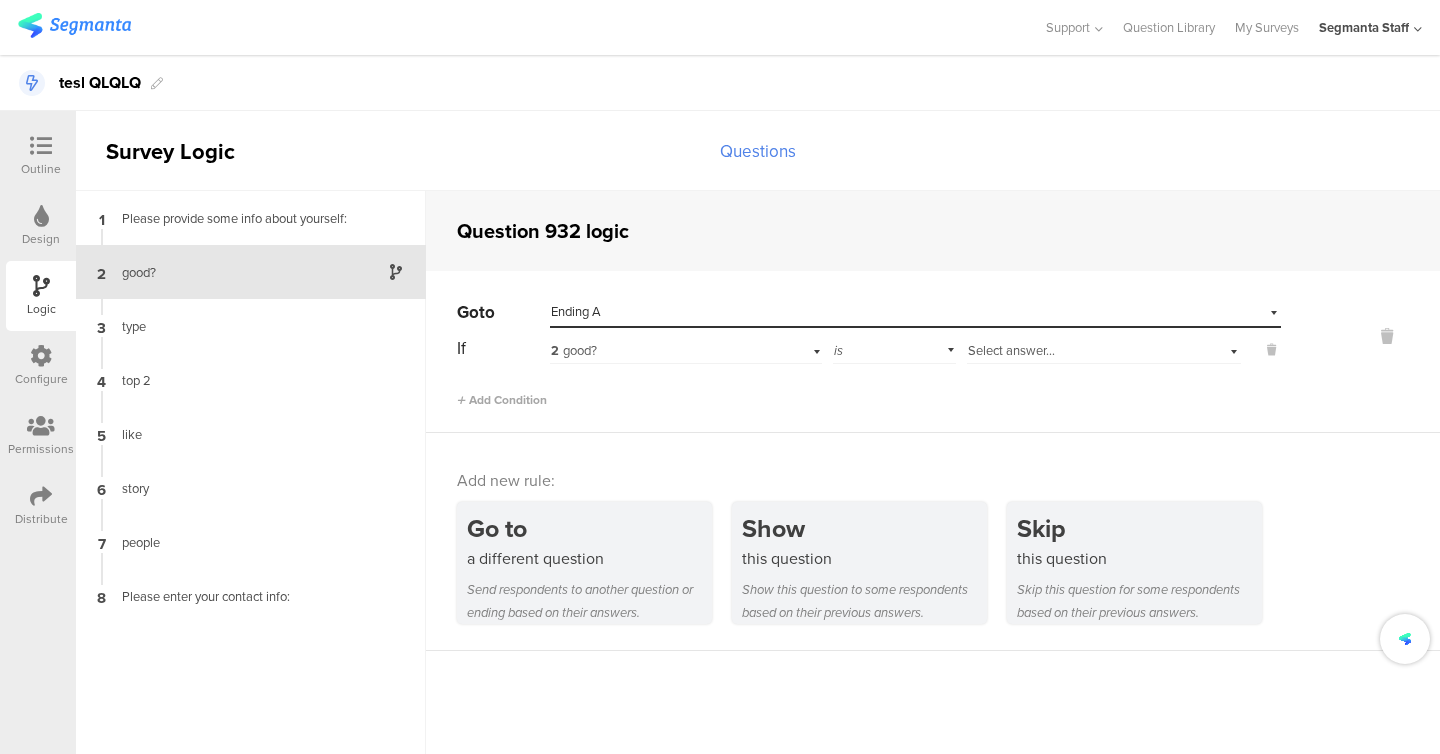 click on "Select answer..." at bounding box center (1011, 350) 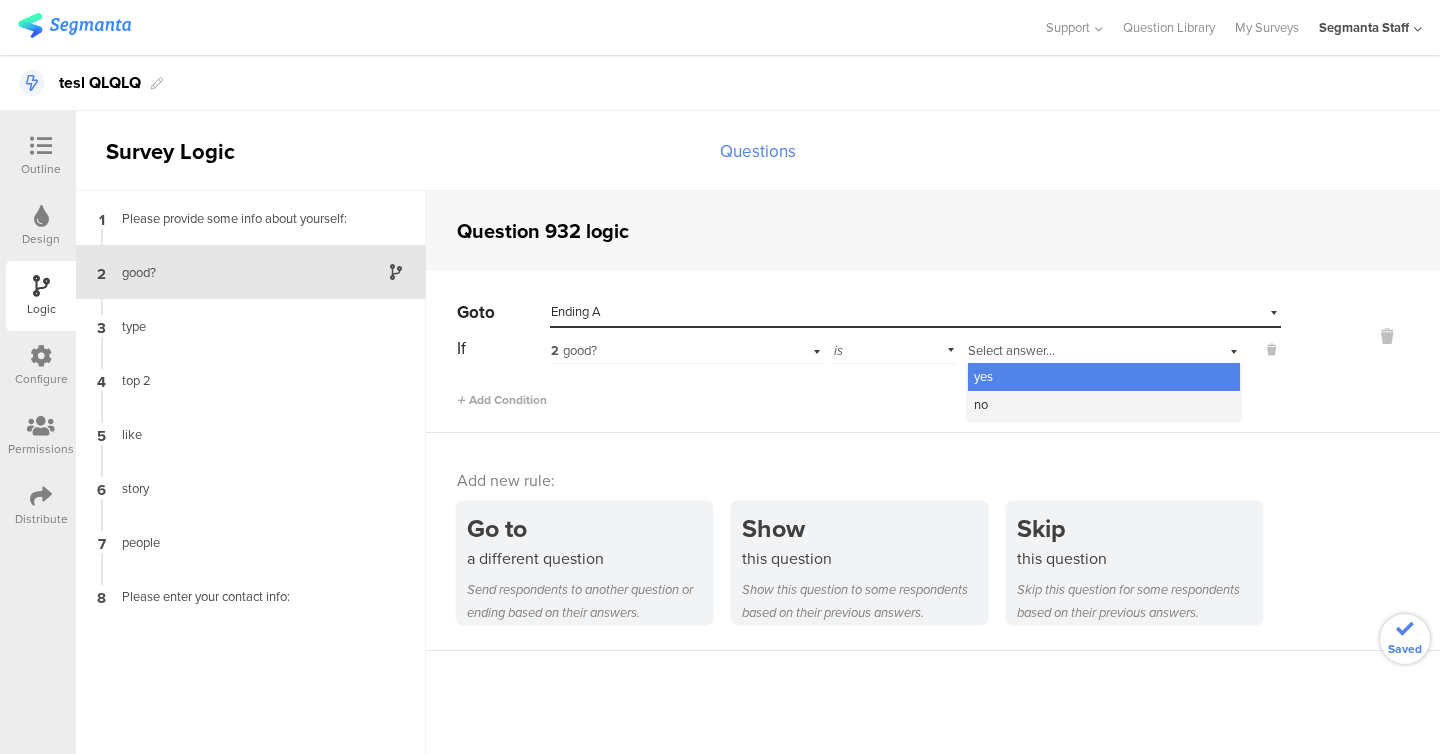click on "no" at bounding box center (1104, 405) 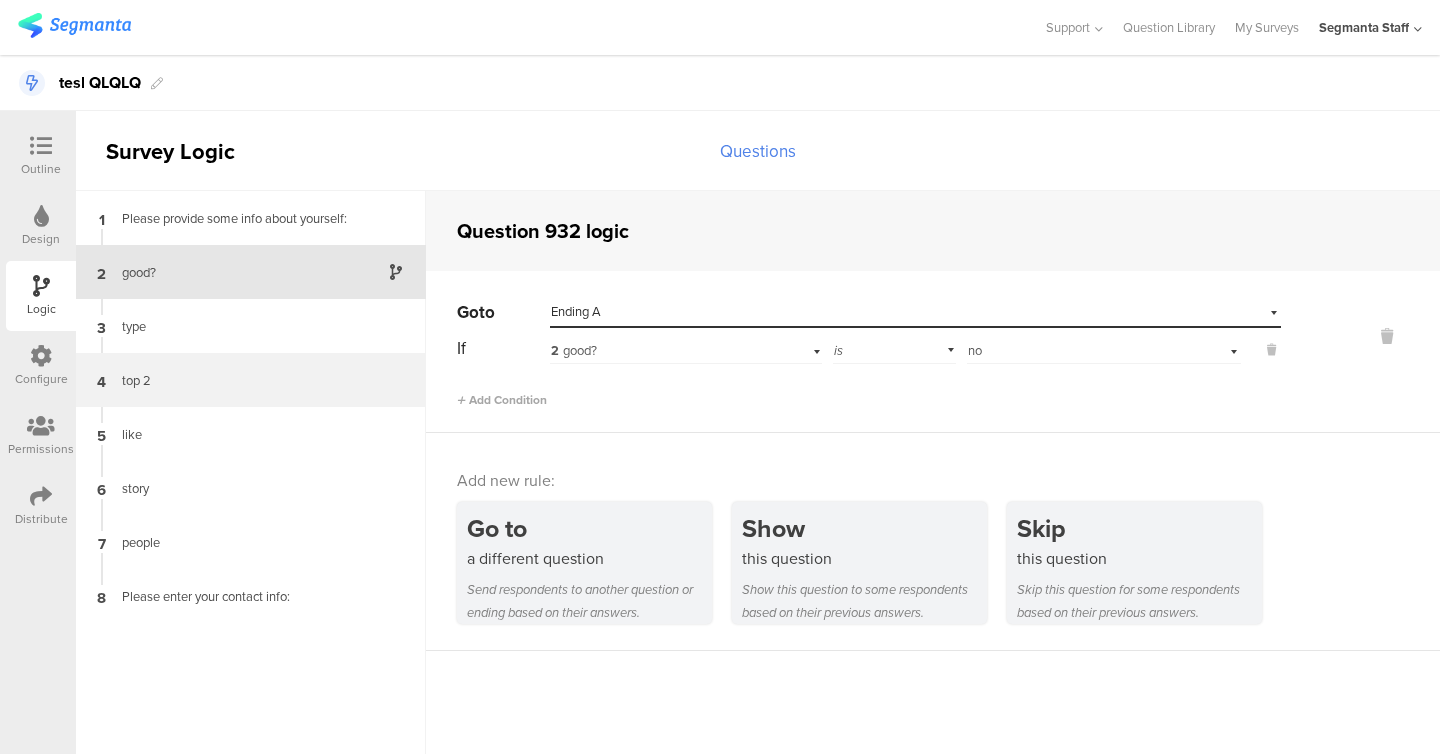 click on "4
top 2" at bounding box center [251, 380] 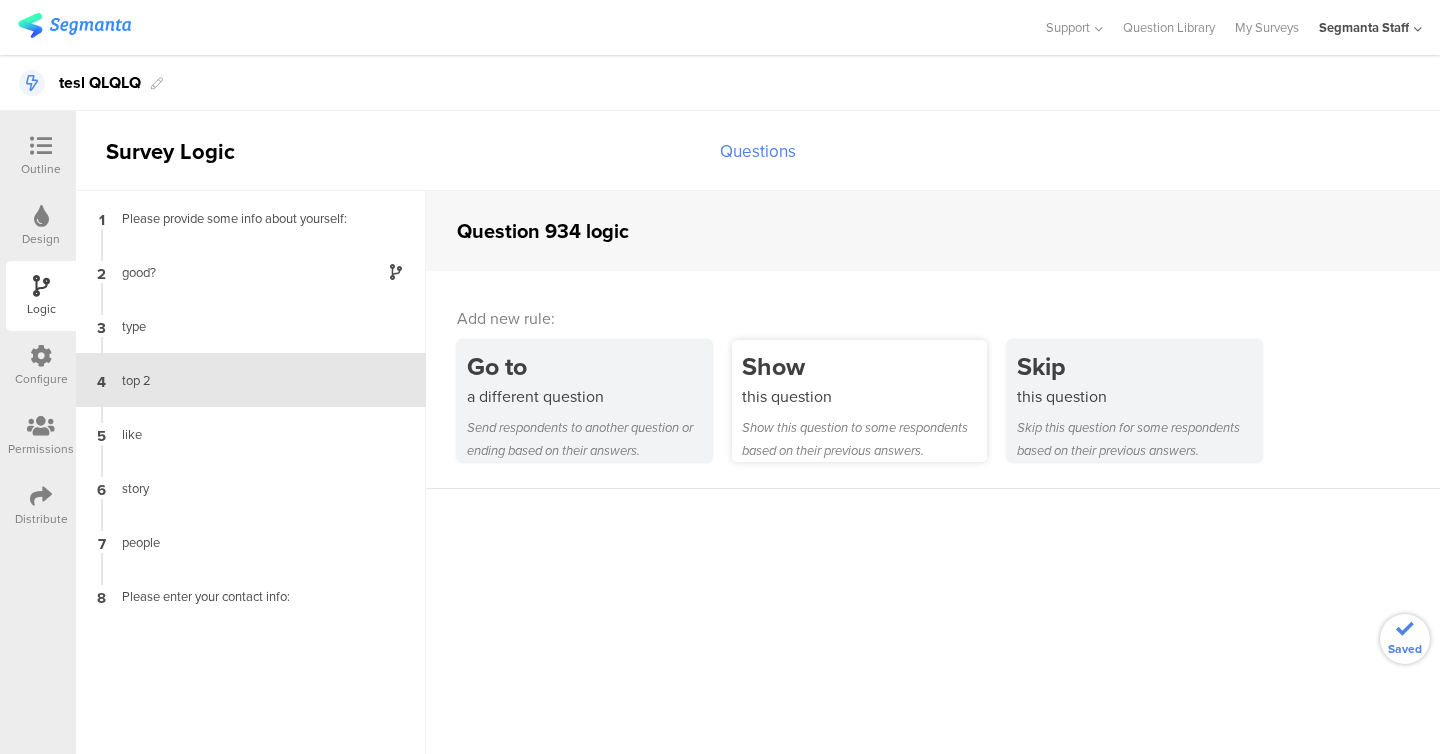 click on "Show" at bounding box center [864, 366] 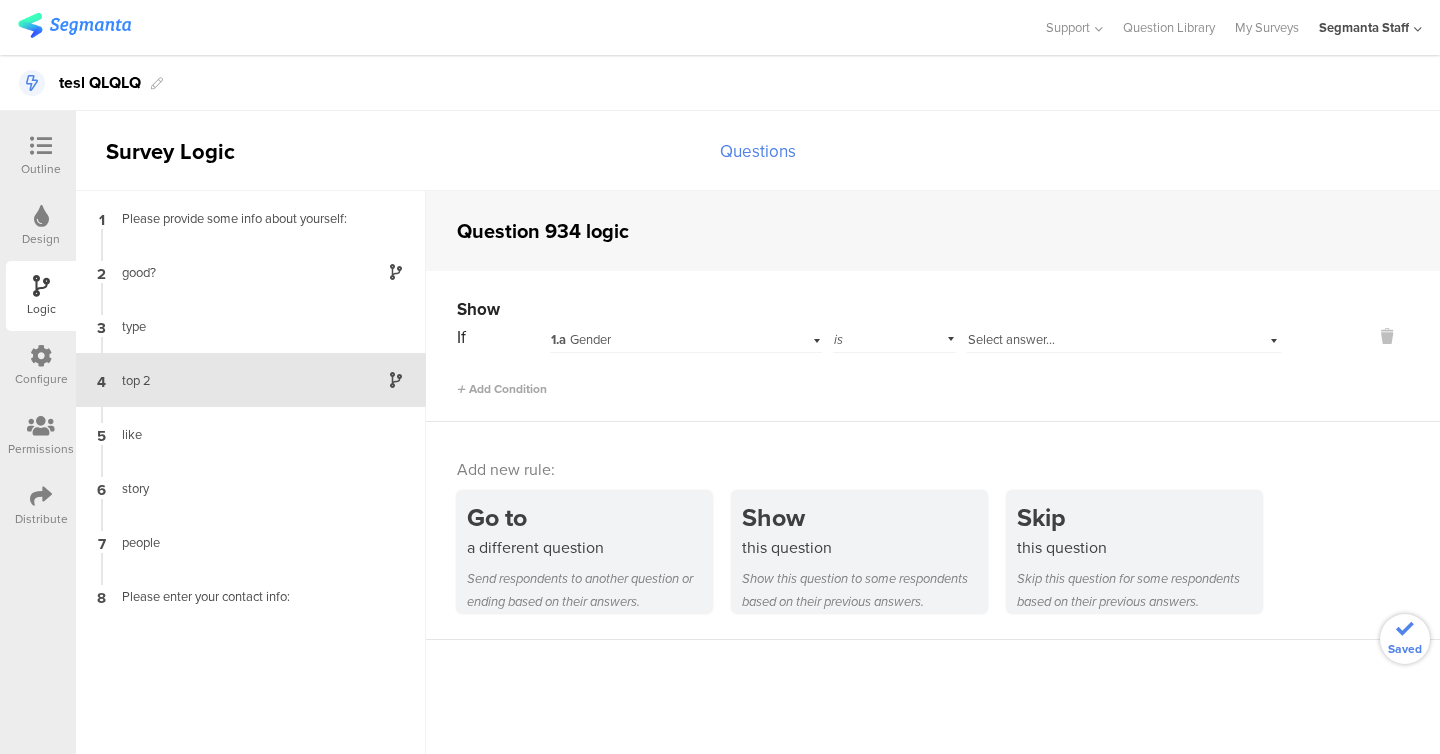 click on "1.a  Gender" at bounding box center [686, 337] 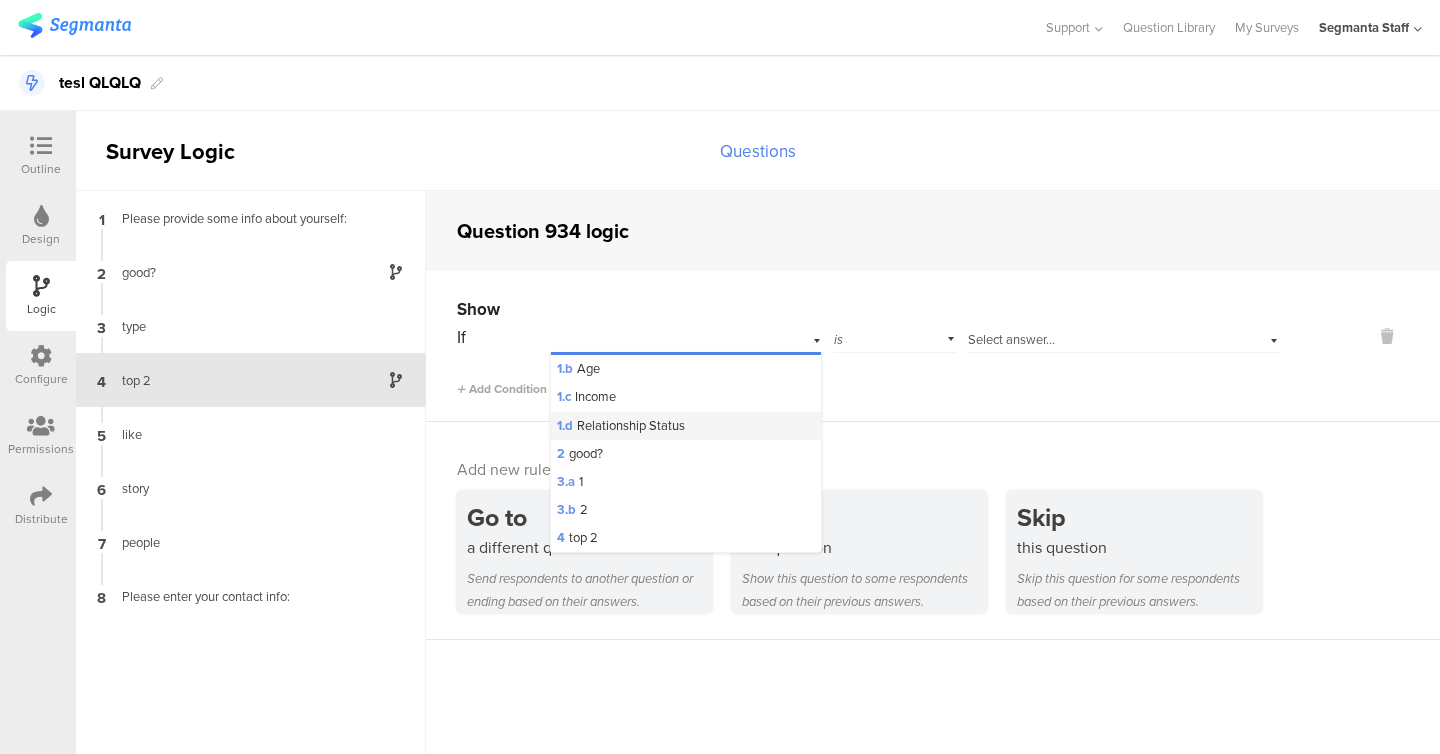 scroll, scrollTop: 28, scrollLeft: 0, axis: vertical 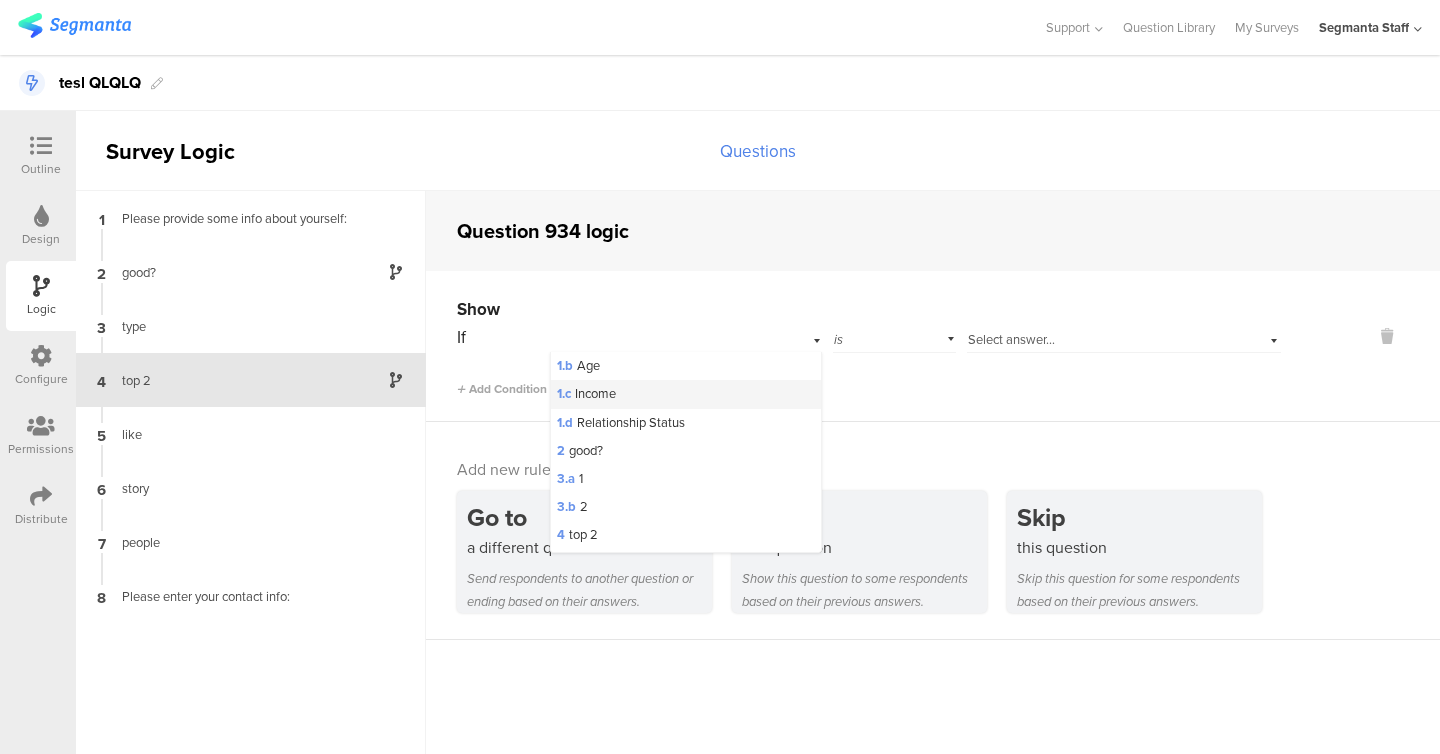 click on "1.c  Income" at bounding box center [686, 394] 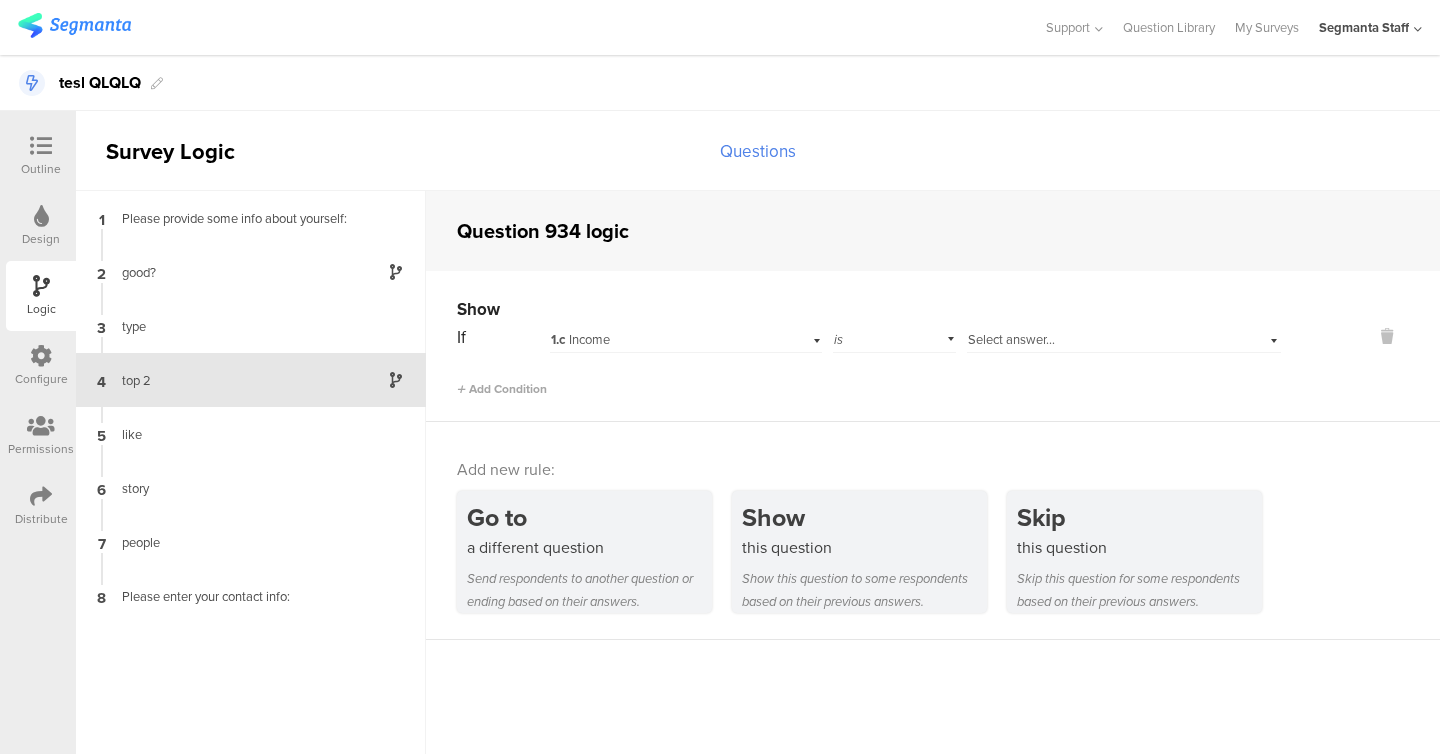 click on "Select answer..." at bounding box center (1011, 339) 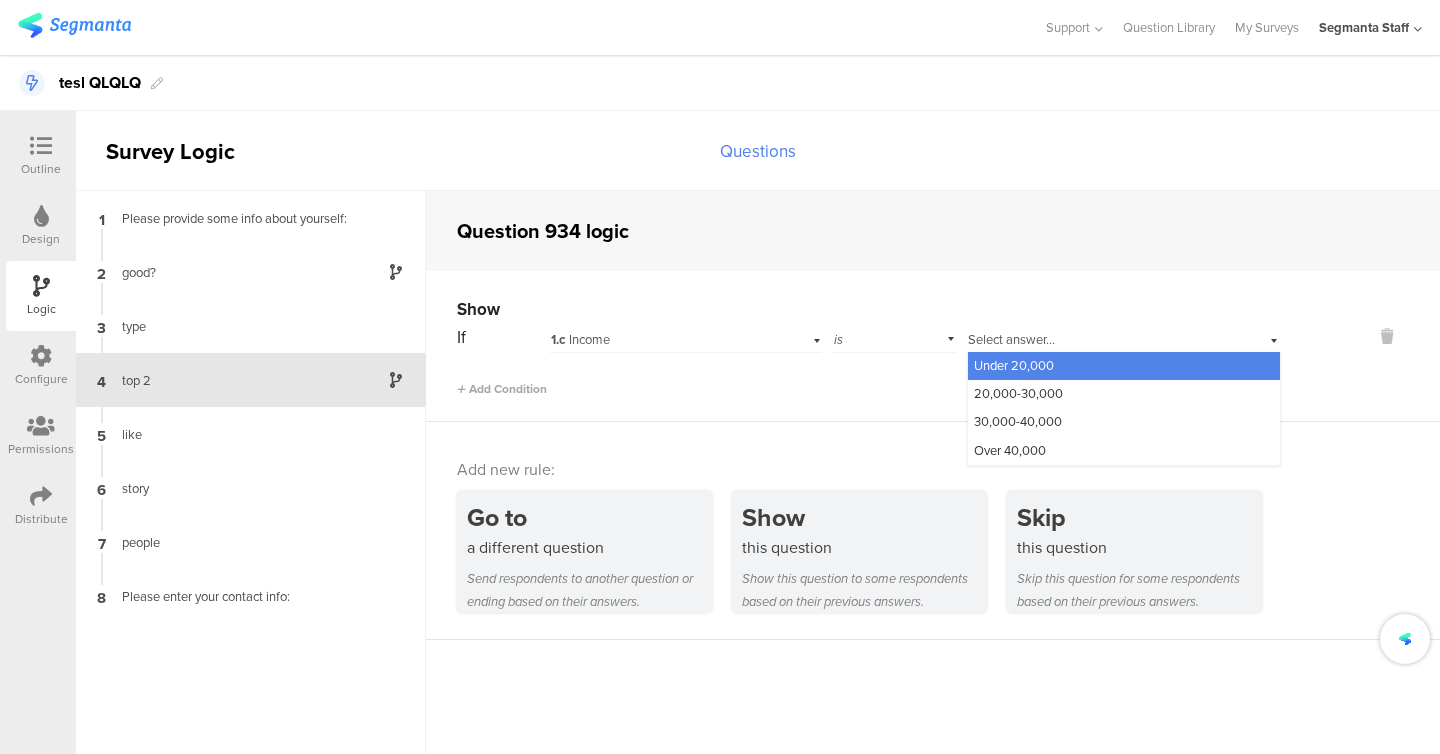 click on "Under 20,000" at bounding box center [1014, 365] 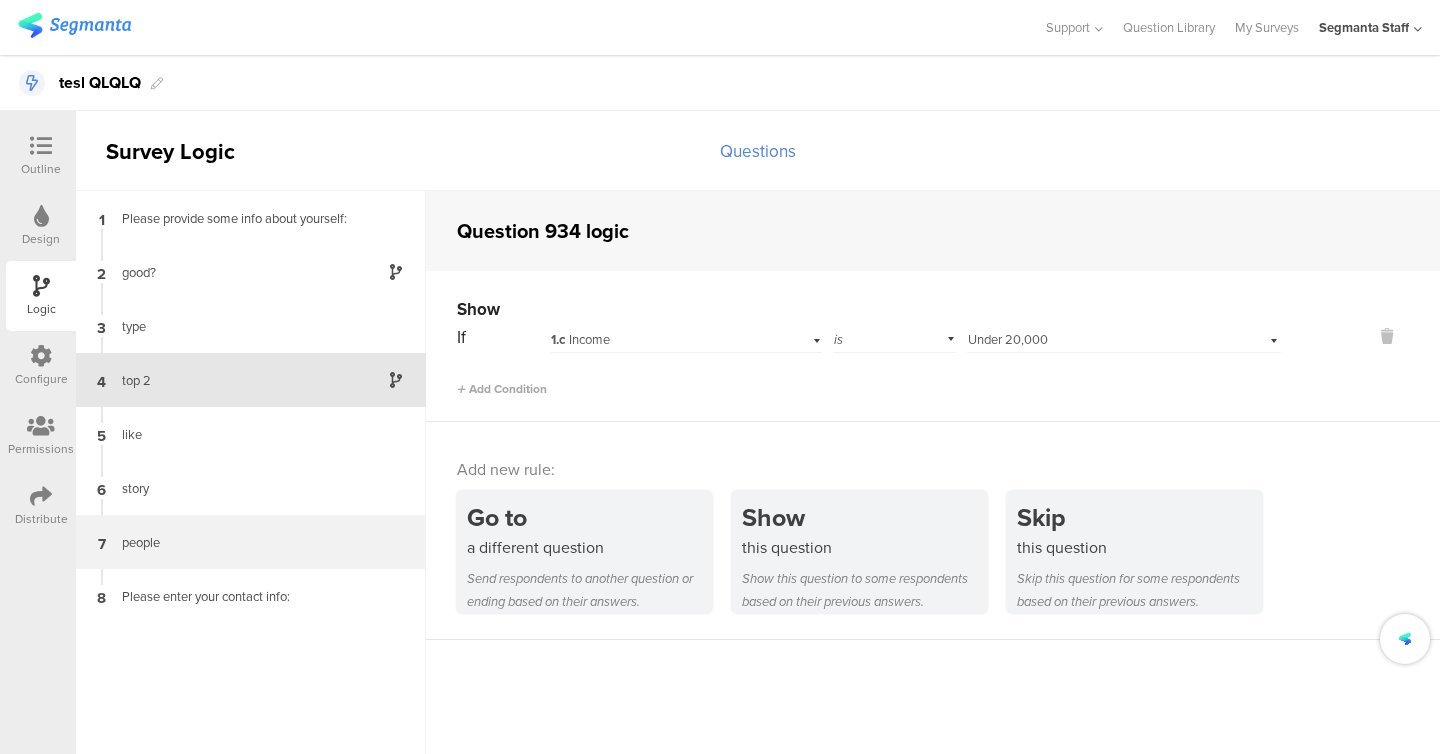 click on "7
people" at bounding box center [251, 542] 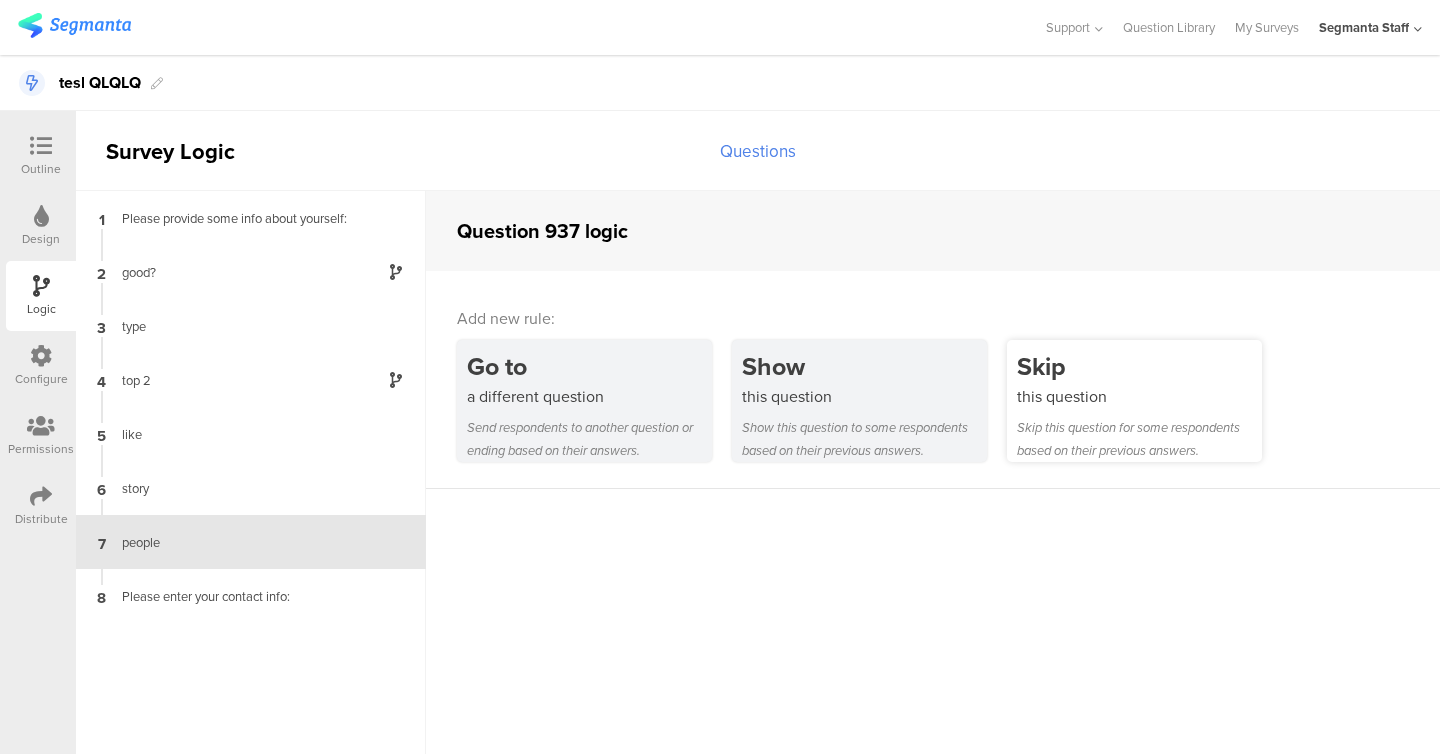 click on "this question" at bounding box center (1139, 396) 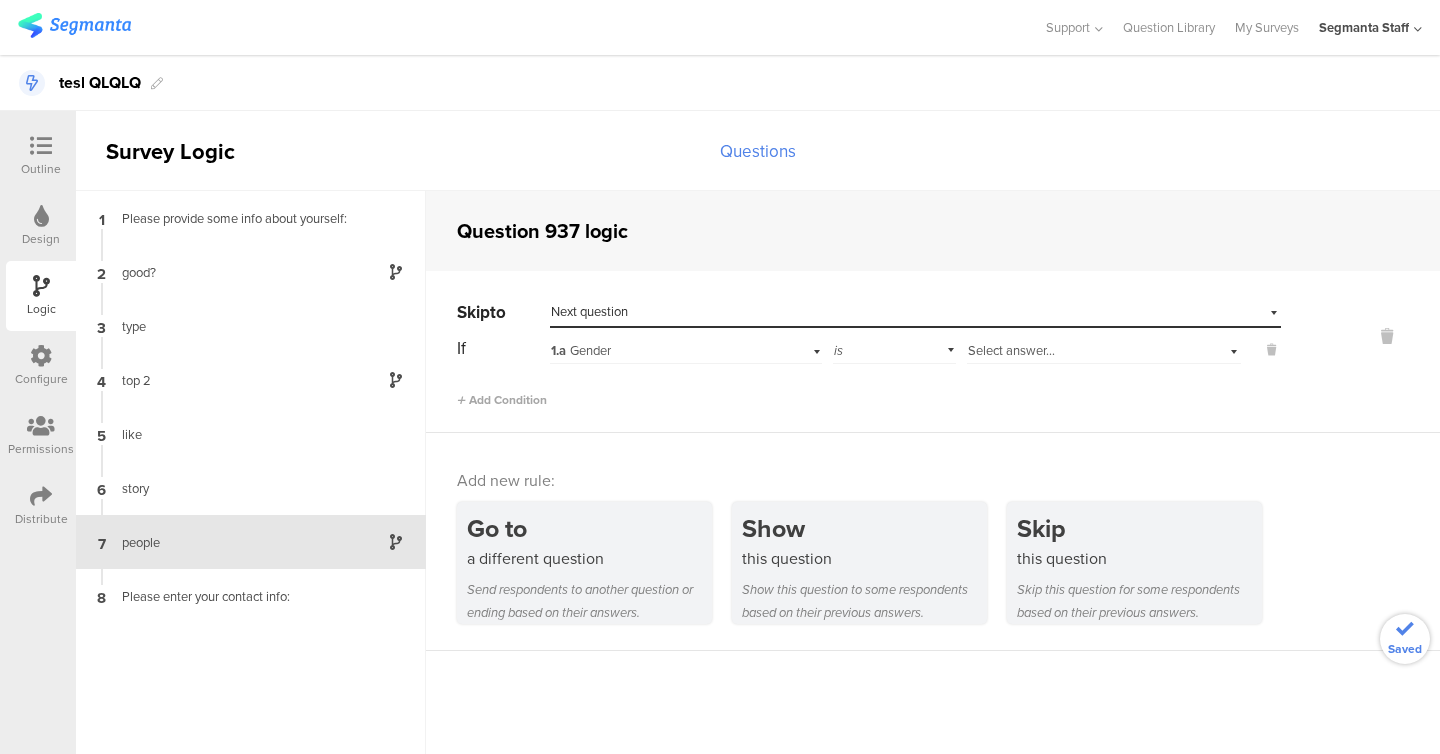 click on "1.a  Gender" at bounding box center (661, 351) 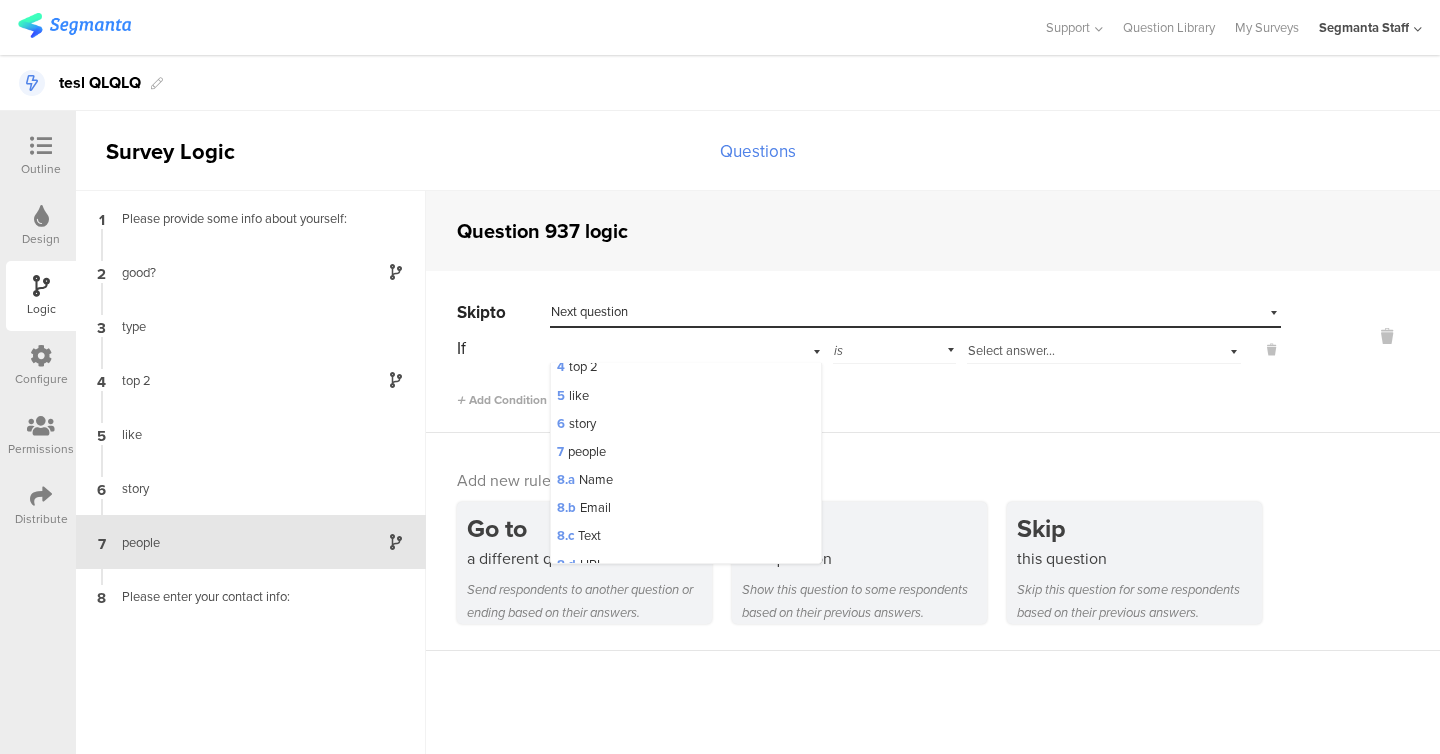 scroll, scrollTop: 154, scrollLeft: 0, axis: vertical 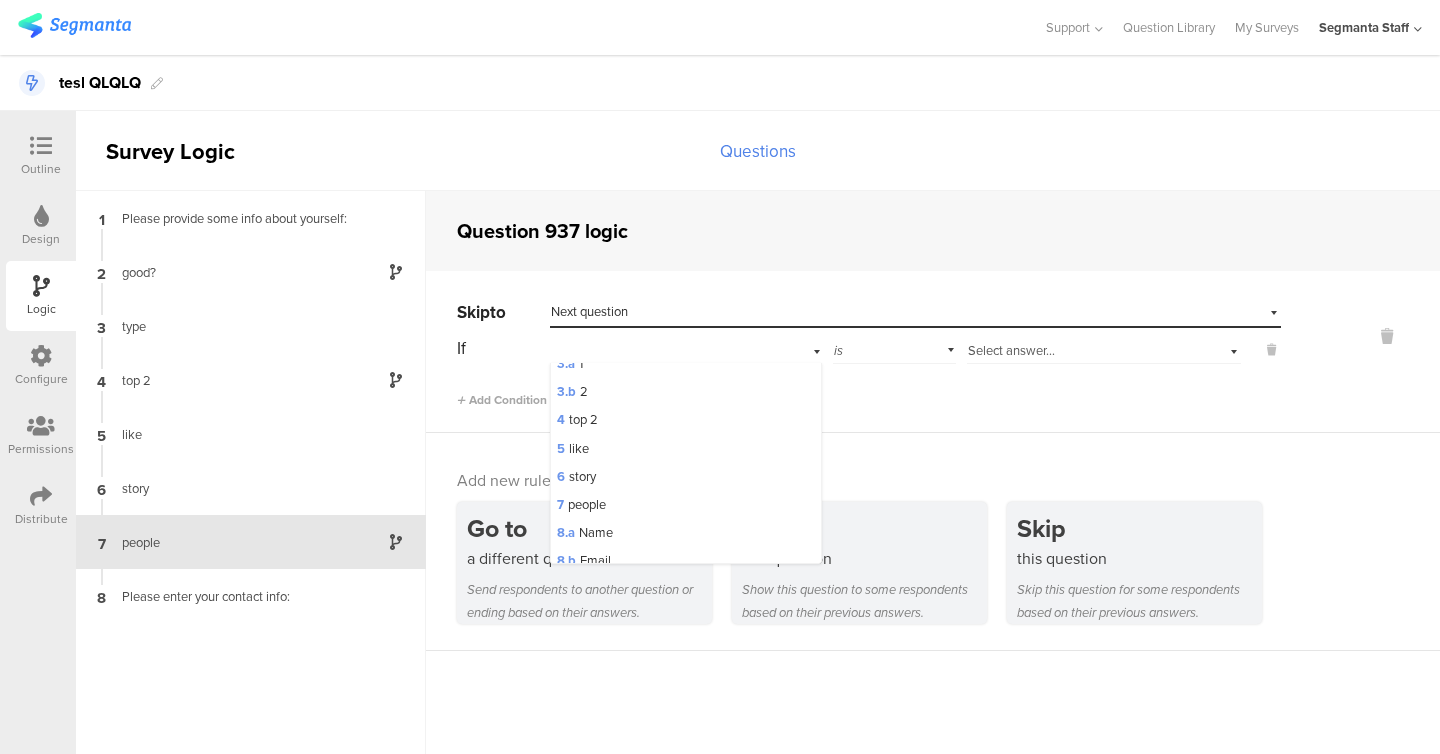 click on "6  story" at bounding box center (686, 477) 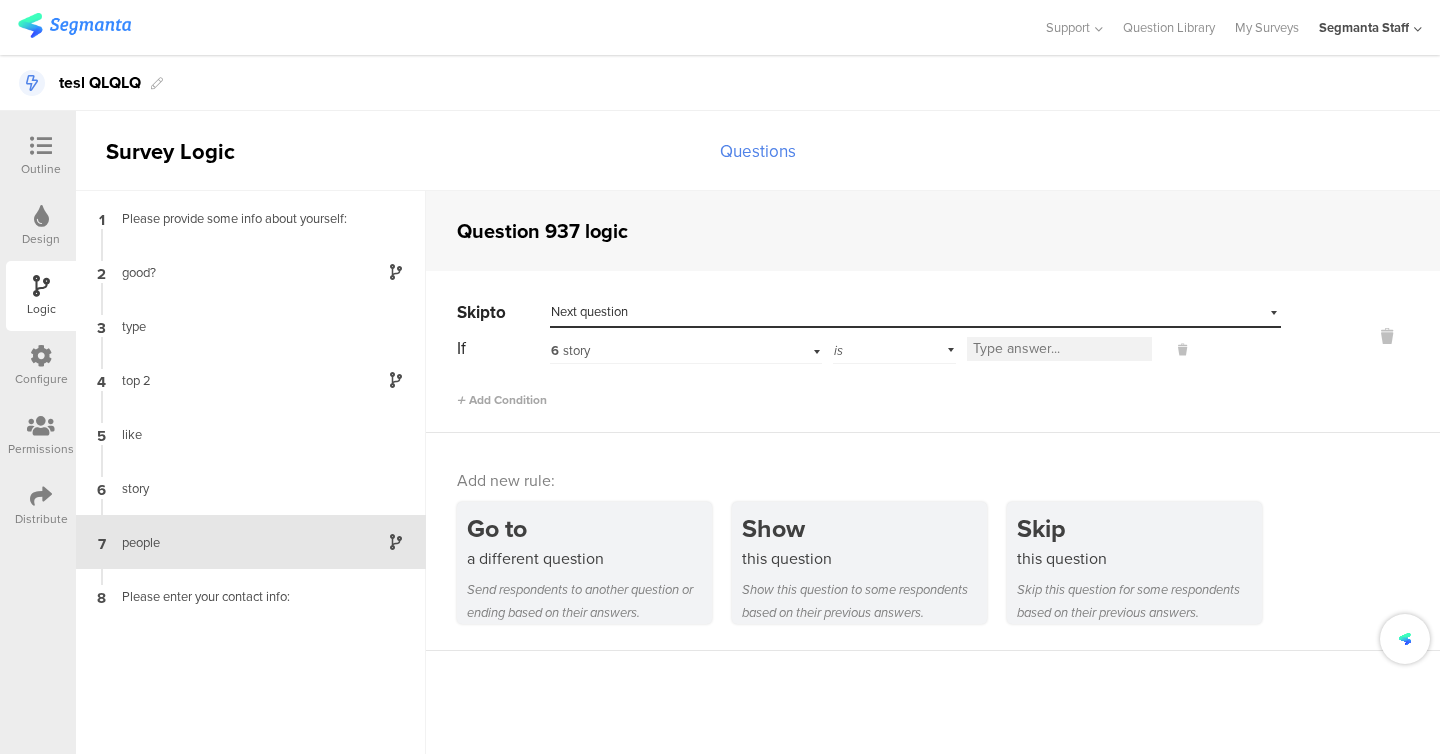 click at bounding box center (1059, 349) 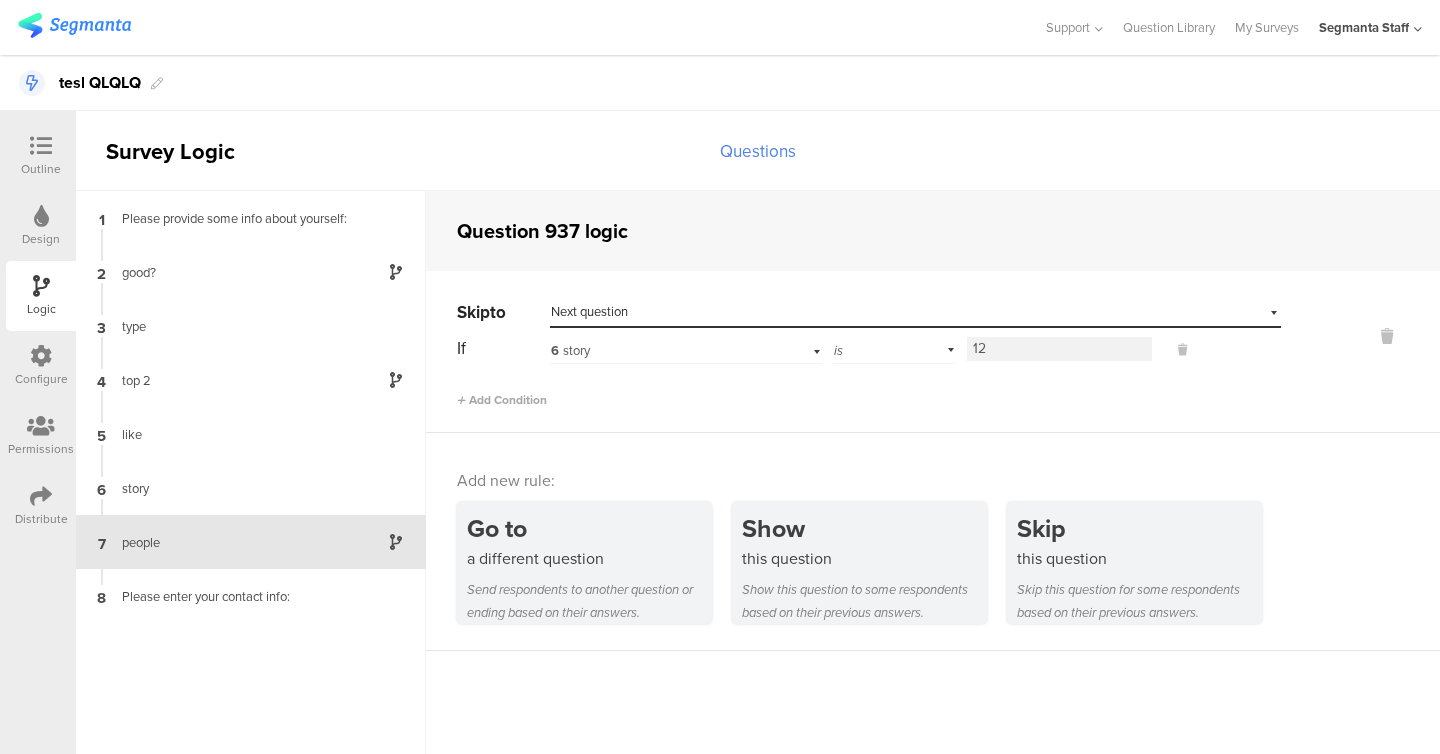 type on "12" 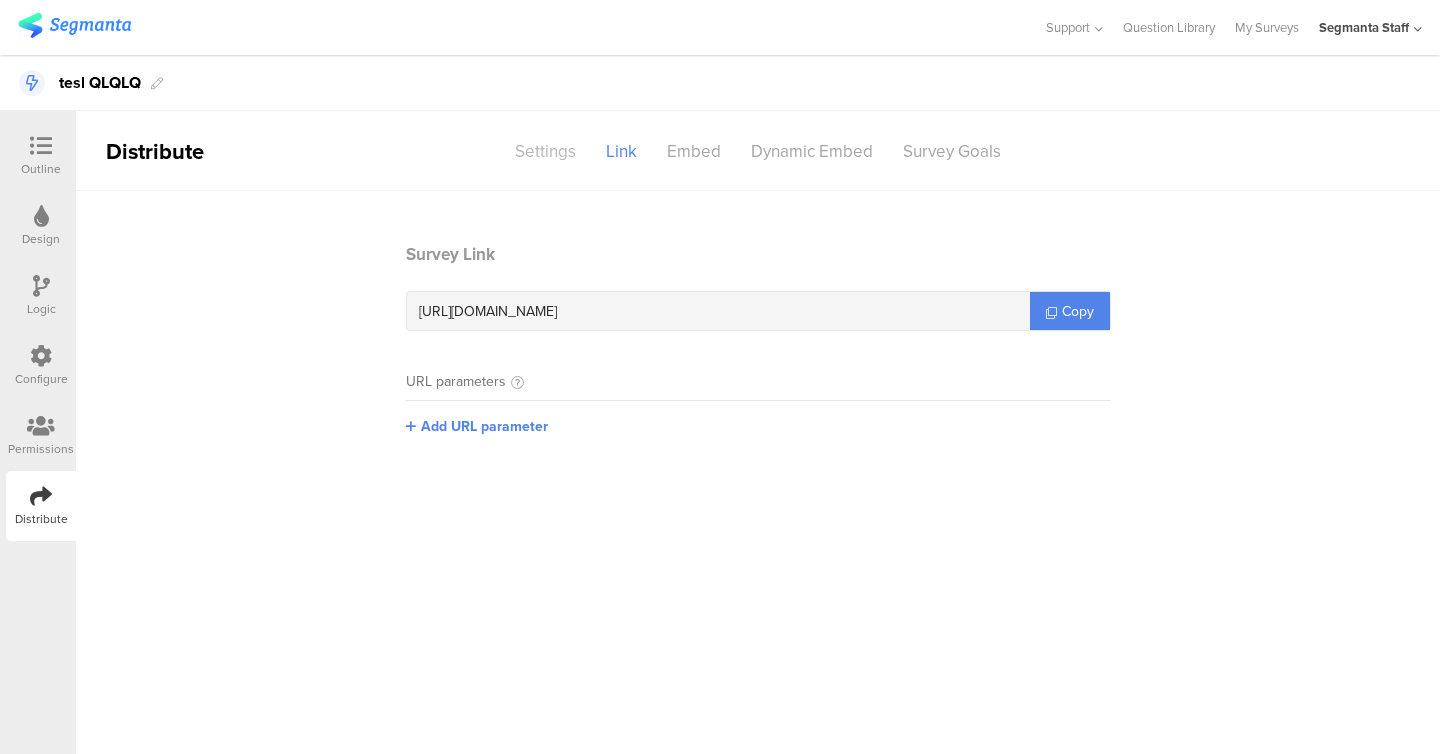 click on "Settings" at bounding box center (545, 151) 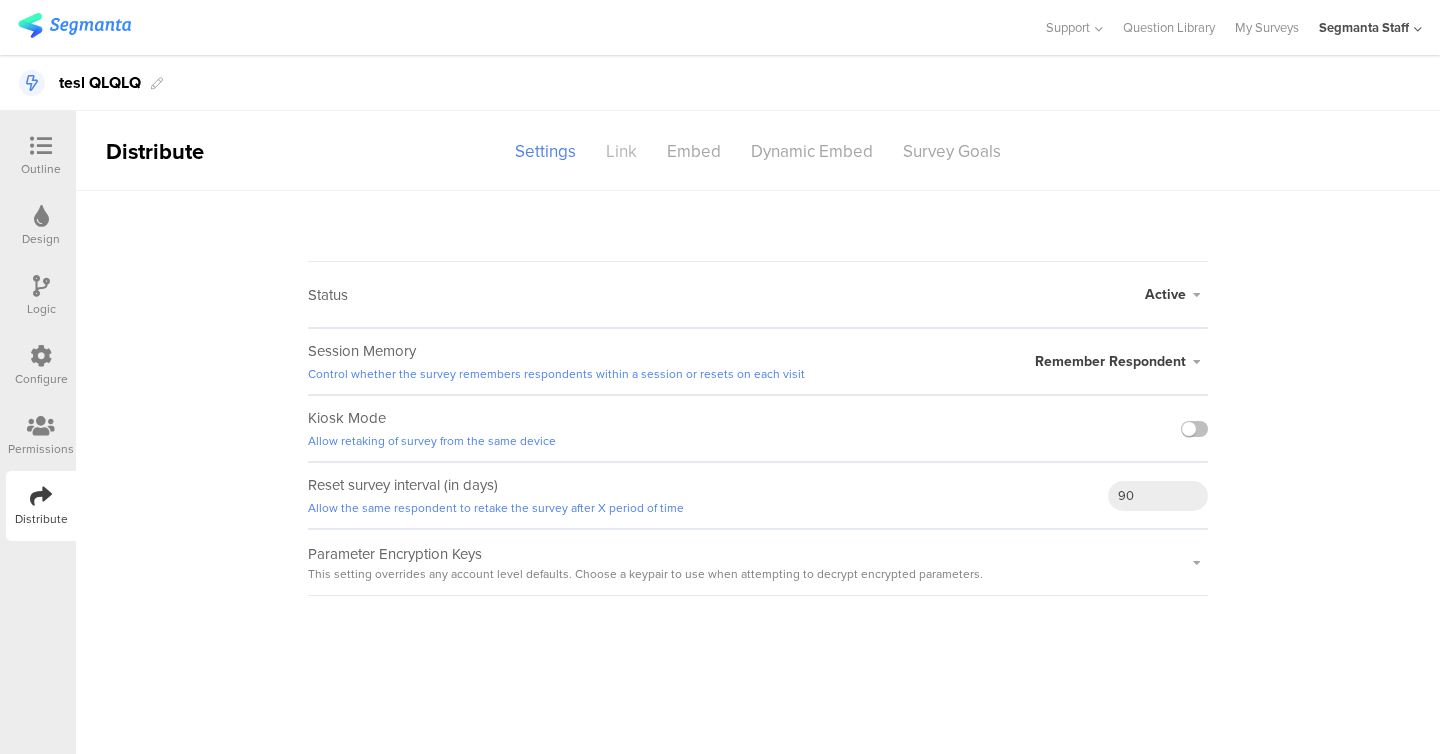 click on "Link" at bounding box center [621, 151] 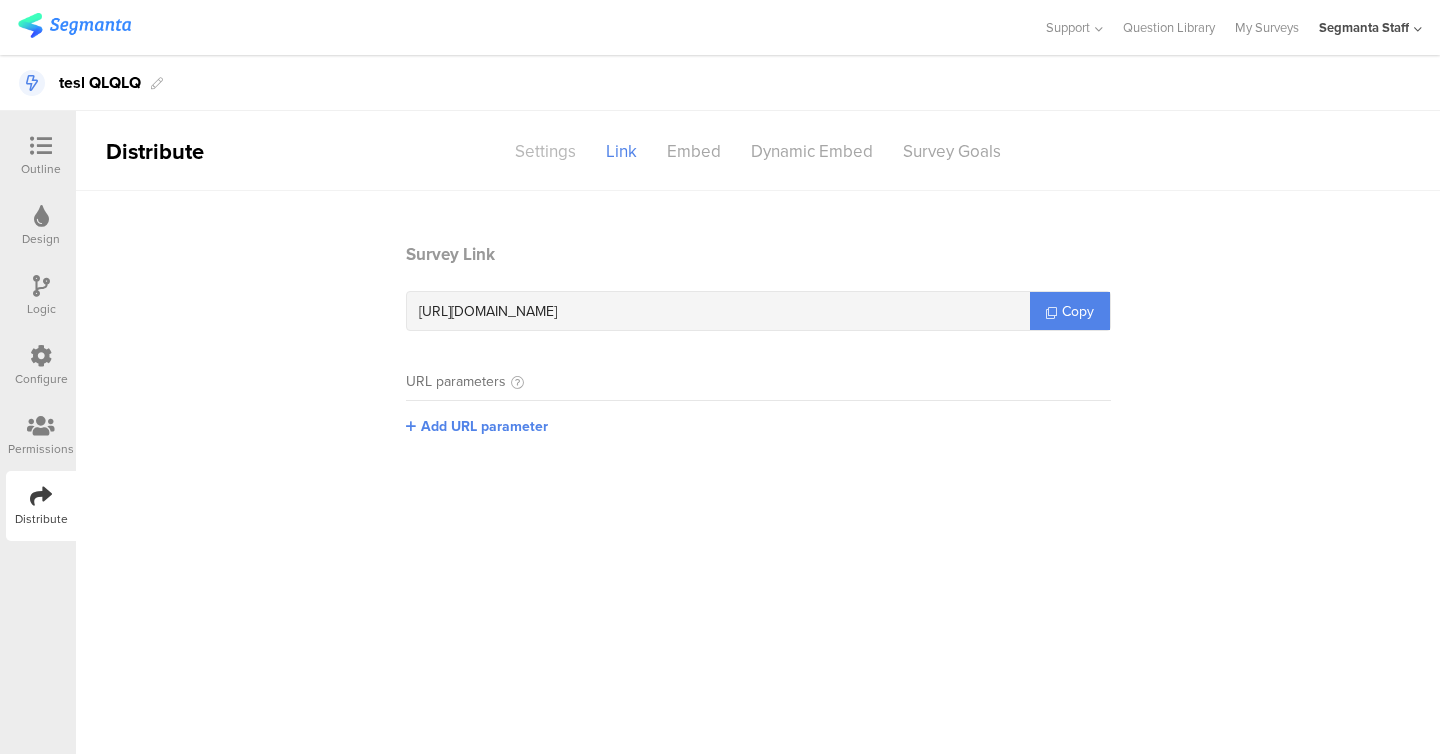 click on "Settings" at bounding box center (545, 151) 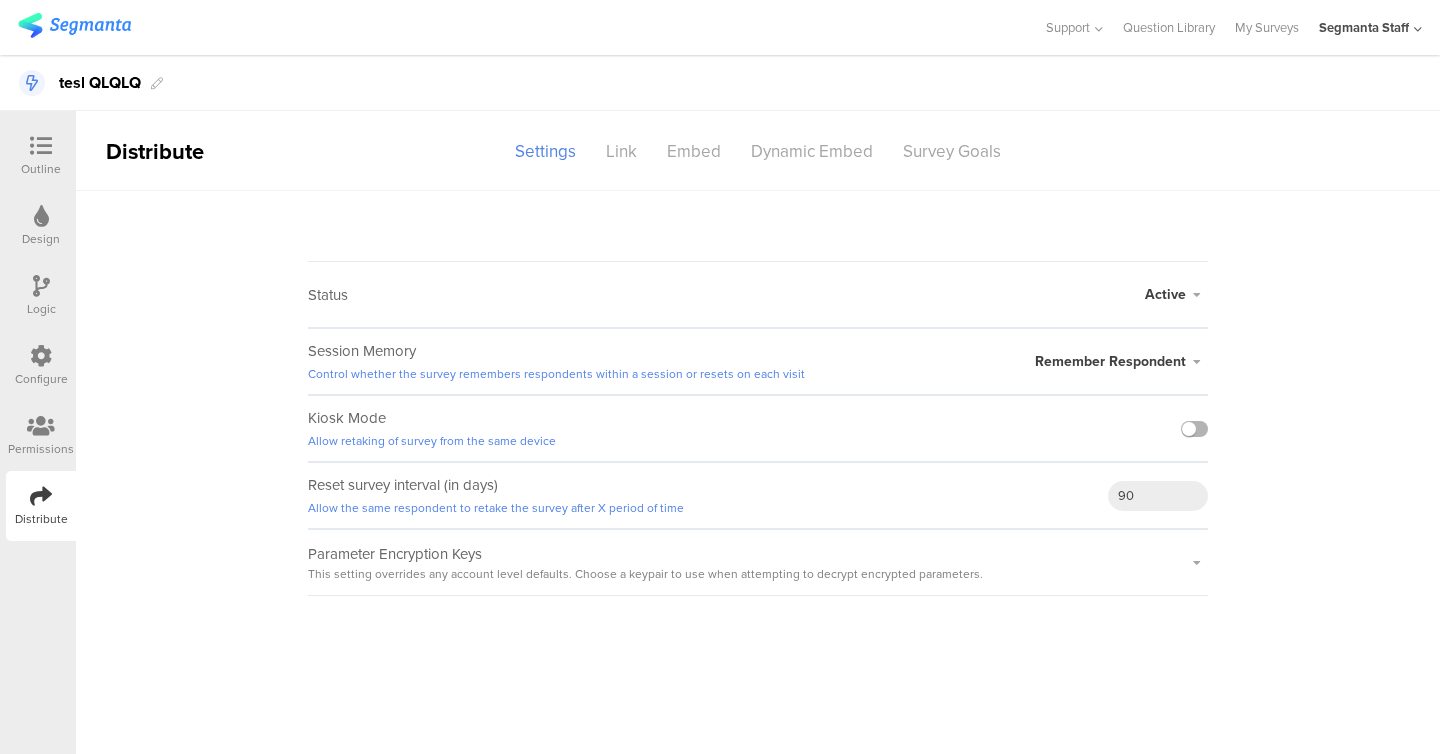 click at bounding box center [1194, 429] 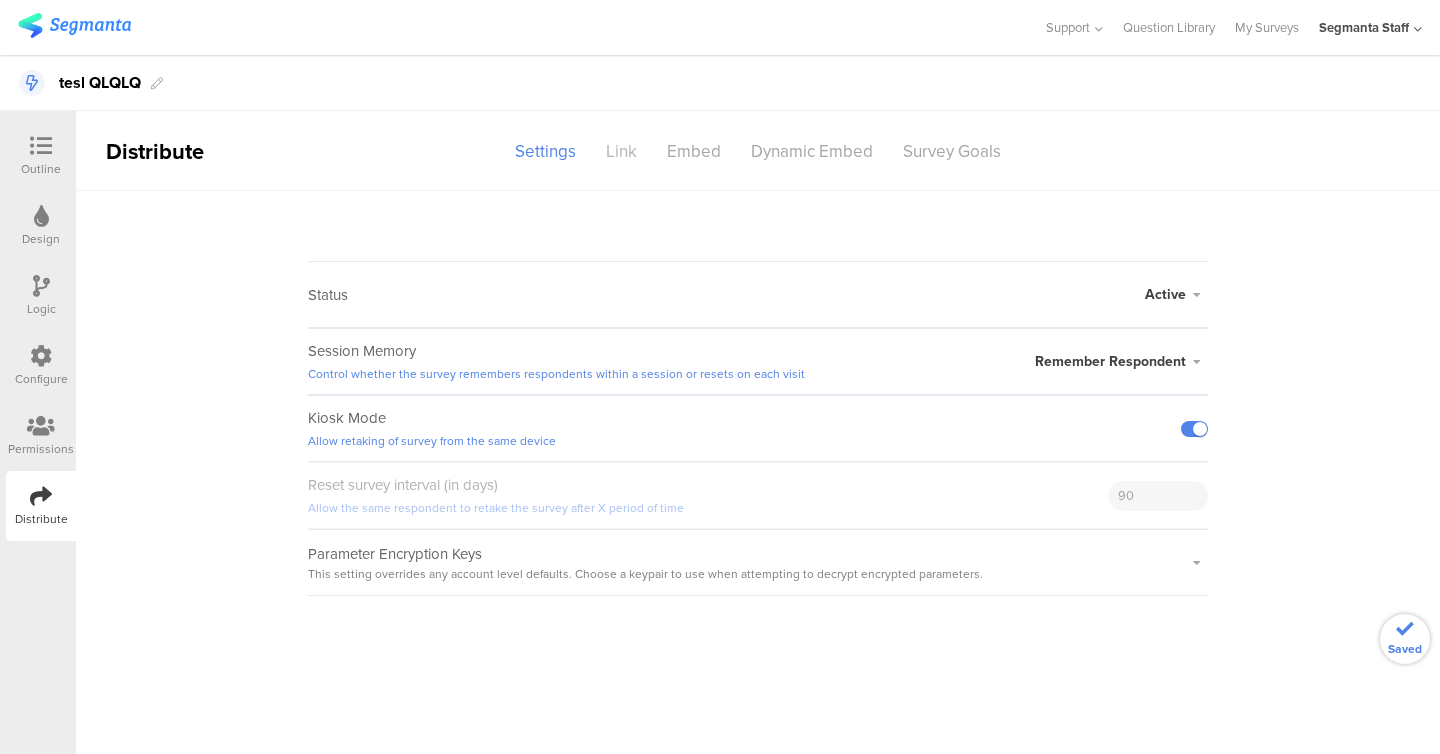 click on "Link" at bounding box center [621, 151] 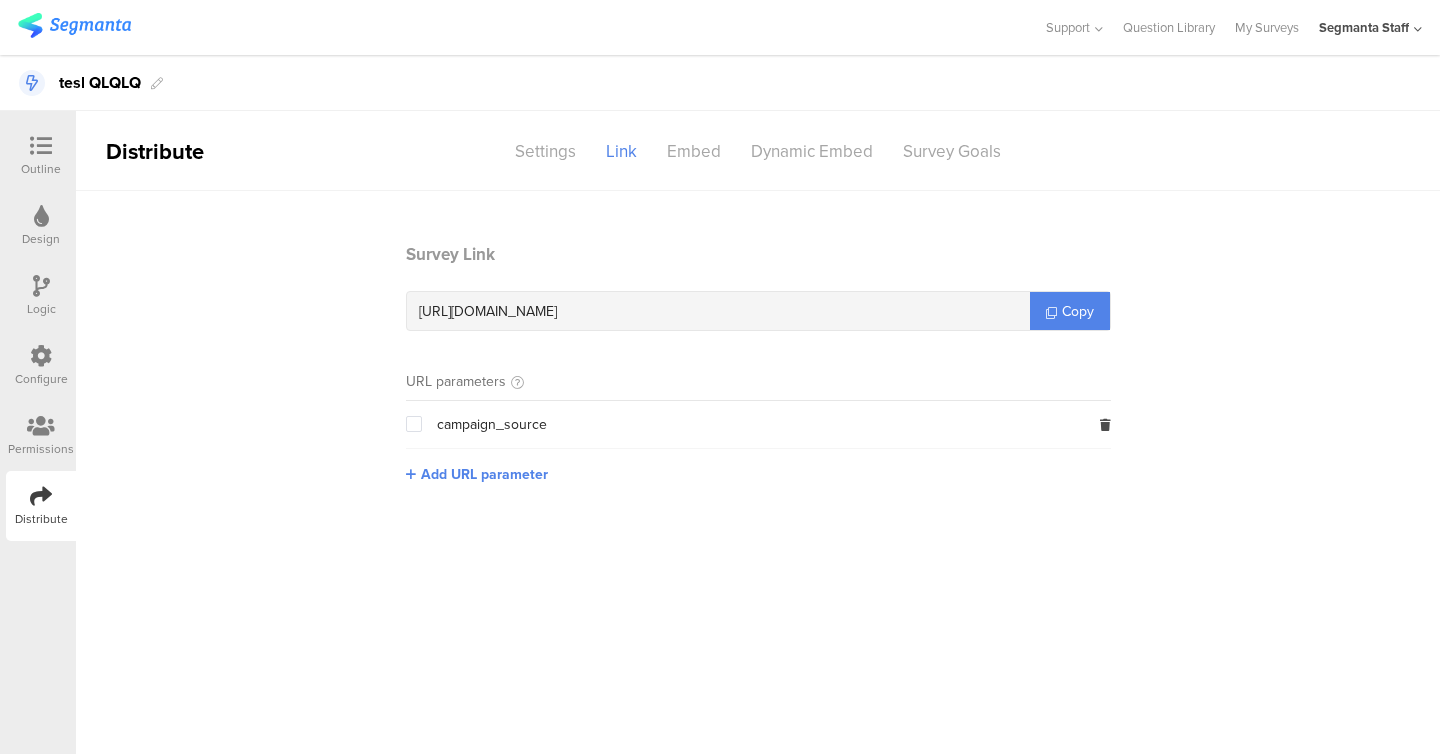 click at bounding box center (414, 424) 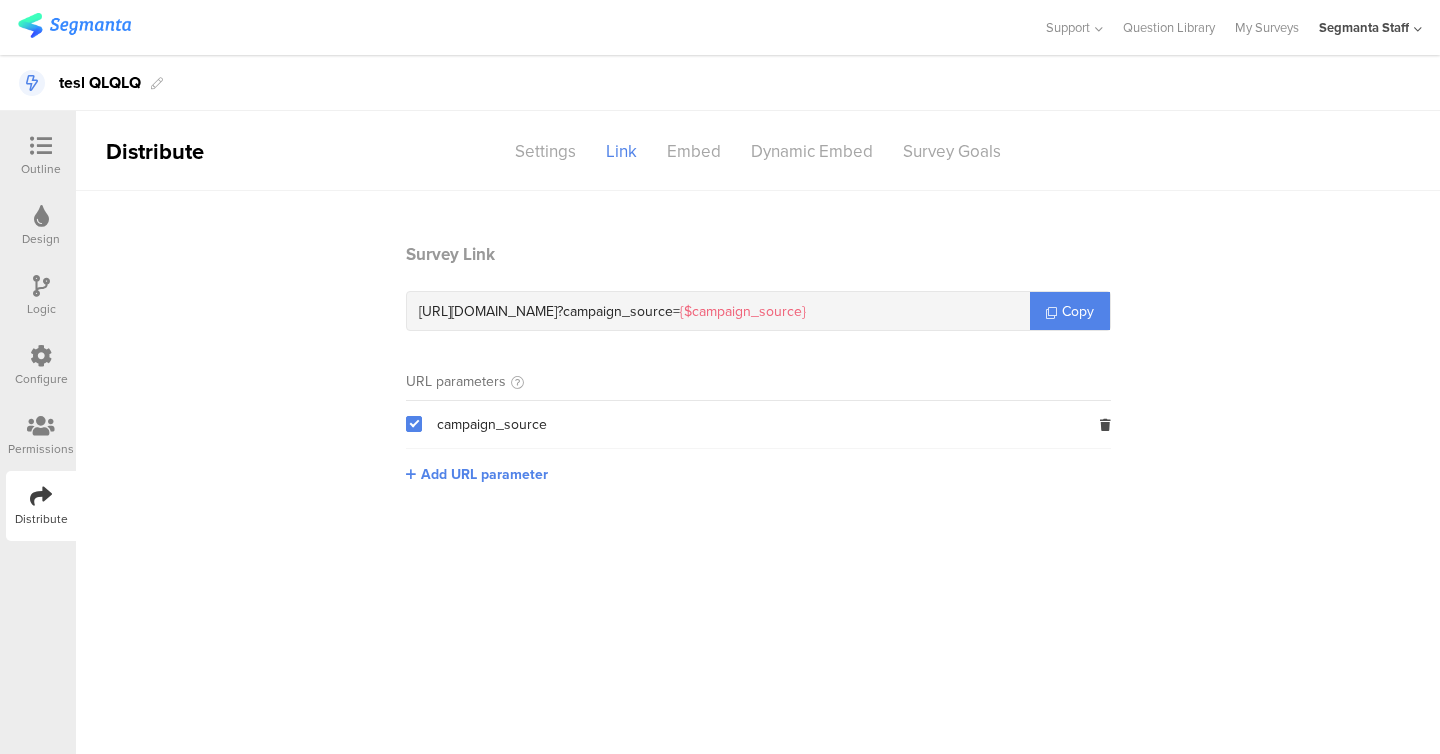 click at bounding box center [414, 424] 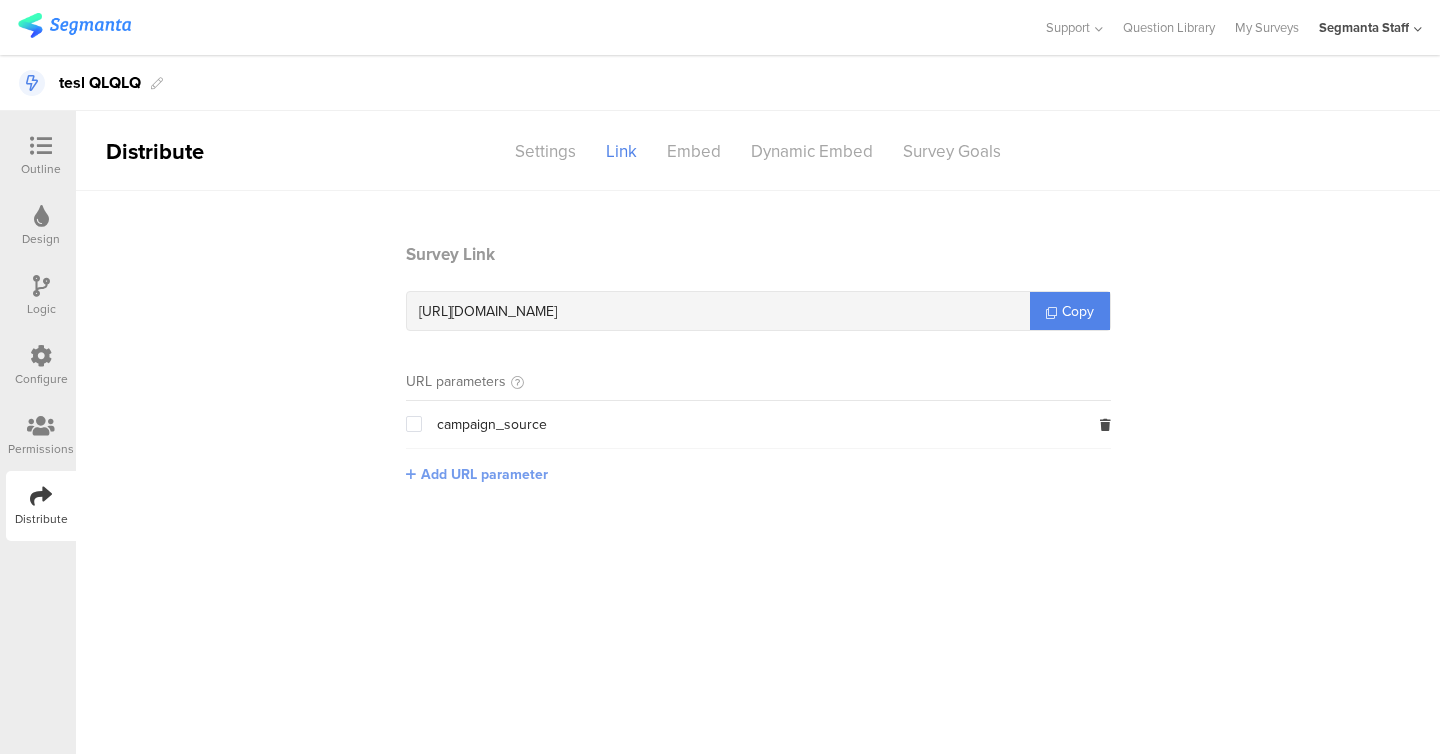click on "Add URL parameter" at bounding box center [484, 474] 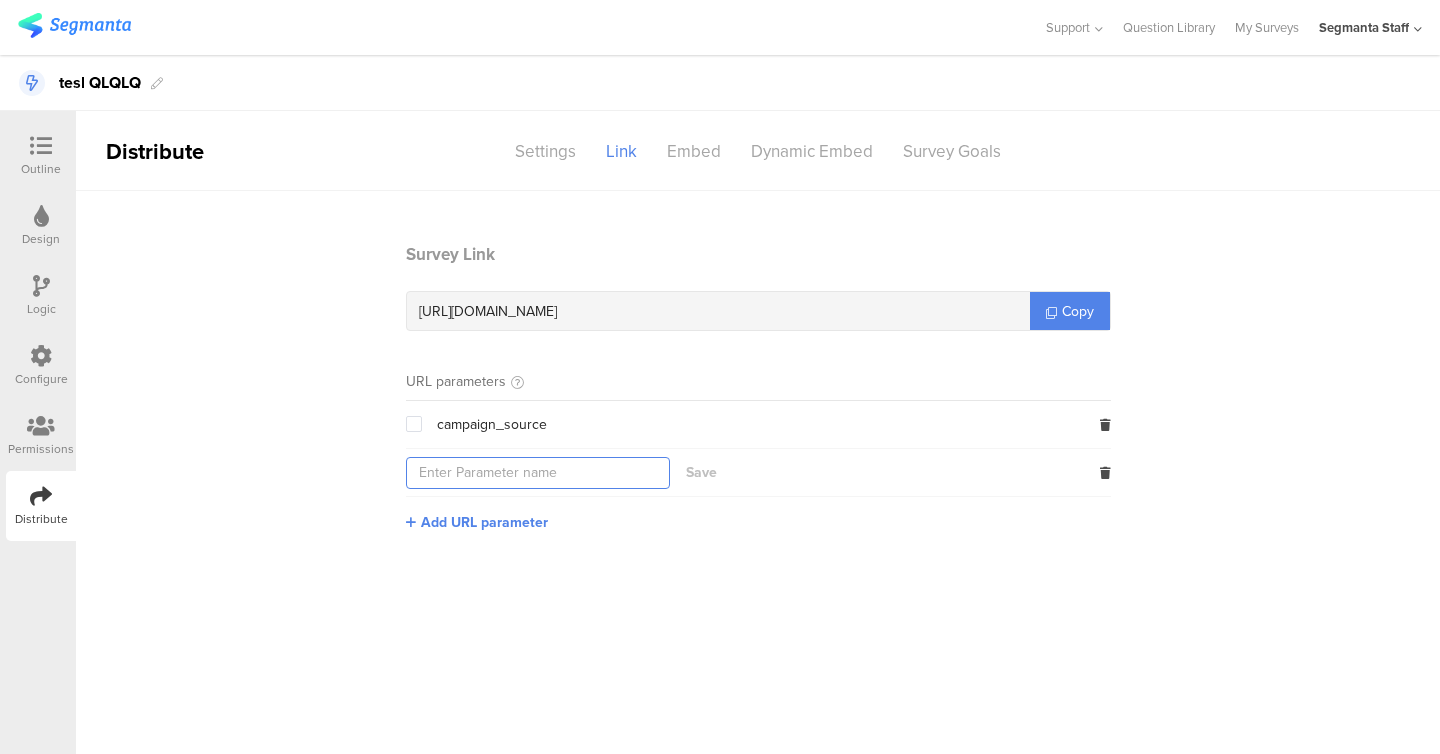click at bounding box center (538, 473) 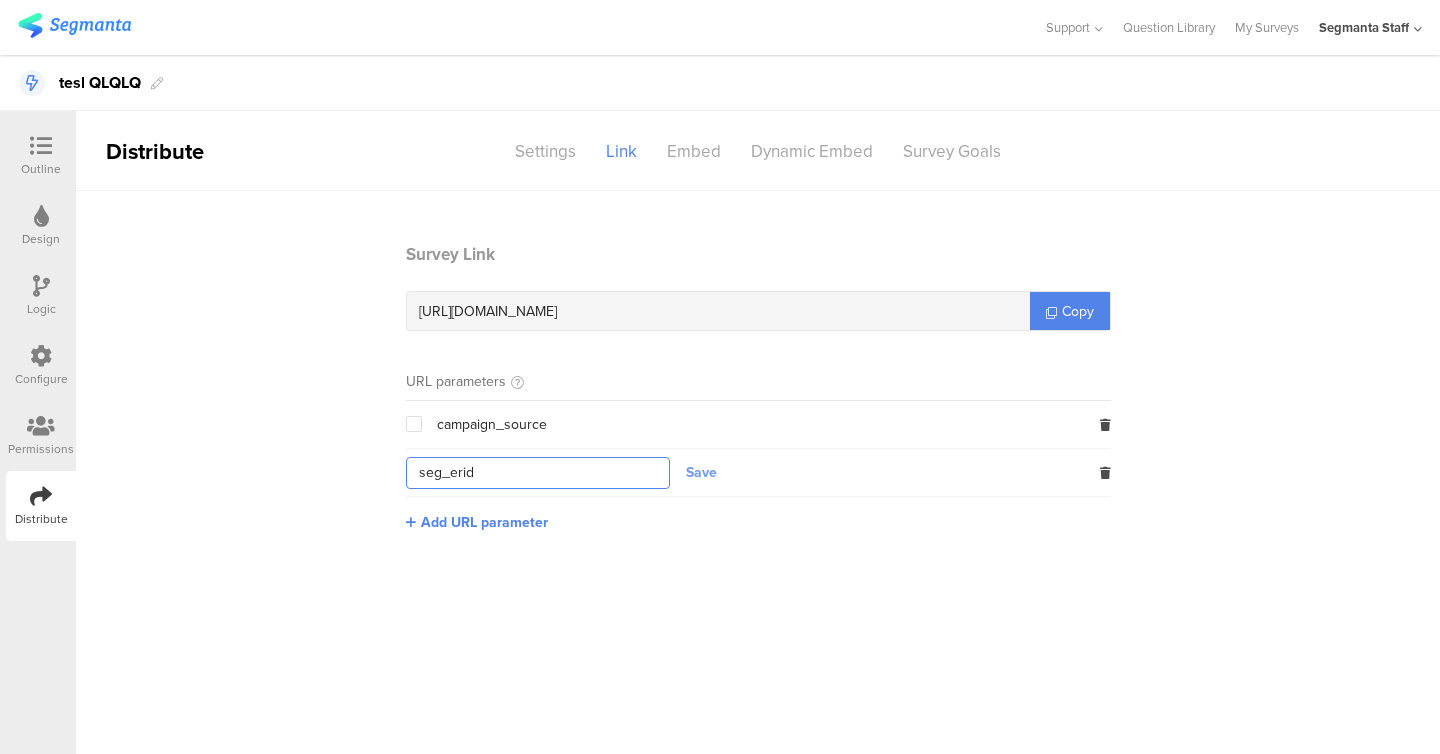 type on "seg_erid" 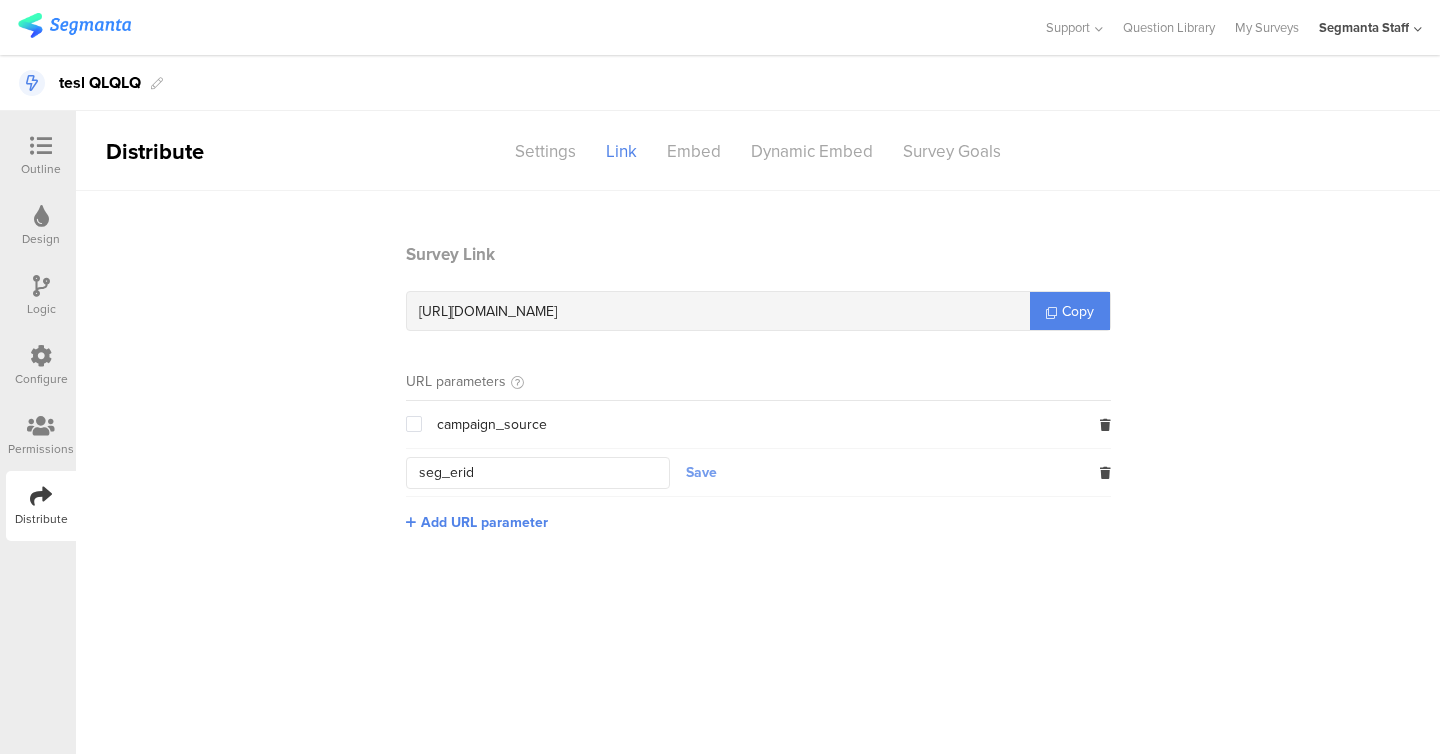 click on "Save" at bounding box center (701, 472) 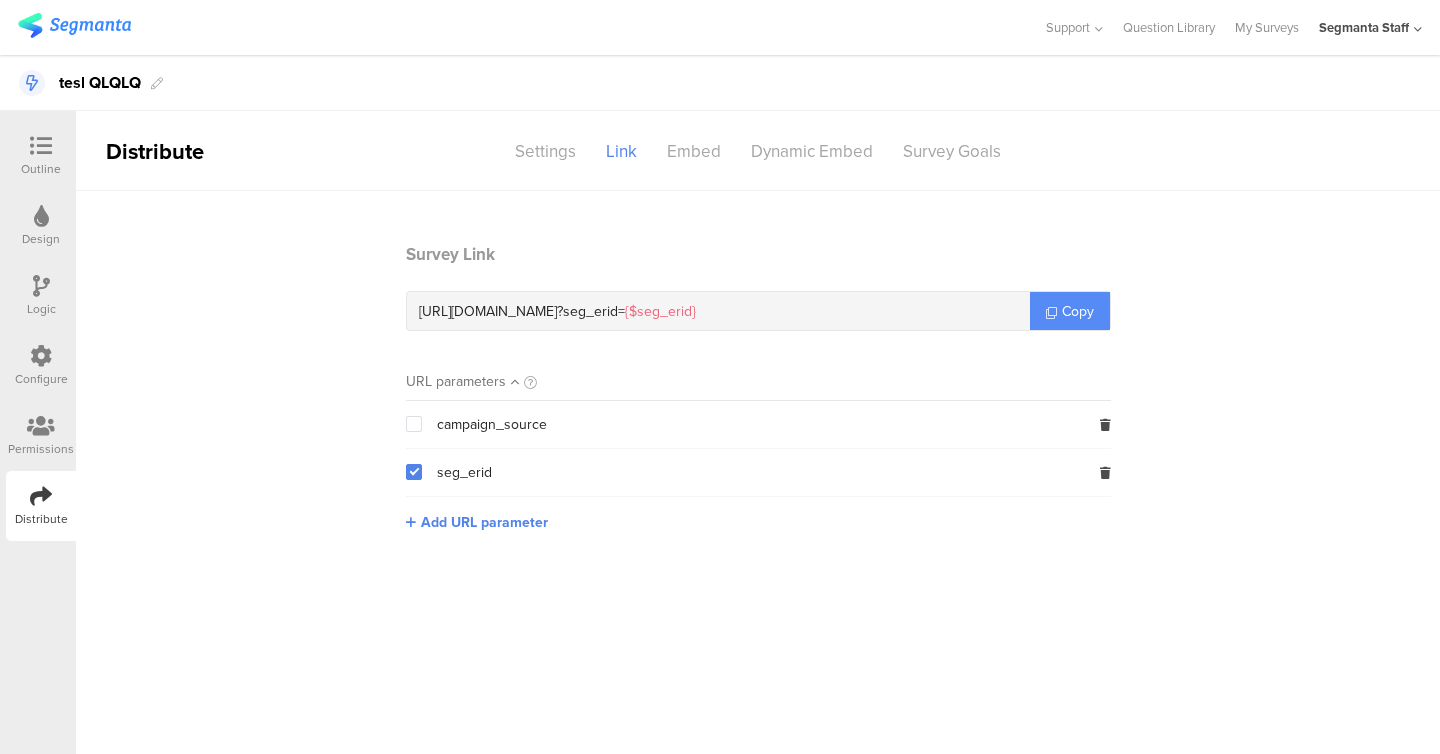 click on "Copy" at bounding box center (1078, 311) 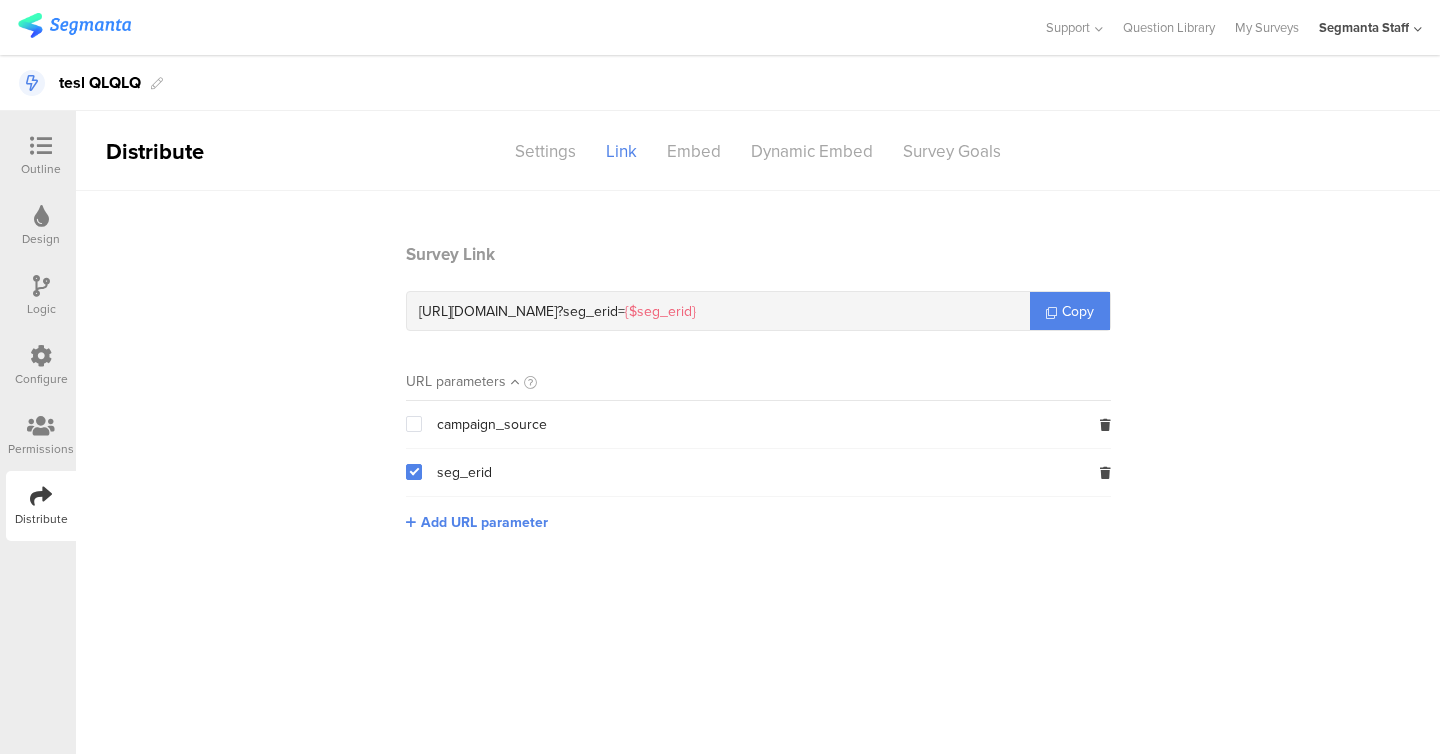 click on "Outline" at bounding box center (41, 156) 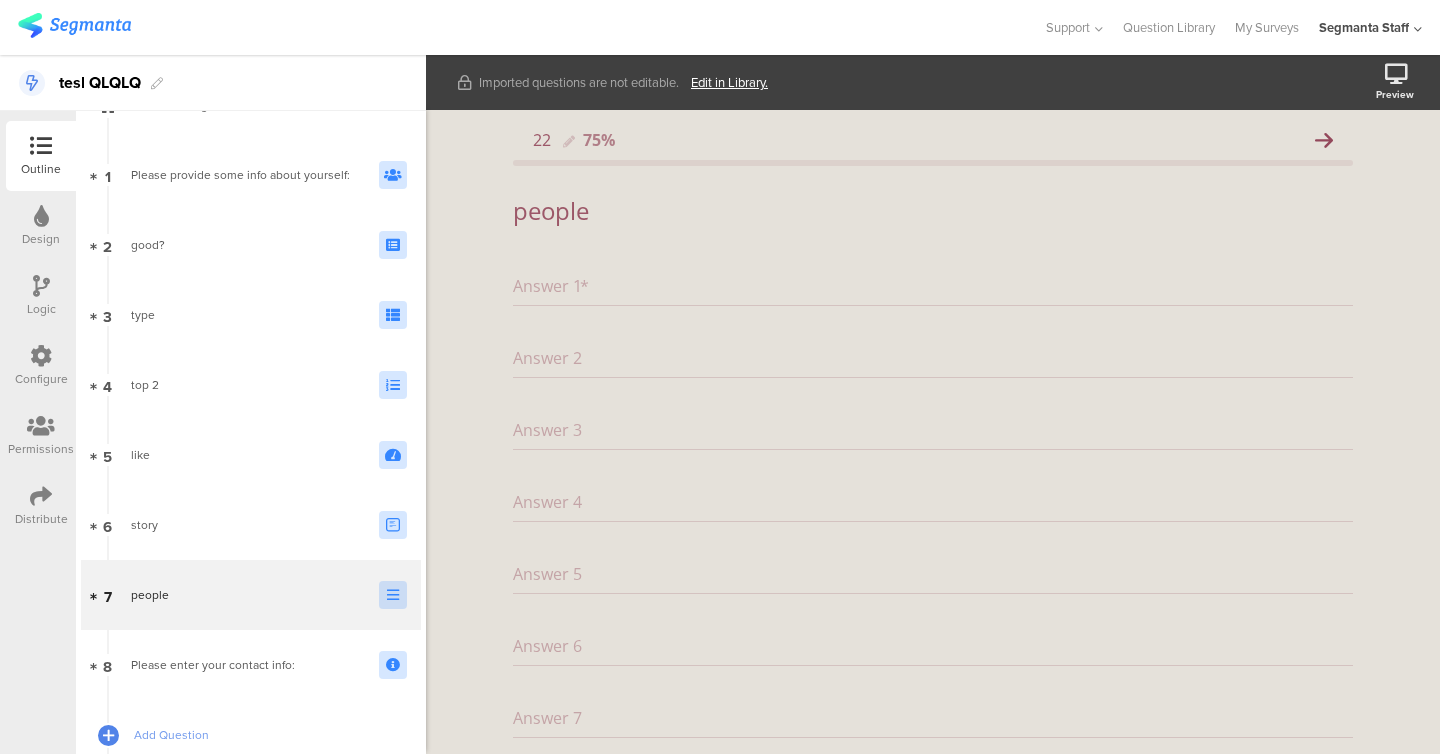 scroll, scrollTop: 182, scrollLeft: 0, axis: vertical 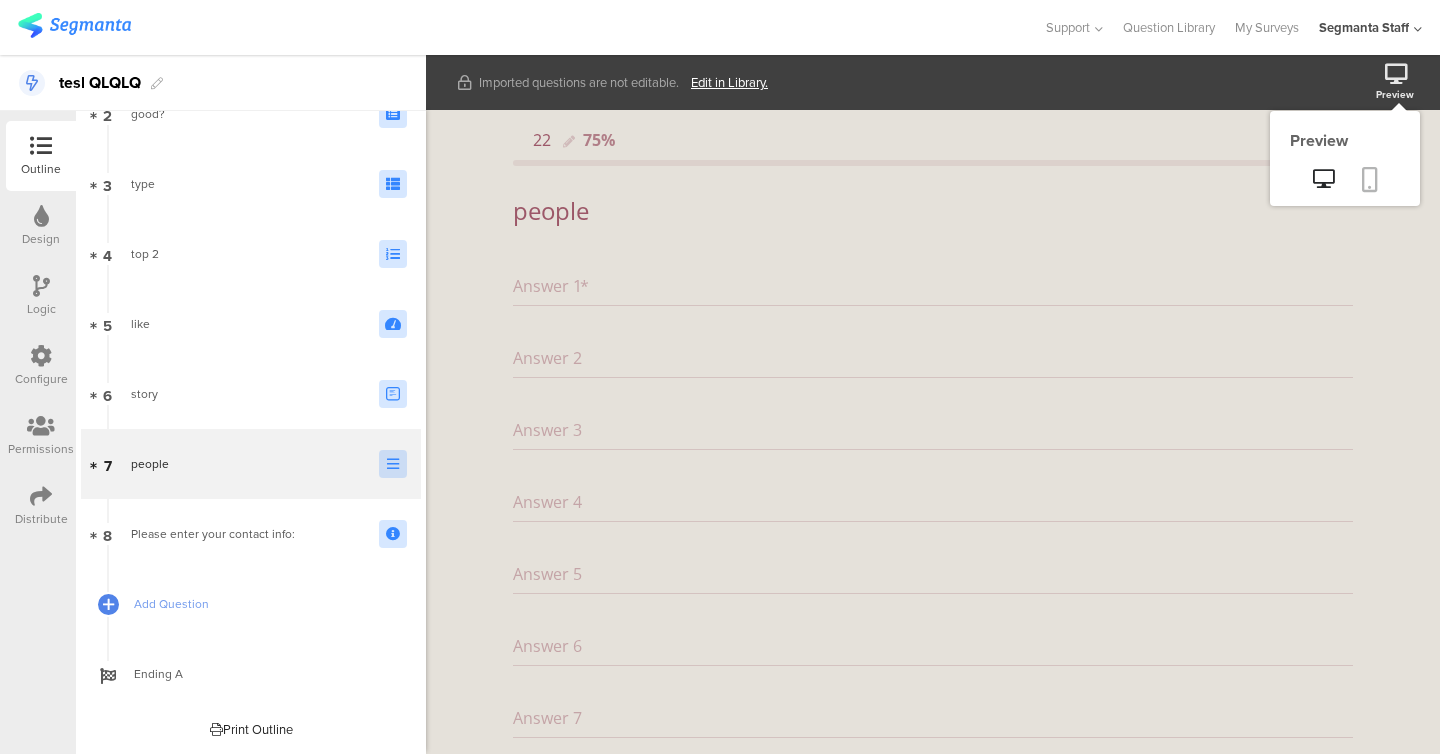 click 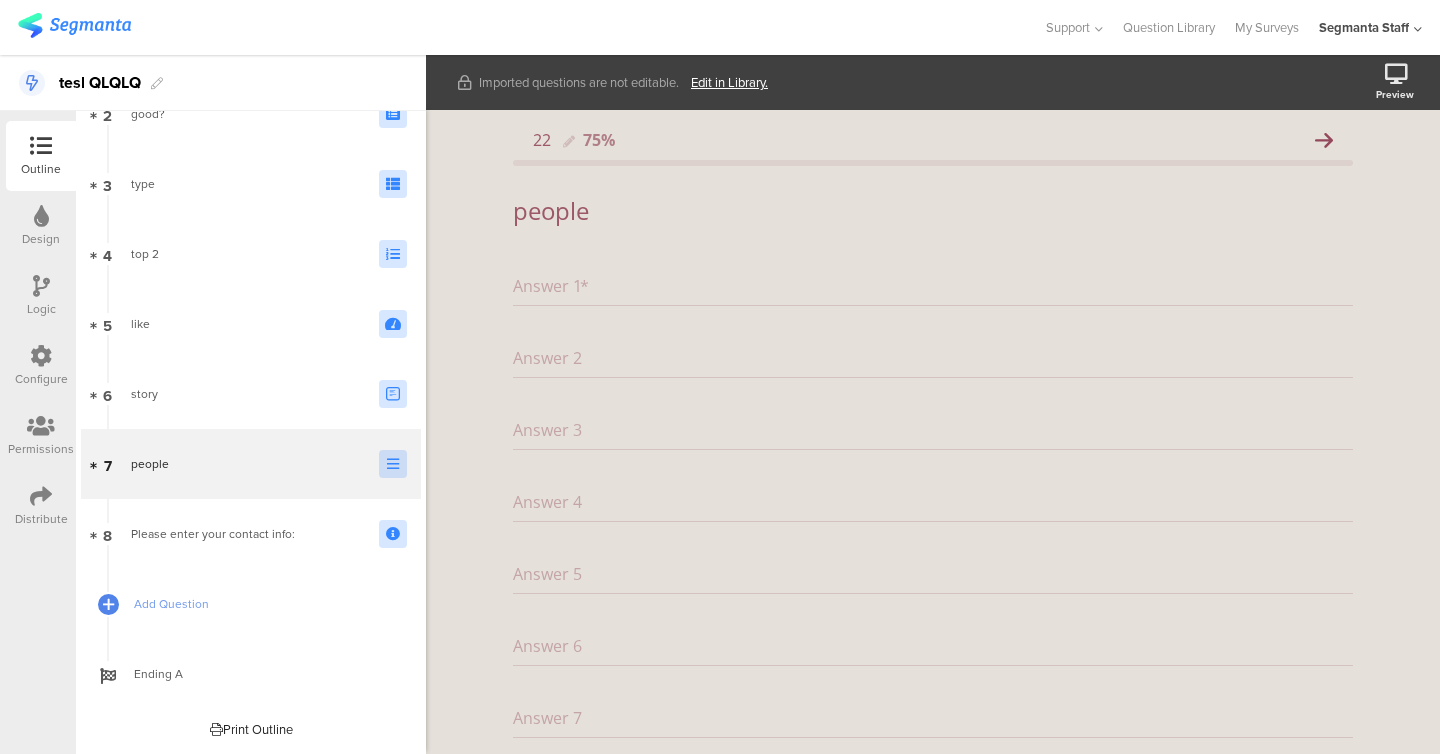 click at bounding box center [521, 27] 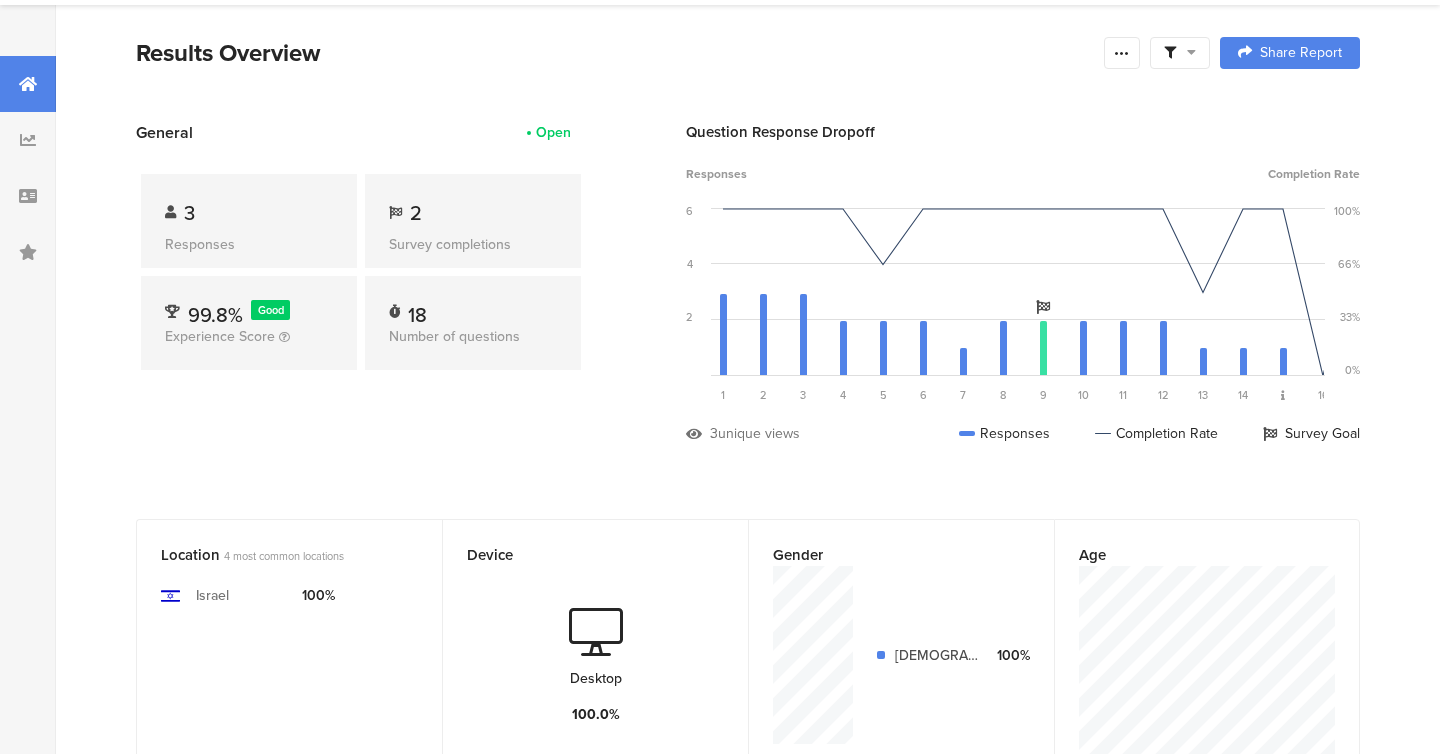 scroll, scrollTop: 0, scrollLeft: 0, axis: both 